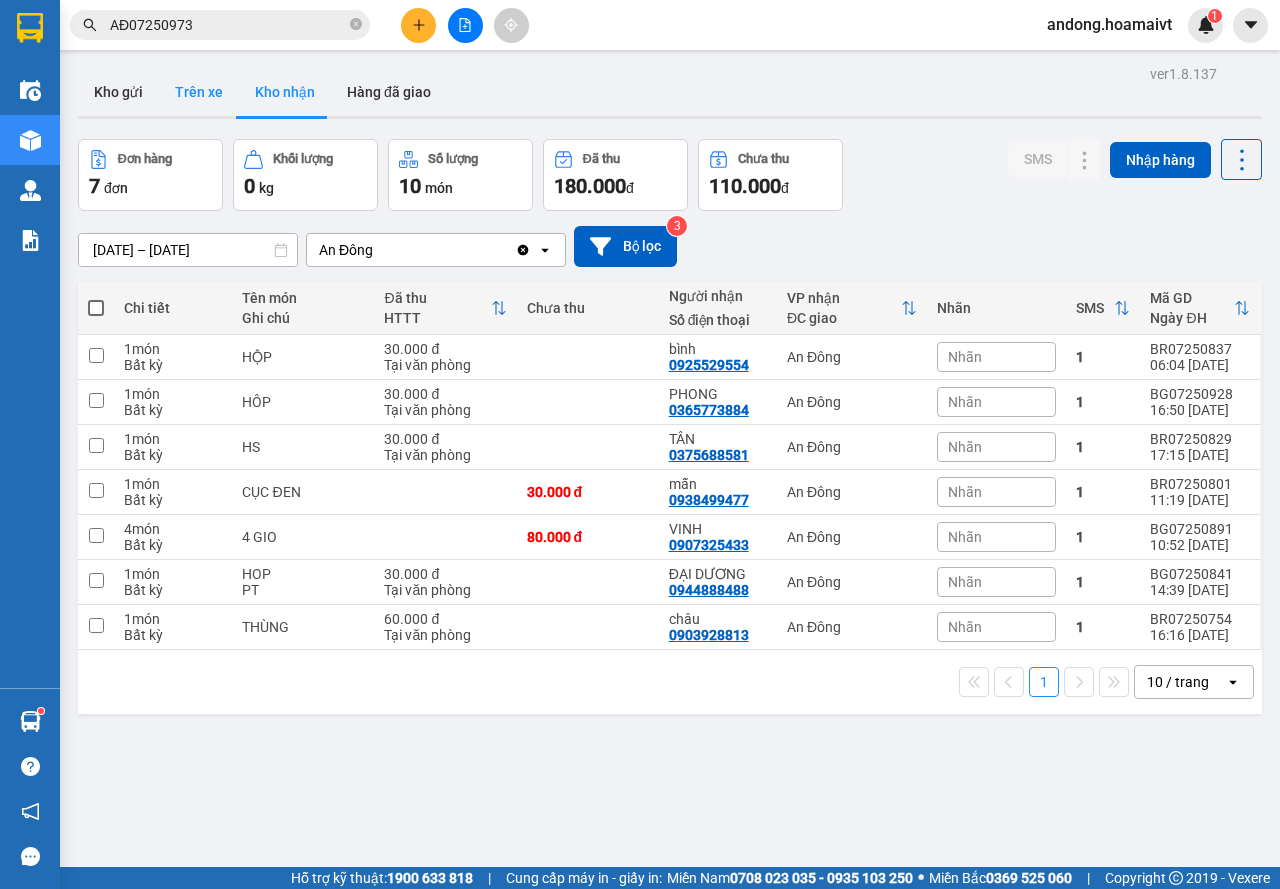 scroll, scrollTop: 0, scrollLeft: 0, axis: both 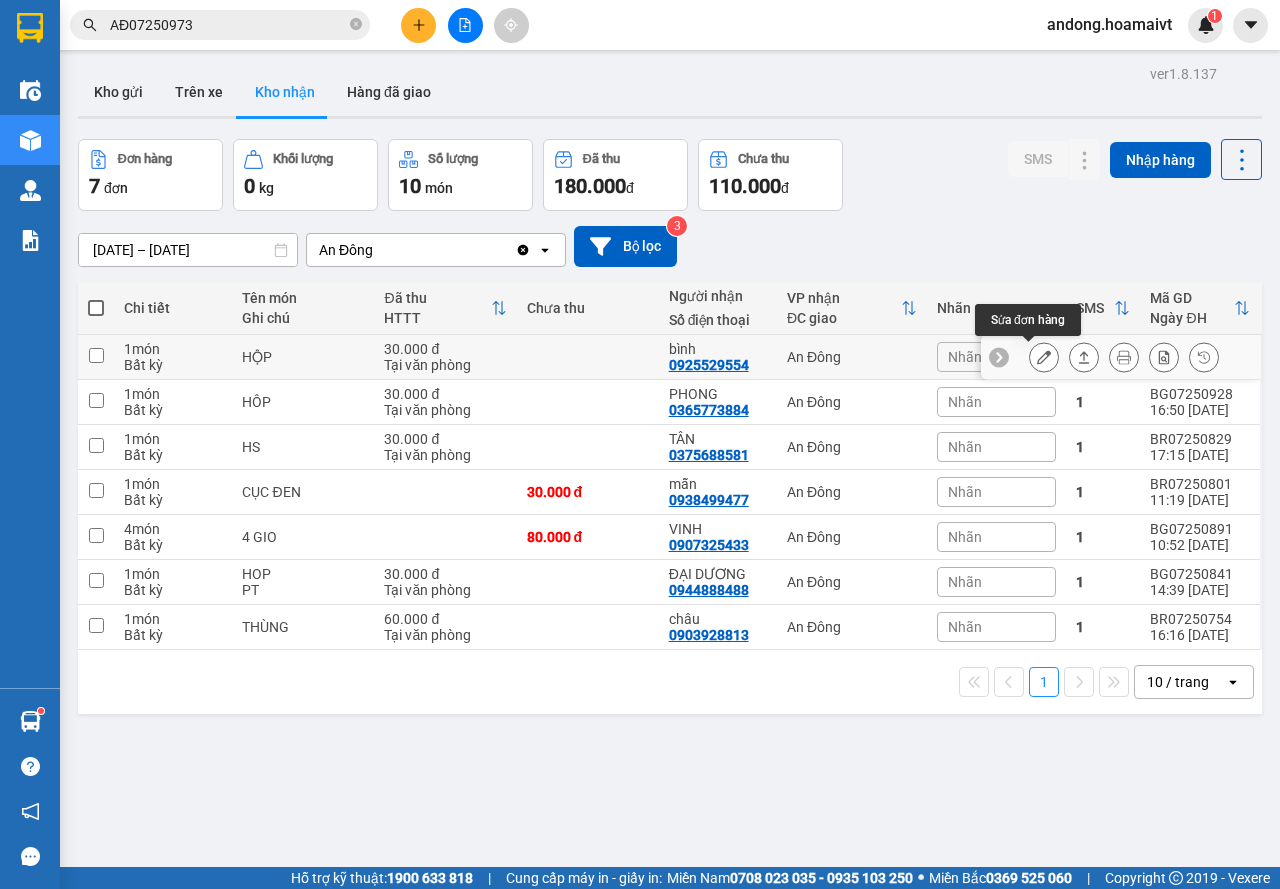 click at bounding box center [1044, 357] 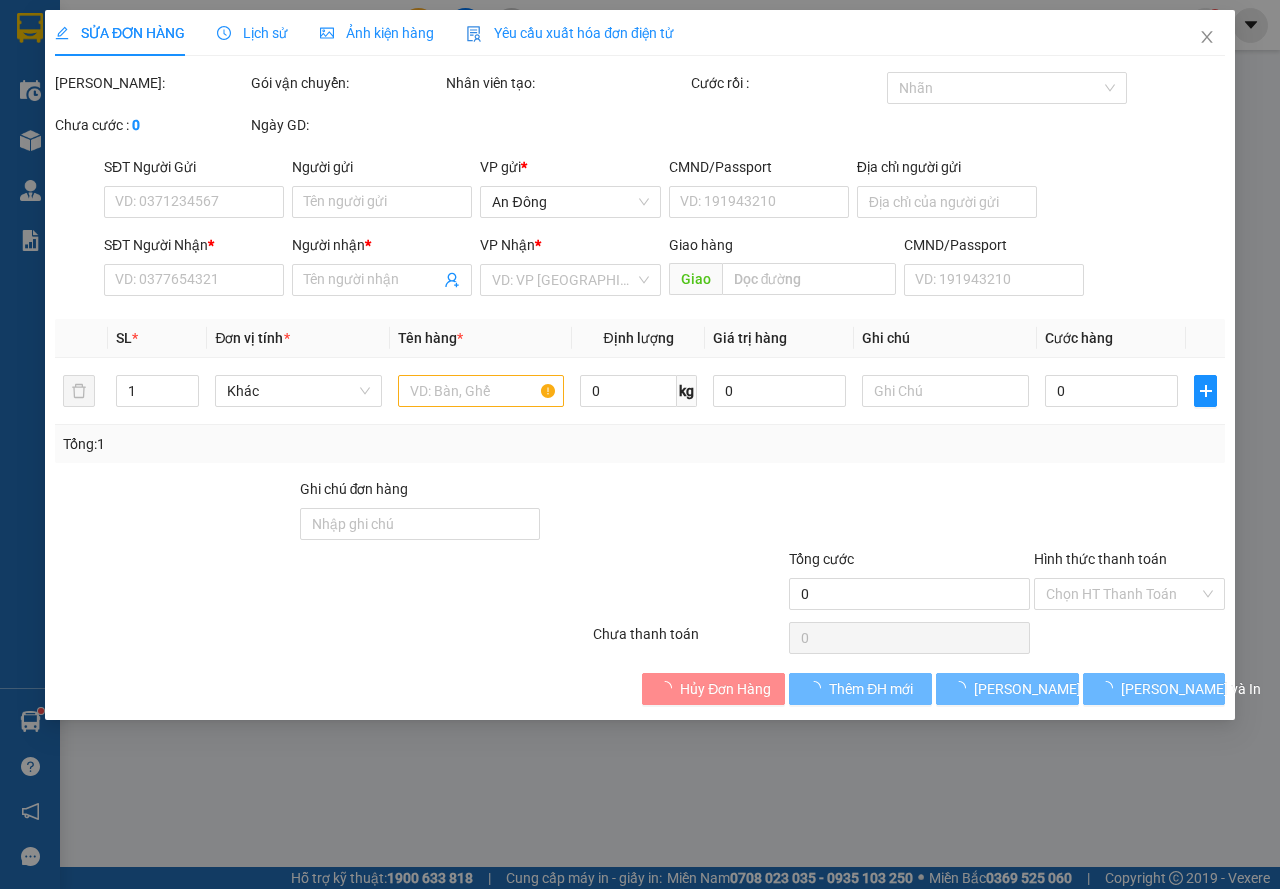 type on "0938904905" 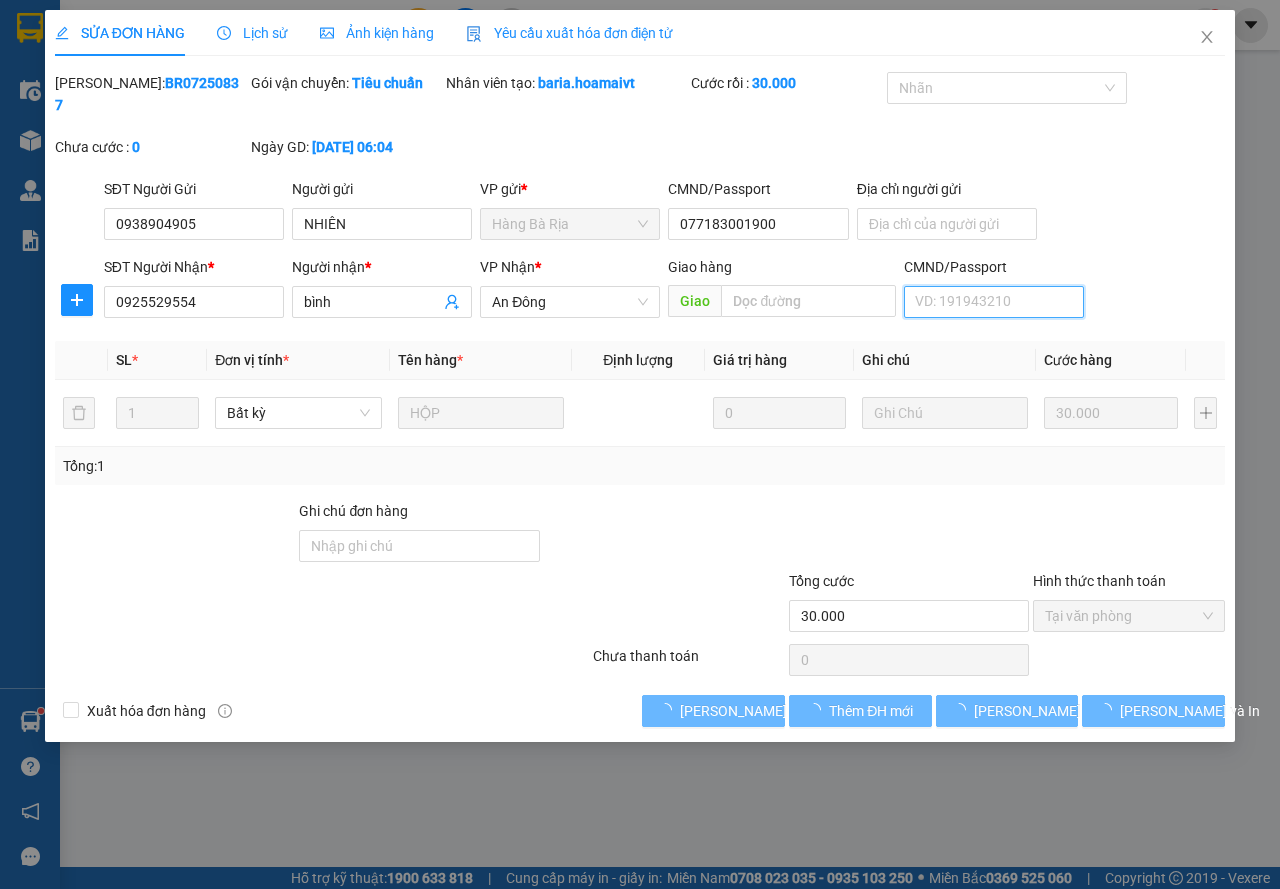 click on "CMND/Passport" at bounding box center (994, 302) 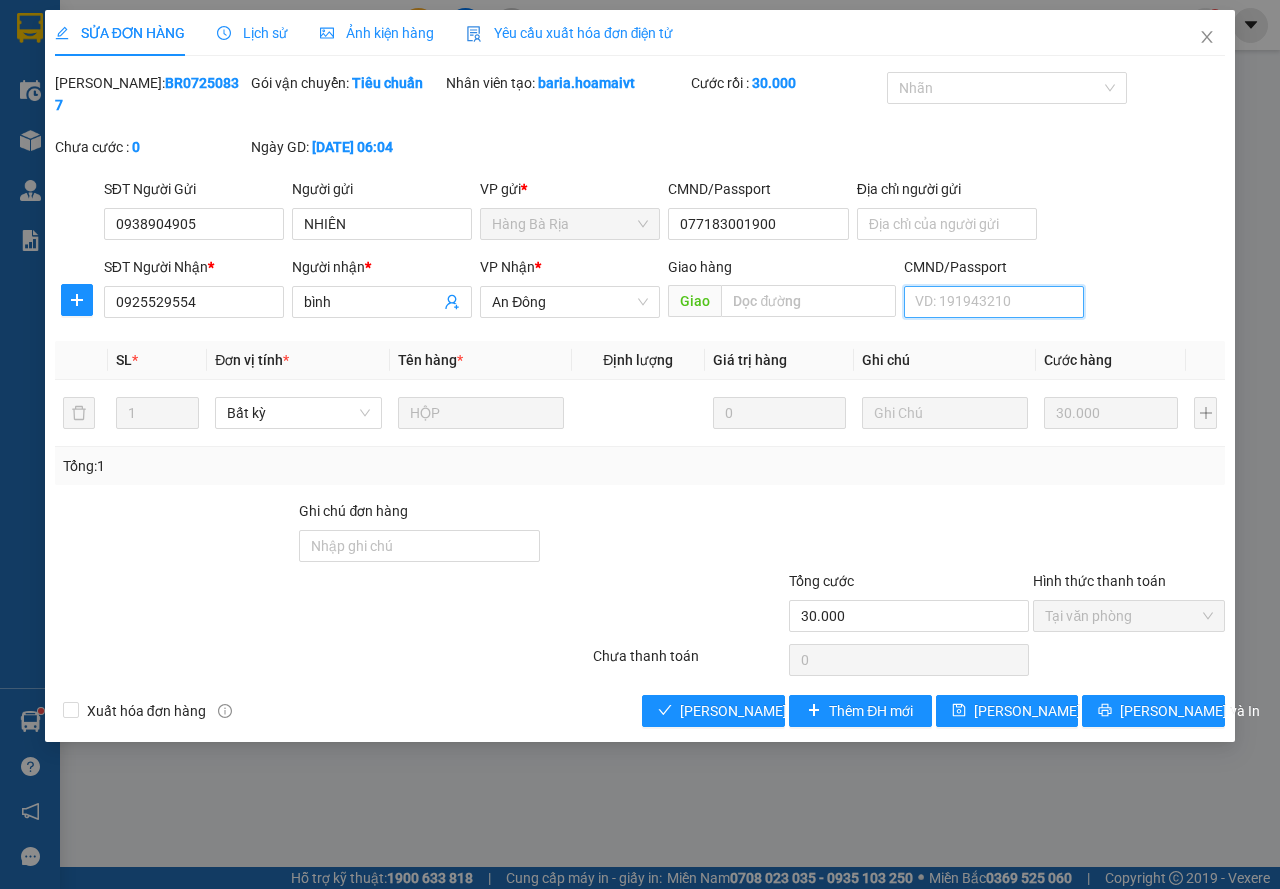 click on "CMND/Passport" at bounding box center [994, 302] 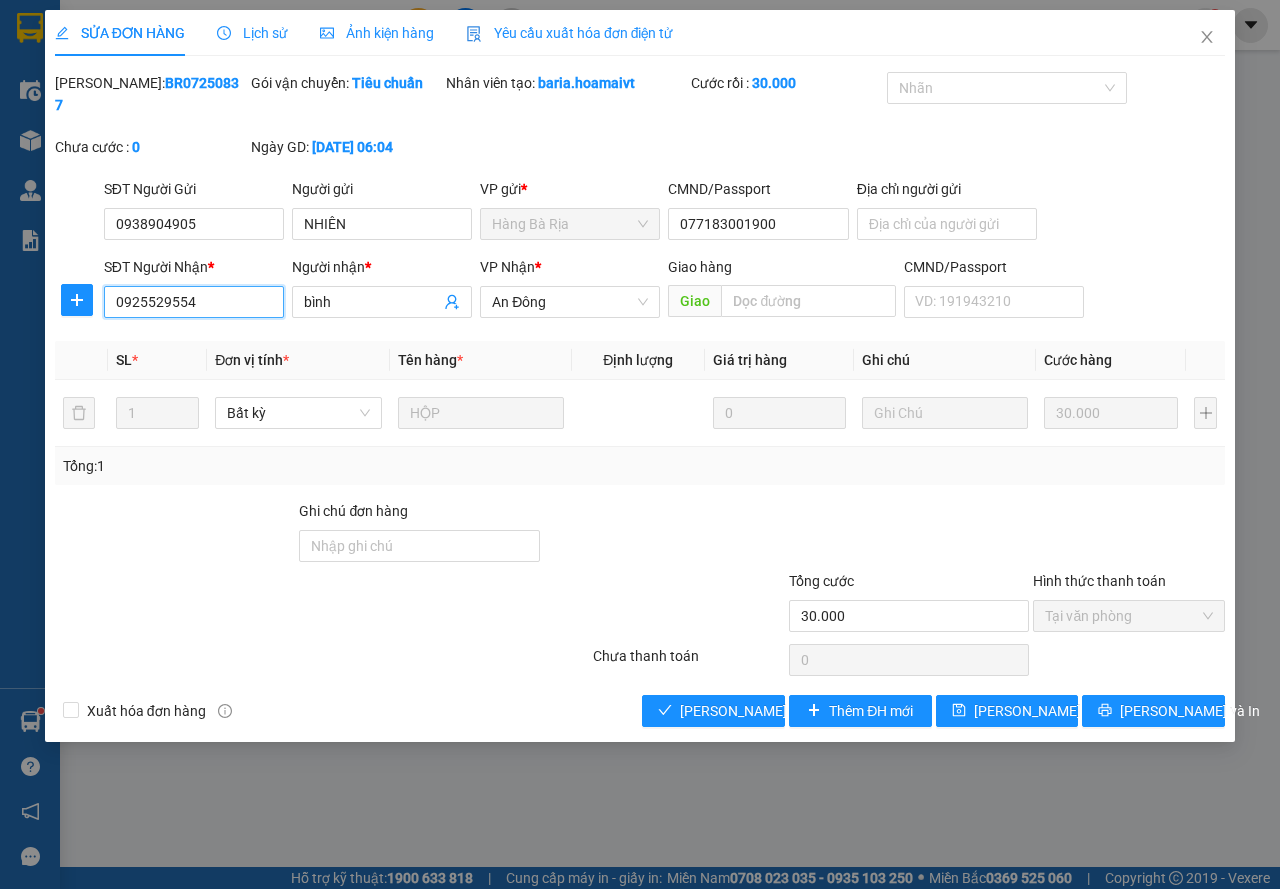 drag, startPoint x: 219, startPoint y: 309, endPoint x: 23, endPoint y: 348, distance: 199.84244 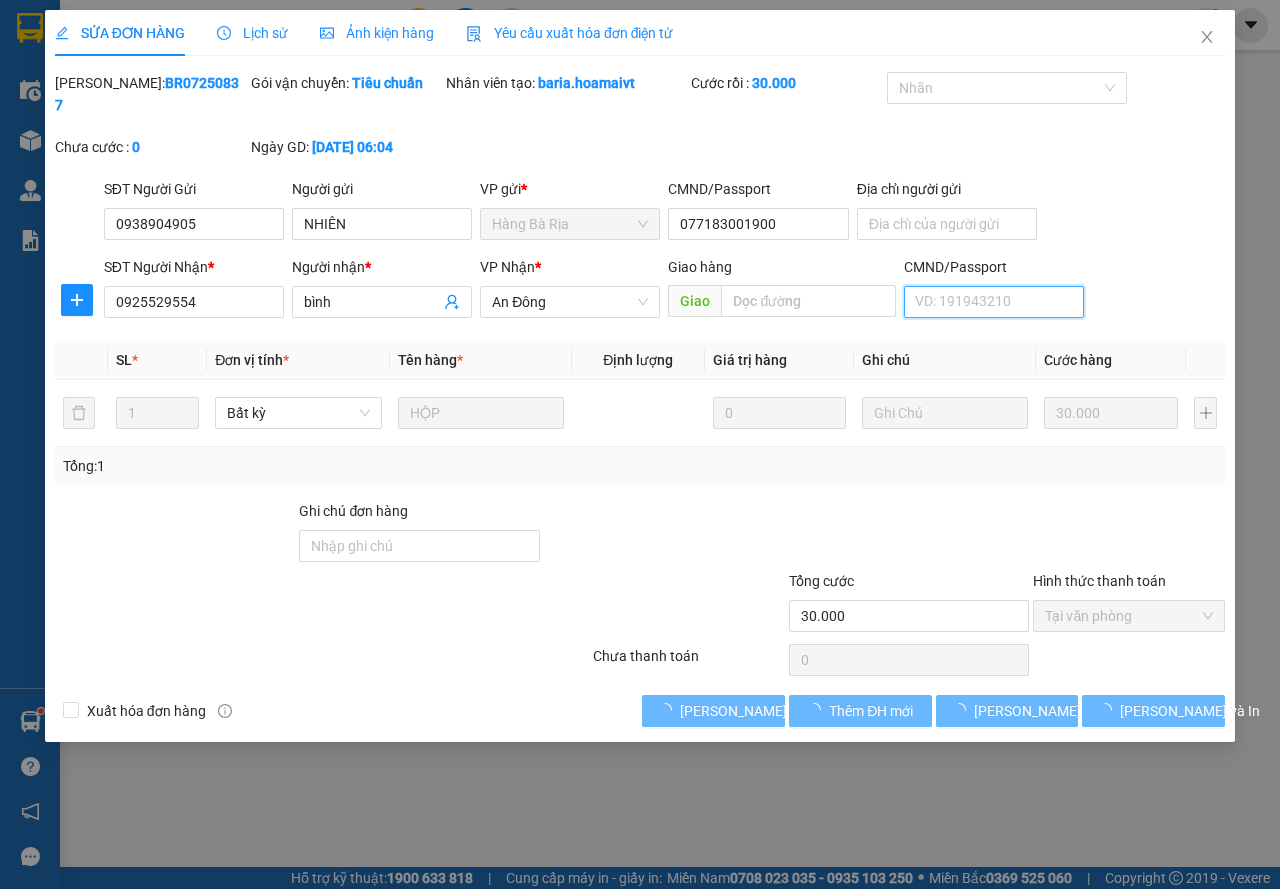 click on "CMND/Passport" at bounding box center (994, 302) 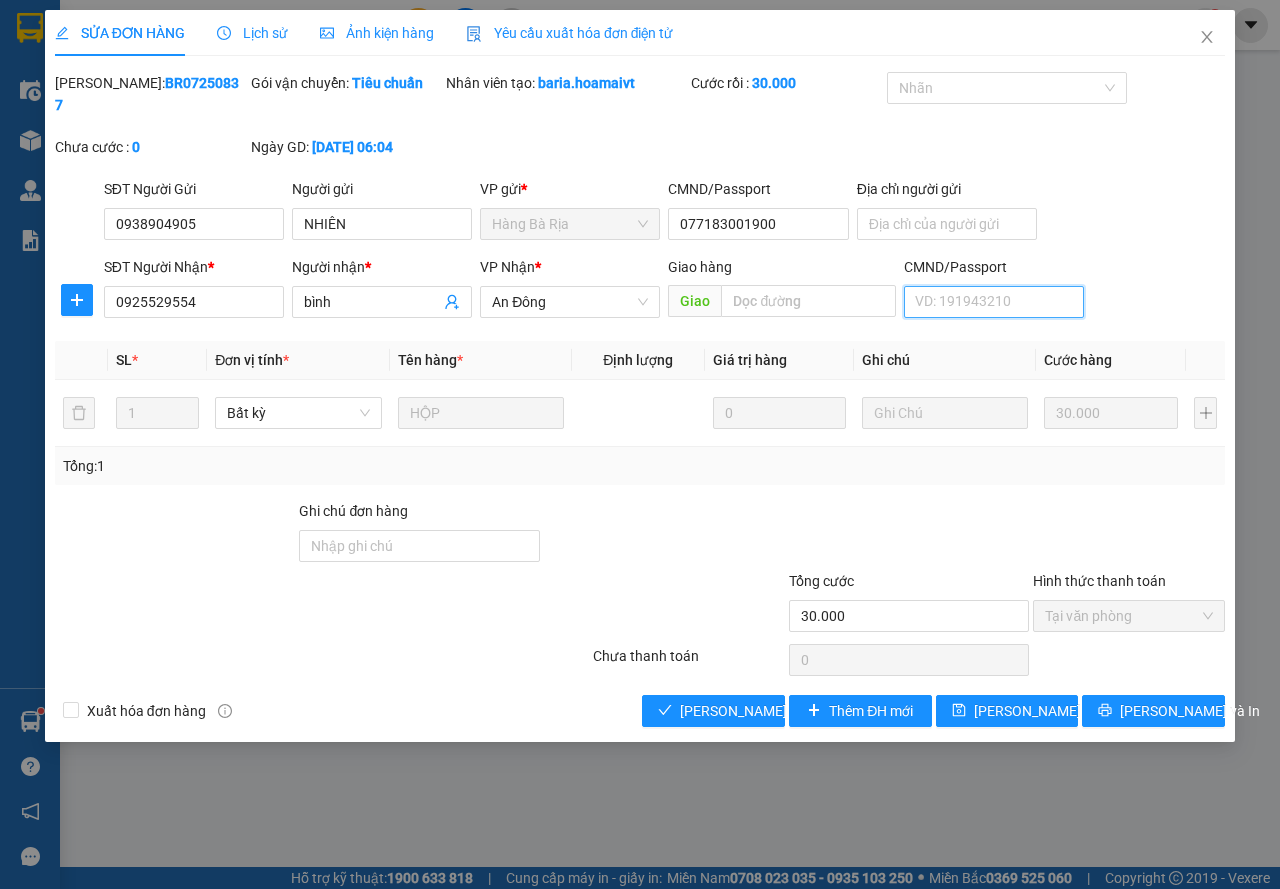 paste on "080083008564" 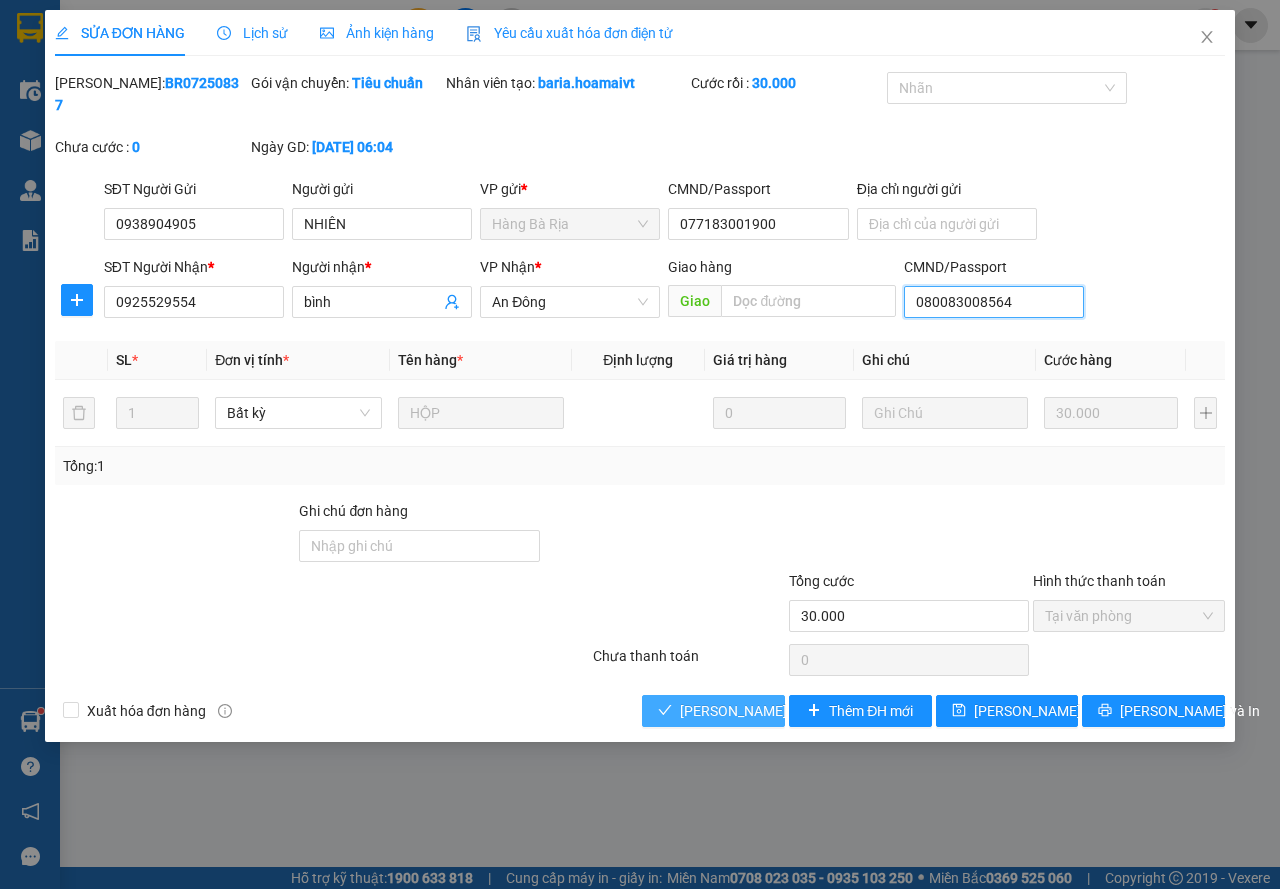 type on "080083008564" 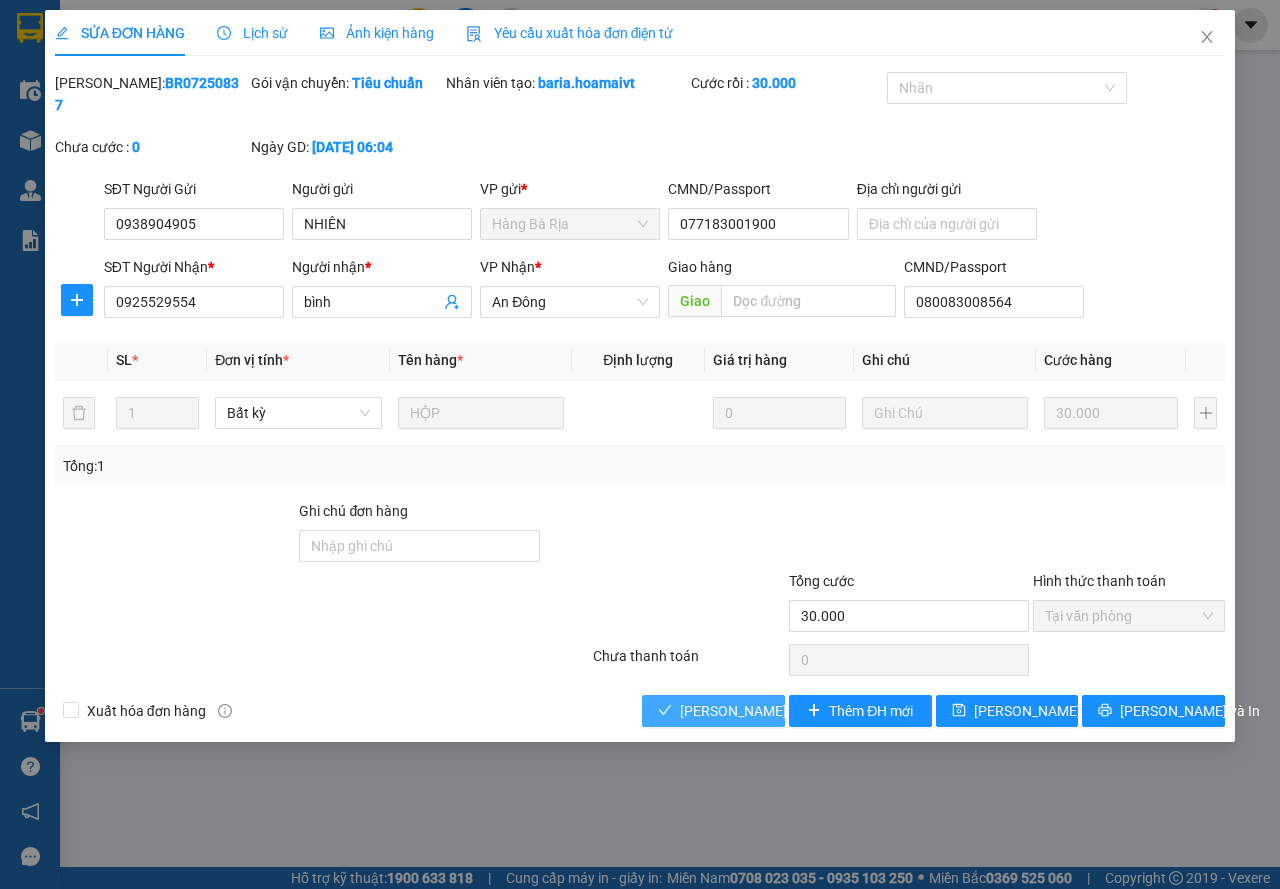 click on "[PERSON_NAME] và Giao hàng" at bounding box center (776, 711) 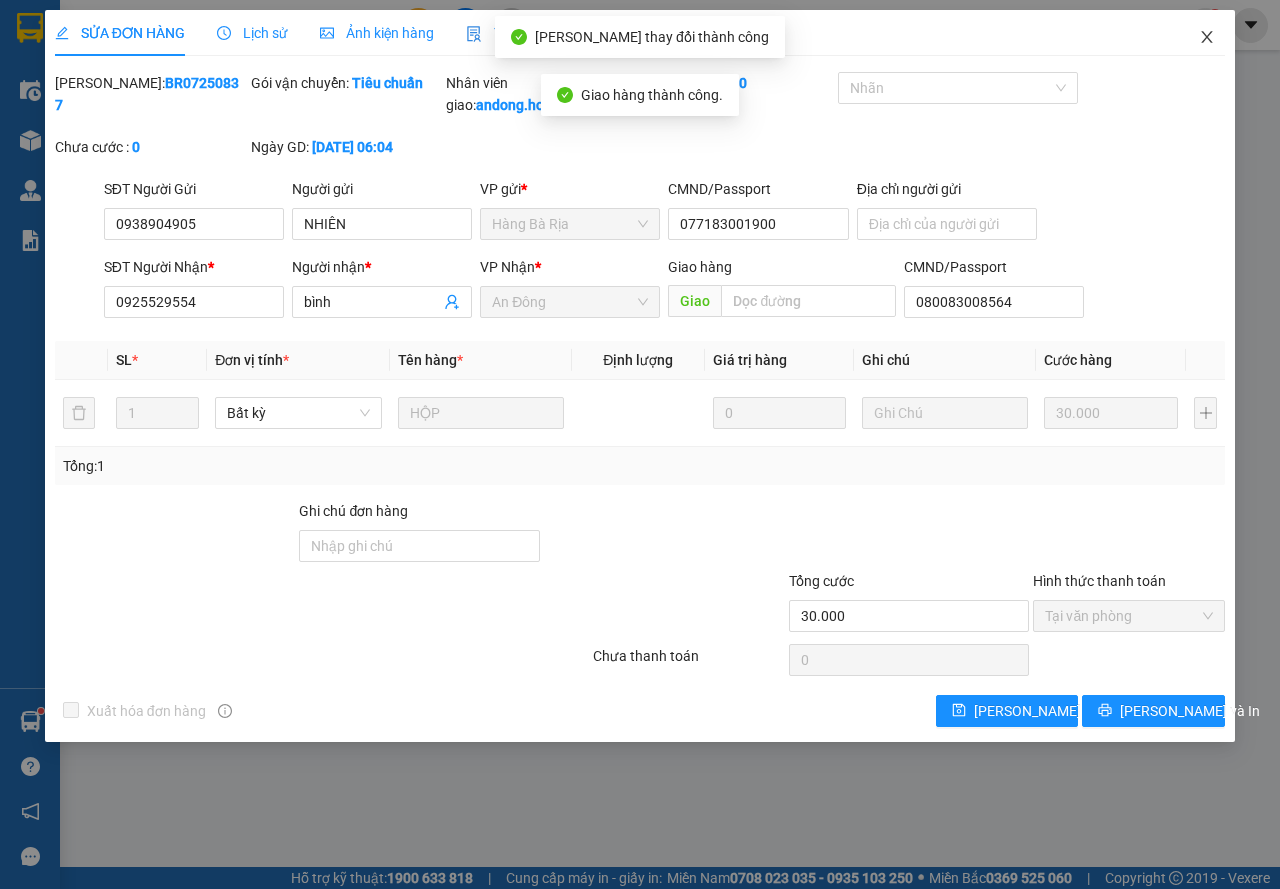 click at bounding box center [1207, 38] 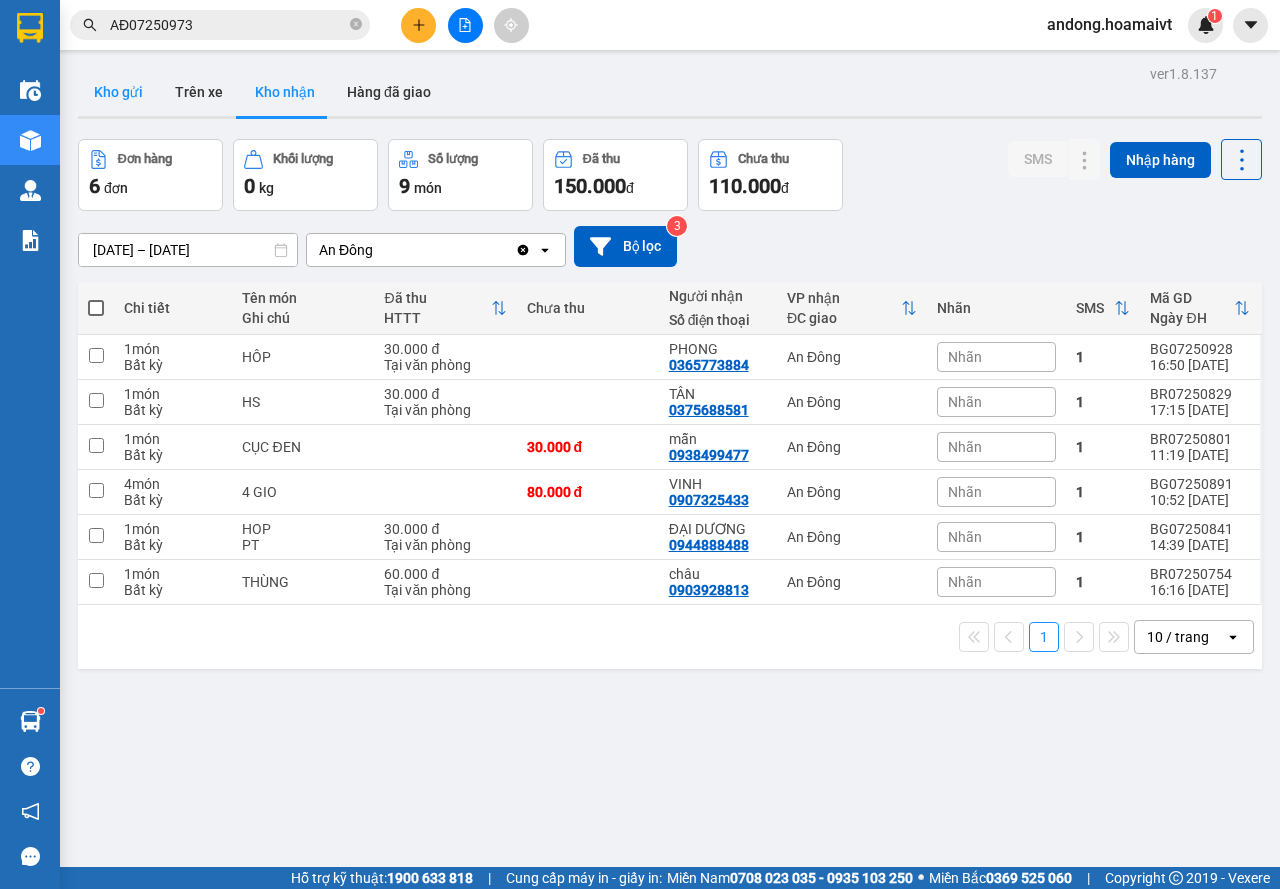 click on "Kho gửi" at bounding box center [118, 92] 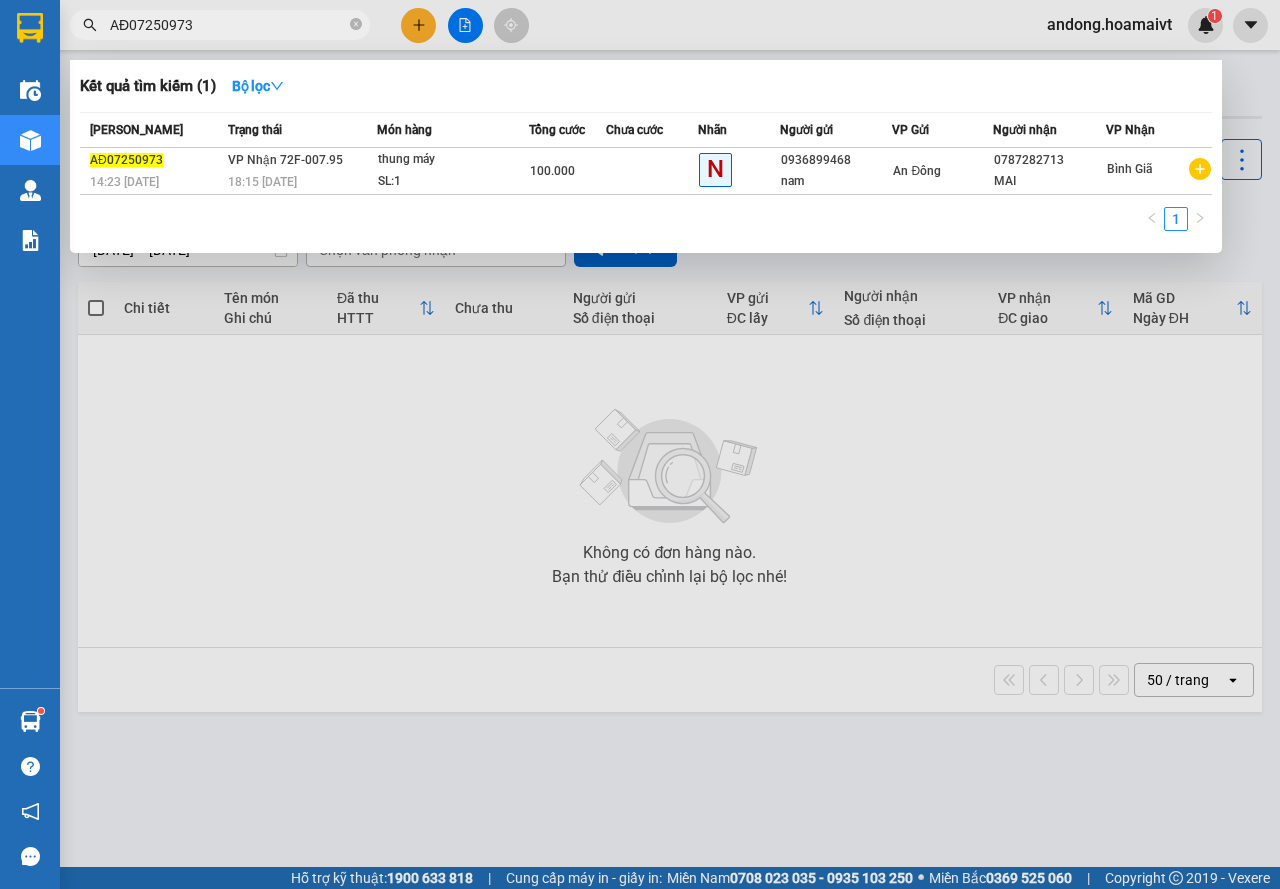 click on "AĐ07250973" at bounding box center [220, 25] 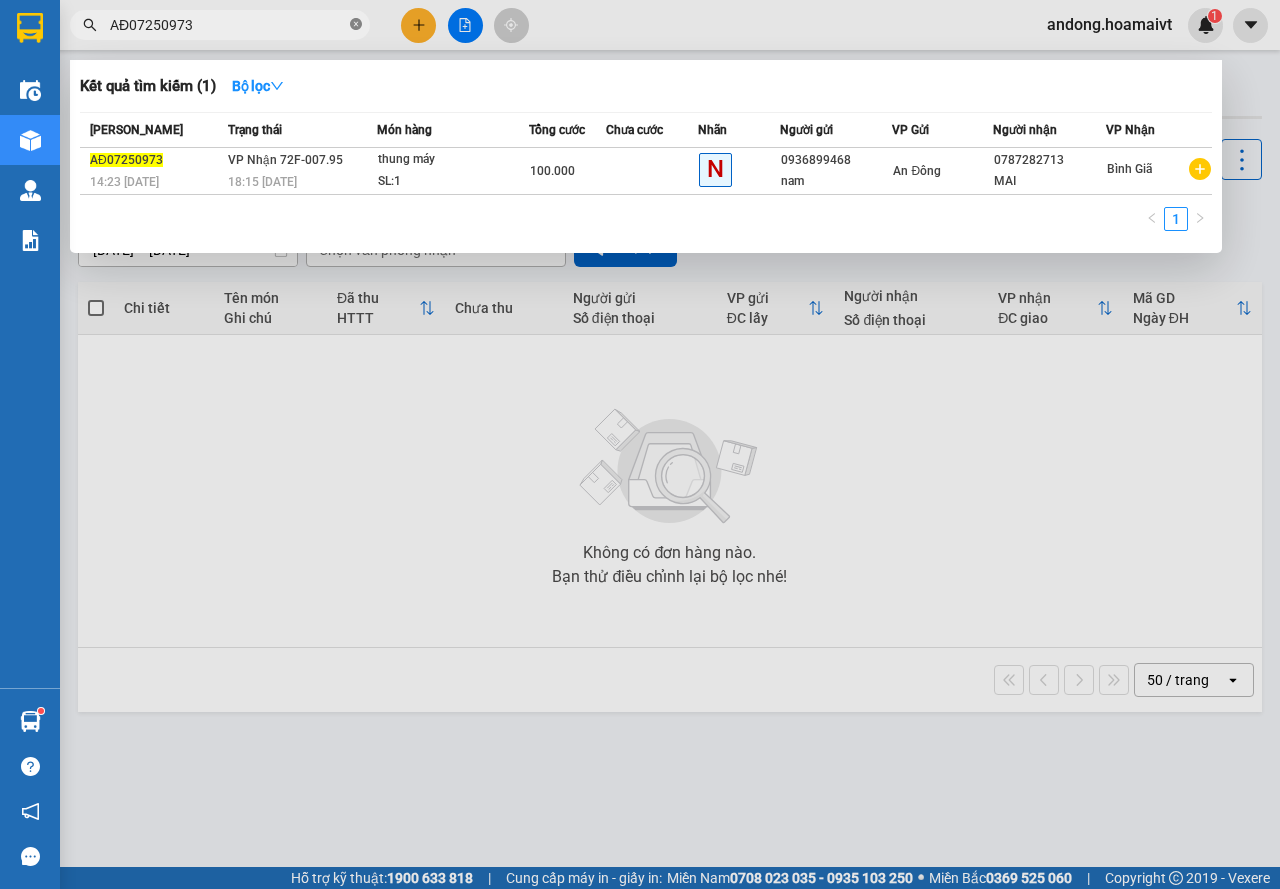 click 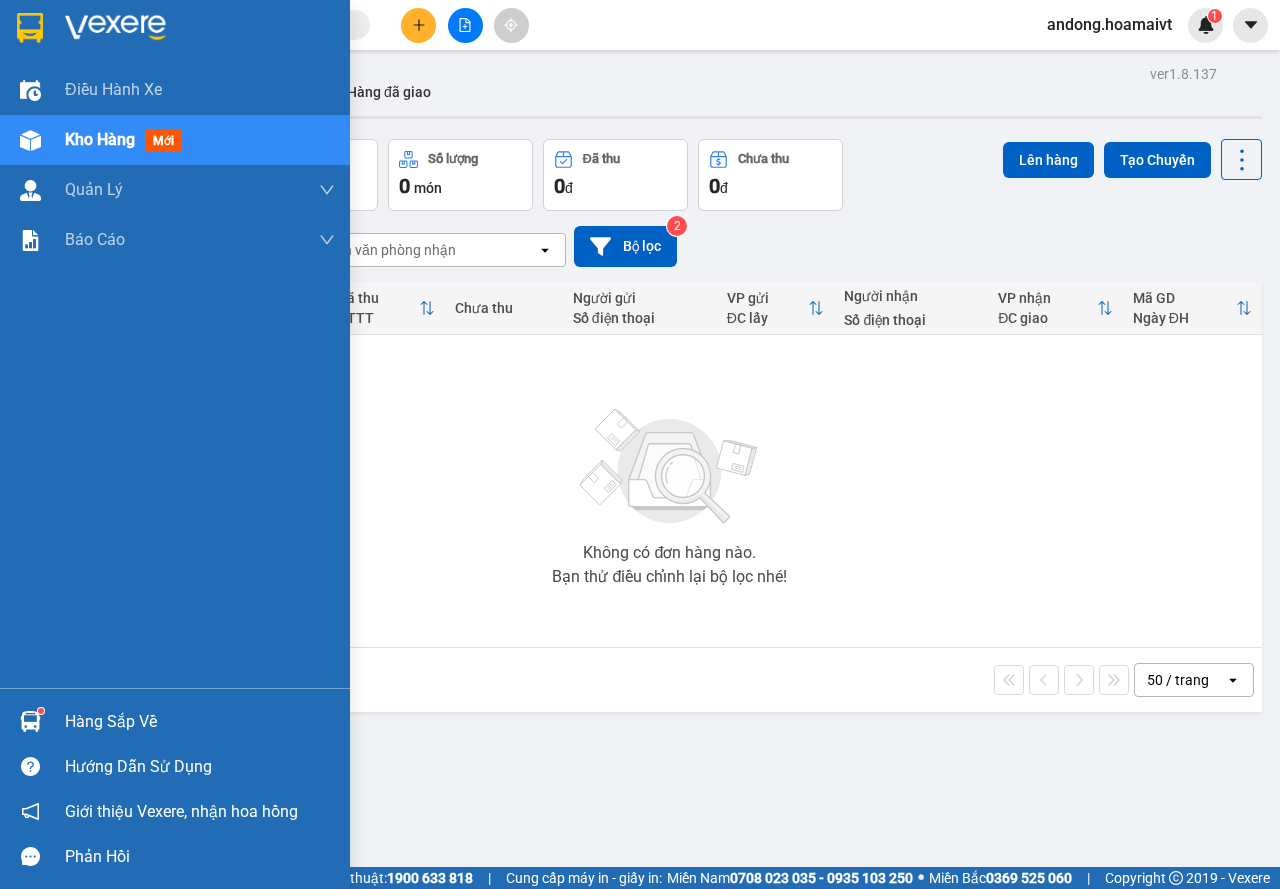click at bounding box center (30, 721) 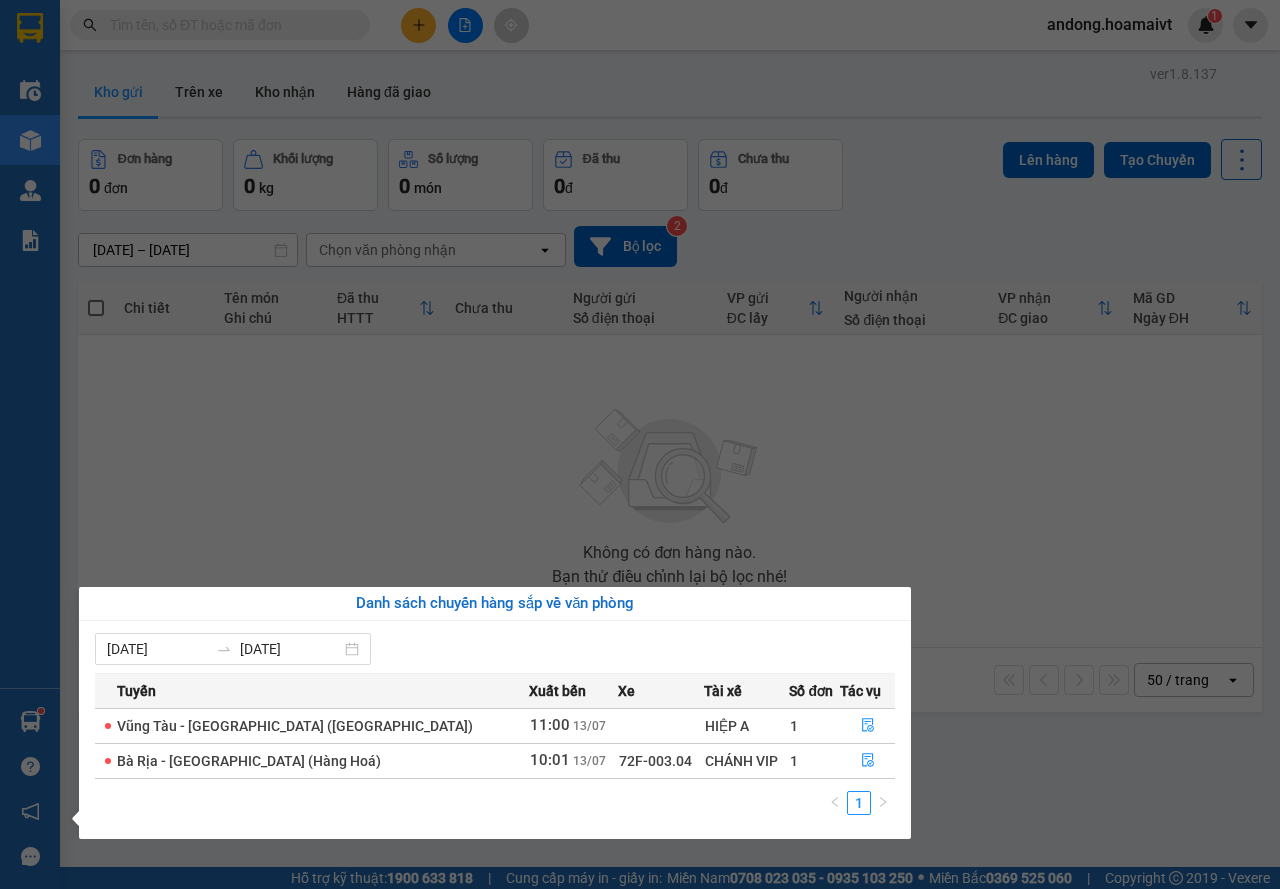 click on "Kết quả tìm kiếm ( 1 )  Bộ lọc  Mã ĐH Trạng thái Món hàng Tổng cước Chưa cước Nhãn Người gửi VP Gửi Người nhận VP Nhận AĐ07250973 14:23 - 11/07 VP Nhận   72F-007.95 18:15 - 11/07 thung máy SL:  1 100.000 N 0936899468 nam  An Đông 0787282713 MAI Bình Giã 1 andong.hoamaivt 1     Điều hành xe     Kho hàng mới     Quản Lý Quản lý chuyến Quản lý khách hàng mới     Báo cáo Báo cáo dòng tiền (nhân viên) Doanh số tạo đơn theo VP gửi (nhân viên) Hàng sắp về Hướng dẫn sử dụng Giới thiệu Vexere, nhận hoa hồng Phản hồi Phần mềm hỗ trợ bạn tốt chứ? ver  1.8.137 Kho gửi Trên xe Kho nhận Hàng đã giao Đơn hàng 0 đơn Khối lượng 0 kg Số lượng 0 món Đã thu 0  đ Chưa thu 0  đ Lên hàng Tạo Chuyến 12/07/2025 – 13/07/2025 Press the down arrow key to interact with the calendar and select a date. Press the escape button to close the calendar. open Bộ lọc 2 HTTT |" at bounding box center (640, 444) 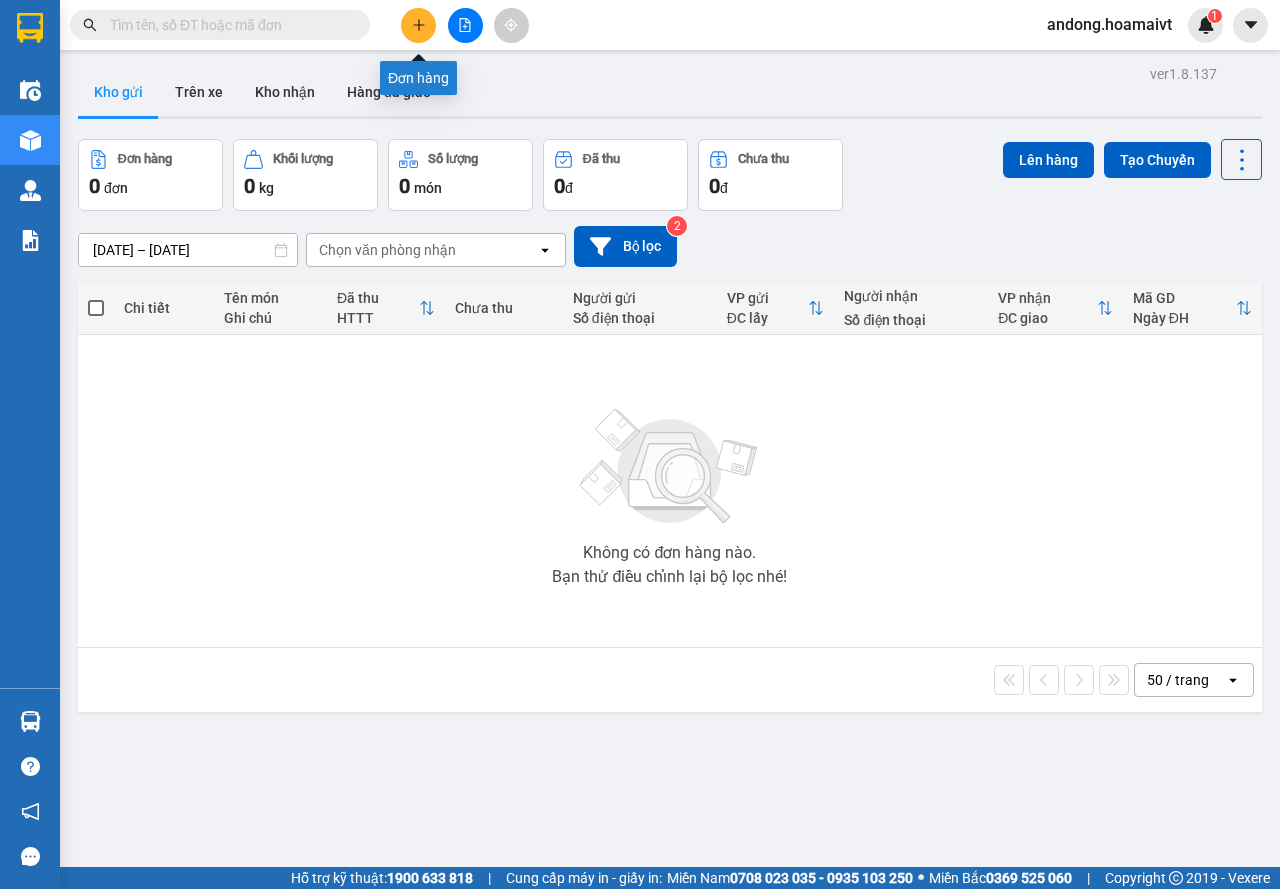 click at bounding box center (418, 25) 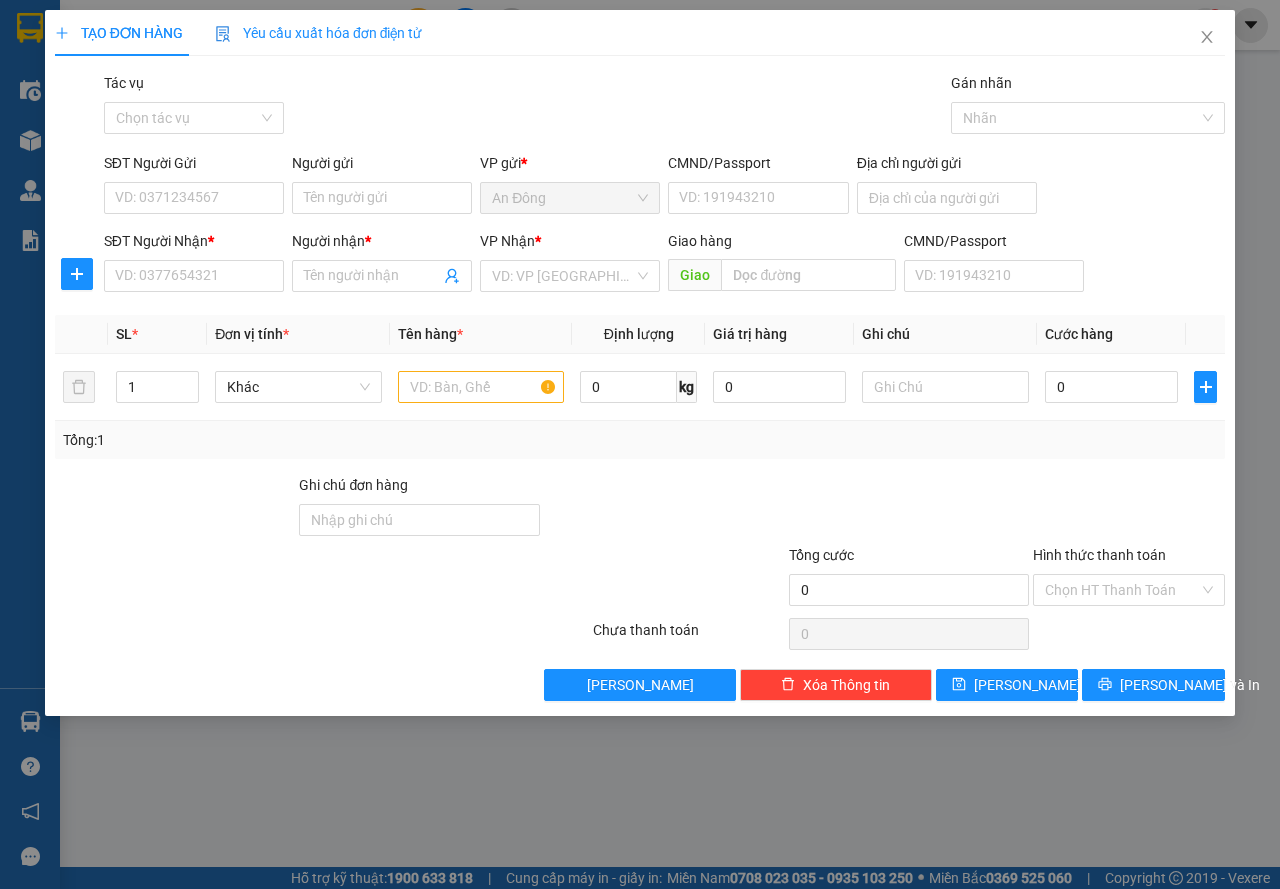 click on "SĐT Người Nhận  * VD: 0377654321" at bounding box center [194, 265] 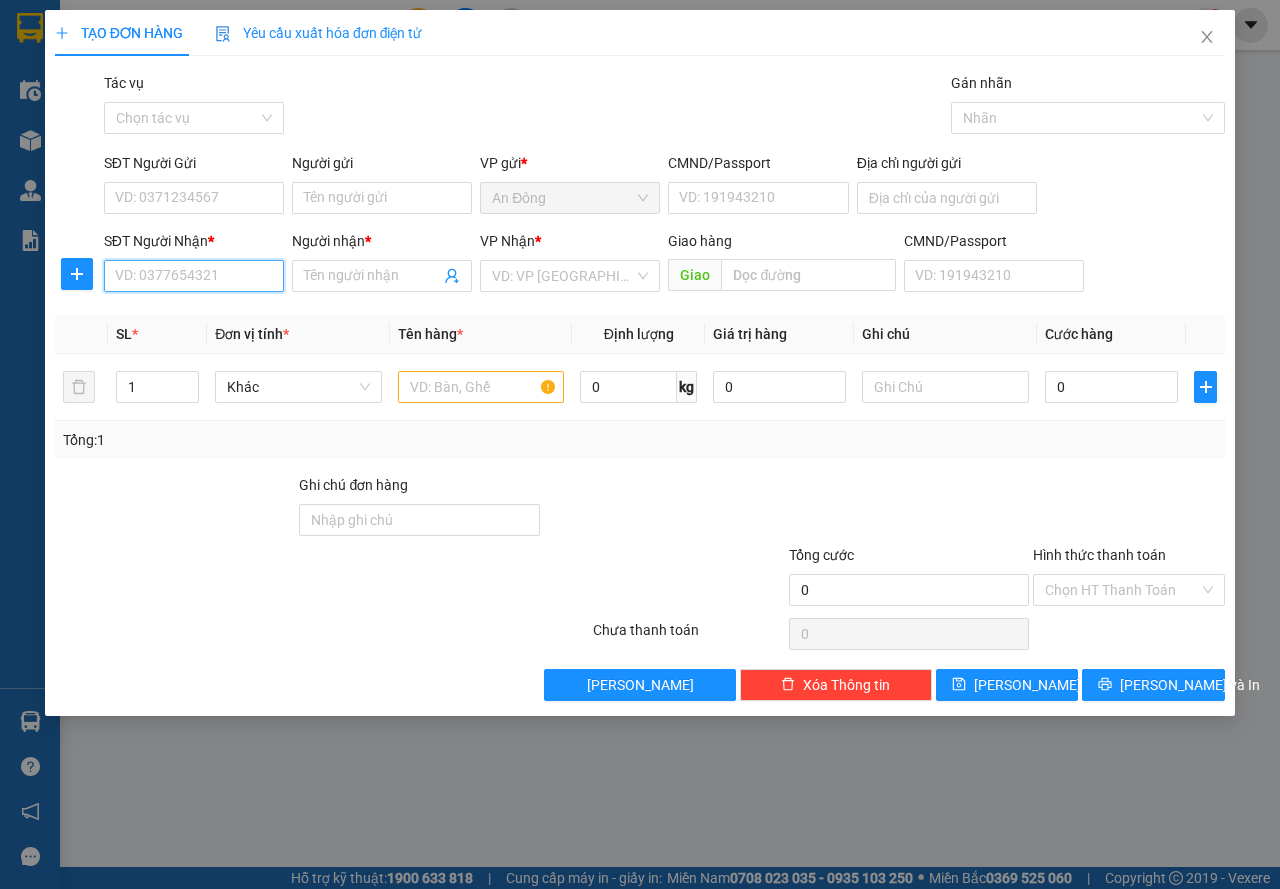 click on "SĐT Người Nhận  *" at bounding box center [194, 276] 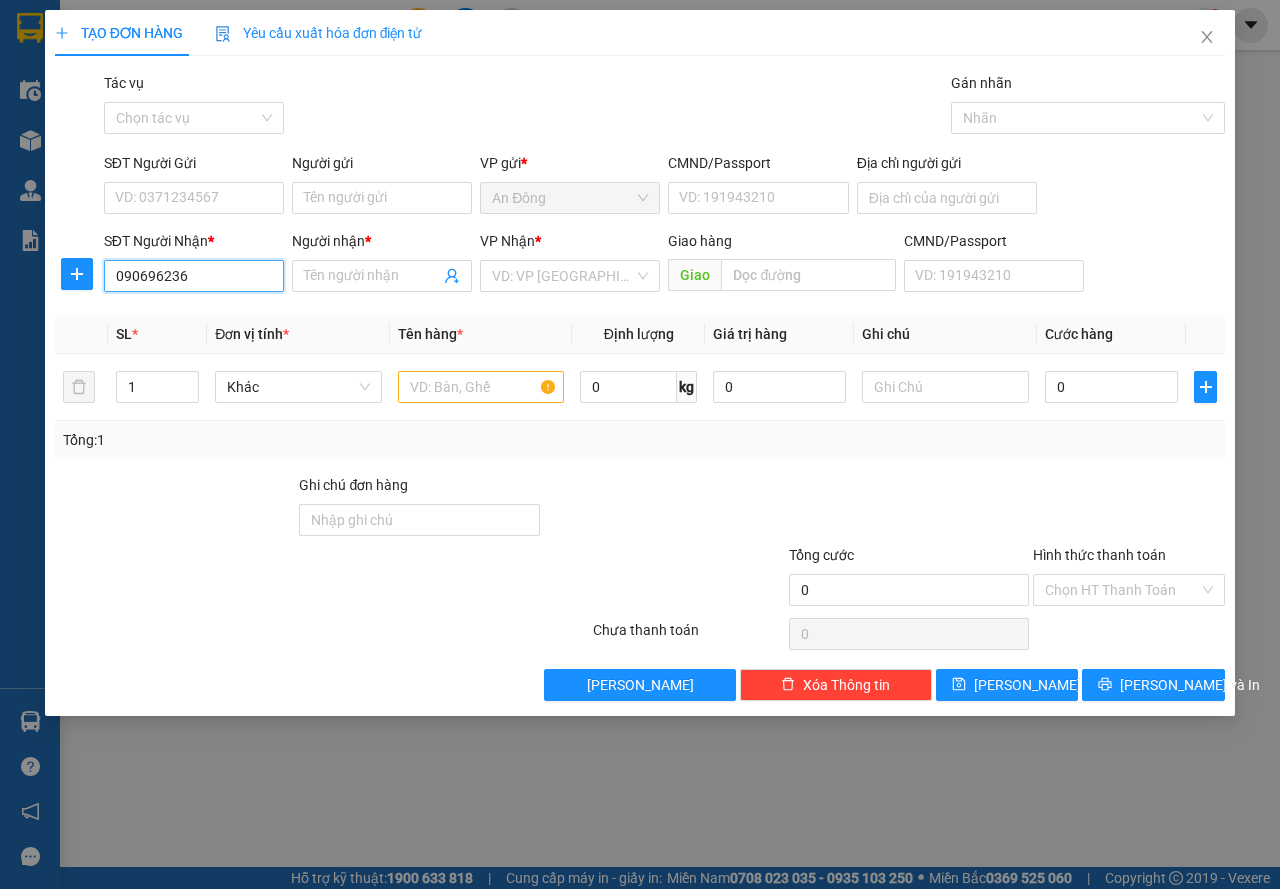 click on "090696236" at bounding box center [194, 276] 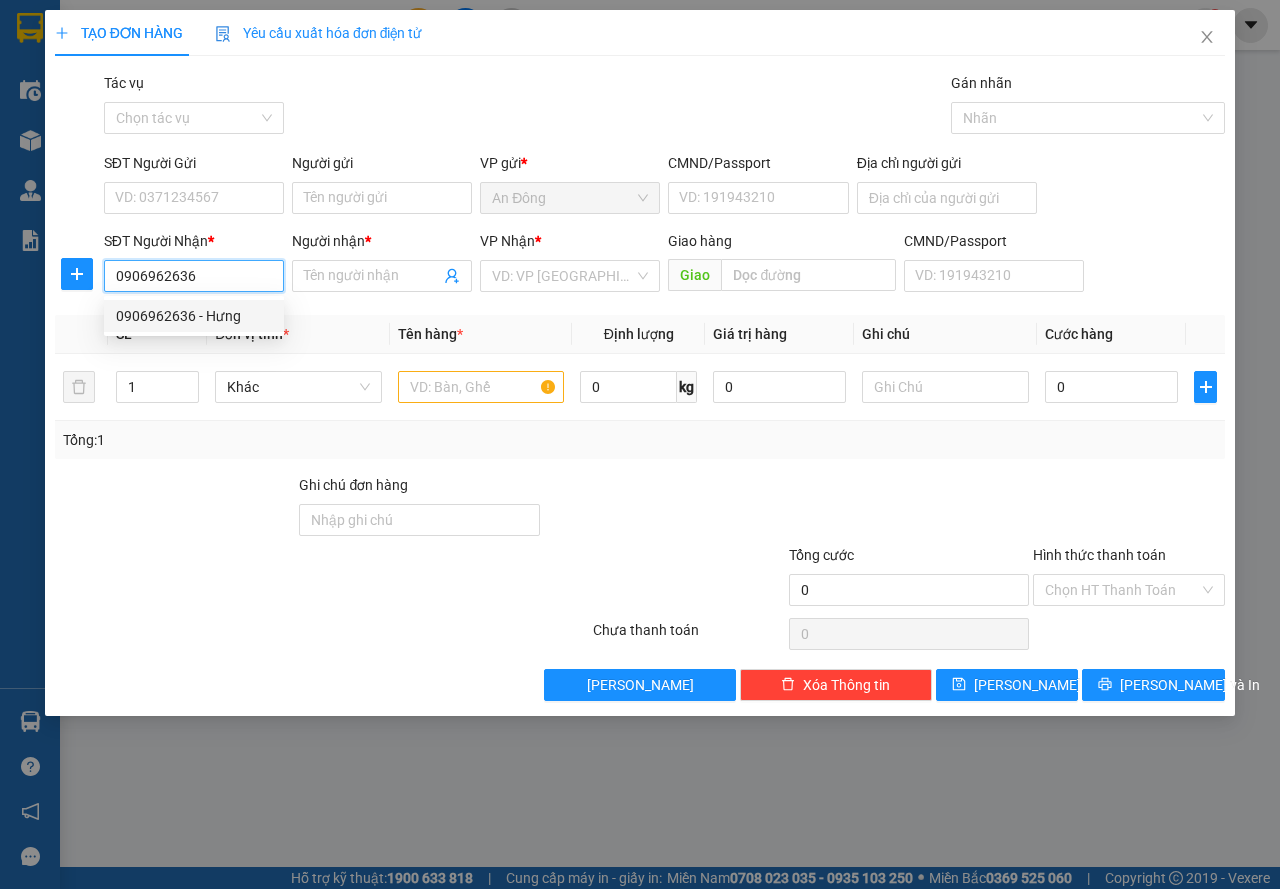 click on "0906962636 - Hưng" at bounding box center [194, 316] 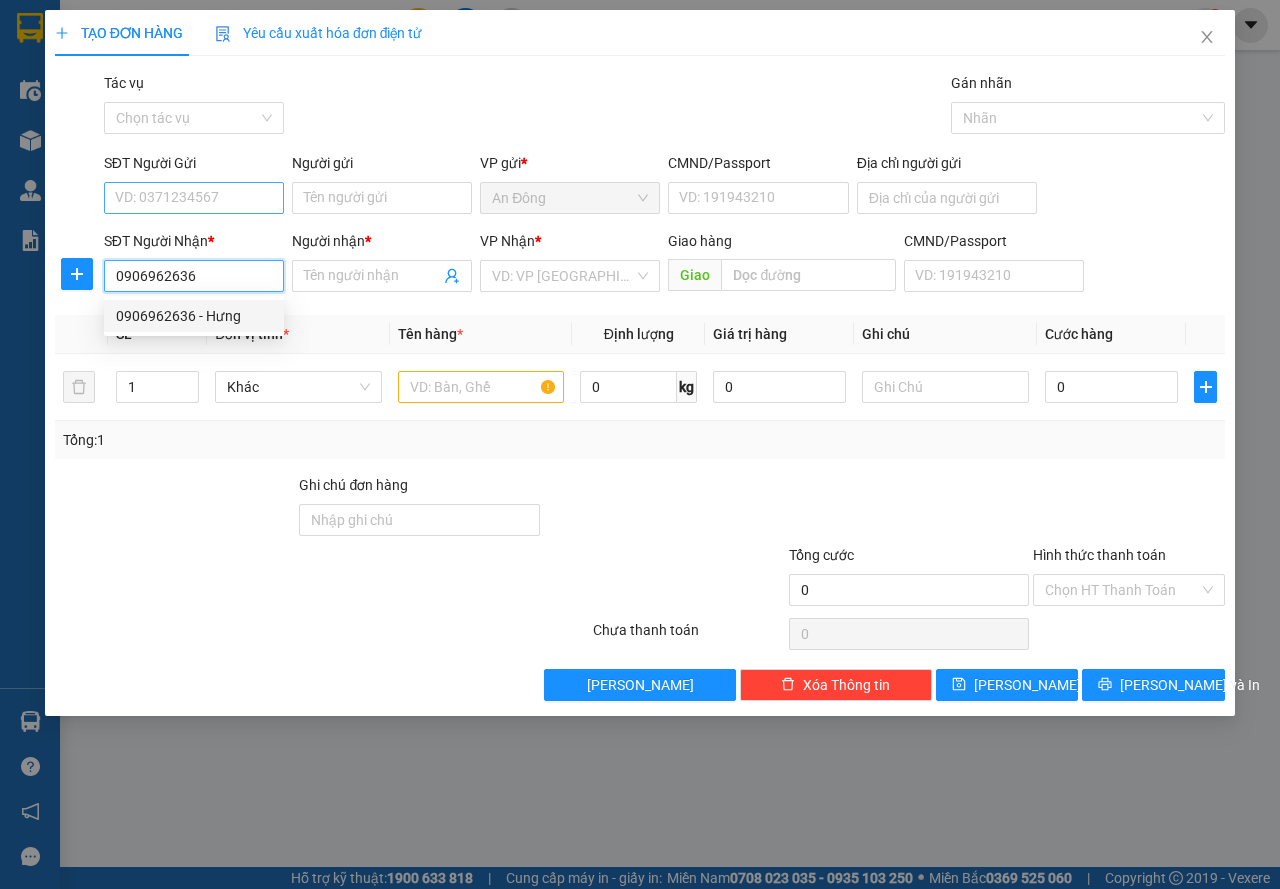 type on "Hưng" 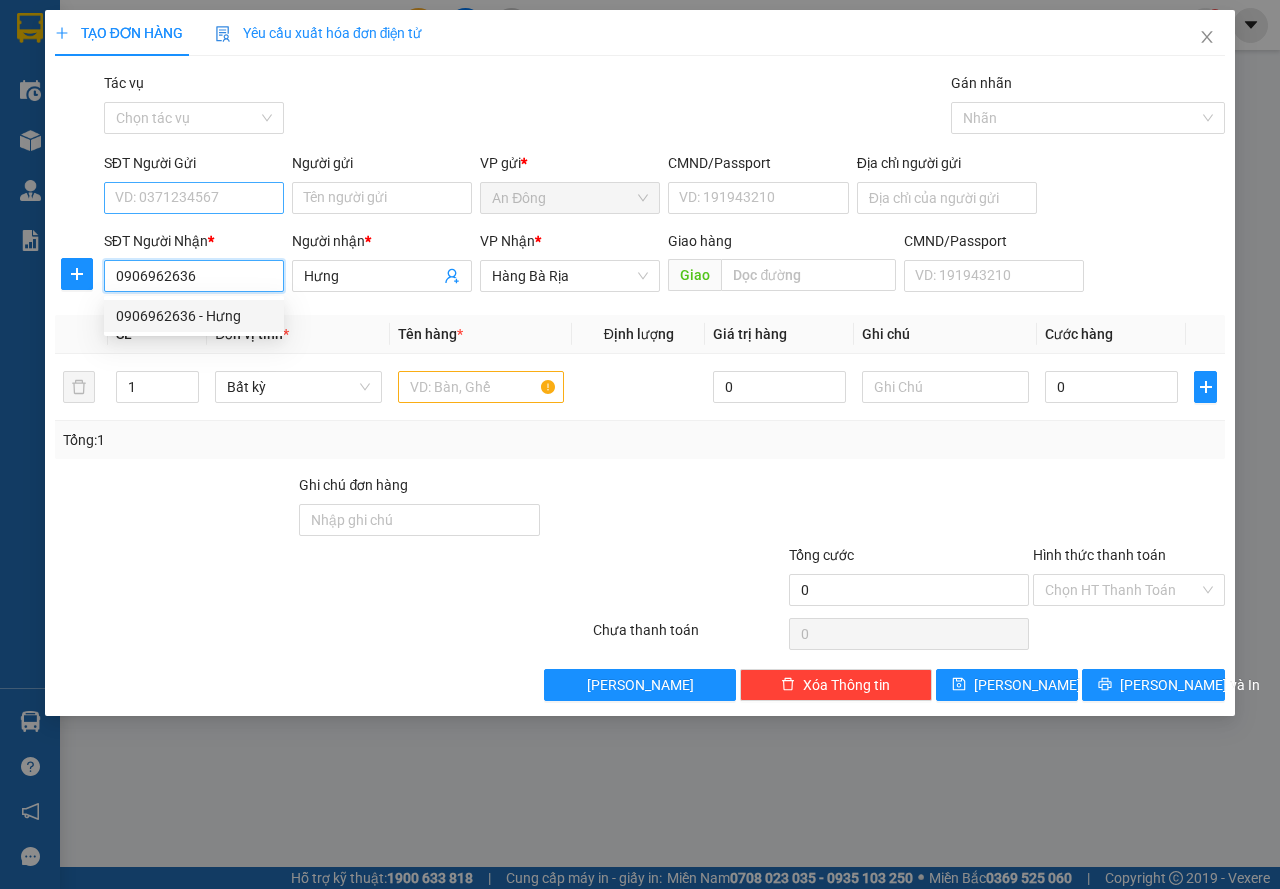type on "0906962636" 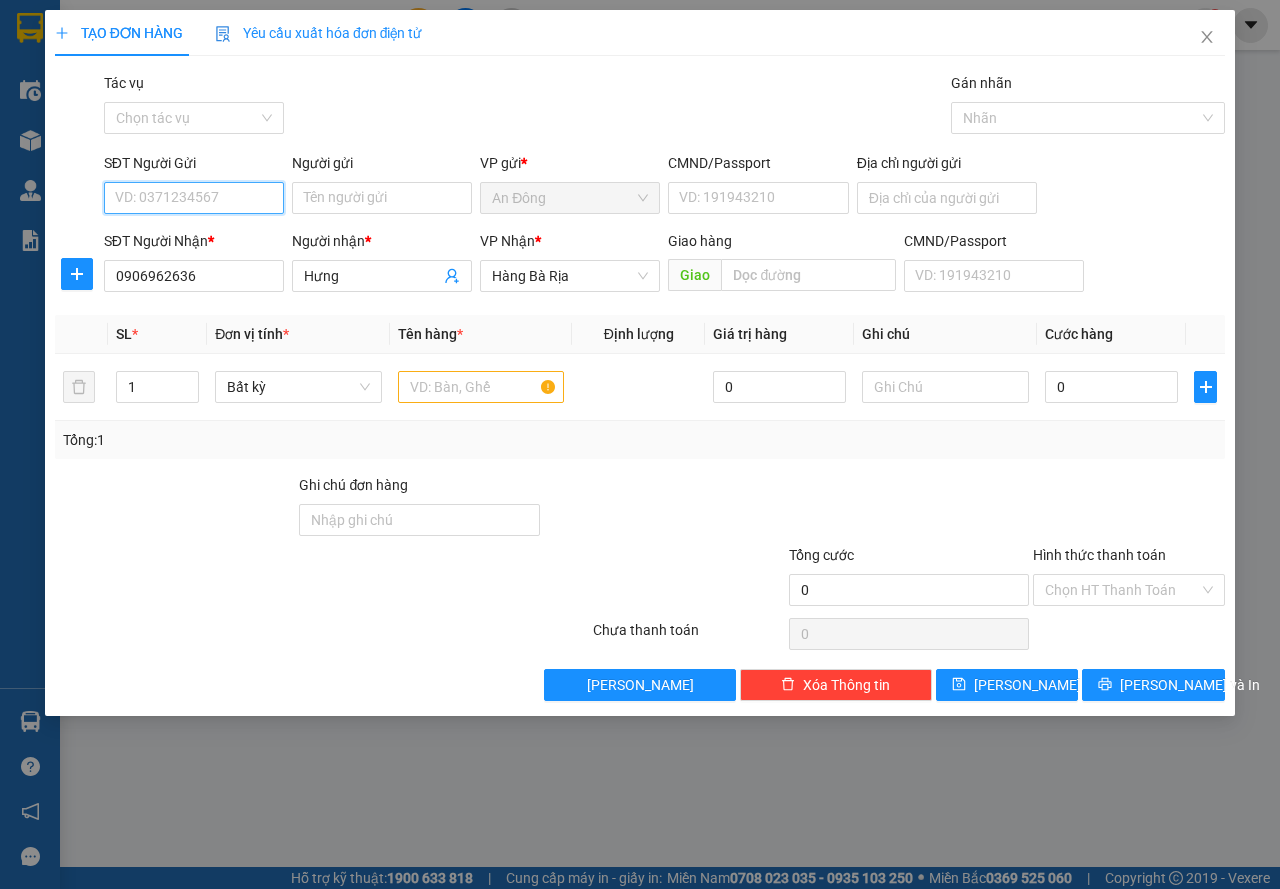 click on "SĐT Người Gửi" at bounding box center [194, 198] 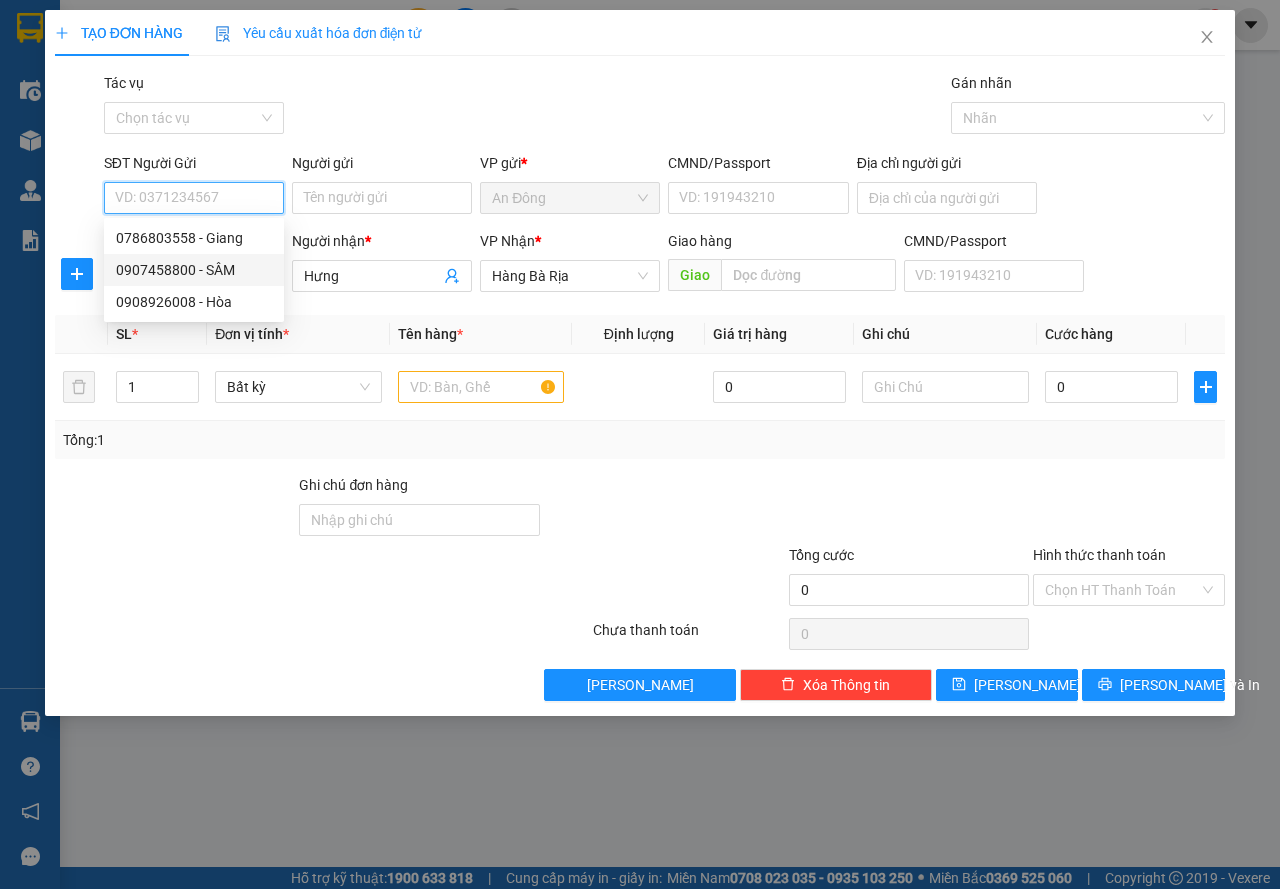 drag, startPoint x: 254, startPoint y: 268, endPoint x: 288, endPoint y: 279, distance: 35.735138 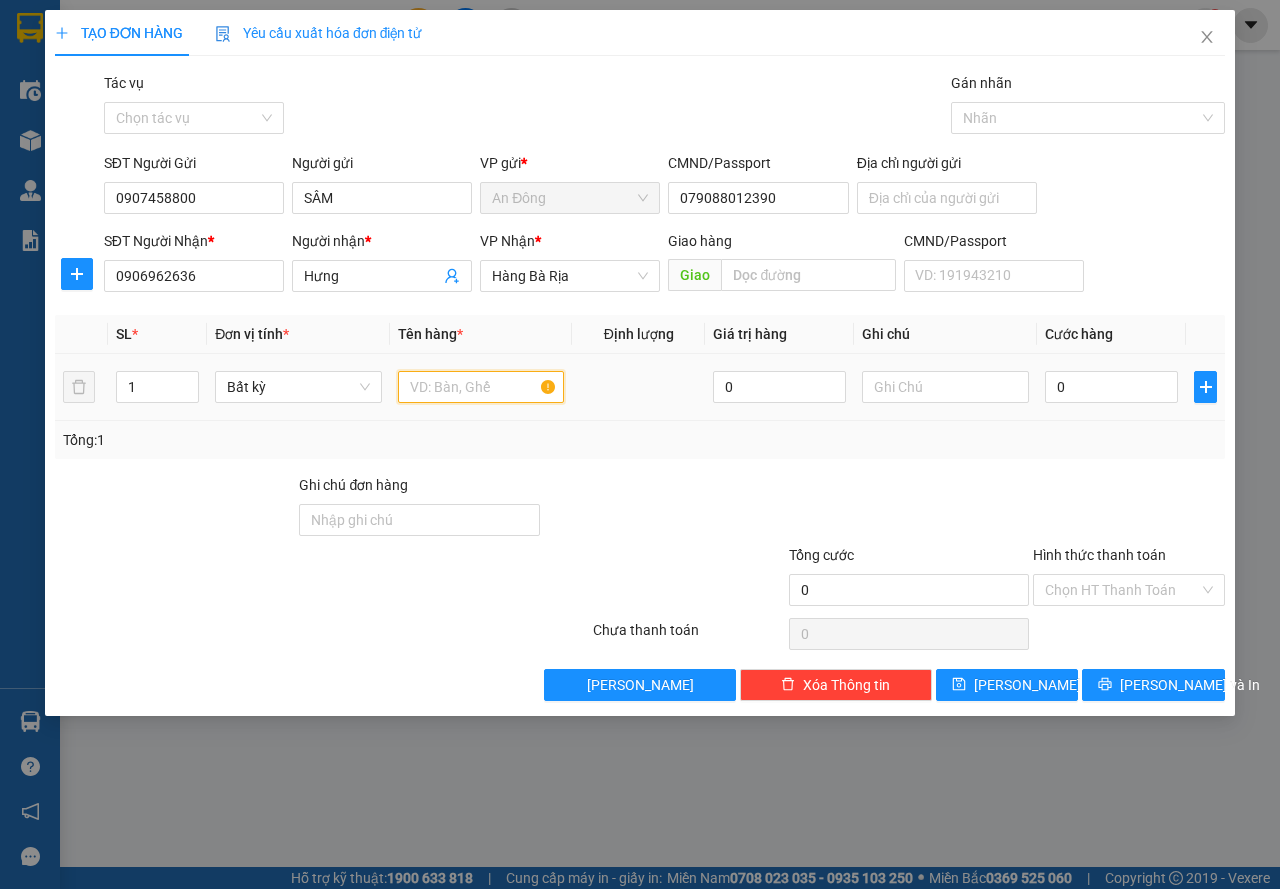 click at bounding box center [481, 387] 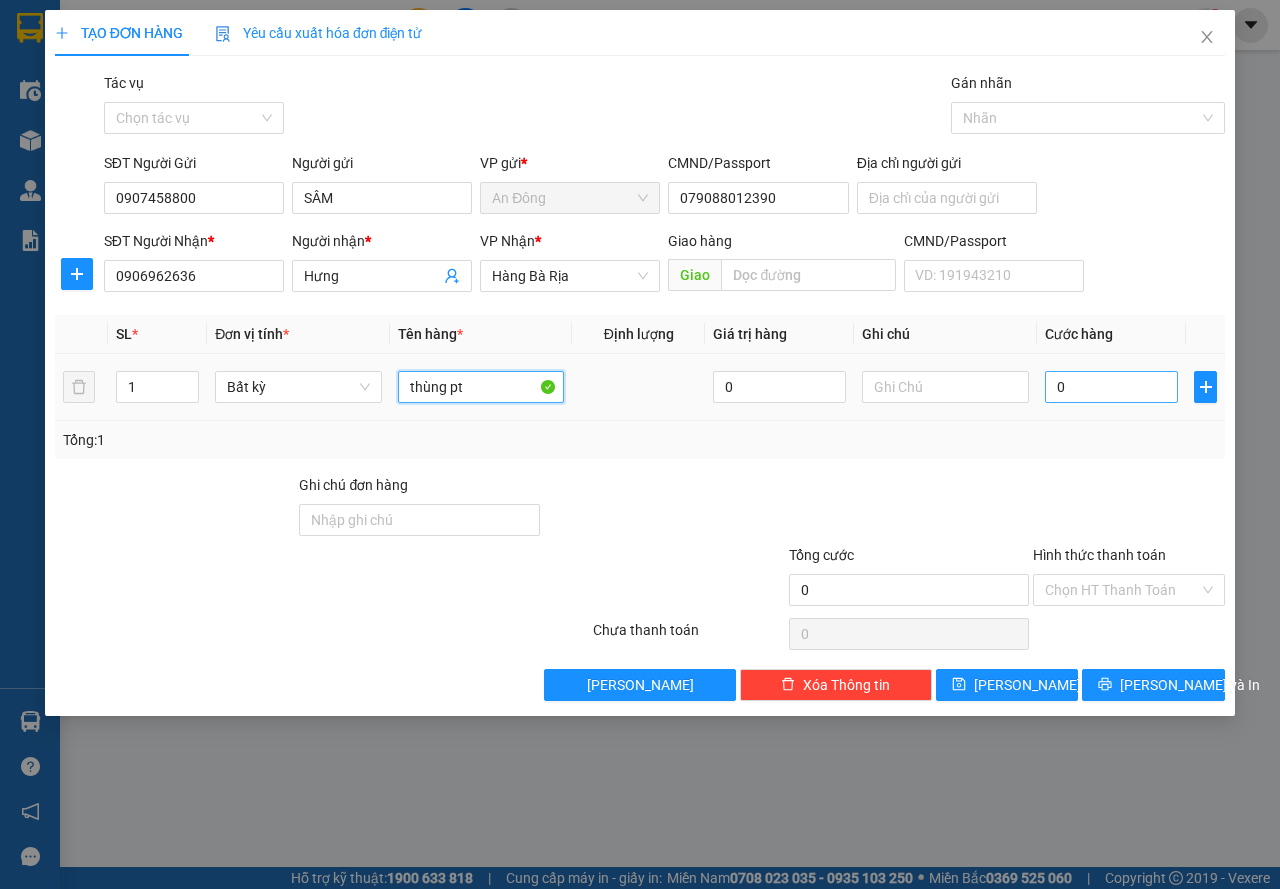 type on "thùng pt" 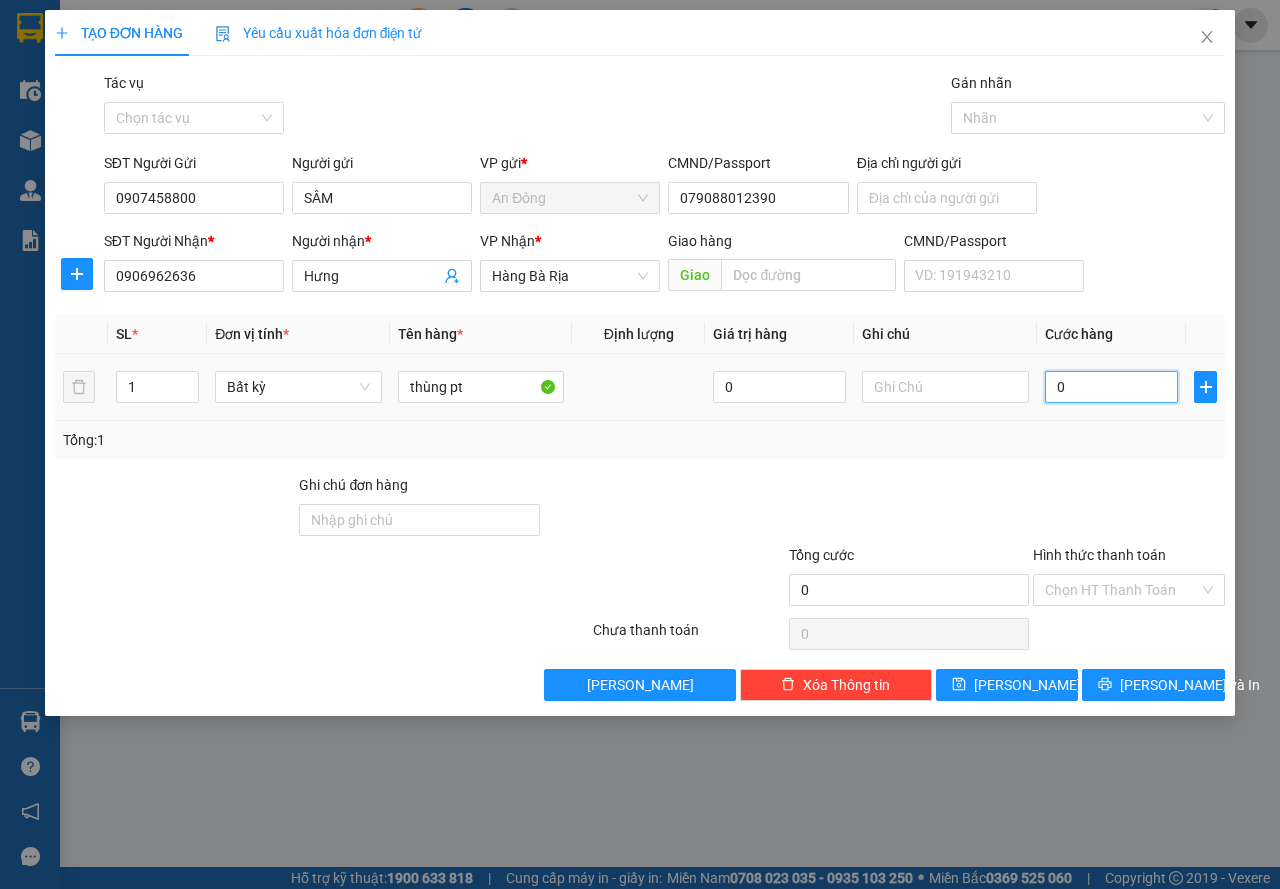 click on "0" at bounding box center [1111, 387] 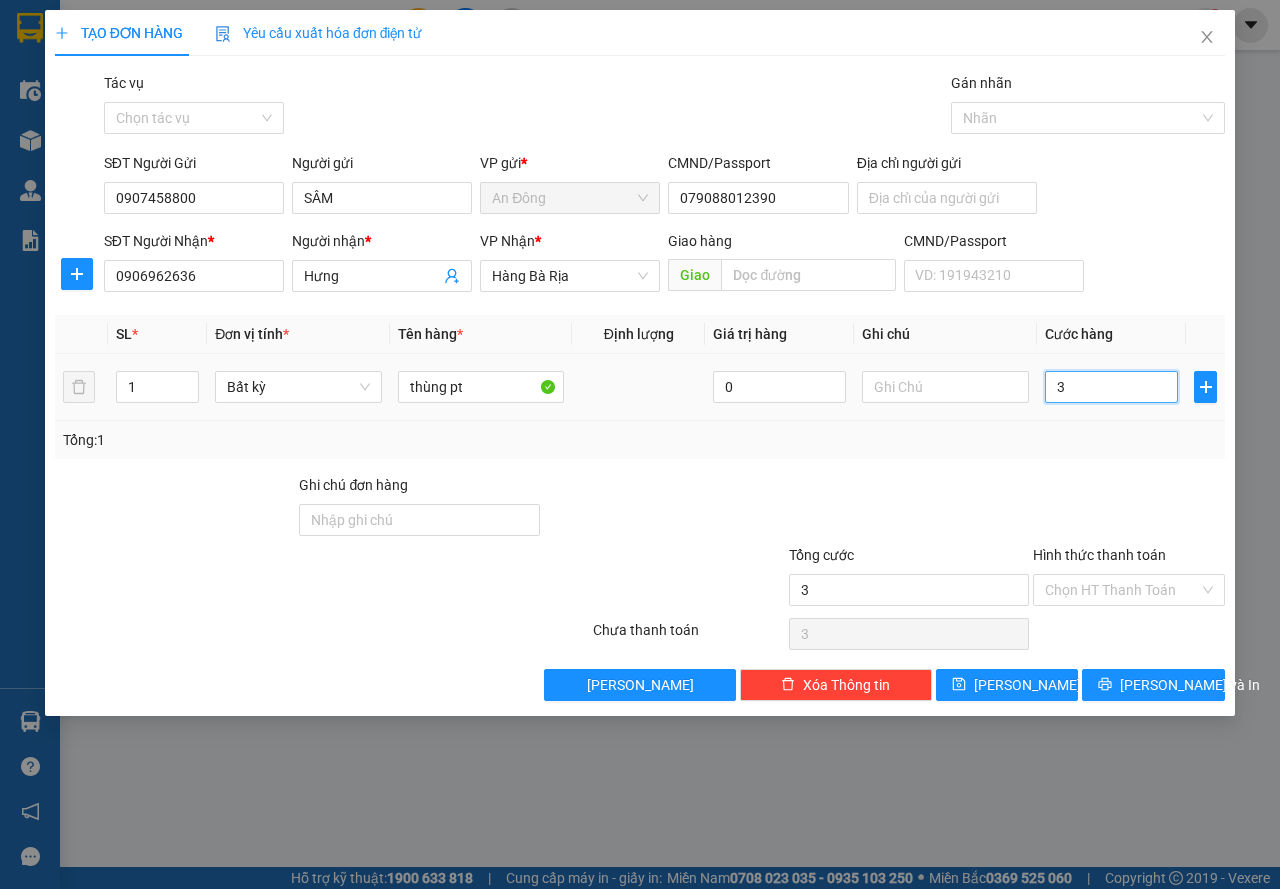 type on "30" 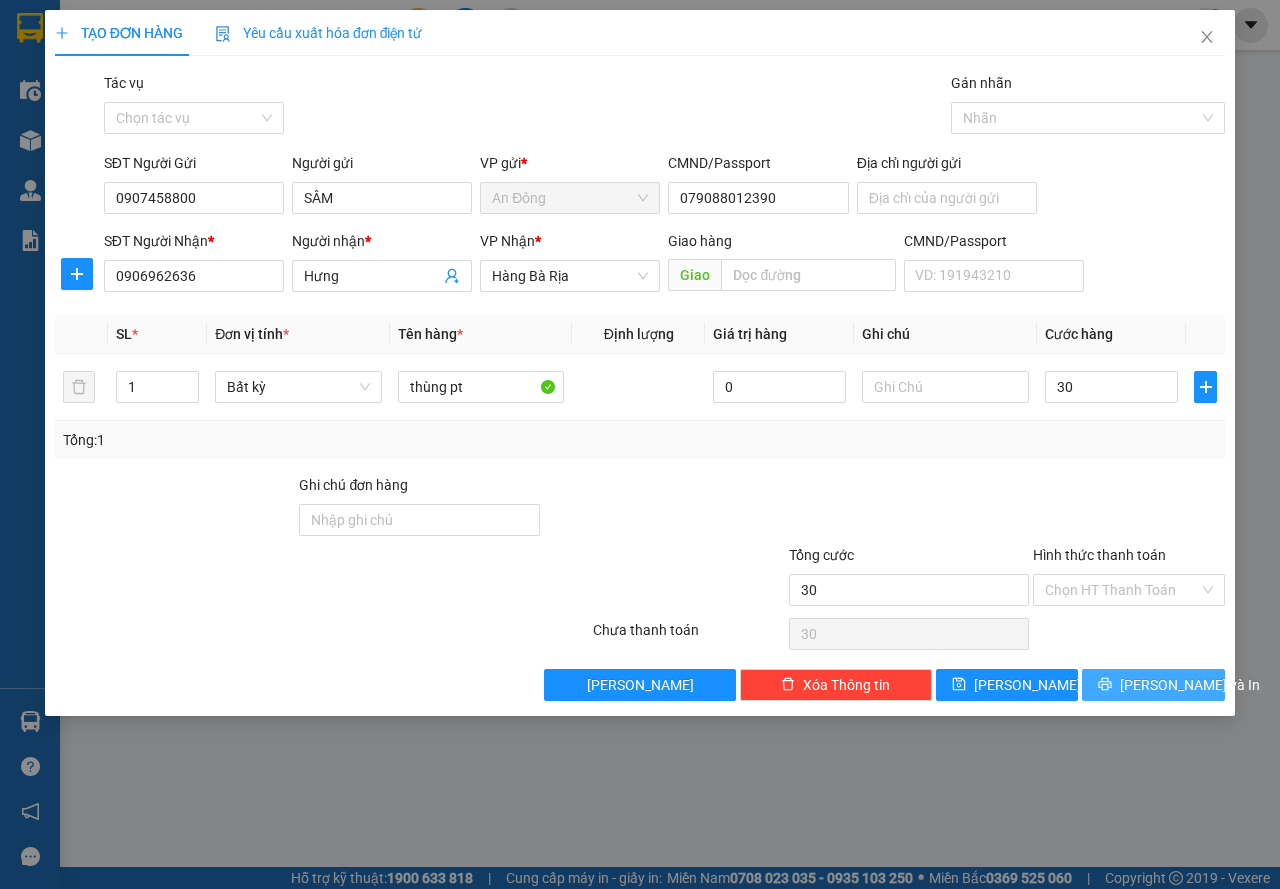 type on "30.000" 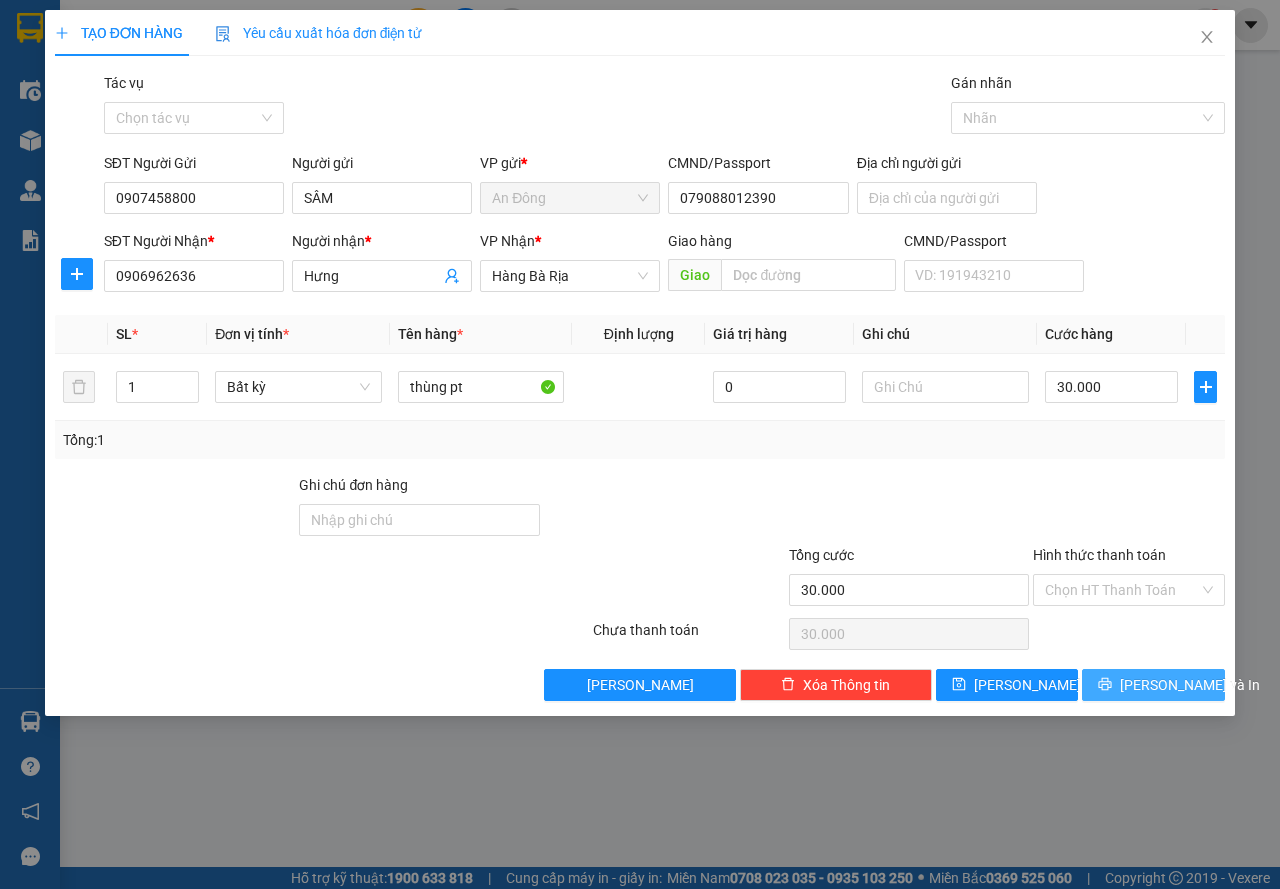 click on "[PERSON_NAME] và In" at bounding box center (1190, 685) 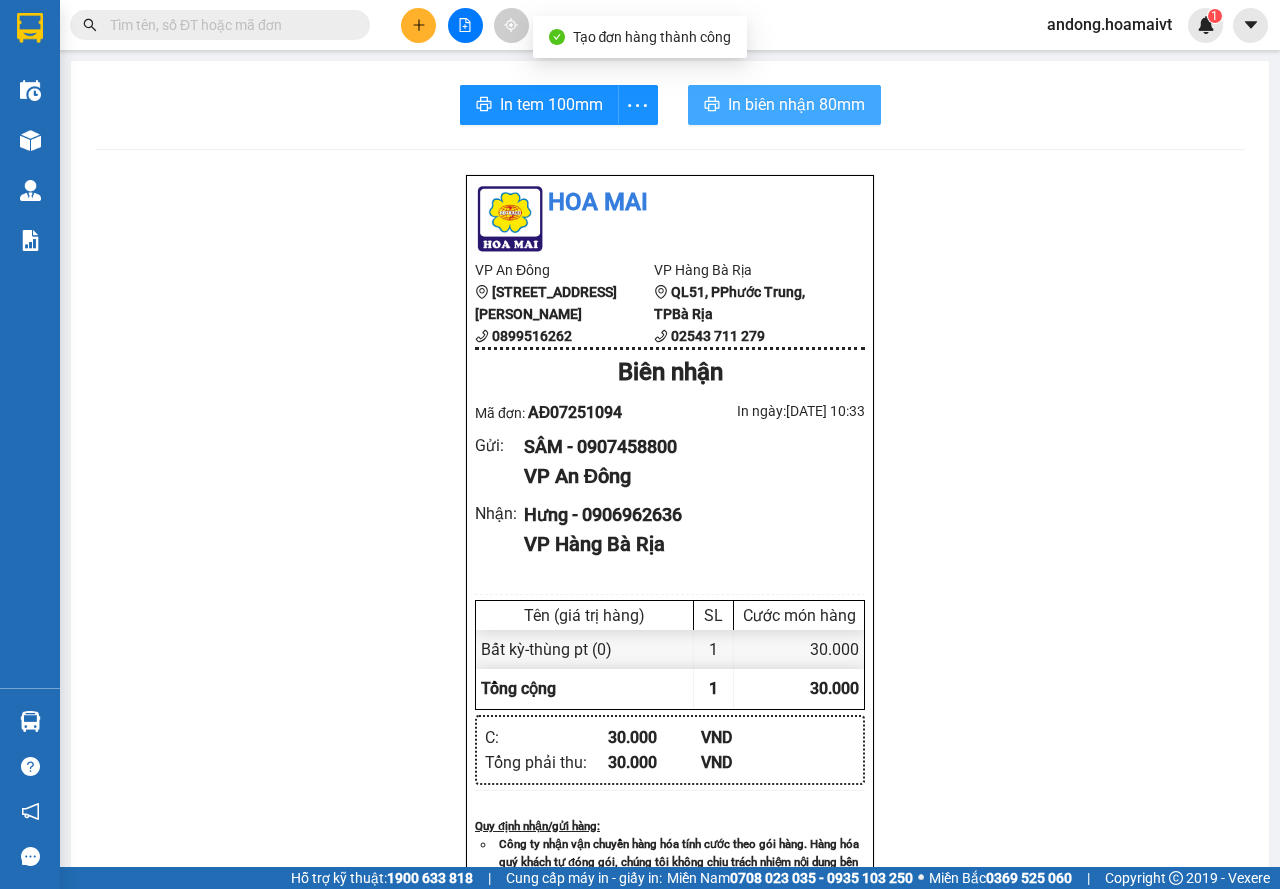 click on "In biên nhận 80mm" at bounding box center [784, 105] 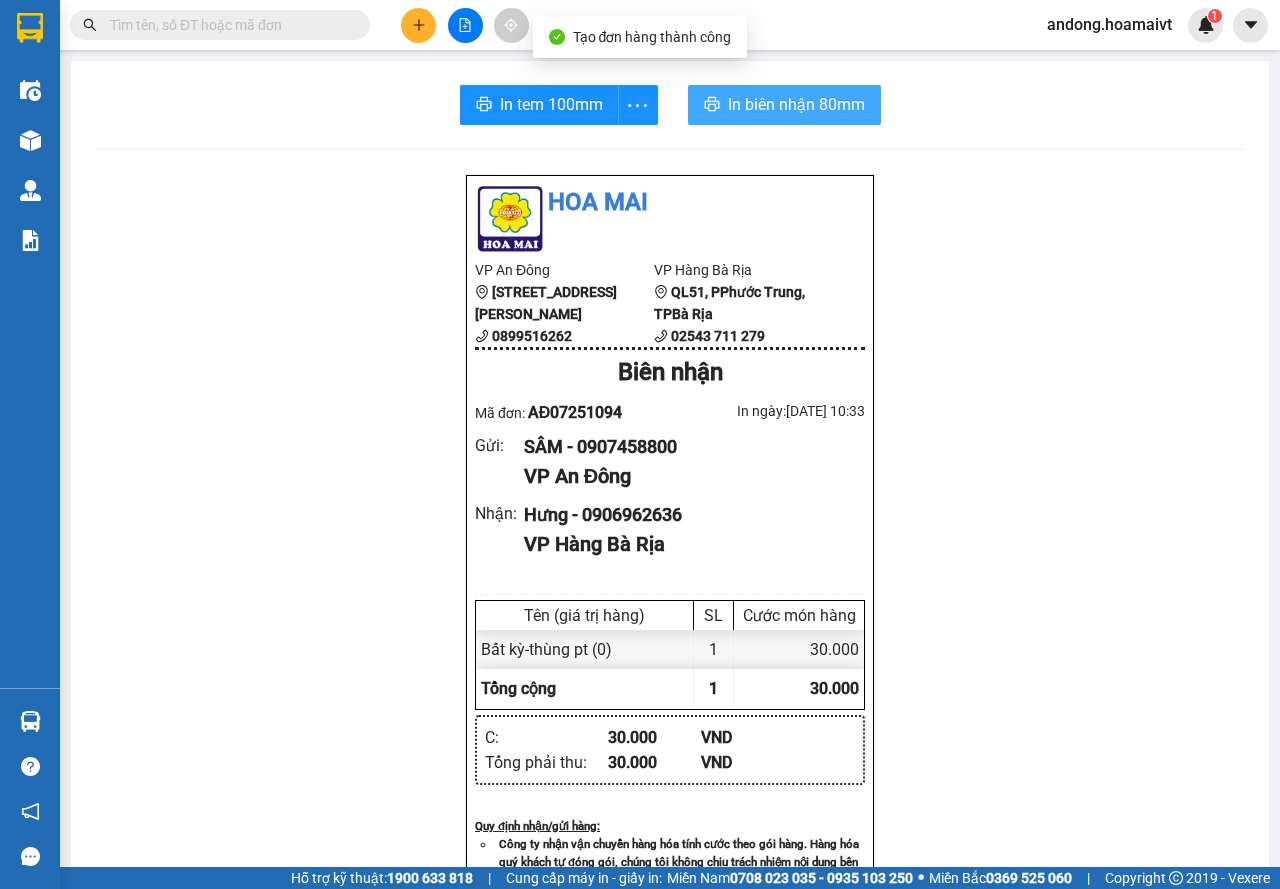 scroll, scrollTop: 0, scrollLeft: 0, axis: both 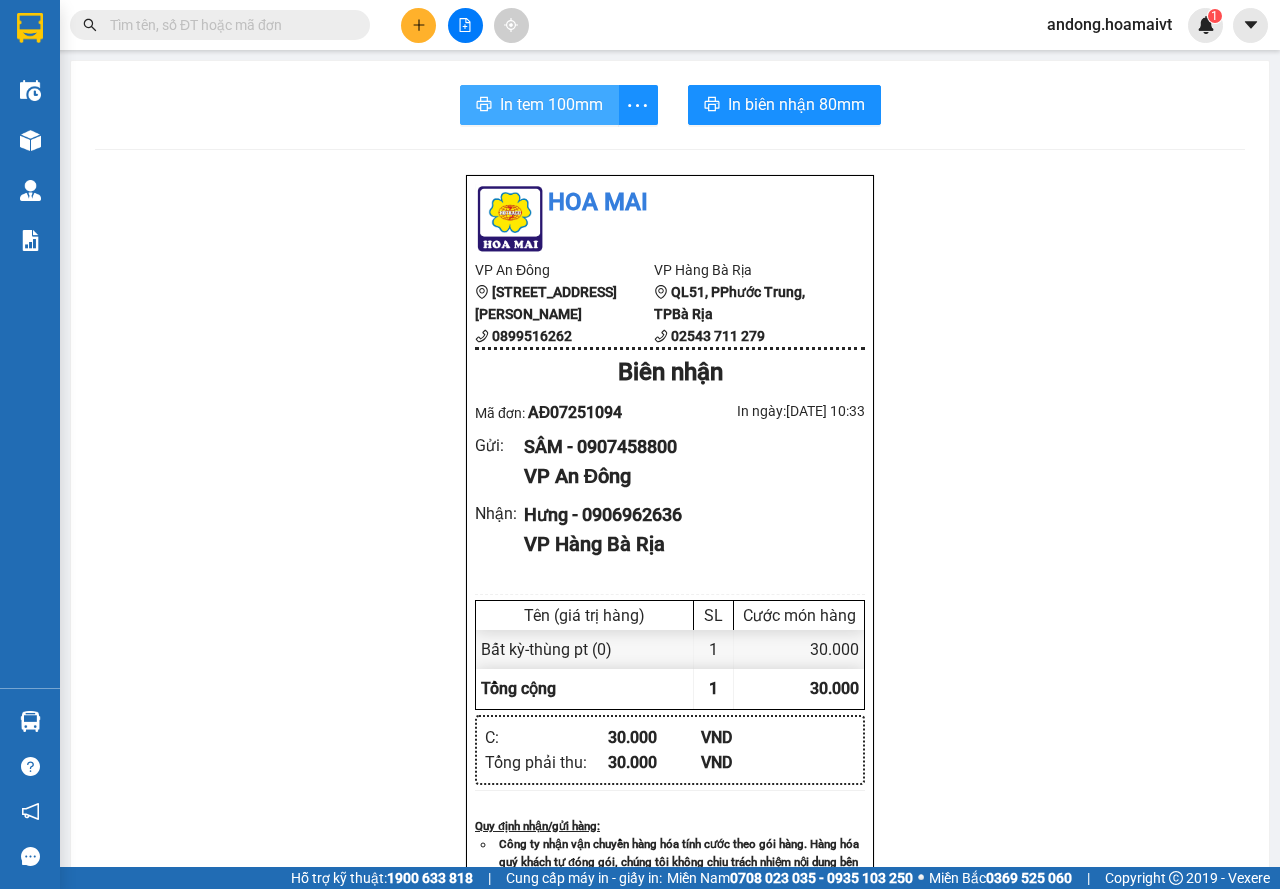 drag, startPoint x: 531, startPoint y: 97, endPoint x: 686, endPoint y: 27, distance: 170.07352 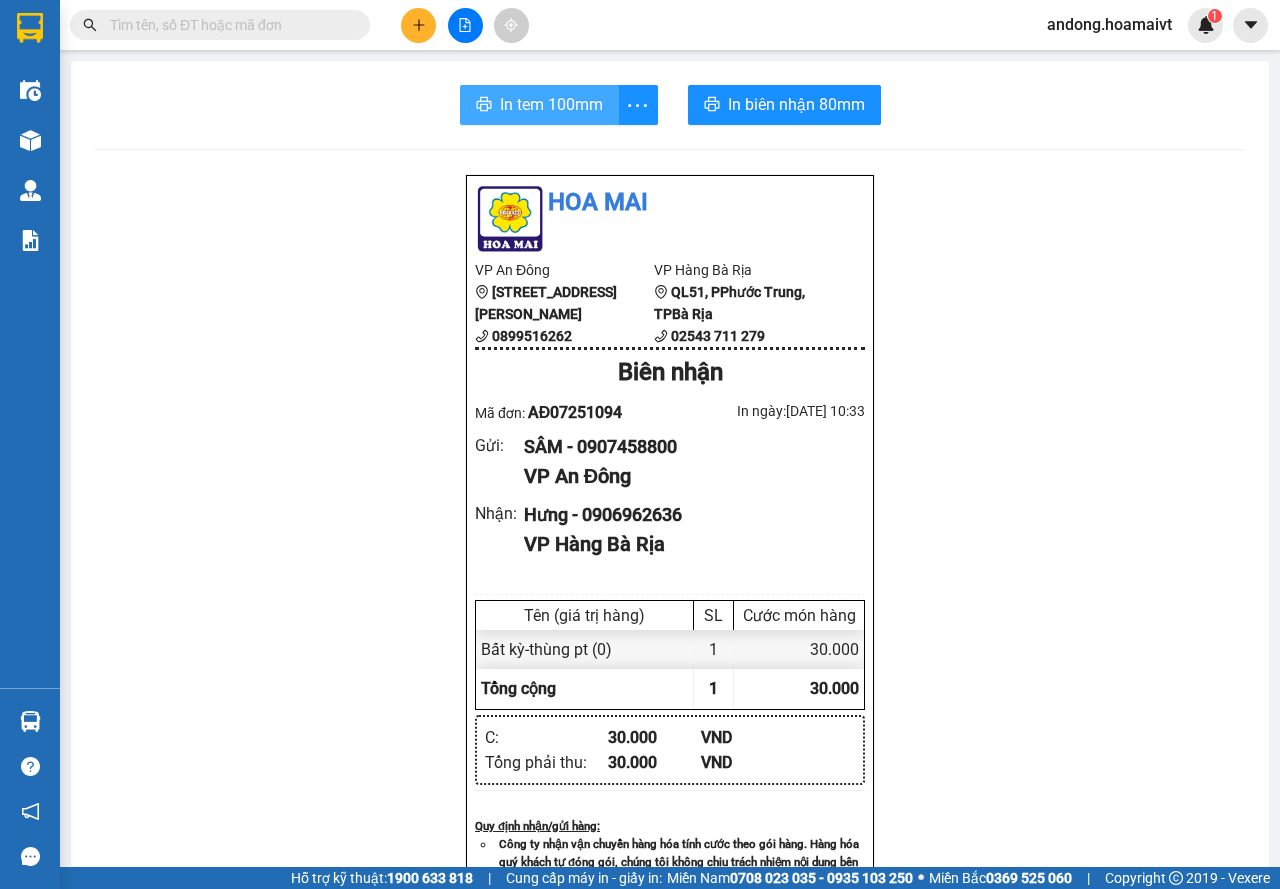 scroll, scrollTop: 0, scrollLeft: 0, axis: both 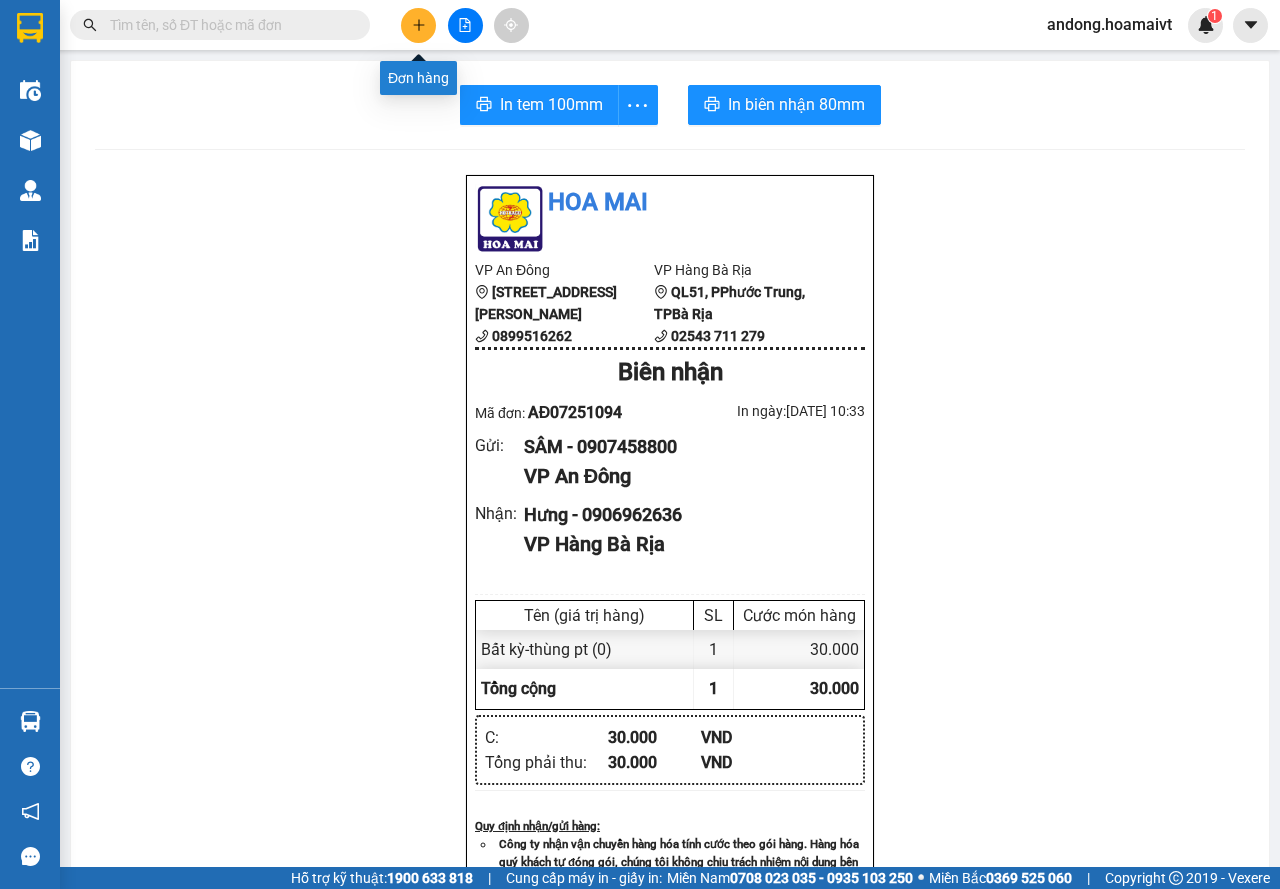 click 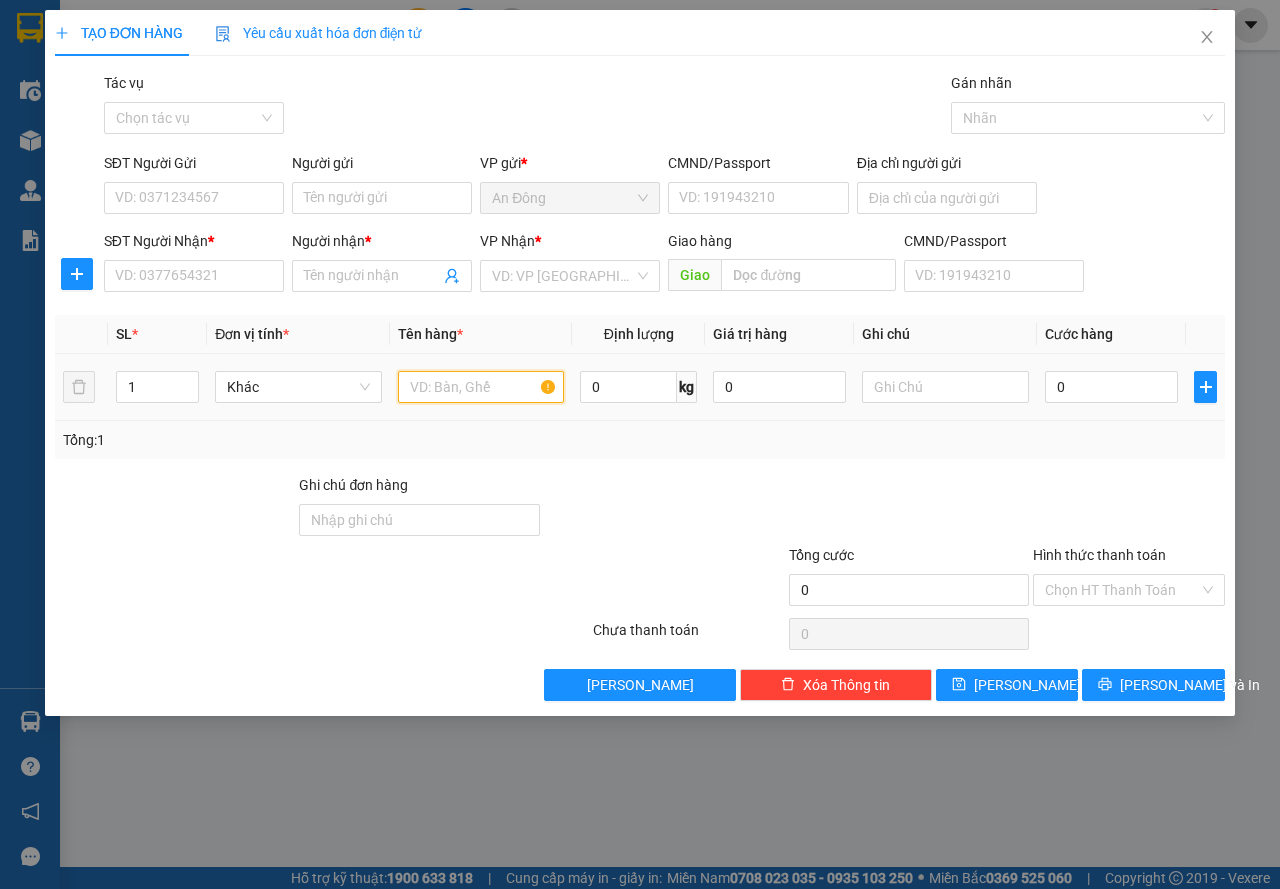 click at bounding box center (481, 387) 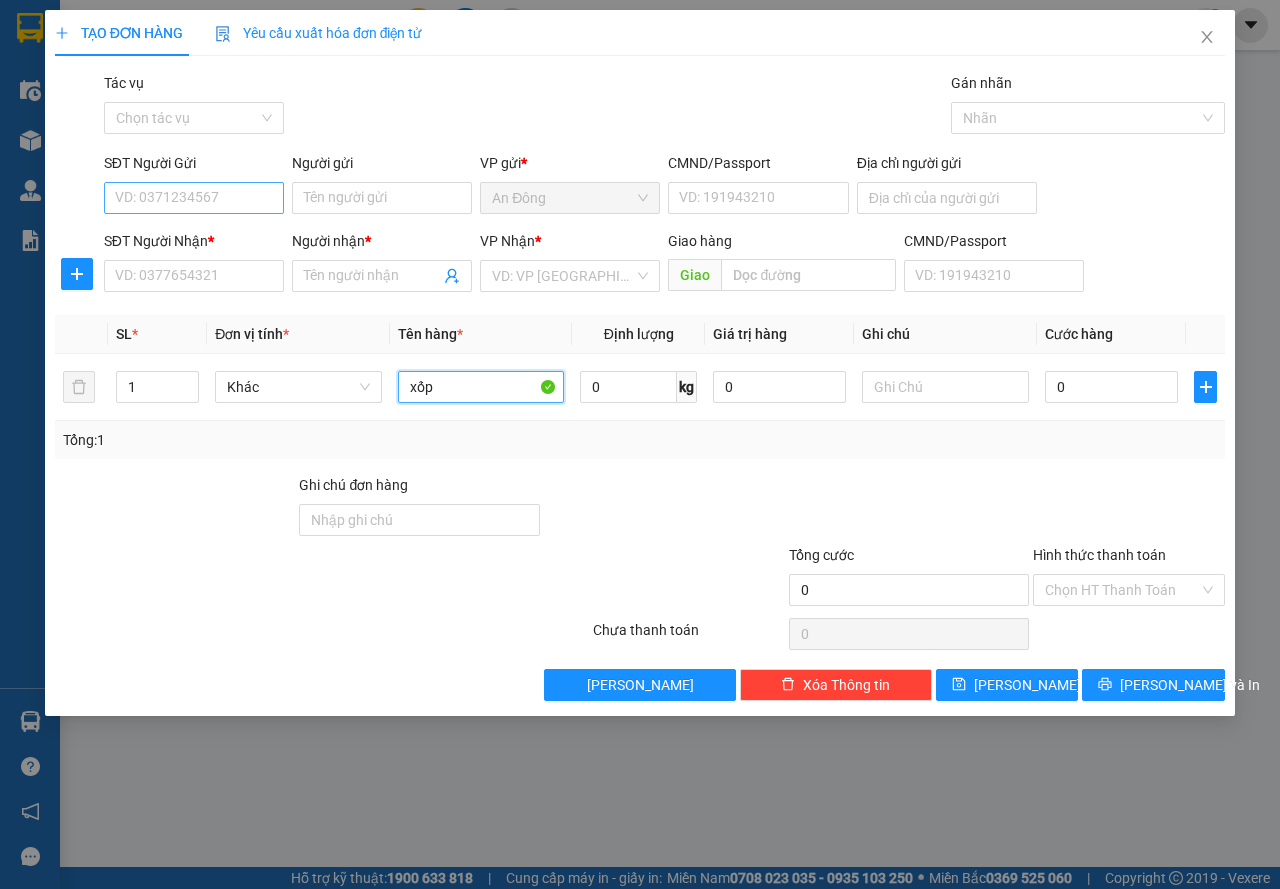 type on "xốp" 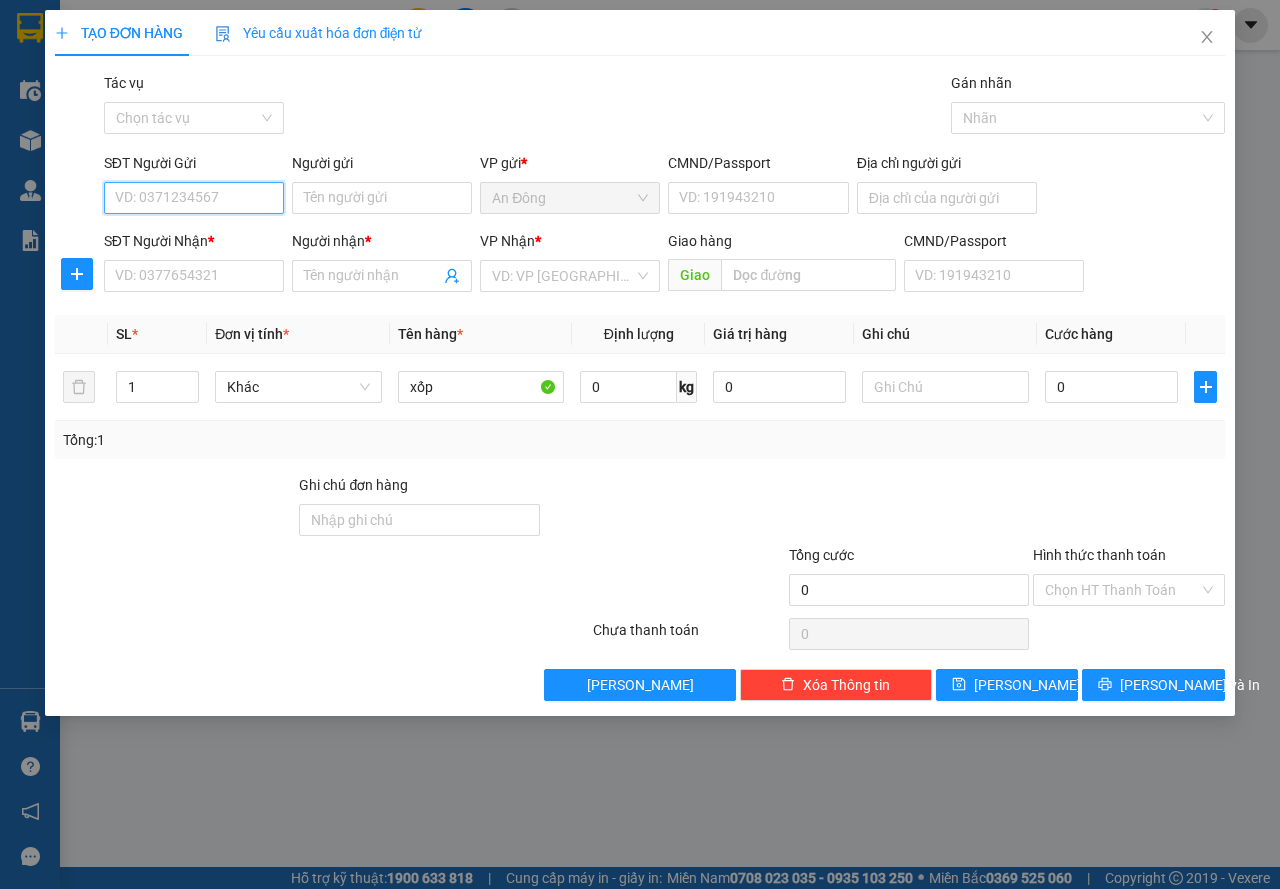 click on "SĐT Người Gửi" at bounding box center (194, 198) 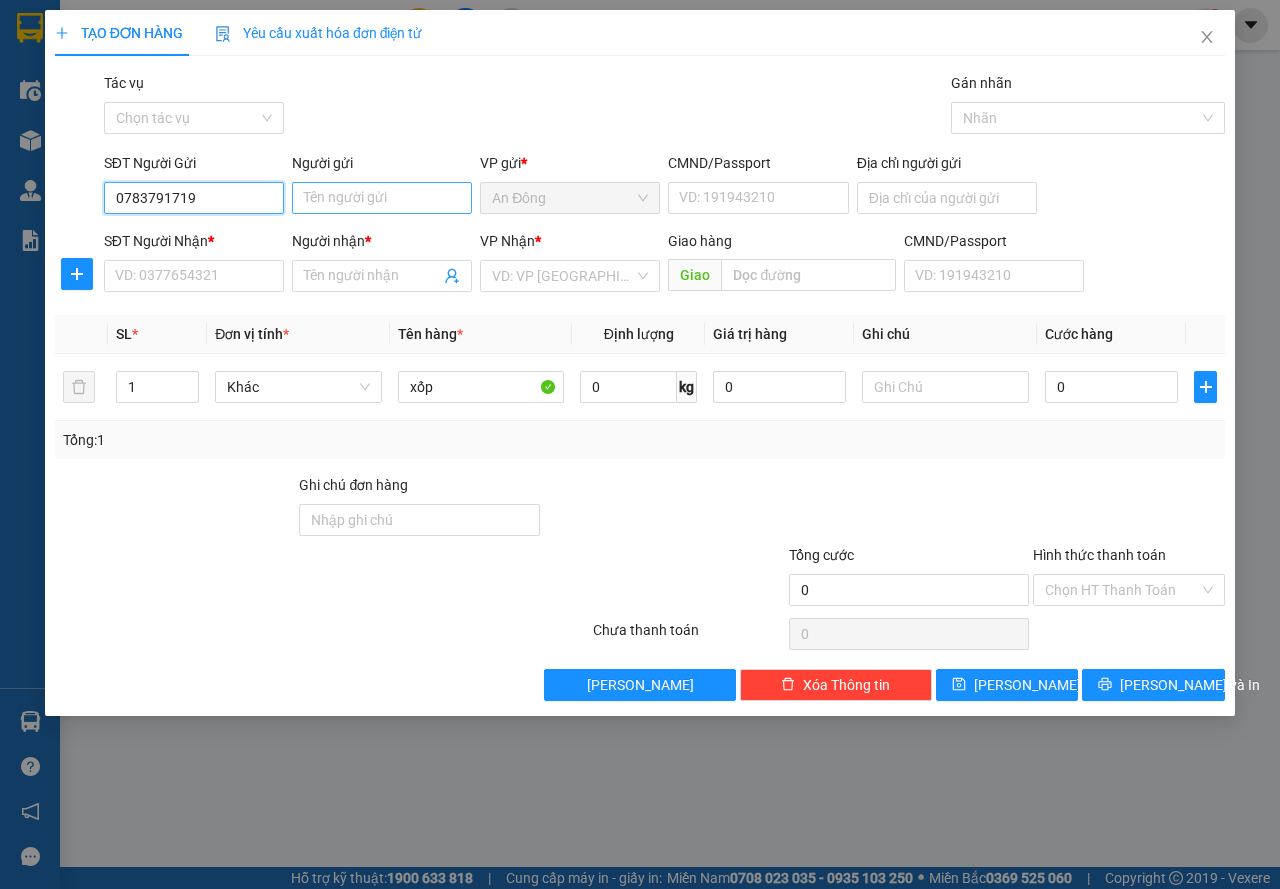 type on "0783791719" 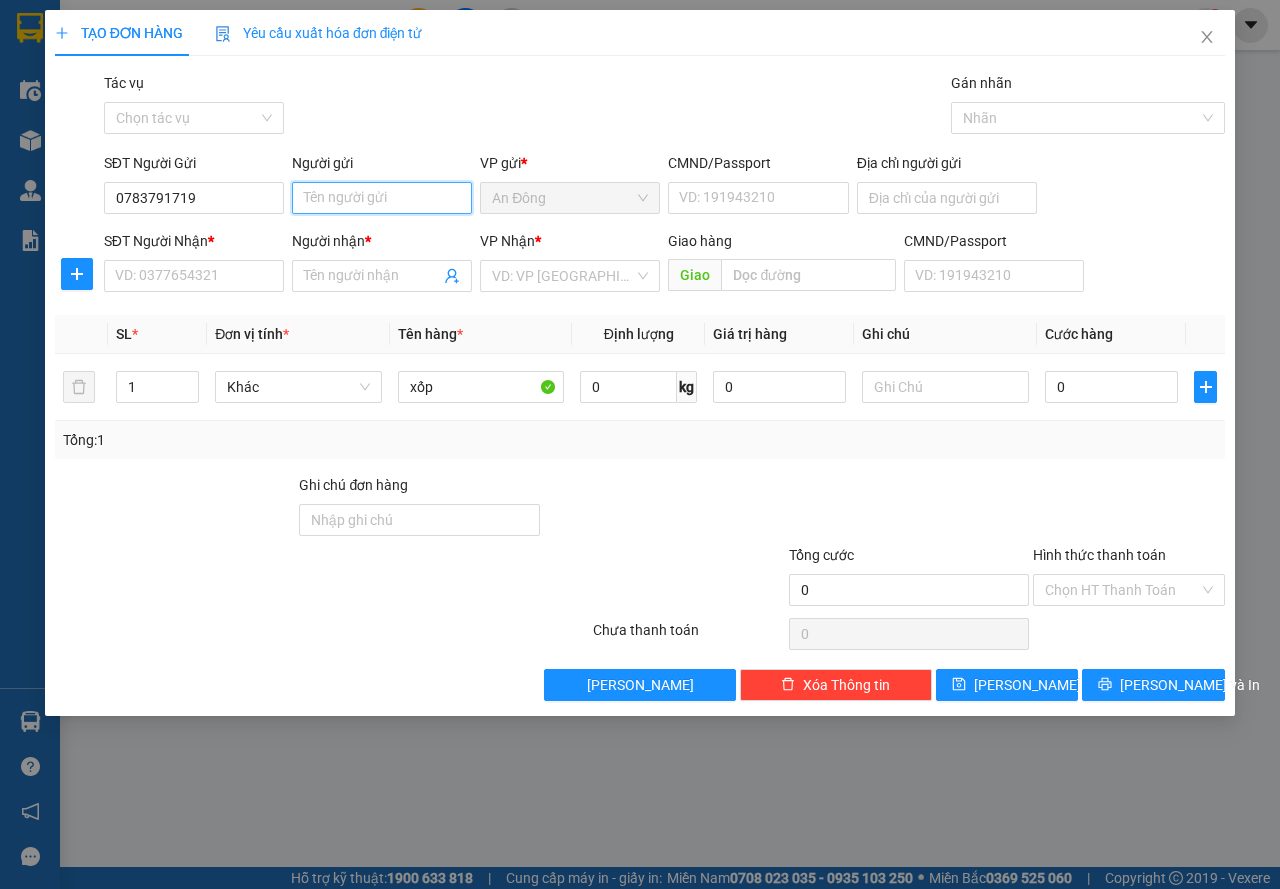 click on "Người gửi" at bounding box center [382, 198] 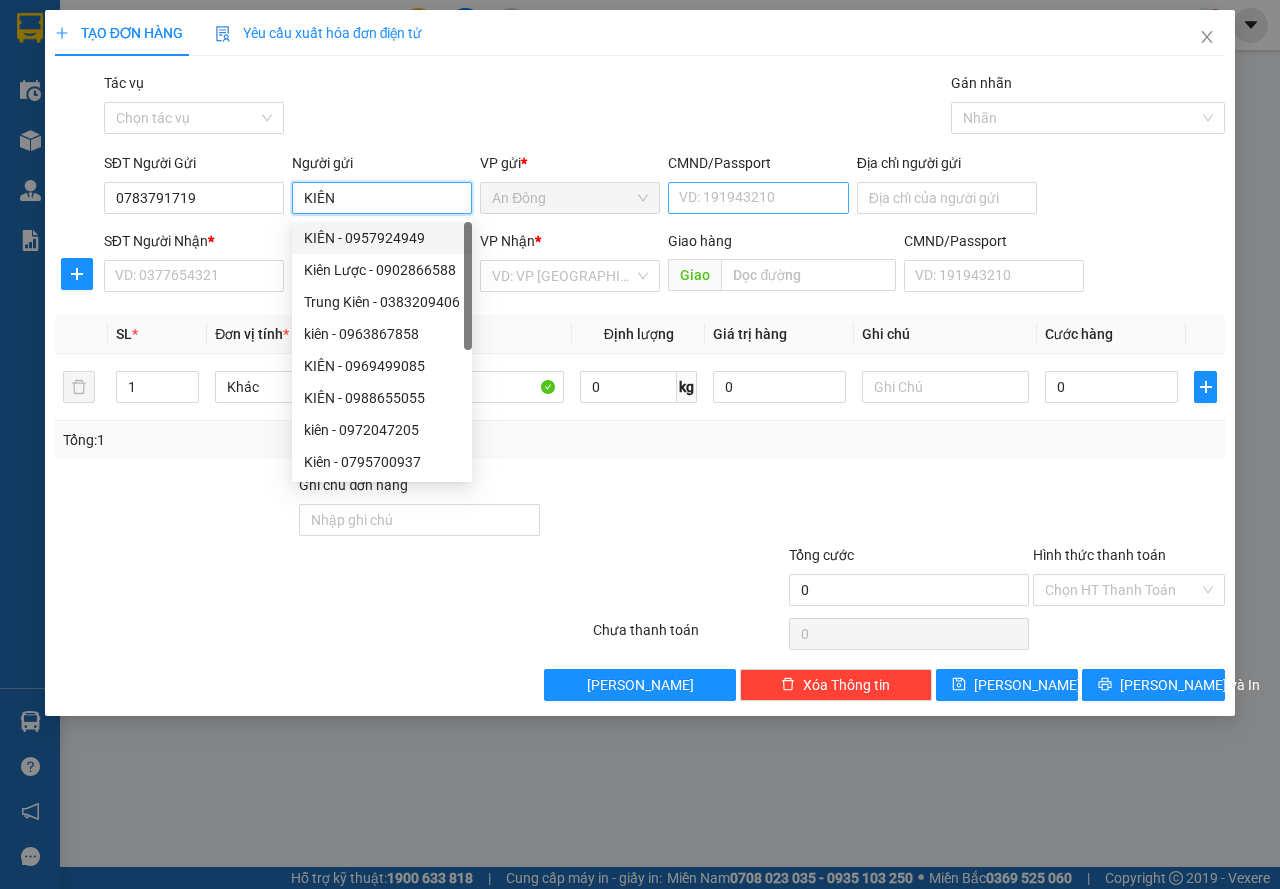 type on "KIÊN" 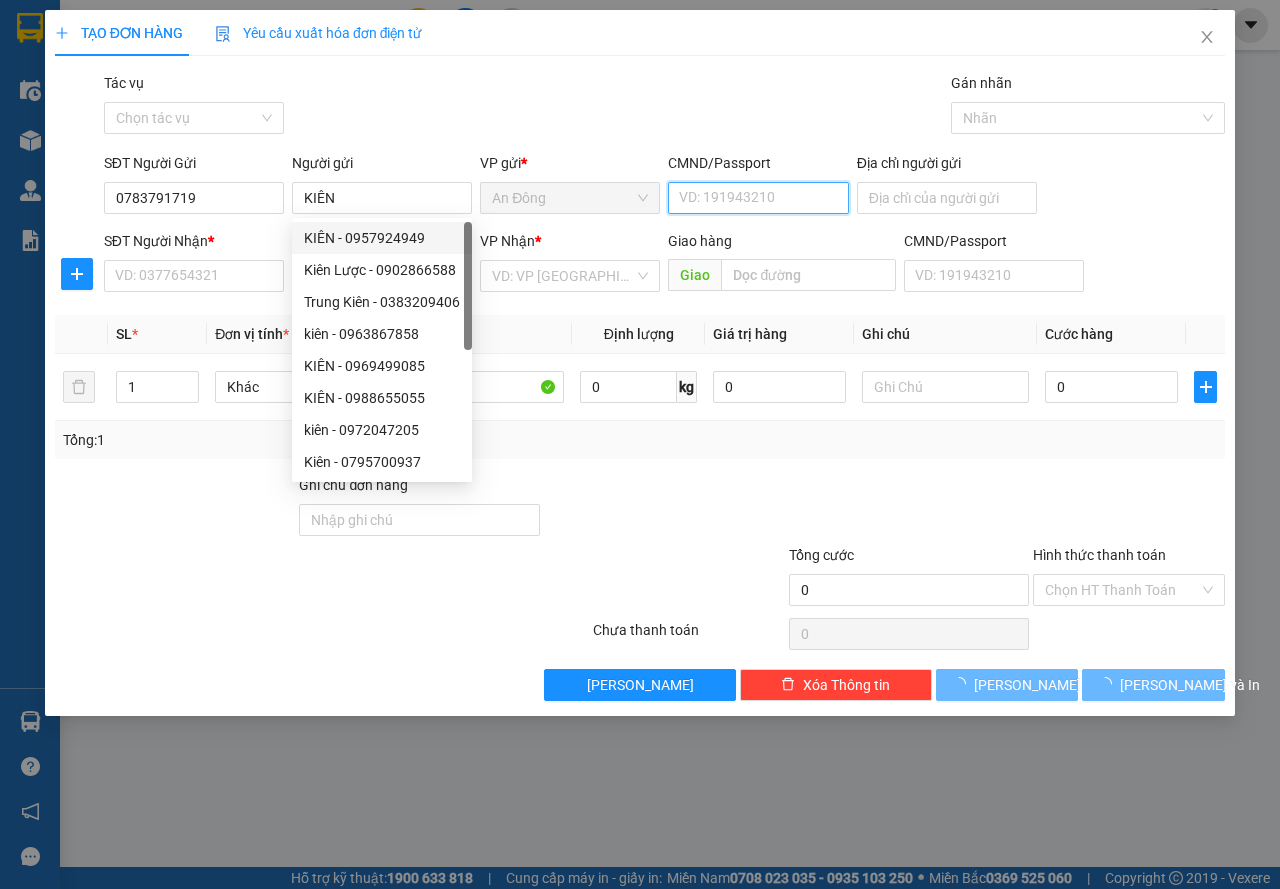 click on "CMND/Passport" at bounding box center [758, 198] 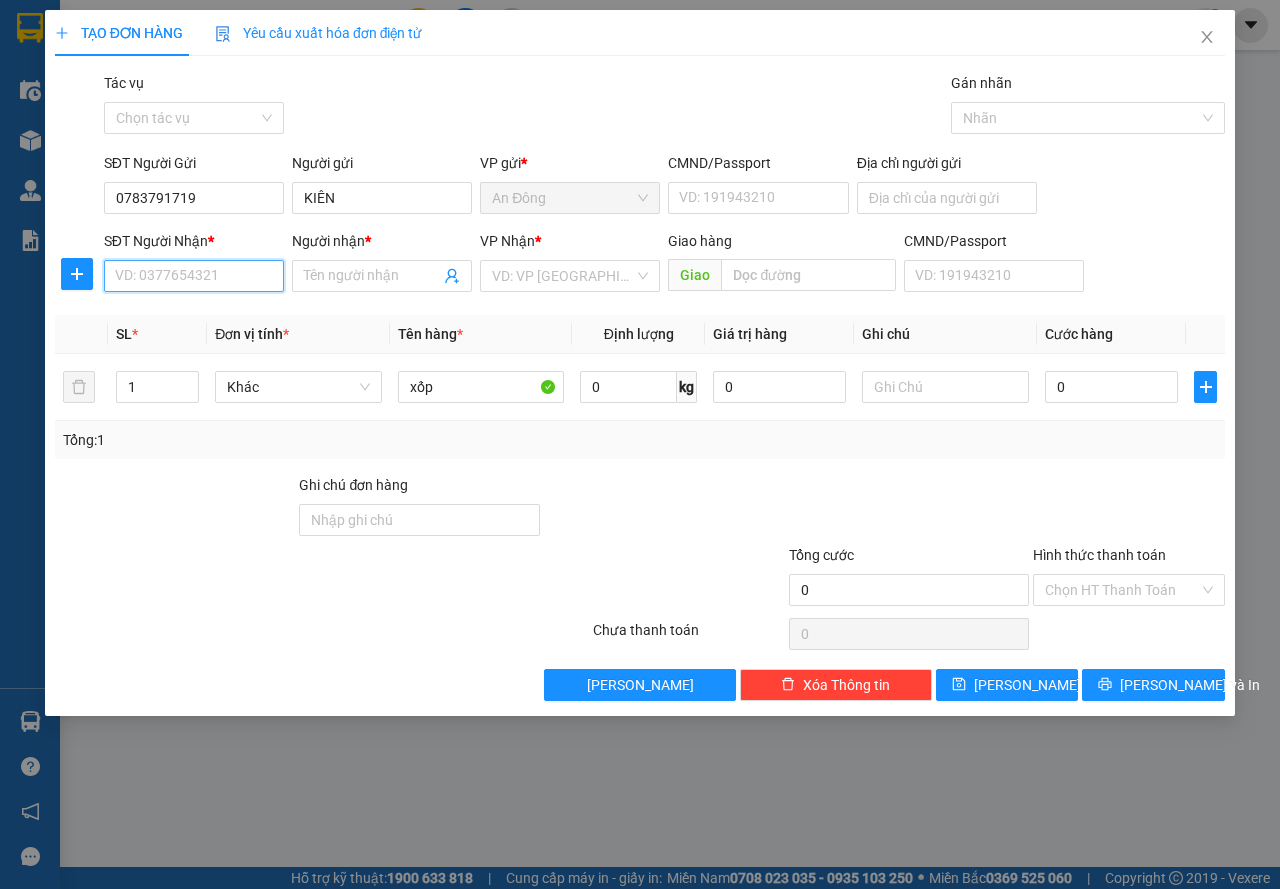 click on "SĐT Người Nhận  *" at bounding box center (194, 276) 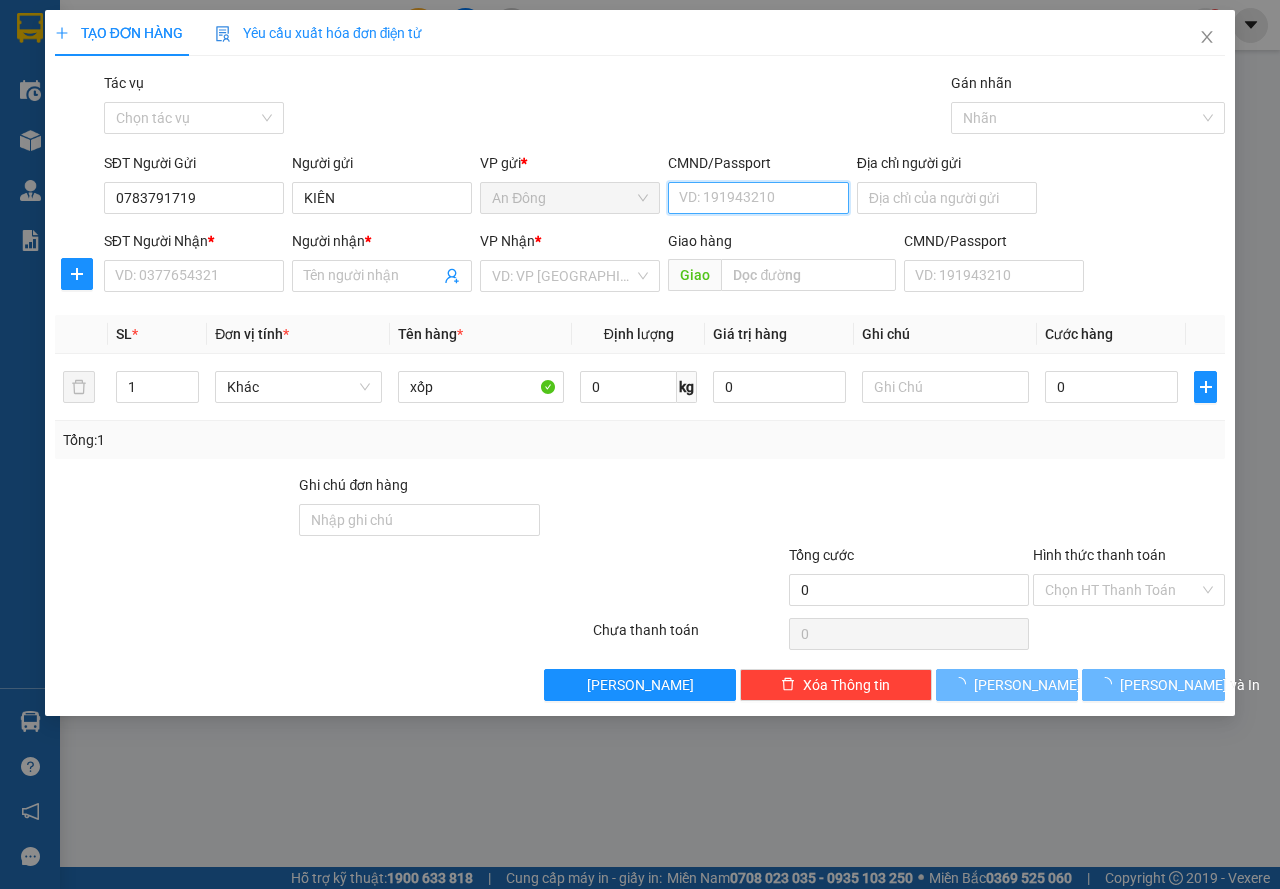 click on "CMND/Passport" at bounding box center [758, 198] 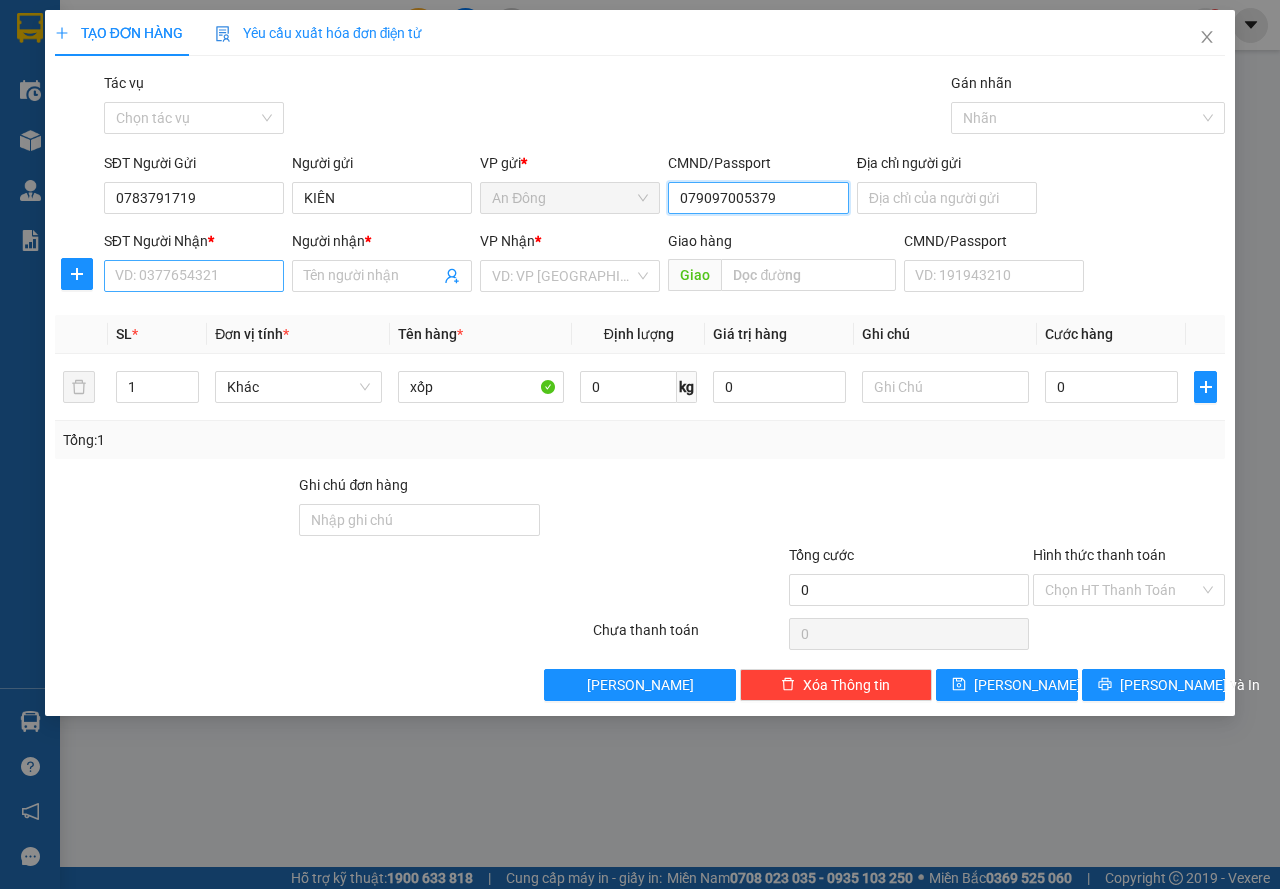 type on "079097005379" 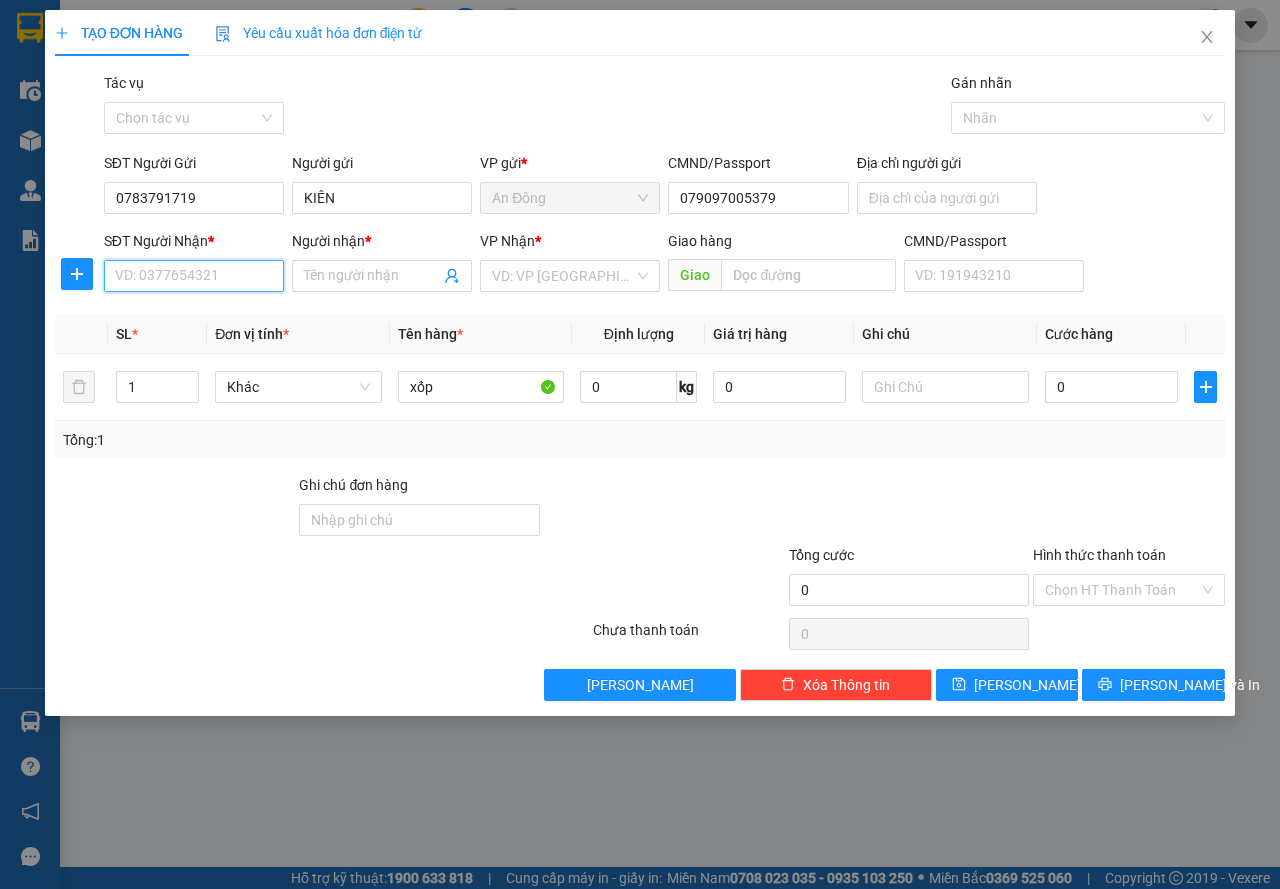 click on "SĐT Người Nhận  *" at bounding box center (194, 276) 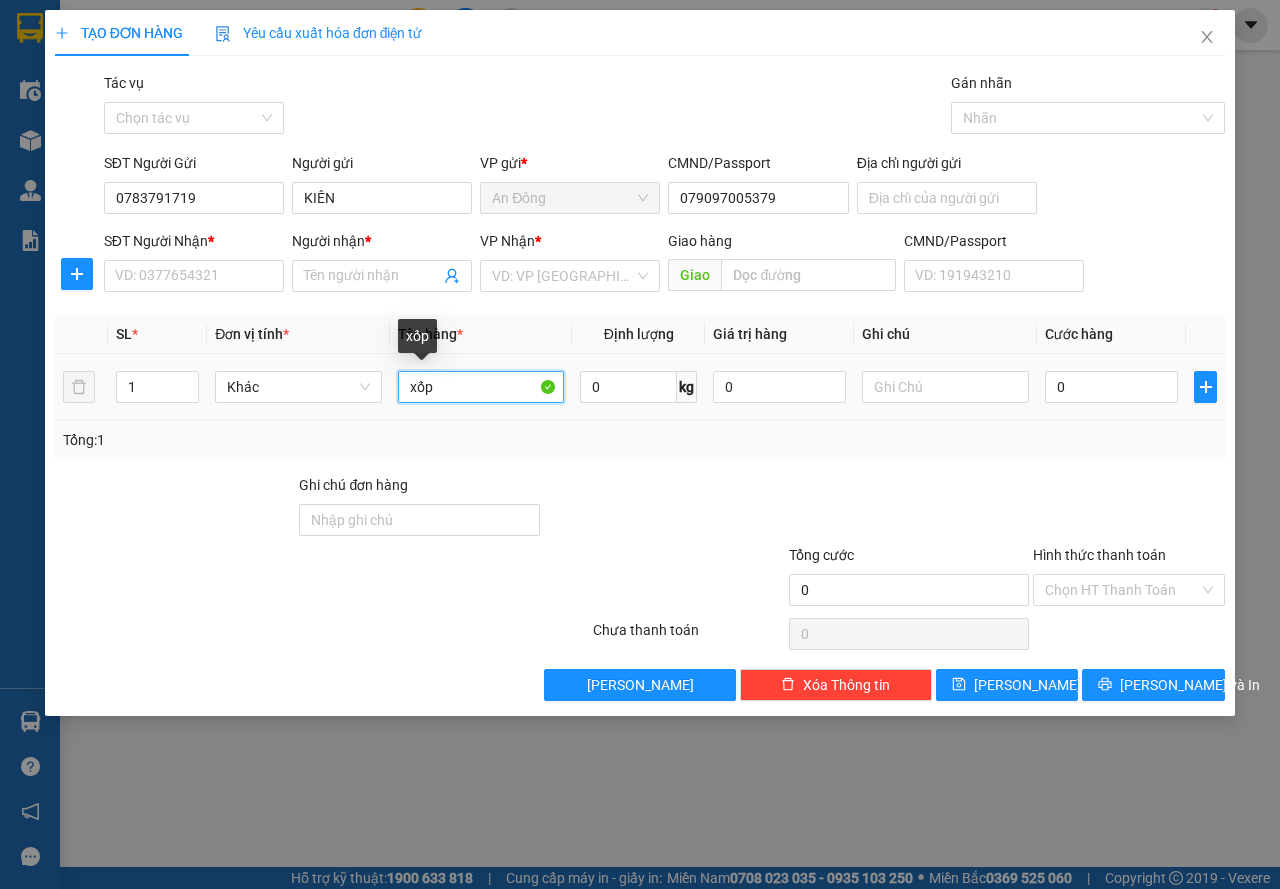 drag, startPoint x: 401, startPoint y: 404, endPoint x: 322, endPoint y: 421, distance: 80.80842 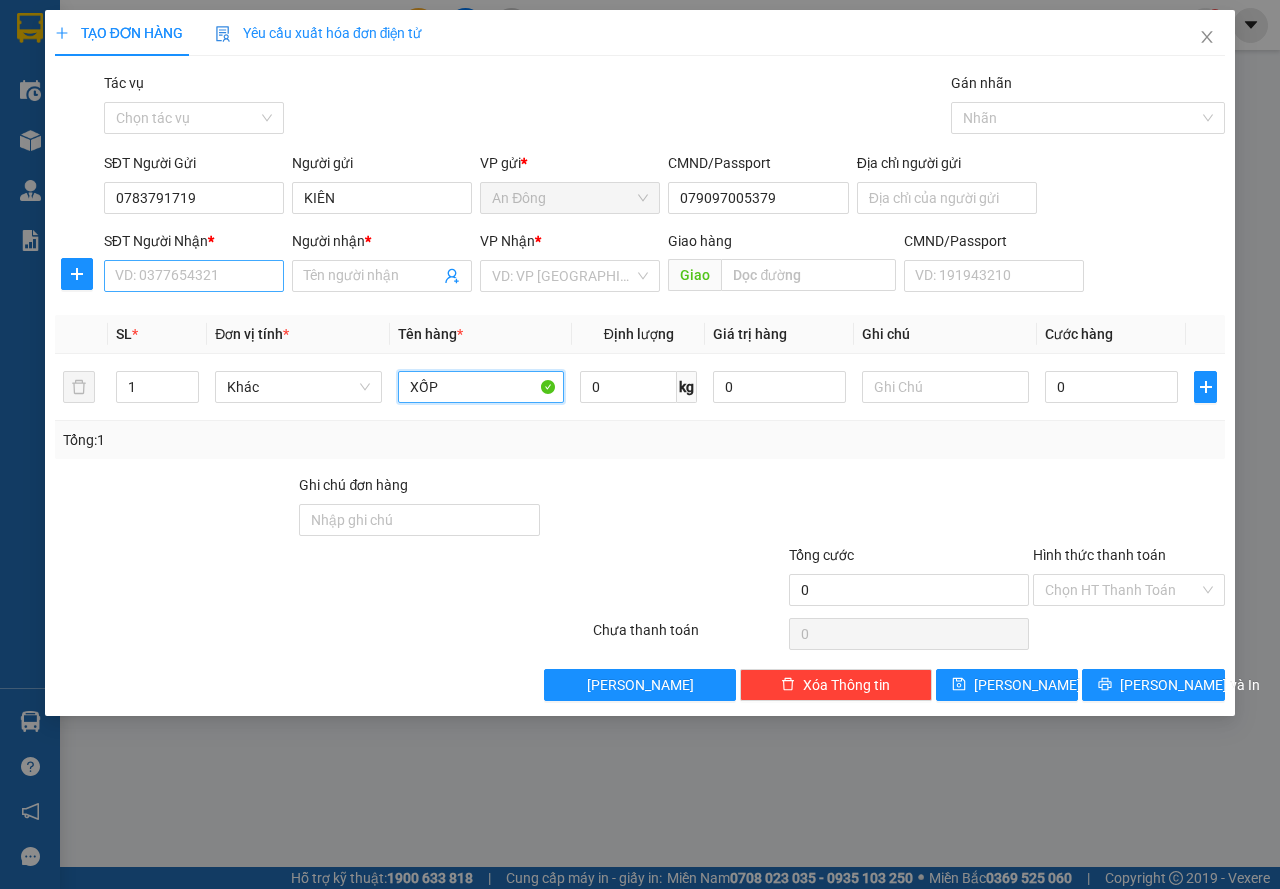 type on "XỐP" 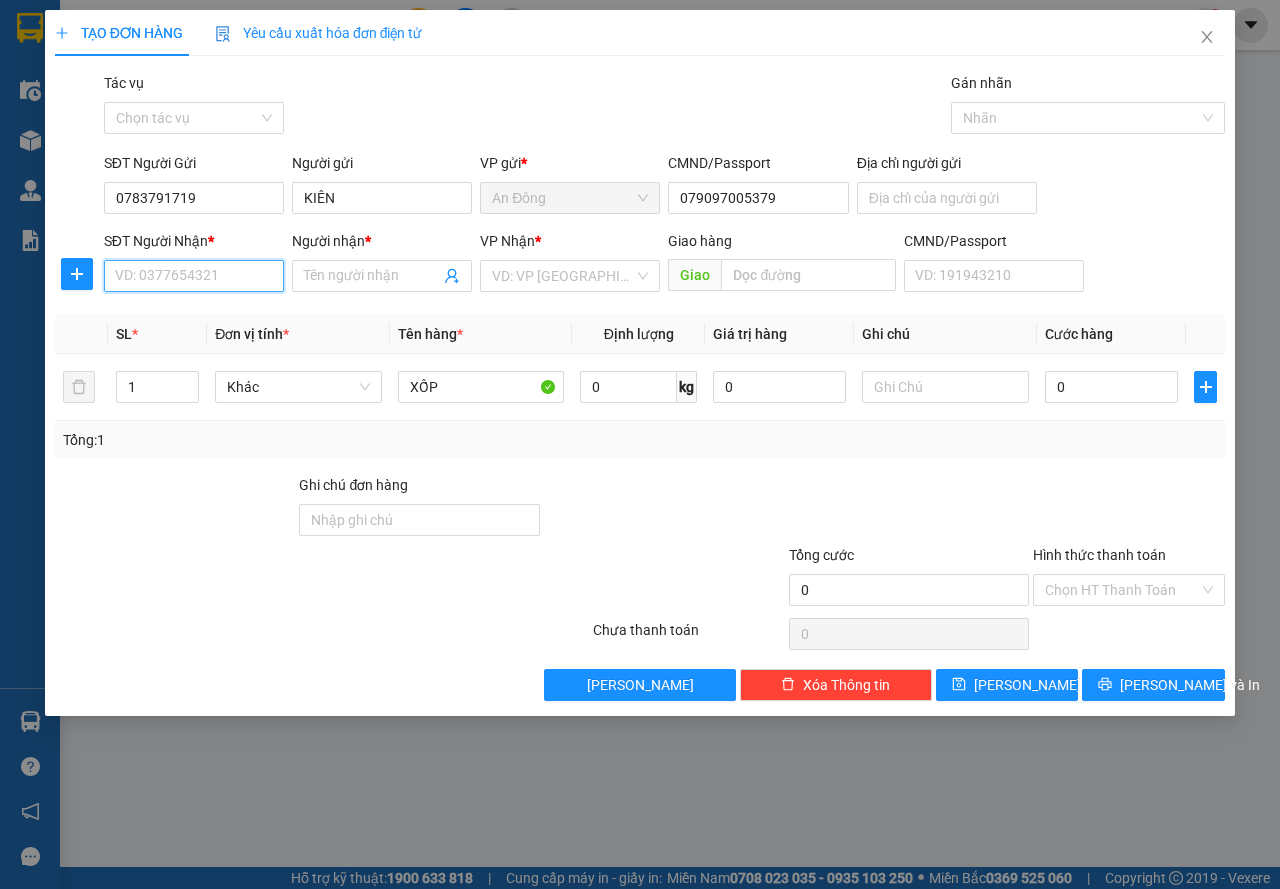 click on "SĐT Người Nhận  *" at bounding box center (194, 276) 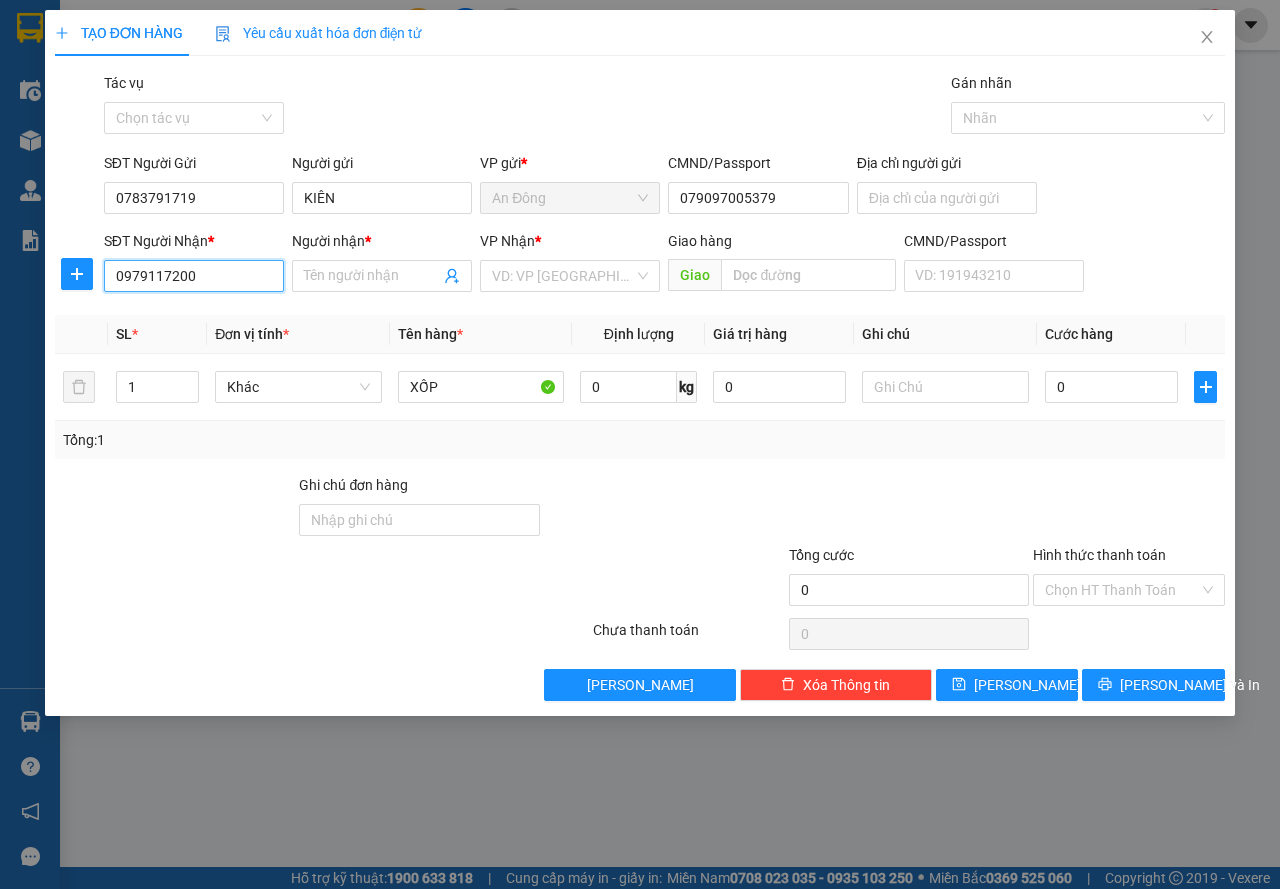 click on "0979117200" at bounding box center [194, 276] 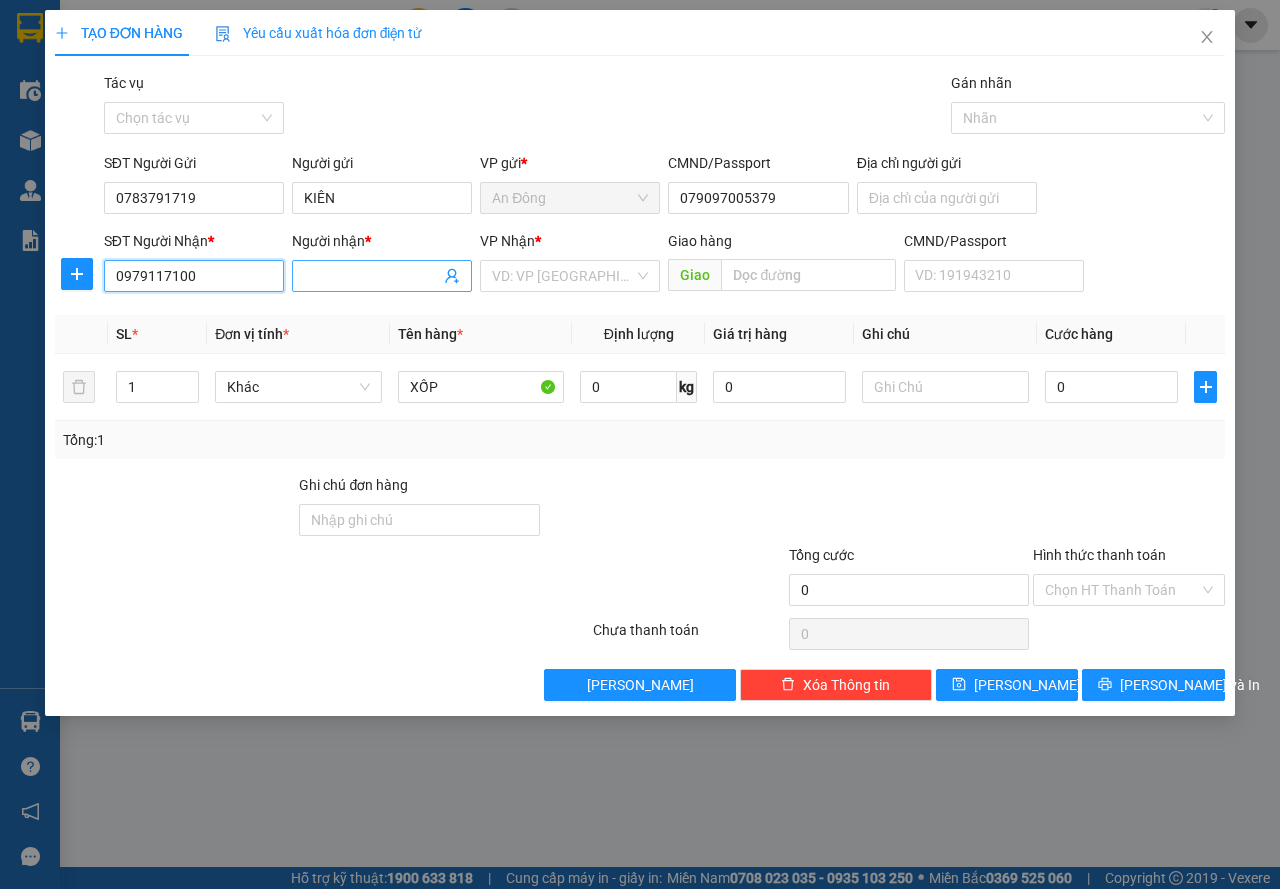 type on "0979117100" 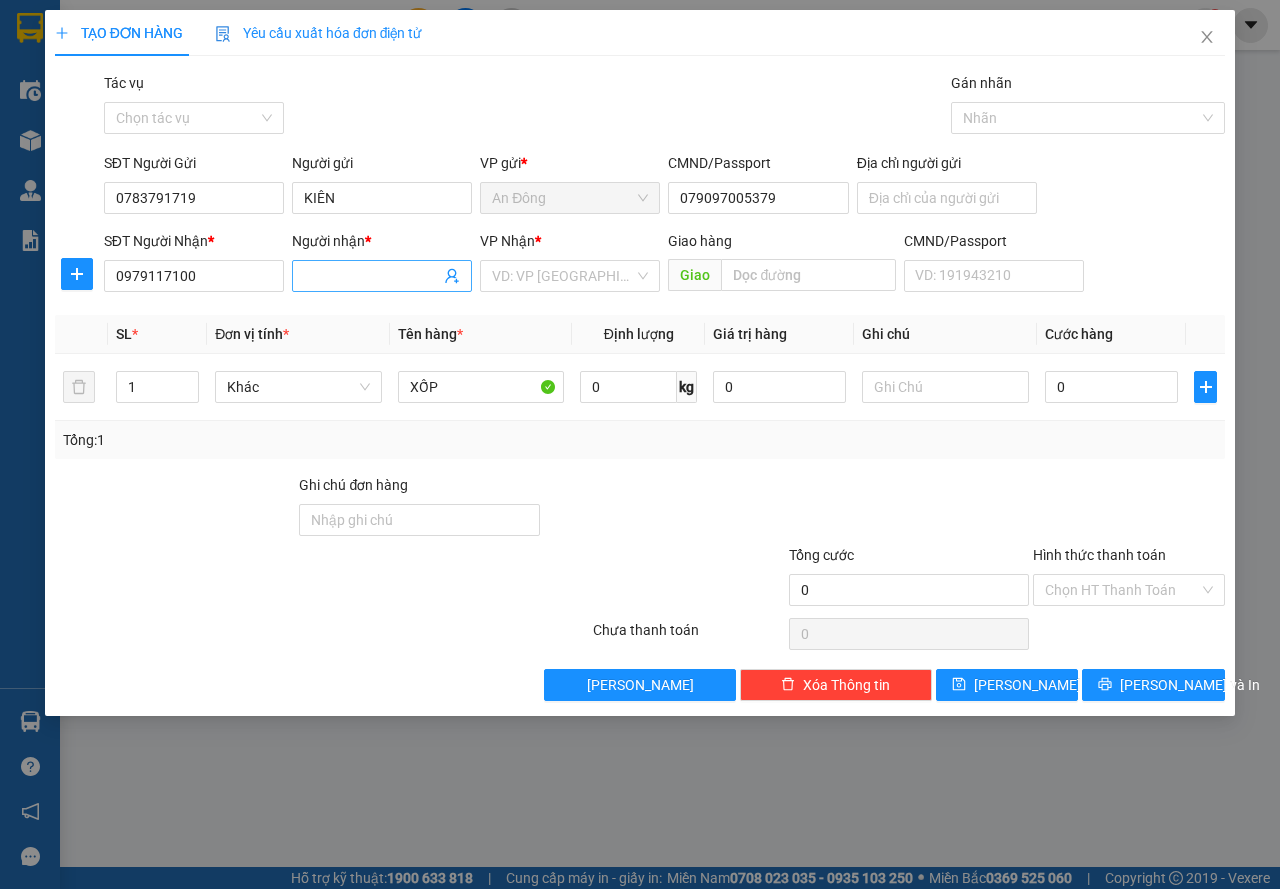 click at bounding box center (382, 276) 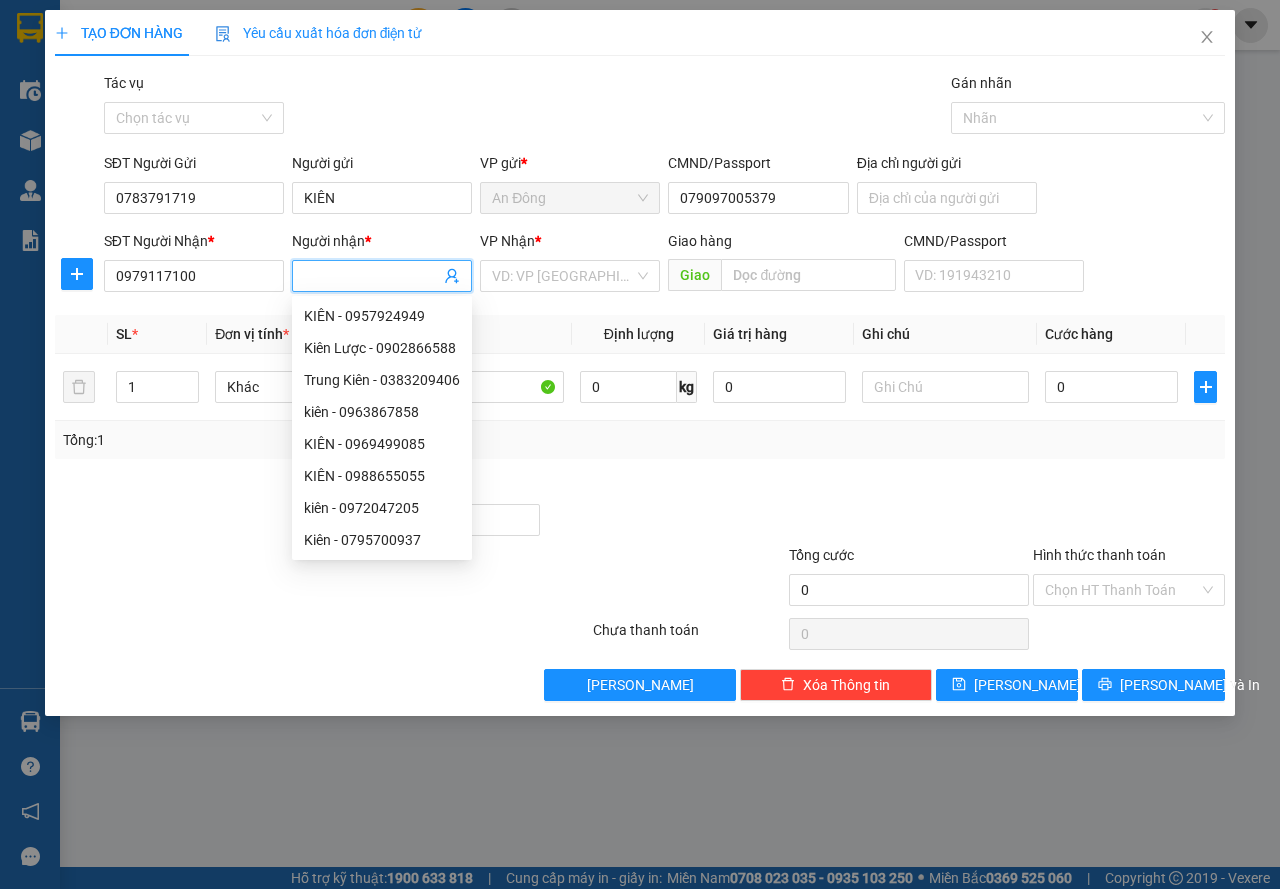 click on "Người nhận  * Tên người nhận" at bounding box center [382, 265] 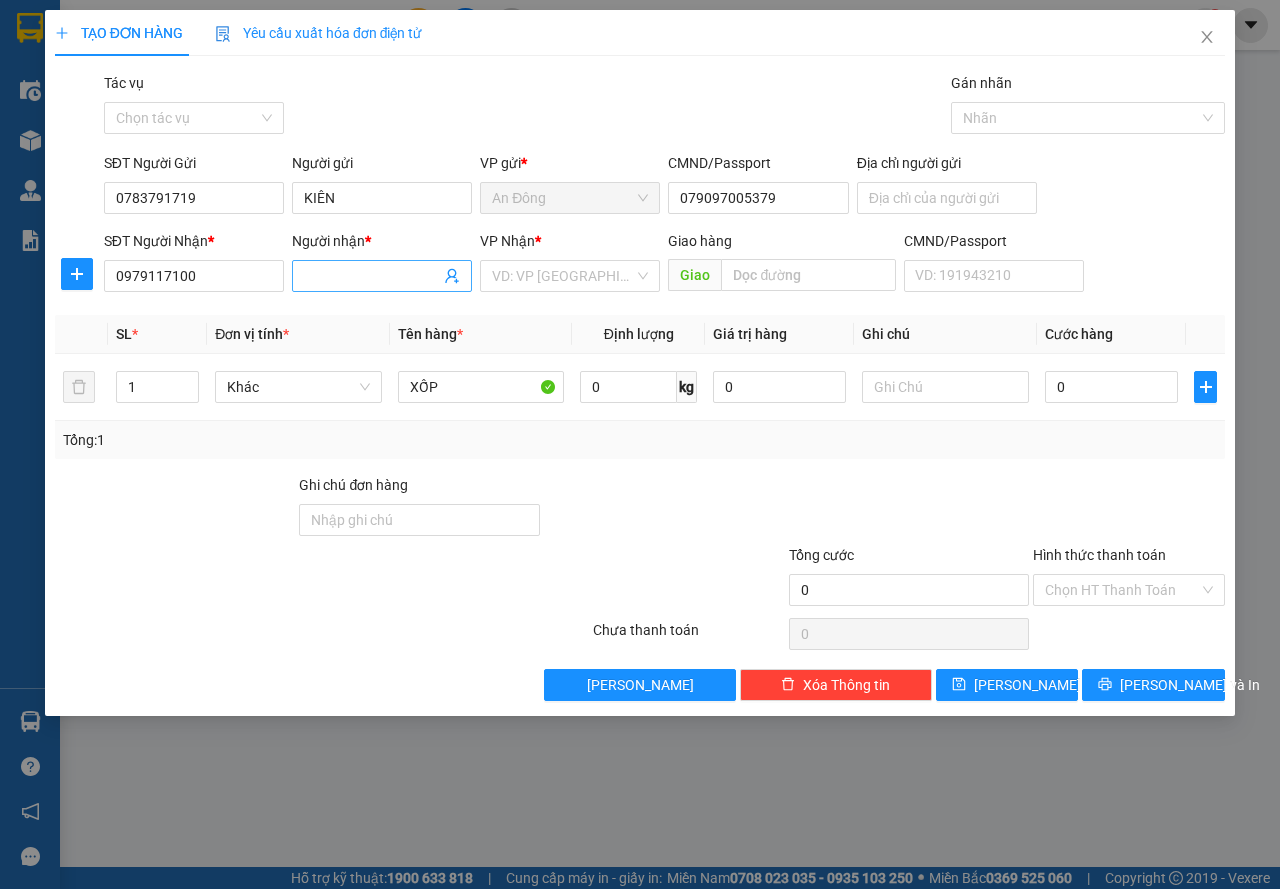 click on "Người nhận  *" at bounding box center (372, 276) 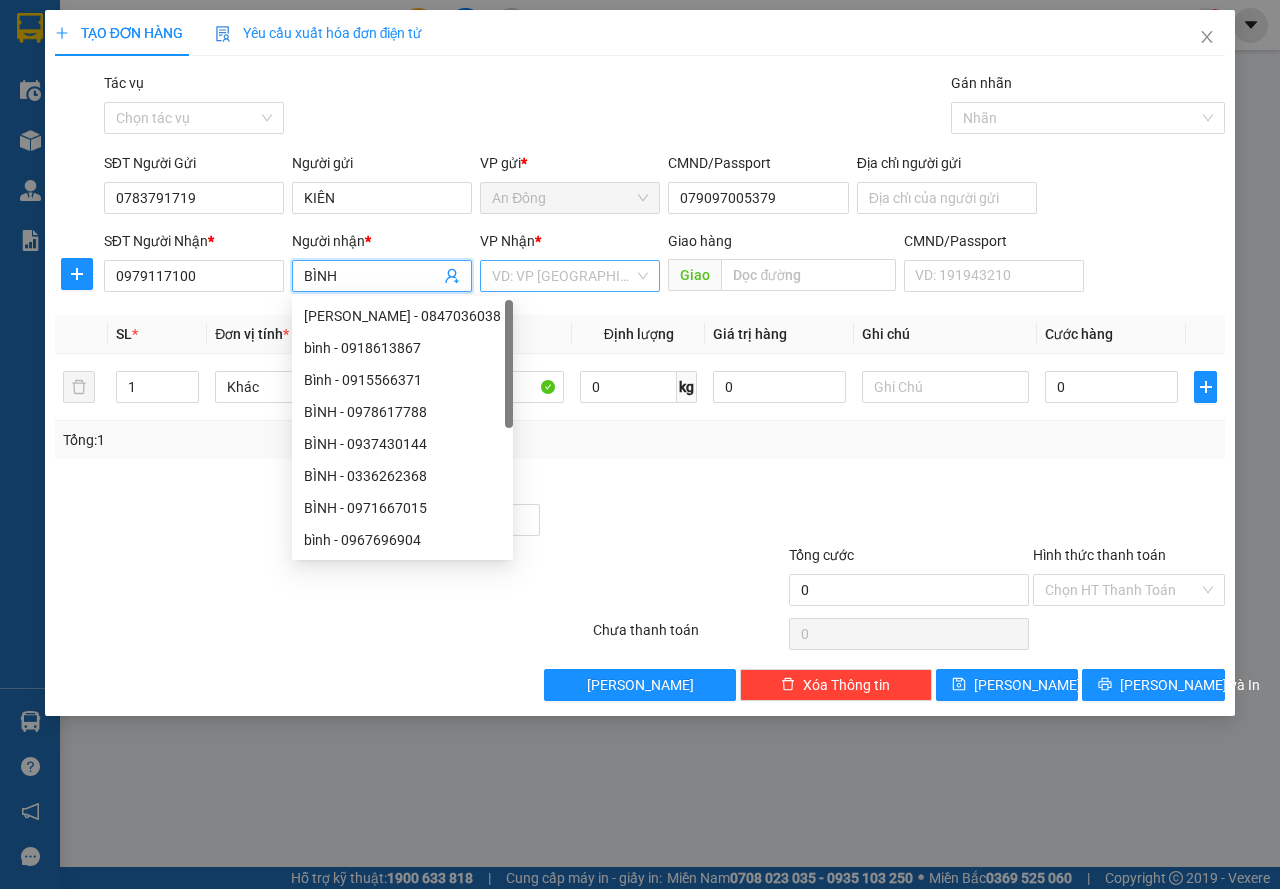 type on "BÌNH" 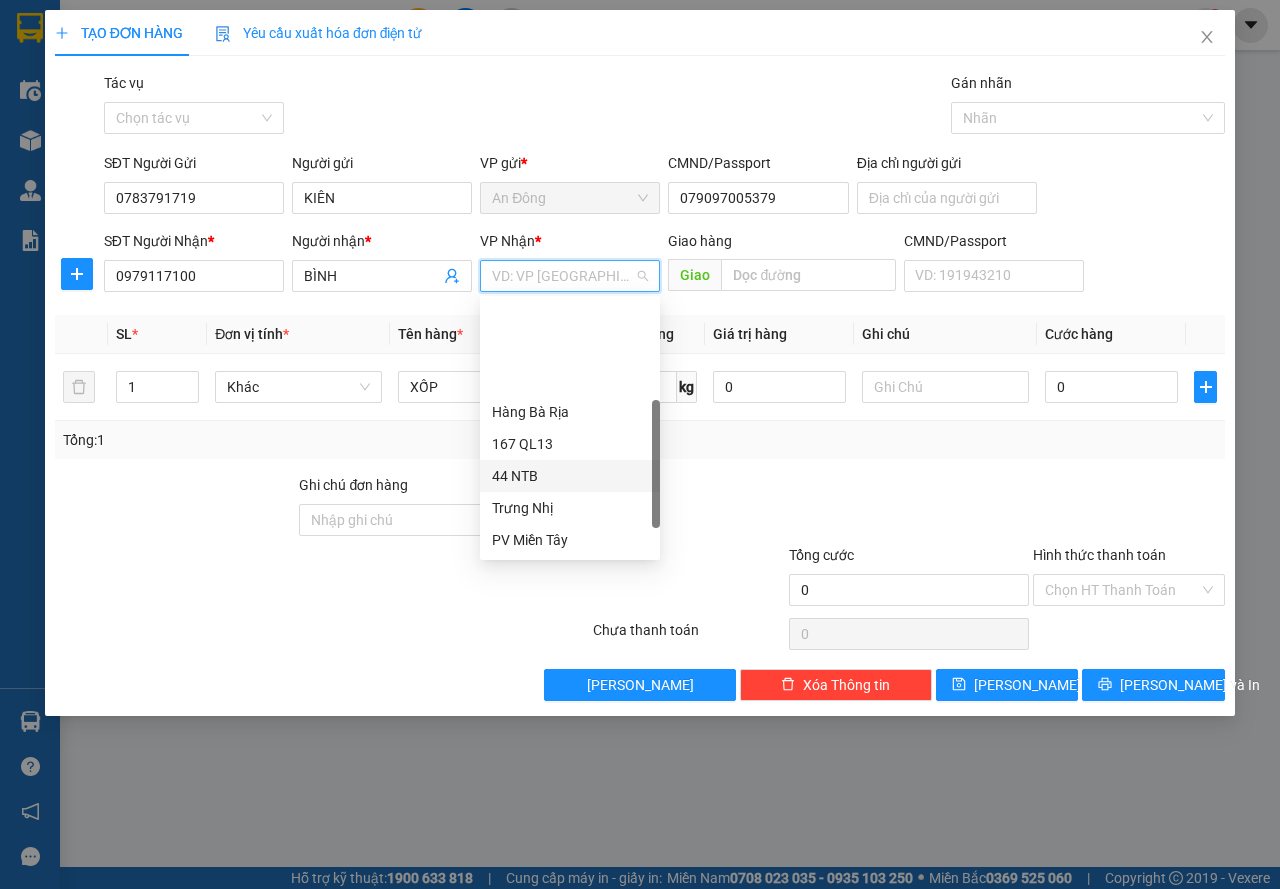 scroll, scrollTop: 128, scrollLeft: 0, axis: vertical 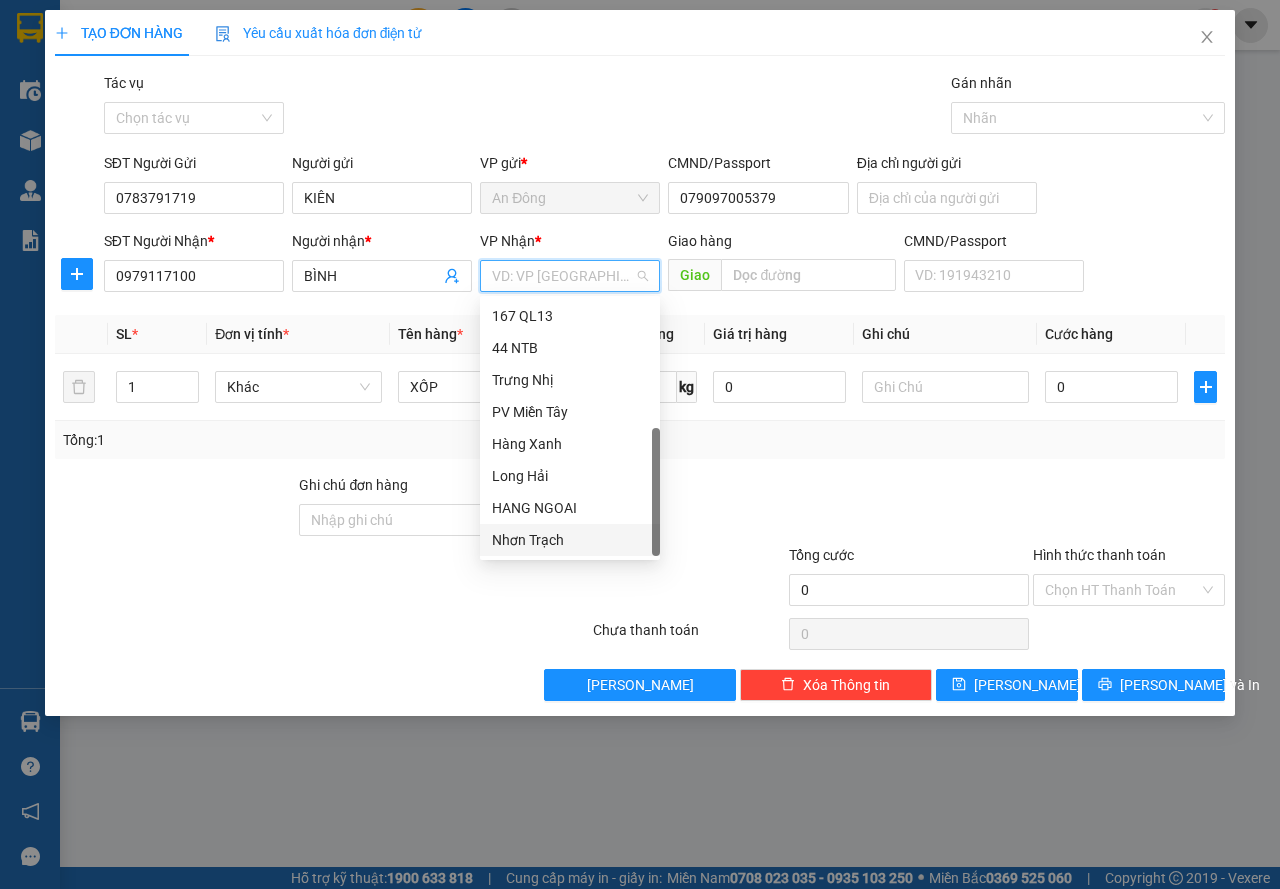 drag, startPoint x: 577, startPoint y: 541, endPoint x: 583, endPoint y: 526, distance: 16.155495 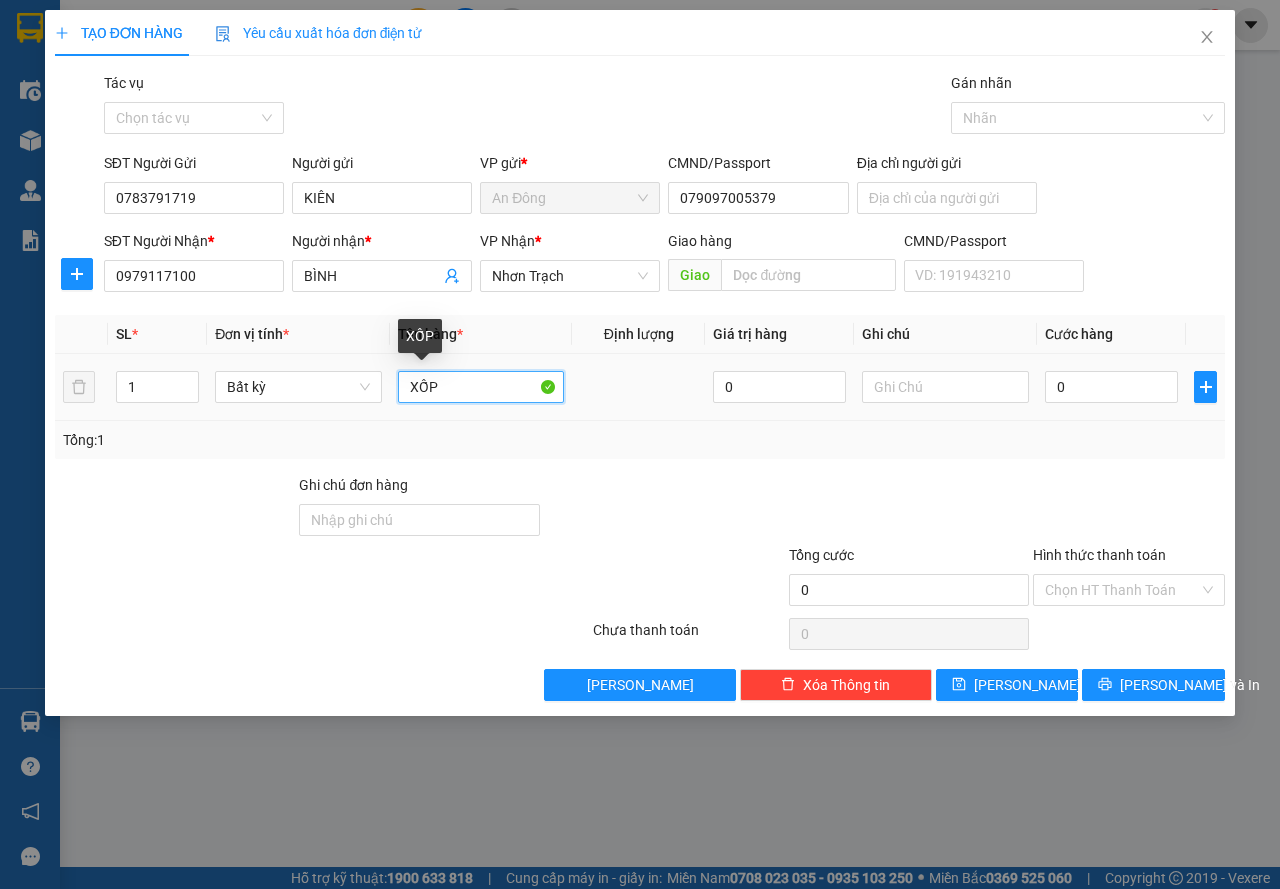 click on "XỐP" at bounding box center [481, 387] 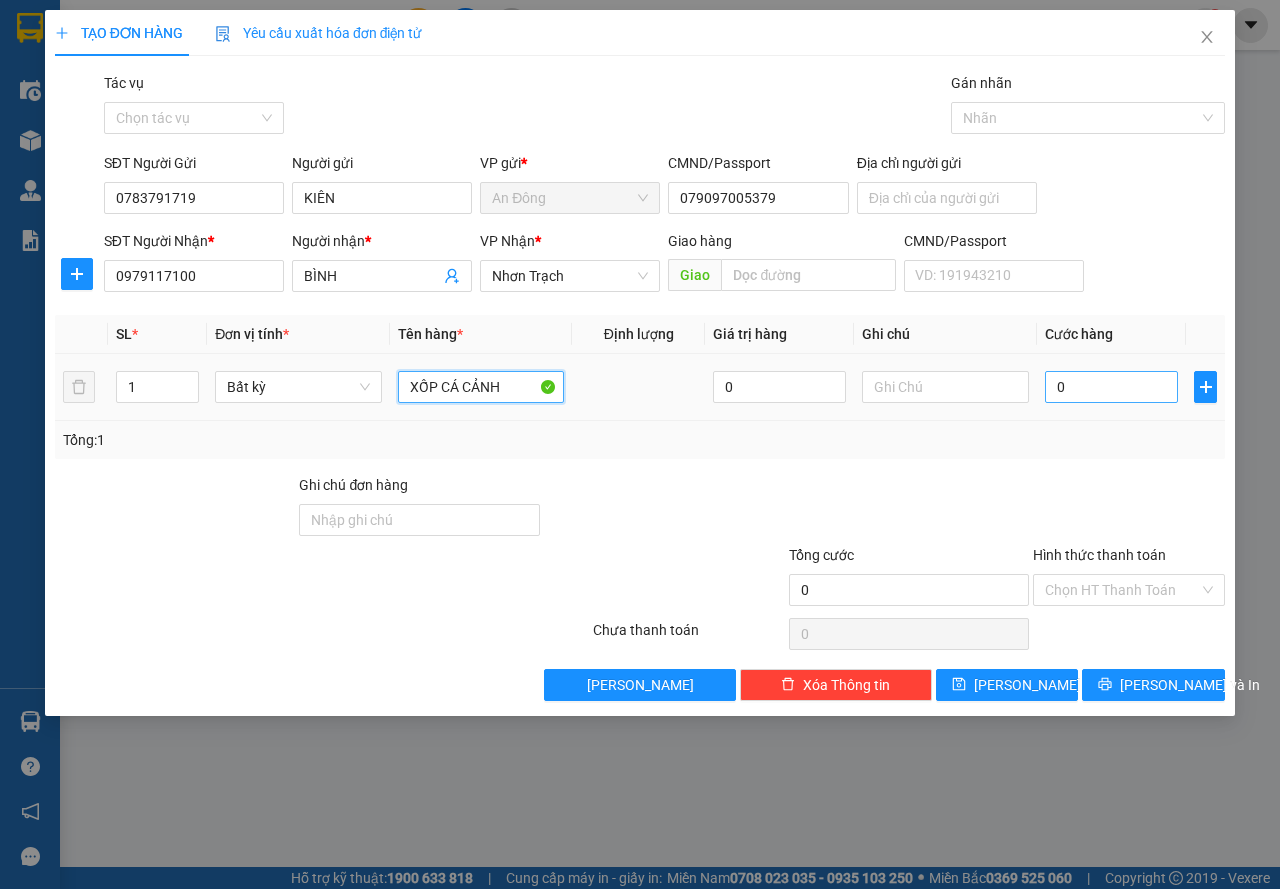 type on "XỐP CÁ CẢNH" 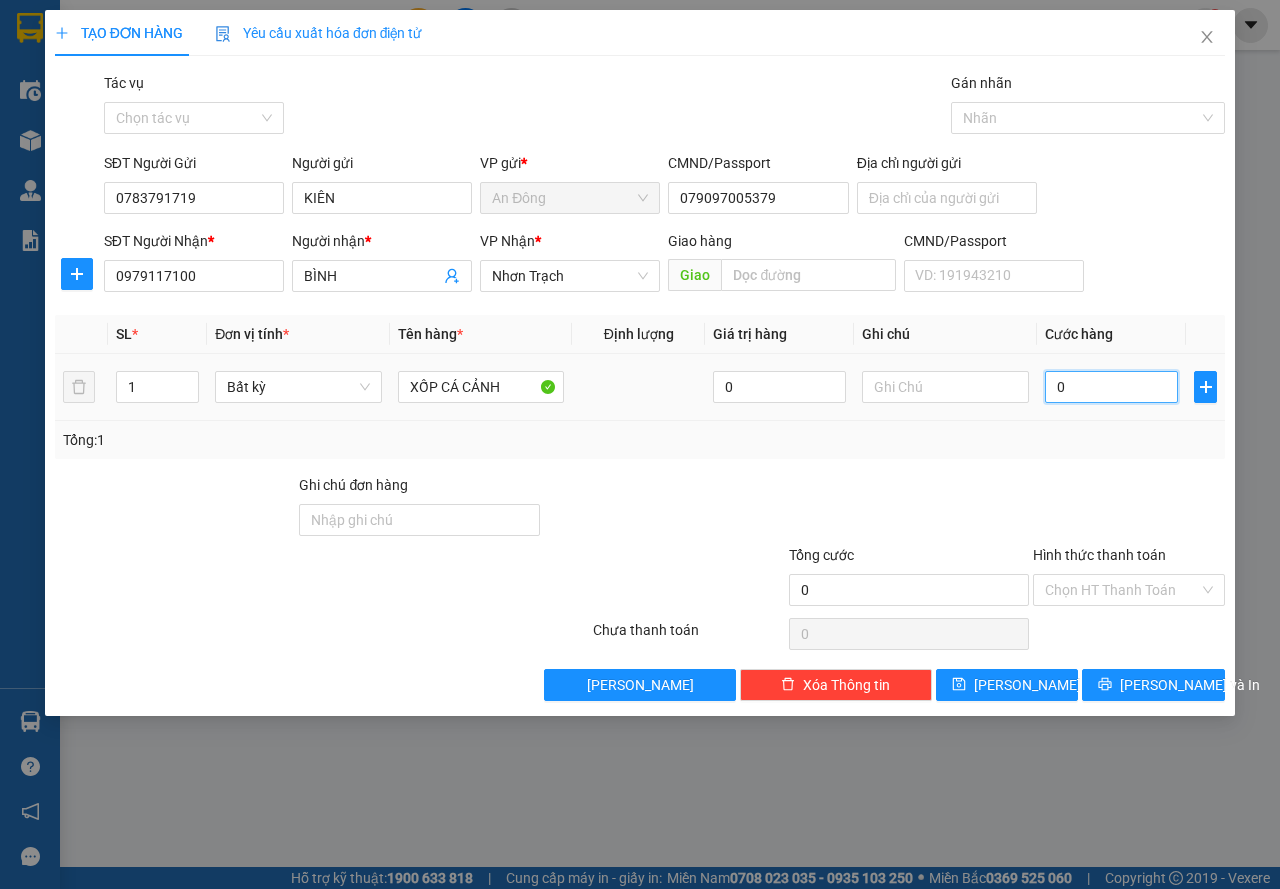 click on "0" at bounding box center [1111, 387] 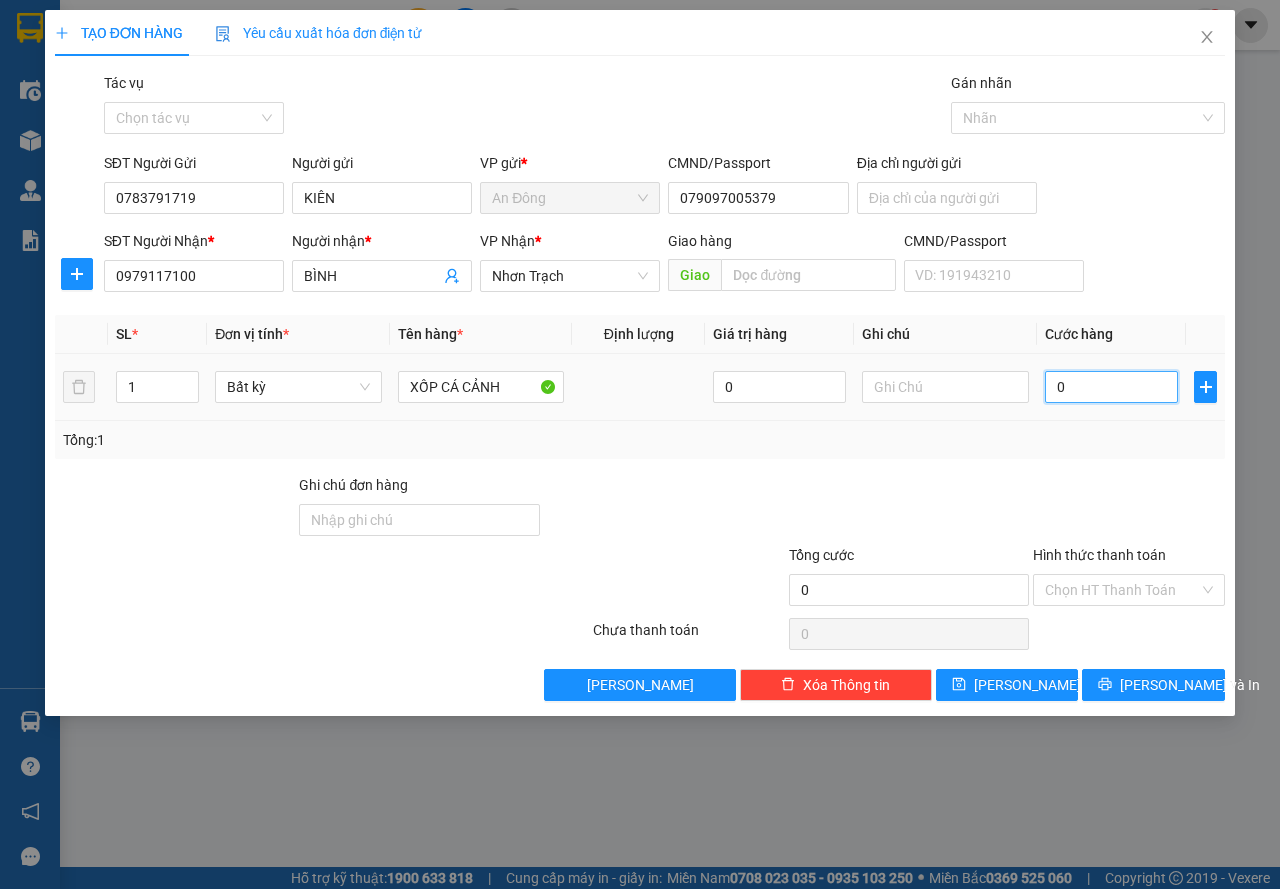 type on "6" 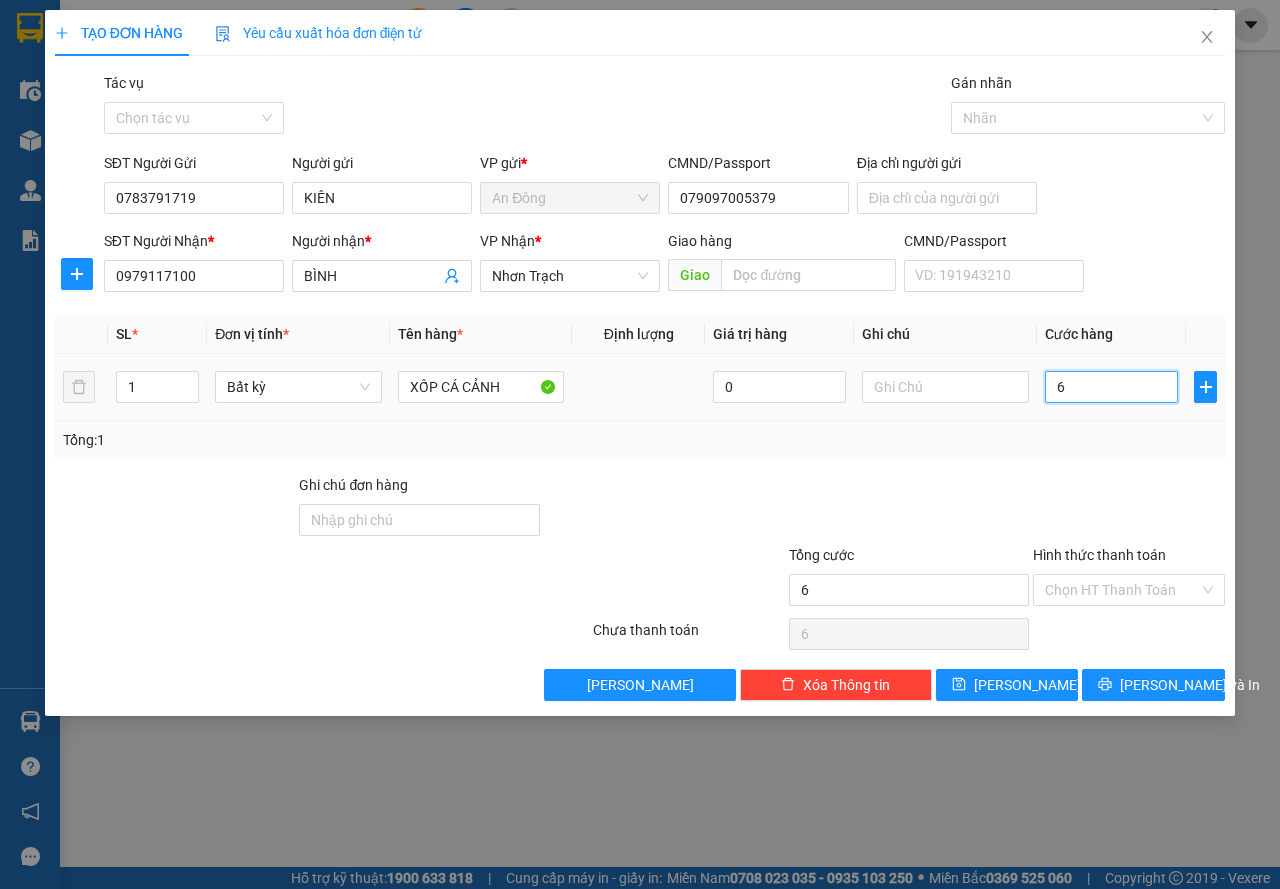 type on "60" 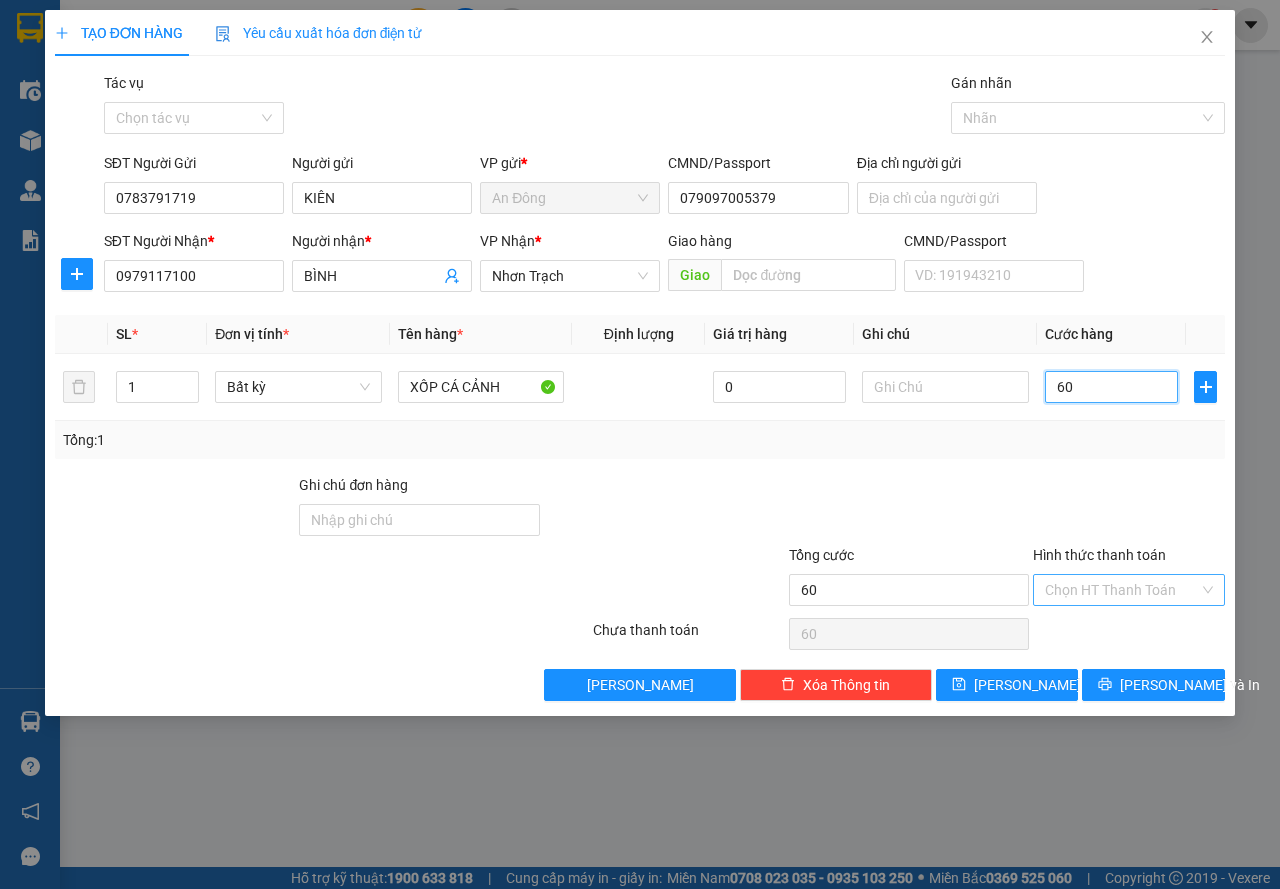 drag, startPoint x: 1134, startPoint y: 573, endPoint x: 1116, endPoint y: 608, distance: 39.357338 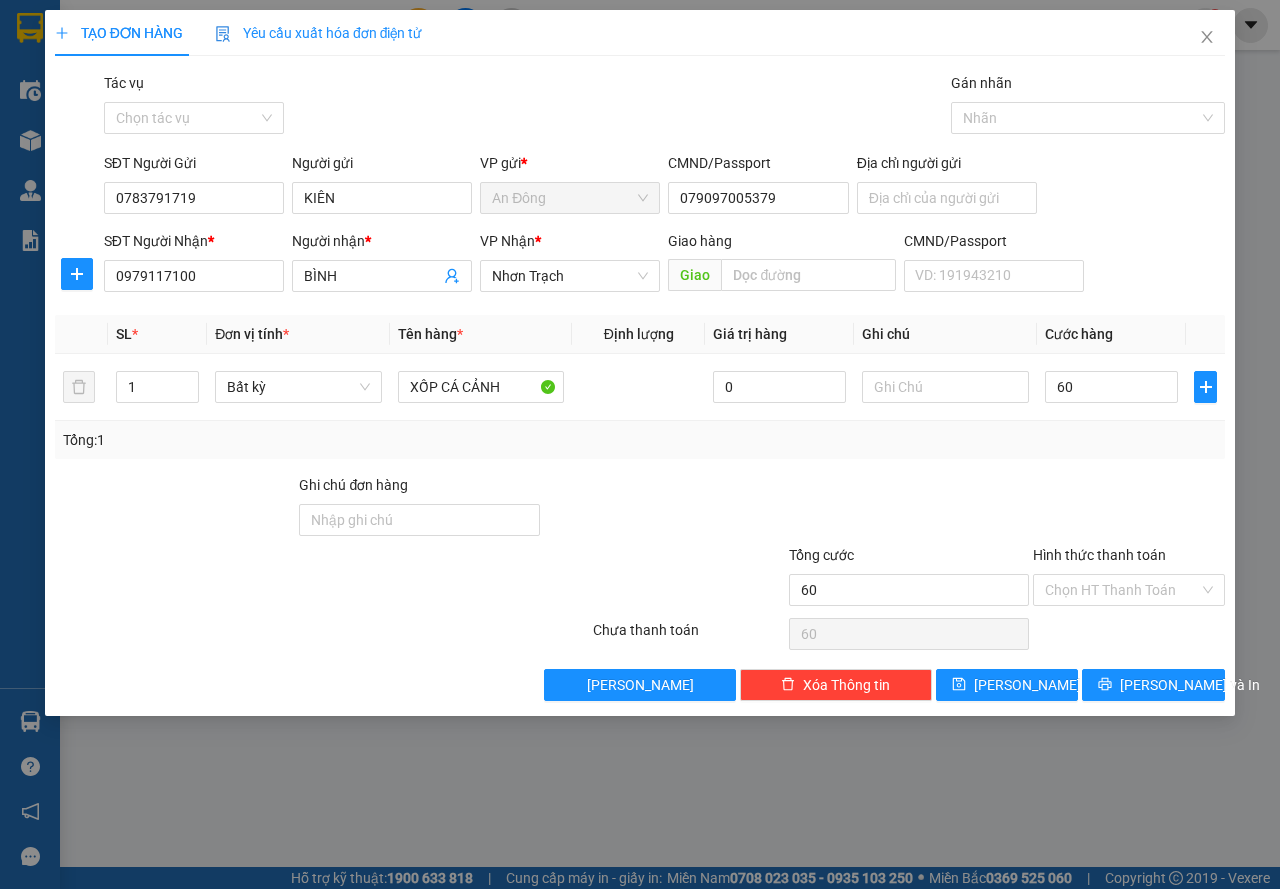 type on "60.000" 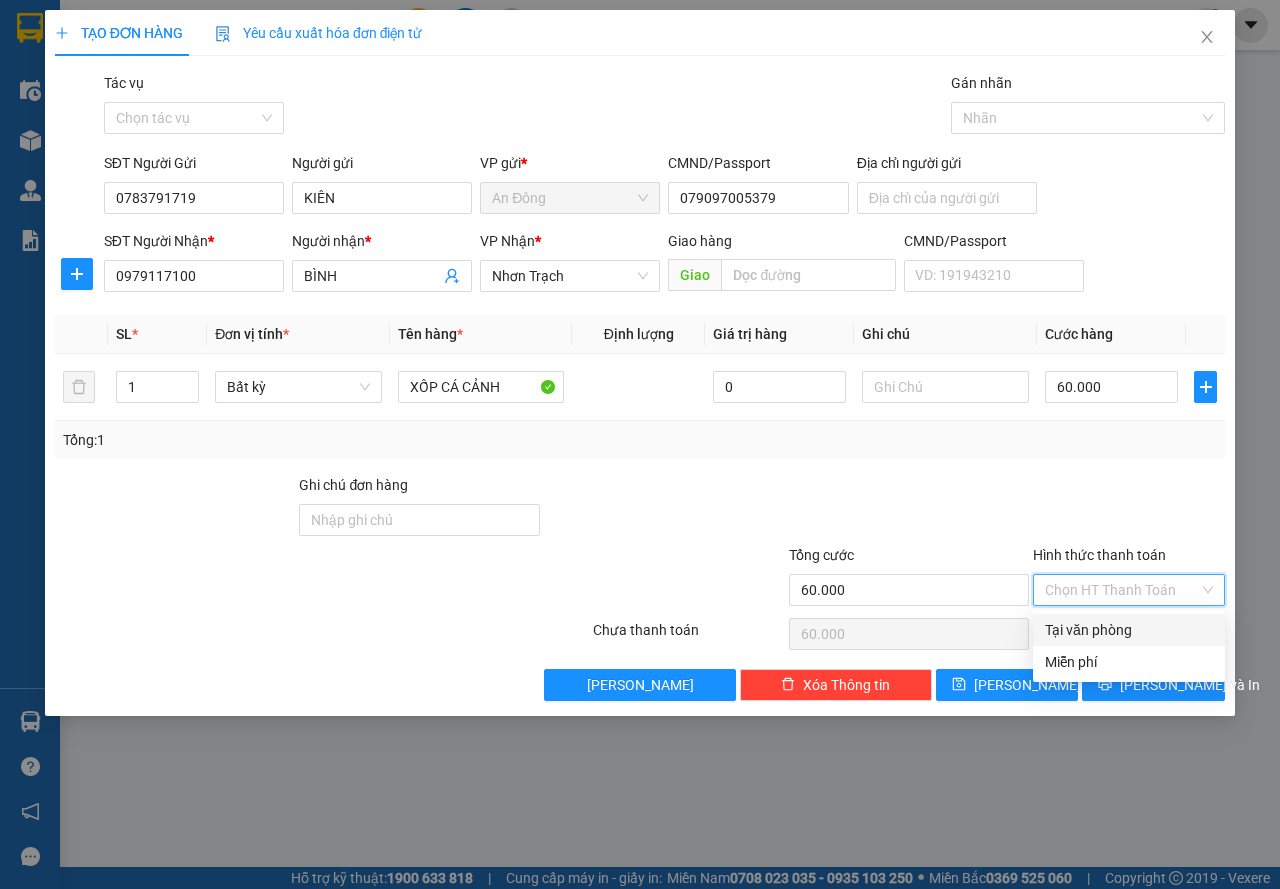 click on "Tại văn phòng" at bounding box center (1129, 630) 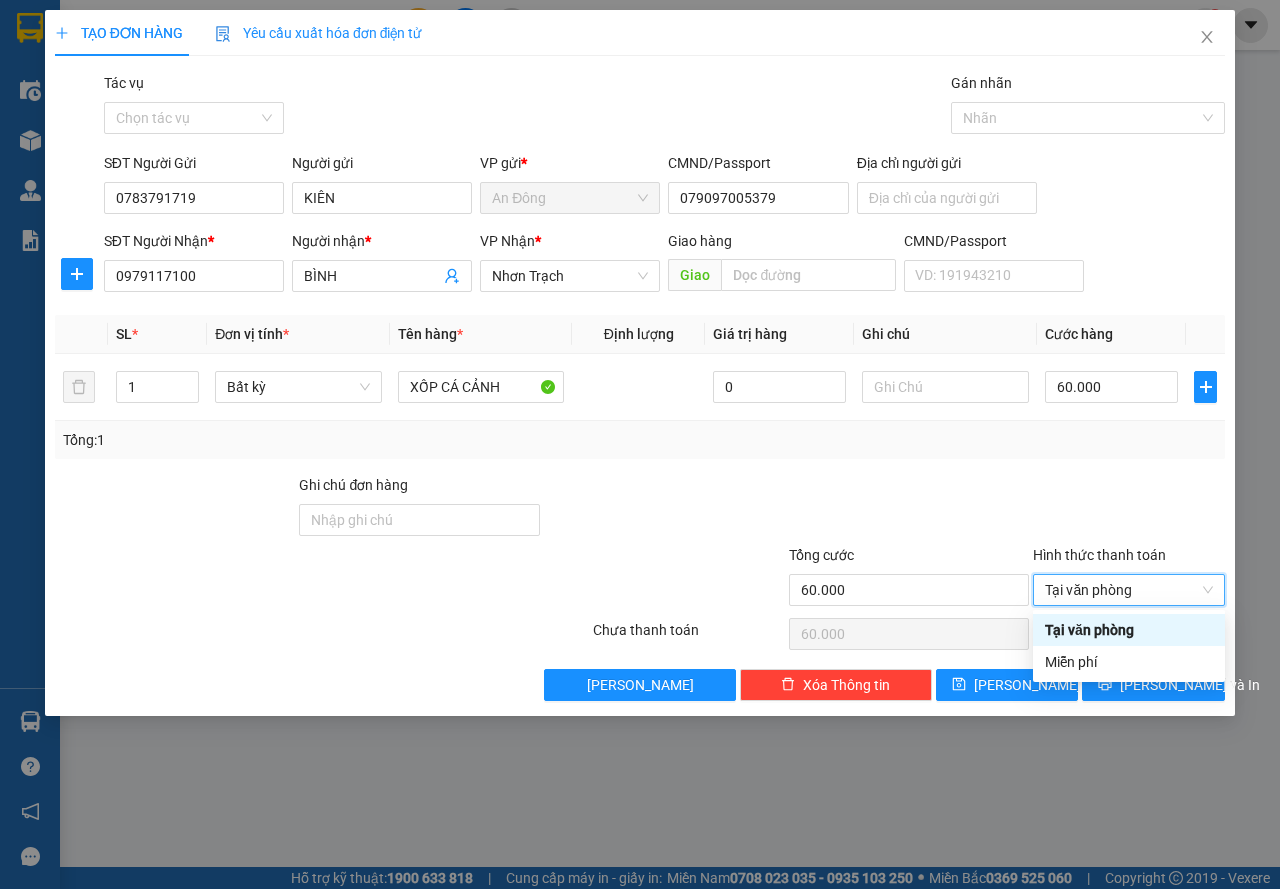 type on "0" 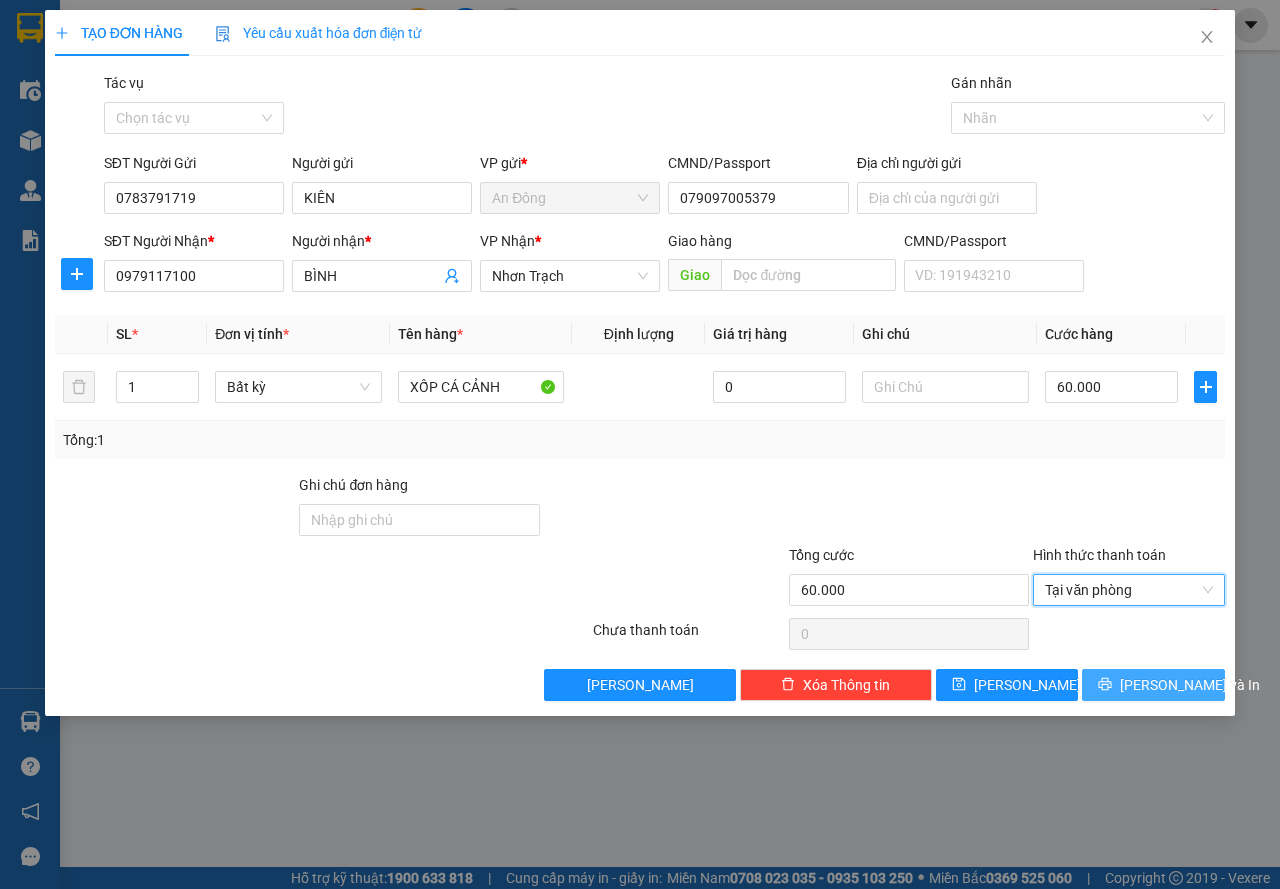 drag, startPoint x: 1132, startPoint y: 671, endPoint x: 1086, endPoint y: 606, distance: 79.630394 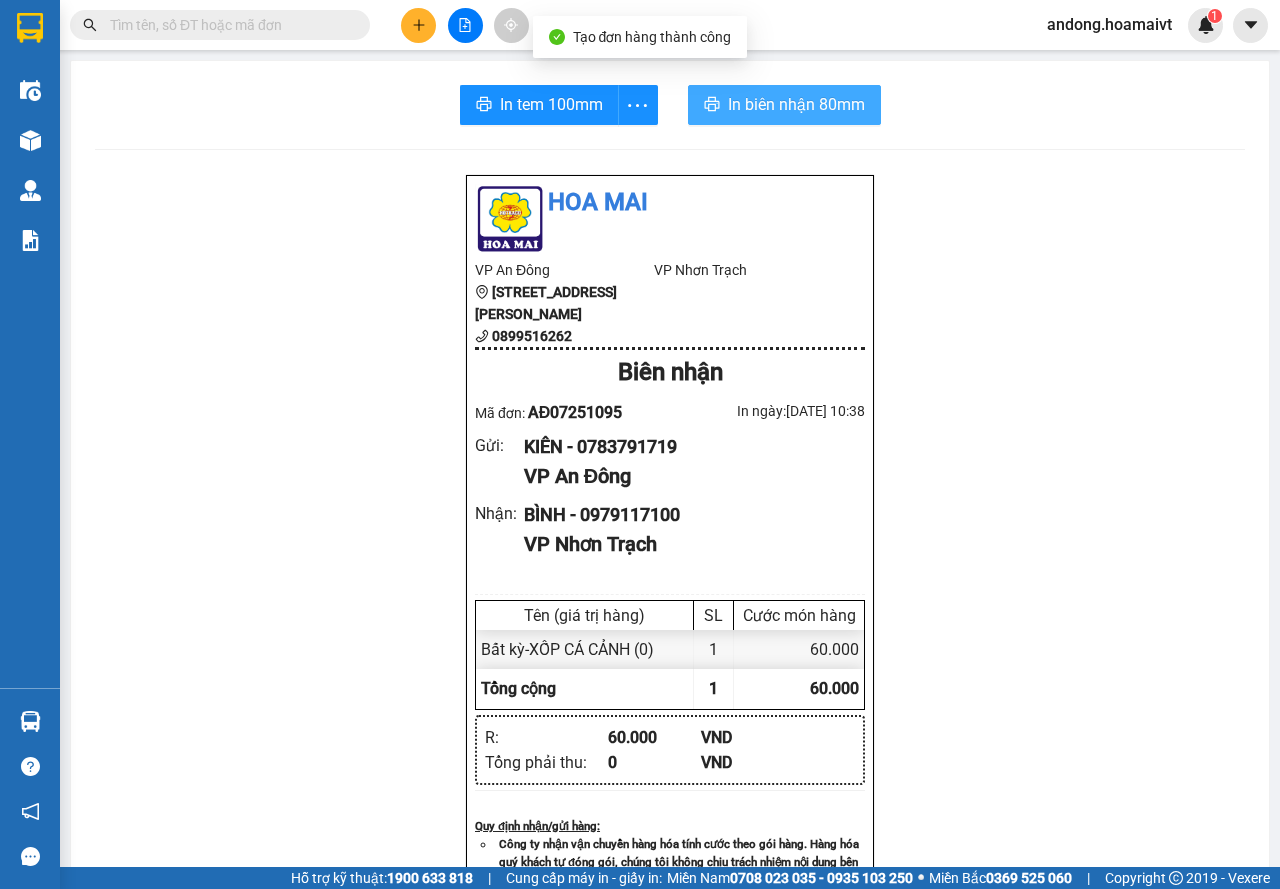 click on "In biên nhận 80mm" at bounding box center [796, 104] 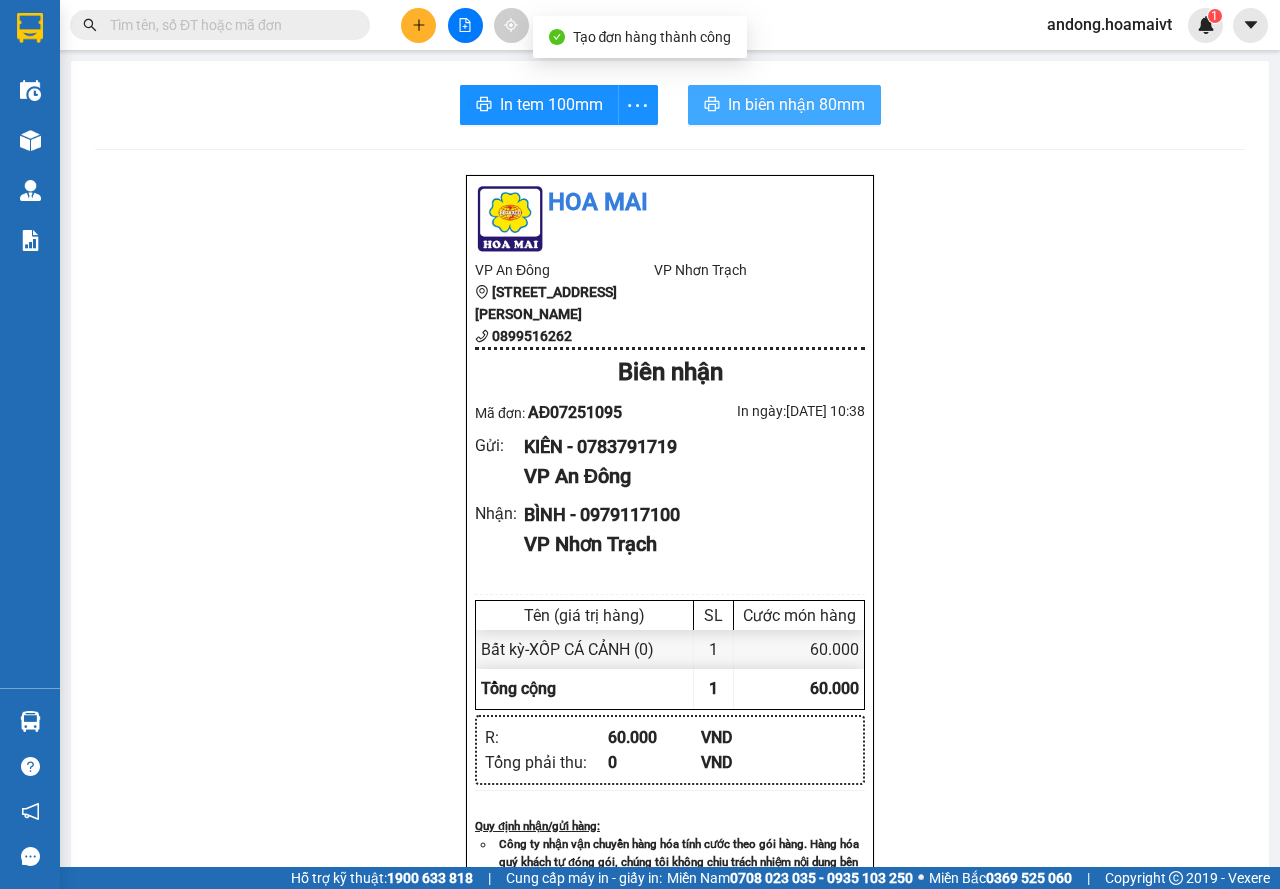 scroll, scrollTop: 0, scrollLeft: 0, axis: both 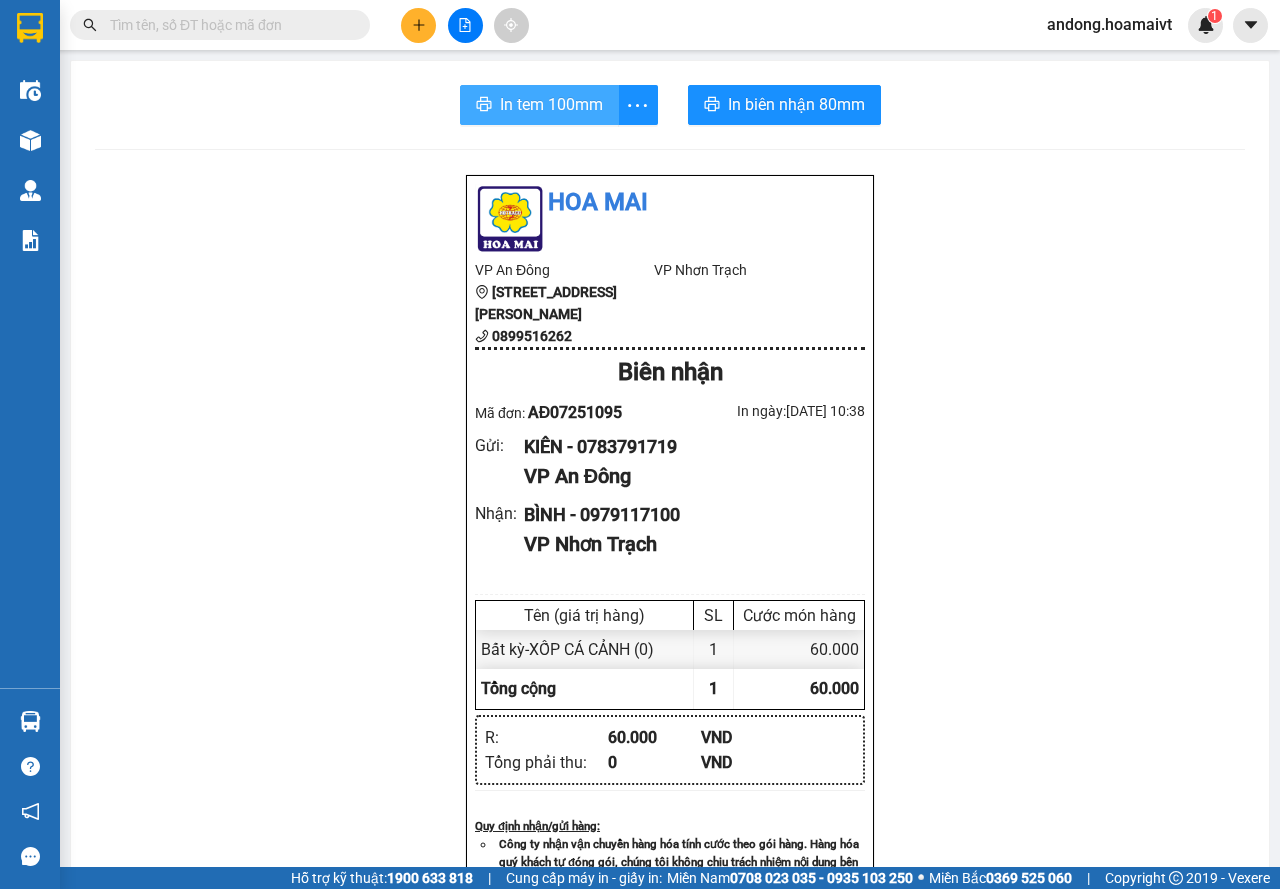 click on "In tem 100mm" at bounding box center [551, 104] 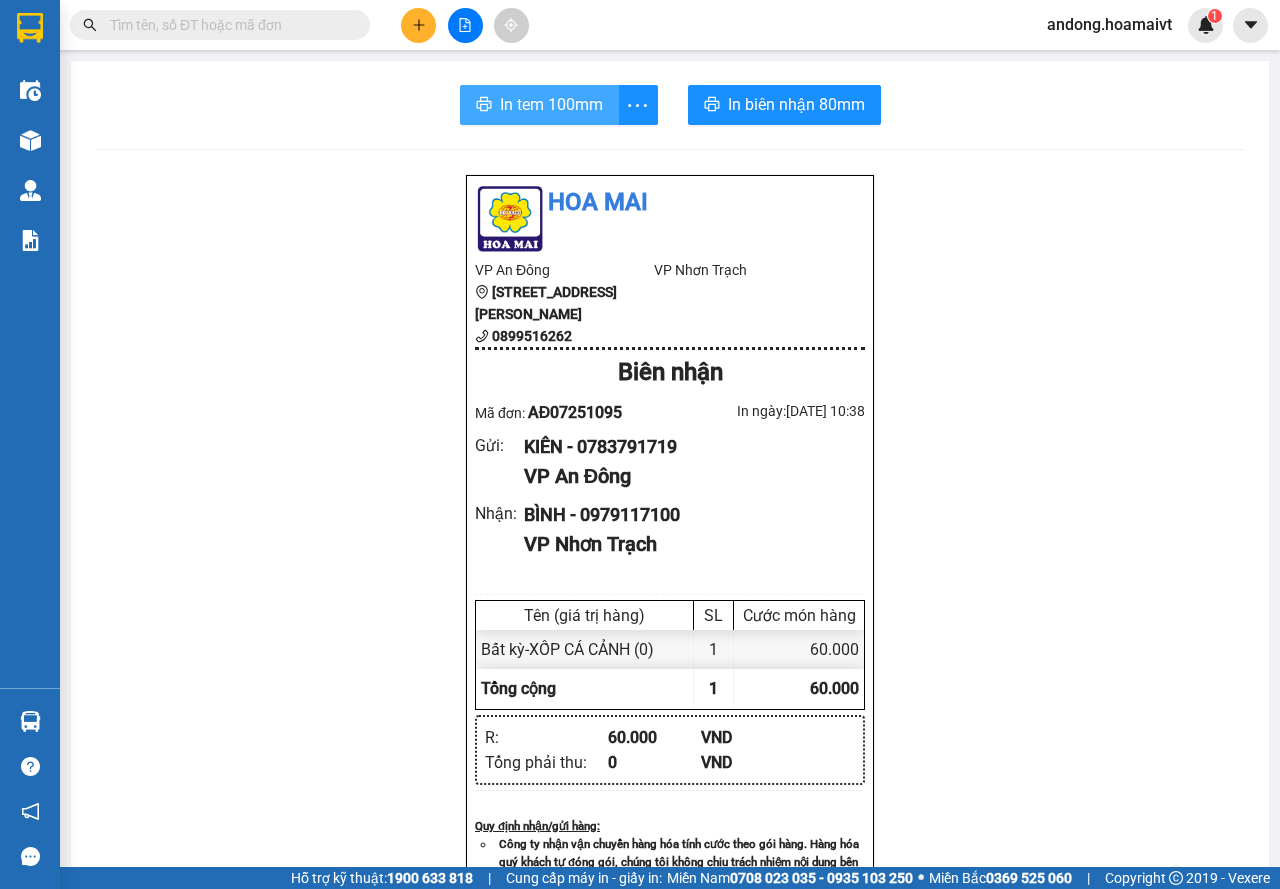 scroll, scrollTop: 0, scrollLeft: 0, axis: both 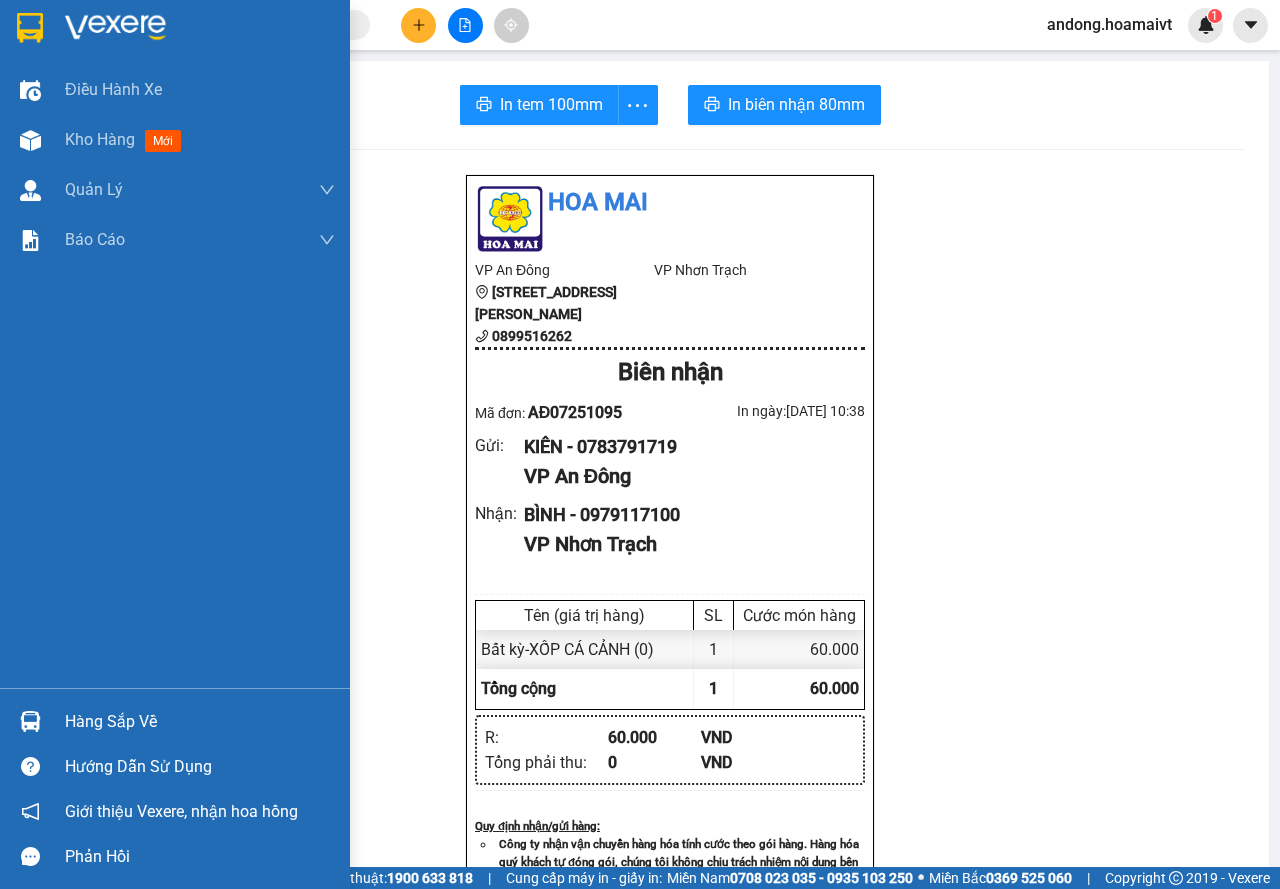 click at bounding box center (30, 28) 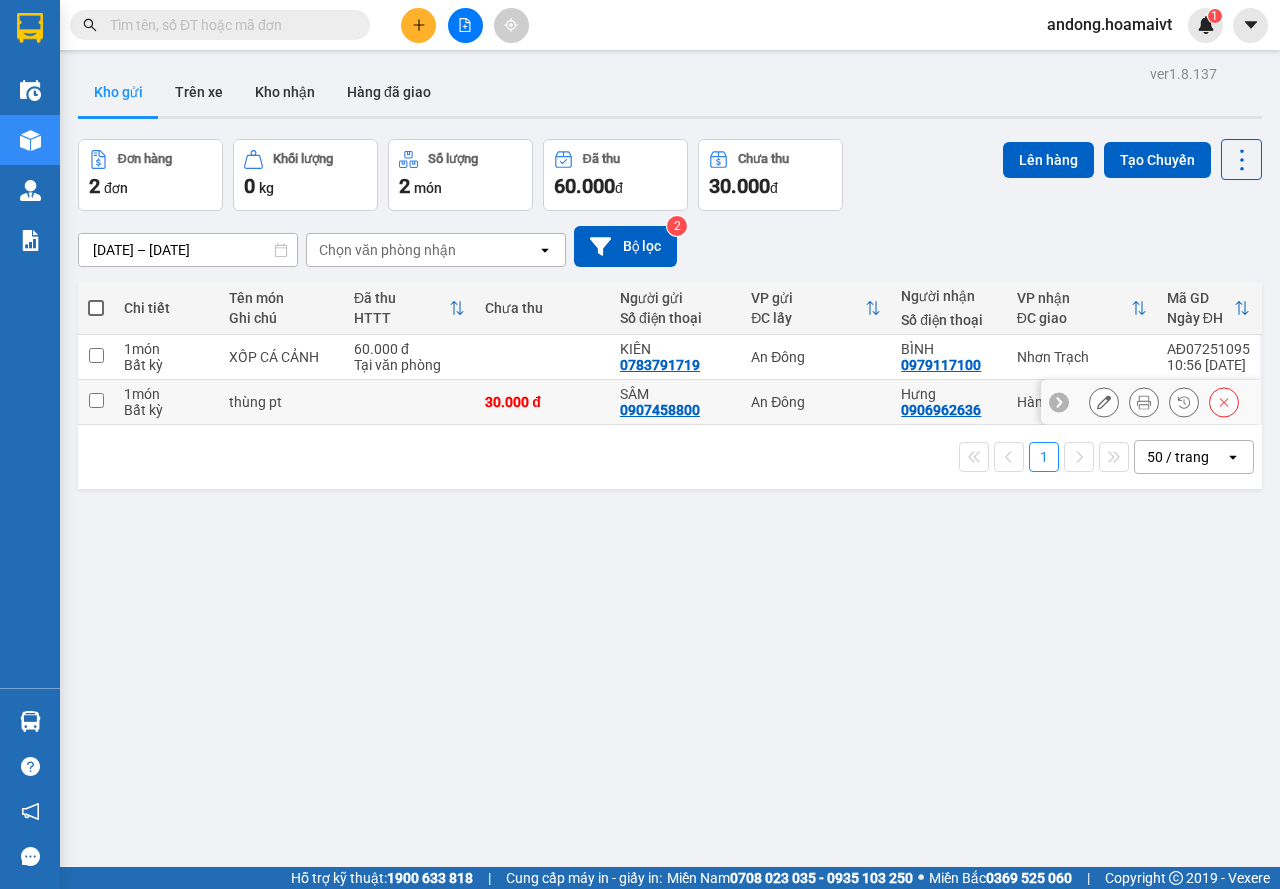 click on "30.000 đ" at bounding box center (542, 402) 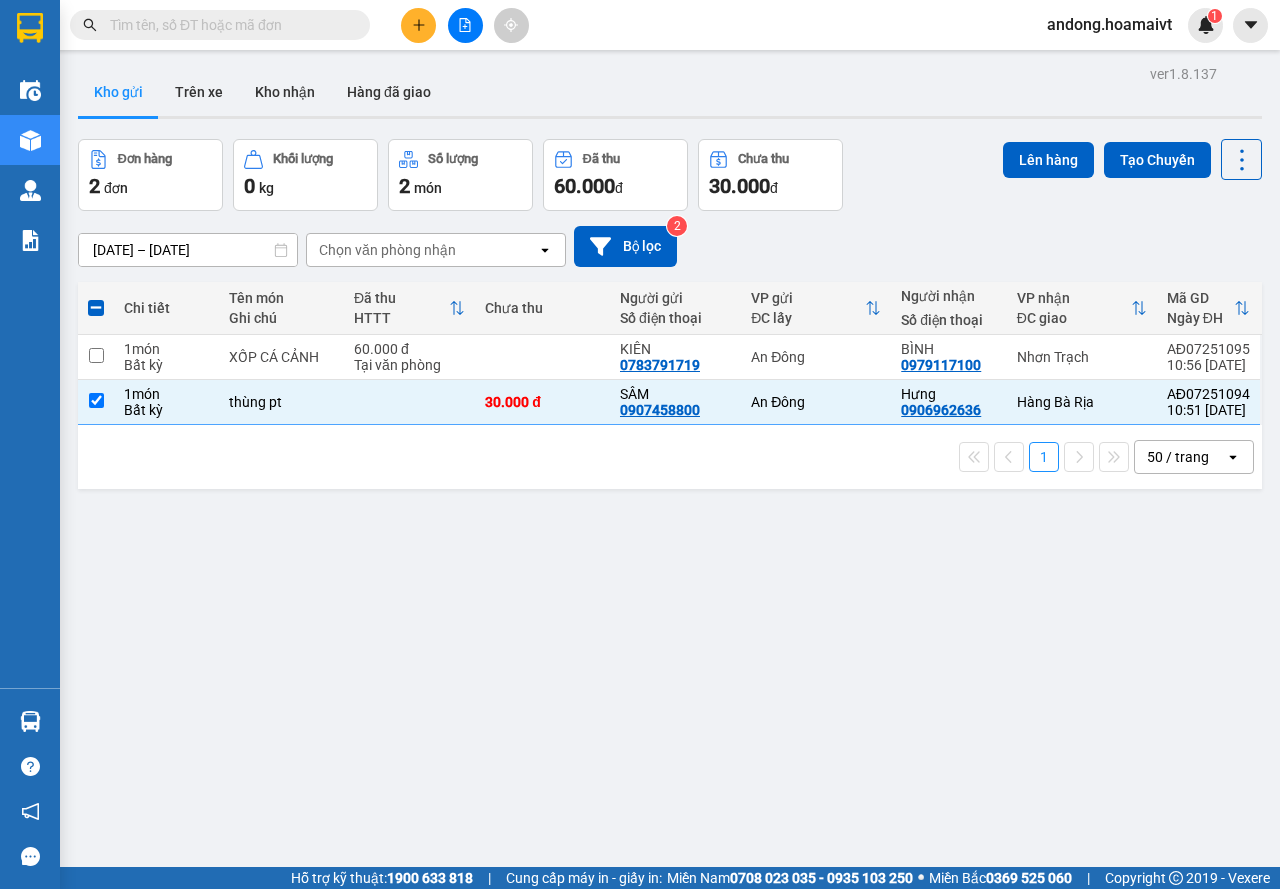 click on "Lên hàng Tạo Chuyến" at bounding box center [1132, 159] 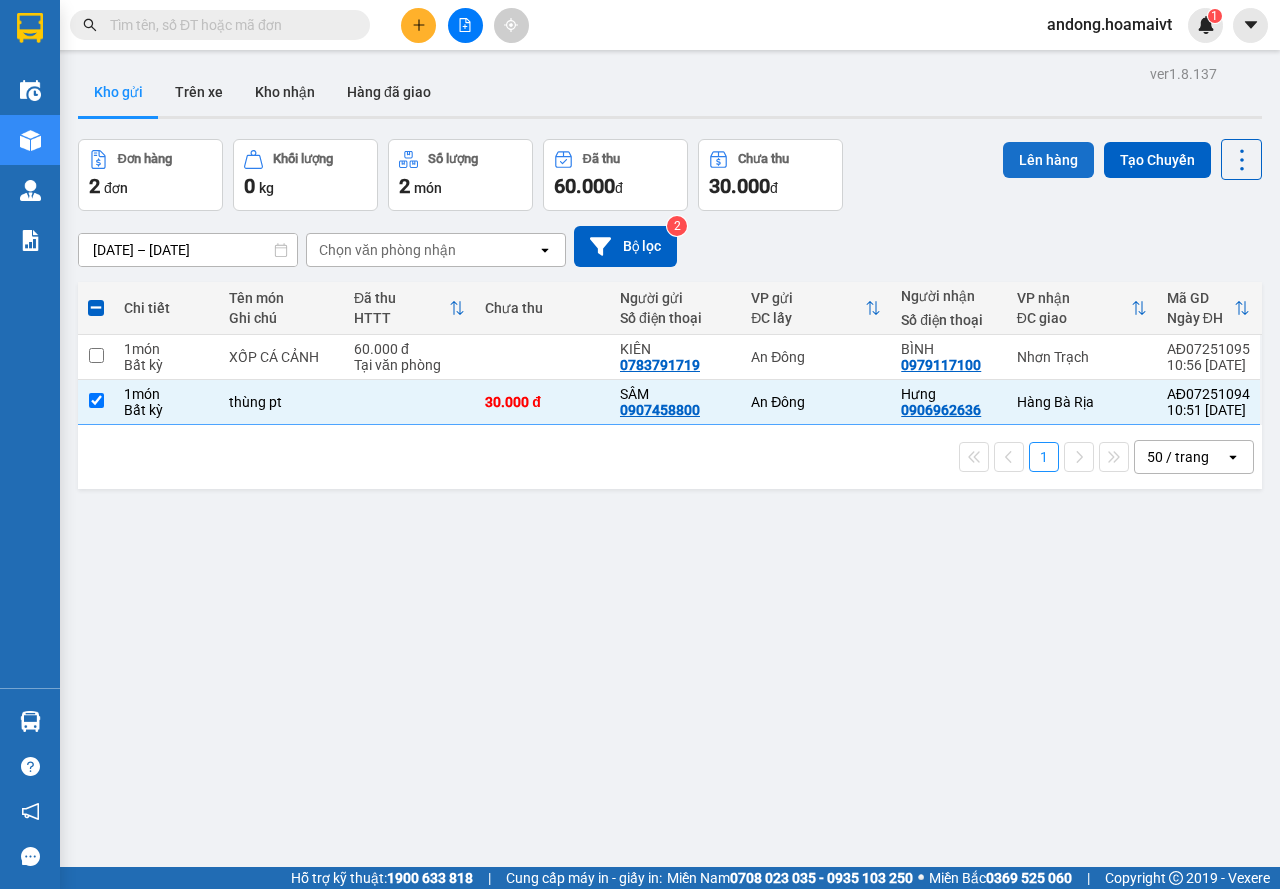 click on "Lên hàng" at bounding box center [1048, 160] 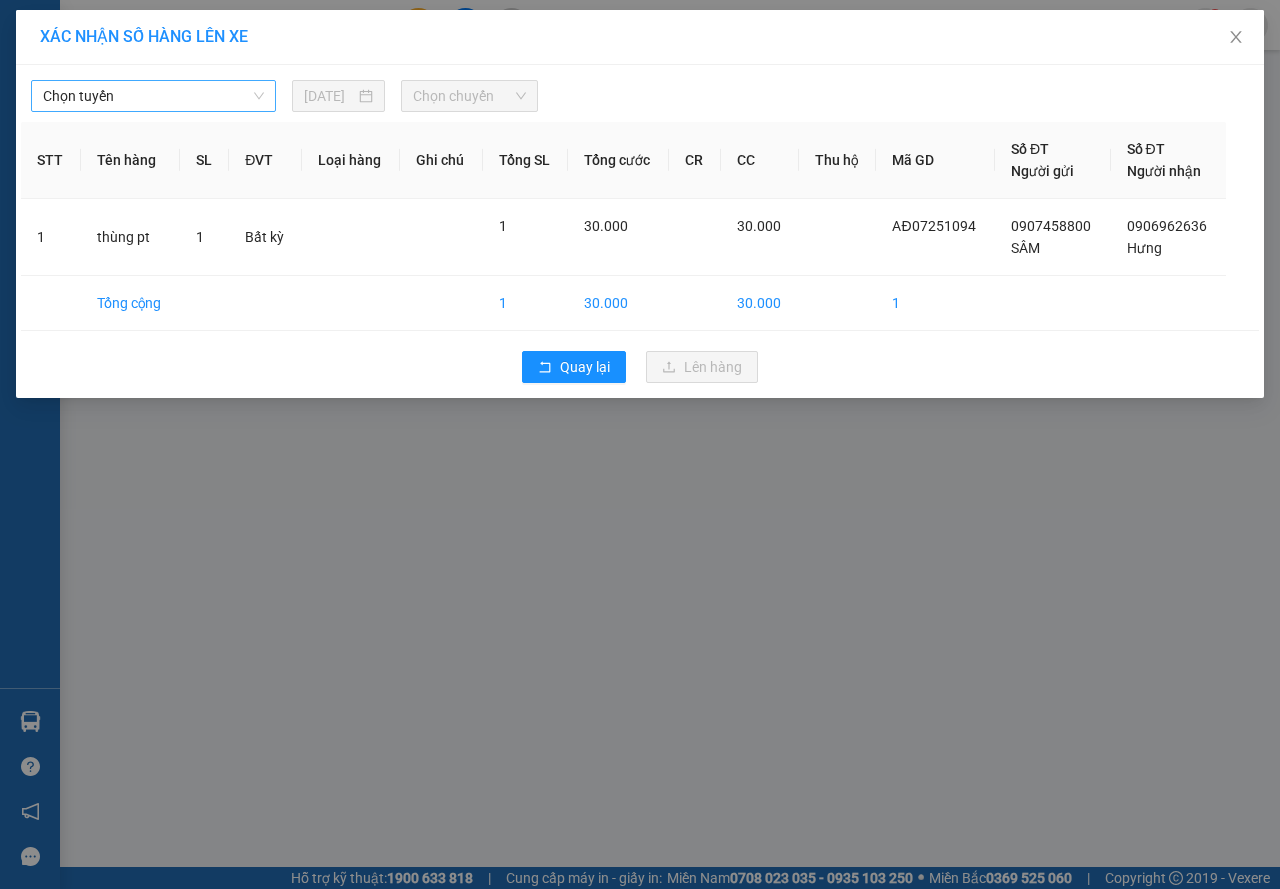 click on "Chọn tuyến" at bounding box center (153, 96) 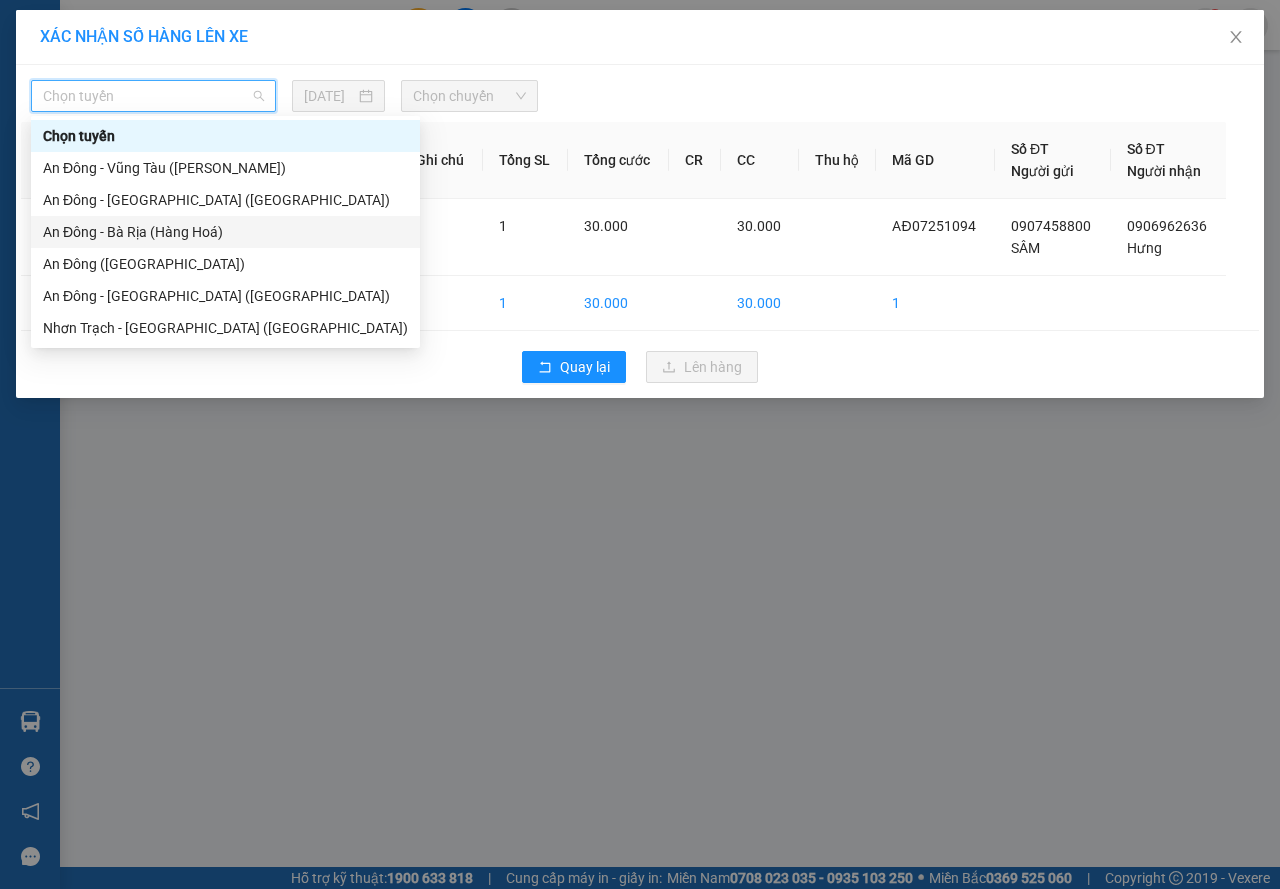 click on "An Đông - Bà Rịa (Hàng Hoá)" at bounding box center [225, 232] 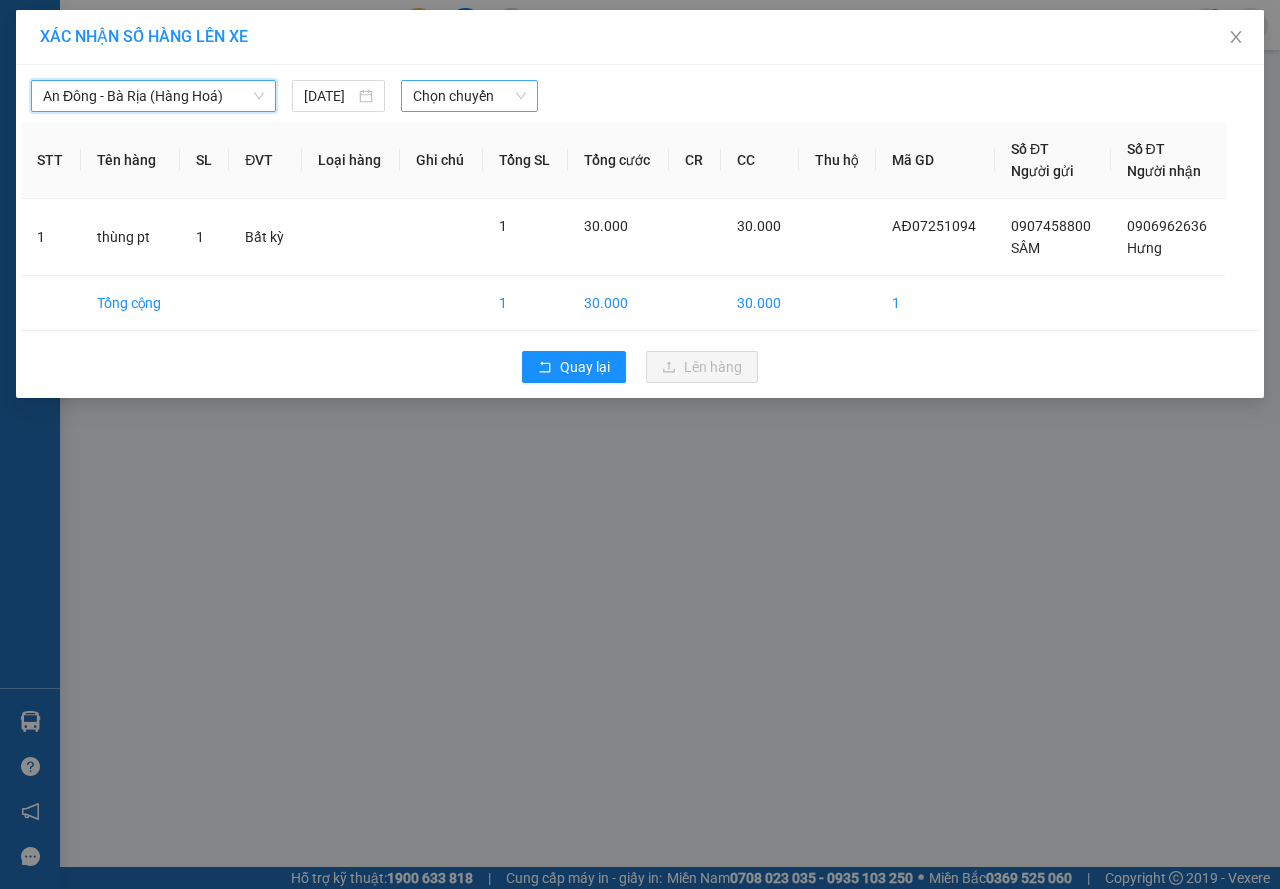 click on "Chọn chuyến" at bounding box center [469, 96] 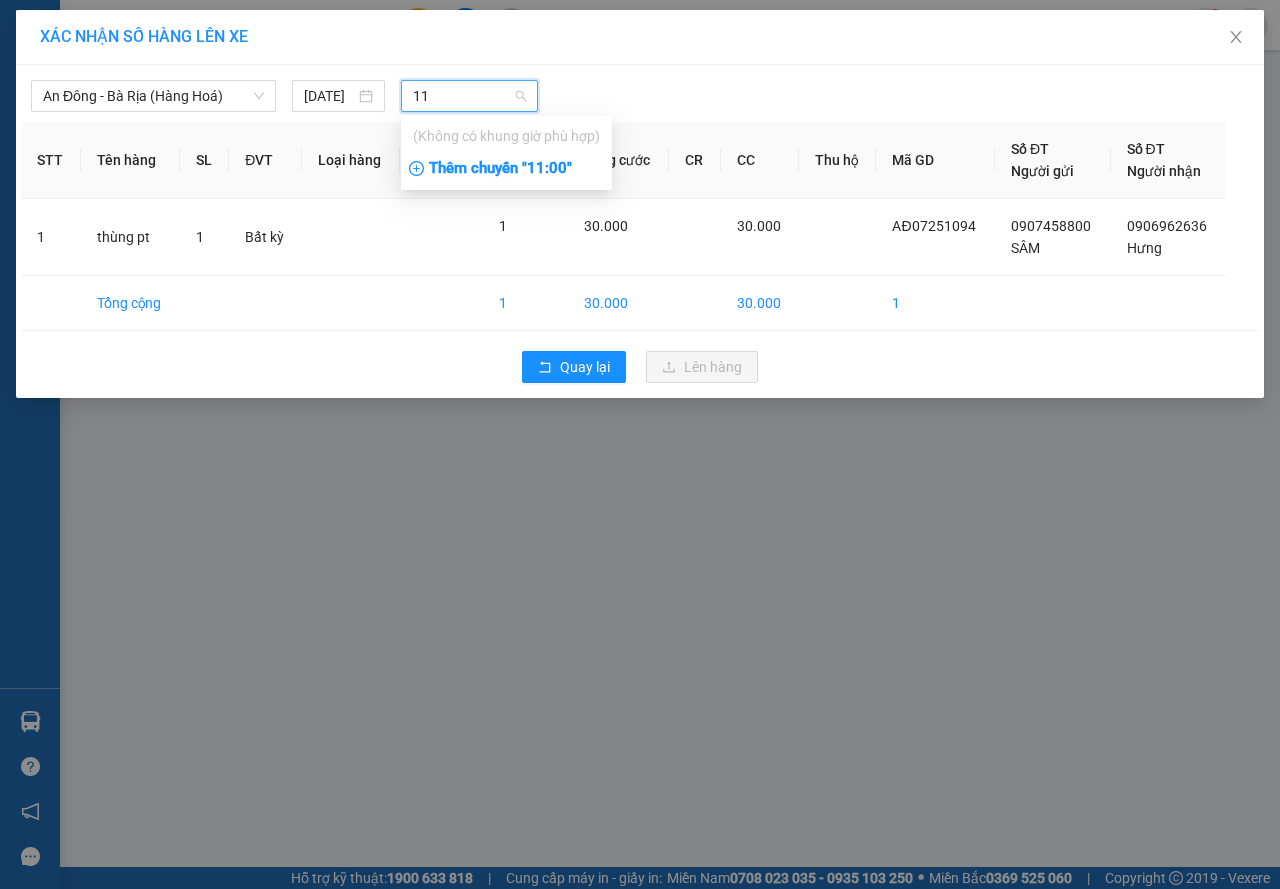 type on "11" 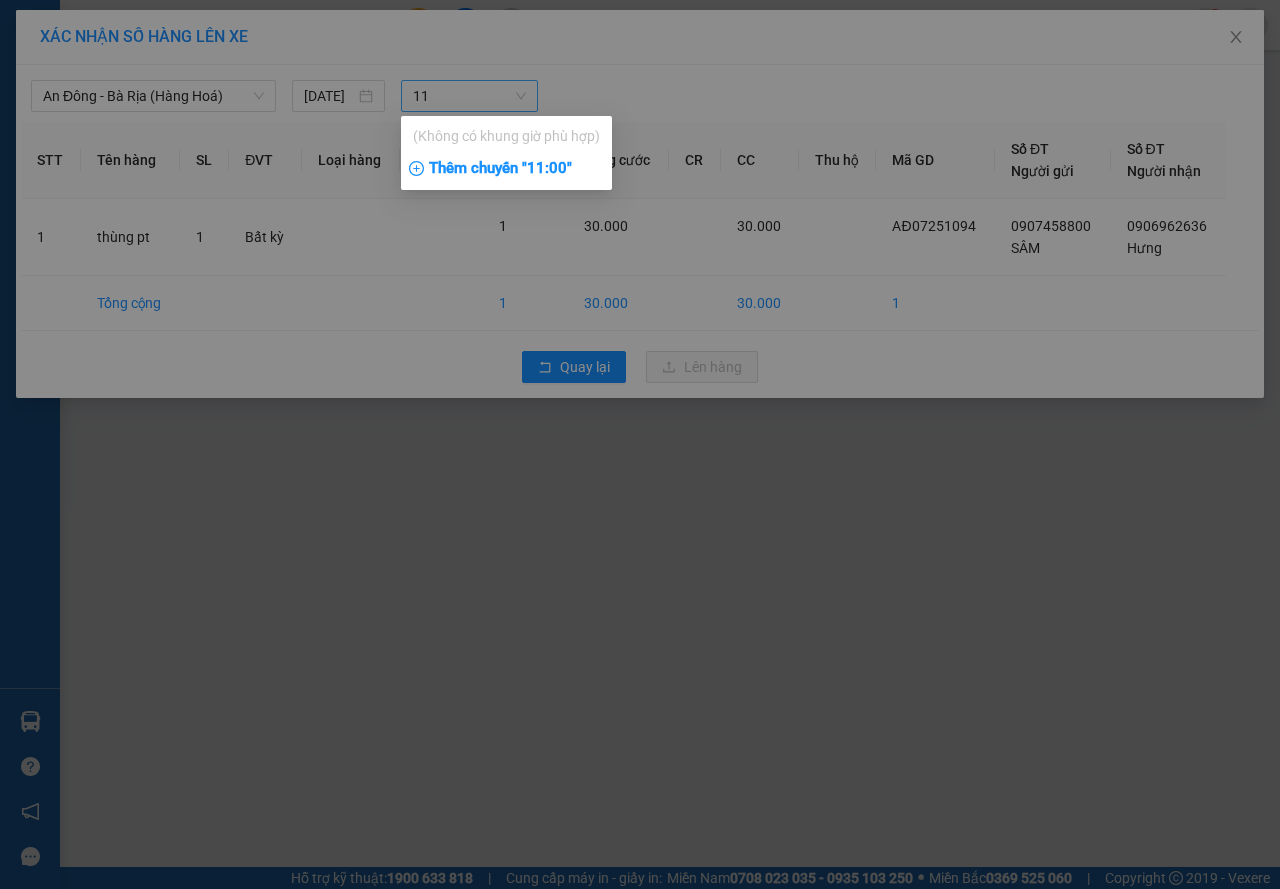 type 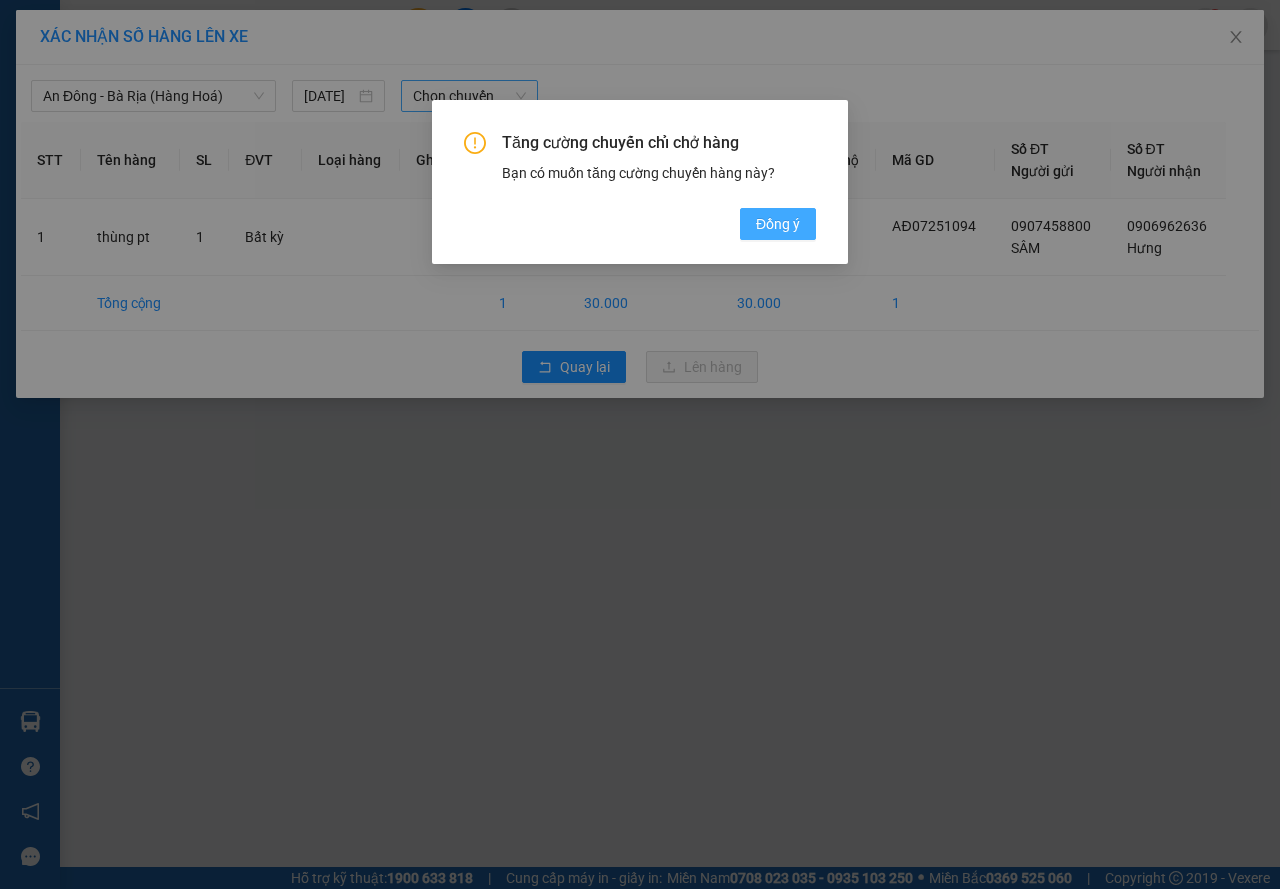 click on "Đồng ý" at bounding box center [778, 224] 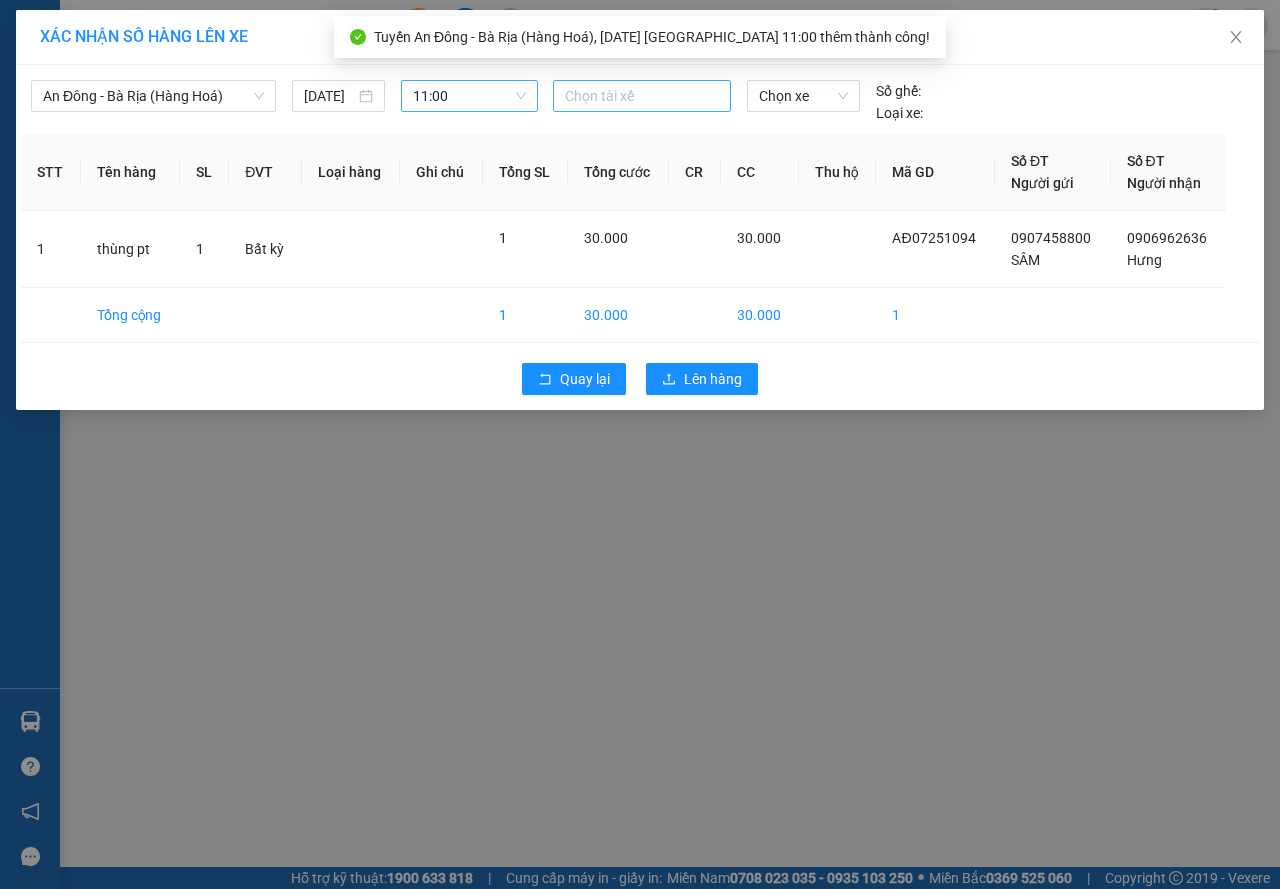 click on "Chọn tài xế" at bounding box center [642, 96] 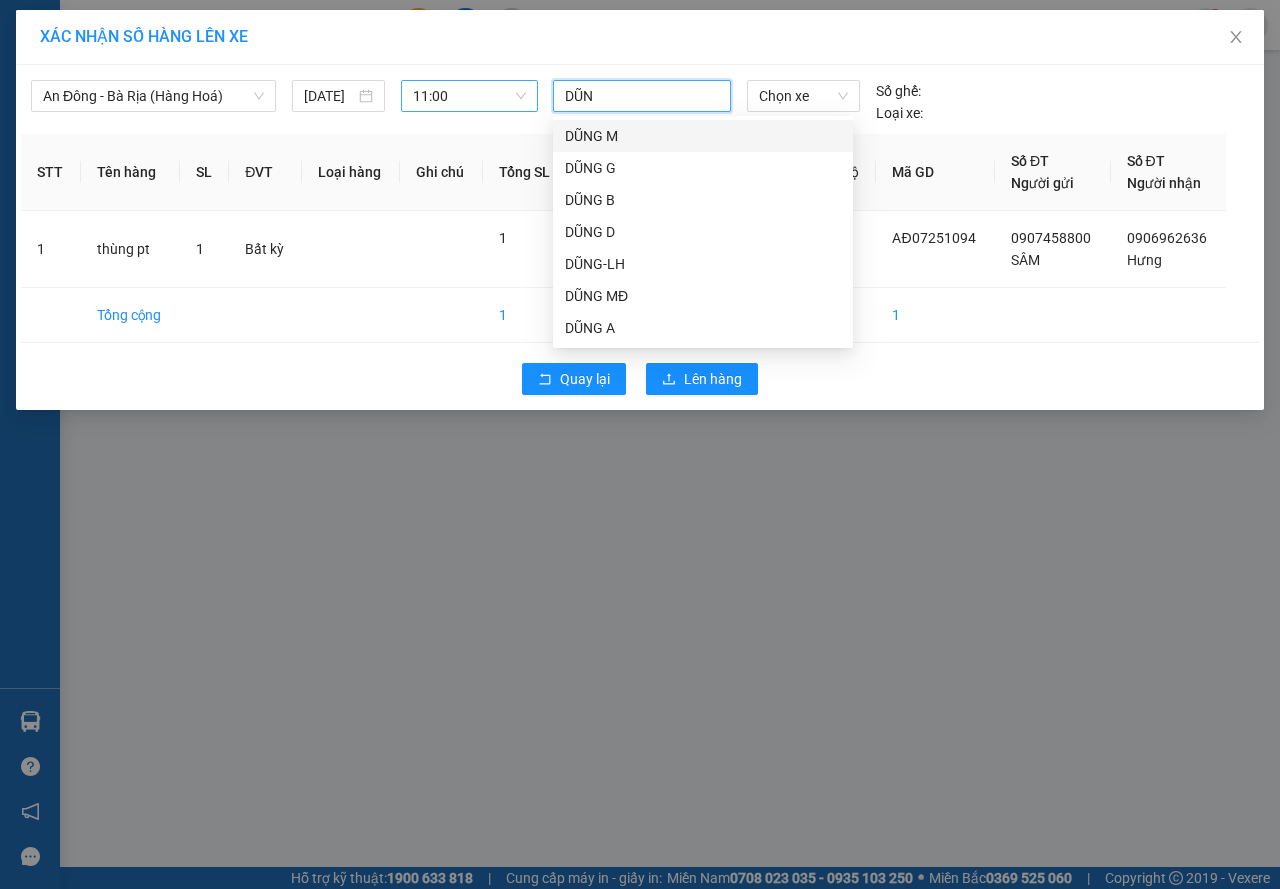 type on "DŨNG" 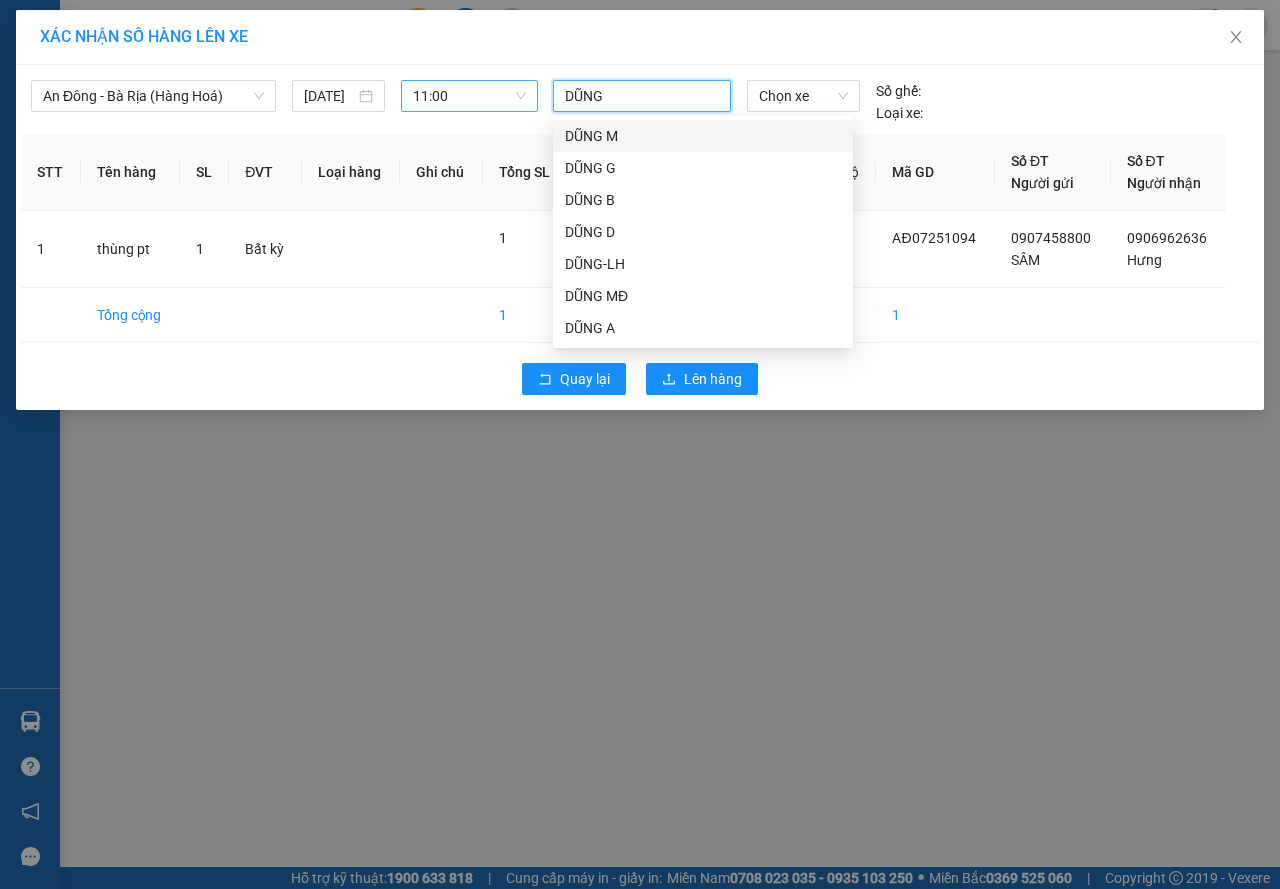 click on "DŨNG M" at bounding box center (703, 136) 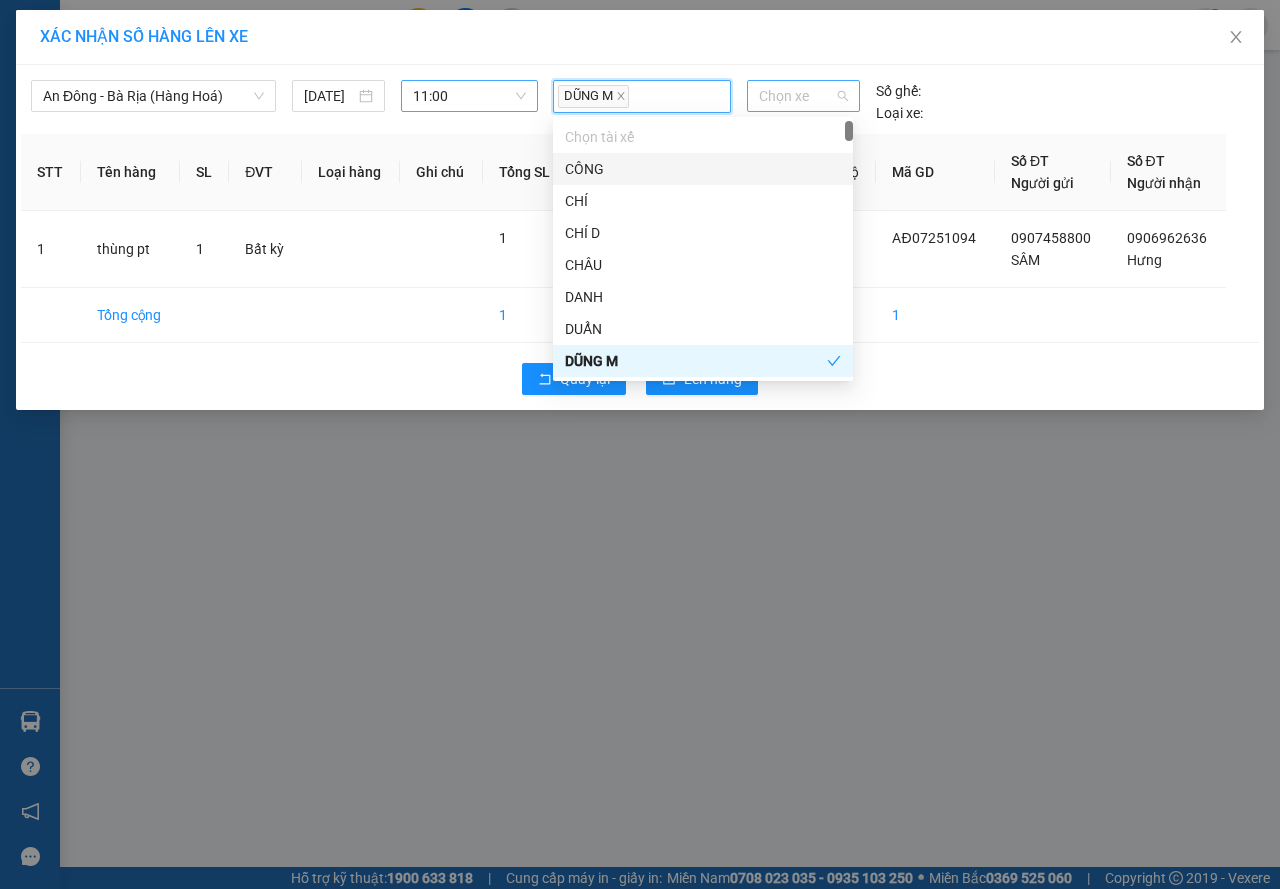 click on "Chọn xe" at bounding box center [803, 96] 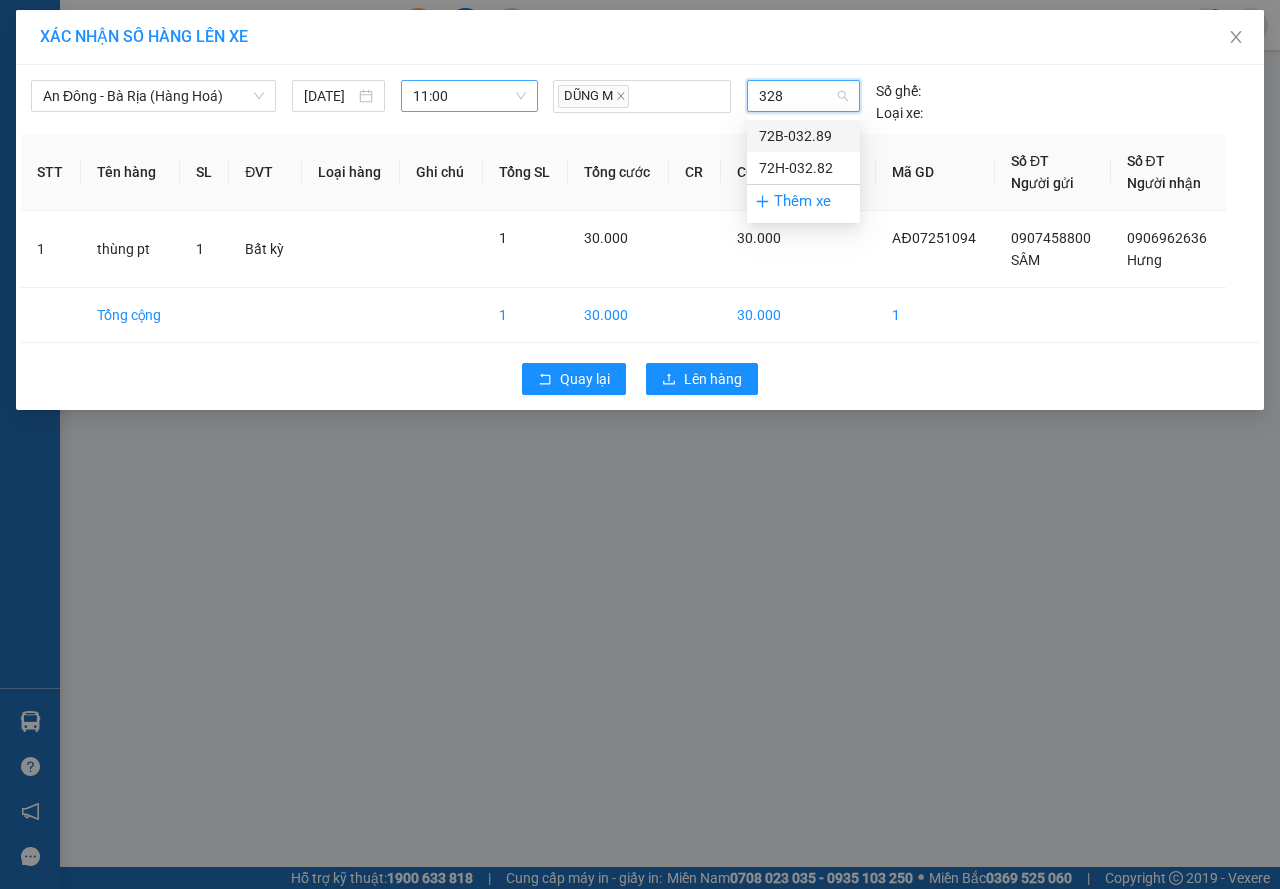 type on "3282" 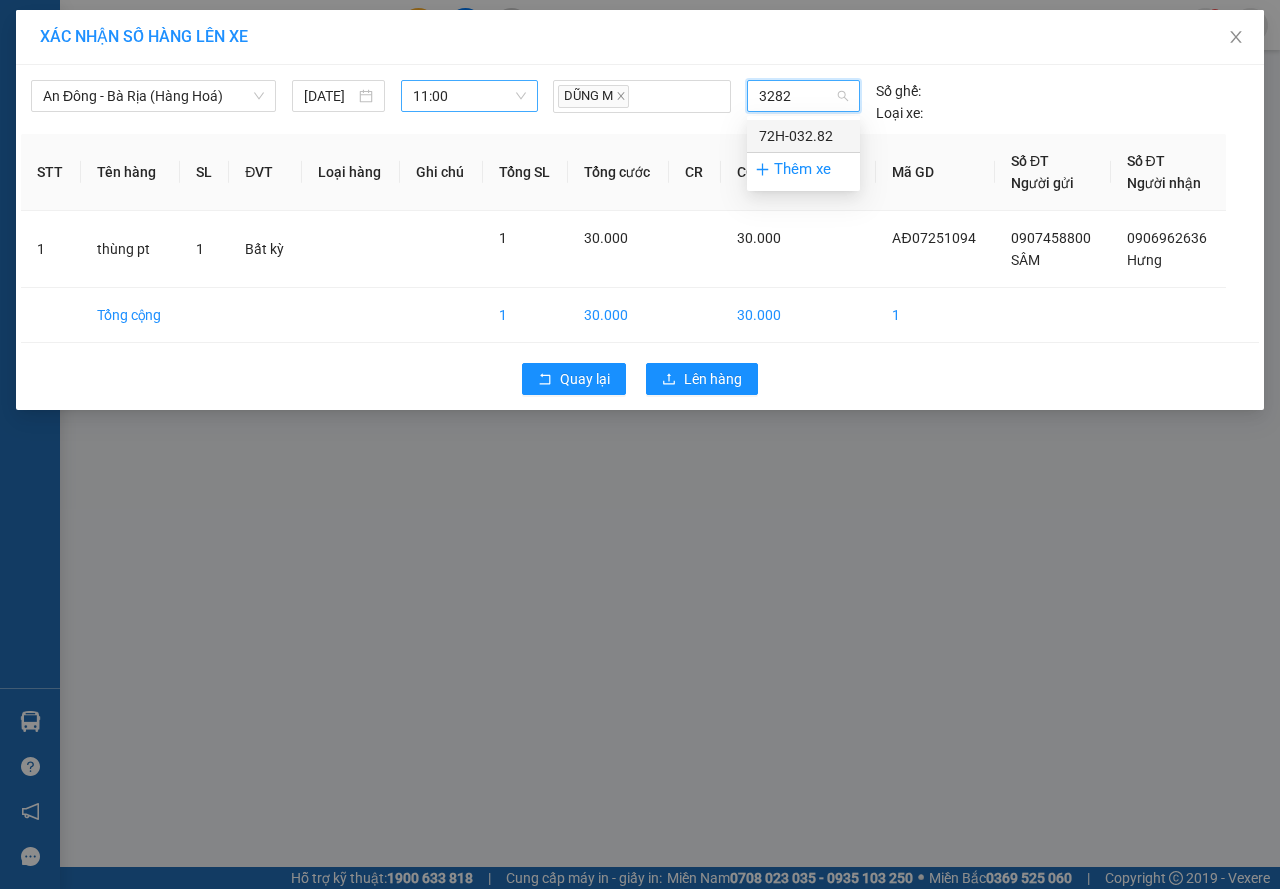 click on "72H-032.82" at bounding box center (803, 136) 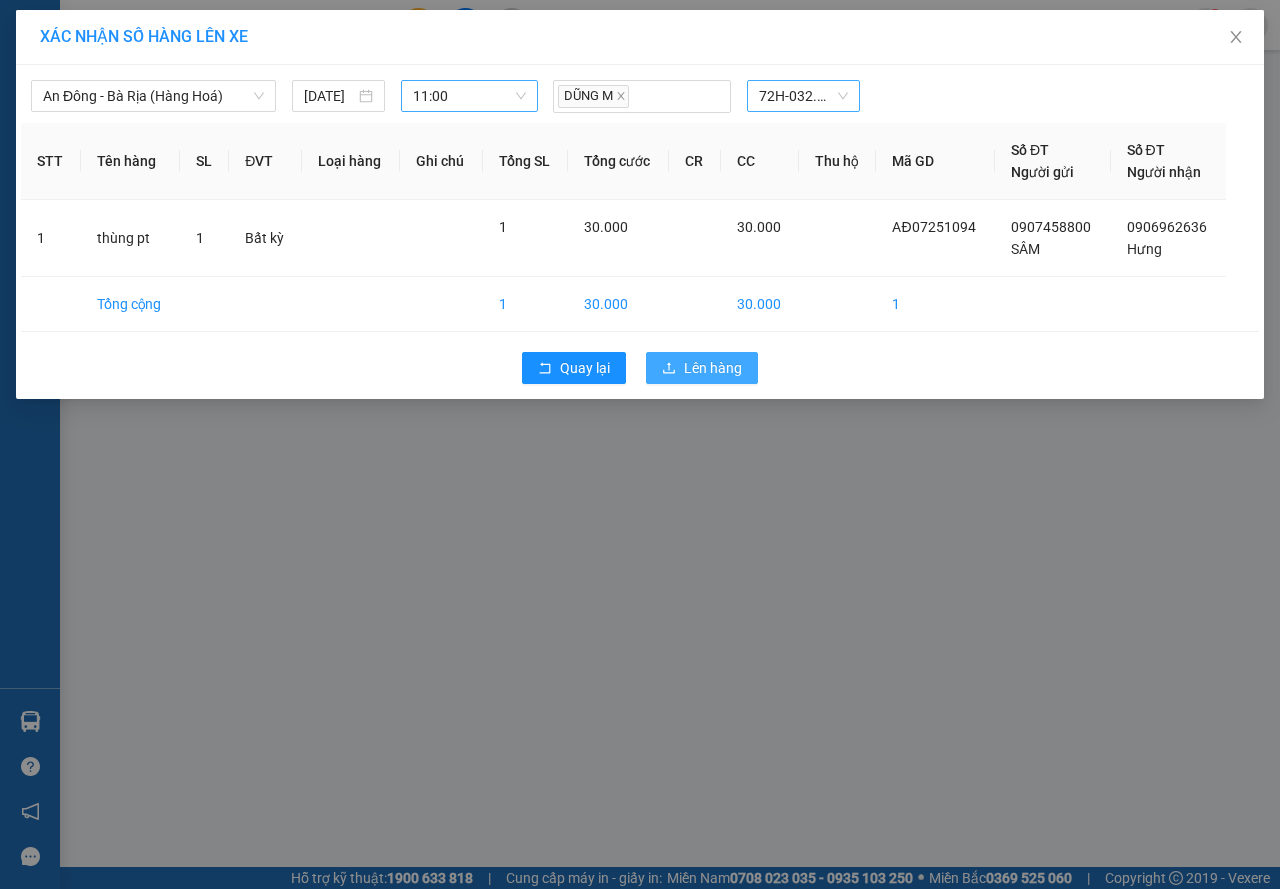 drag, startPoint x: 739, startPoint y: 363, endPoint x: 773, endPoint y: 350, distance: 36.40055 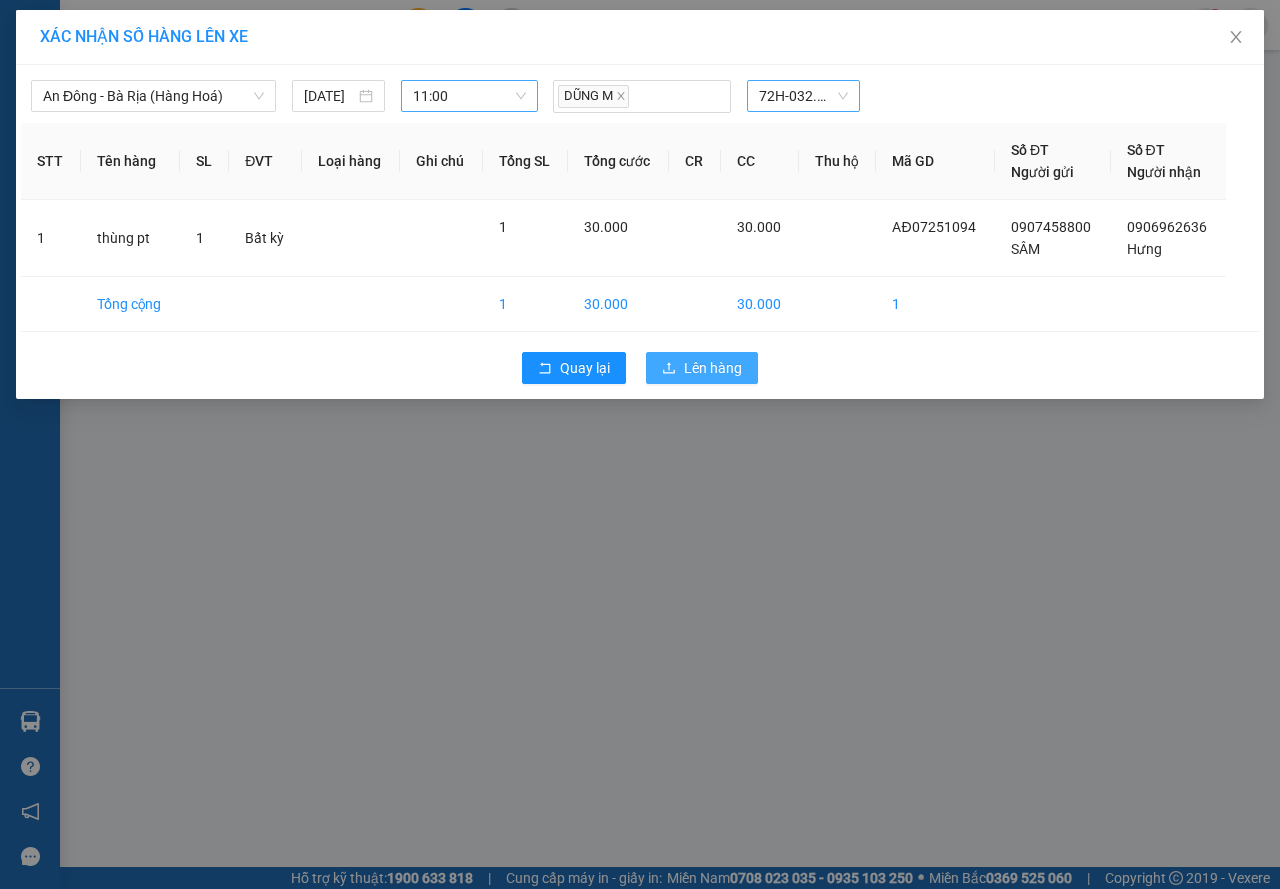 click on "Lên hàng" at bounding box center [713, 368] 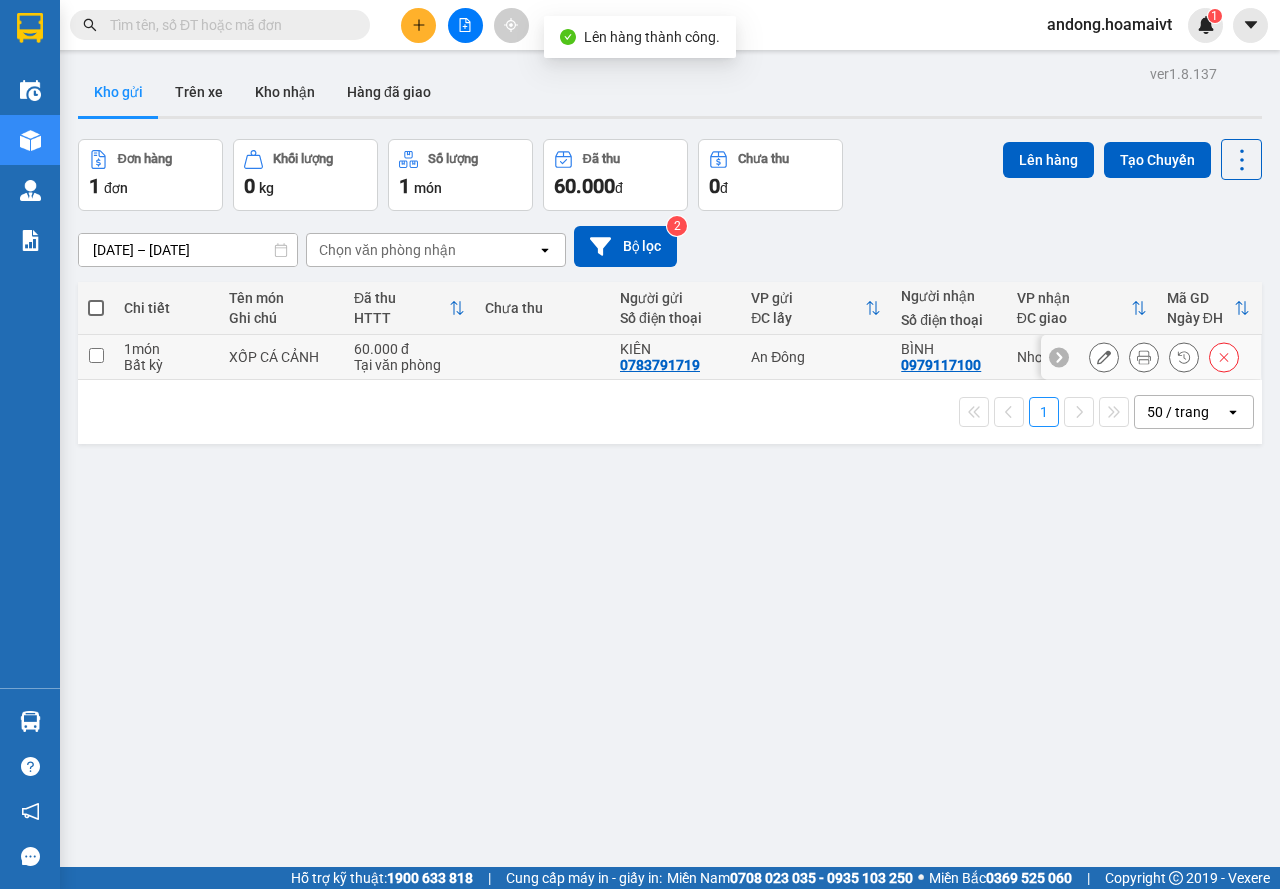 click on "Tại văn phòng" at bounding box center (409, 365) 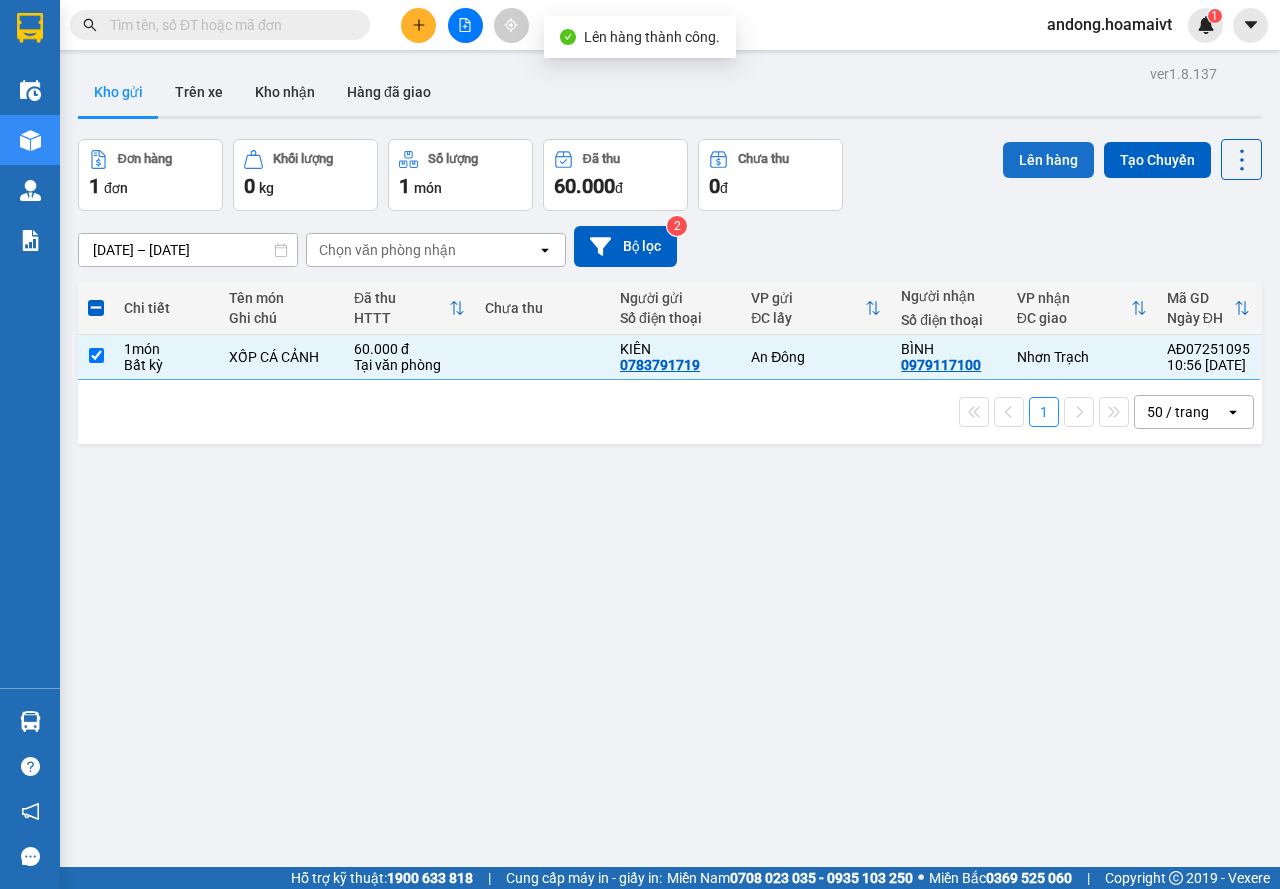 click on "Lên hàng" at bounding box center [1048, 160] 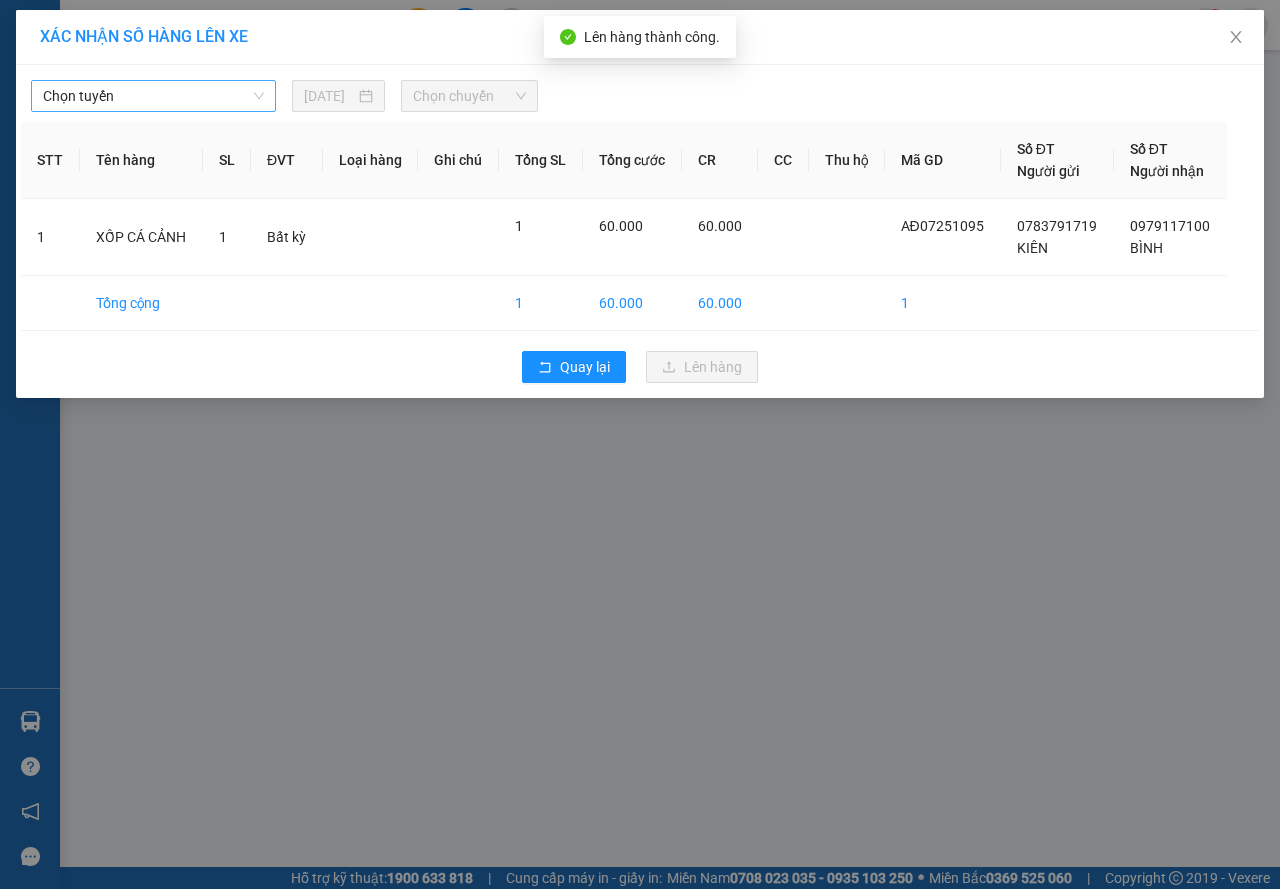 click on "Chọn tuyến" at bounding box center (153, 96) 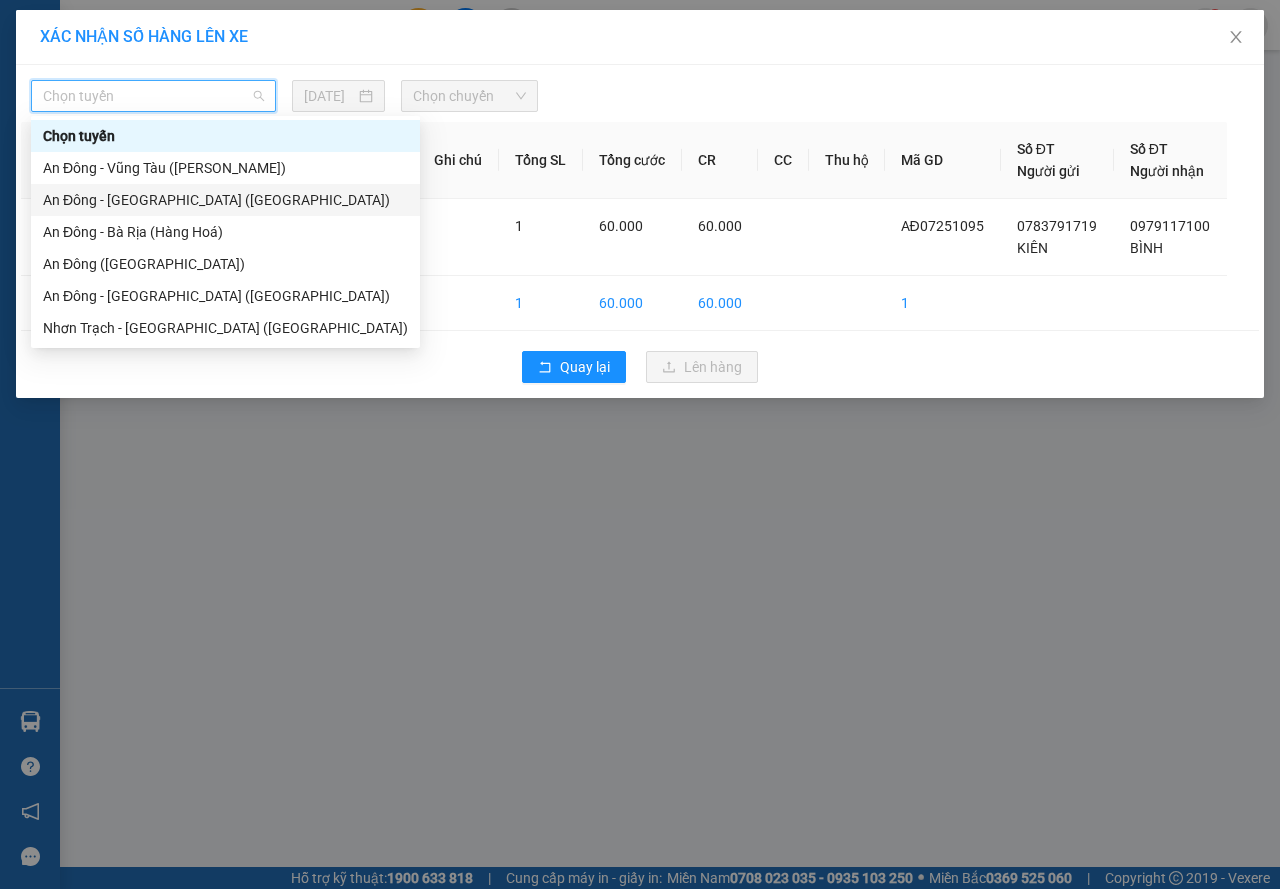 drag, startPoint x: 138, startPoint y: 195, endPoint x: 275, endPoint y: 154, distance: 143.0035 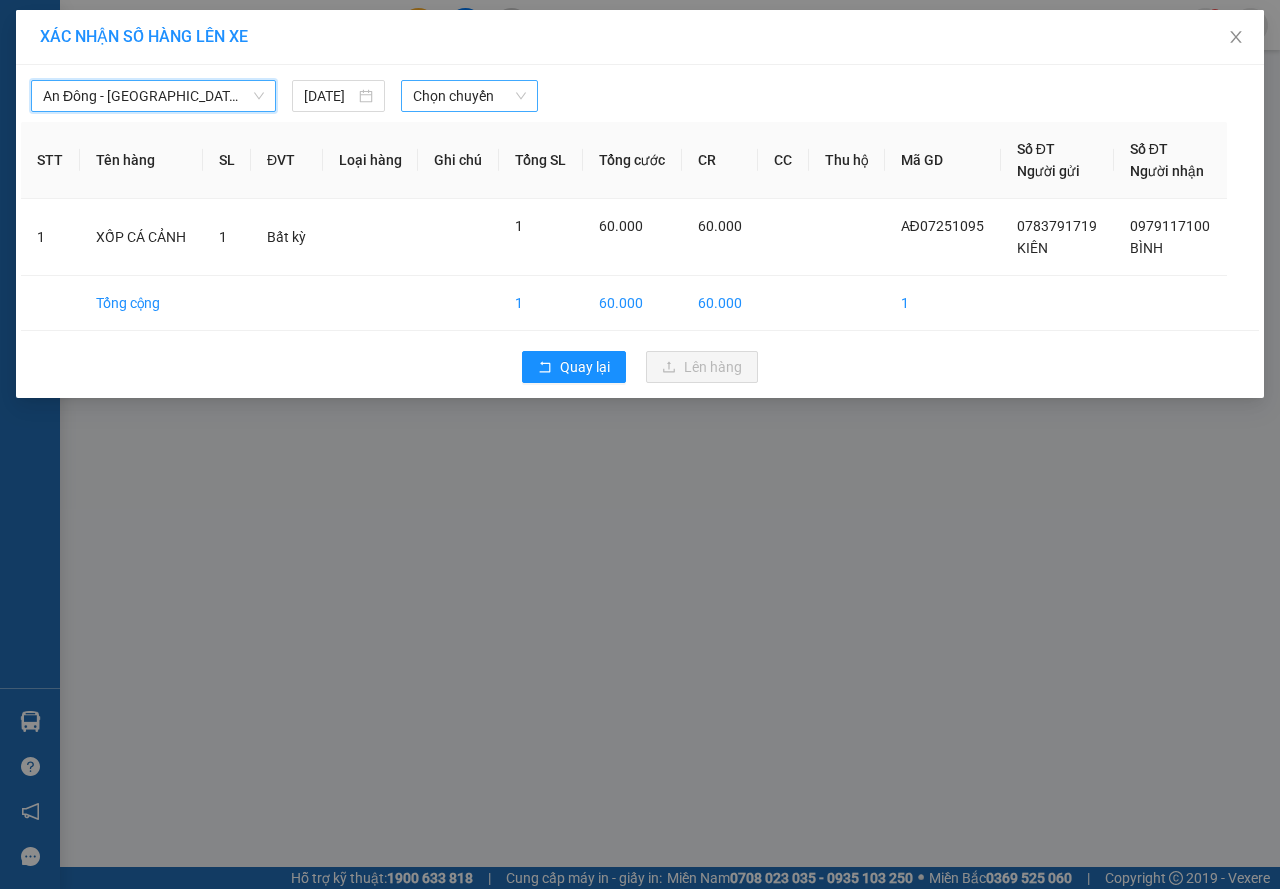 click on "Chọn chuyến" at bounding box center [469, 96] 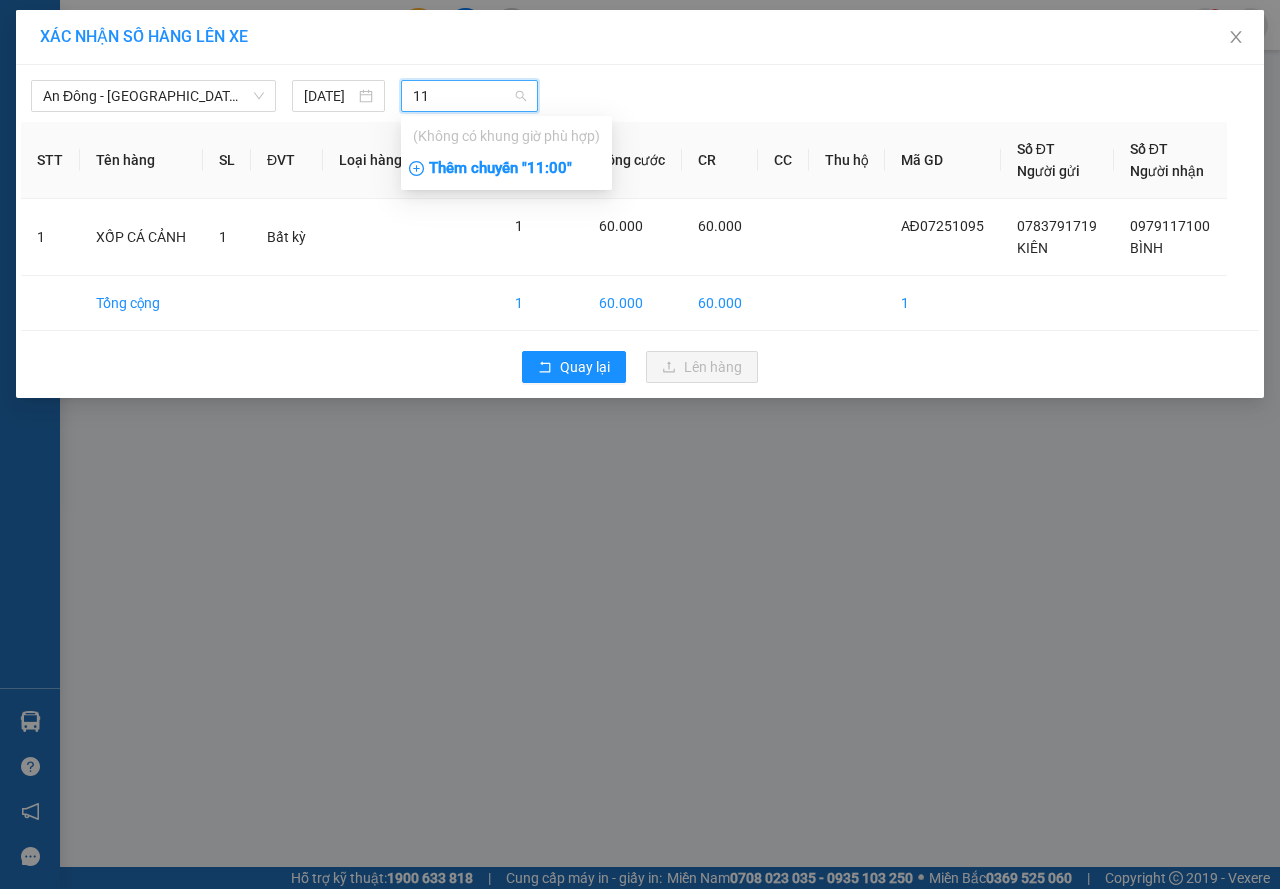 type on "11" 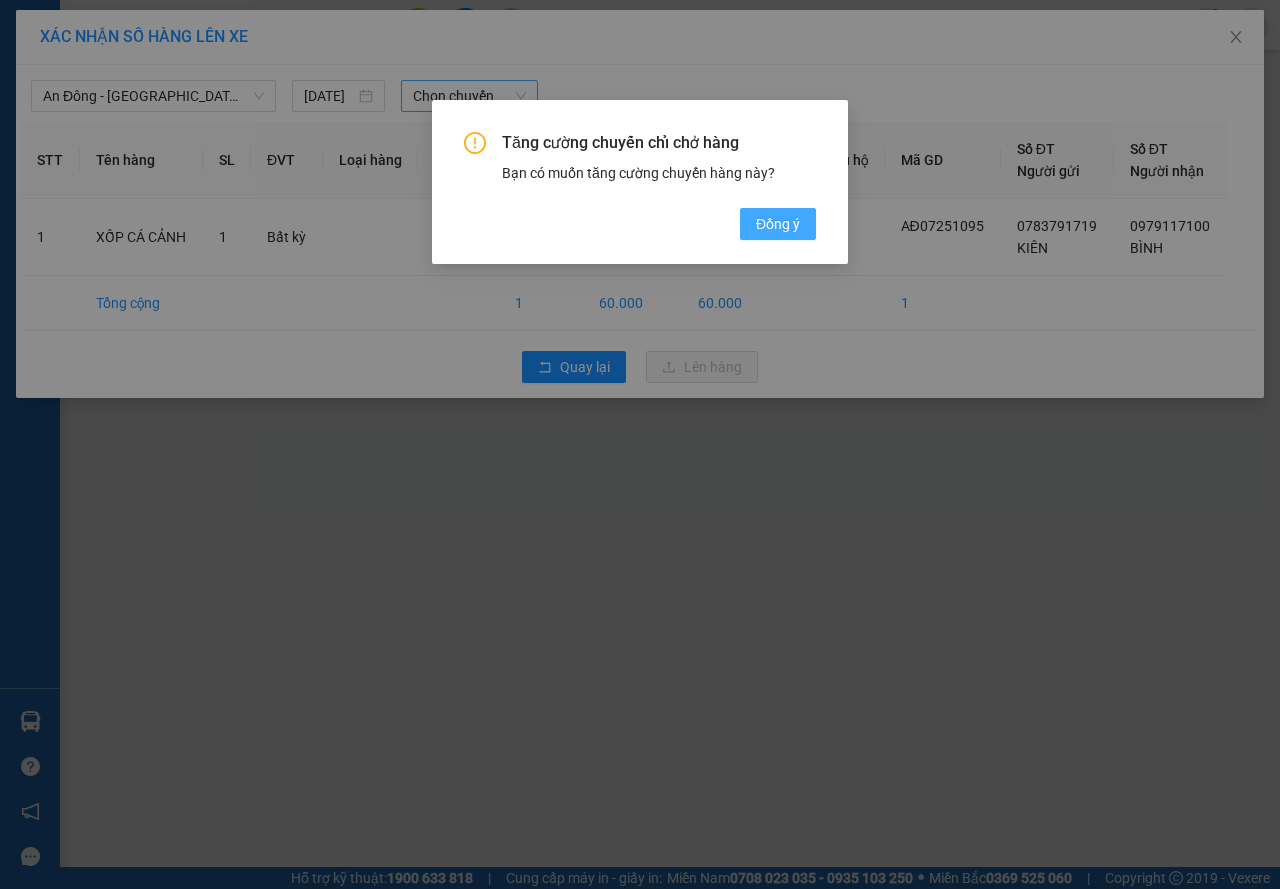click on "Đồng ý" at bounding box center (778, 224) 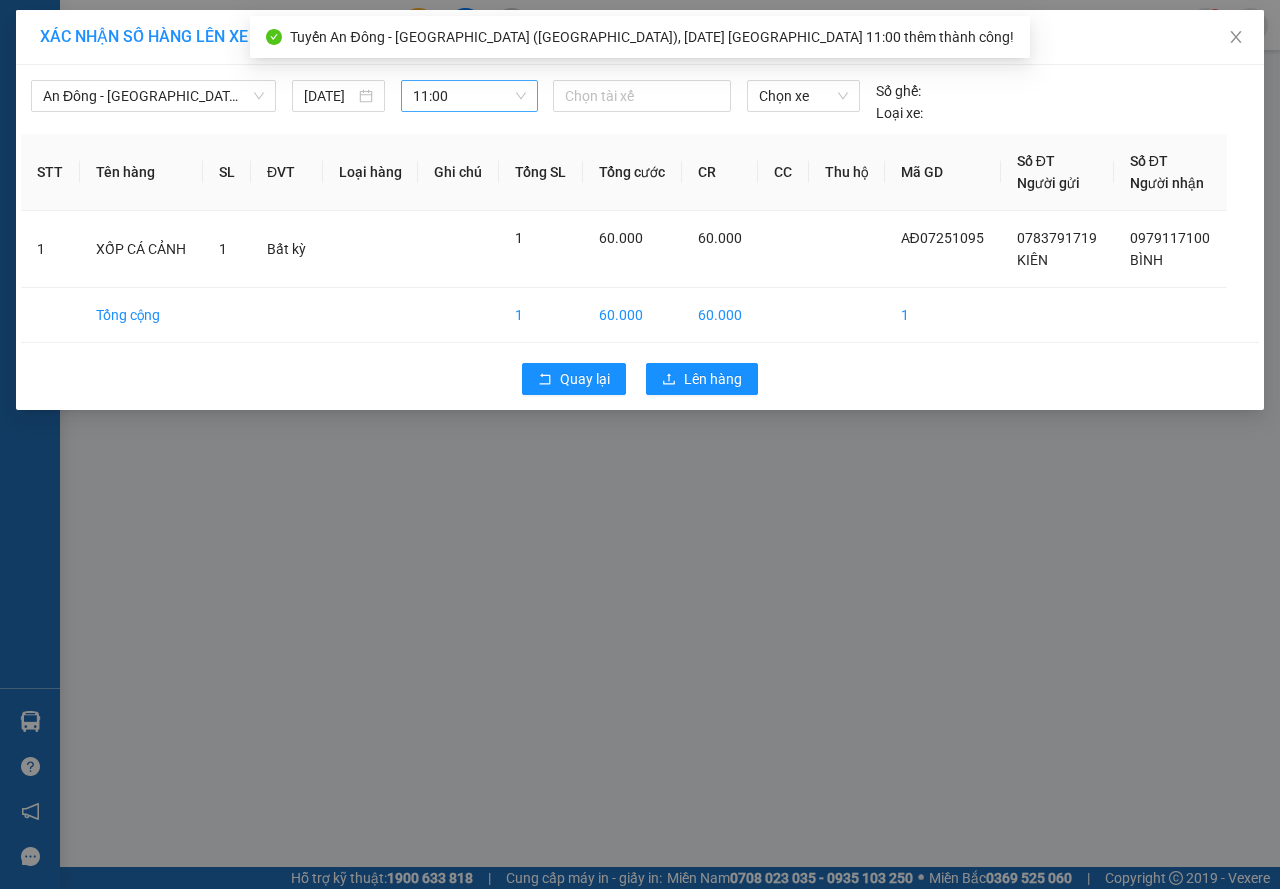 click on "Chọn tài xế Chọn xe Số ghế: Loại xe:" at bounding box center (799, 102) 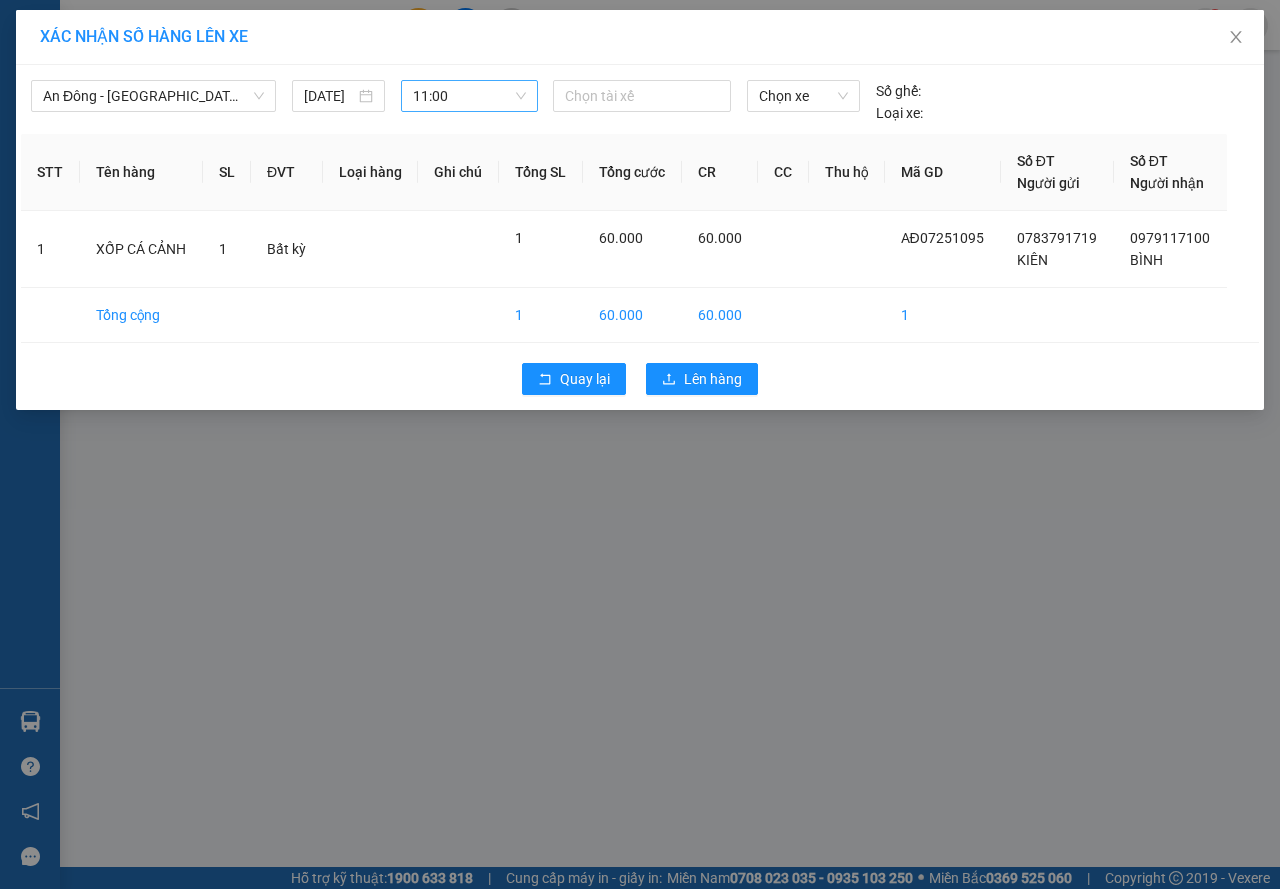 click on "Chọn tài xế" at bounding box center [642, 102] 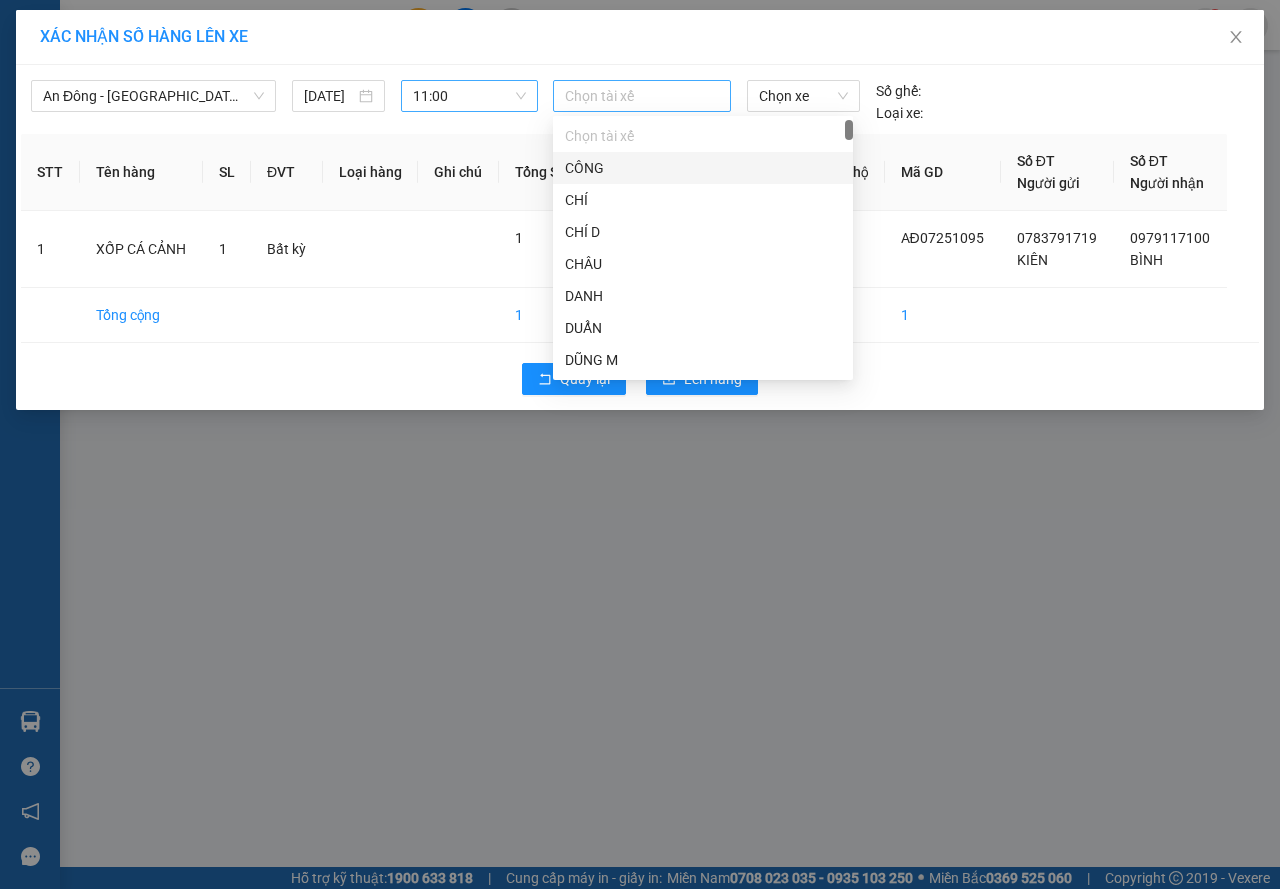 click at bounding box center (642, 96) 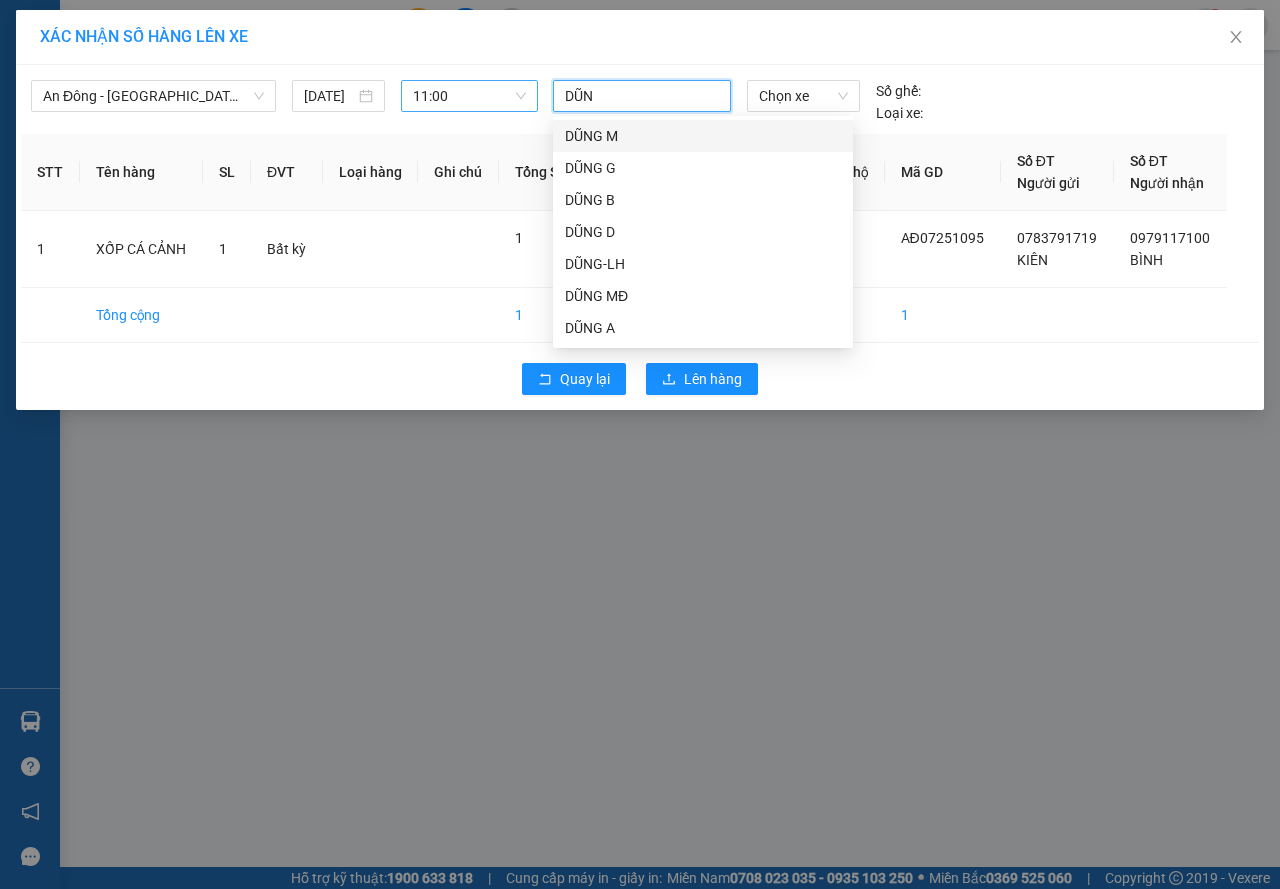 type on "DŨNG" 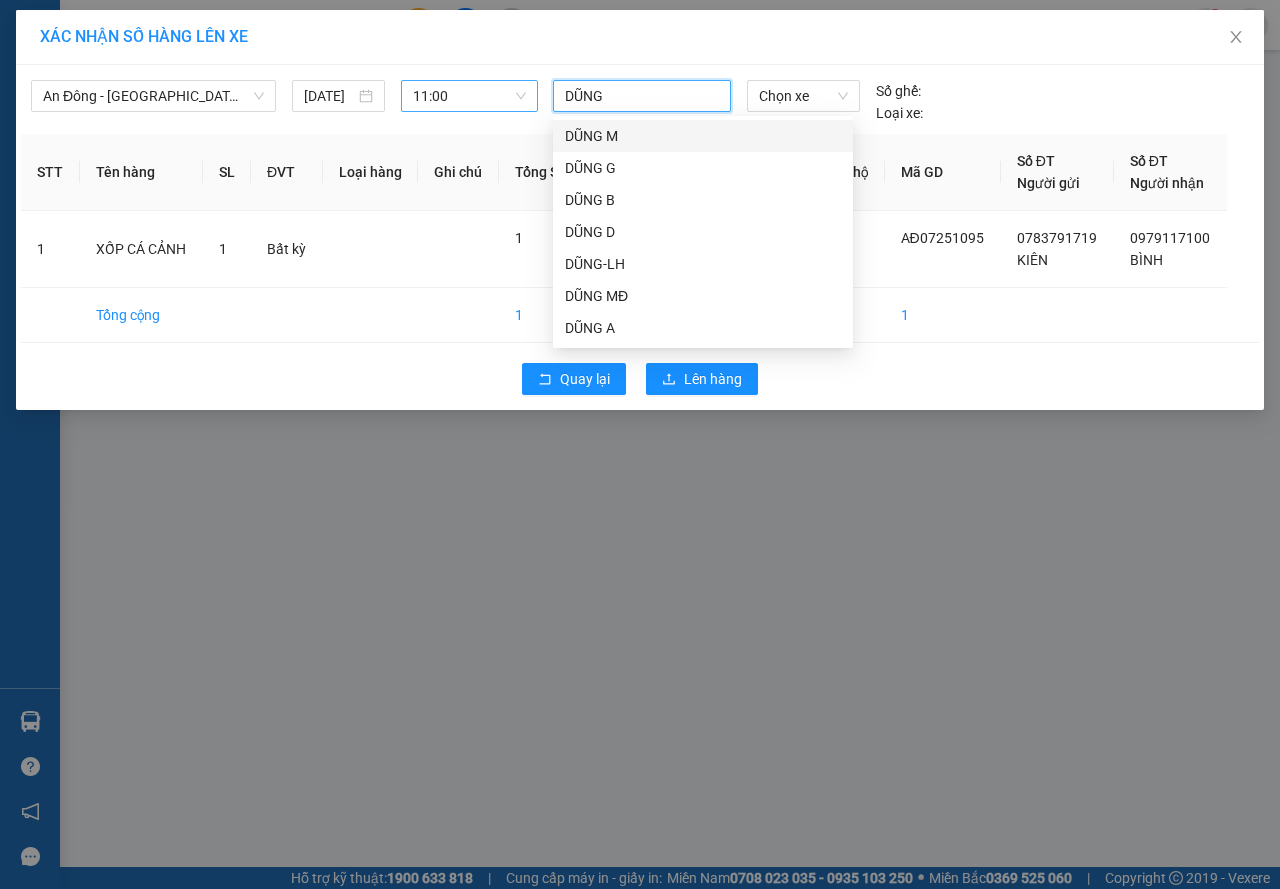 click on "DŨNG M" at bounding box center [703, 136] 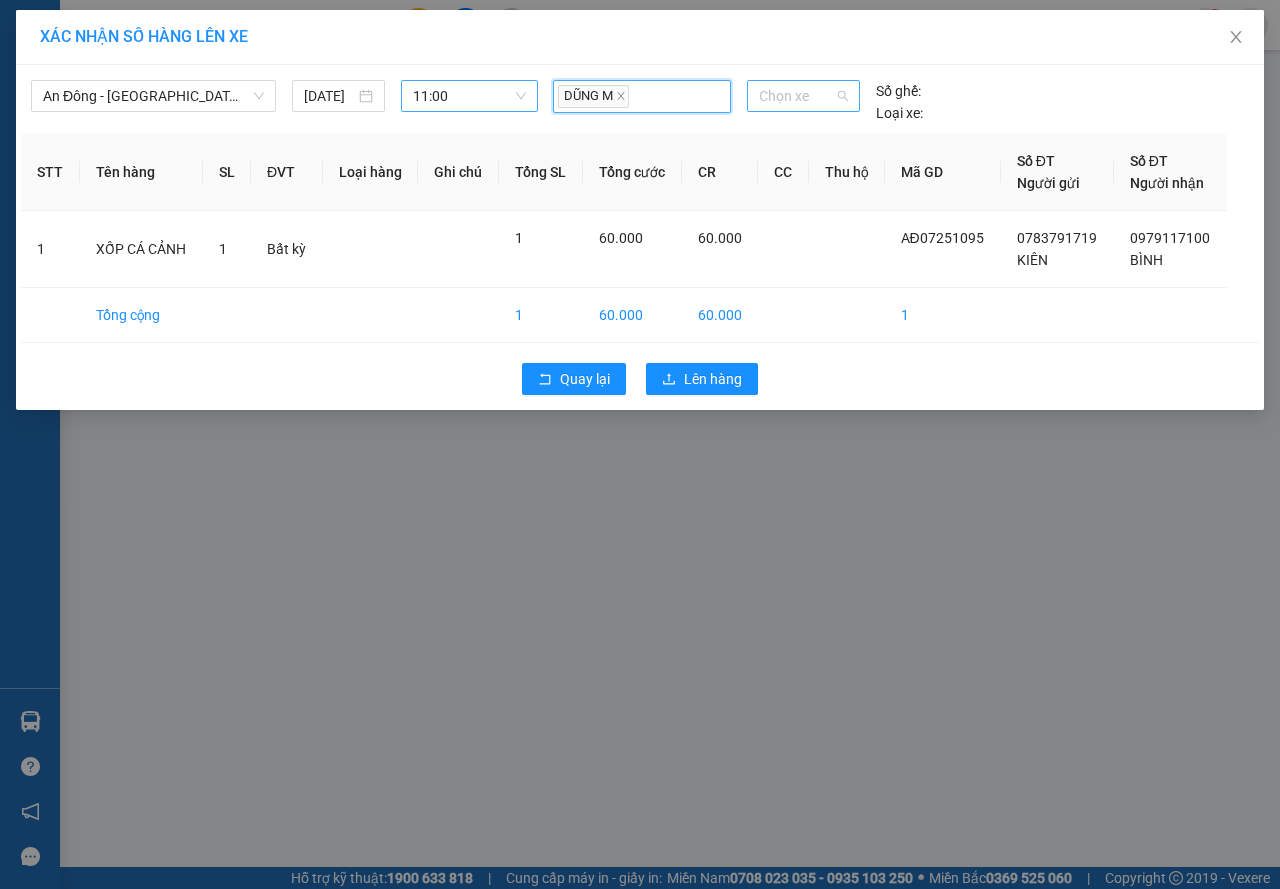 click on "Chọn xe" at bounding box center (803, 96) 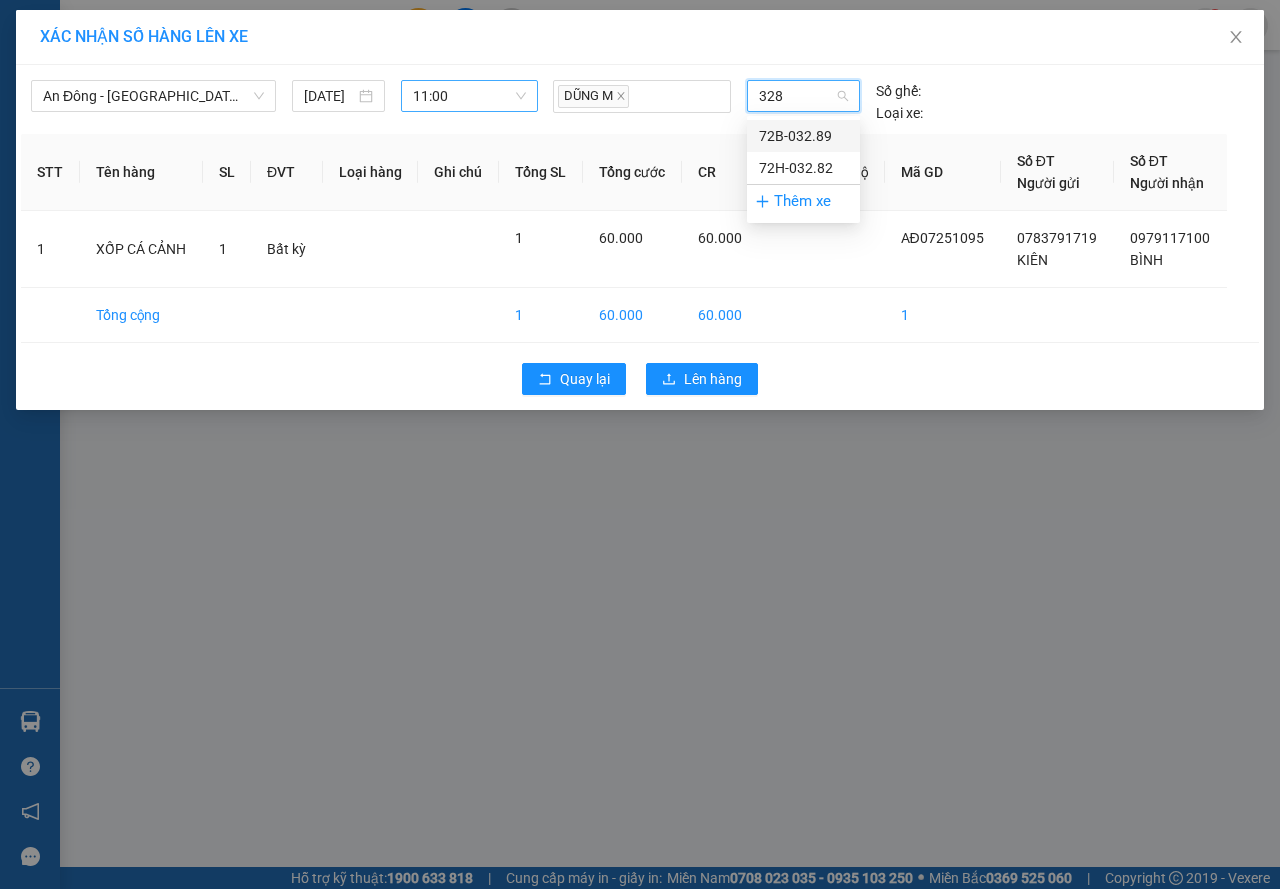 type on "3282" 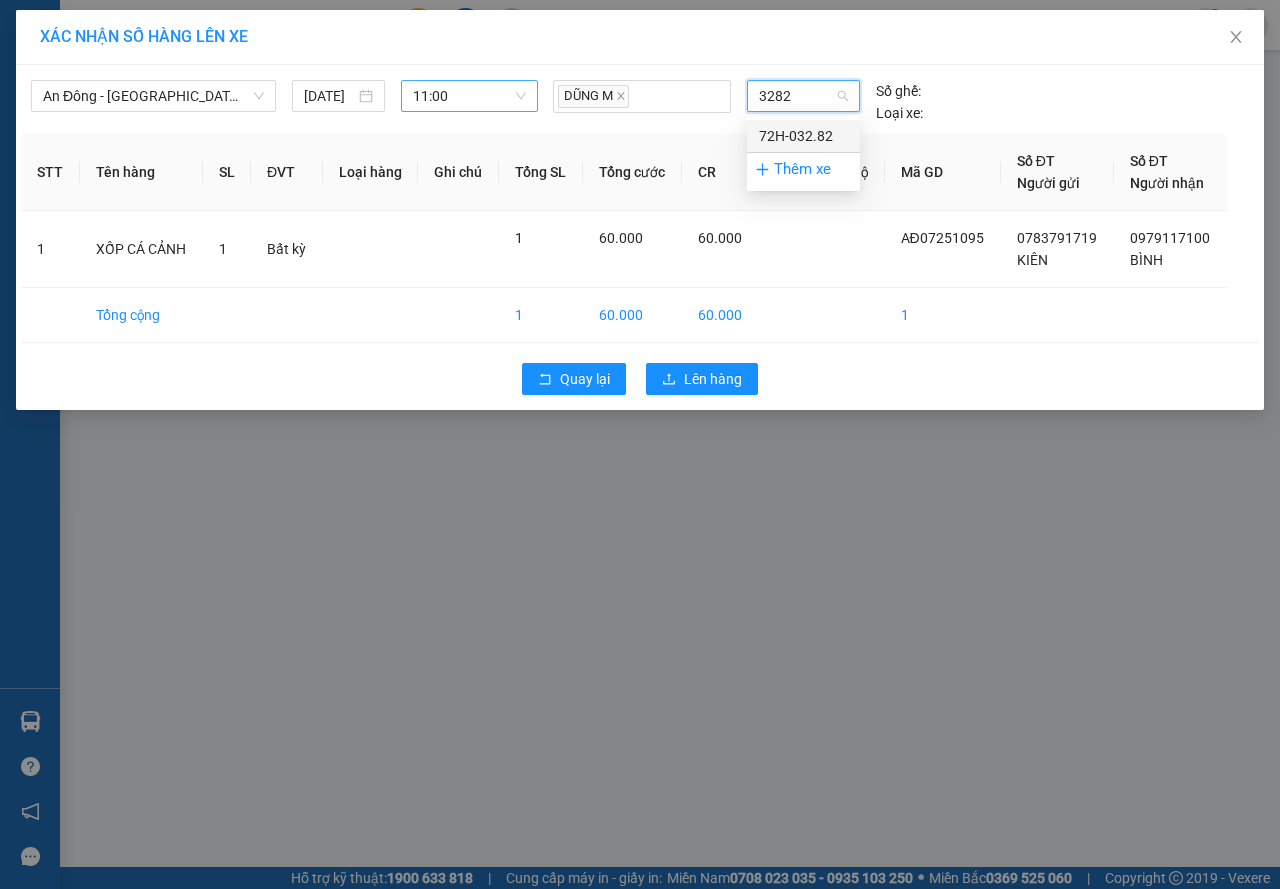 click on "72H-032.82" at bounding box center [803, 136] 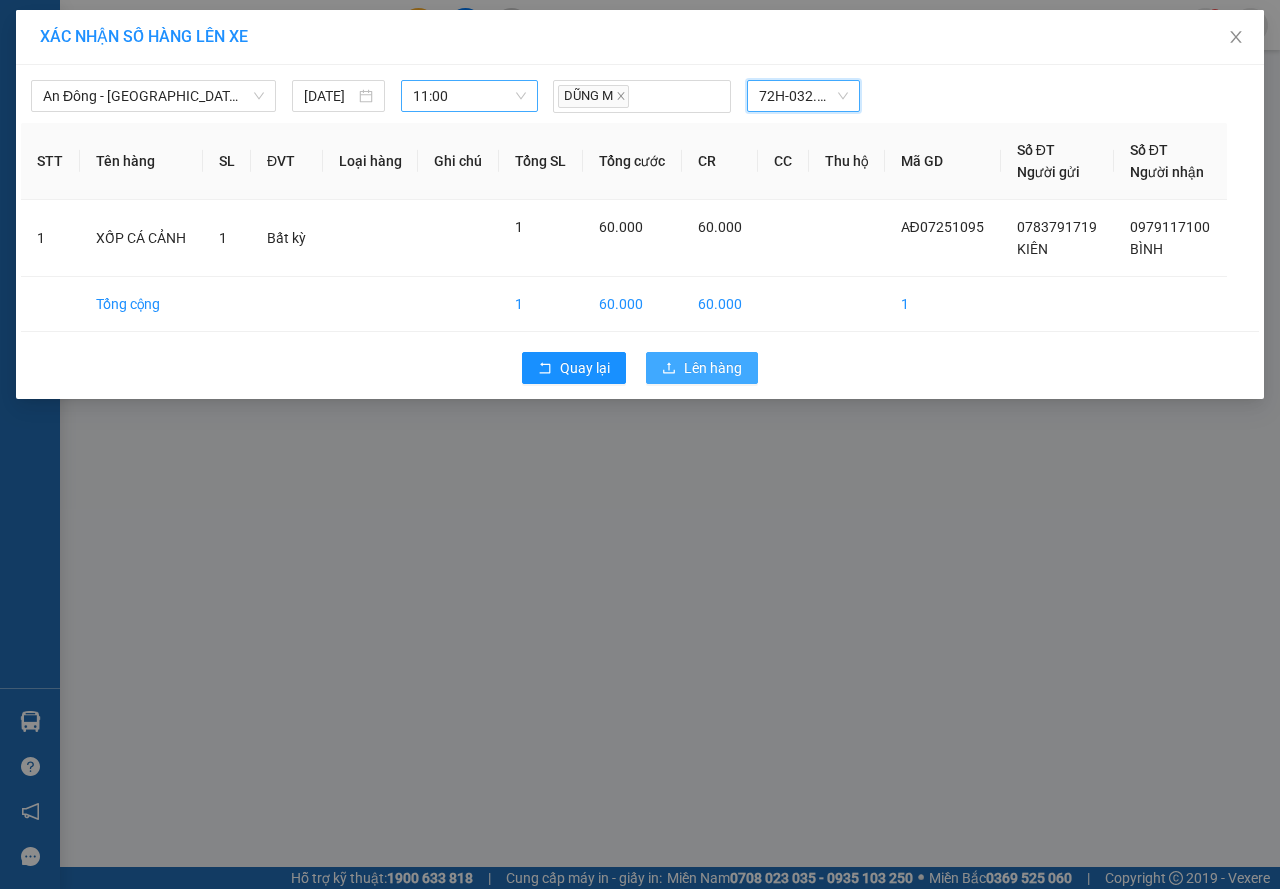 click on "Lên hàng" at bounding box center (713, 368) 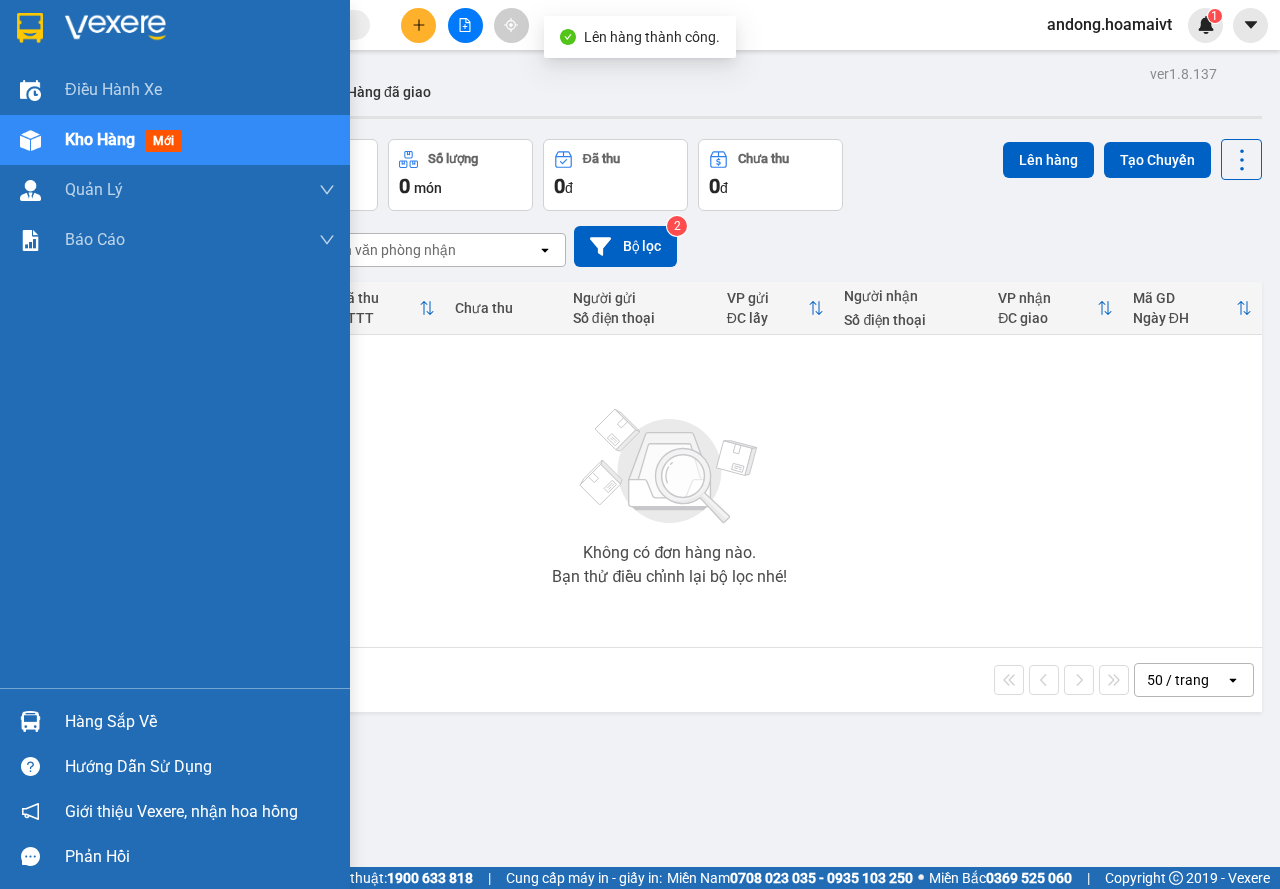 click on "Hàng sắp về" at bounding box center [175, 721] 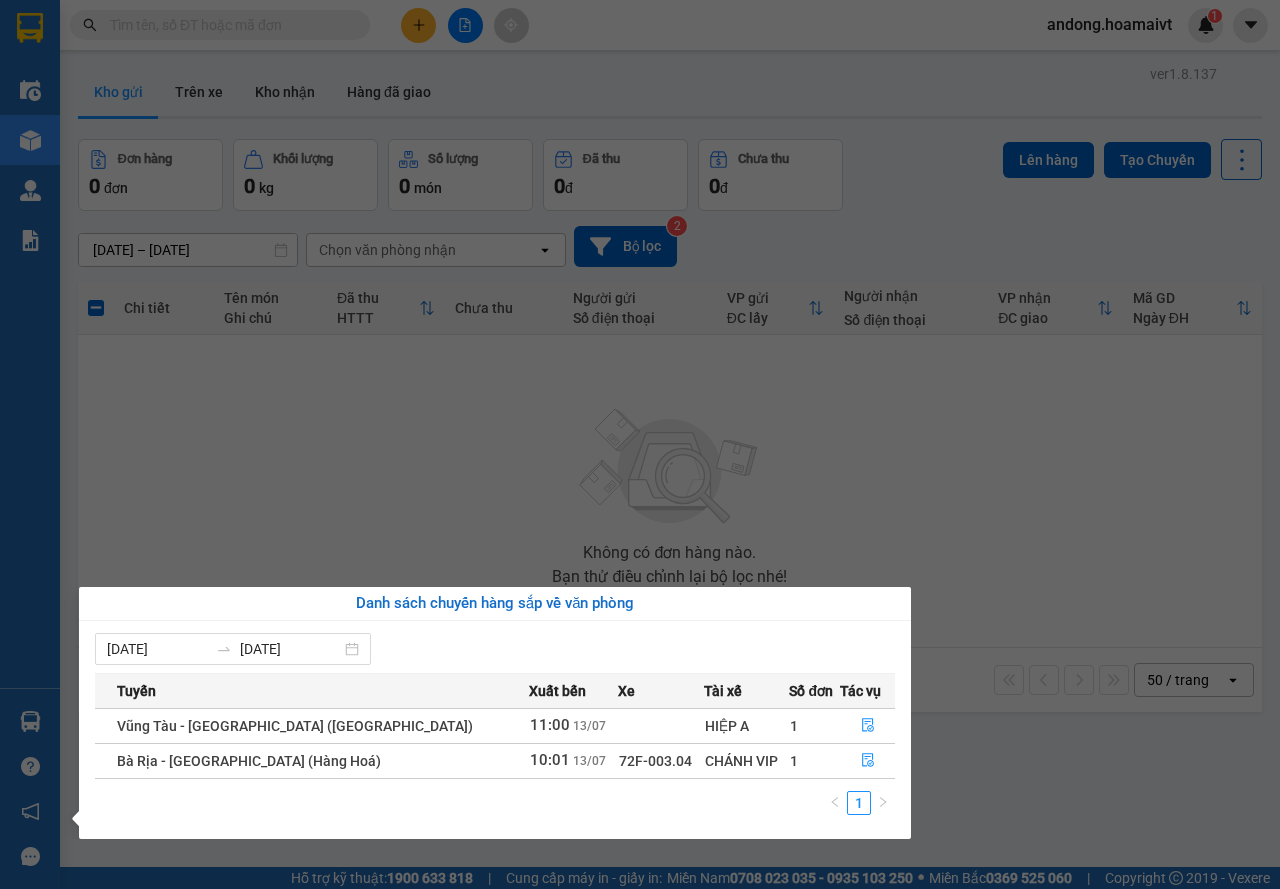 click on "Kết quả tìm kiếm ( 1 )  Bộ lọc  Mã ĐH Trạng thái Món hàng Tổng cước Chưa cước Nhãn Người gửi VP Gửi Người nhận VP Nhận AĐ07250973 14:23 - 11/07 VP Nhận   72F-007.95 18:15 - 11/07 thung máy SL:  1 100.000 N 0936899468 nam  An Đông 0787282713 MAI Bình Giã 1 andong.hoamaivt 1     Điều hành xe     Kho hàng mới     Quản Lý Quản lý chuyến Quản lý khách hàng mới     Báo cáo Báo cáo dòng tiền (nhân viên) Doanh số tạo đơn theo VP gửi (nhân viên) Hàng sắp về Hướng dẫn sử dụng Giới thiệu Vexere, nhận hoa hồng Phản hồi Phần mềm hỗ trợ bạn tốt chứ? ver  1.8.137 Kho gửi Trên xe Kho nhận Hàng đã giao Đơn hàng 0 đơn Khối lượng 0 kg Số lượng 0 món Đã thu 0  đ Chưa thu 0  đ Lên hàng Tạo Chuyến 12/07/2025 – 13/07/2025 Press the down arrow key to interact with the calendar and select a date. Press the escape button to close the calendar. open Bộ lọc 2 HTTT |" at bounding box center (640, 444) 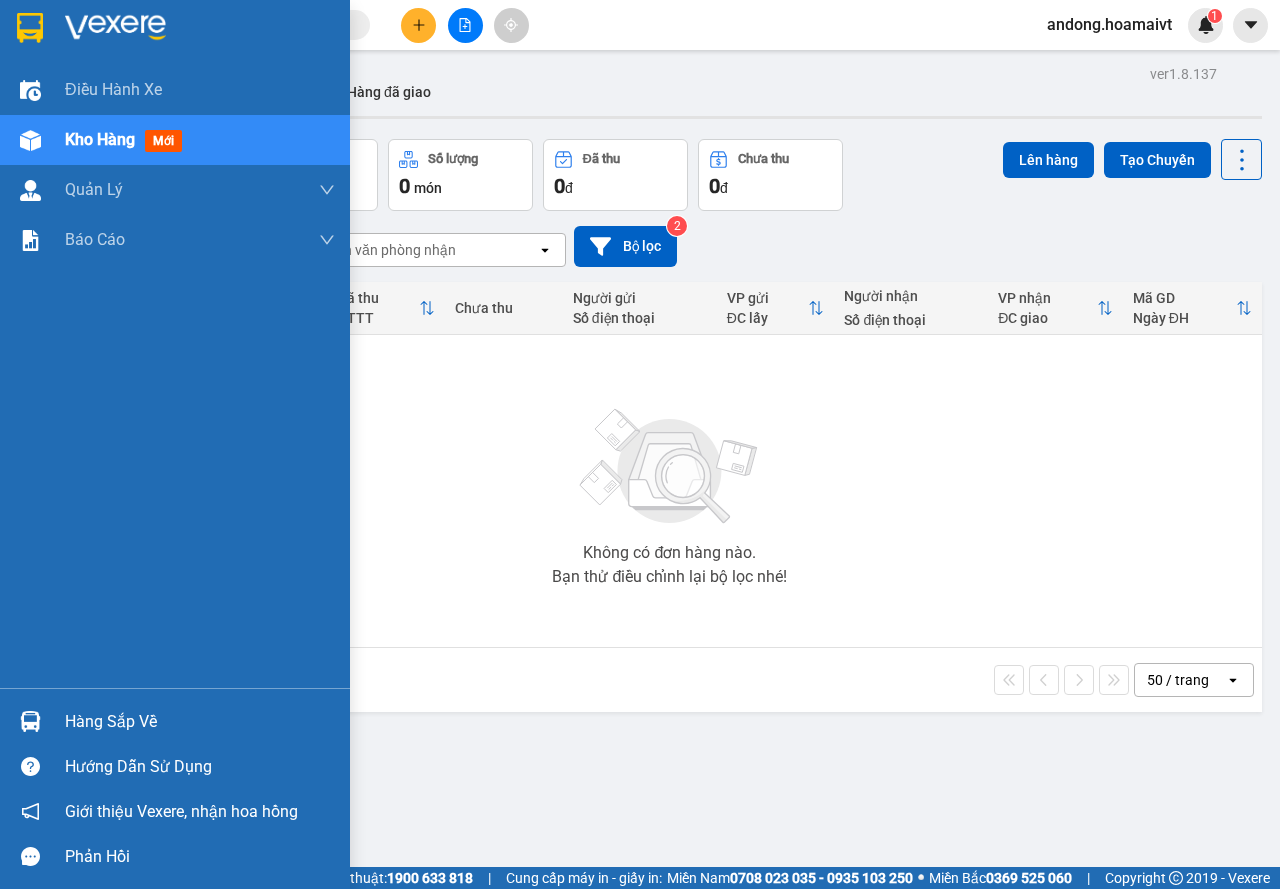 click at bounding box center (30, 28) 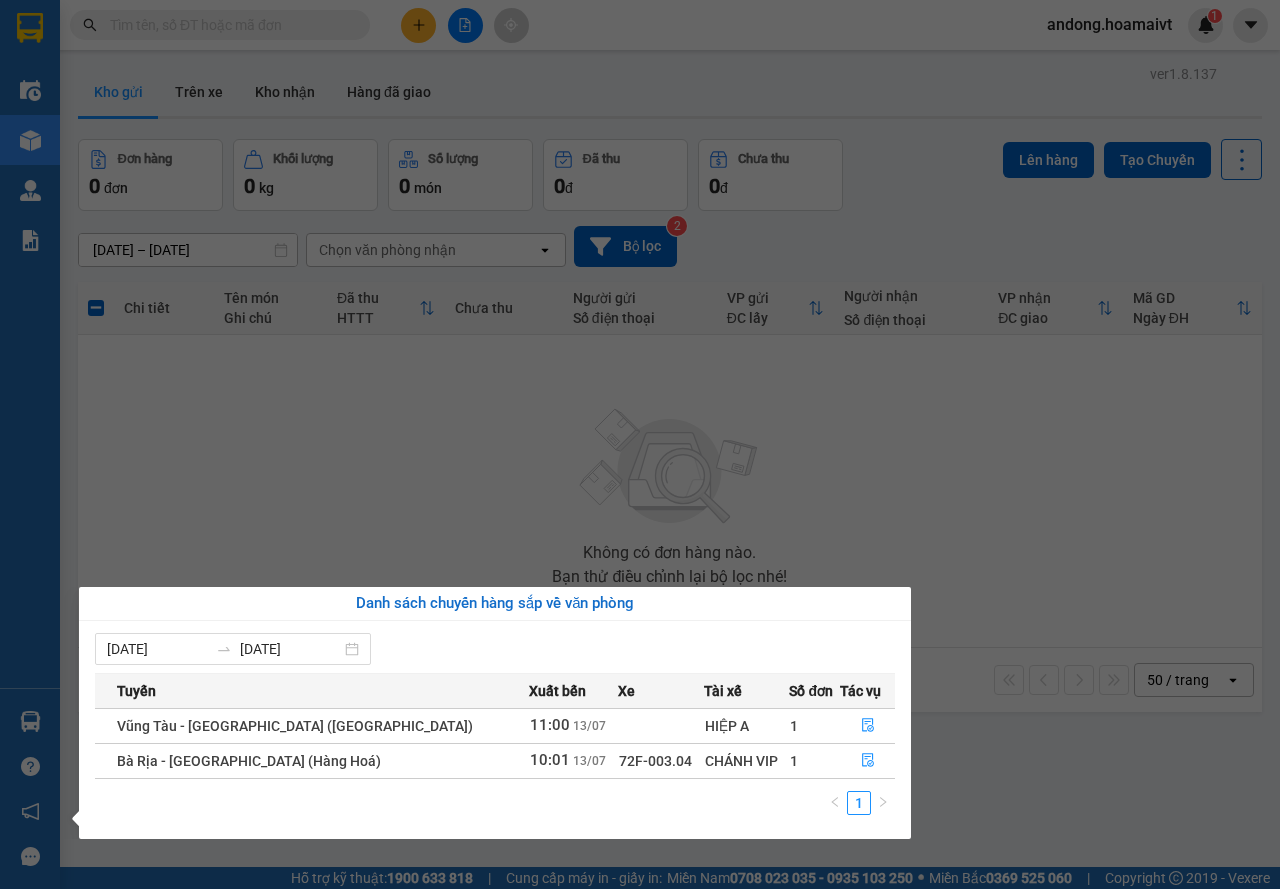 click on "Kết quả tìm kiếm ( 1 )  Bộ lọc  Mã ĐH Trạng thái Món hàng Tổng cước Chưa cước Nhãn Người gửi VP Gửi Người nhận VP Nhận AĐ07250973 14:23 - 11/07 VP Nhận   72F-007.95 18:15 - 11/07 thung máy SL:  1 100.000 N 0936899468 nam  An Đông 0787282713 MAI Bình Giã 1 andong.hoamaivt 1     Điều hành xe     Kho hàng mới     Quản Lý Quản lý chuyến Quản lý khách hàng mới     Báo cáo Báo cáo dòng tiền (nhân viên) Doanh số tạo đơn theo VP gửi (nhân viên) Hàng sắp về Hướng dẫn sử dụng Giới thiệu Vexere, nhận hoa hồng Phản hồi Phần mềm hỗ trợ bạn tốt chứ? ver  1.8.137 Kho gửi Trên xe Kho nhận Hàng đã giao Đơn hàng 0 đơn Khối lượng 0 kg Số lượng 0 món Đã thu 0  đ Chưa thu 0  đ Lên hàng Tạo Chuyến 12/07/2025 – 13/07/2025 Press the down arrow key to interact with the calendar and select a date. Press the escape button to close the calendar. open Bộ lọc 2 HTTT |" at bounding box center (640, 444) 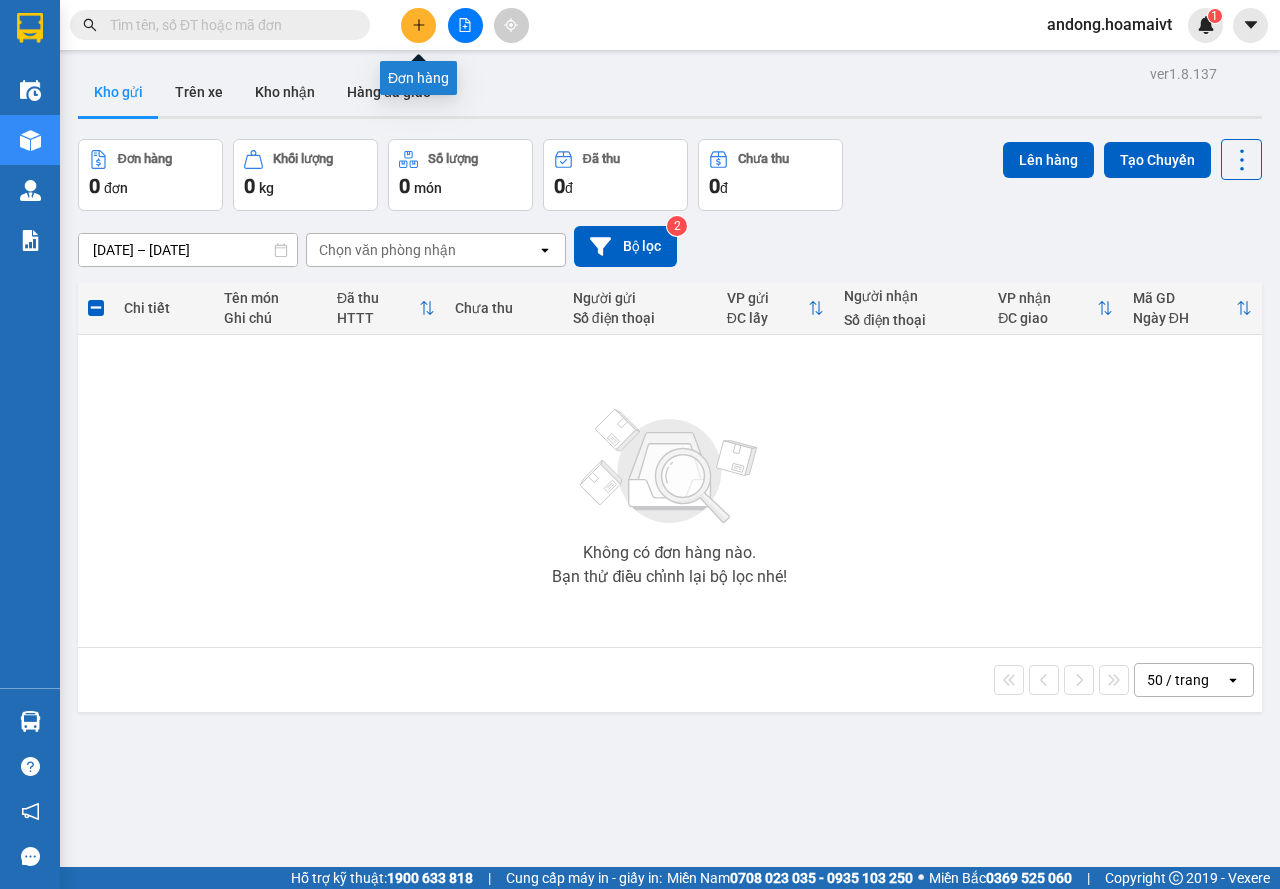 click 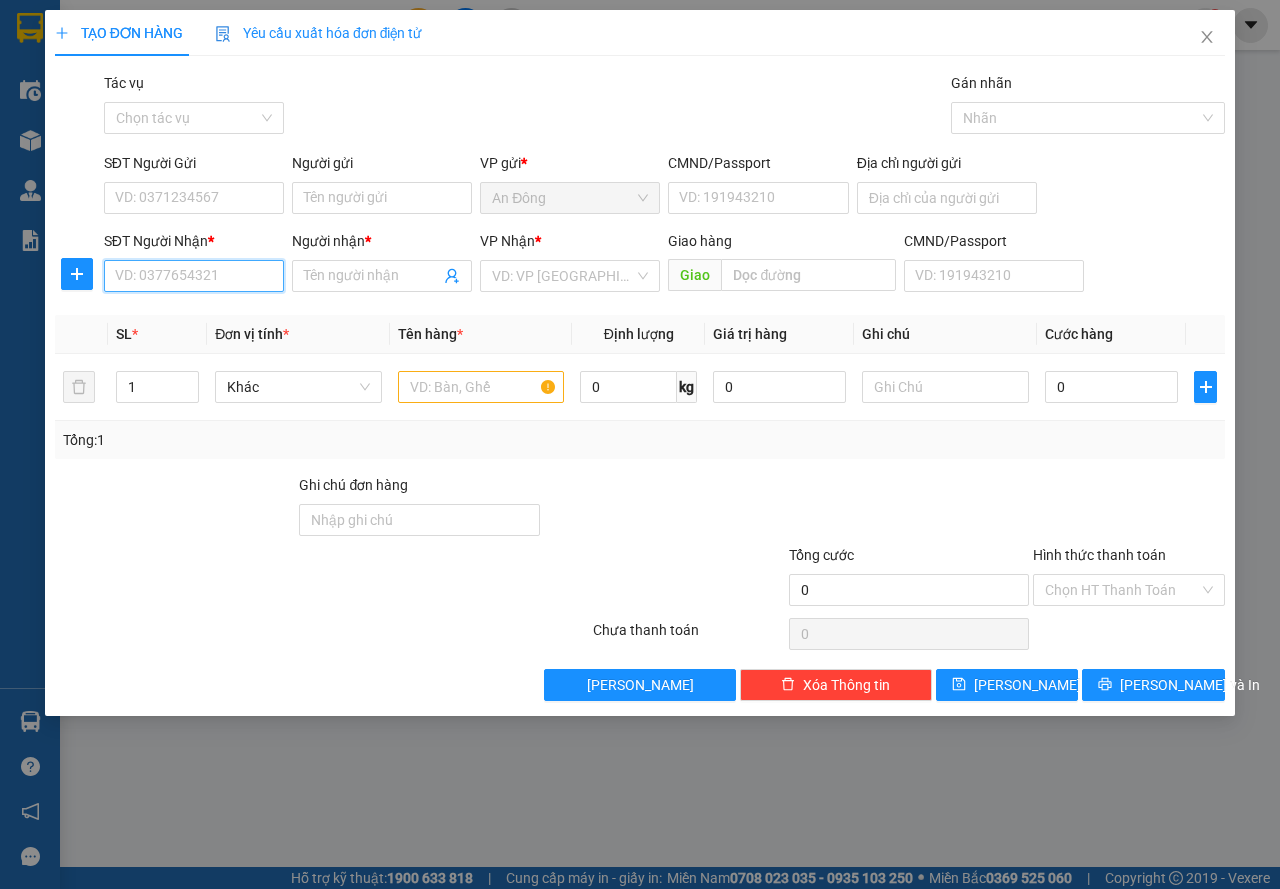 click on "SĐT Người Nhận  *" at bounding box center [194, 276] 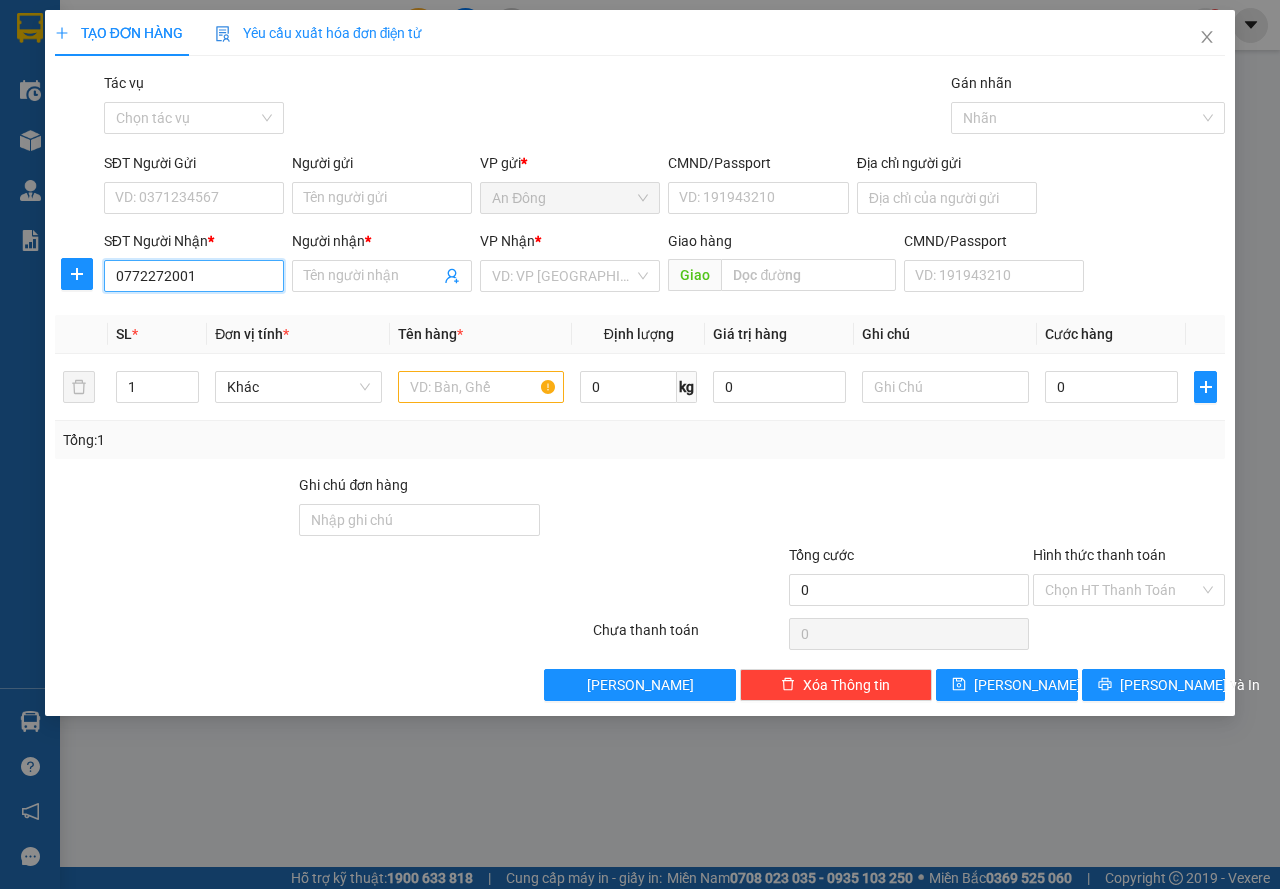 drag, startPoint x: 196, startPoint y: 282, endPoint x: 88, endPoint y: 326, distance: 116.61904 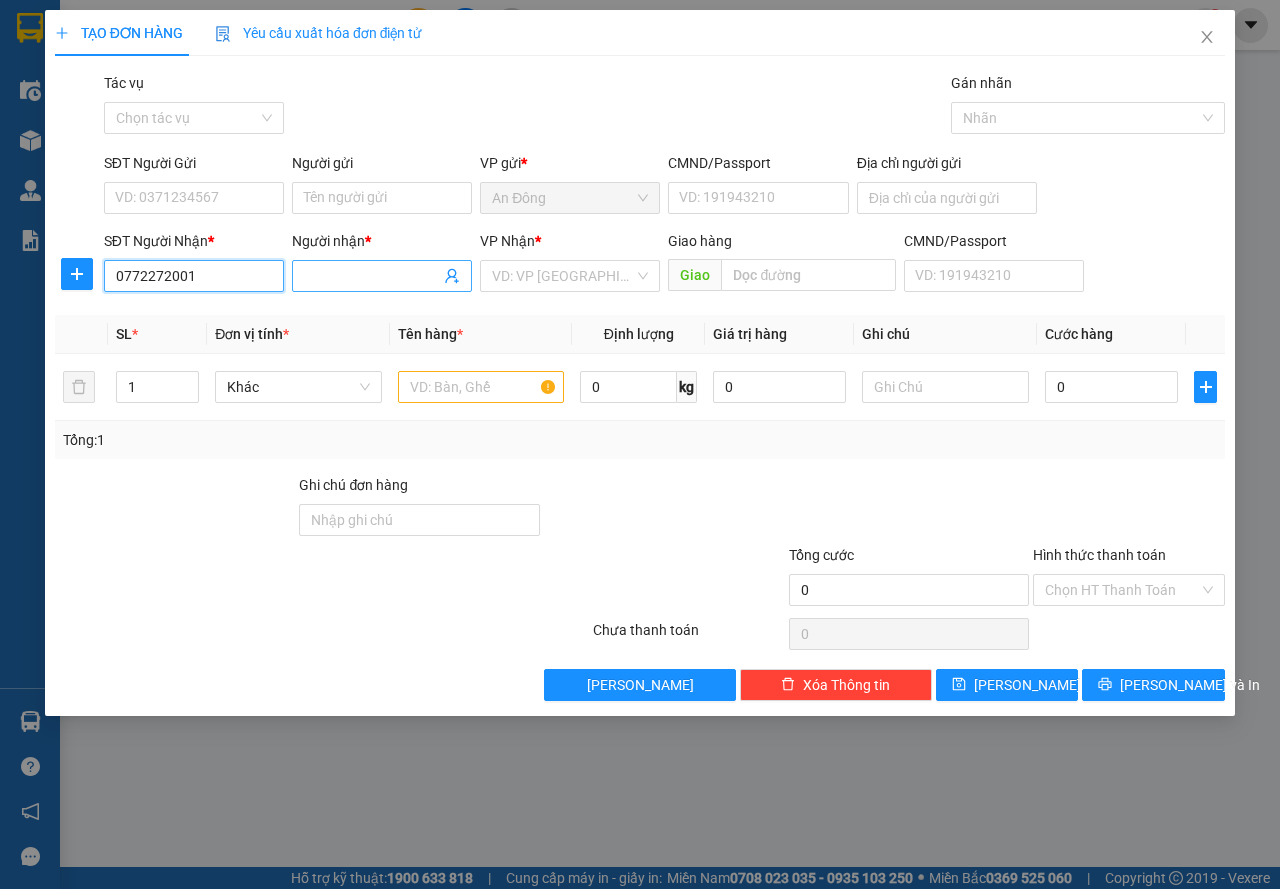 type on "0772272001" 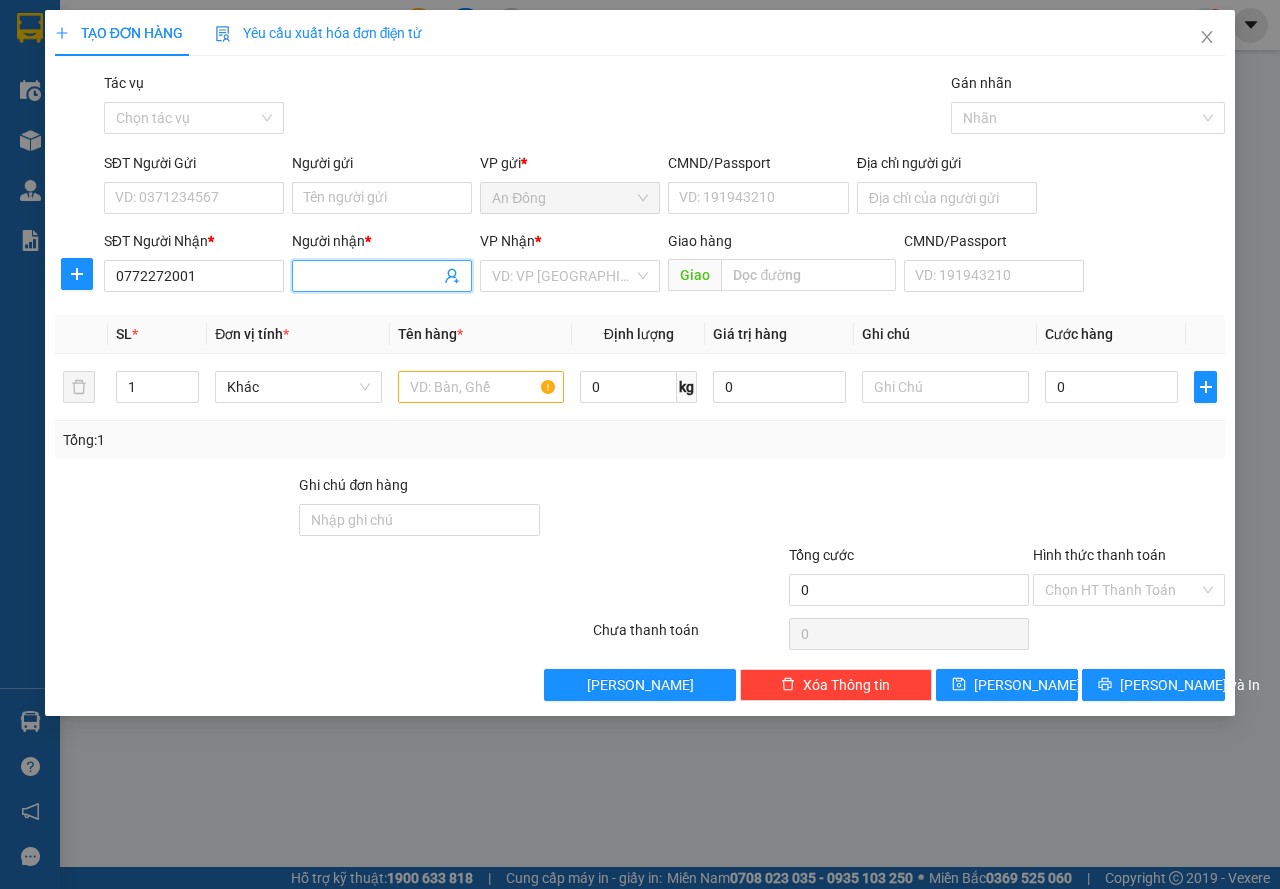 click on "Người nhận  *" at bounding box center [372, 276] 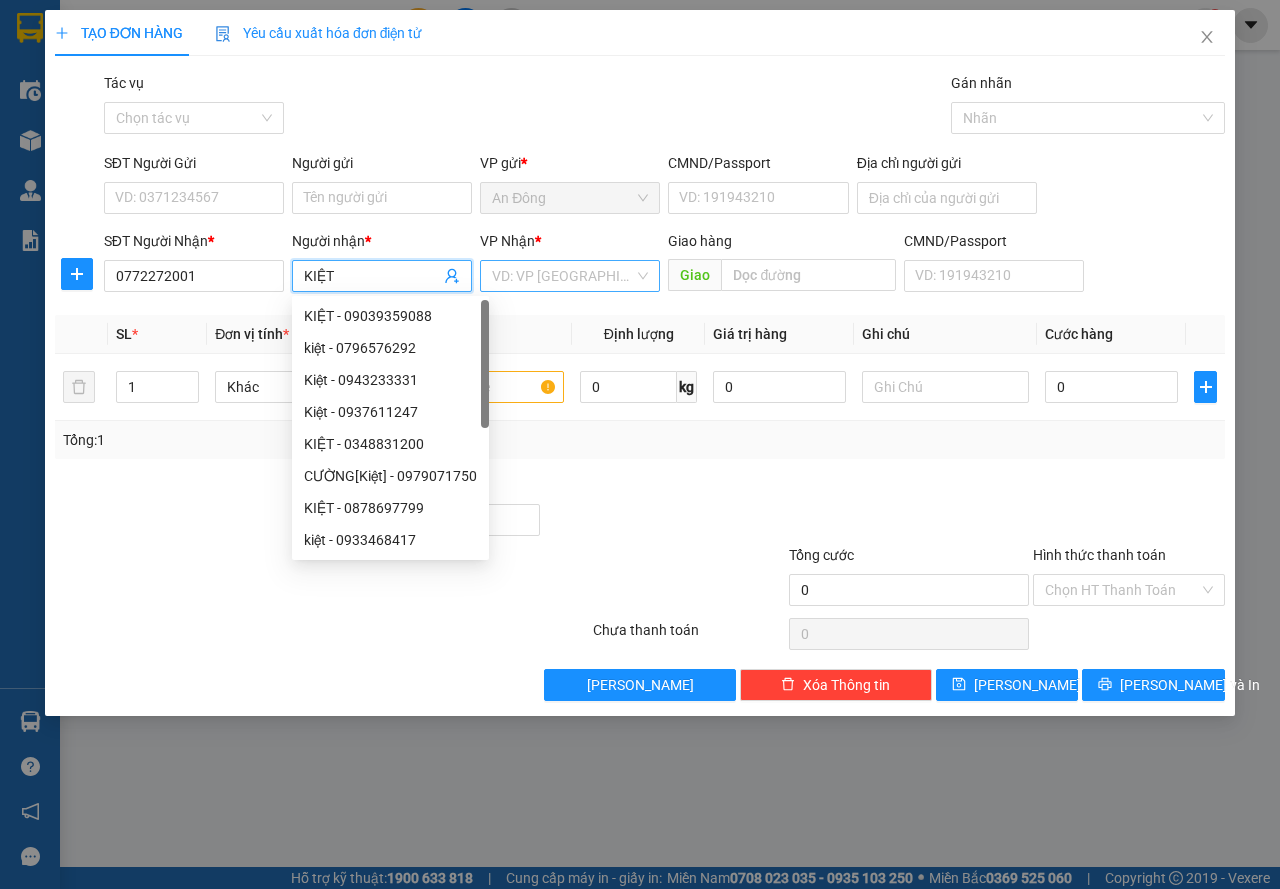 type on "KIỆT" 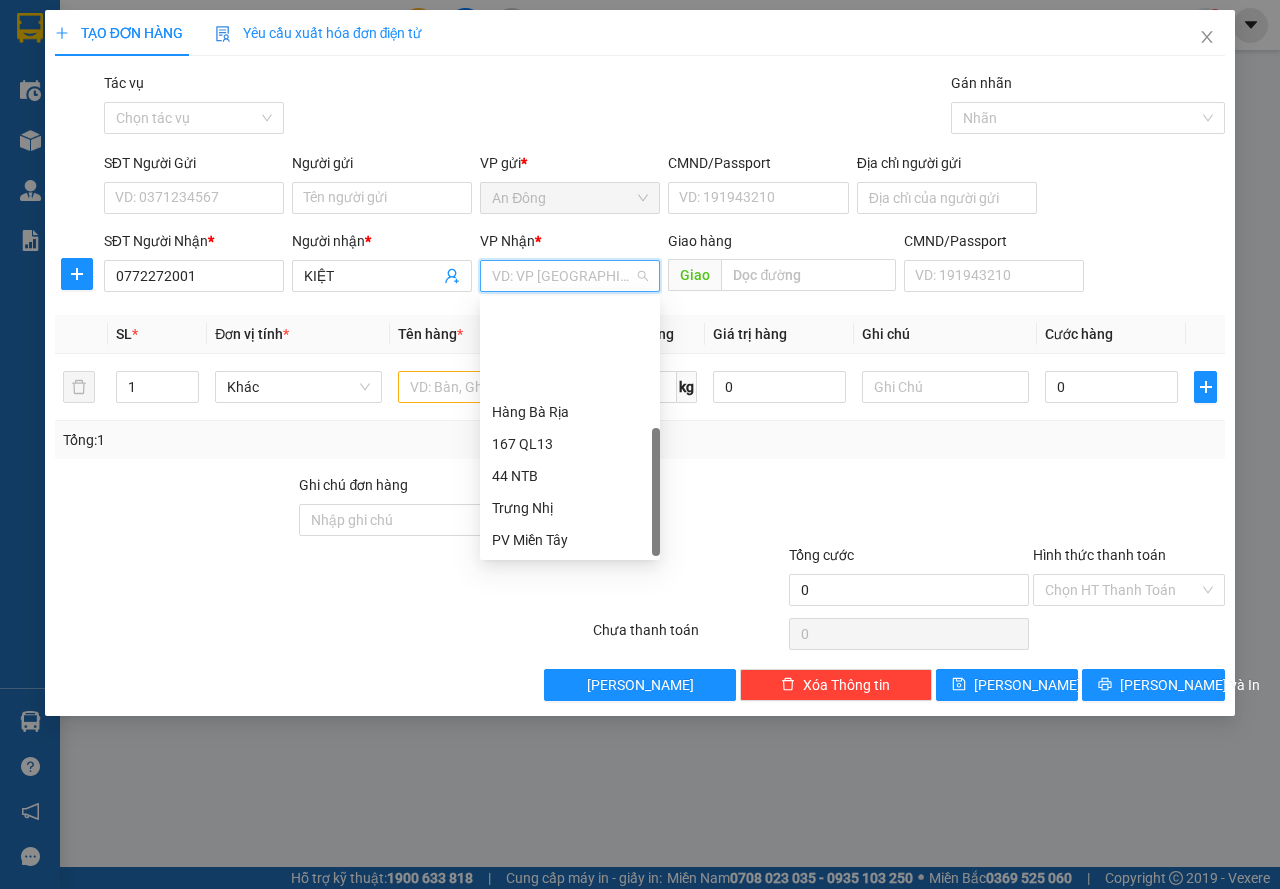 drag, startPoint x: 562, startPoint y: 498, endPoint x: 622, endPoint y: 431, distance: 89.938866 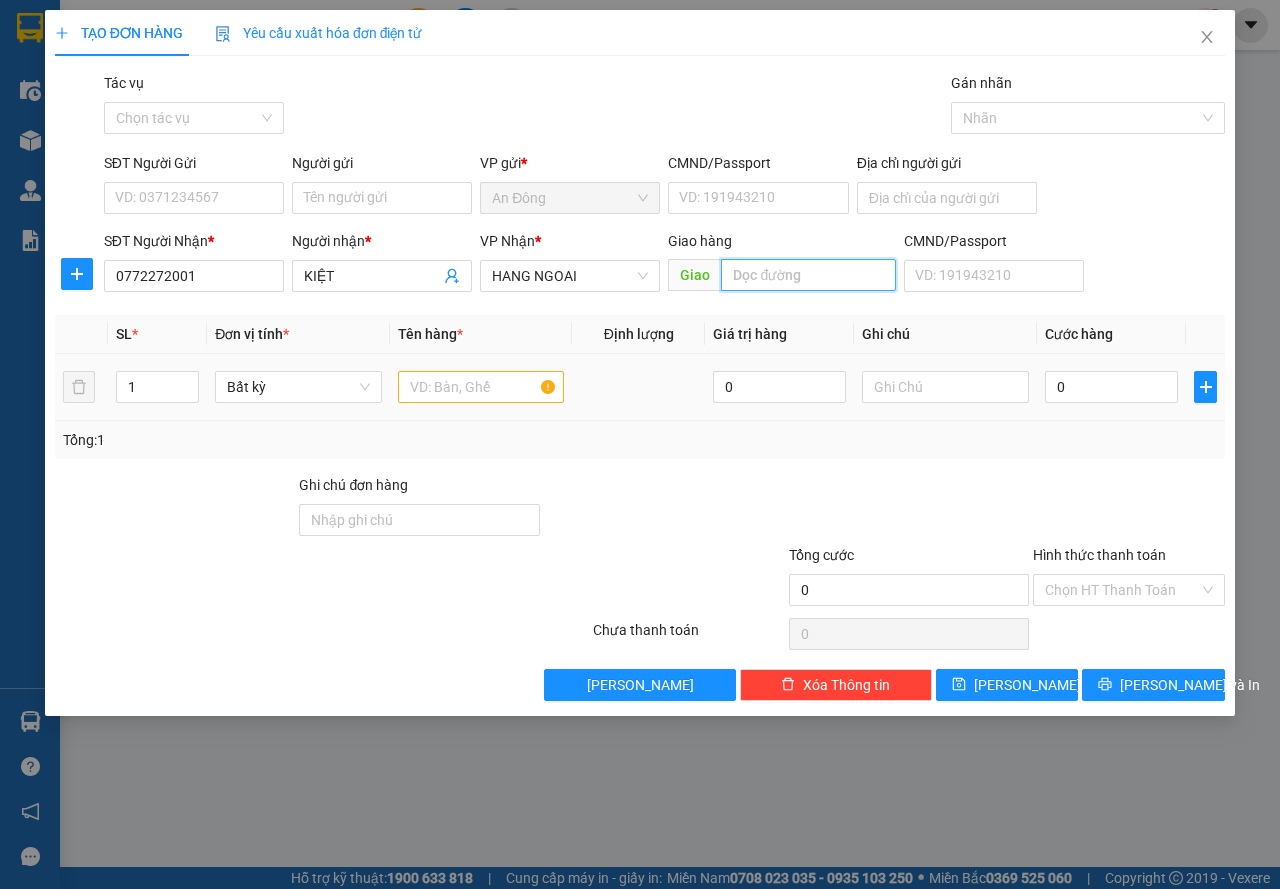 click at bounding box center [808, 275] 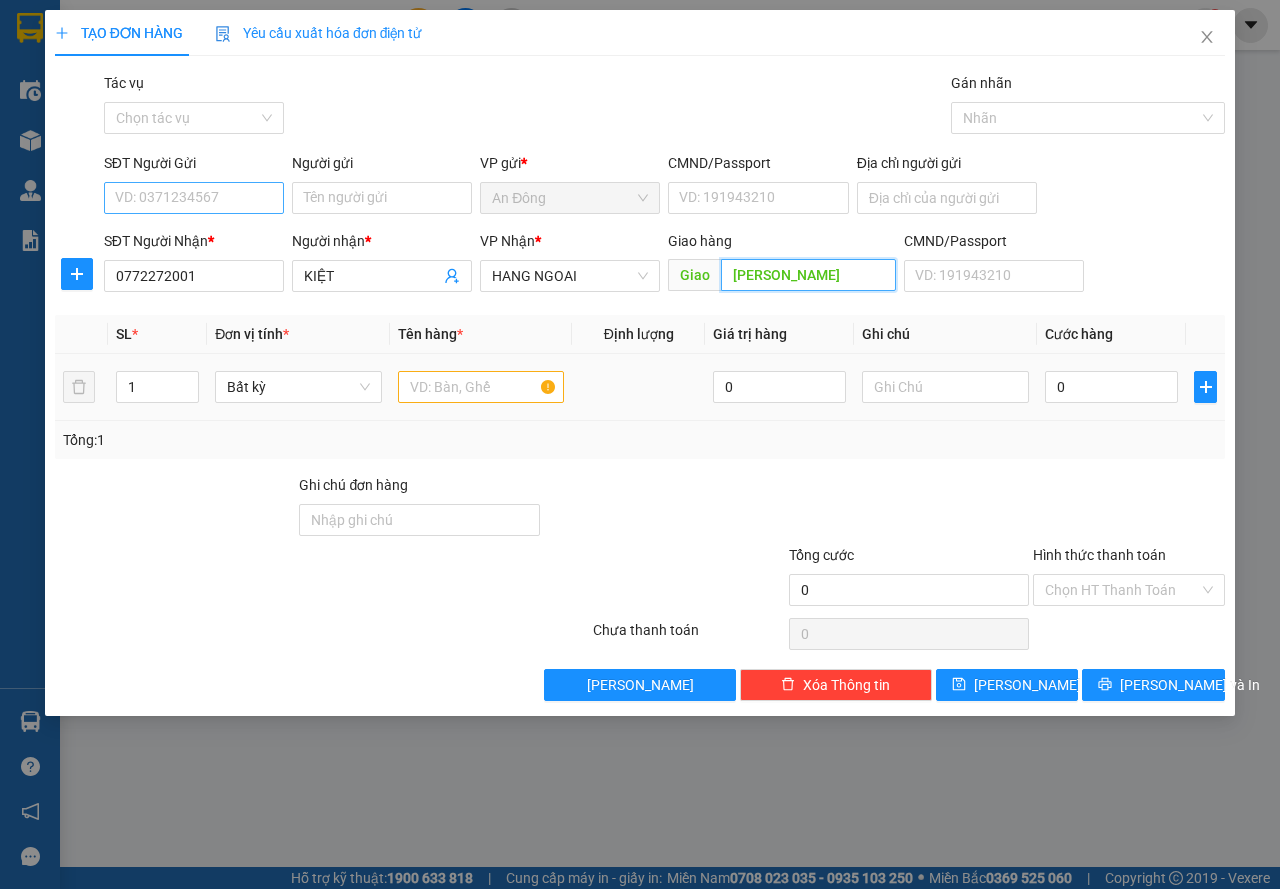 type on "NGỌC HÀ" 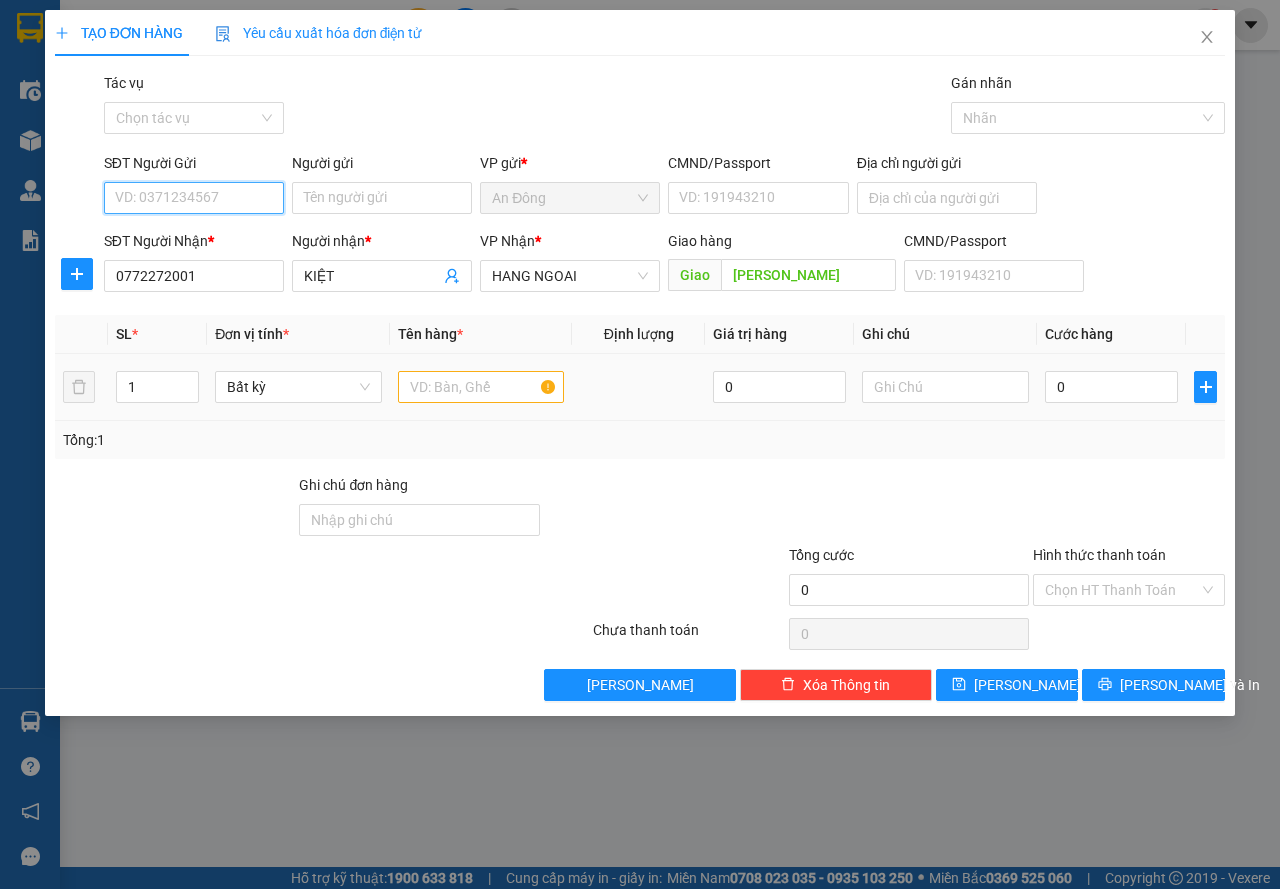 click on "SĐT Người Gửi" at bounding box center [194, 198] 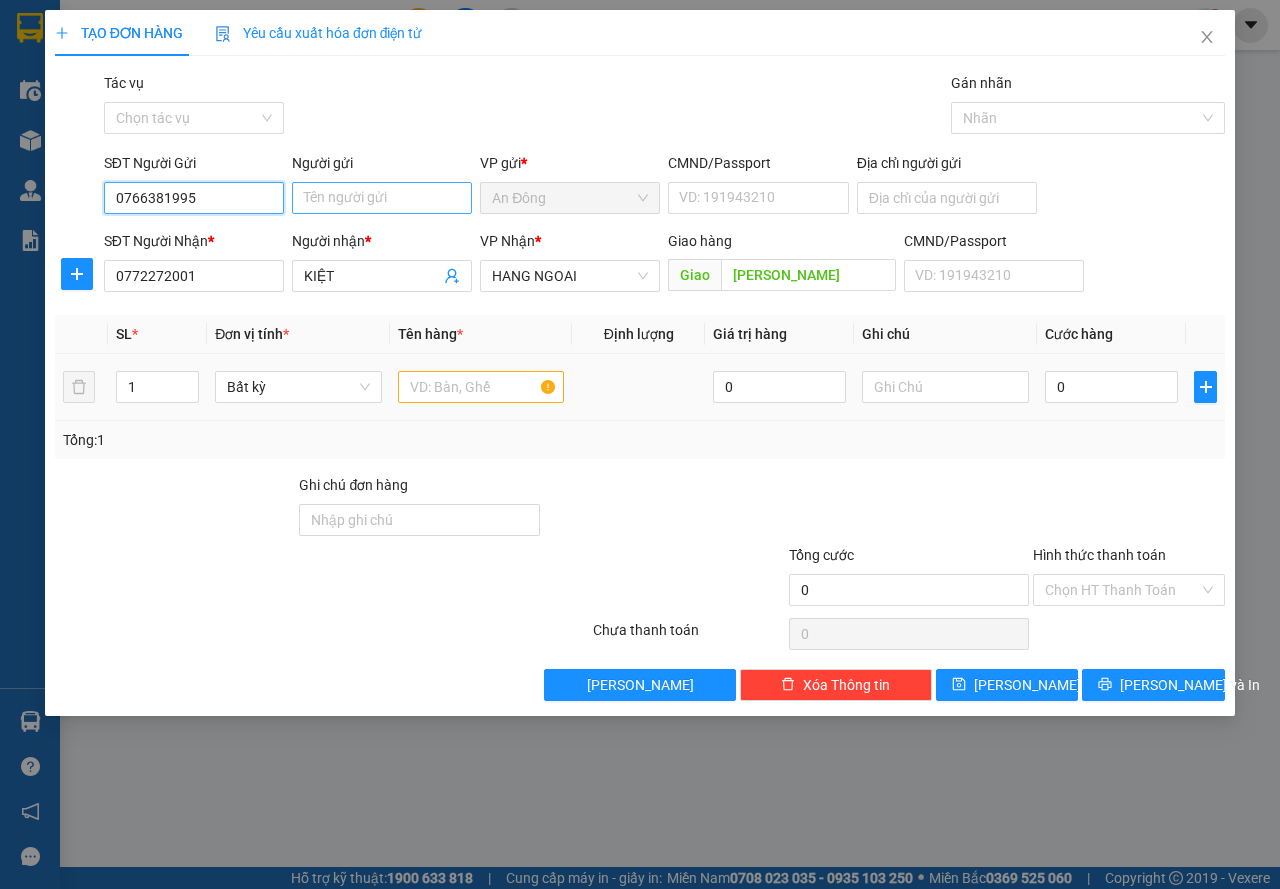 type on "0766381995" 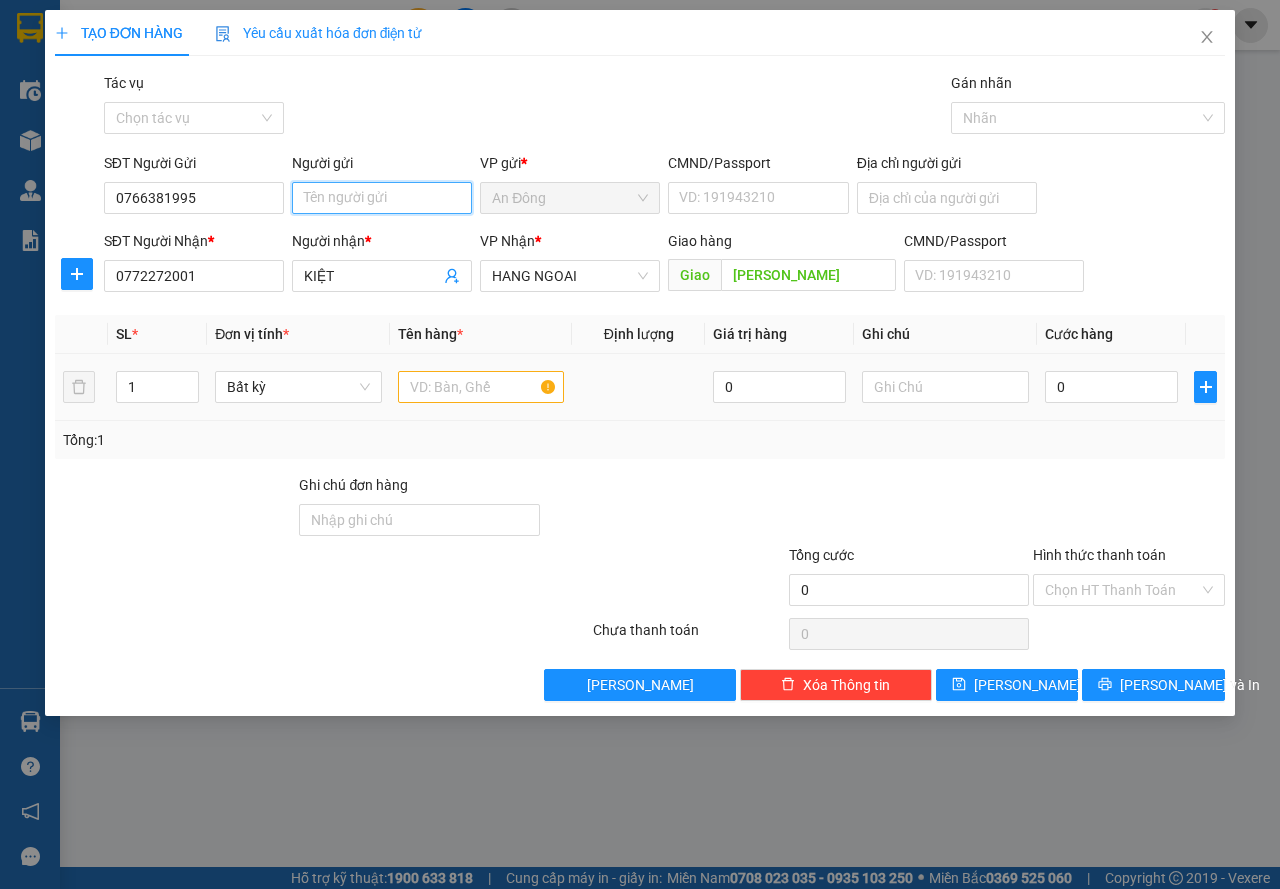 click on "Người gửi" at bounding box center [382, 198] 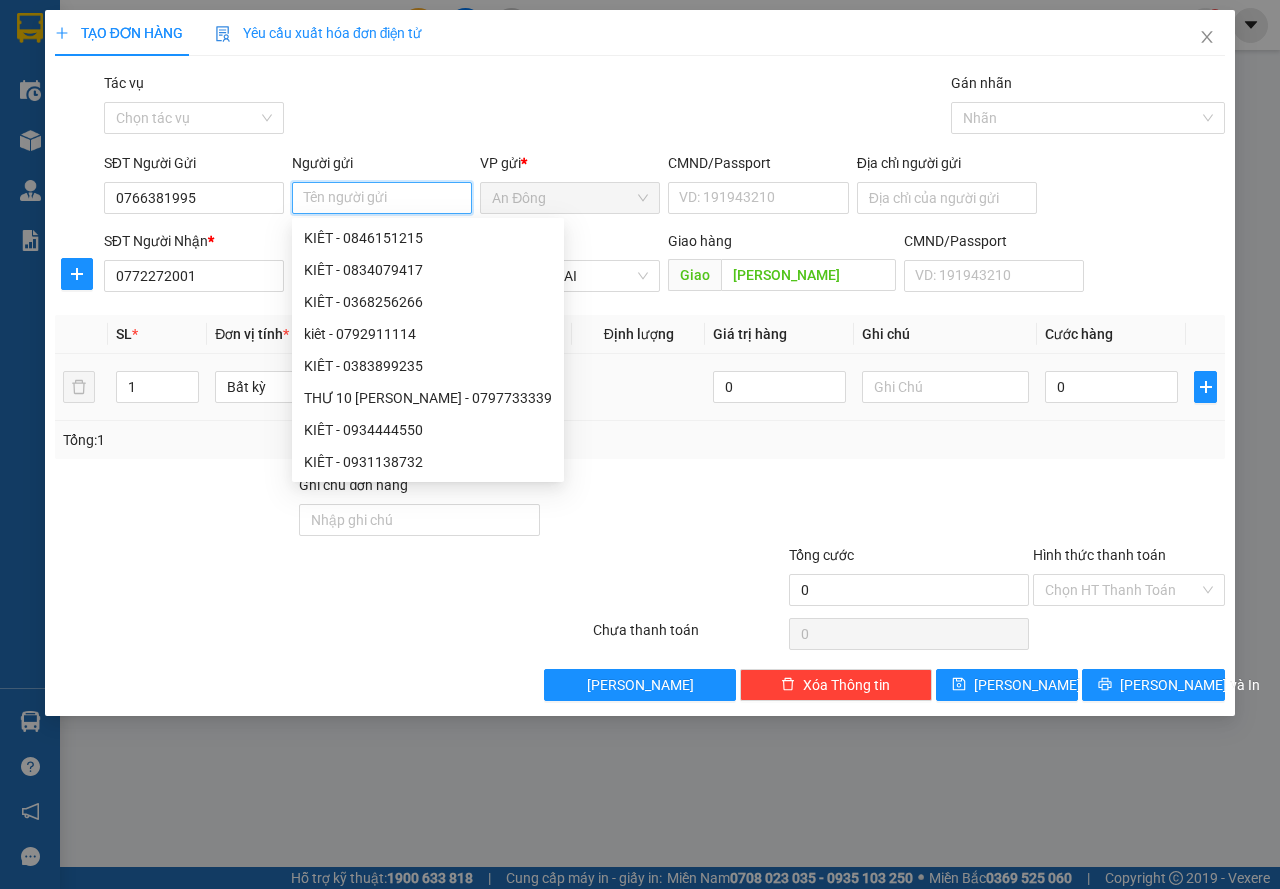 type on "J" 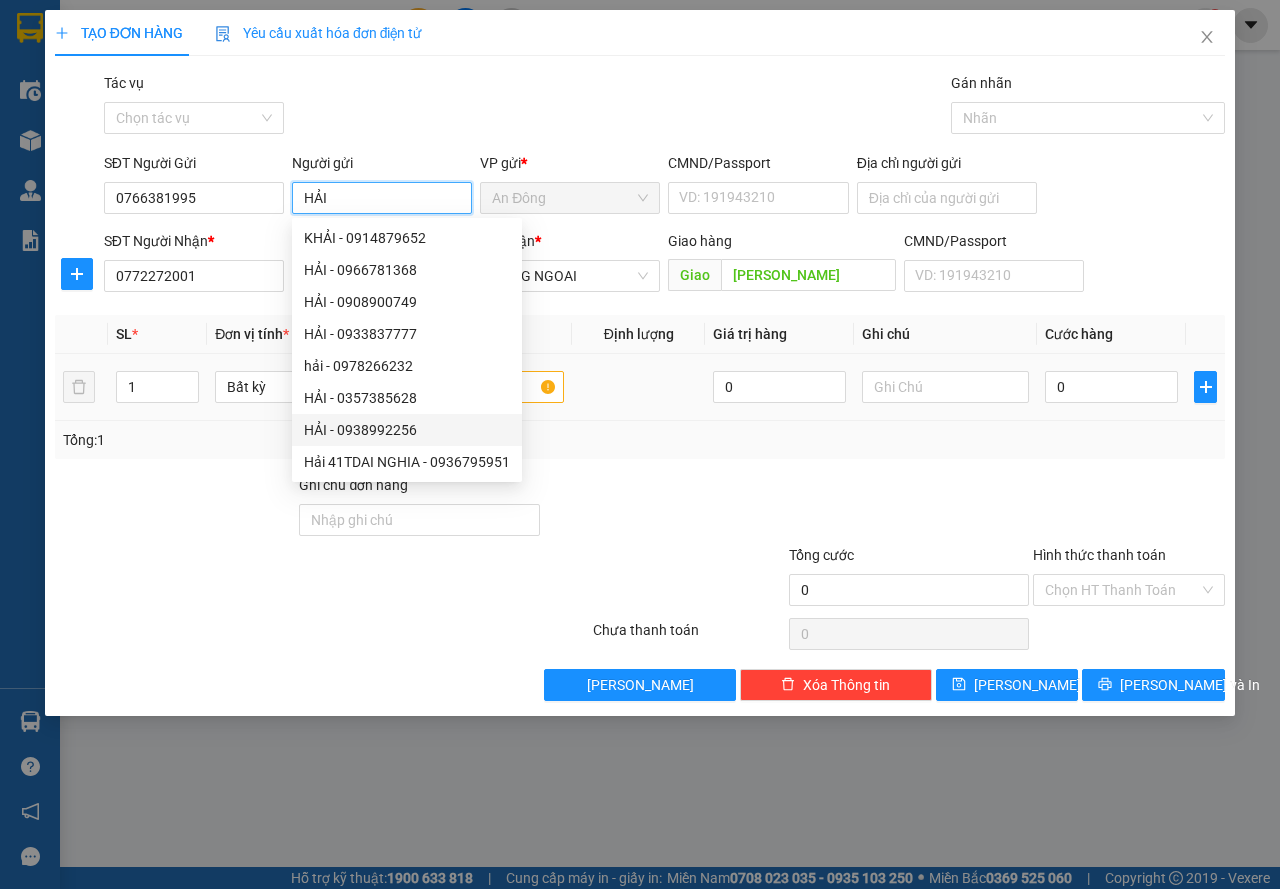 type on "HẢI" 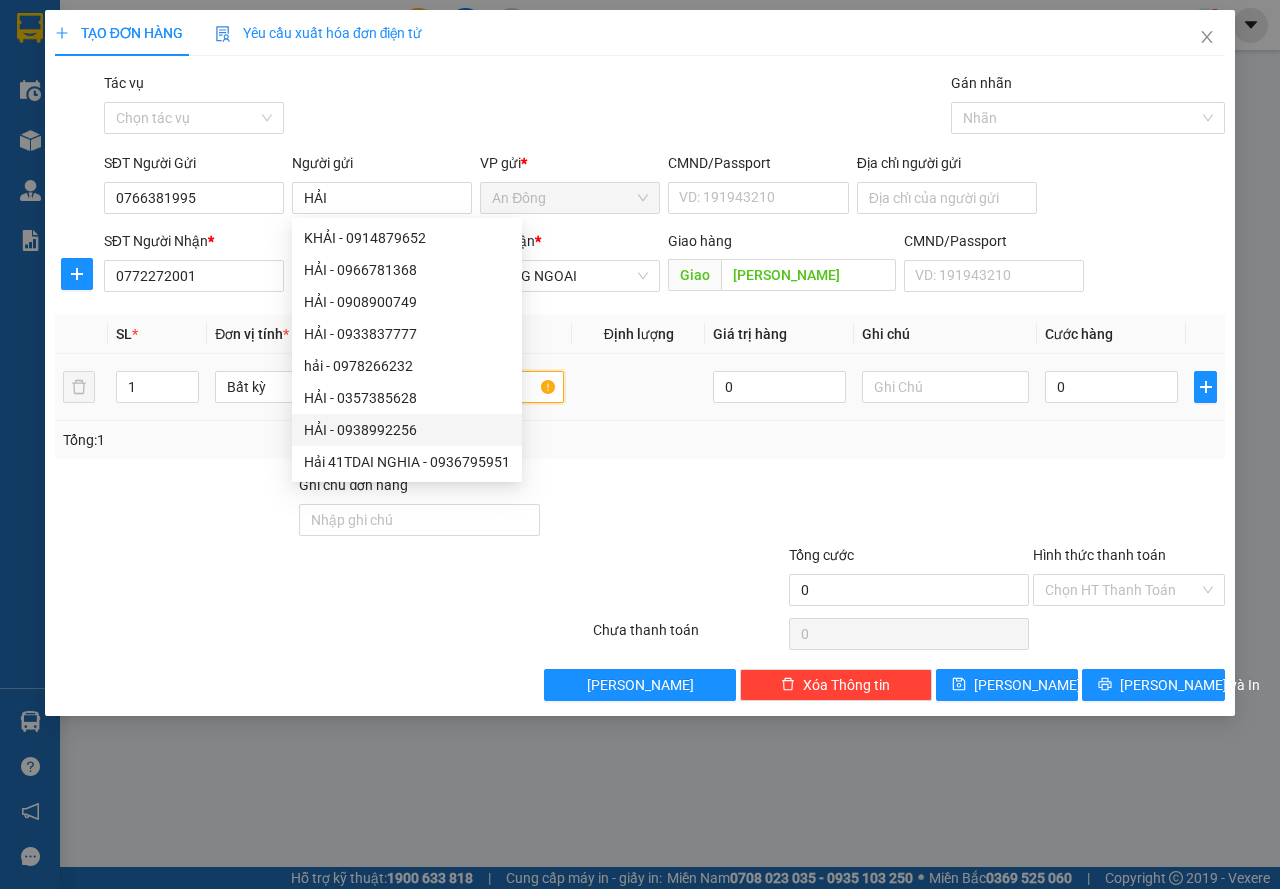 click at bounding box center [481, 387] 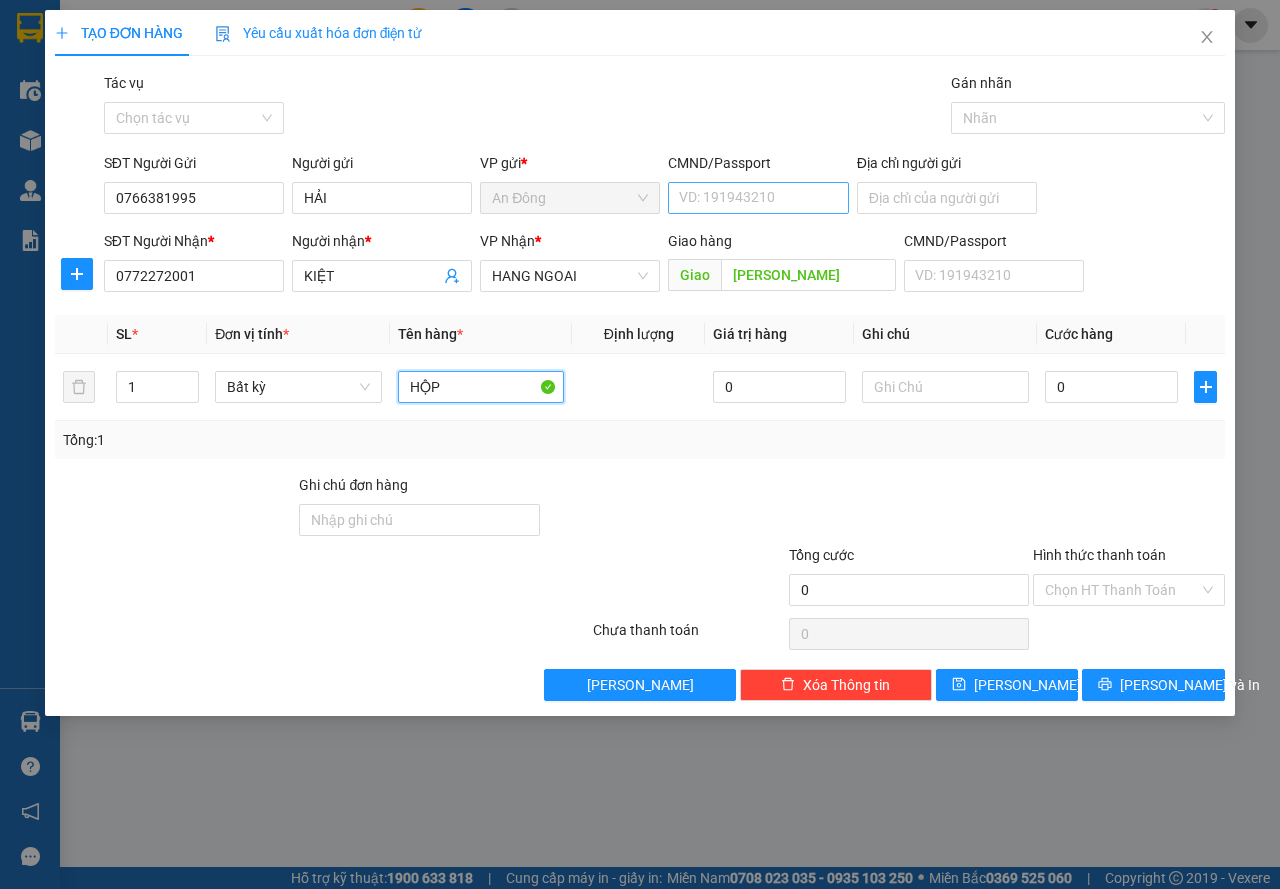 type on "HỘP" 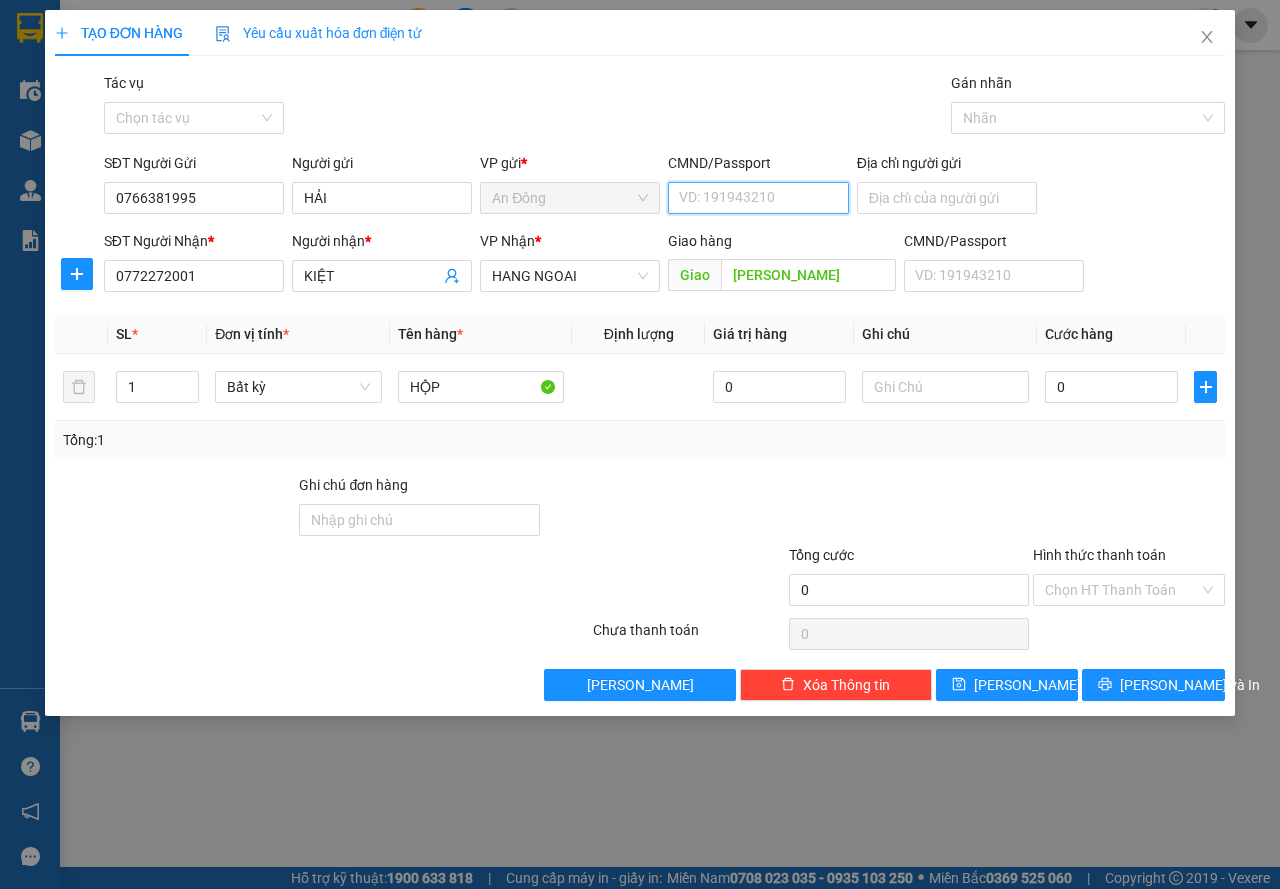 click on "CMND/Passport" at bounding box center [758, 198] 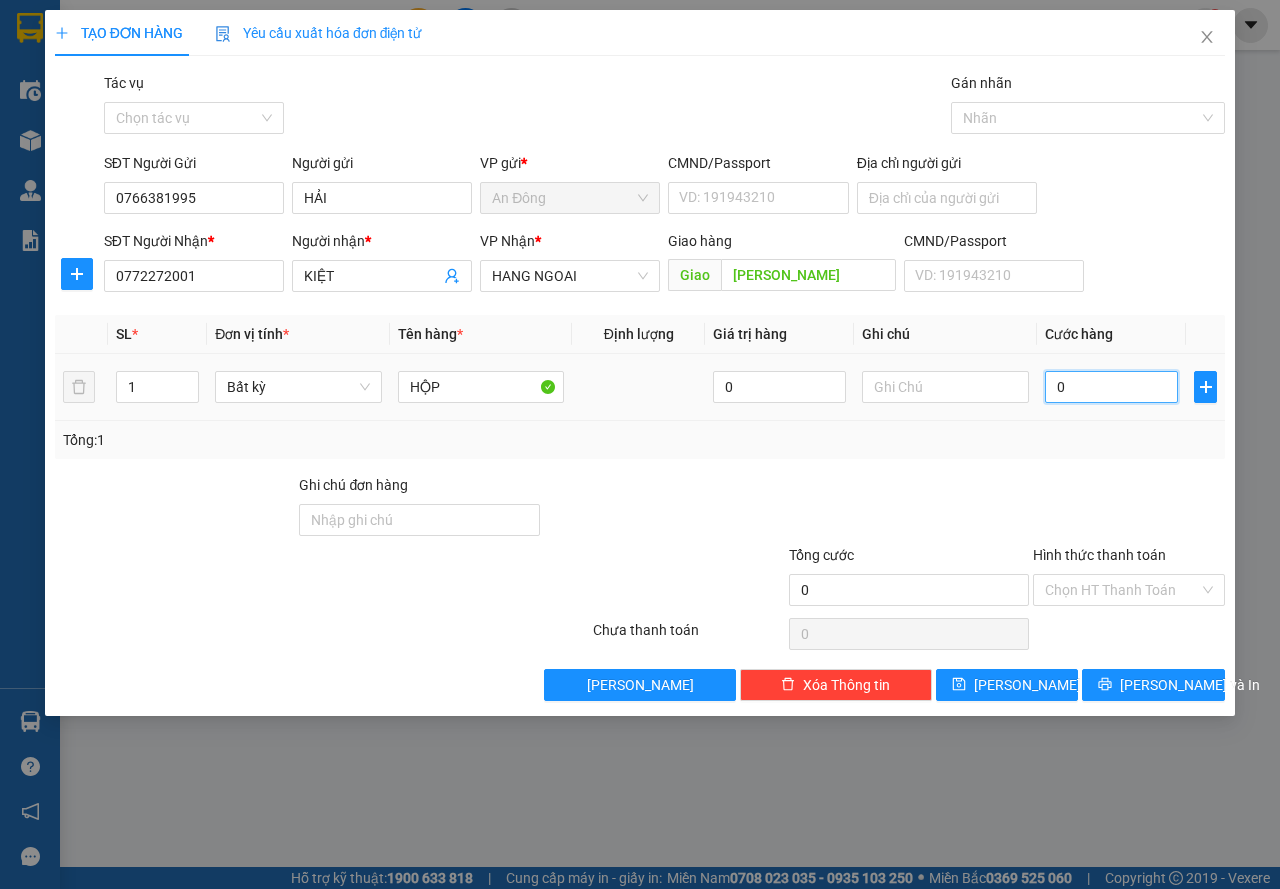 click on "0" at bounding box center [1111, 387] 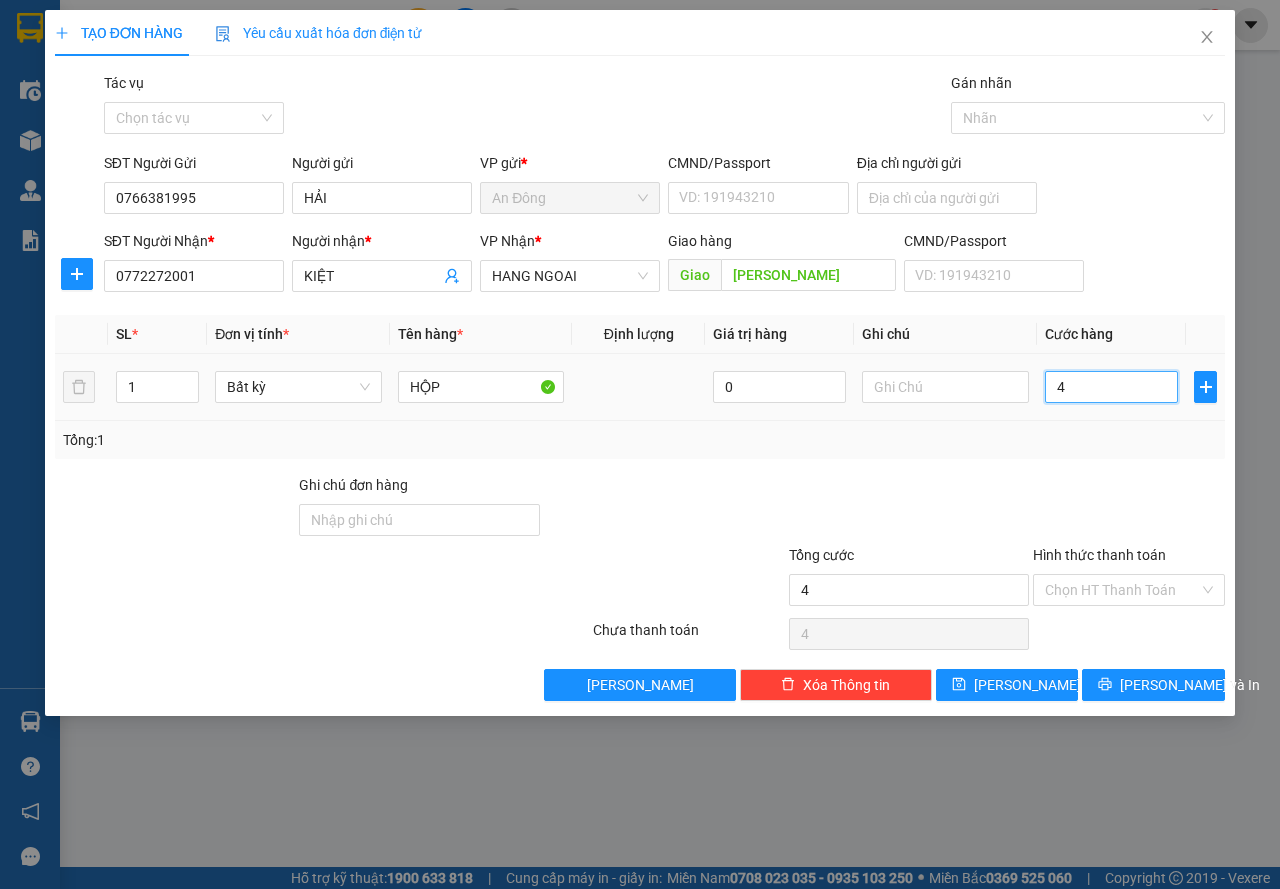 type on "40" 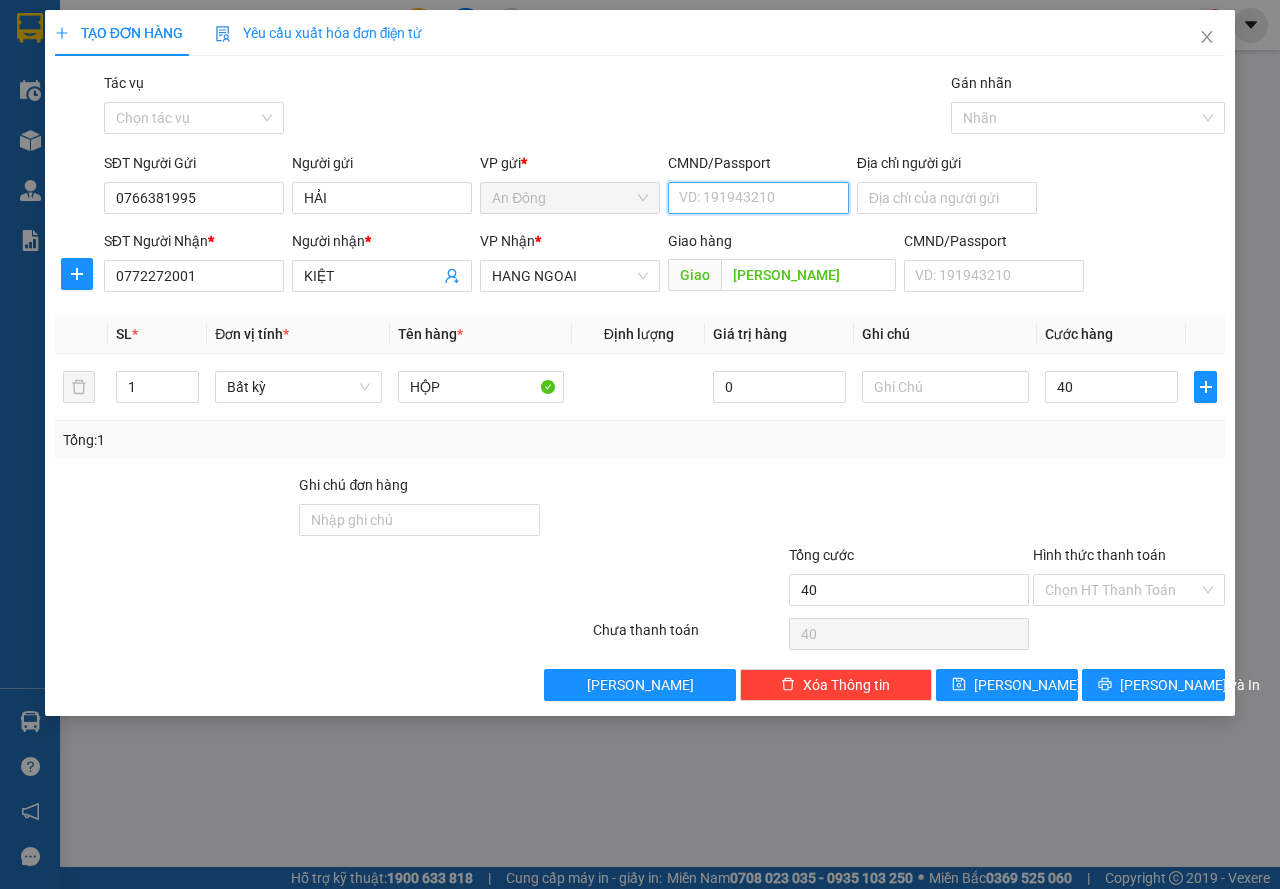 type on "40.000" 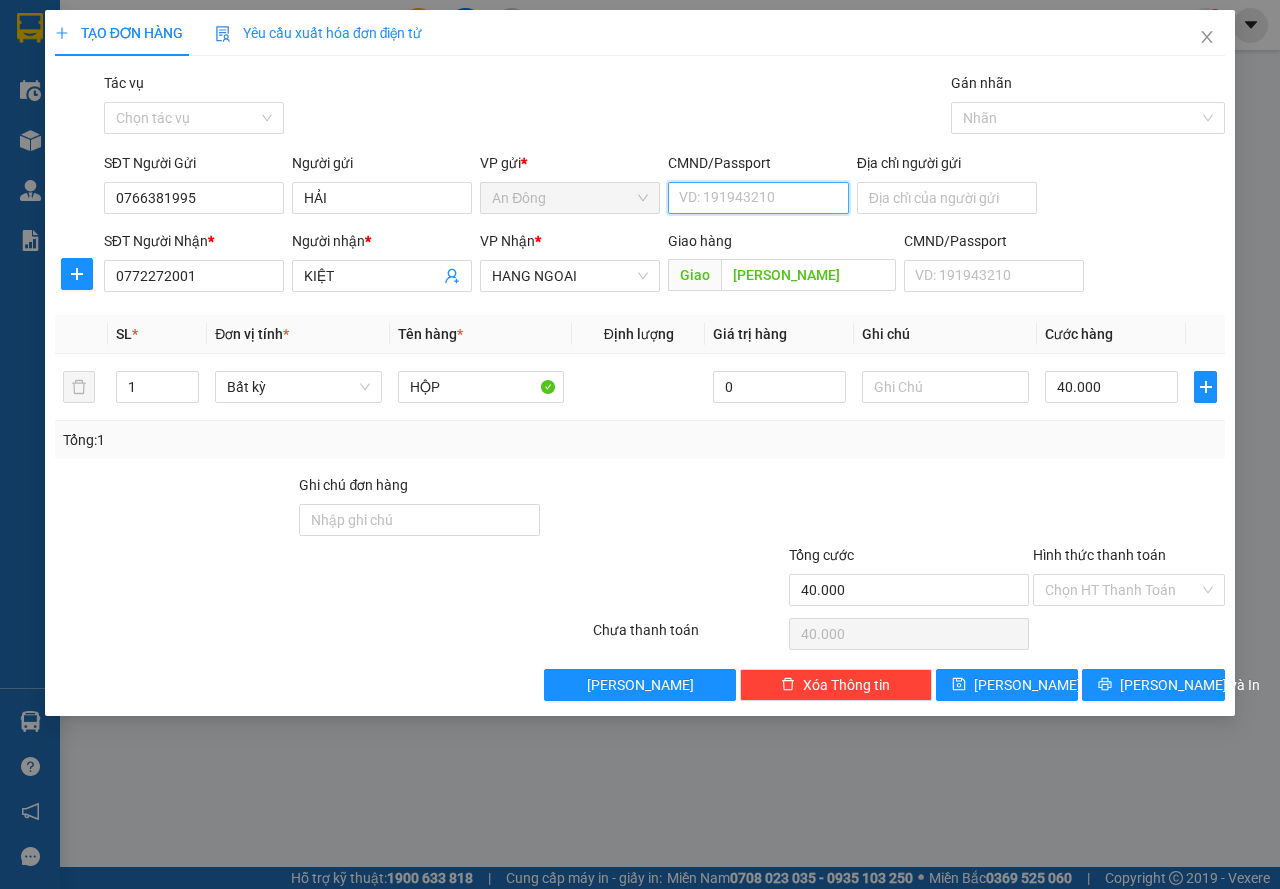 click on "CMND/Passport" at bounding box center (758, 198) 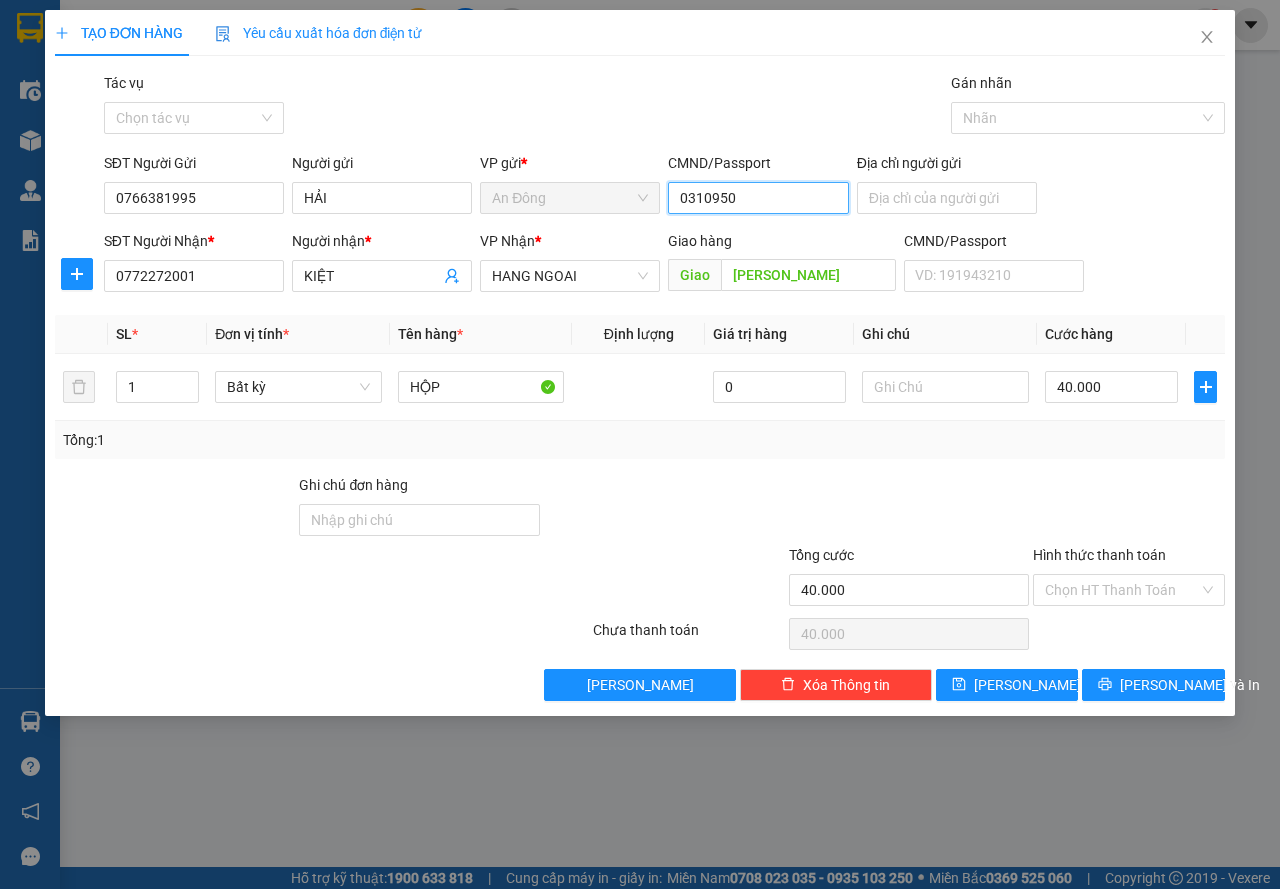 type on "03109501" 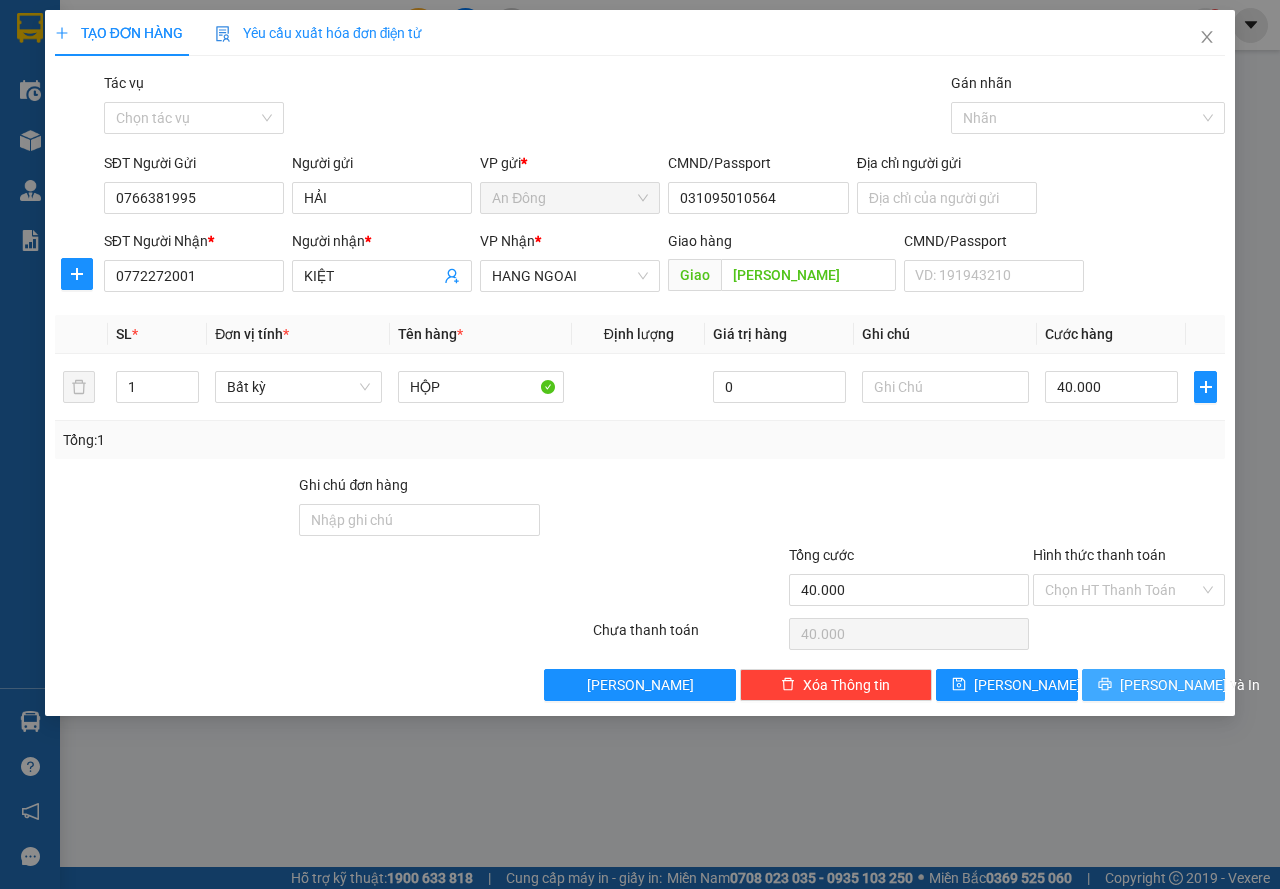 drag, startPoint x: 1138, startPoint y: 677, endPoint x: 840, endPoint y: 246, distance: 523.9895 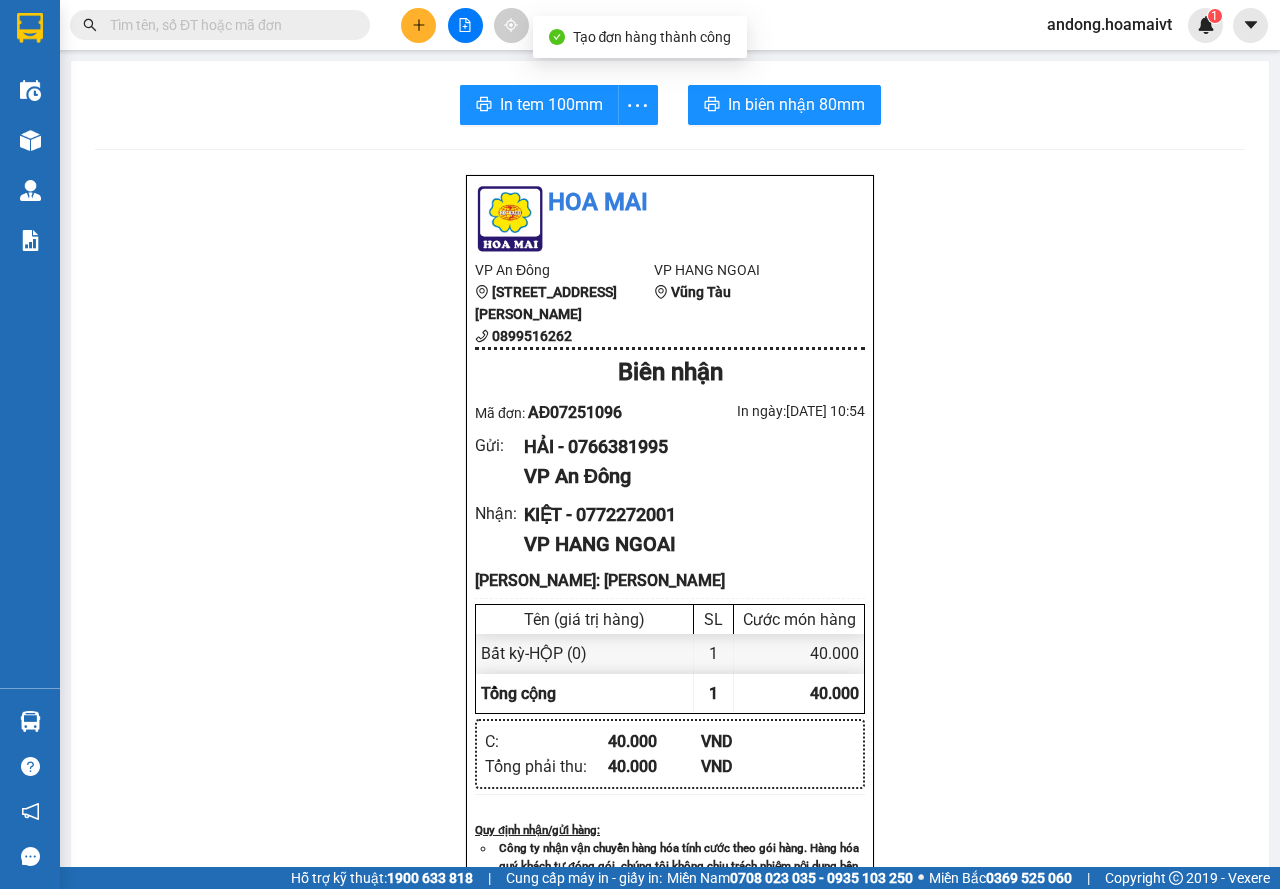 click on "In biên nhận 80mm" at bounding box center [796, 104] 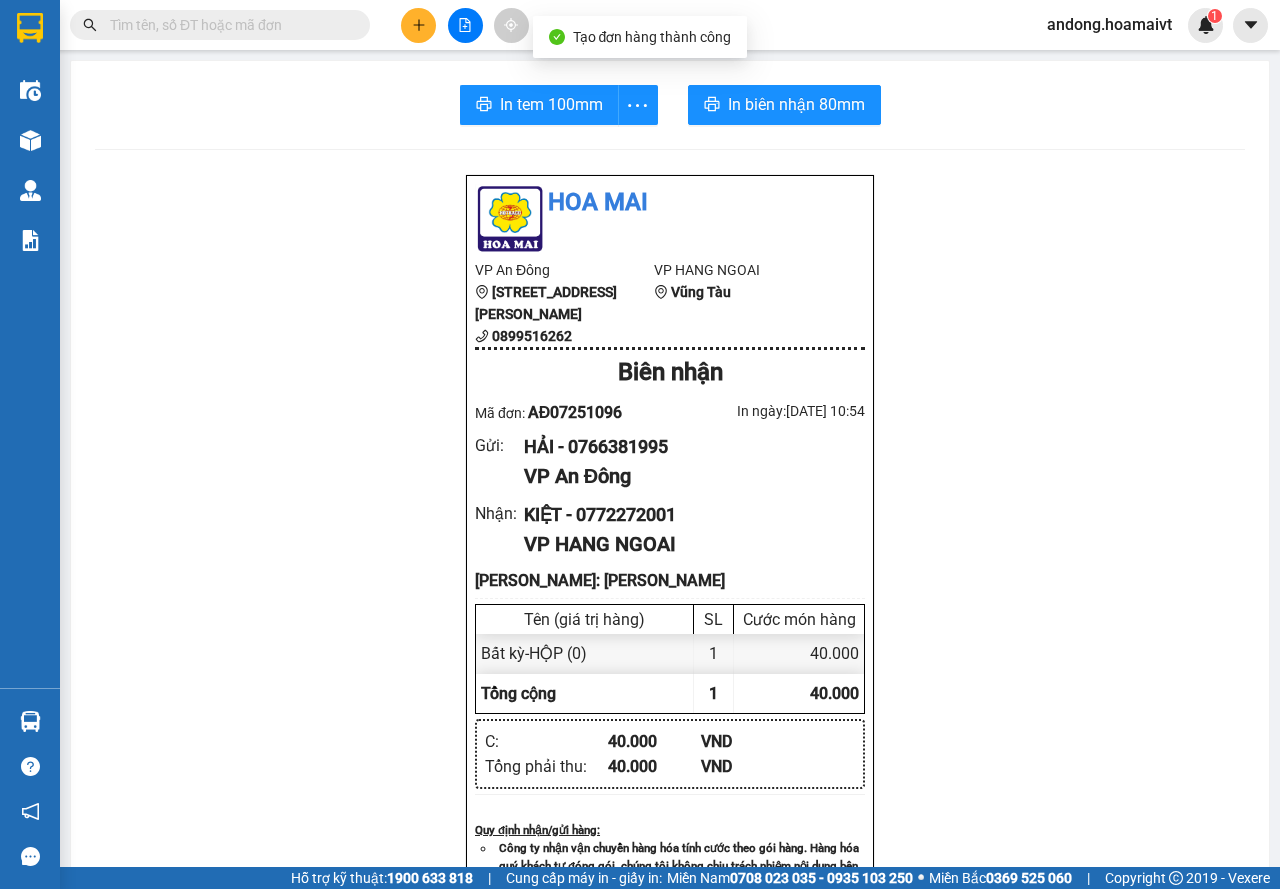 click on "In biên nhận 80mm" at bounding box center (796, 104) 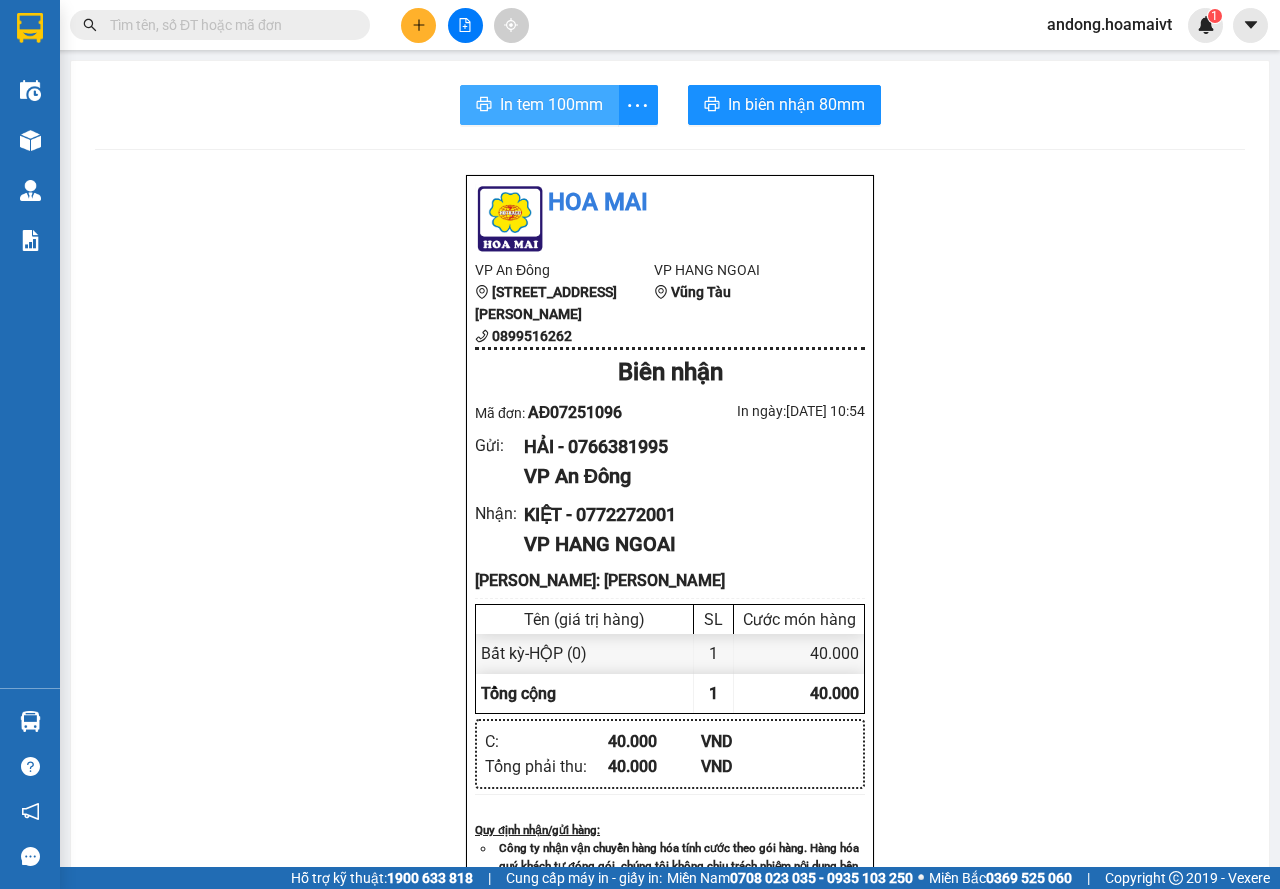 click on "In tem 100mm" at bounding box center (539, 105) 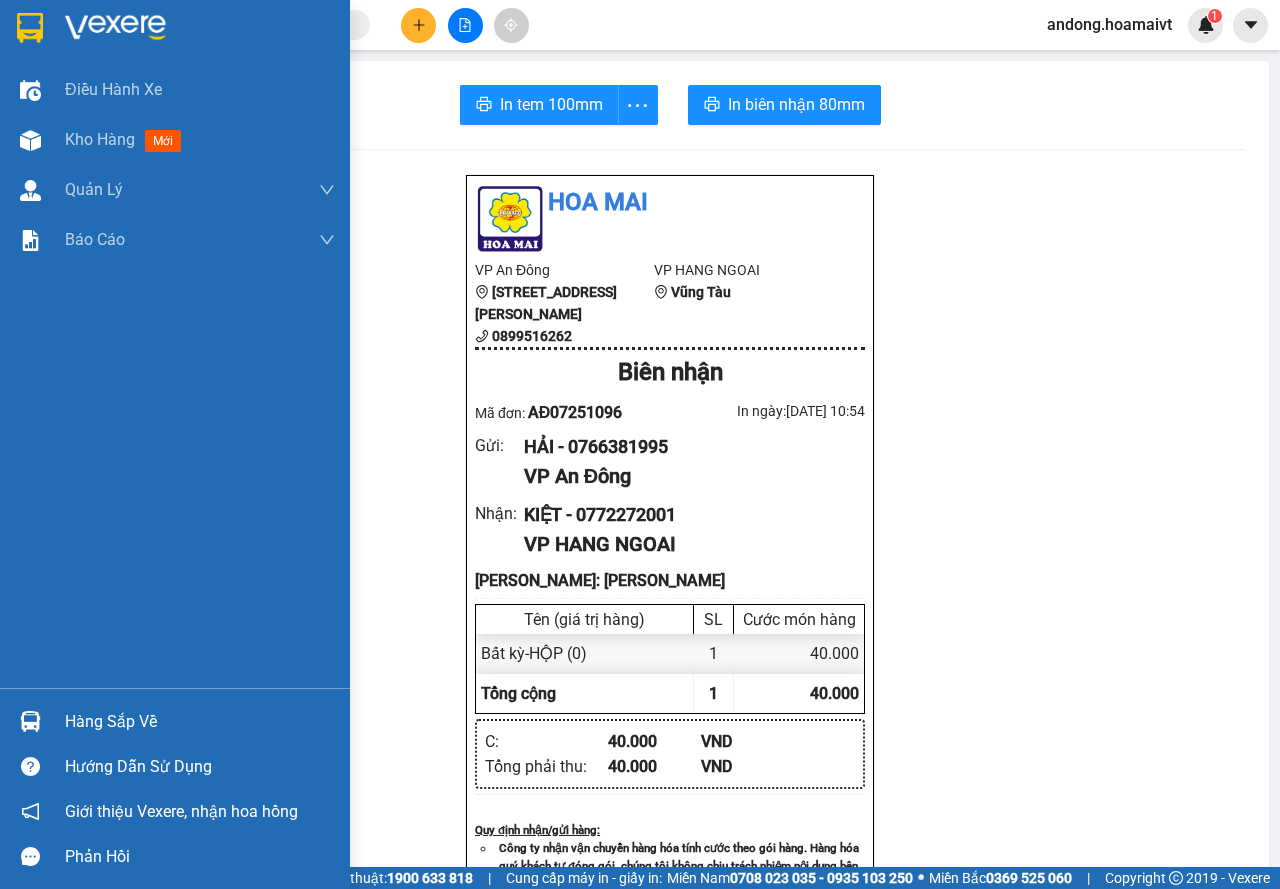 click at bounding box center (115, 28) 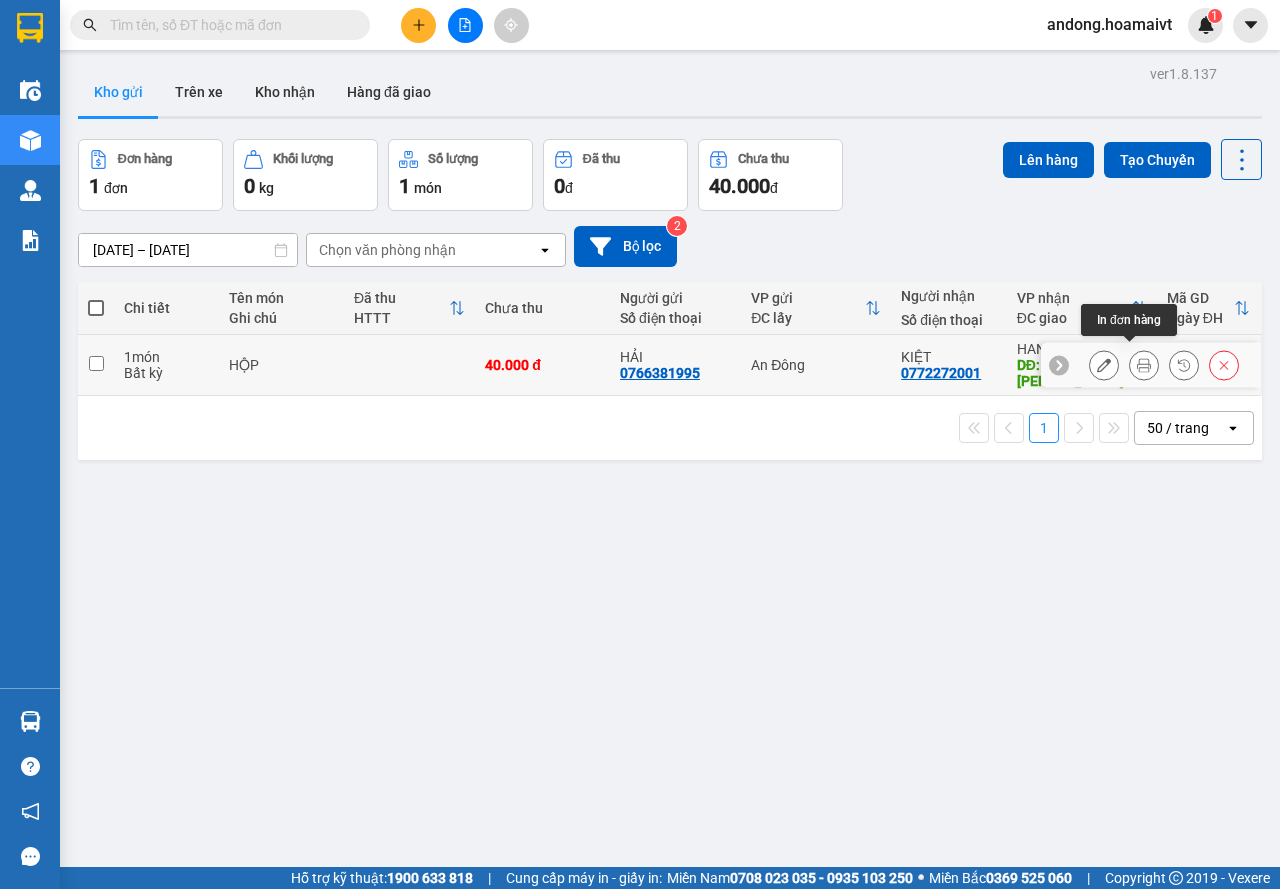 click at bounding box center (1104, 365) 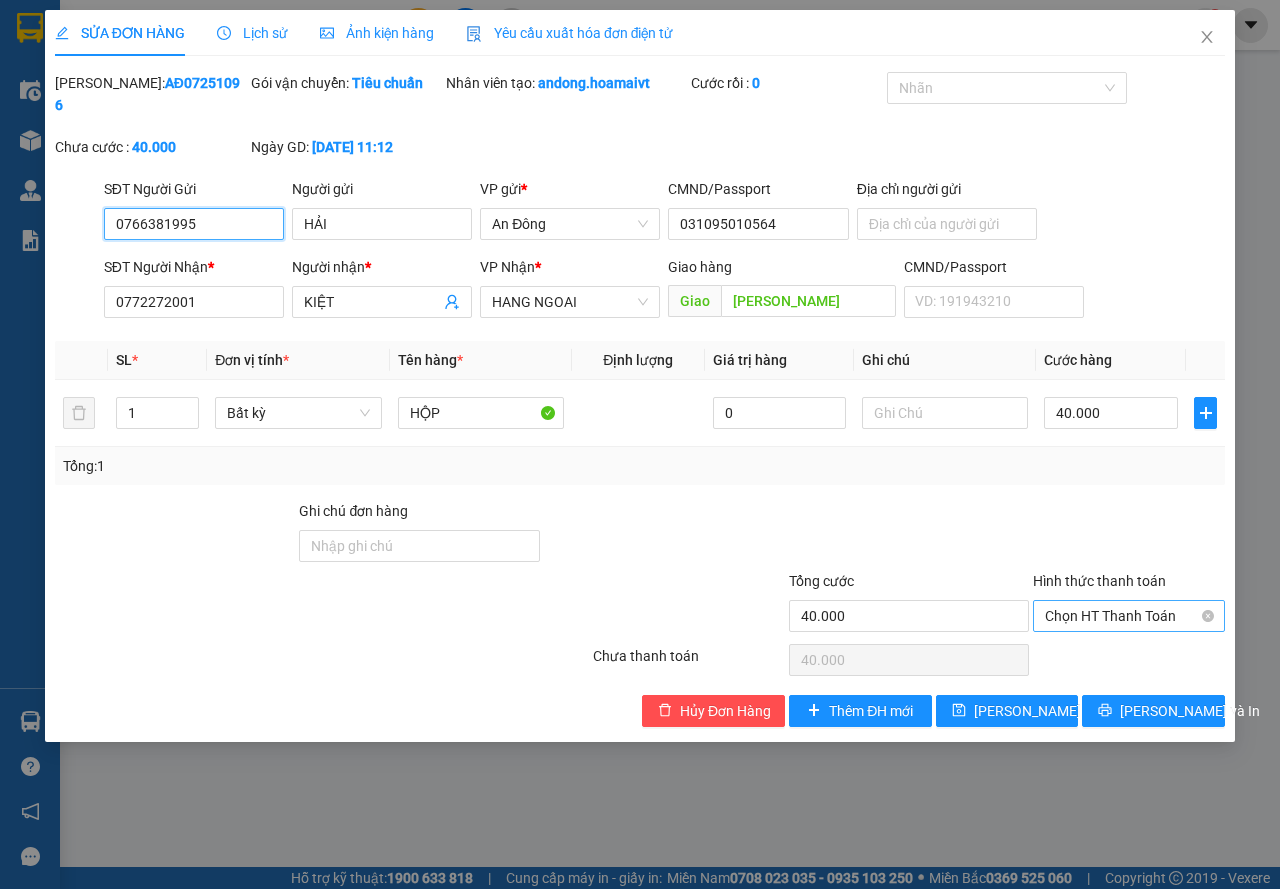 click on "Chọn HT Thanh Toán" at bounding box center (1129, 616) 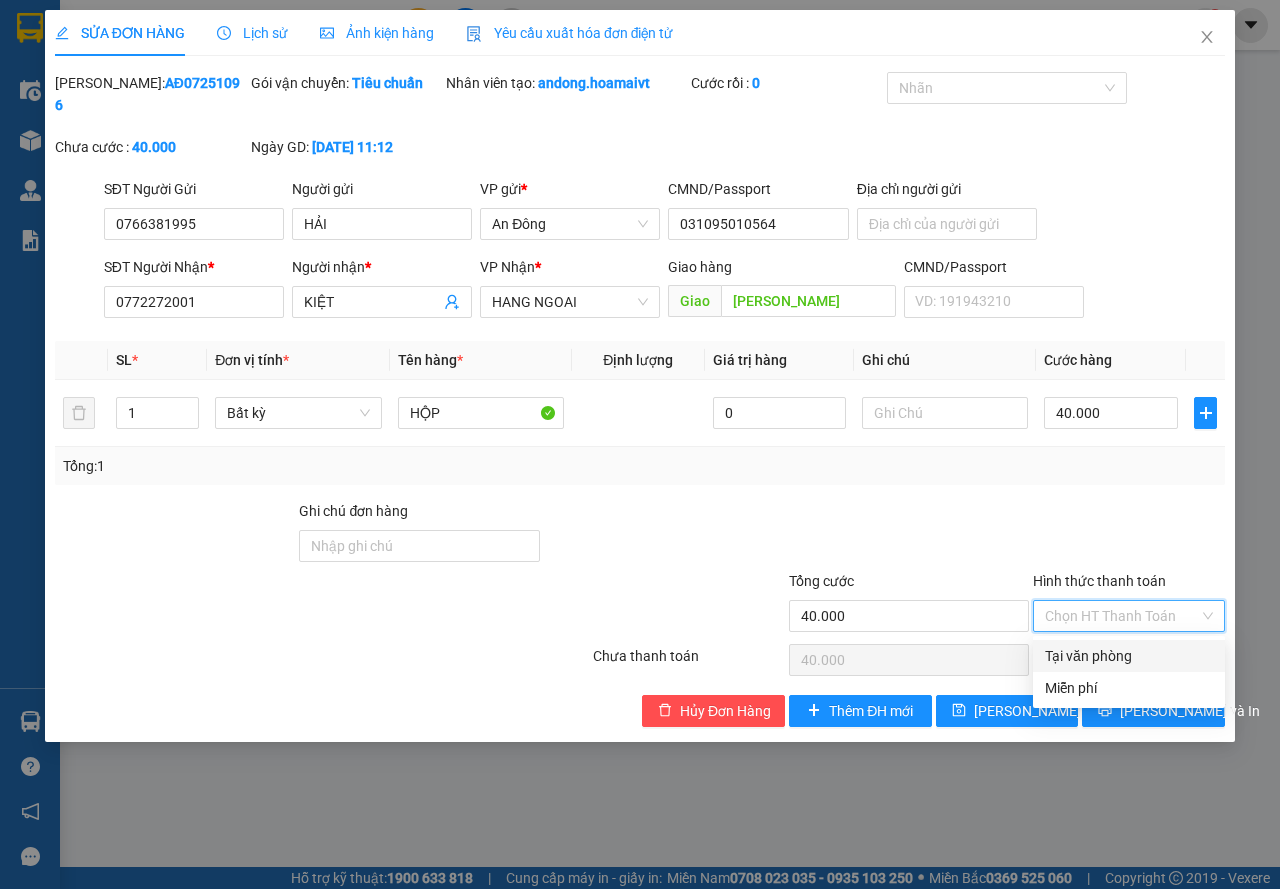 click on "Tại văn phòng" at bounding box center (1129, 656) 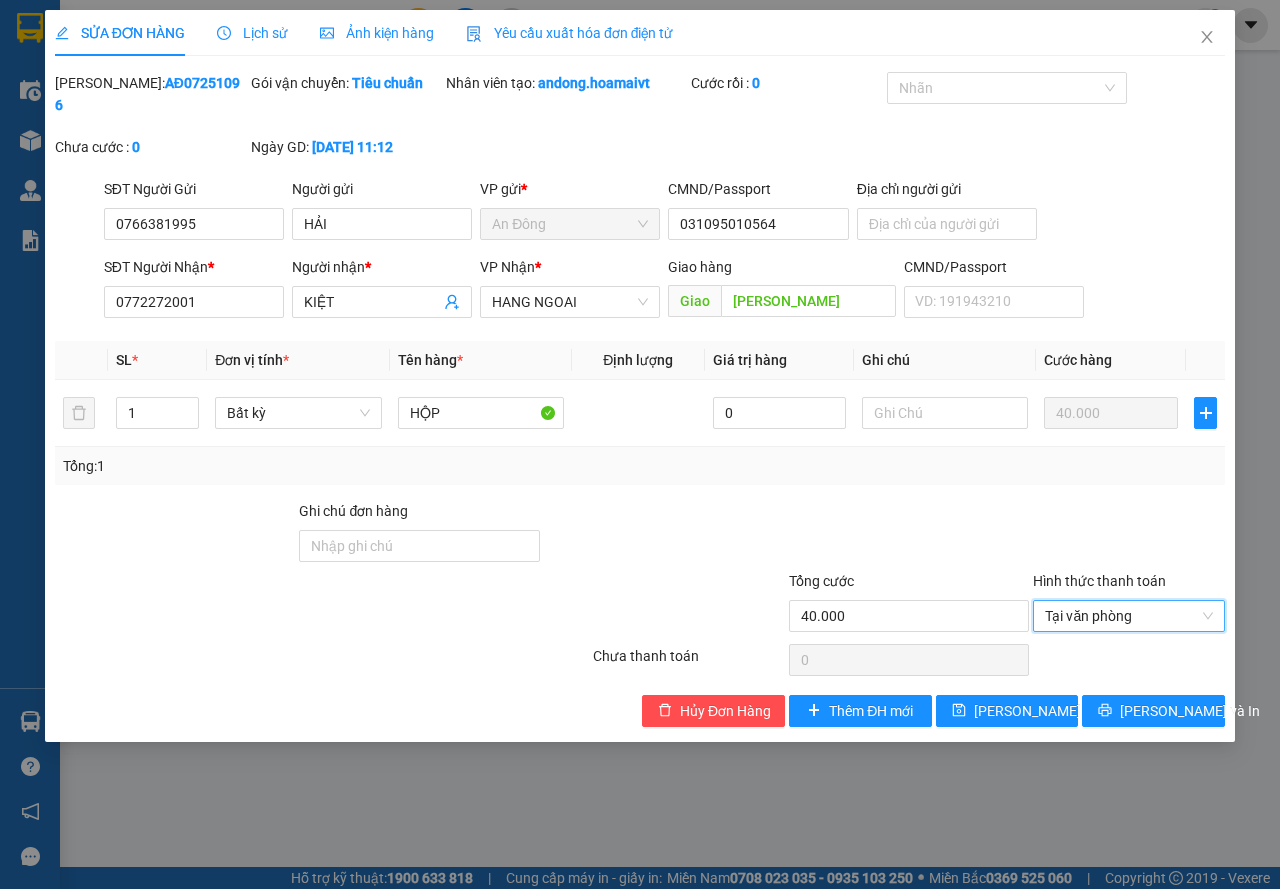 click on "Total Paid Fee 0 Total UnPaid Fee 40.000 Cash Collection Total Fee Mã ĐH:  AĐ07251096 Gói vận chuyển:   Tiêu chuẩn Nhân viên tạo:   andong.hoamaivt Cước rồi :   0   Nhãn Chưa cước :   0 Ngày GD:   13-07-2025 lúc 11:12 SĐT Người Gửi 0766381995 Người gửi HẢI VP gửi  * An Đông CMND/Passport 031095010564 Địa chỉ người gửi SĐT Người Nhận  * 0772272001 Người nhận  * KIỆT VP Nhận  * HANG NGOAI Giao hàng Giao NGỌC HÀ CMND/Passport VD: 191943210 SL  * Đơn vị tính  * Tên hàng  * Định lượng Giá trị hàng Ghi chú Cước hàng                   1 Bất kỳ HỘP 0 40.000 Tổng:  1 Ghi chú đơn hàng Tổng cước 40.000 Hình thức thanh toán Tại văn phòng Tại văn phòng Số tiền thu trước 0 Tại văn phòng Chưa thanh toán 0 Hủy Đơn Hàng Thêm ĐH mới Lưu thay đổi Lưu và In Tại văn phòng Miễn phí Tại văn phòng Miễn phí" at bounding box center (640, 399) 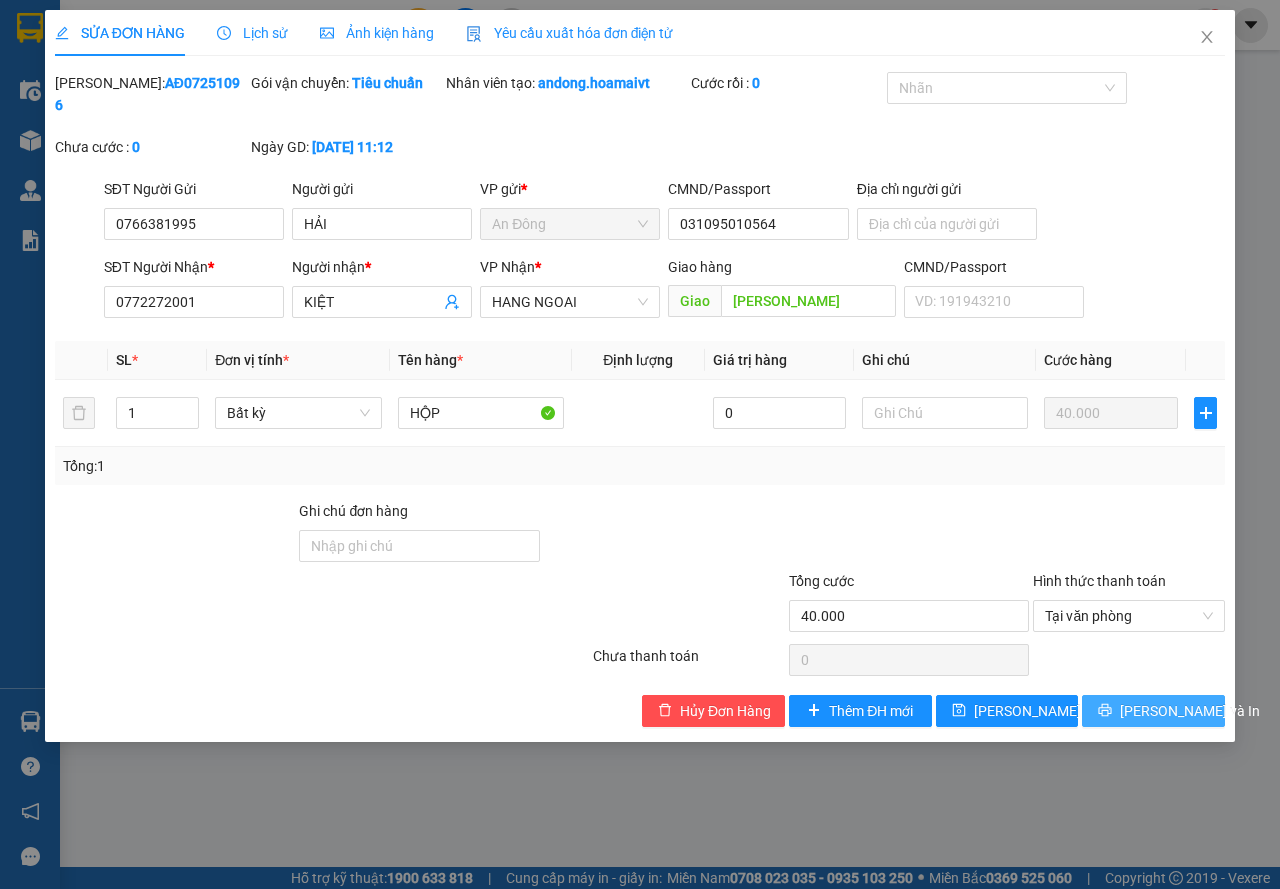 click on "[PERSON_NAME] và In" at bounding box center [1153, 711] 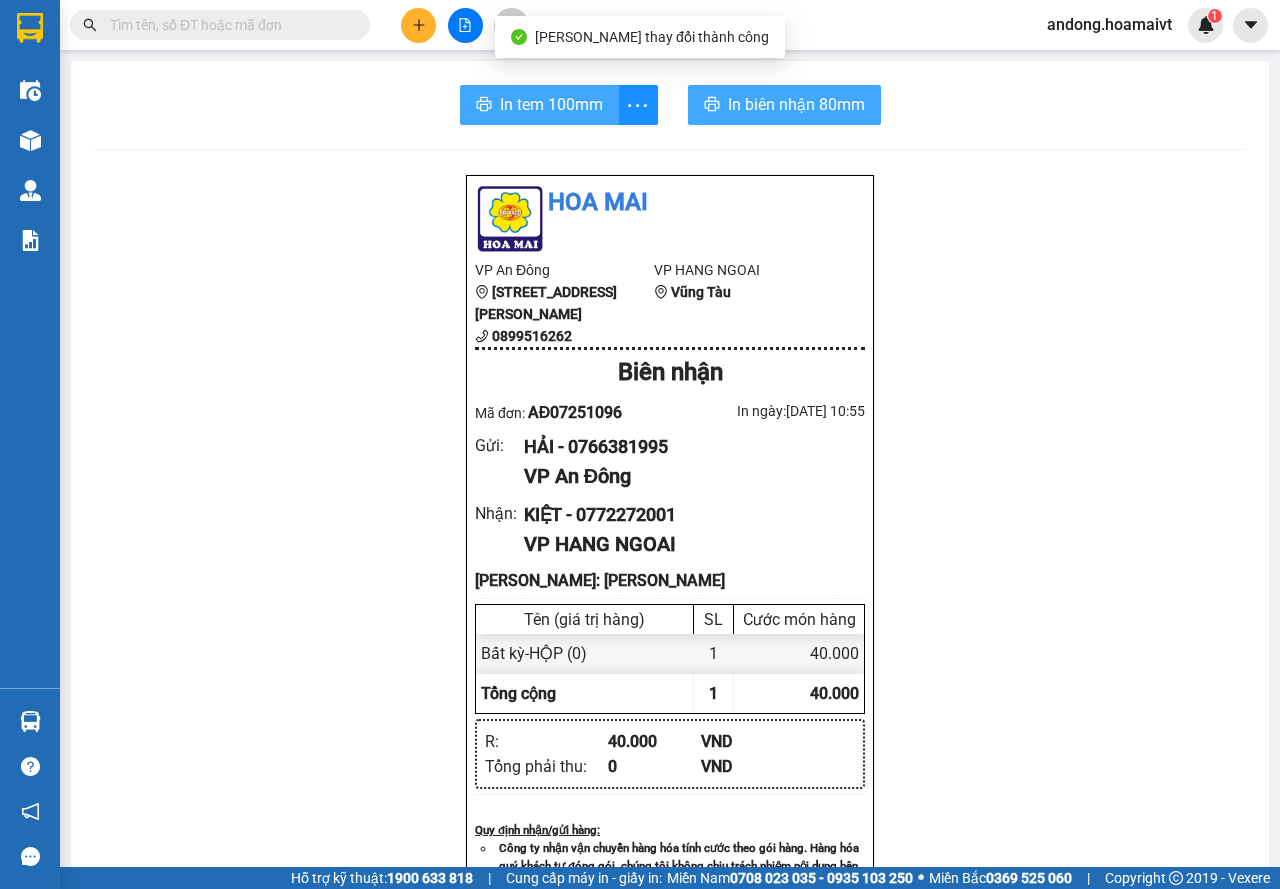 drag, startPoint x: 557, startPoint y: 101, endPoint x: 727, endPoint y: 86, distance: 170.66048 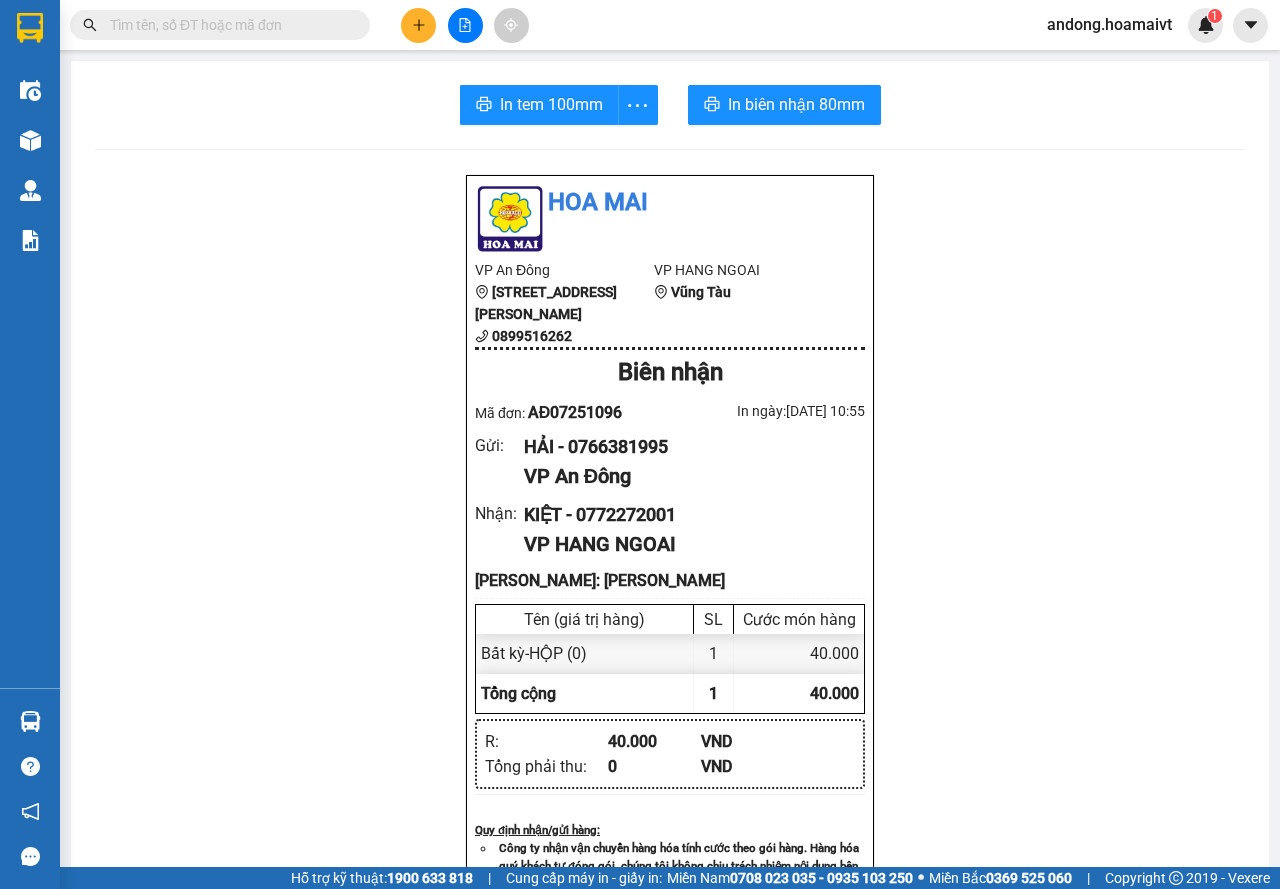 click at bounding box center (418, 25) 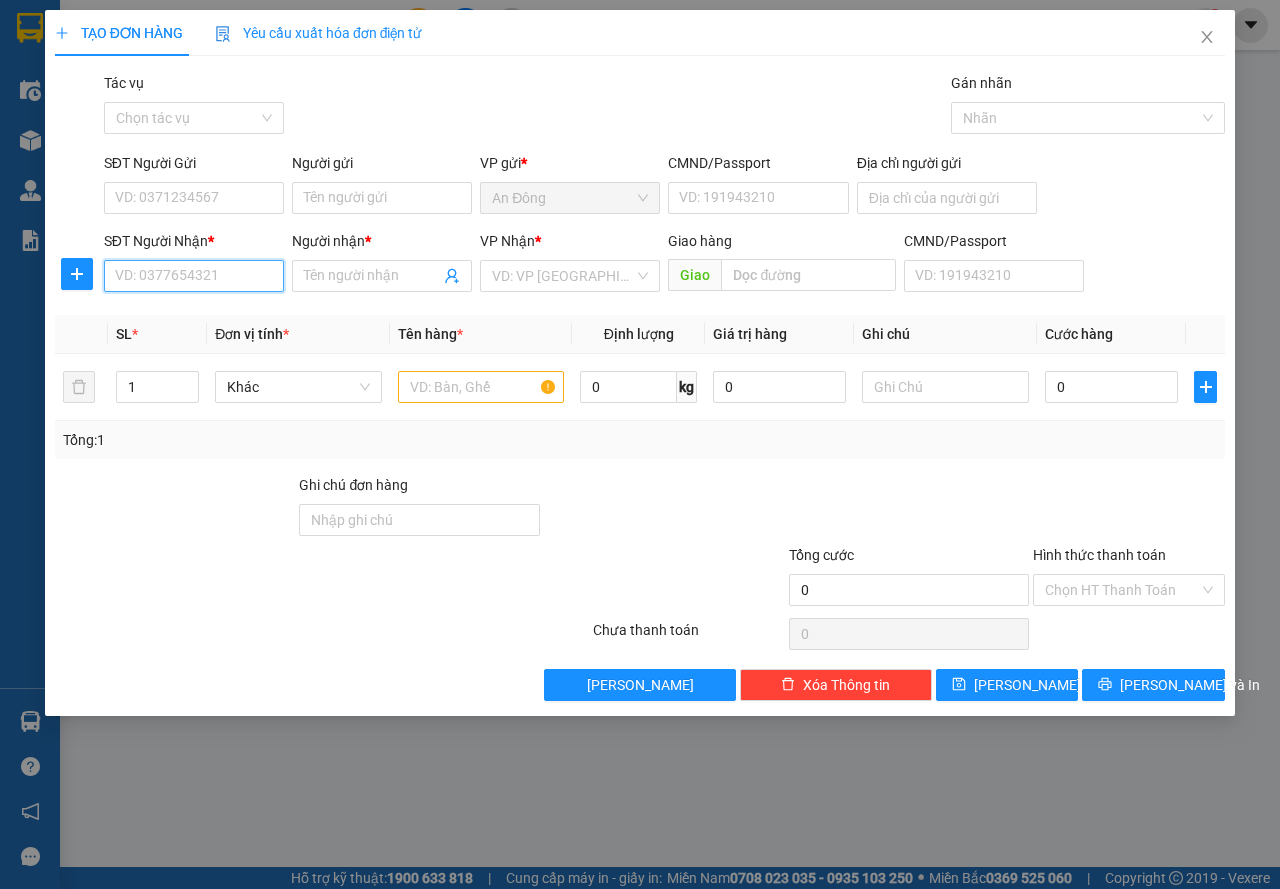 click on "SĐT Người Nhận  *" at bounding box center (194, 276) 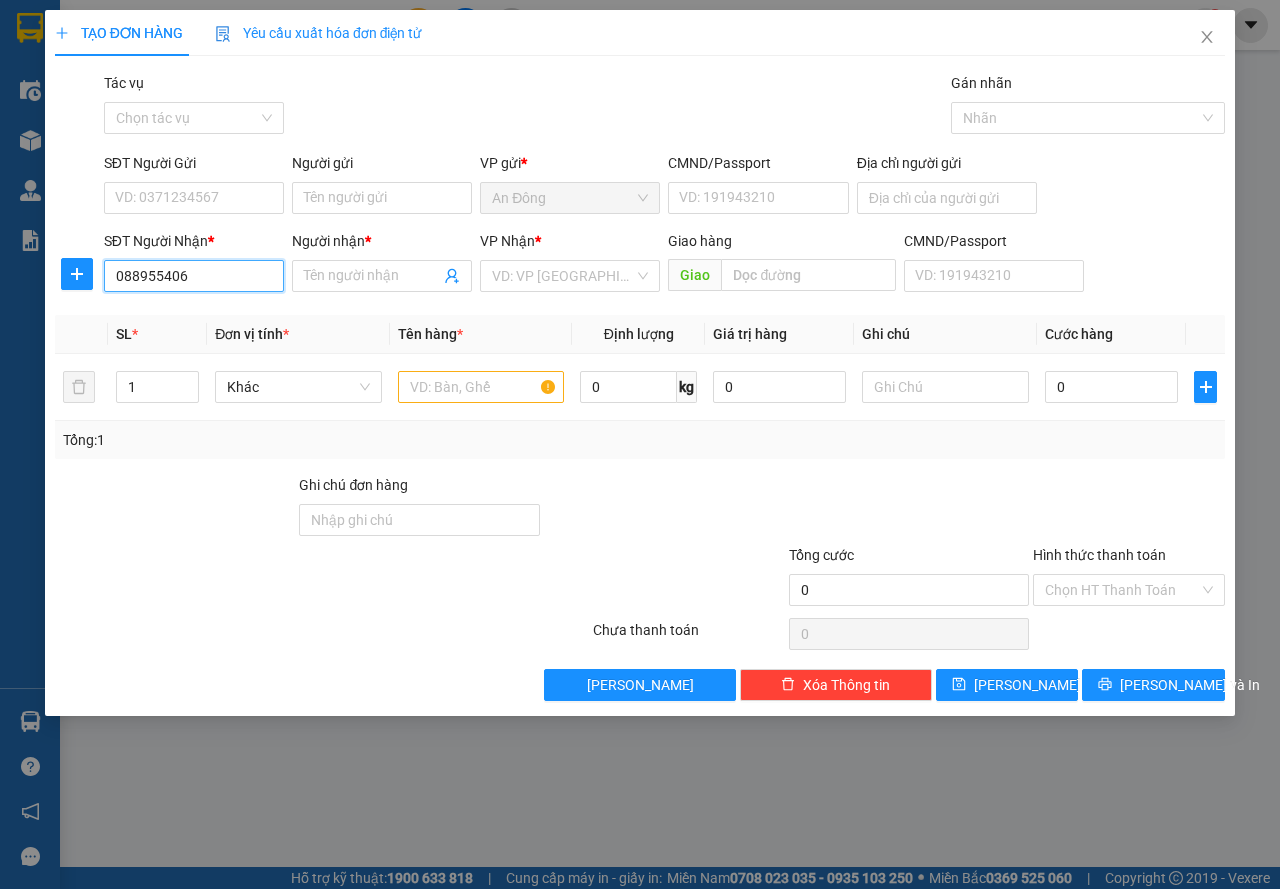 type on "0889554066" 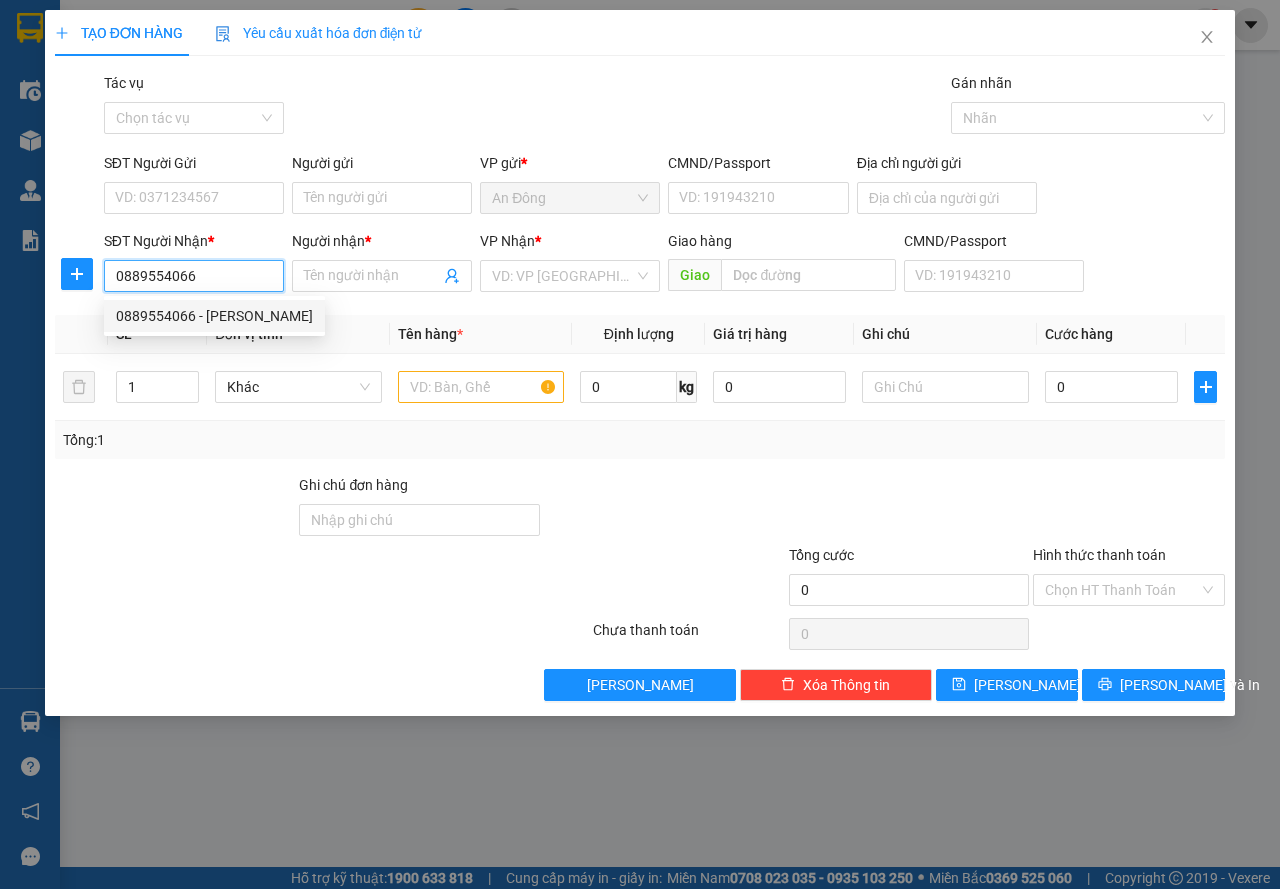 drag, startPoint x: 217, startPoint y: 318, endPoint x: 217, endPoint y: 268, distance: 50 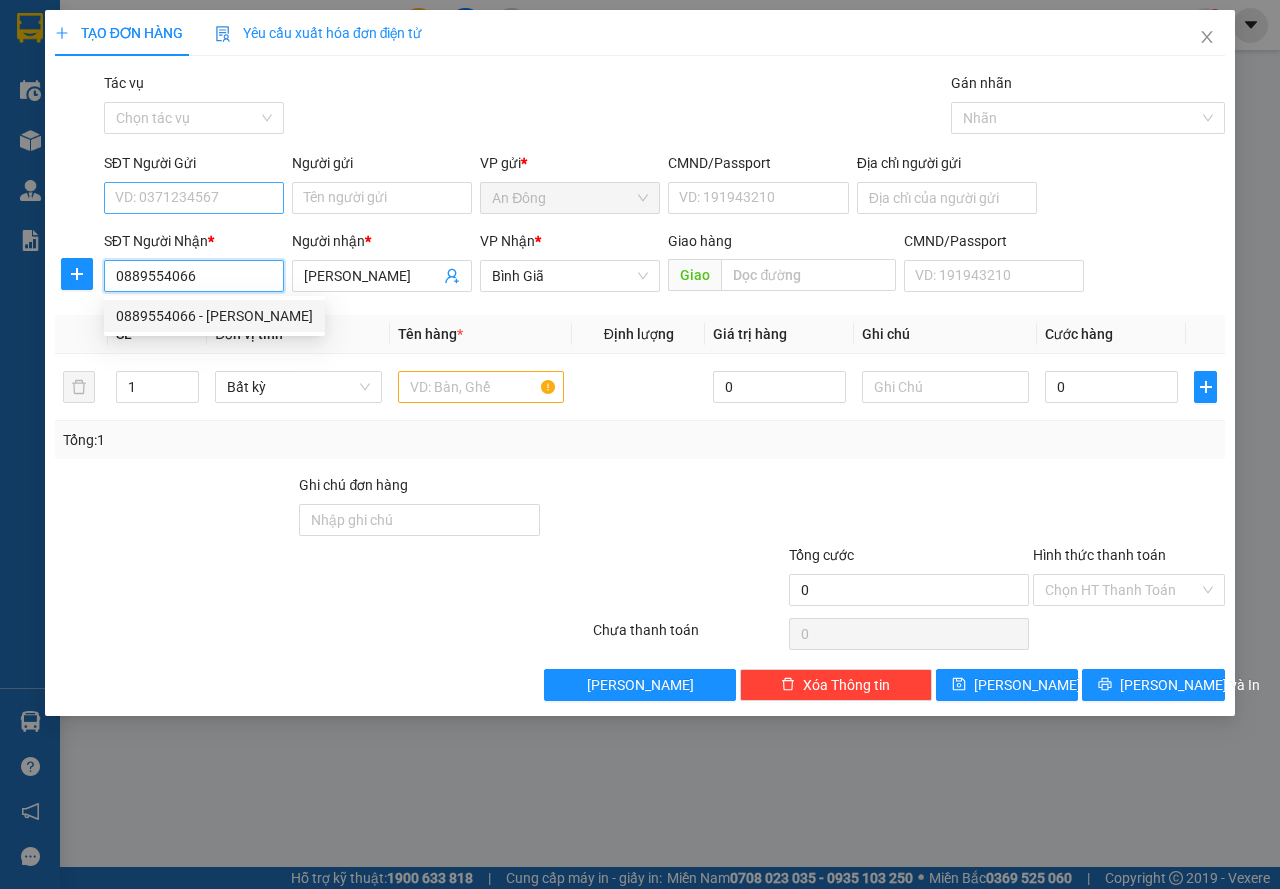 type on "0889554066" 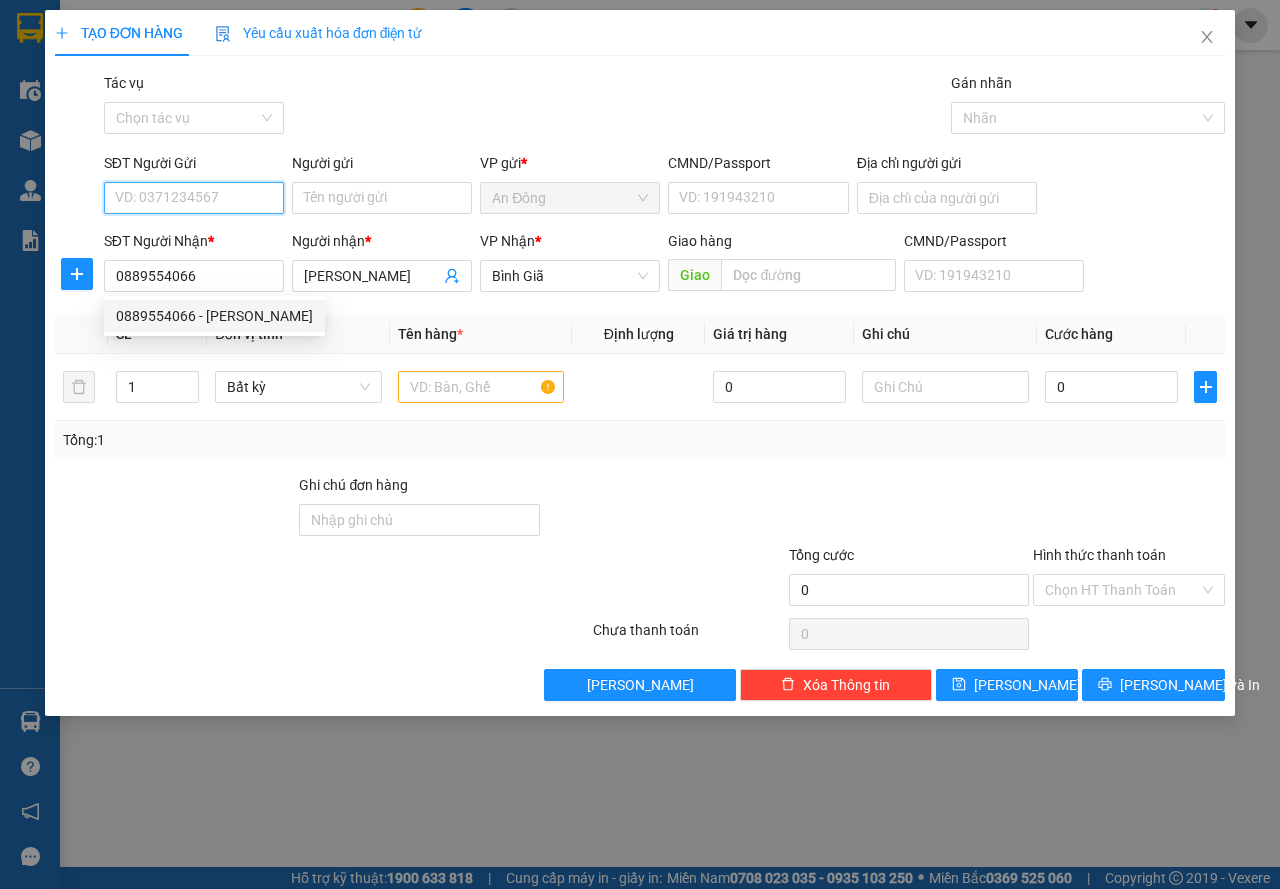 drag, startPoint x: 229, startPoint y: 198, endPoint x: 322, endPoint y: 254, distance: 108.55874 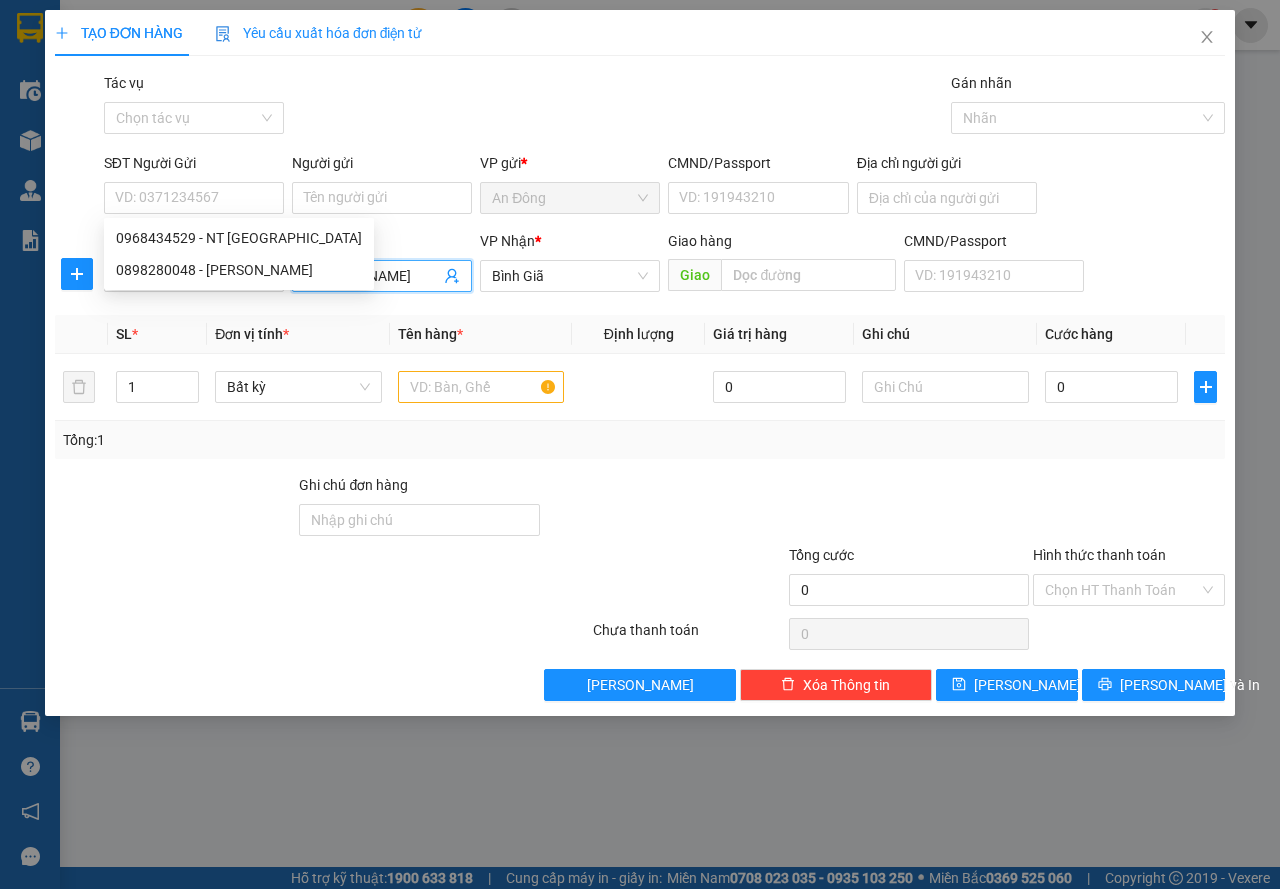 drag, startPoint x: 385, startPoint y: 275, endPoint x: 245, endPoint y: 303, distance: 142.77255 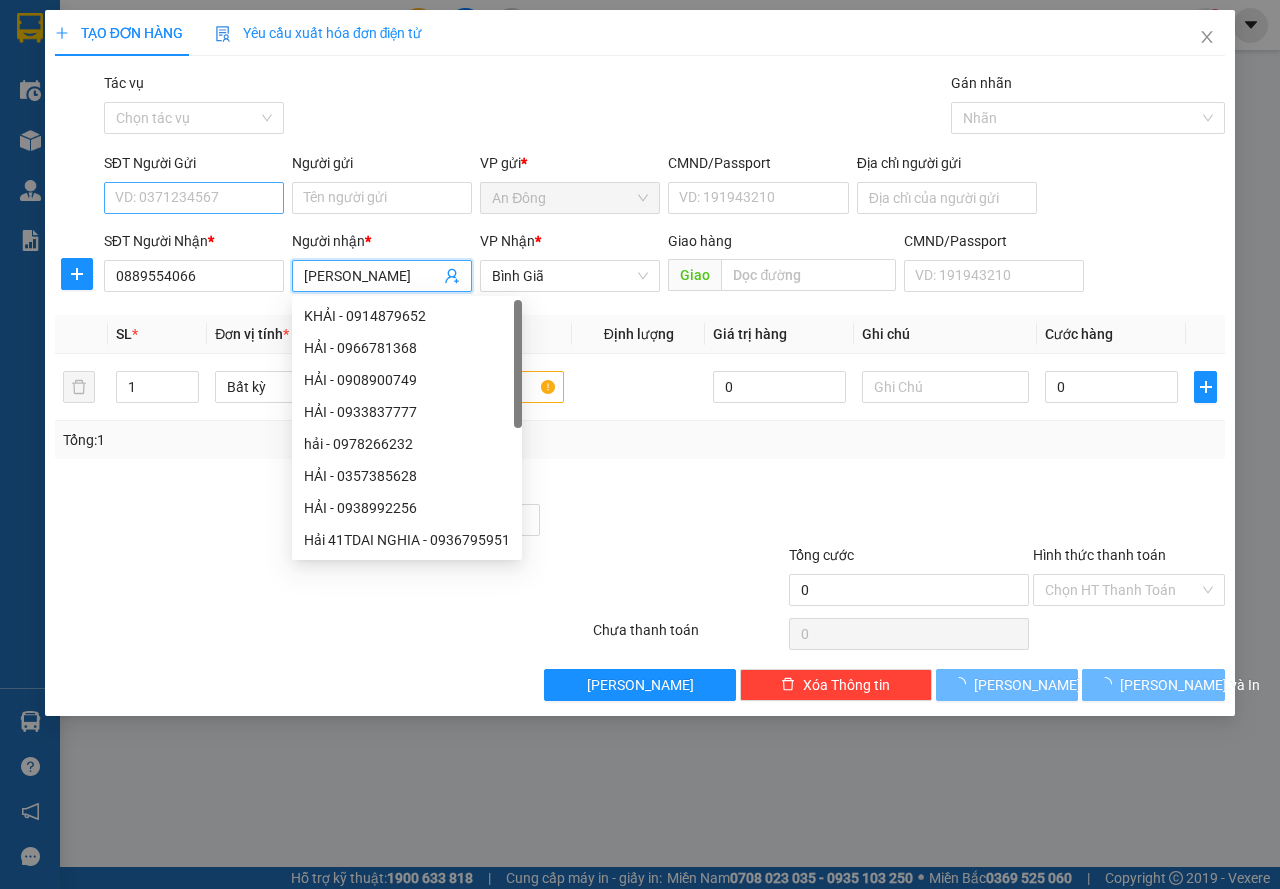 type on "MINH ANH" 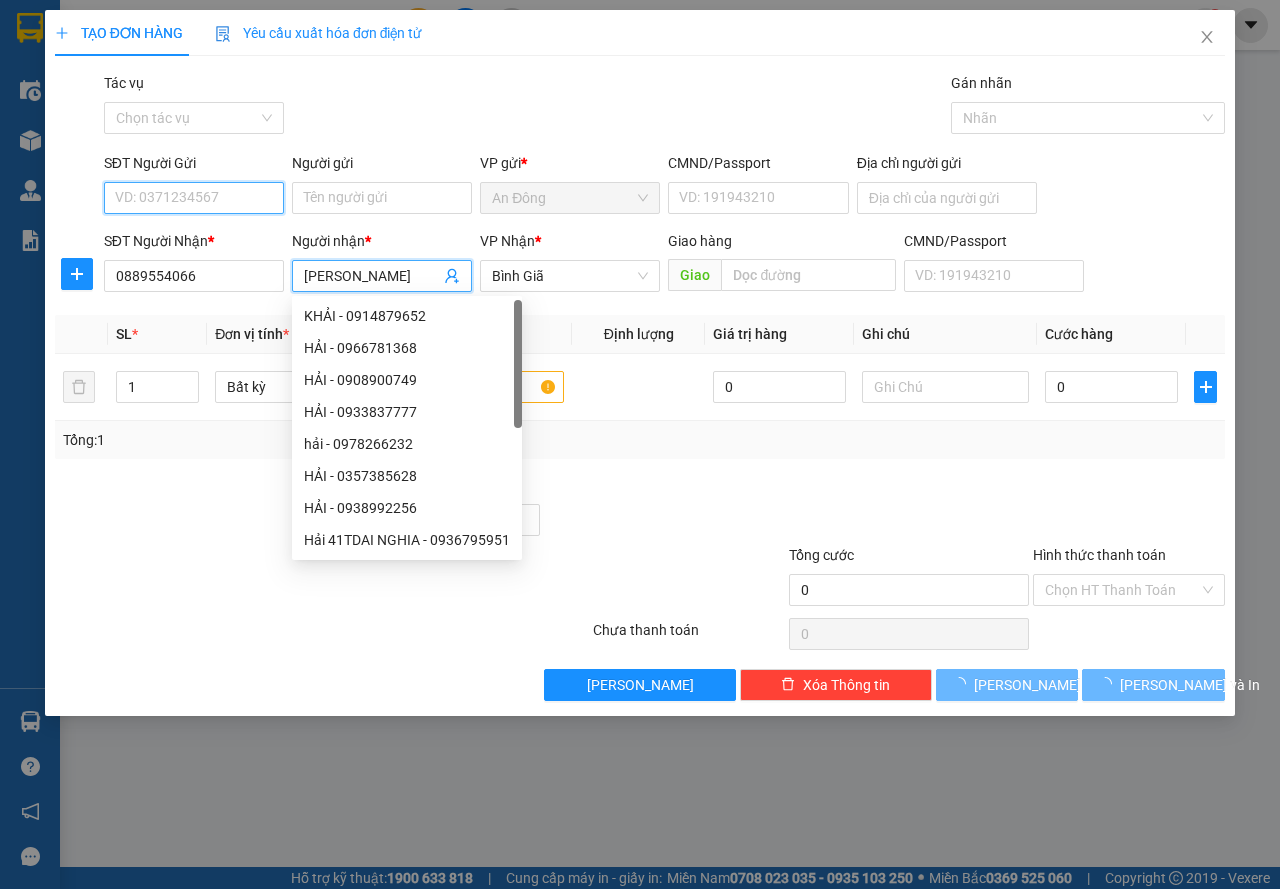 click on "SĐT Người Gửi" at bounding box center (194, 198) 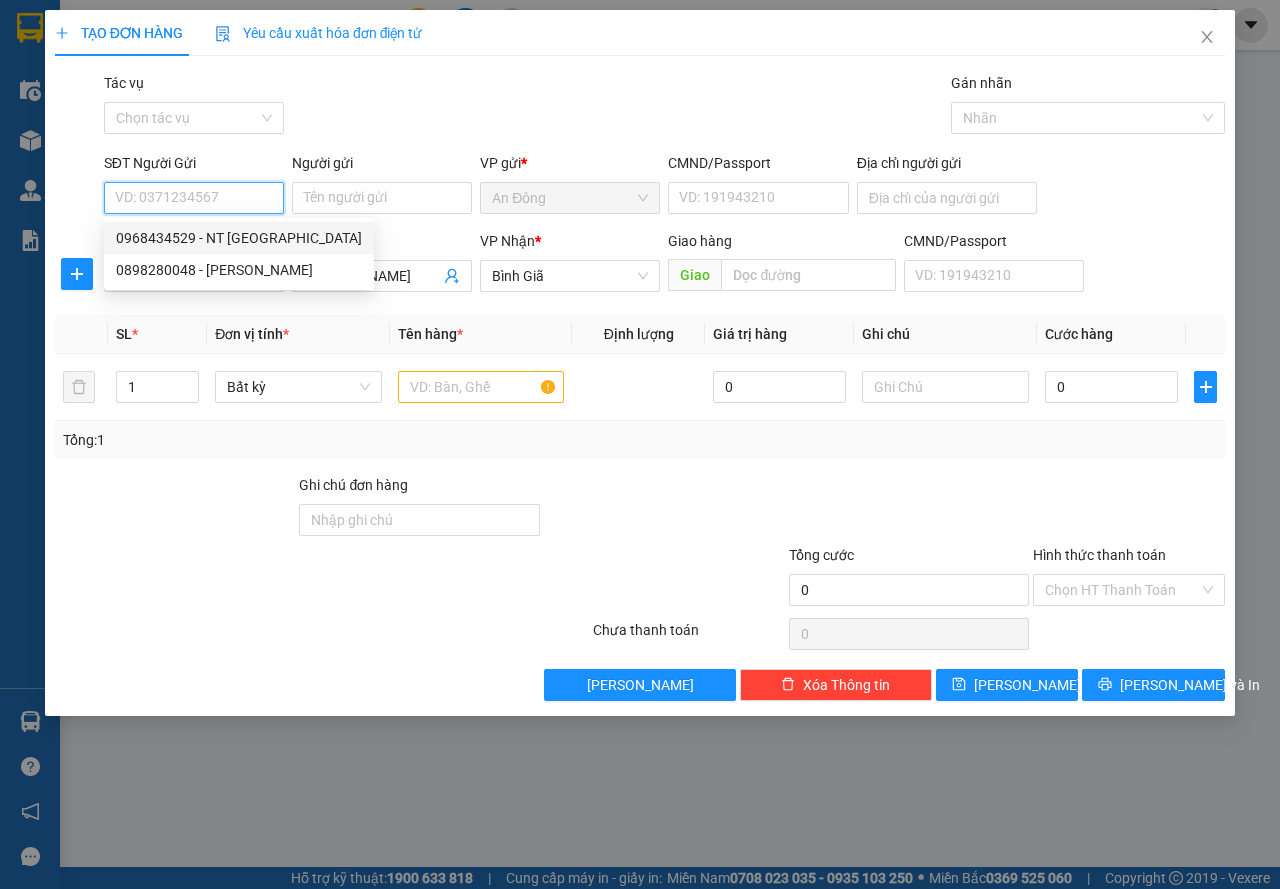 click on "0968434529 - NT THIÊN PHƯỚC" at bounding box center [239, 238] 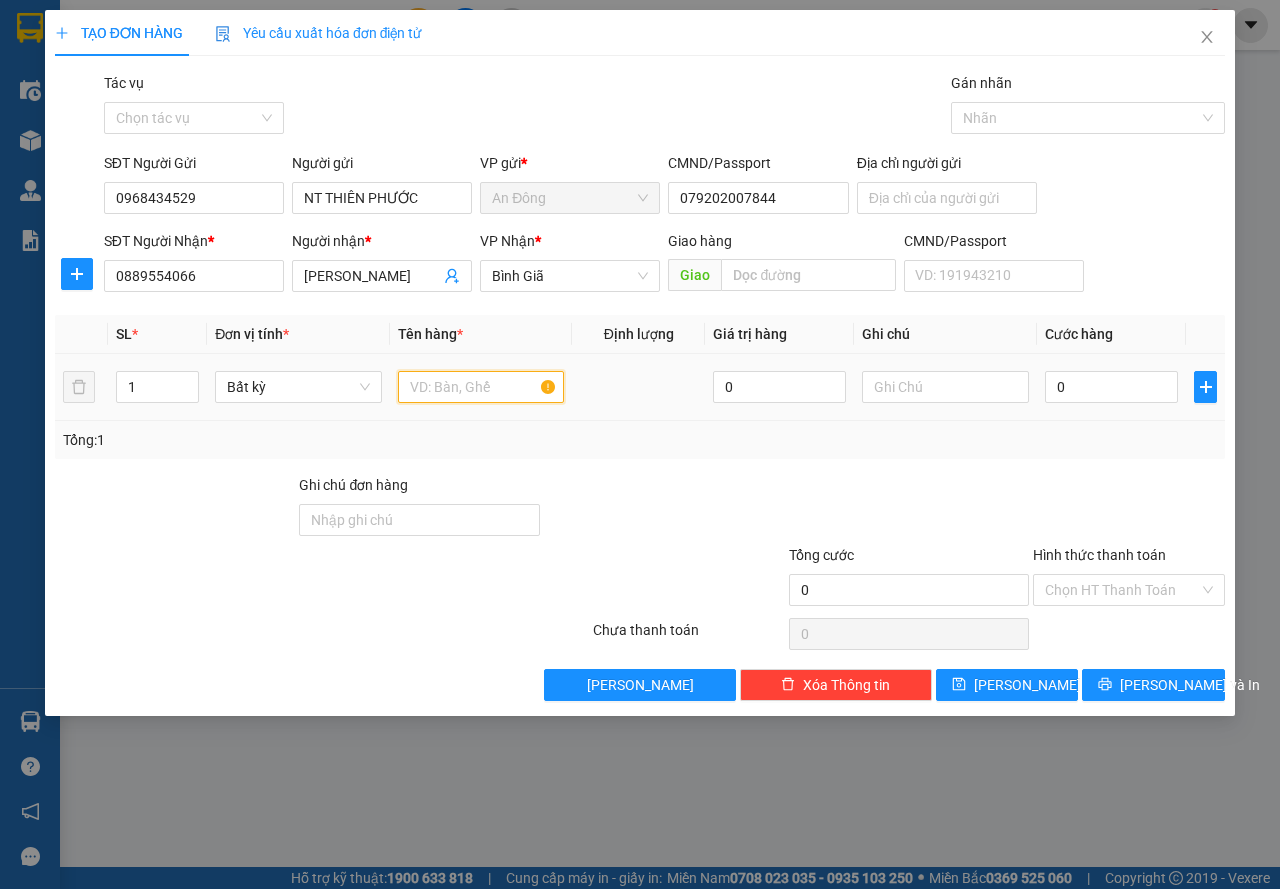 click at bounding box center [481, 387] 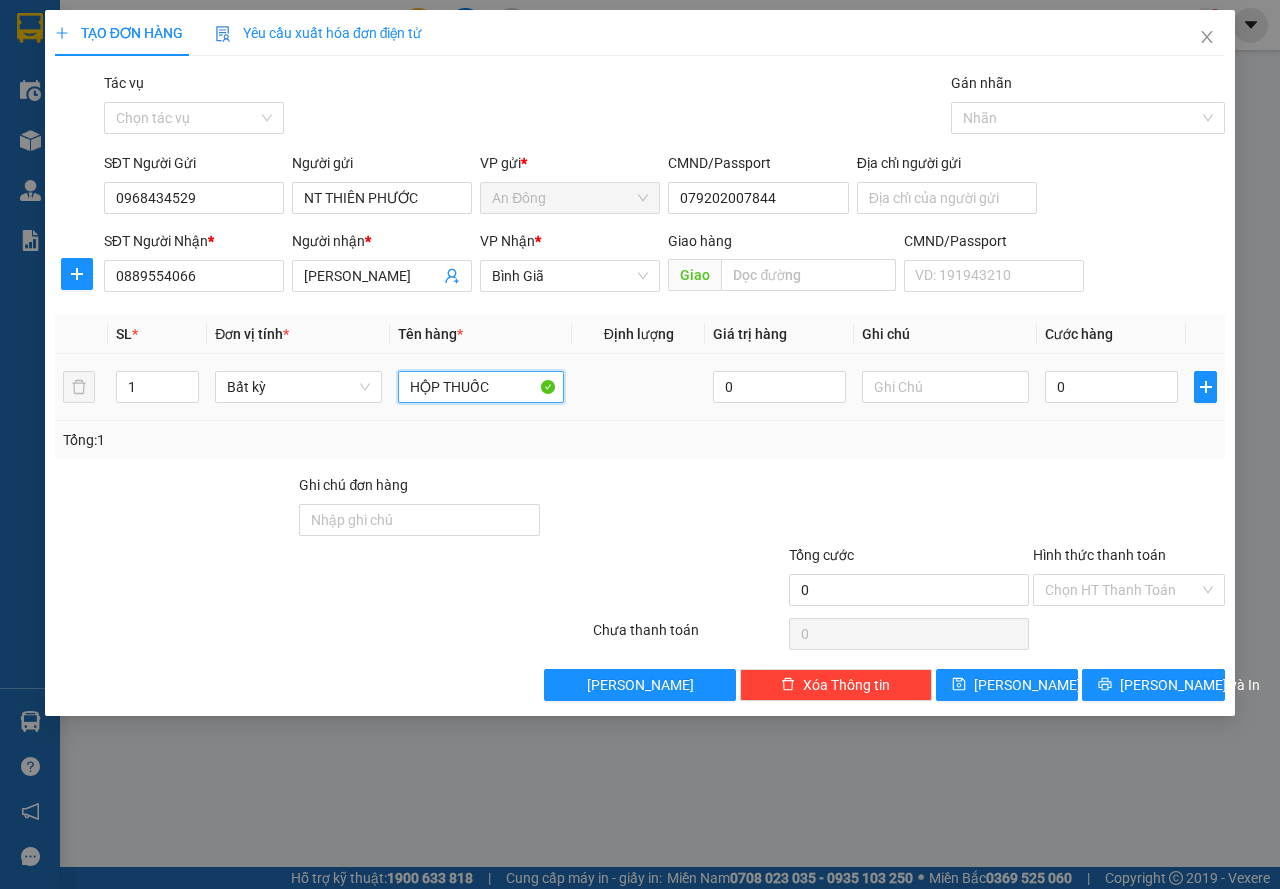 type on "HỘP THUỐC" 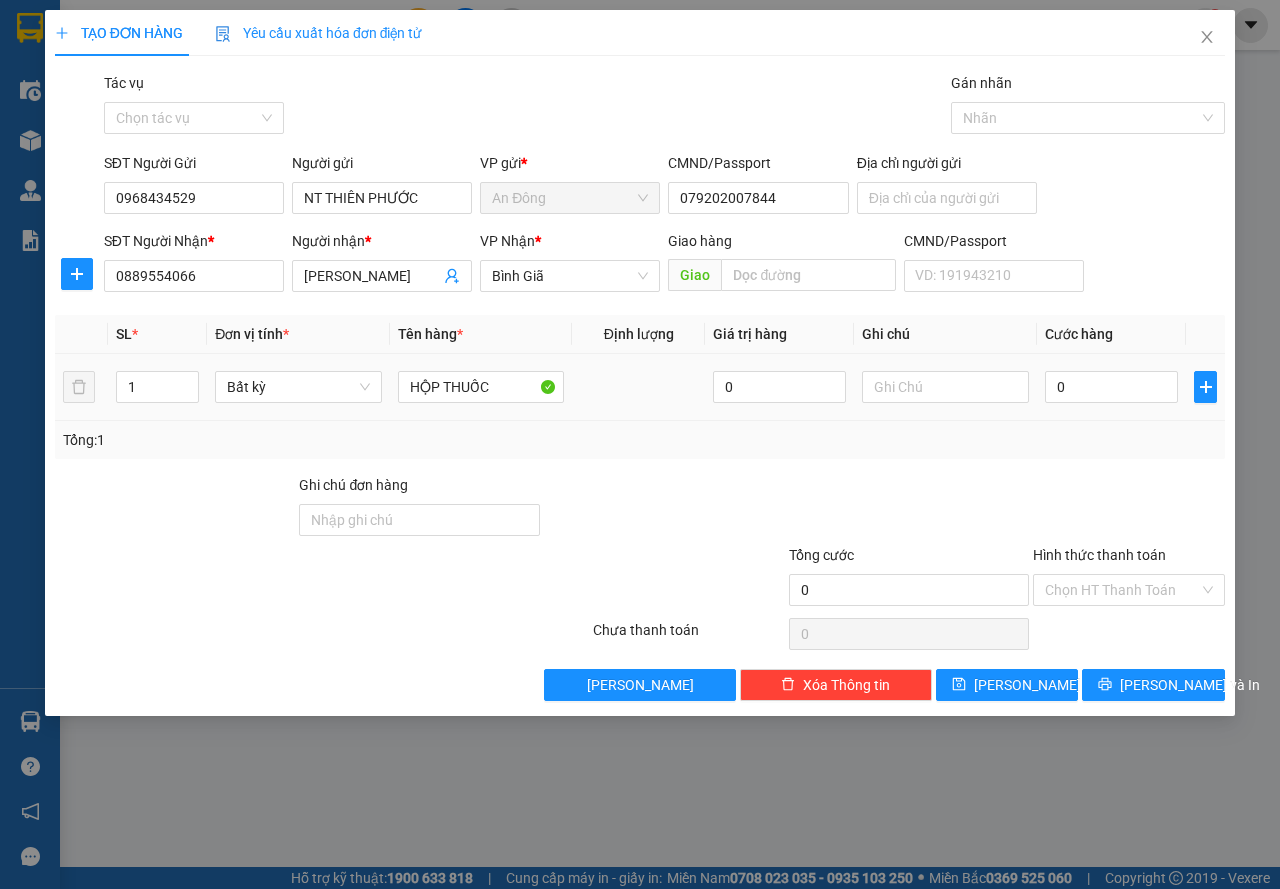 click on "0" at bounding box center (1111, 387) 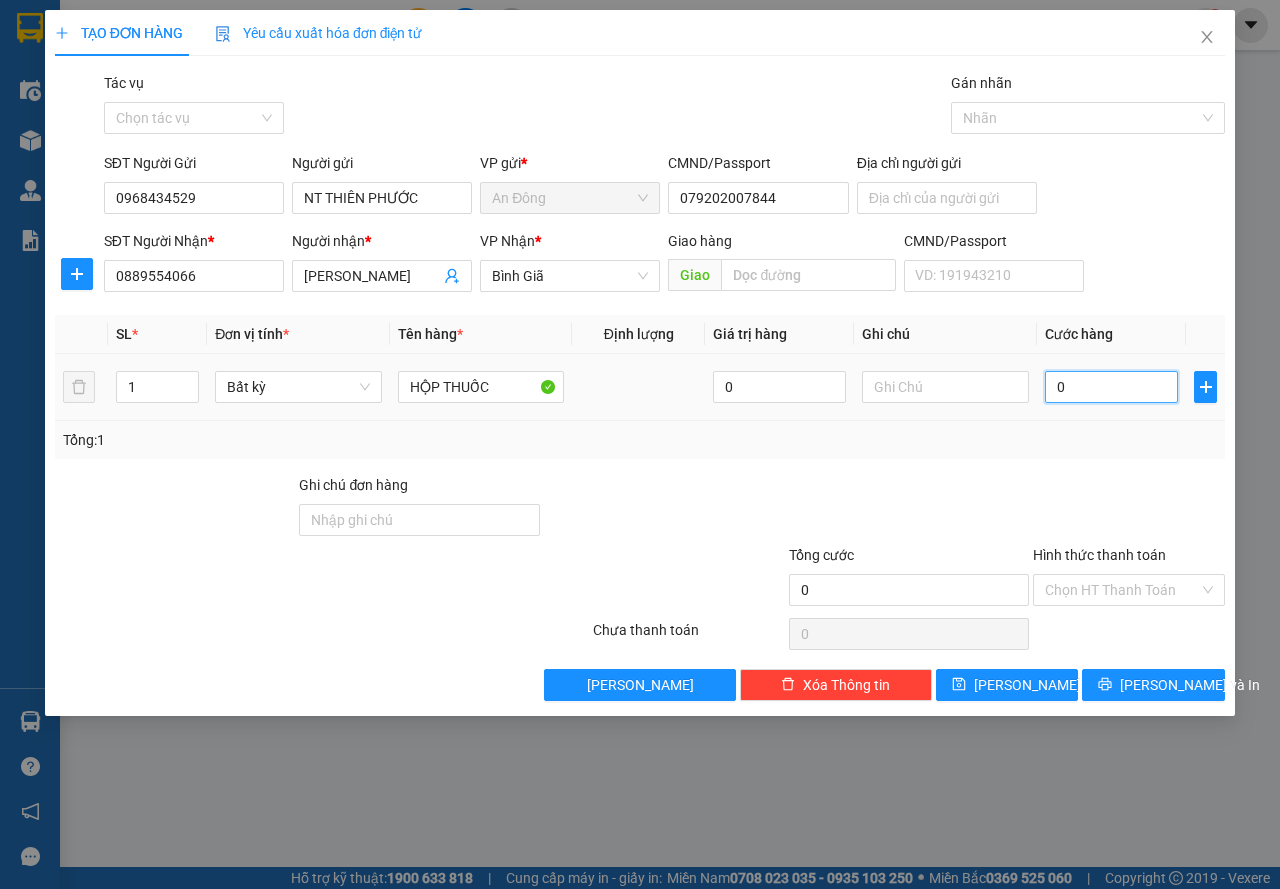 click on "0" at bounding box center (1111, 387) 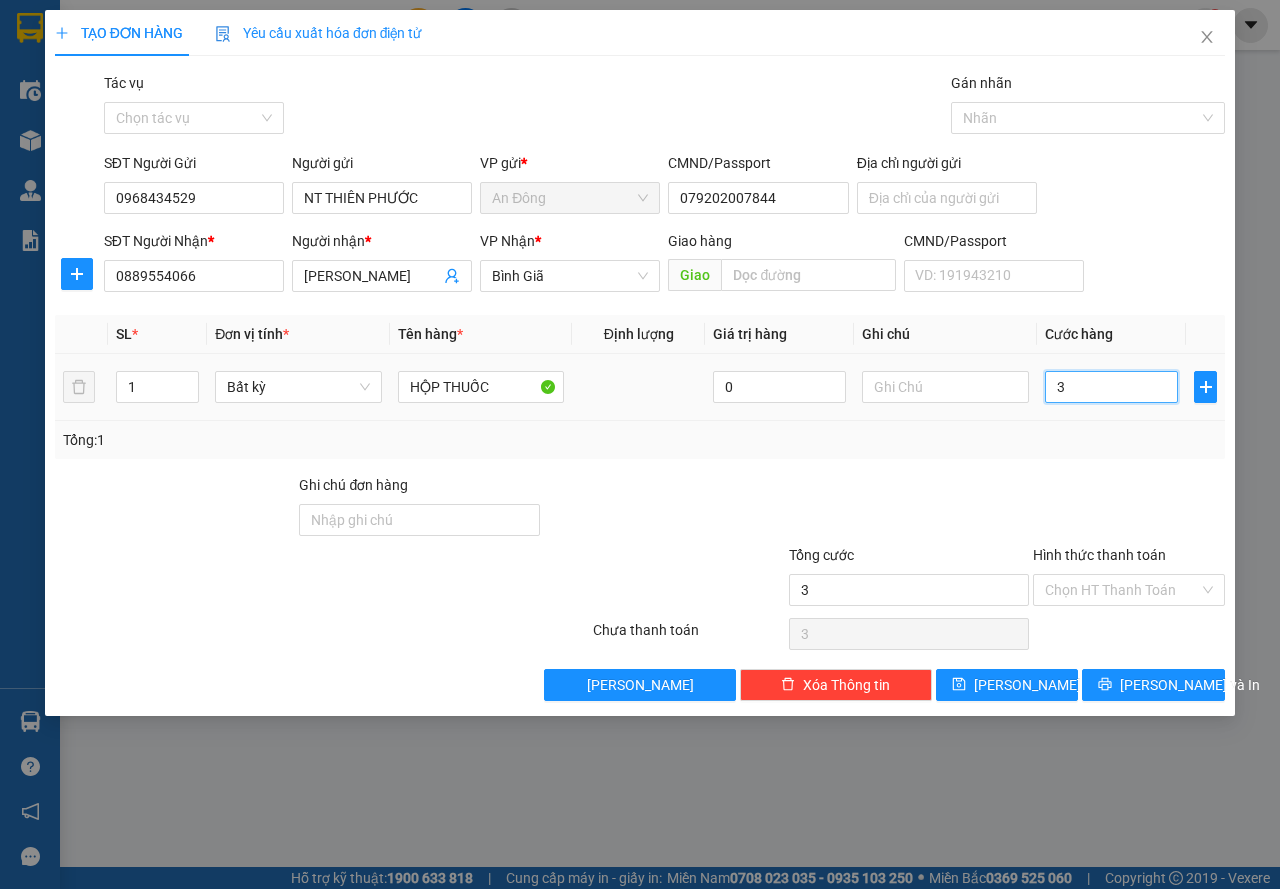 type on "30" 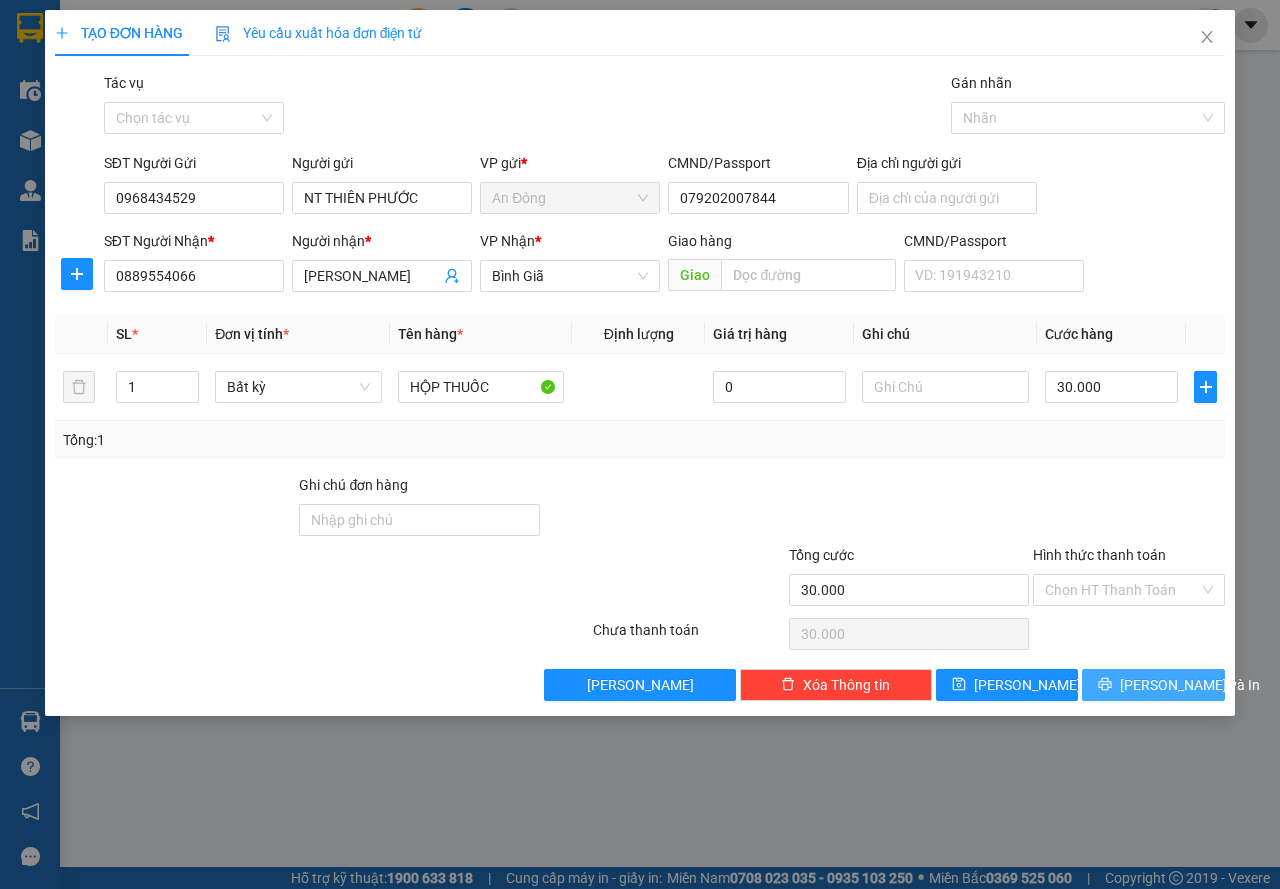 click on "[PERSON_NAME] và In" at bounding box center (1153, 685) 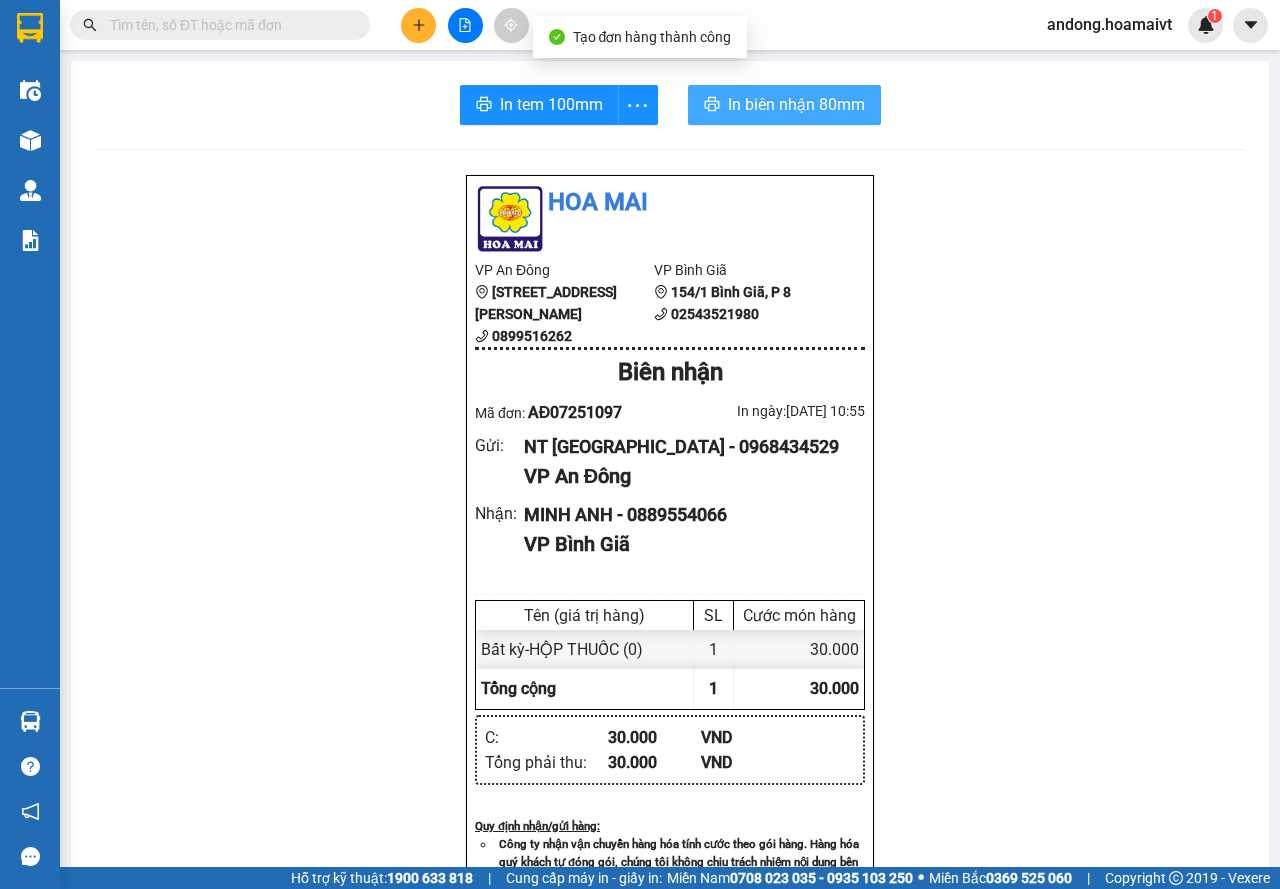 click on "In biên nhận 80mm" at bounding box center (796, 104) 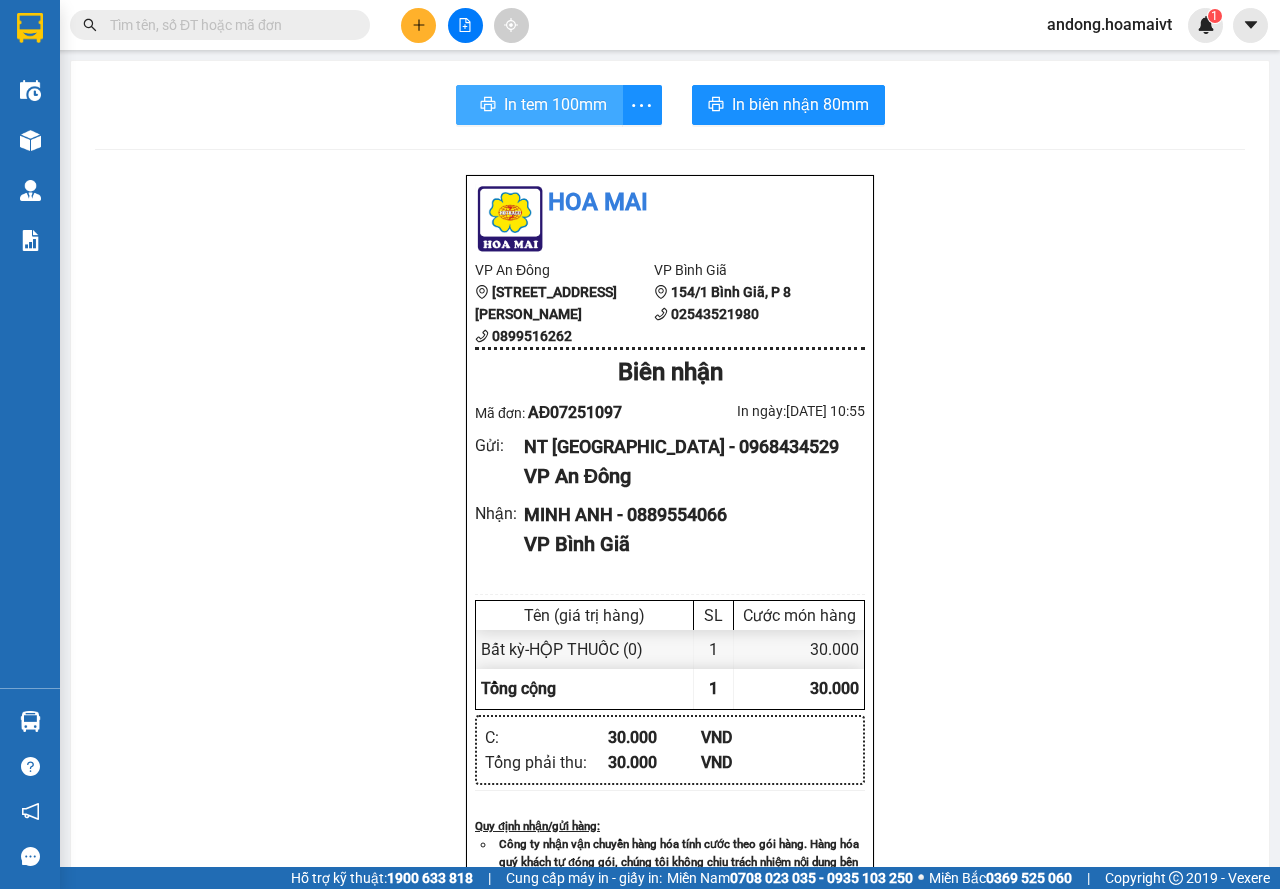 click on "In tem 100mm" at bounding box center [555, 104] 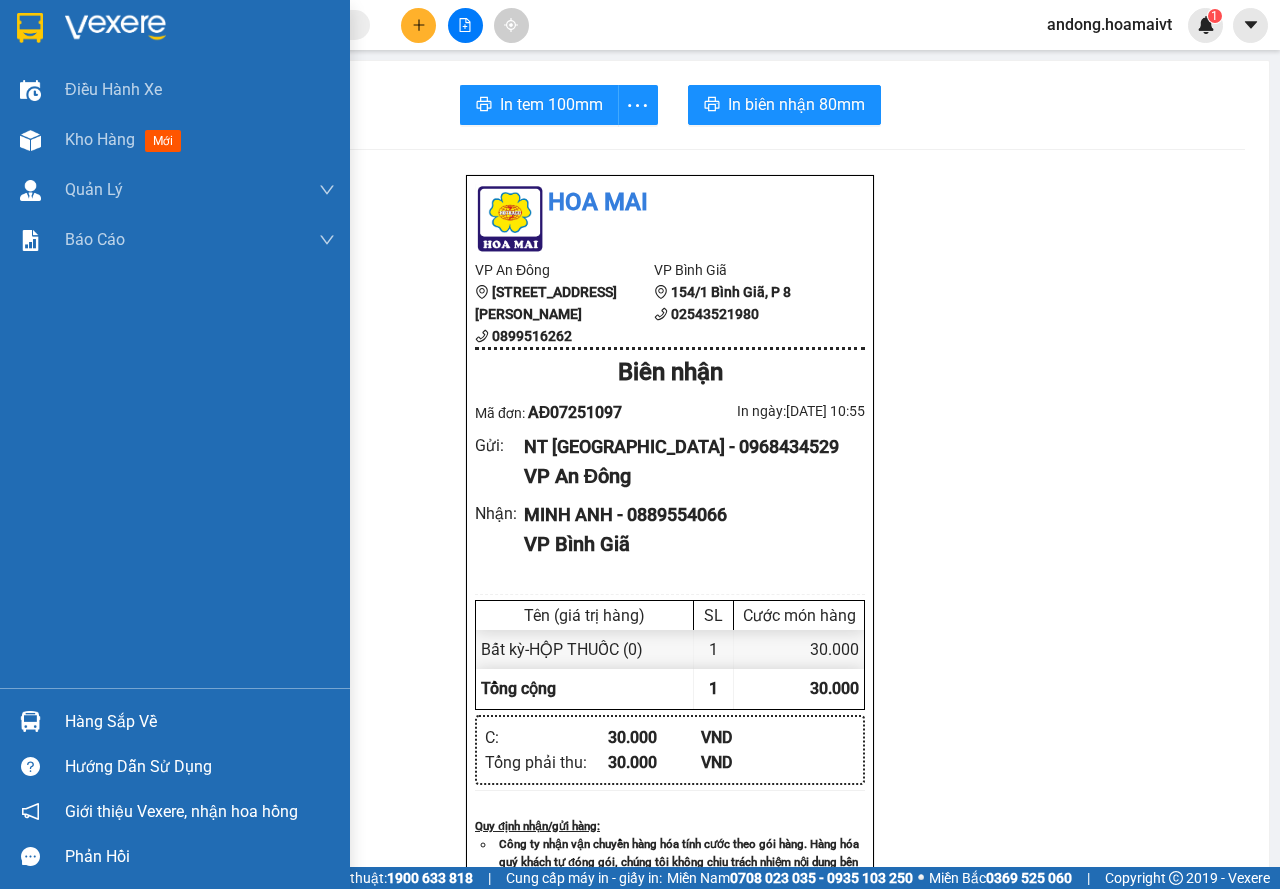 click at bounding box center (30, 27) 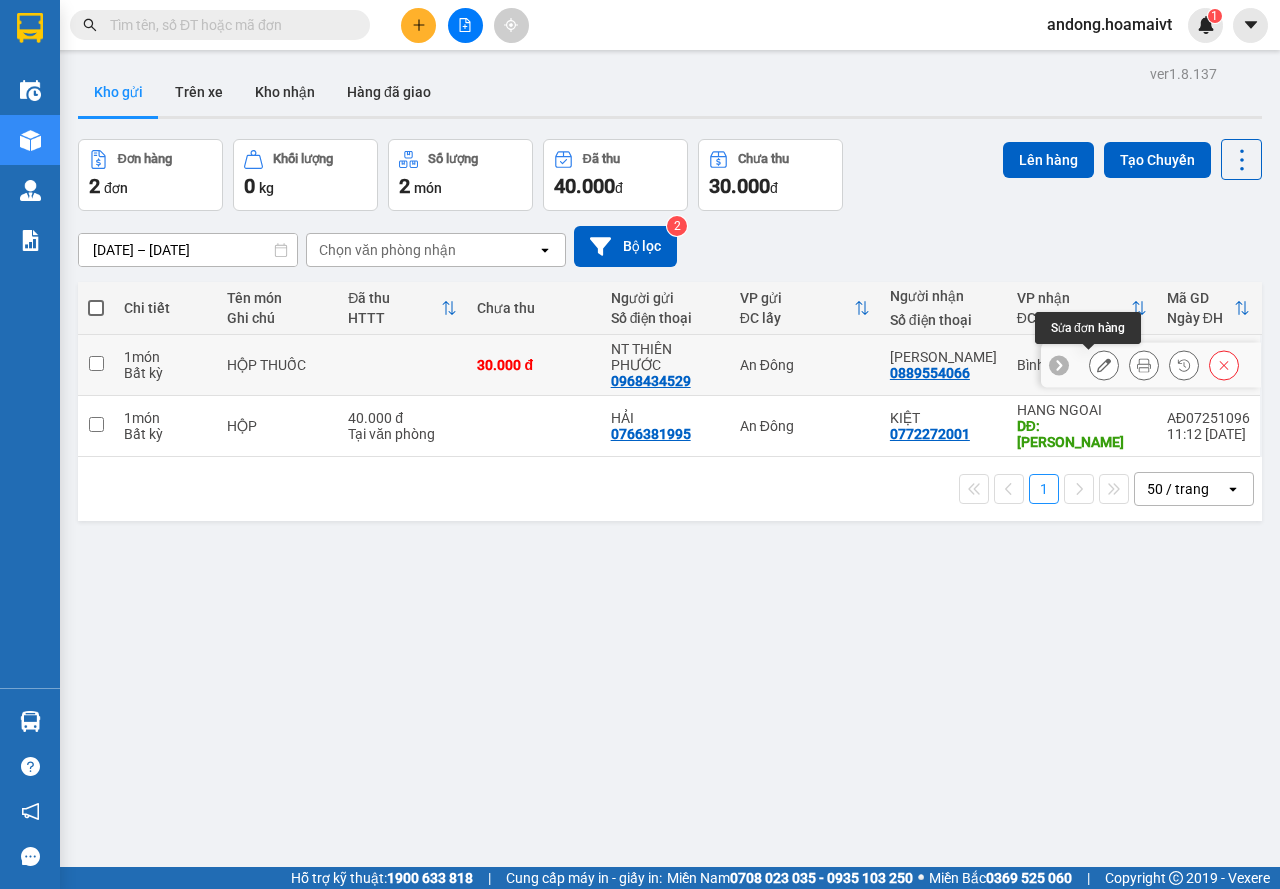 click 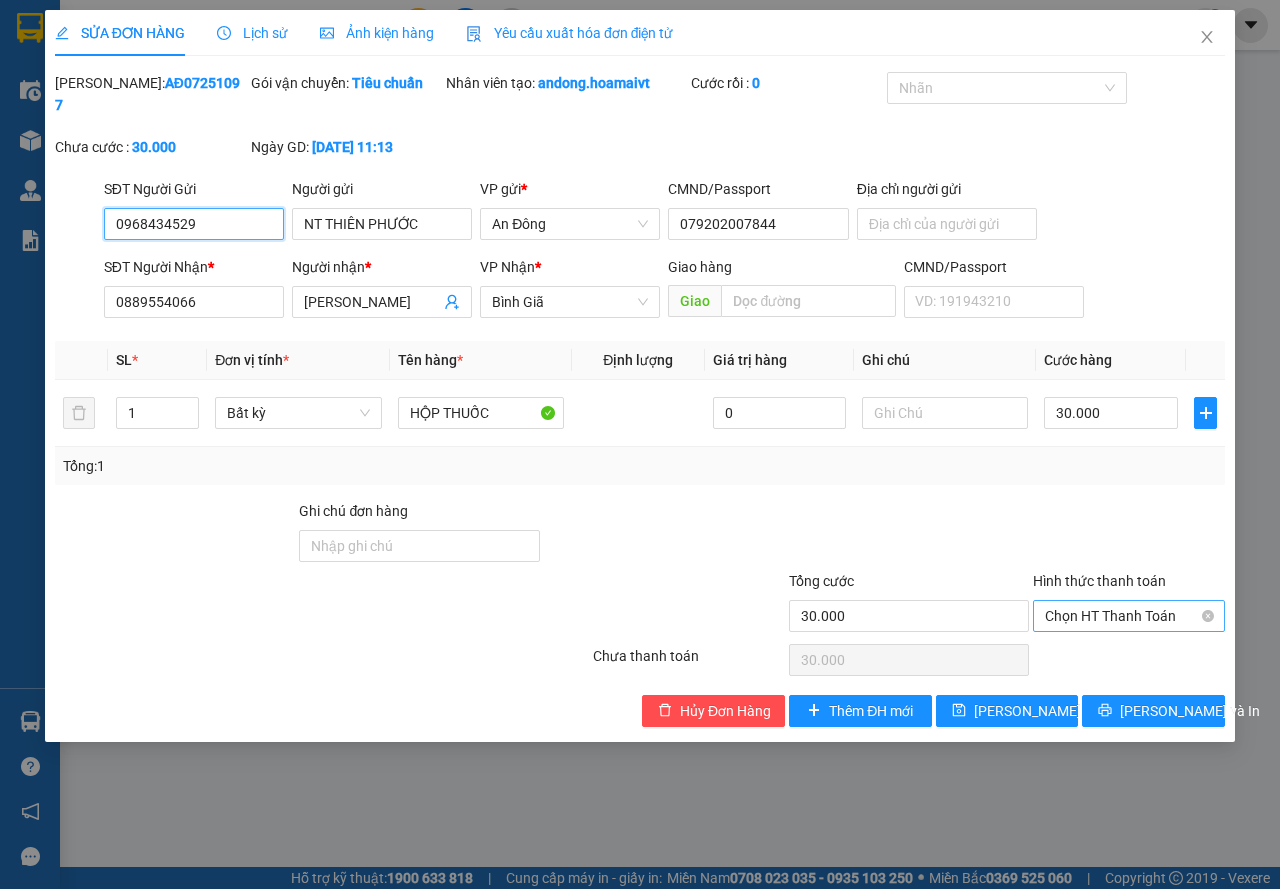 click on "Chọn HT Thanh Toán" at bounding box center [1129, 616] 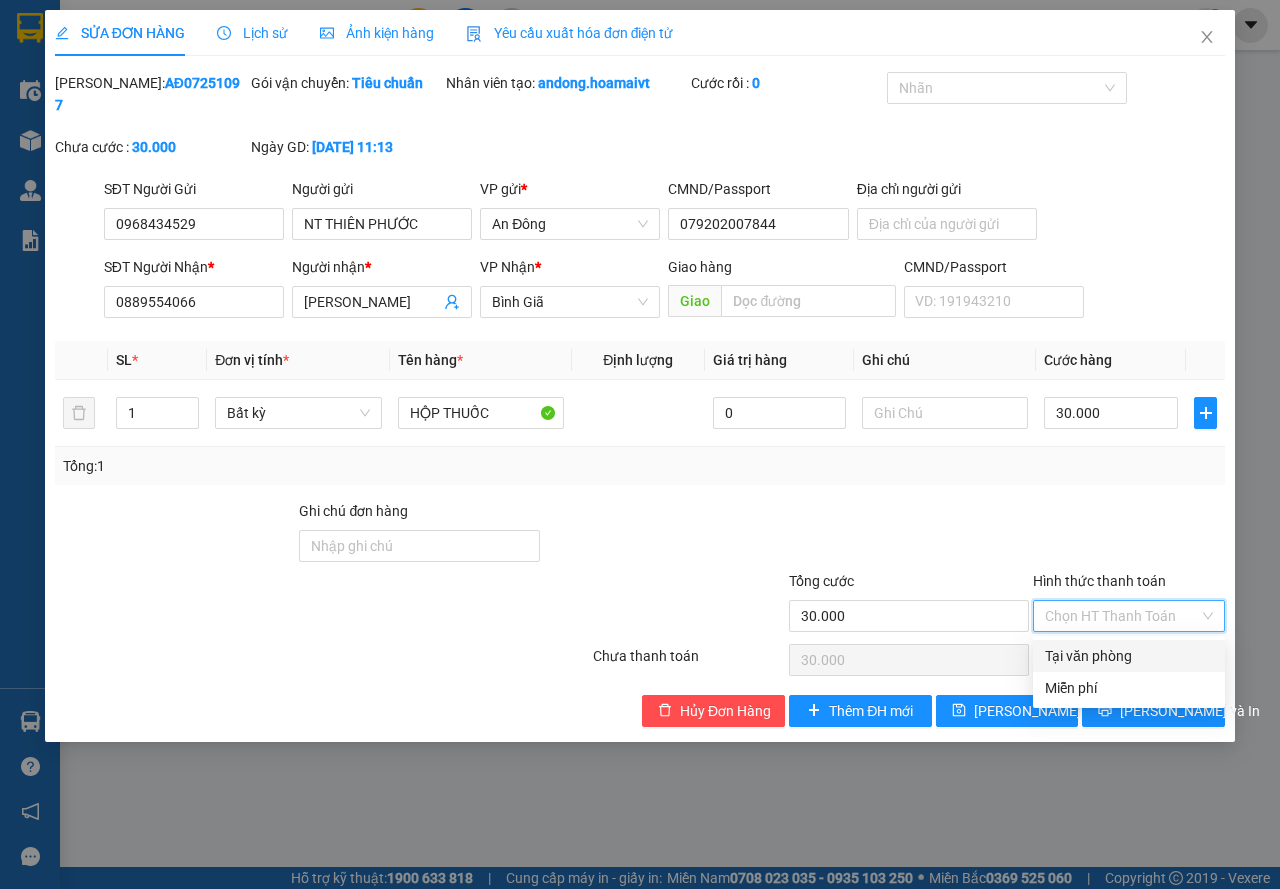 click on "Tại văn phòng" at bounding box center [1129, 656] 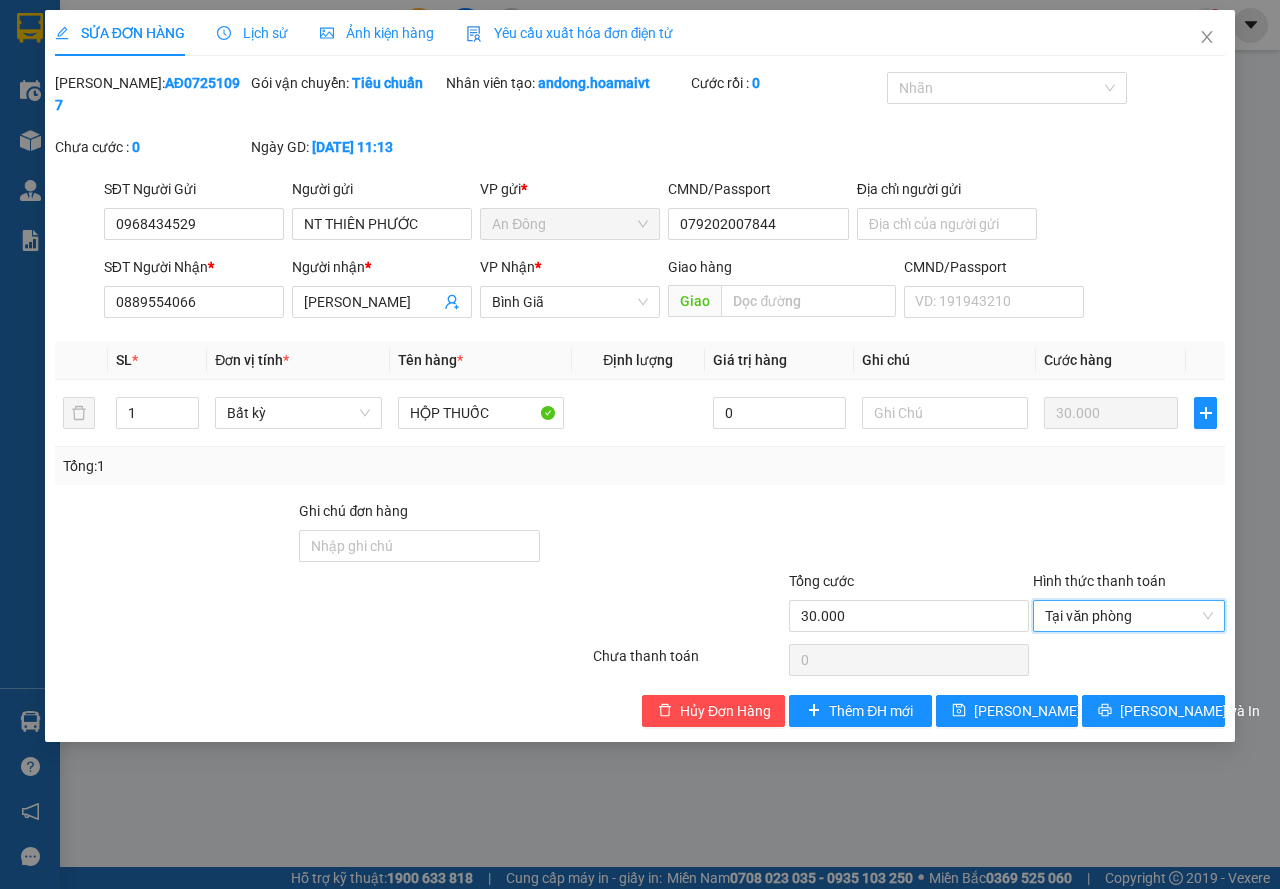 click on "Total Paid Fee 0 Total UnPaid Fee 30.000 Cash Collection Total Fee Mã ĐH:  AĐ07251097 Gói vận chuyển:   Tiêu chuẩn Nhân viên tạo:   andong.hoamaivt Cước rồi :   0   Nhãn Chưa cước :   0 Ngày GD:   13-07-2025 lúc 11:13 SĐT Người Gửi 0968434529 Người gửi NT THIÊN PHƯỚC VP gửi  * An Đông CMND/Passport 079202007844 Địa chỉ người gửi SĐT Người Nhận  * 0889554066 Người nhận  * MINH ANH VP Nhận  * Bình Giã Giao hàng Giao CMND/Passport VD: 191943210 SL  * Đơn vị tính  * Tên hàng  * Định lượng Giá trị hàng Ghi chú Cước hàng                   1 Bất kỳ HỘP THUỐC 0 30.000 Tổng:  1 Ghi chú đơn hàng Tổng cước 30.000 Hình thức thanh toán Tại văn phòng Tại văn phòng Số tiền thu trước 0 Tại văn phòng Chưa thanh toán 0 Hủy Đơn Hàng Thêm ĐH mới Lưu thay đổi Lưu và In Tại văn phòng Miễn phí Tại văn phòng Miễn phí" at bounding box center [640, 399] 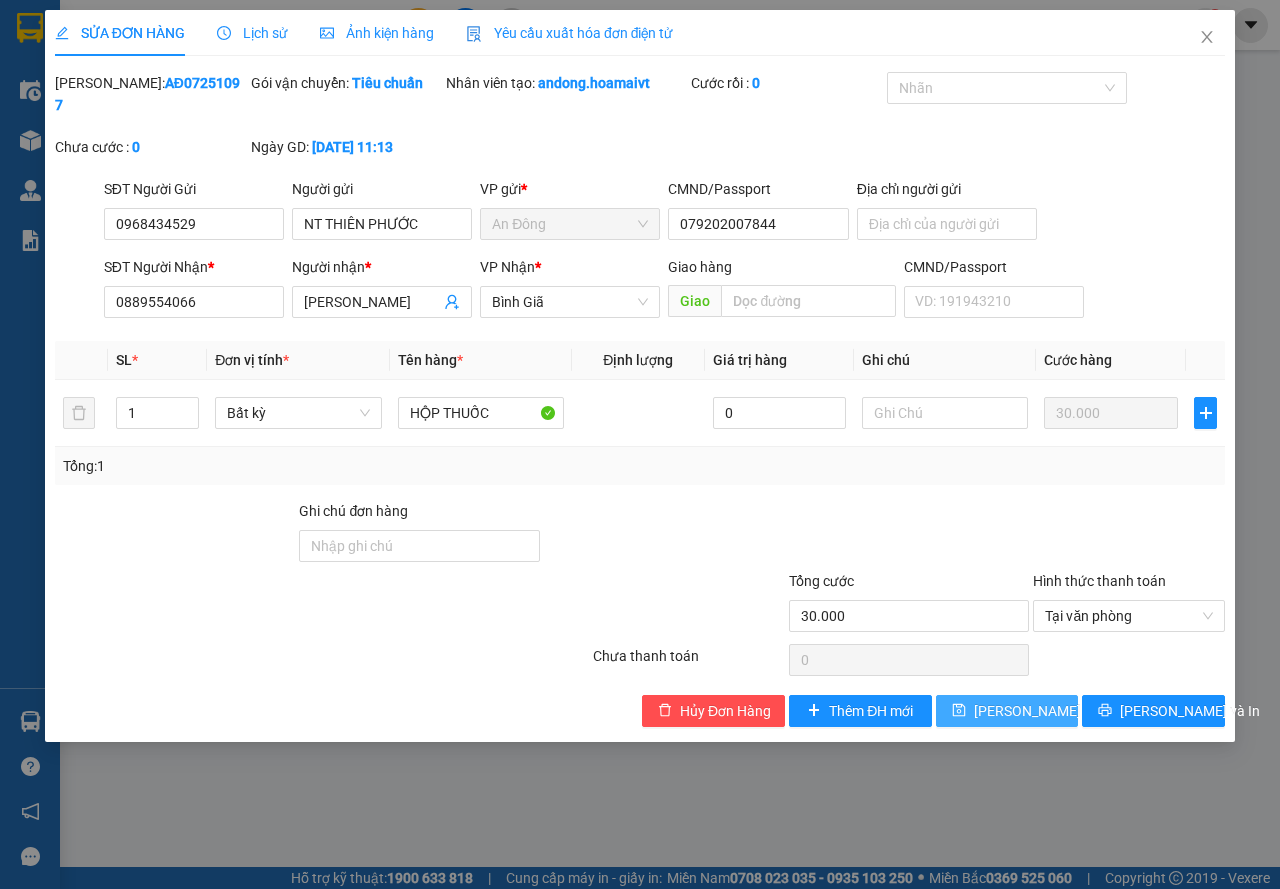 click on "[PERSON_NAME] thay đổi" at bounding box center (1054, 711) 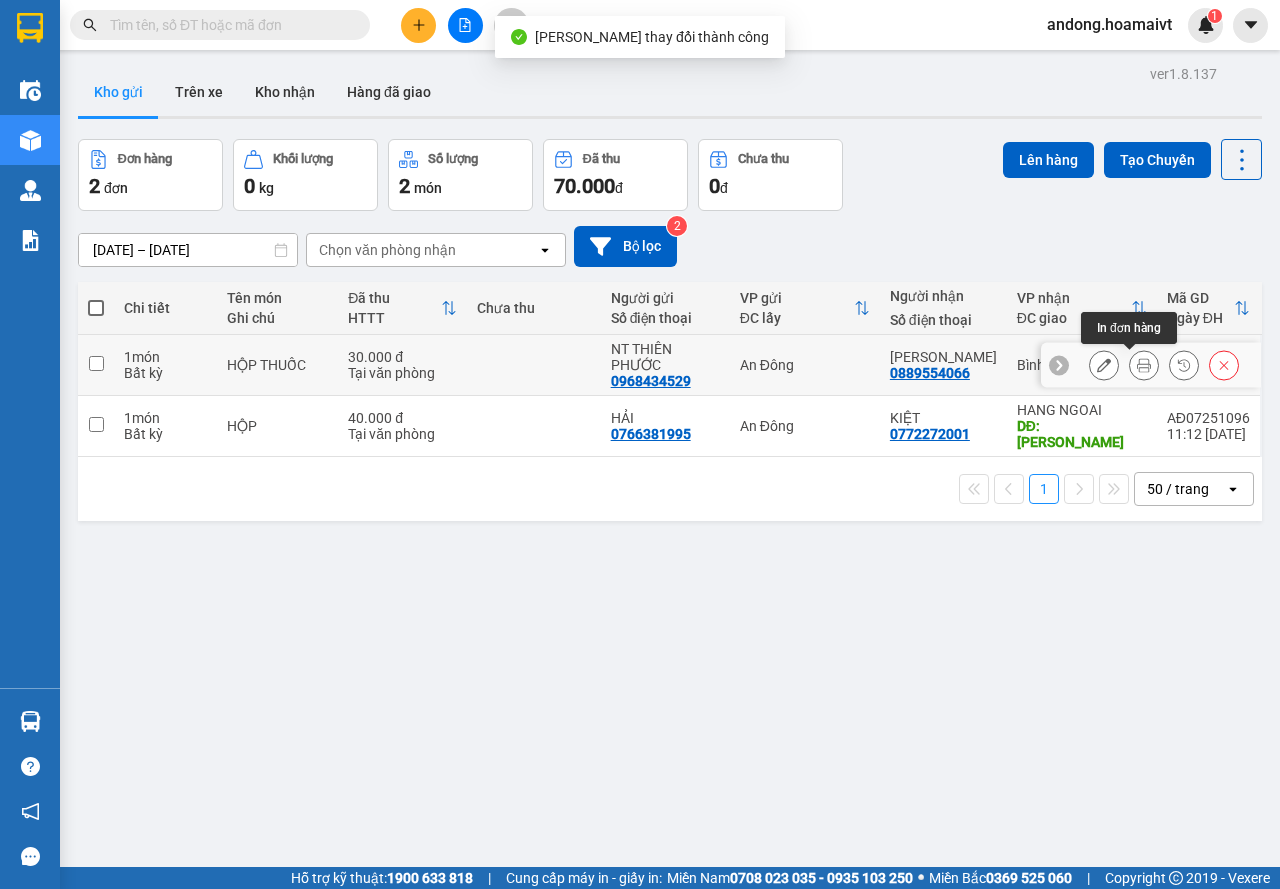 click 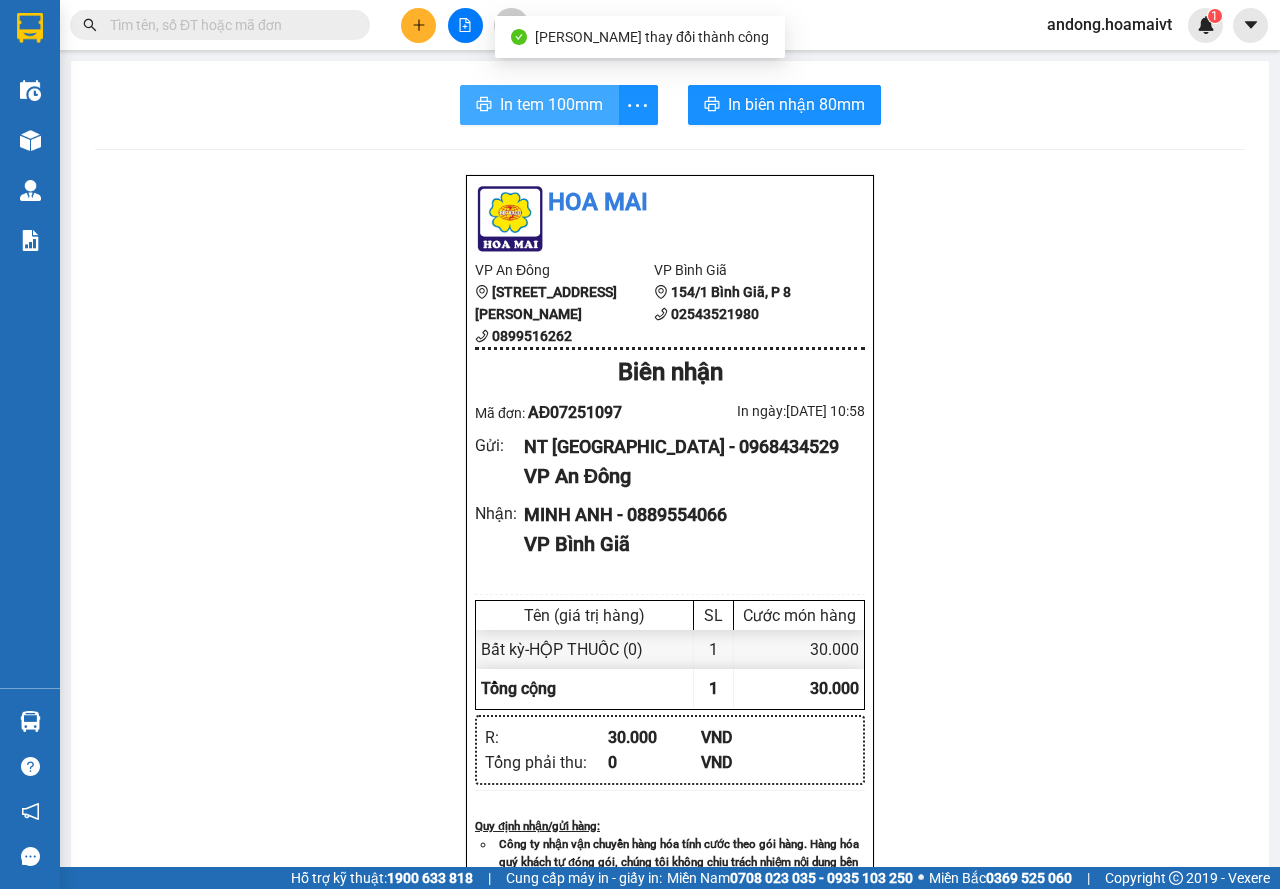 click on "In tem 100mm" at bounding box center (551, 104) 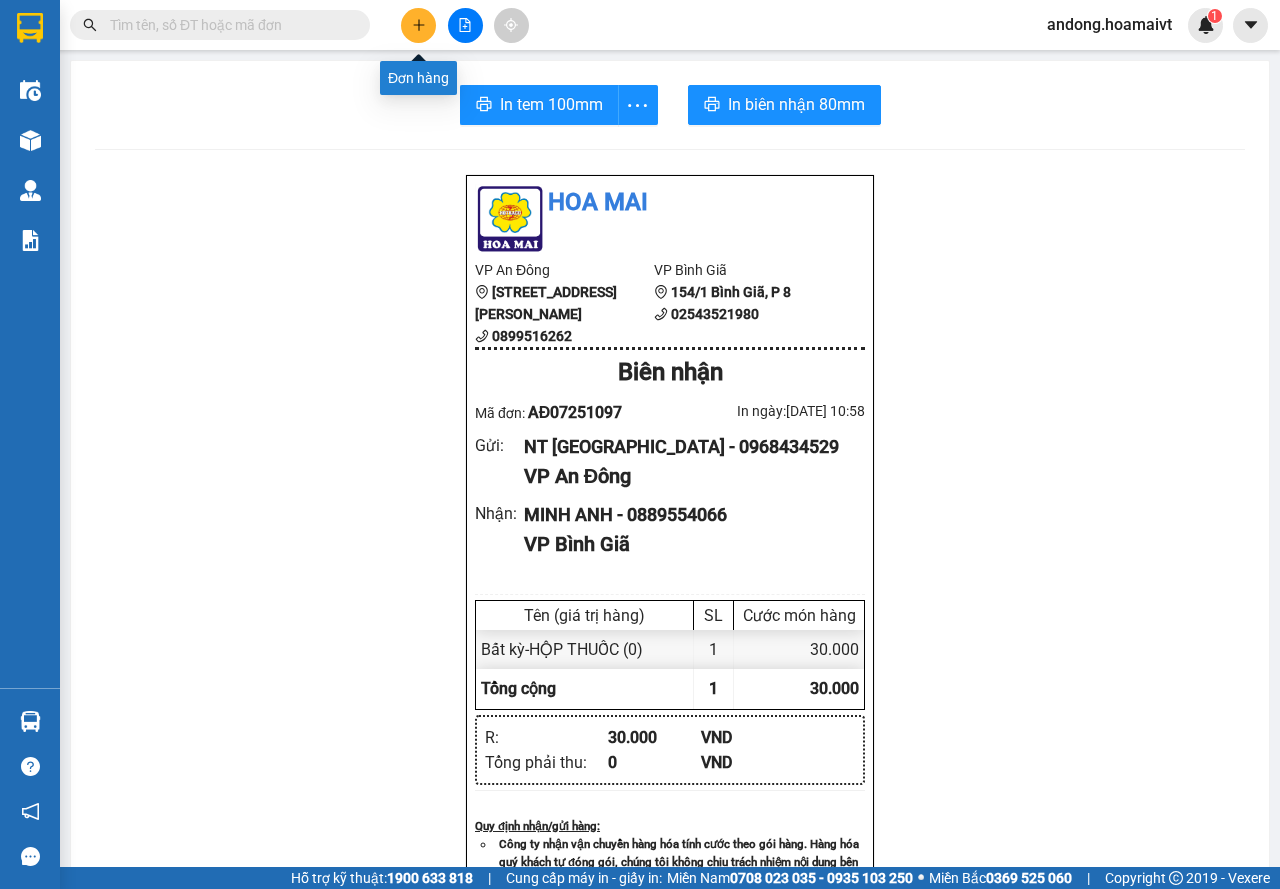 click at bounding box center (418, 25) 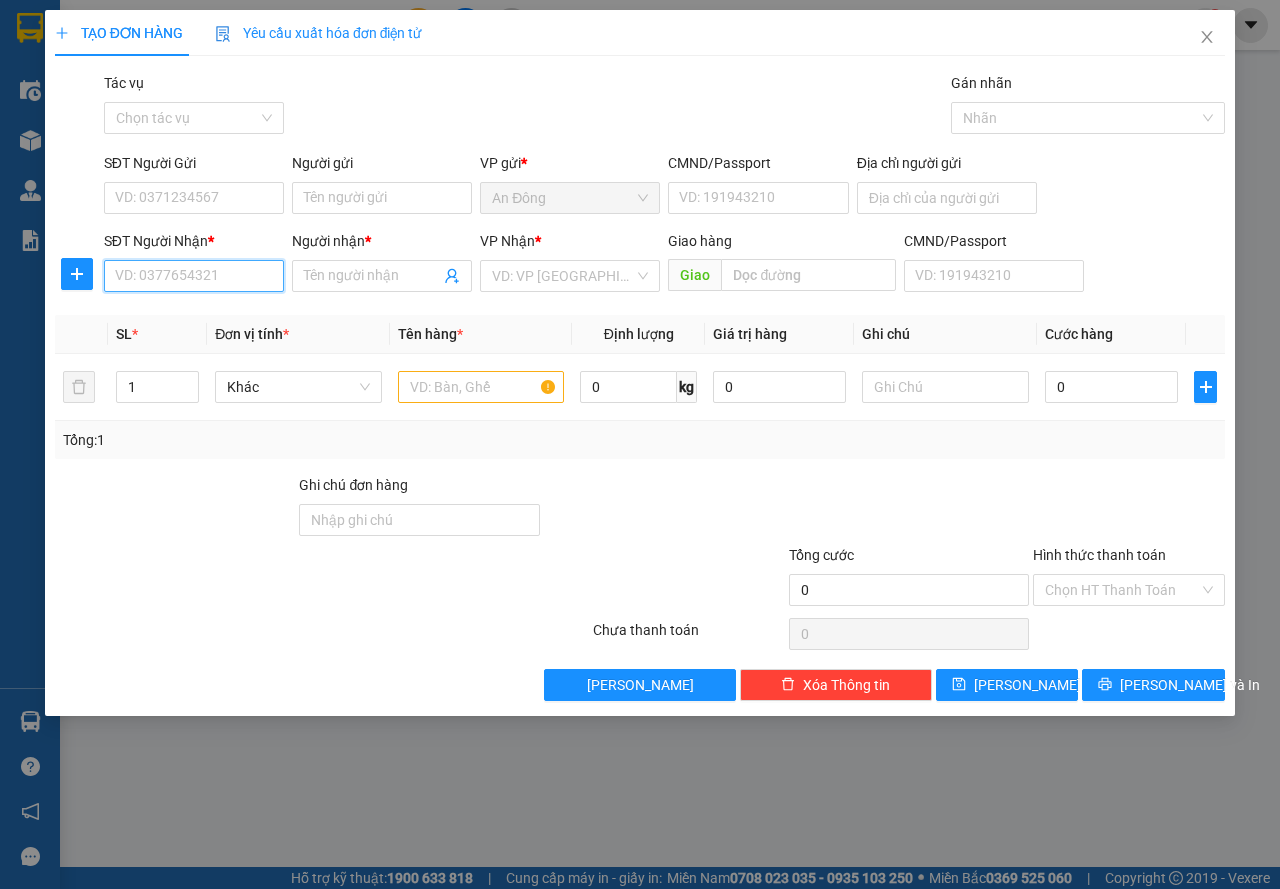 click on "SĐT Người Nhận  *" at bounding box center [194, 276] 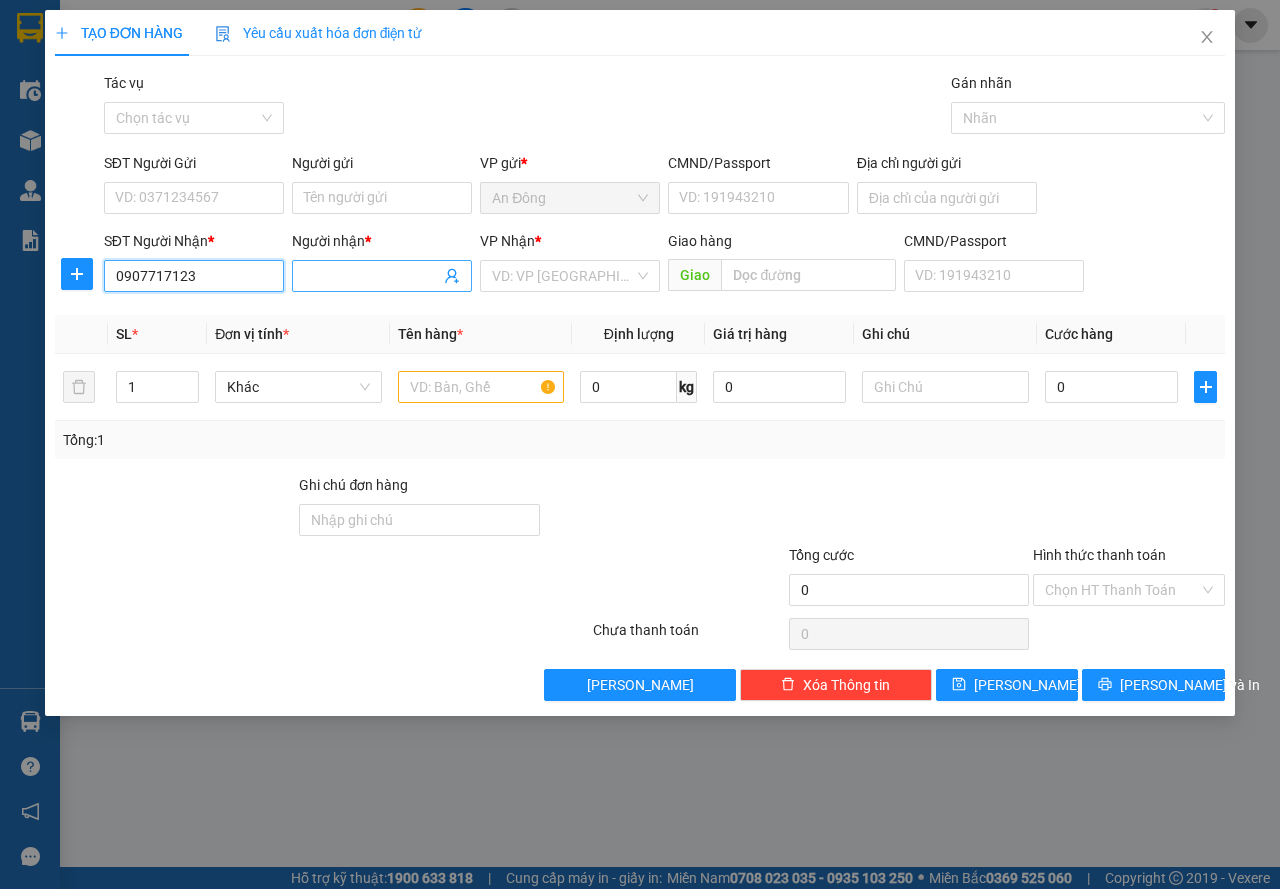 type on "0907717123" 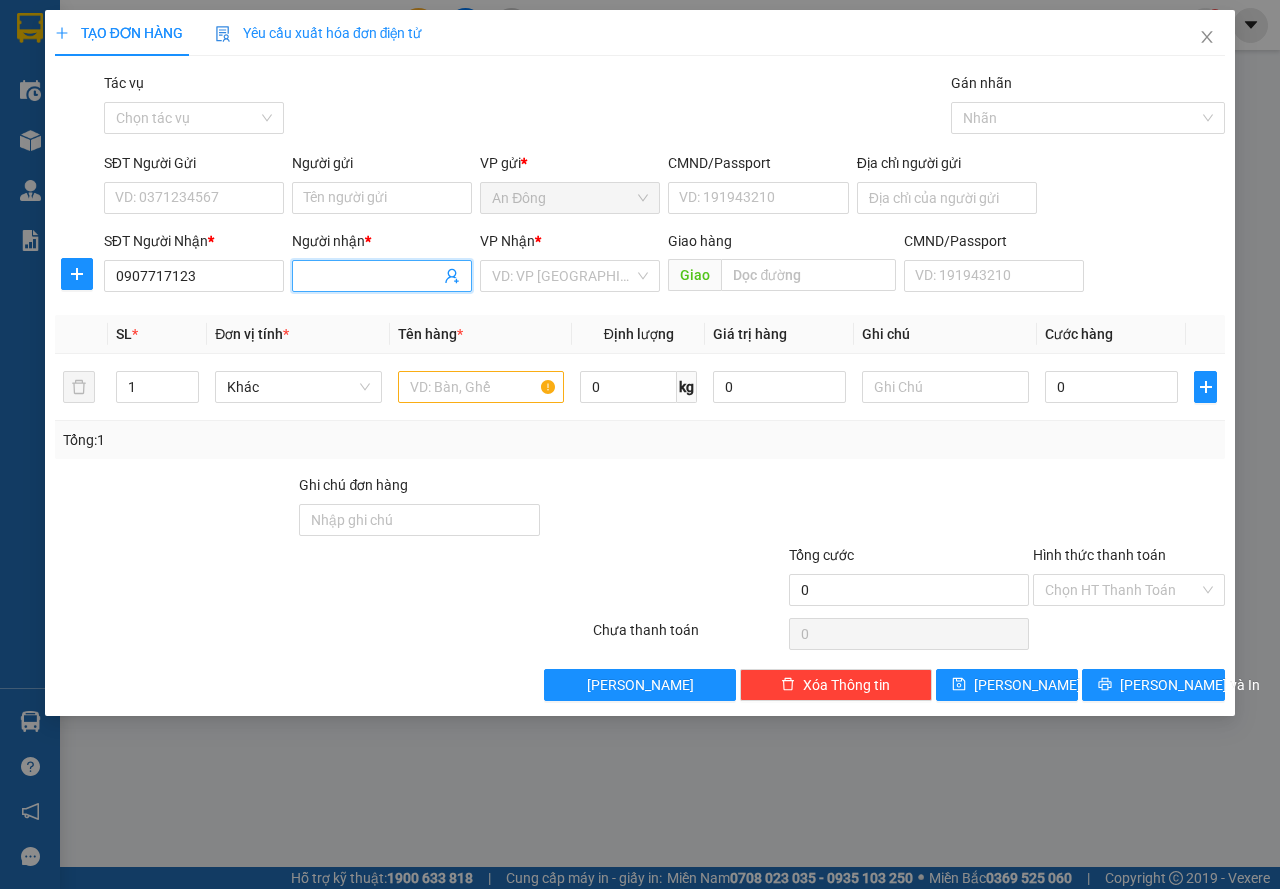 click on "Người nhận  *" at bounding box center [372, 276] 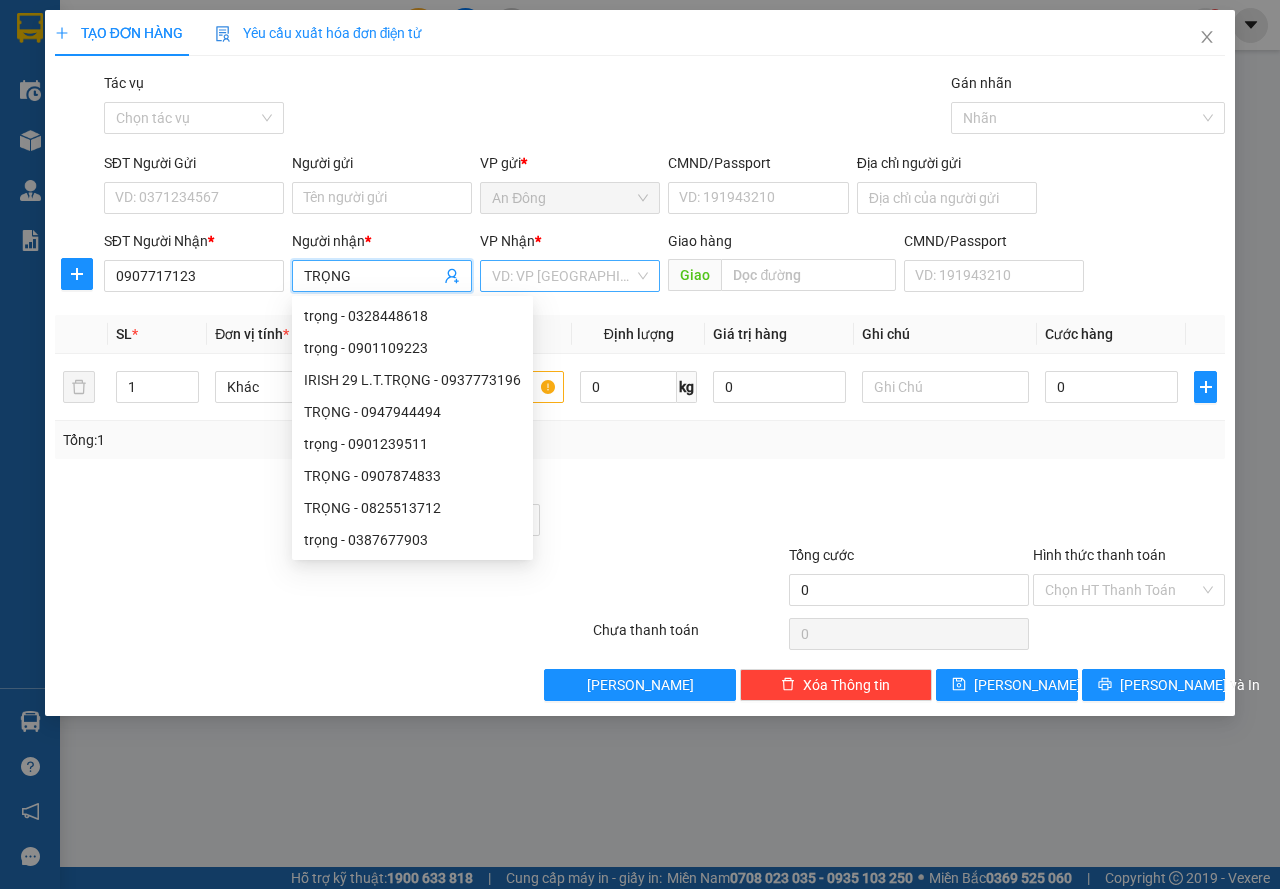 type on "TRỌNG" 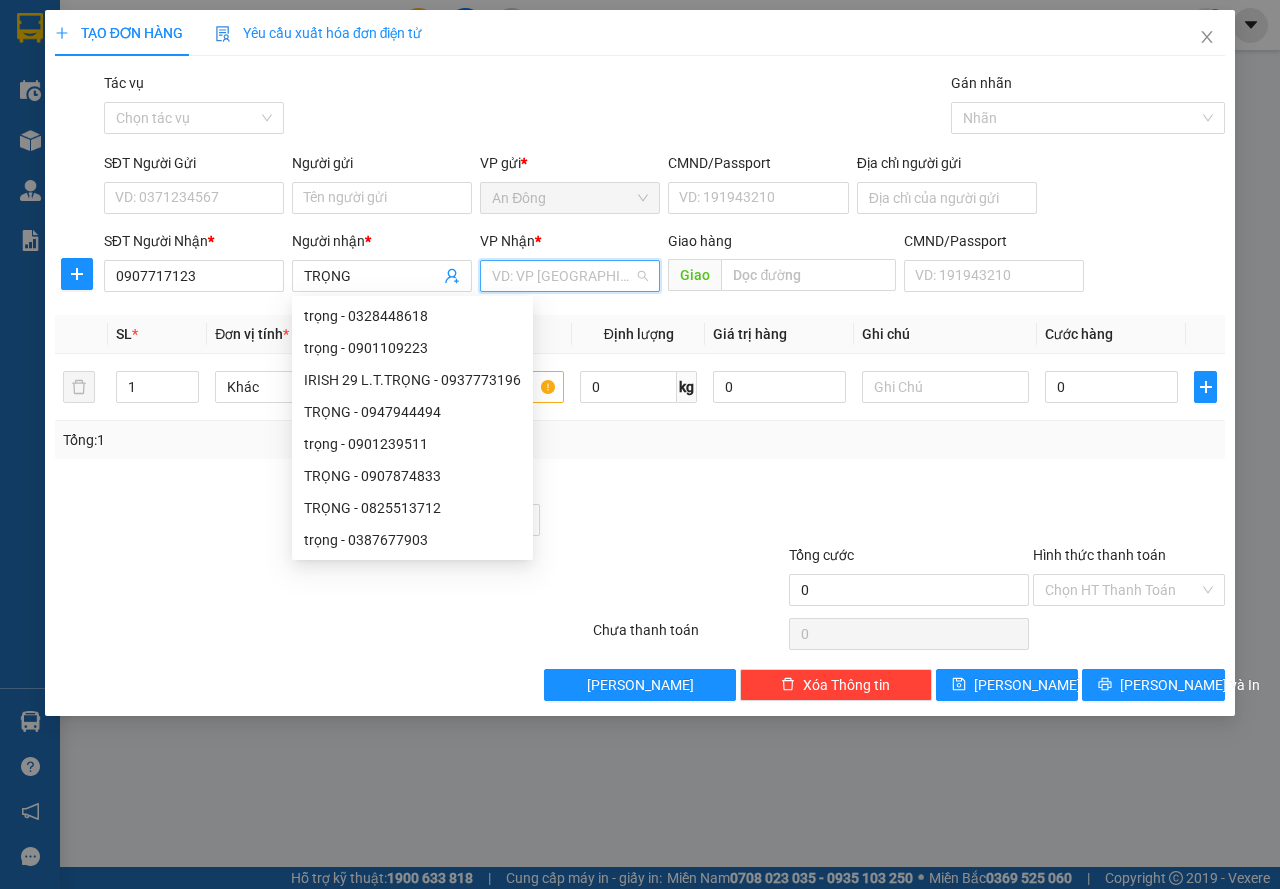 click at bounding box center [563, 276] 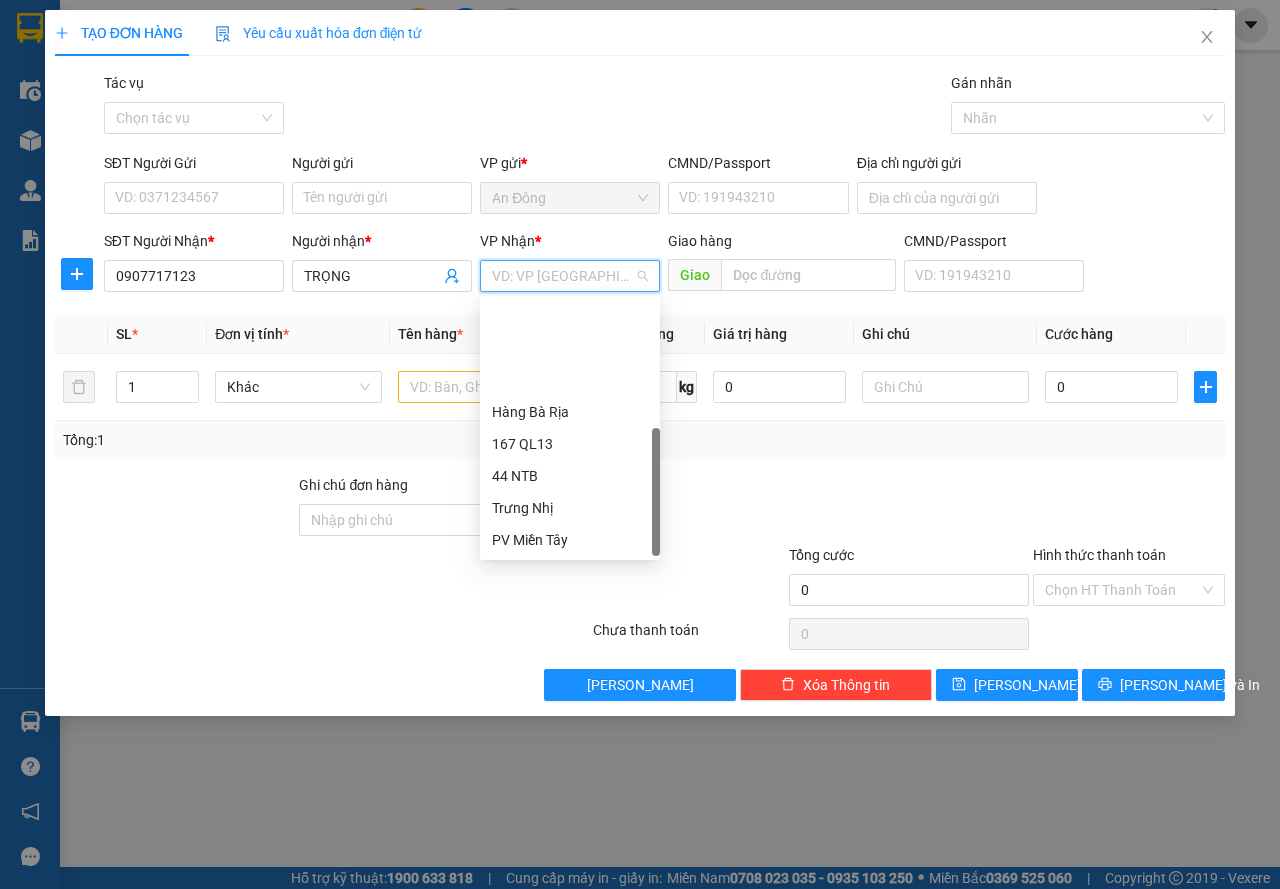 click on "Nhơn Trạch" at bounding box center (570, 668) 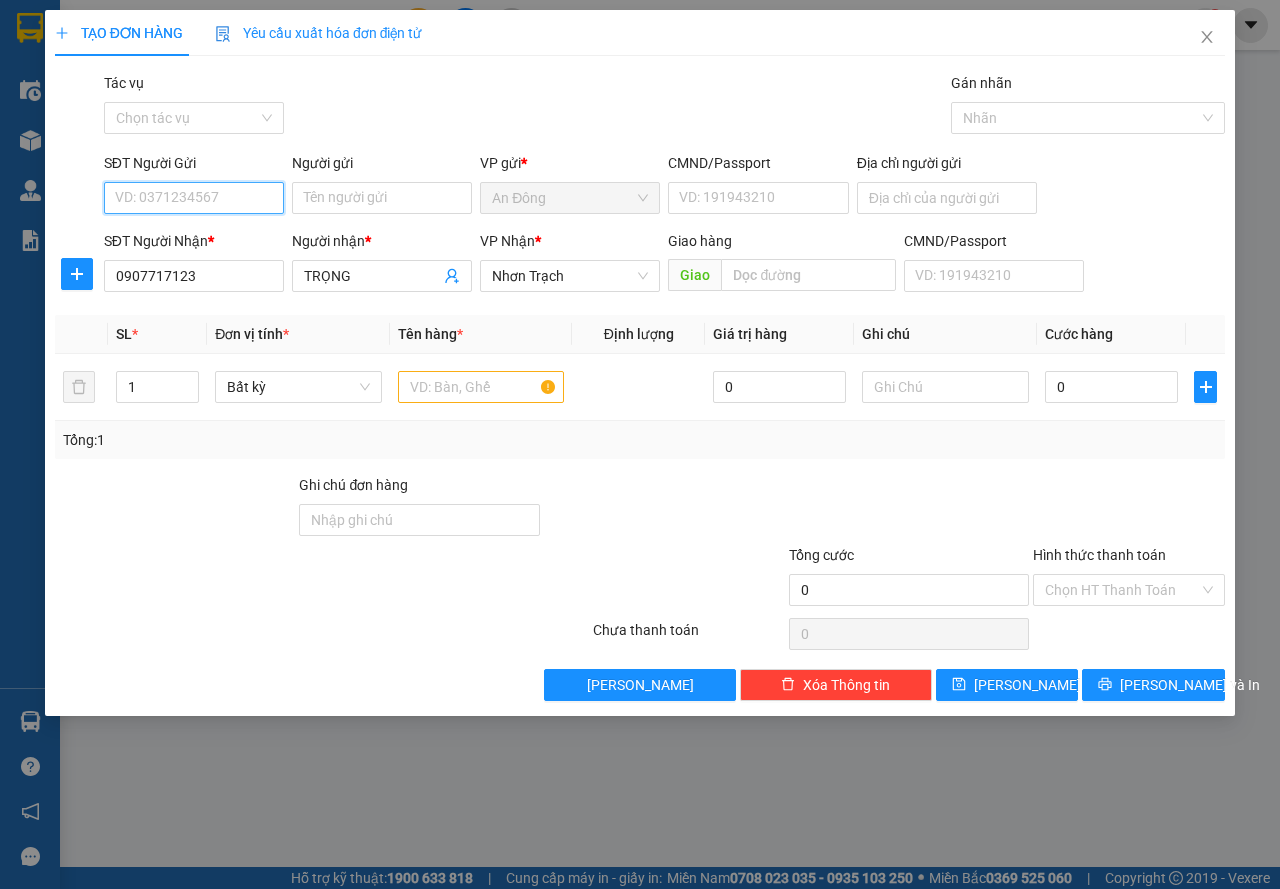 click on "SĐT Người Gửi" at bounding box center (194, 198) 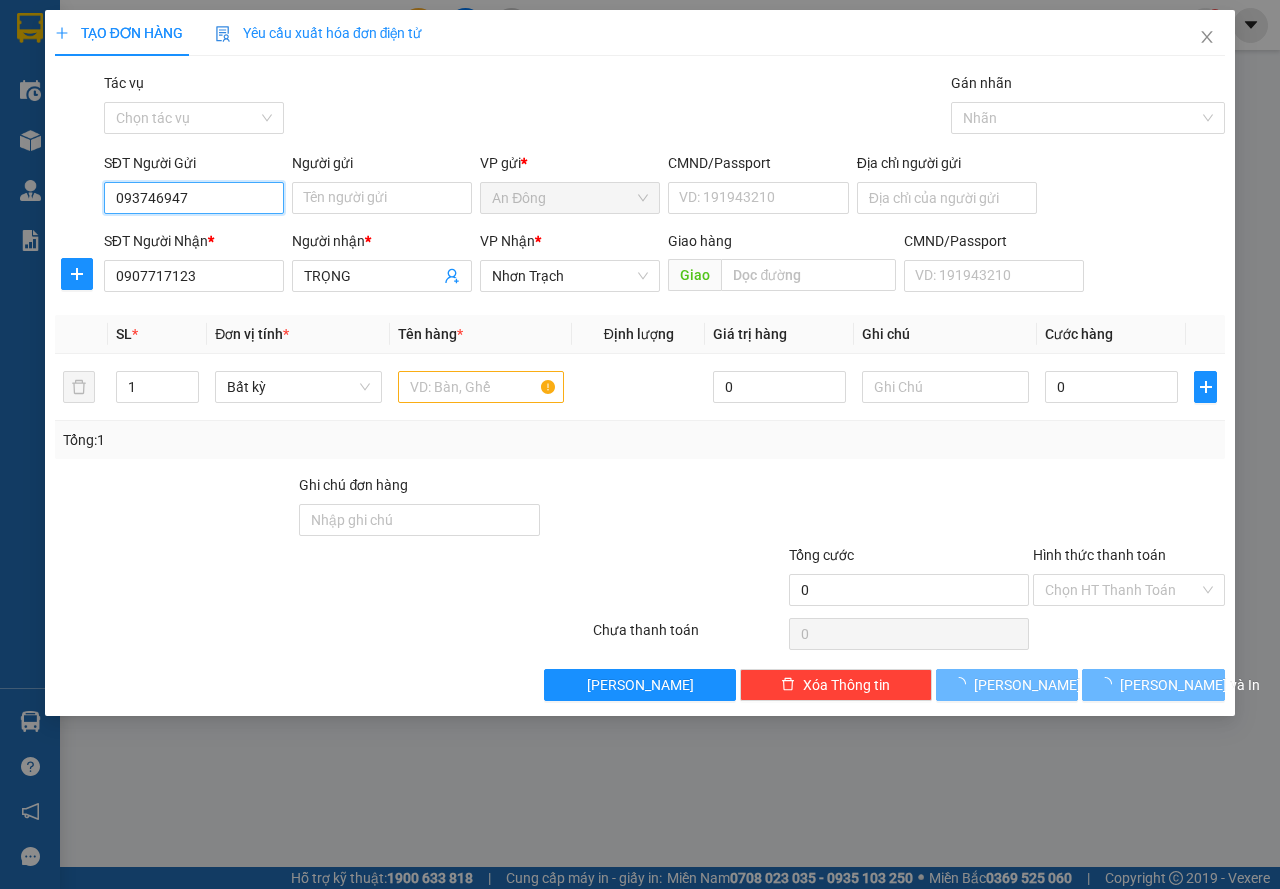 type on "0937469479" 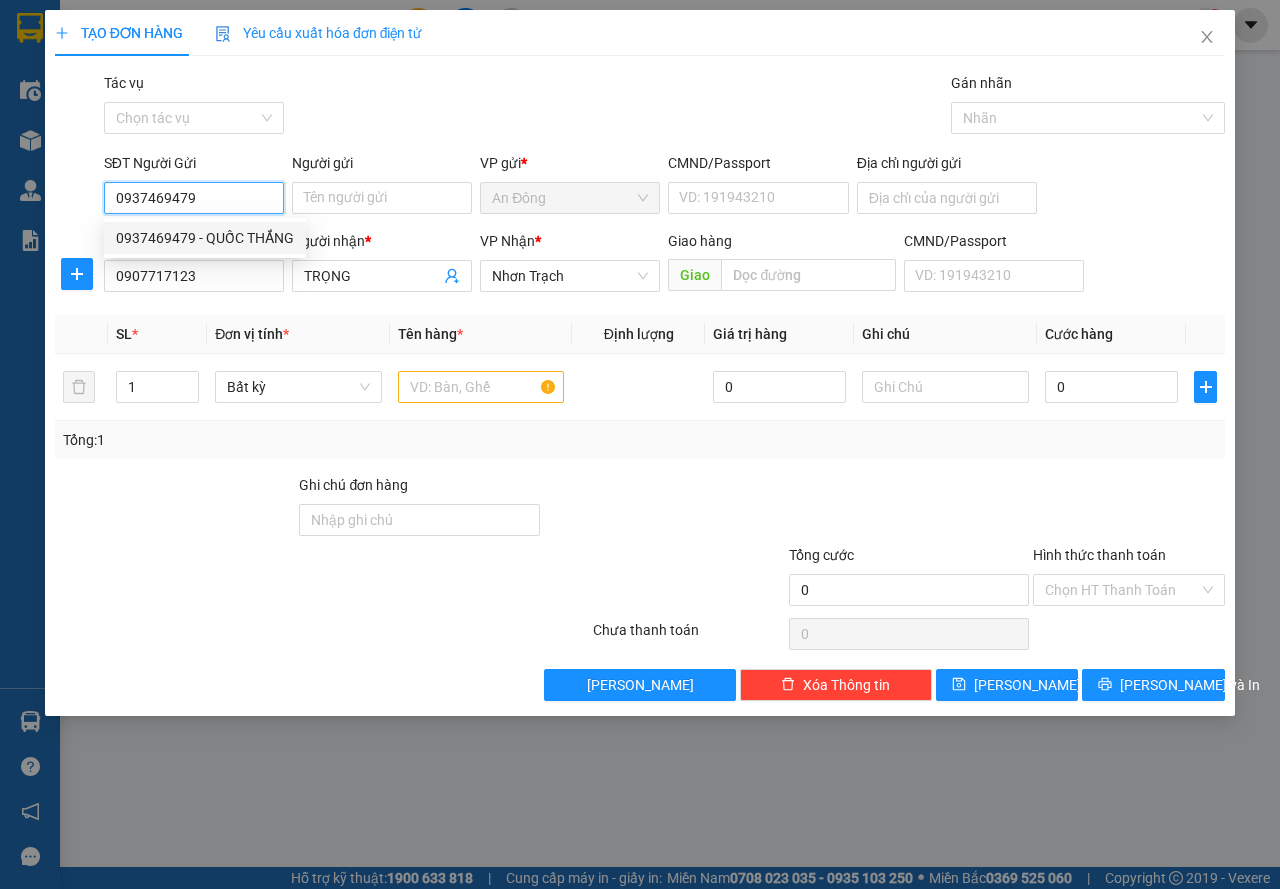 click on "0937469479 - QUỐC THẮNG" at bounding box center [205, 238] 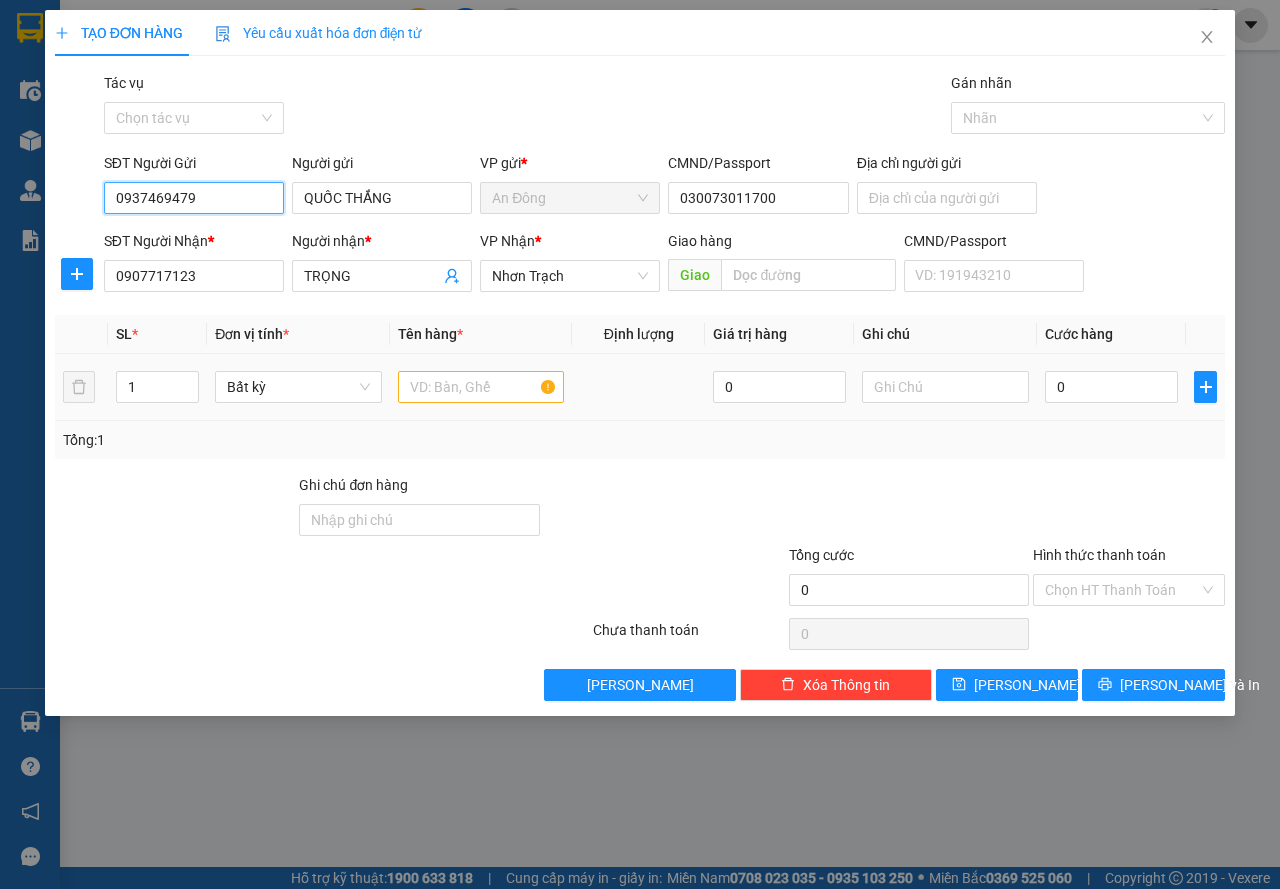 type on "0937469479" 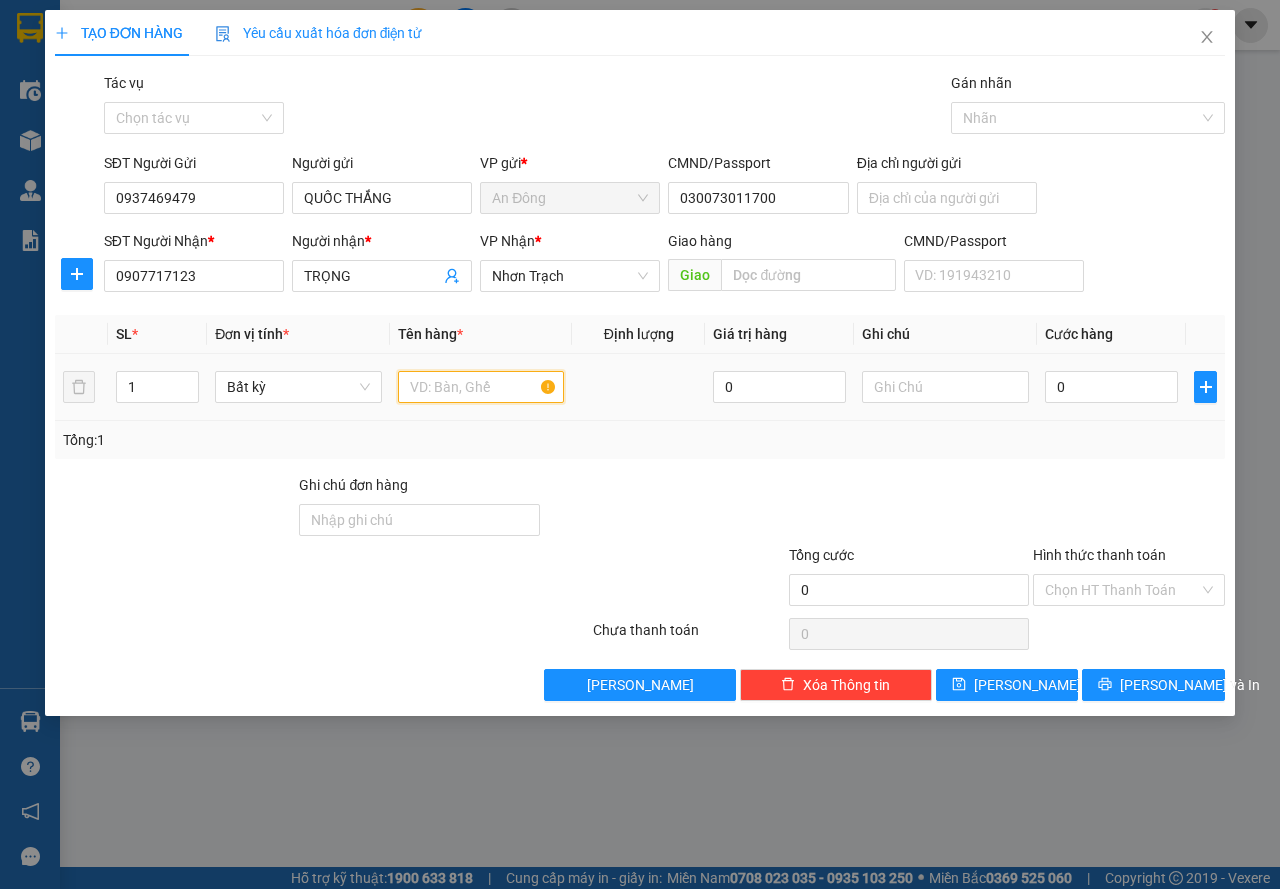 click at bounding box center (481, 387) 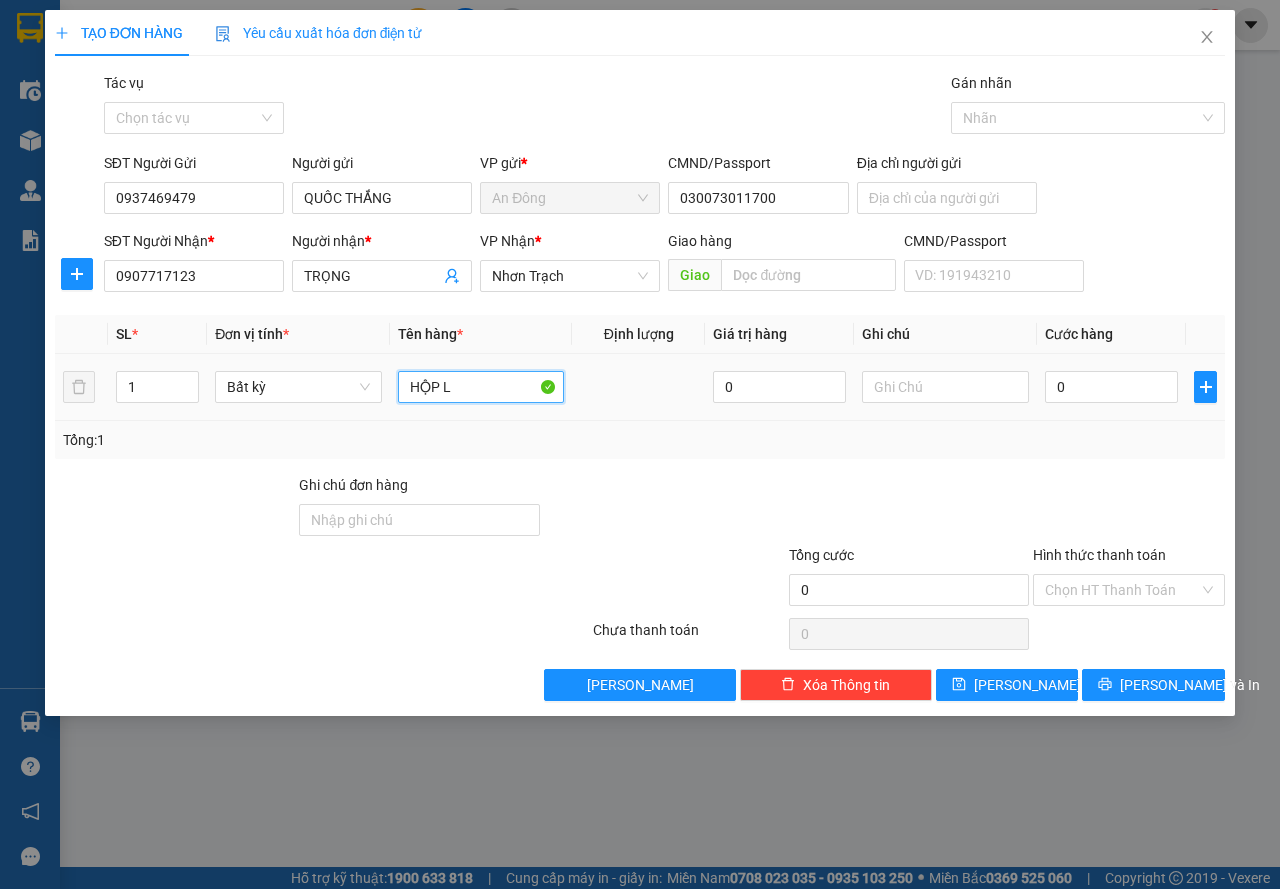 type on "HỘP LK" 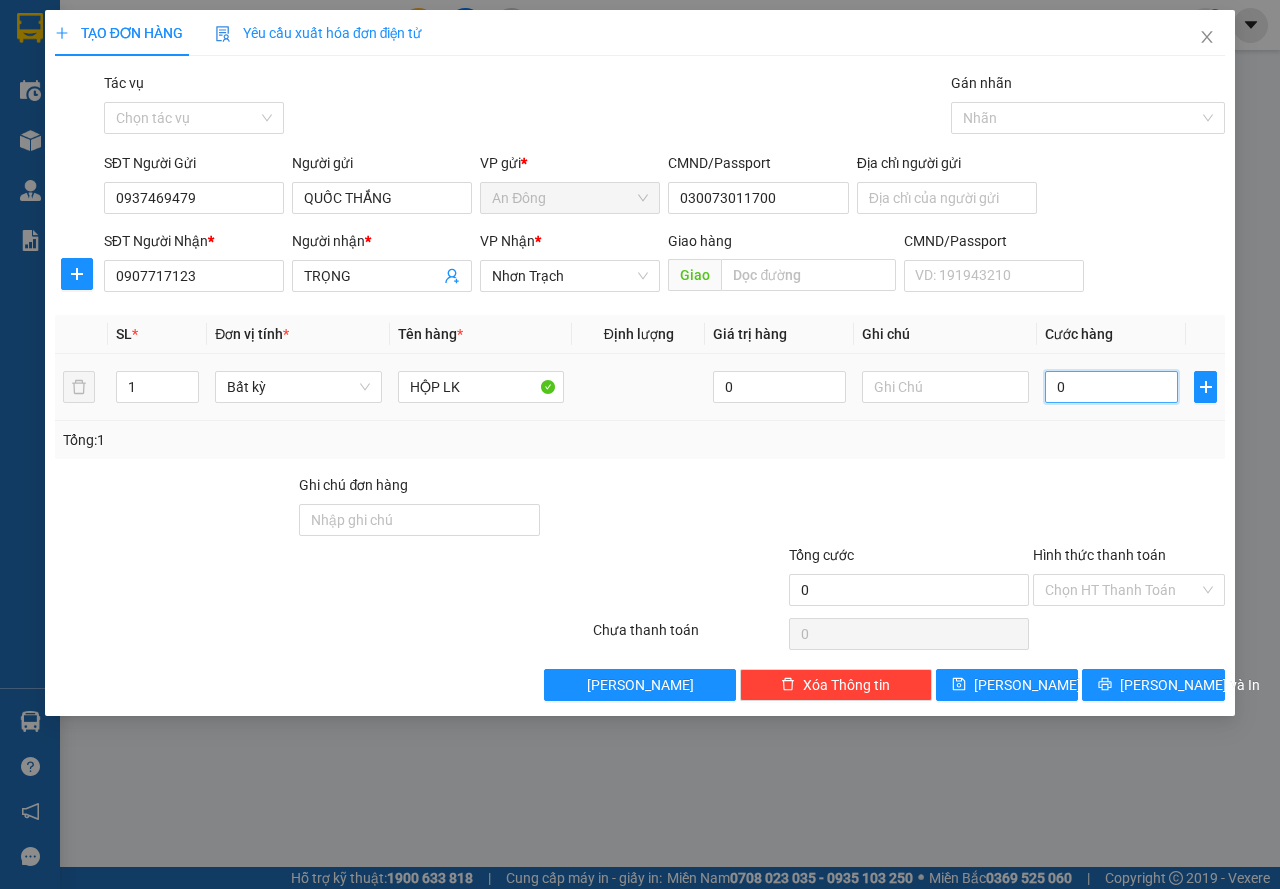 click on "0" at bounding box center (1111, 387) 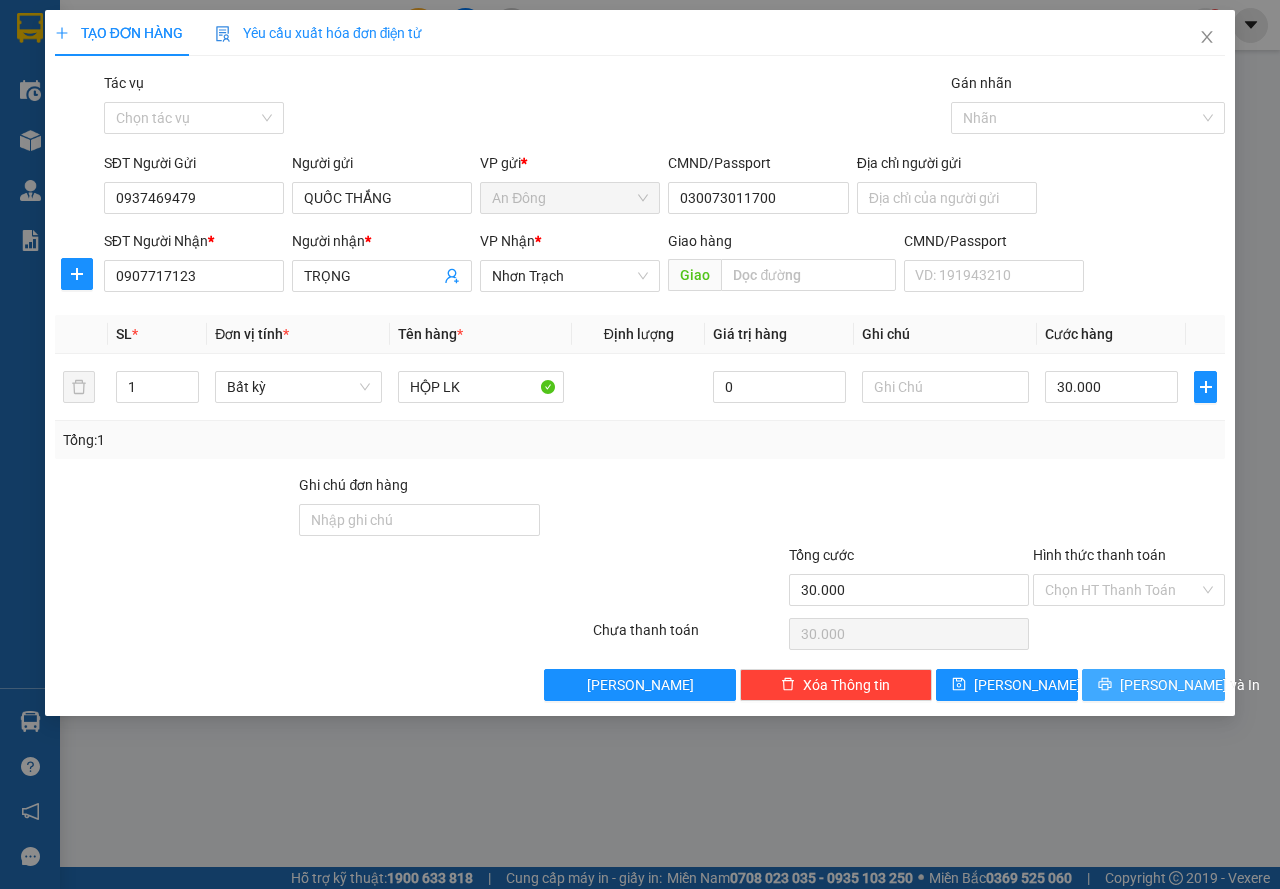 drag, startPoint x: 1138, startPoint y: 668, endPoint x: 1137, endPoint y: 678, distance: 10.049875 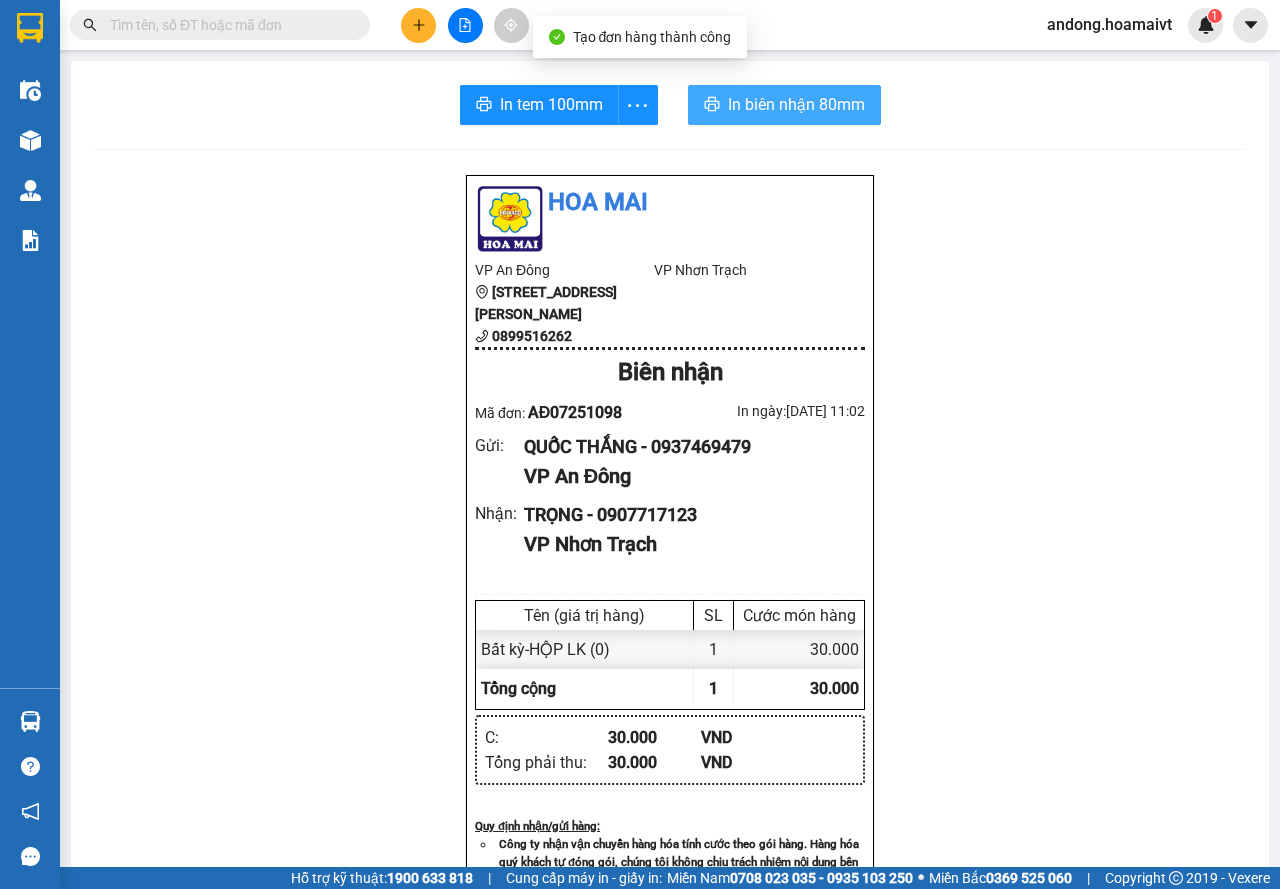 click on "In biên nhận 80mm" at bounding box center (784, 105) 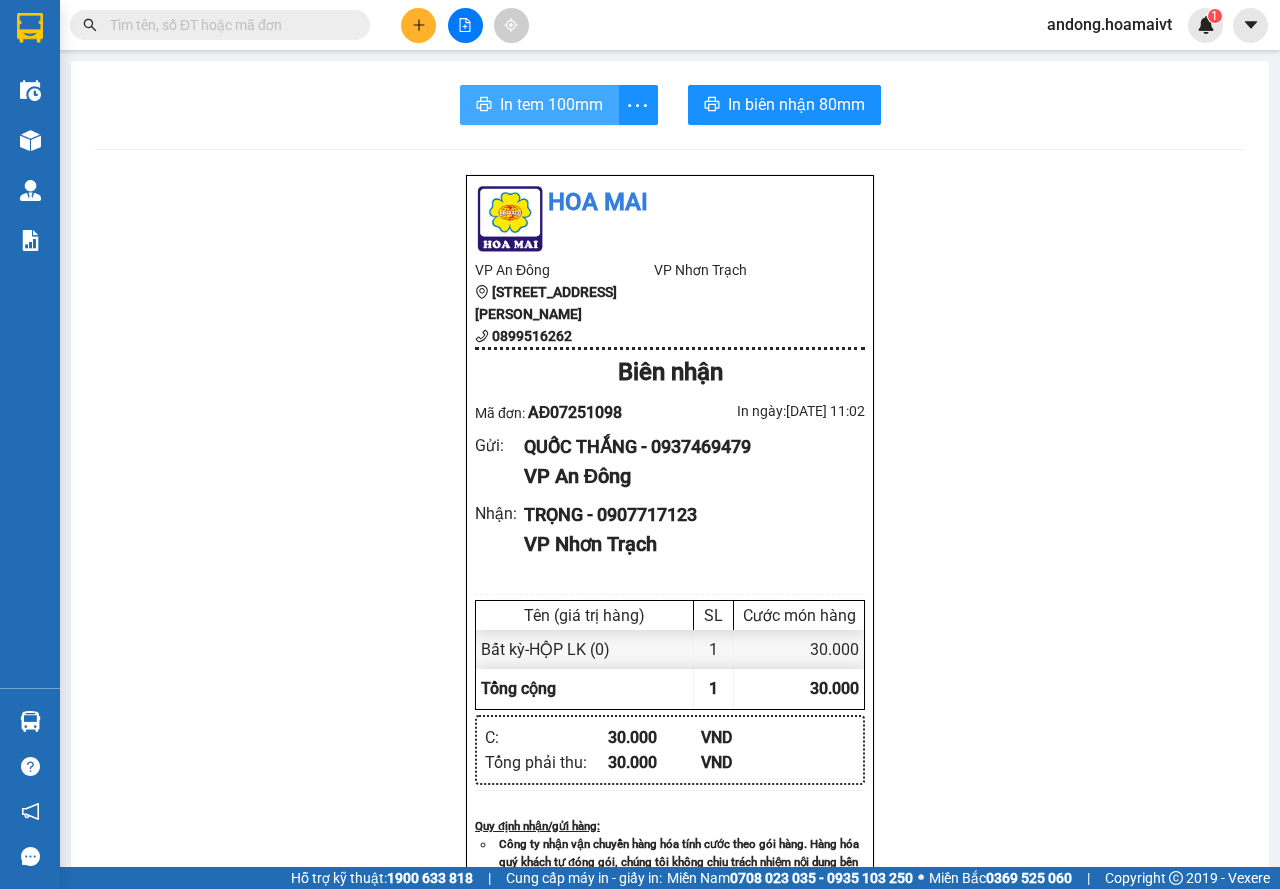 click on "In tem 100mm" at bounding box center (539, 105) 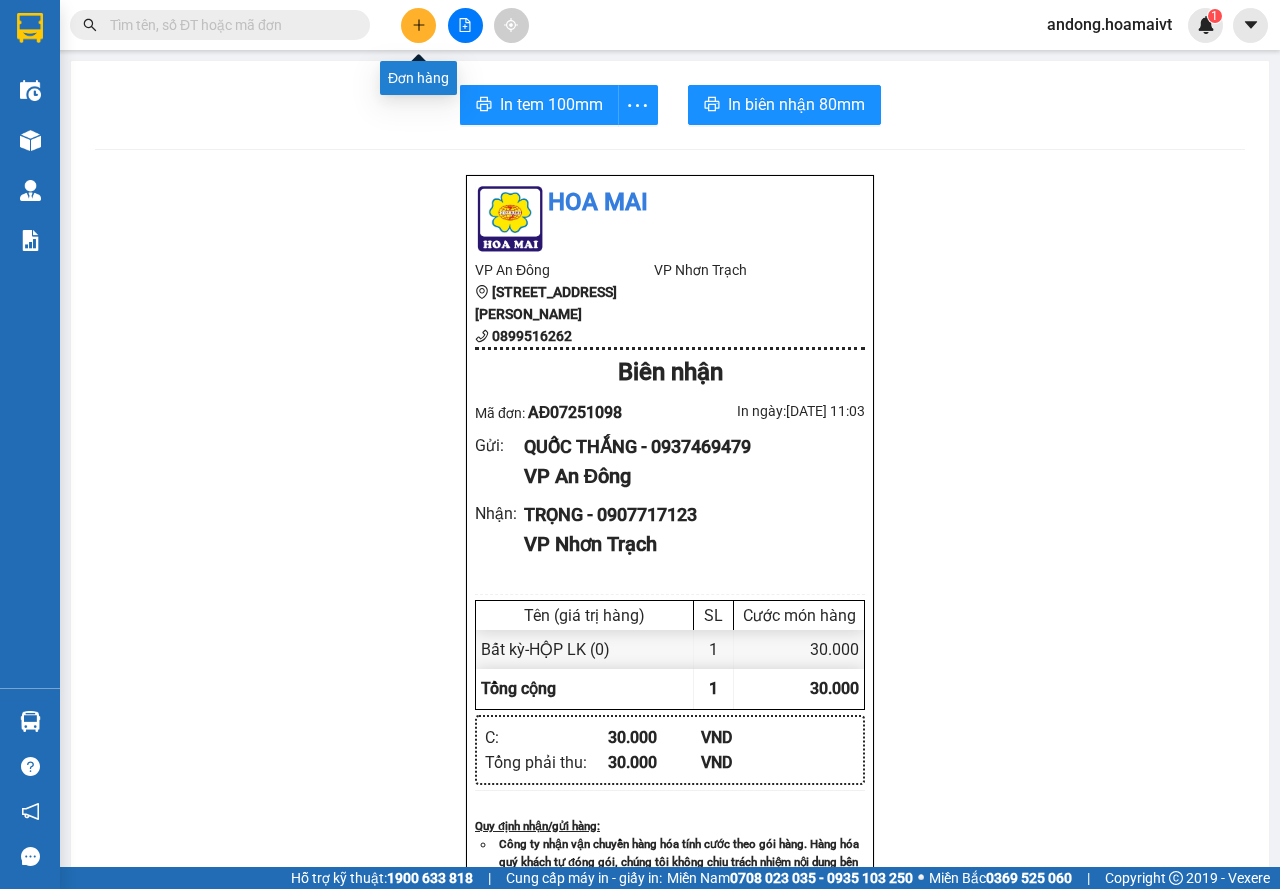 click 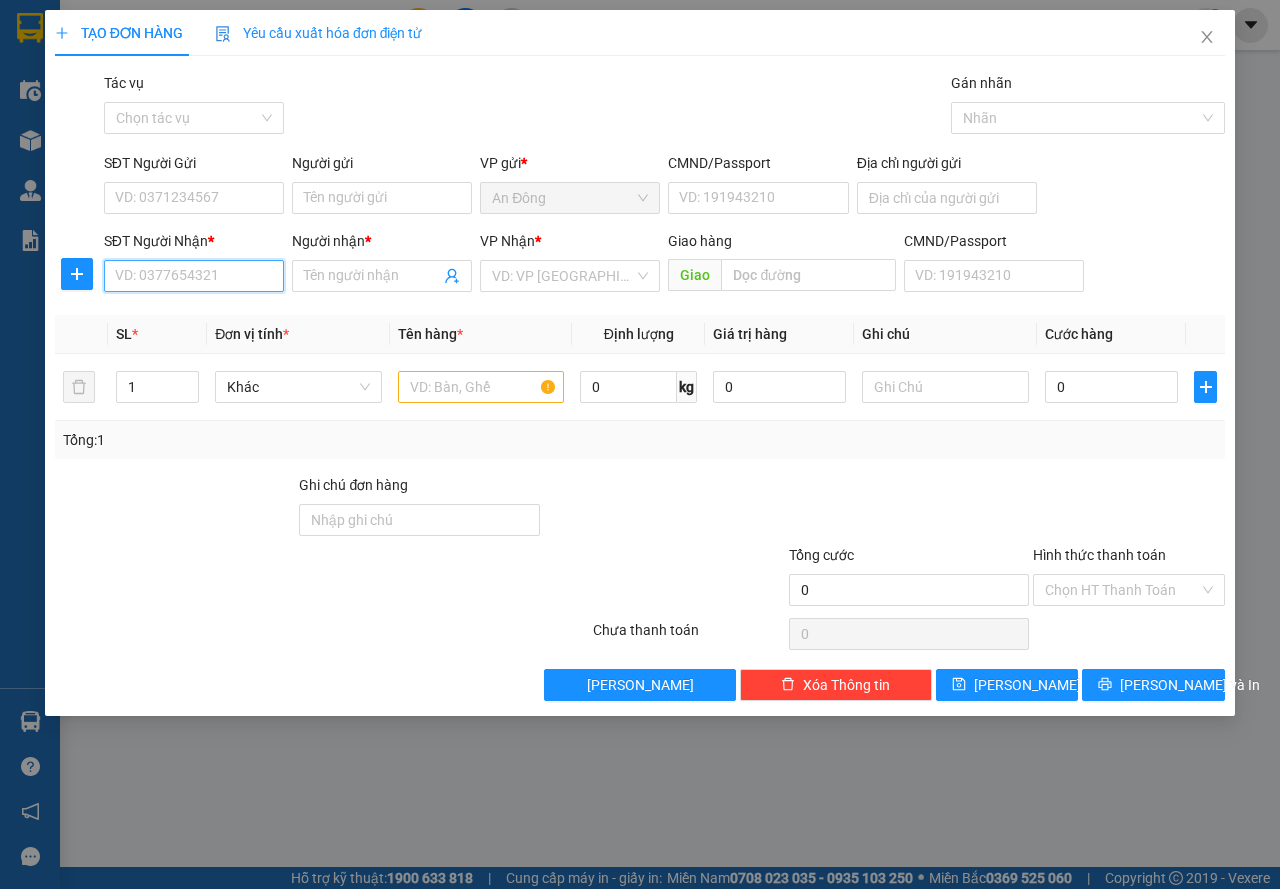 click on "SĐT Người Nhận  *" at bounding box center (194, 276) 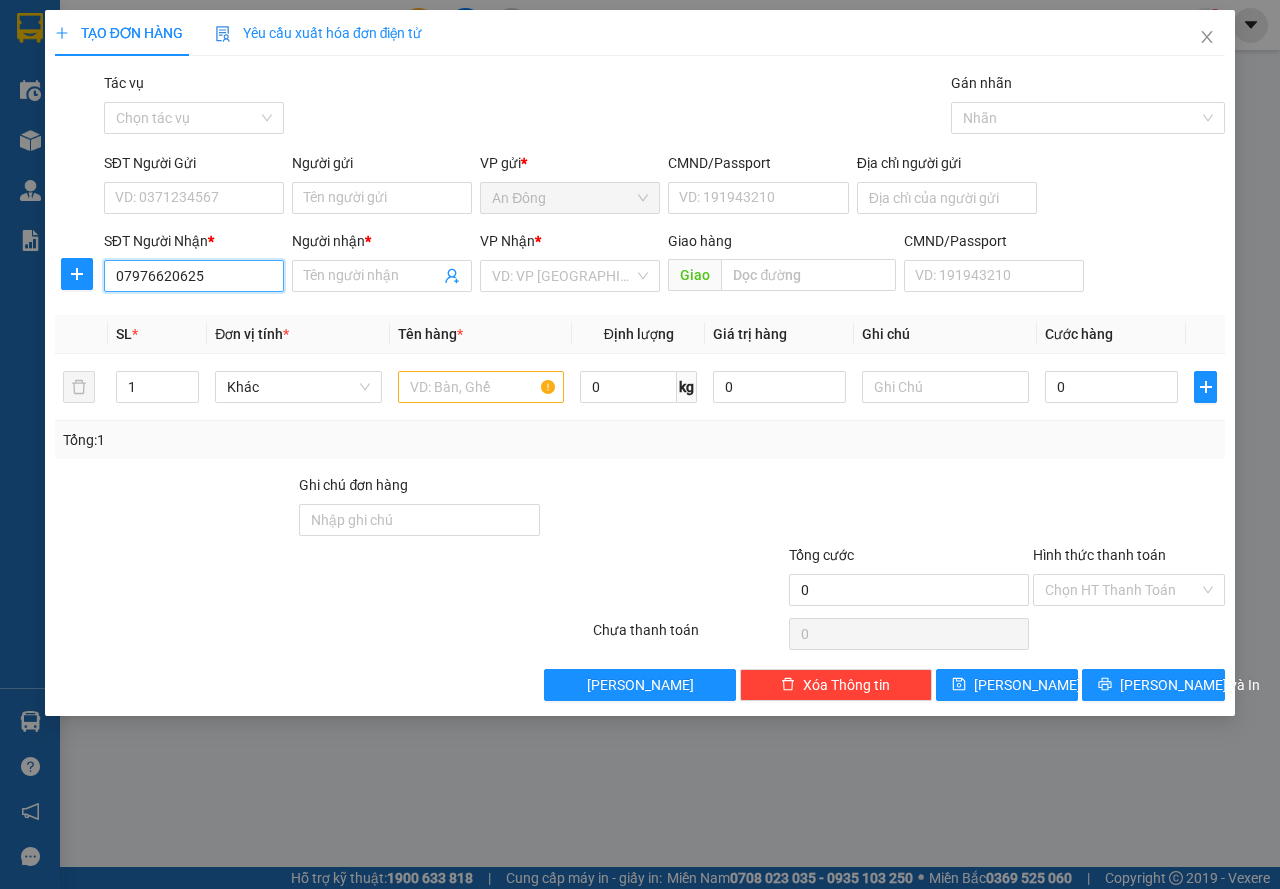 click on "07976620625" at bounding box center [194, 276] 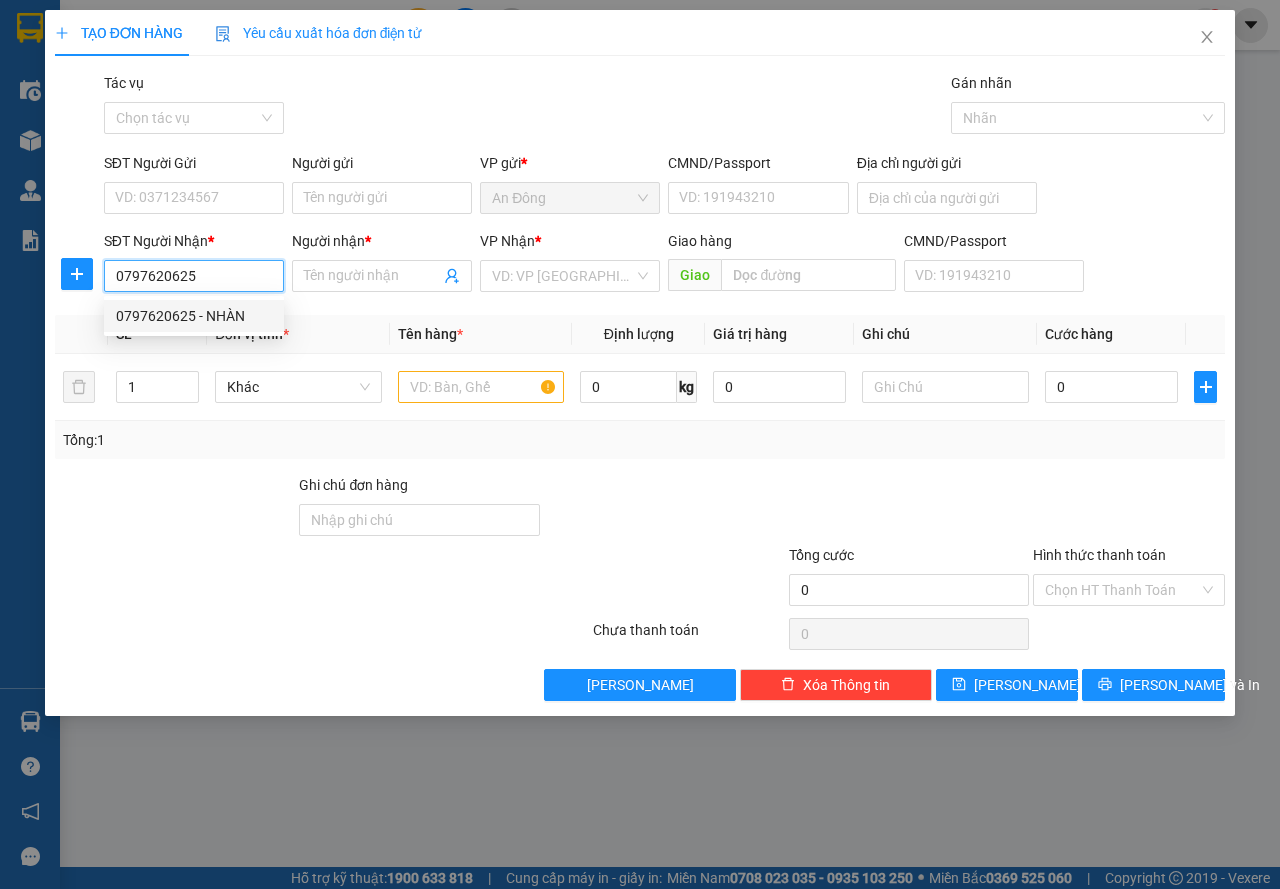click on "0797620625 - NHÀN" at bounding box center (194, 316) 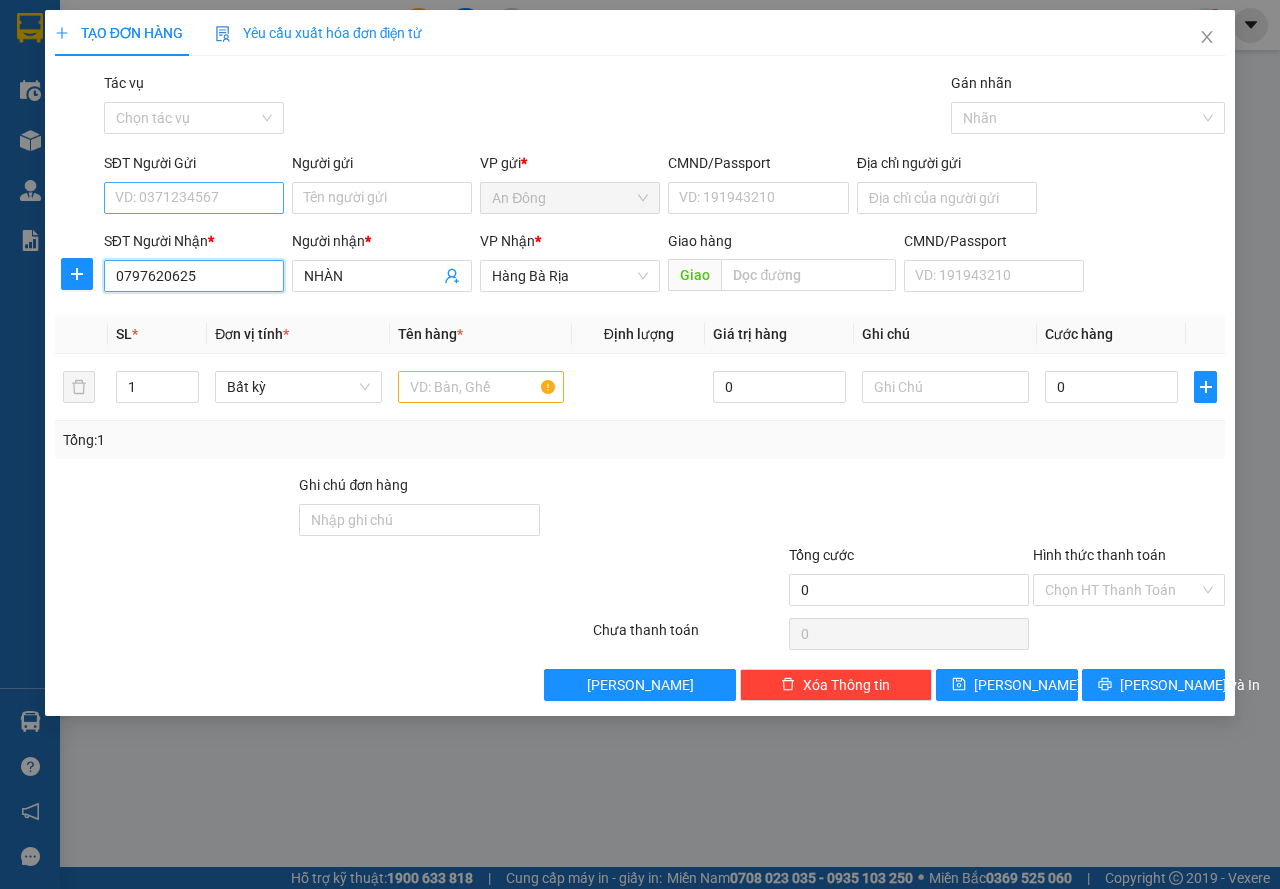 type on "0797620625" 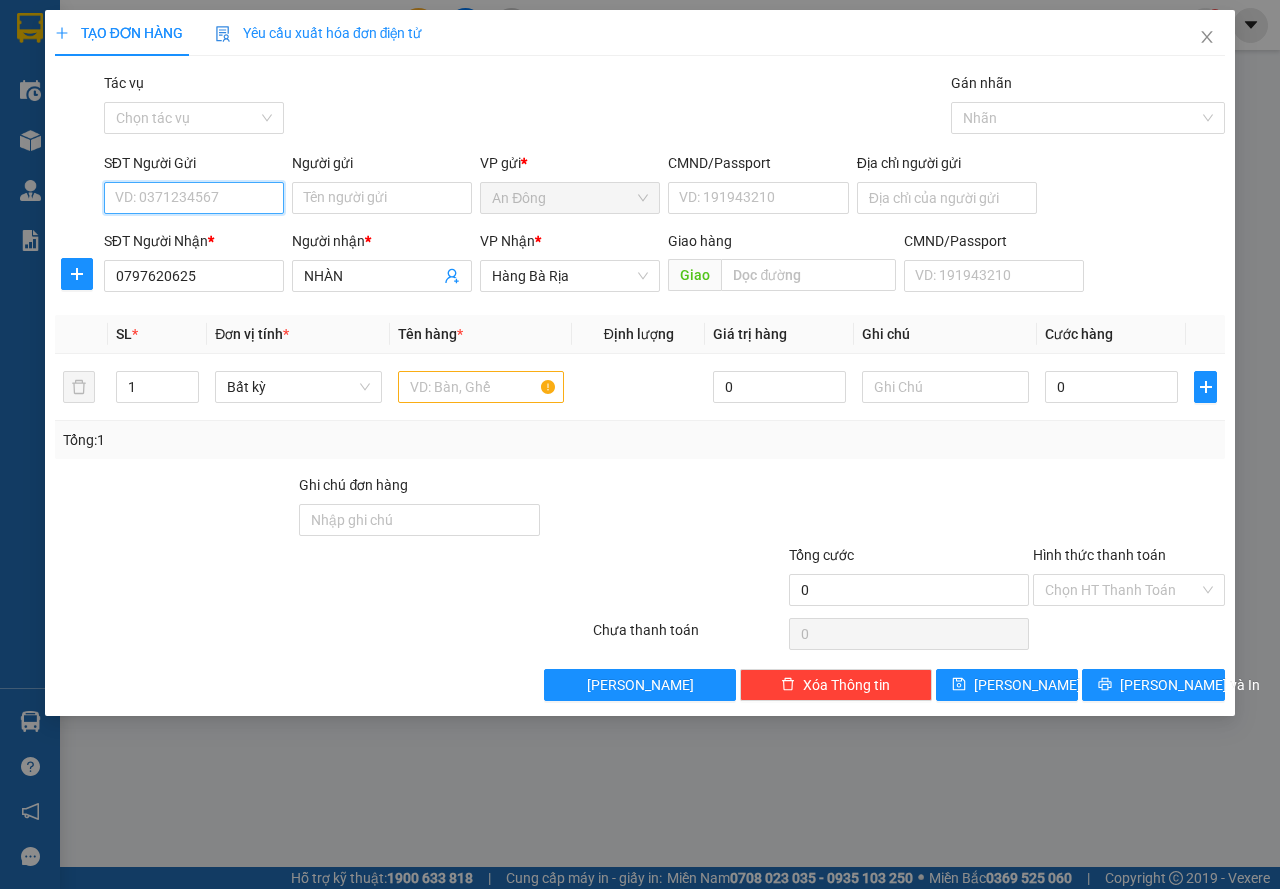 click on "SĐT Người Gửi" at bounding box center (194, 198) 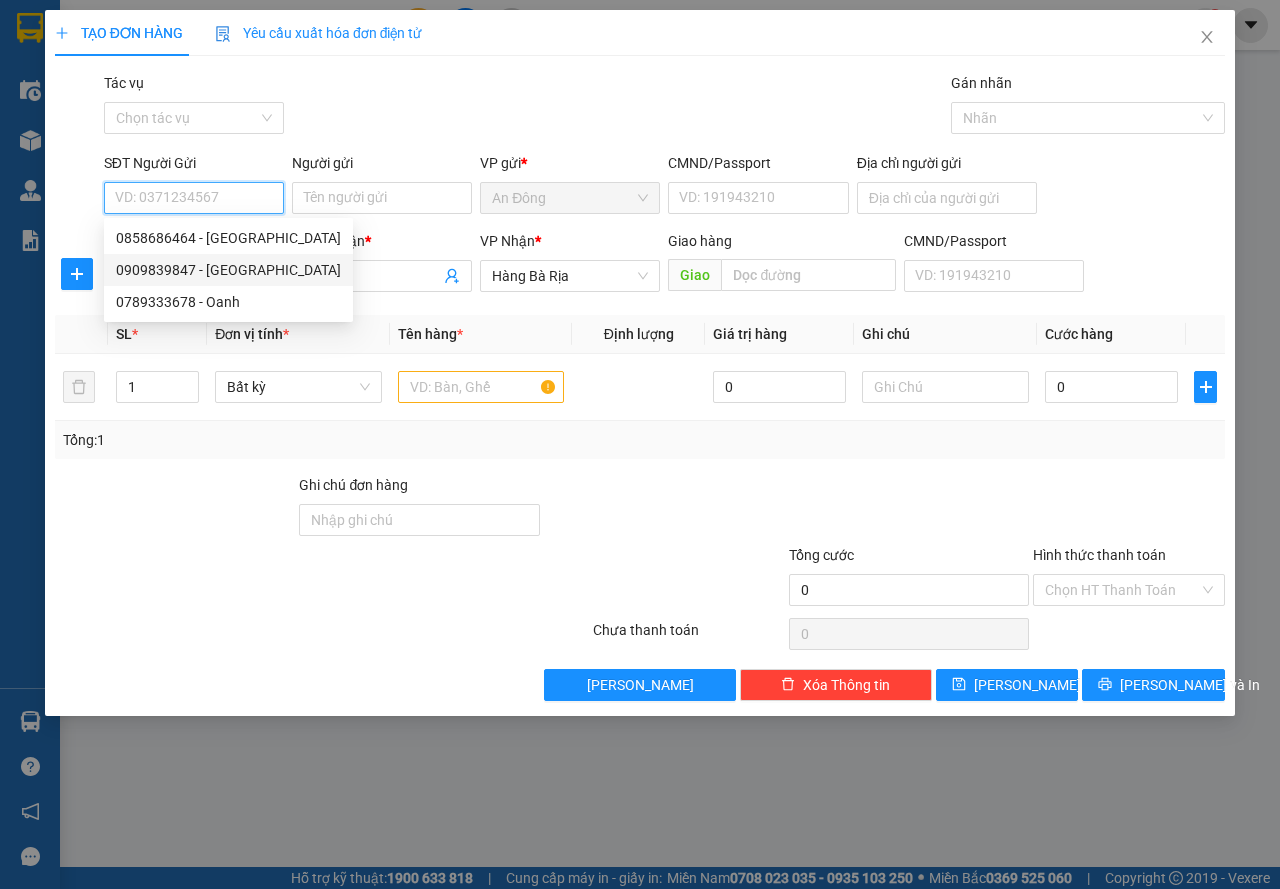click on "0909839847 - ĐỨC" at bounding box center (228, 270) 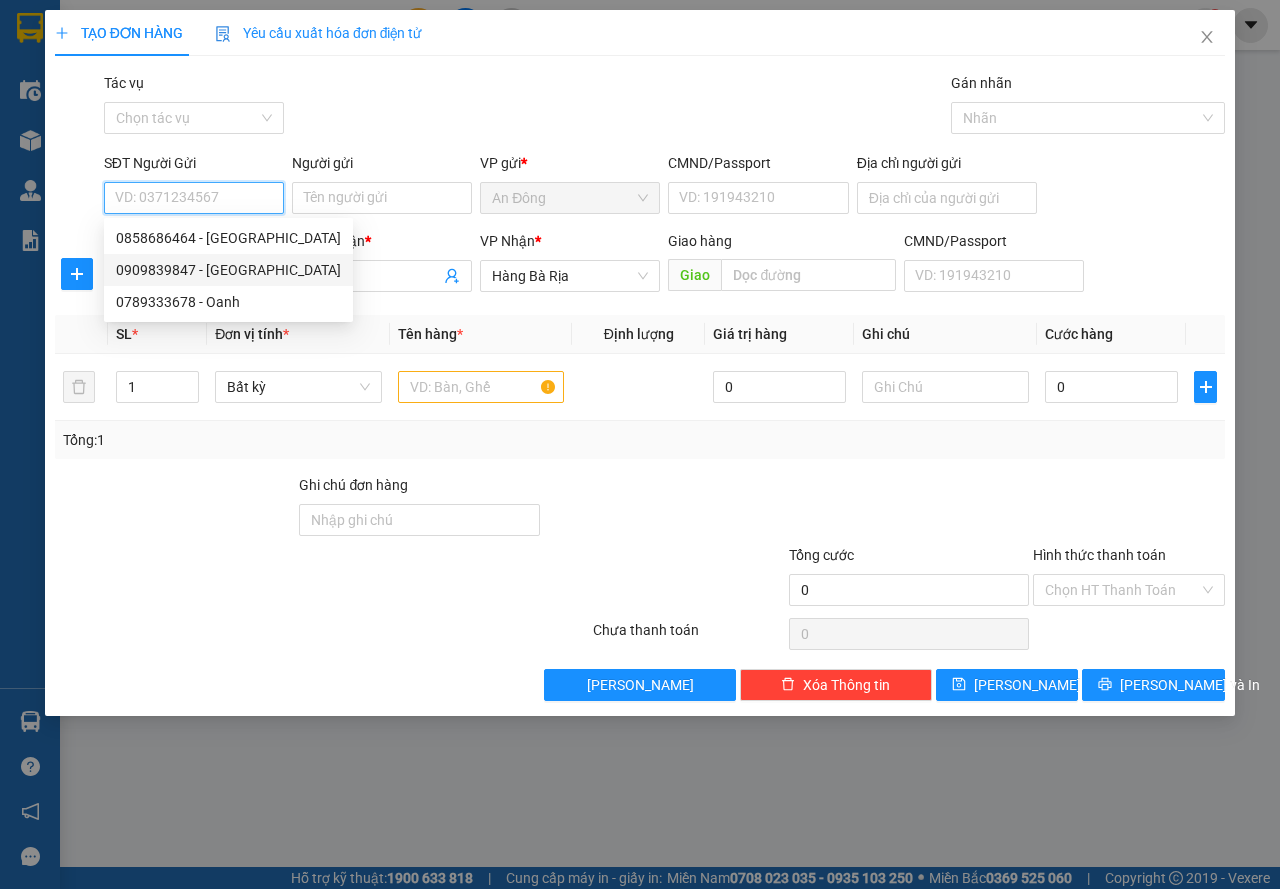 type on "0909839847" 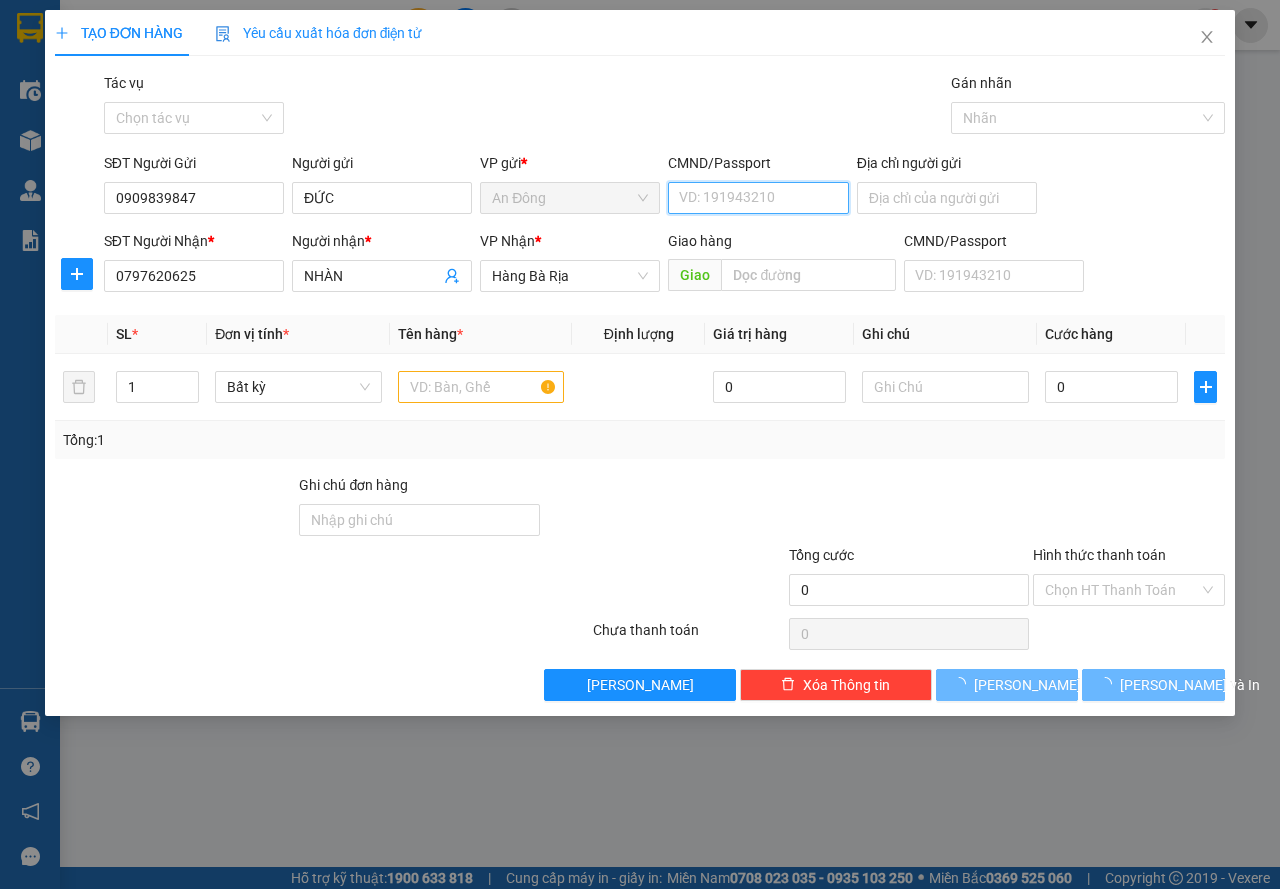click on "CMND/Passport" at bounding box center [758, 198] 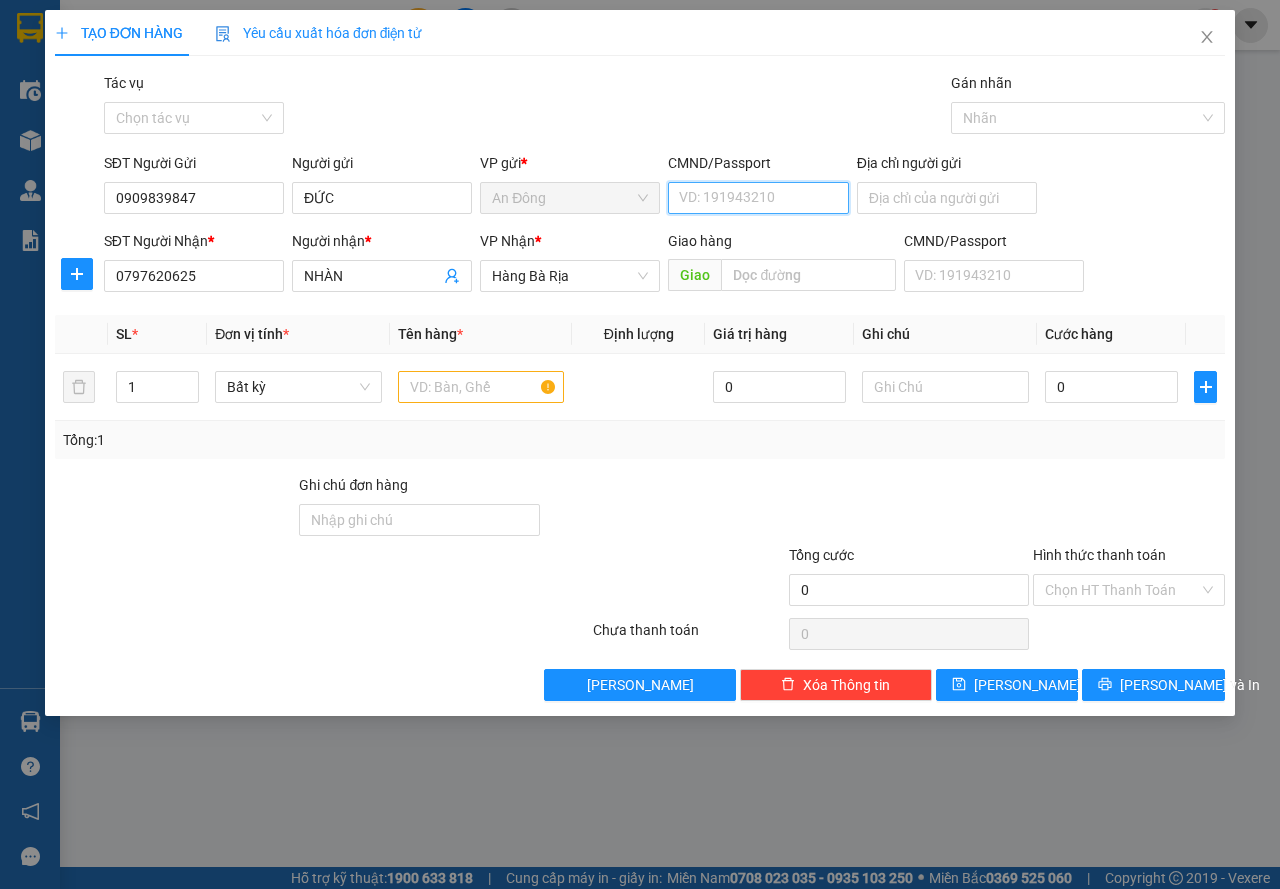 click on "CMND/Passport" at bounding box center [758, 198] 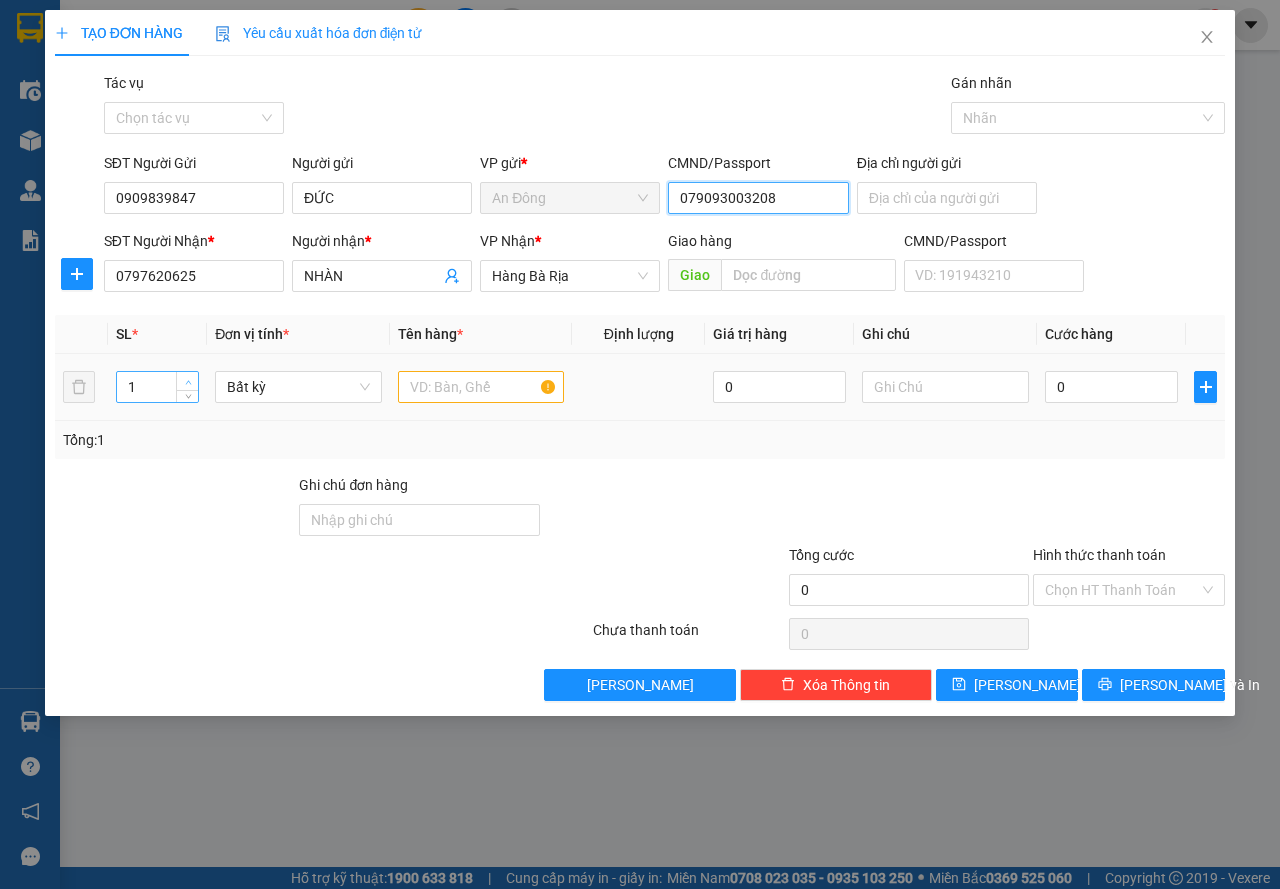type on "079093003208" 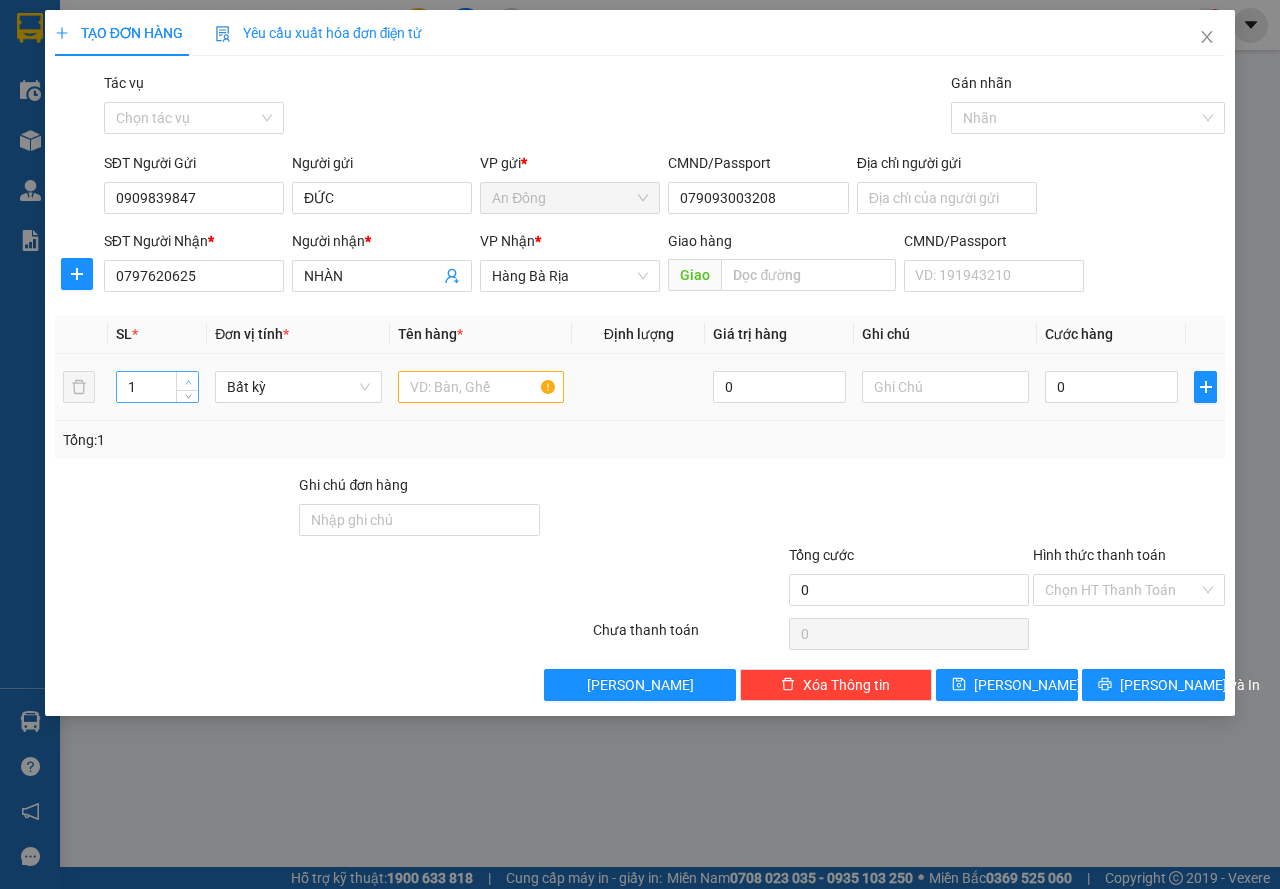 type on "2" 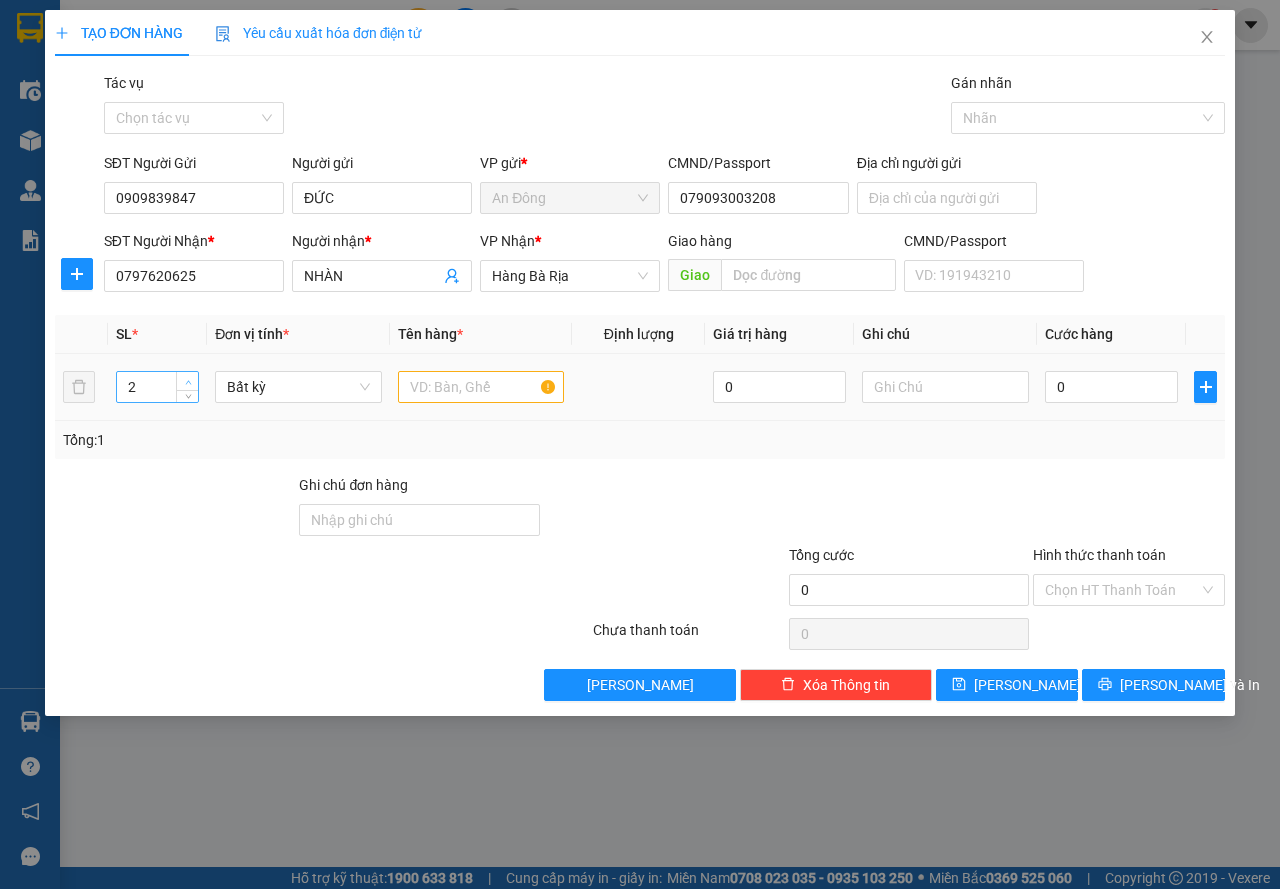 click 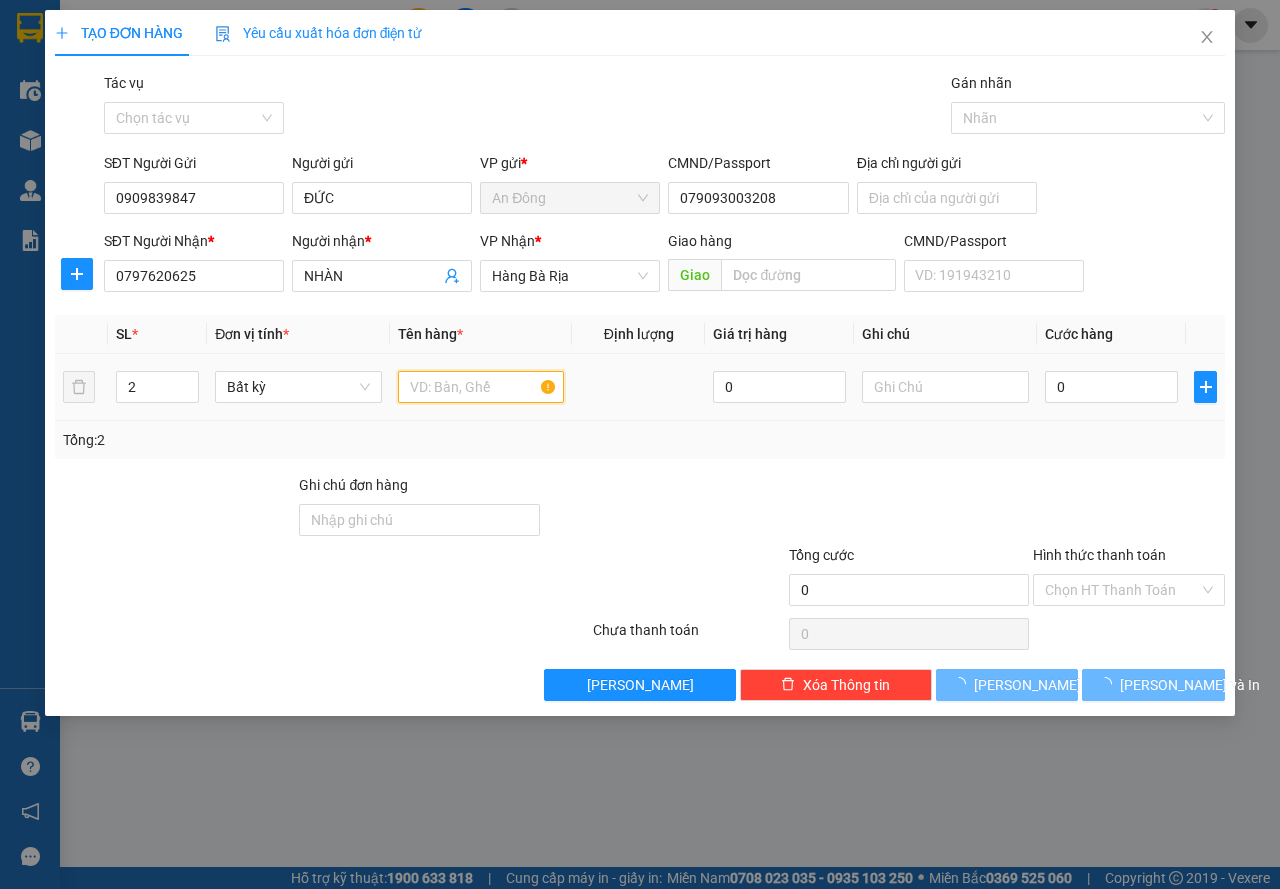 click at bounding box center (481, 387) 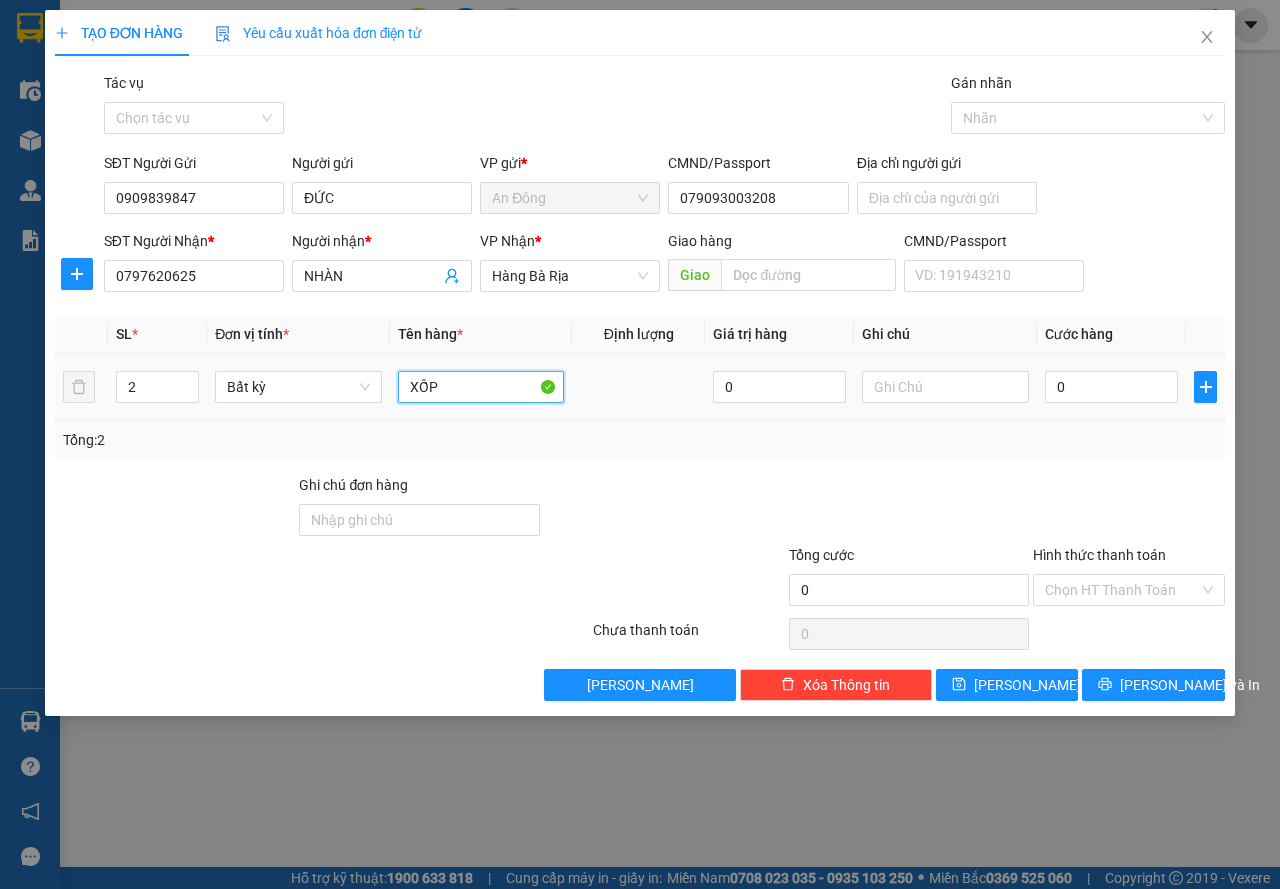 type on "XỐP+" 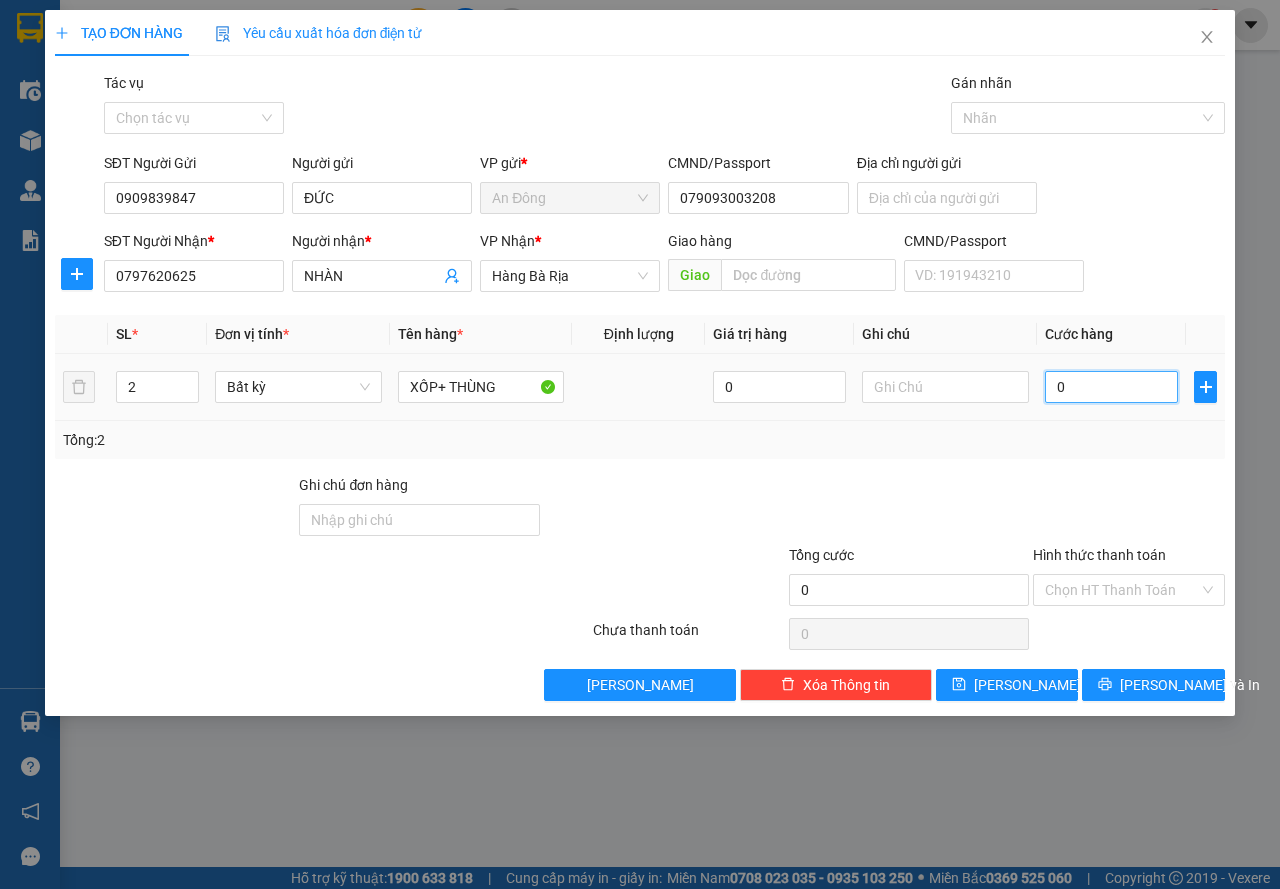 click on "0" at bounding box center (1111, 387) 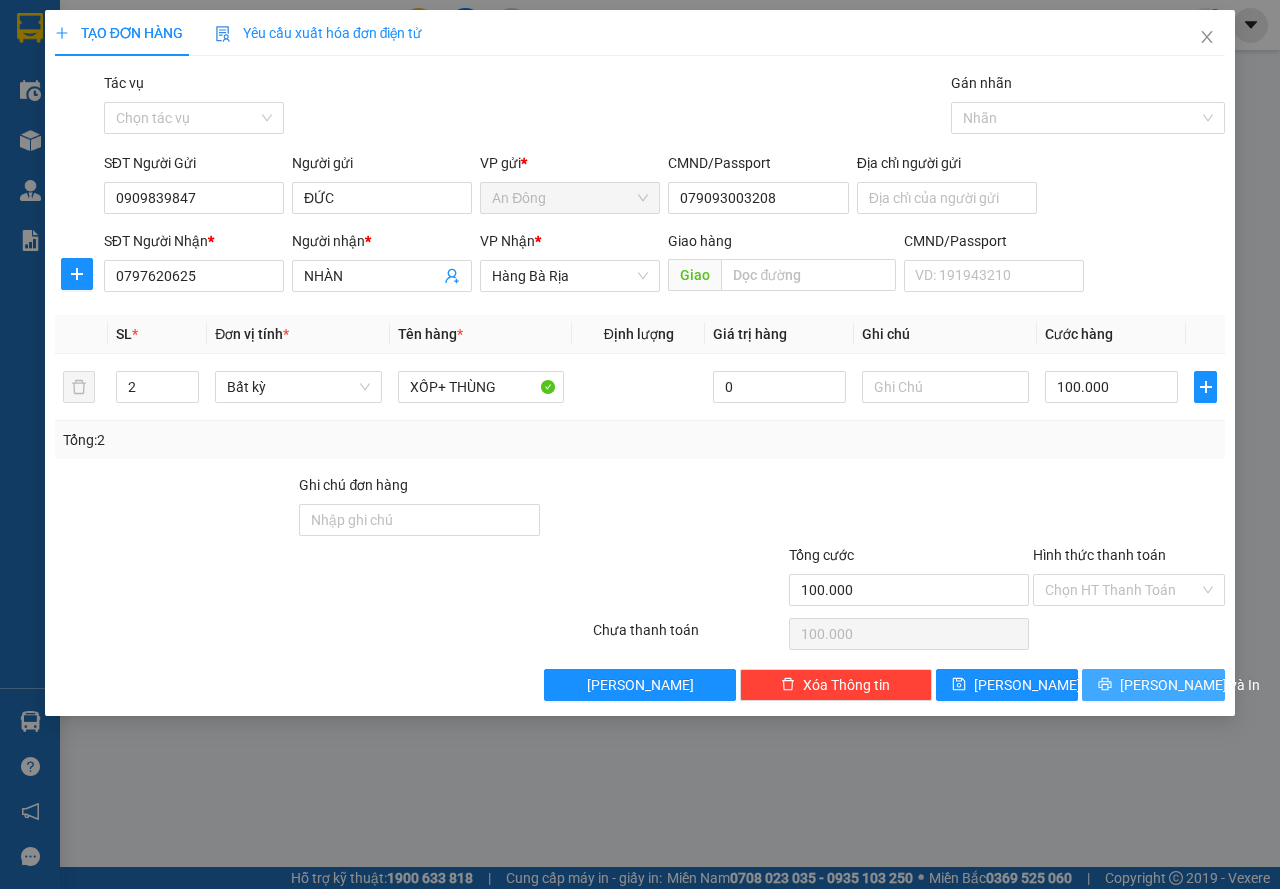 click on "[PERSON_NAME] và In" at bounding box center [1190, 685] 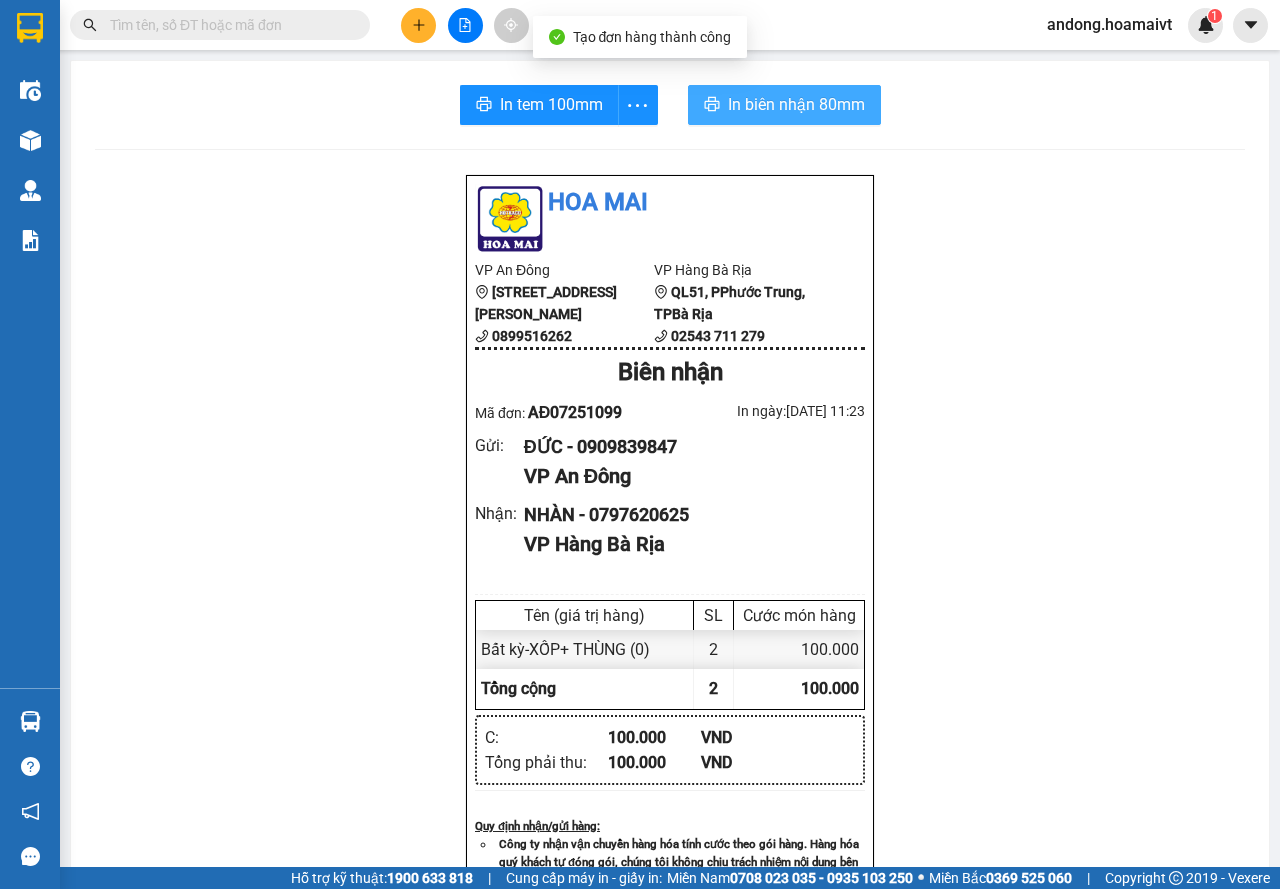click on "In biên nhận 80mm" at bounding box center [796, 104] 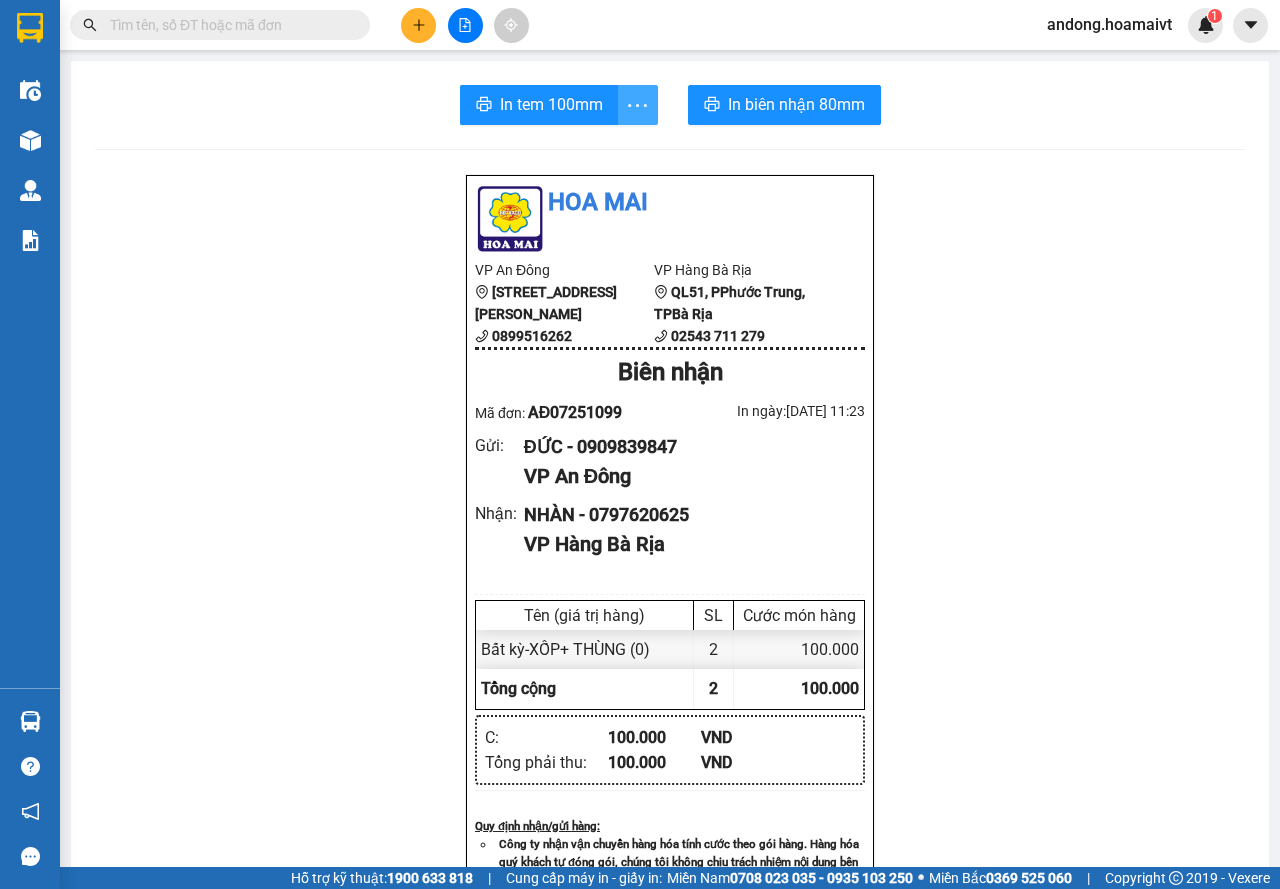 click 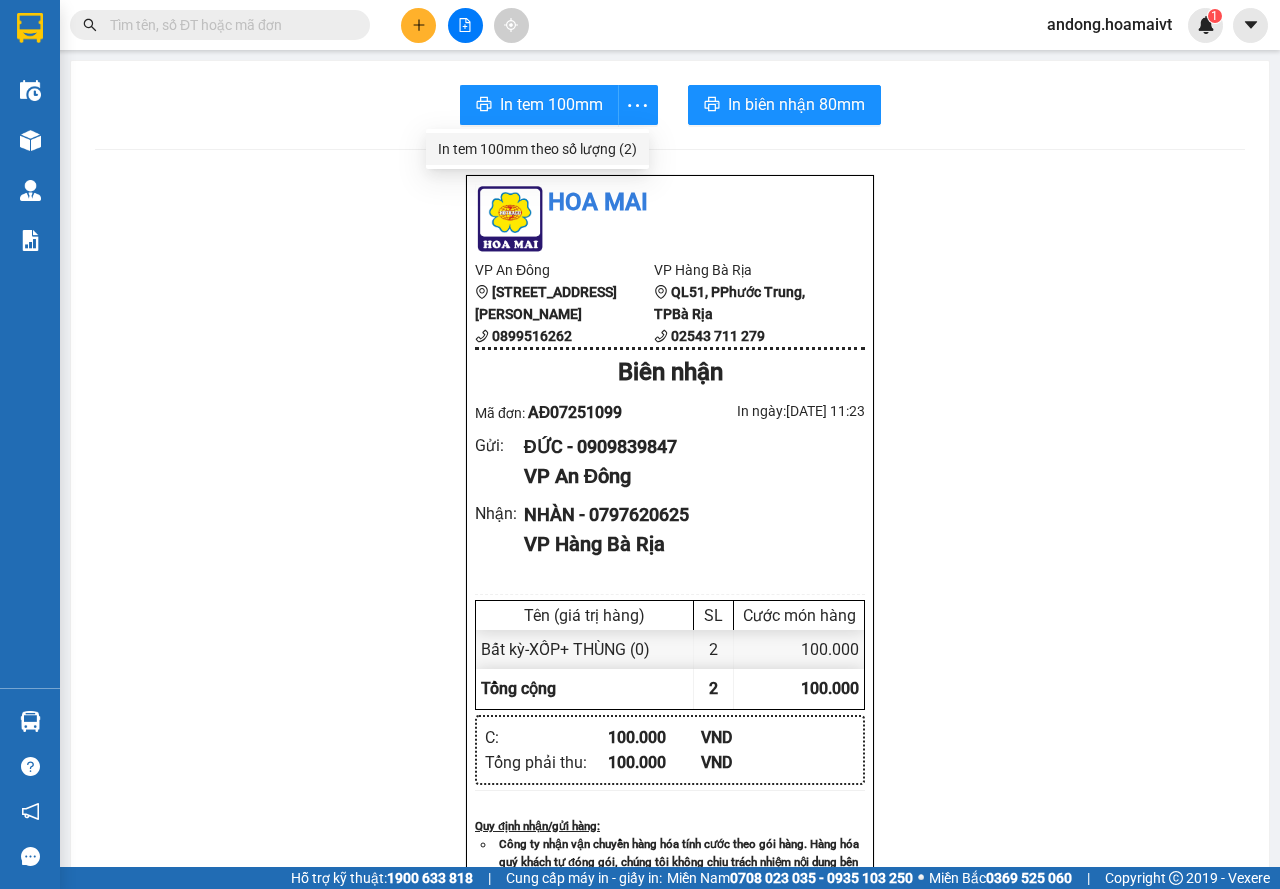 click on "In tem 100mm theo số lượng   (2)" at bounding box center [537, 149] 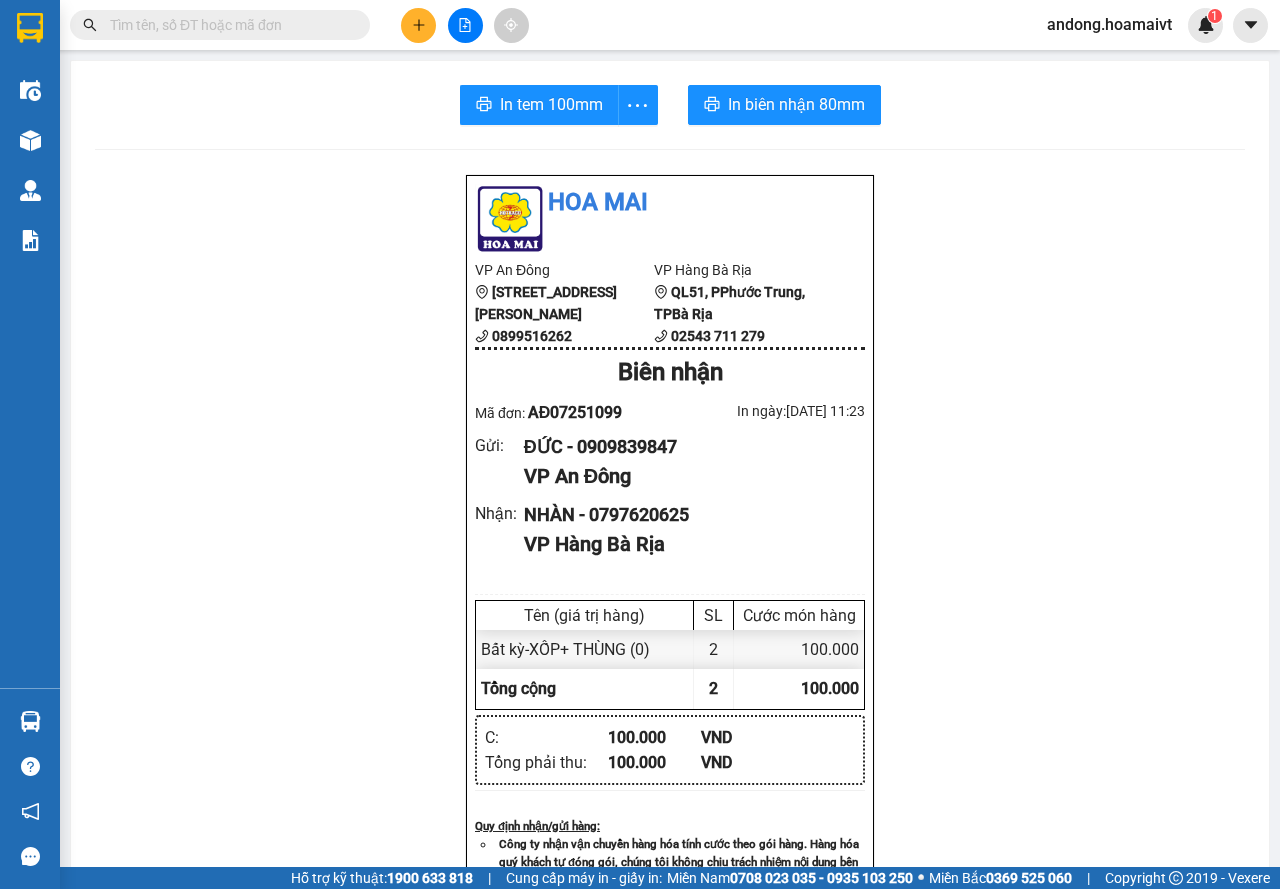 click at bounding box center (465, 25) 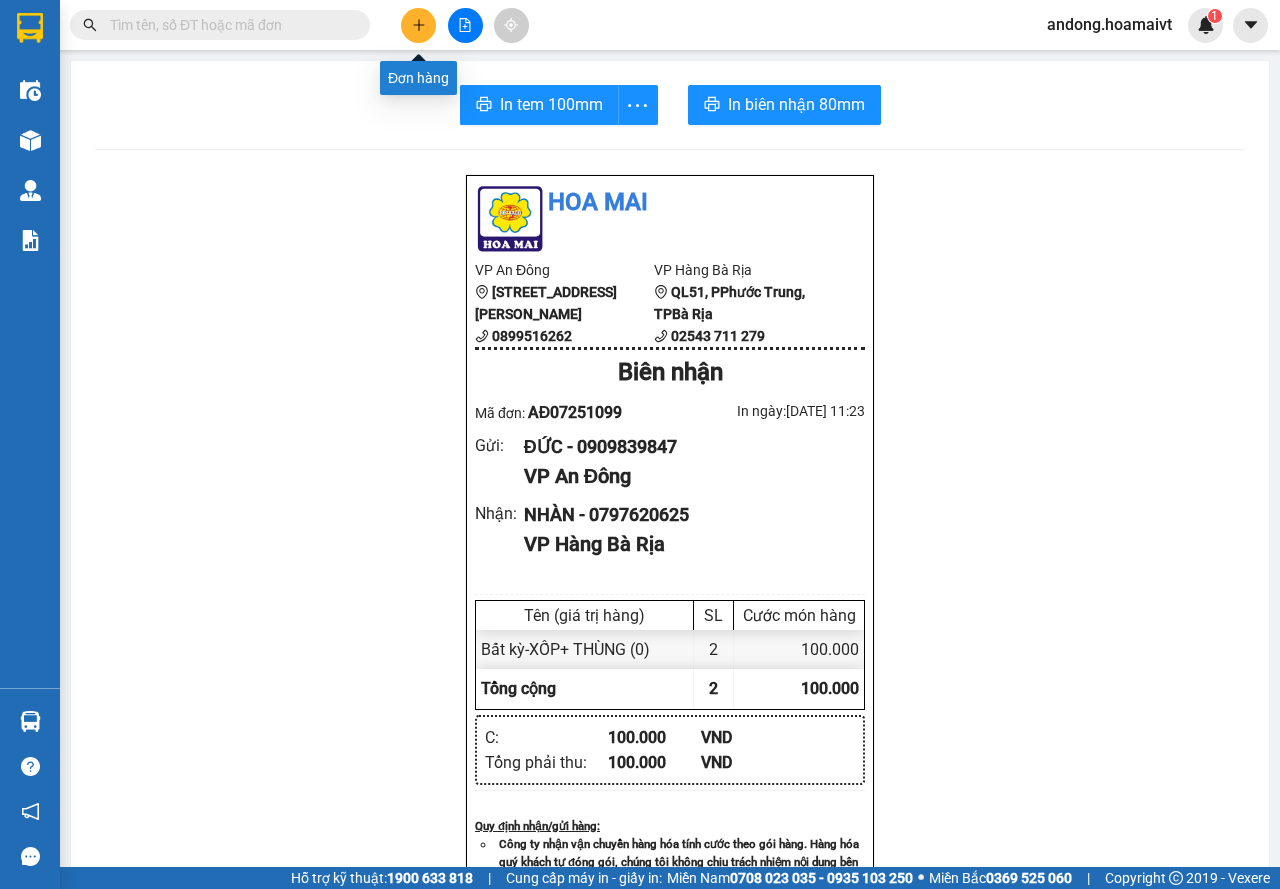 click at bounding box center [418, 25] 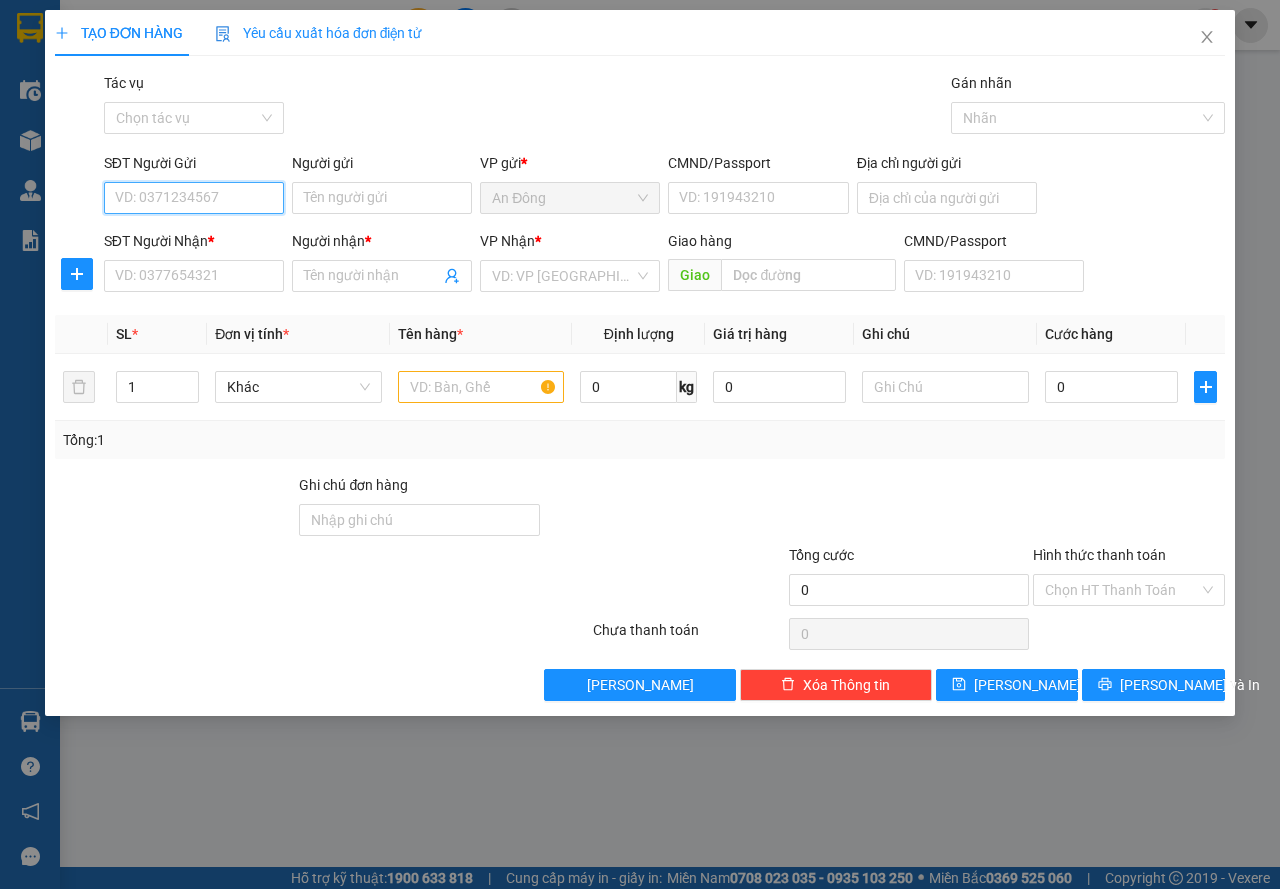 click on "SĐT Người Gửi" at bounding box center (194, 198) 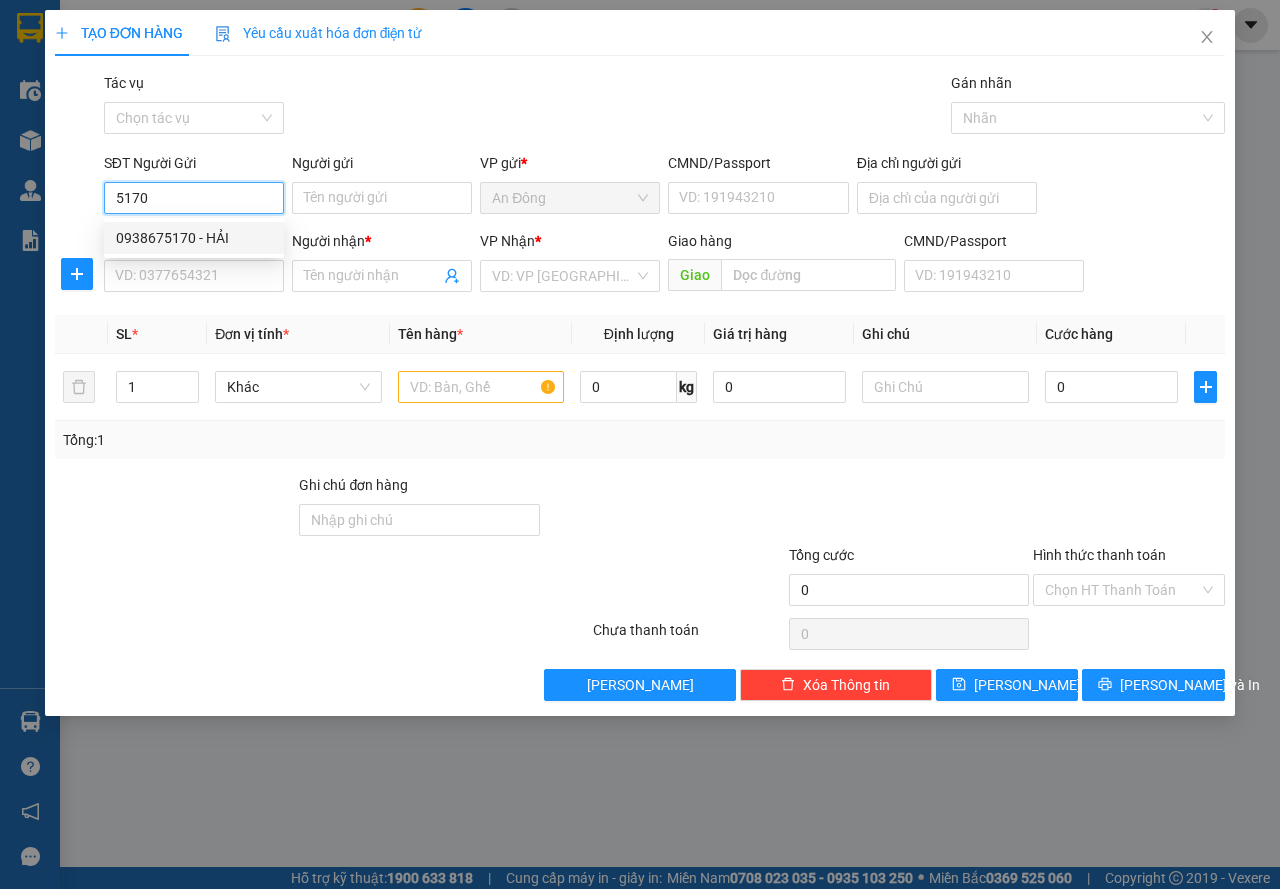 click on "0938675170 - HẢI" at bounding box center [194, 238] 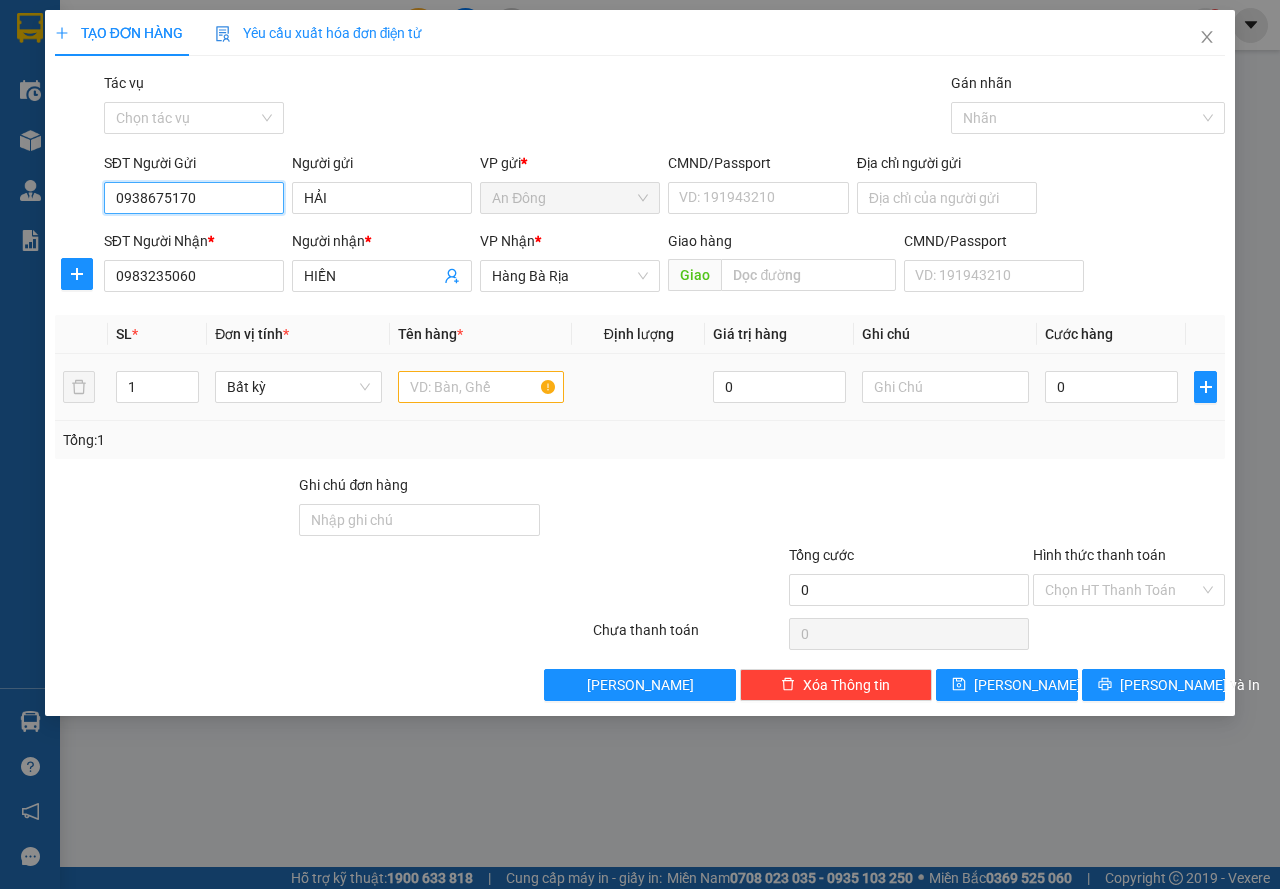 type on "0938675170" 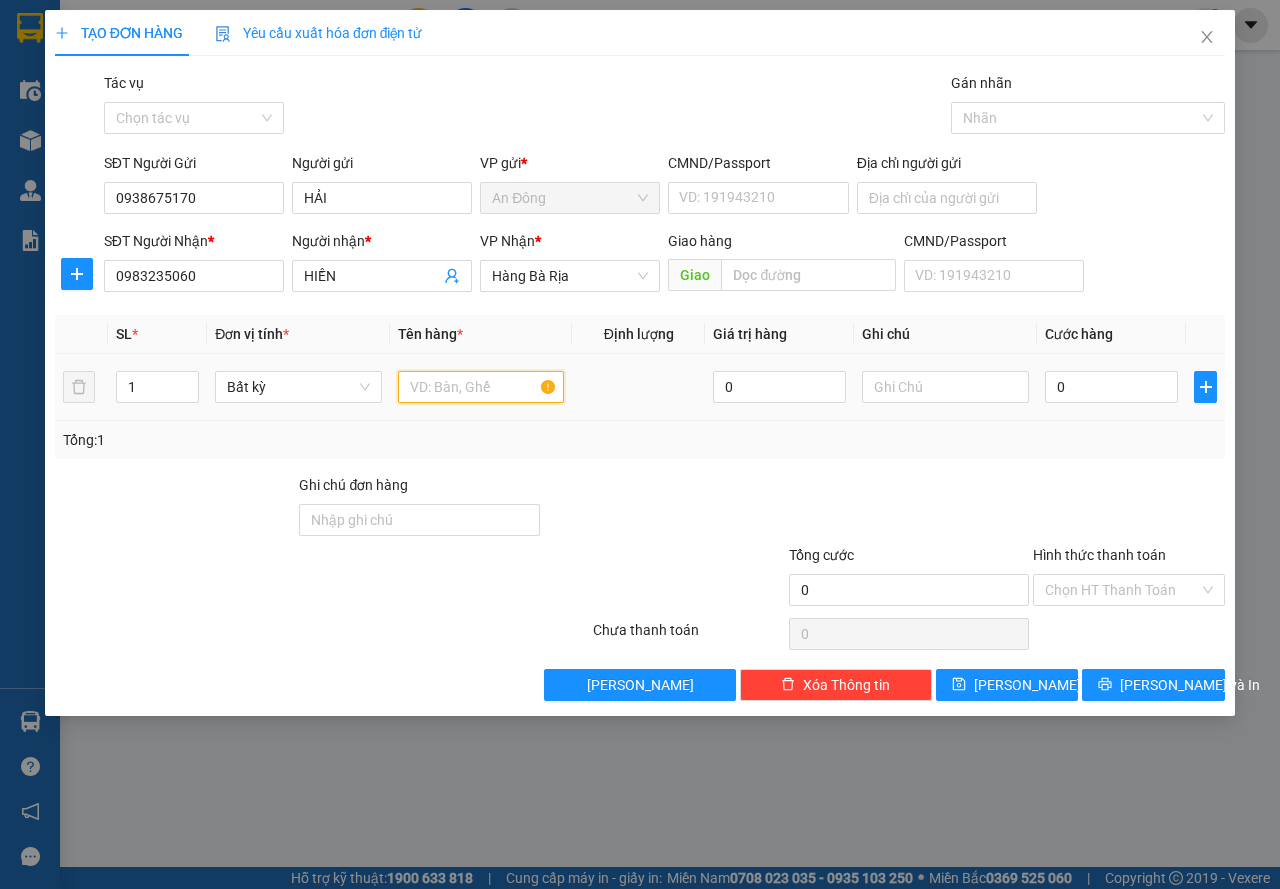 click at bounding box center [481, 387] 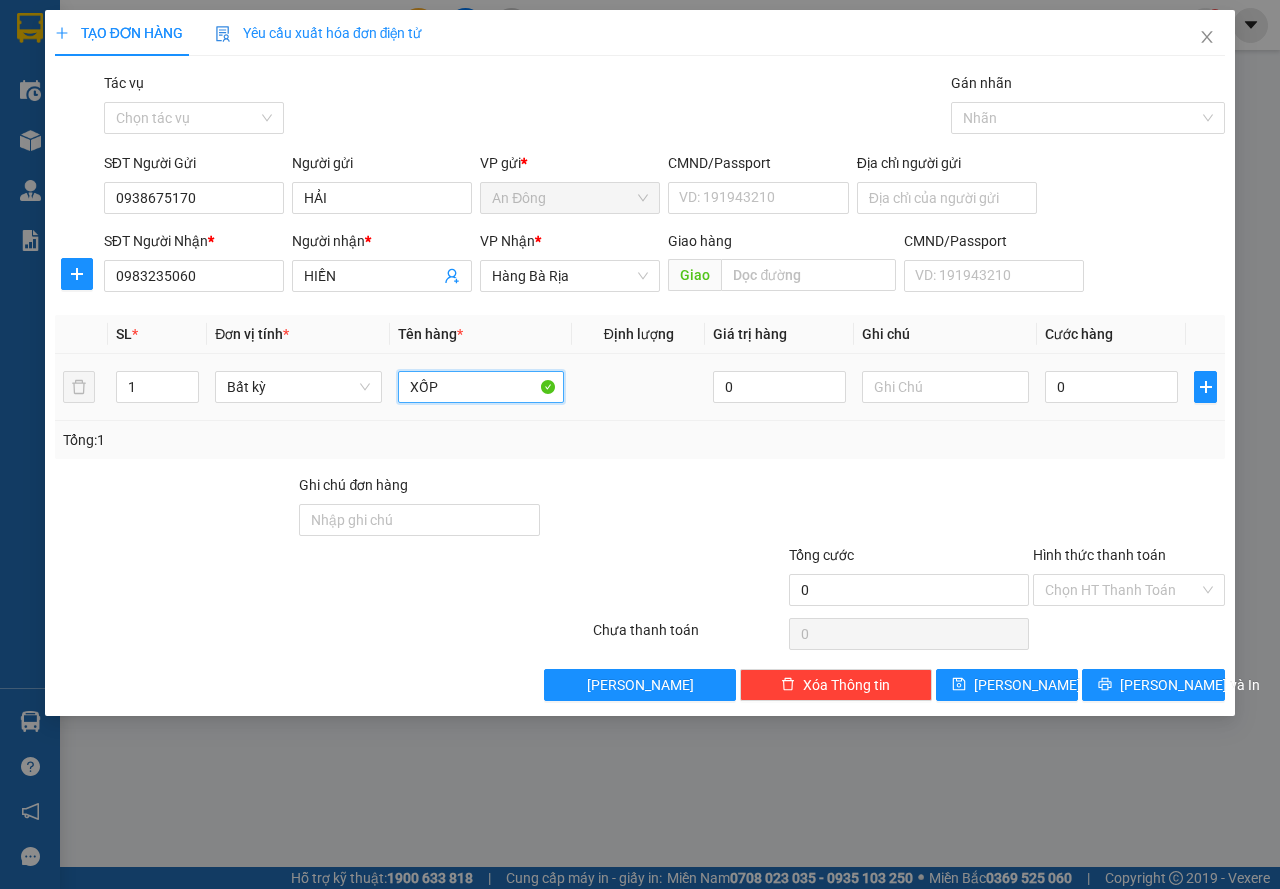 type on "XỐP" 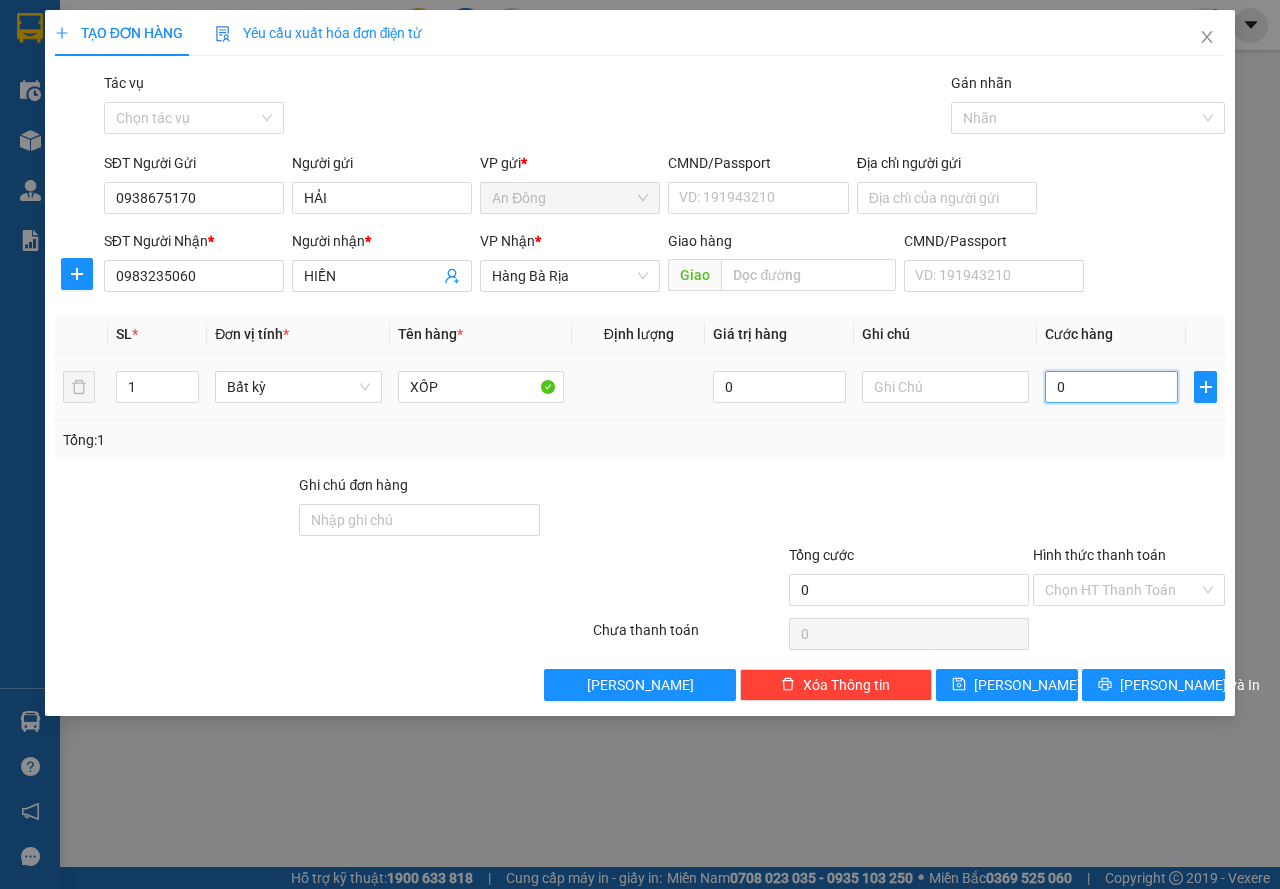 click on "0" at bounding box center [1111, 387] 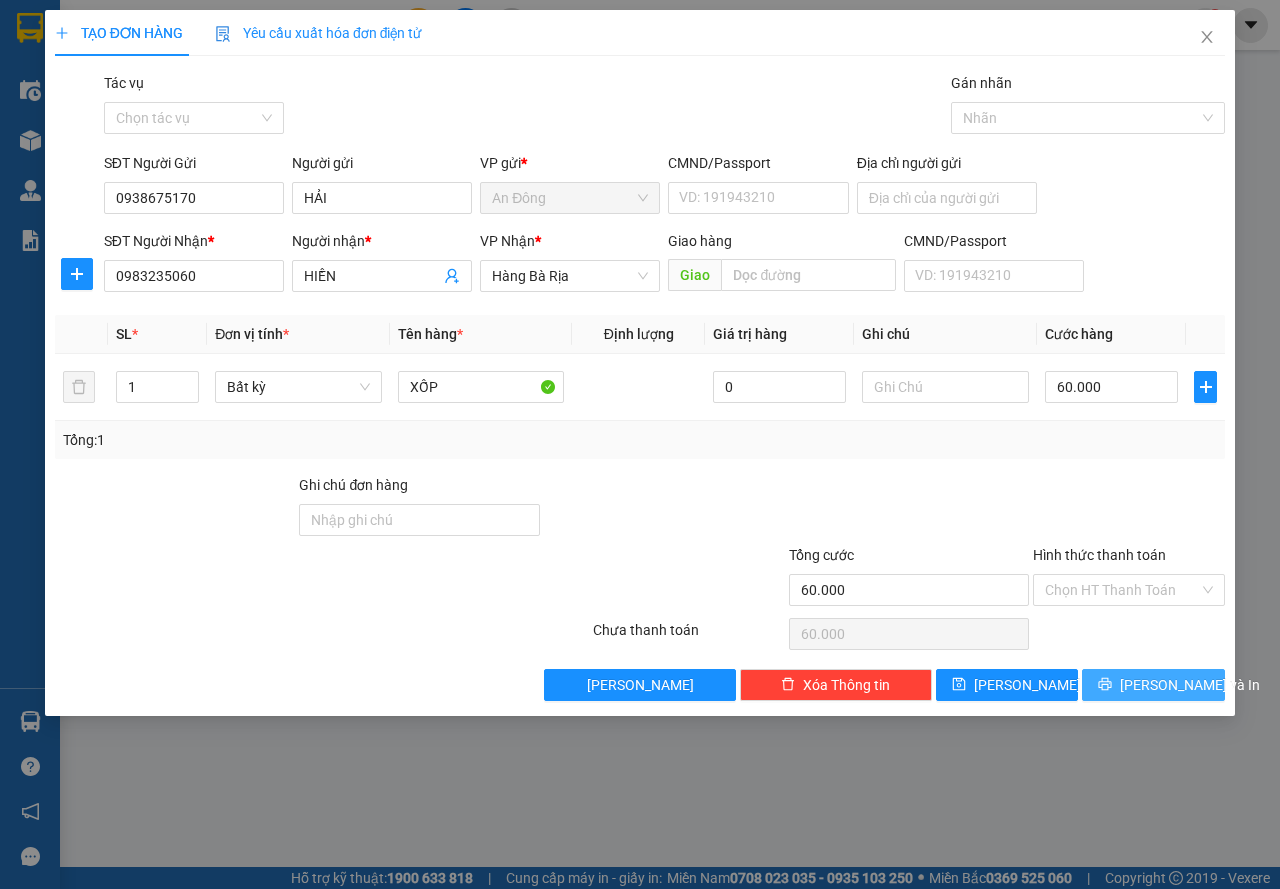 click on "[PERSON_NAME] và In" at bounding box center (1190, 685) 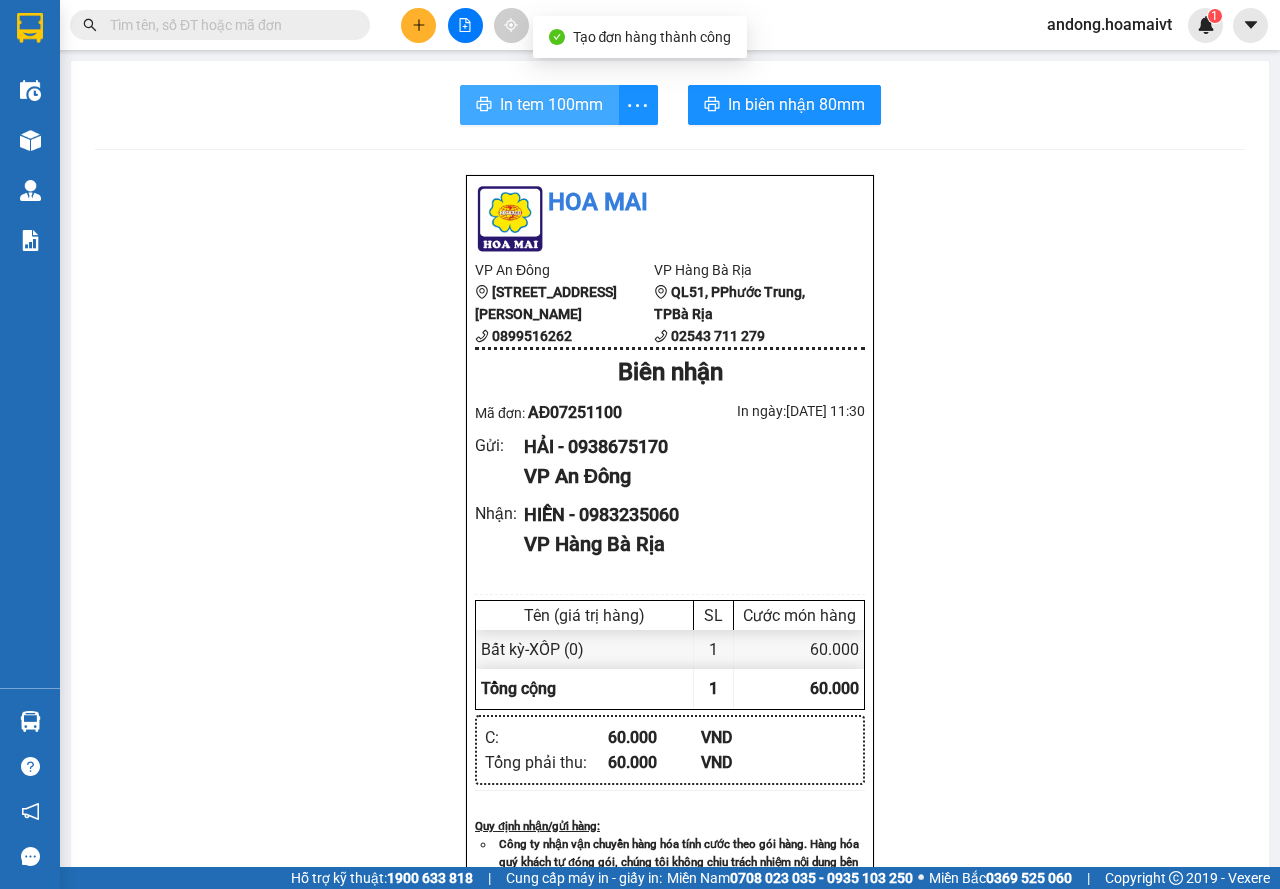 click on "In tem 100mm" at bounding box center [551, 104] 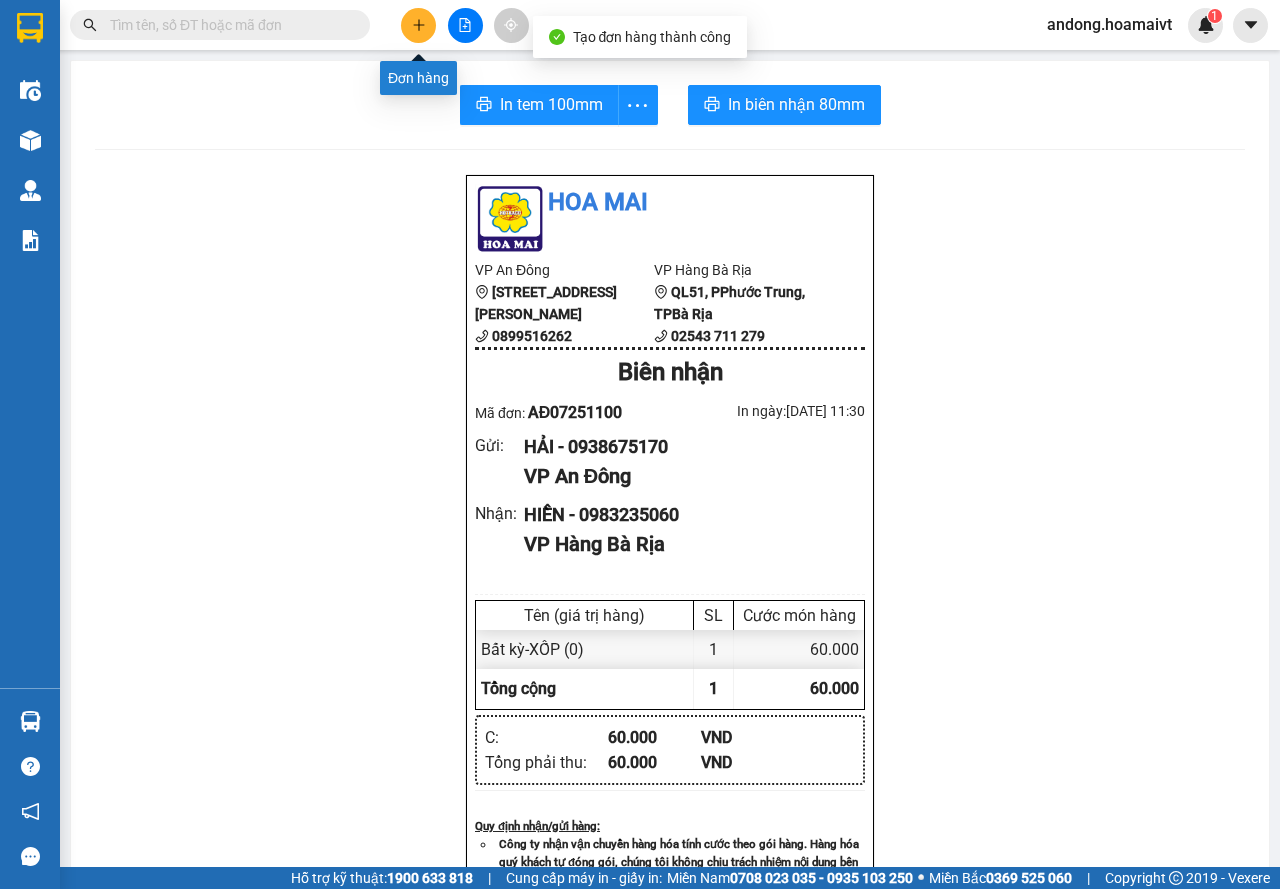 click at bounding box center (418, 25) 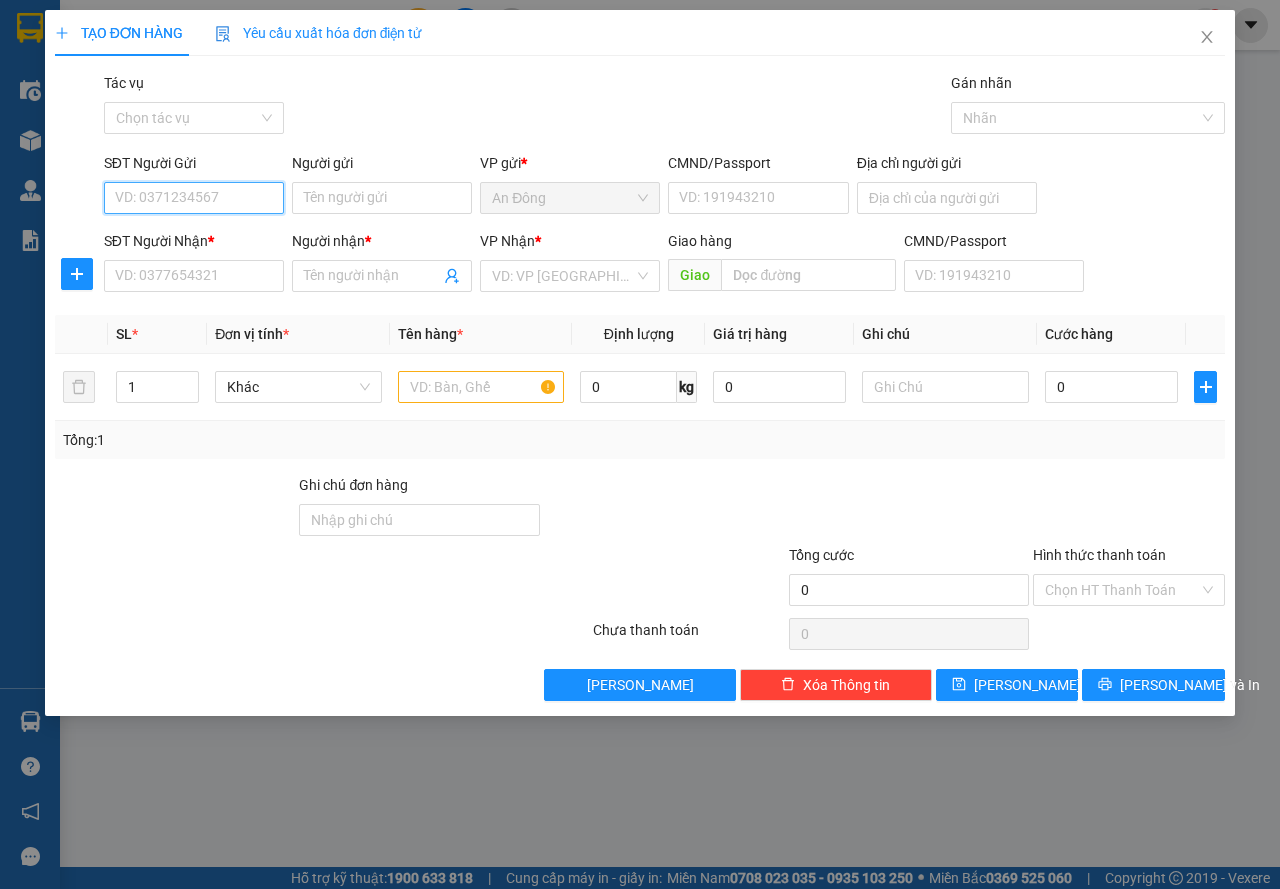 click on "SĐT Người Gửi" at bounding box center (194, 198) 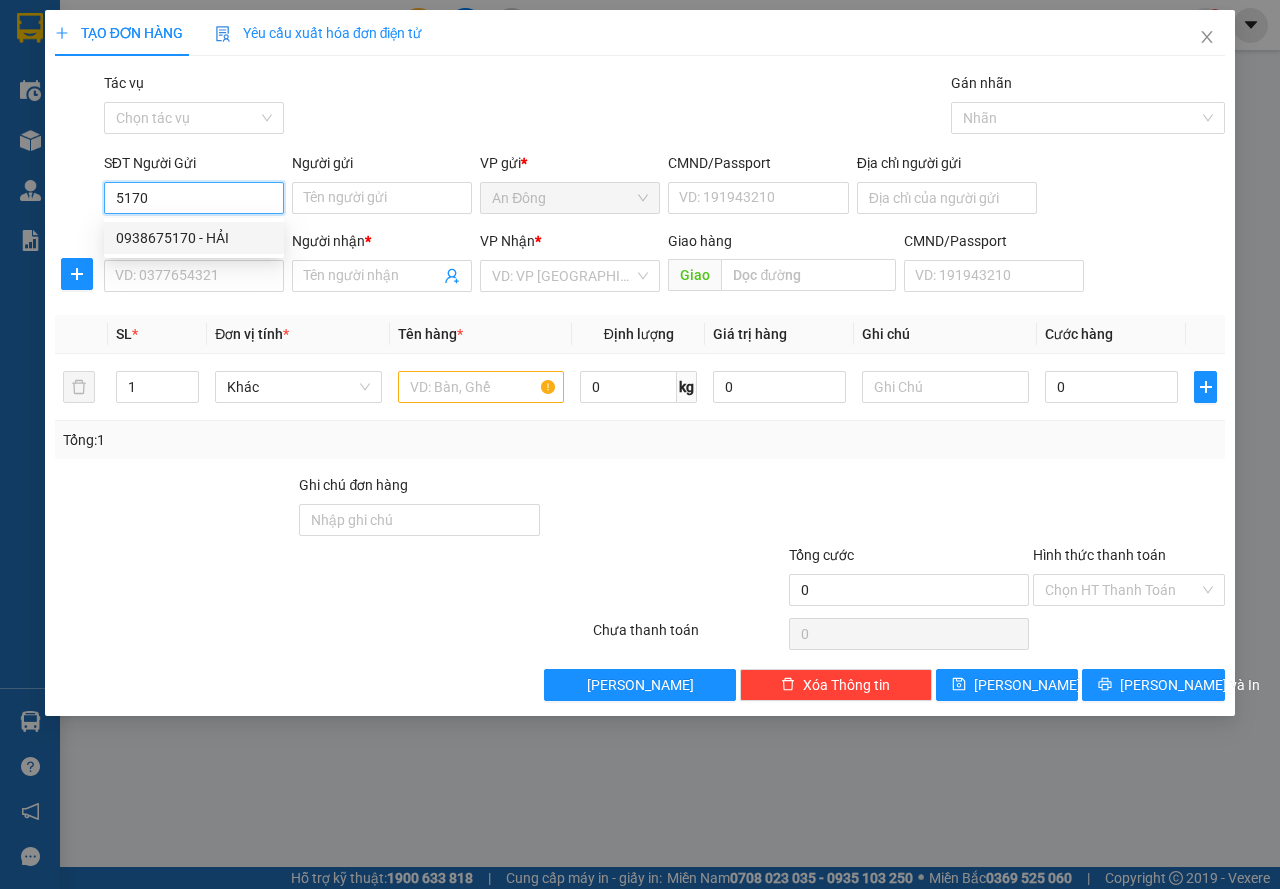 click on "0938675170 - HẢI" at bounding box center (194, 238) 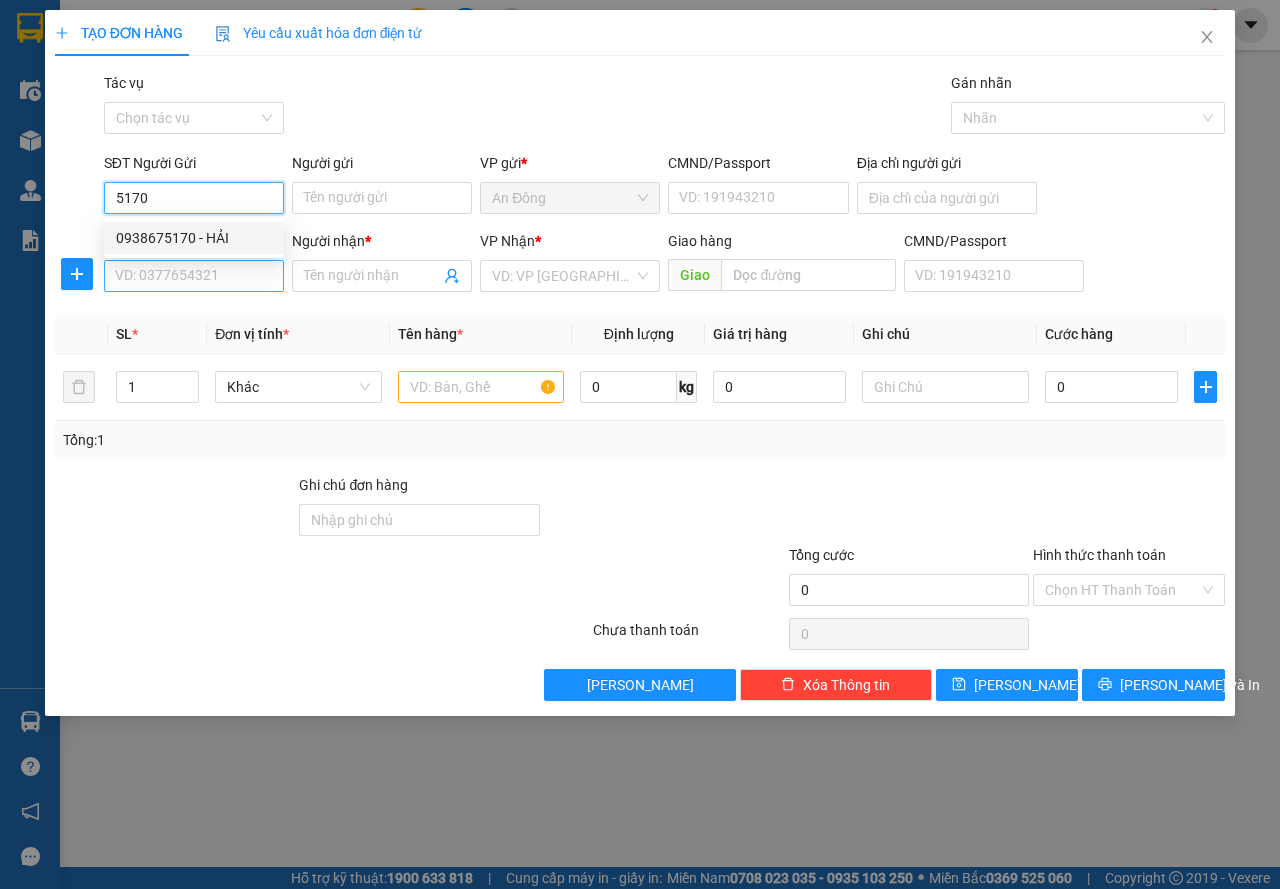 type on "0938675170" 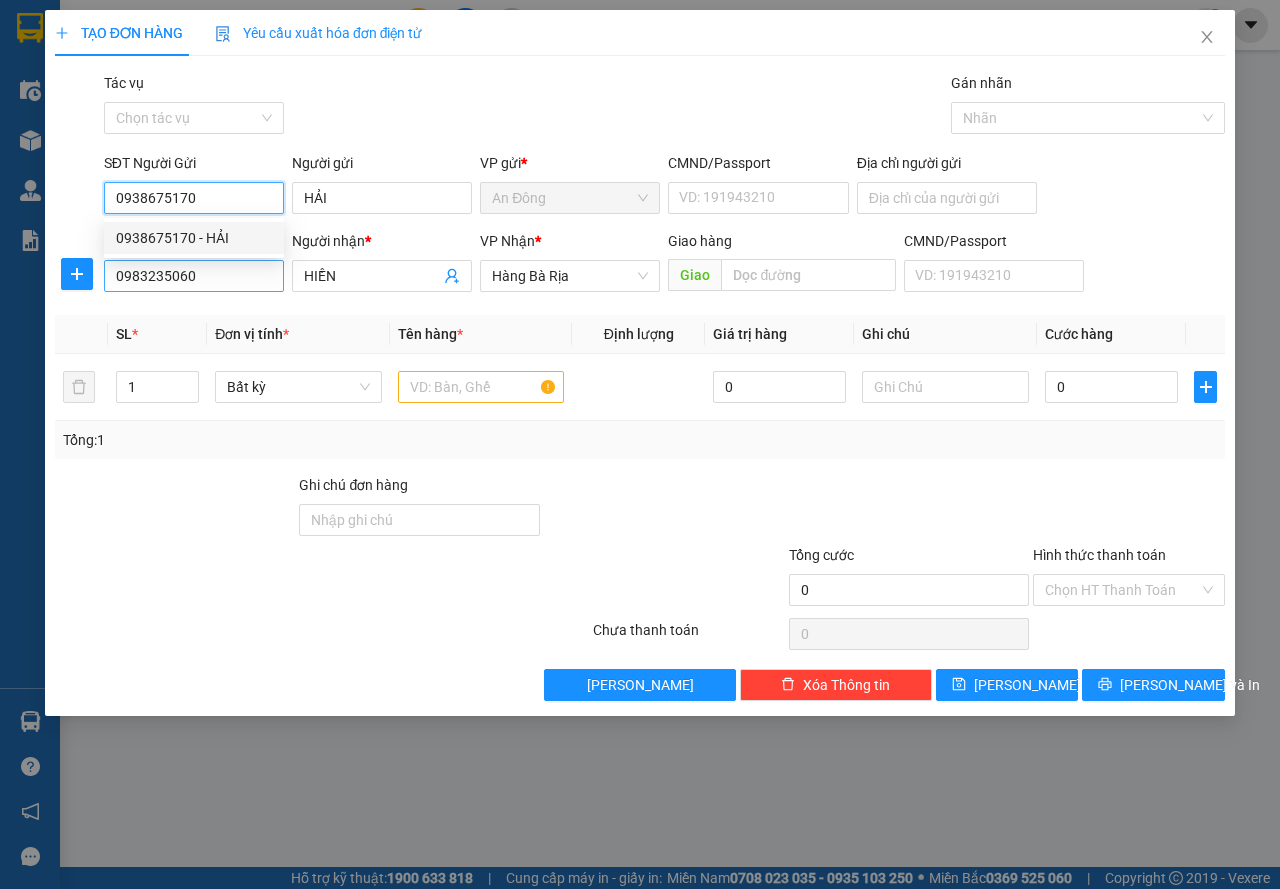 type on "0938675170" 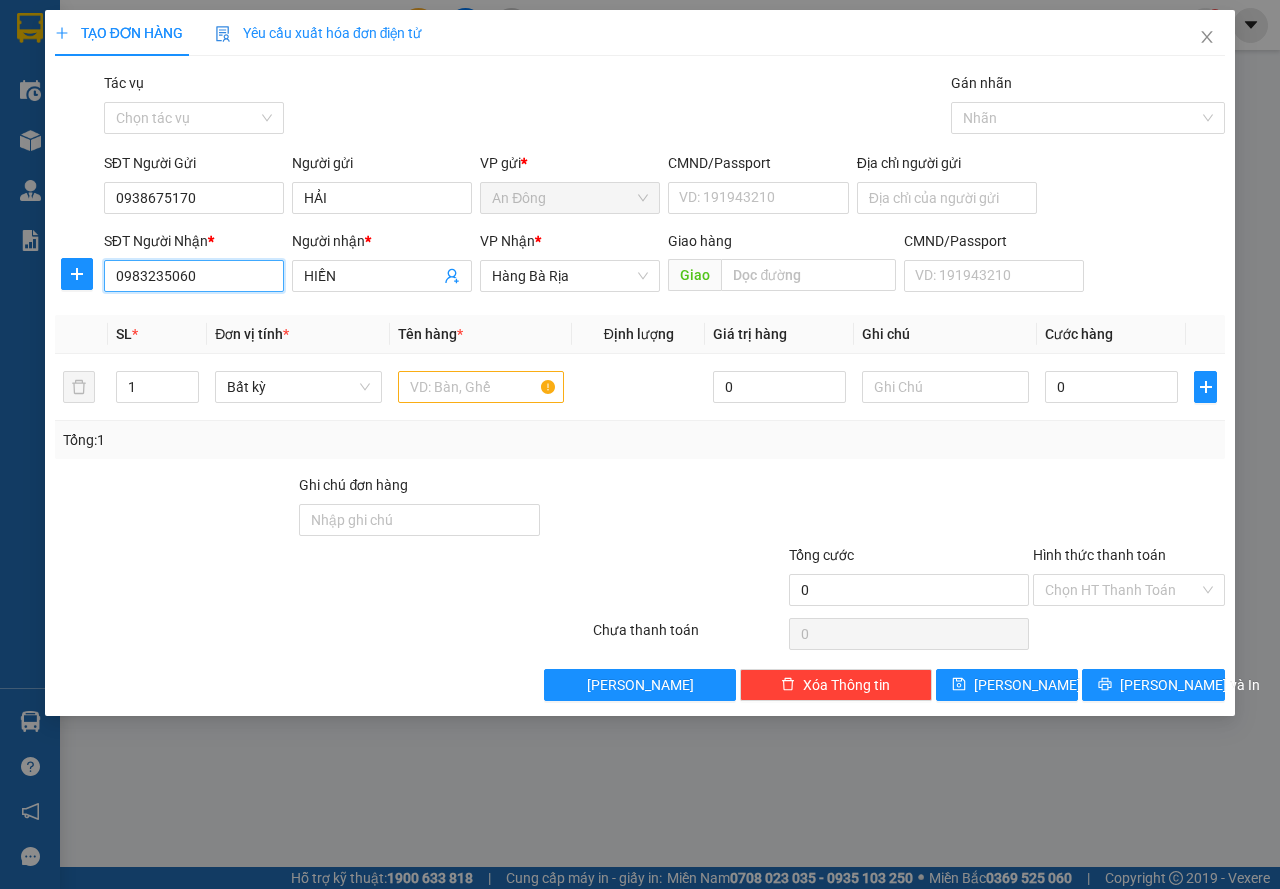 click on "0983235060" at bounding box center (194, 276) 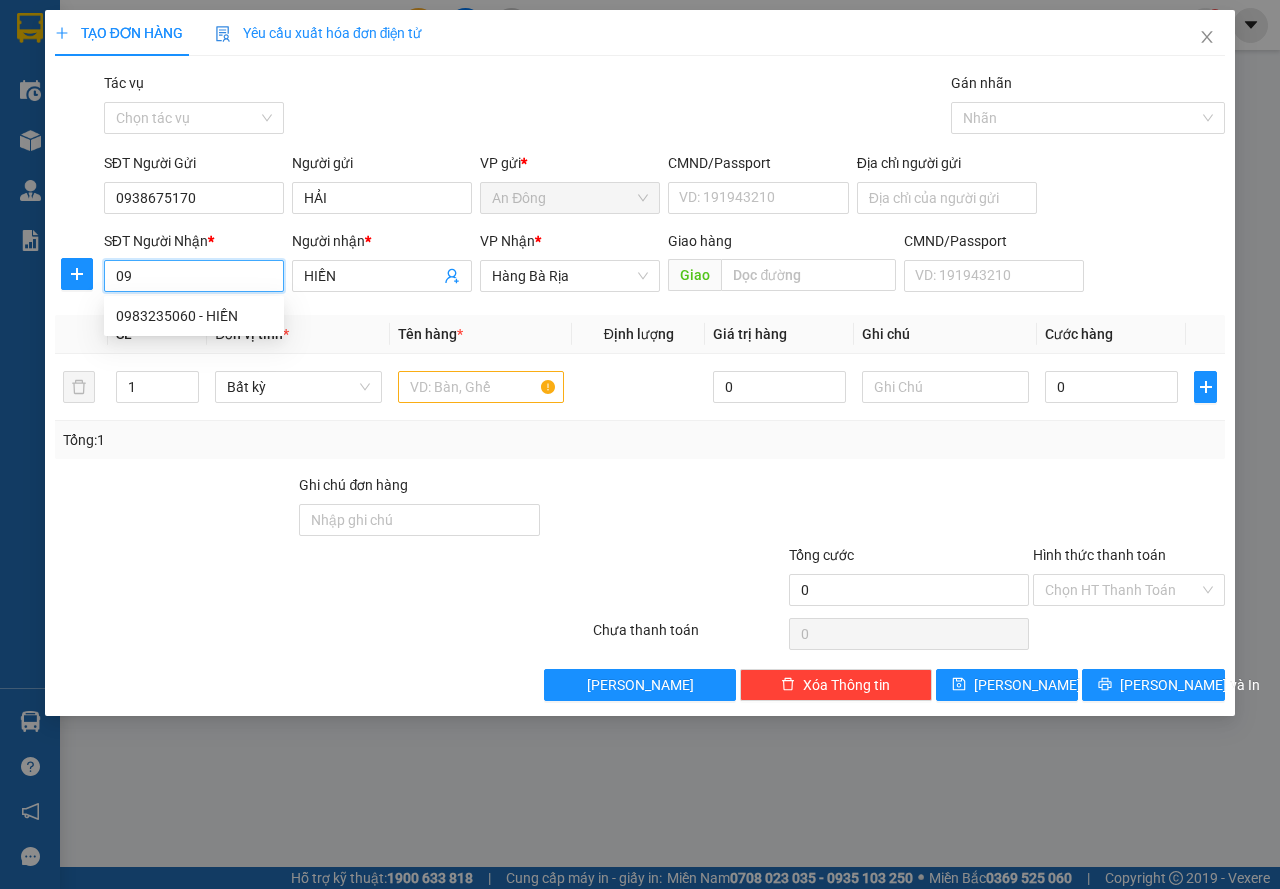 type on "0" 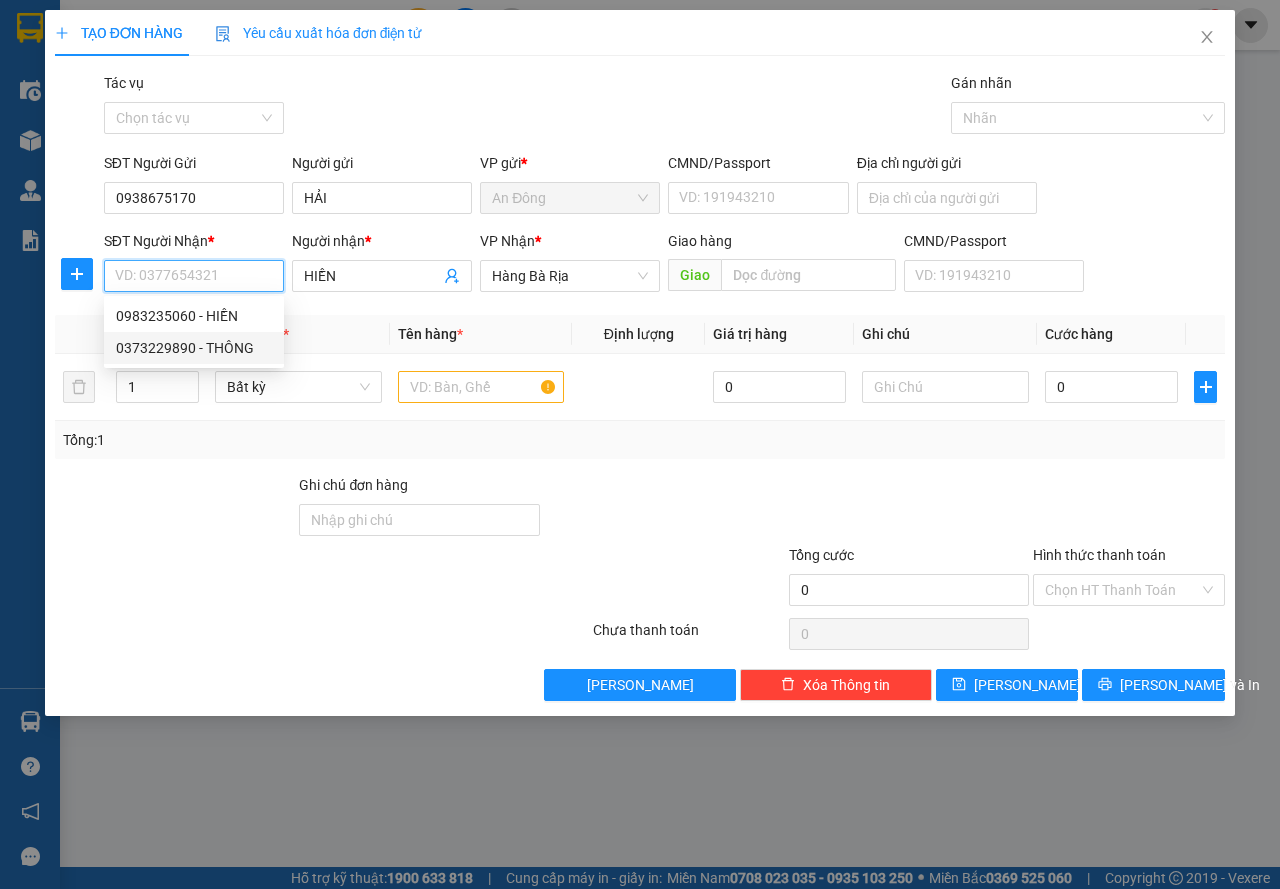 click on "0373229890 - THÔNG" at bounding box center (194, 348) 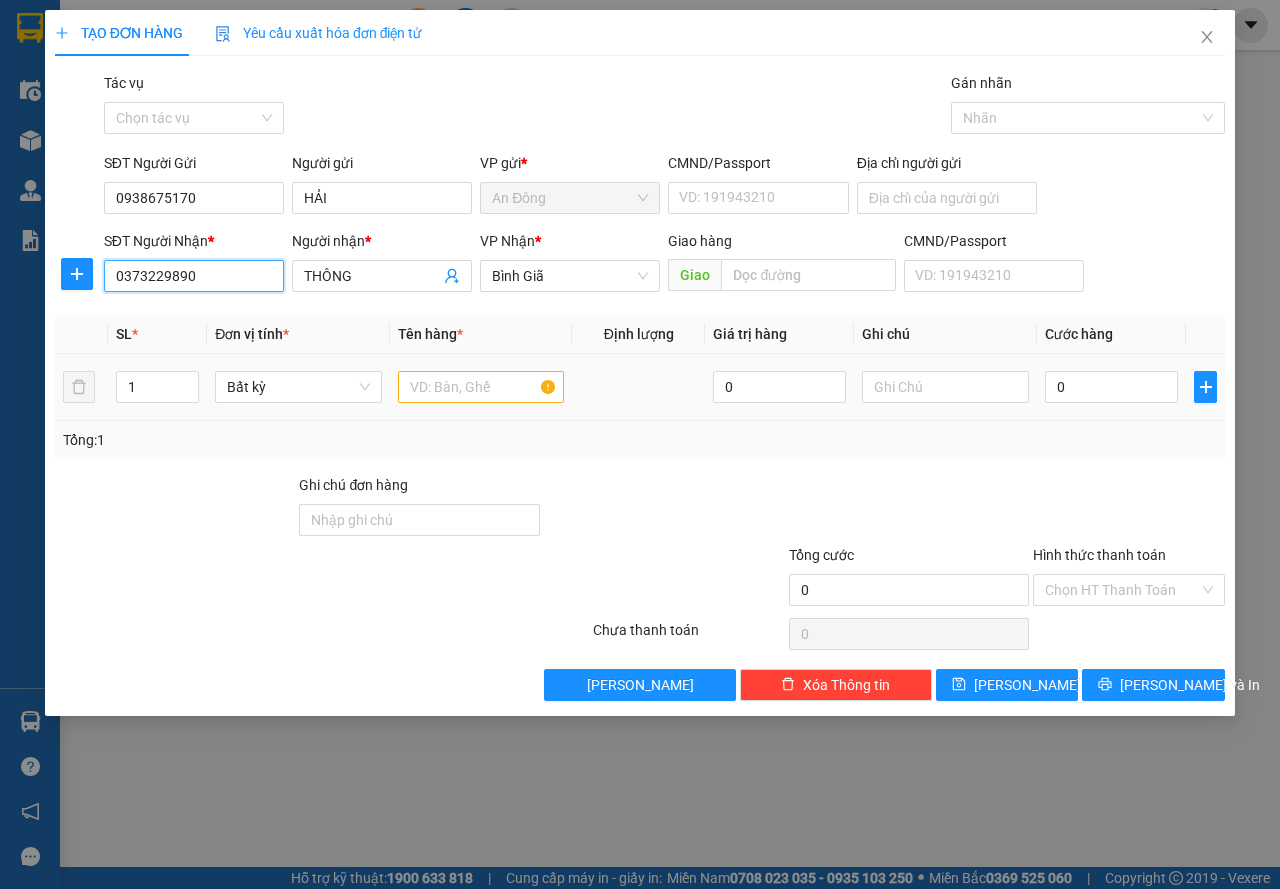 type on "0373229890" 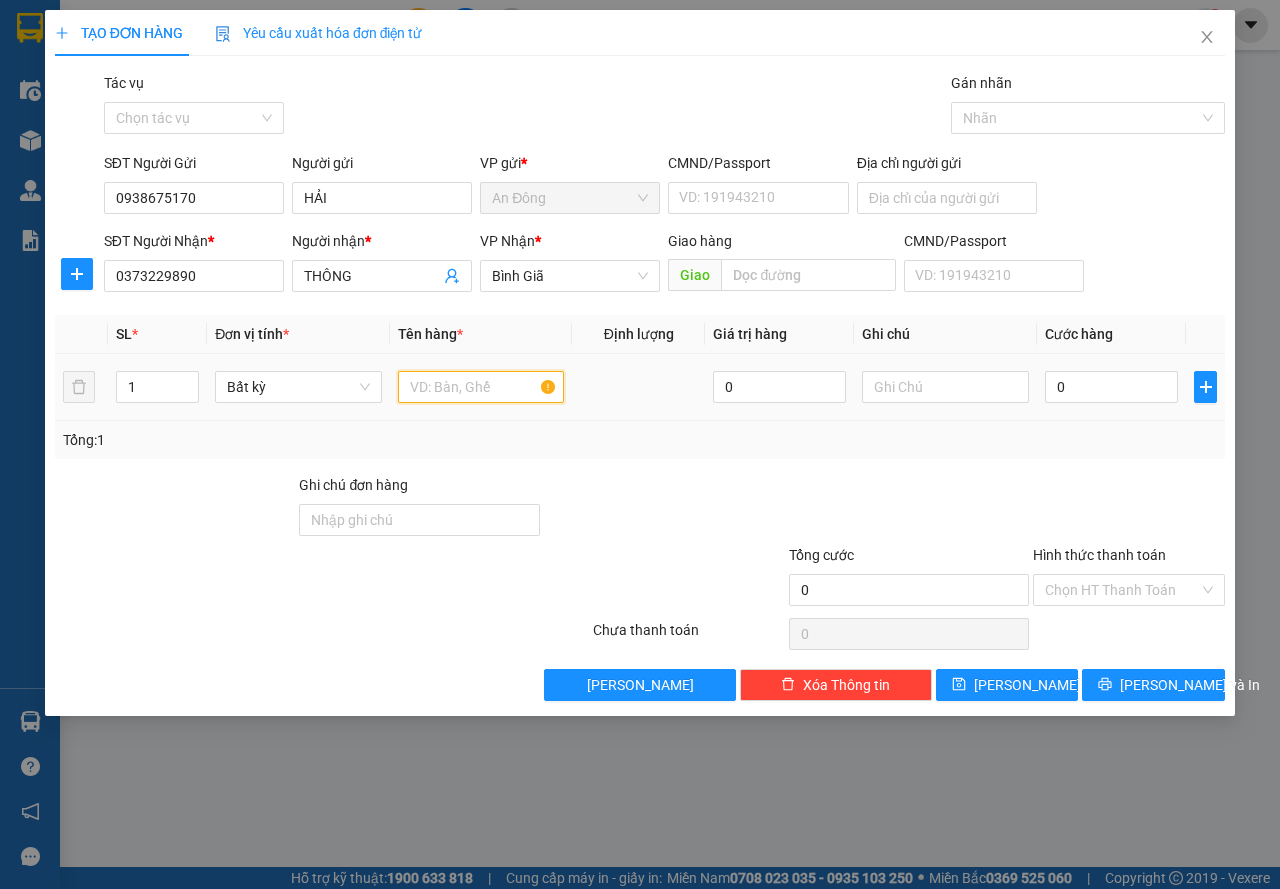 click at bounding box center [481, 387] 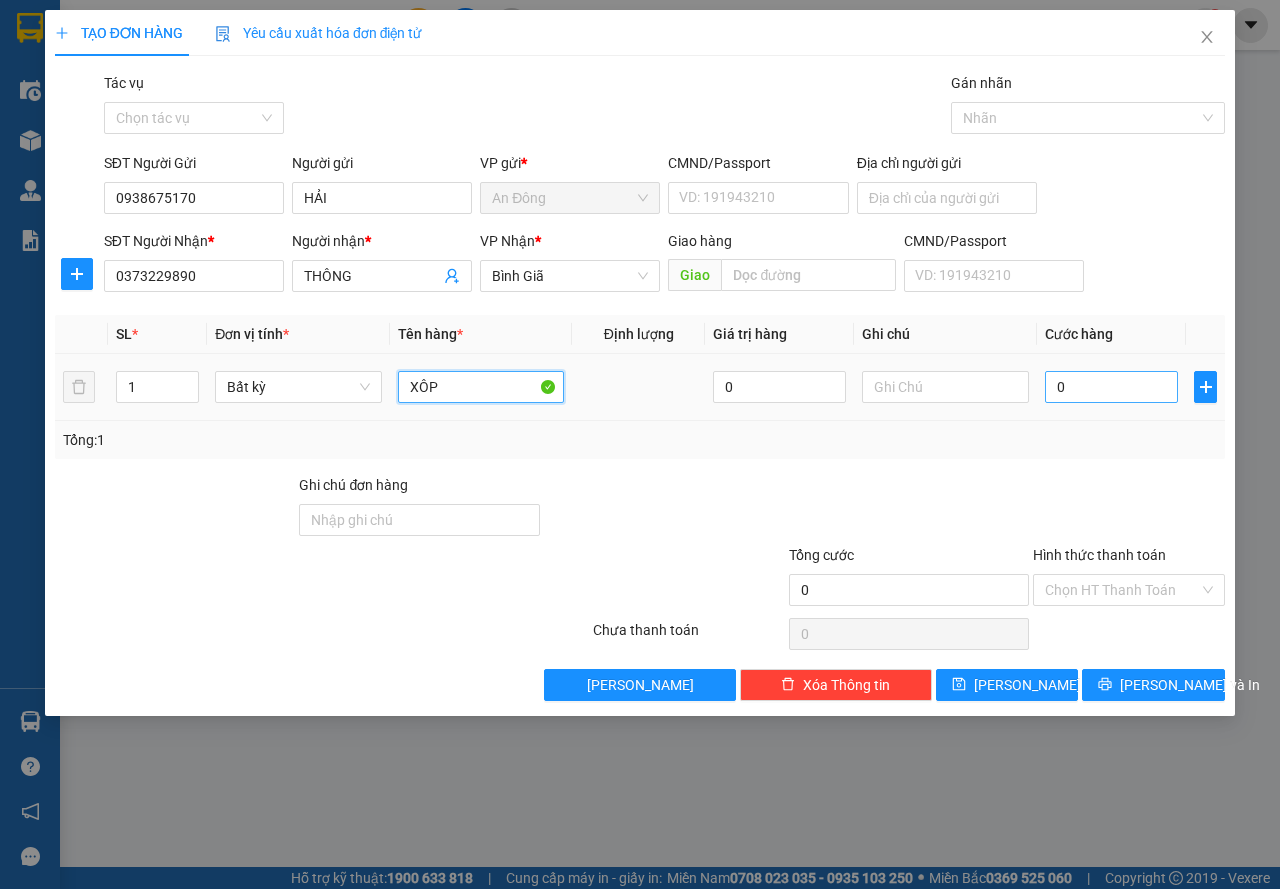 type on "XÔP" 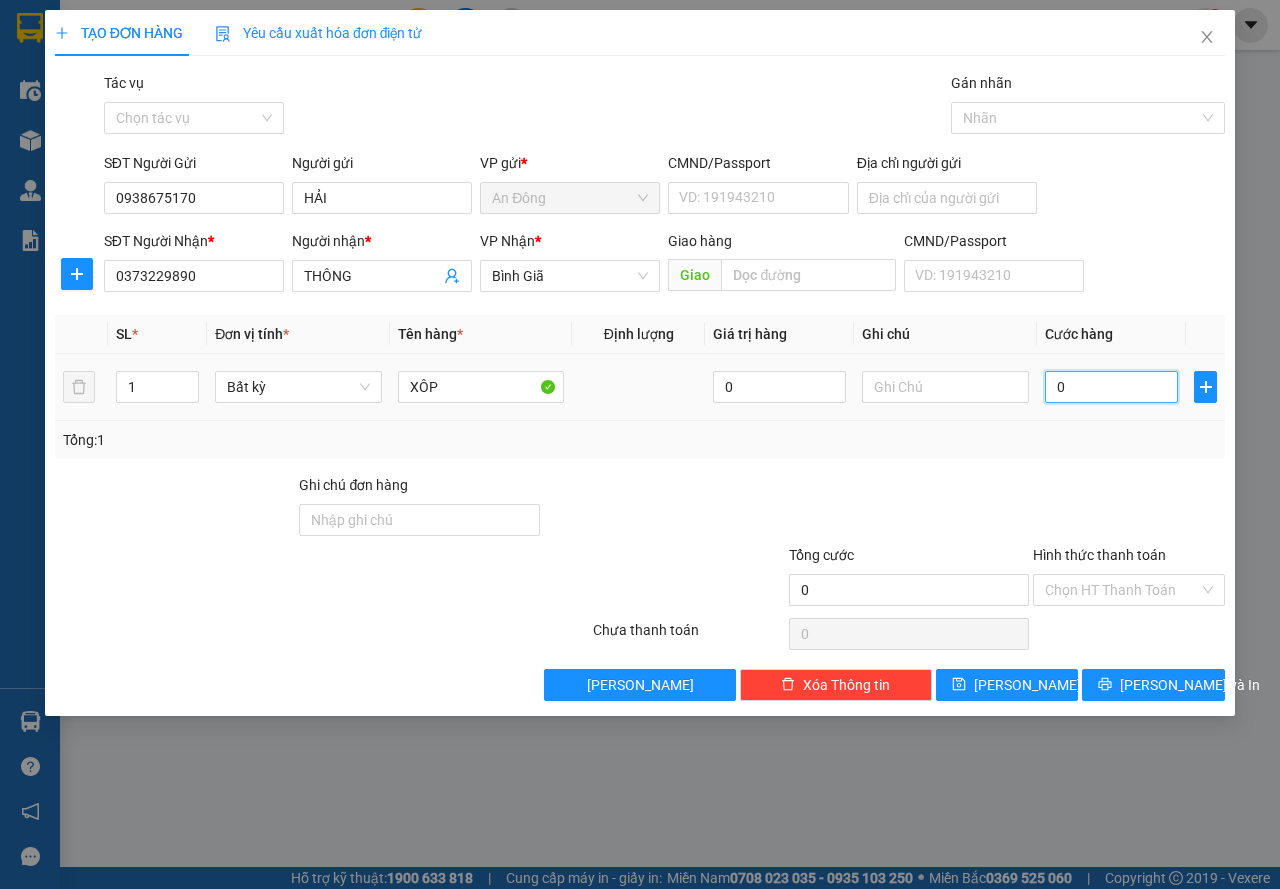 click on "0" at bounding box center [1111, 387] 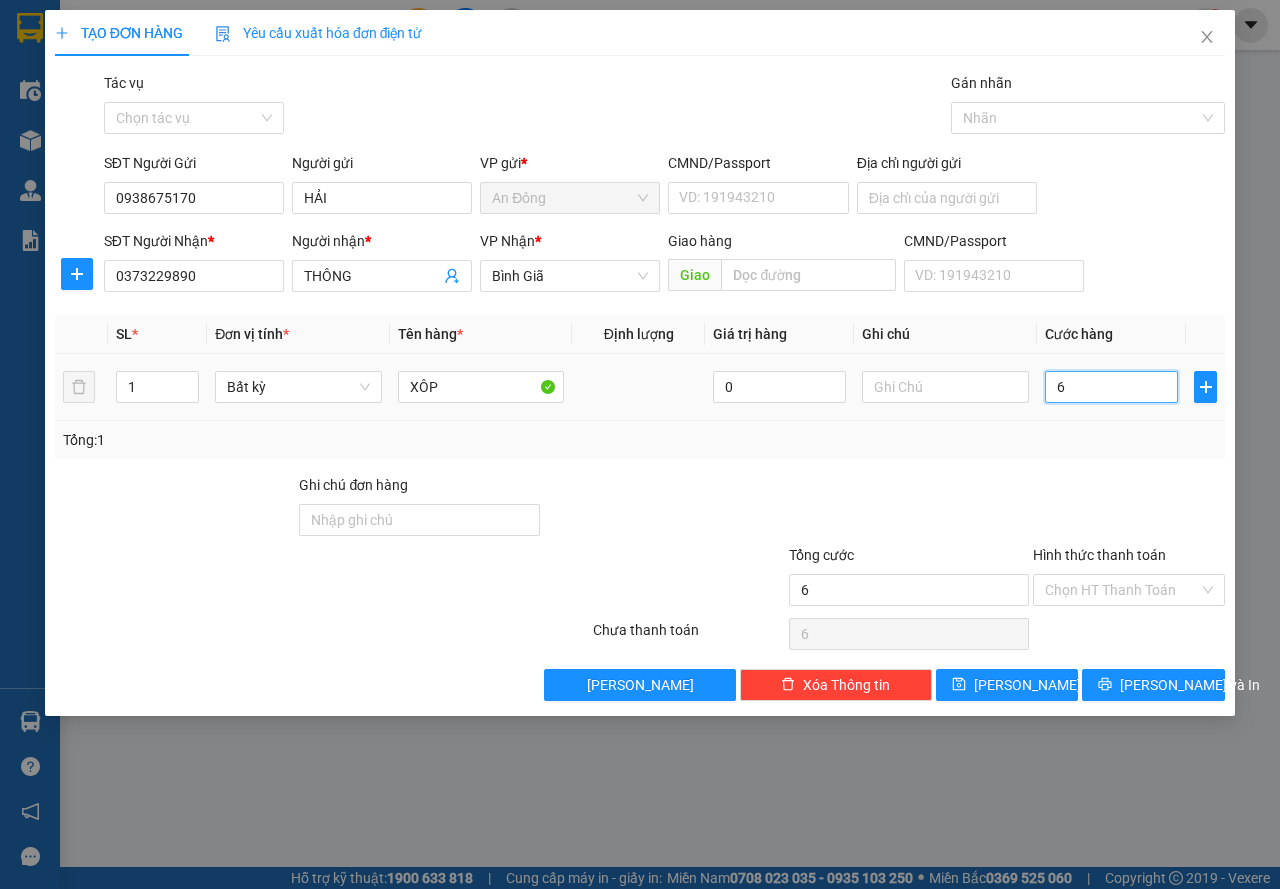 type on "60" 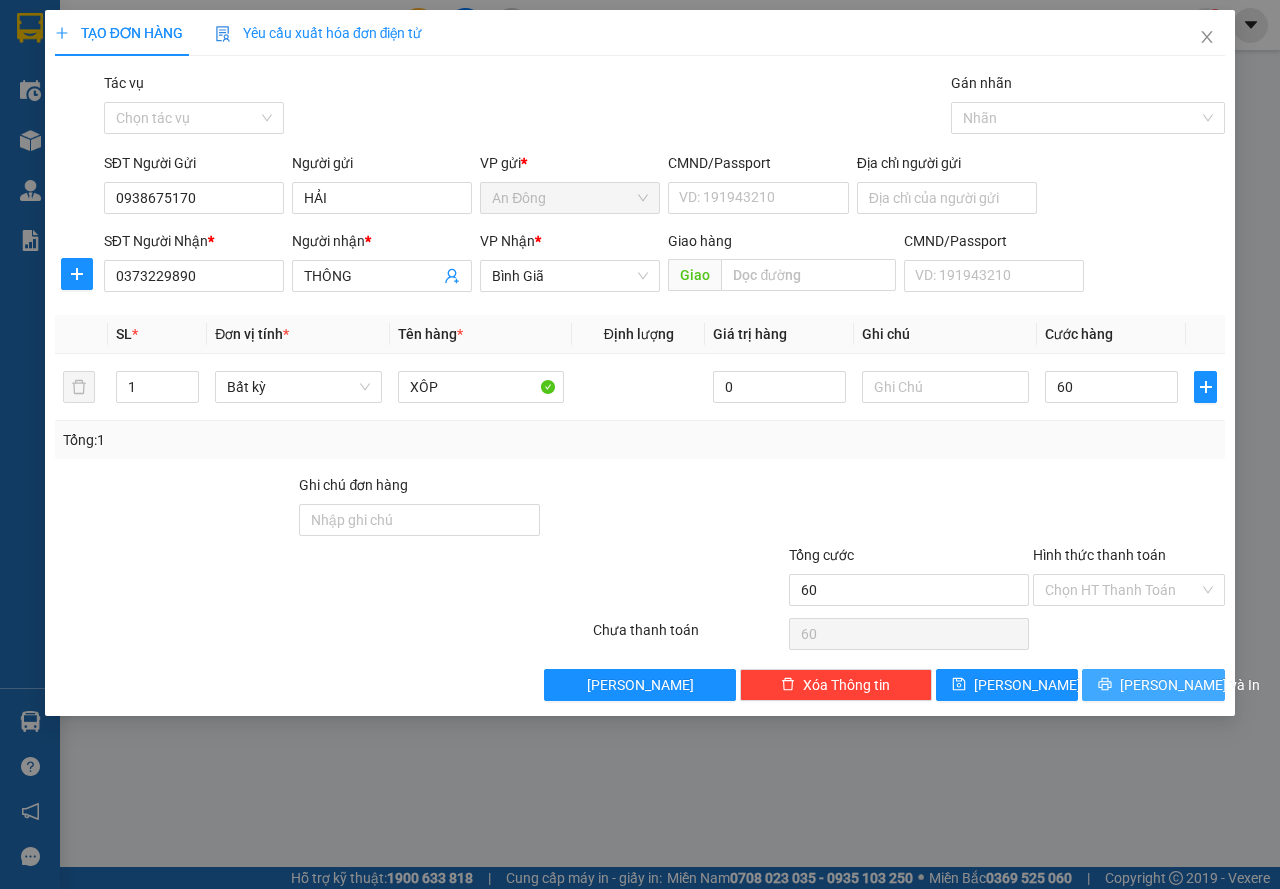 type on "60.000" 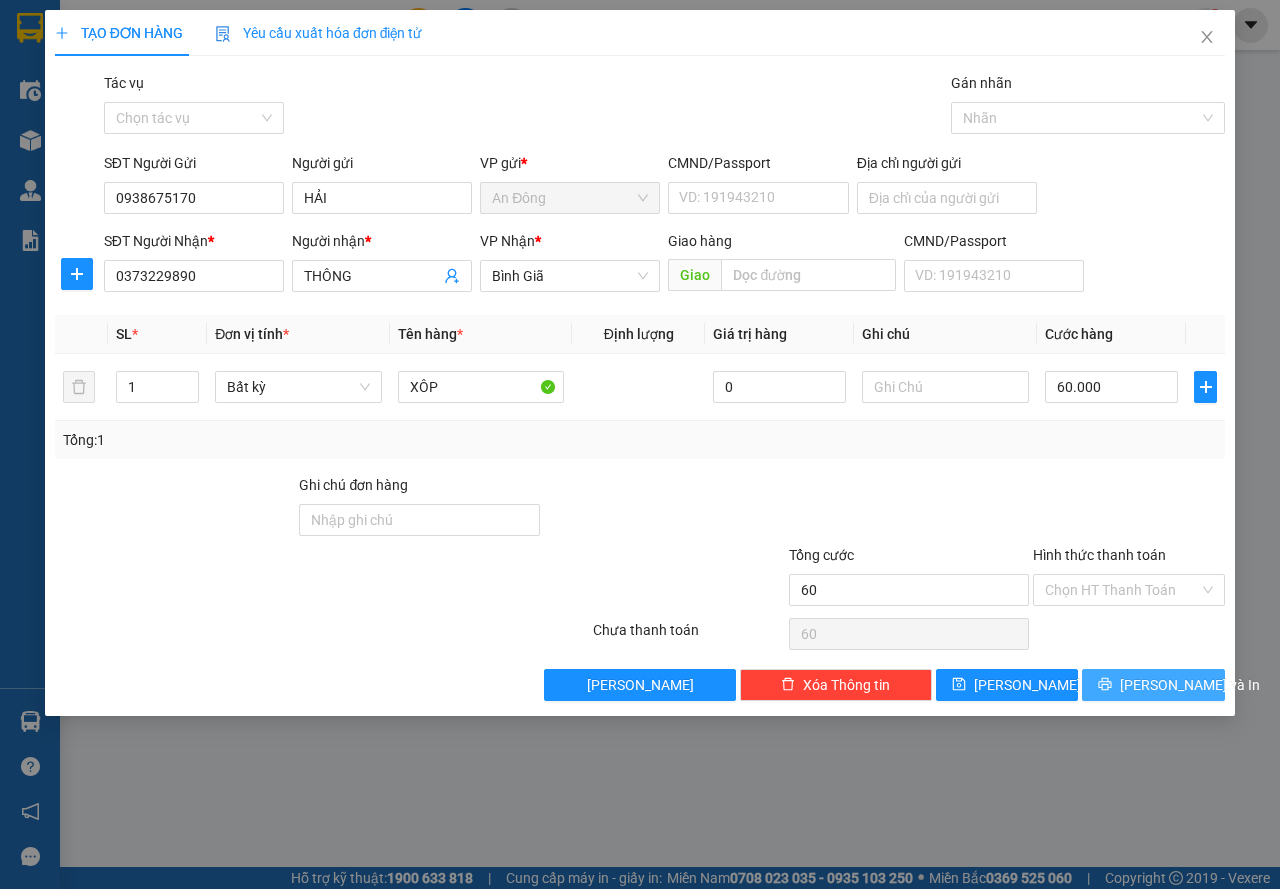 type on "60.000" 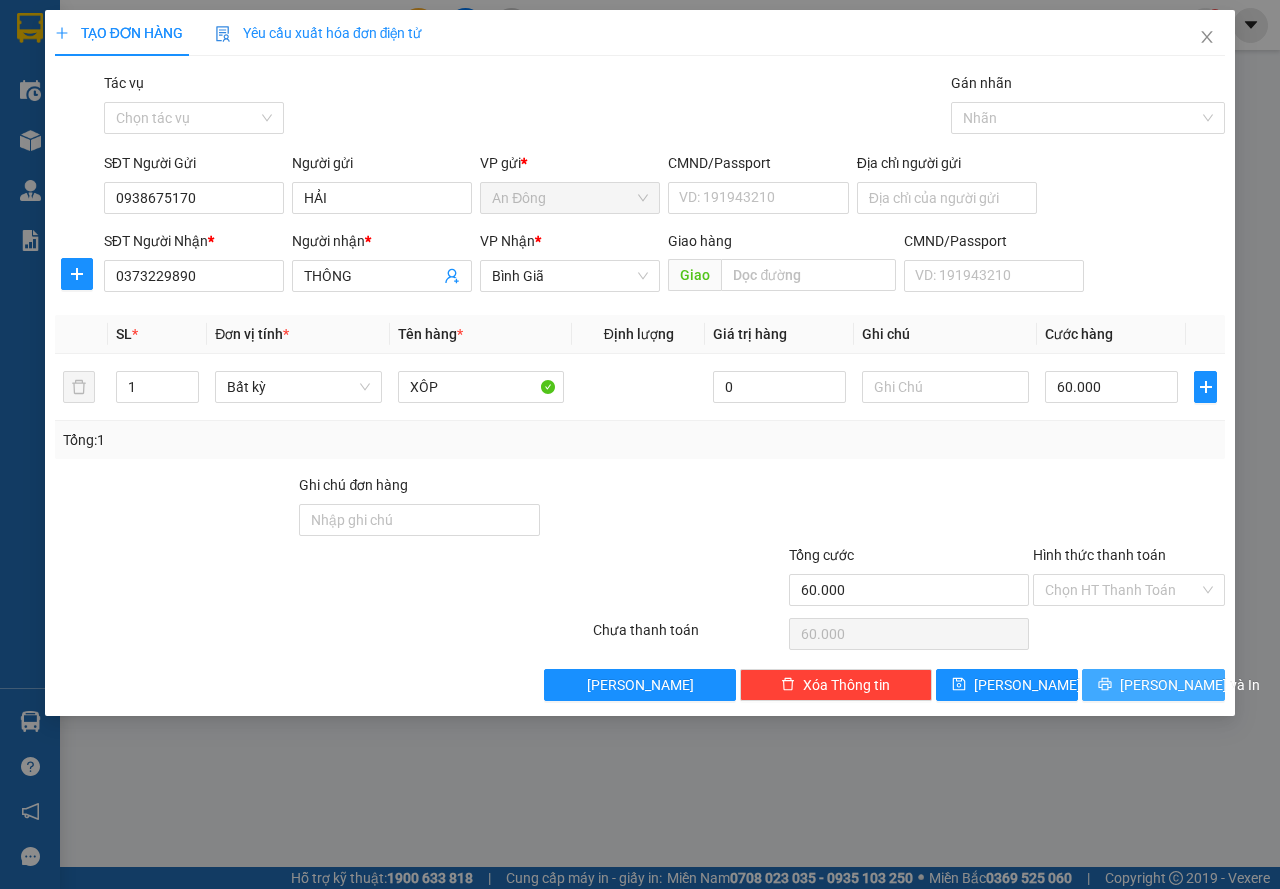 click on "[PERSON_NAME] và In" at bounding box center (1153, 685) 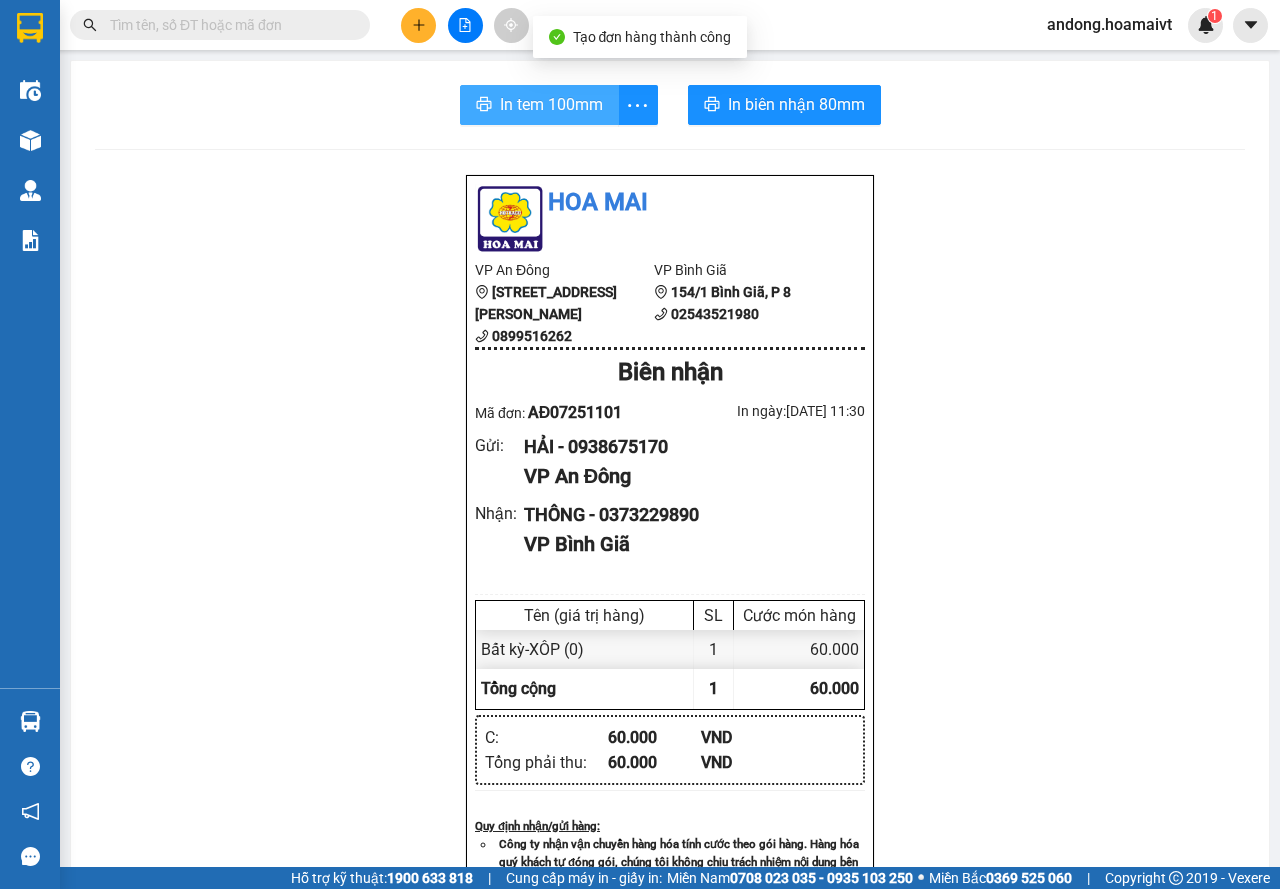 click on "In tem 100mm" at bounding box center (551, 104) 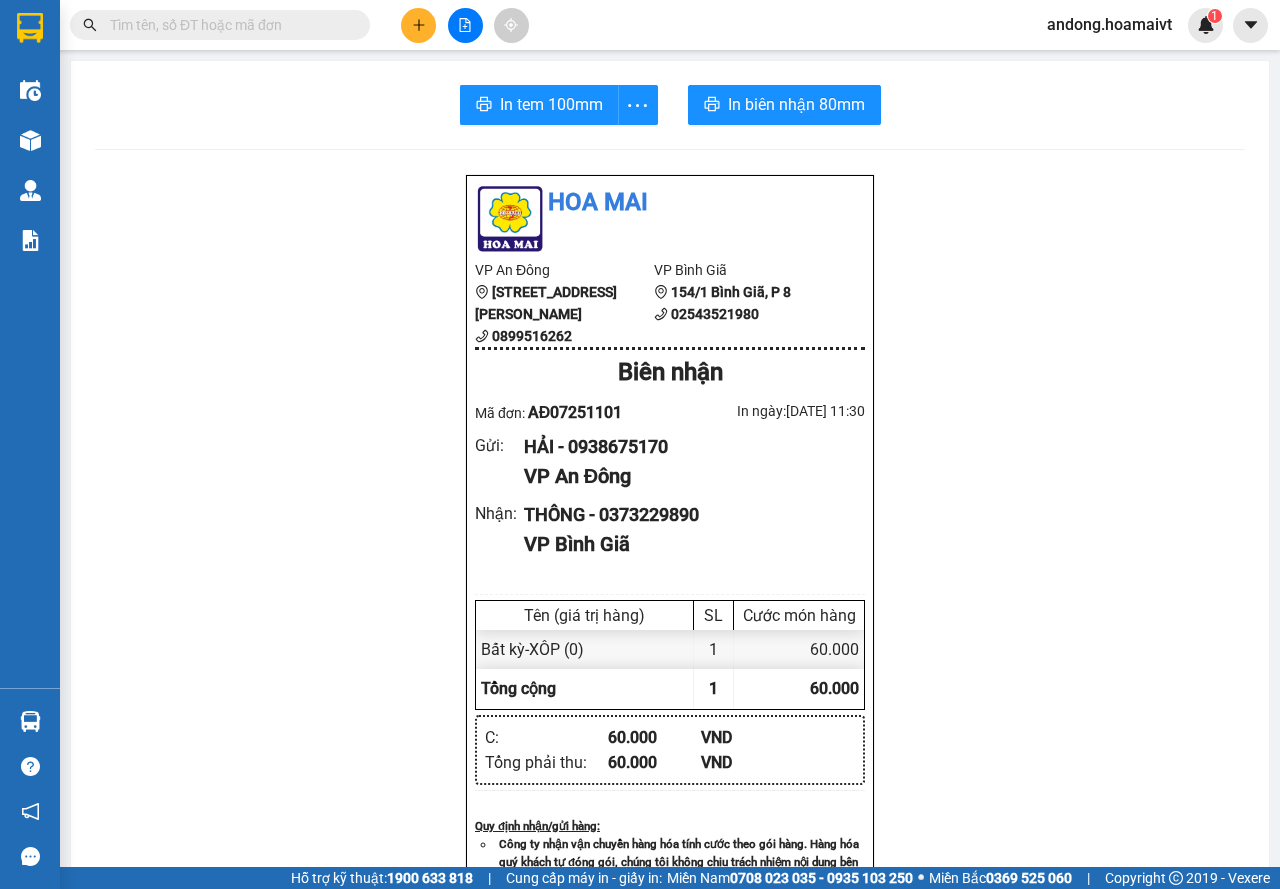 click at bounding box center (228, 25) 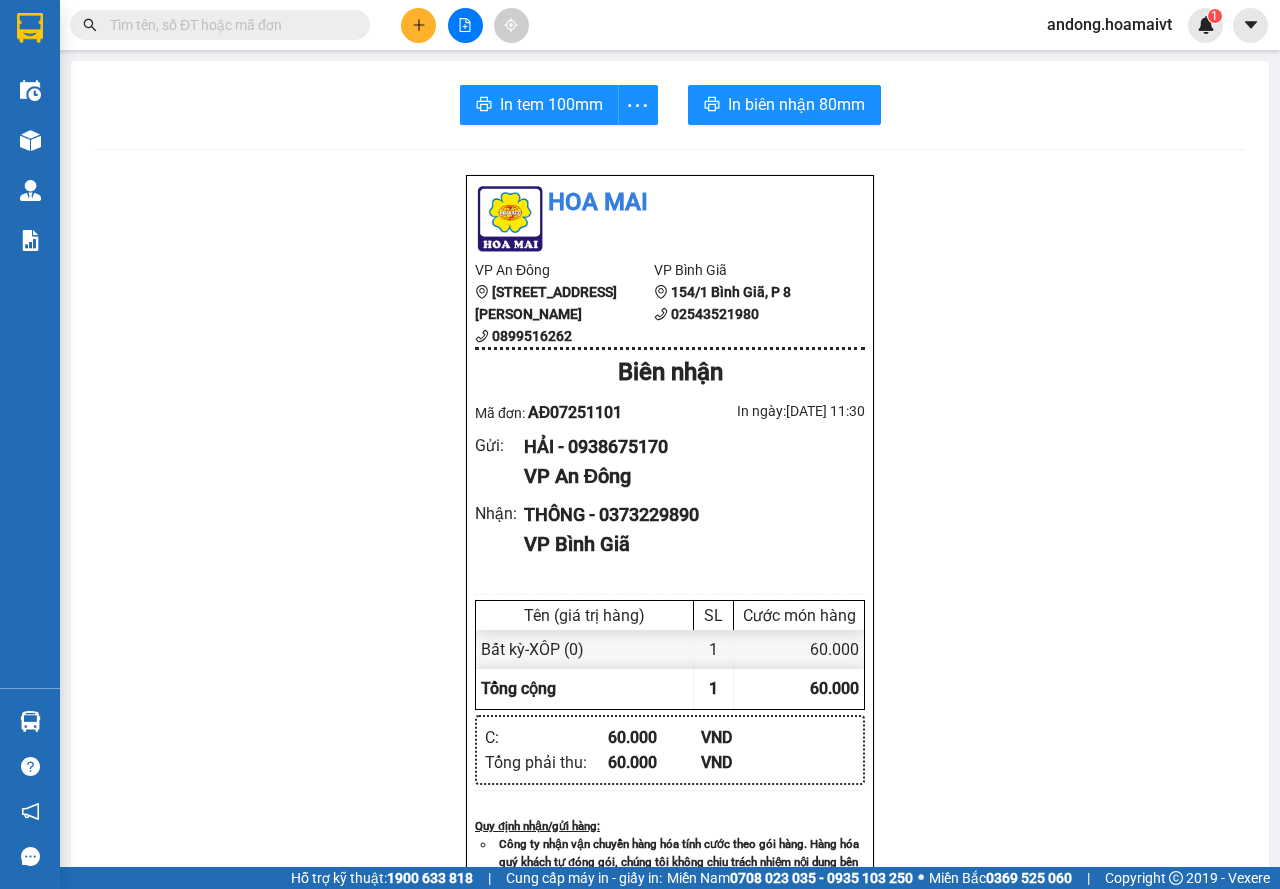 click at bounding box center [228, 25] 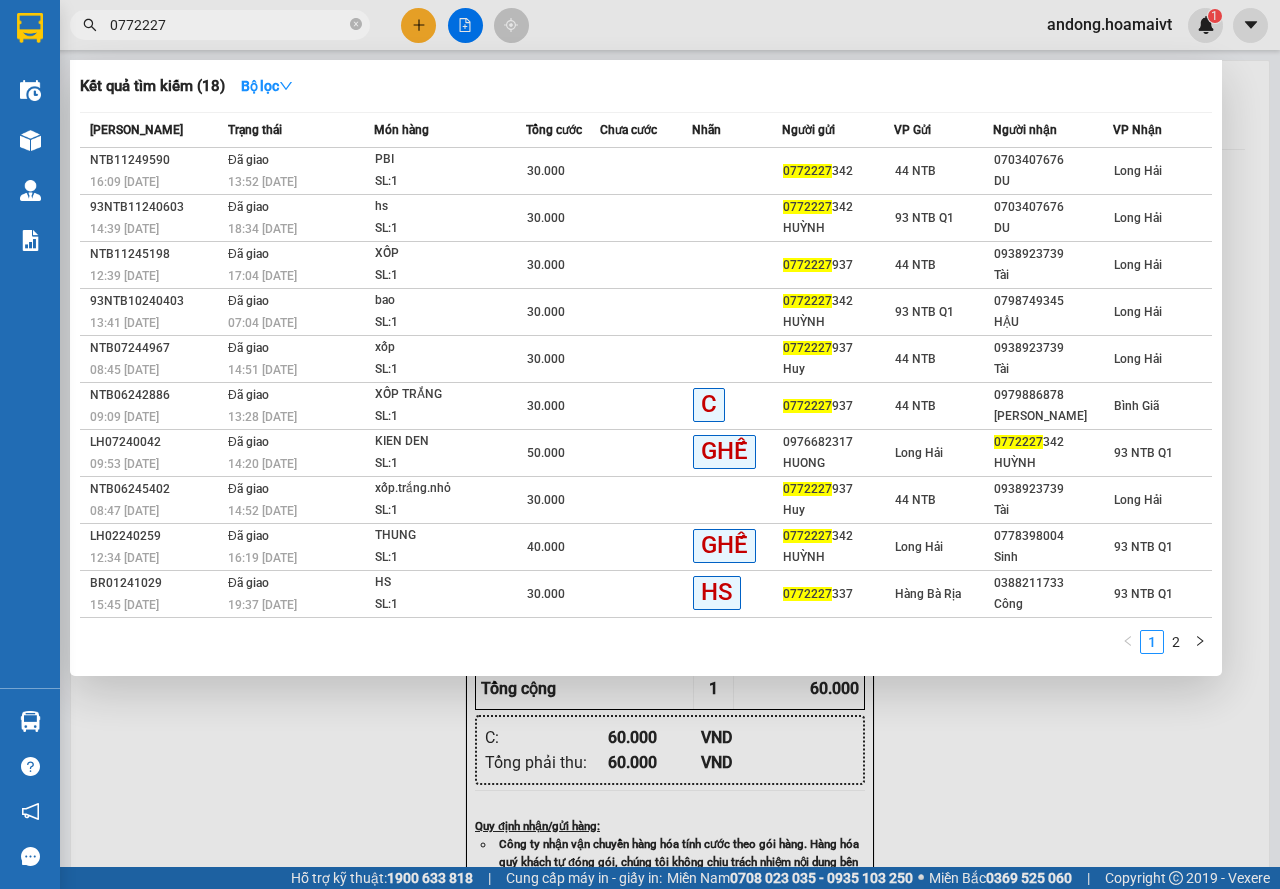 click on "0772227" at bounding box center [228, 25] 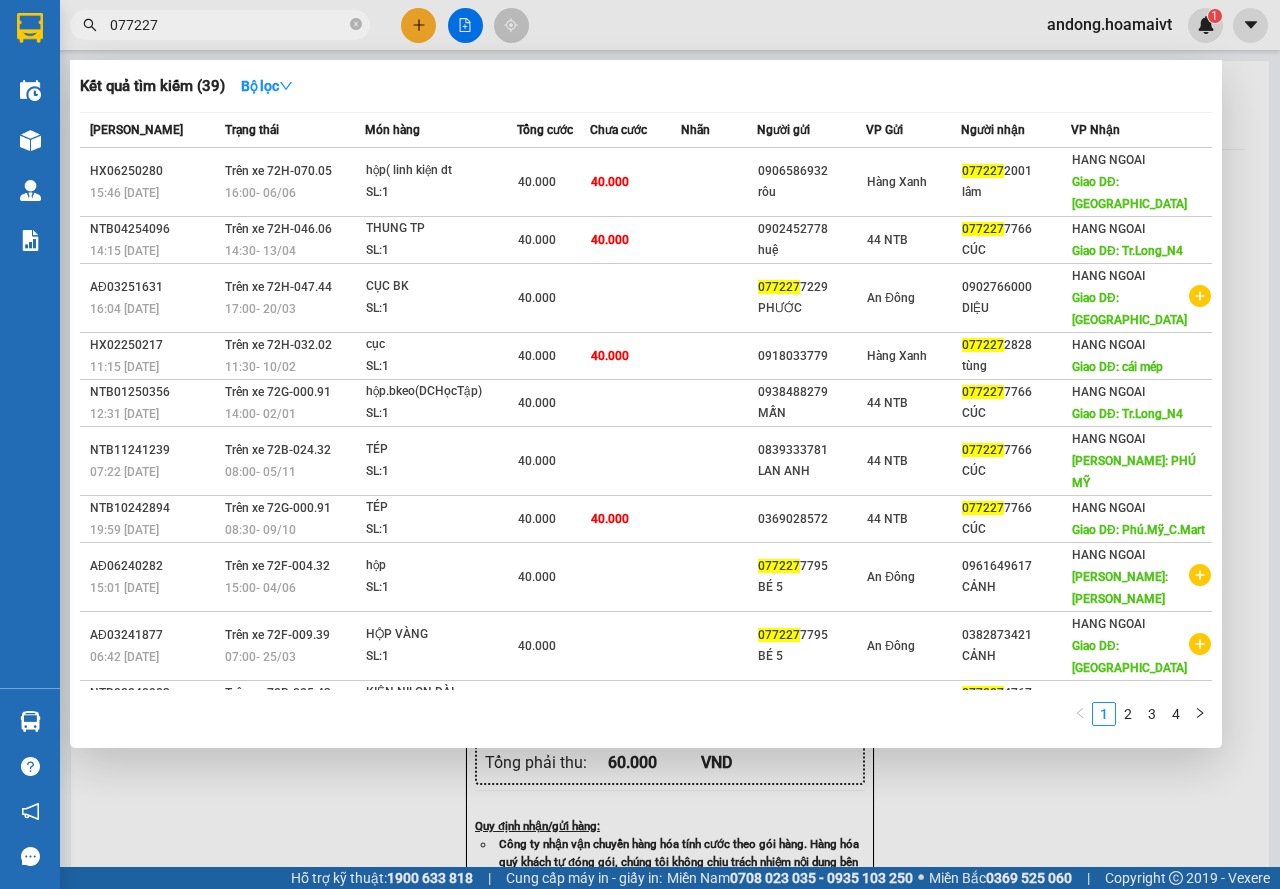 click on "077227" at bounding box center [228, 25] 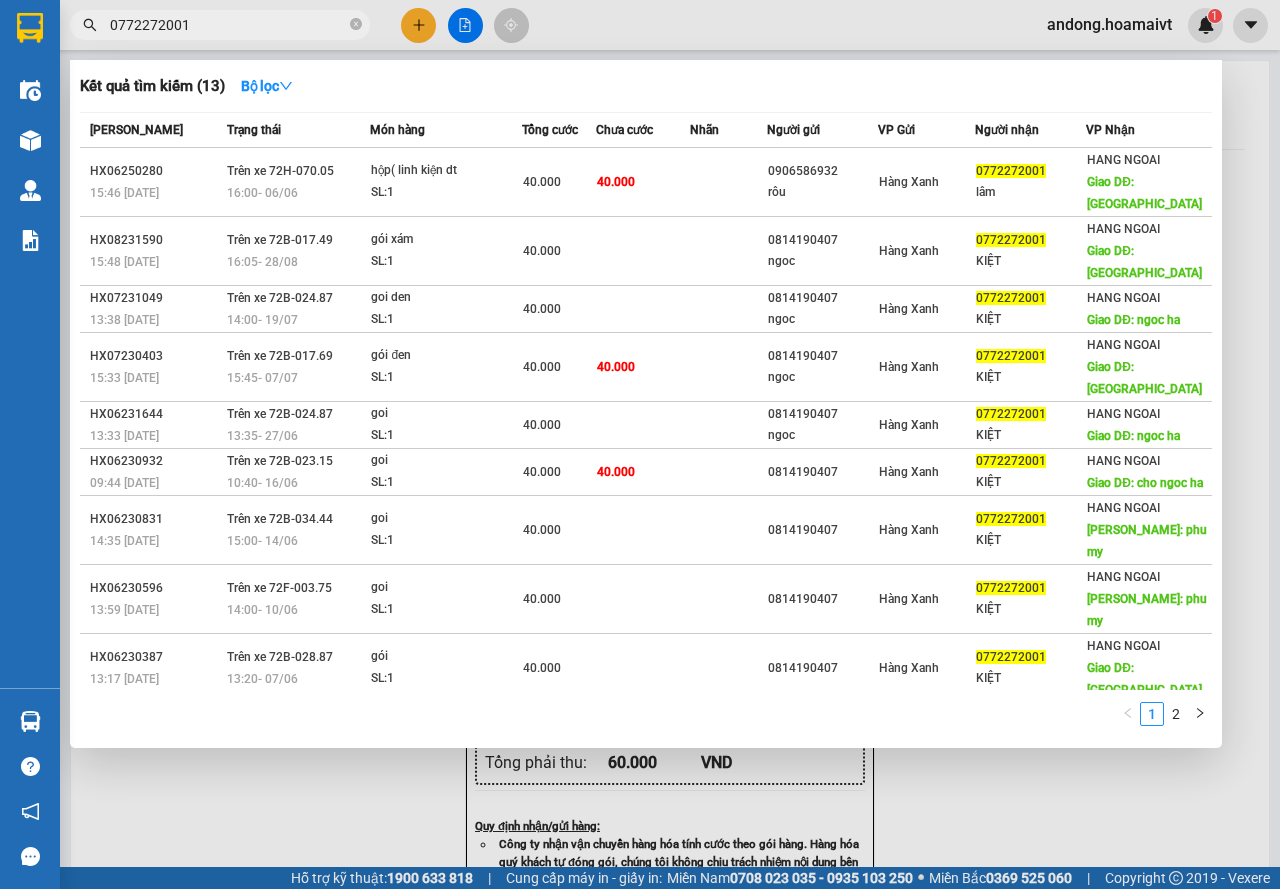 type on "0772272001" 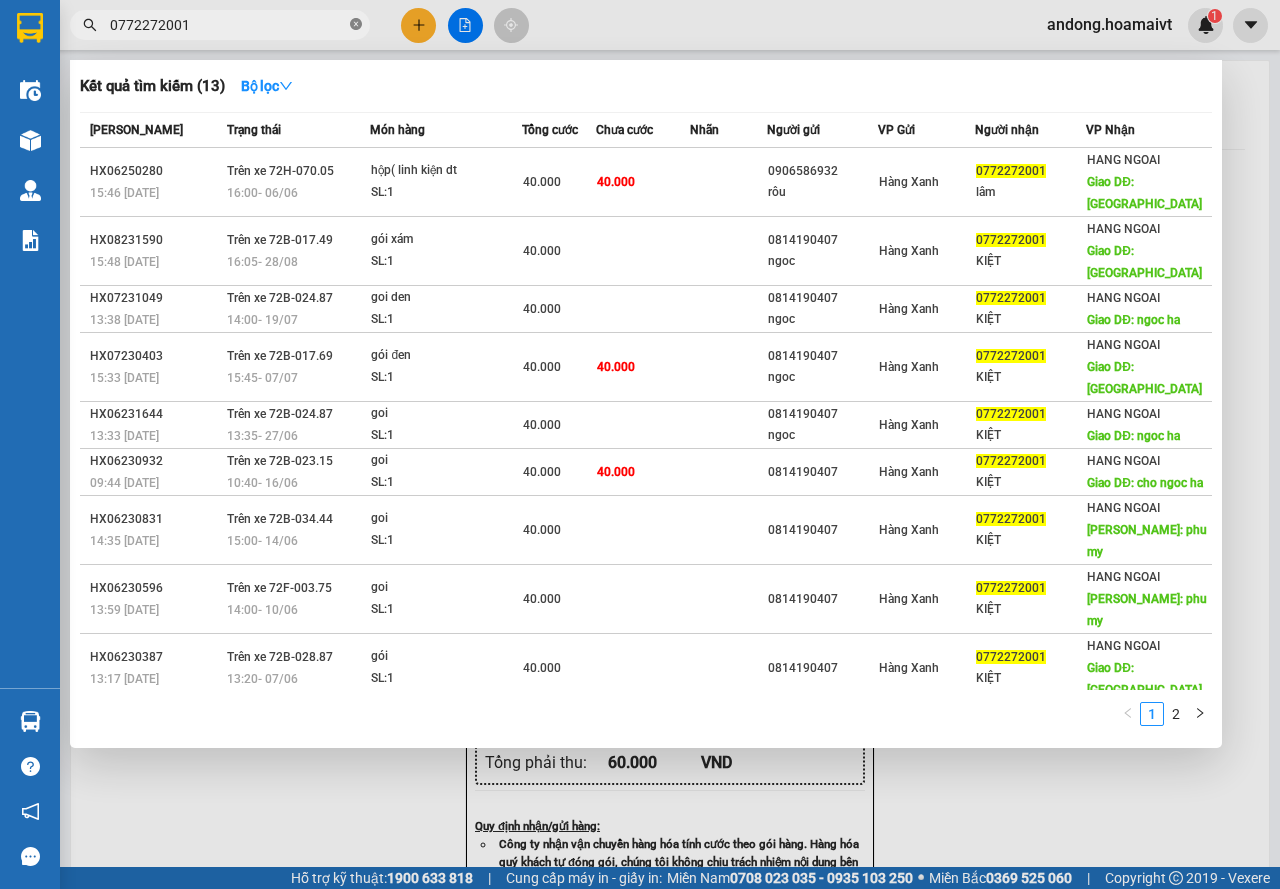 click 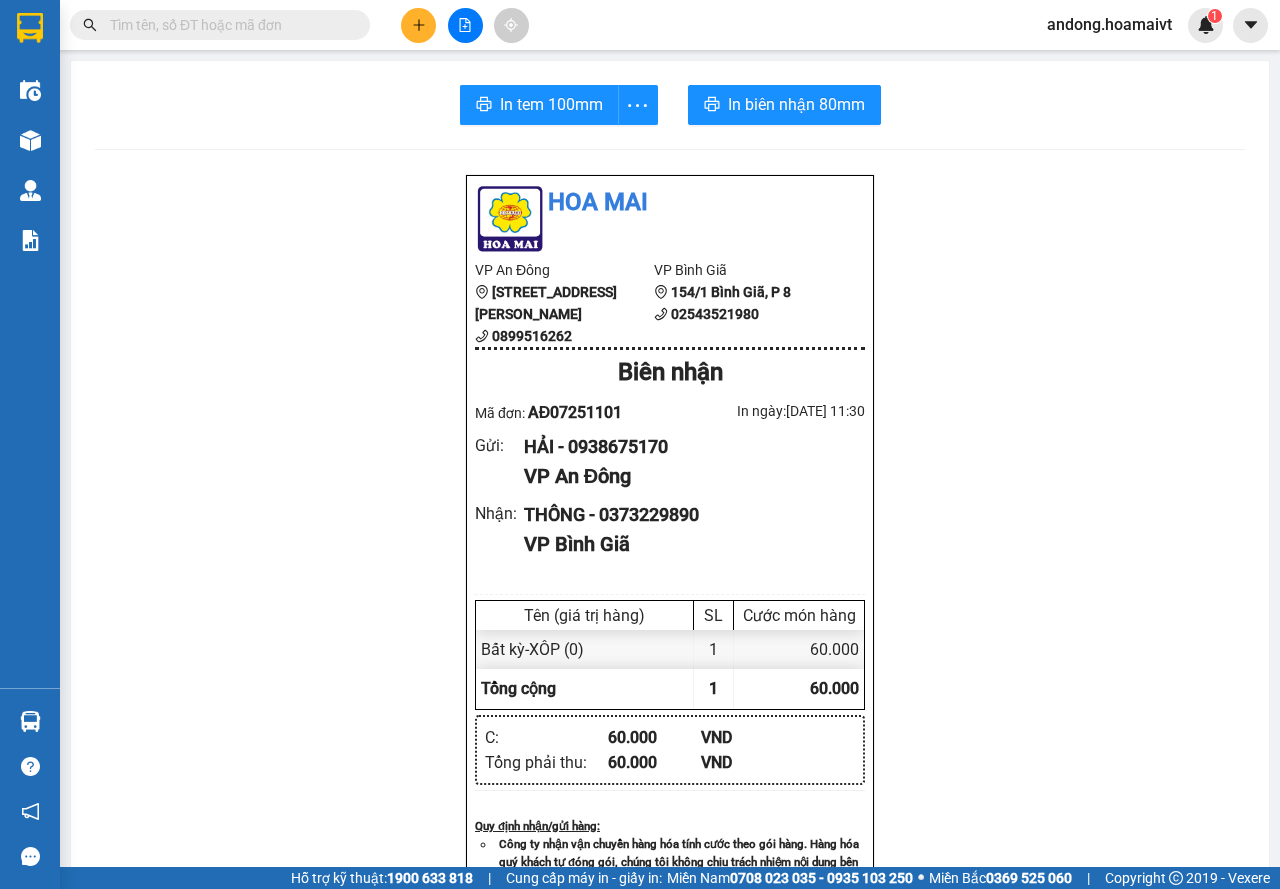 click at bounding box center [228, 25] 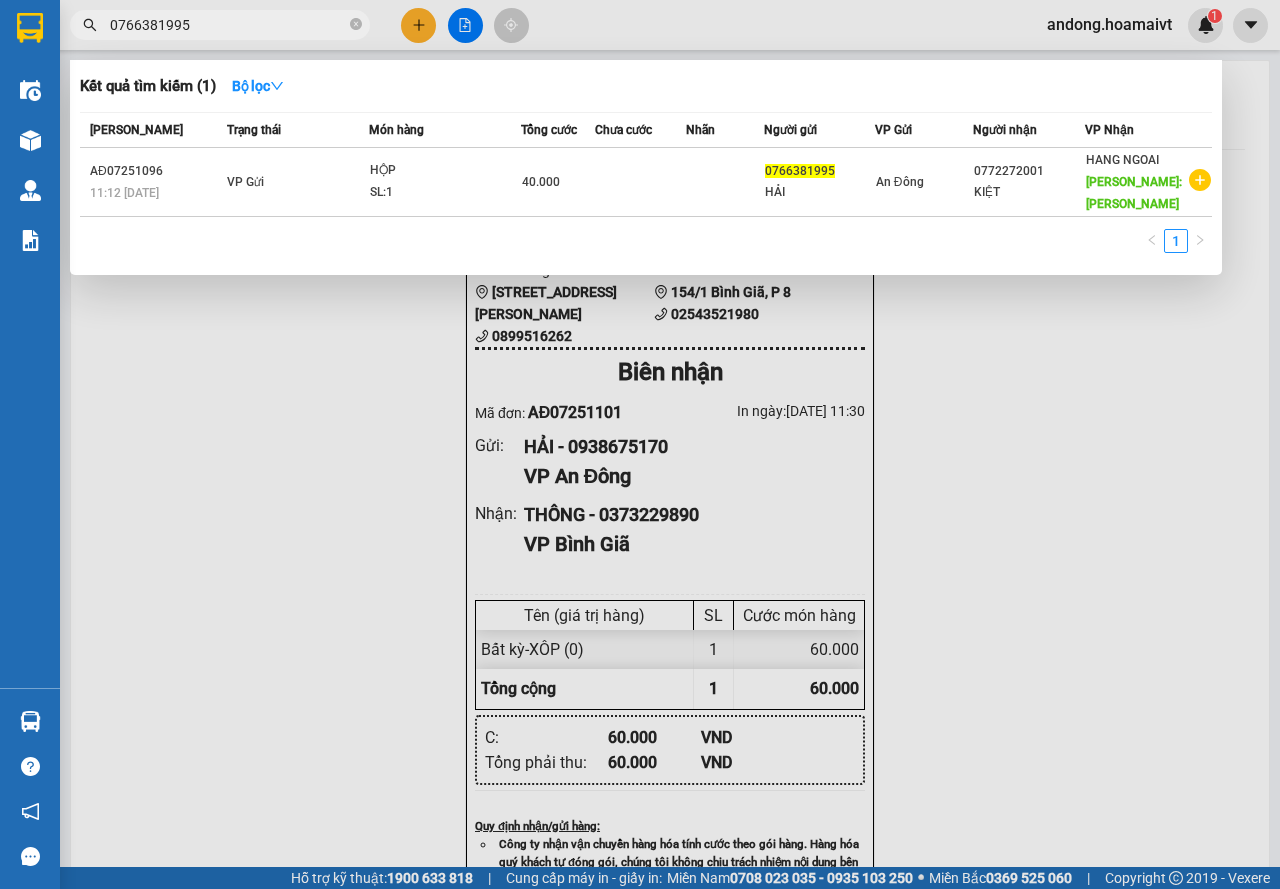 type on "0766381995" 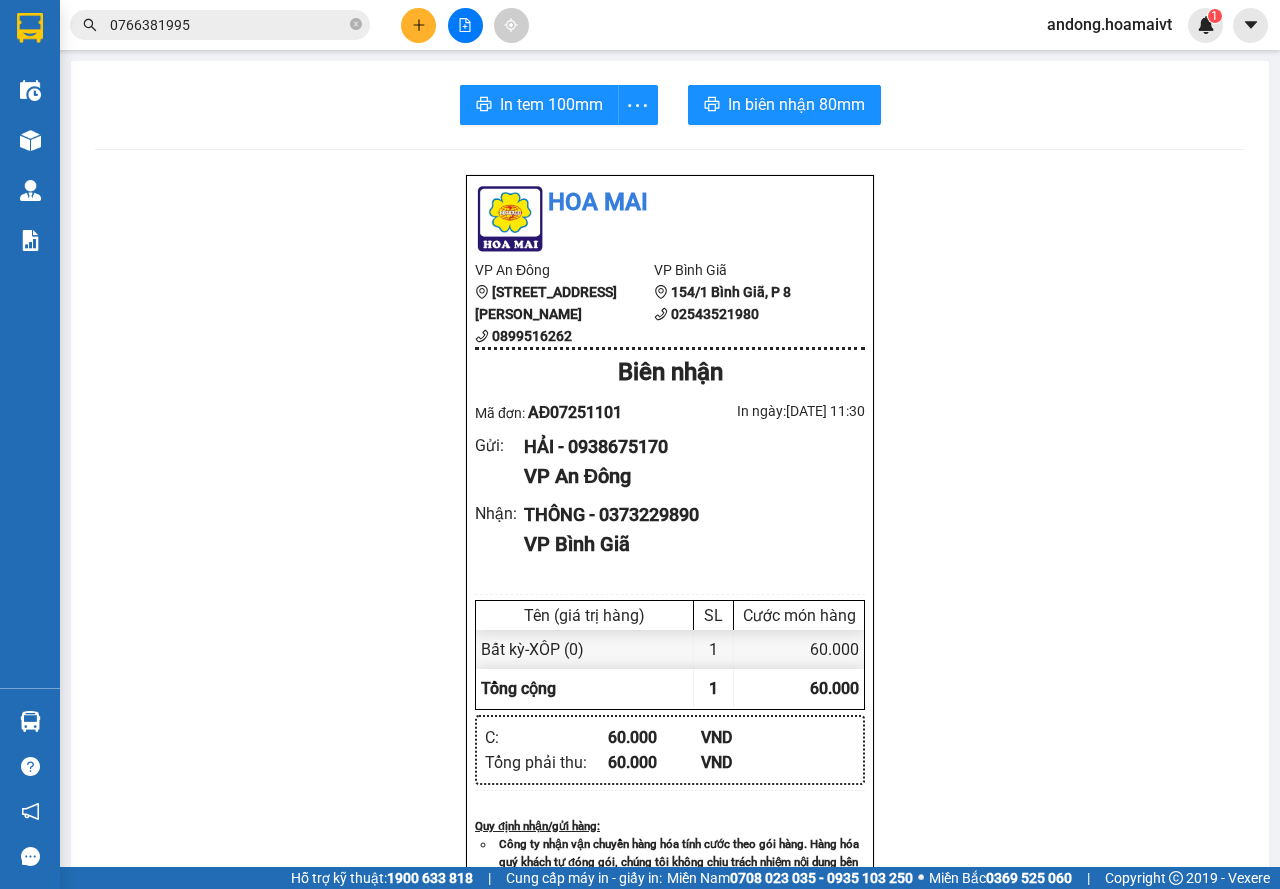 click at bounding box center [418, 25] 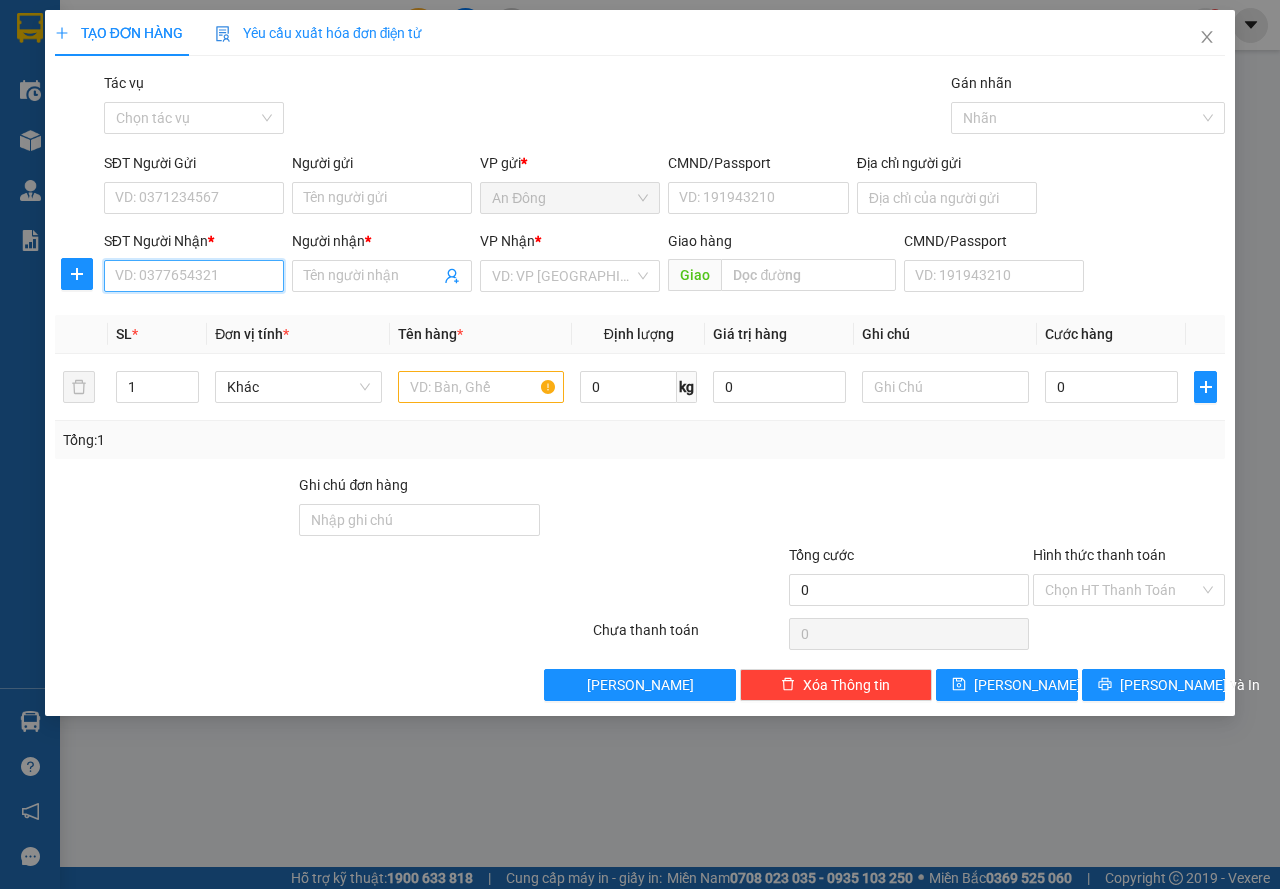 click on "SĐT Người Nhận  *" at bounding box center [194, 276] 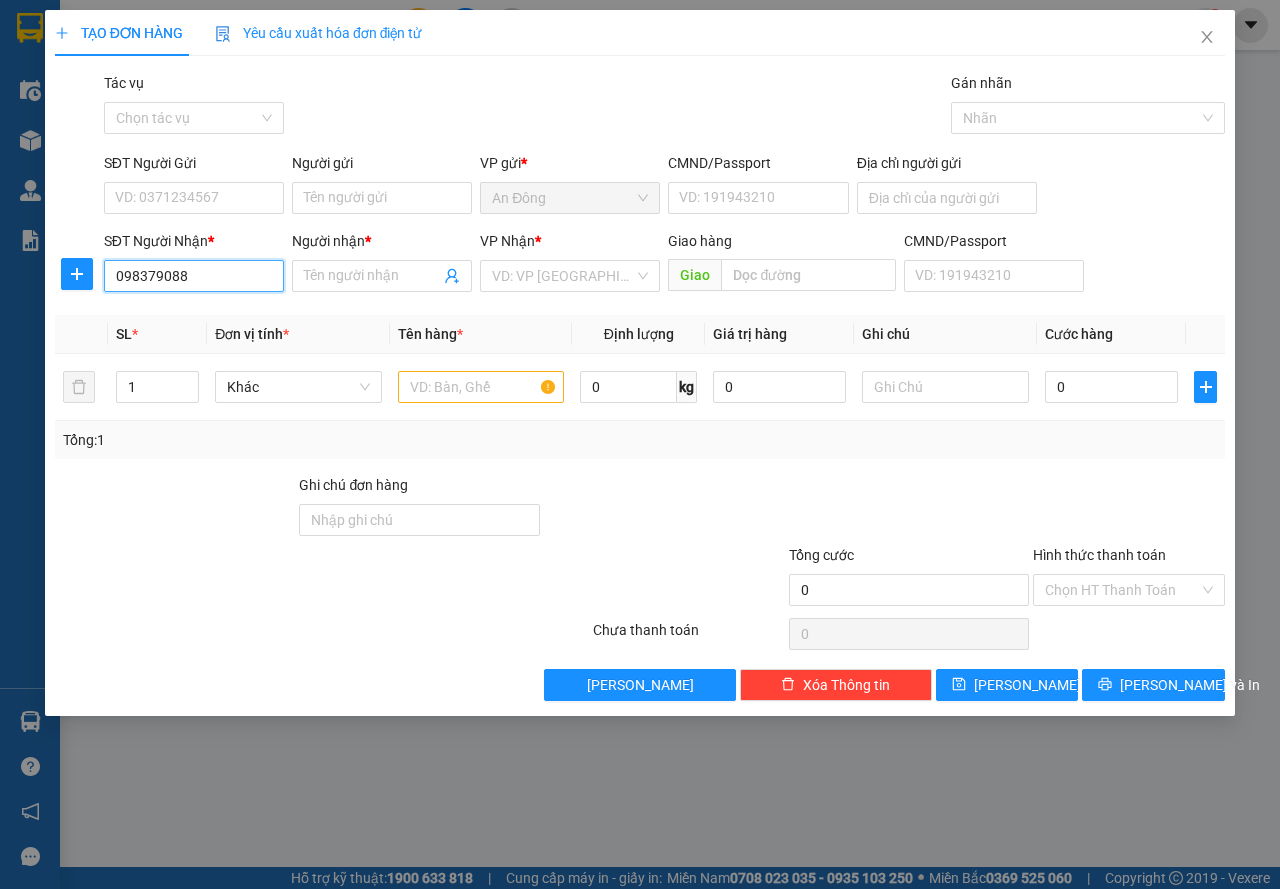 type on "0983790882" 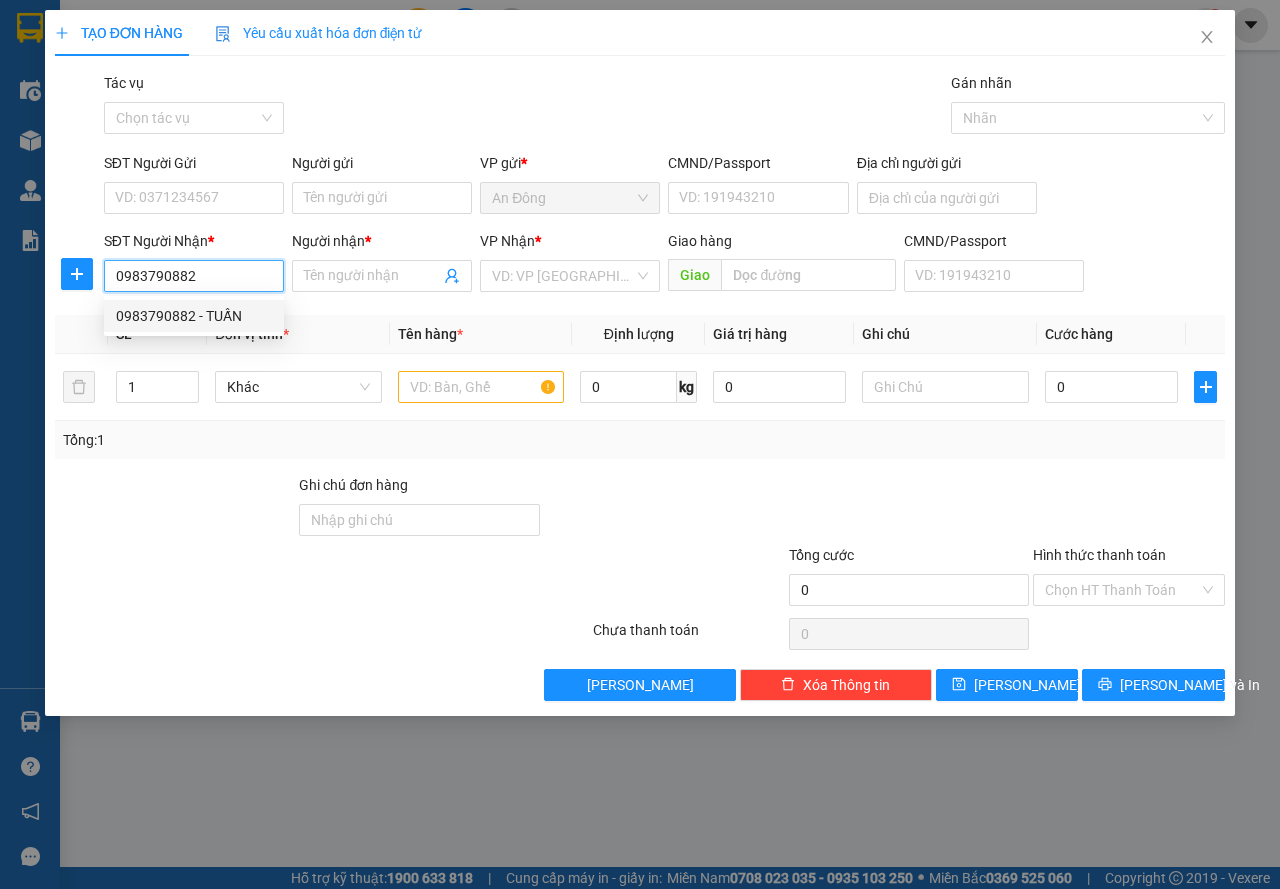 click on "0983790882 - TUẤN" at bounding box center [194, 316] 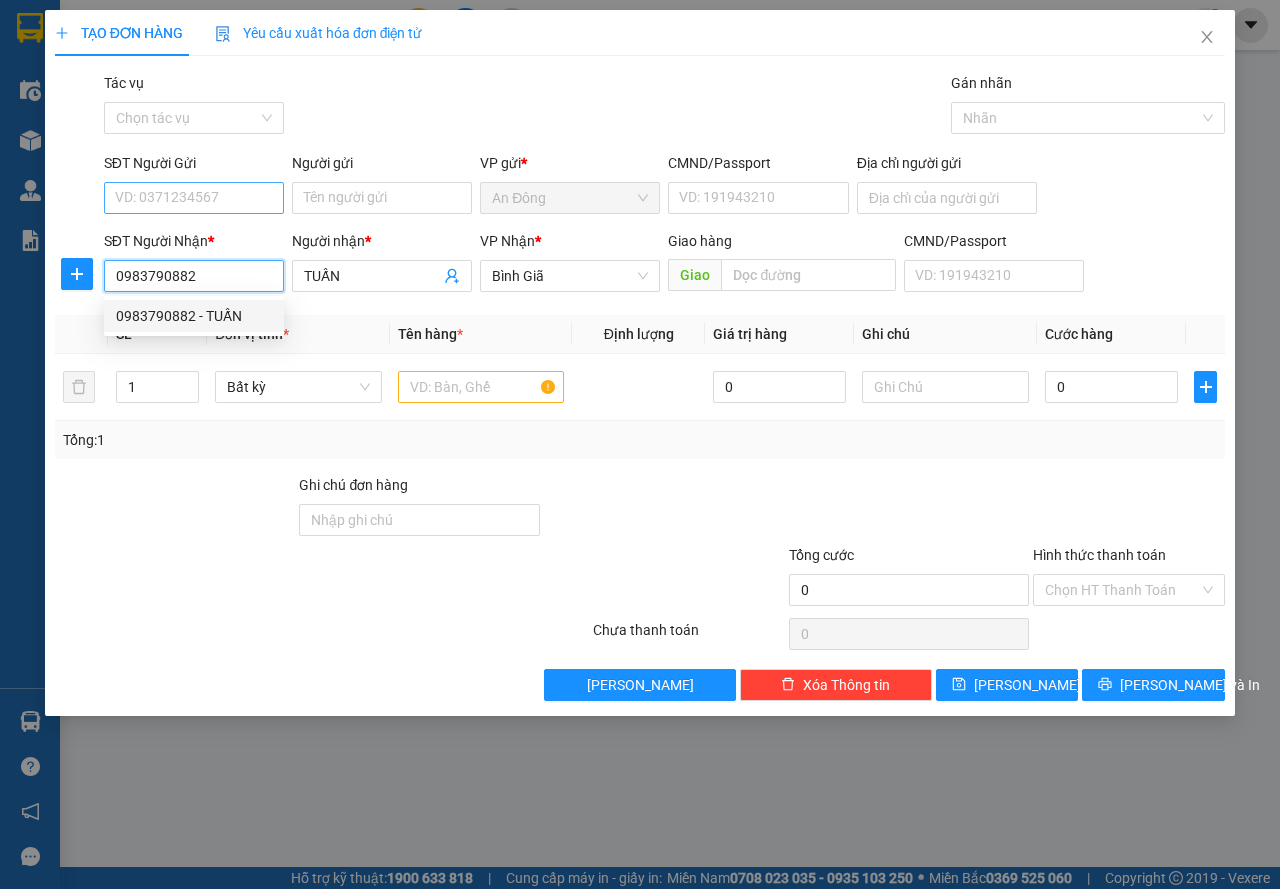 type on "0983790882" 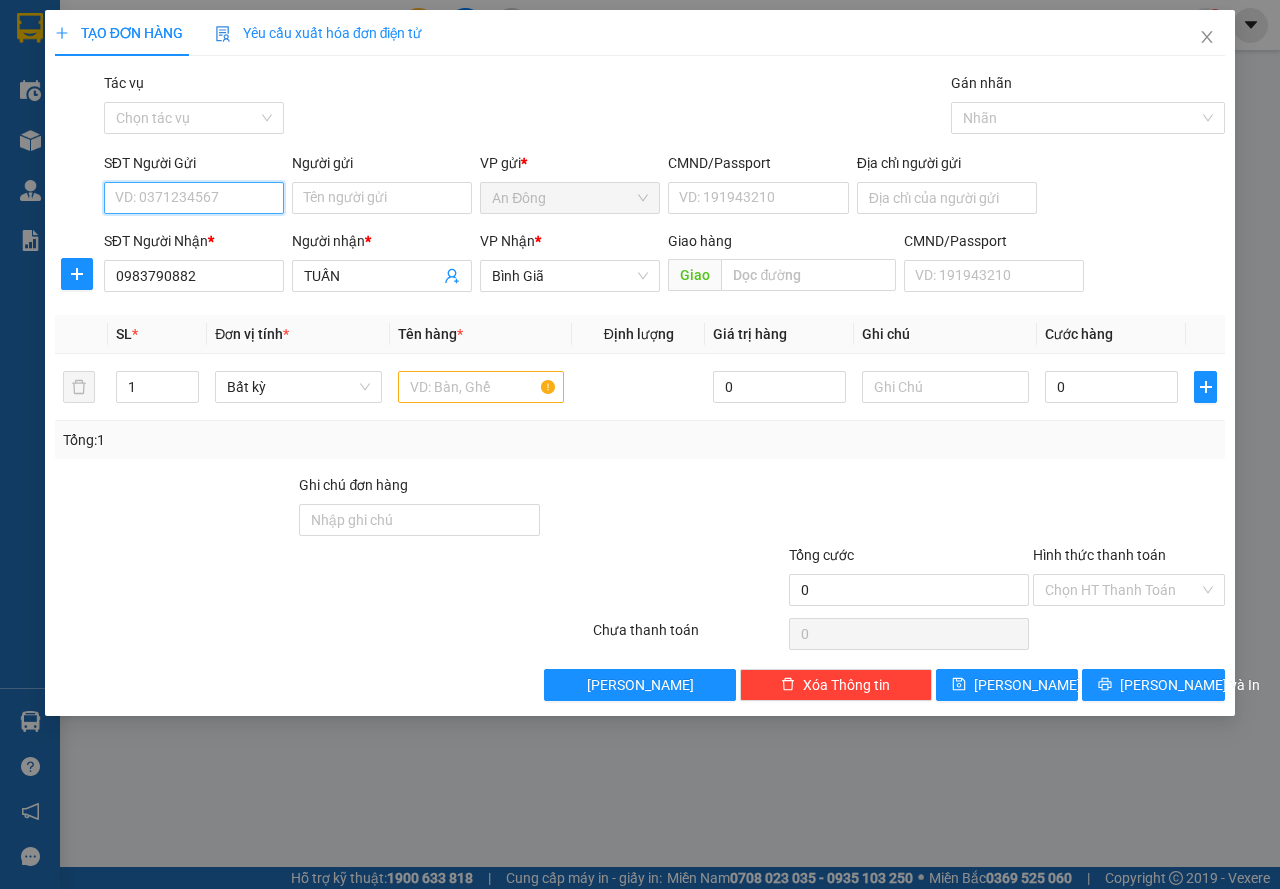 click on "SĐT Người Gửi" at bounding box center [194, 198] 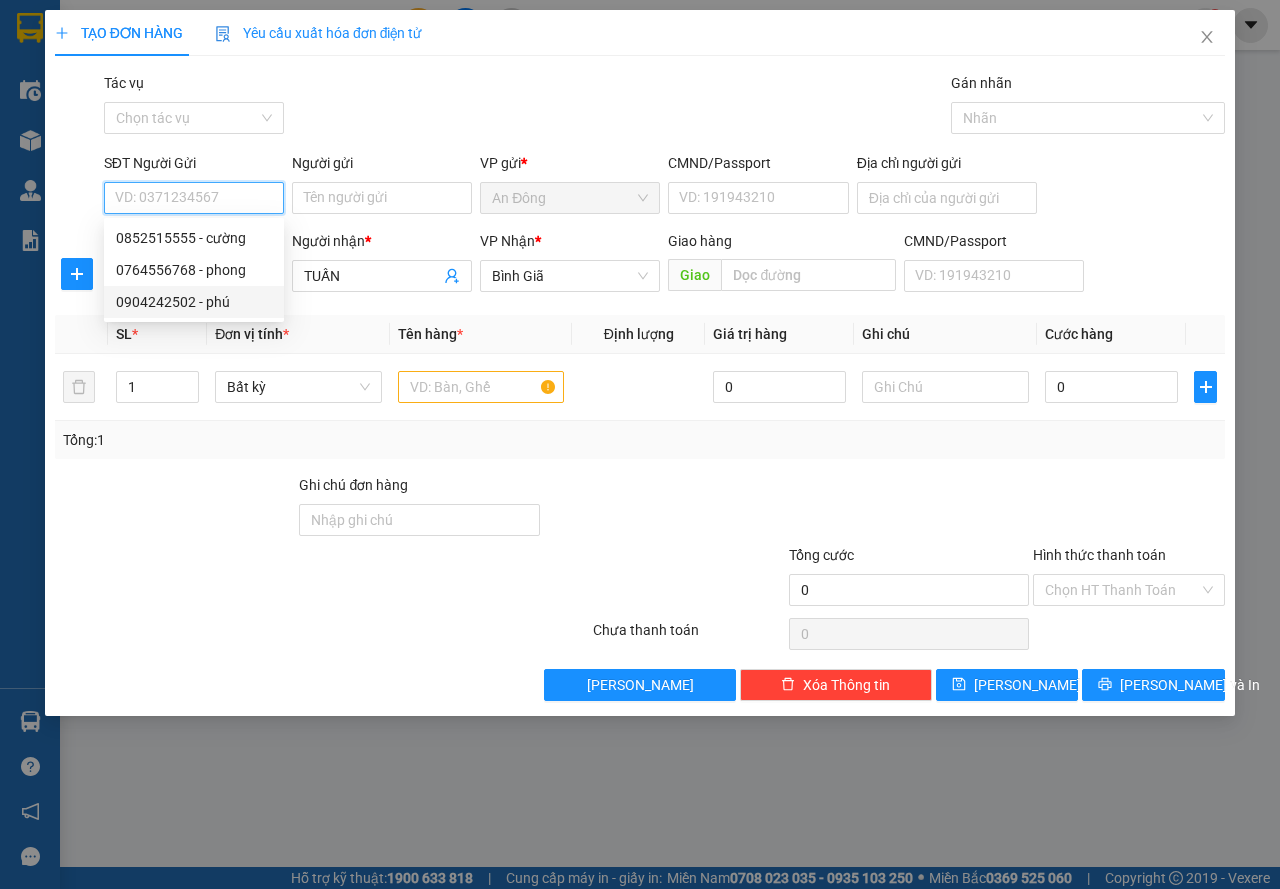 click on "0904242502 - phú" at bounding box center [194, 302] 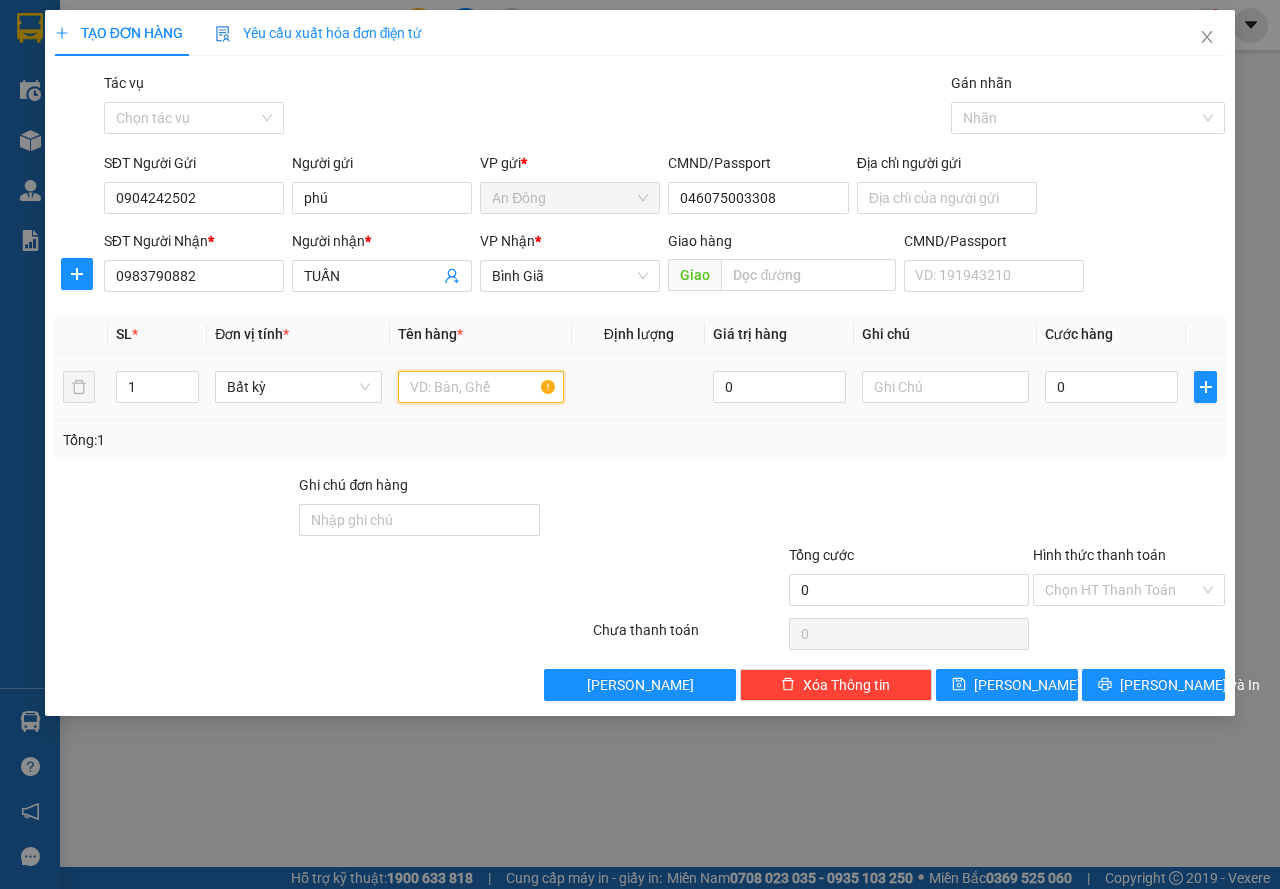 click at bounding box center (481, 387) 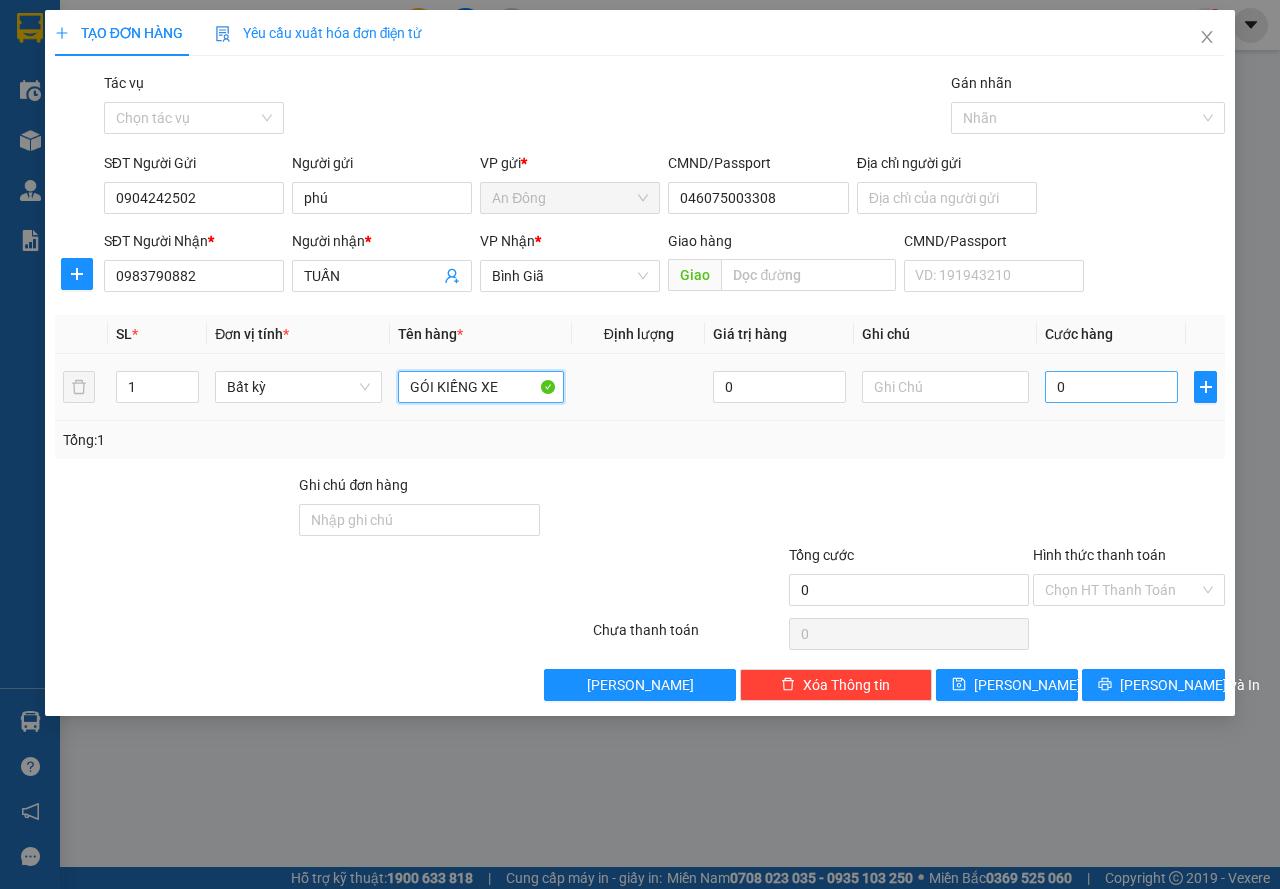 type on "GÓI KIẾNG XE" 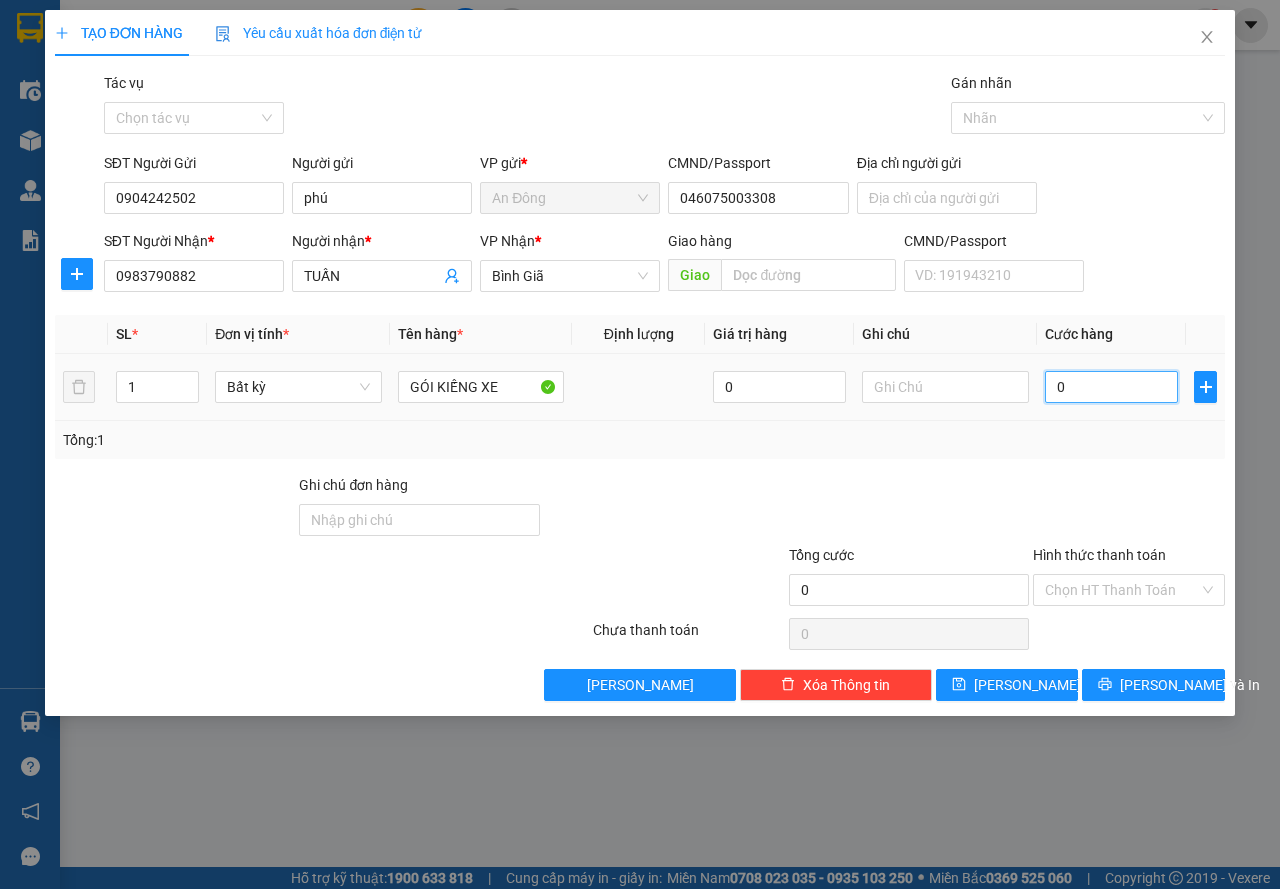 click on "0" at bounding box center (1111, 387) 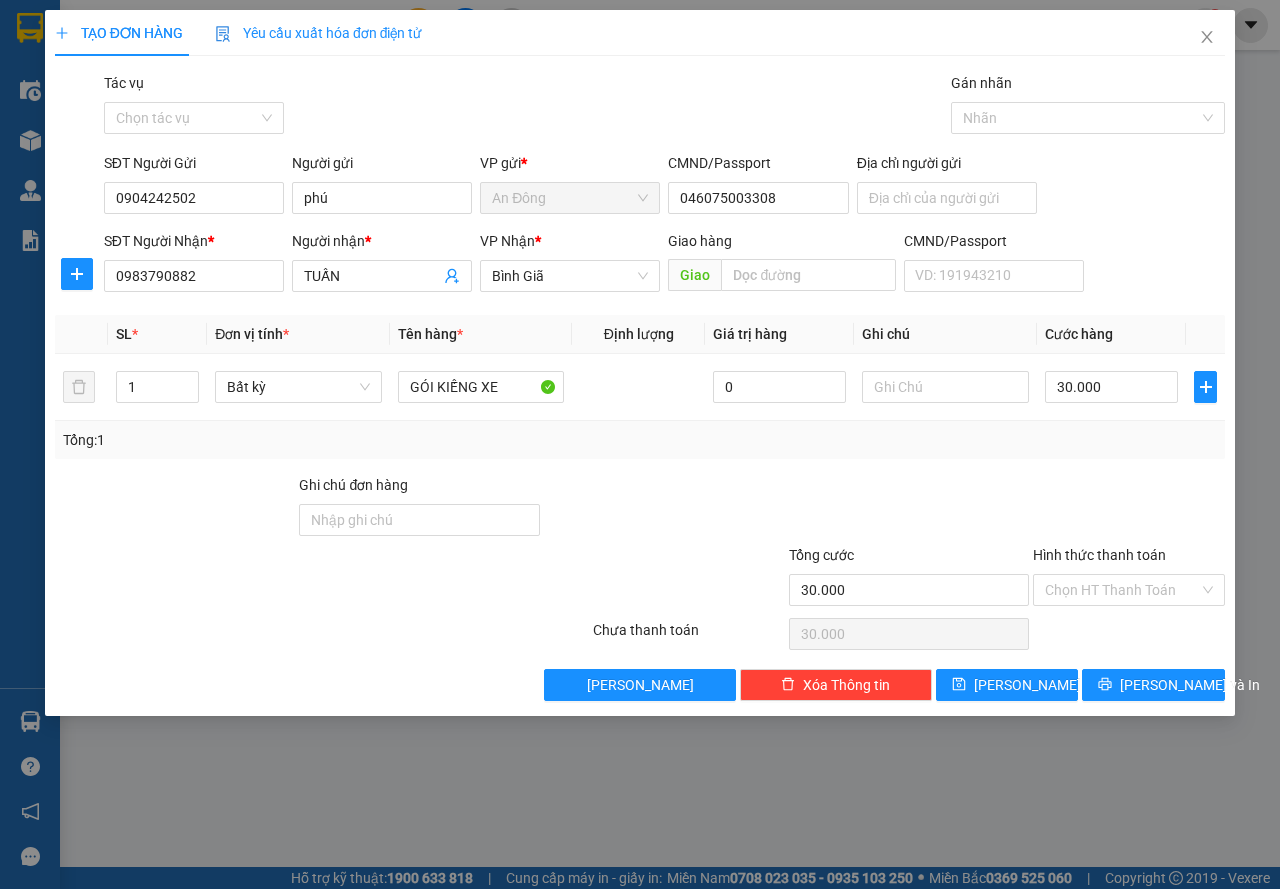 click on "Transit Pickup Surcharge Ids Transit Deliver Surcharge Ids Transit Deliver Surcharge Transit Deliver Surcharge Gói vận chuyển  * Tiêu chuẩn Tác vụ Chọn tác vụ Gán nhãn   Nhãn SĐT Người Gửi 0904242502 Người gửi phú VP gửi  * An Đông CMND/Passport 046075003308 Địa chỉ người gửi SĐT Người Nhận  * 0983790882 Người nhận  * TUẤN VP Nhận  * Bình Giã Giao hàng Giao CMND/Passport VD: 191943210 SL  * Đơn vị tính  * Tên hàng  * Định lượng Giá trị hàng Ghi chú Cước hàng                   1 Bất kỳ GÓI KIẾNG XE 0 30.000 Tổng:  1 Ghi chú đơn hàng Tổng cước 30.000 Hình thức thanh toán Chọn HT Thanh Toán Số tiền thu trước 0 Chưa thanh toán 30.000 Chọn HT Thanh Toán Lưu nháp Xóa Thông tin Lưu Lưu và In" at bounding box center (640, 386) 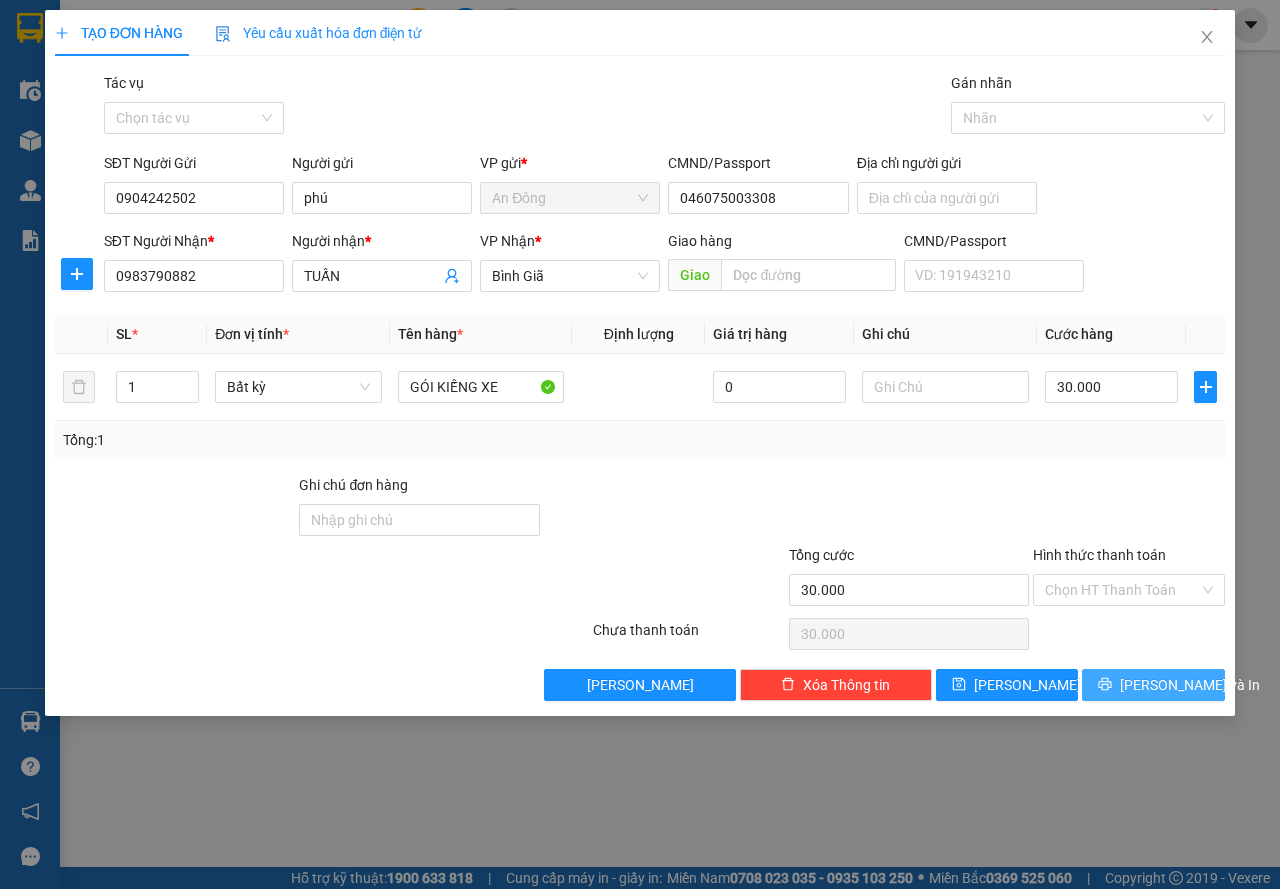 click on "Transit Pickup Surcharge Ids Transit Deliver Surcharge Ids Transit Deliver Surcharge Transit Deliver Surcharge Gói vận chuyển  * Tiêu chuẩn Tác vụ Chọn tác vụ Gán nhãn   Nhãn SĐT Người Gửi 0904242502 Người gửi phú VP gửi  * An Đông CMND/Passport 046075003308 Địa chỉ người gửi SĐT Người Nhận  * 0983790882 Người nhận  * TUẤN VP Nhận  * Bình Giã Giao hàng Giao CMND/Passport VD: 191943210 SL  * Đơn vị tính  * Tên hàng  * Định lượng Giá trị hàng Ghi chú Cước hàng                   1 Bất kỳ GÓI KIẾNG XE 0 30.000 Tổng:  1 Ghi chú đơn hàng Tổng cước 30.000 Hình thức thanh toán Chọn HT Thanh Toán Số tiền thu trước 0 Chưa thanh toán 30.000 Chọn HT Thanh Toán Lưu nháp Xóa Thông tin Lưu Lưu và In" at bounding box center (640, 386) 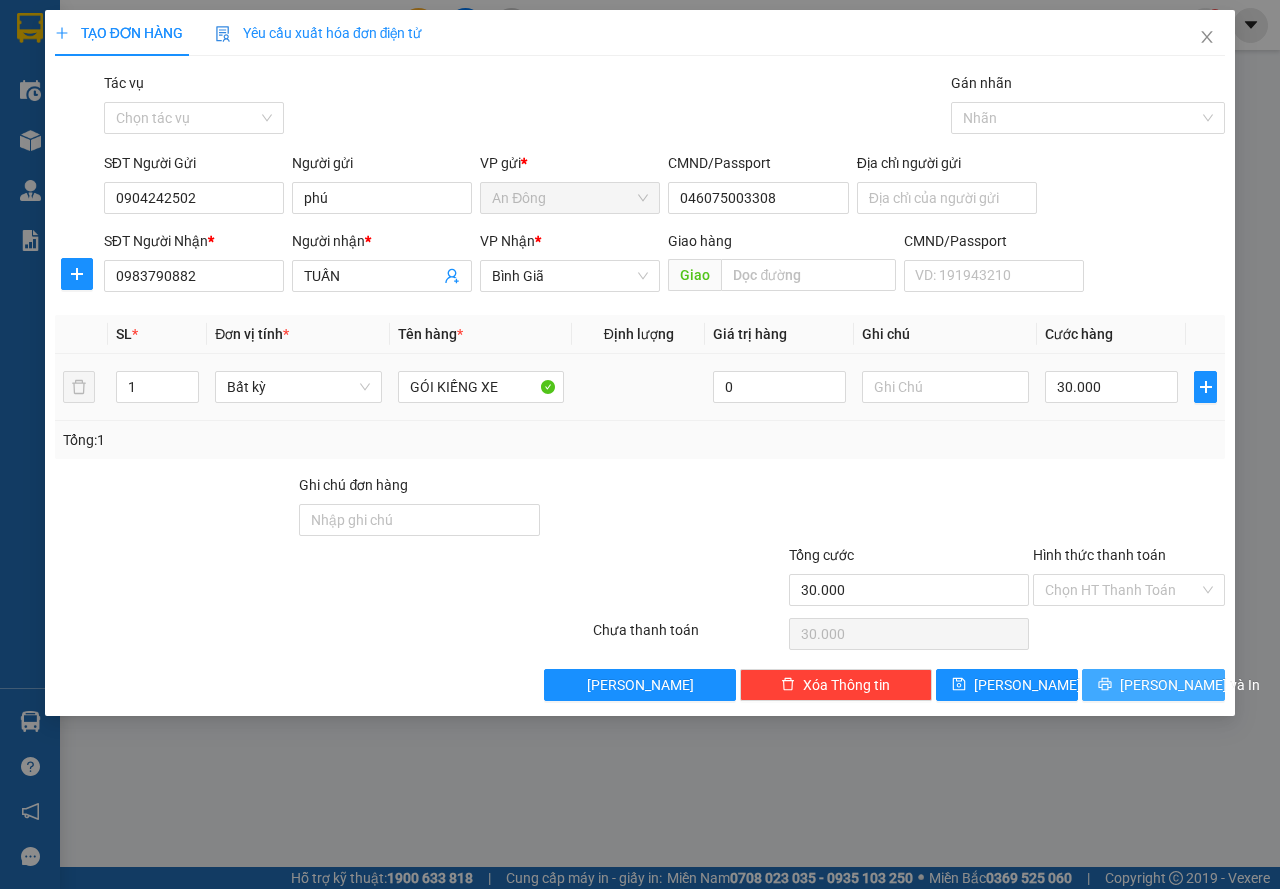 drag, startPoint x: 1169, startPoint y: 689, endPoint x: 1046, endPoint y: 403, distance: 311.3278 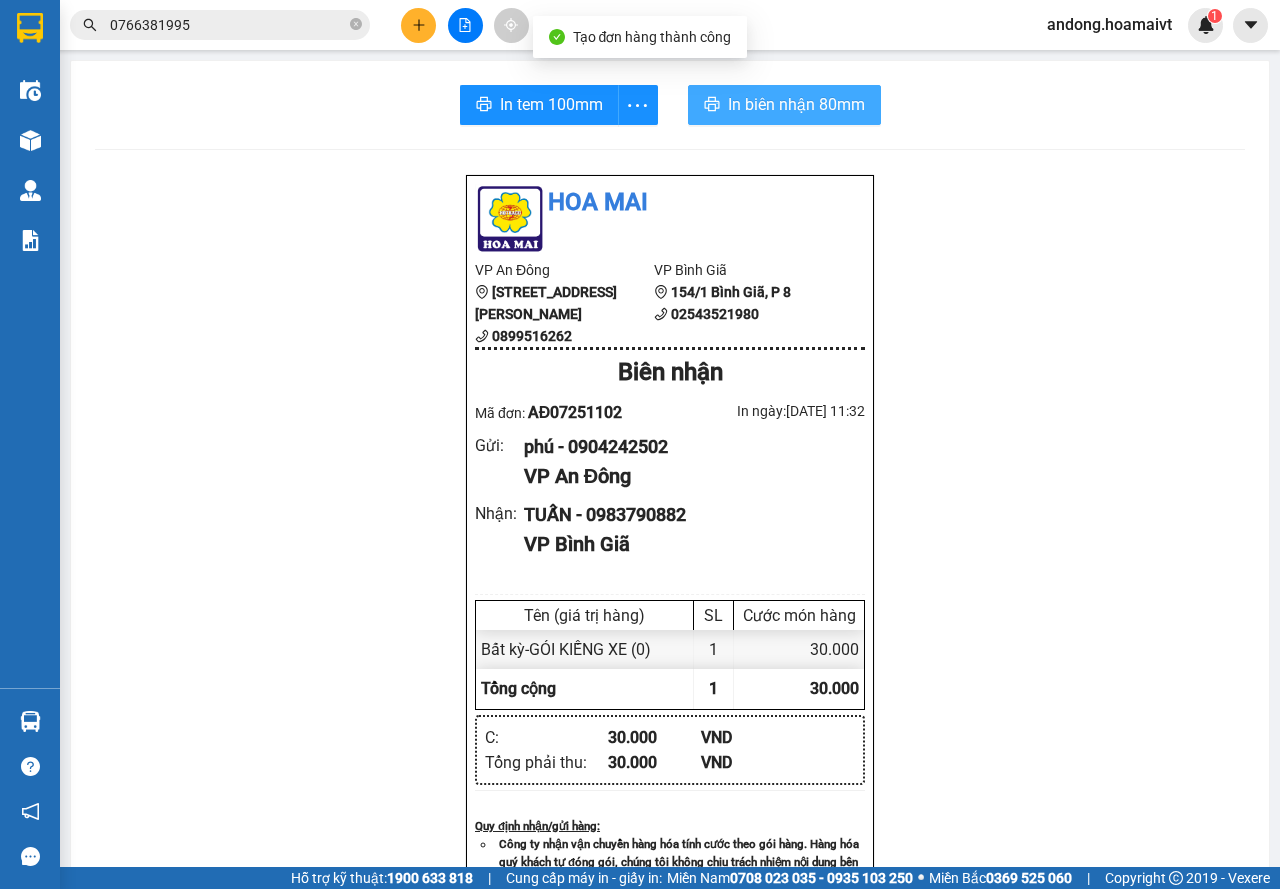 click on "In biên nhận 80mm" at bounding box center (796, 104) 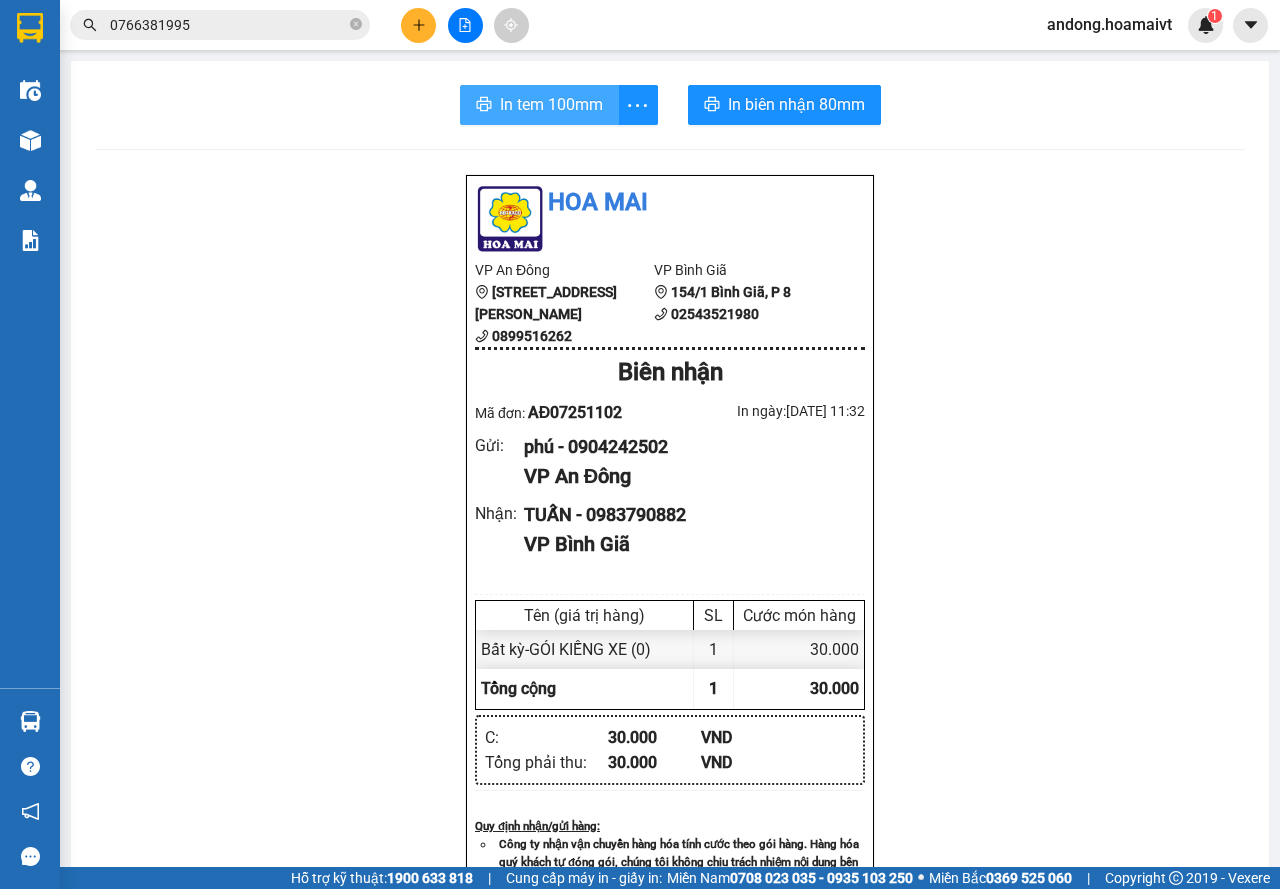 click on "In tem 100mm" at bounding box center [551, 104] 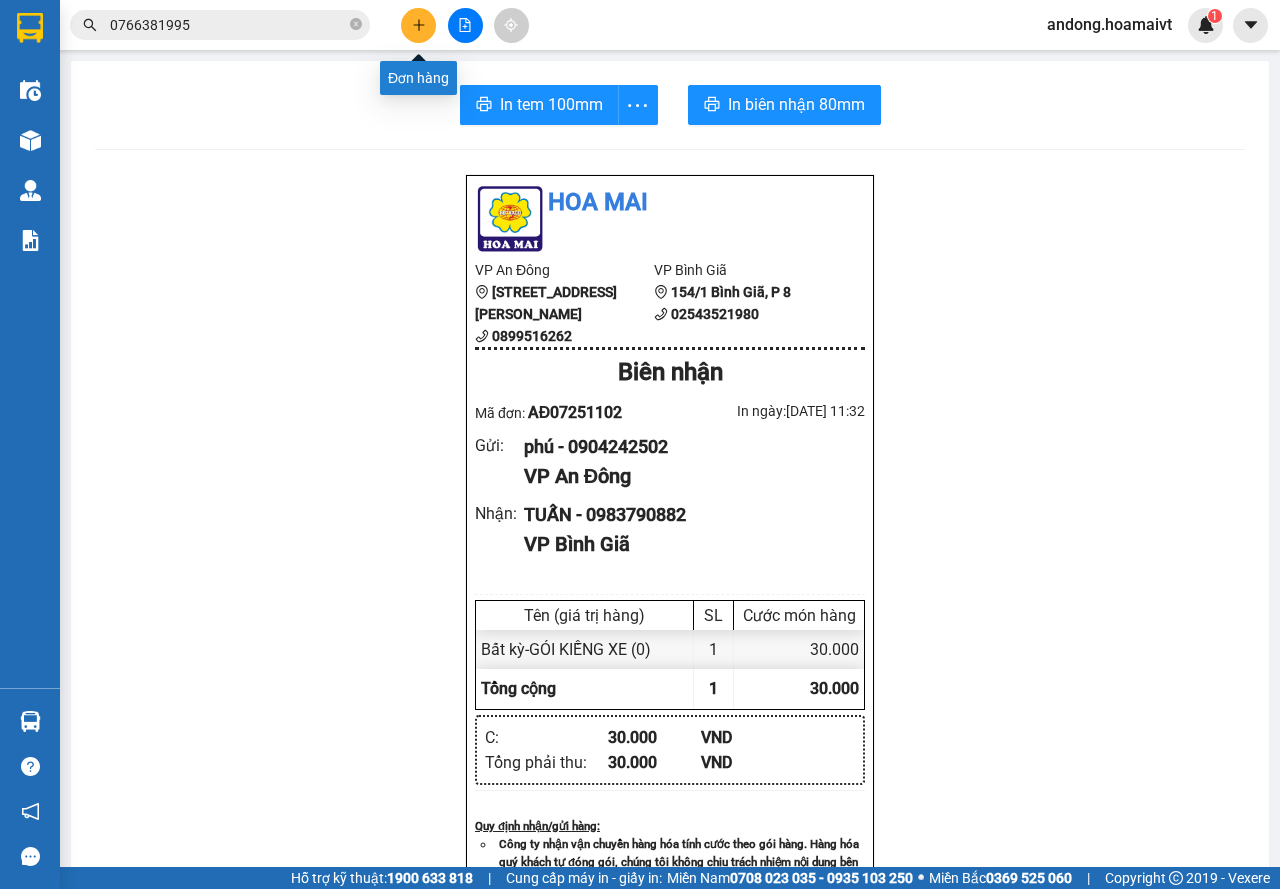 click 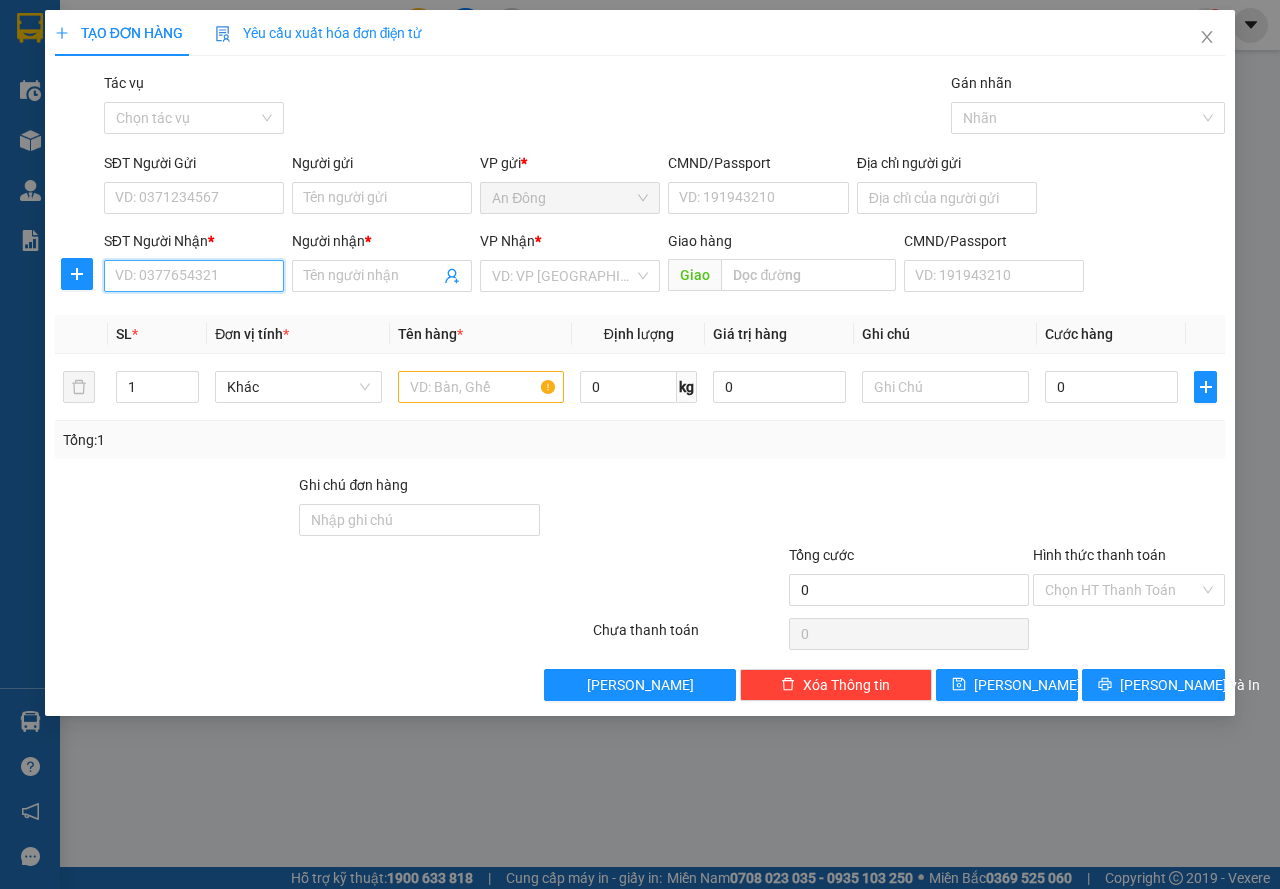 click on "SĐT Người Nhận  *" at bounding box center (194, 276) 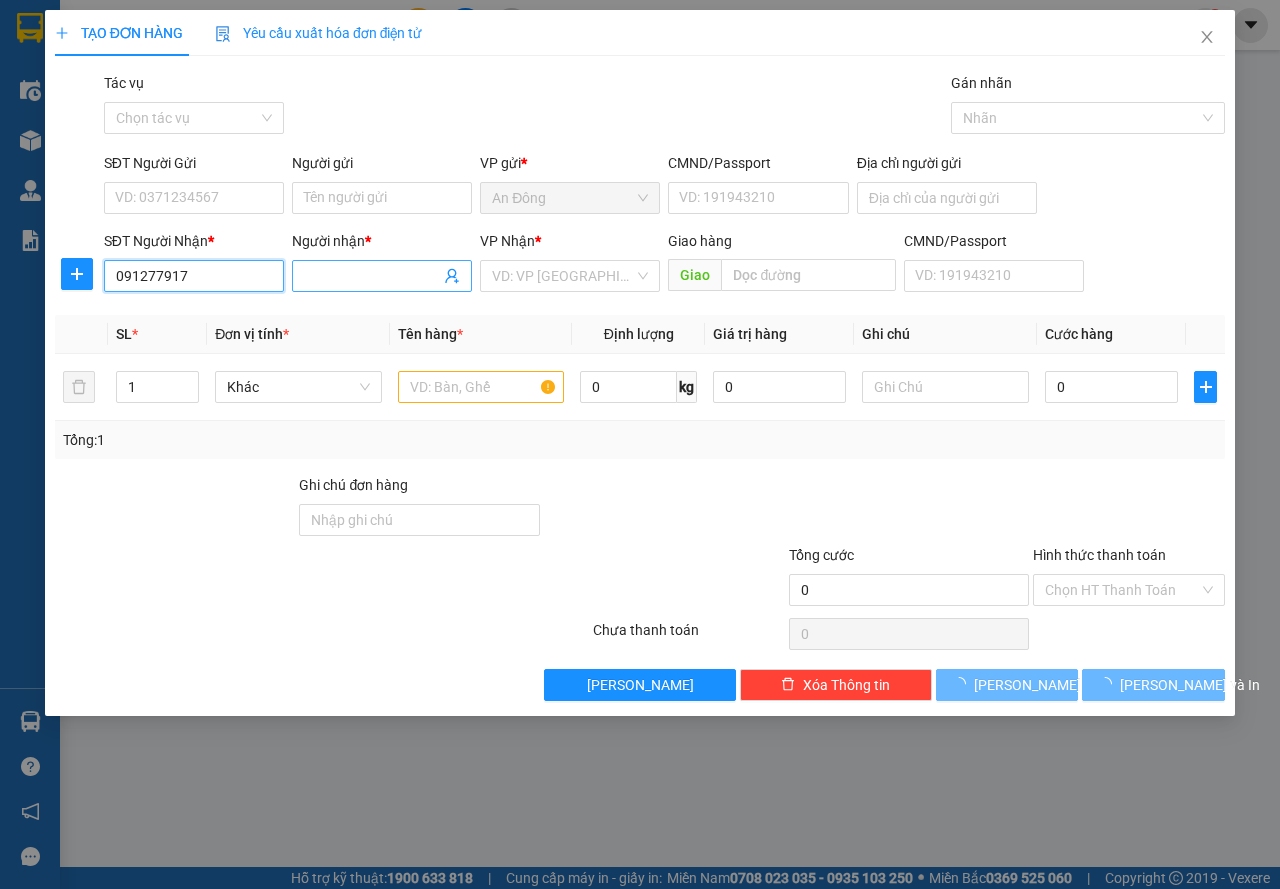 type on "0912779174" 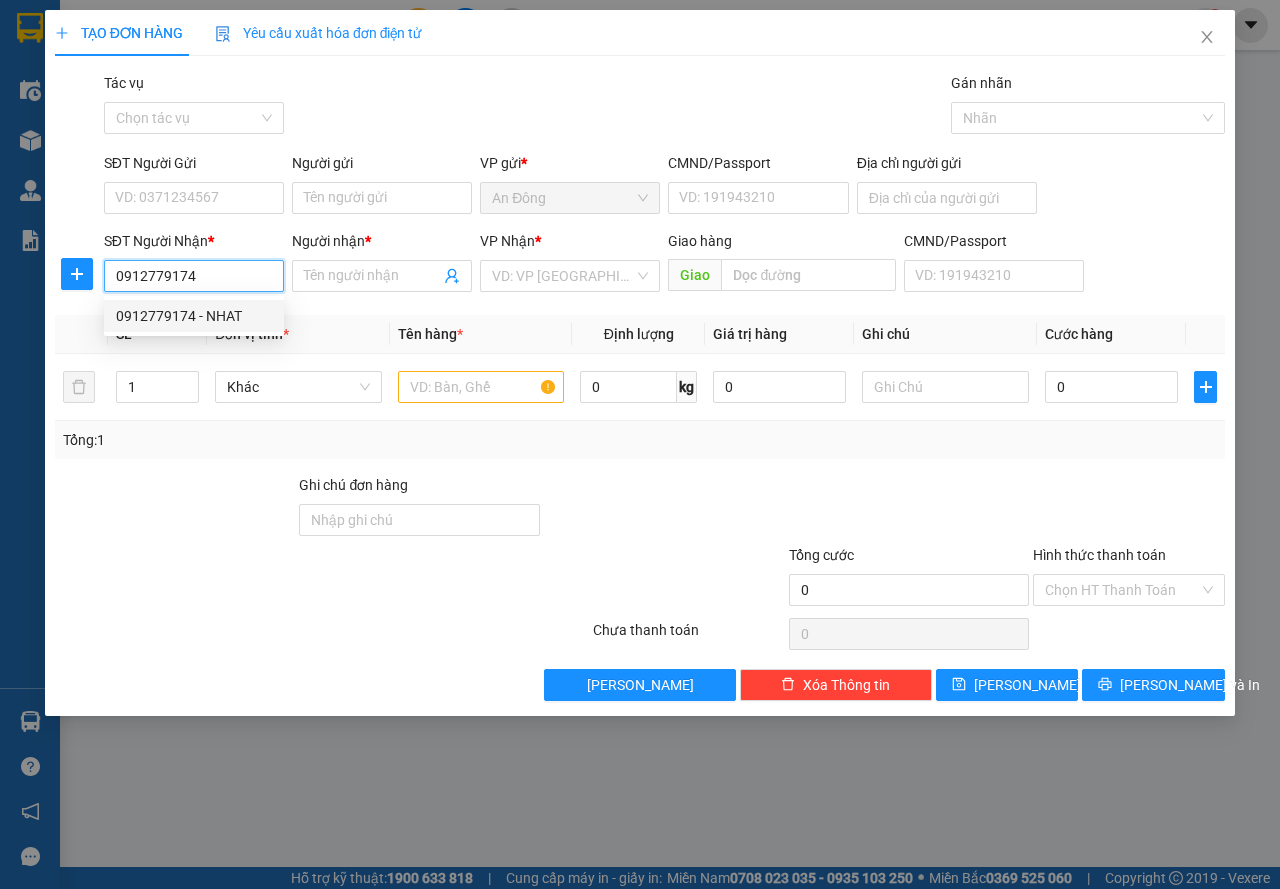 click on "0912779174 - NHAT" at bounding box center [194, 316] 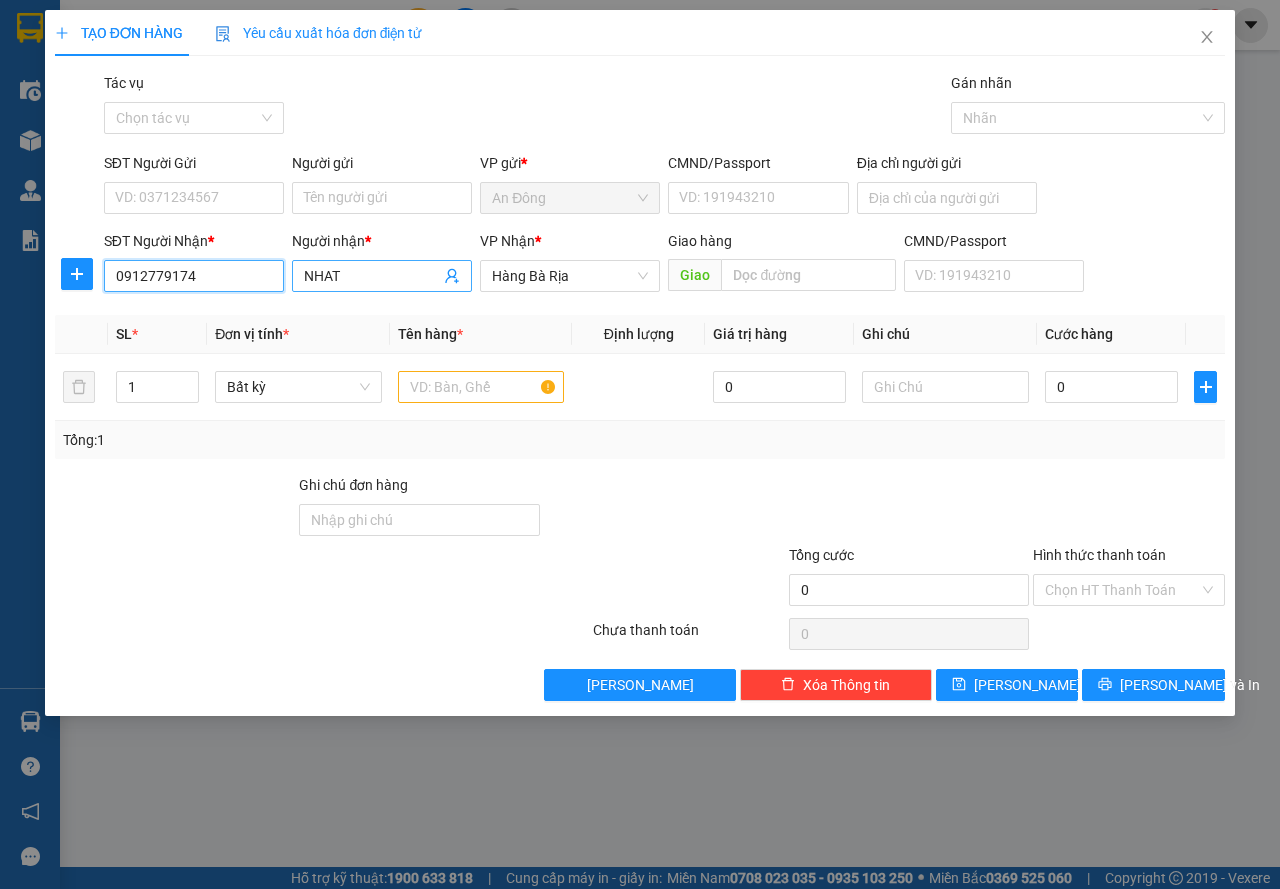 type on "0912779174" 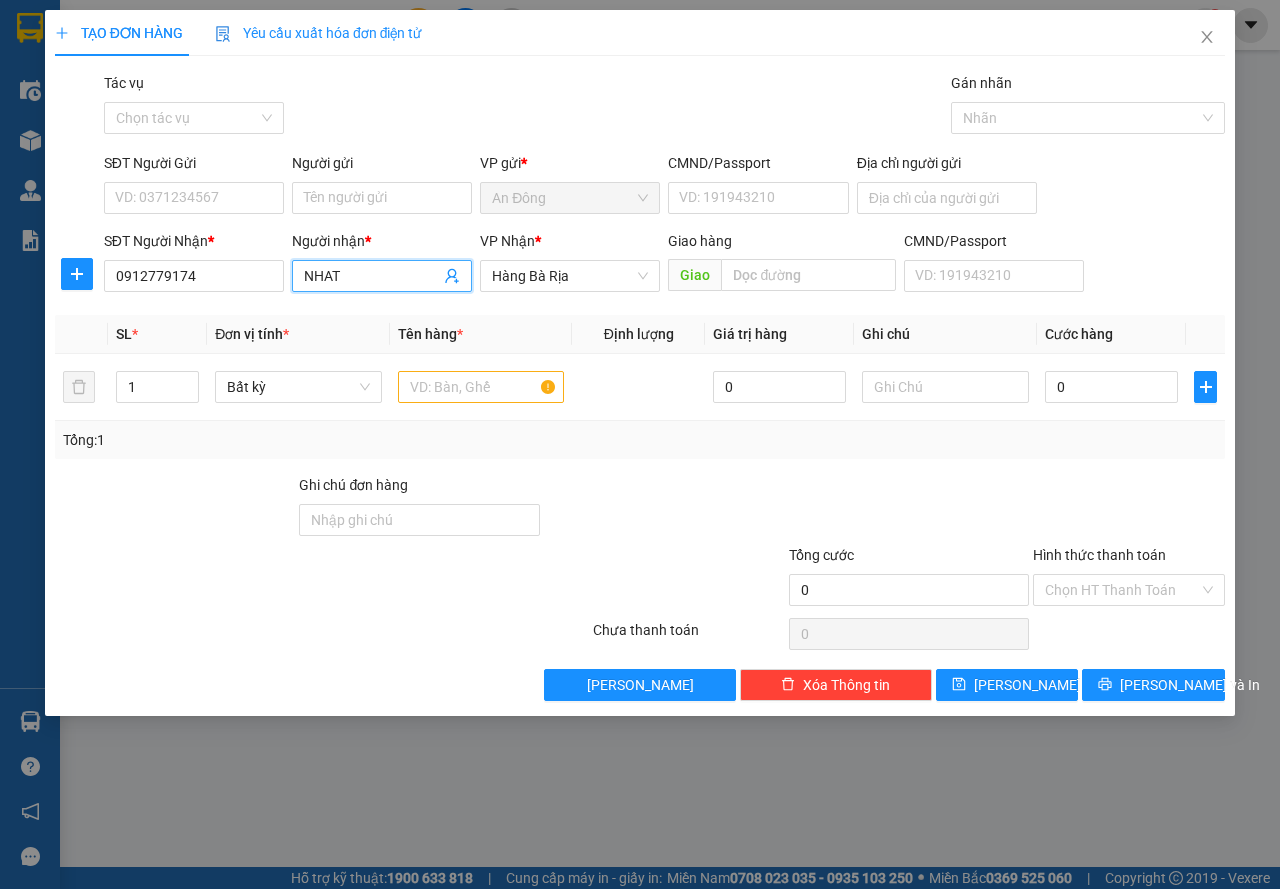 drag, startPoint x: 328, startPoint y: 275, endPoint x: 215, endPoint y: 305, distance: 116.9145 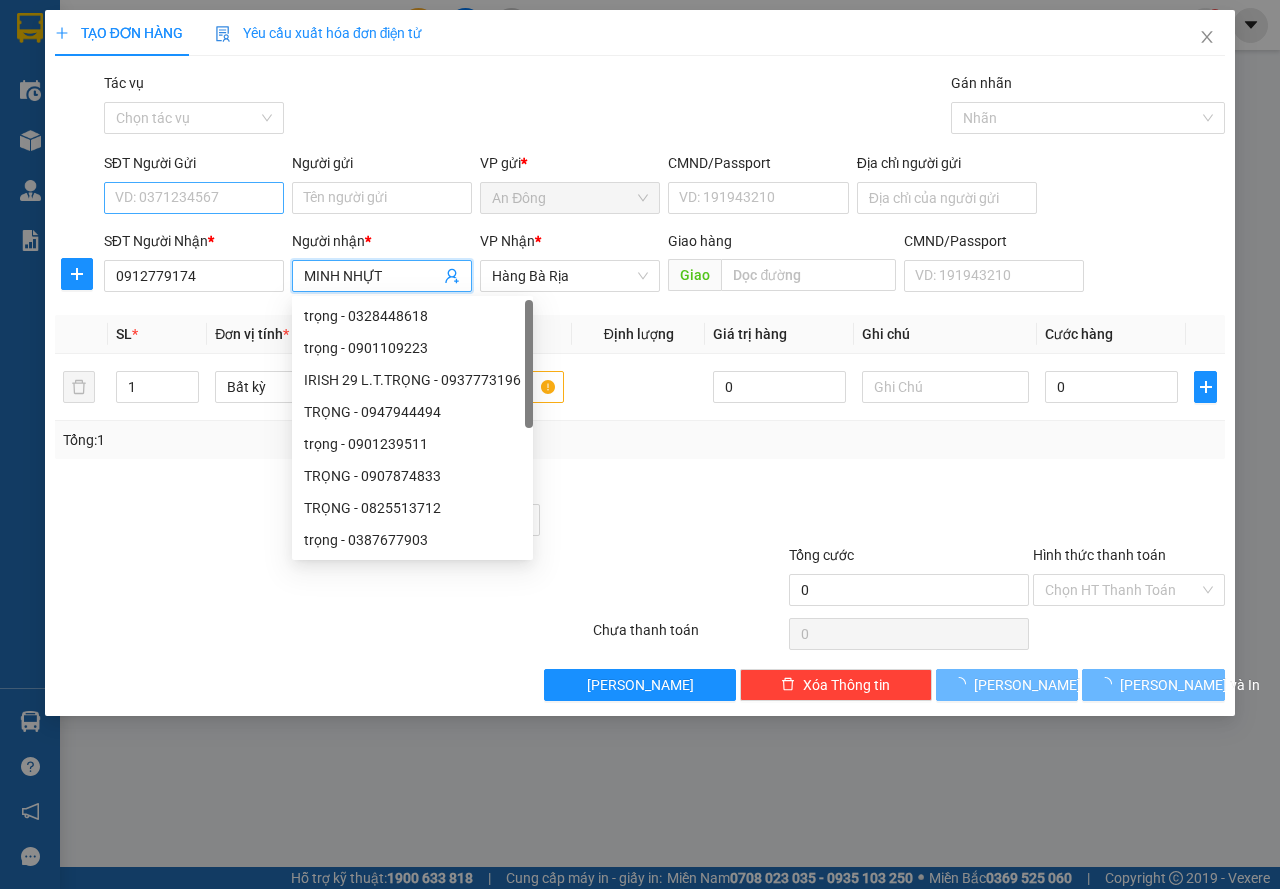 type on "MINH NHỰT" 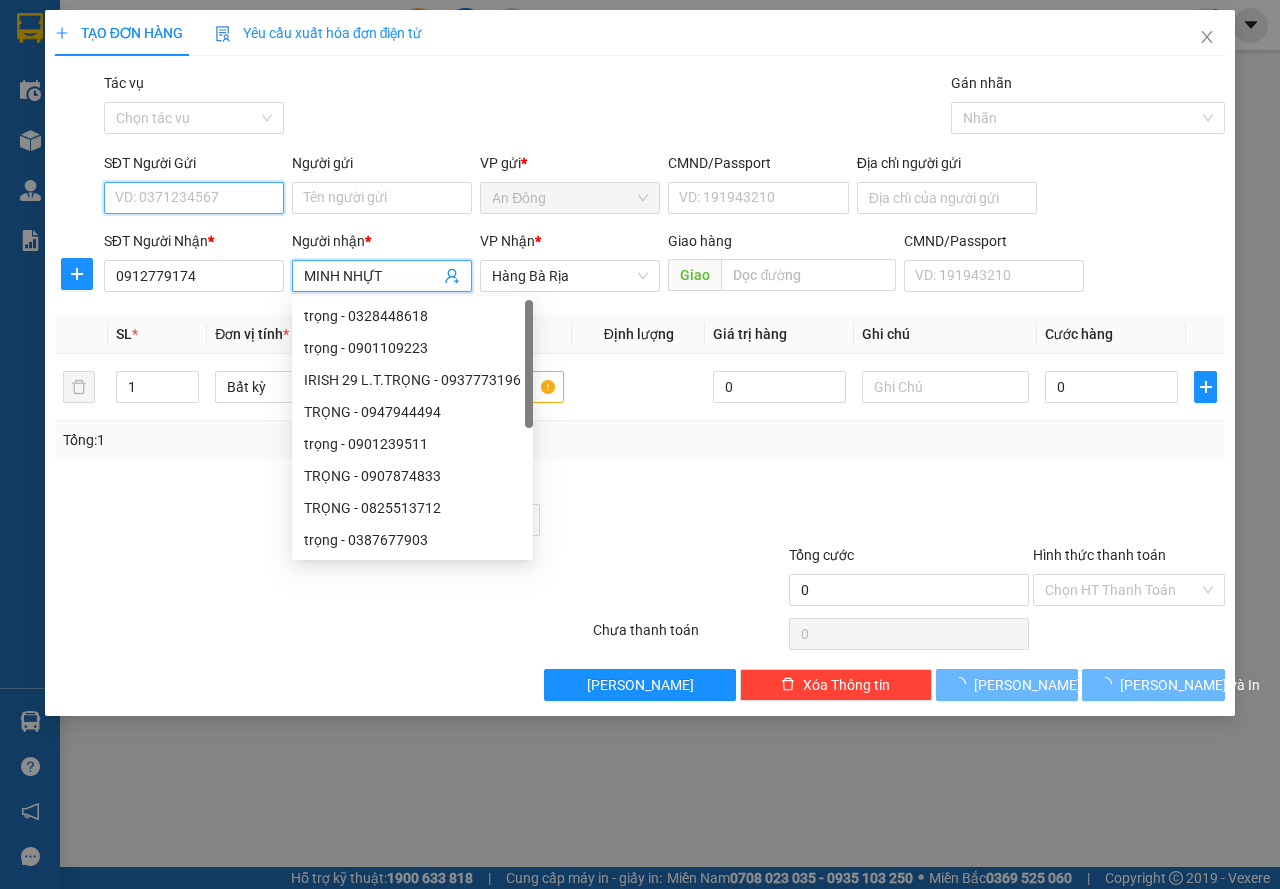click on "SĐT Người Gửi" at bounding box center (194, 198) 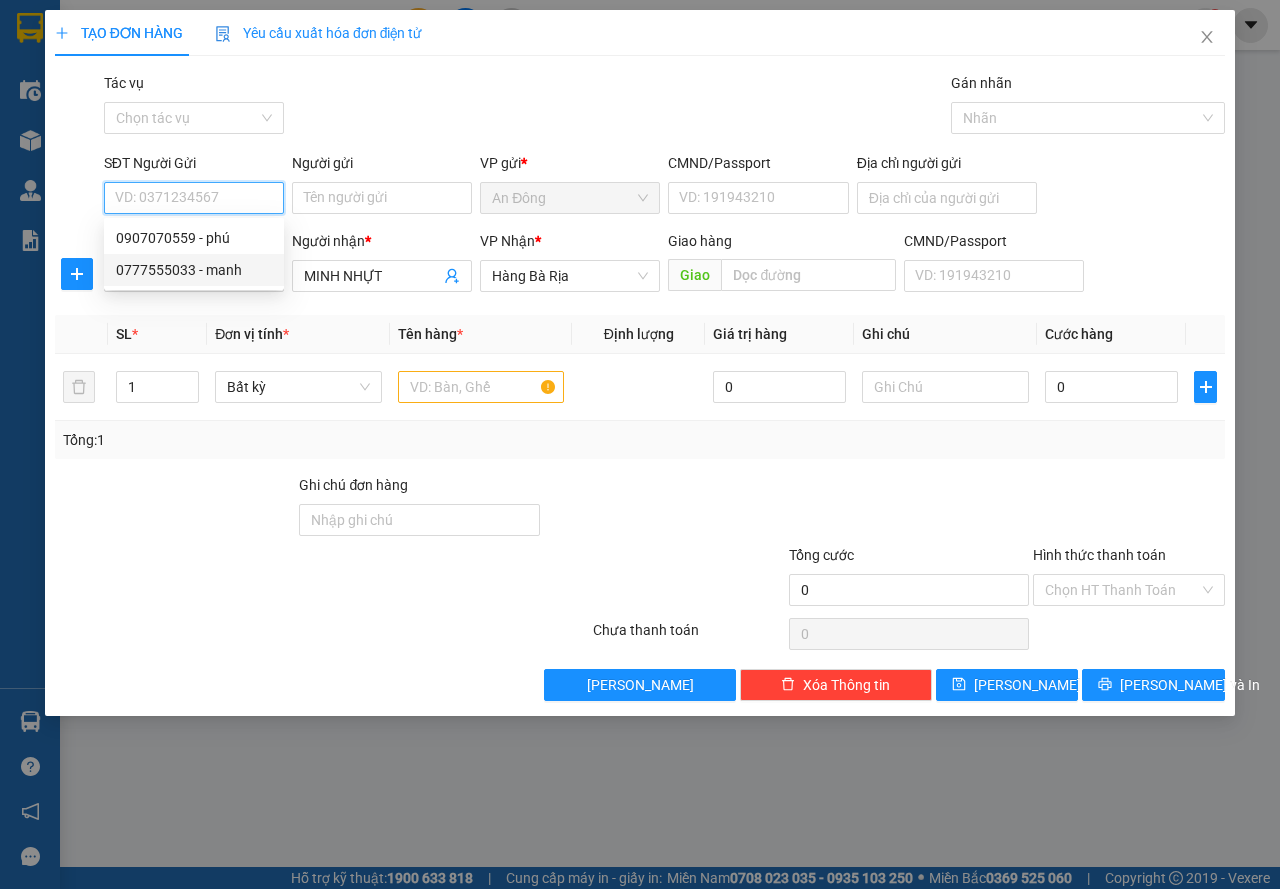 drag, startPoint x: 198, startPoint y: 273, endPoint x: 541, endPoint y: 233, distance: 345.3245 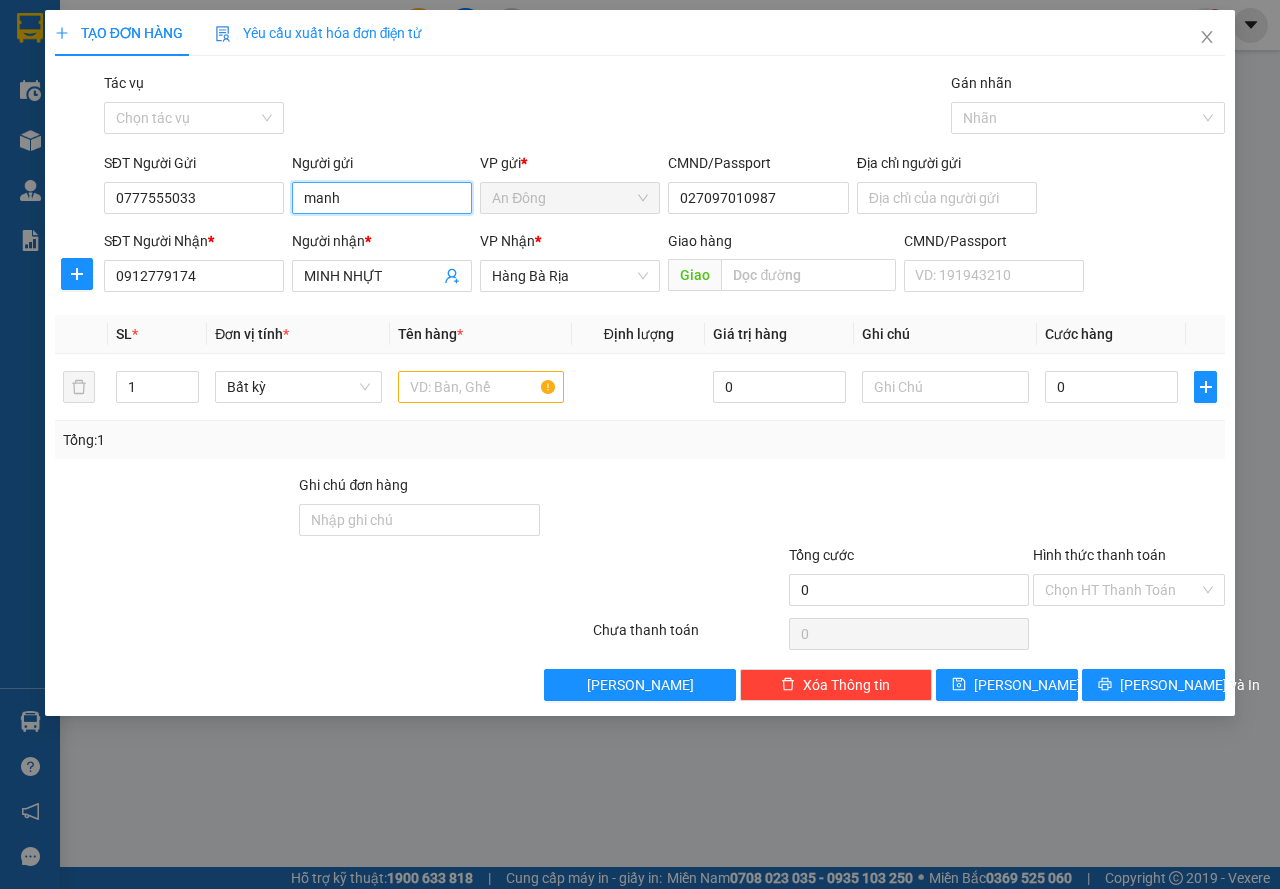 drag, startPoint x: 354, startPoint y: 197, endPoint x: 228, endPoint y: 241, distance: 133.46161 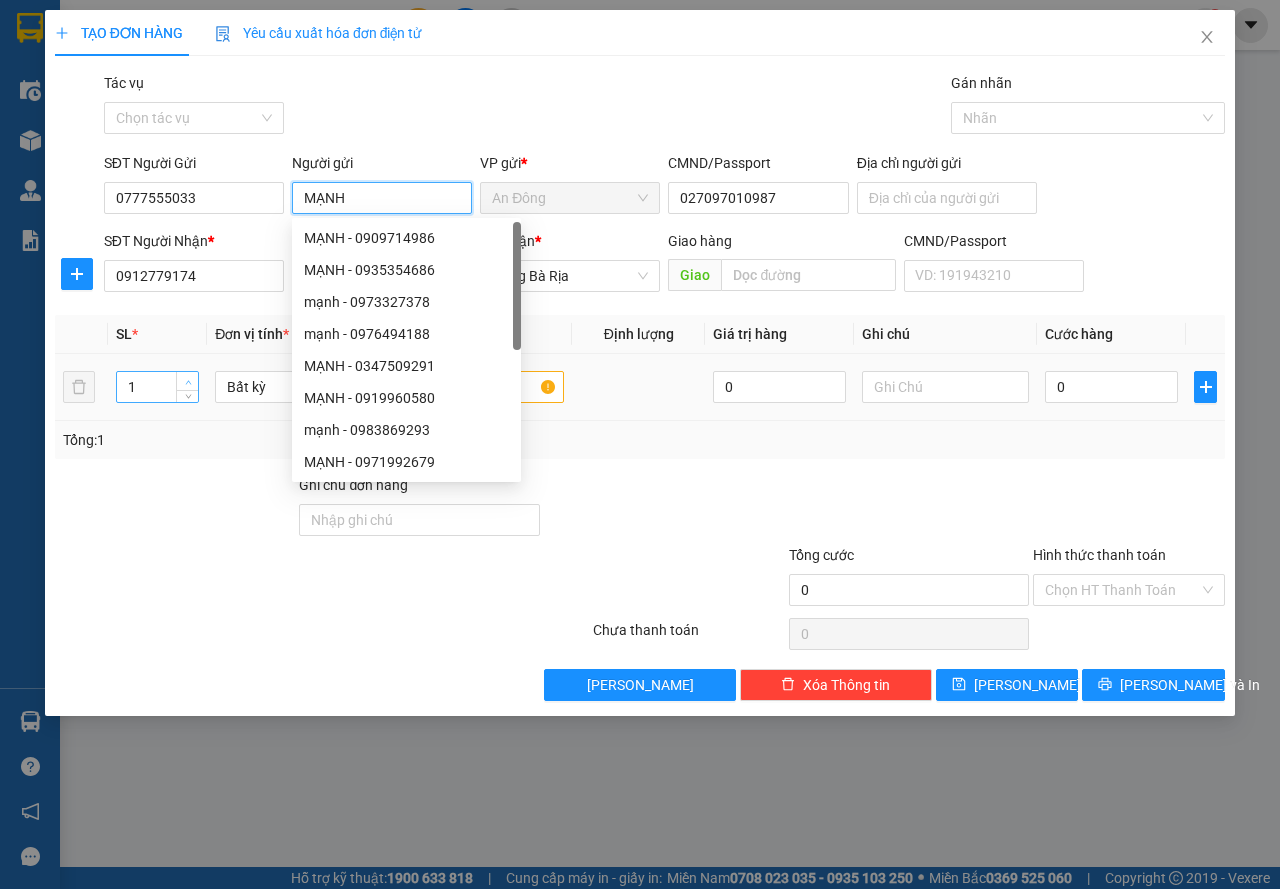 type on "MẠNH" 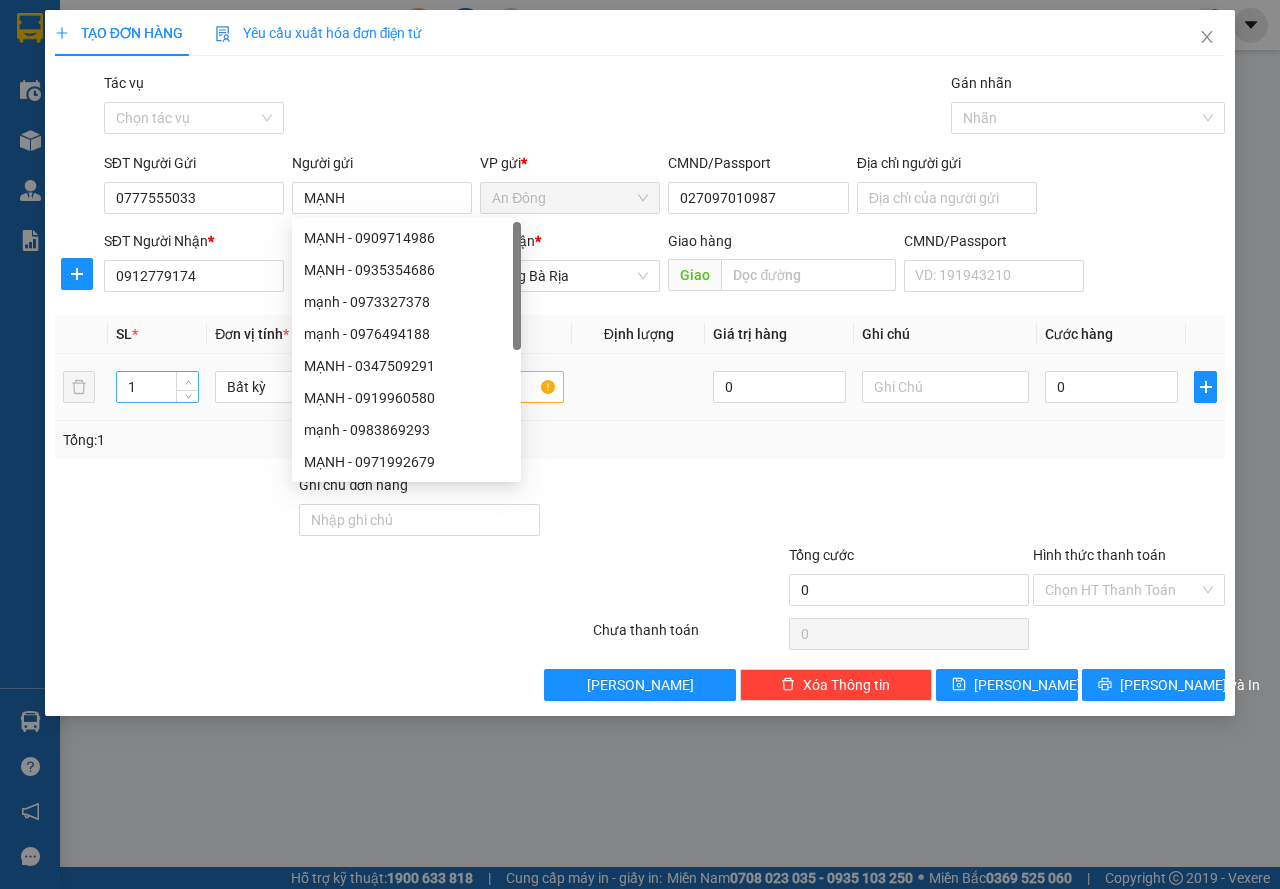 type on "2" 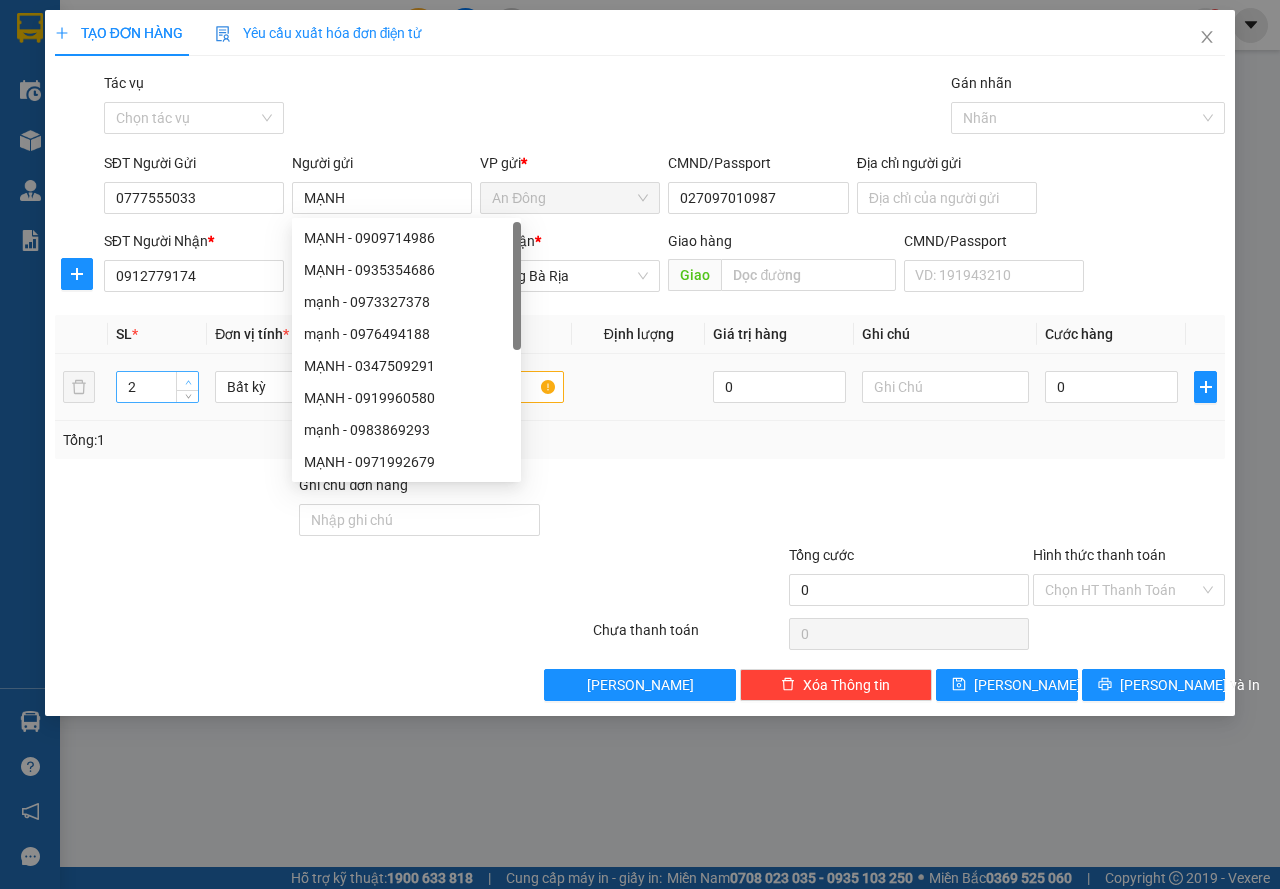 click at bounding box center [187, 381] 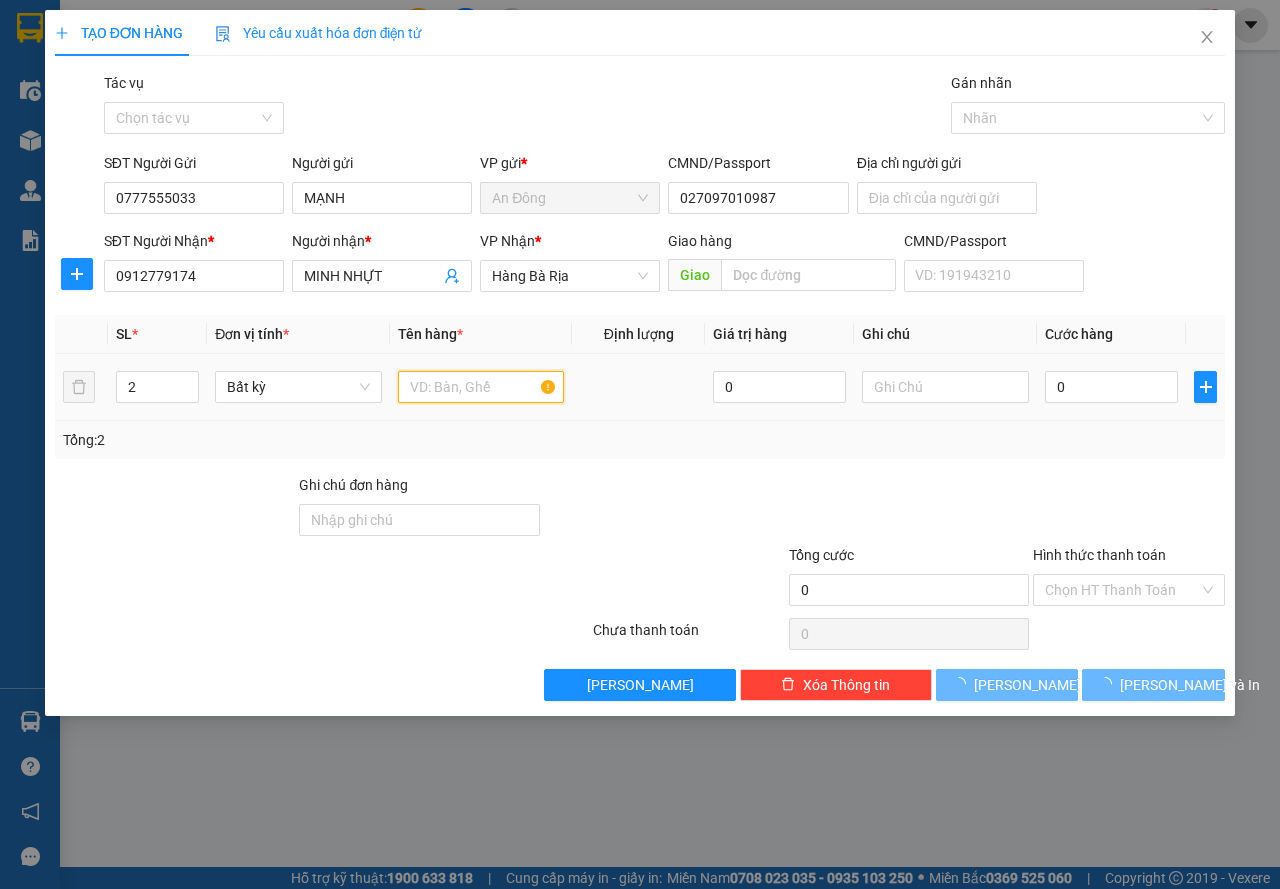 click at bounding box center (481, 387) 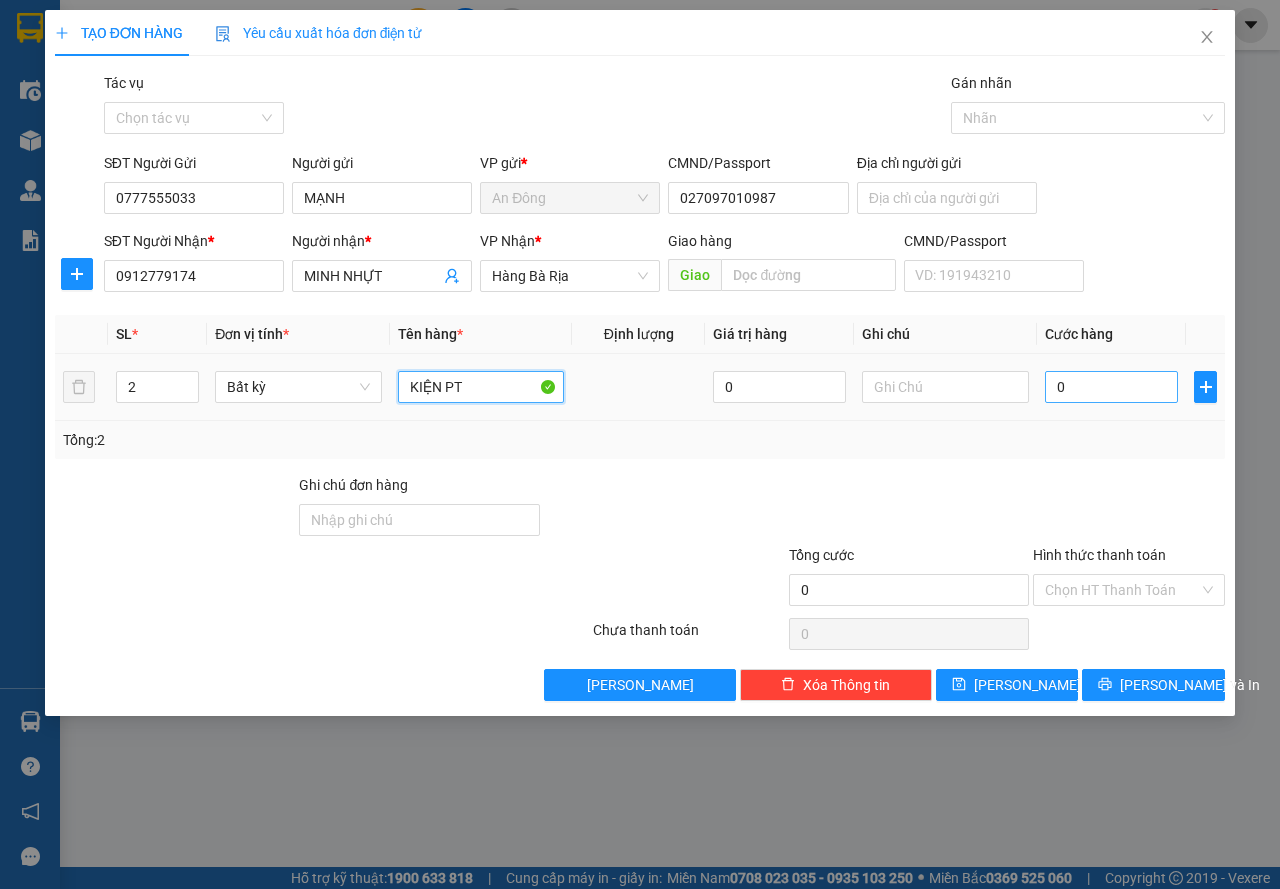 type on "KIỆN PT" 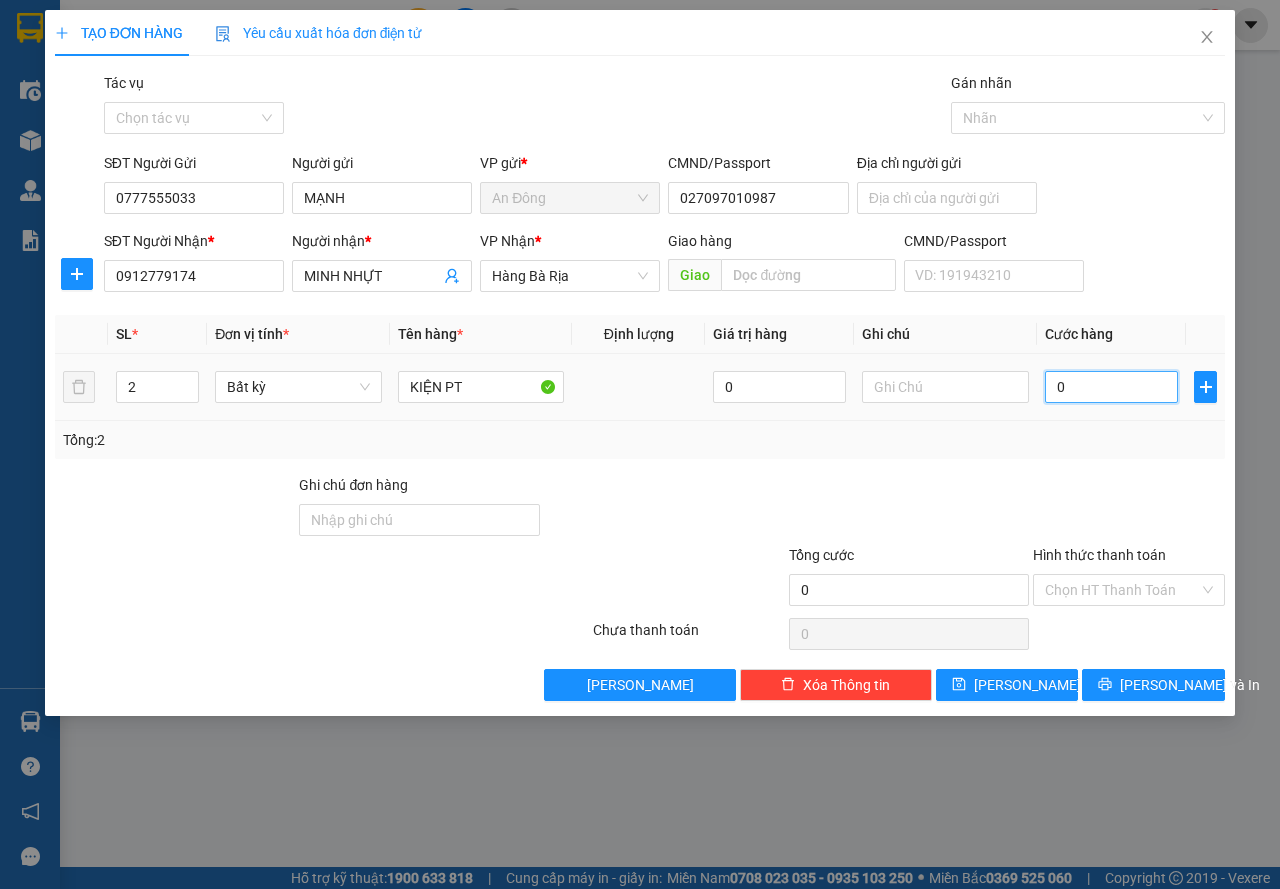 click on "0" at bounding box center [1111, 387] 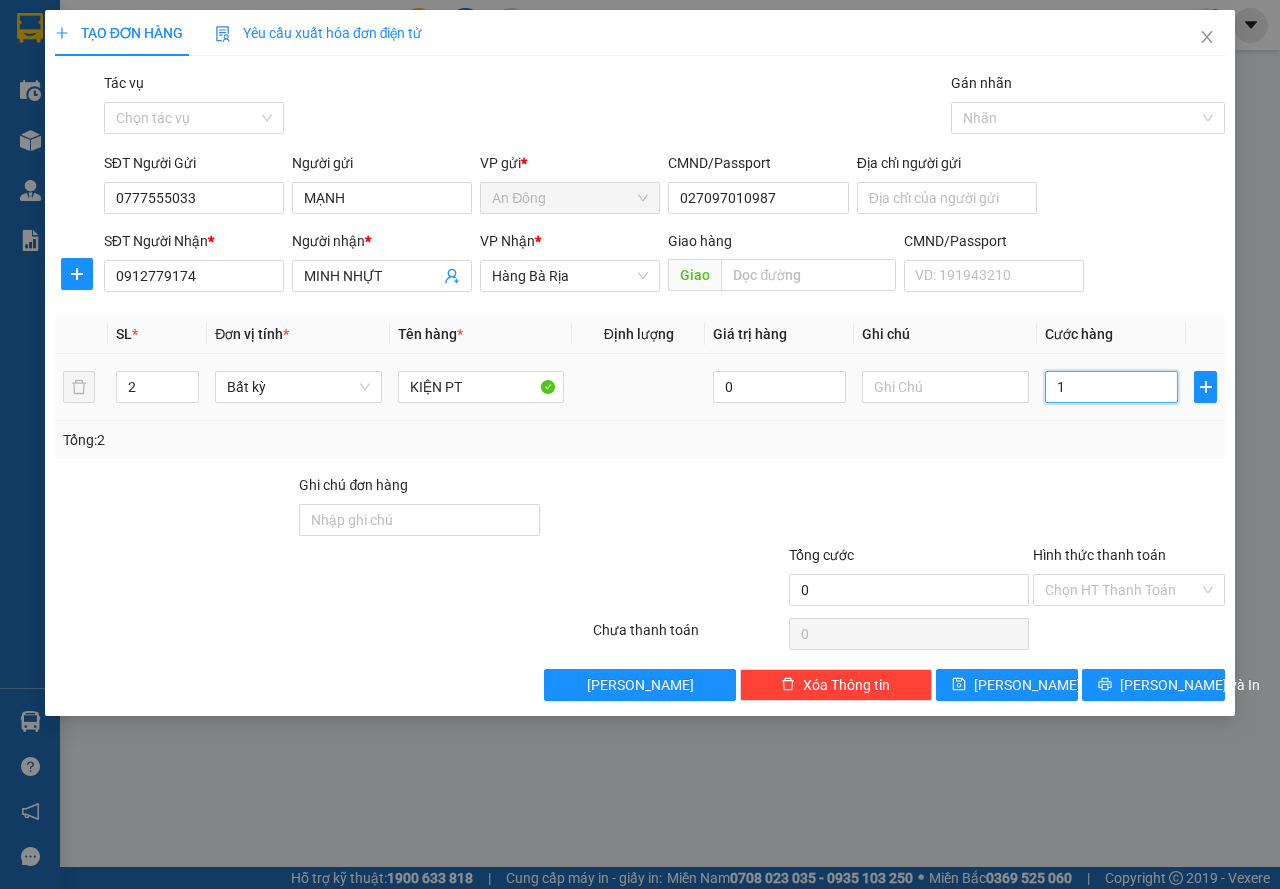 type on "14" 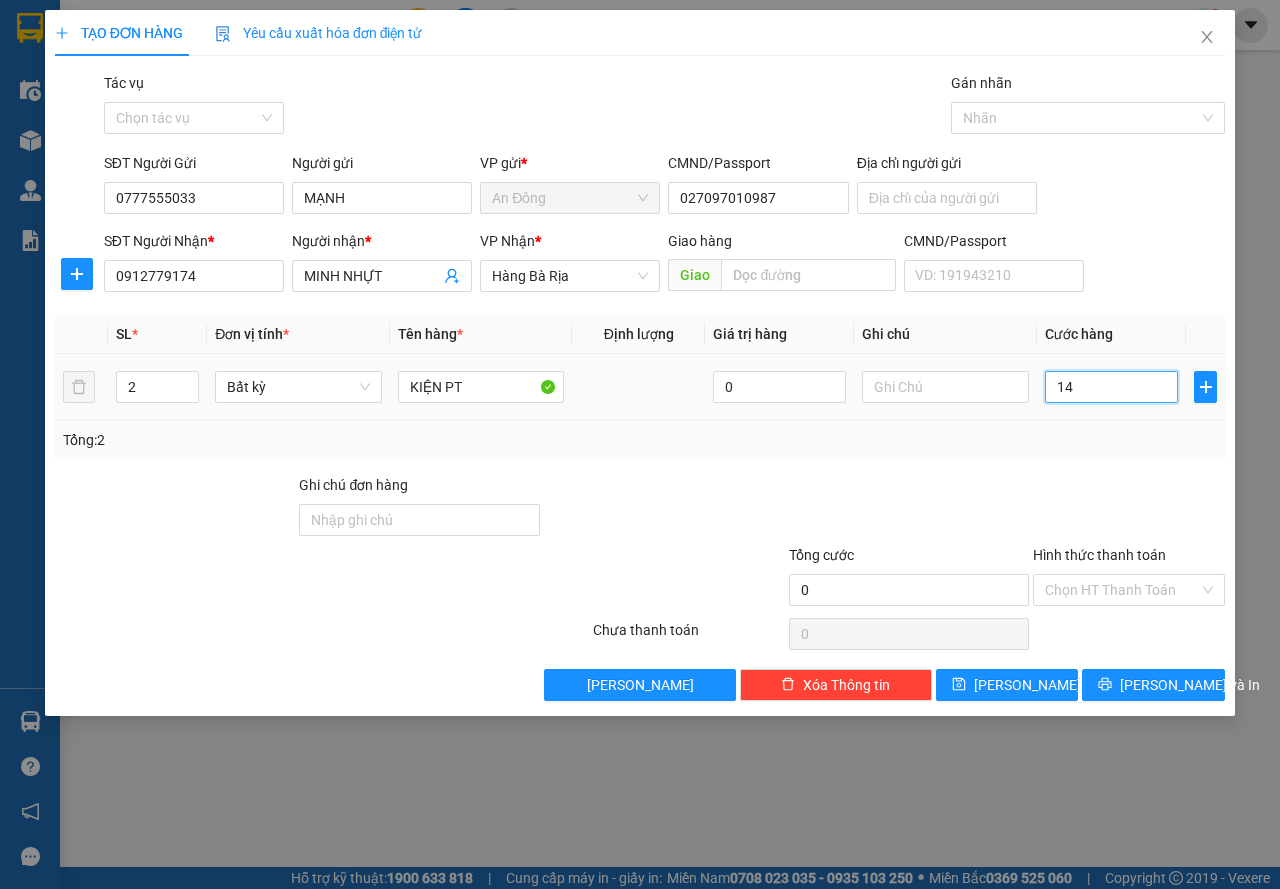 type on "14" 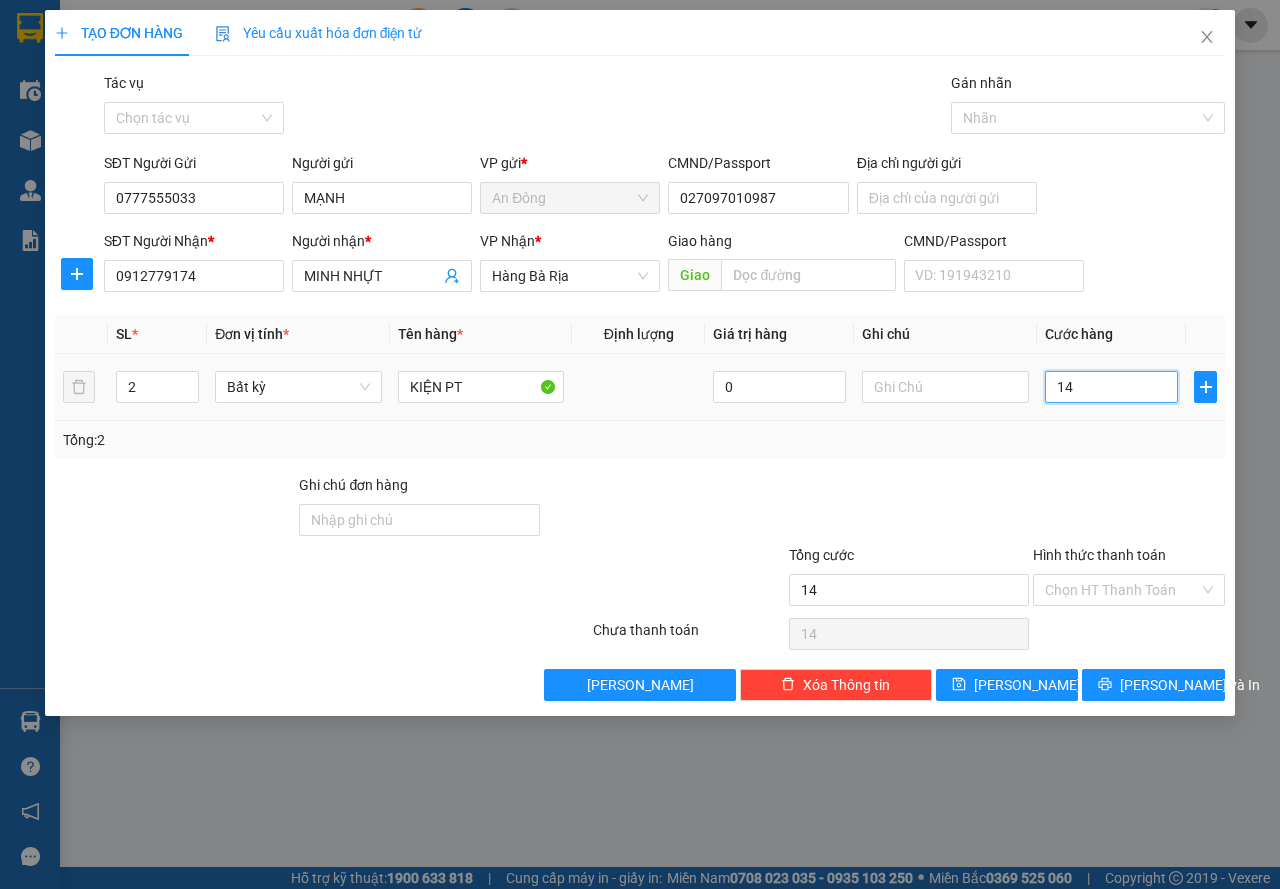 type on "140" 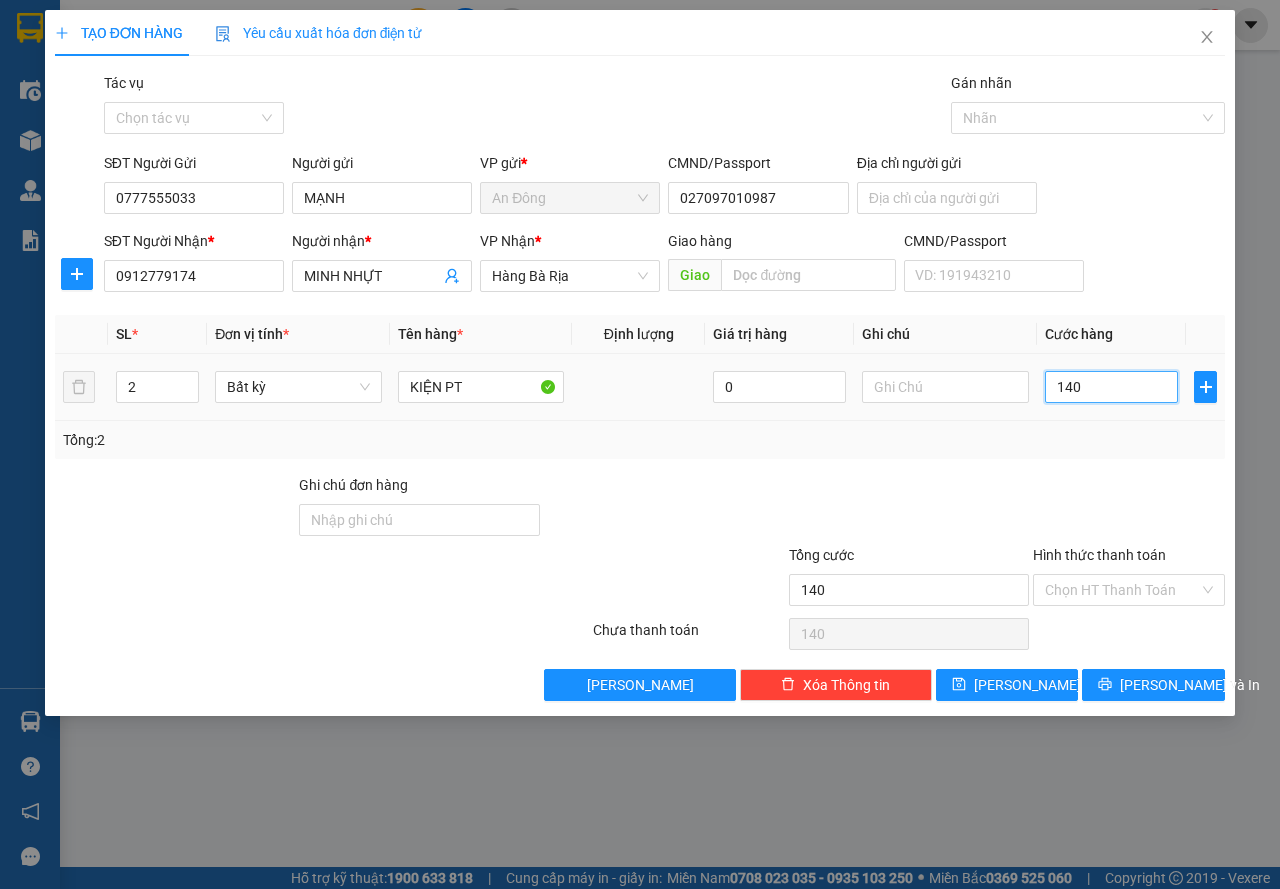 type on "1.400" 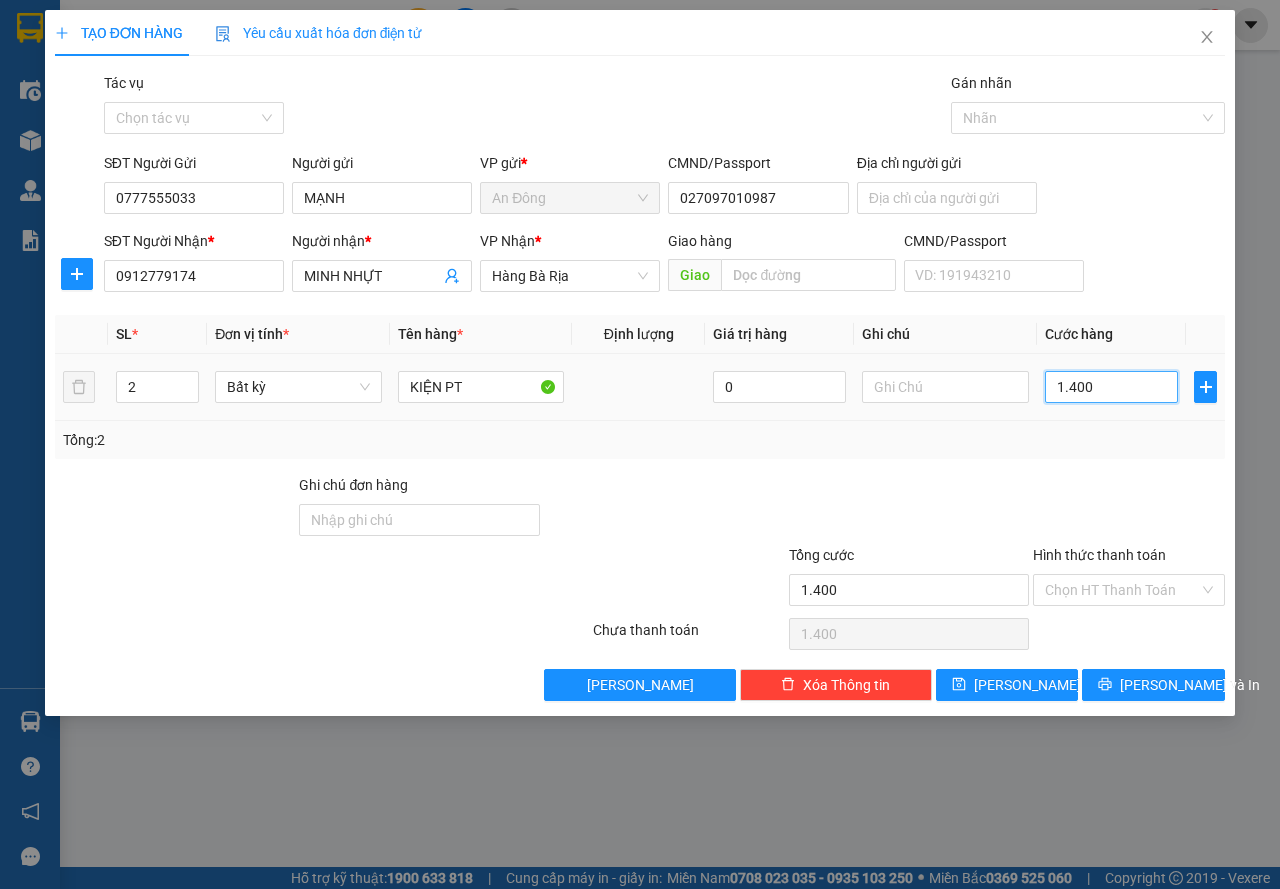 type on "140" 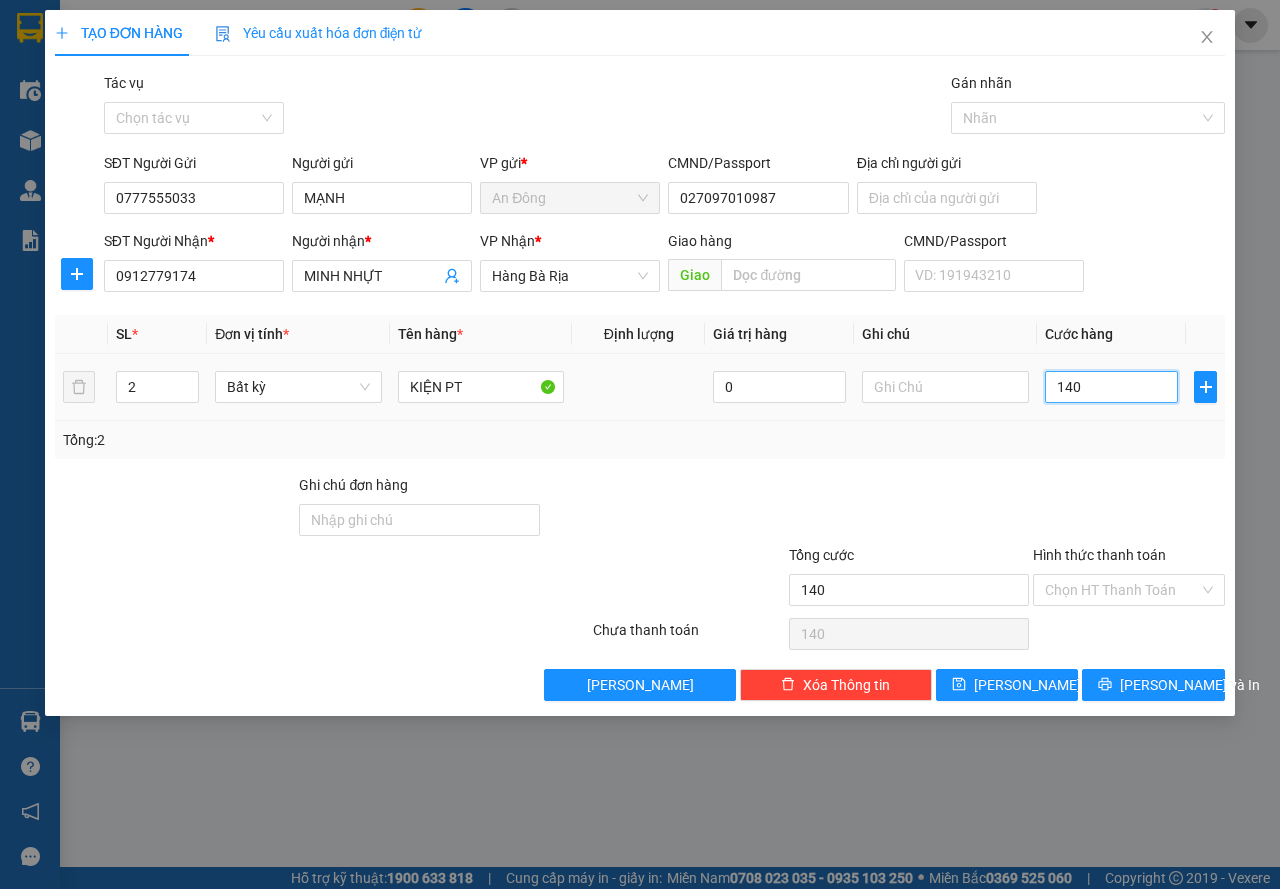 type on "14" 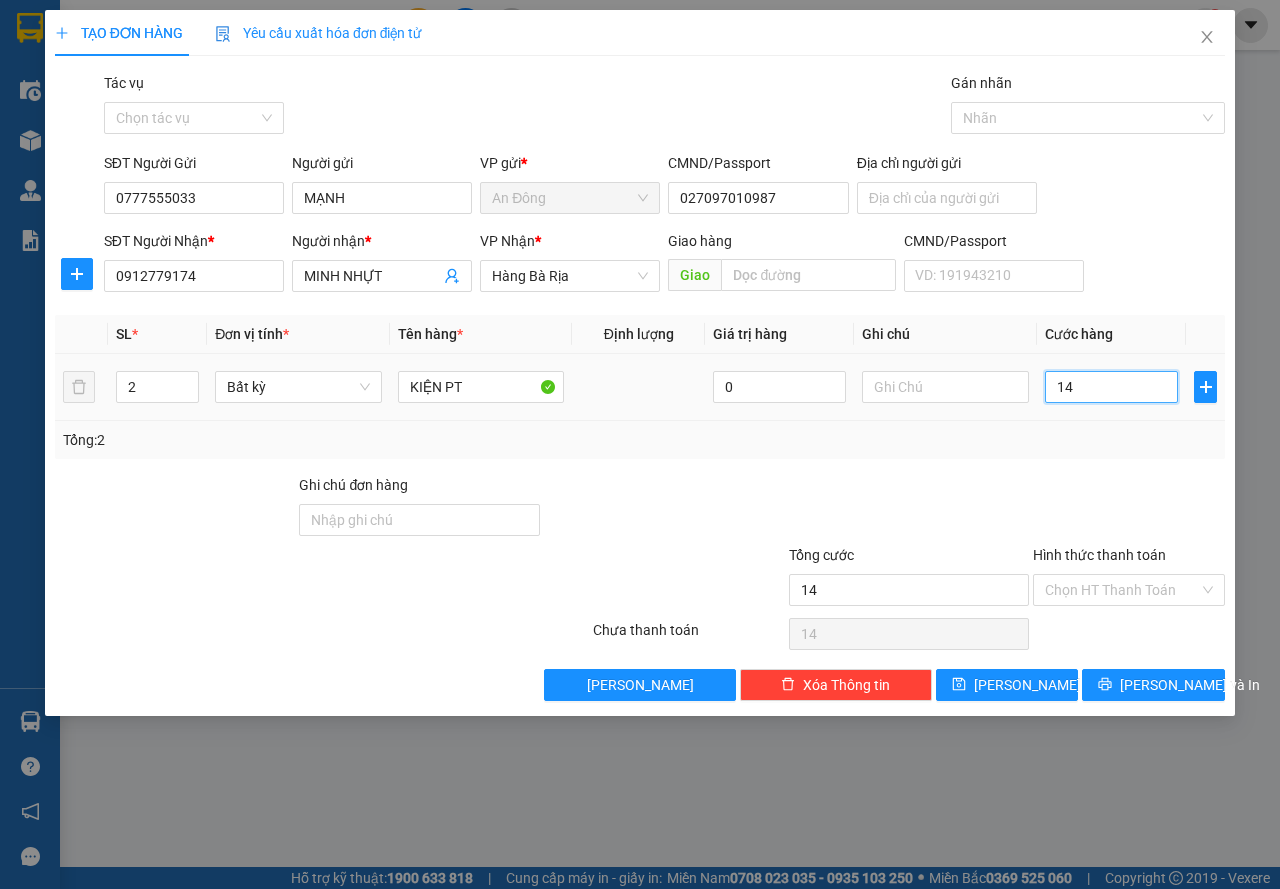 type on "1" 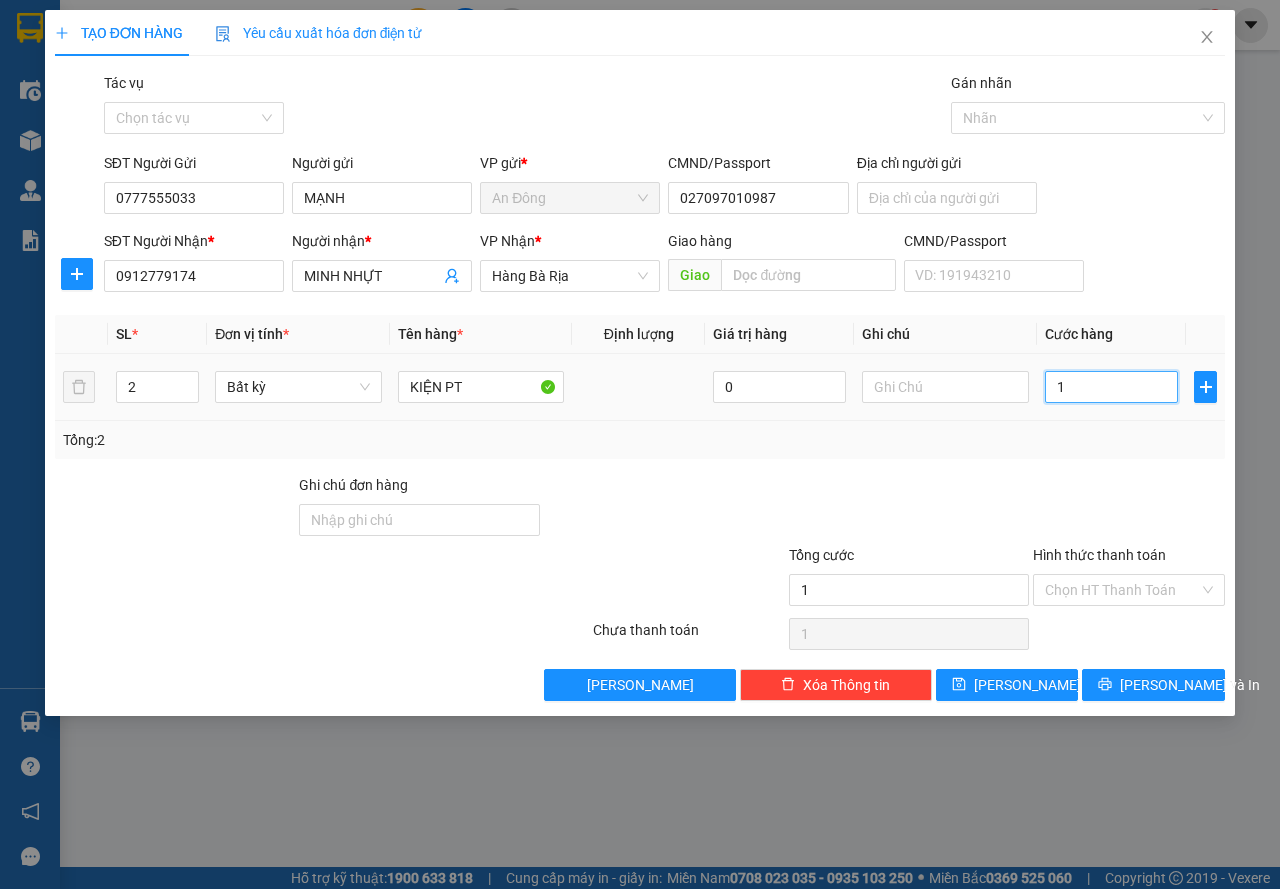 type on "10" 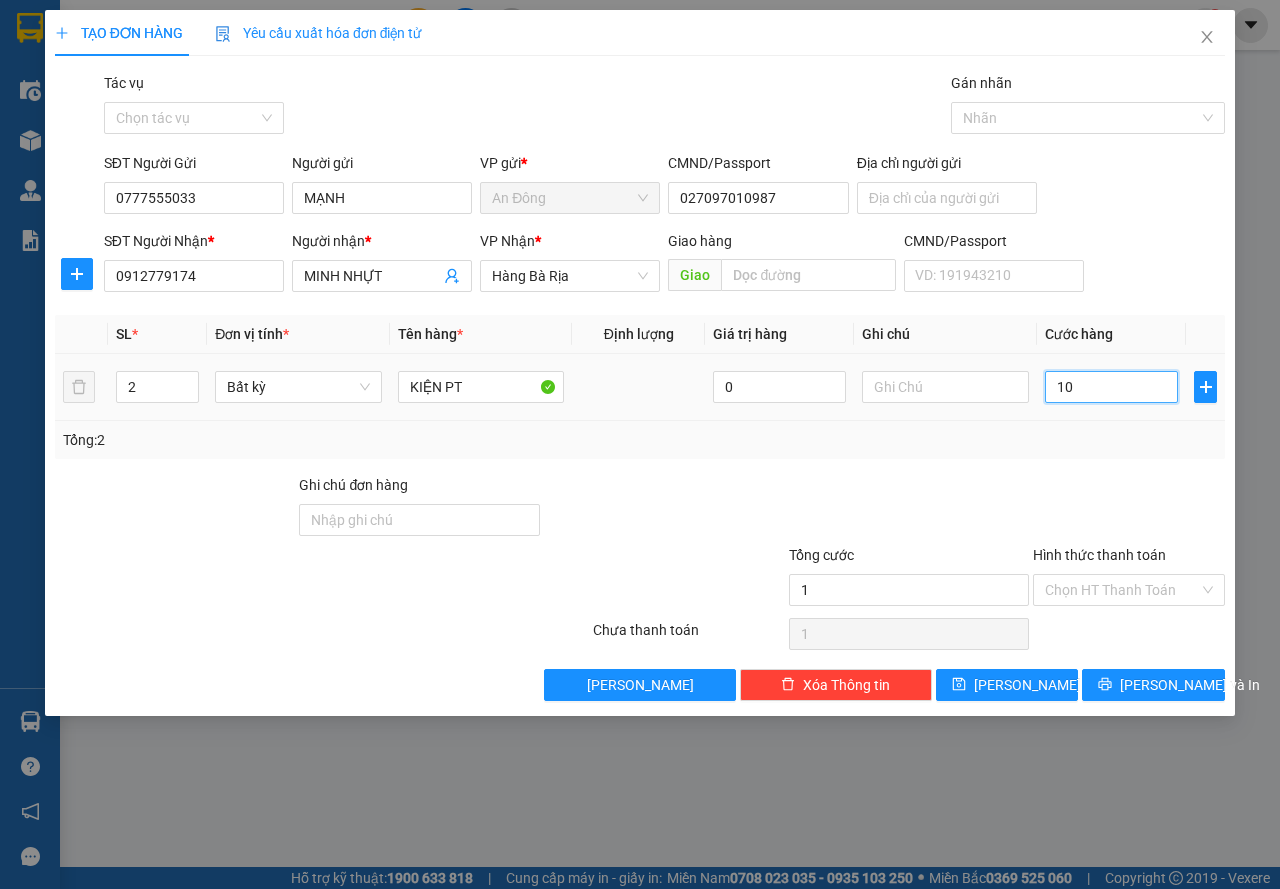 type on "10" 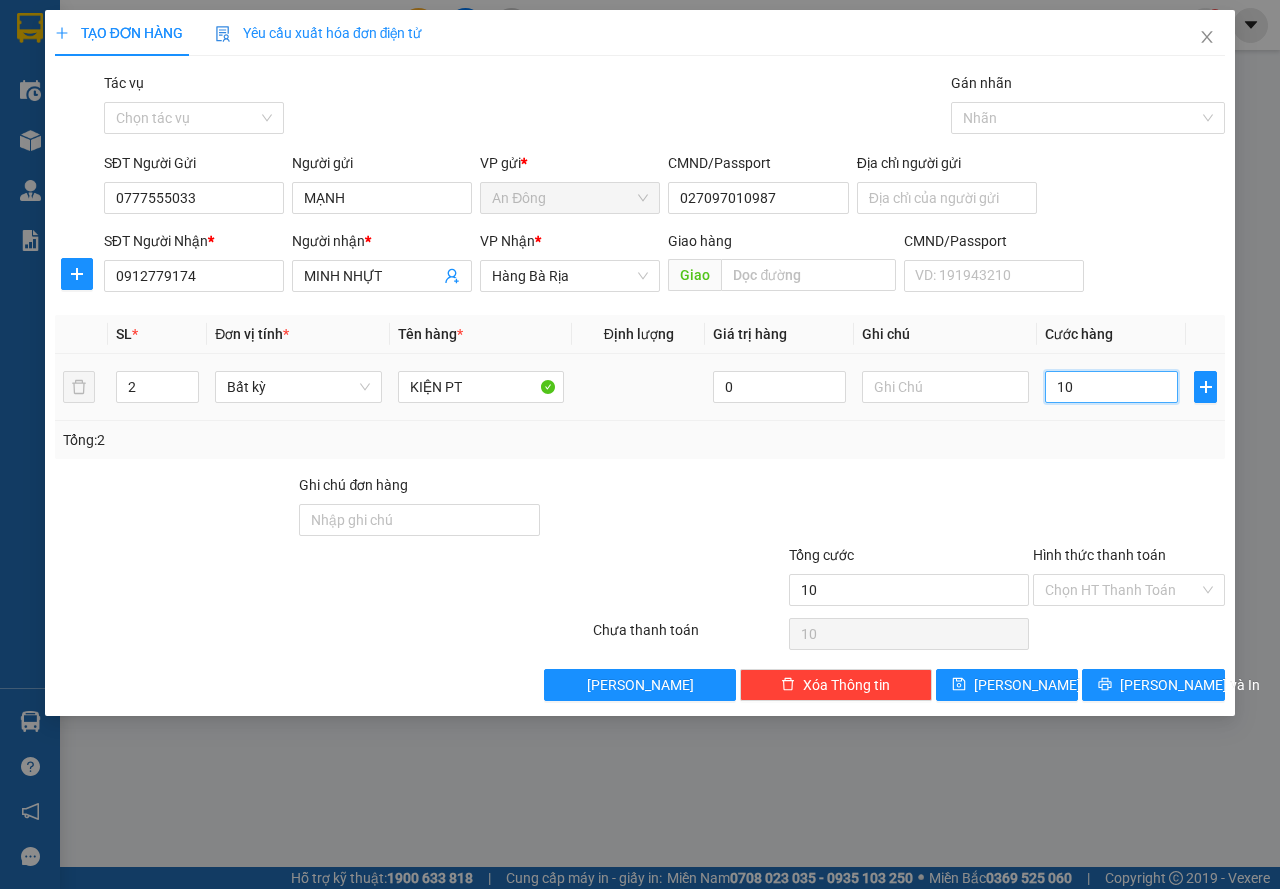 type on "100" 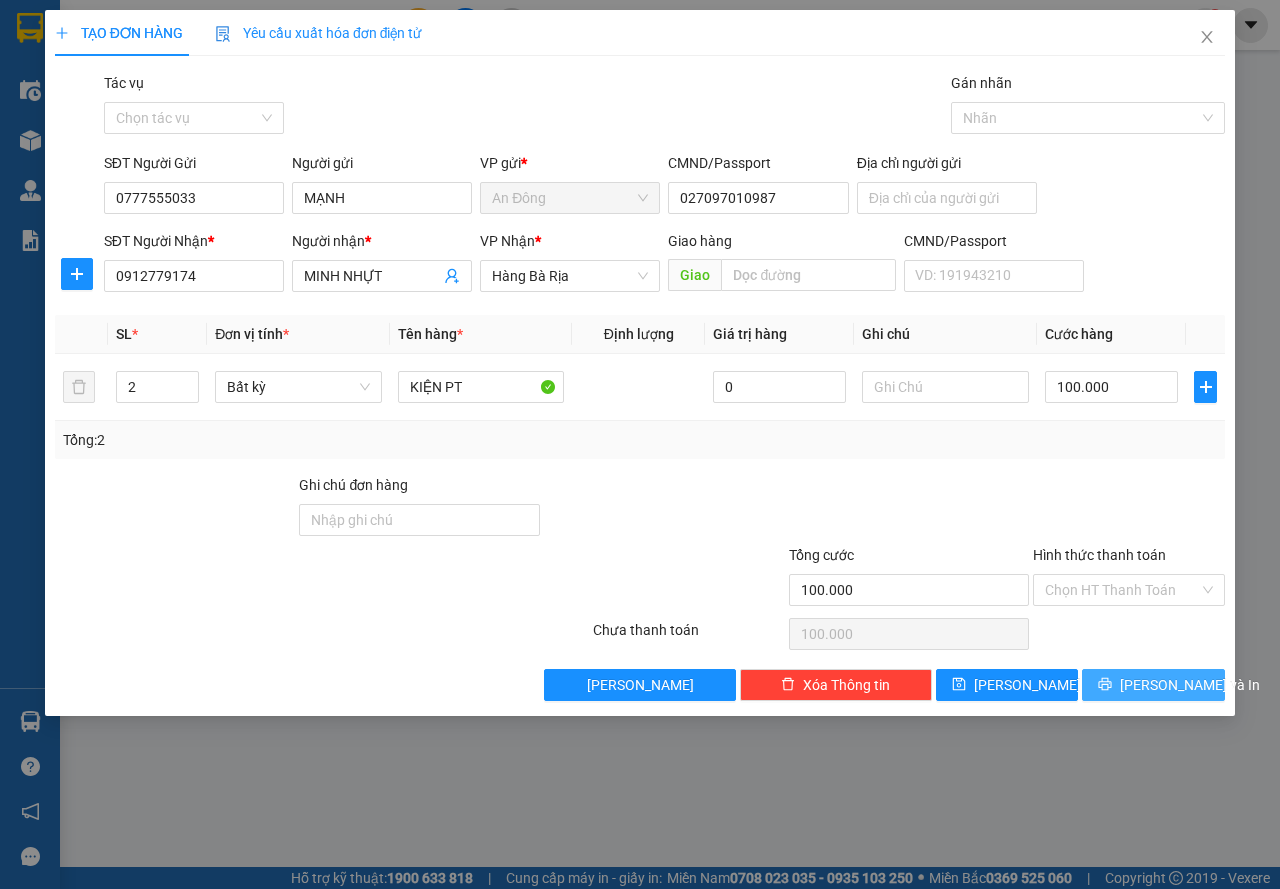 click on "[PERSON_NAME] và In" at bounding box center [1153, 685] 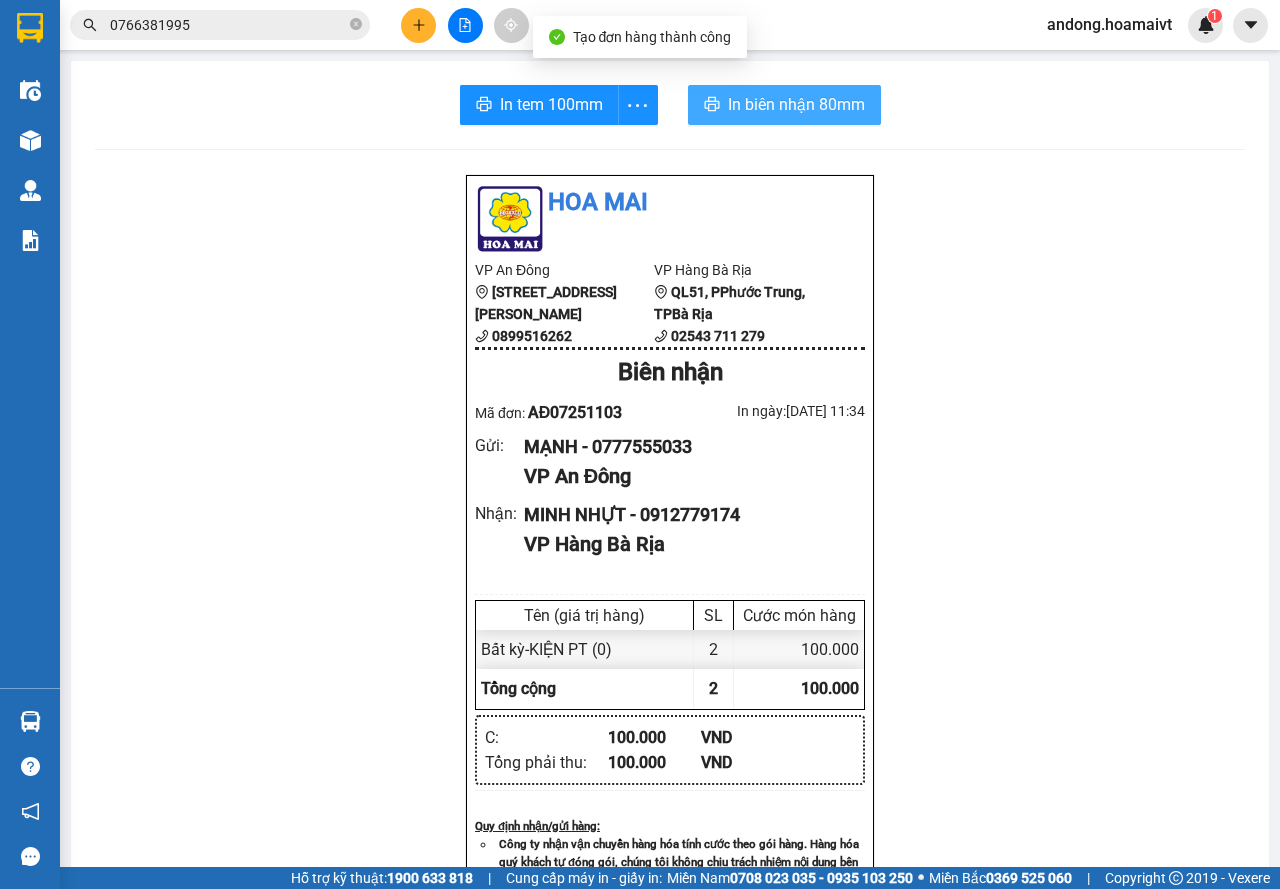 drag, startPoint x: 815, startPoint y: 96, endPoint x: 975, endPoint y: 247, distance: 220.00227 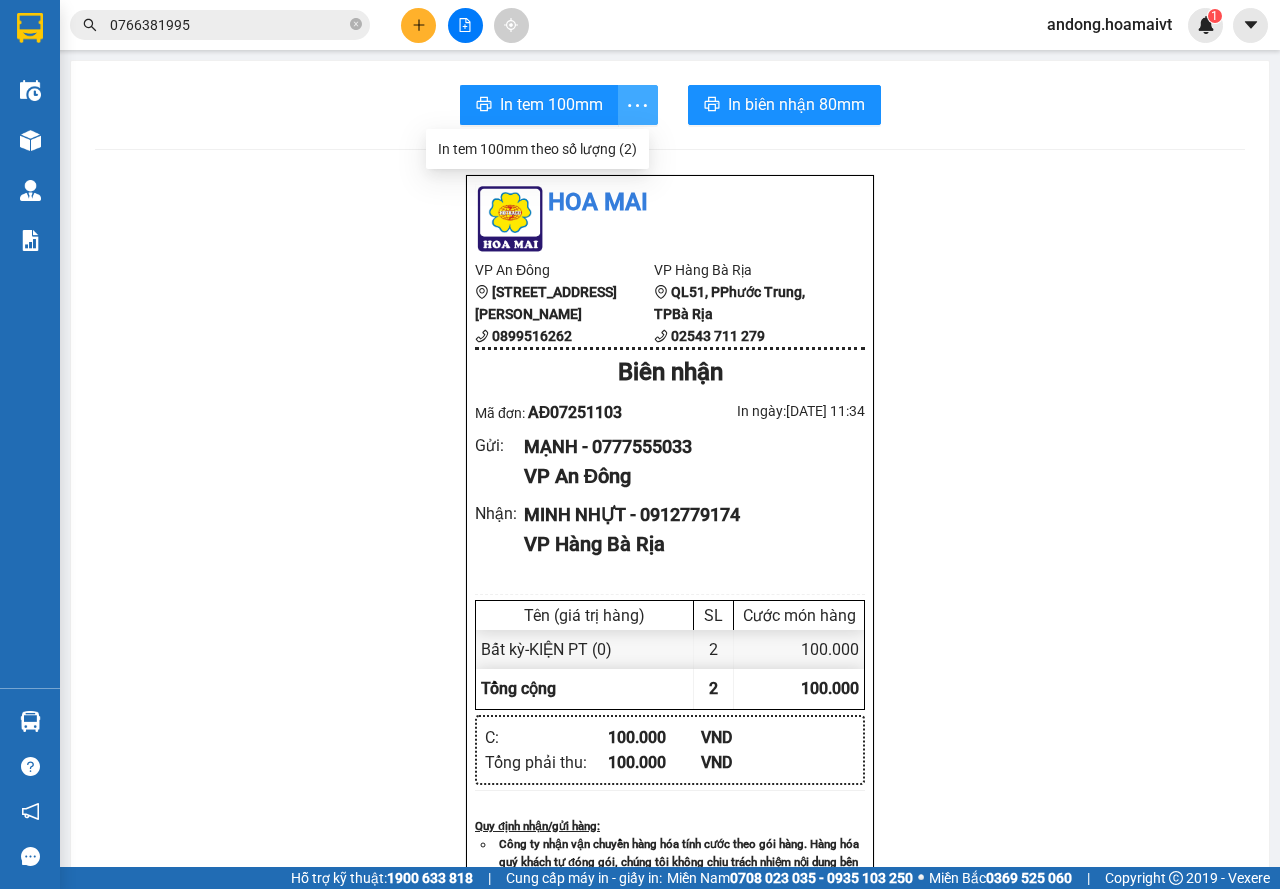 click 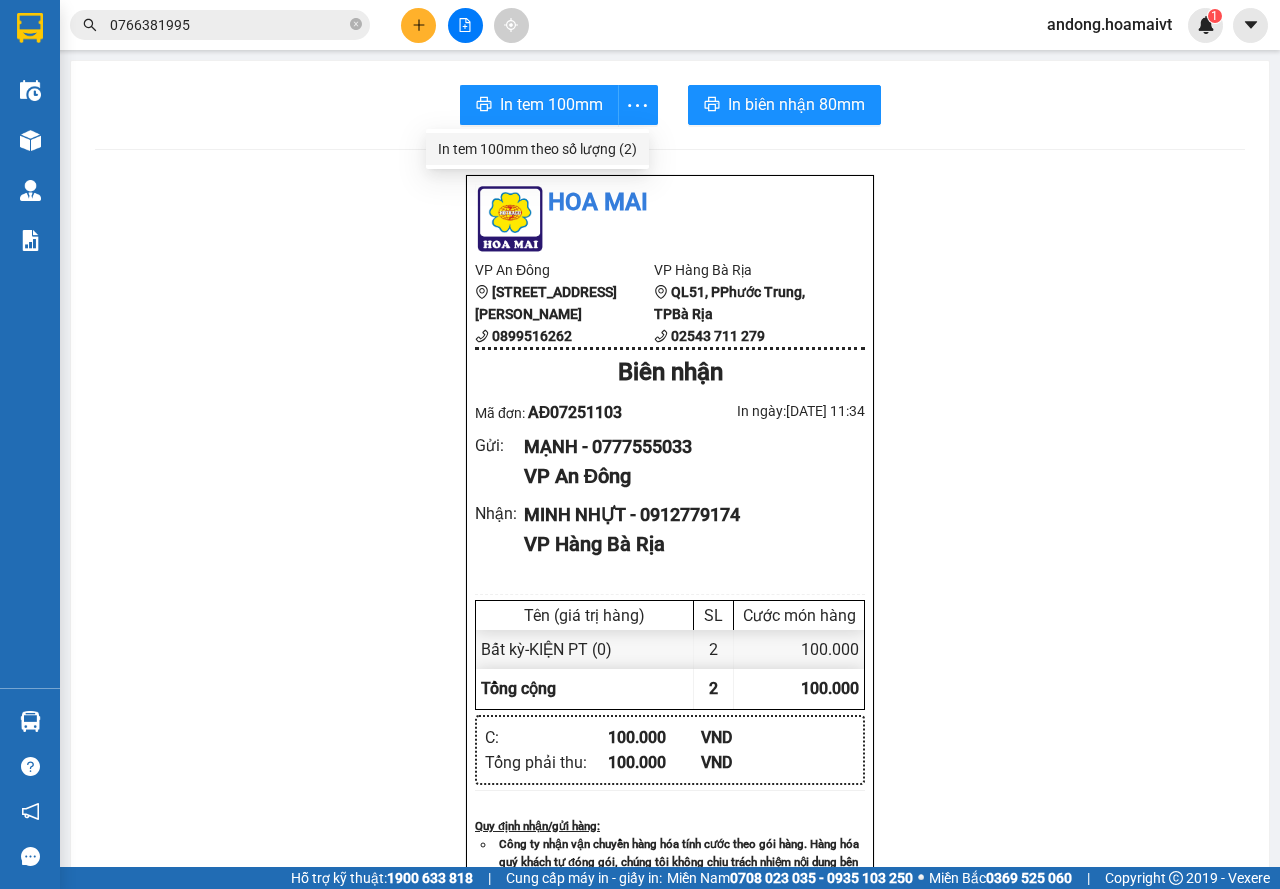 click on "In tem 100mm theo số lượng   (2)" at bounding box center (537, 149) 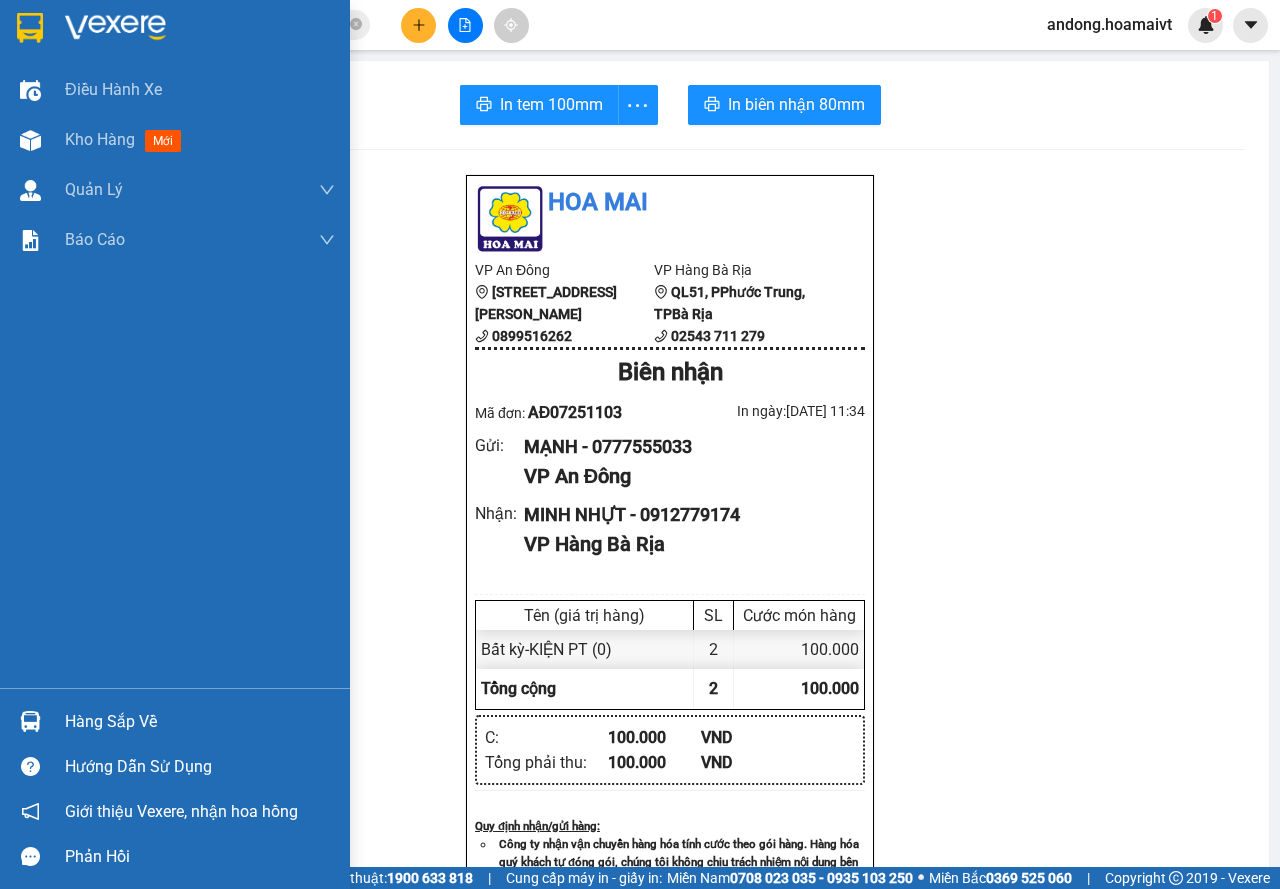 drag, startPoint x: 41, startPoint y: 742, endPoint x: 53, endPoint y: 728, distance: 18.439089 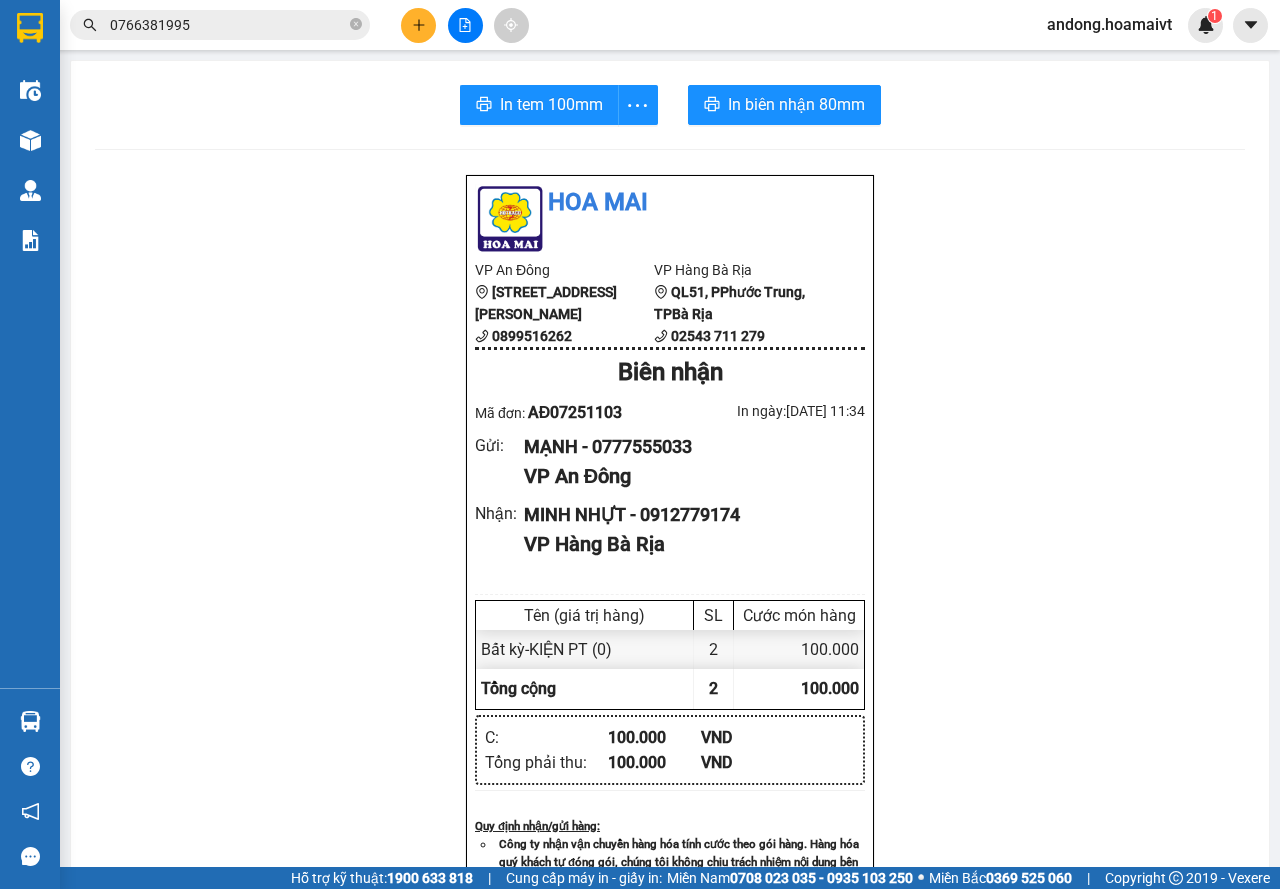 click on "Kết quả tìm kiếm ( 1 )  Bộ lọc  Mã ĐH Trạng thái Món hàng Tổng cước Chưa cước Nhãn Người gửi VP Gửi Người nhận VP Nhận AĐ07251096 11:12 - 13/07 VP Gửi   HỘP SL:  1 40.000 0766381995 HẢI An Đông 0772272001 KIỆT HANG NGOAI Giao DĐ: NGỌC HÀ 1 0766381995 andong.hoamaivt 1     Điều hành xe     Kho hàng mới     Quản Lý Quản lý chuyến Quản lý khách hàng mới     Báo cáo Báo cáo dòng tiền (nhân viên) Doanh số tạo đơn theo VP gửi (nhân viên) Hàng sắp về Hướng dẫn sử dụng Giới thiệu Vexere, nhận hoa hồng Phản hồi Phần mềm hỗ trợ bạn tốt chứ?  In tem 100mm
In biên nhận 80mm Hoa Mai VP An Đông   275 Hùng Vương, Phường 9, Quận 5   0899516262 VP Hàng Bà Rịa   QL51, PPhước Trung, TPBà Rịa   02543 711 279 Biên nhận Mã đơn:   AĐ07251103 In ngày:  13/07/2025   11:34 Gửi :   MẠNH - 0777555033 VP An Đông Nhận :   MINH NHỰT - 0912779174 SL -   2" at bounding box center (640, 444) 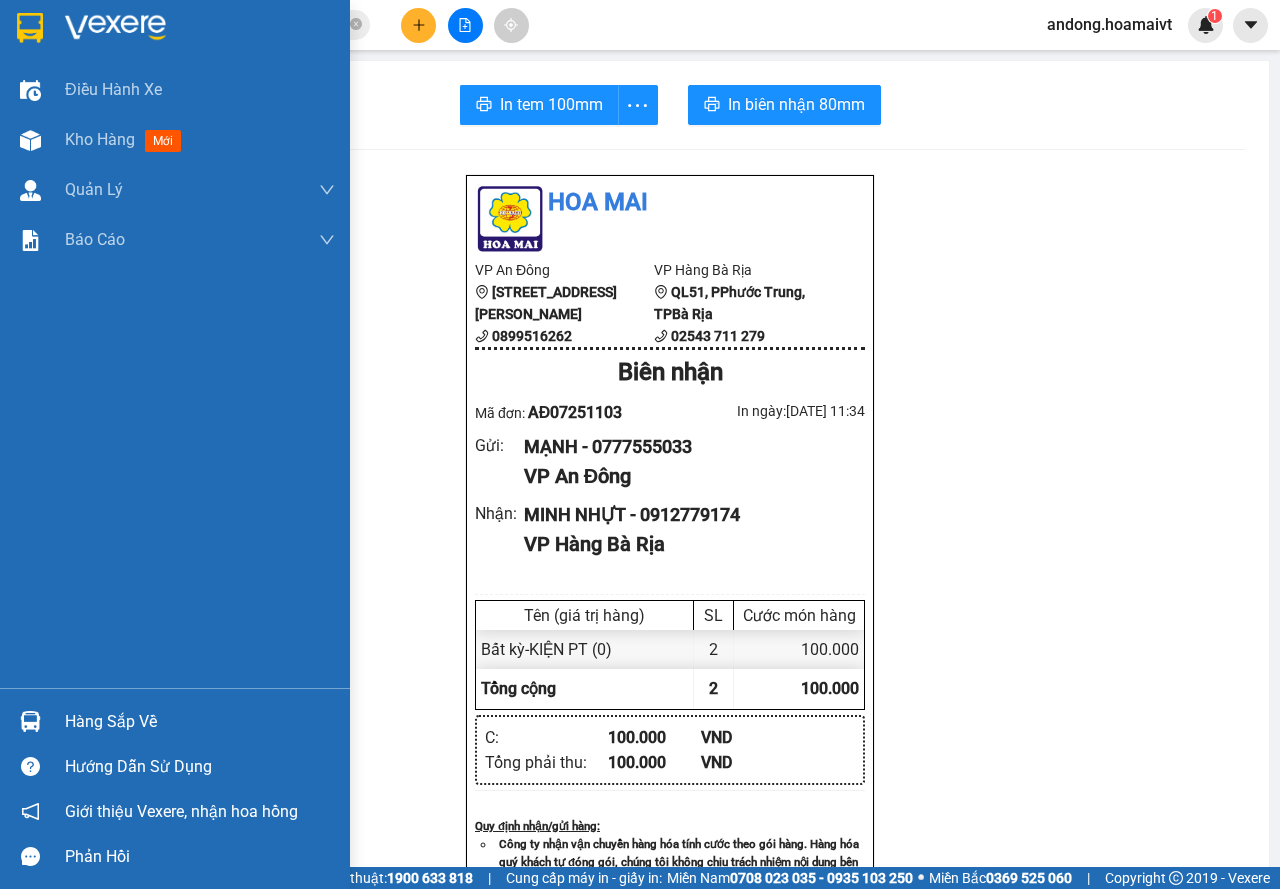 click at bounding box center [115, 28] 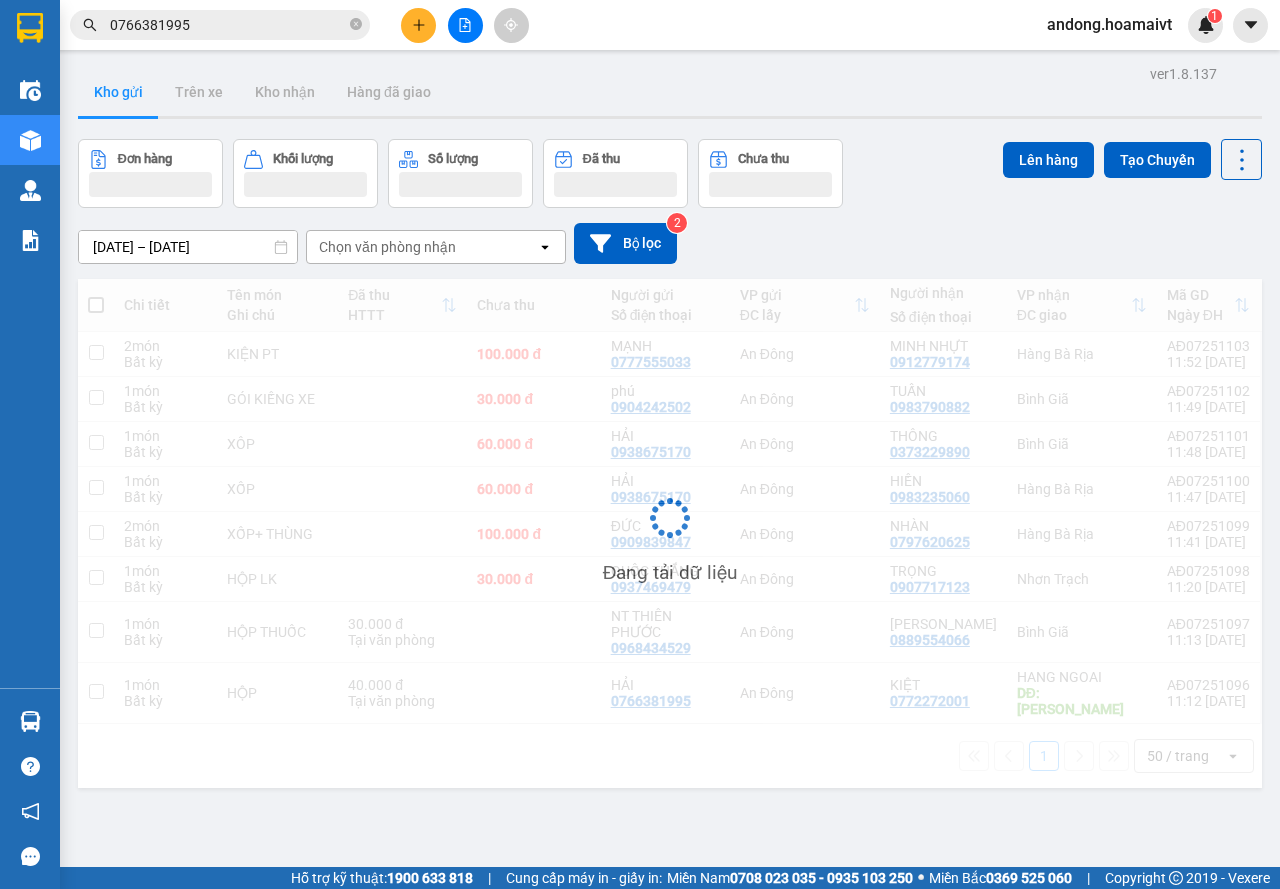 click on "Chọn văn phòng nhận" at bounding box center (387, 247) 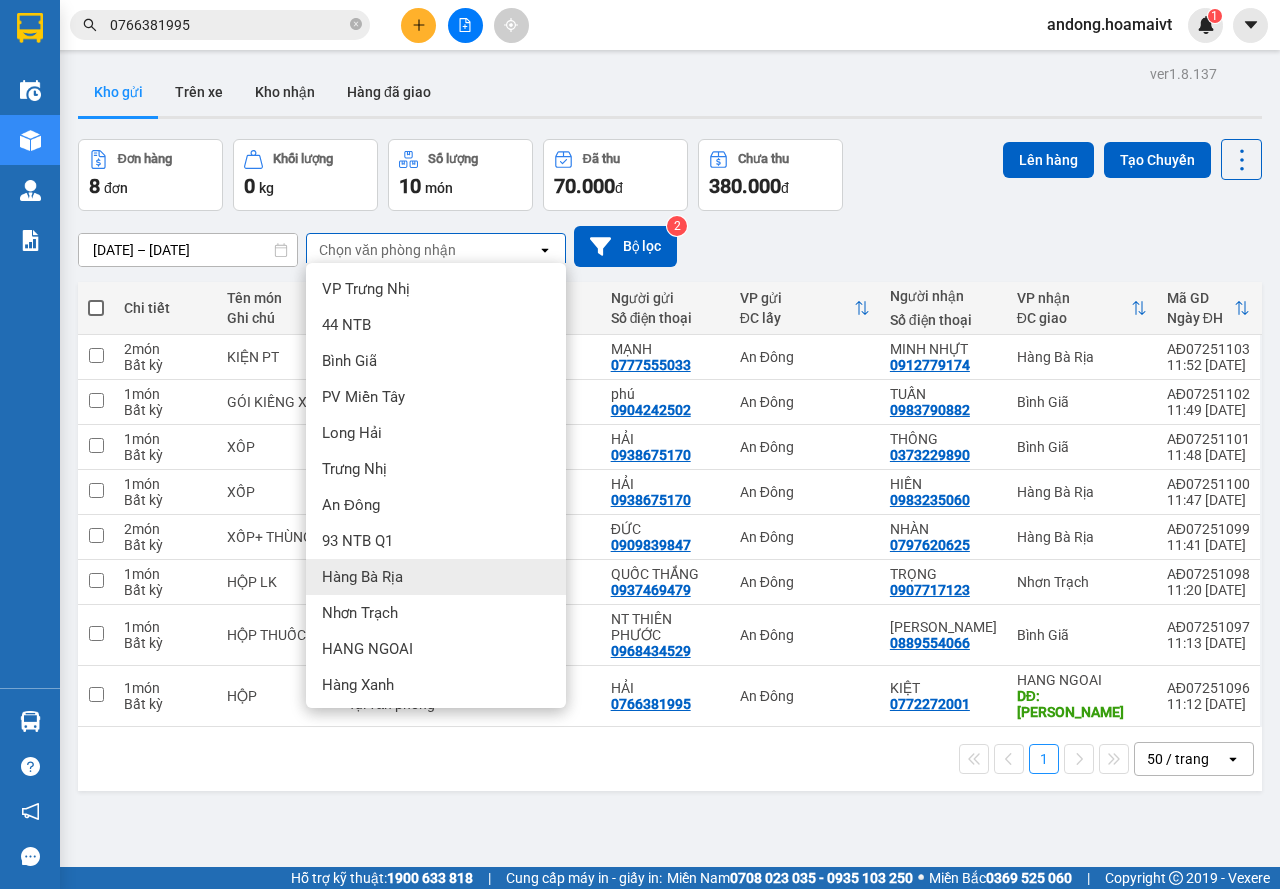 click on "Hàng Bà Rịa" at bounding box center [436, 577] 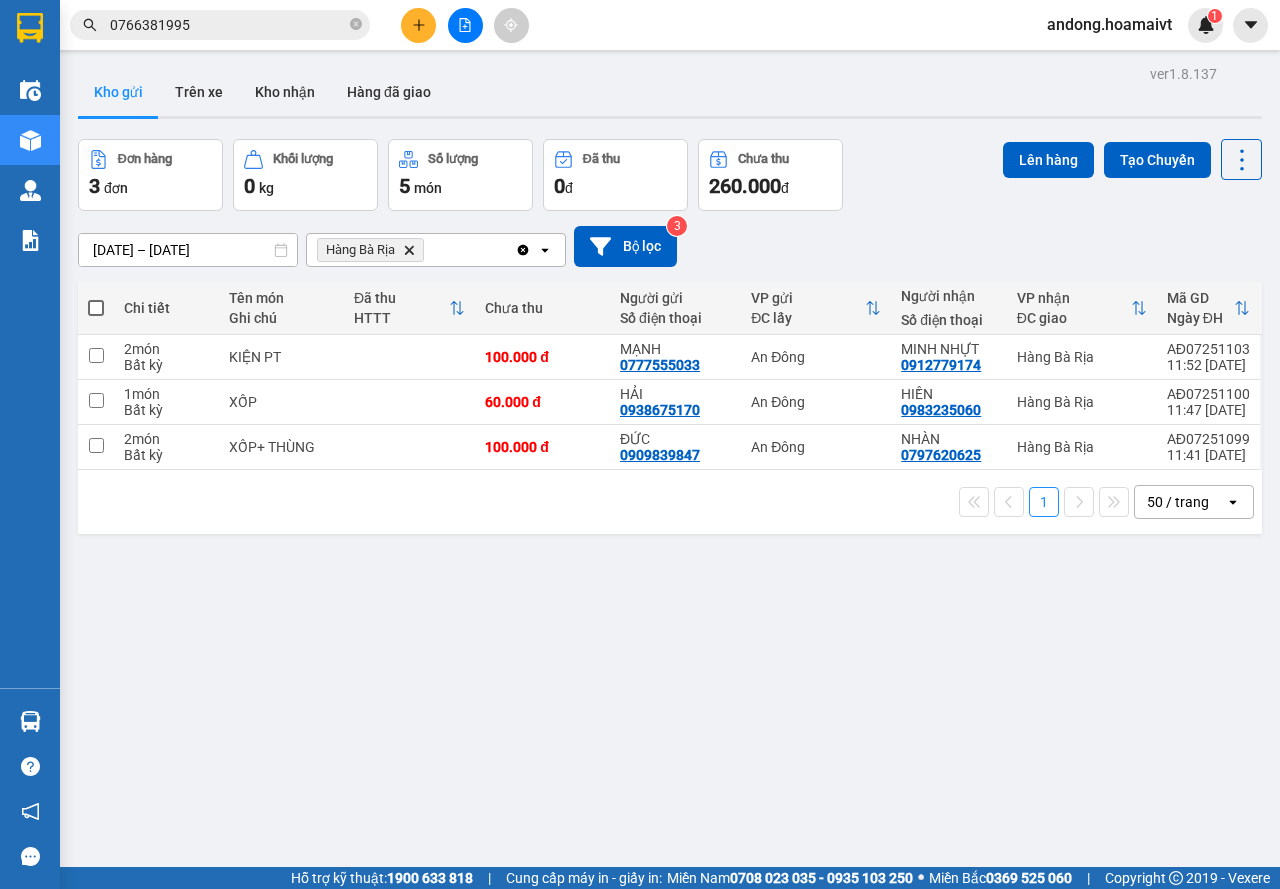 click on "Hàng Bà Rịa Delete" at bounding box center (411, 250) 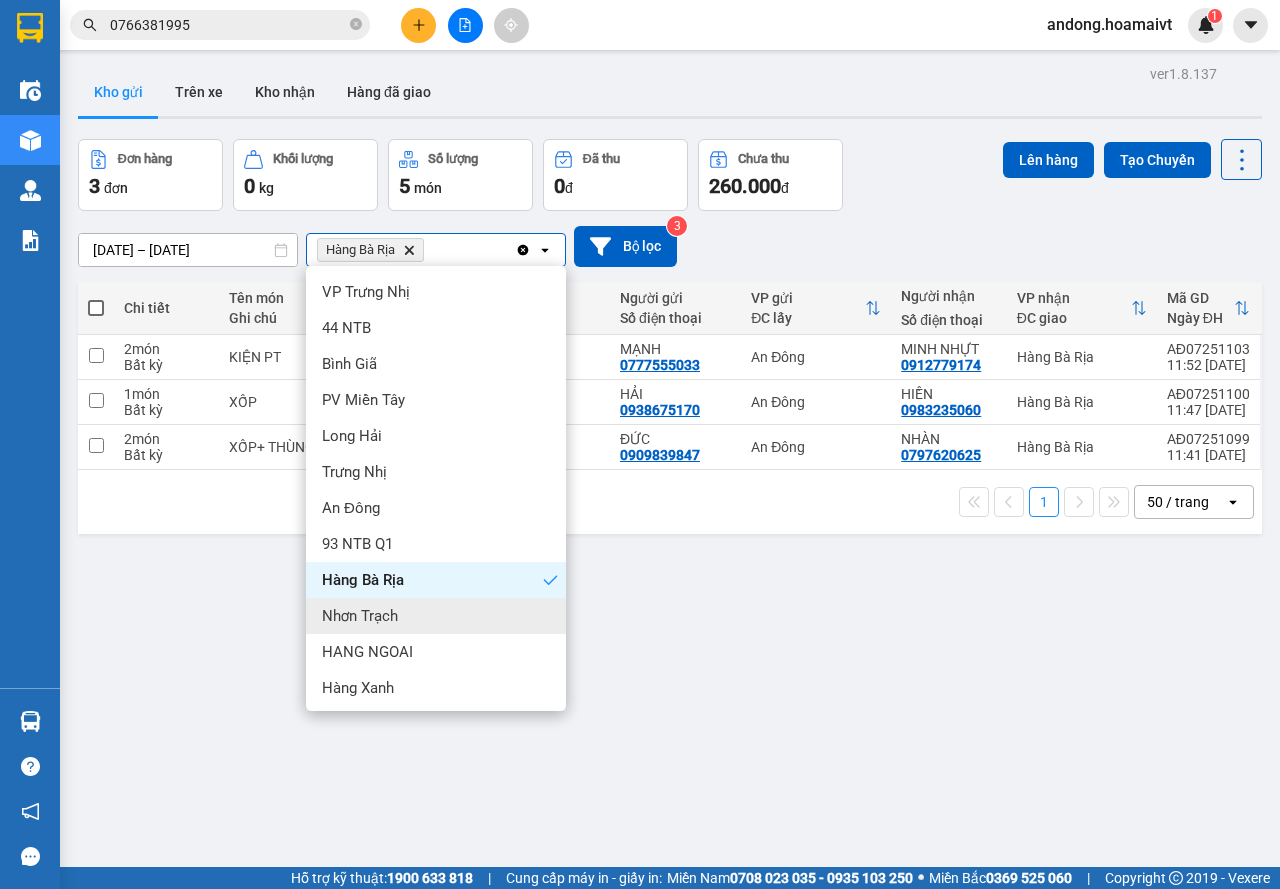 click on "Nhơn Trạch" at bounding box center (436, 616) 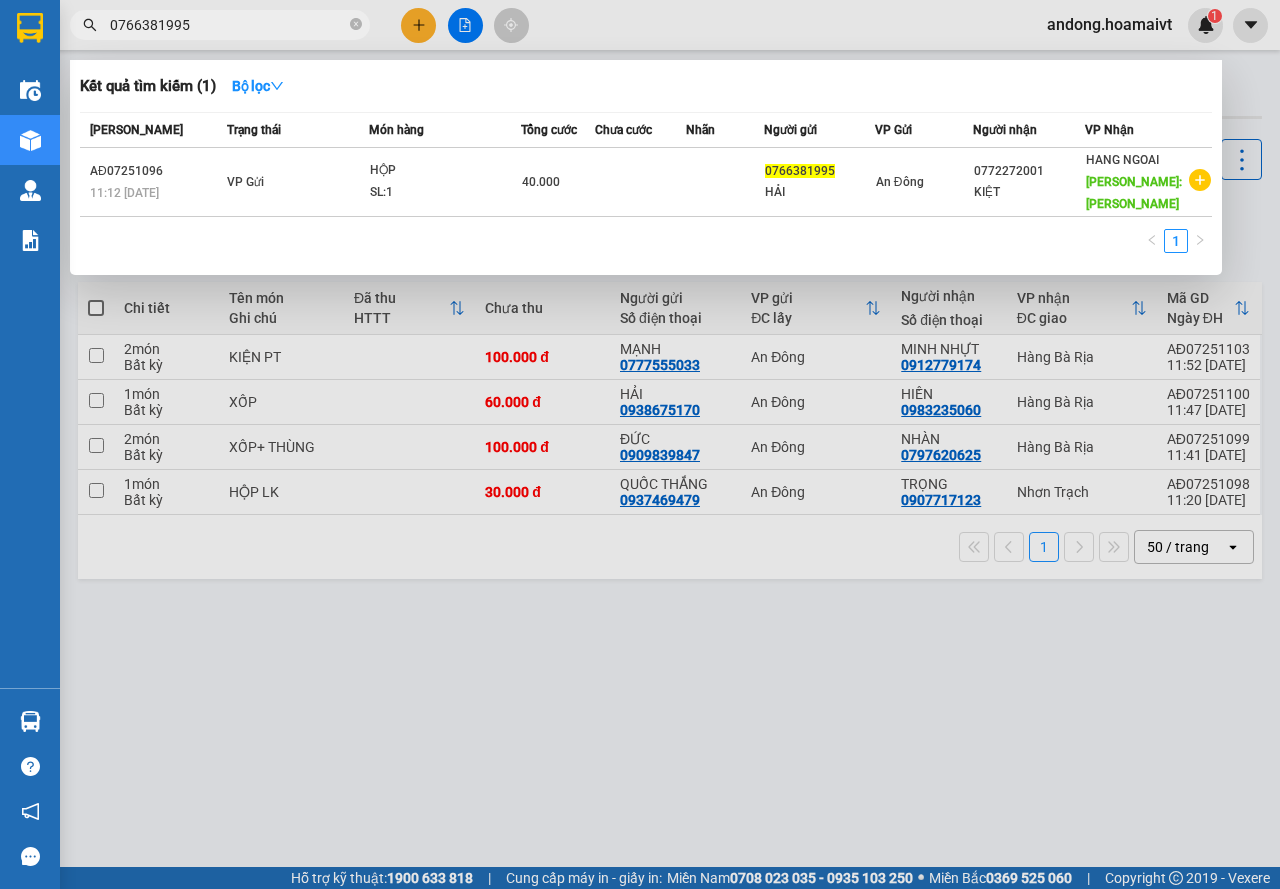 click 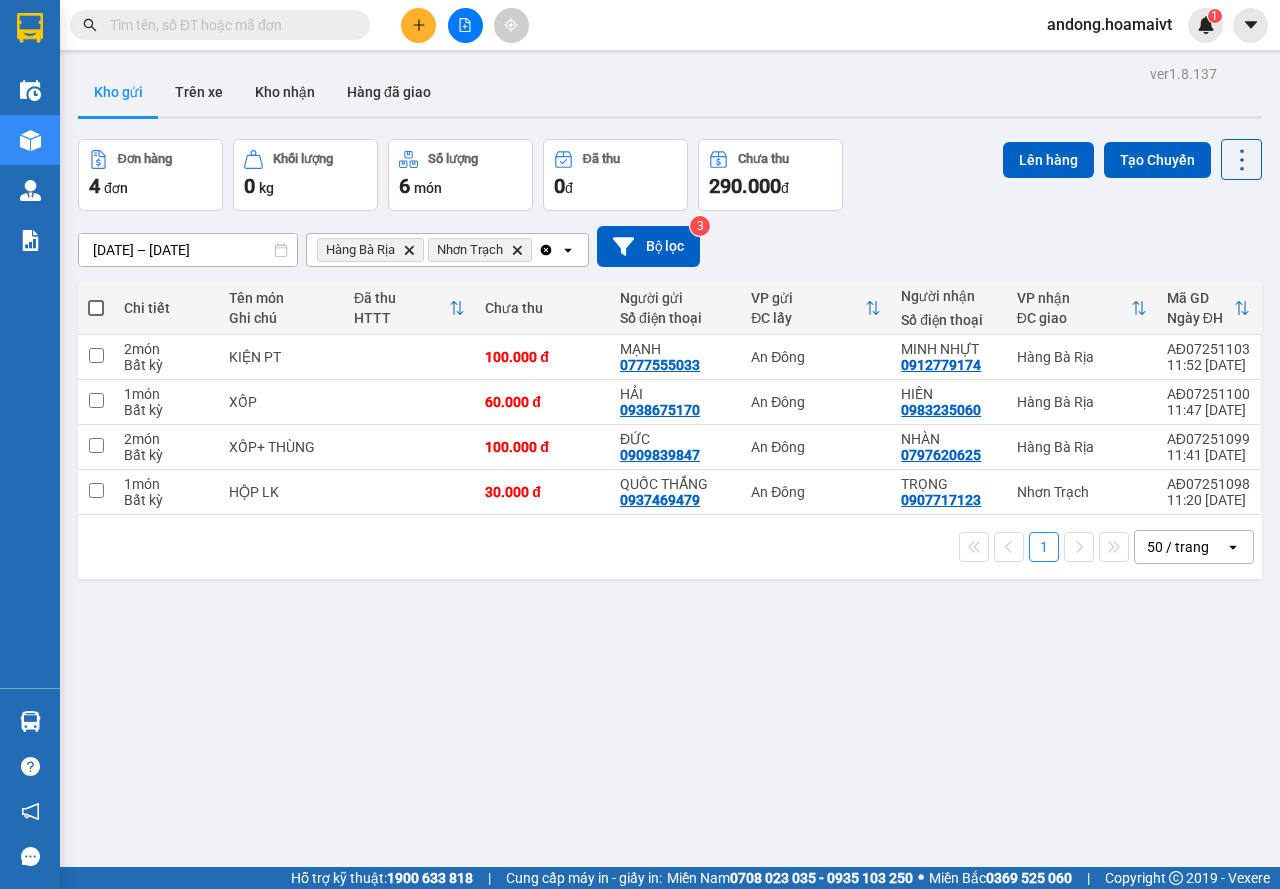 click at bounding box center (228, 25) 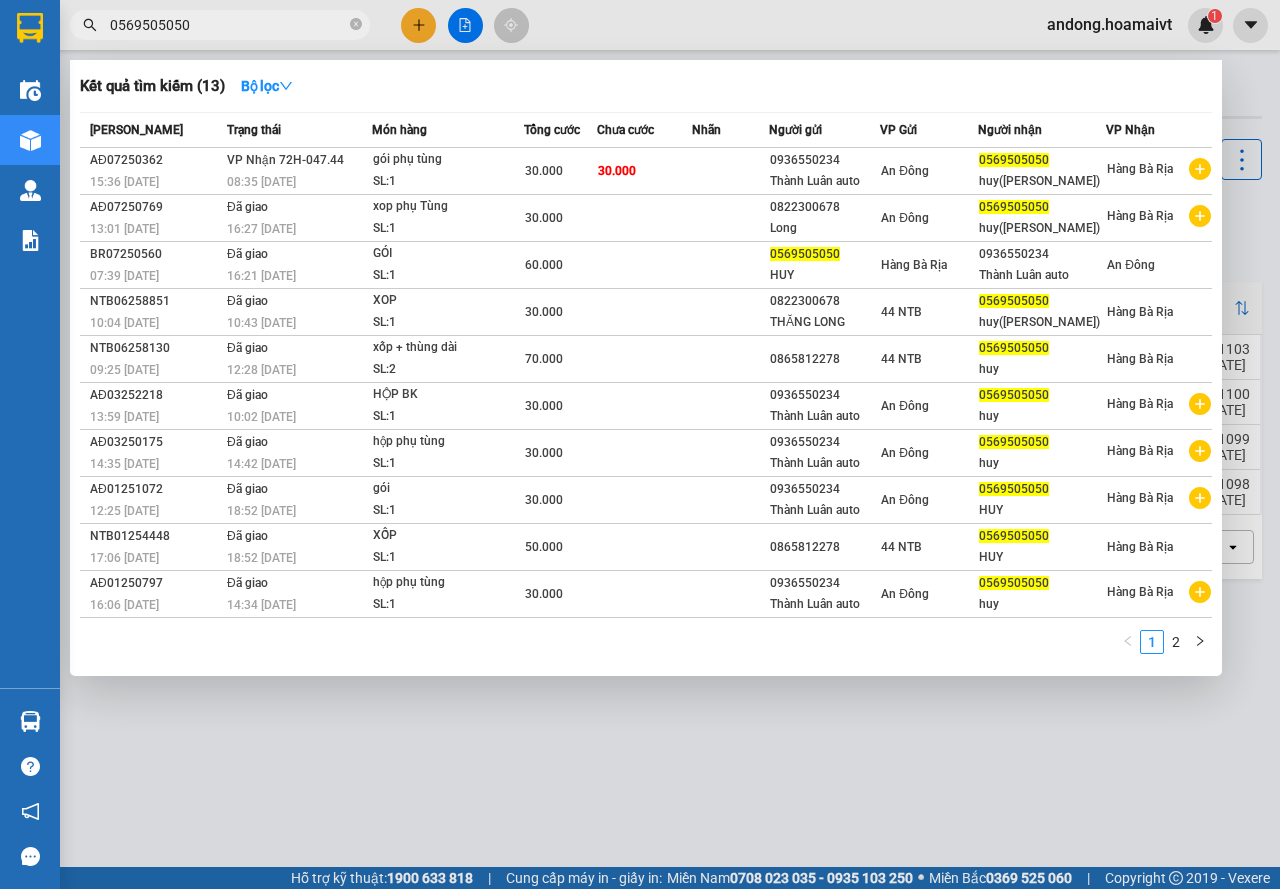 drag, startPoint x: 243, startPoint y: 27, endPoint x: 76, endPoint y: 56, distance: 169.49927 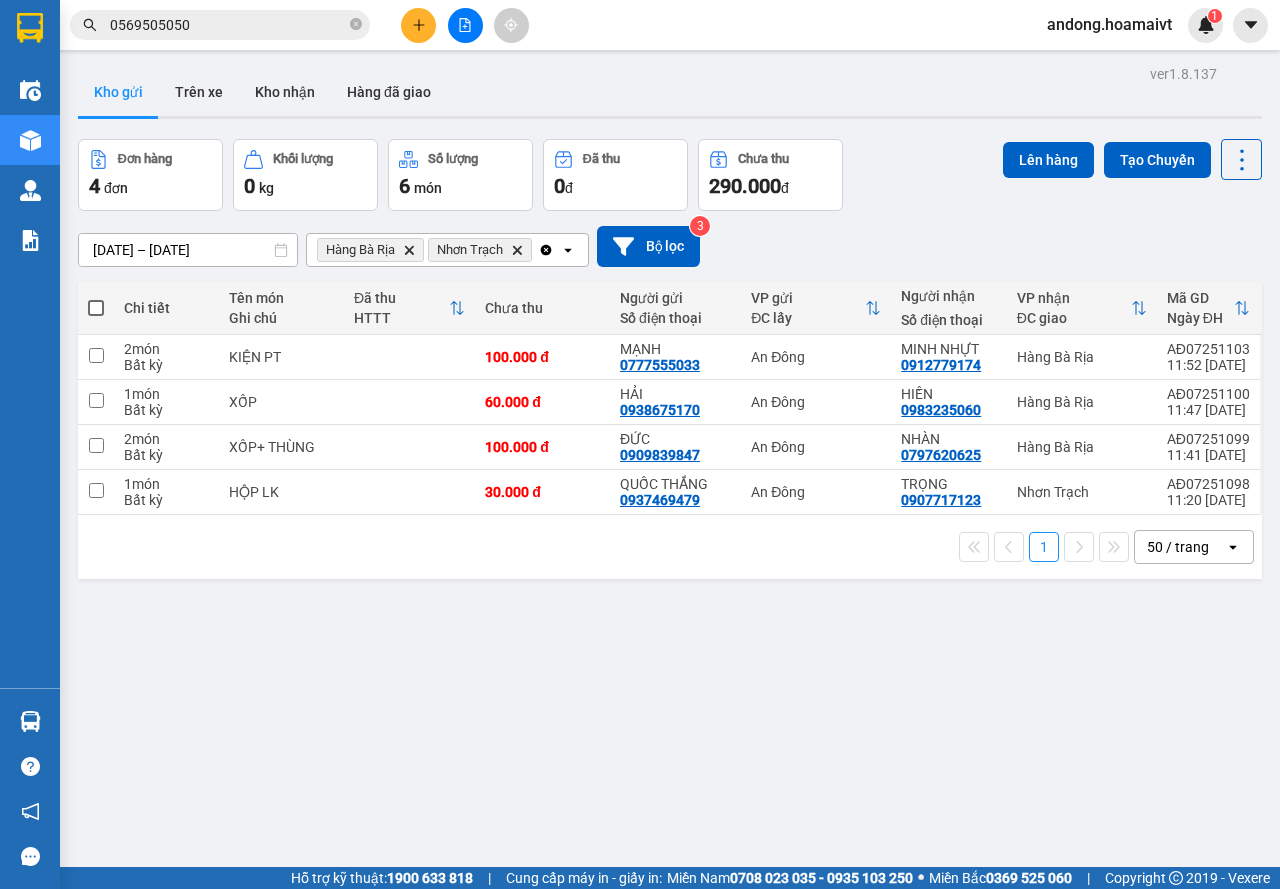 click at bounding box center (418, 25) 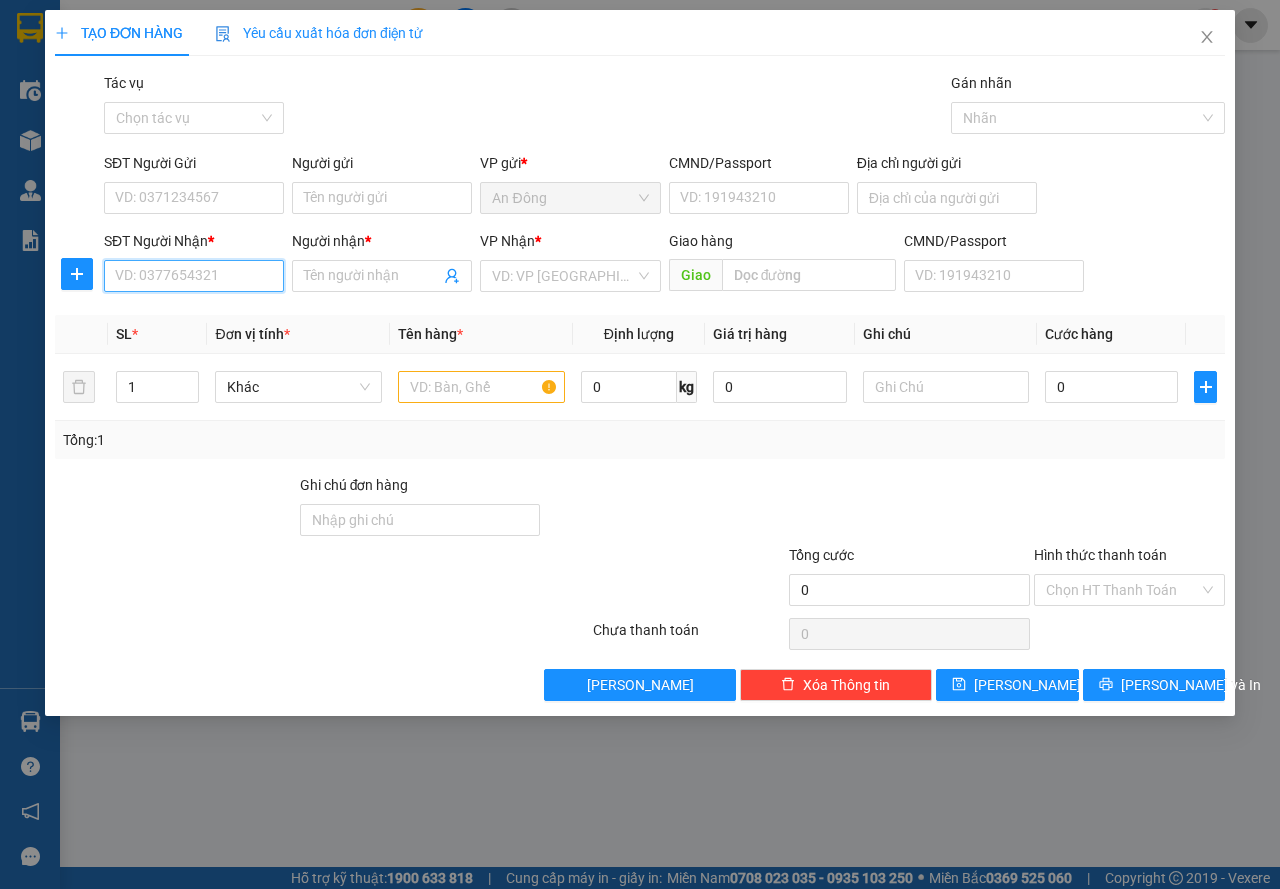 click on "SĐT Người Nhận  *" at bounding box center [194, 276] 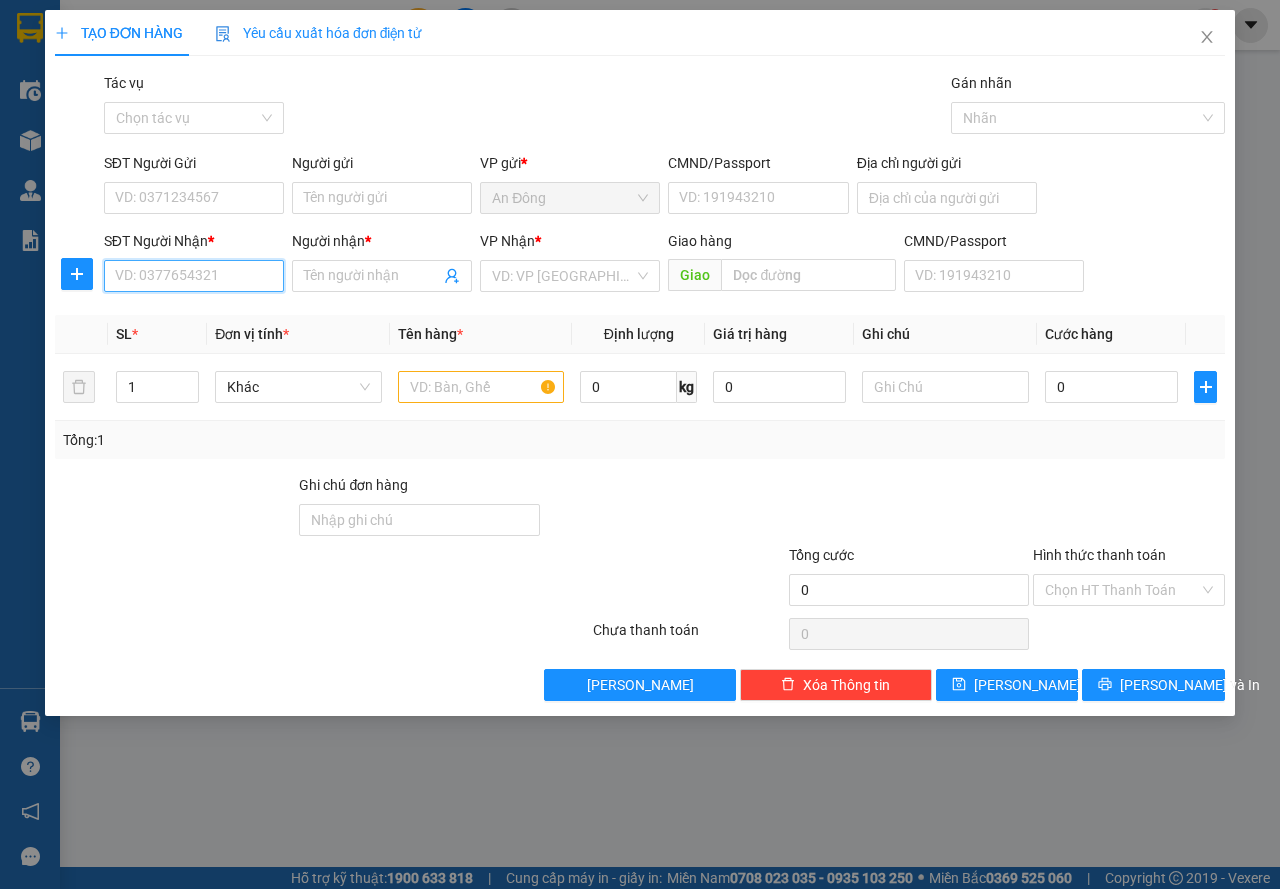 paste on "0569505050" 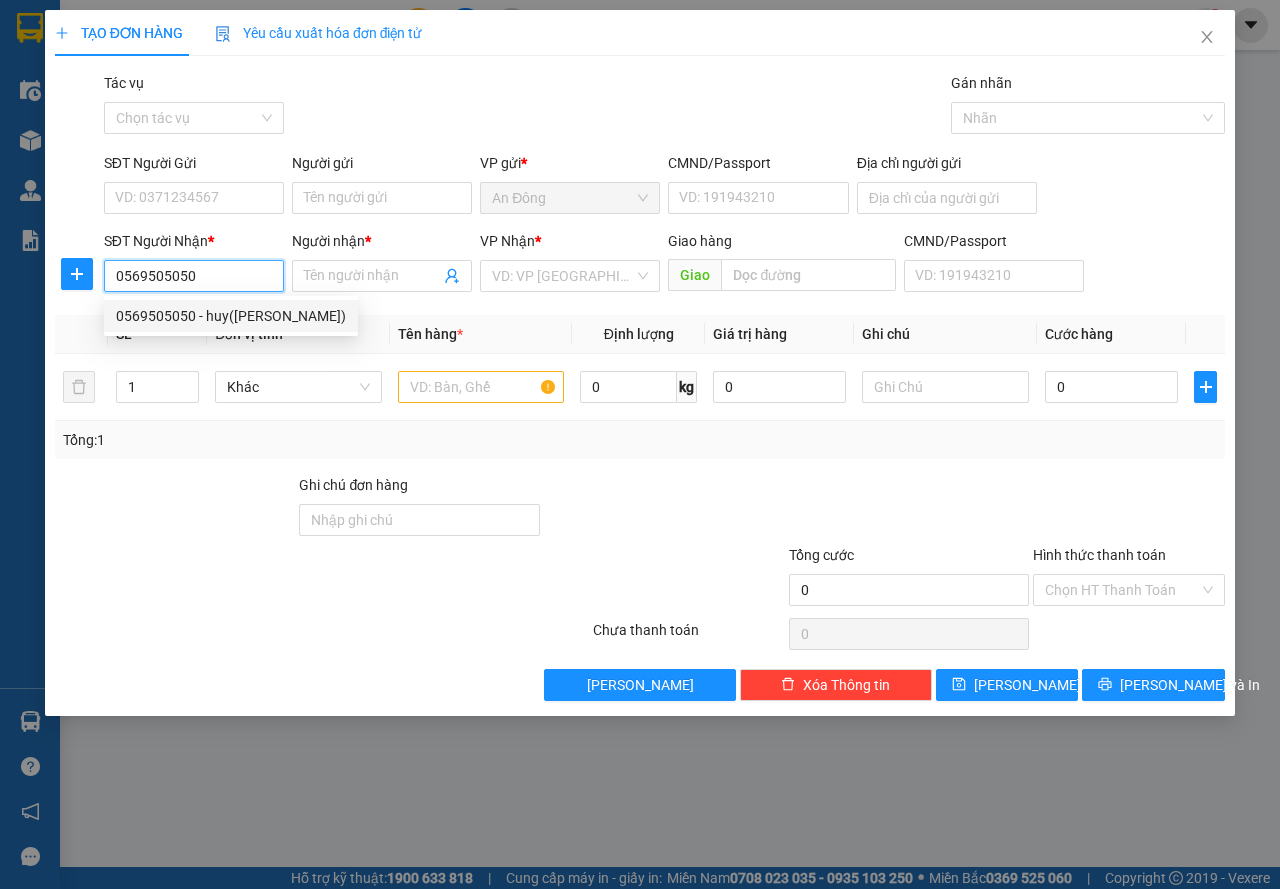 click on "0569505050 - huy(OTO MIEN NAM)" at bounding box center [231, 316] 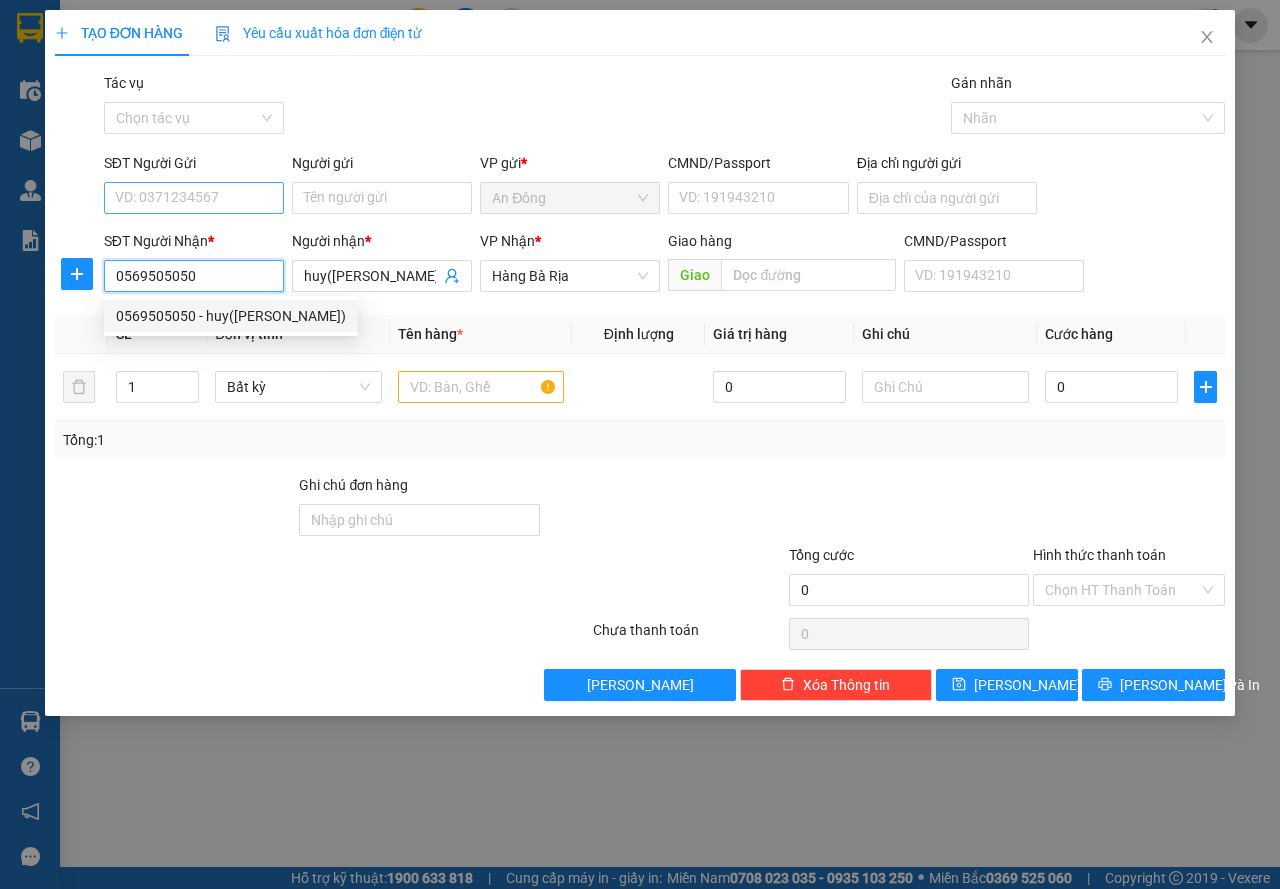 type on "0569505050" 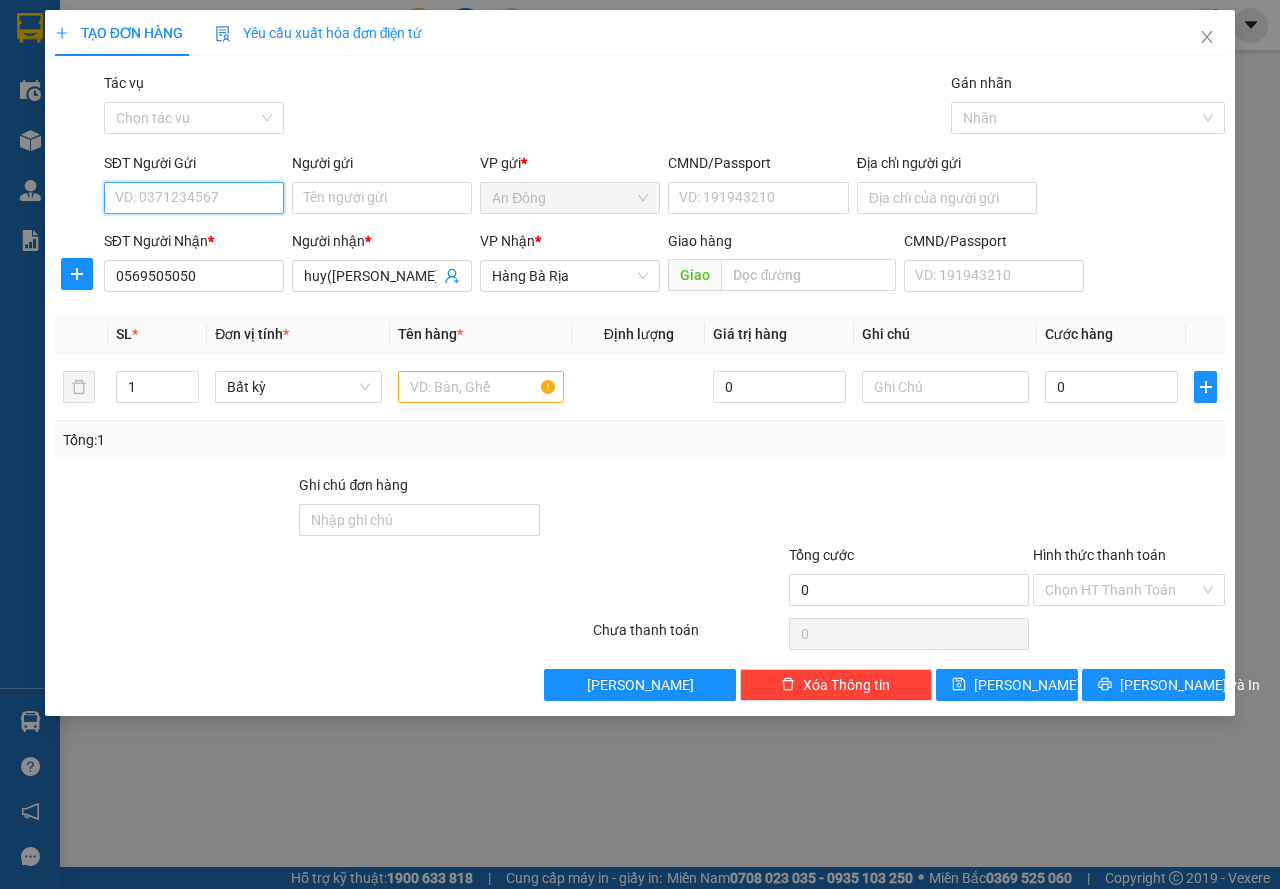 click on "SĐT Người Gửi" at bounding box center [194, 198] 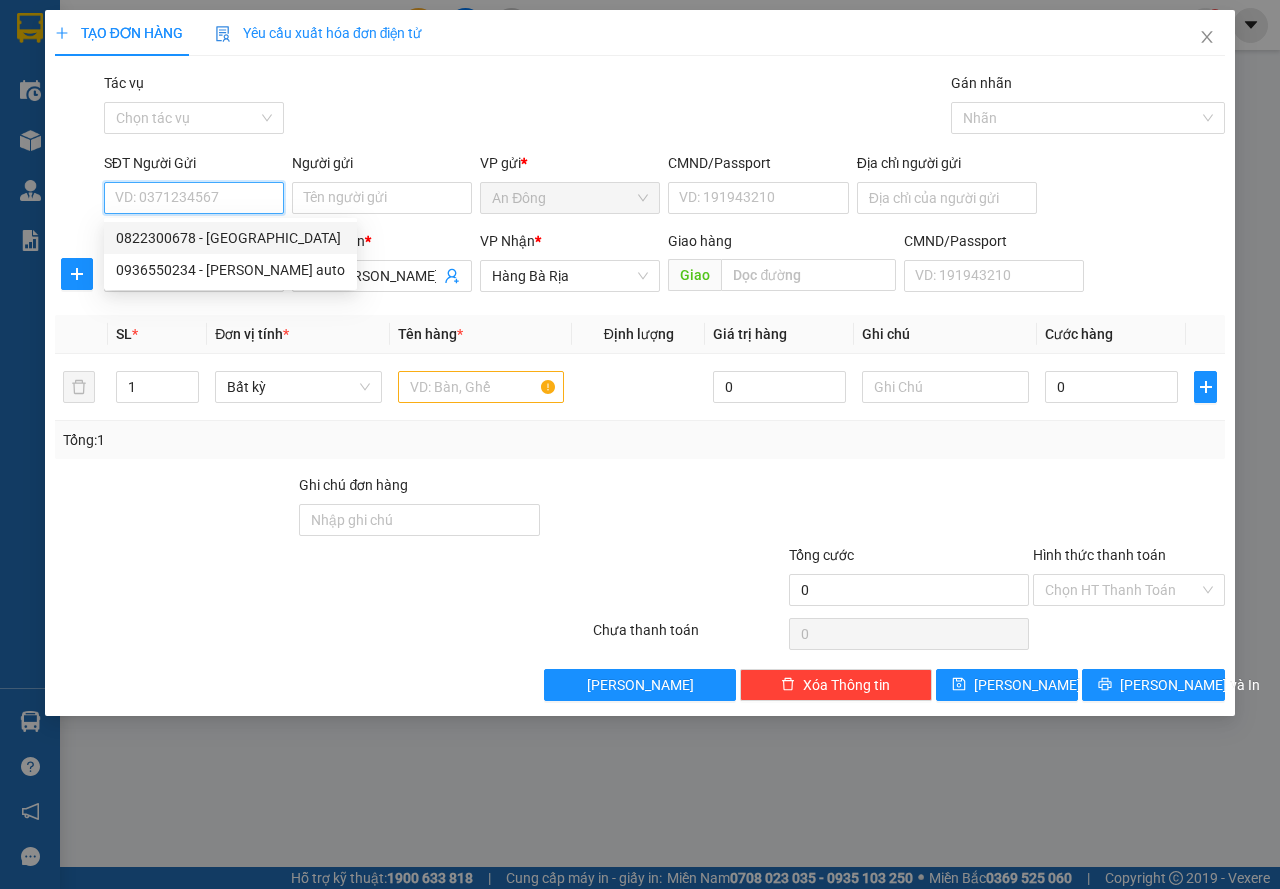 click on "0822300678 - THĂNG LONG" at bounding box center [230, 238] 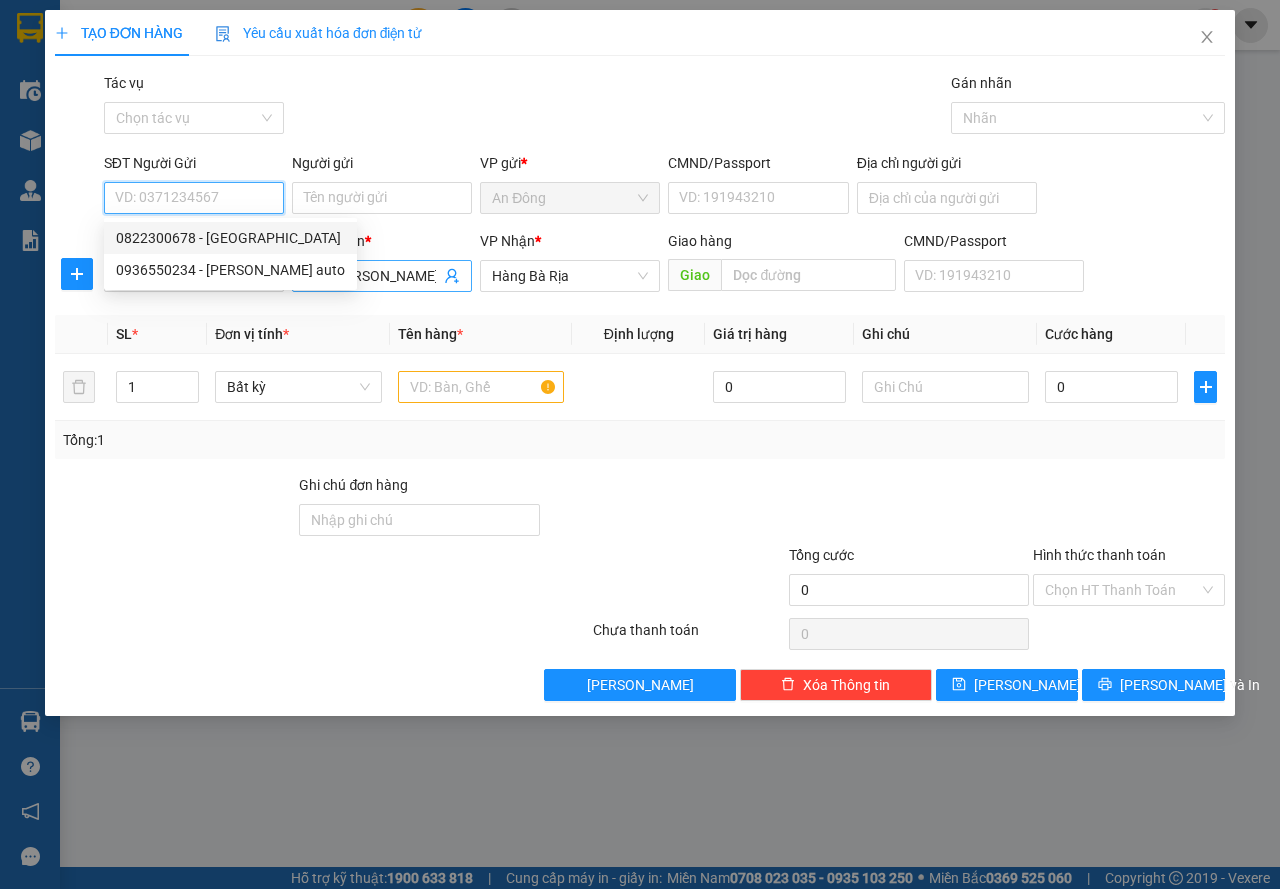 type on "0822300678" 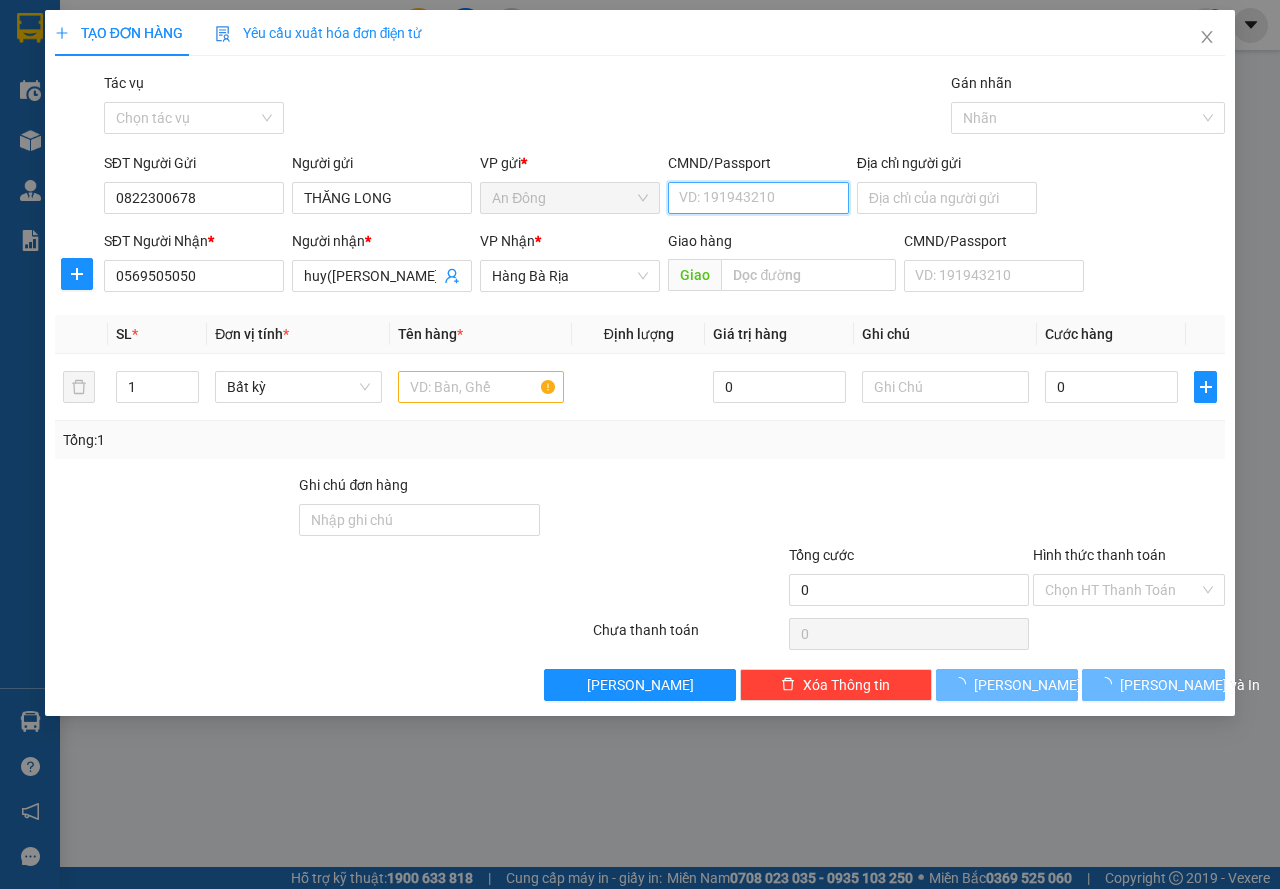 click on "CMND/Passport" at bounding box center [758, 198] 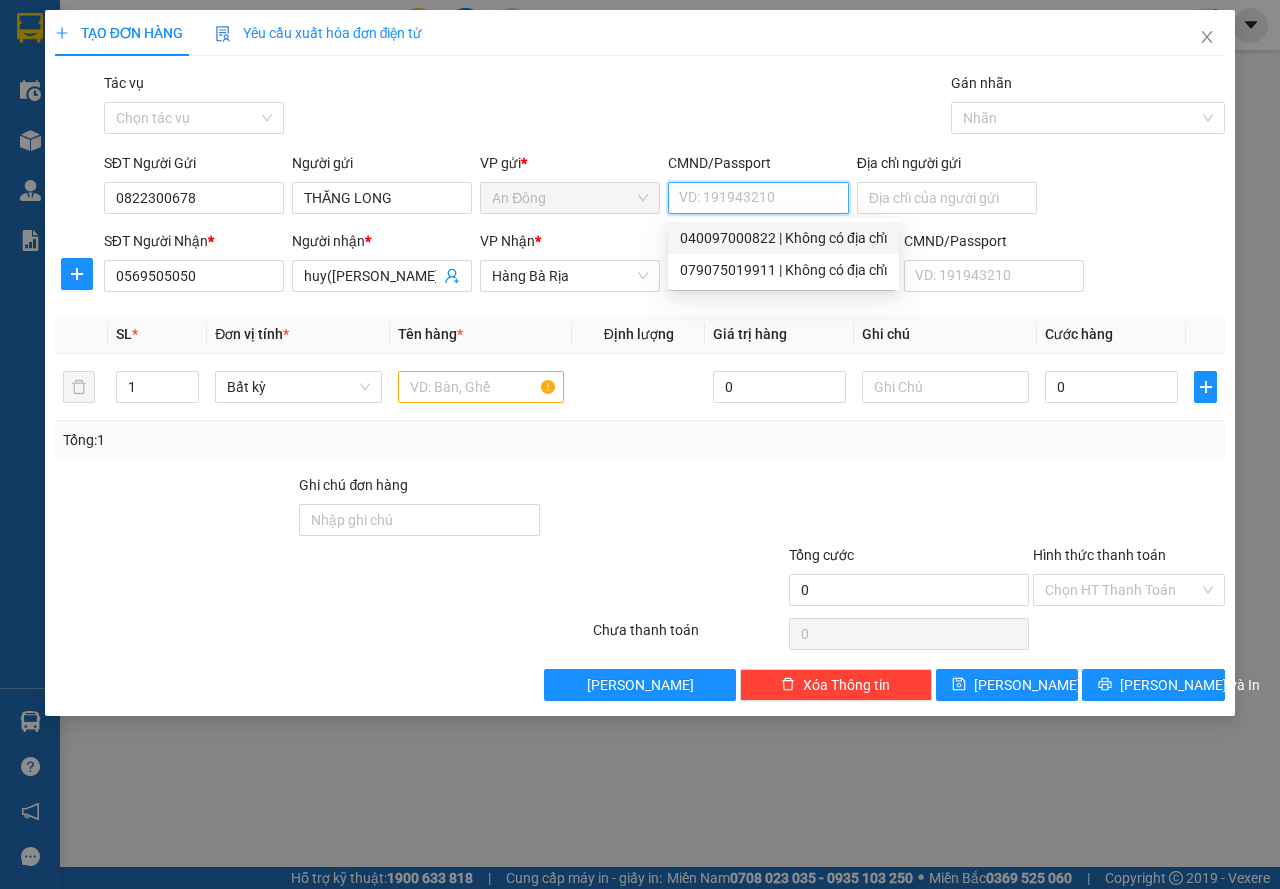 click on "040097000822 | Không có địa chỉ" at bounding box center (783, 238) 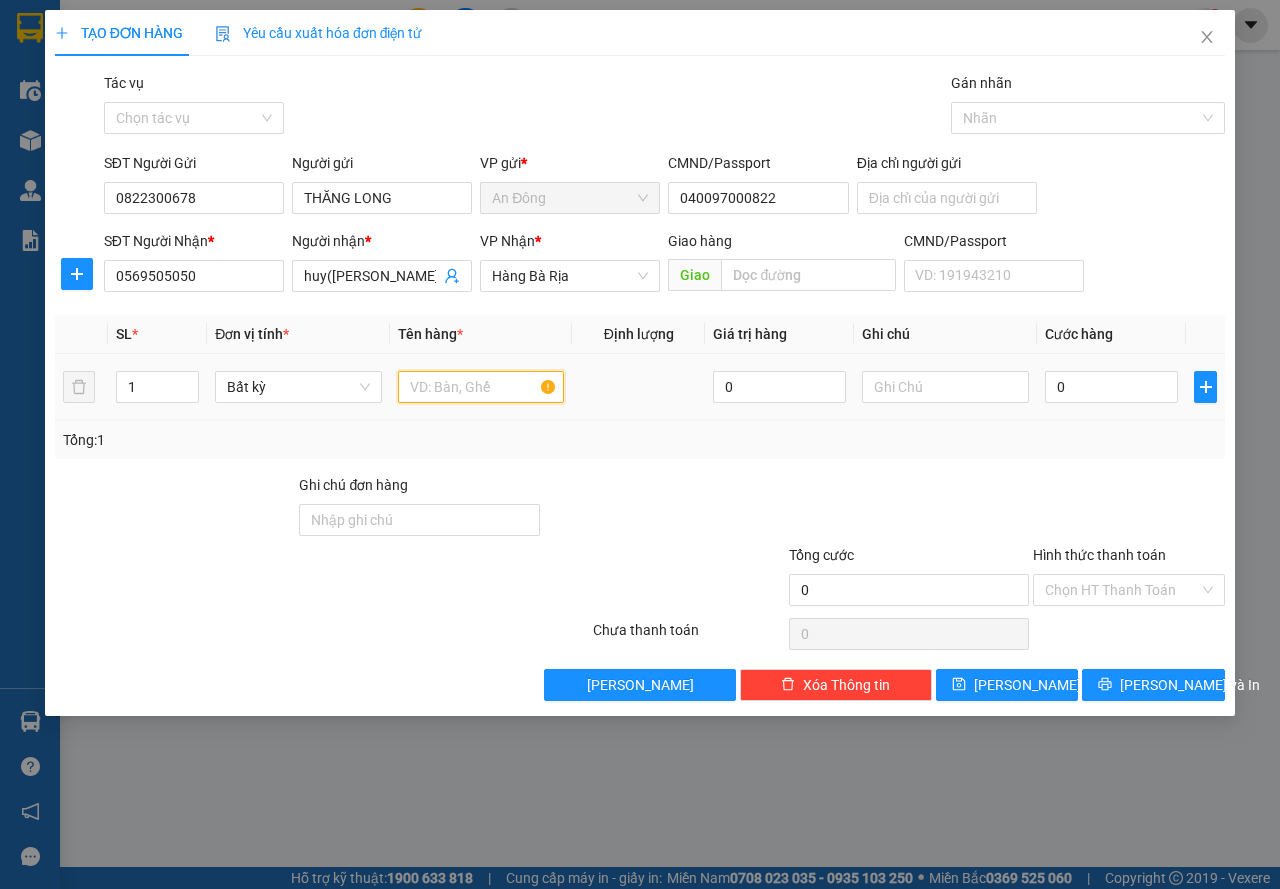click at bounding box center [481, 387] 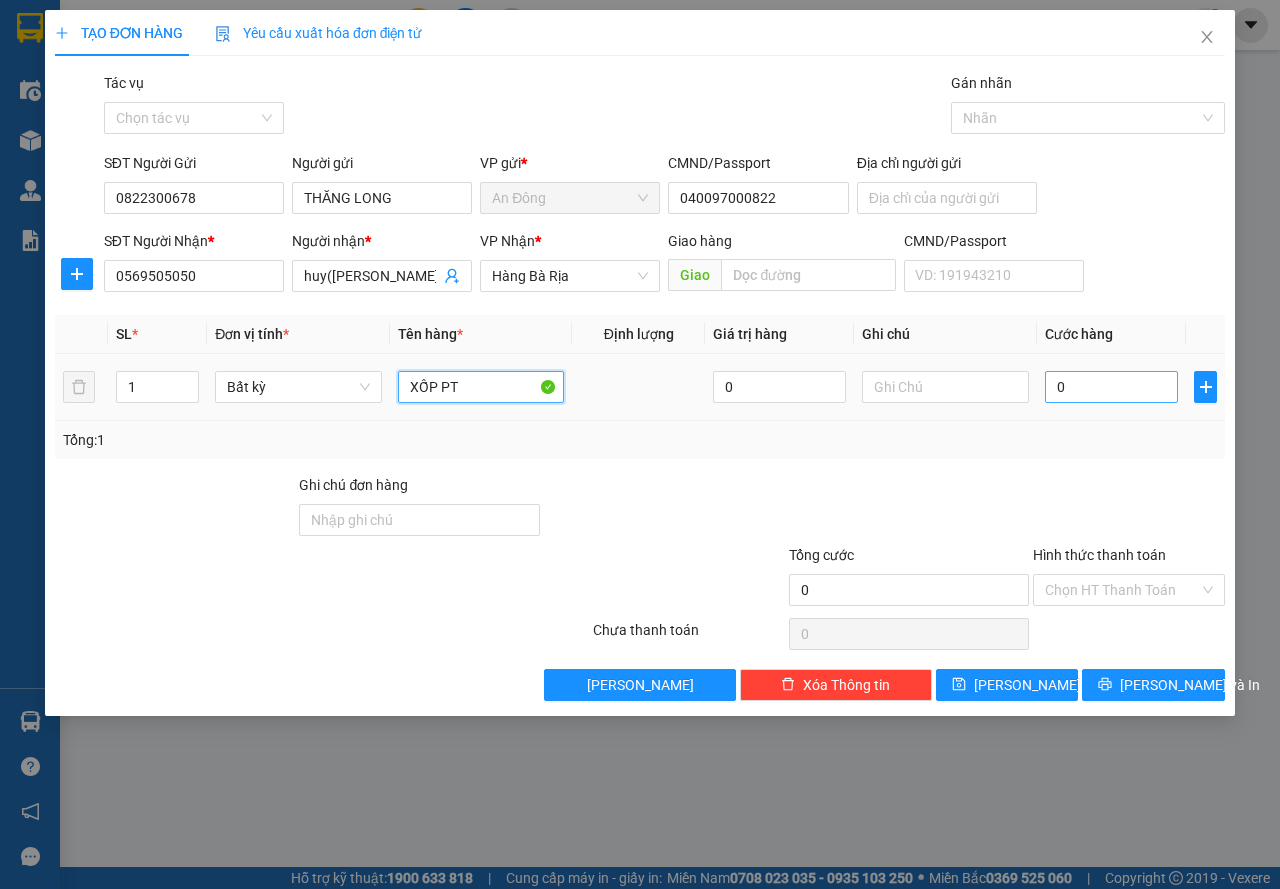type on "XỐP PT" 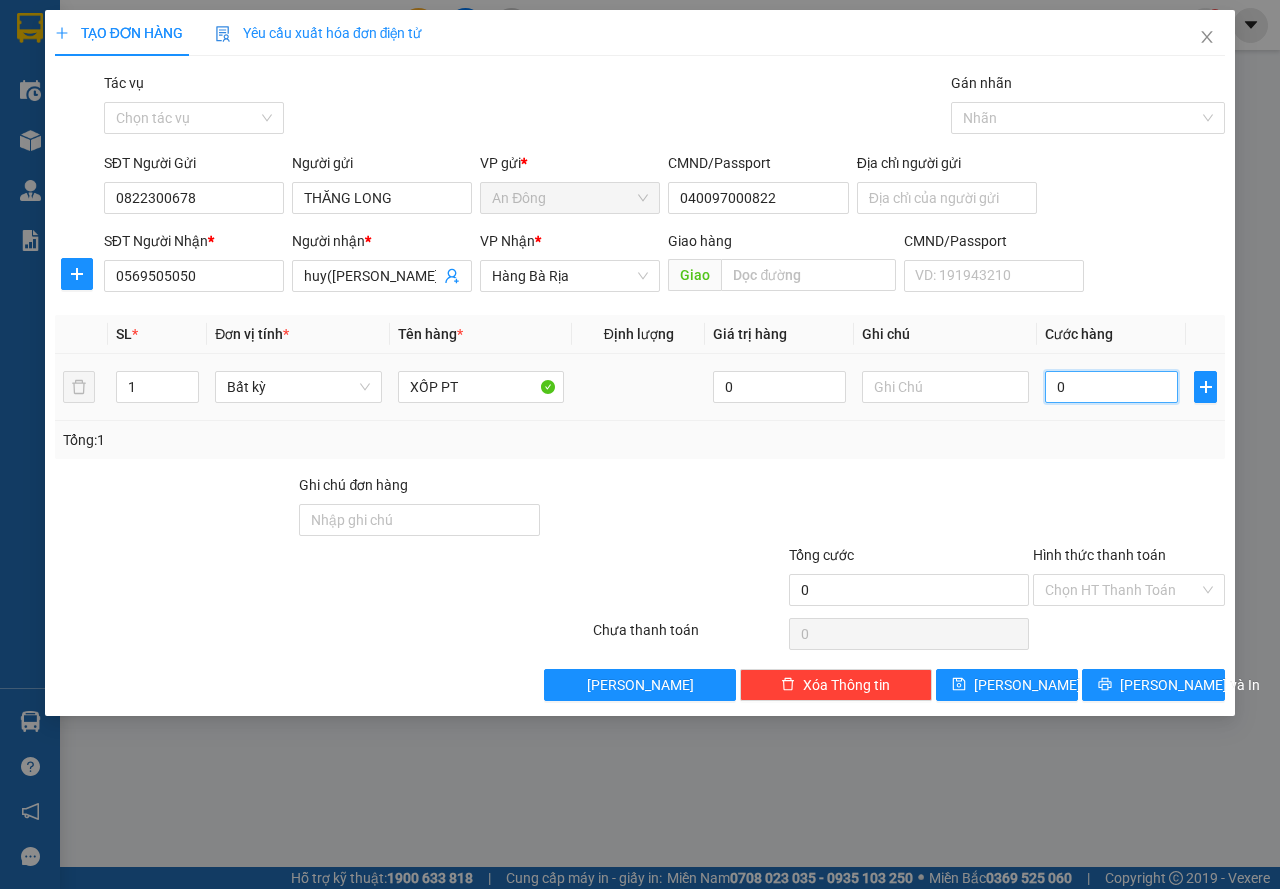 click on "0" at bounding box center [1111, 387] 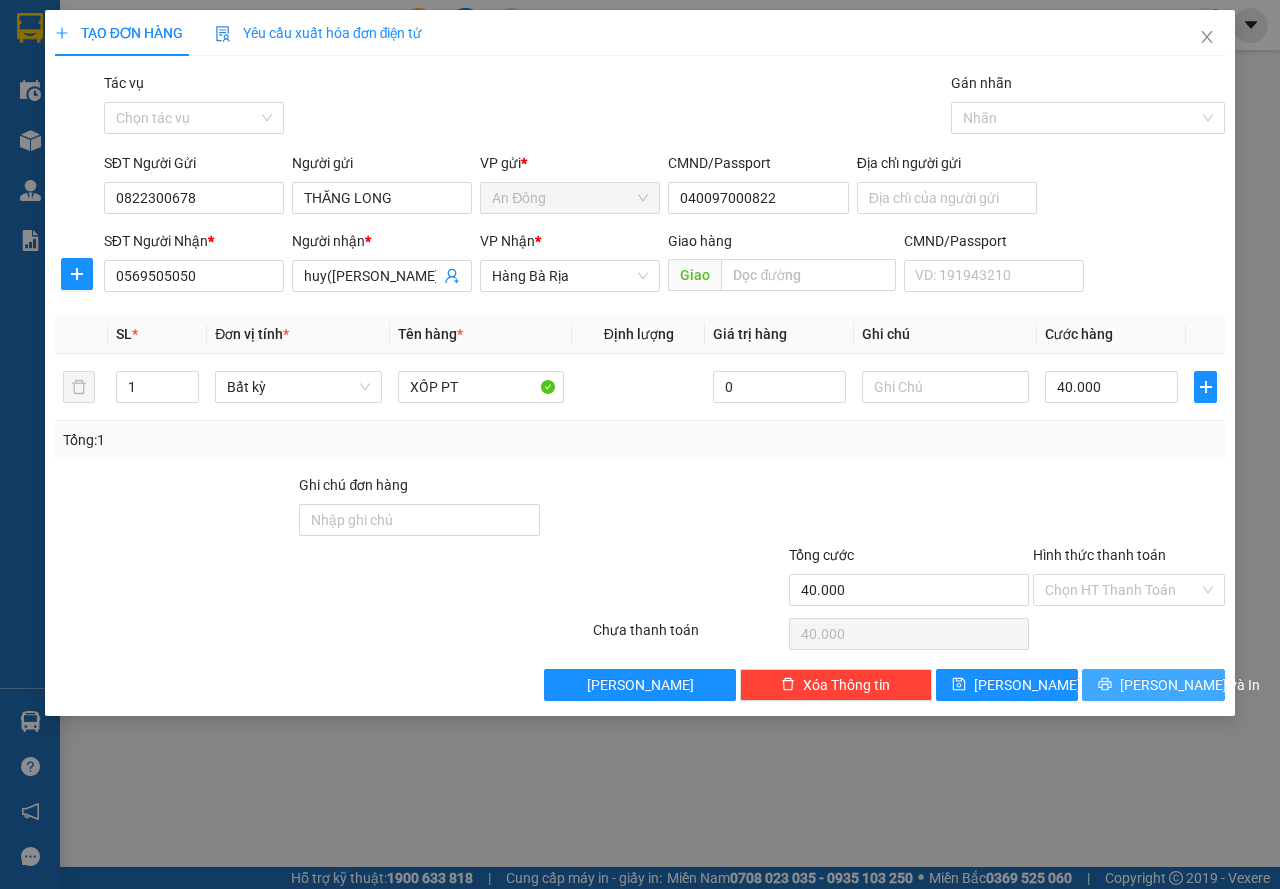 click on "[PERSON_NAME] và In" at bounding box center (1153, 685) 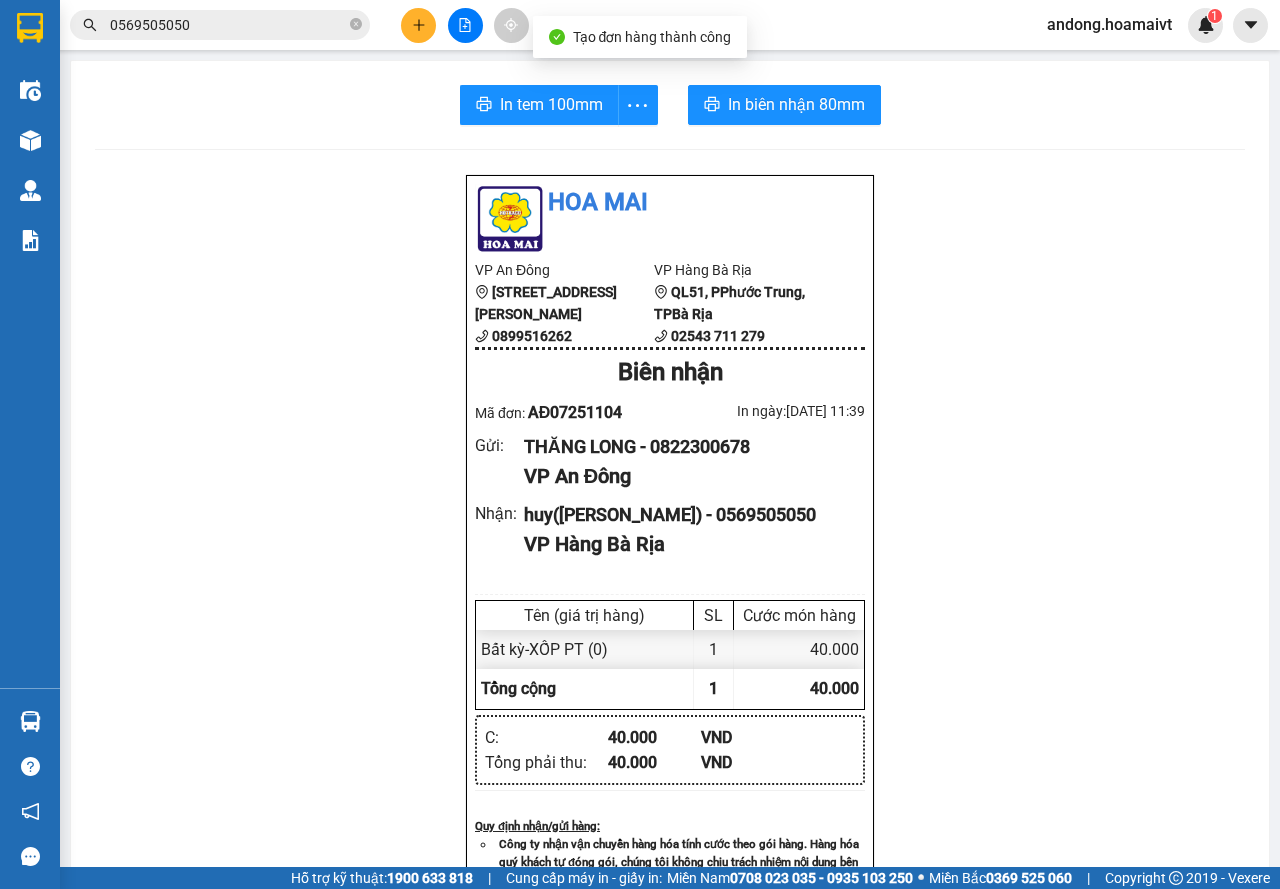 click on "In tem 100mm
In biên nhận 80mm Hoa Mai VP An Đông   275 Hùng Vương, Phường 9, Quận 5   0899516262 VP Hàng Bà Rịa   QL51, PPhước Trung, TPBà Rịa   02543 711 279 Biên nhận Mã đơn:   AĐ07251104 In ngày:  13/07/2025   11:39 Gửi :   THĂNG LONG - 0822300678 VP An Đông Nhận :   huy(OTO MIEN NAM) - 0569505050 VP Hàng Bà Rịa Tên (giá trị hàng) SL Cước món hàng Bất kỳ - XỐP PT   (0) 1 40.000 Tổng cộng 1 40.000 Loading... C : 40.000 VND Tổng phải thu : 40.000 VND Quy định nhận/gửi hàng : Công ty nhận vận chuyển hàng hóa tính cước theo gói hàng. Hàng hóa quý khách tự đóng gói, chúng tôi không chịu trách nhiệm nội dung bên trong.  Công ty không nhận vận chuyển hàng quốc cấm, ngoại tệ, vàng bạc đá quý.  Khách hàng thông tin cho người nhà ra nhận hàng sau 03 tiếng.  Gửi:    An Đông THĂNG LONG 0822300678 Nhận:    Hàng Bà Rịa huy(OTO MIEN NAM) 0569505050 C" at bounding box center [670, 775] 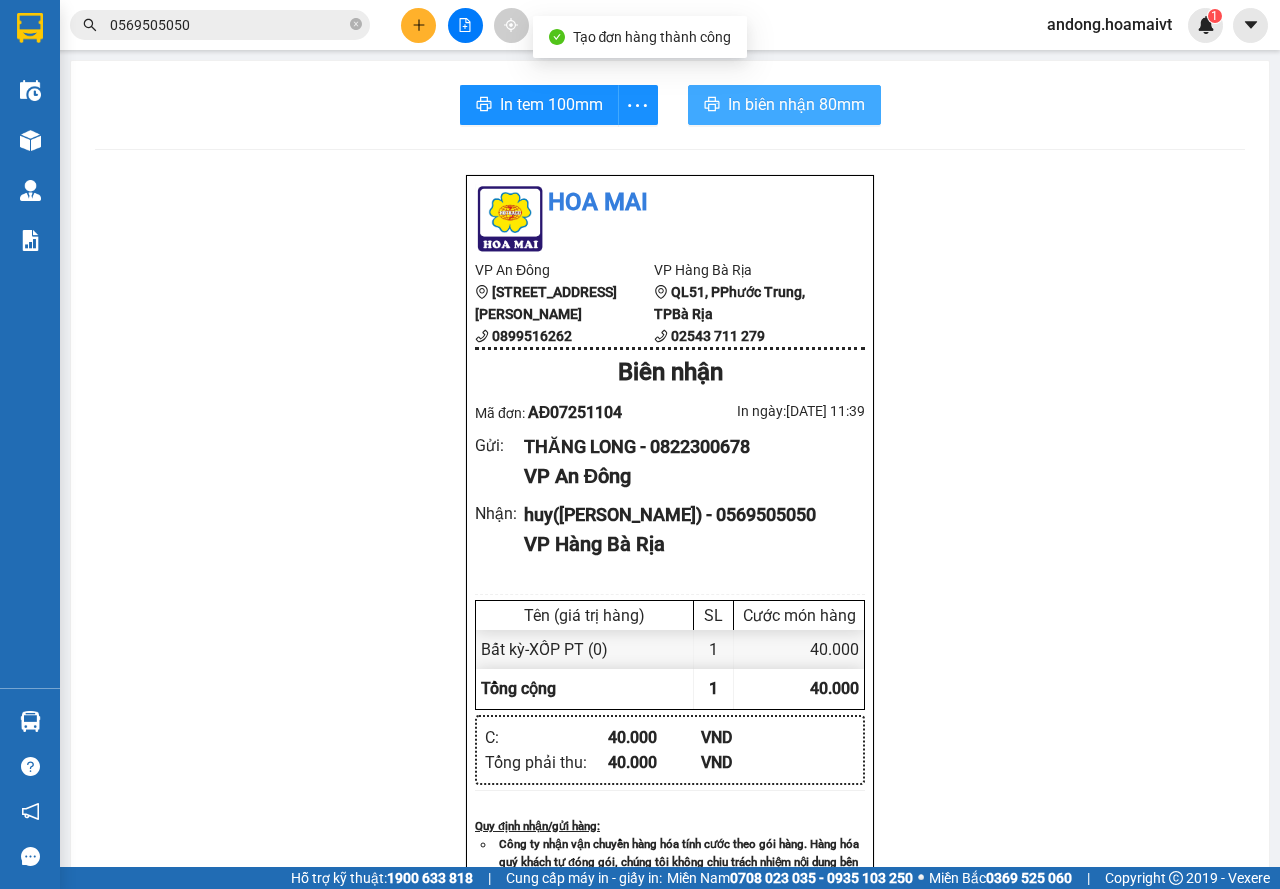 click on "In biên nhận 80mm" at bounding box center (784, 105) 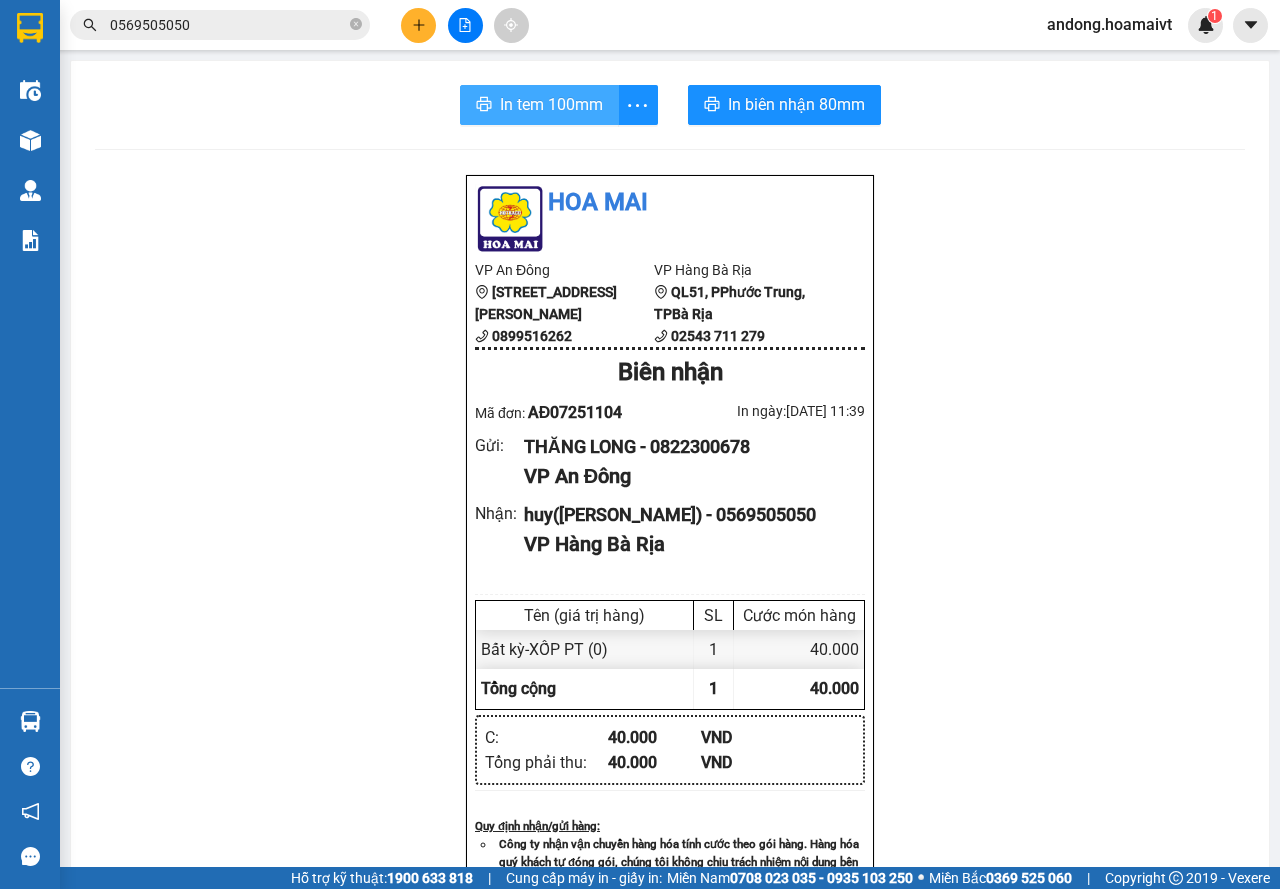 click on "In tem 100mm" at bounding box center (551, 104) 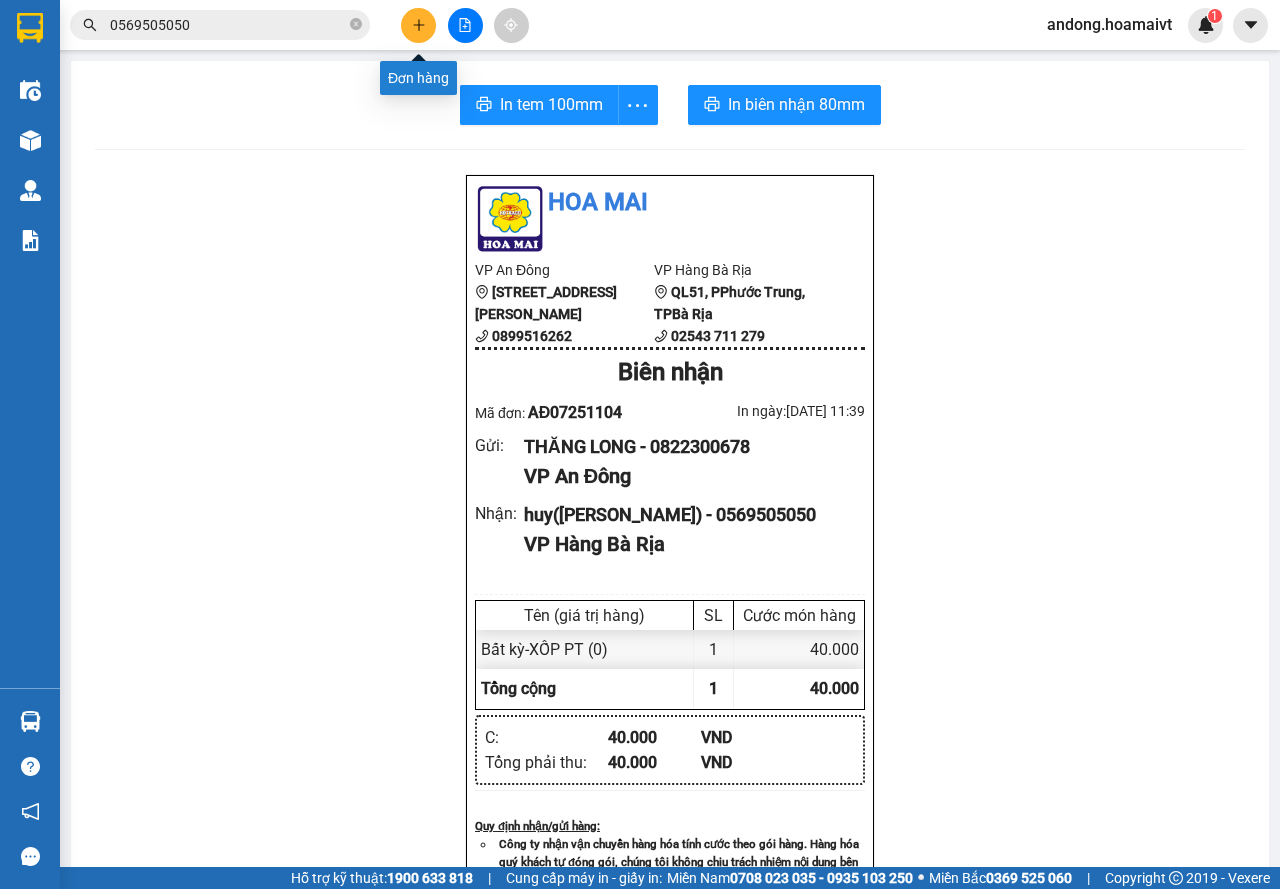 click 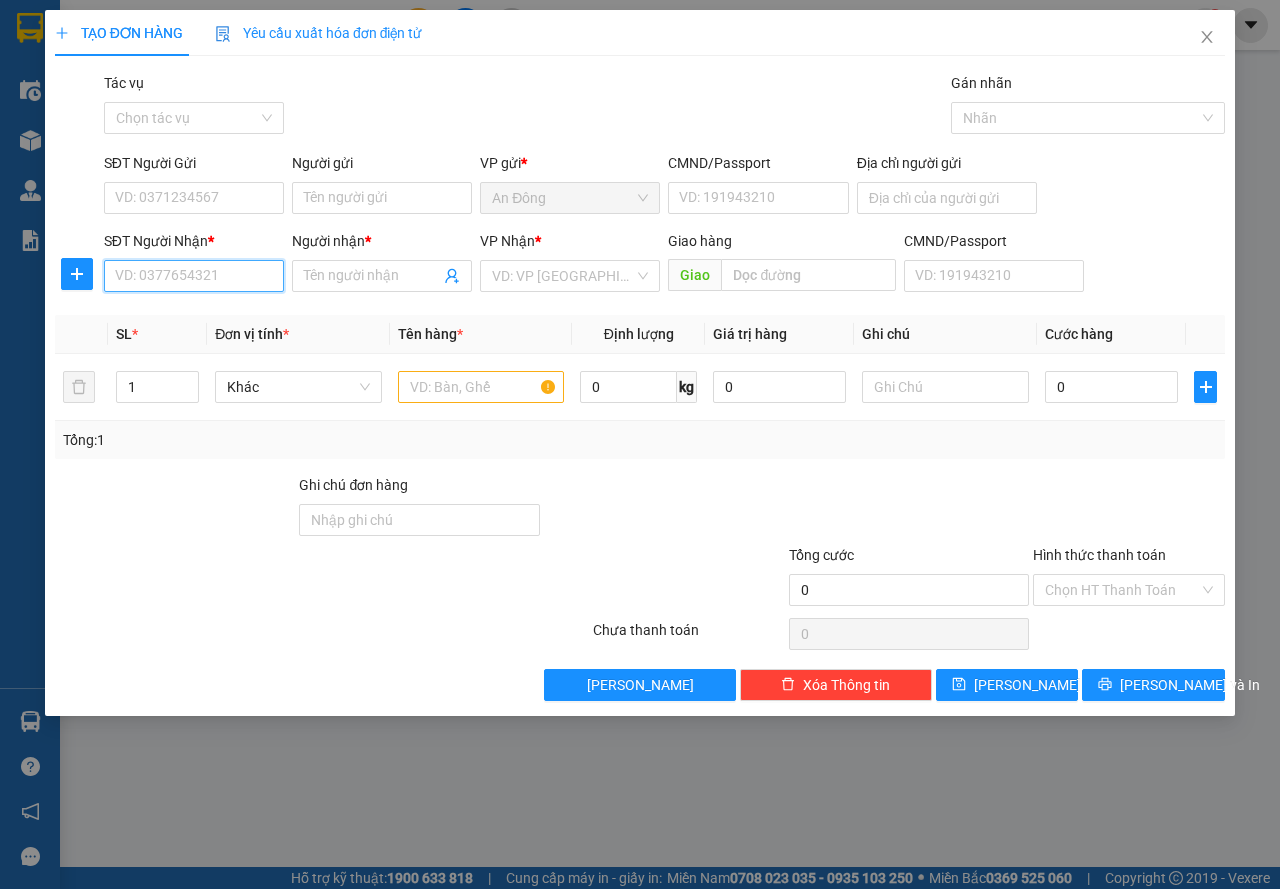 click on "SĐT Người Nhận  *" at bounding box center [194, 276] 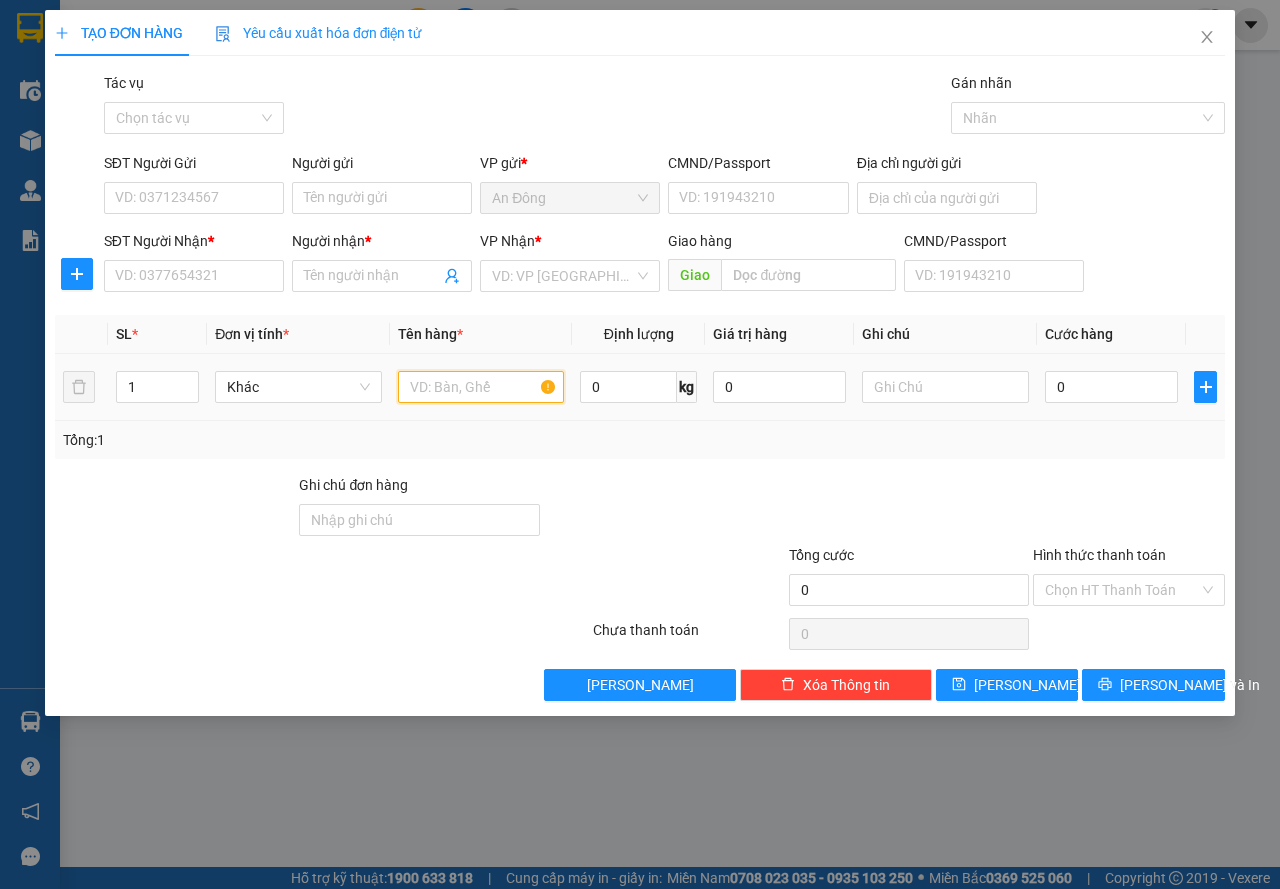 click at bounding box center (481, 387) 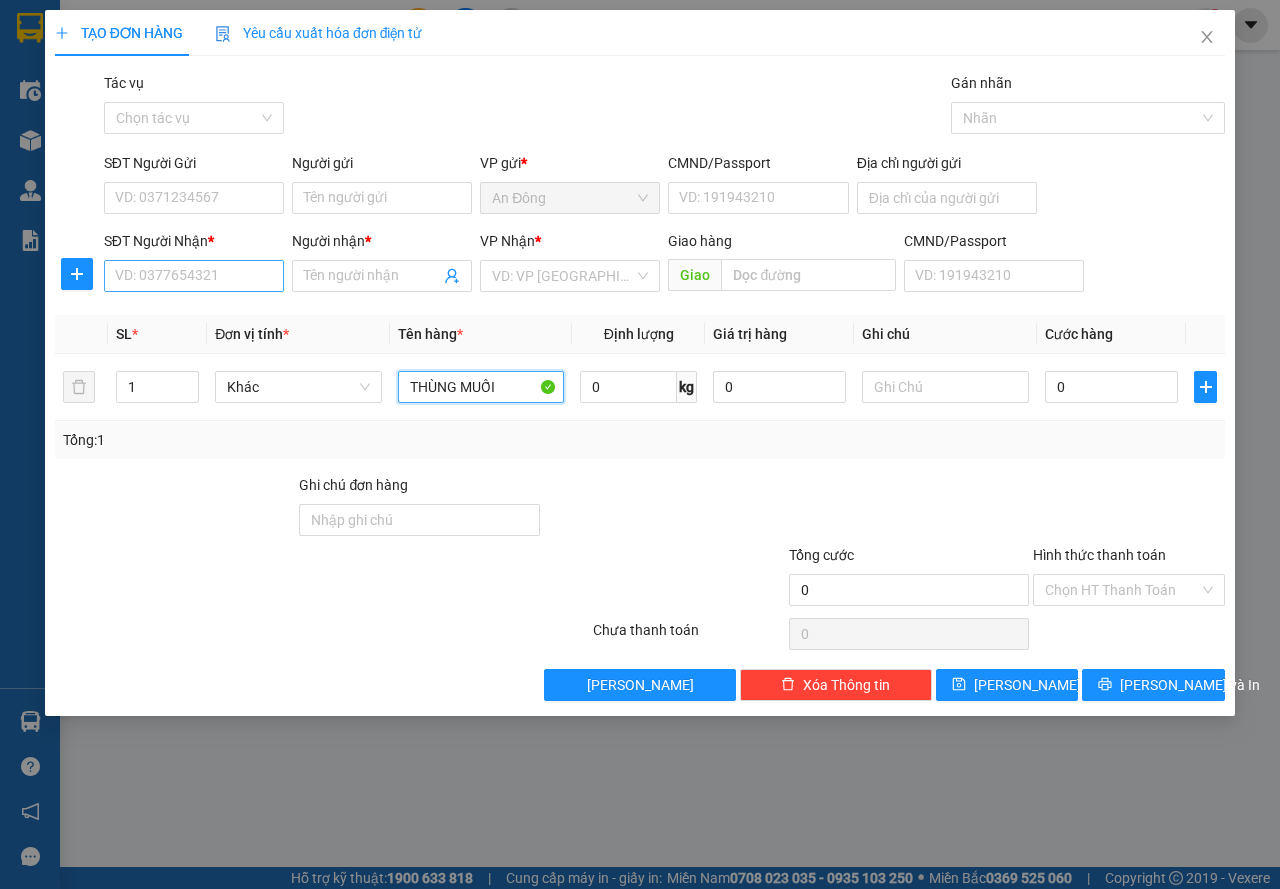 type on "THÙNG MUỐI" 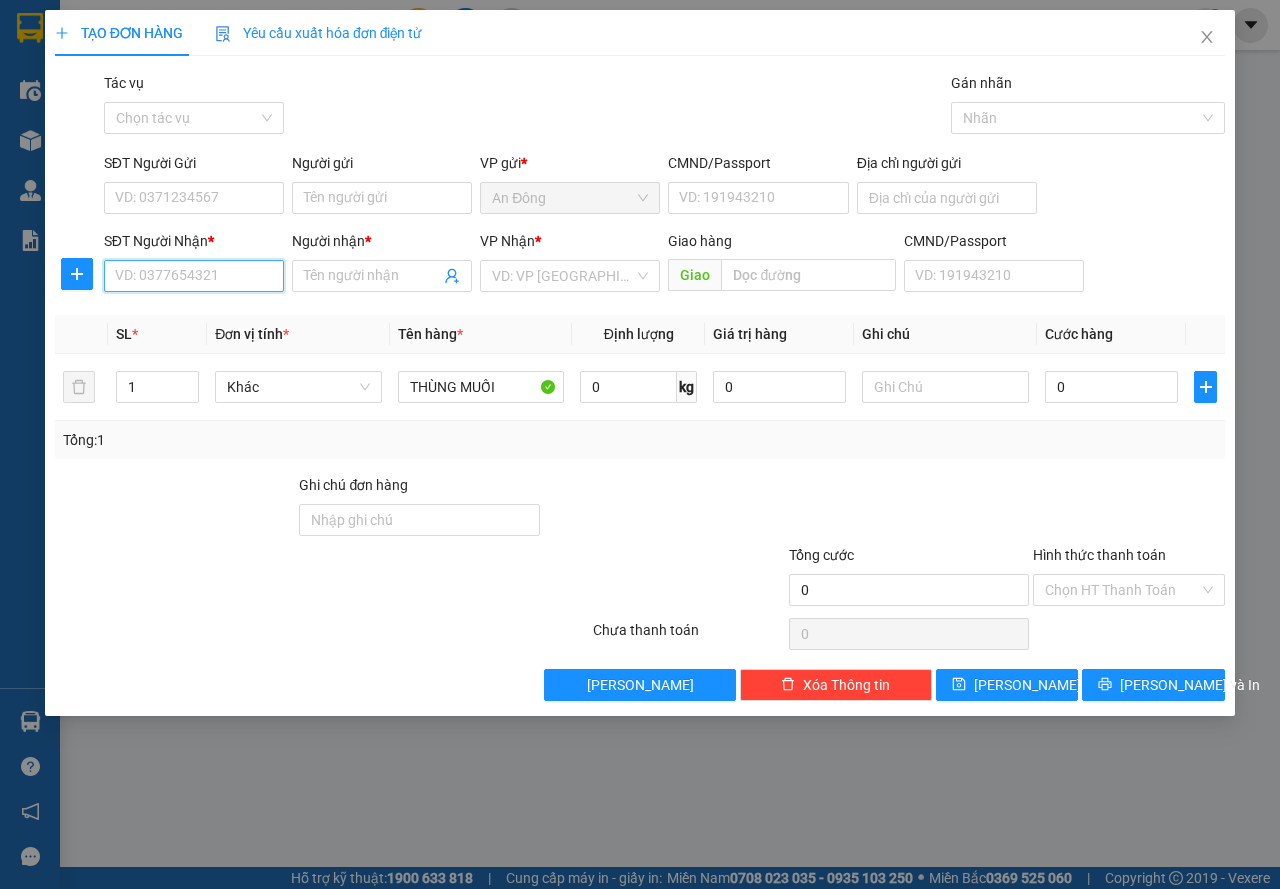 click on "SĐT Người Nhận  *" at bounding box center (194, 276) 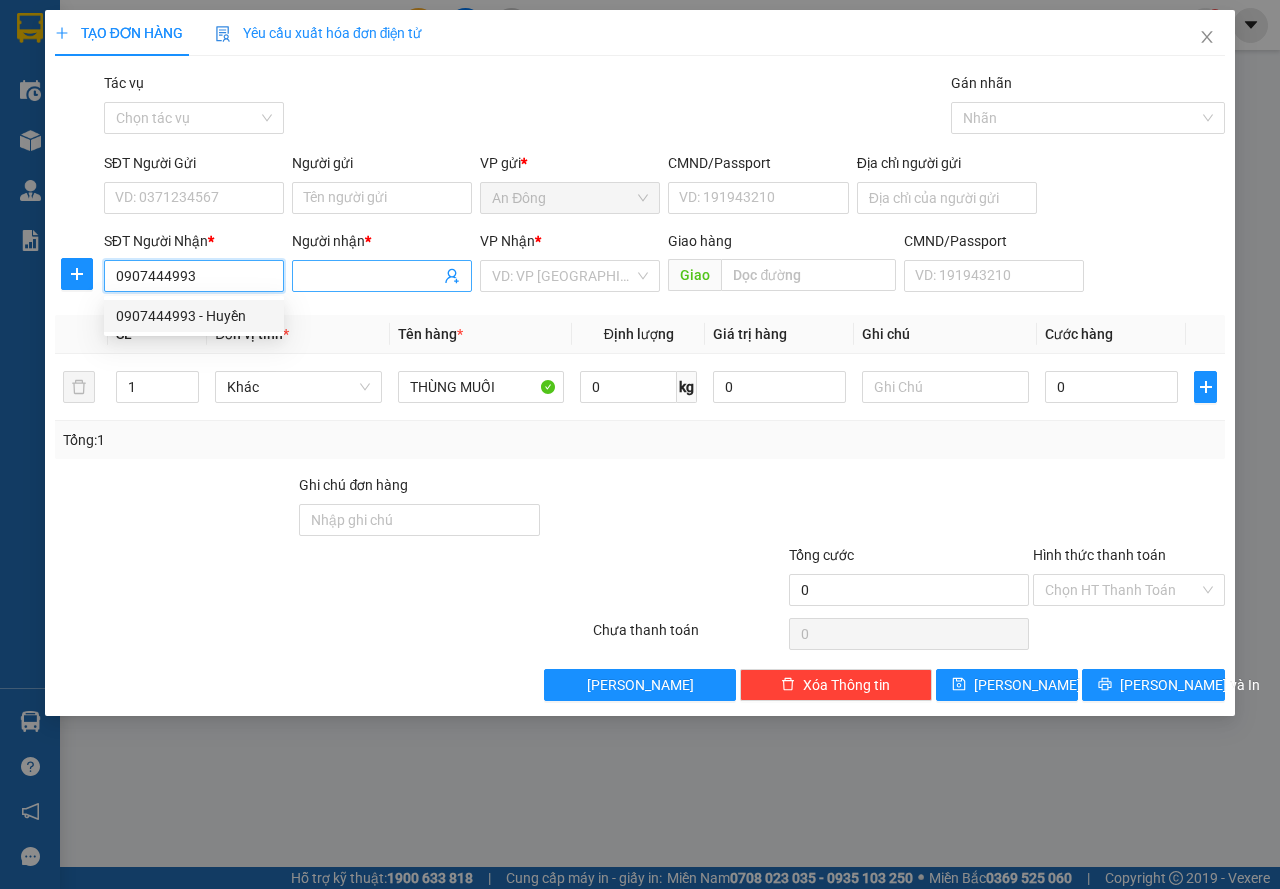 type on "0907444993" 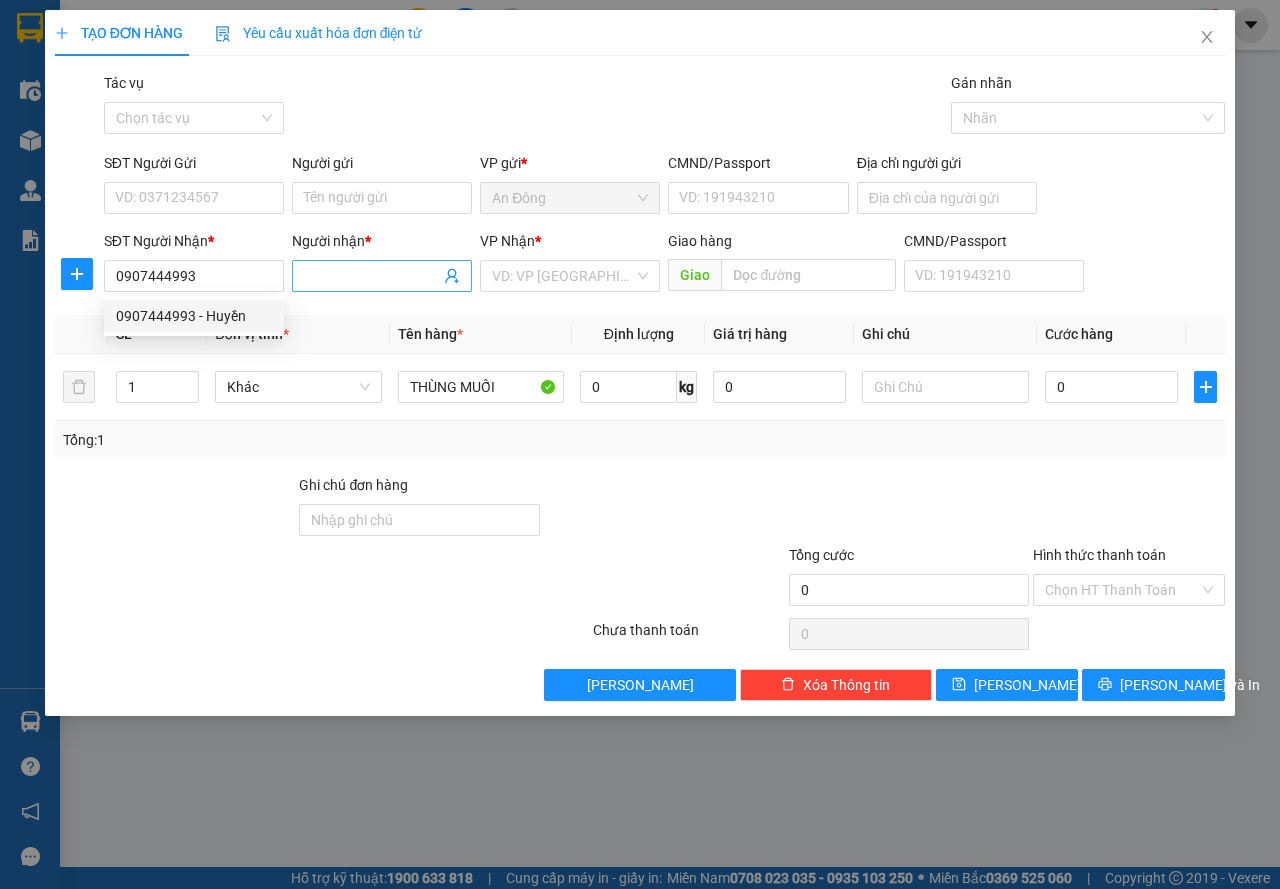 click on "Người nhận  *" at bounding box center [372, 276] 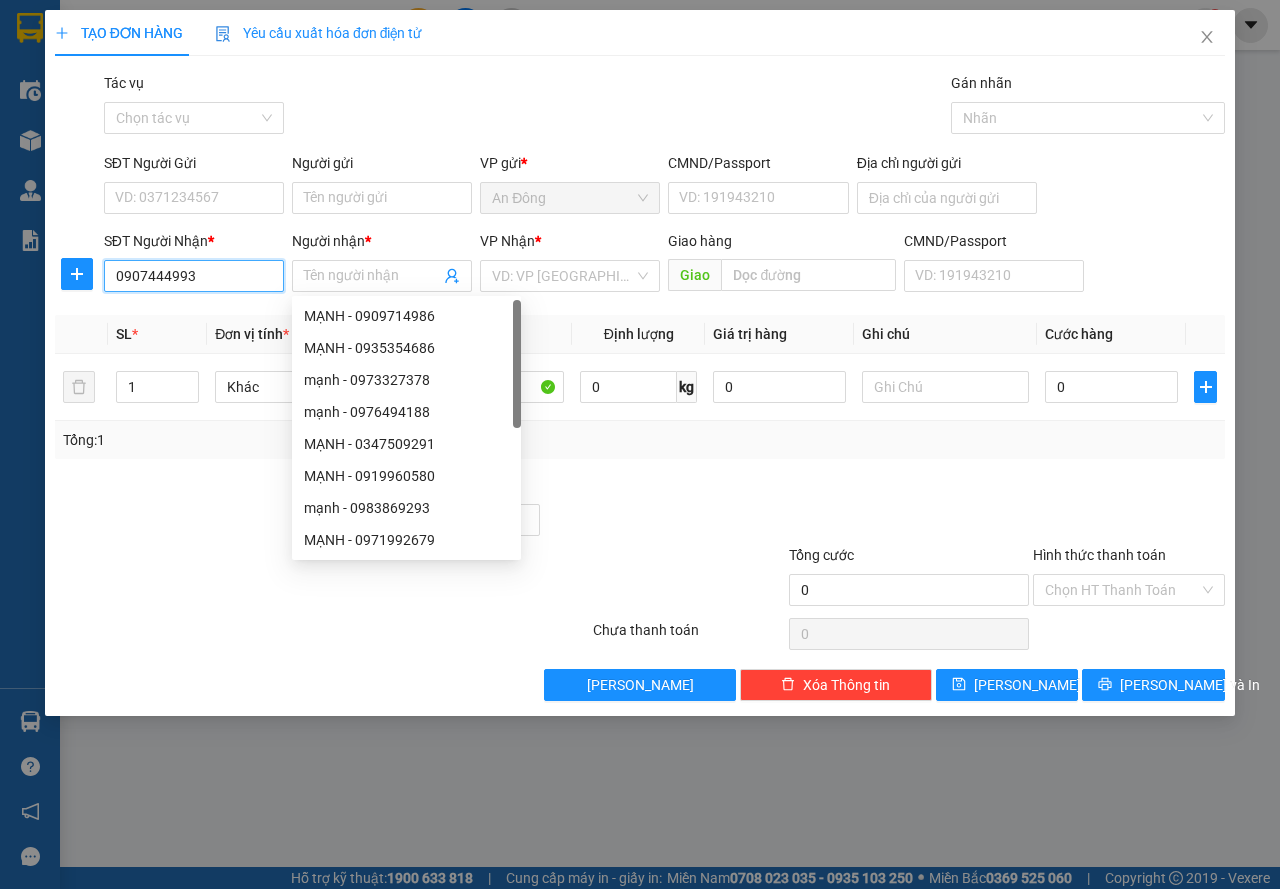 click on "0907444993" at bounding box center (194, 276) 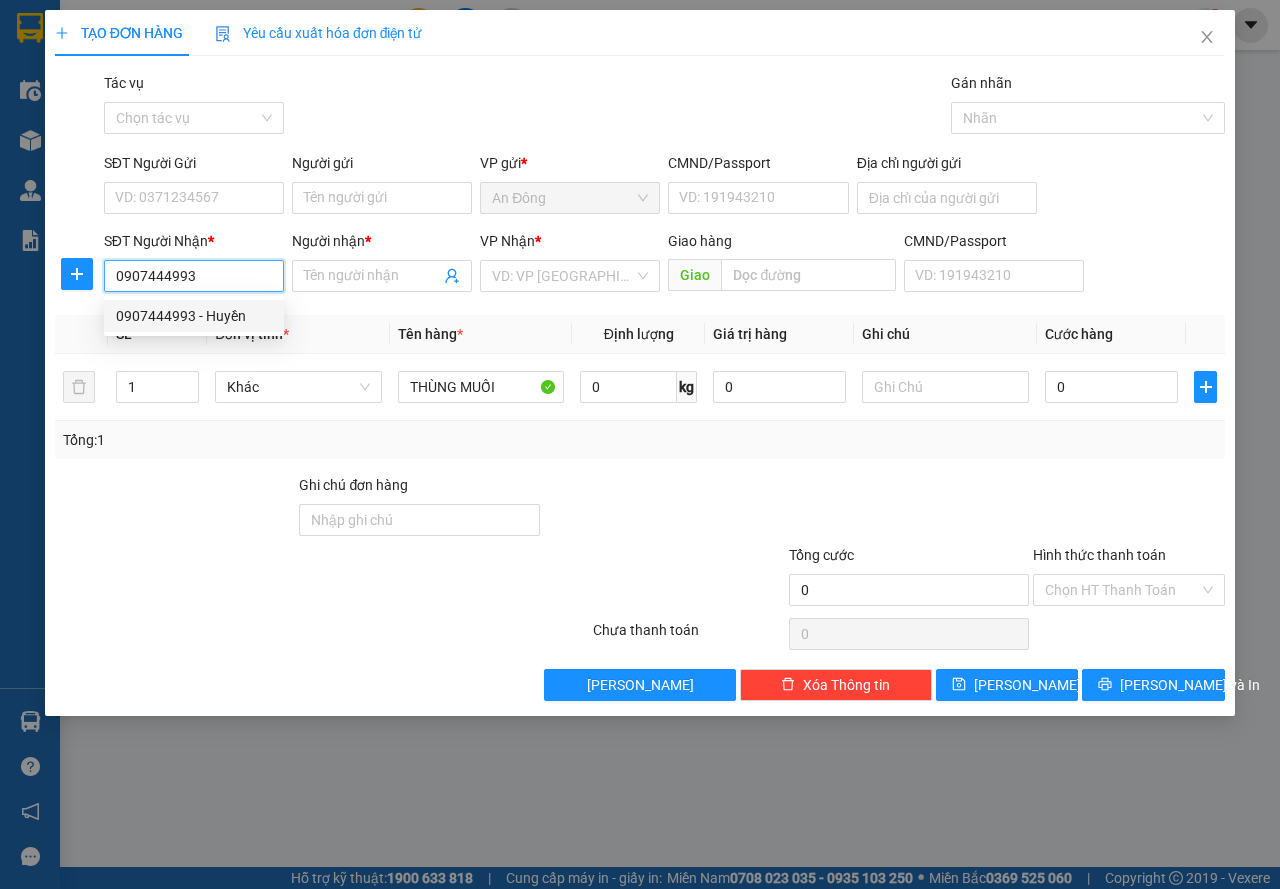 drag, startPoint x: 240, startPoint y: 302, endPoint x: 241, endPoint y: 278, distance: 24.020824 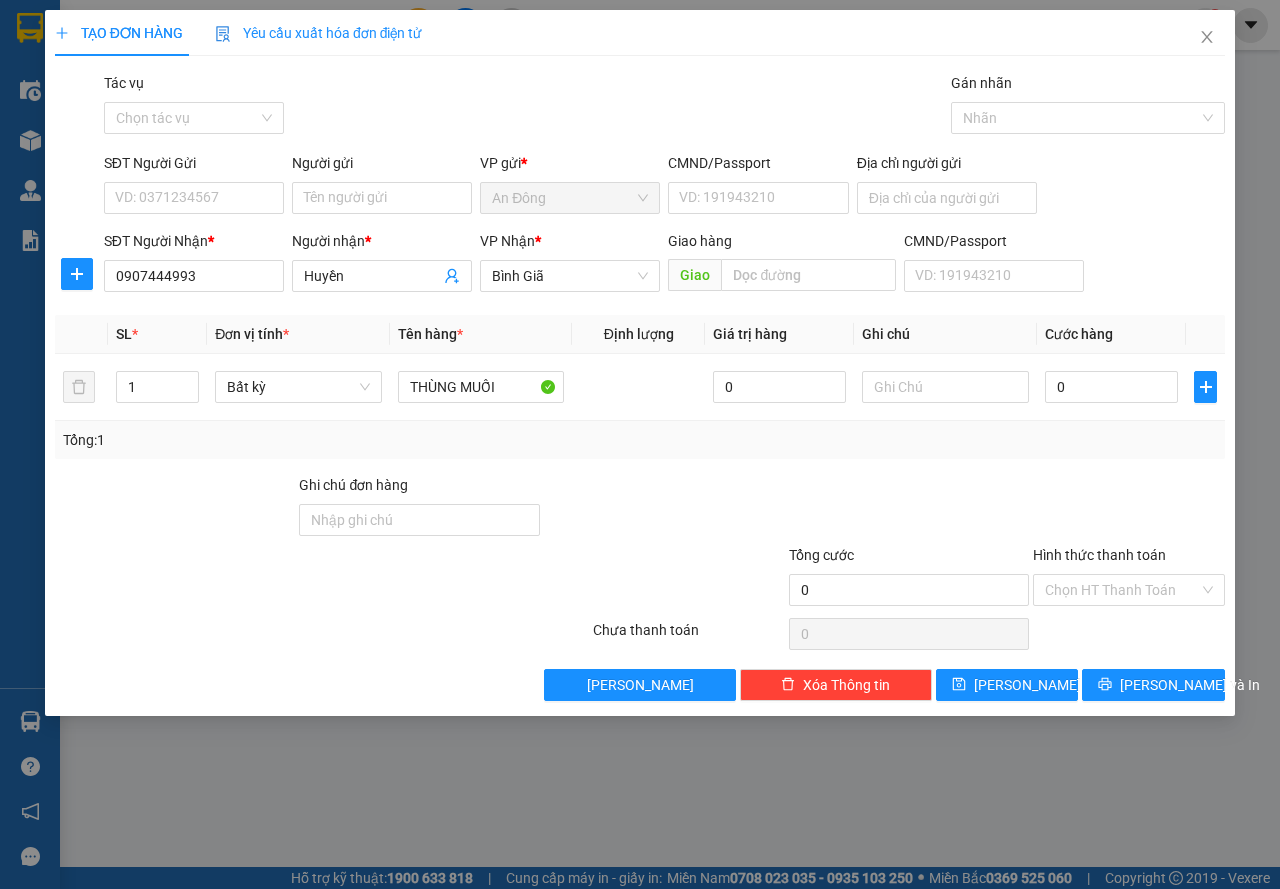 click on "SĐT Người Gửi" at bounding box center (194, 167) 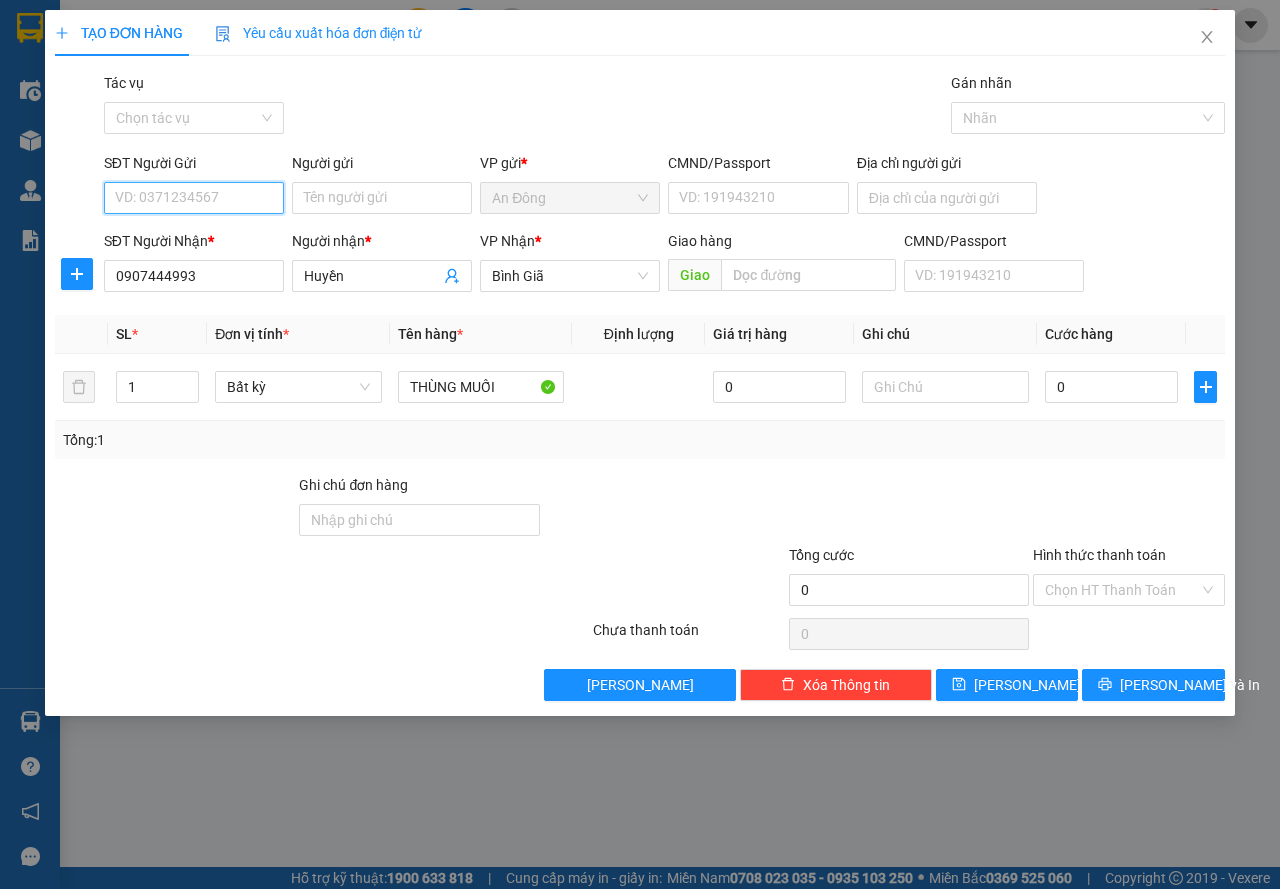 click on "SĐT Người Gửi" at bounding box center [194, 198] 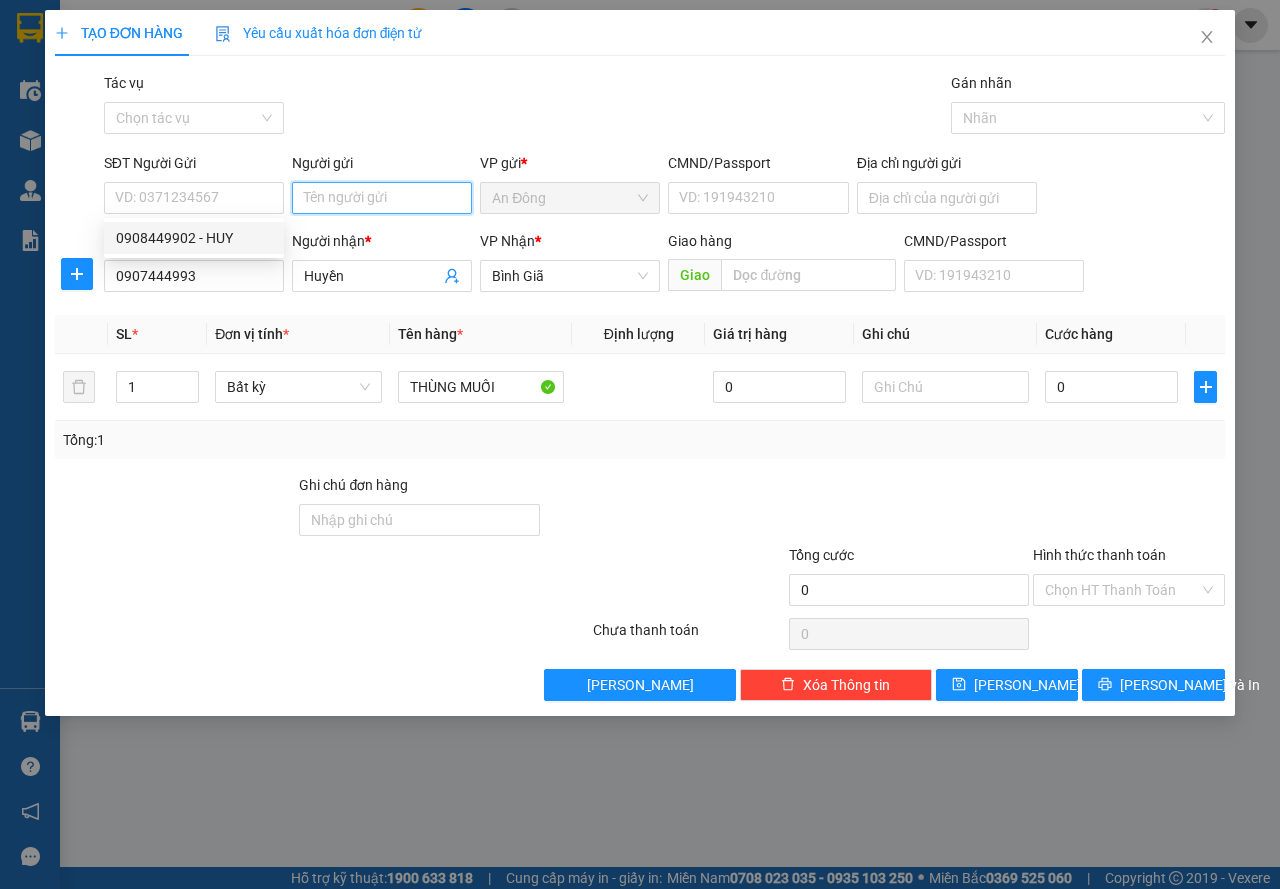 click on "Người gửi" at bounding box center [382, 198] 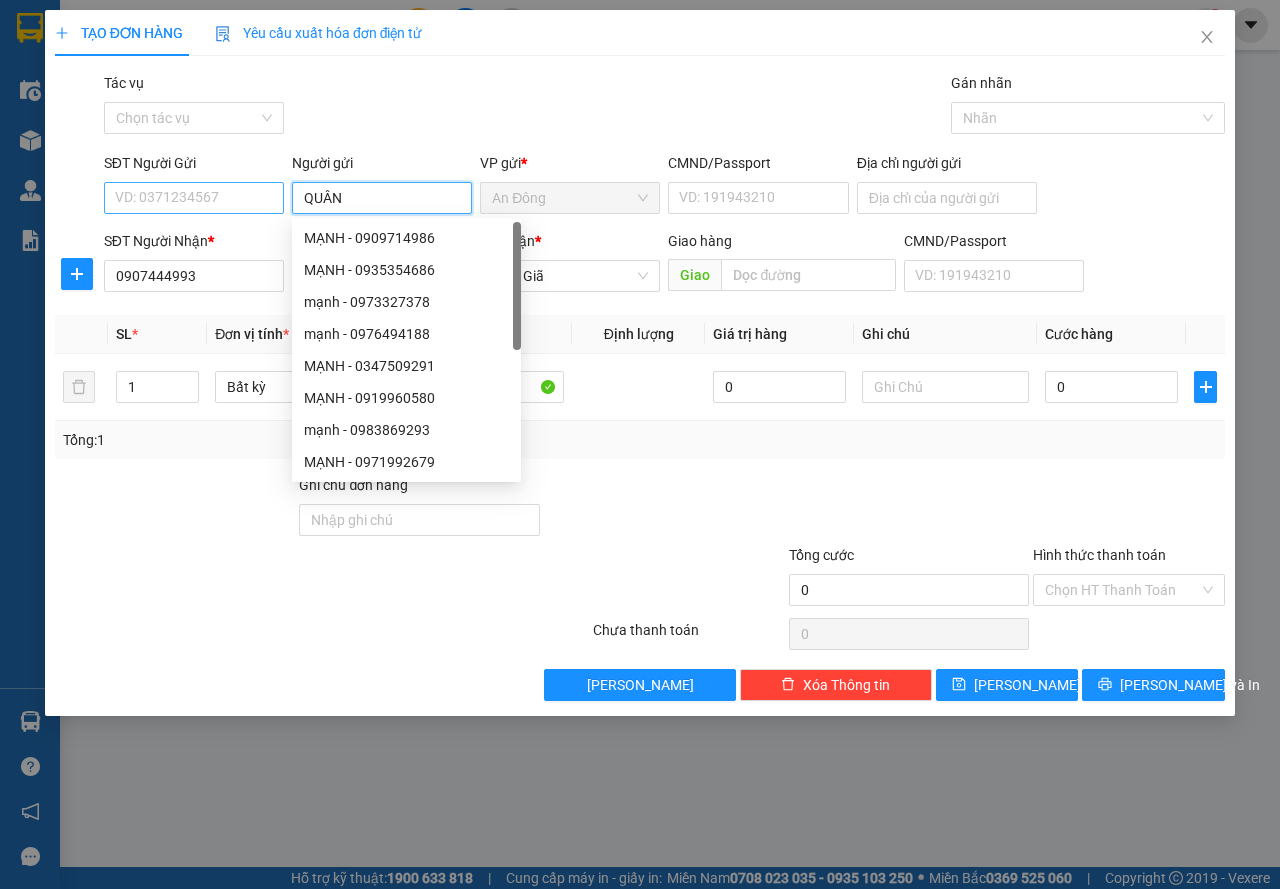 type on "QUÂN" 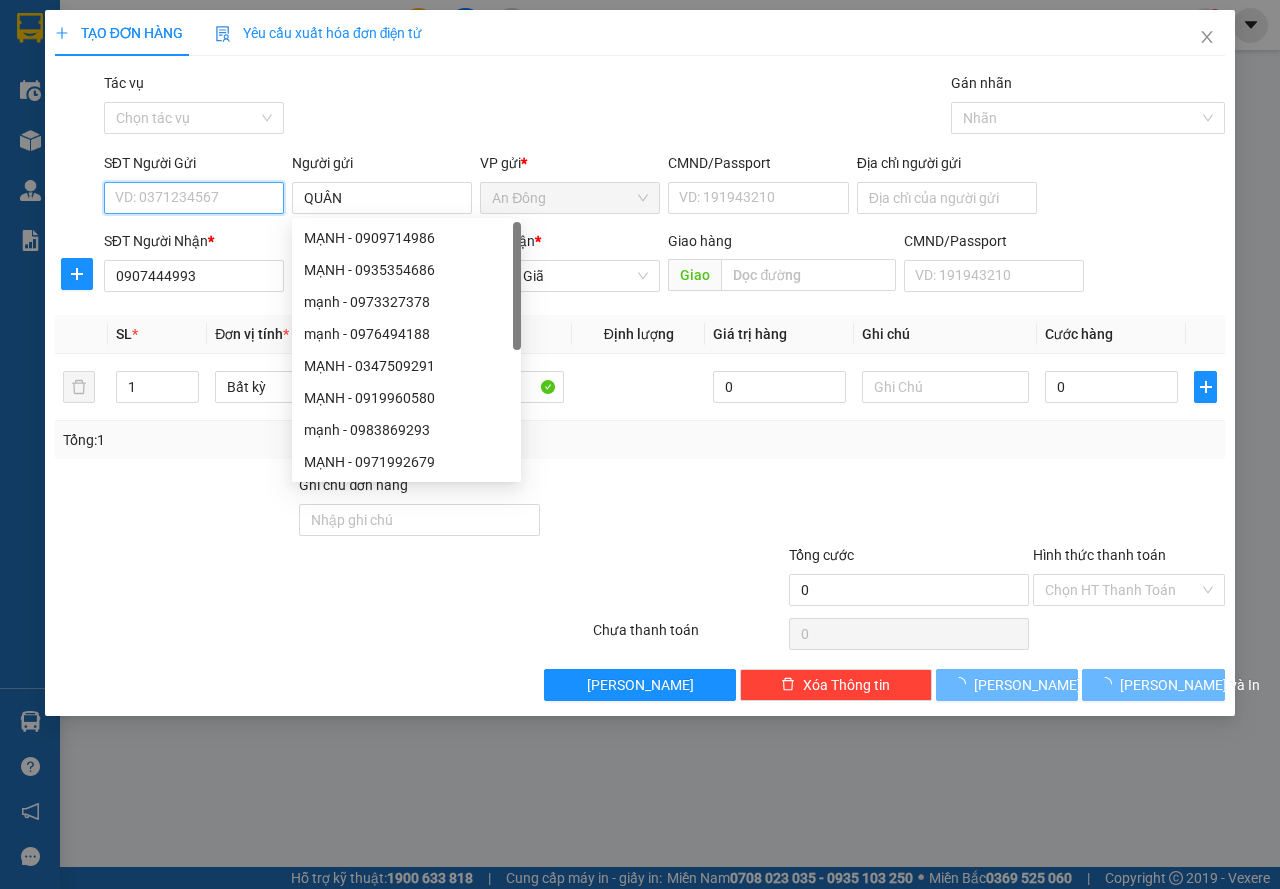 click on "SĐT Người Gửi" at bounding box center [194, 198] 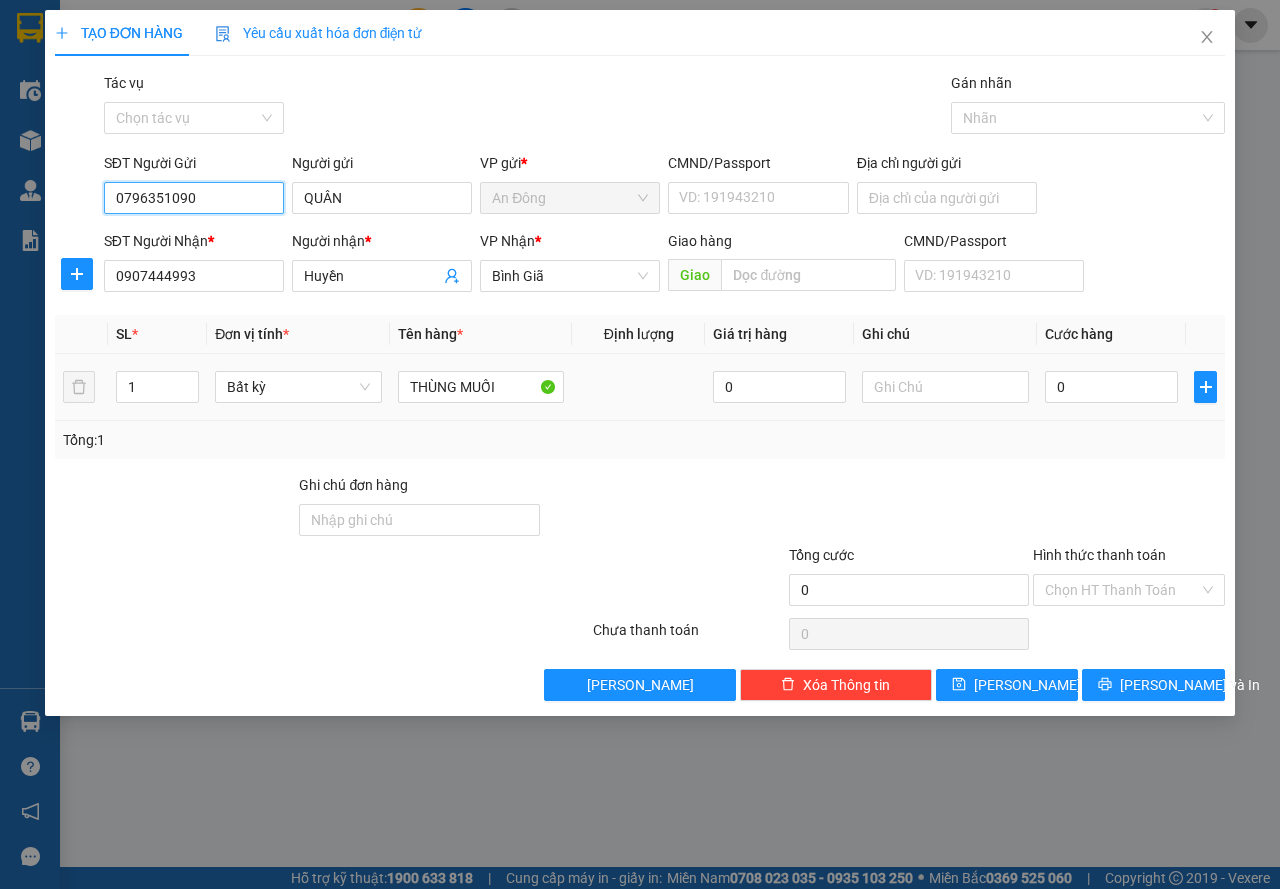 type on "0796351090" 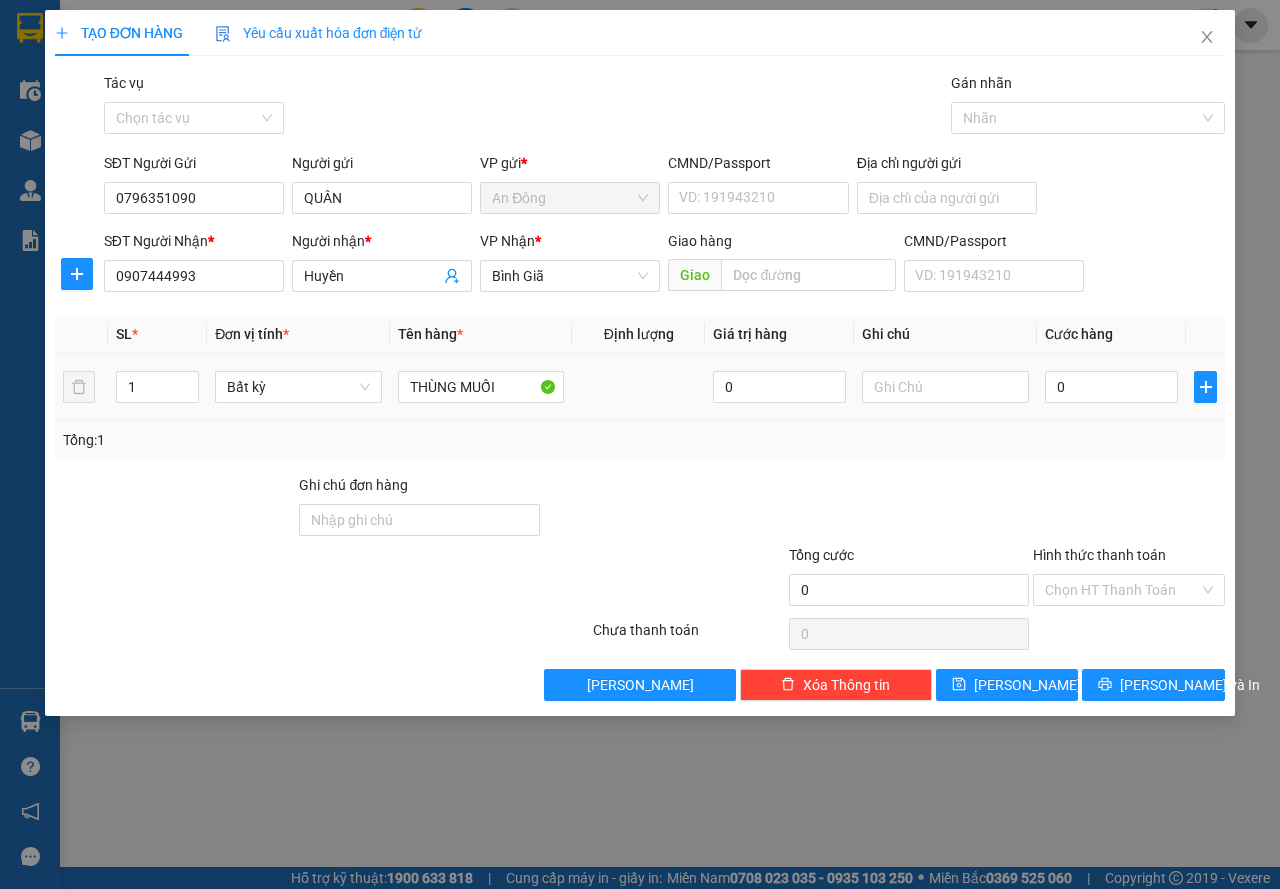 click on "0" at bounding box center [1111, 387] 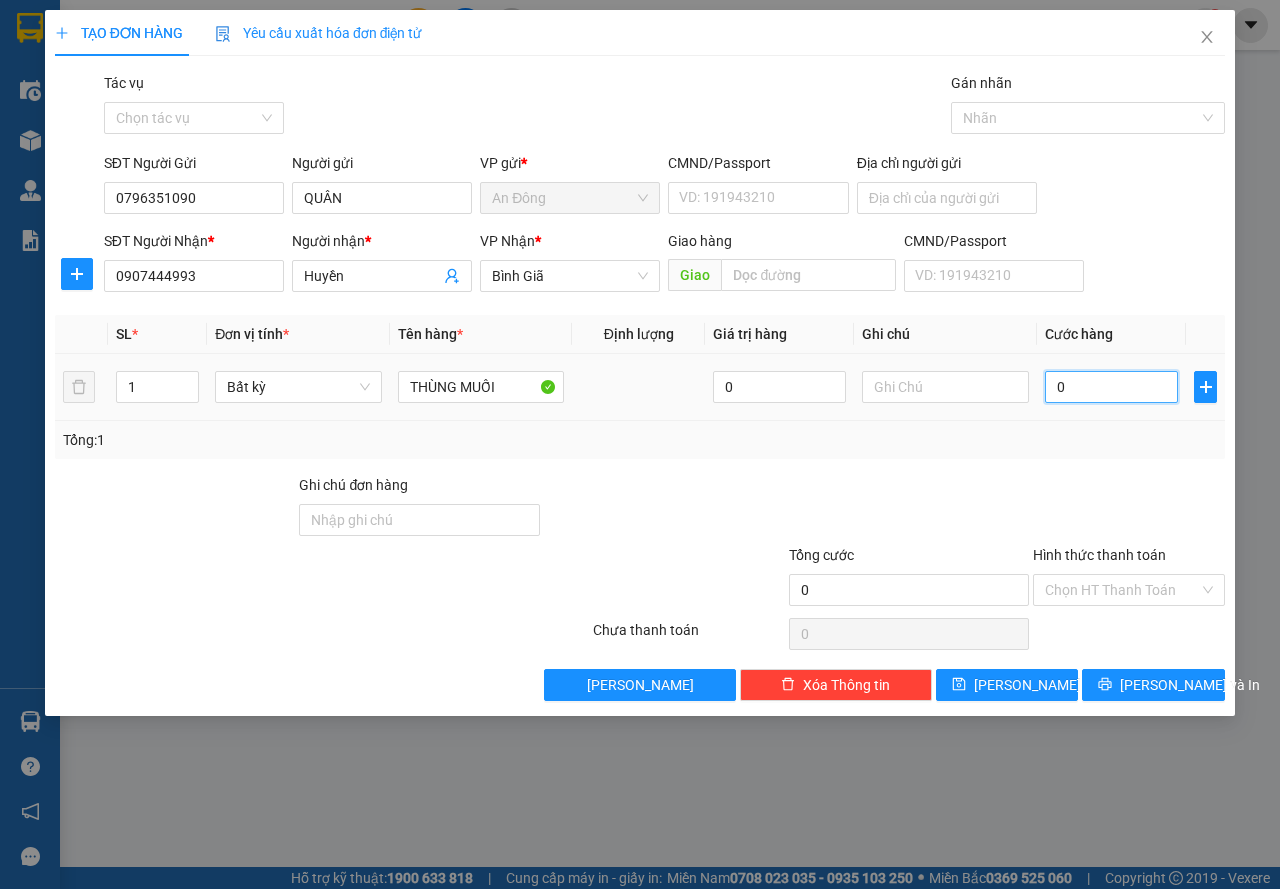 click on "0" at bounding box center (1111, 387) 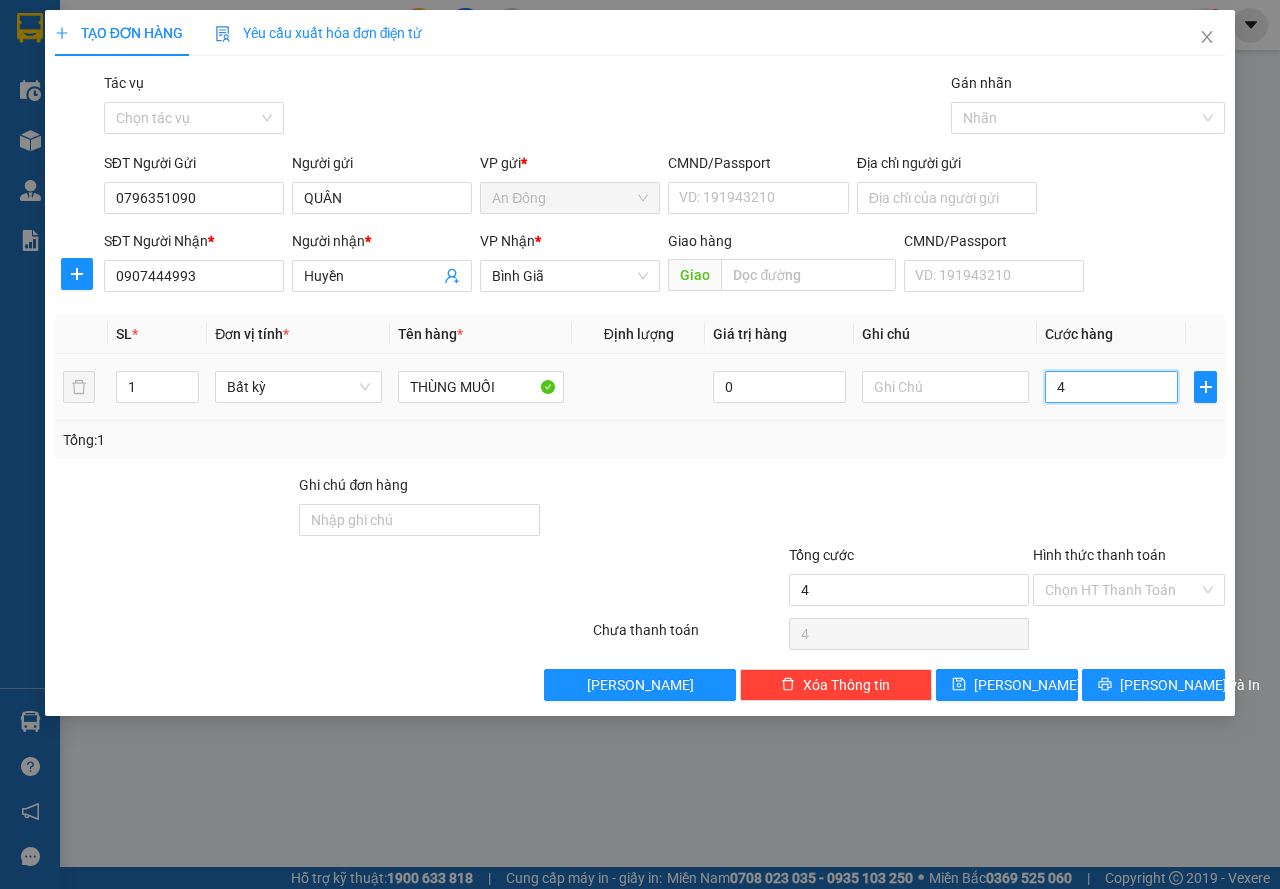 type on "40" 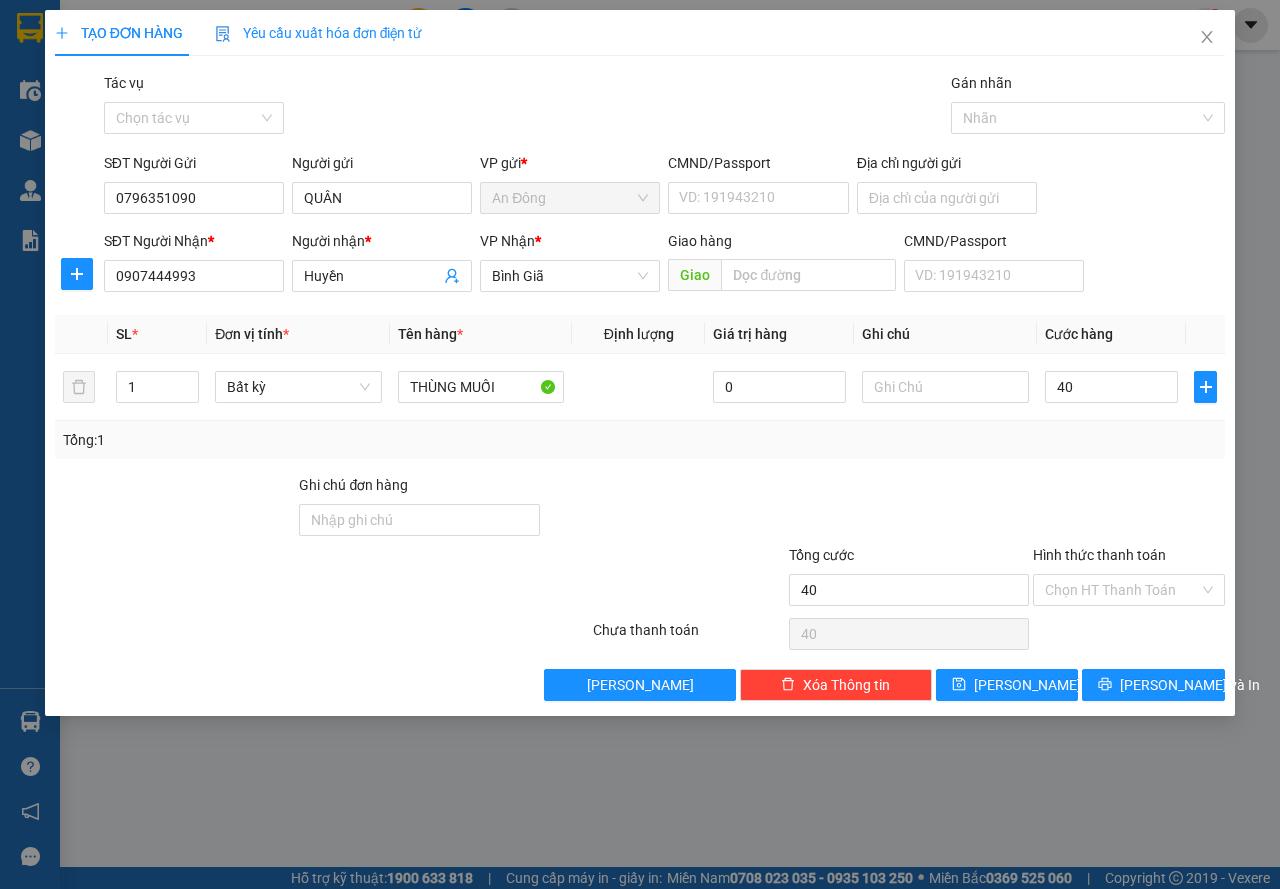type on "40.000" 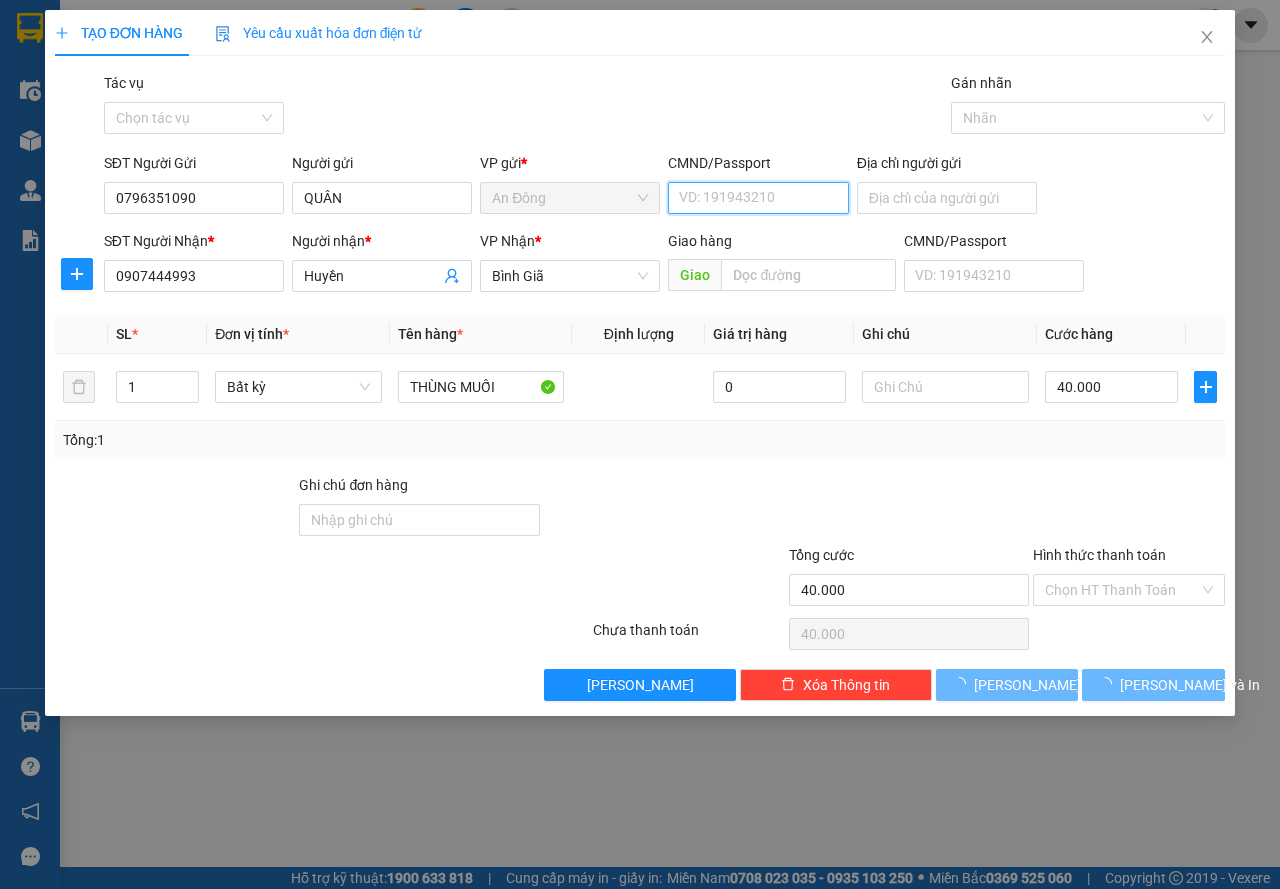 click on "CMND/Passport" at bounding box center [758, 198] 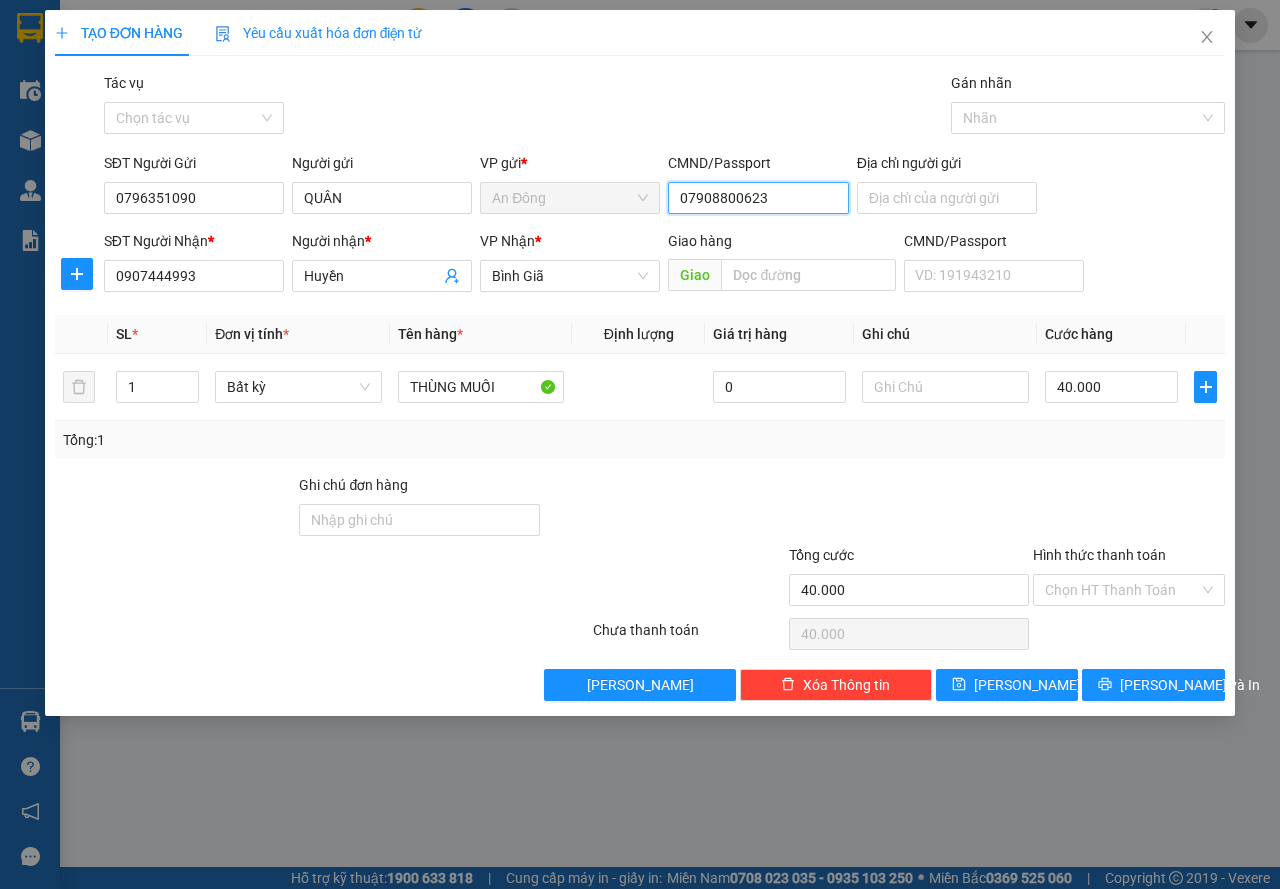 type on "079088006238" 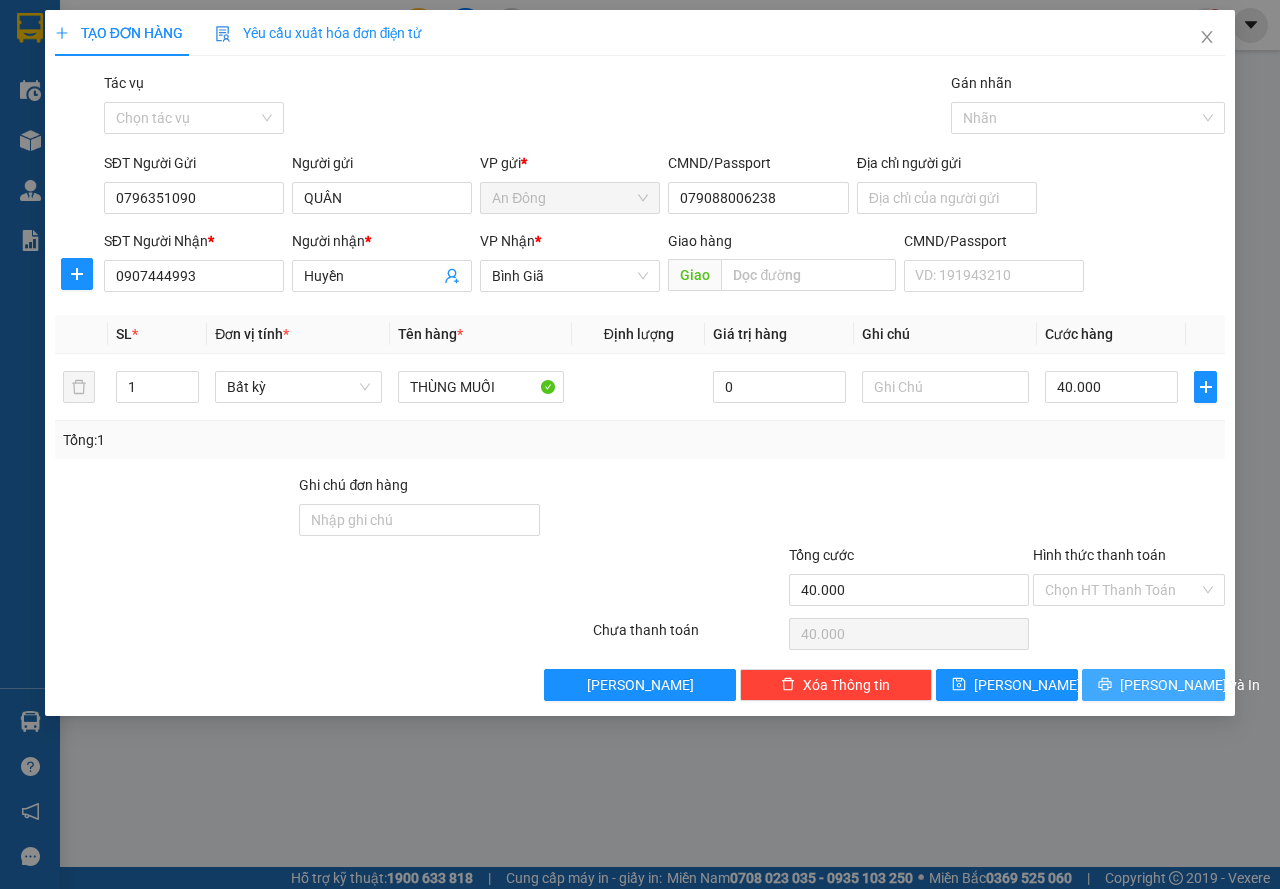 drag, startPoint x: 1102, startPoint y: 676, endPoint x: 927, endPoint y: 751, distance: 190.39433 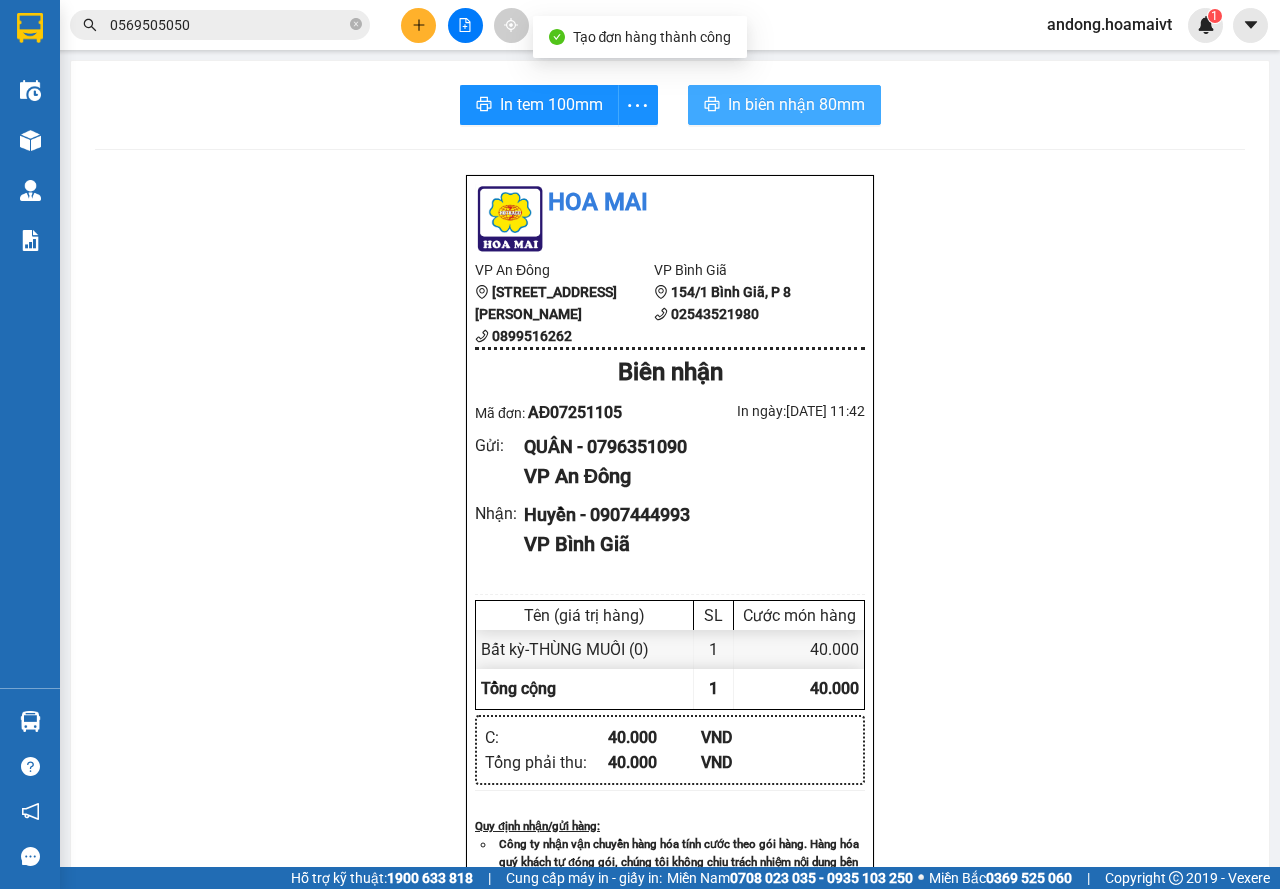 click on "In biên nhận 80mm" at bounding box center [796, 104] 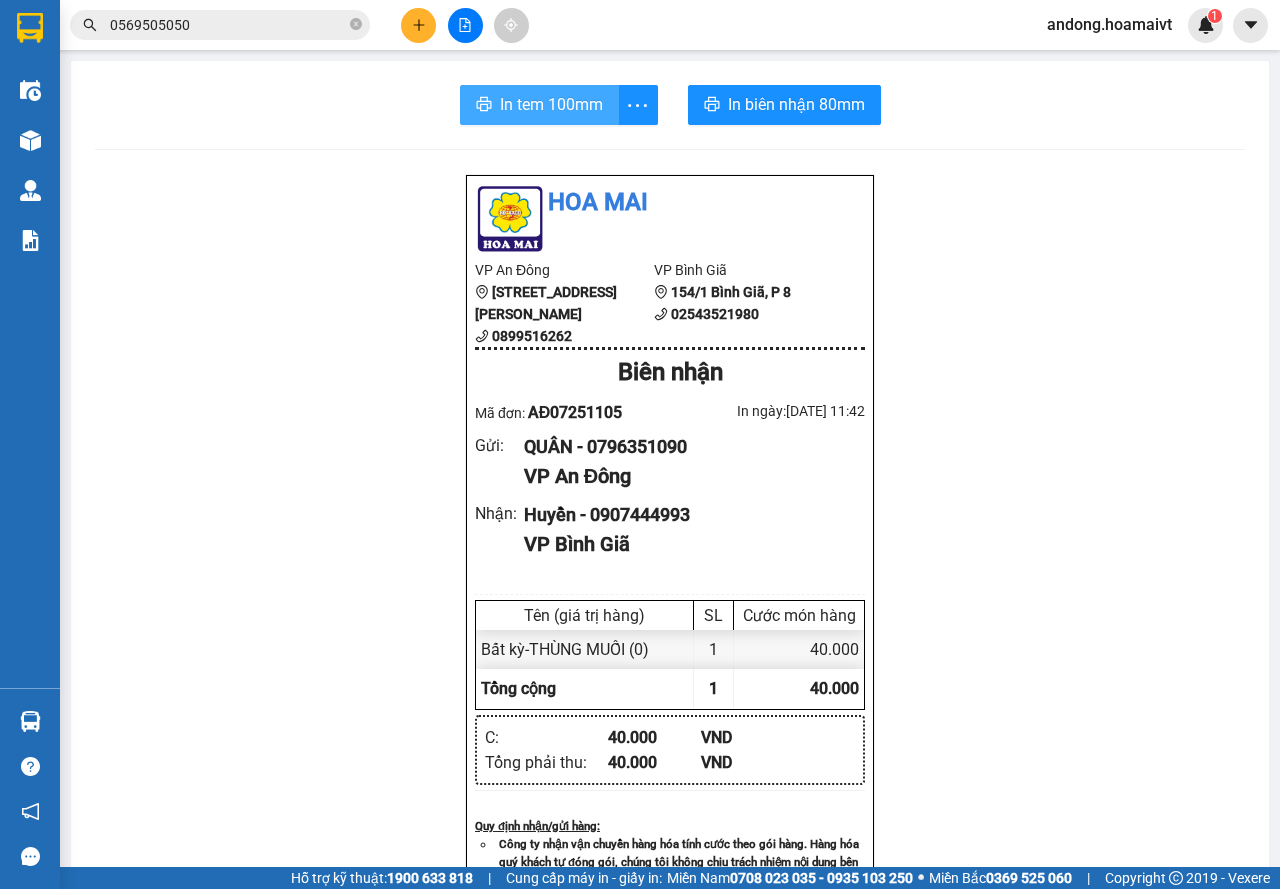 click on "In tem 100mm" at bounding box center [539, 105] 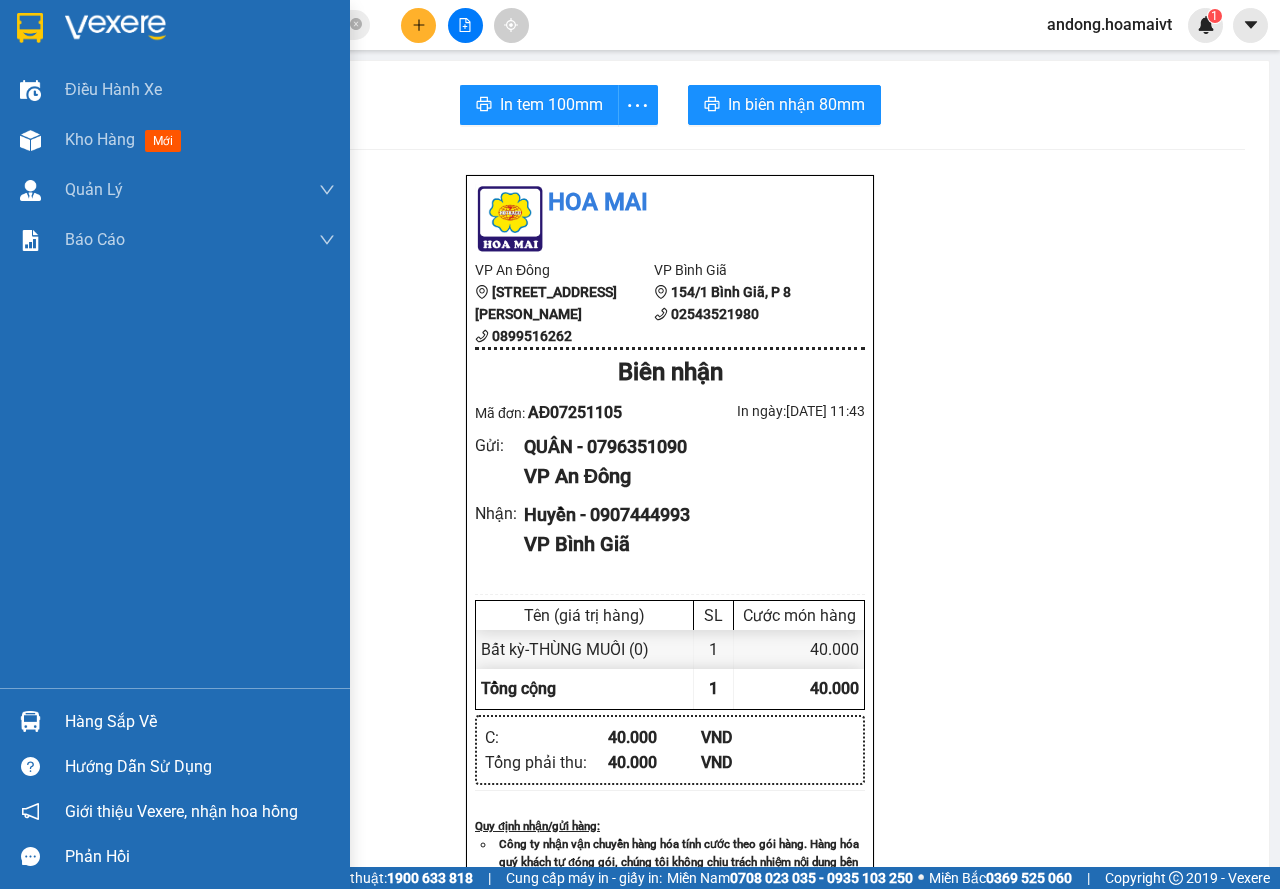 click at bounding box center [30, 721] 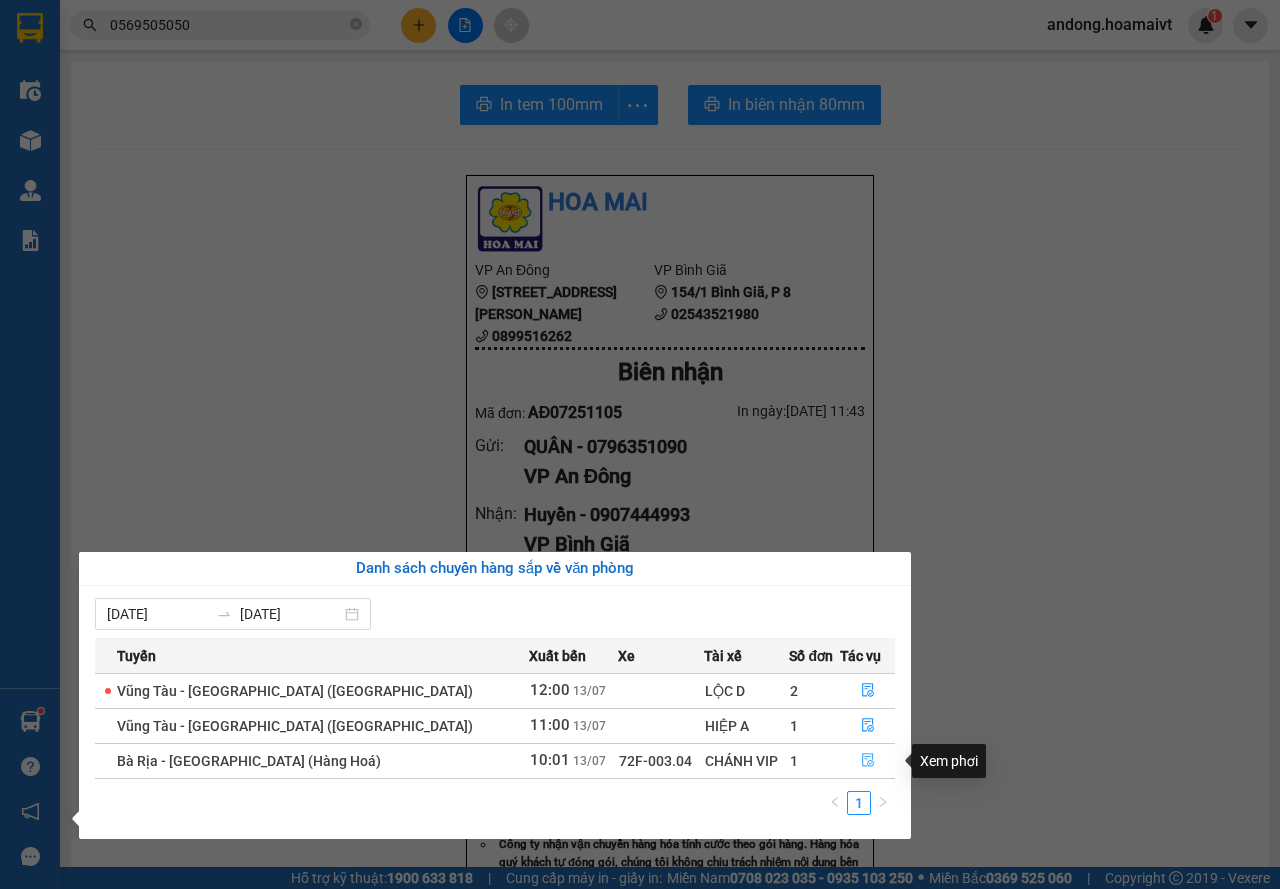 click 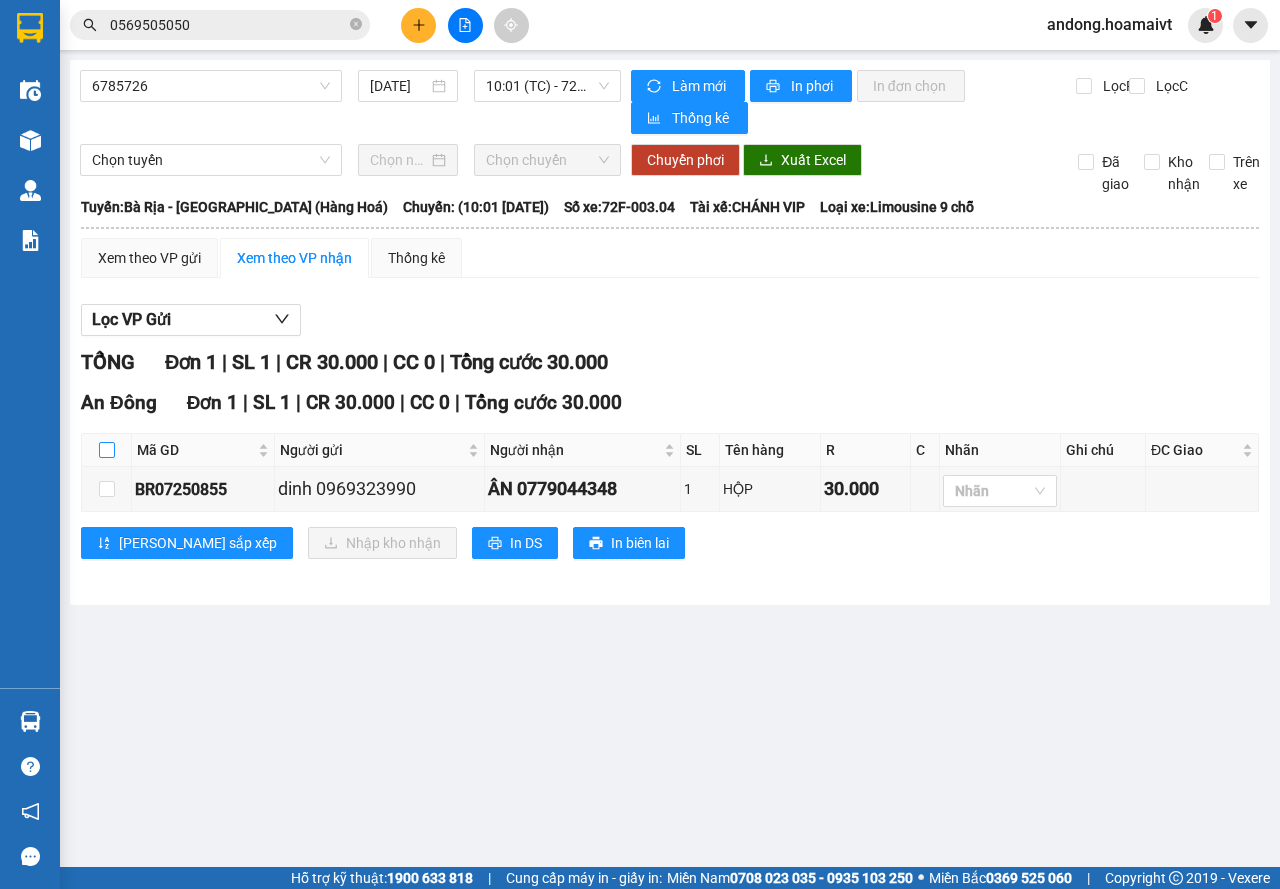 drag, startPoint x: 90, startPoint y: 455, endPoint x: 106, endPoint y: 453, distance: 16.124516 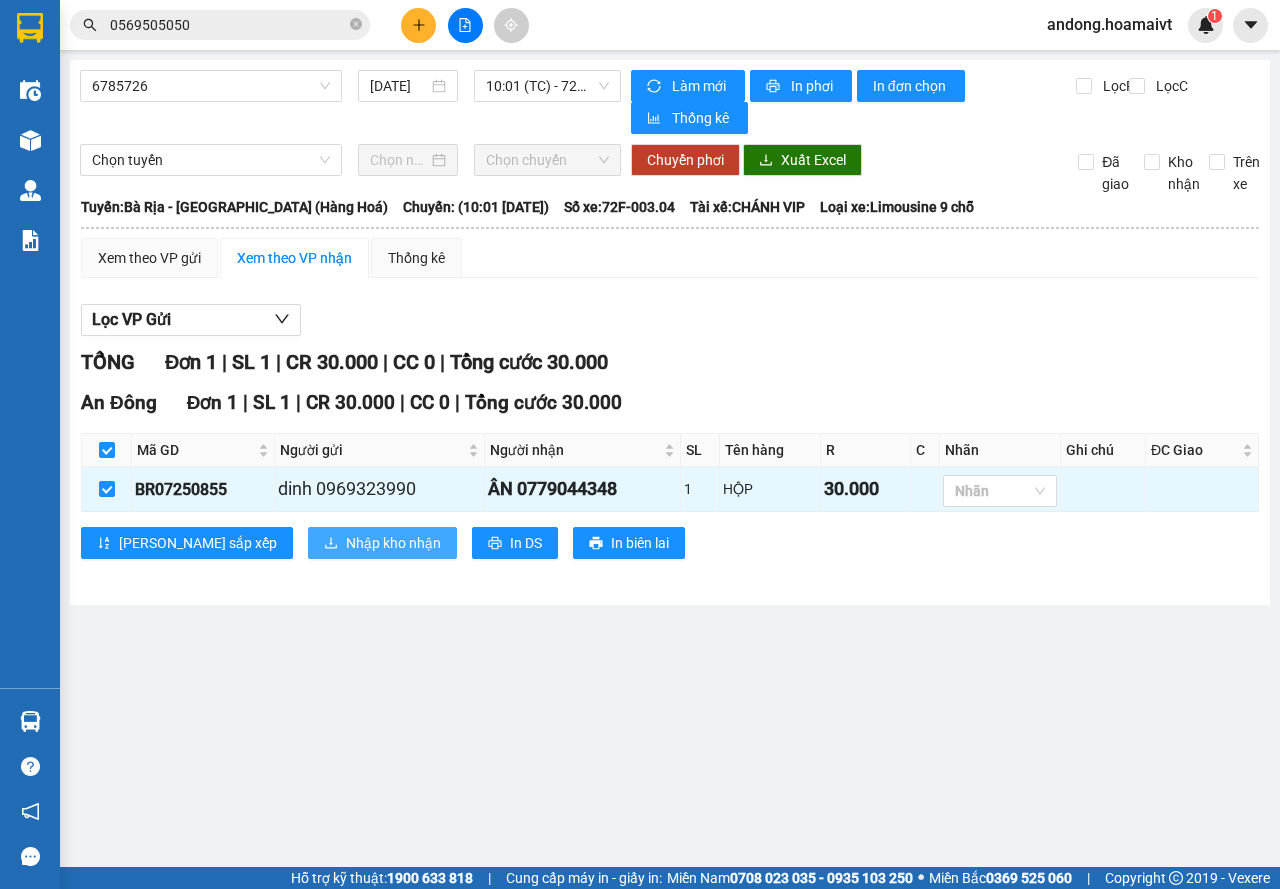 click on "Nhập kho nhận" at bounding box center (393, 543) 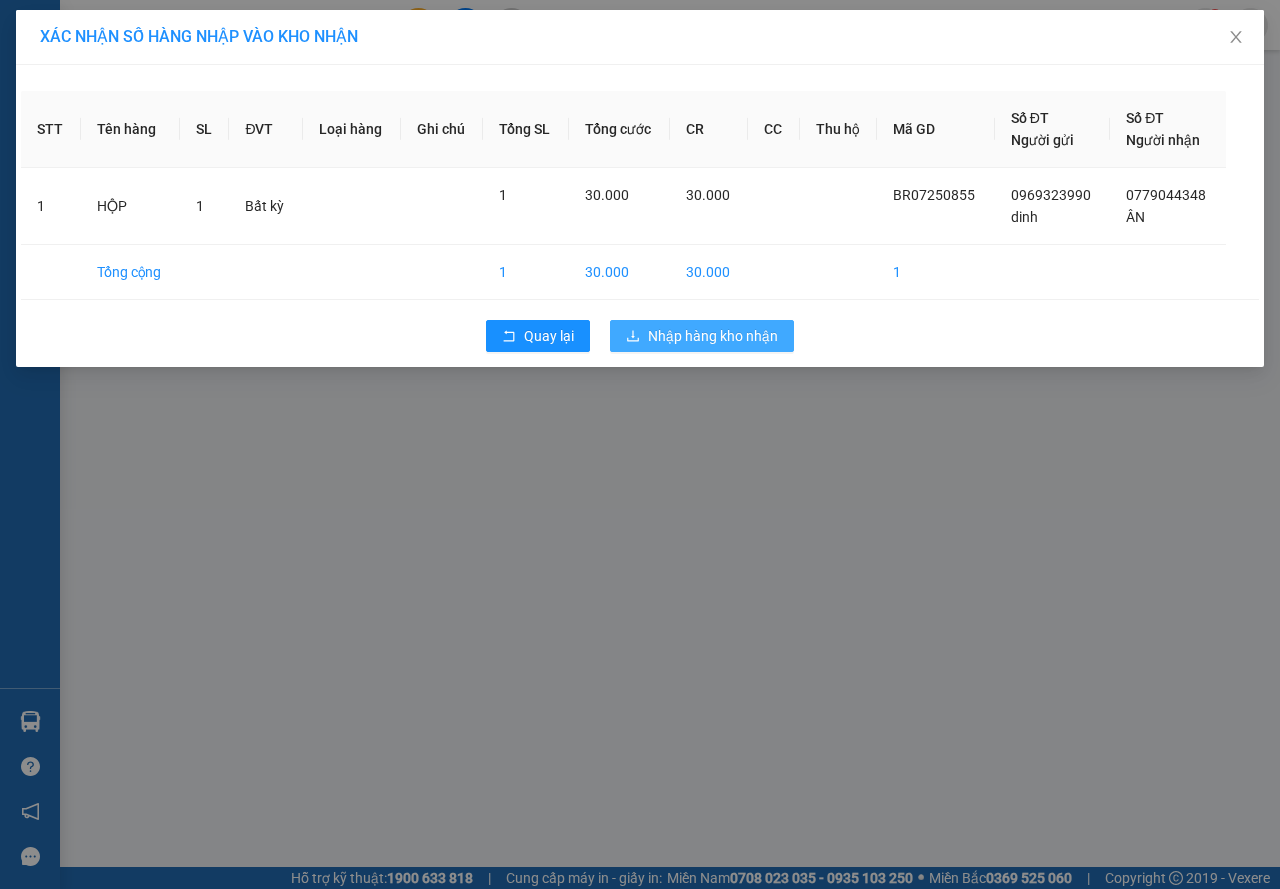 click on "Nhập hàng kho nhận" at bounding box center (713, 336) 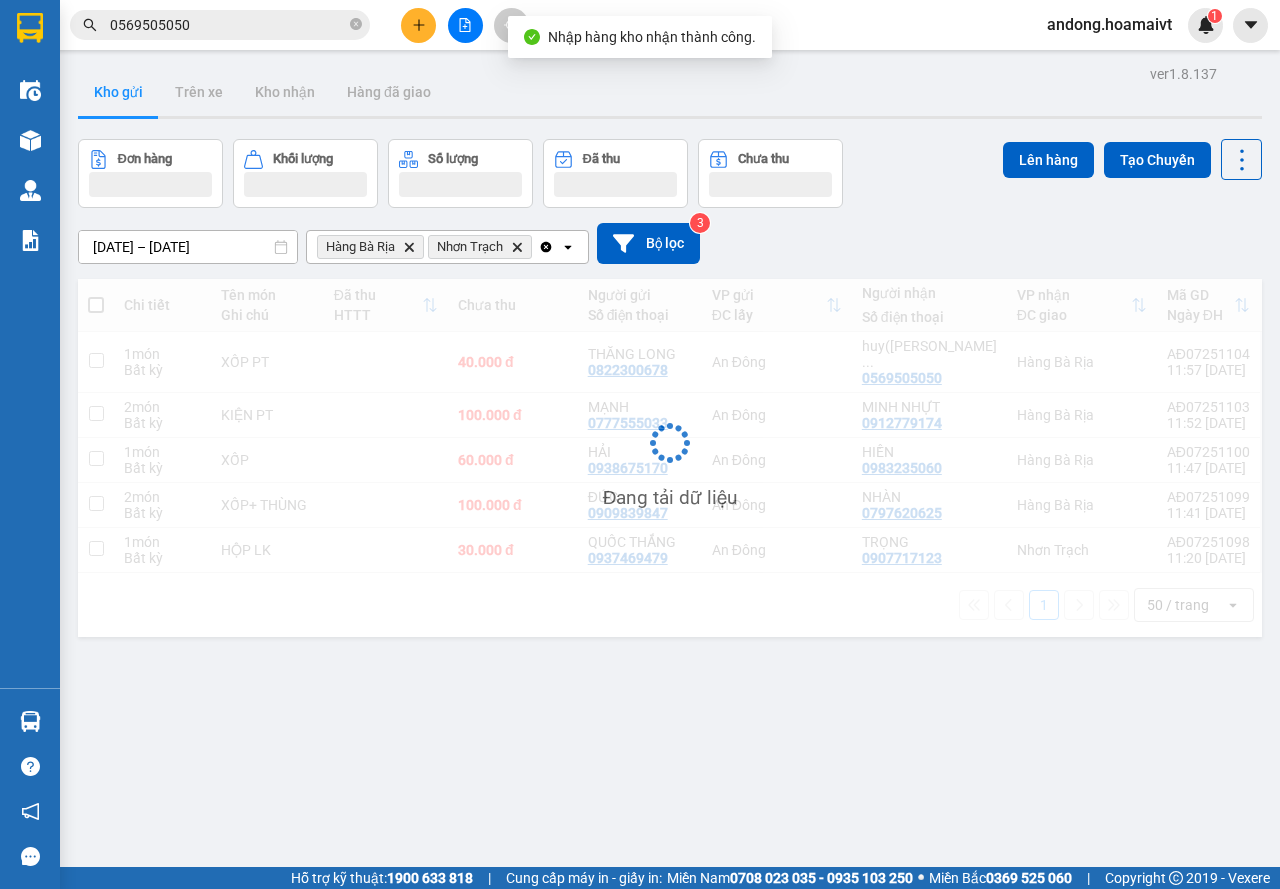 click on "Đang tải dữ liệu" at bounding box center [670, 458] 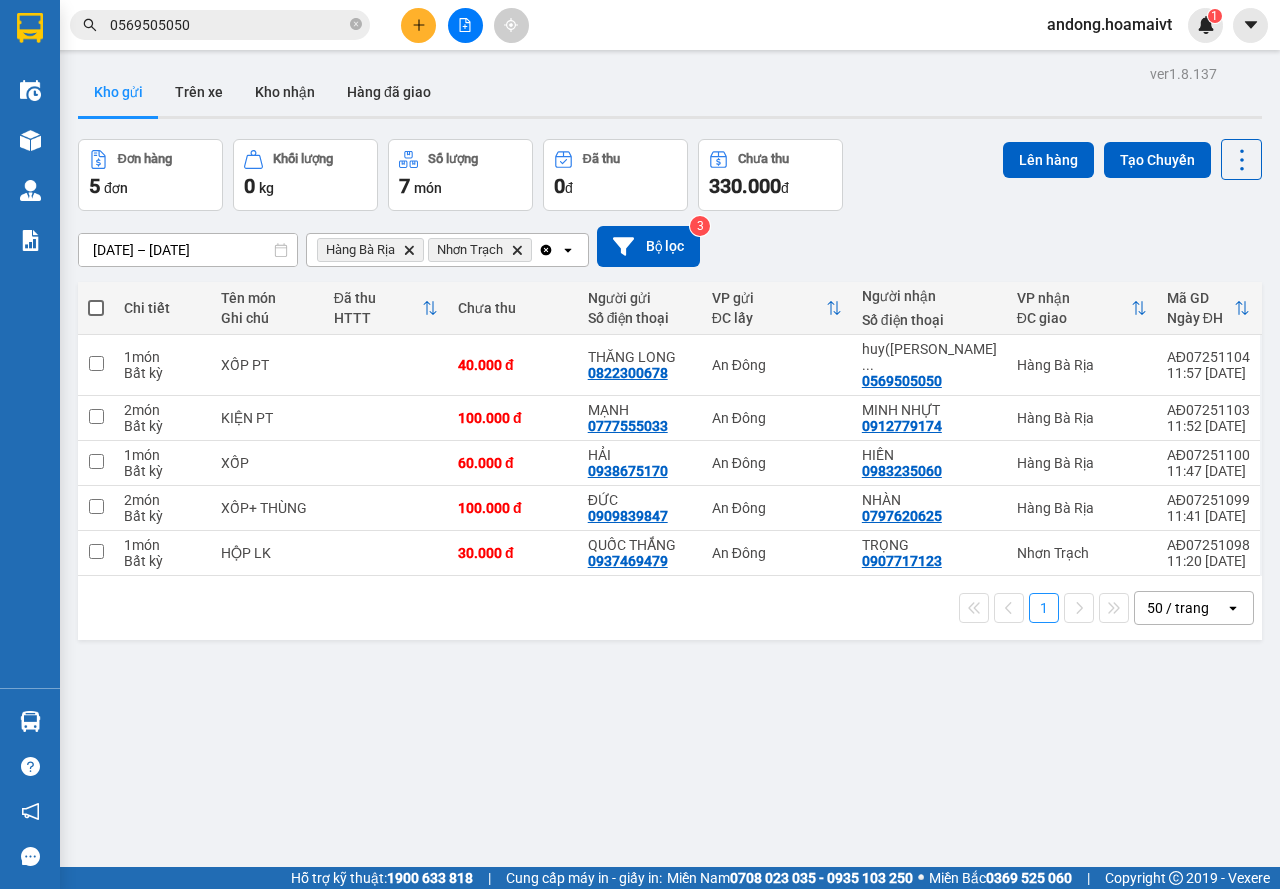 click at bounding box center (96, 308) 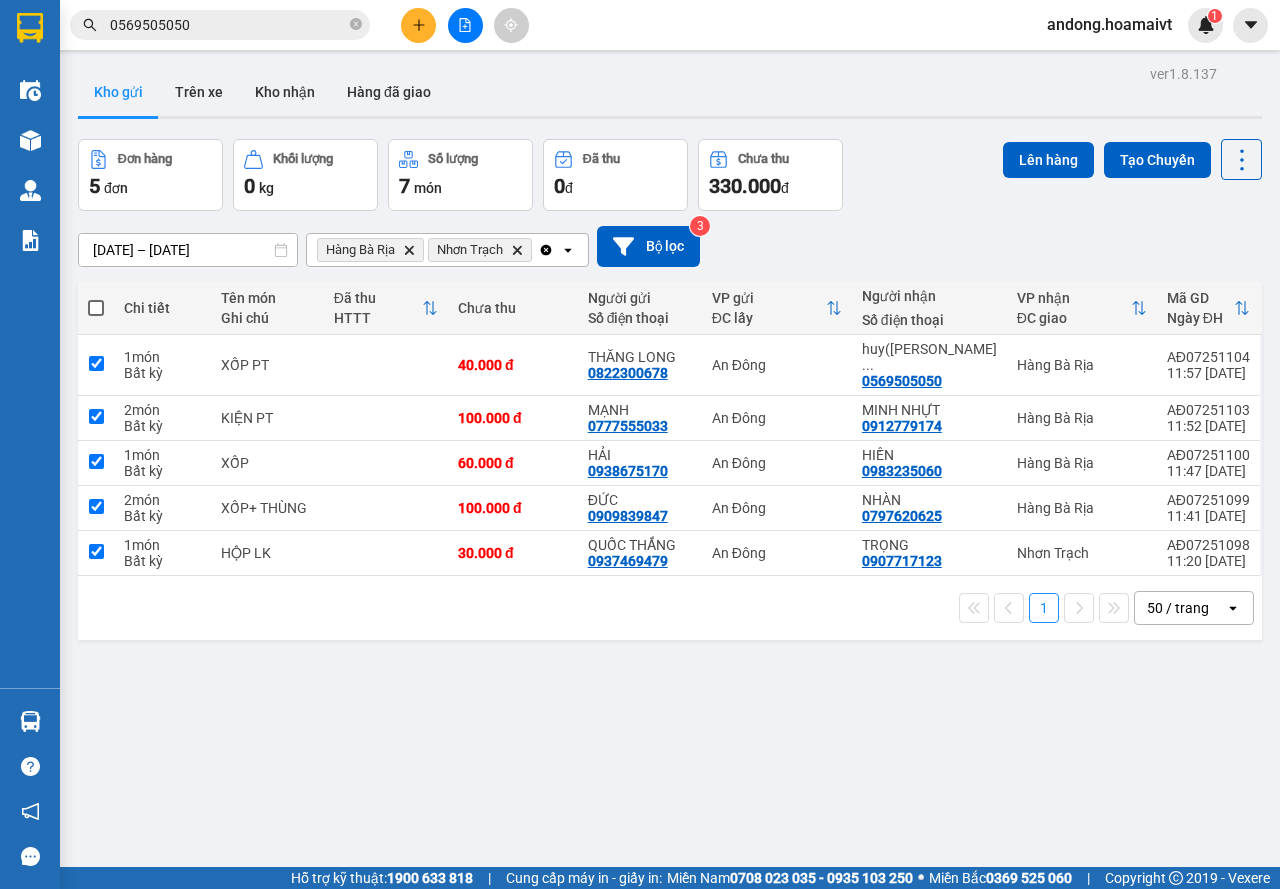 checkbox on "true" 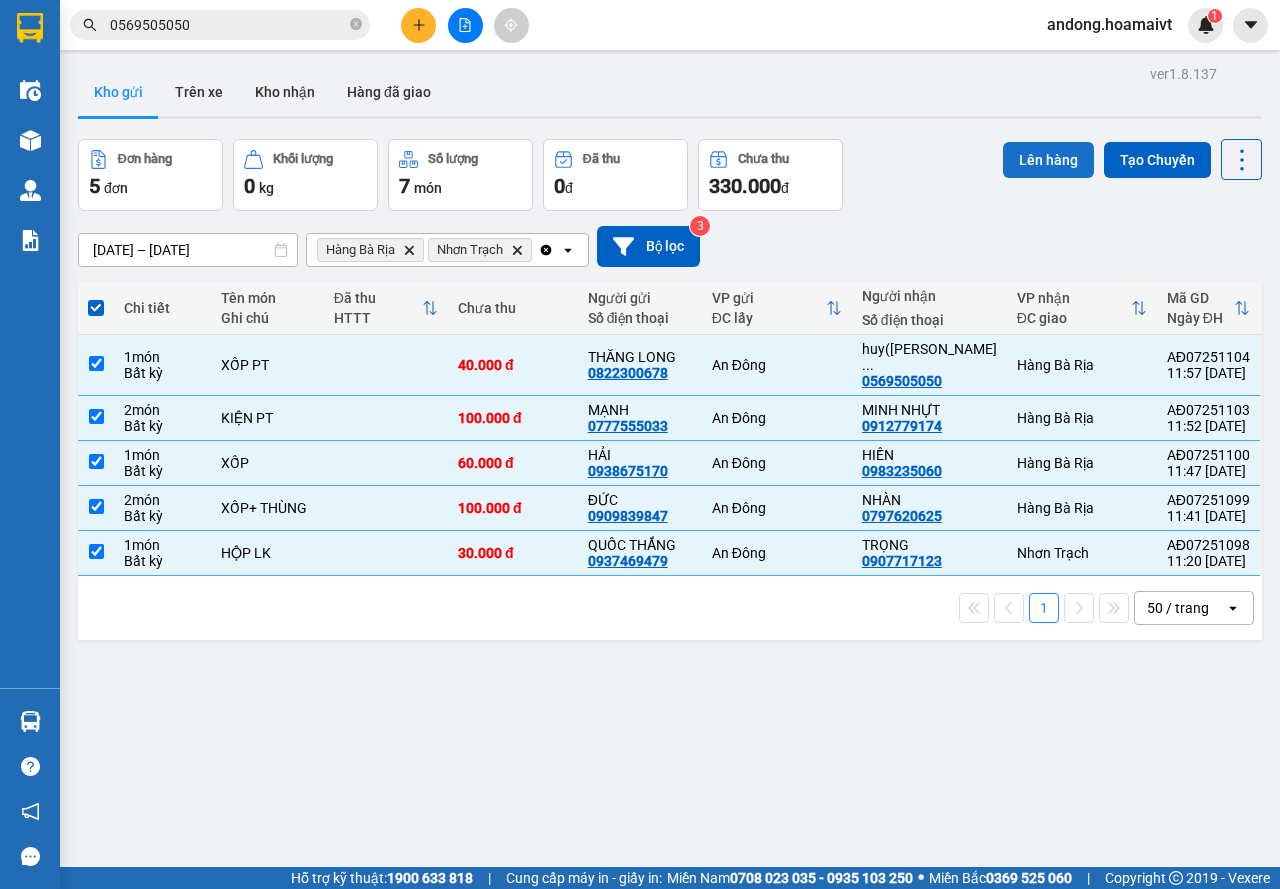 click on "Lên hàng" at bounding box center (1048, 160) 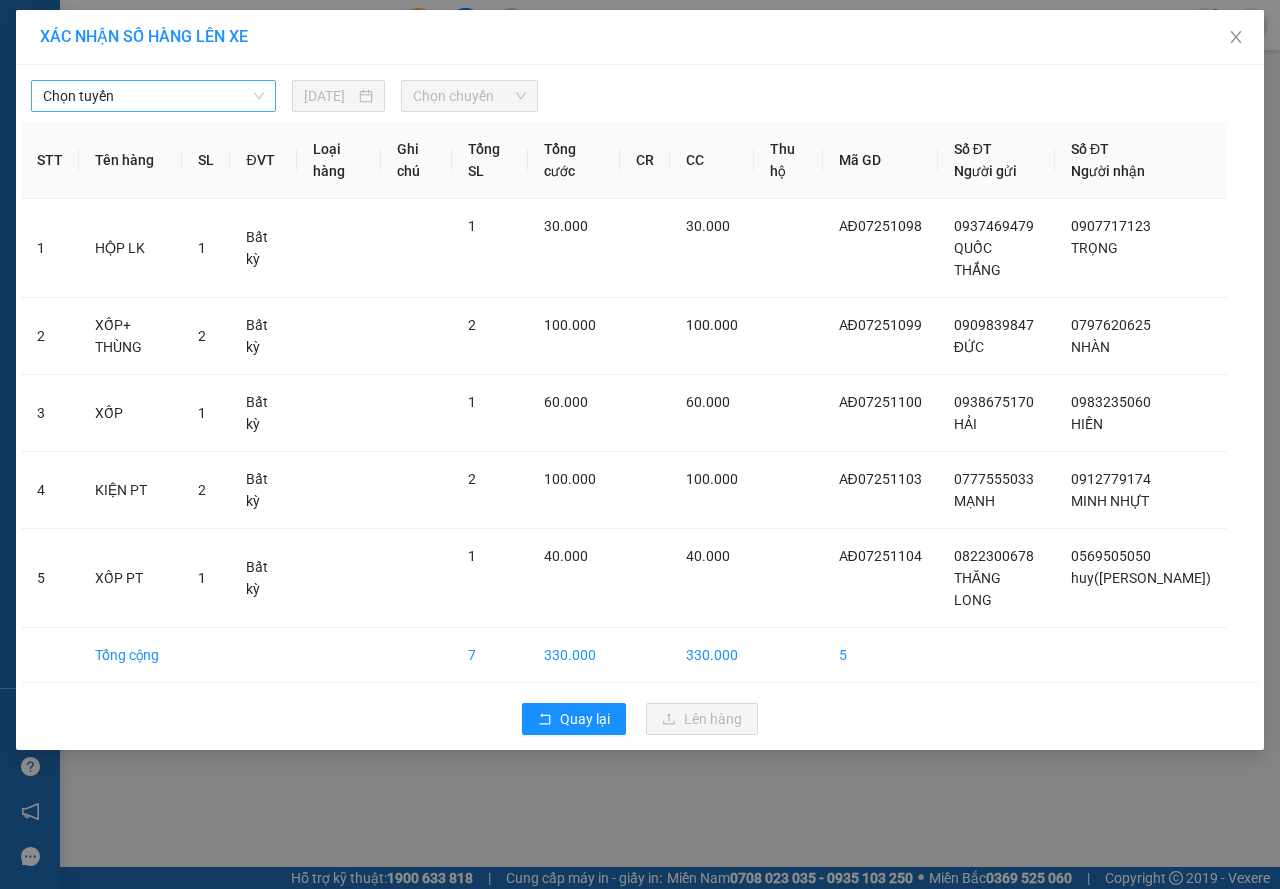 click on "Chọn tuyến" at bounding box center [153, 96] 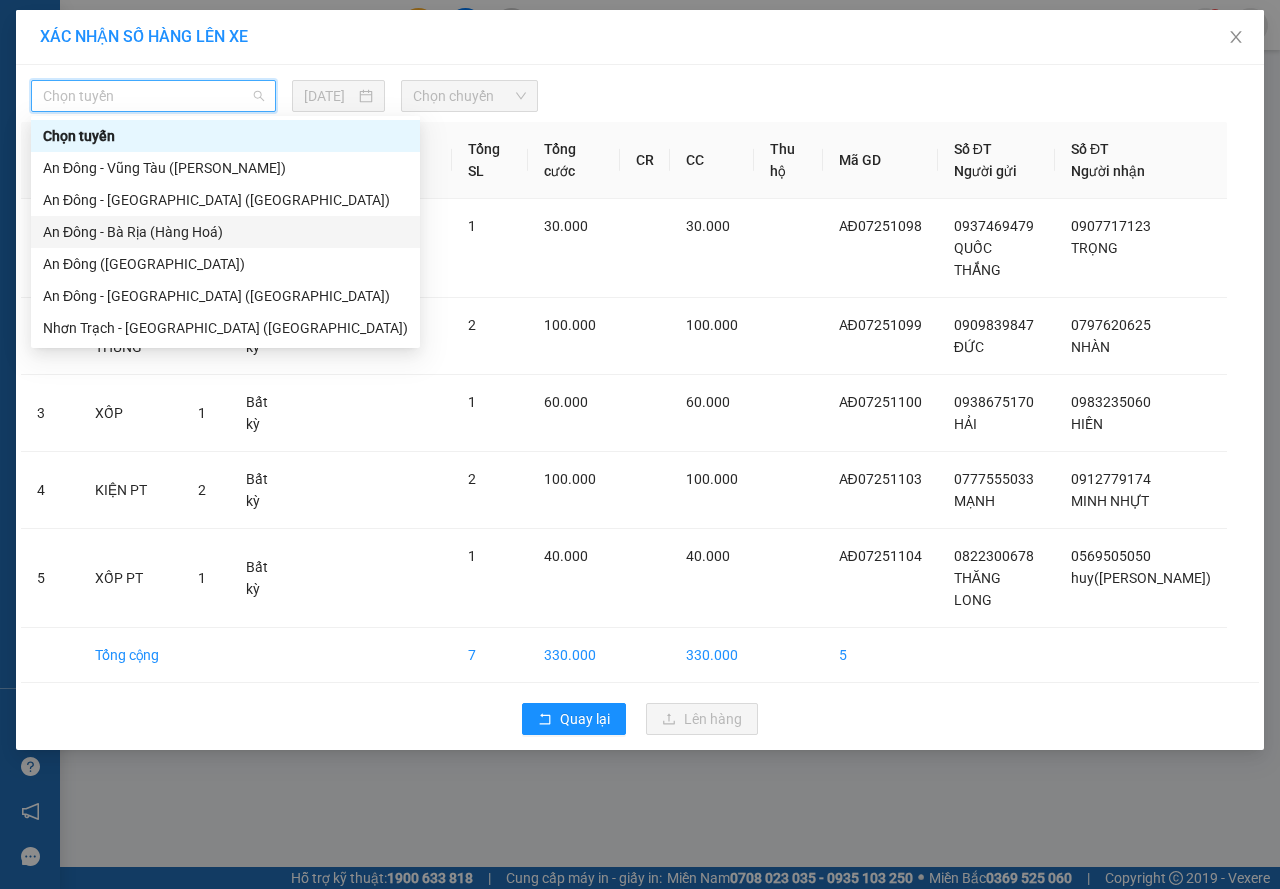 click on "An Đông - Bà Rịa (Hàng Hoá)" at bounding box center (225, 232) 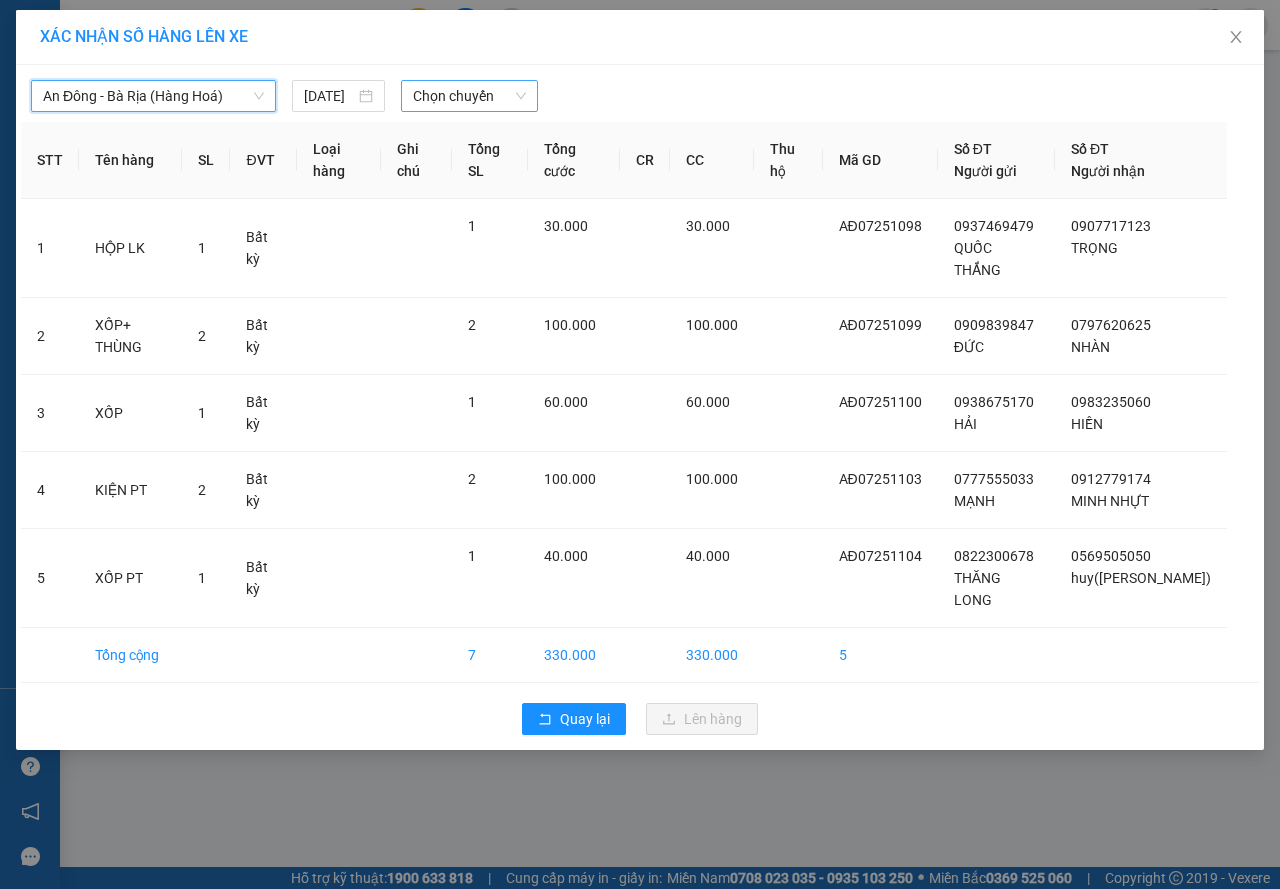 click on "Chọn chuyến" at bounding box center (469, 96) 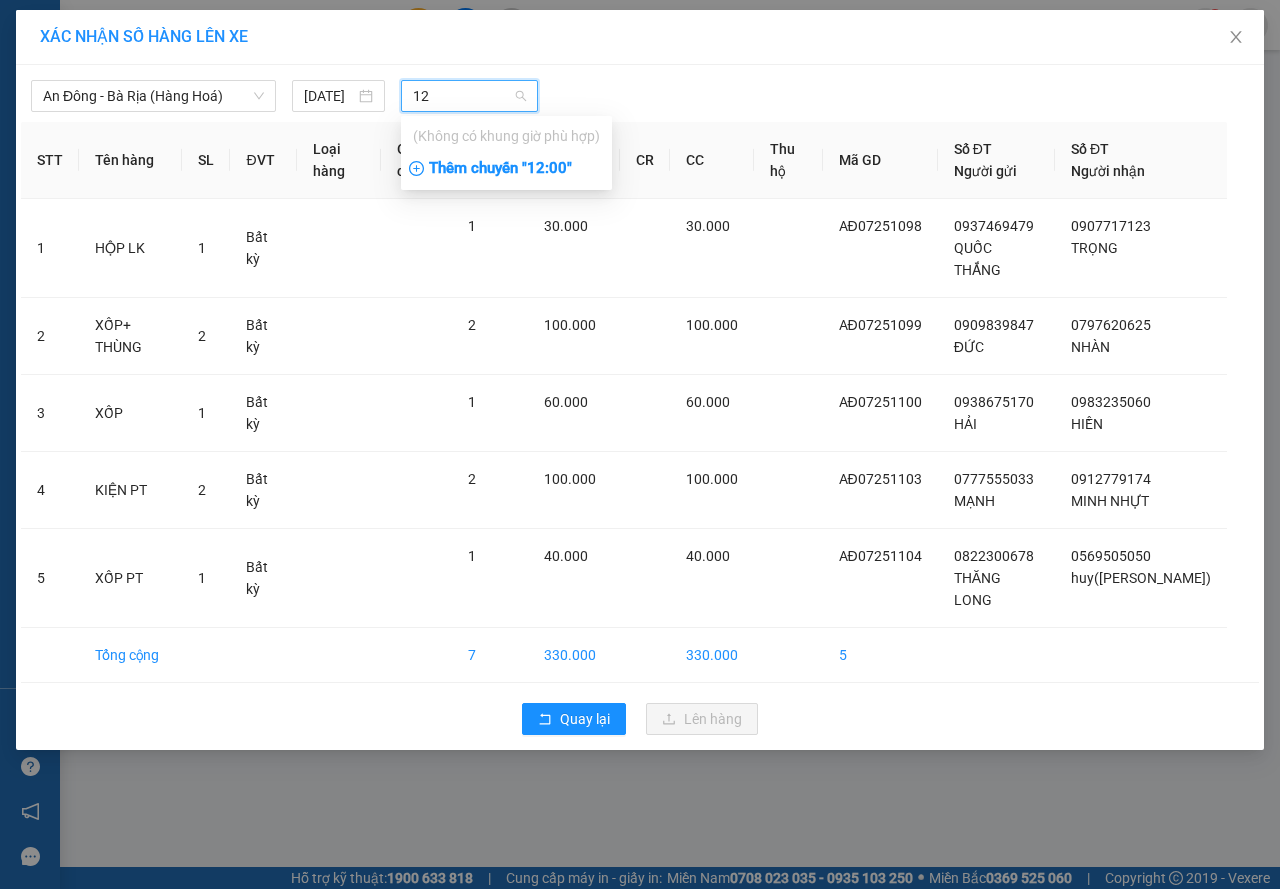 type on "12" 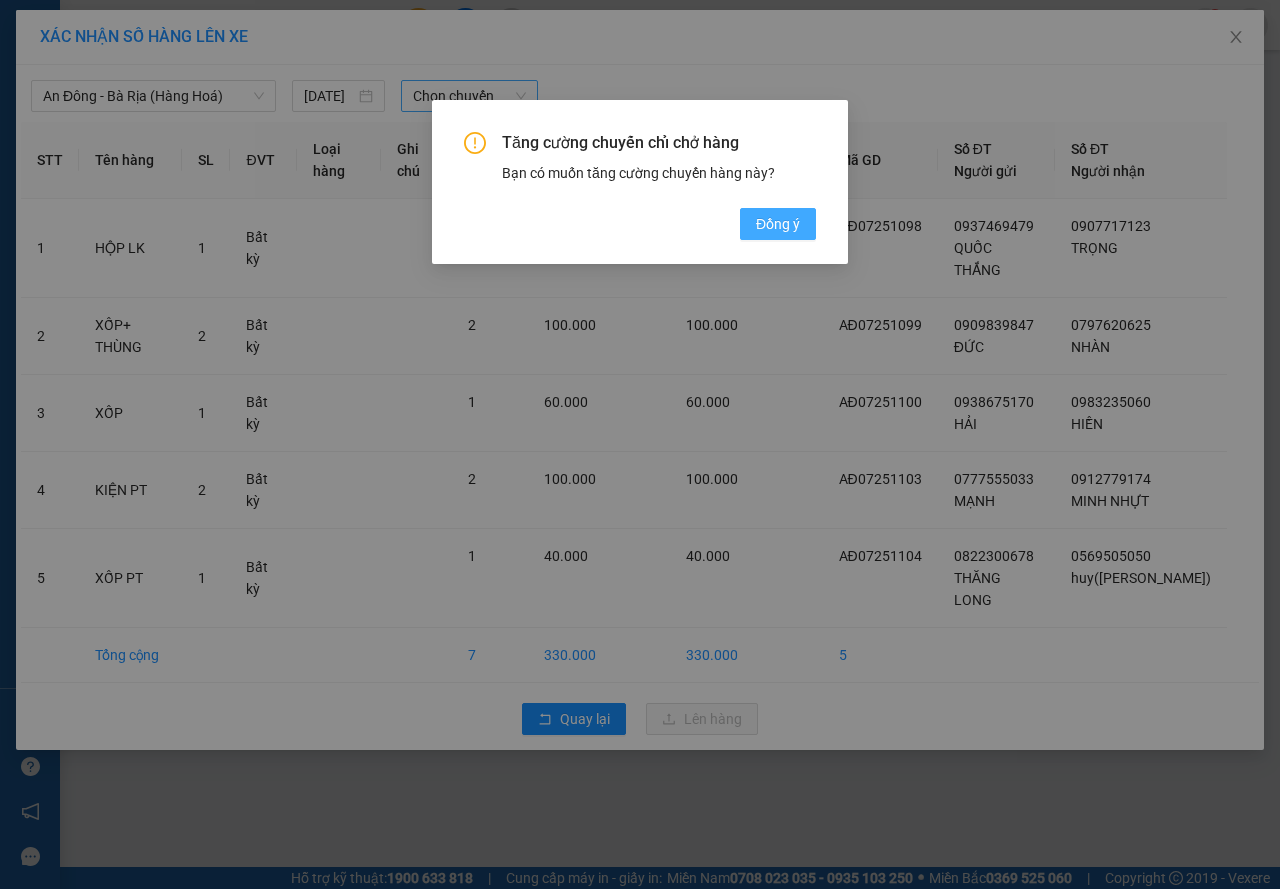 click on "Đồng ý" at bounding box center (778, 224) 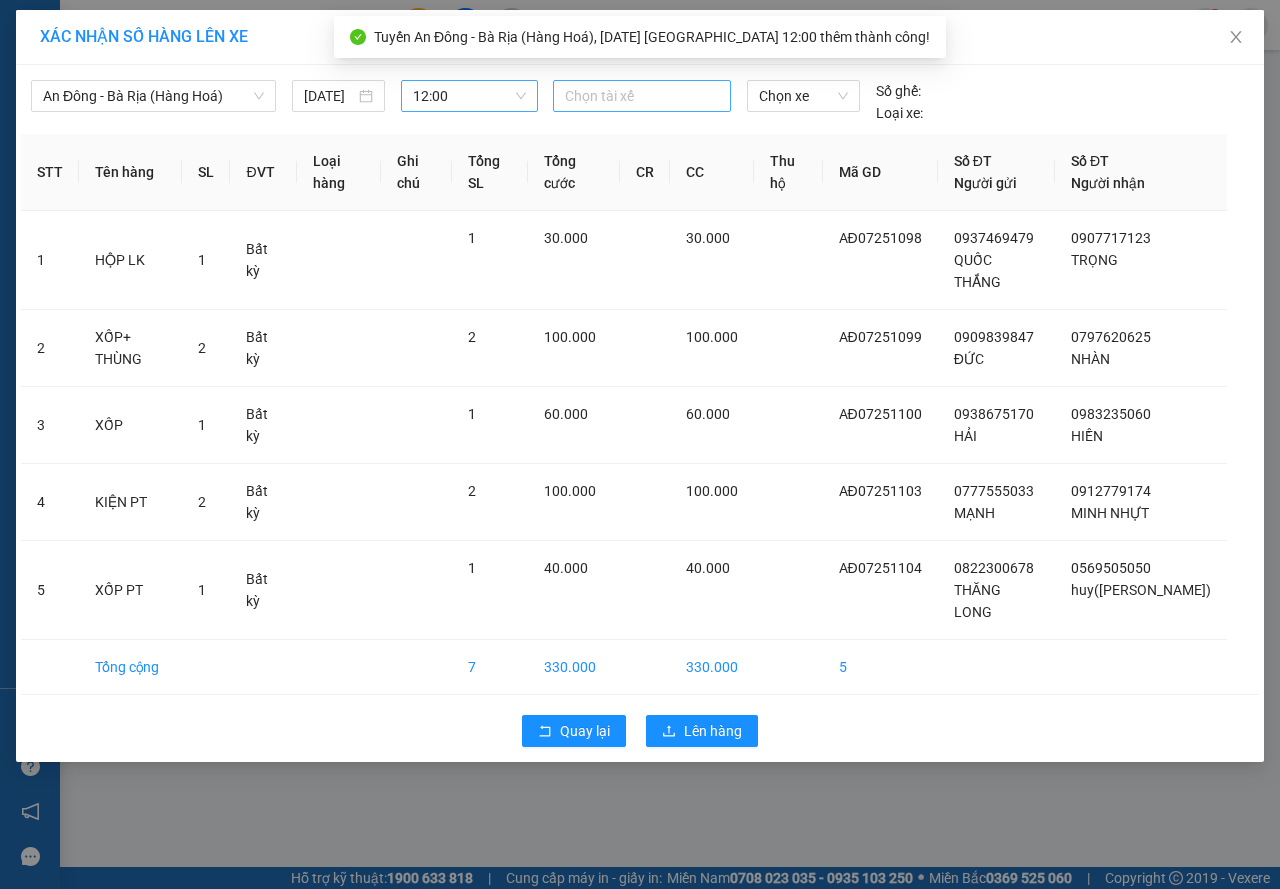 click at bounding box center [642, 96] 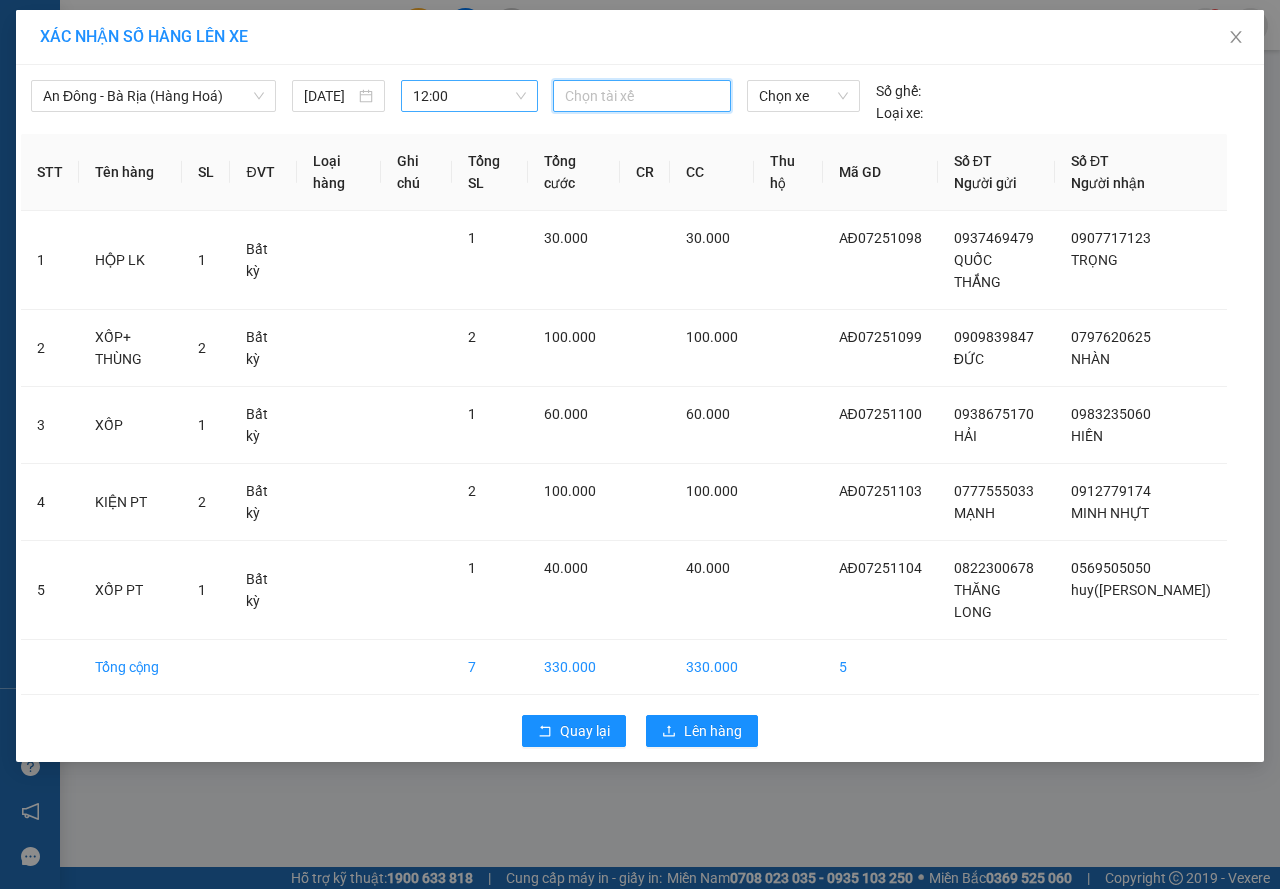 click at bounding box center (642, 96) 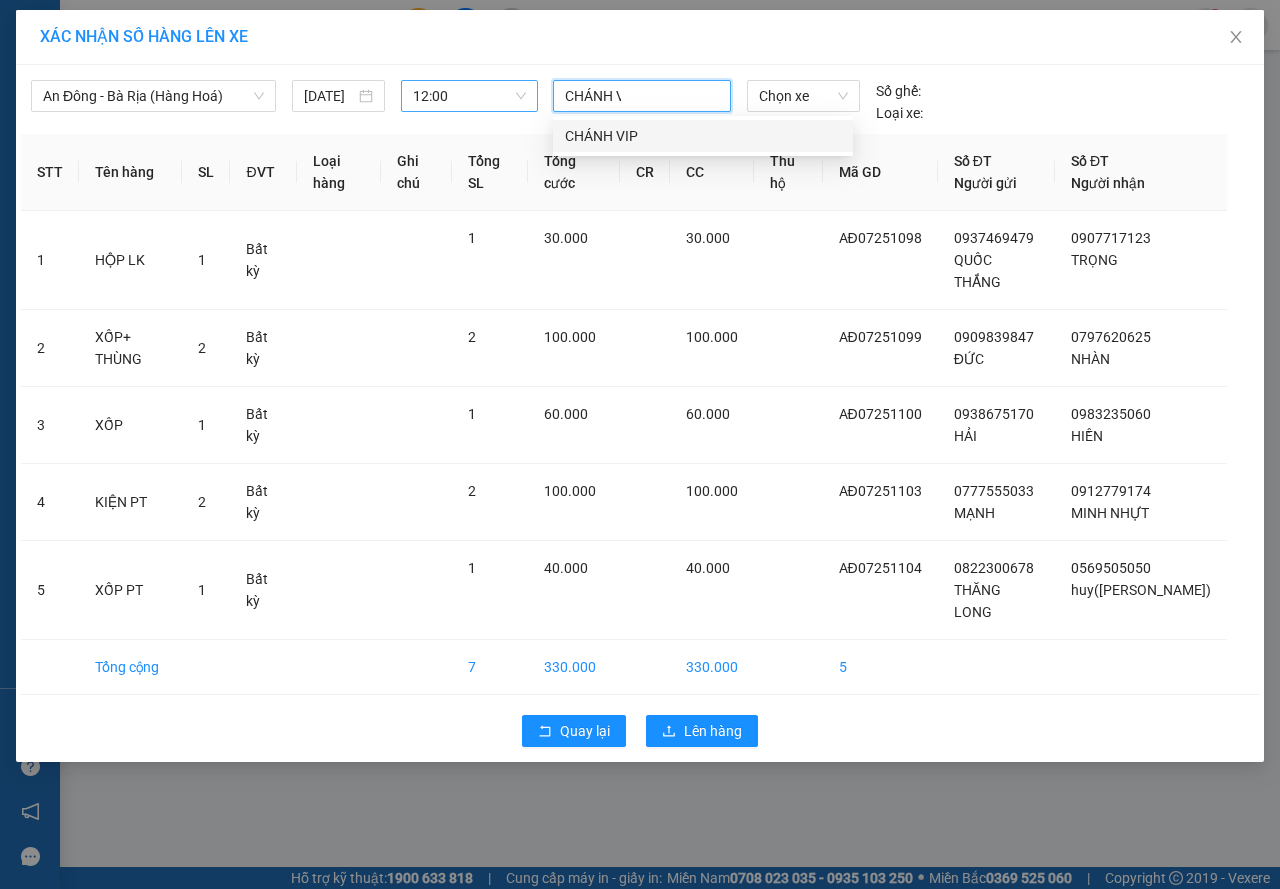 type on "CHÁNH VI" 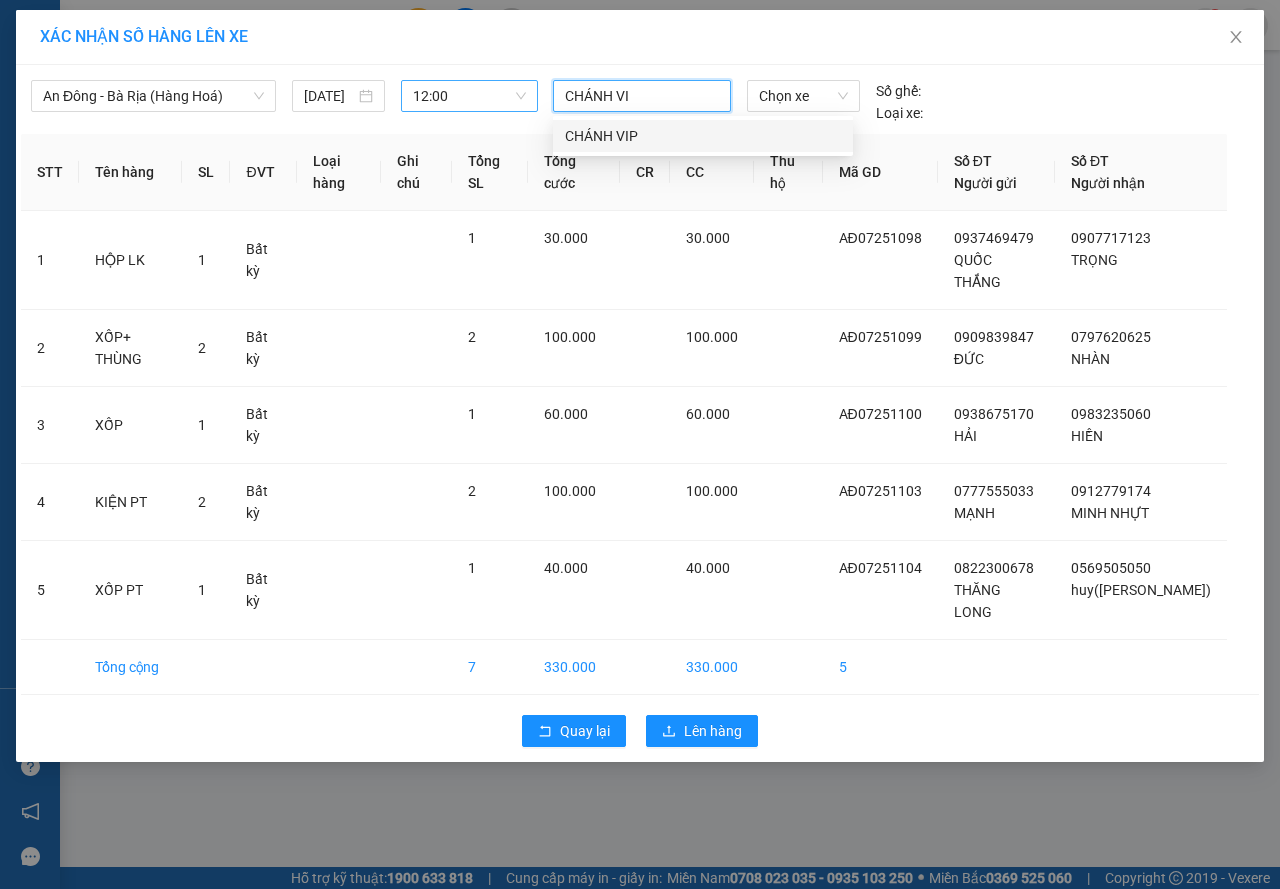 type 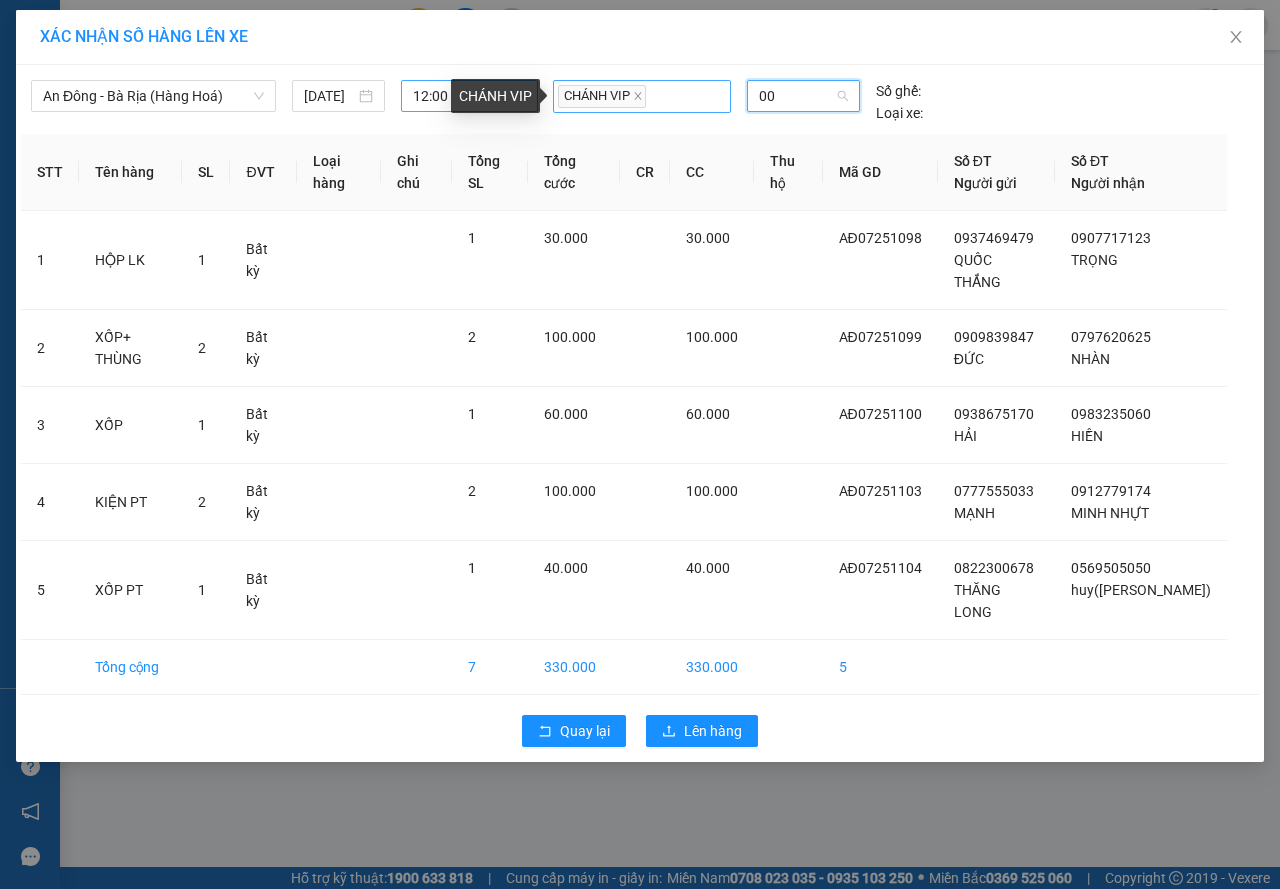 type 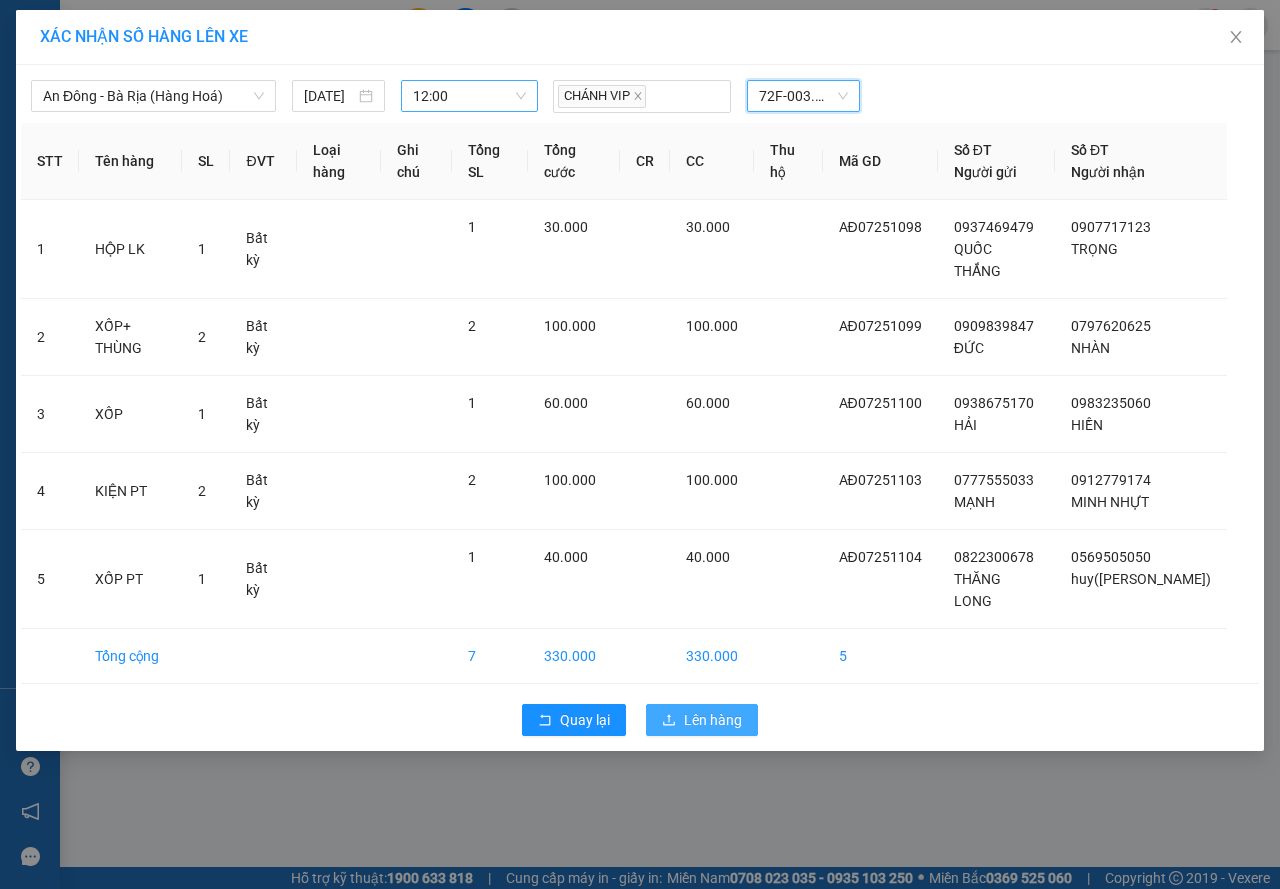 click on "Lên hàng" at bounding box center [713, 720] 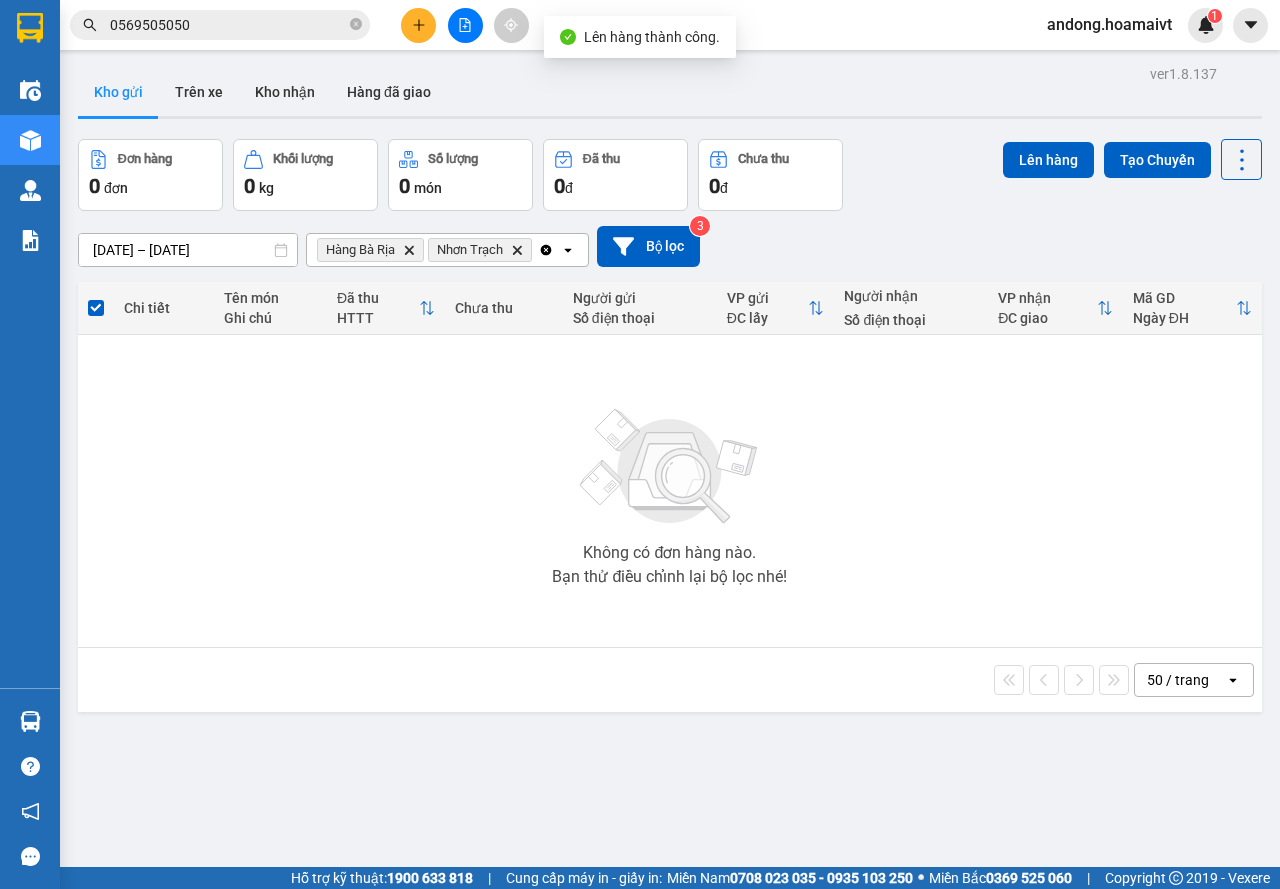 click on "Hàng Bà Rịa Delete" at bounding box center (370, 250) 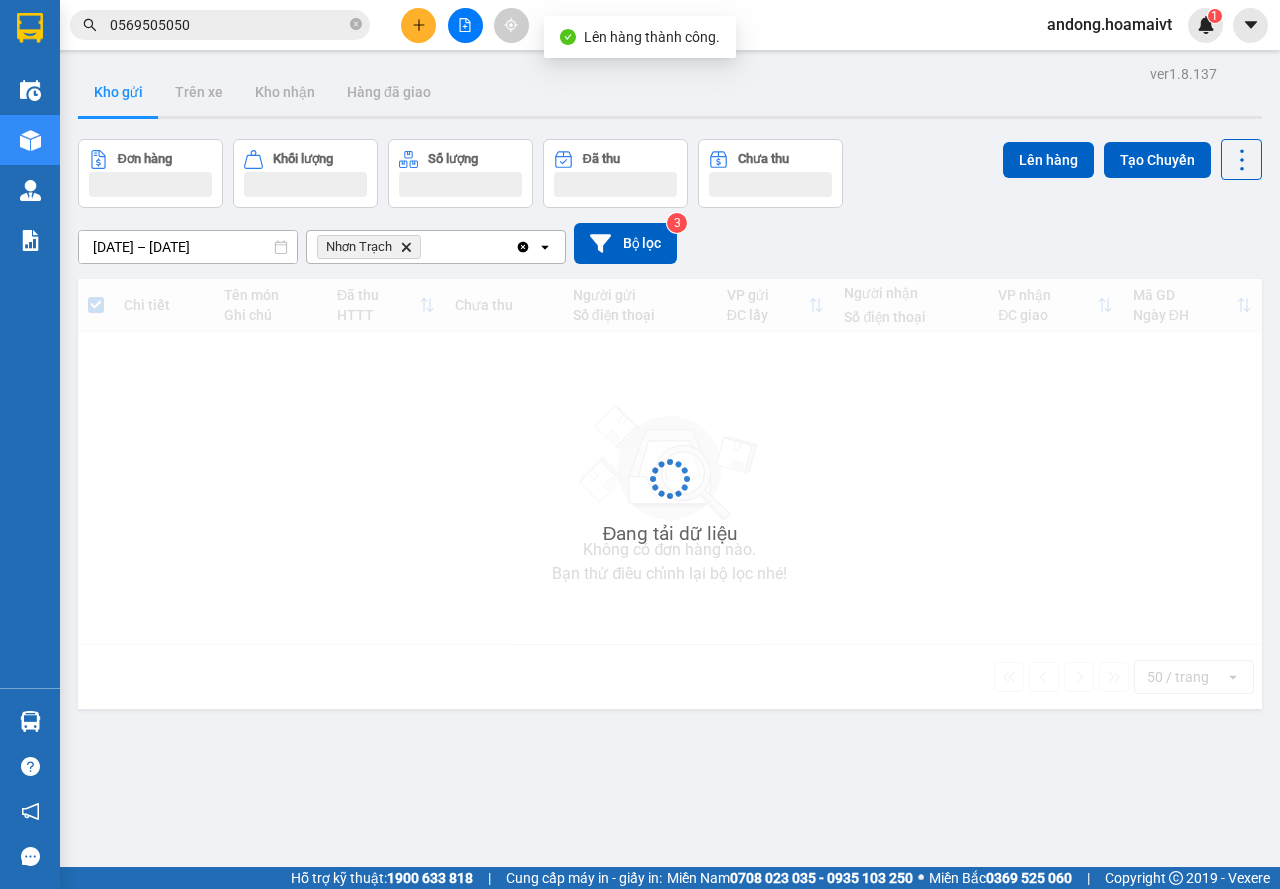 click on "Nhơn Trạch Delete" at bounding box center [369, 247] 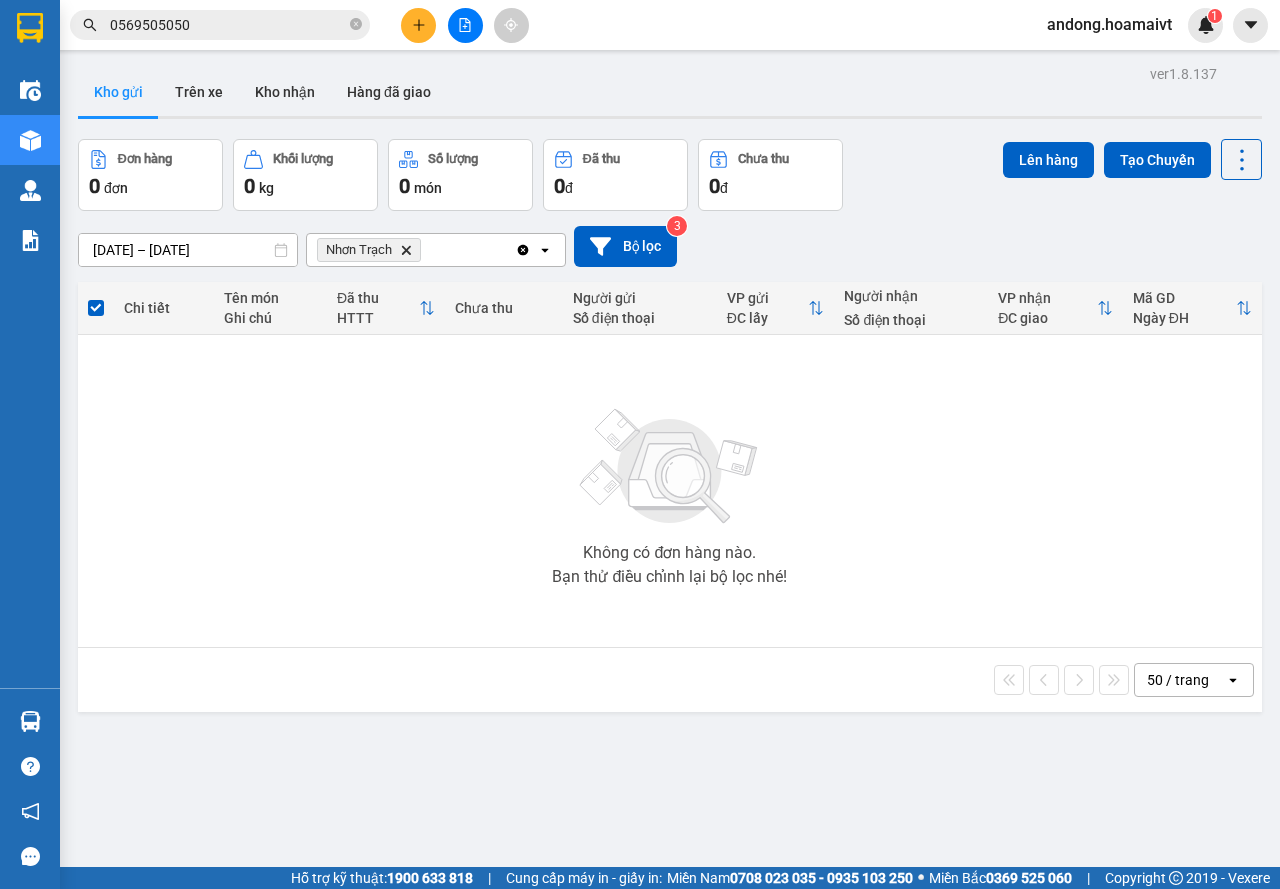 click on "Delete" 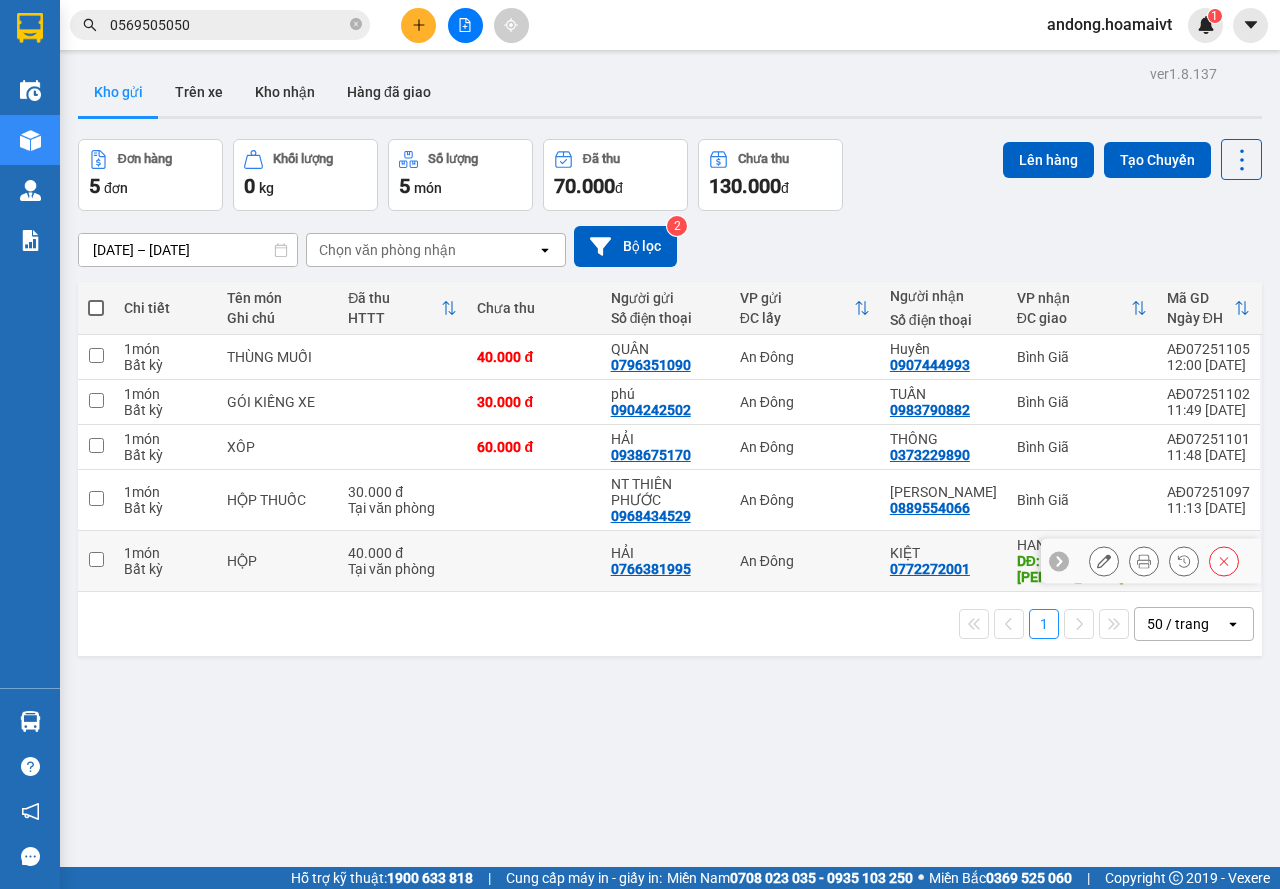 click at bounding box center [533, 561] 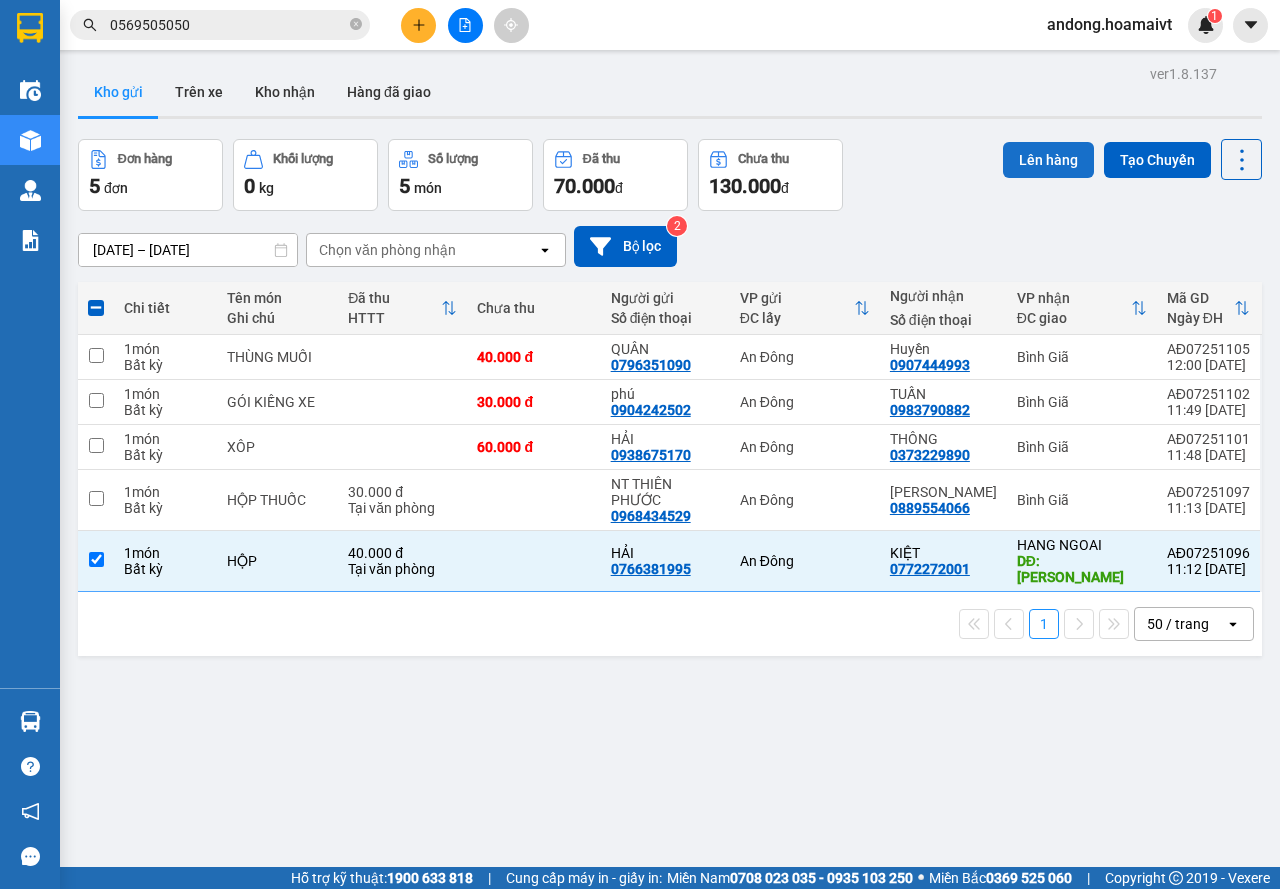 click on "Lên hàng" at bounding box center (1048, 160) 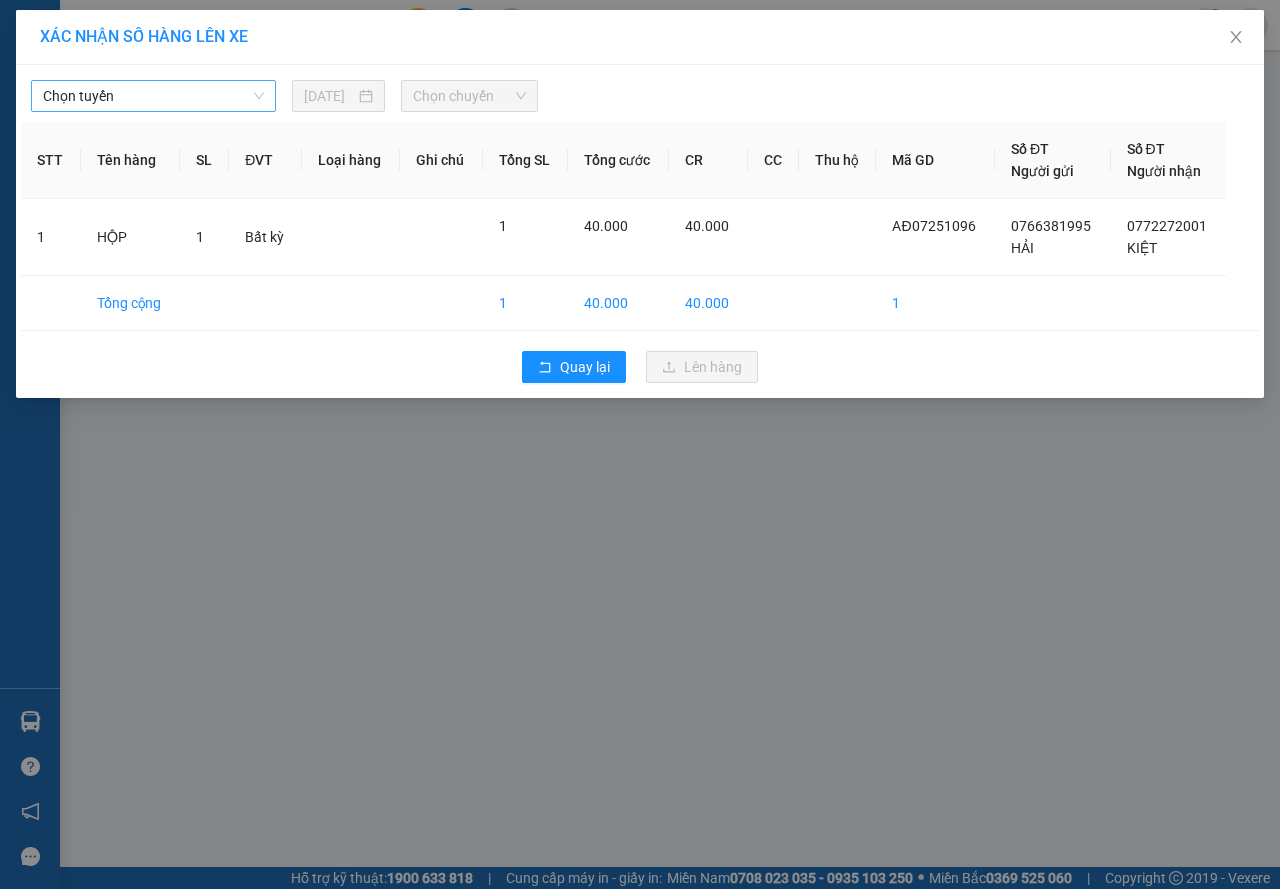 click on "Chọn tuyến" at bounding box center (153, 96) 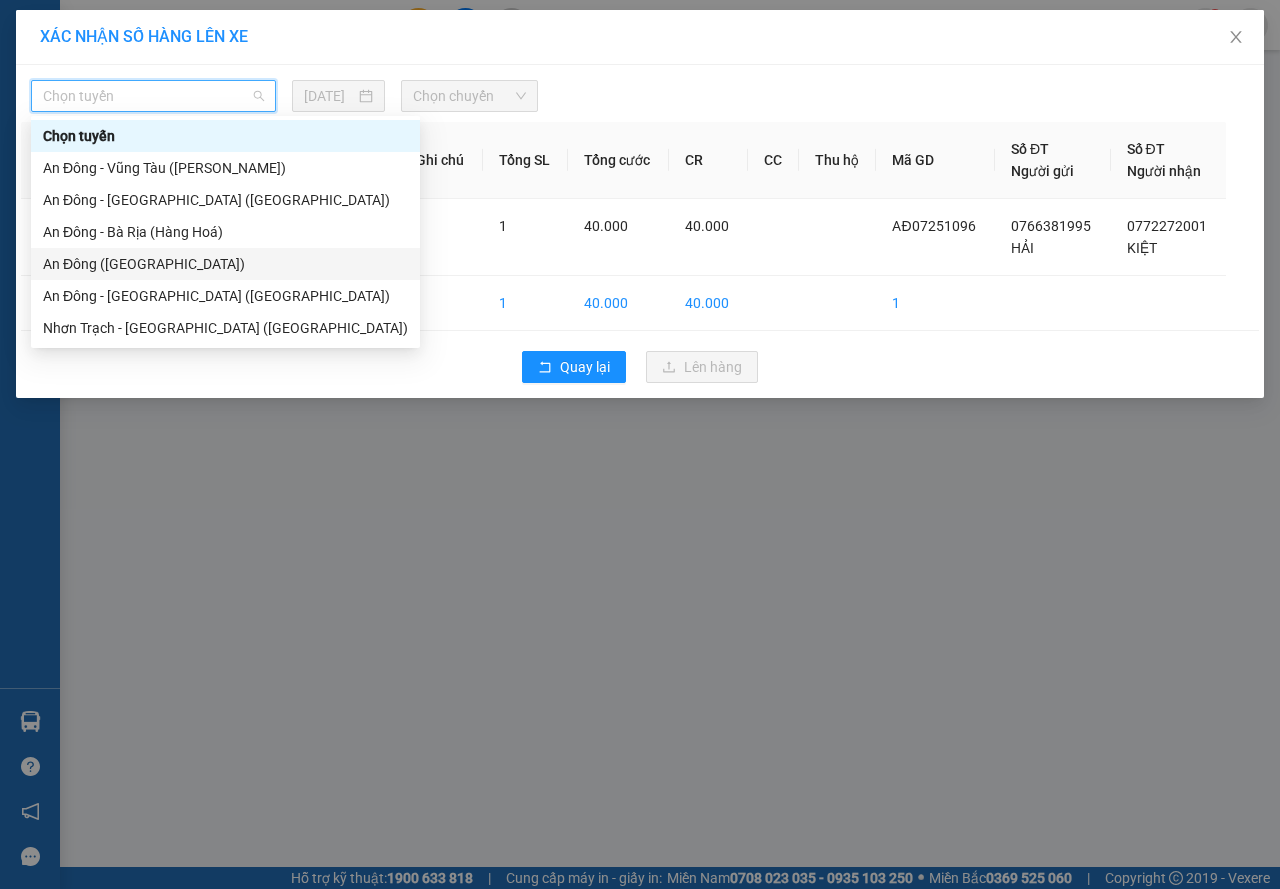 click on "An Đông  (Hàng Ngoài)" at bounding box center [225, 264] 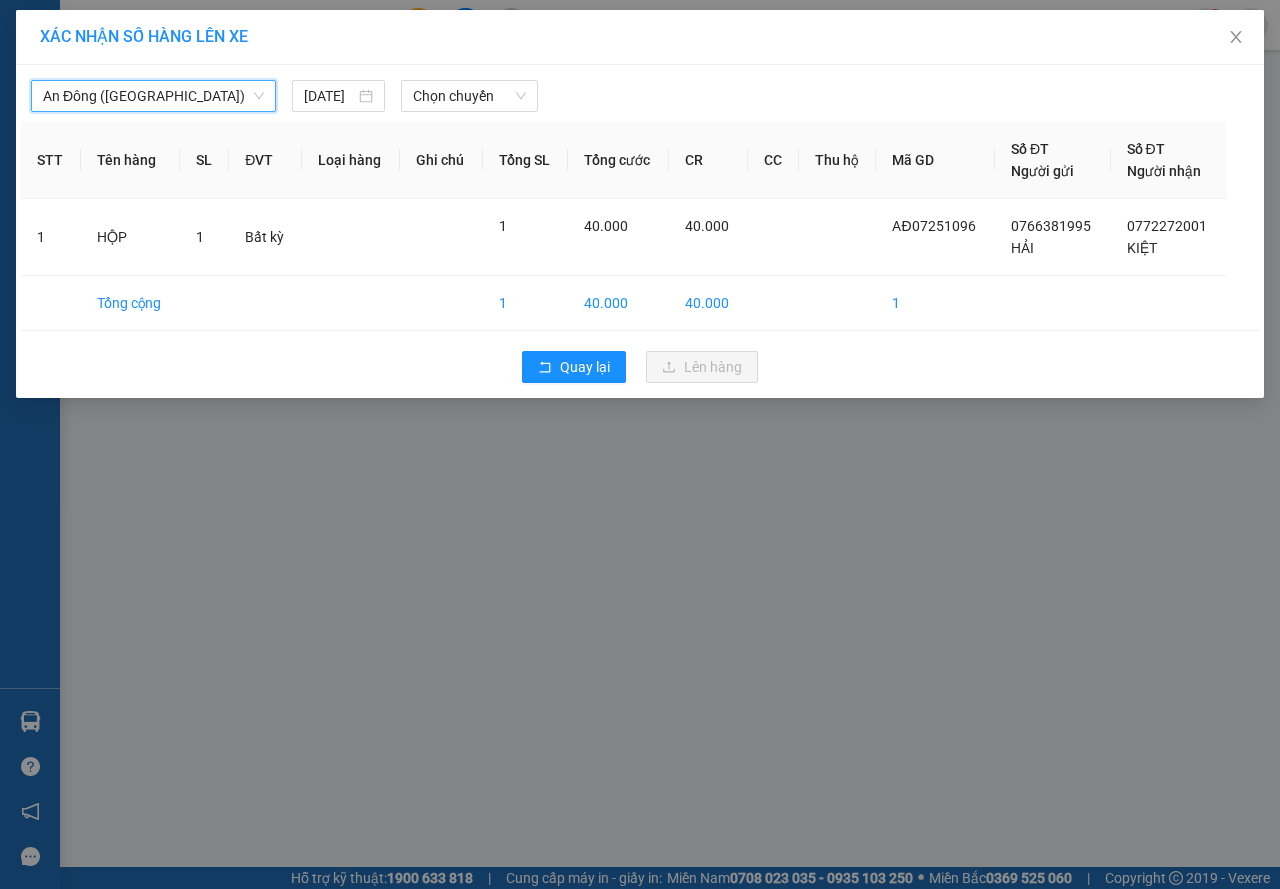 click on "An Đông  (Hàng Ngoài) An Đông  (Hàng Ngoài) 13/07/2025 Chọn chuyến STT Tên hàng SL ĐVT Loại hàng Ghi chú Tổng SL Tổng cước CR CC Thu hộ Mã GD Số ĐT Người gửi Số ĐT Người nhận 1 HỘP  1 Bất kỳ 1 40.000 40.000 AĐ07251096 0766381995 HẢI 0772272001 KIỆT Tổng cộng 1 40.000 40.000 1 Quay lại Lên hàng" at bounding box center [640, 231] 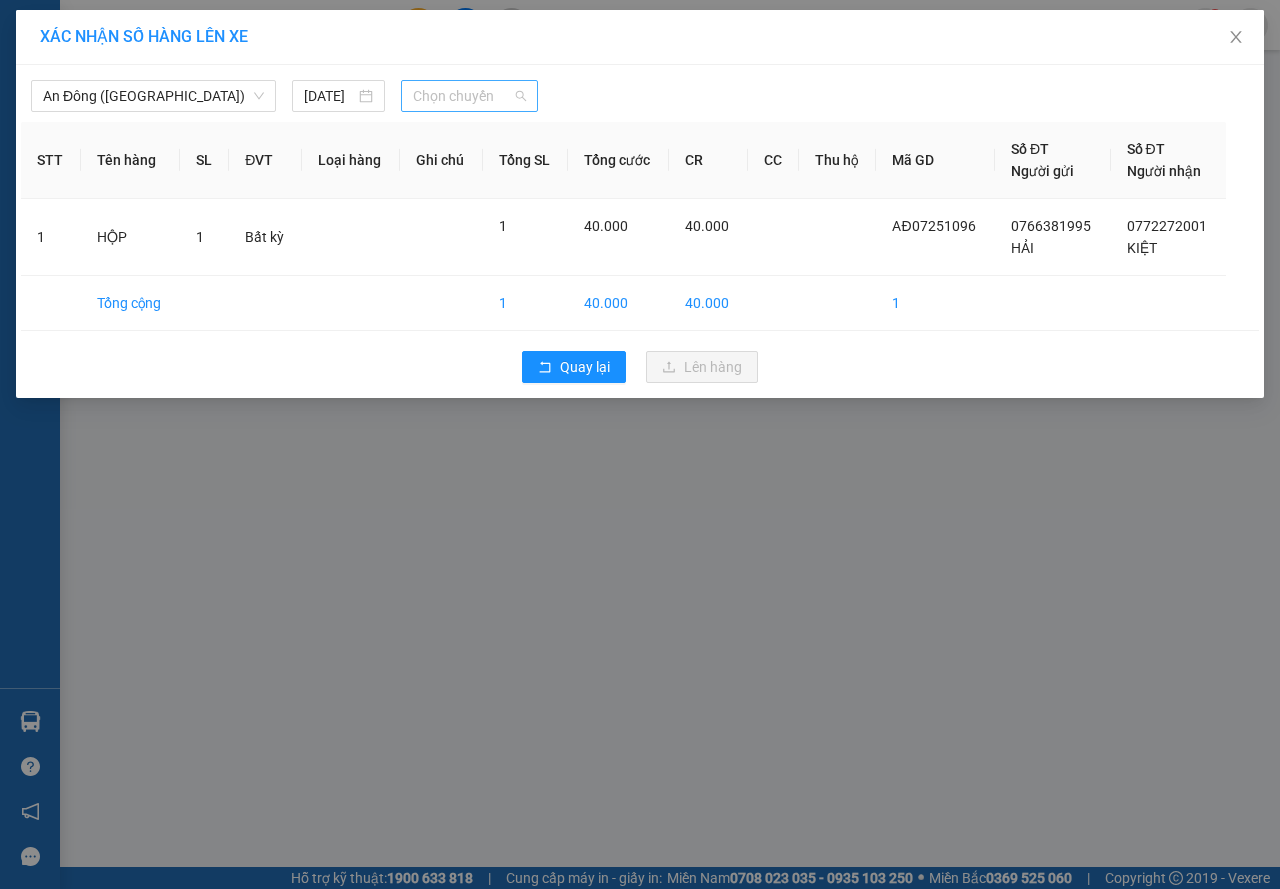 click on "Chọn chuyến" at bounding box center (469, 96) 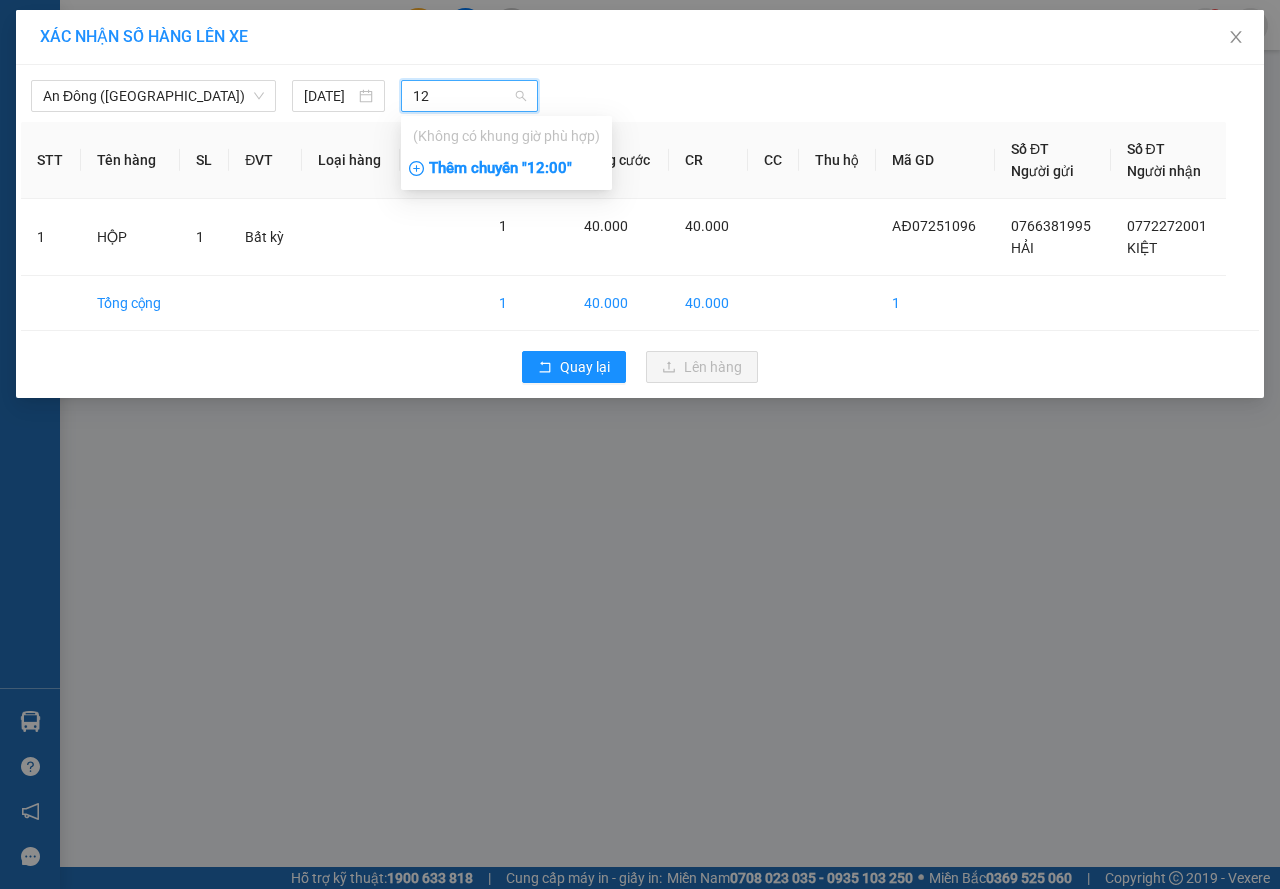 click on "Thêm chuyến " 12:00 "" at bounding box center [506, 169] 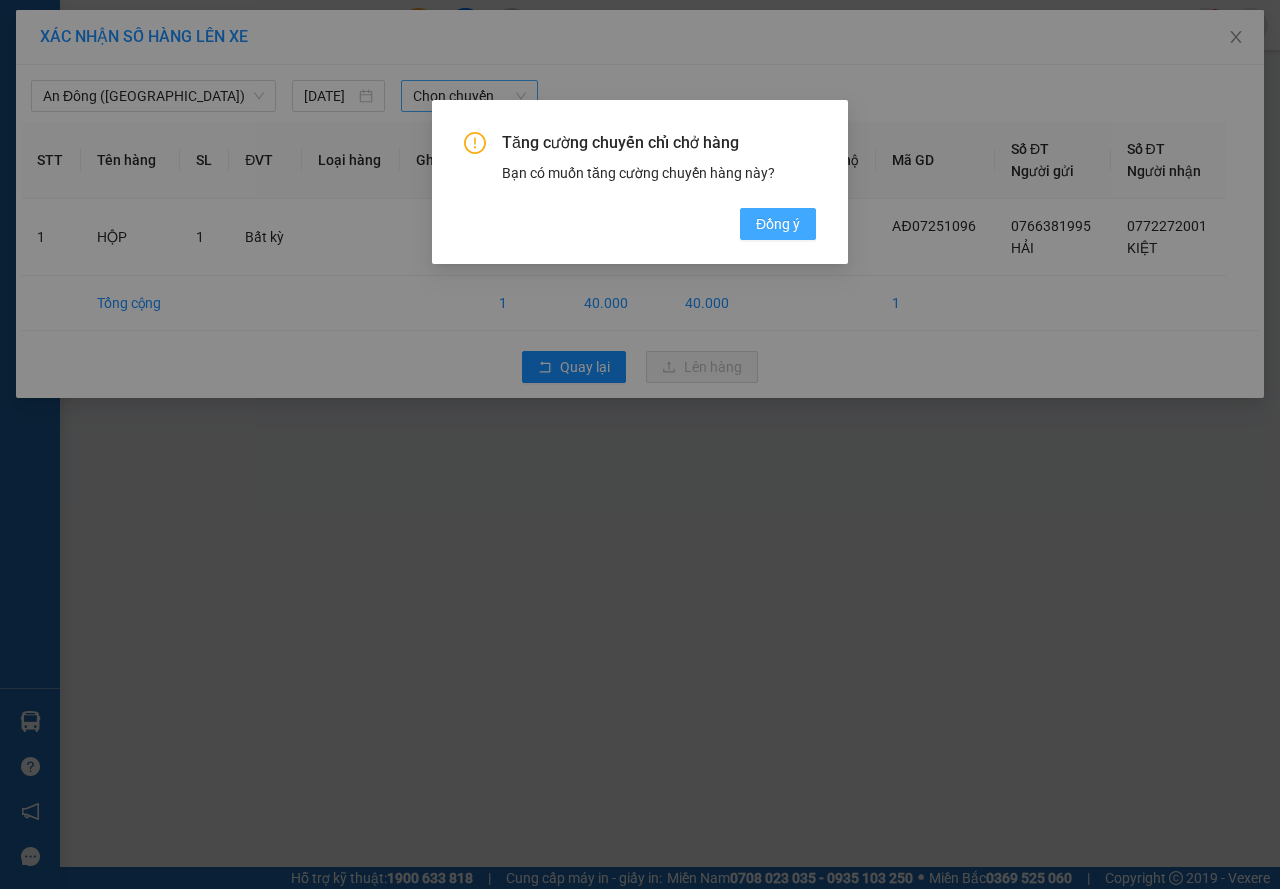 drag, startPoint x: 749, startPoint y: 221, endPoint x: 759, endPoint y: 226, distance: 11.18034 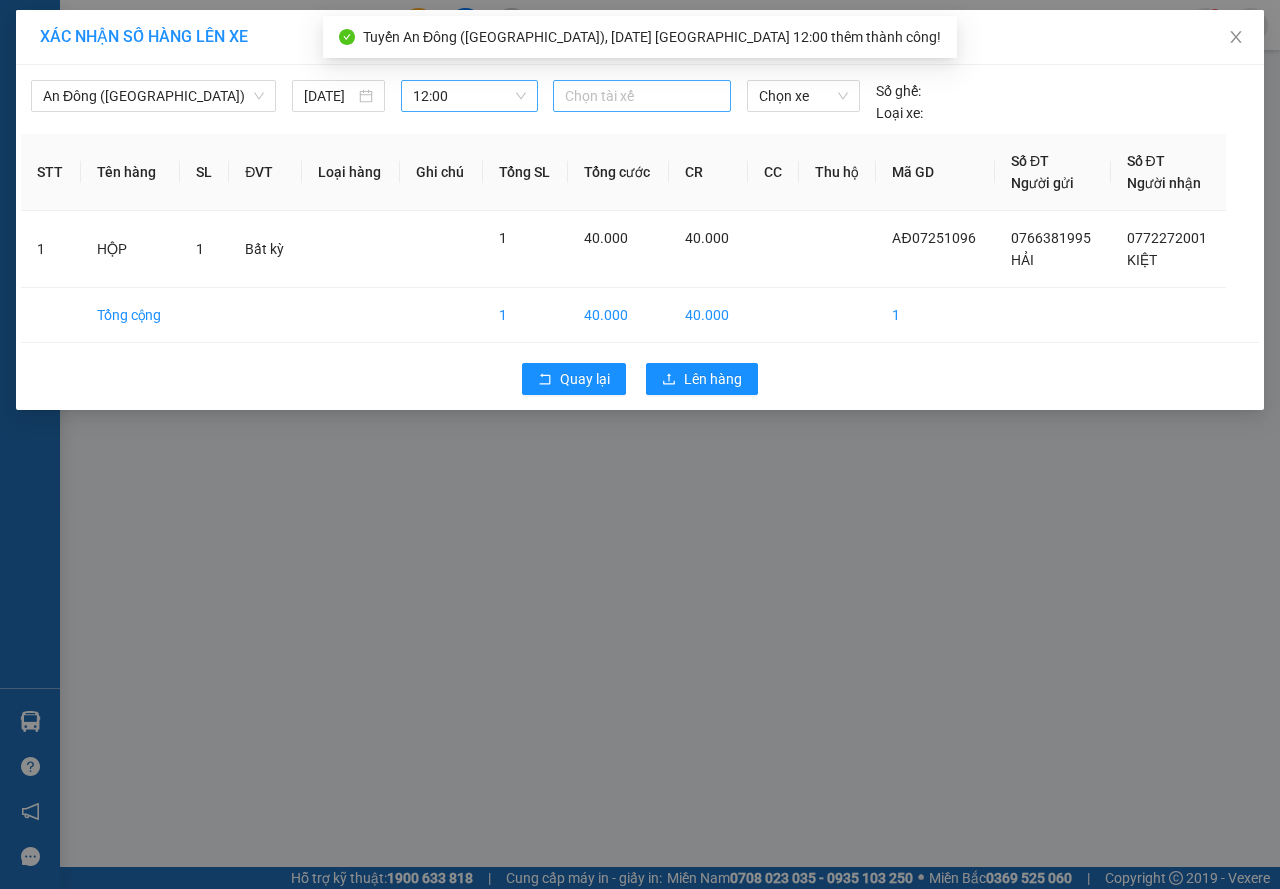 click at bounding box center [642, 96] 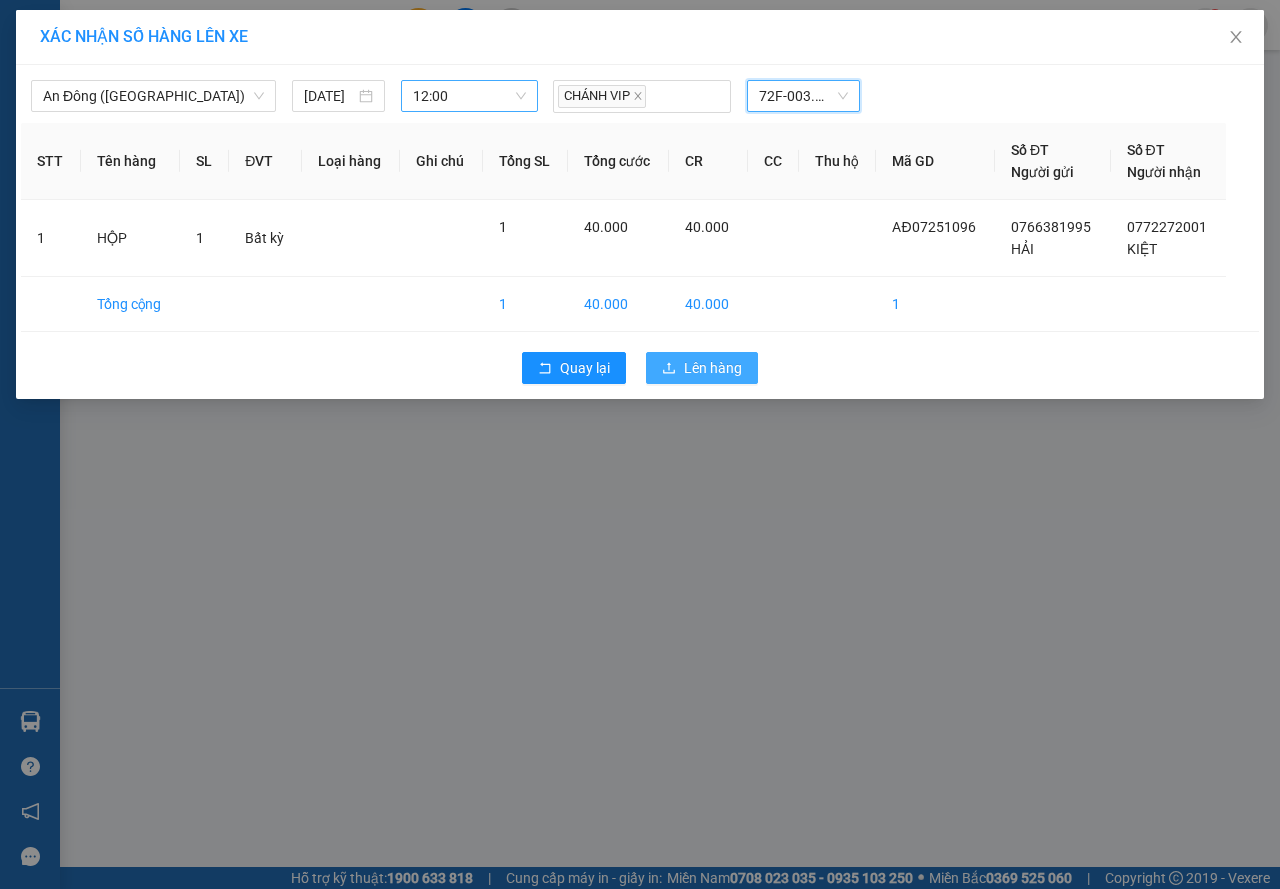 click on "Lên hàng" at bounding box center [702, 368] 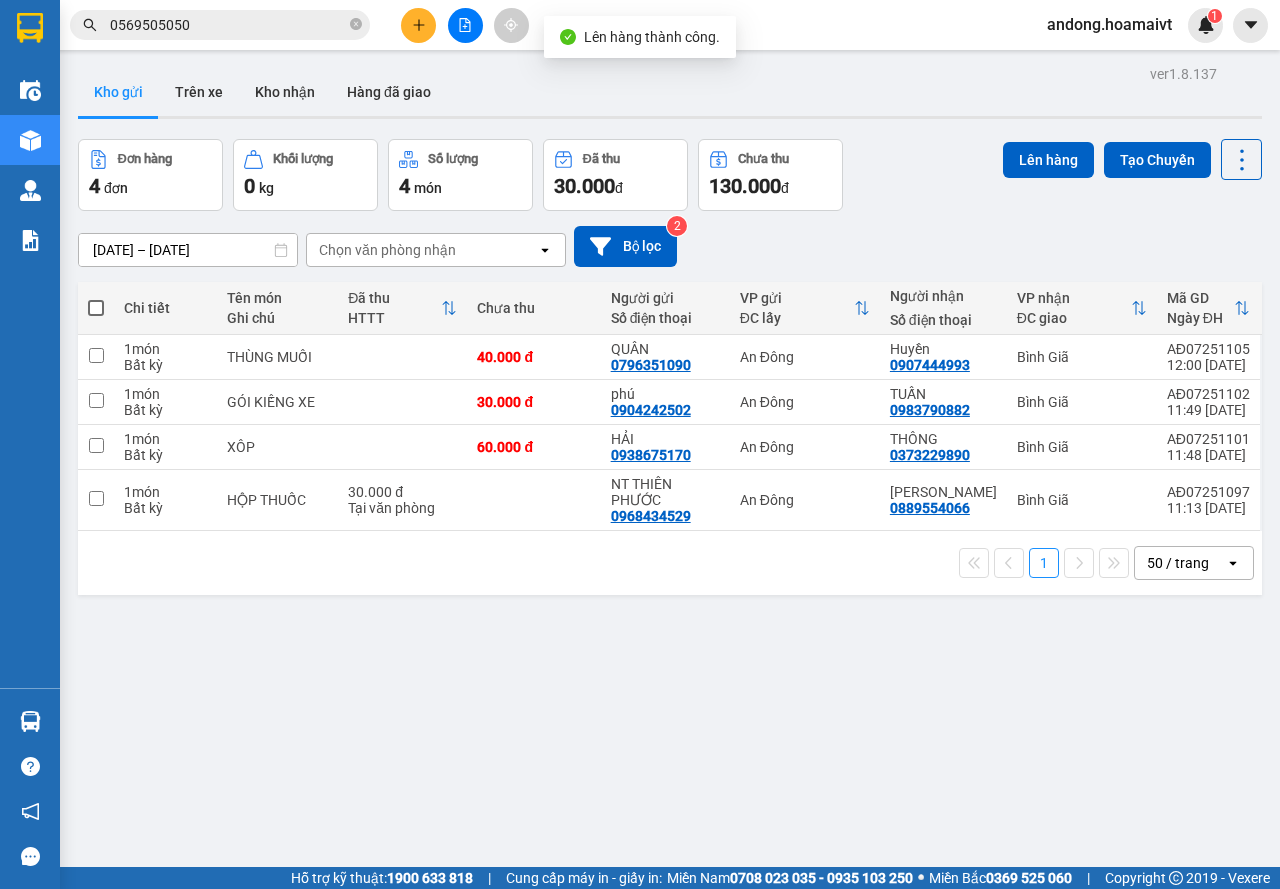 click at bounding box center [418, 25] 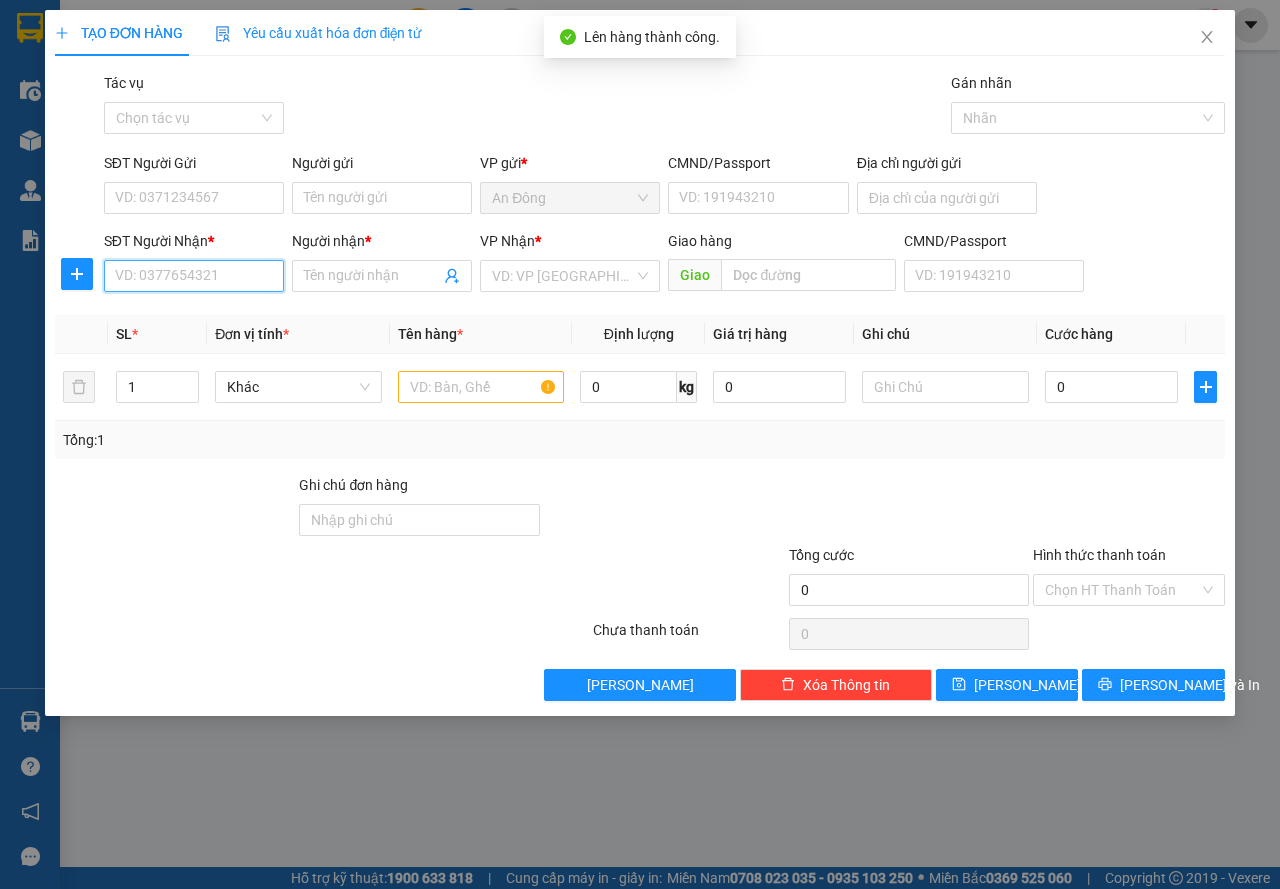 click on "SĐT Người Nhận  *" at bounding box center [194, 276] 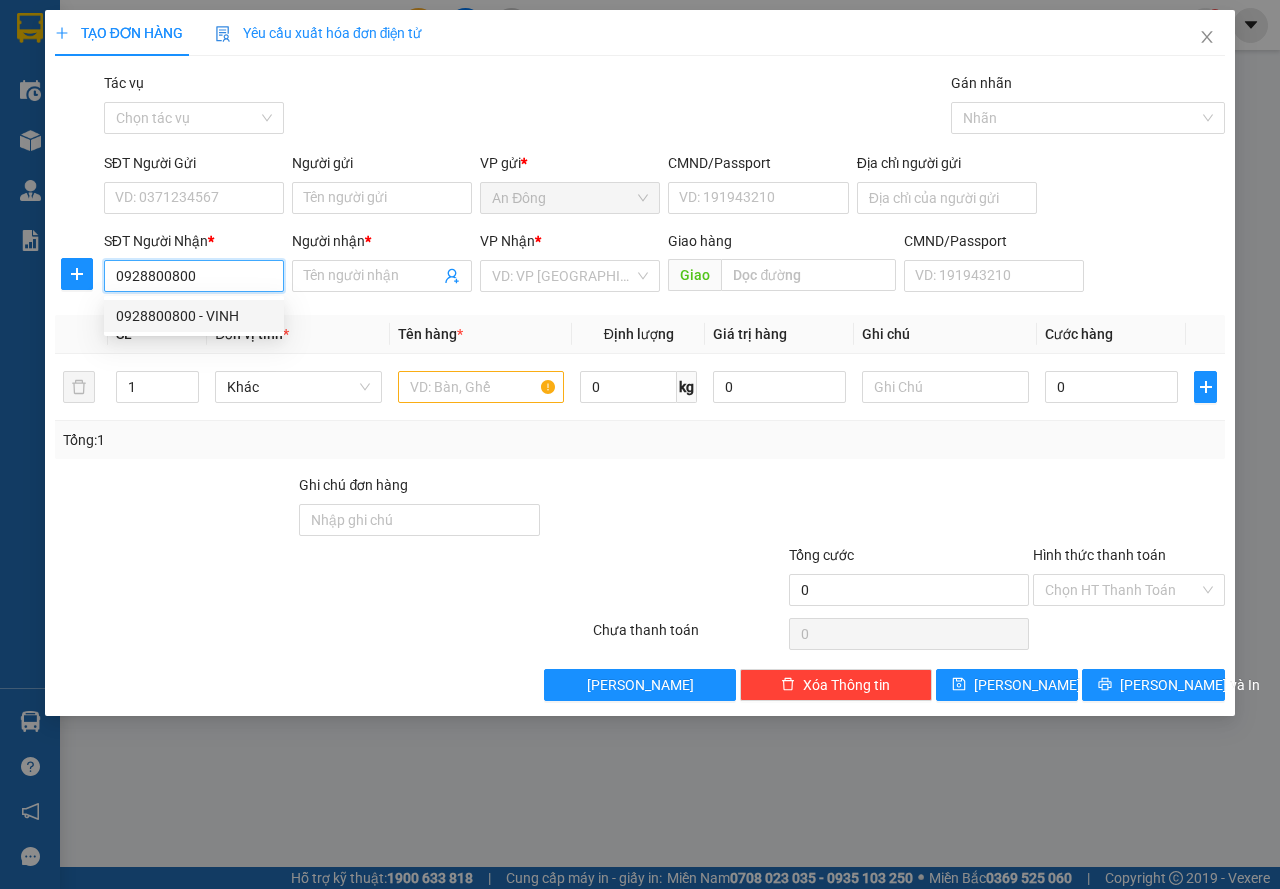 click on "0928800800 - VINH" at bounding box center (194, 316) 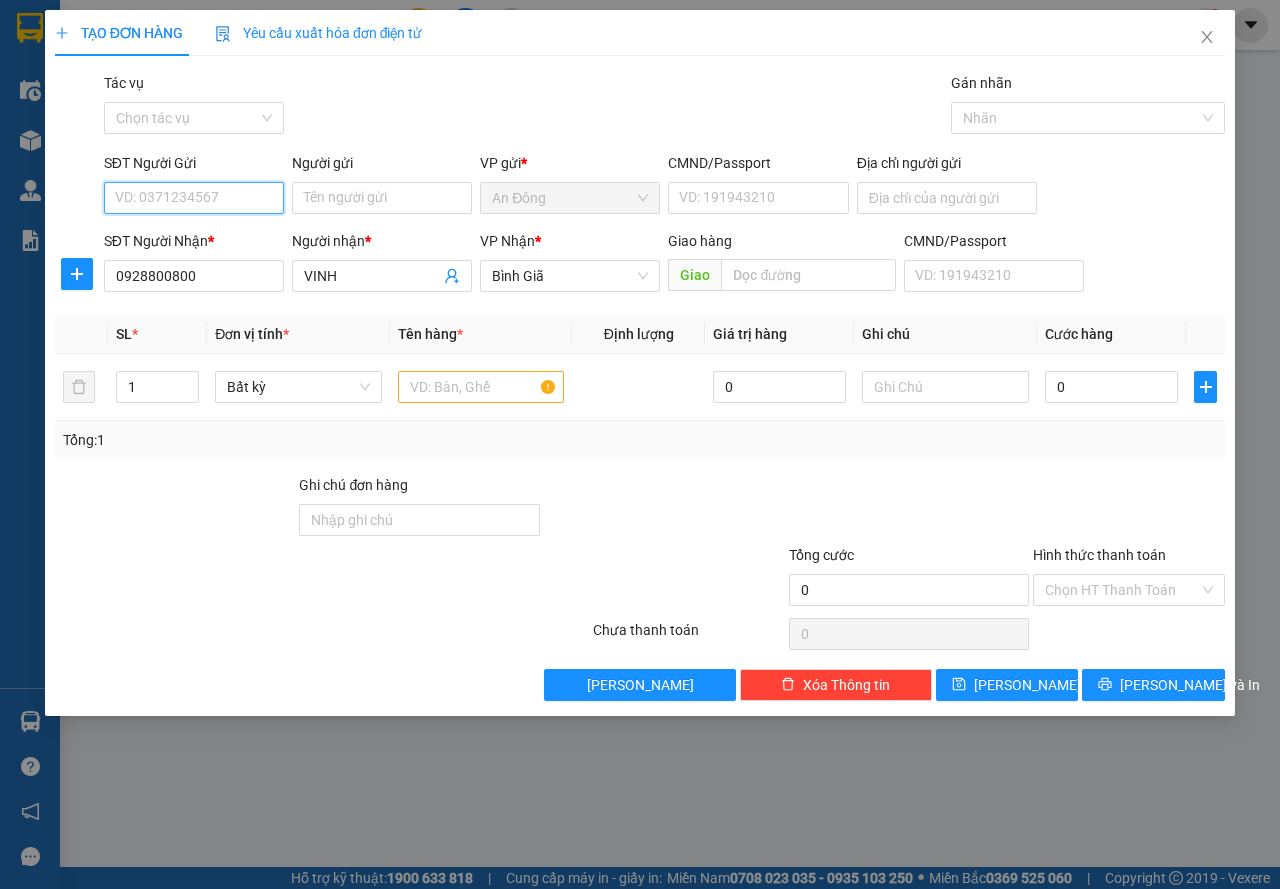 click on "SĐT Người Gửi" at bounding box center (194, 198) 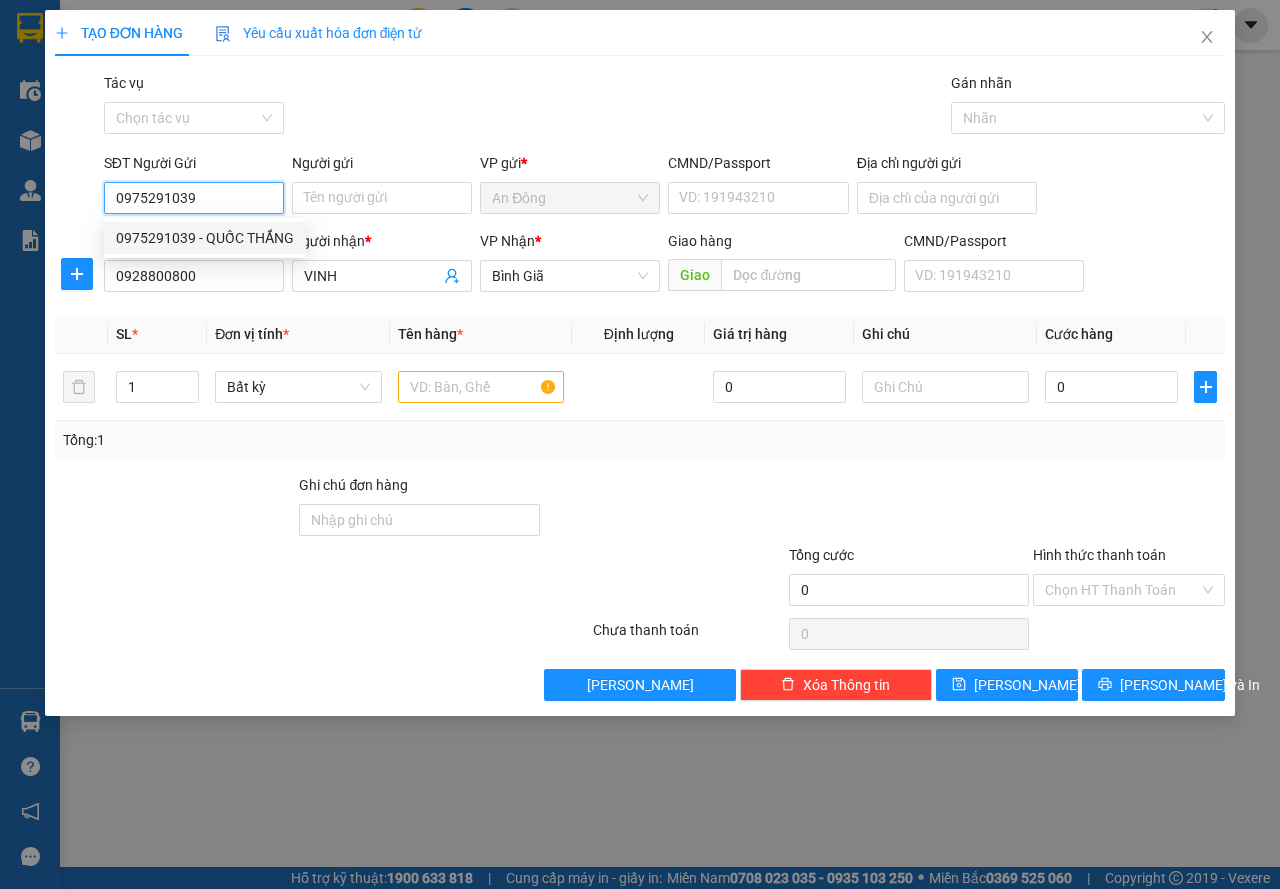 click on "0975291039 - QUỐC THẮNG" at bounding box center [205, 238] 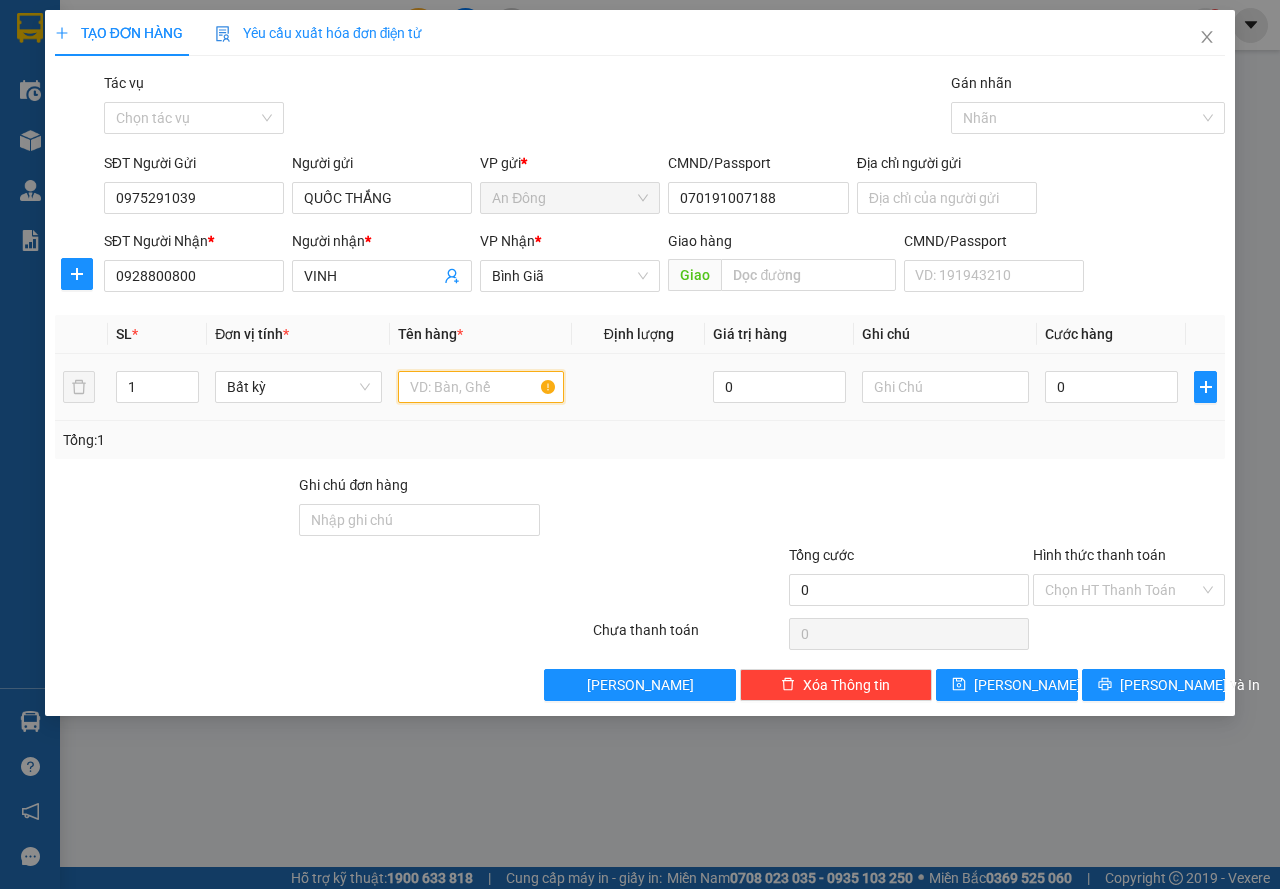 click at bounding box center [481, 387] 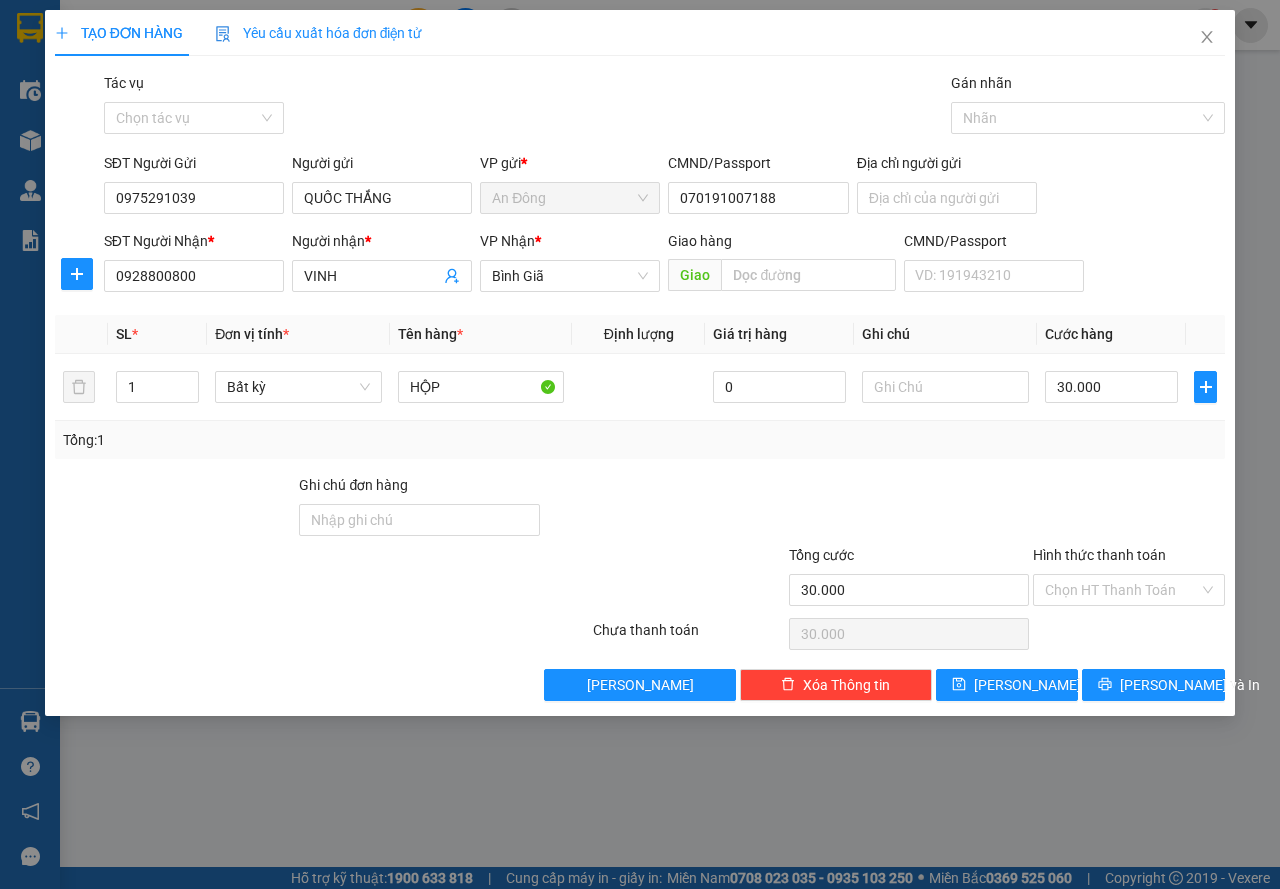 click on "Tổng:  1" at bounding box center (640, 440) 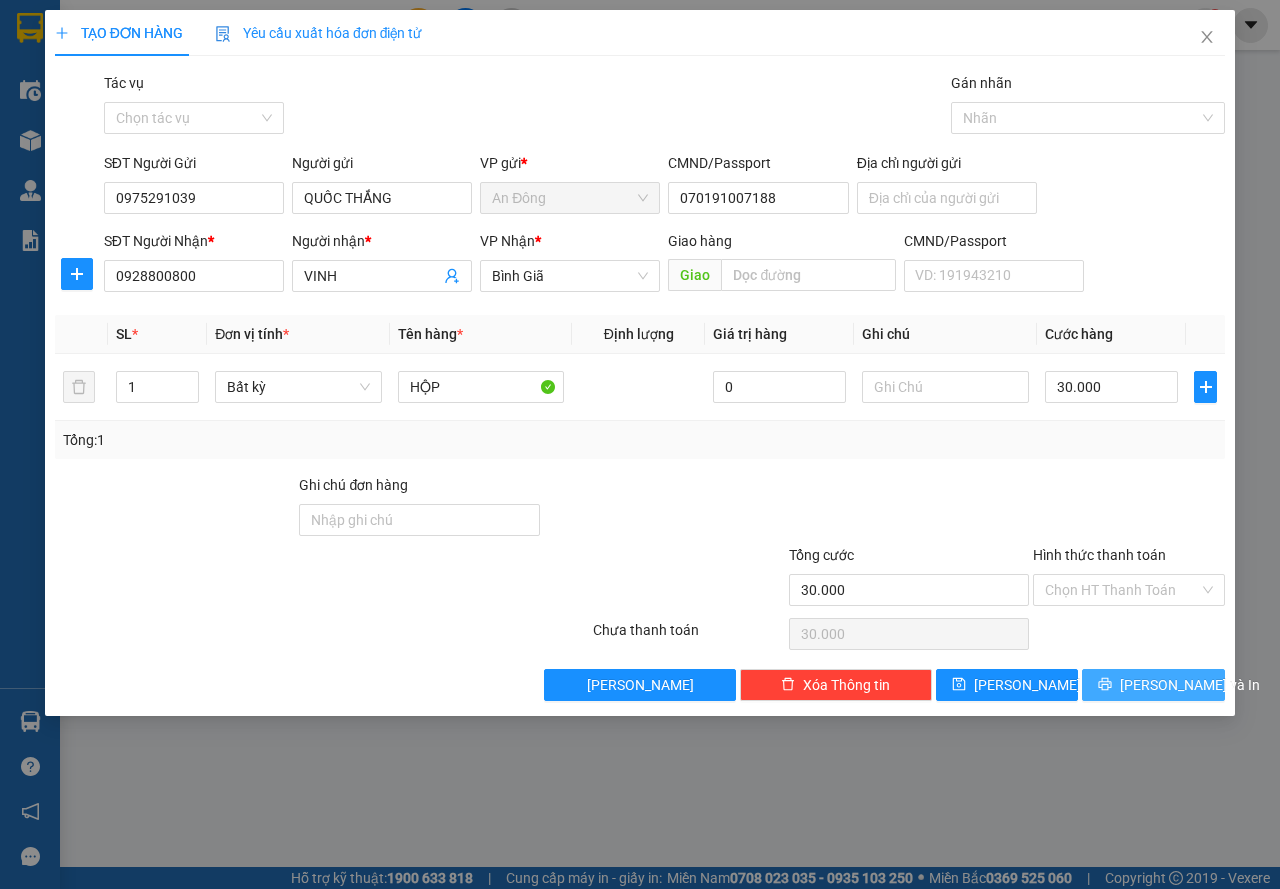click on "[PERSON_NAME] và In" at bounding box center [1190, 685] 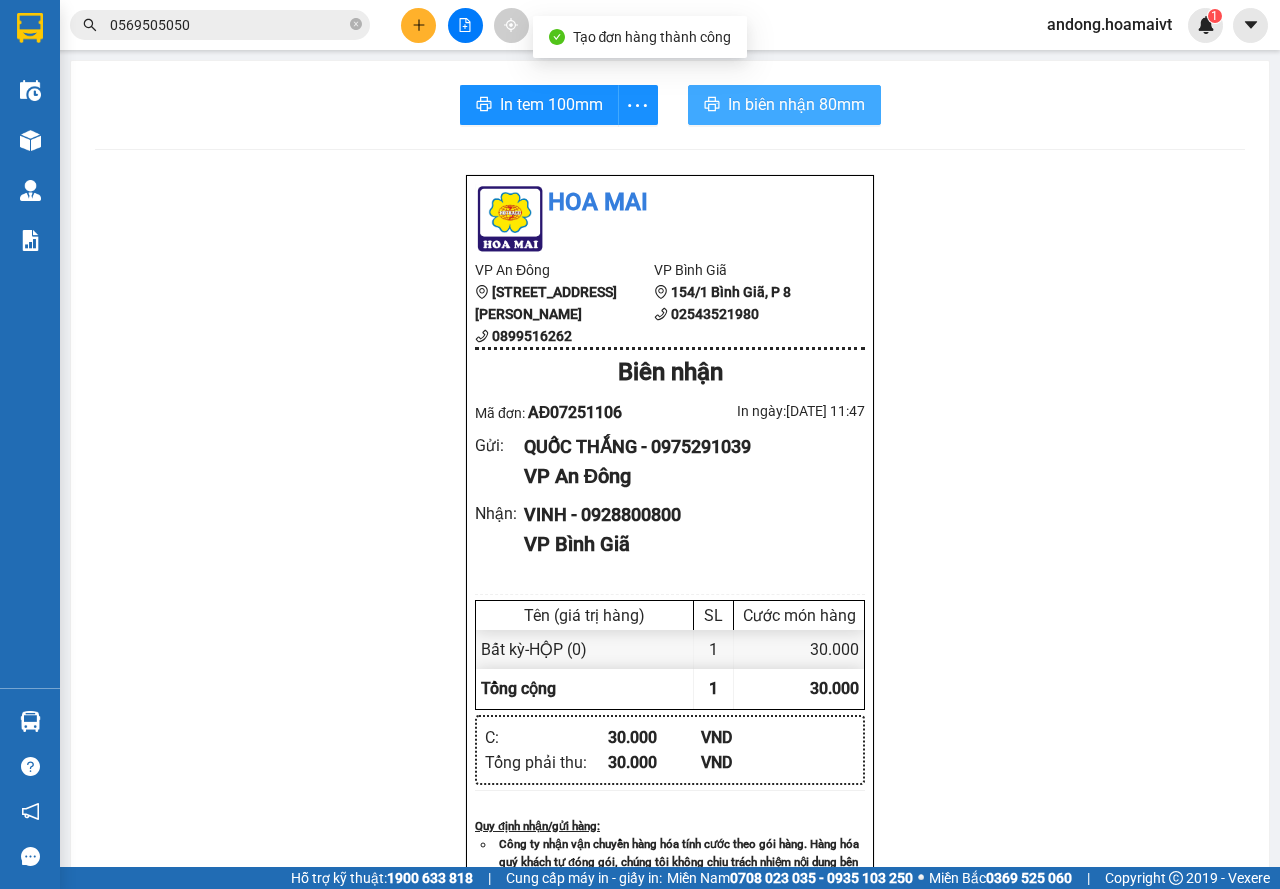click on "In biên nhận 80mm" at bounding box center (796, 104) 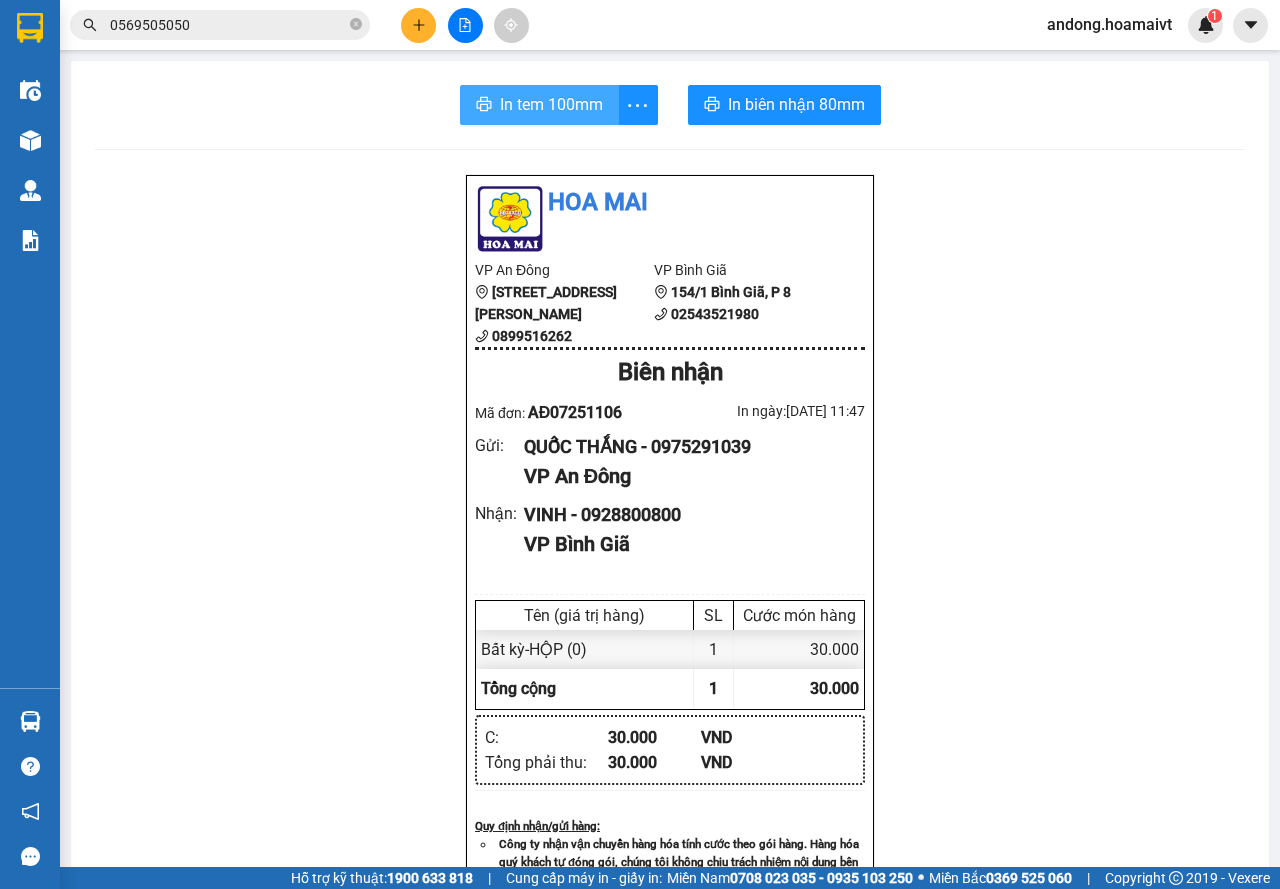 click on "In tem 100mm" at bounding box center (551, 104) 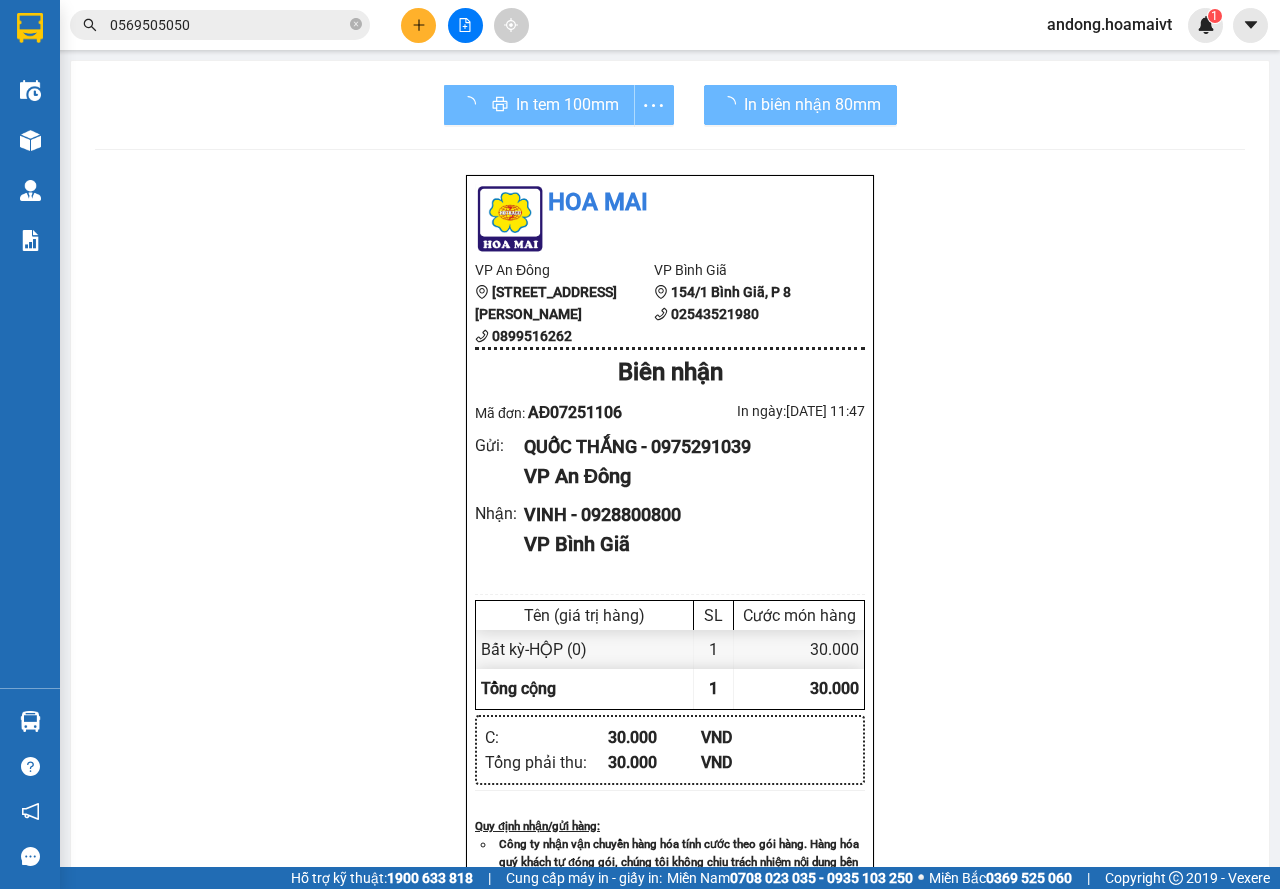 click on "Hoa Mai VP An Đông   275 Hùng Vương, Phường 9, Quận 5   0899516262 VP Bình Giã   154/1 Bình Giã, P 8   02543521980 Biên nhận Mã đơn:   AĐ07251106 In ngày:  13/07/2025   11:47 Gửi :   QUỐC THẮNG - 0975291039 VP An Đông Nhận :   VINH - 0928800800 VP Bình Giã Tên (giá trị hàng) SL Cước món hàng Bất kỳ - HỘP   (0) 1 30.000 Tổng cộng 1 30.000 Loading... C : 30.000 VND Tổng phải thu : 30.000 VND Quy định nhận/gửi hàng : Công ty nhận vận chuyển hàng hóa tính cước theo gói hàng. Hàng hóa quý khách tự đóng gói, chúng tôi không chịu trách nhiệm nội dung bên trong.  Công ty không nhận vận chuyển hàng quốc cấm, ngoại tệ, vàng bạc đá quý.  Khách hàng thông tin cho người nhà ra nhận hàng sau 03 tiếng.  Hàng gửi phải nhận trong vòng 7 ngày kể từ ngày gửi. Quá thời hạn trên, Công ty không giải quyết. Gửi:    An Đông QUỐC THẮNG 0975291039" at bounding box center [670, 820] 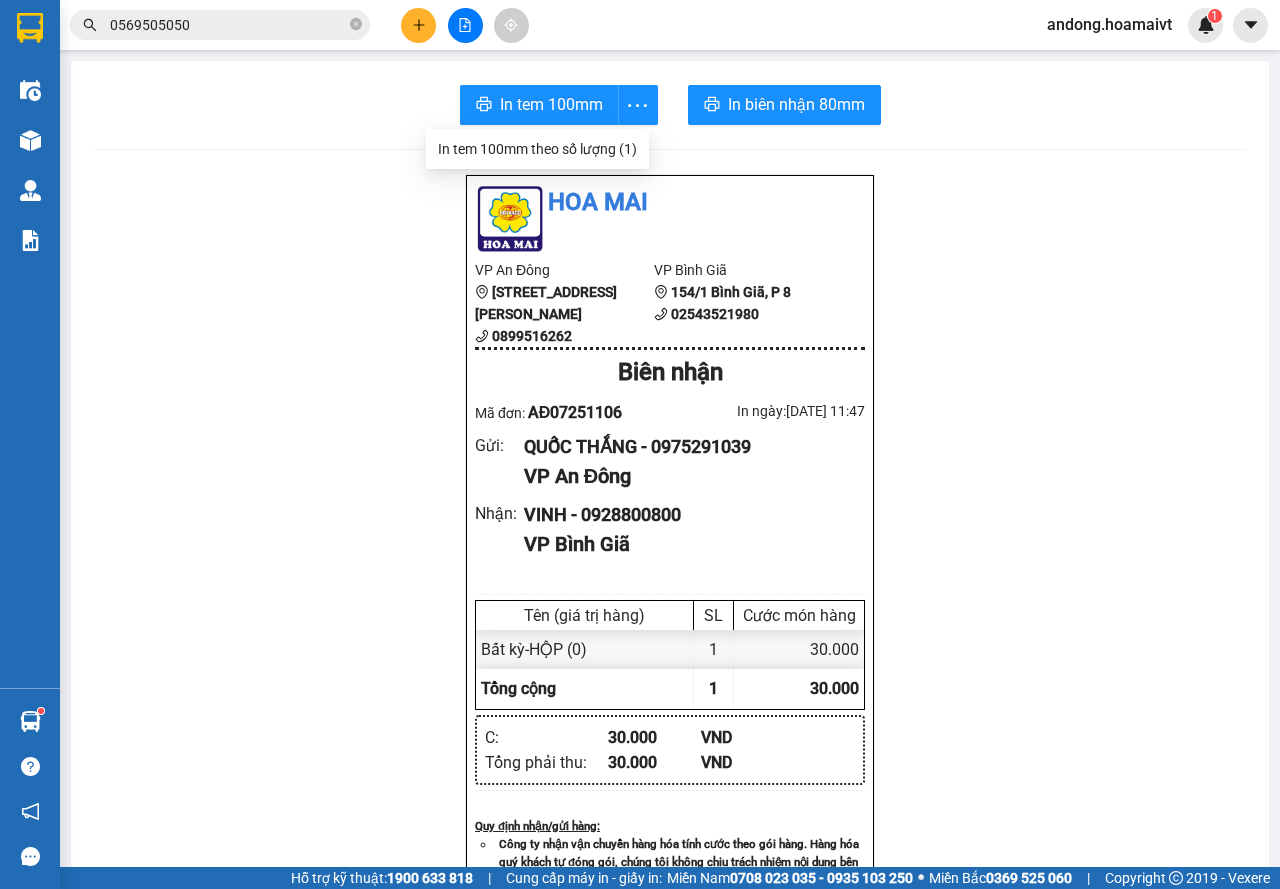 click at bounding box center (418, 25) 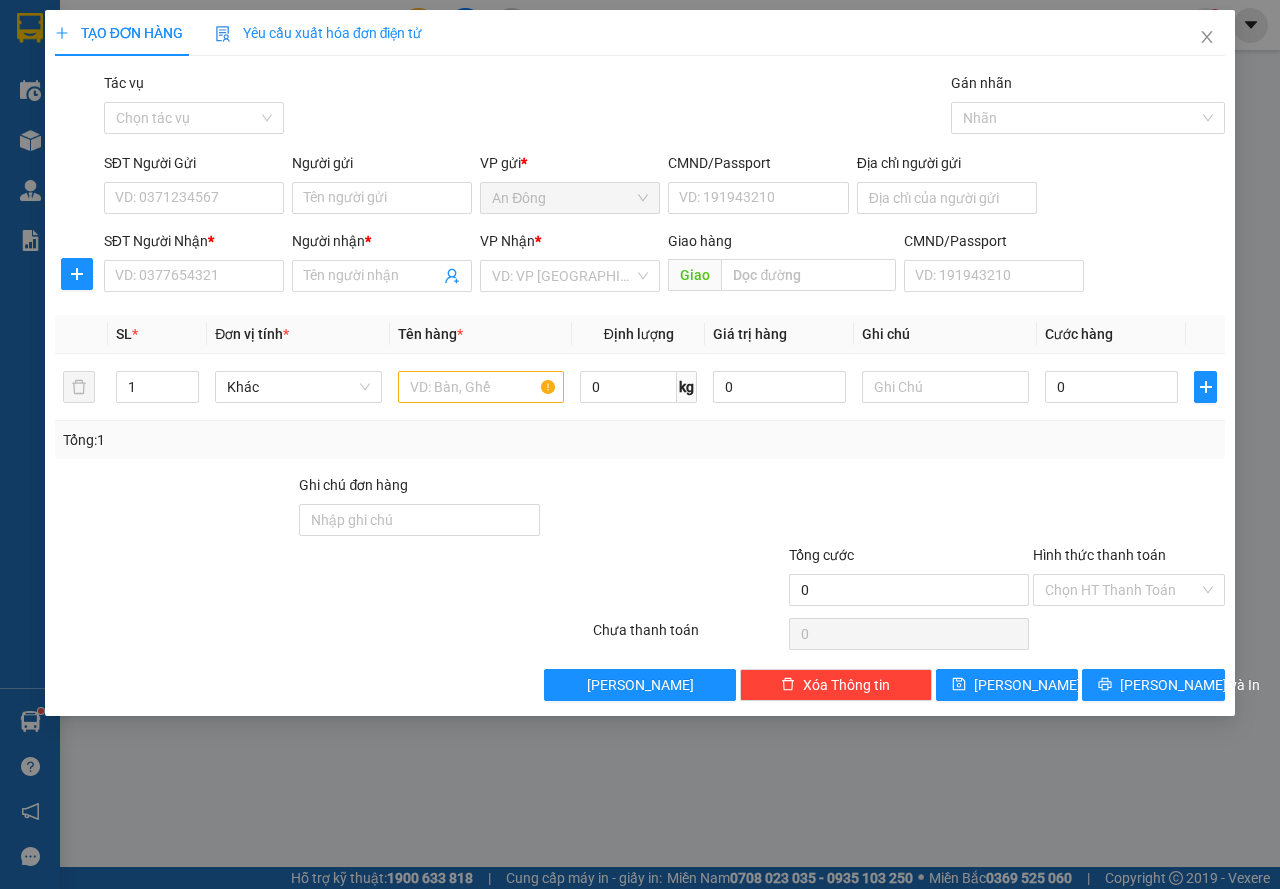 click on "SĐT Người Nhận  *" at bounding box center [194, 245] 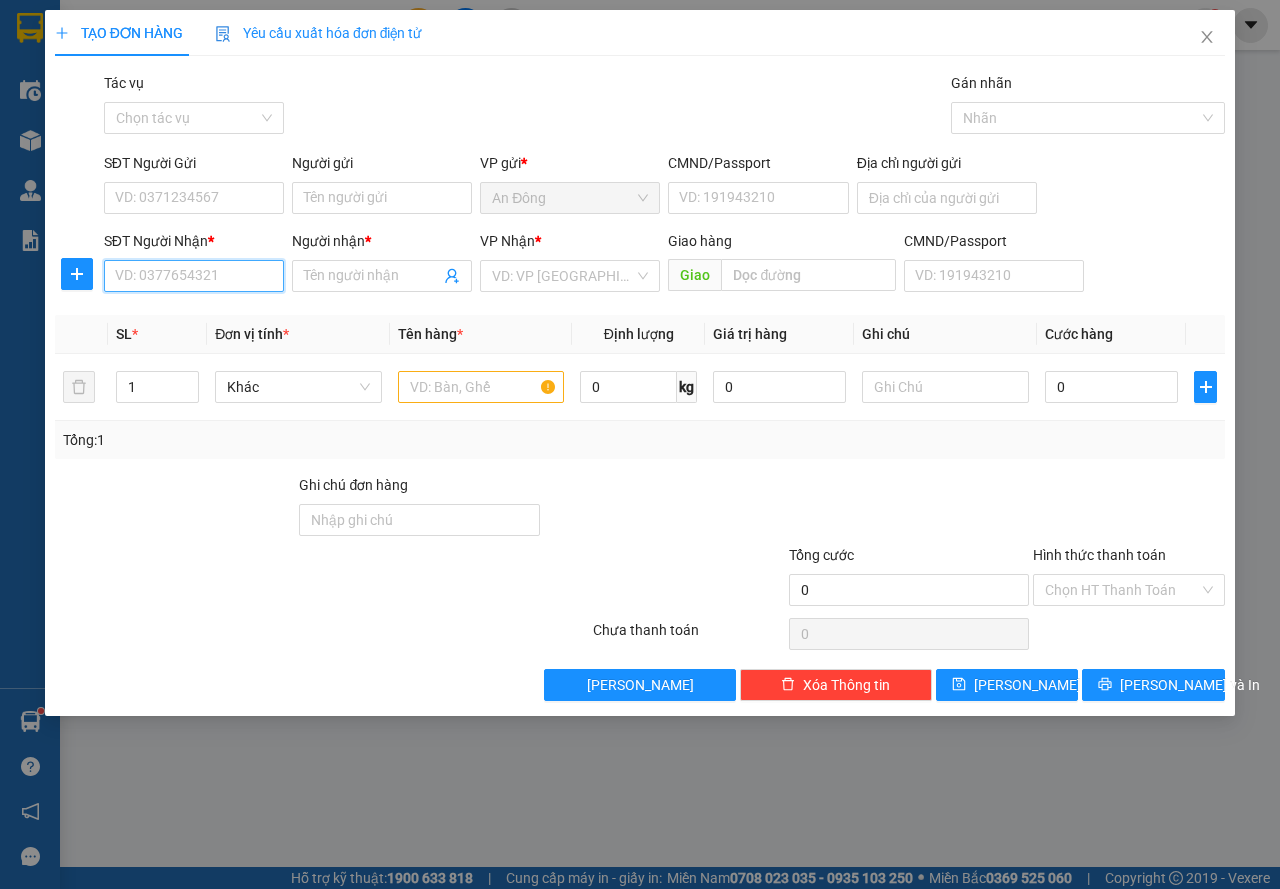 click on "SĐT Người Nhận  *" at bounding box center [194, 276] 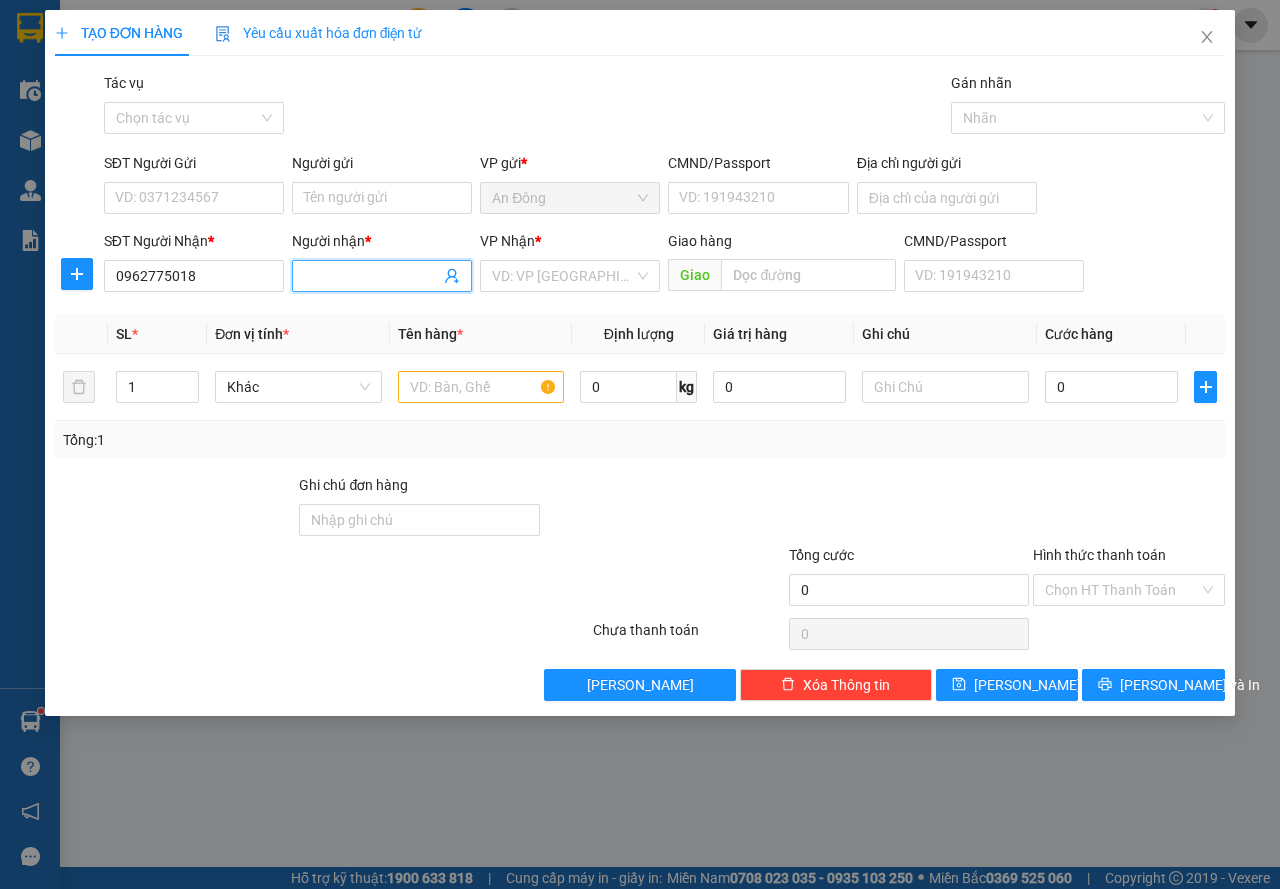 click on "Người nhận  *" at bounding box center (372, 276) 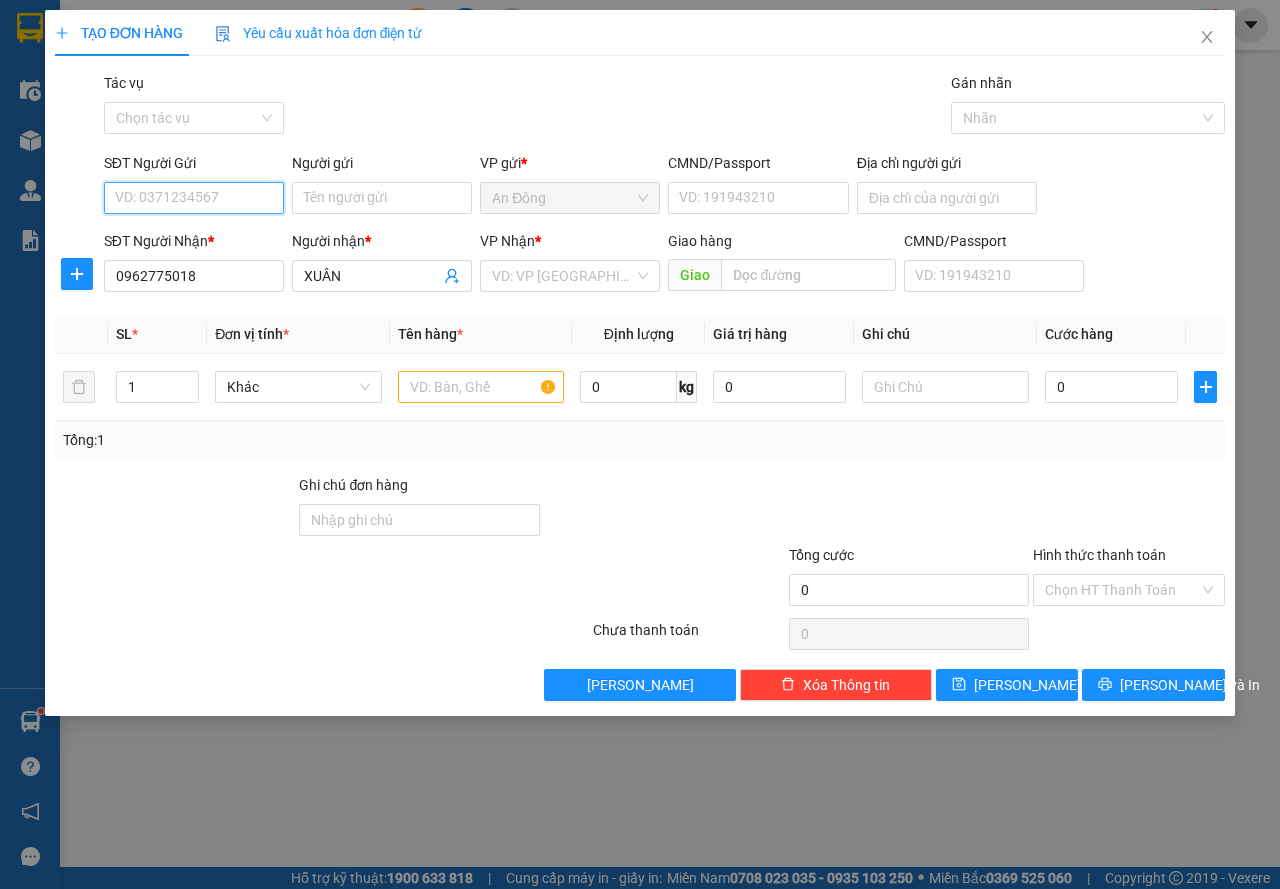 click on "SĐT Người Gửi" at bounding box center [194, 198] 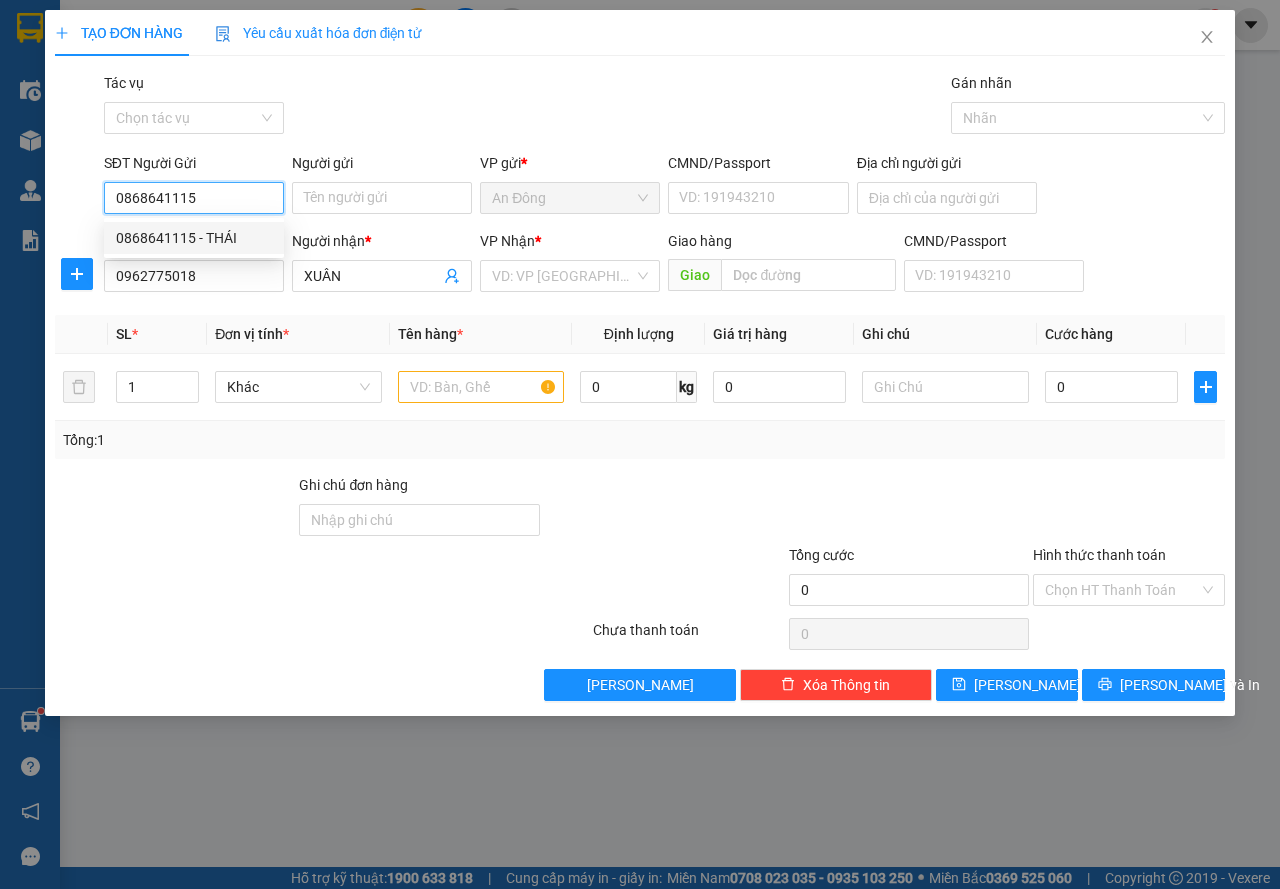 click on "0868641115 - THÁI" at bounding box center [194, 238] 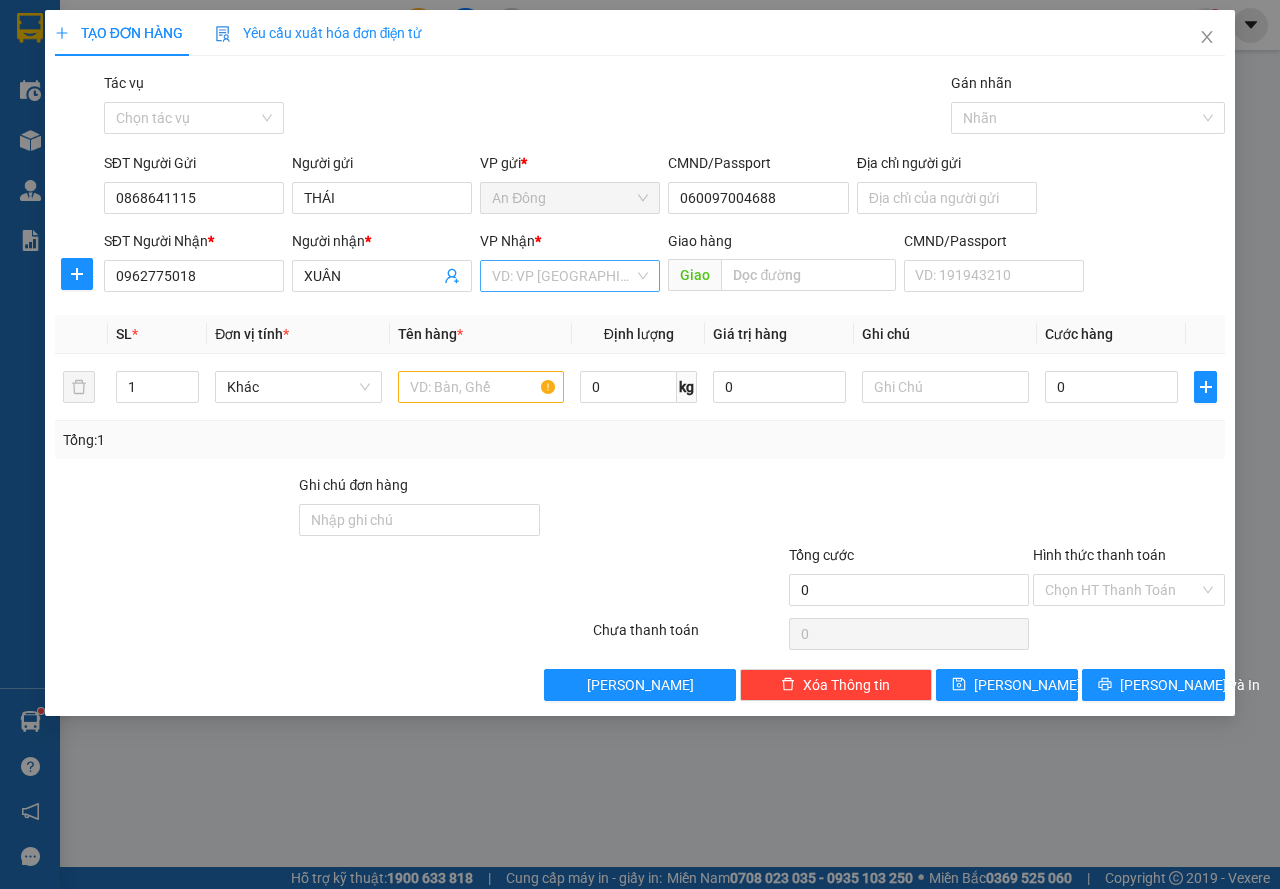 click at bounding box center (563, 276) 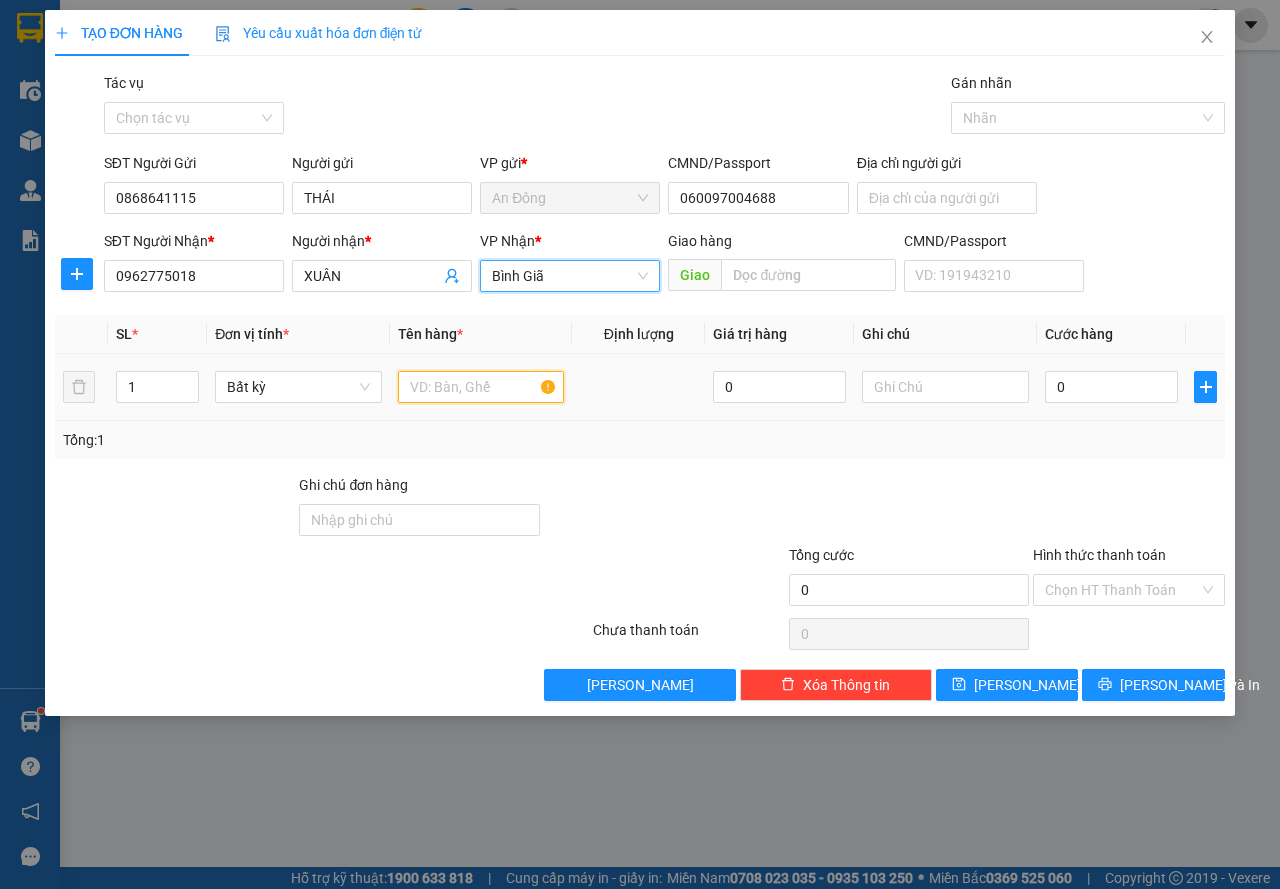 click at bounding box center (481, 387) 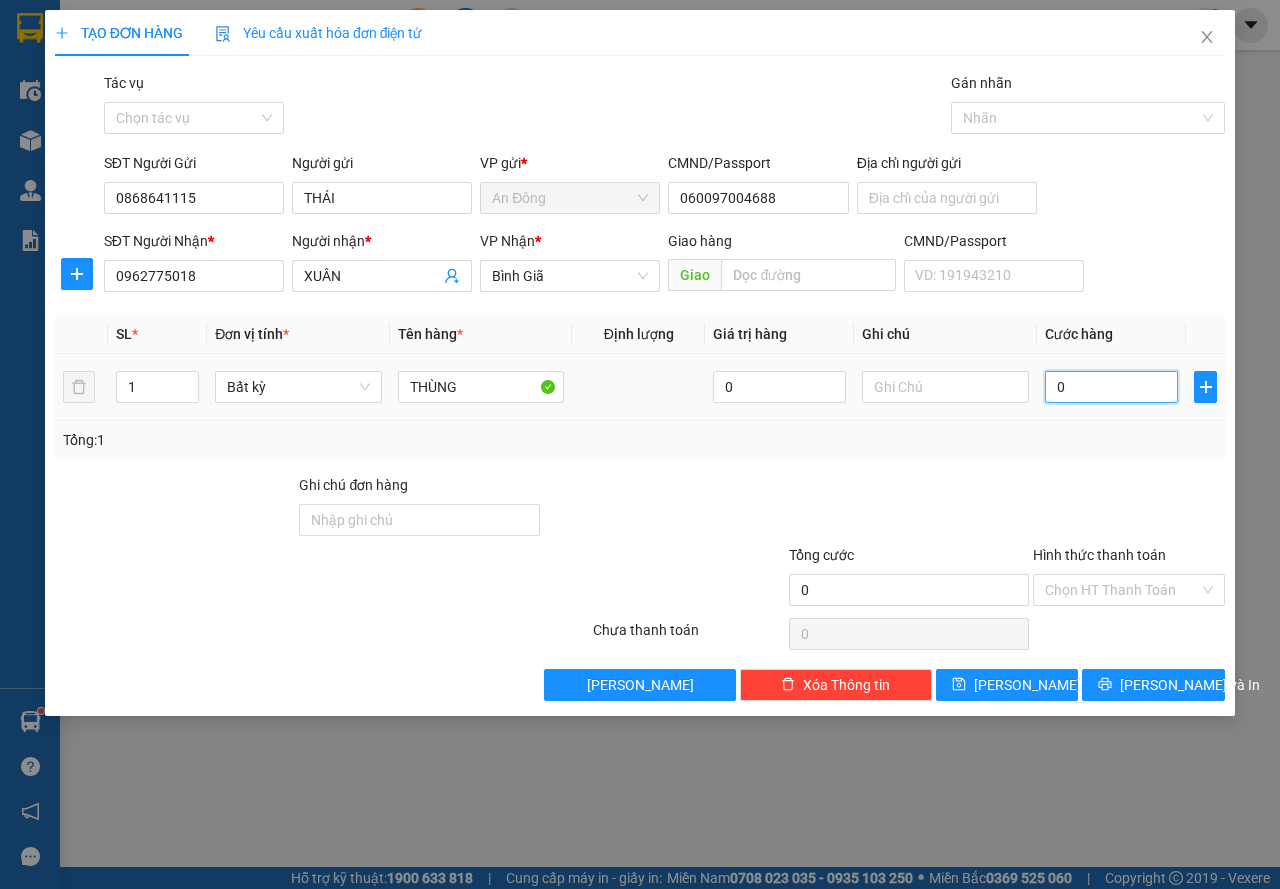 click on "0" at bounding box center (1111, 387) 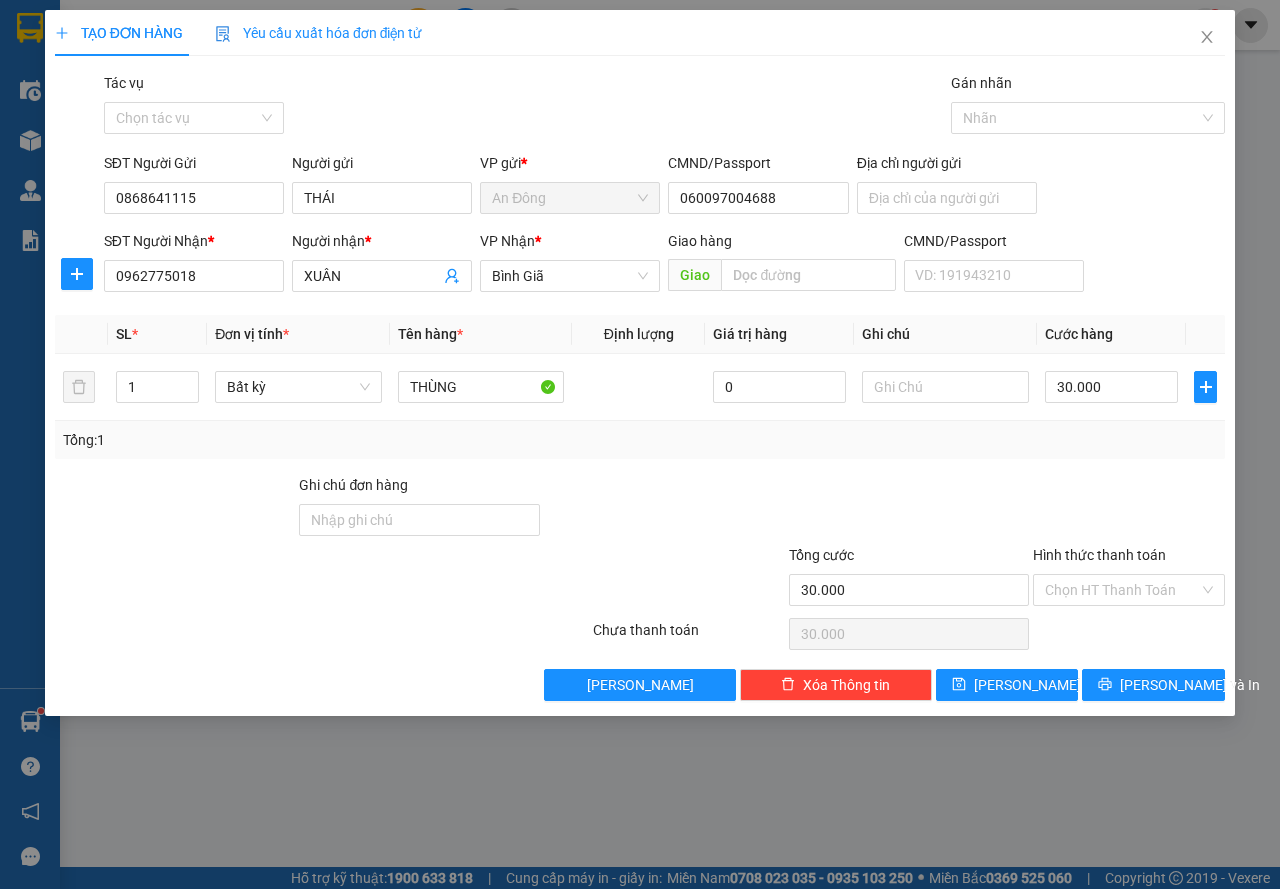 click on "Transit Pickup Surcharge Ids Transit Deliver Surcharge Ids Transit Deliver Surcharge Transit Deliver Surcharge Gói vận chuyển  * Tiêu chuẩn Tác vụ Chọn tác vụ Gán nhãn   Nhãn SĐT Người Gửi 0868641115 Người gửi THÁI VP gửi  * An Đông CMND/Passport 060097004688 Địa chỉ người gửi SĐT Người Nhận  * 0962775018 Người nhận  * XUÂN VP Nhận  * Bình Giã Giao hàng Giao CMND/Passport VD: 191943210 SL  * Đơn vị tính  * Tên hàng  * Định lượng Giá trị hàng Ghi chú Cước hàng                   1 Bất kỳ THÙNG 0 30.000 Tổng:  1 Ghi chú đơn hàng Tổng cước 30.000 Hình thức thanh toán Chọn HT Thanh Toán Số tiền thu trước 0 Chưa thanh toán 30.000 Chọn HT Thanh Toán Lưu nháp Xóa Thông tin Lưu Lưu và In" at bounding box center [640, 386] 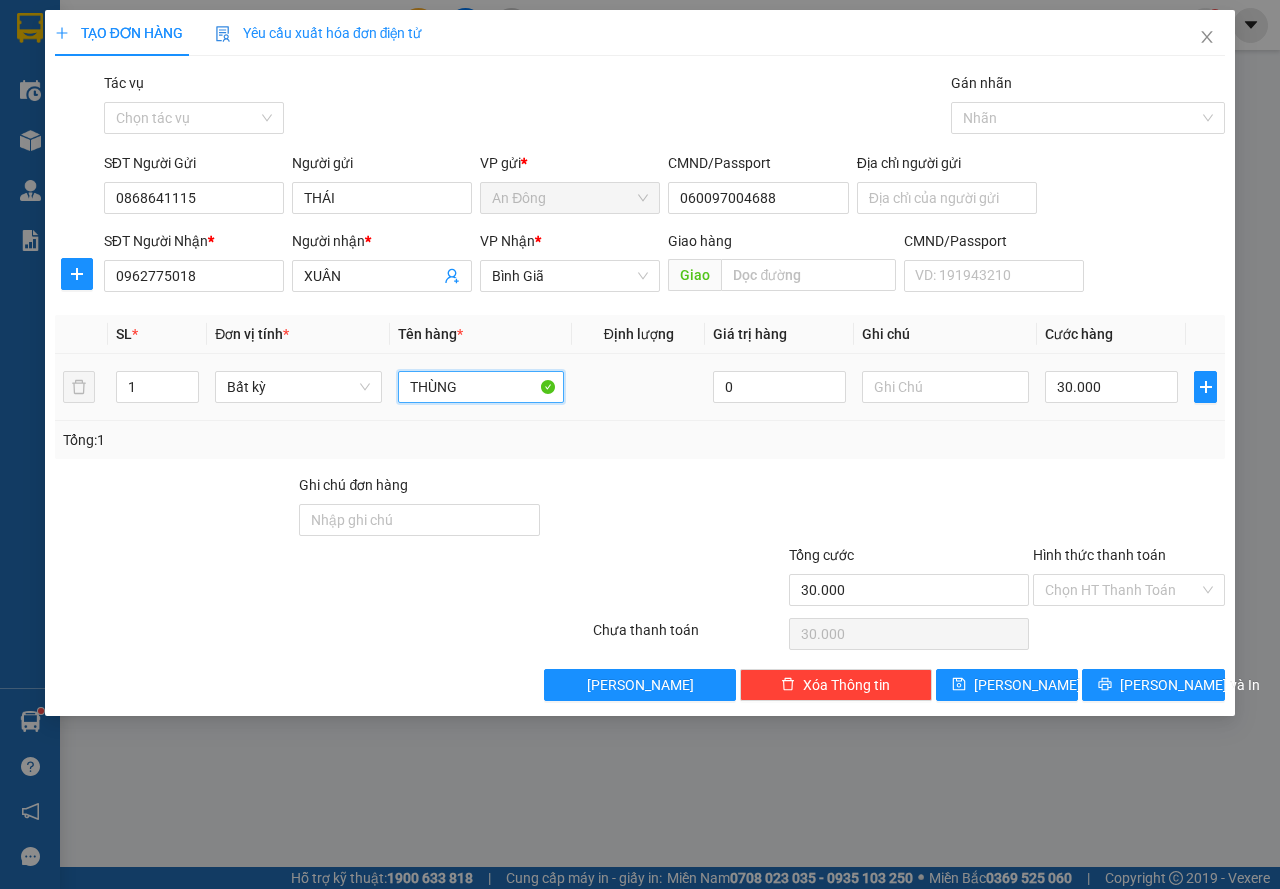 click on "THÙNG" at bounding box center [481, 387] 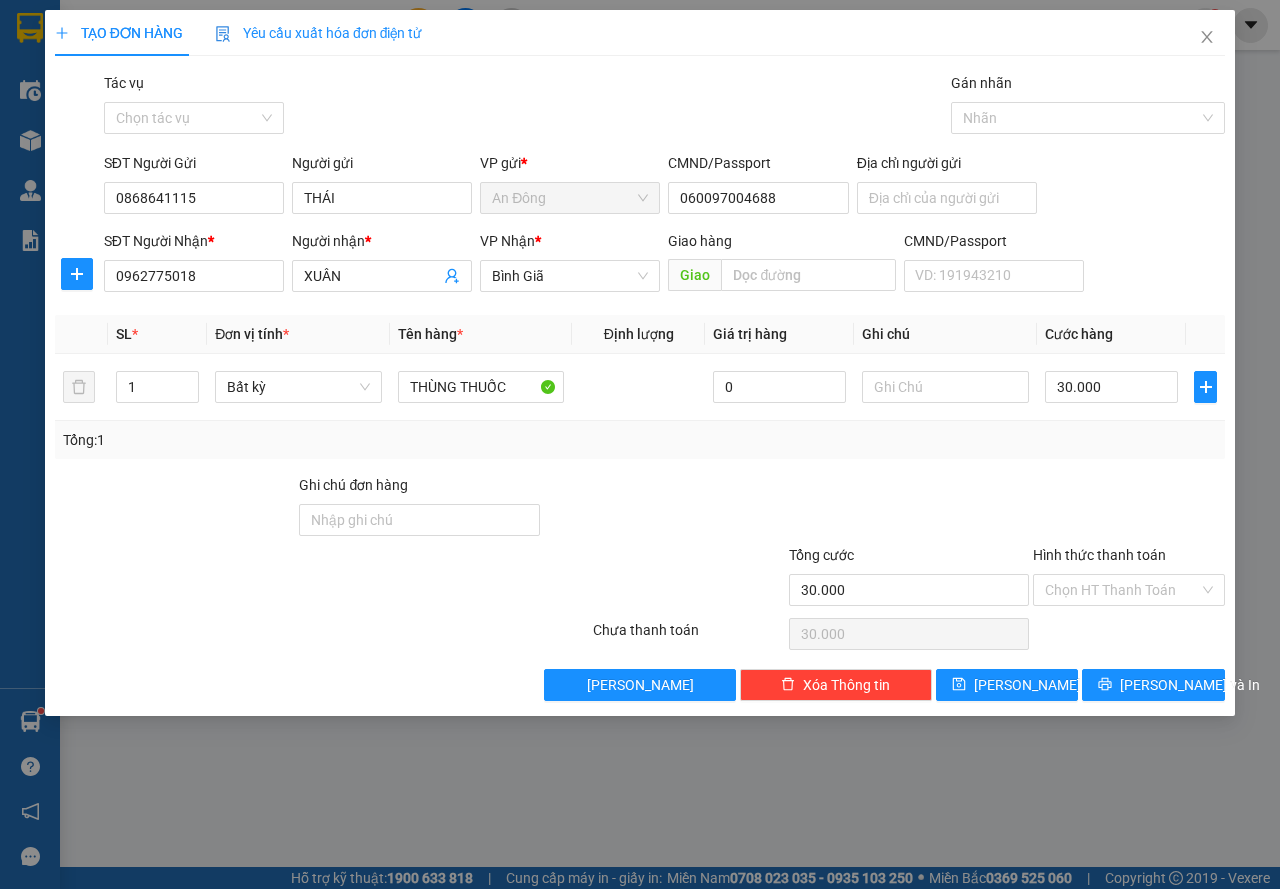 click on "Transit Pickup Surcharge Ids Transit Deliver Surcharge Ids Transit Deliver Surcharge Transit Deliver Surcharge Gói vận chuyển  * Tiêu chuẩn Tác vụ Chọn tác vụ Gán nhãn   Nhãn SĐT Người Gửi 0868641115 Người gửi THÁI VP gửi  * An Đông CMND/Passport 060097004688 Địa chỉ người gửi SĐT Người Nhận  * 0962775018 Người nhận  * XUÂN VP Nhận  * Bình Giã Giao hàng Giao CMND/Passport VD: 191943210 SL  * Đơn vị tính  * Tên hàng  * Định lượng Giá trị hàng Ghi chú Cước hàng                   1 Bất kỳ THÙNG THUỐC 0 30.000 Tổng:  1 Ghi chú đơn hàng Tổng cước 30.000 Hình thức thanh toán Chọn HT Thanh Toán Số tiền thu trước 0 Chưa thanh toán 30.000 Chọn HT Thanh Toán Lưu nháp Xóa Thông tin Lưu Lưu và In THÙNG THUỐC" at bounding box center (640, 386) 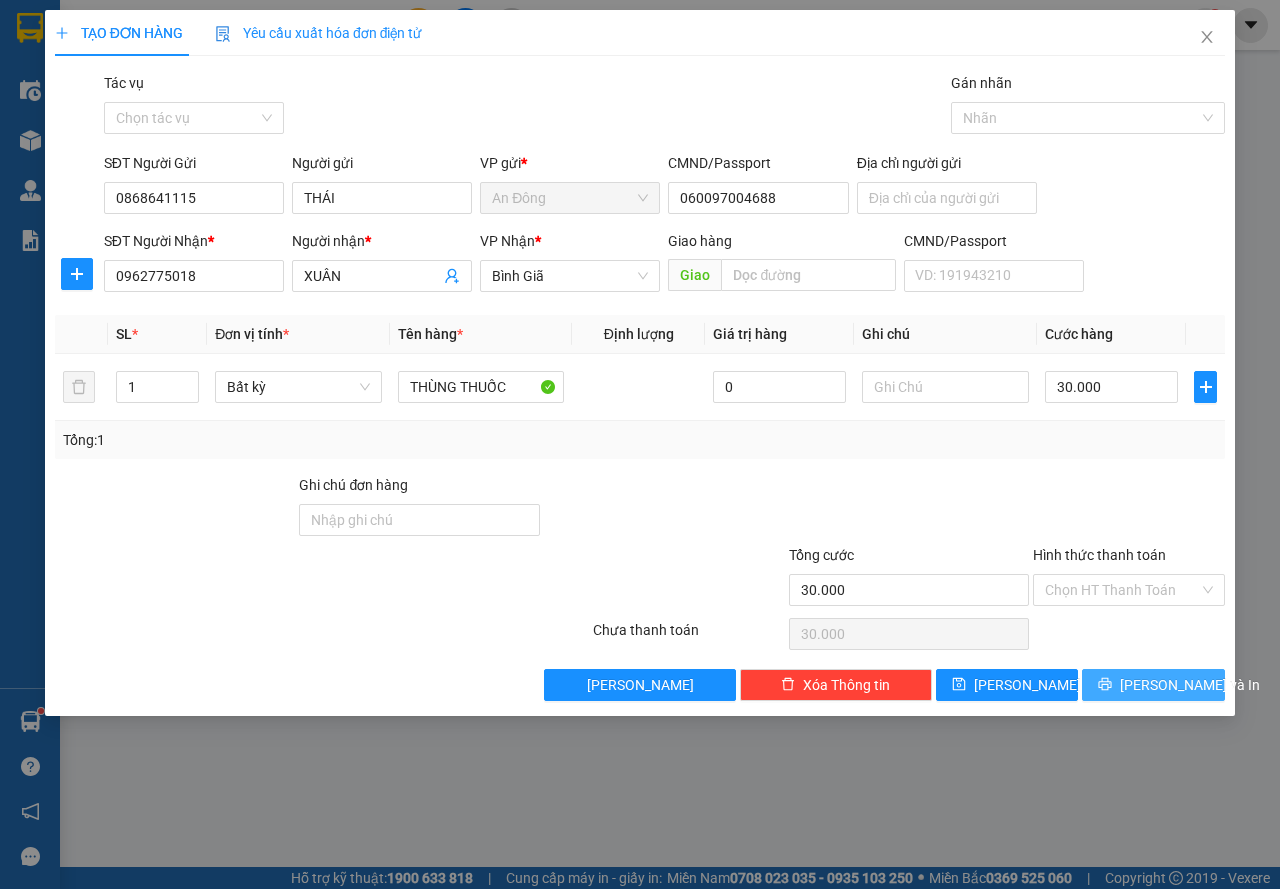 drag, startPoint x: 1141, startPoint y: 666, endPoint x: 1128, endPoint y: 676, distance: 16.40122 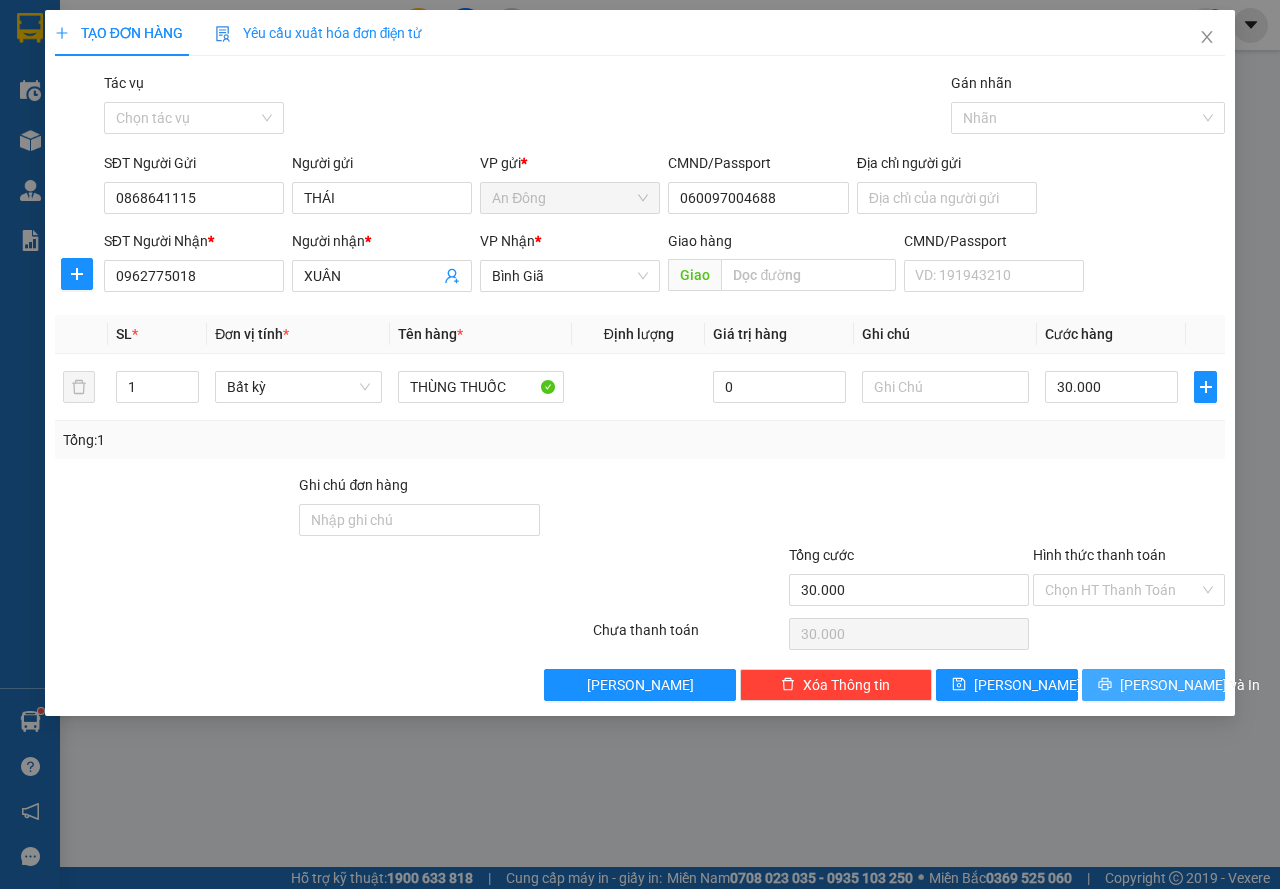 click 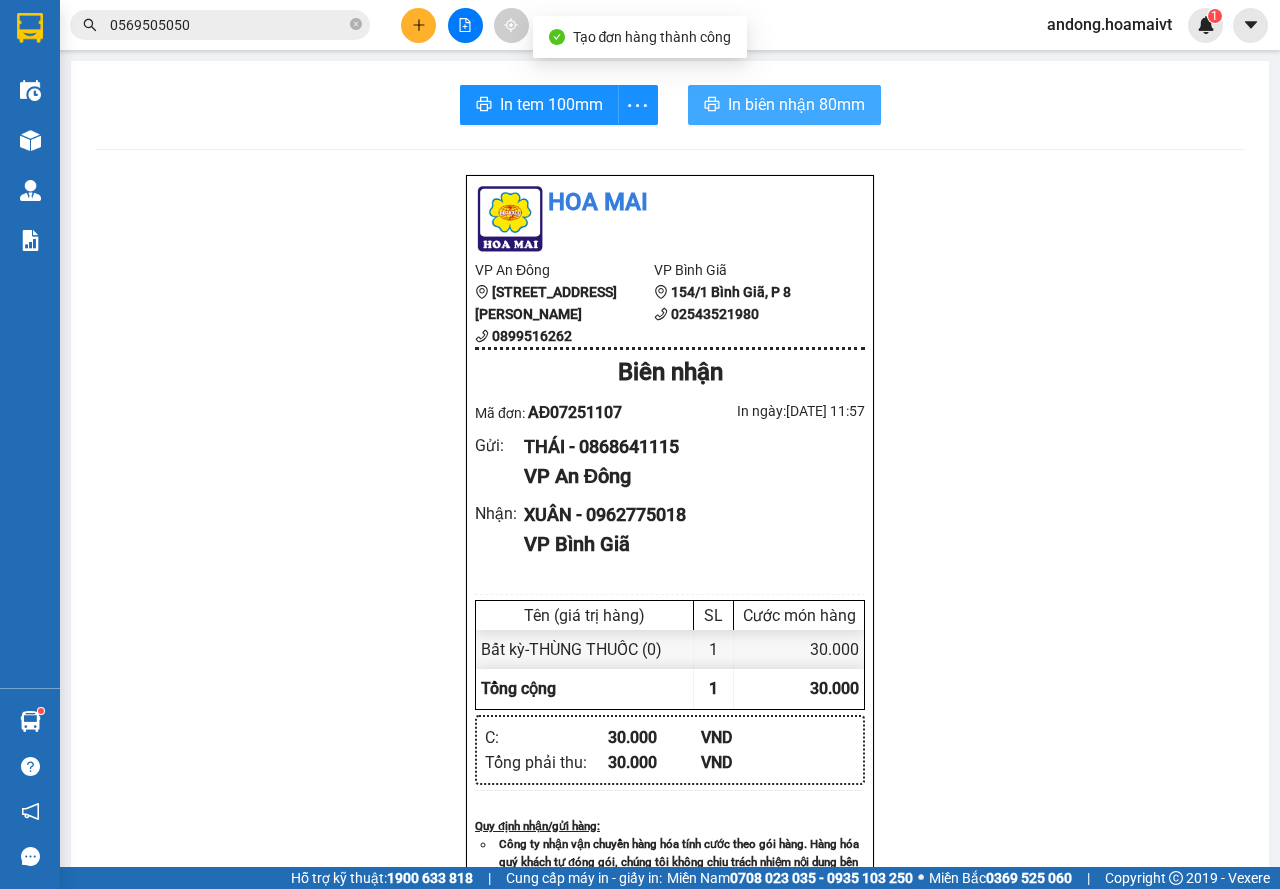 click on "In biên nhận 80mm" at bounding box center (796, 104) 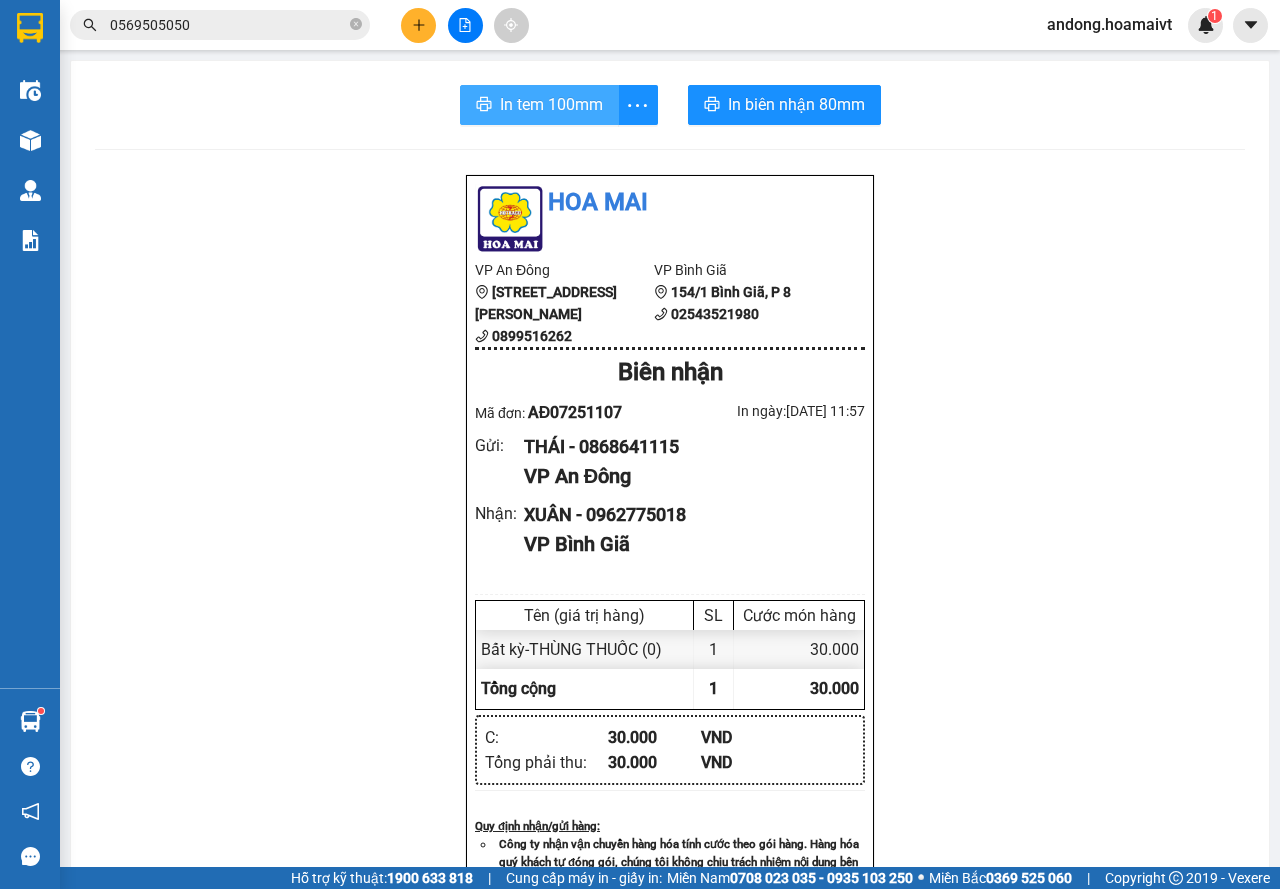 click on "In tem 100mm" at bounding box center [551, 104] 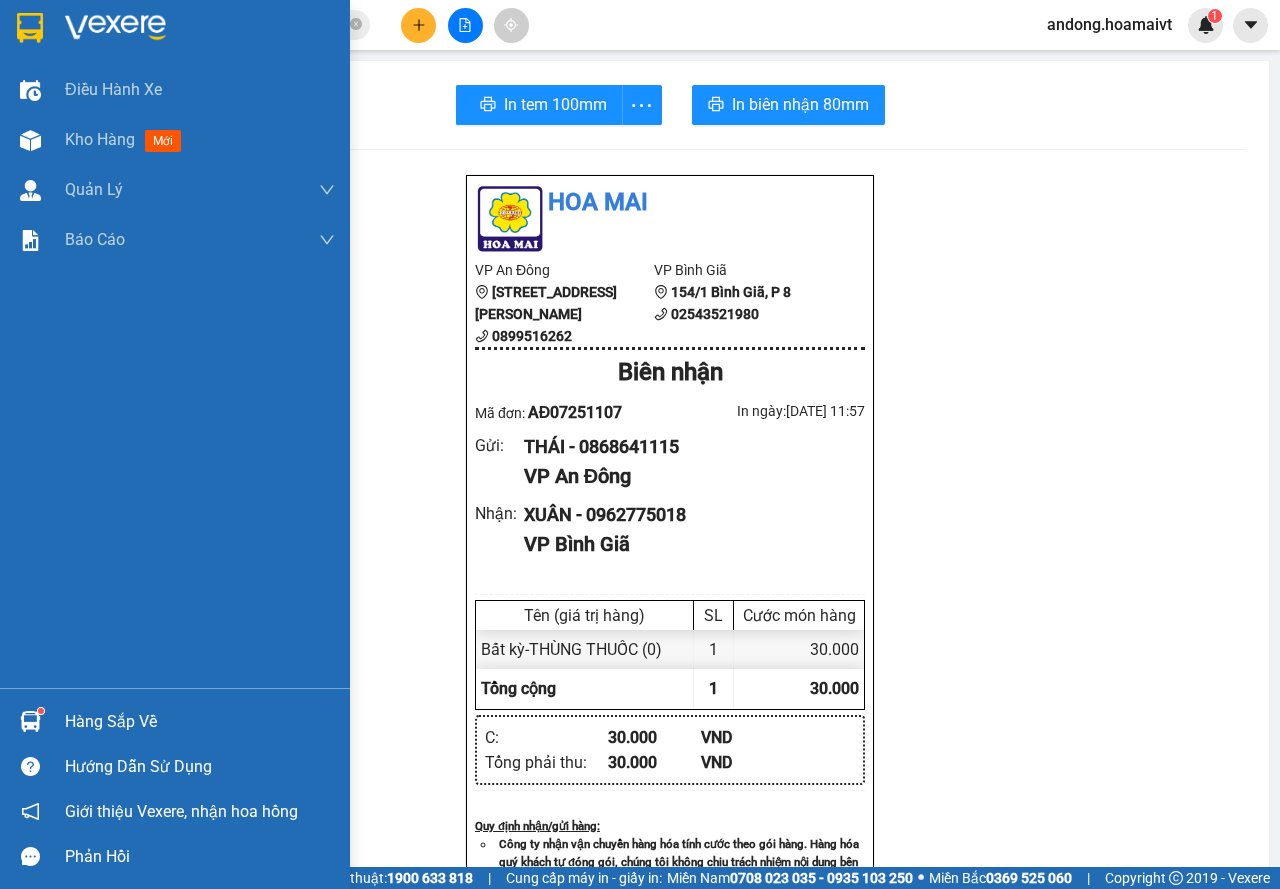 click at bounding box center (41, 711) 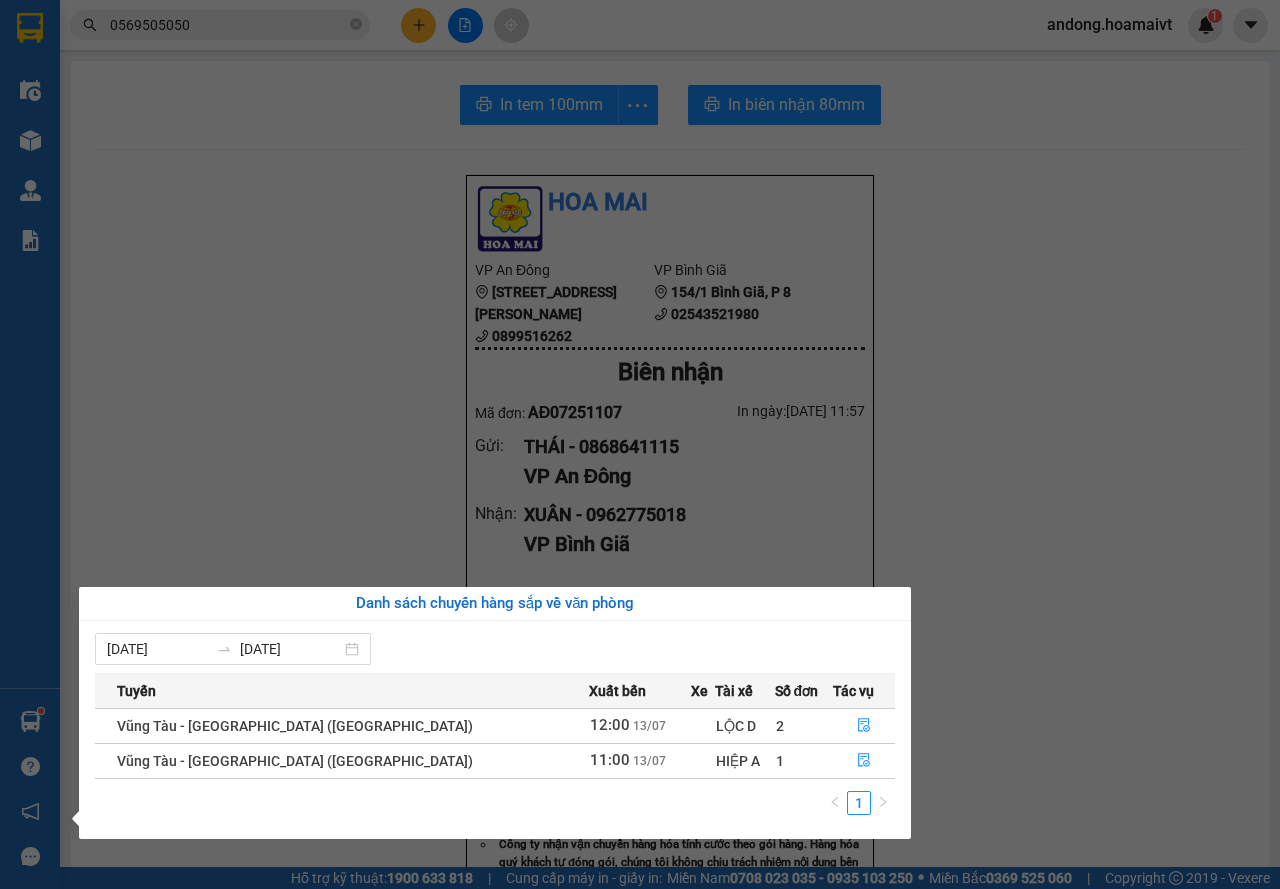 click on "Kết quả tìm kiếm ( 13 )  Bộ lọc  Mã ĐH Trạng thái Món hàng Tổng cước Chưa cước Nhãn Người gửi VP Gửi Người nhận VP Nhận AĐ07250362 15:36 - 04/07 VP Nhận   72H-047.44 08:35 - 05/07 gói phụ tùng SL:  1 30.000 30.000 0936550234 Thành Luân auto An Đông 0569505050 huy(OTO MIEN NAM) Hàng Bà Rịa AĐ07250769 13:01 - 09/07 Đã giao   16:27 - 09/07 xop phụ Tùng SL:  1 30.000 0822300678 Long  An Đông 0569505050 huy(OTO MIEN NAM) Hàng Bà Rịa BR07250560 07:39 - 09/07 Đã giao   16:21 - 09/07 GÓI SL:  1 60.000 0569505050 HUY Hàng Bà Rịa 0936550234 Thành Luân auto An Đông NTB06258851 10:04 - 28/06 Đã giao   10:43 - 30/06 XOP SL:  1 30.000 0822300678 THĂNG LONG 44 NTB 0569505050 huy(OTO MIEN NAM) Hàng Bà Rịa NTB06258130 09:25 - 26/06 Đã giao   12:28 - 26/06 xốp + thùng dài SL:  2 70.000 0865812278 44 NTB 0569505050 huy Hàng Bà Rịa AĐ03252218 13:59 - 27/03 Đã giao   10:02 - 01/04 HỘP BK SL:  1 30.000 0936550234 huy" at bounding box center [640, 444] 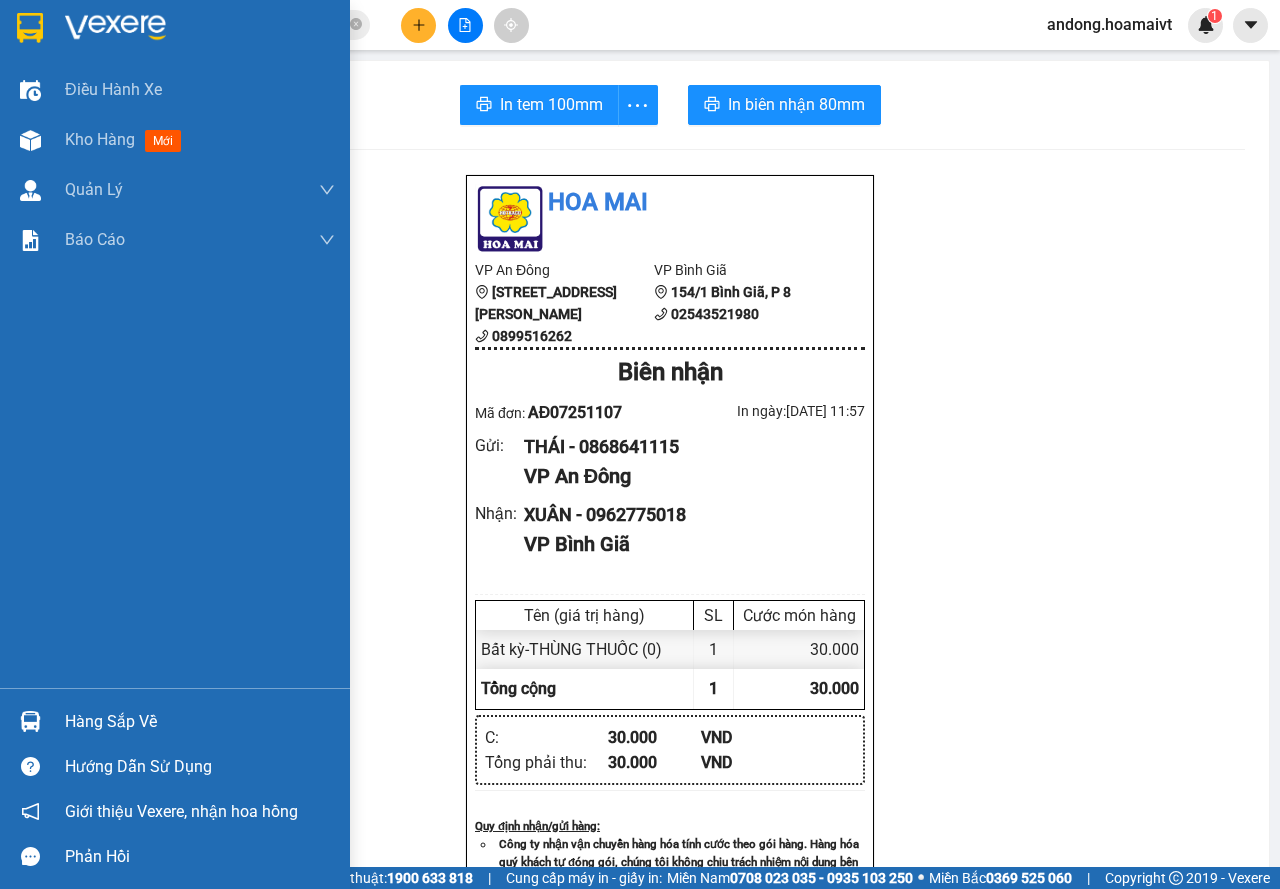 click at bounding box center (175, 32) 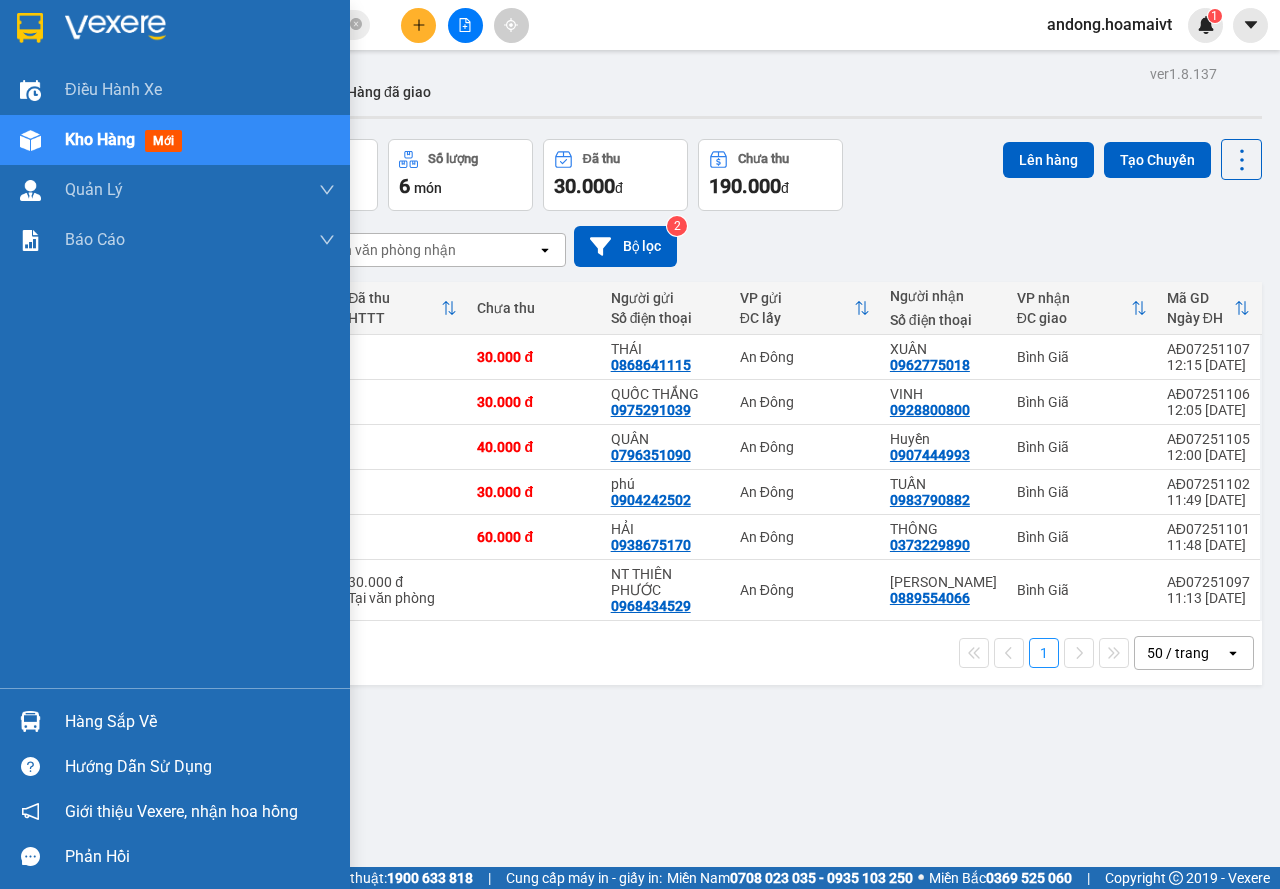 click at bounding box center [30, 28] 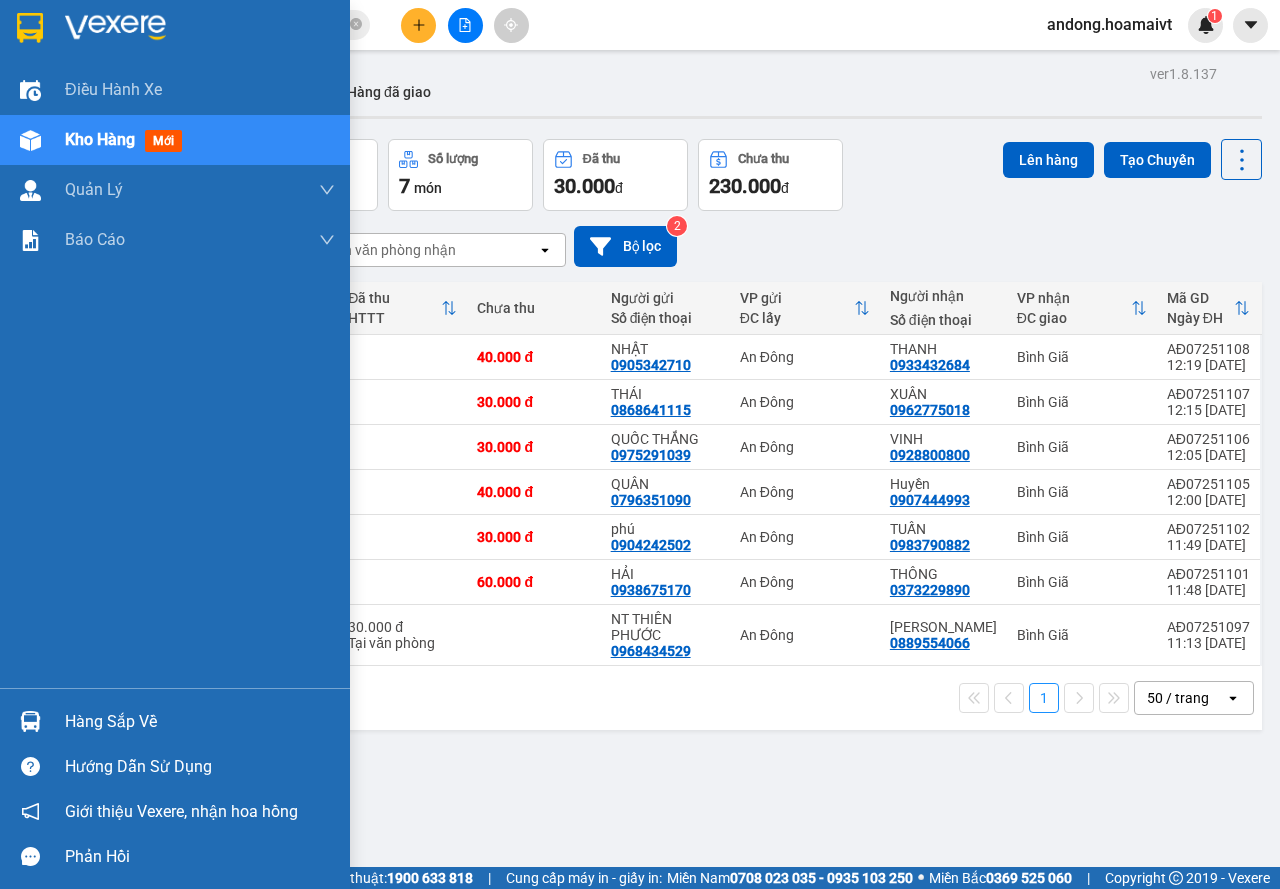 click at bounding box center (30, 28) 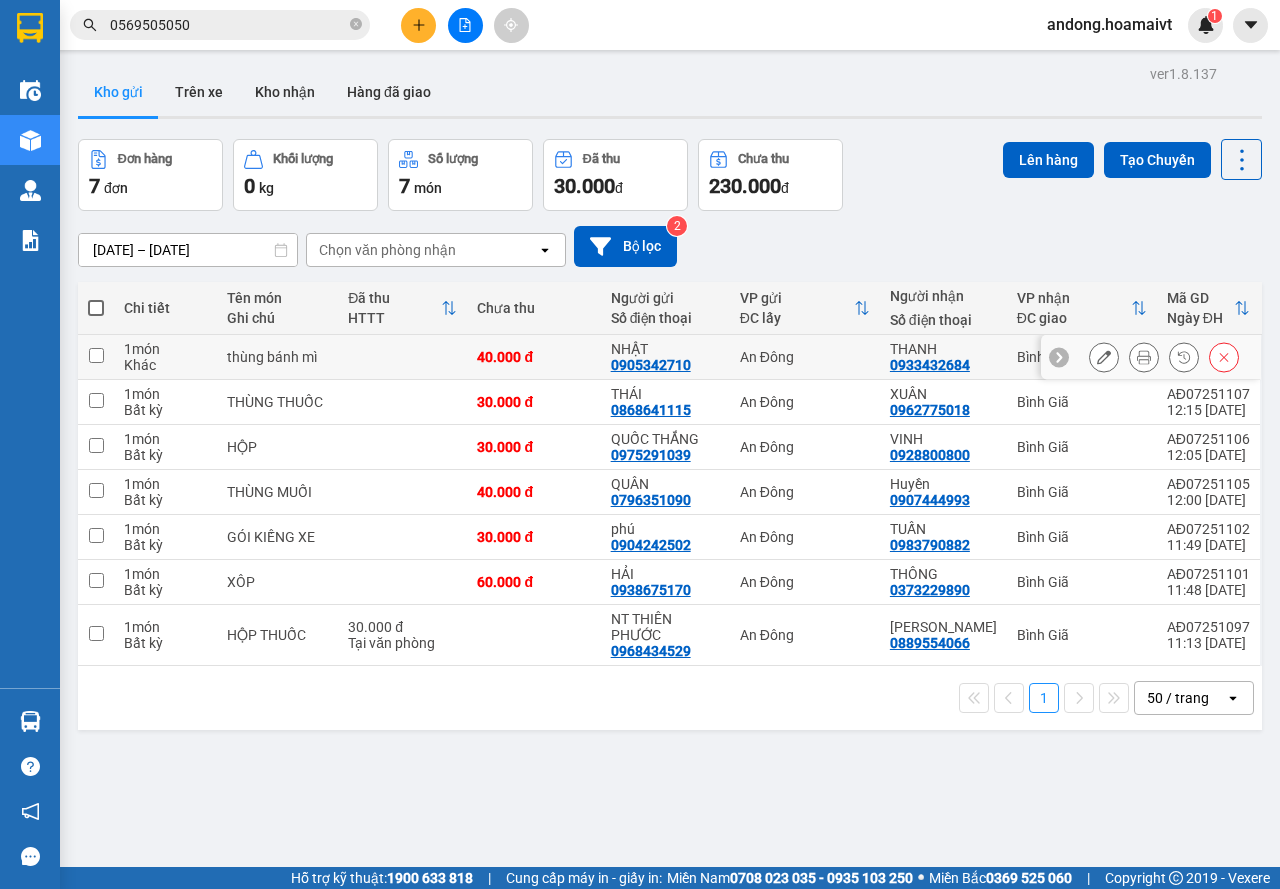 click 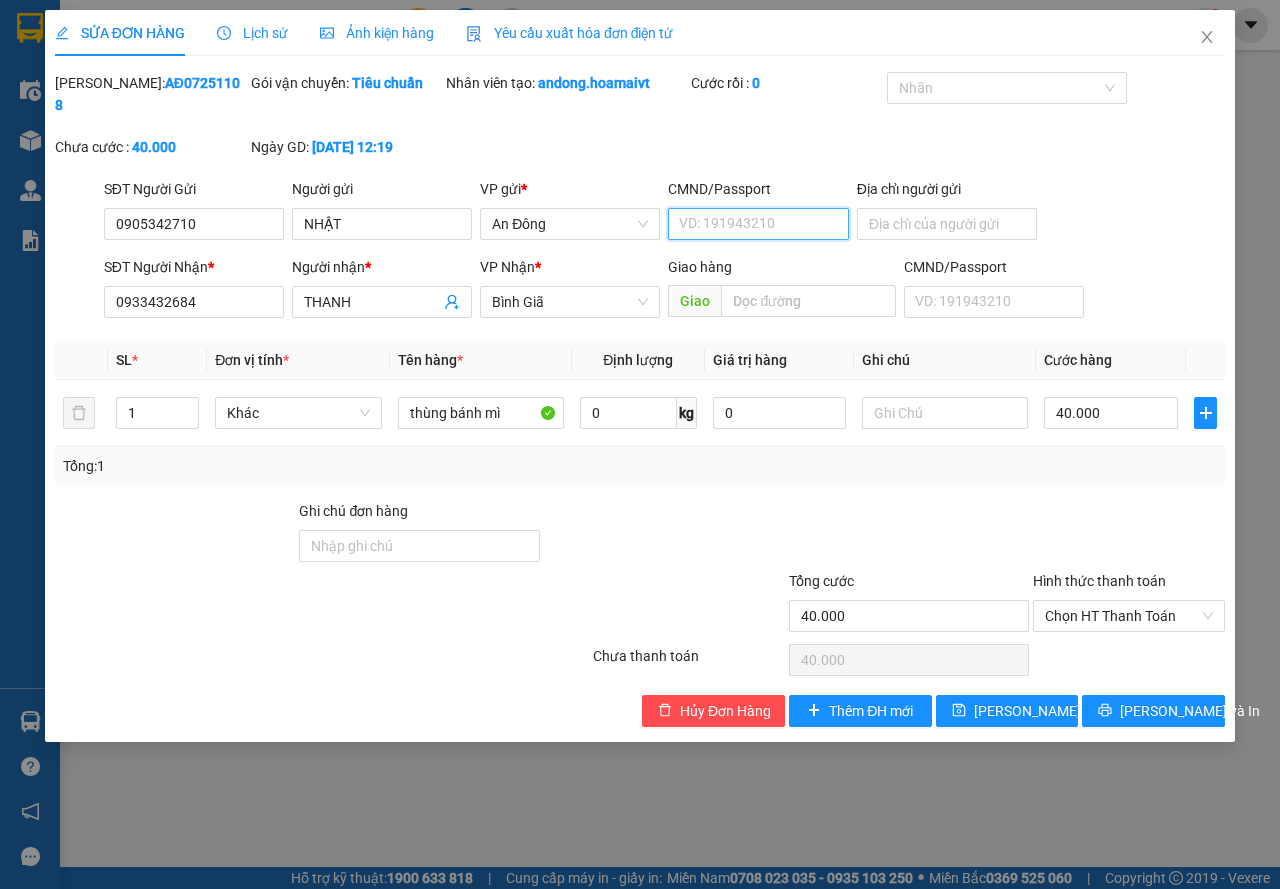 click on "CMND/Passport" at bounding box center (758, 224) 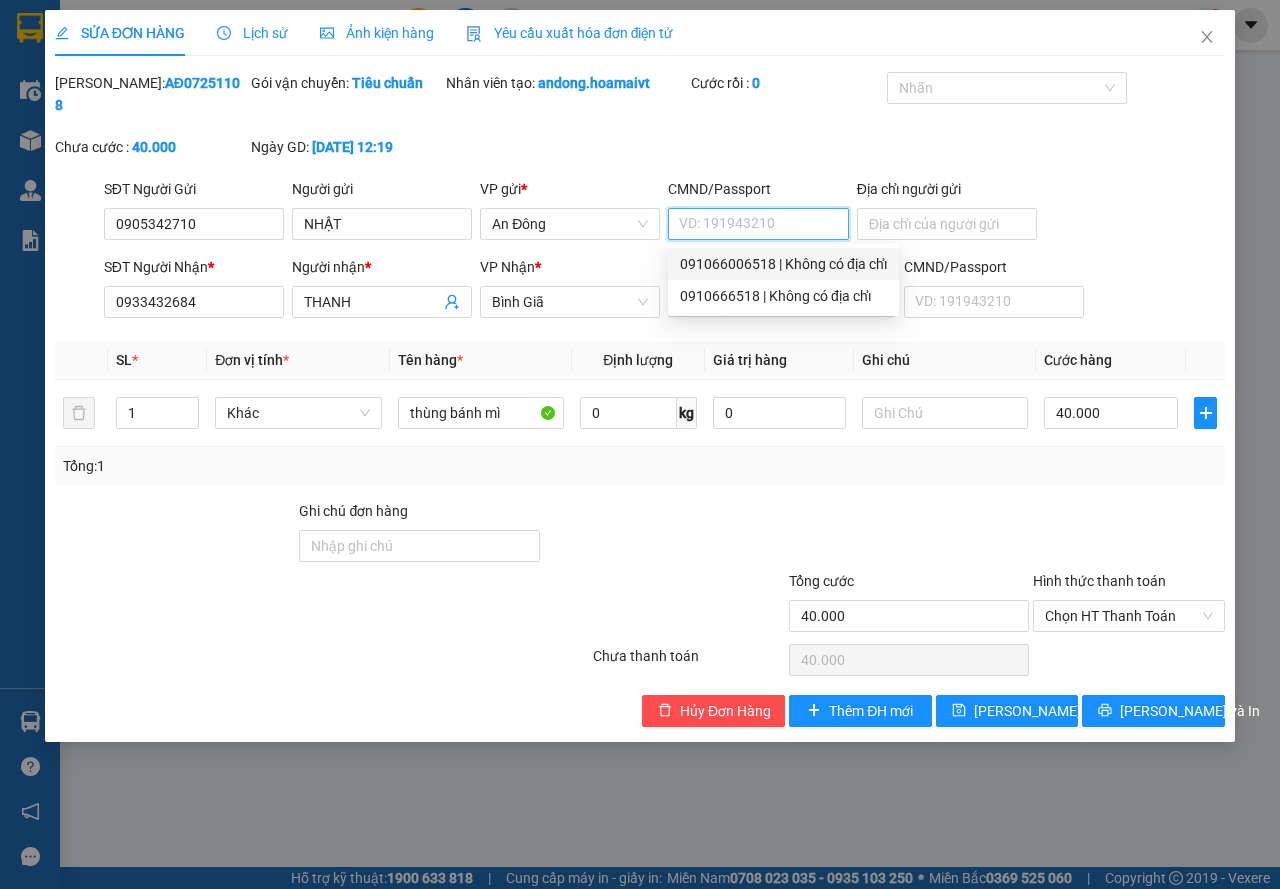 click on "091066006518 | Không có địa chỉ" at bounding box center [783, 264] 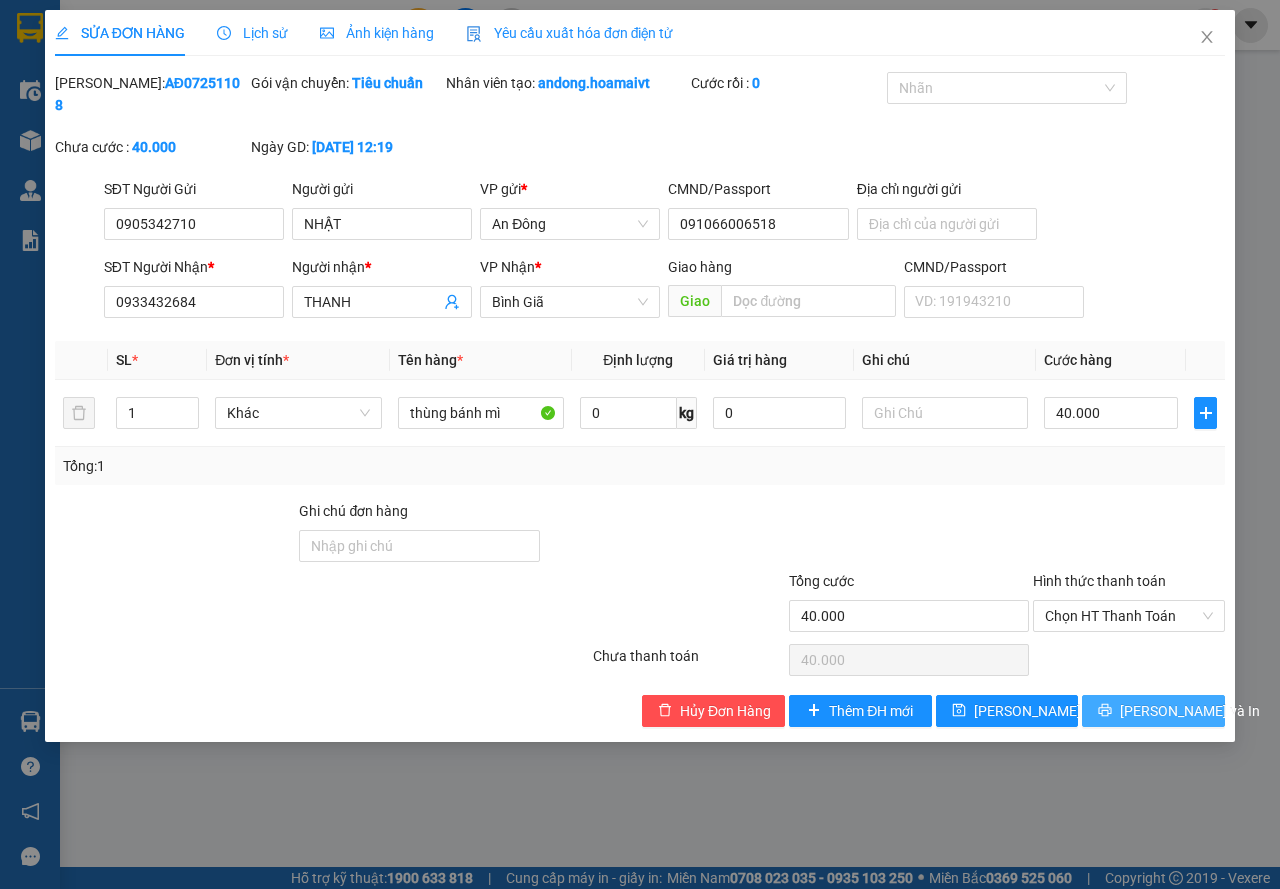 click on "[PERSON_NAME] và In" at bounding box center (1190, 711) 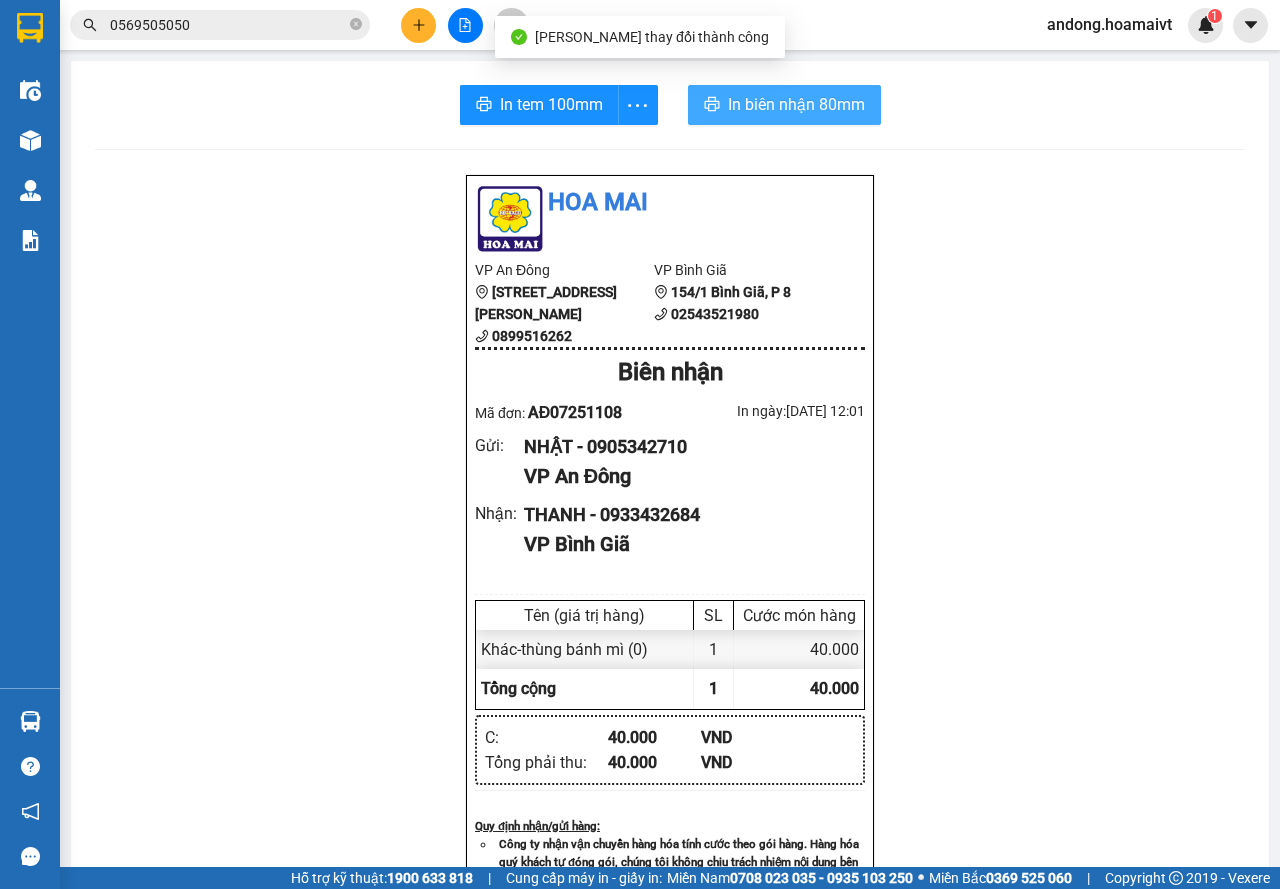 click on "In biên nhận 80mm" at bounding box center [796, 104] 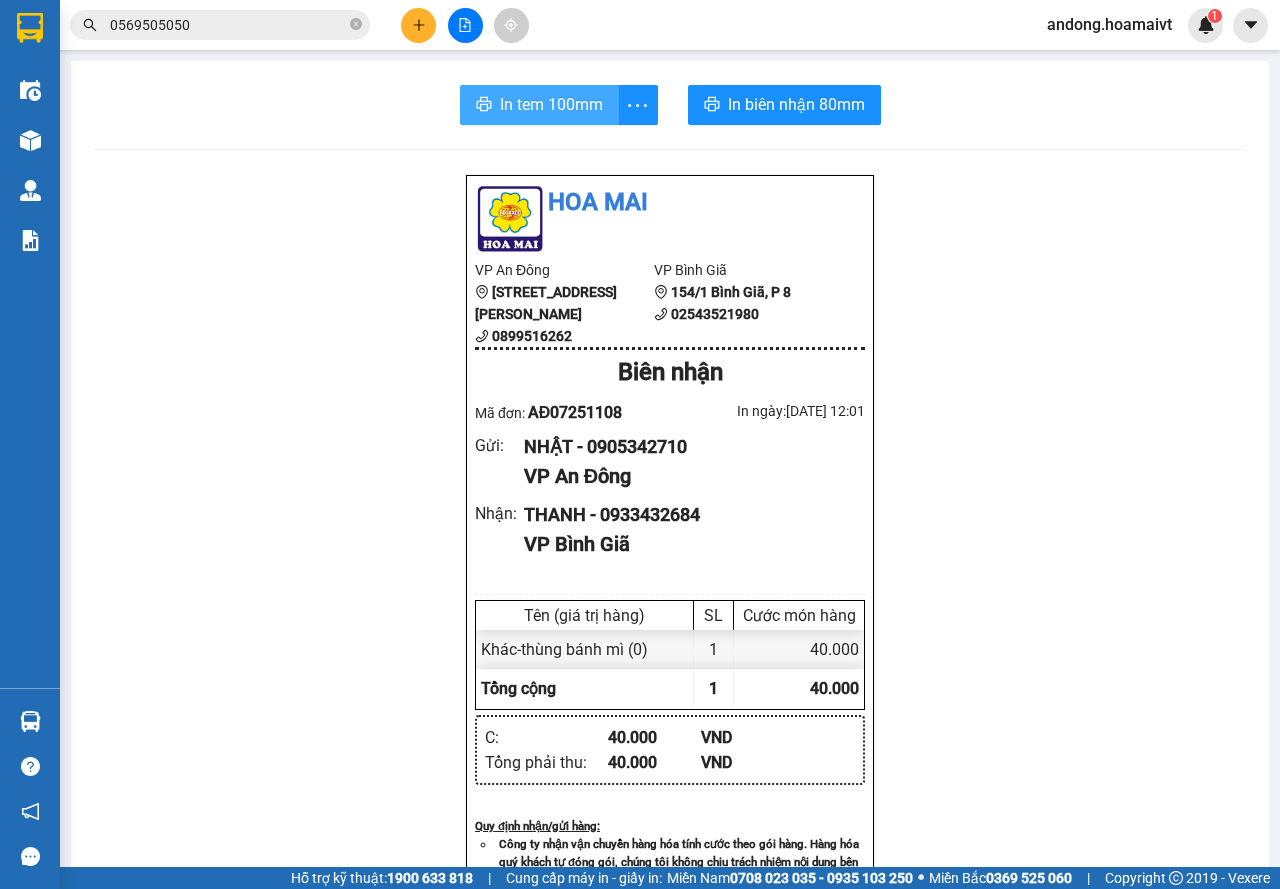 click on "In tem 100mm" at bounding box center [551, 104] 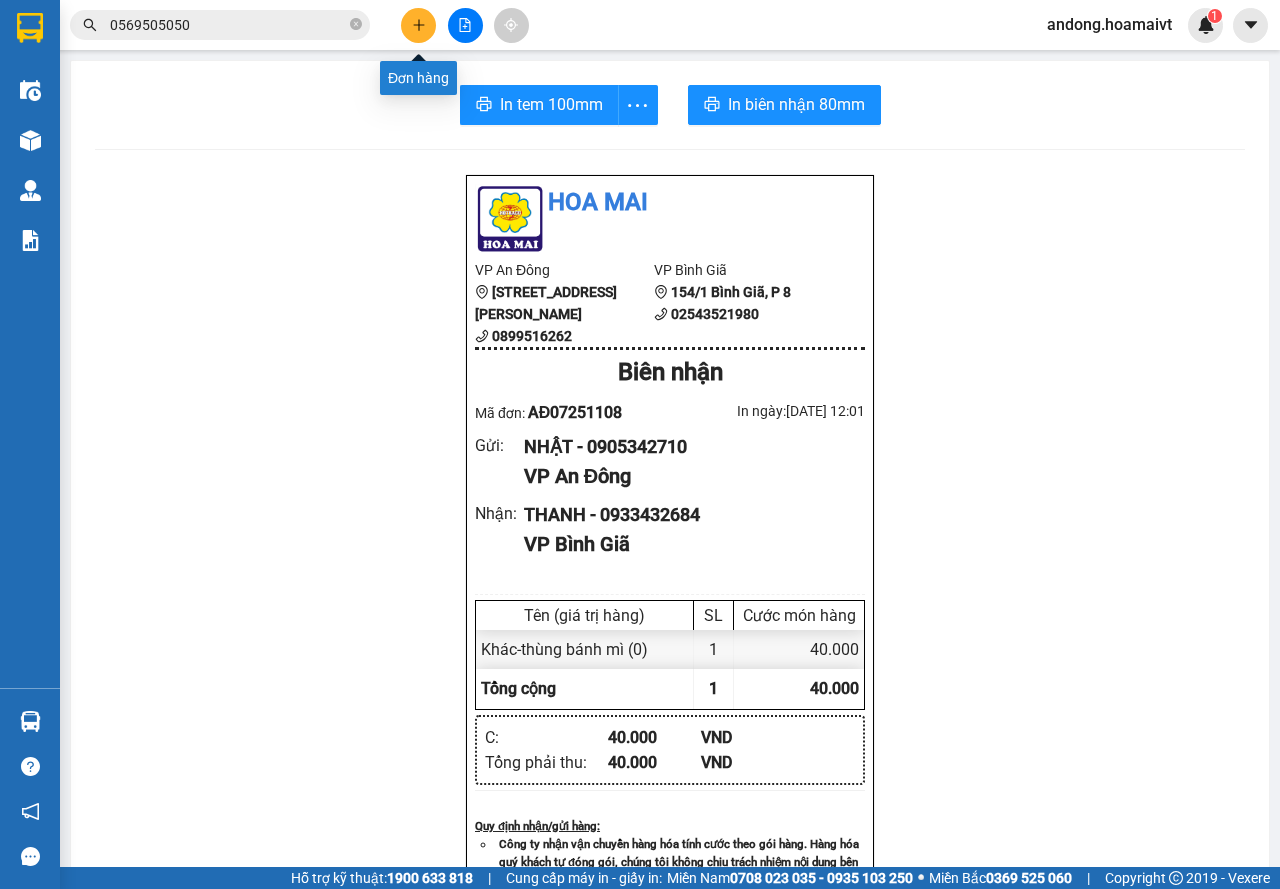 click at bounding box center [418, 25] 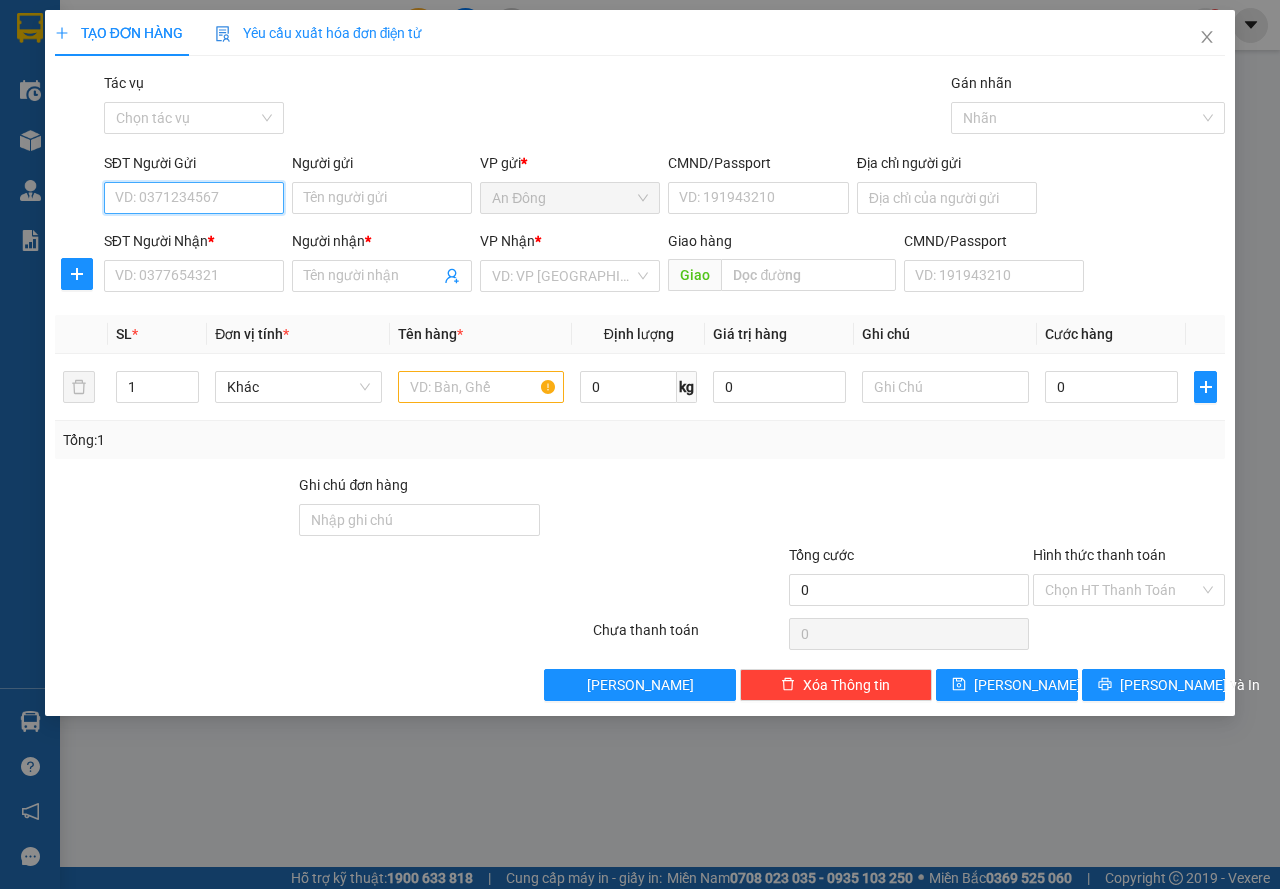 click on "SĐT Người Gửi" at bounding box center (194, 198) 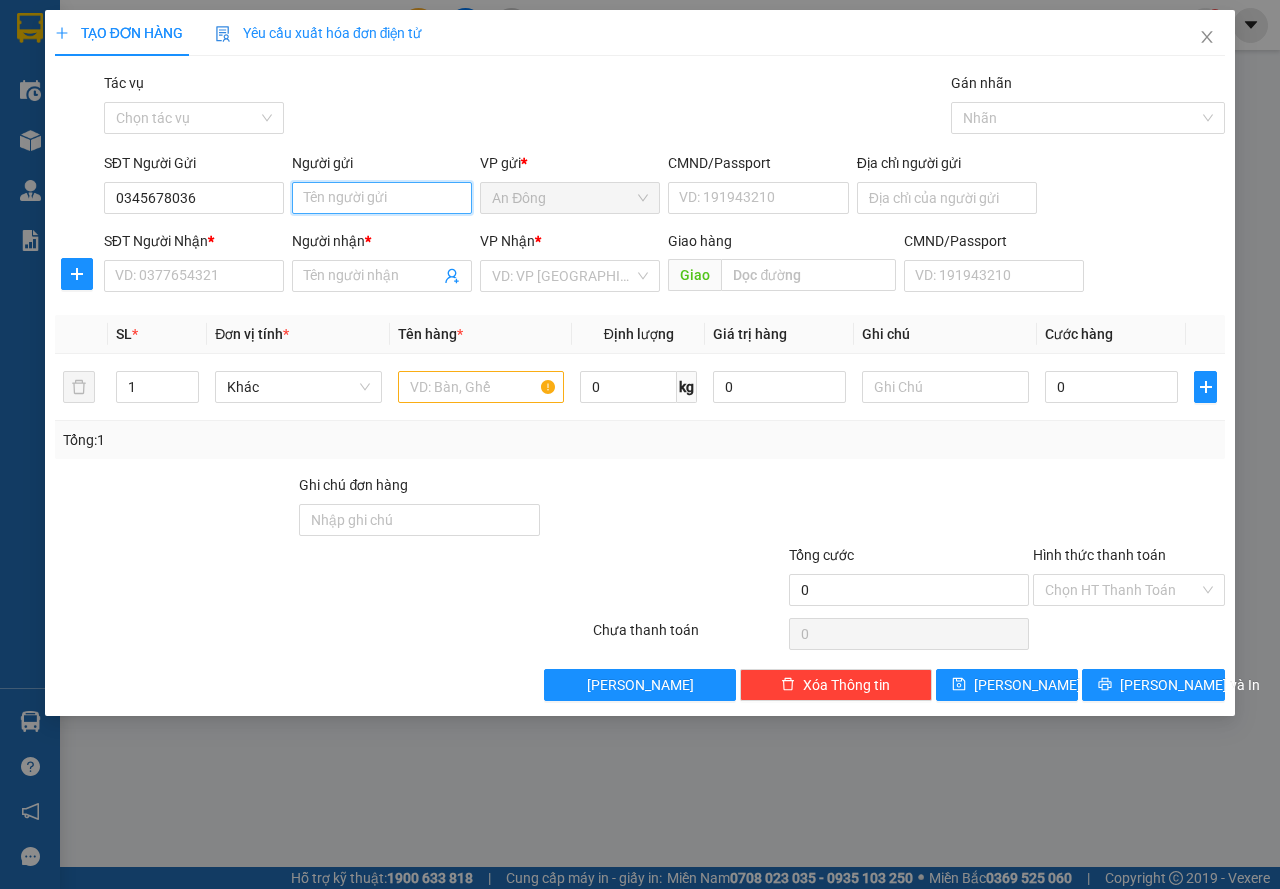 click on "Người gửi" at bounding box center [382, 198] 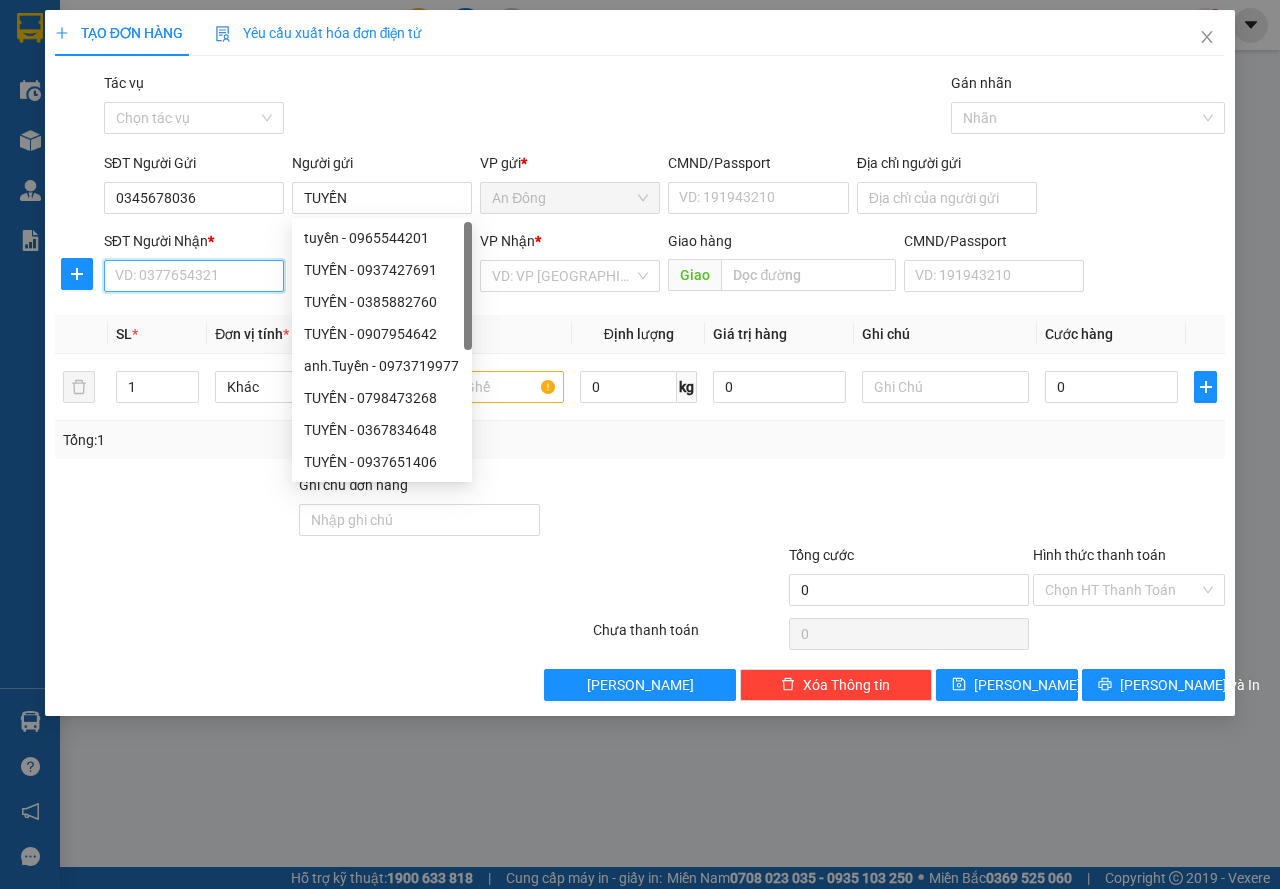 click on "SĐT Người Nhận  *" at bounding box center [194, 276] 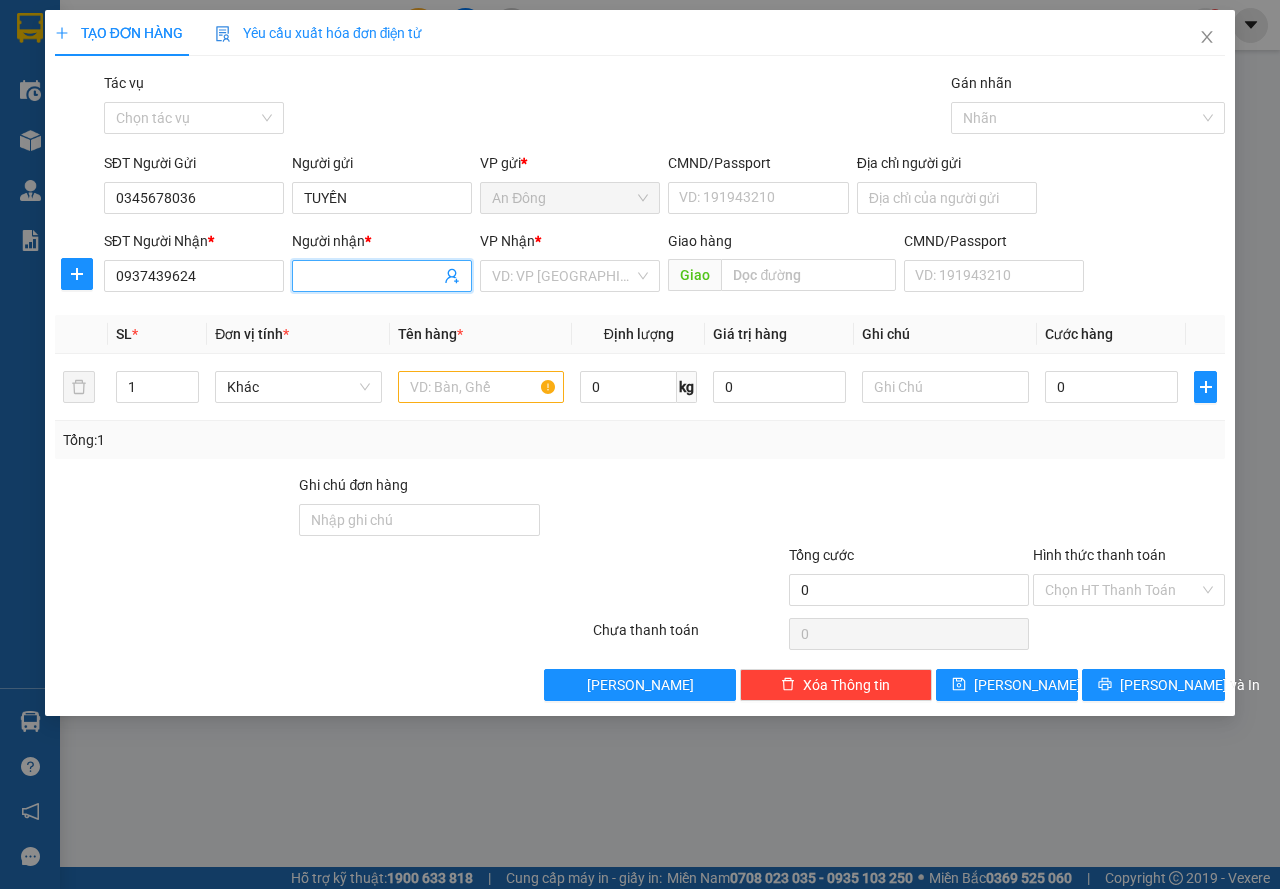 click on "Người nhận  *" at bounding box center (372, 276) 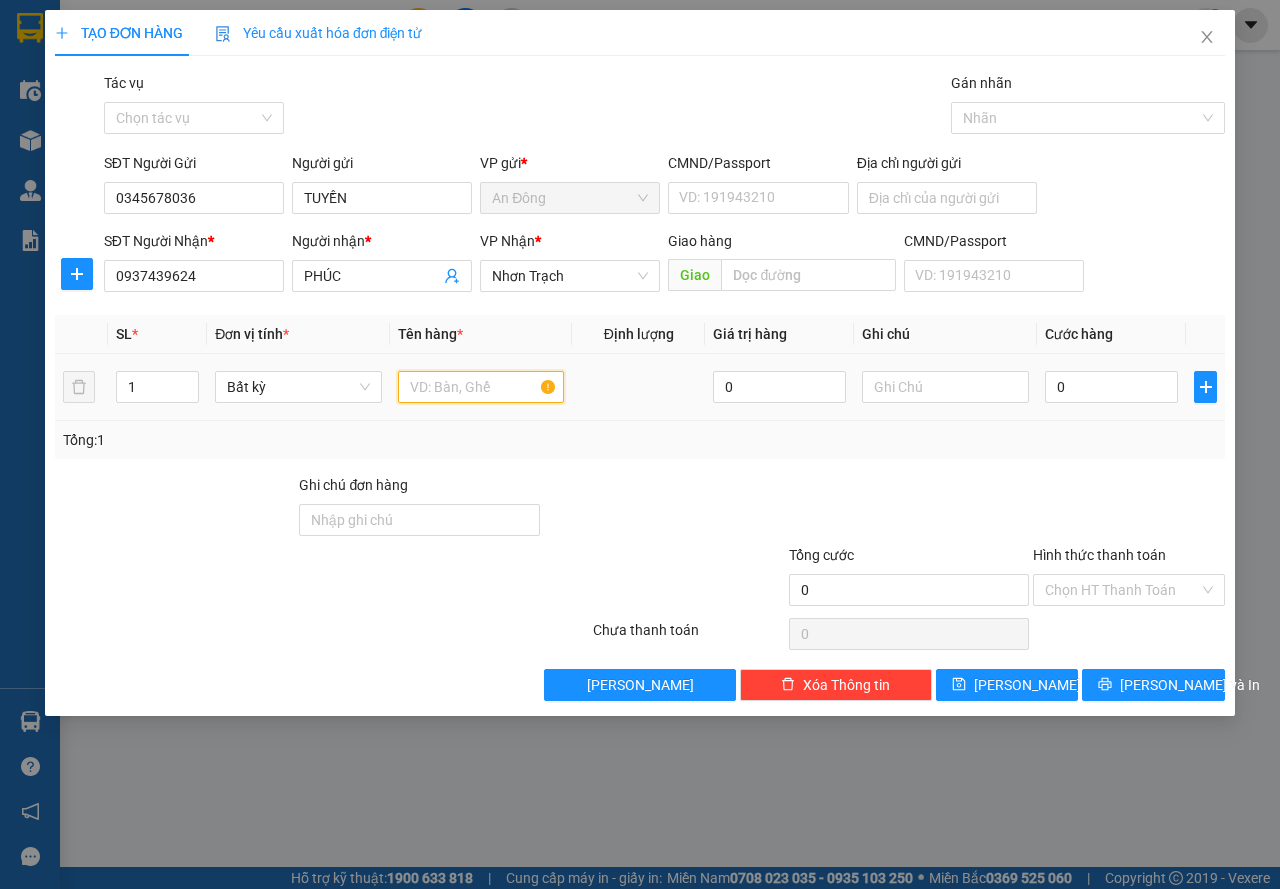 drag, startPoint x: 447, startPoint y: 382, endPoint x: 648, endPoint y: 293, distance: 219.82266 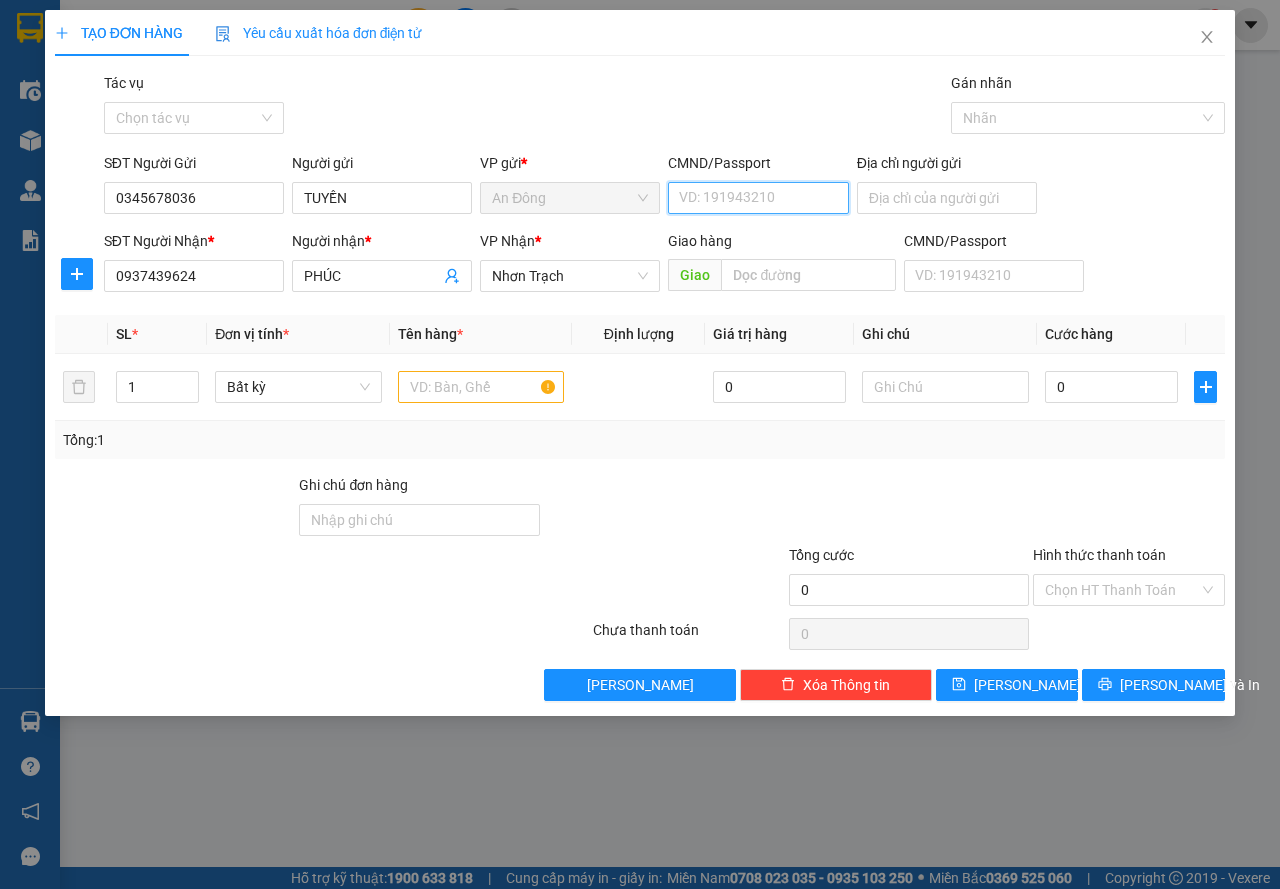click on "CMND/Passport" at bounding box center [758, 198] 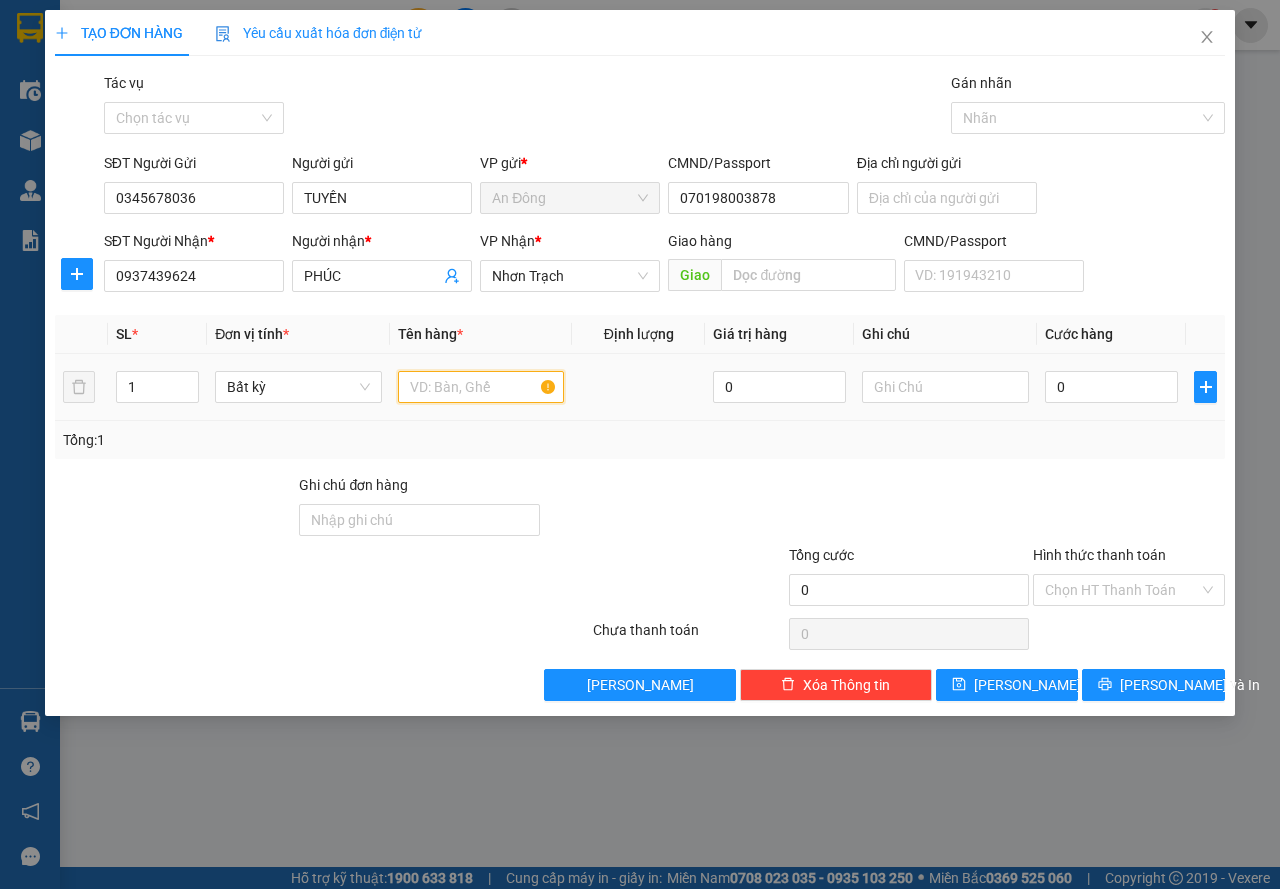 click at bounding box center [481, 387] 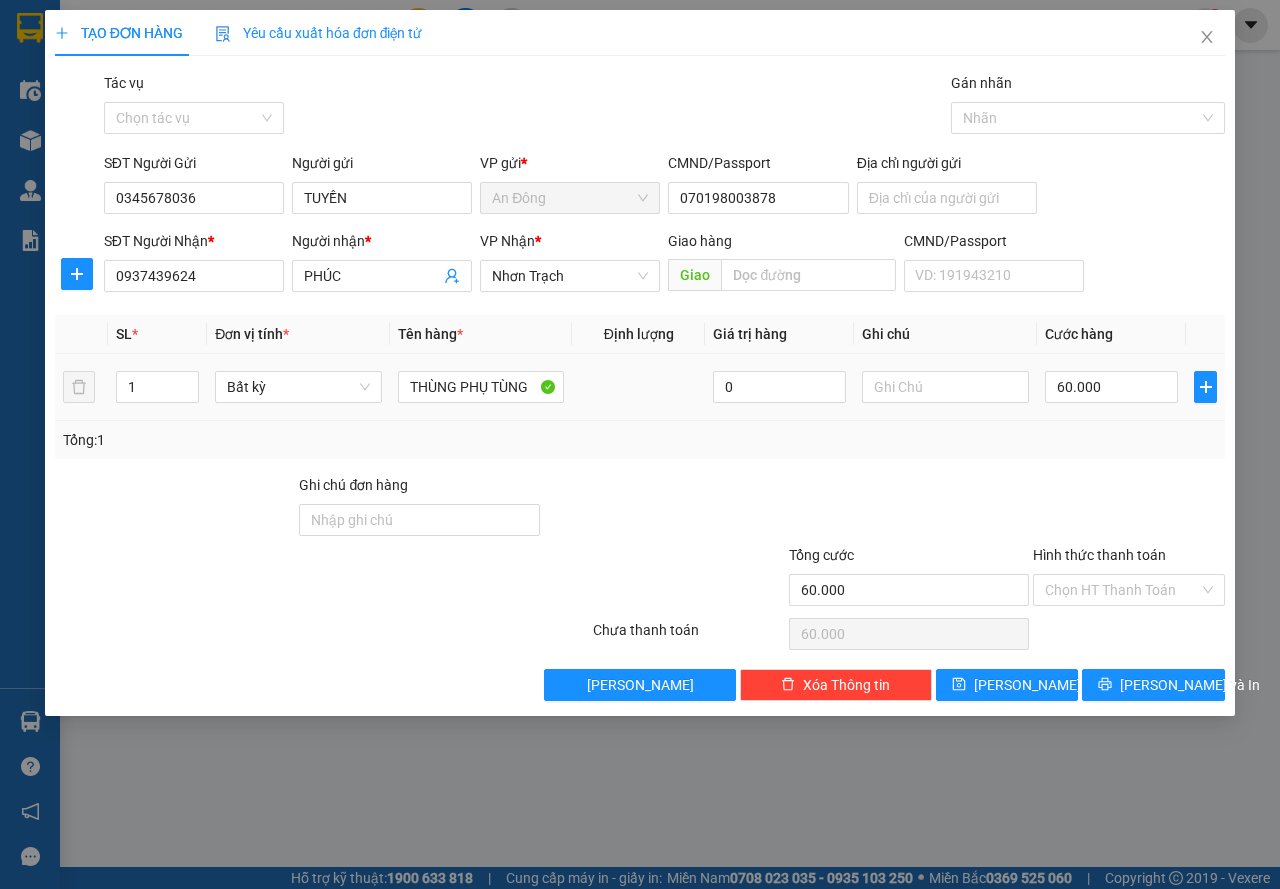 click at bounding box center (664, 509) 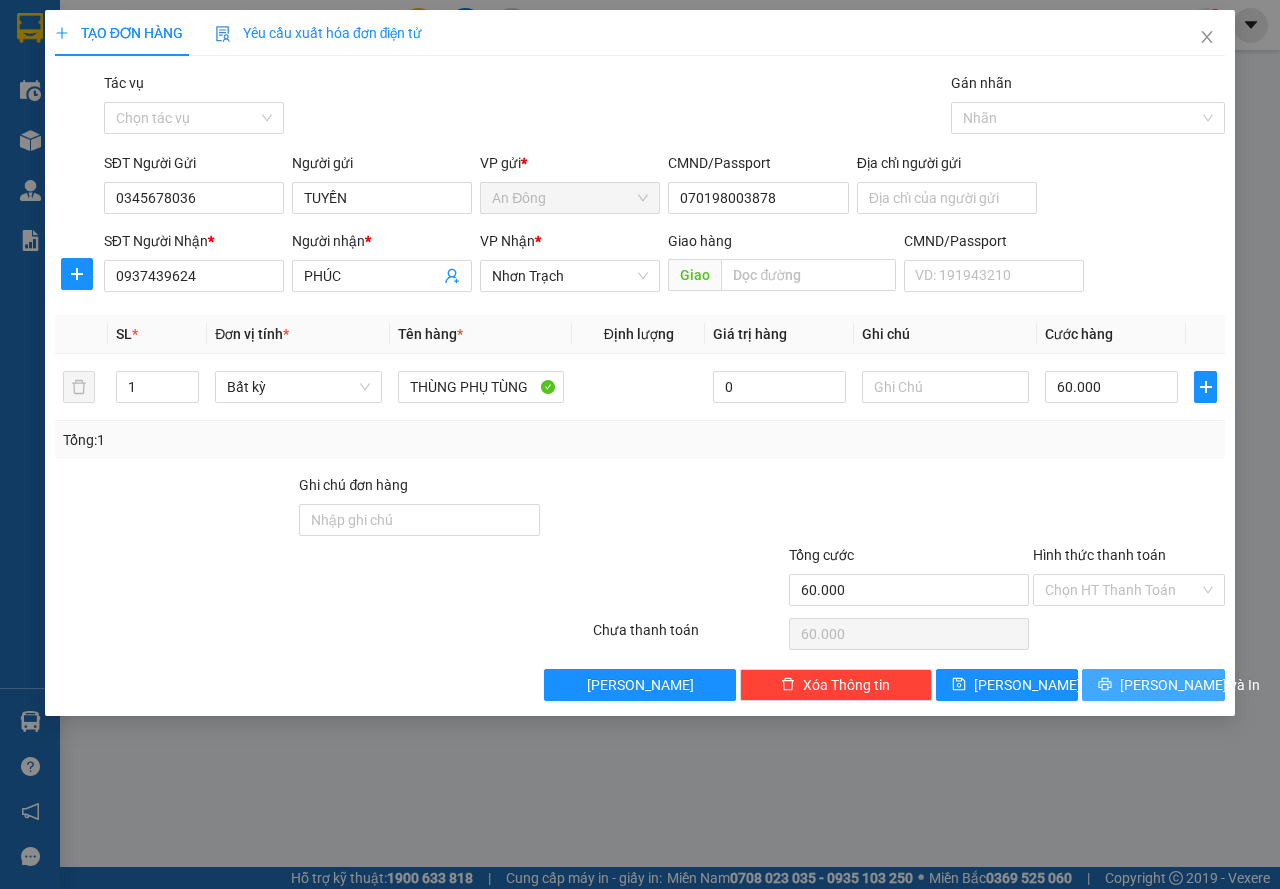 click on "[PERSON_NAME] và In" at bounding box center (1190, 685) 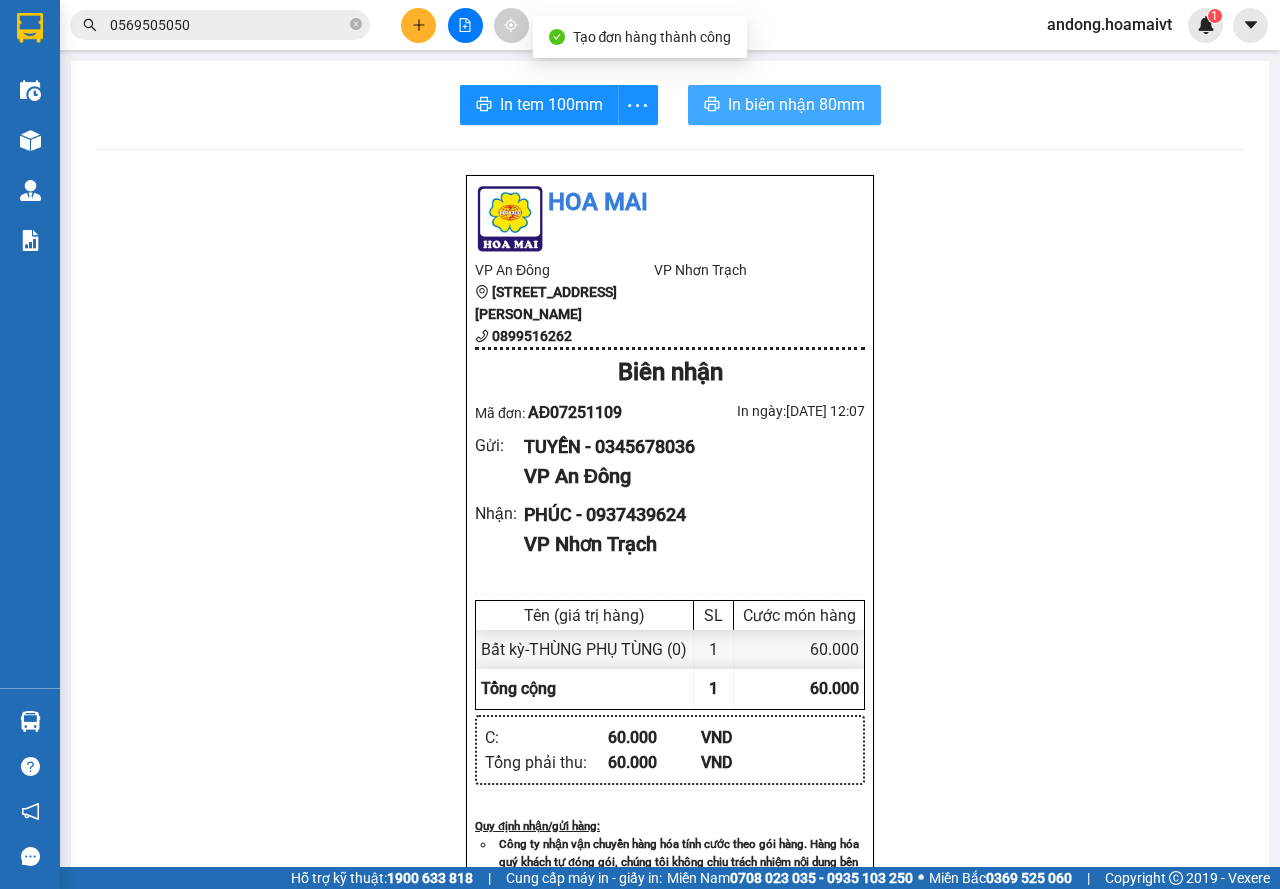 click on "In biên nhận 80mm" at bounding box center [796, 104] 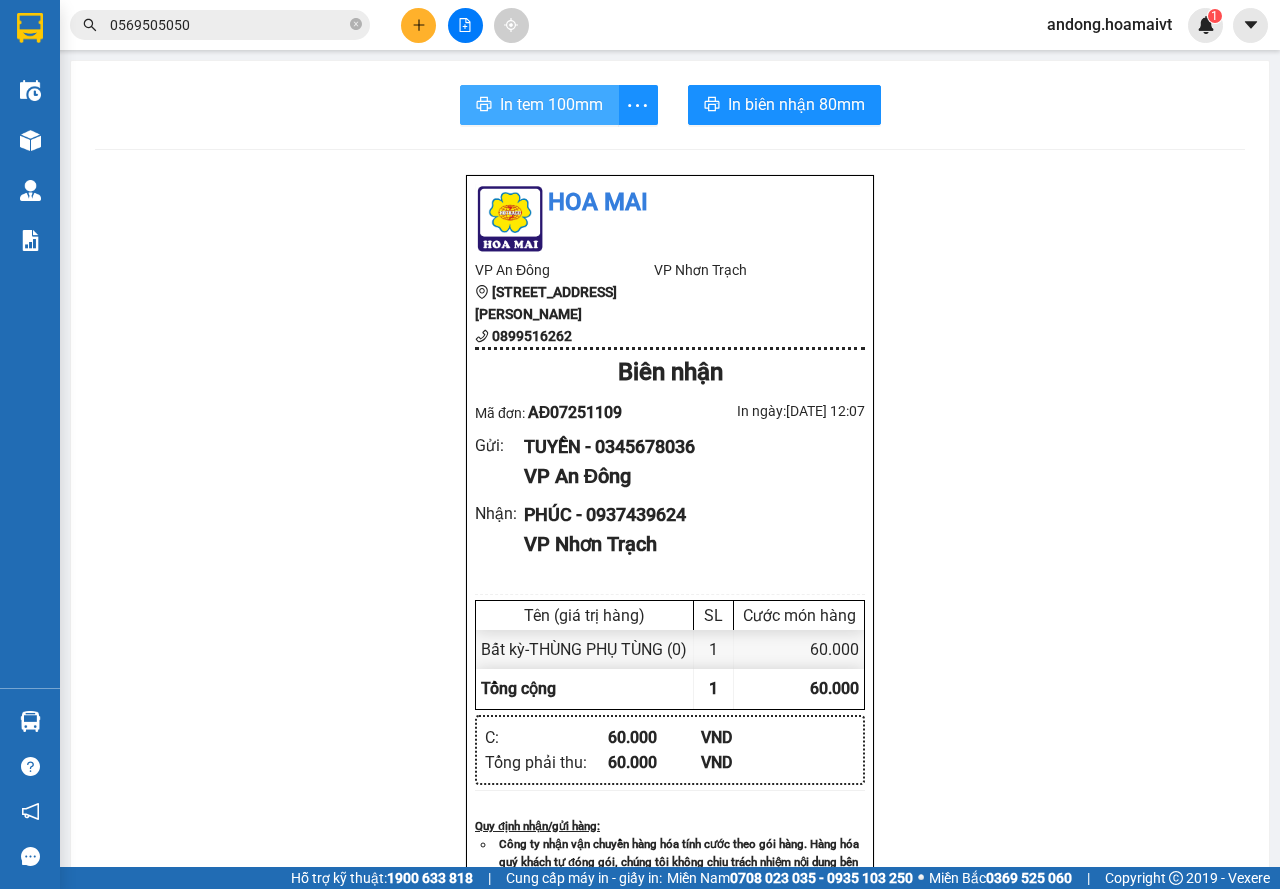 click on "In tem 100mm" at bounding box center (551, 104) 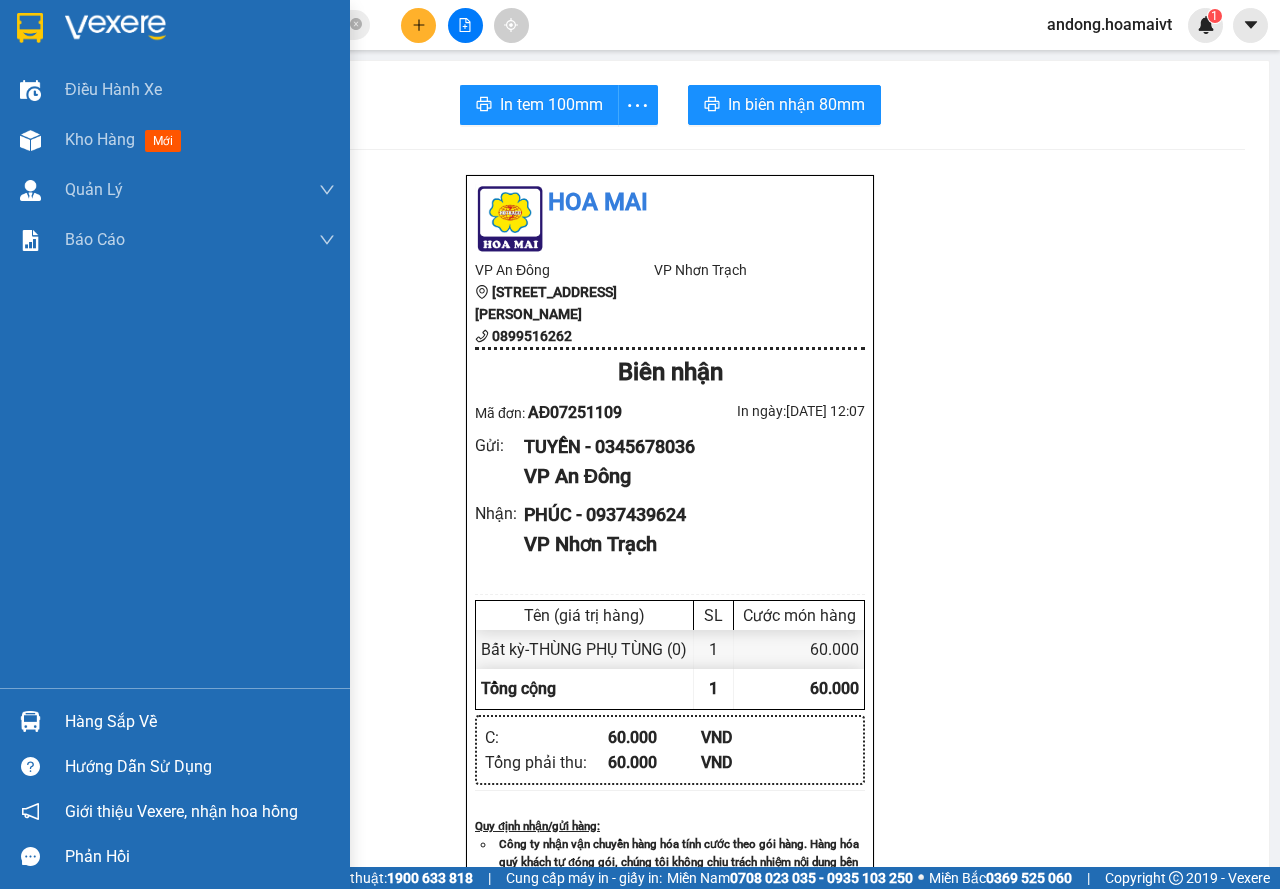 click at bounding box center (30, 28) 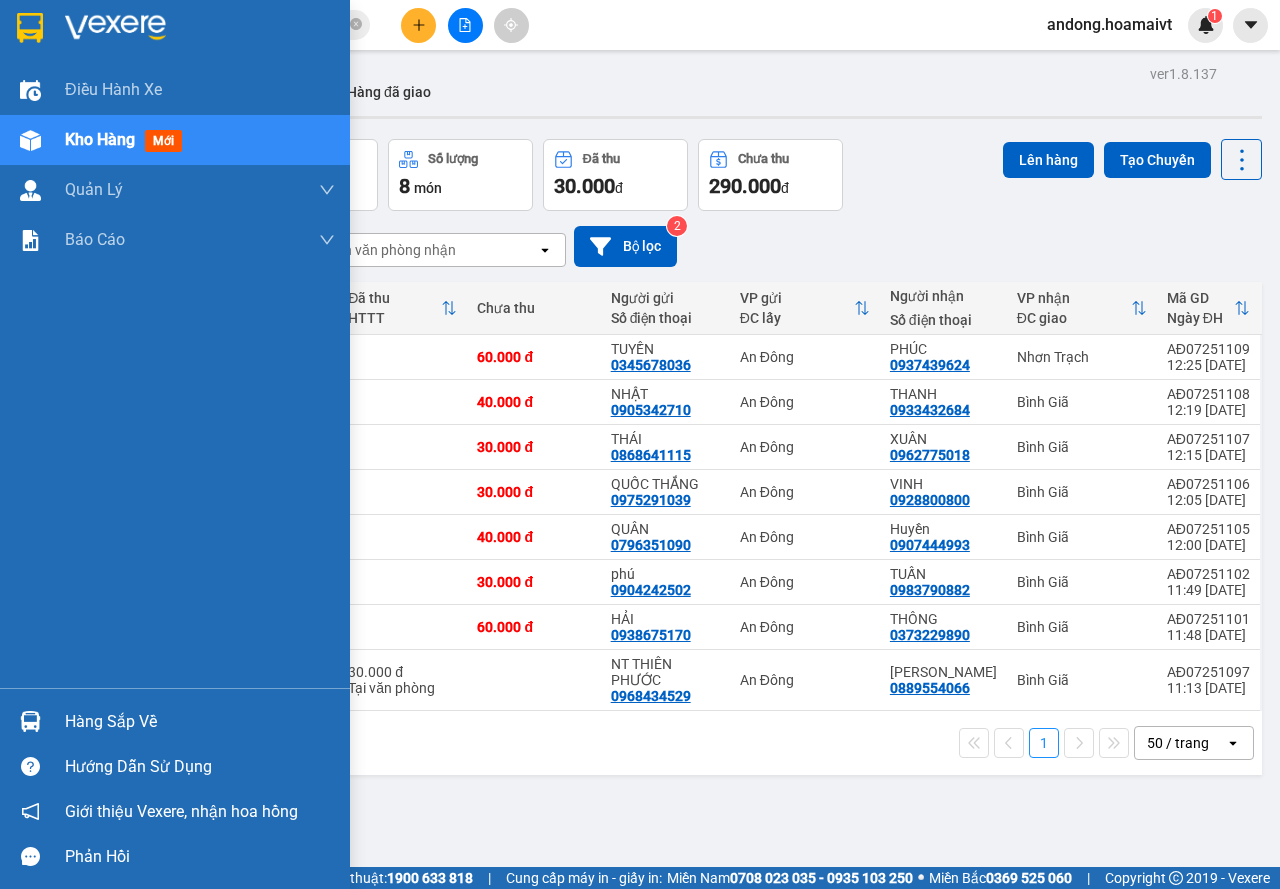 click at bounding box center [30, 28] 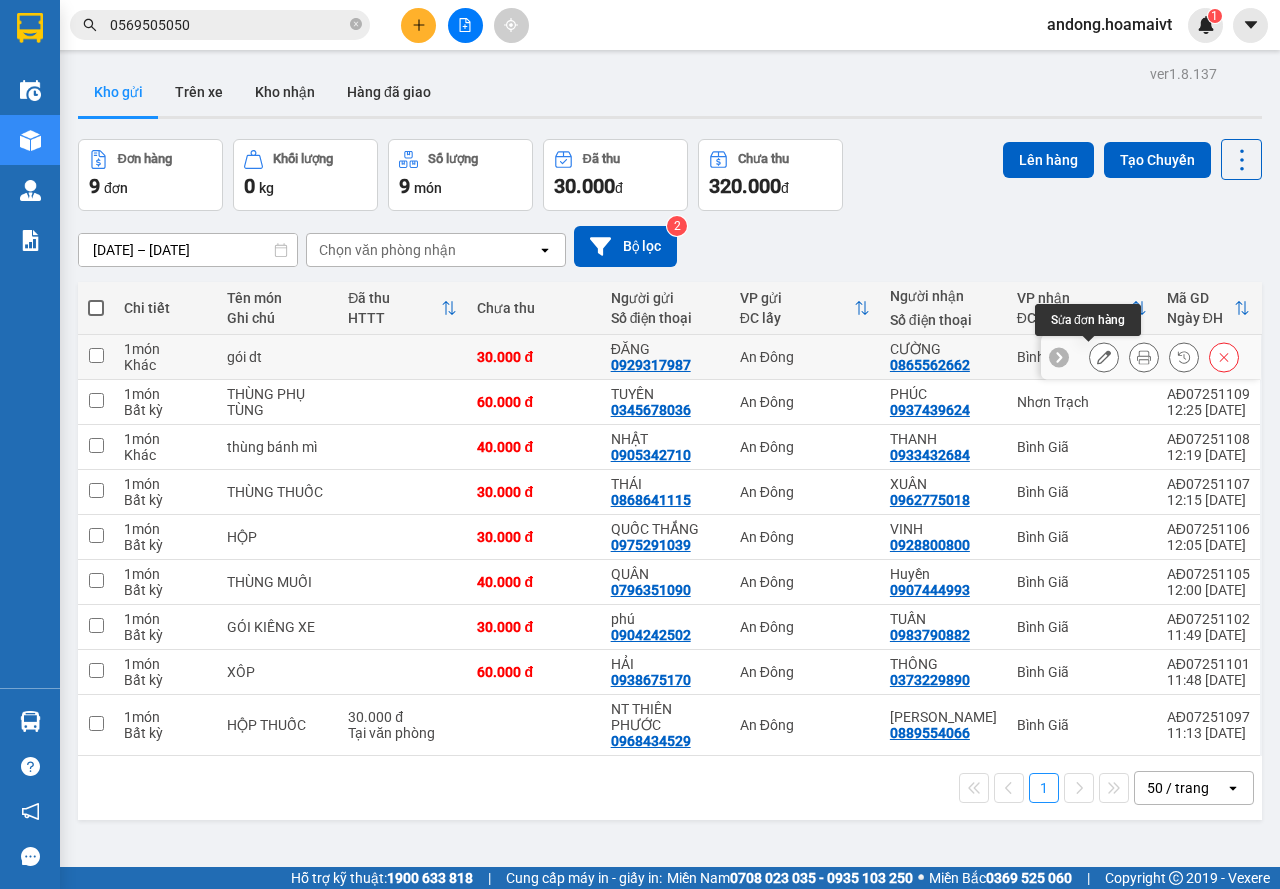 click 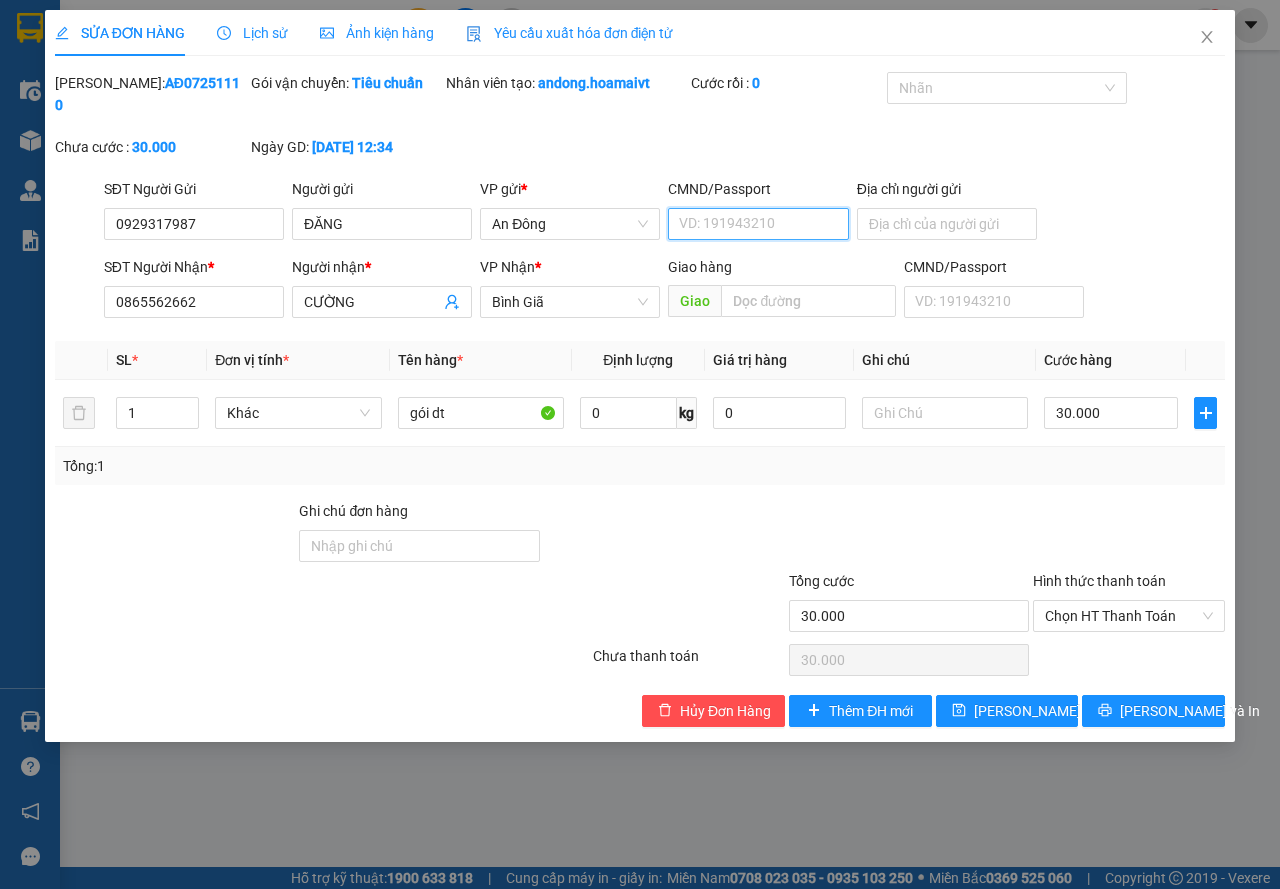 click on "CMND/Passport" at bounding box center (758, 224) 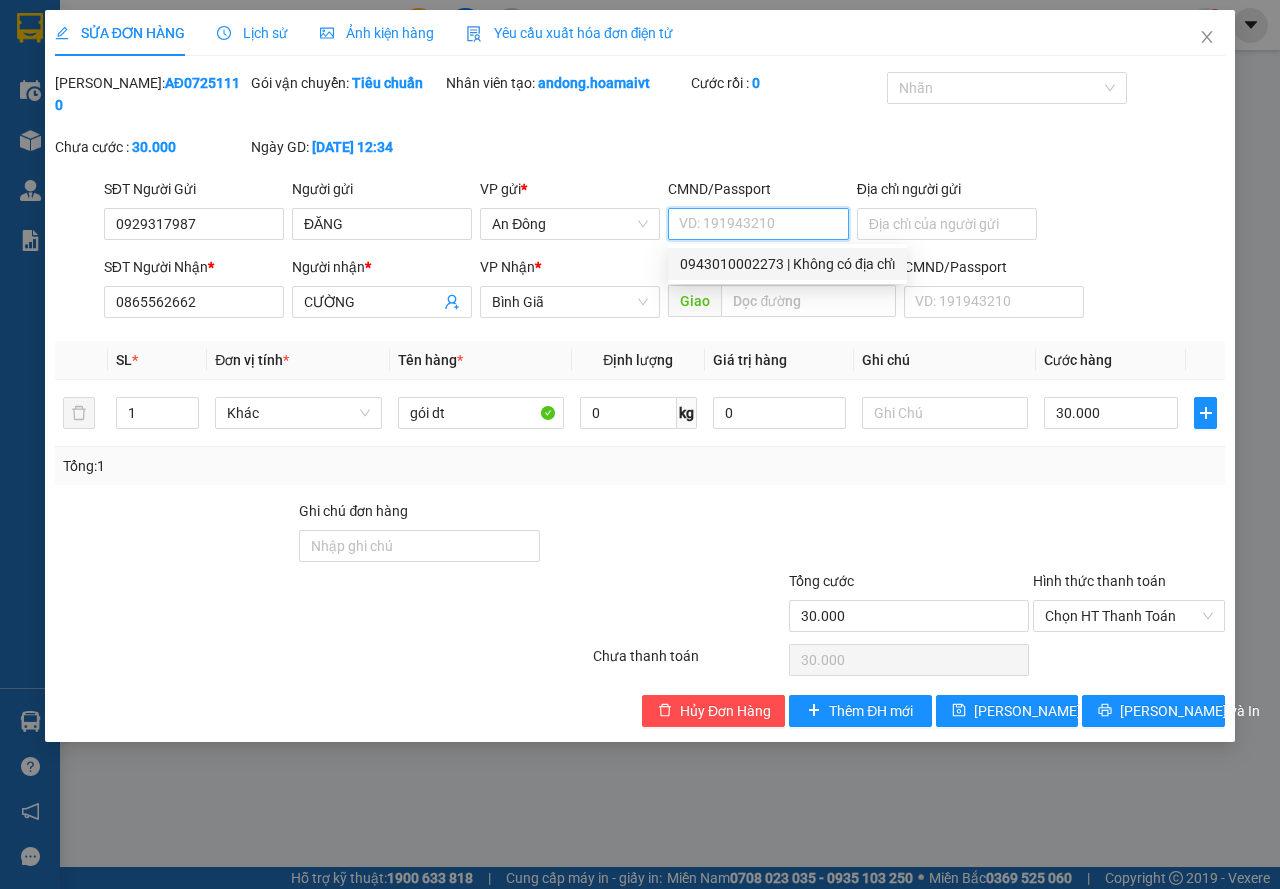 click on "0943010002273 | Không có địa chỉ" at bounding box center [787, 264] 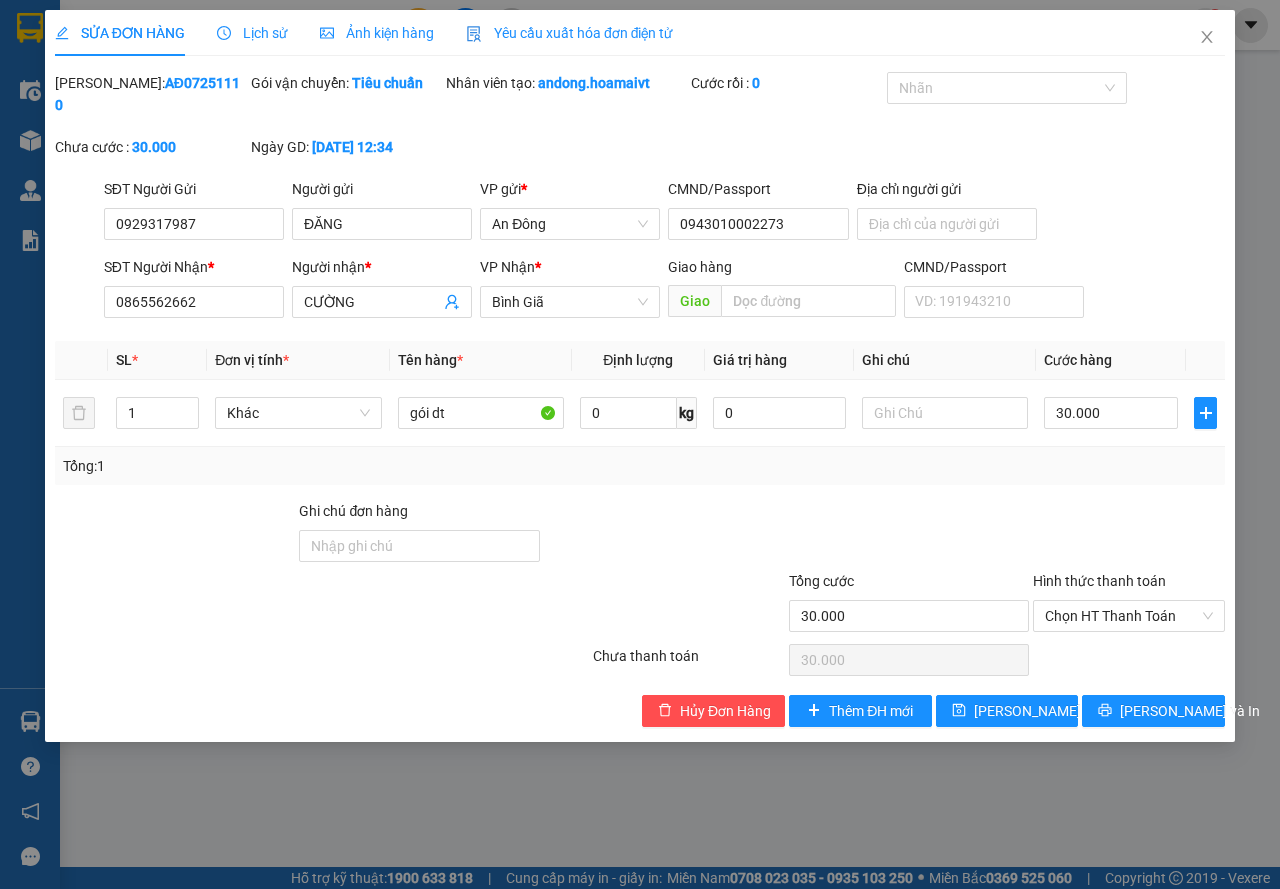 click on "Total Paid Fee 0 Total UnPaid Fee 30.000 Cash Collection Total Fee Mã ĐH:  AĐ07251110 Gói vận chuyển:   Tiêu chuẩn Nhân viên tạo:   andong.hoamaivt Cước rồi :   0   Nhãn Chưa cước :   30.000 Ngày GD:   13-07-2025 lúc 12:34 SĐT Người Gửi 0929317987 Người gửi ĐĂNG VP gửi  * An Đông CMND/Passport 0943010002273 Địa chỉ người gửi SĐT Người Nhận  * 0865562662 Người nhận  * CƯỜNG VP Nhận  * Bình Giã Giao hàng Giao CMND/Passport VD: 191943210 SL  * Đơn vị tính  * Tên hàng  * Định lượng Giá trị hàng Ghi chú Cước hàng                   1 Khác gói dt 0 kg 0 30.000 Tổng:  1 Ghi chú đơn hàng Tổng cước 30.000 Hình thức thanh toán Chọn HT Thanh Toán Số tiền thu trước 0 Chọn HT Thanh Toán Chưa thanh toán 30.000 Chọn HT Thanh Toán Hủy Đơn Hàng Thêm ĐH mới Lưu thay đổi Lưu và In" at bounding box center (640, 399) 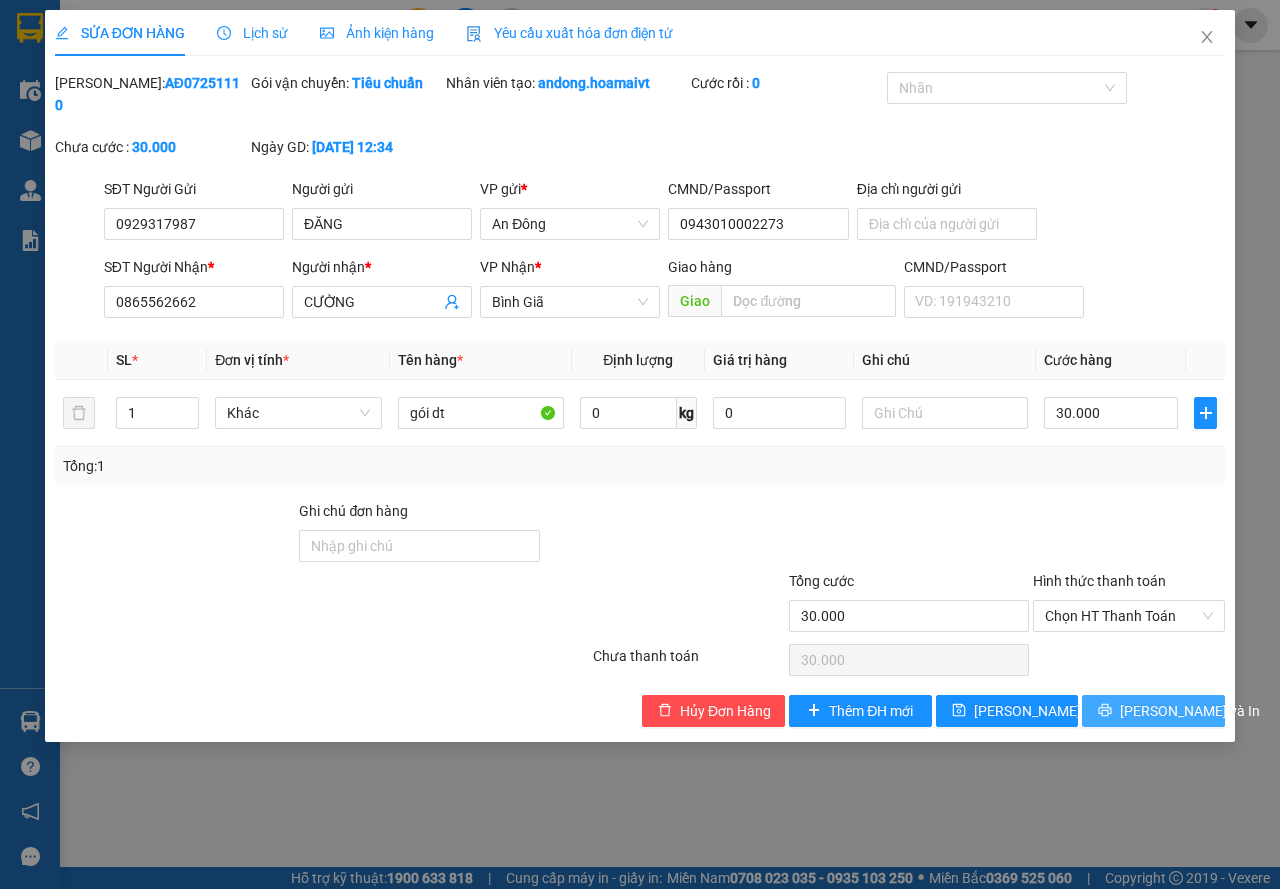 click on "[PERSON_NAME] và In" at bounding box center (1153, 711) 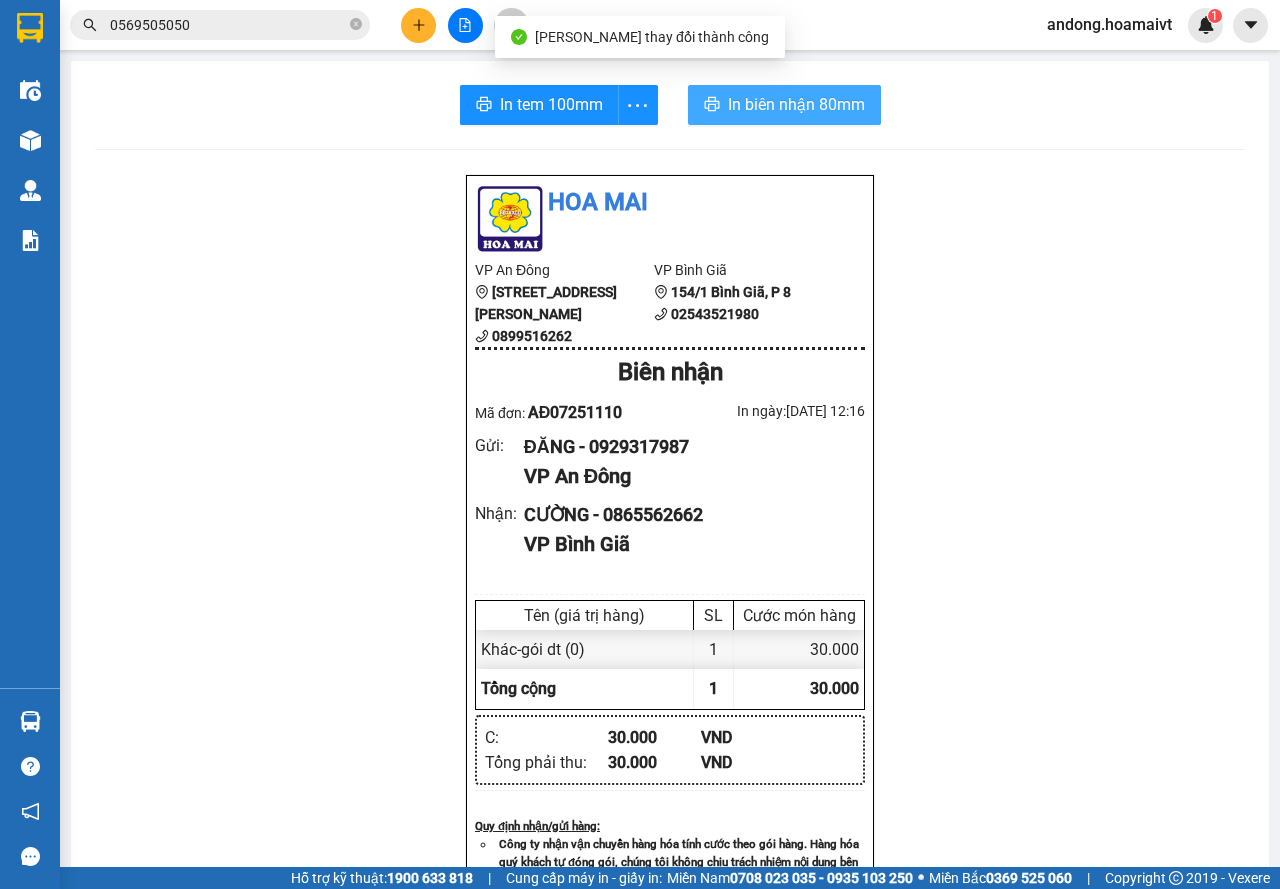 click on "In biên nhận 80mm" at bounding box center [784, 105] 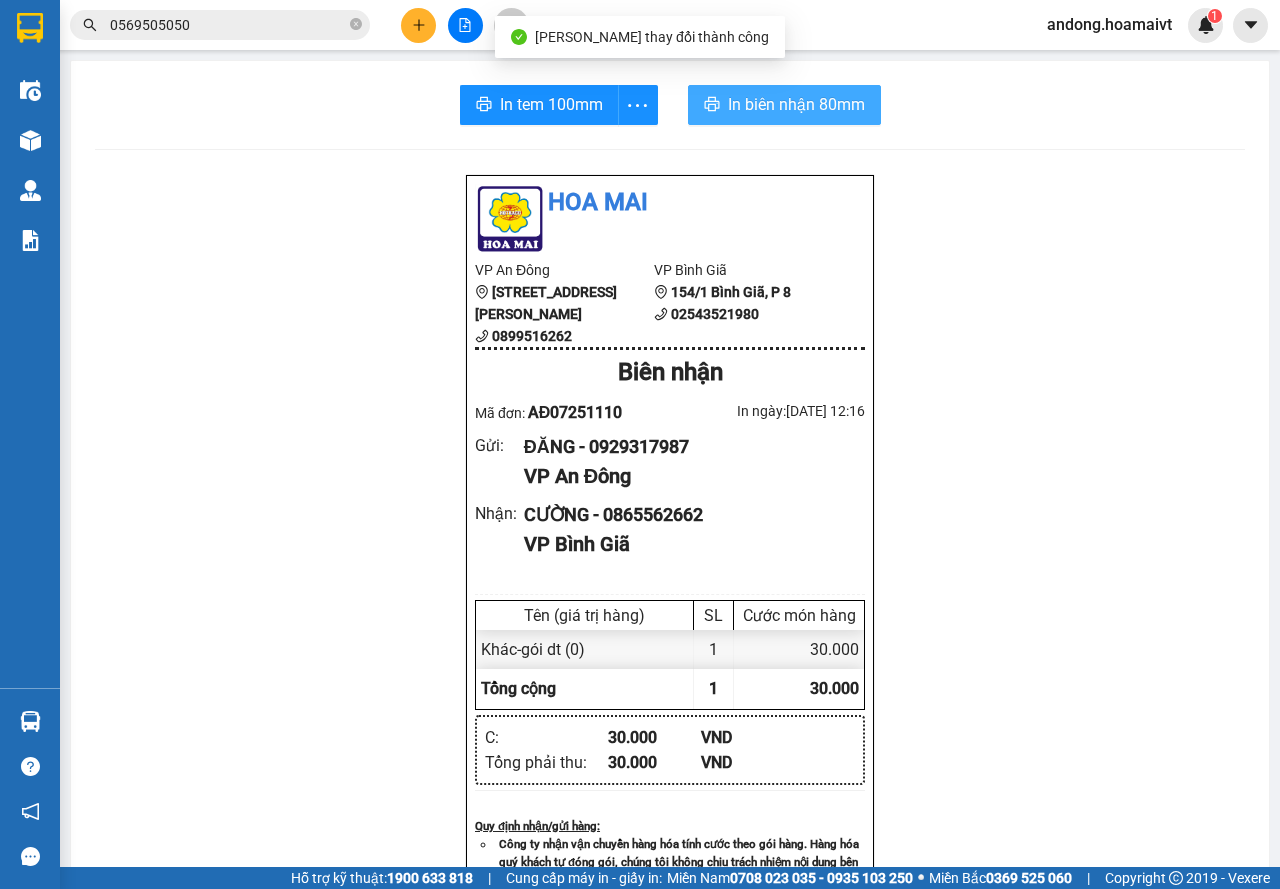 click on "In biên nhận 80mm" at bounding box center [796, 104] 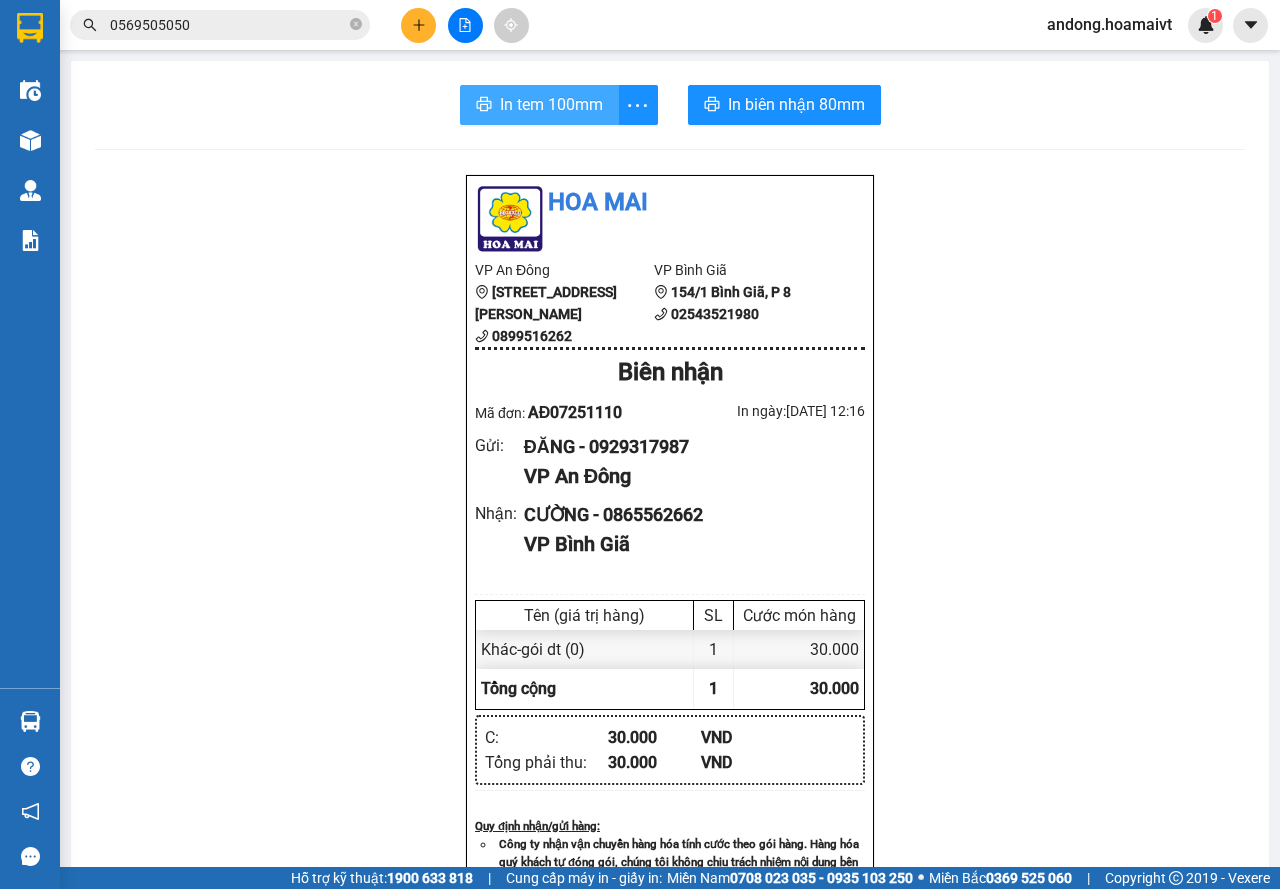 click on "In tem 100mm" at bounding box center (551, 104) 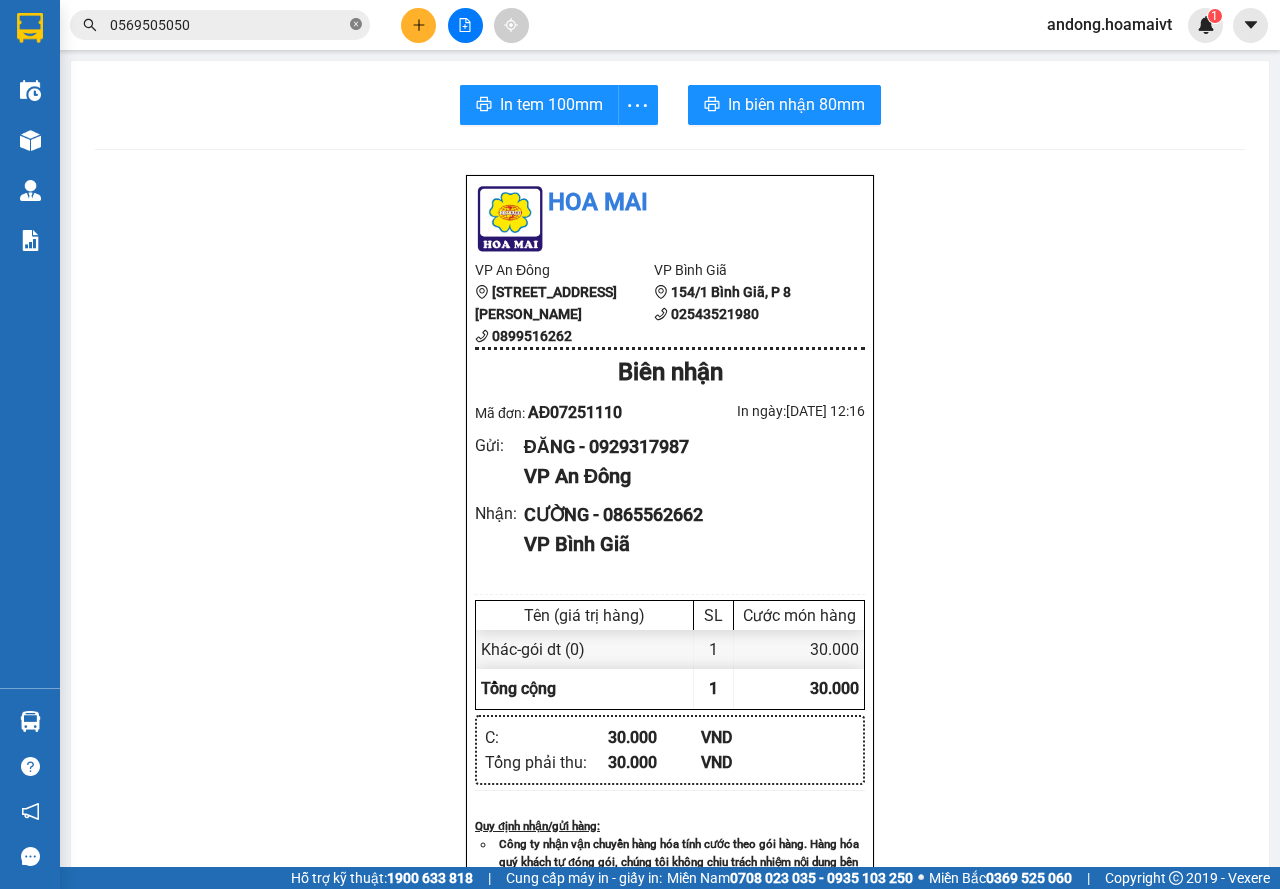 click 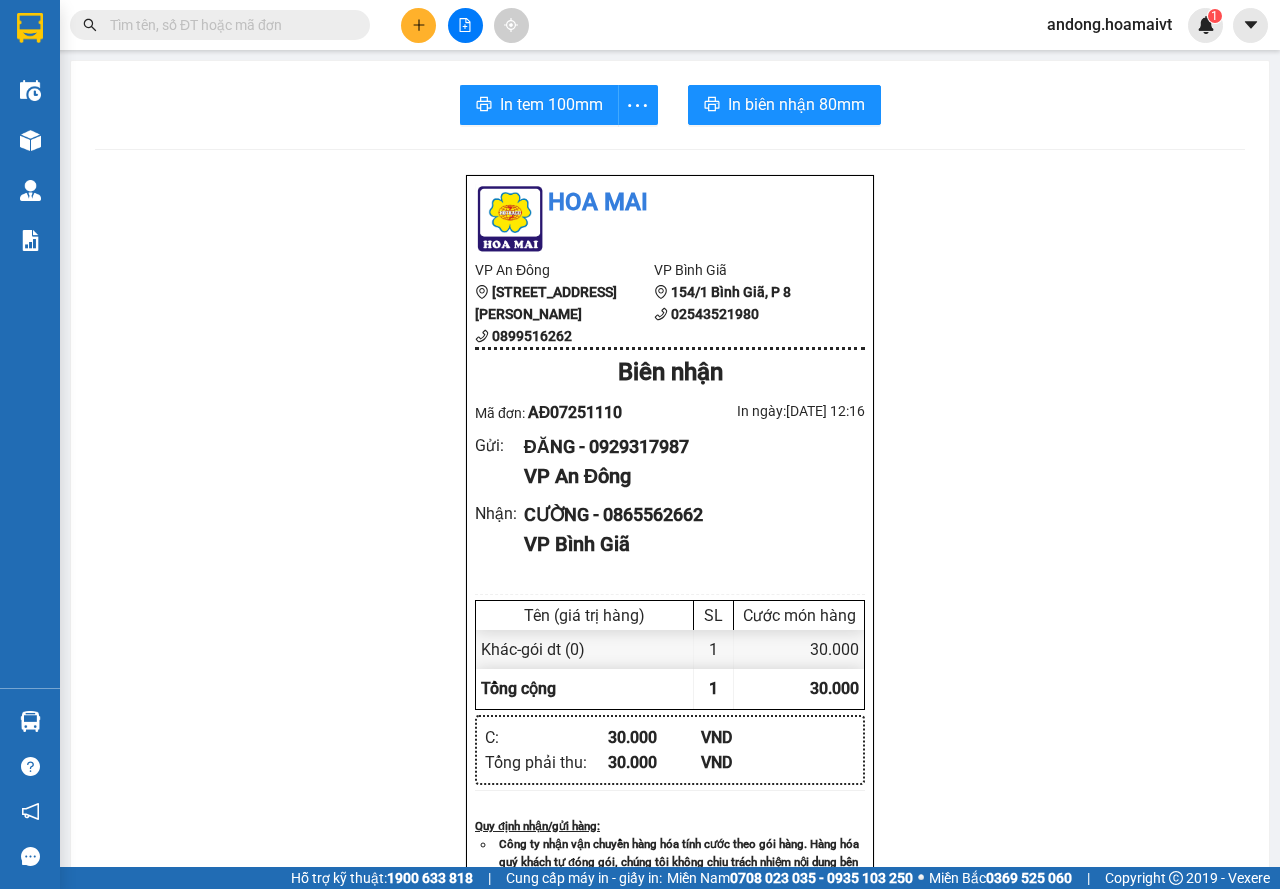 click at bounding box center (228, 25) 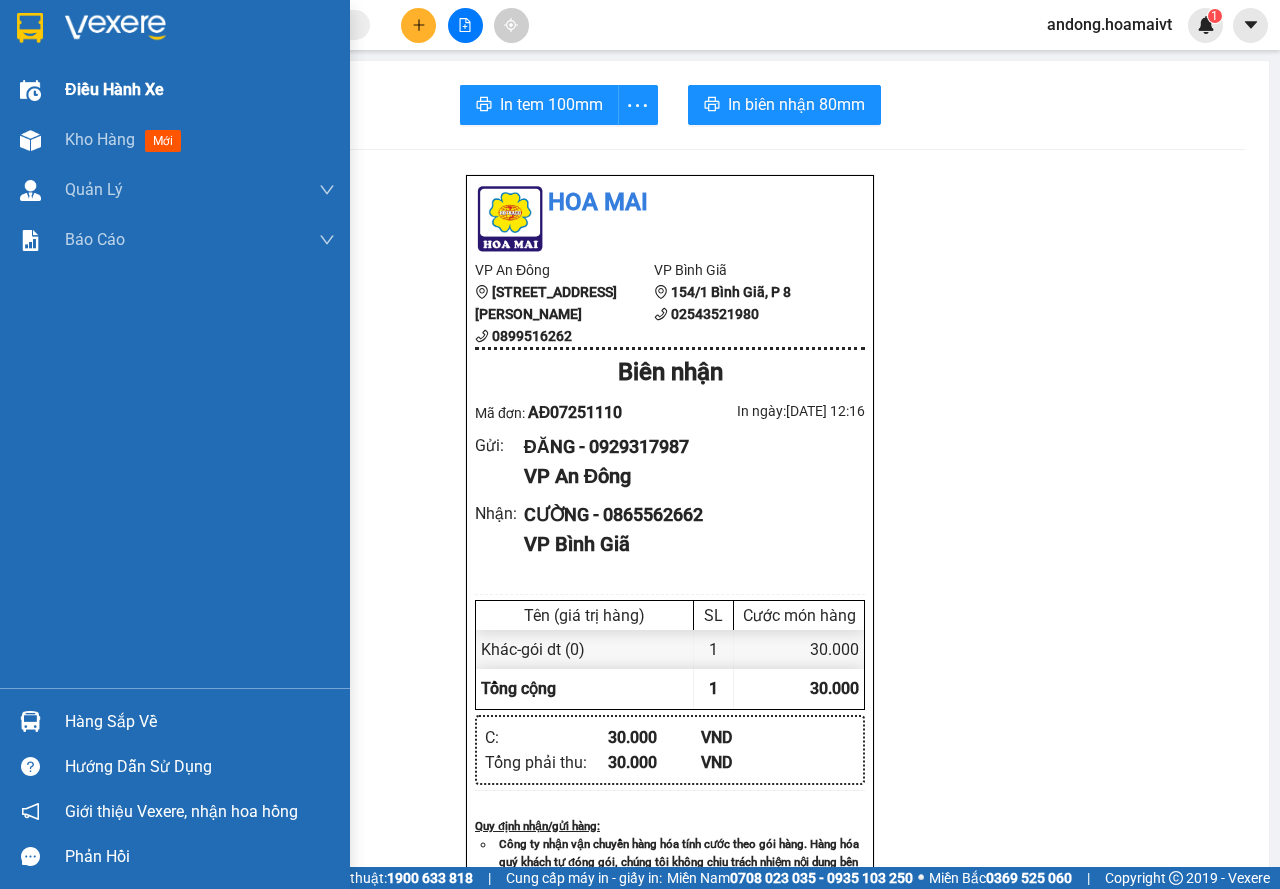 click at bounding box center (30, 90) 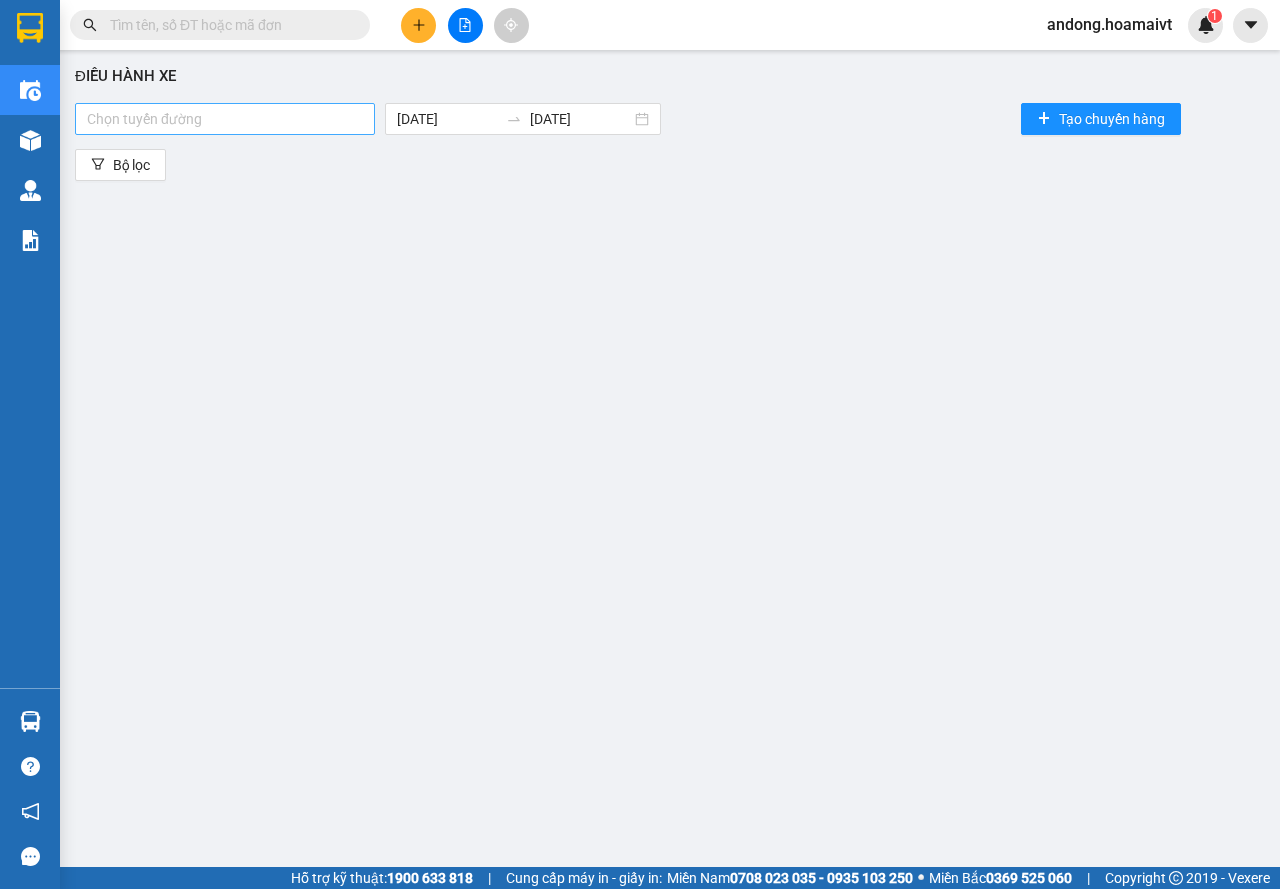 click at bounding box center [225, 119] 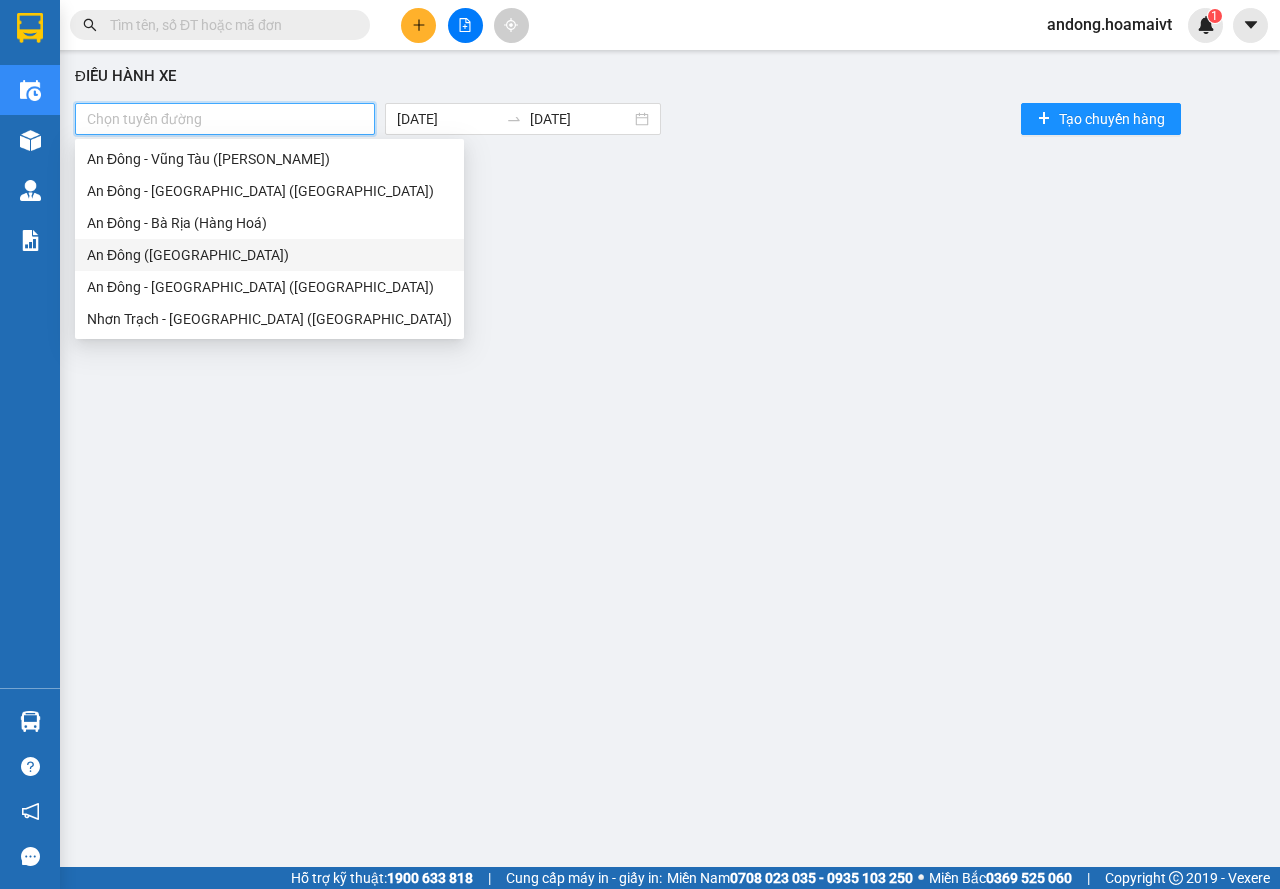 drag, startPoint x: 213, startPoint y: 252, endPoint x: 234, endPoint y: 249, distance: 21.213203 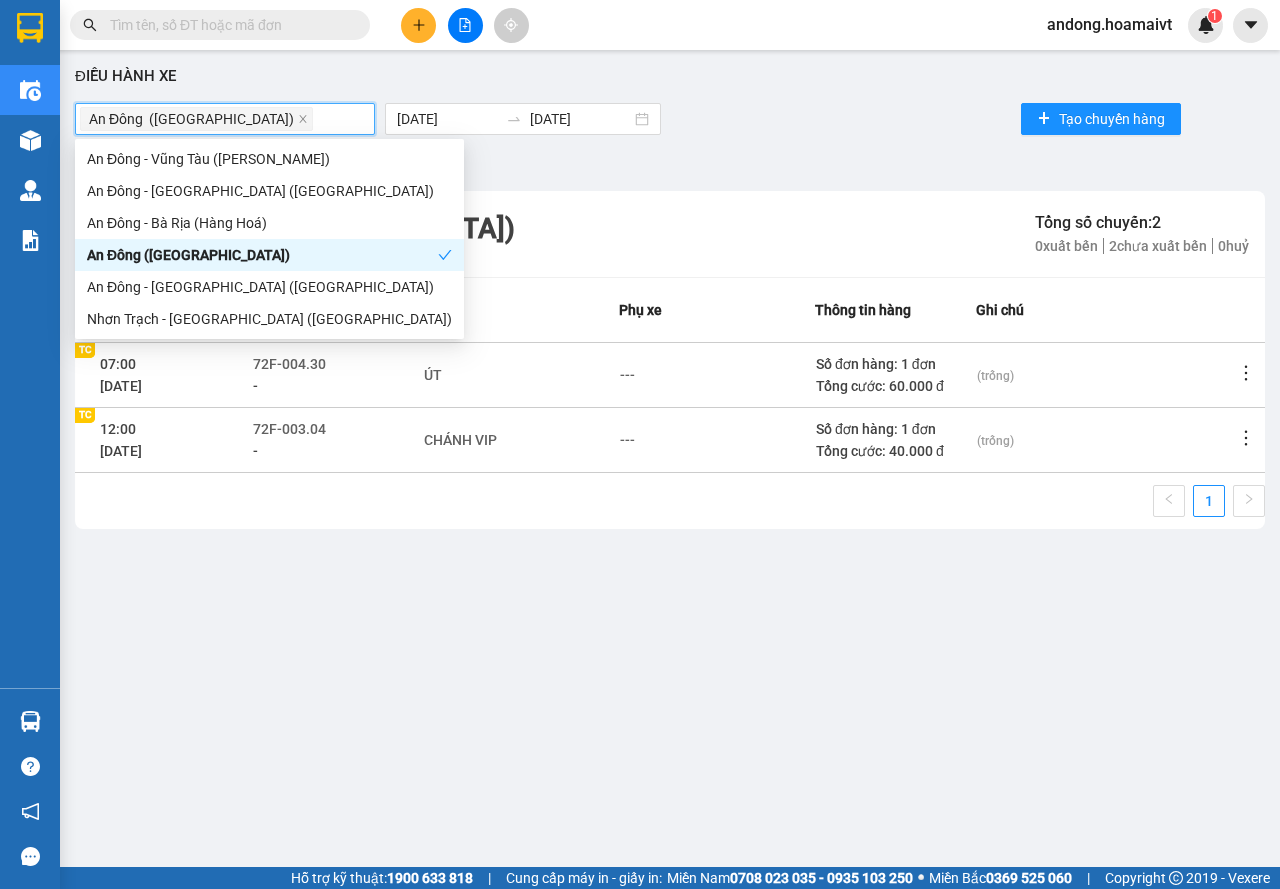 drag, startPoint x: 679, startPoint y: 594, endPoint x: 735, endPoint y: 560, distance: 65.51336 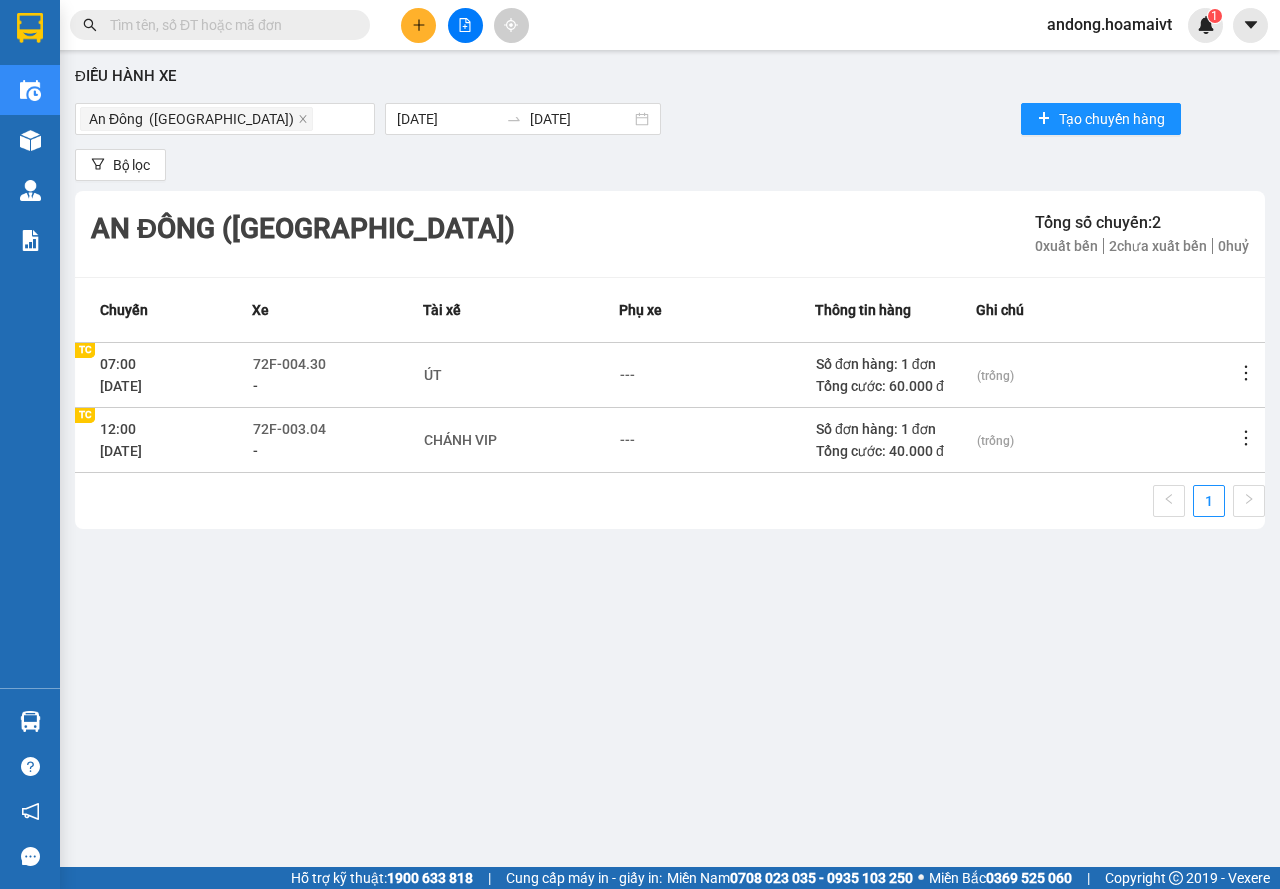 click 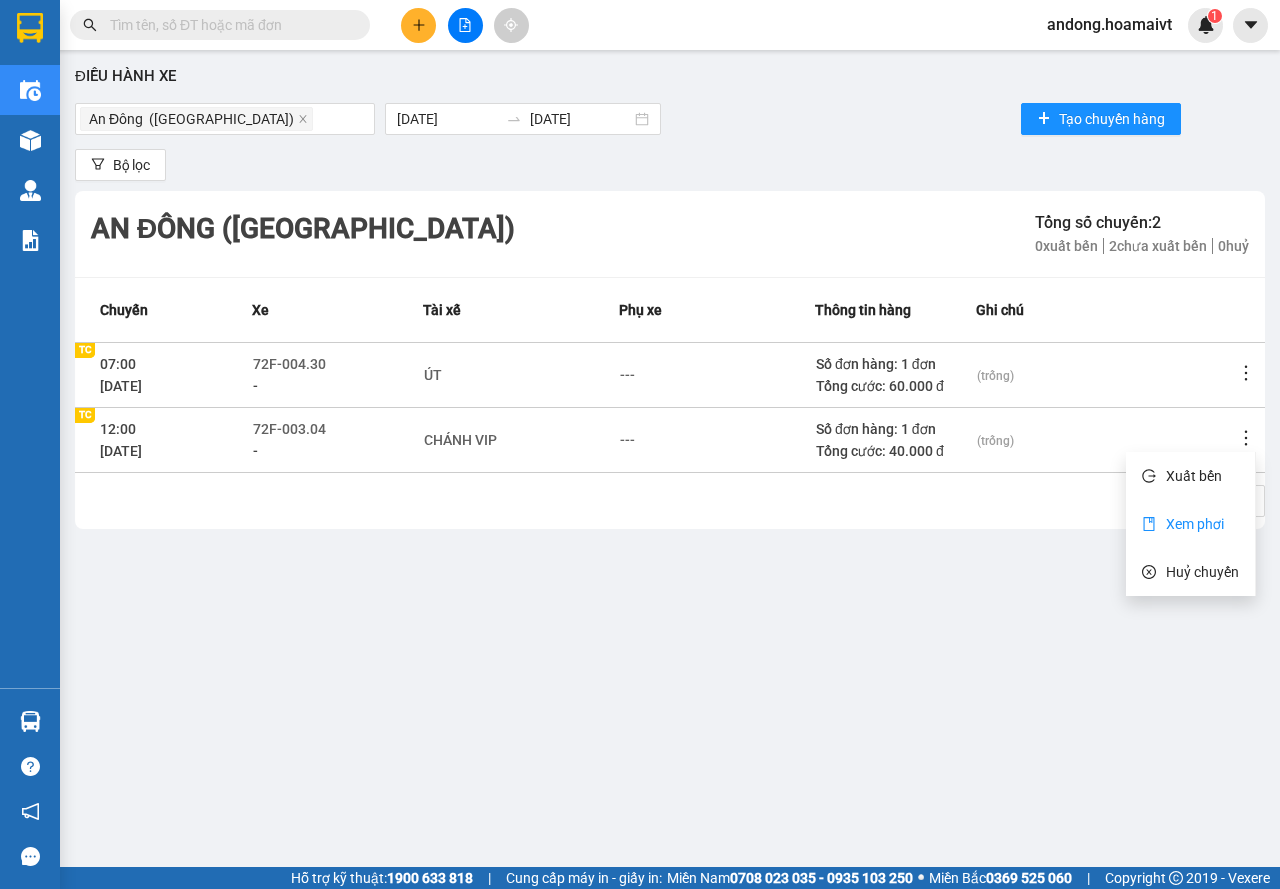 click on "Xem phơi" at bounding box center (1195, 524) 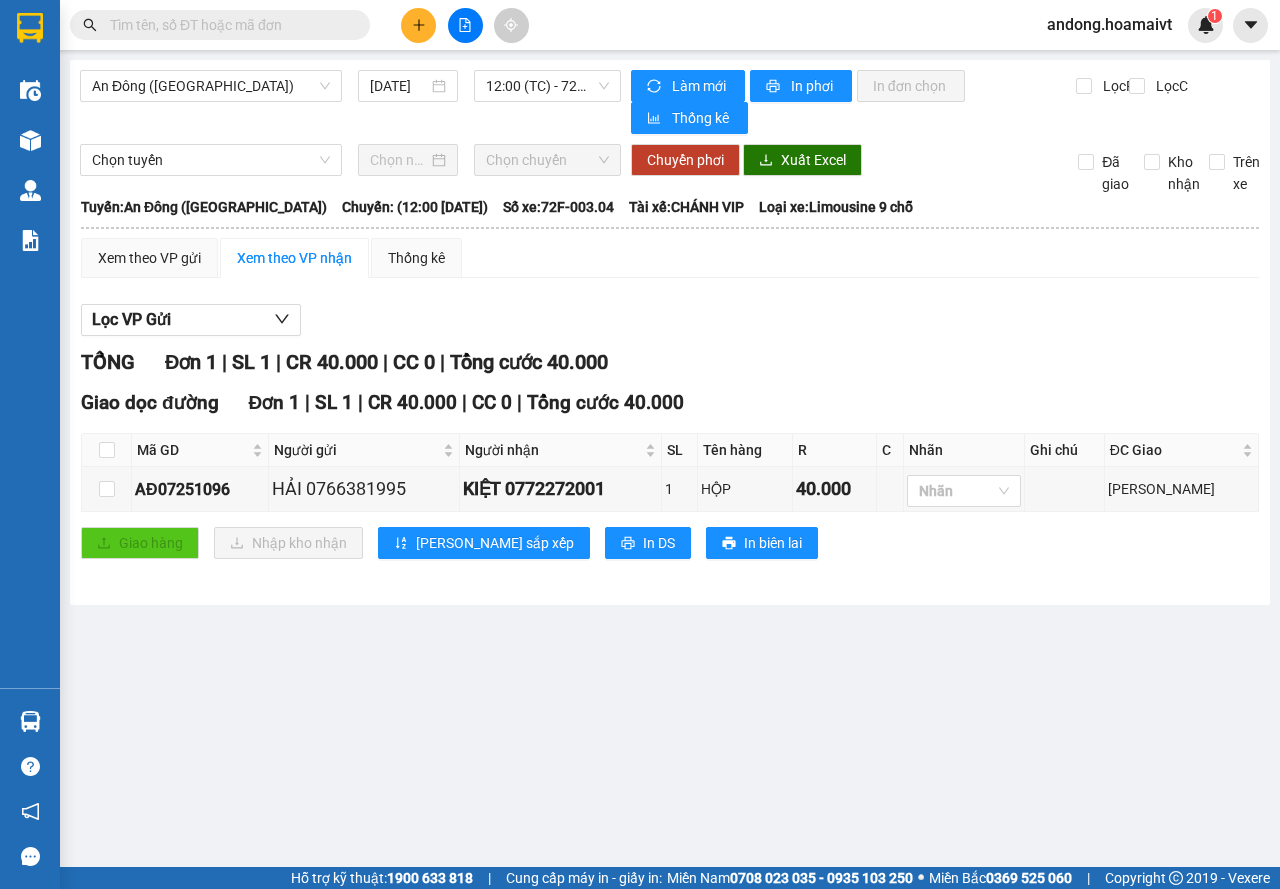 click at bounding box center (228, 25) 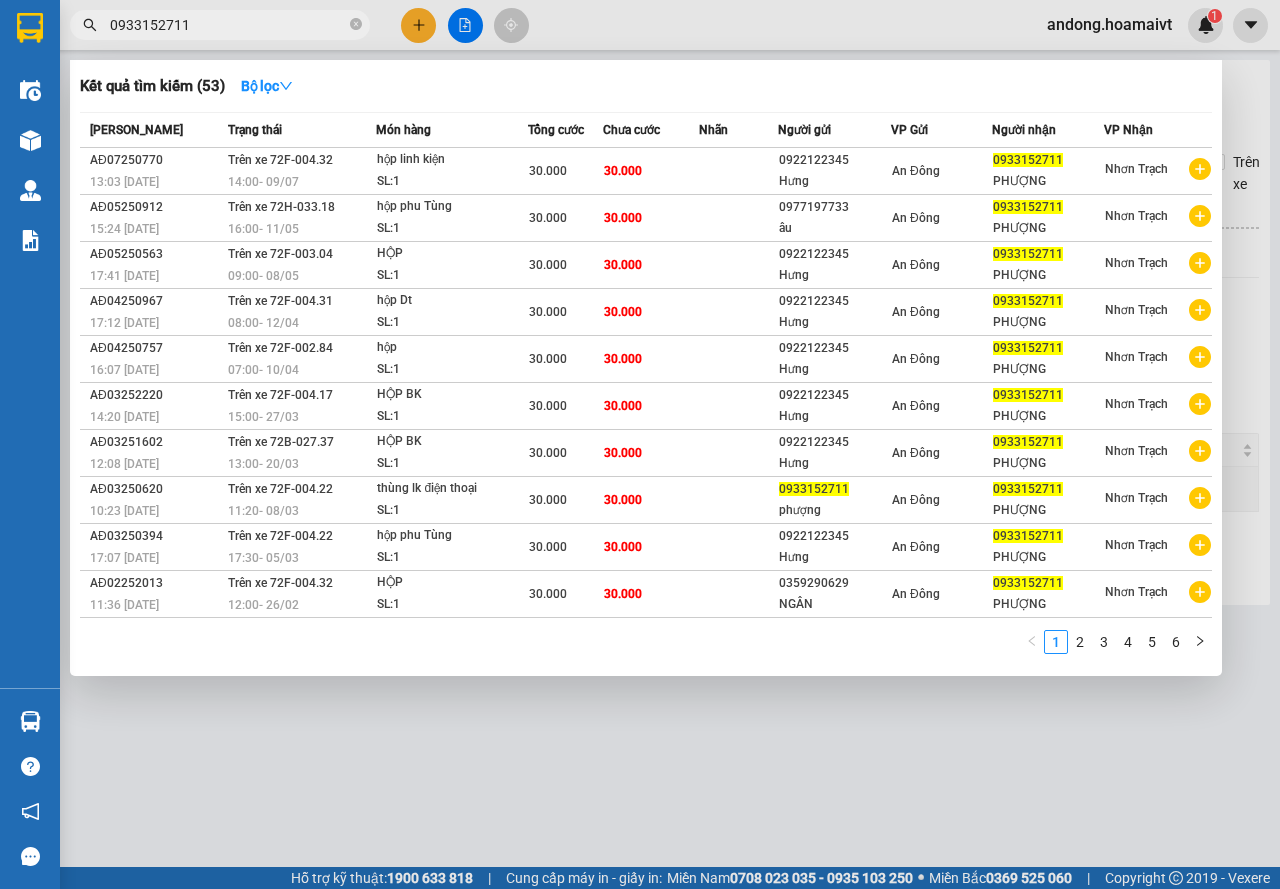 drag, startPoint x: 130, startPoint y: 53, endPoint x: 67, endPoint y: 71, distance: 65.52099 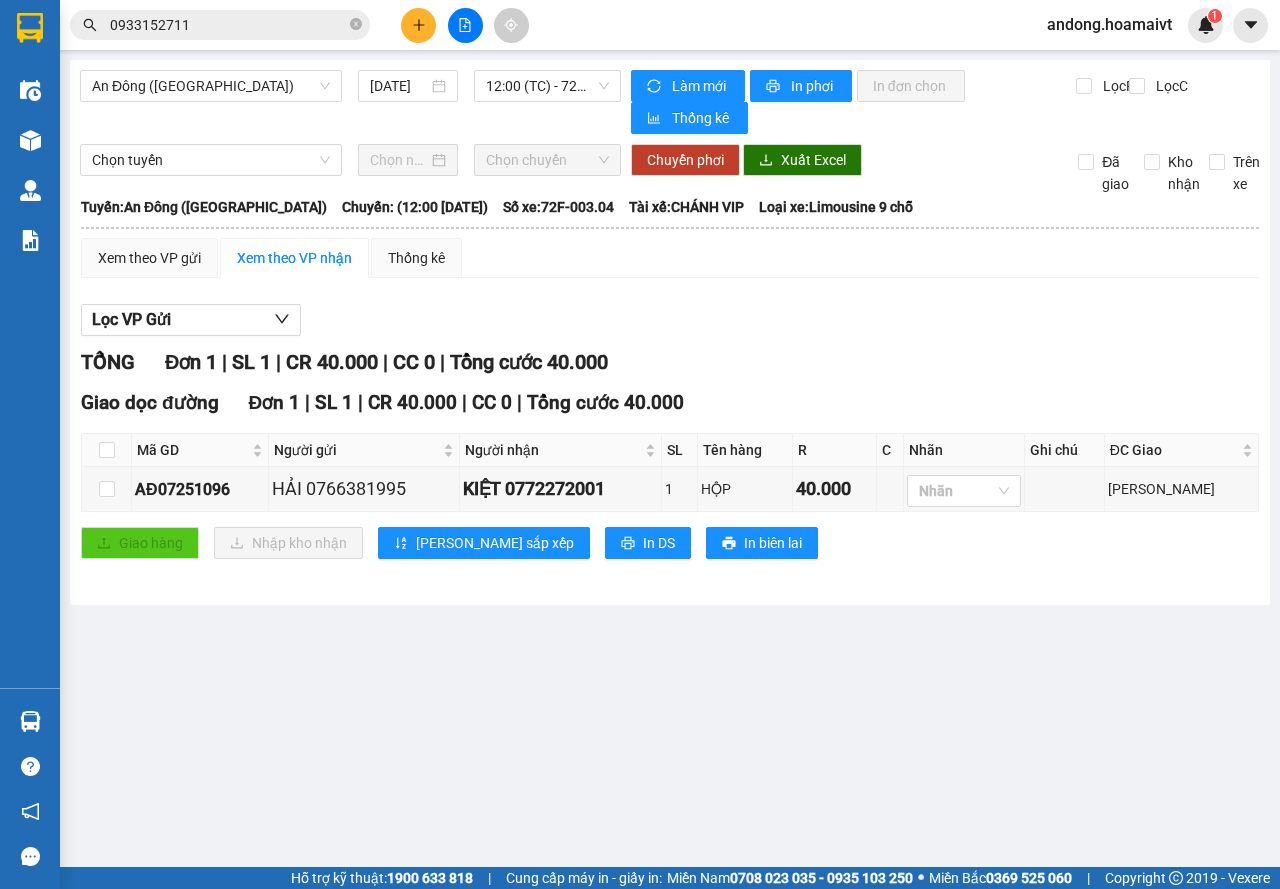 click at bounding box center [418, 25] 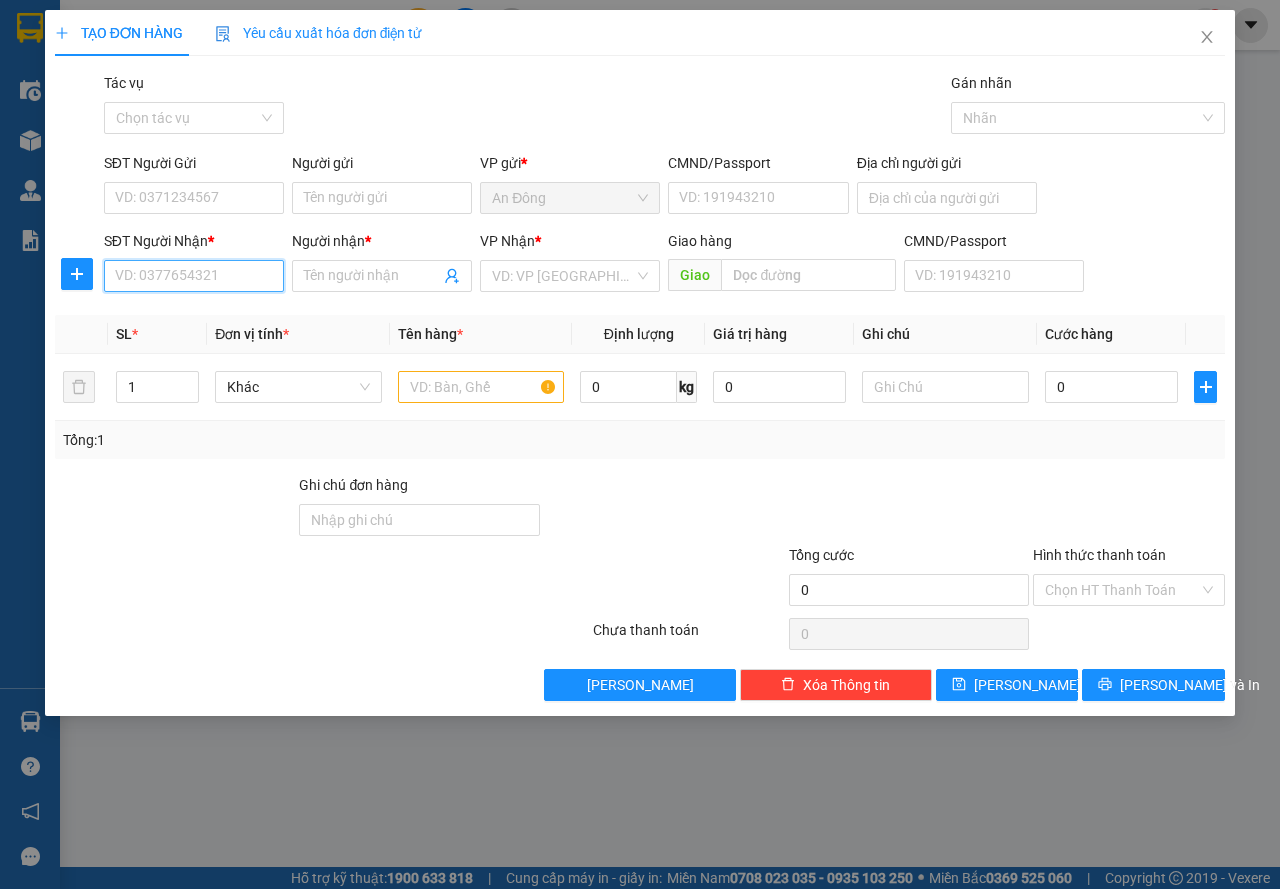 click on "SĐT Người Nhận  *" at bounding box center (194, 276) 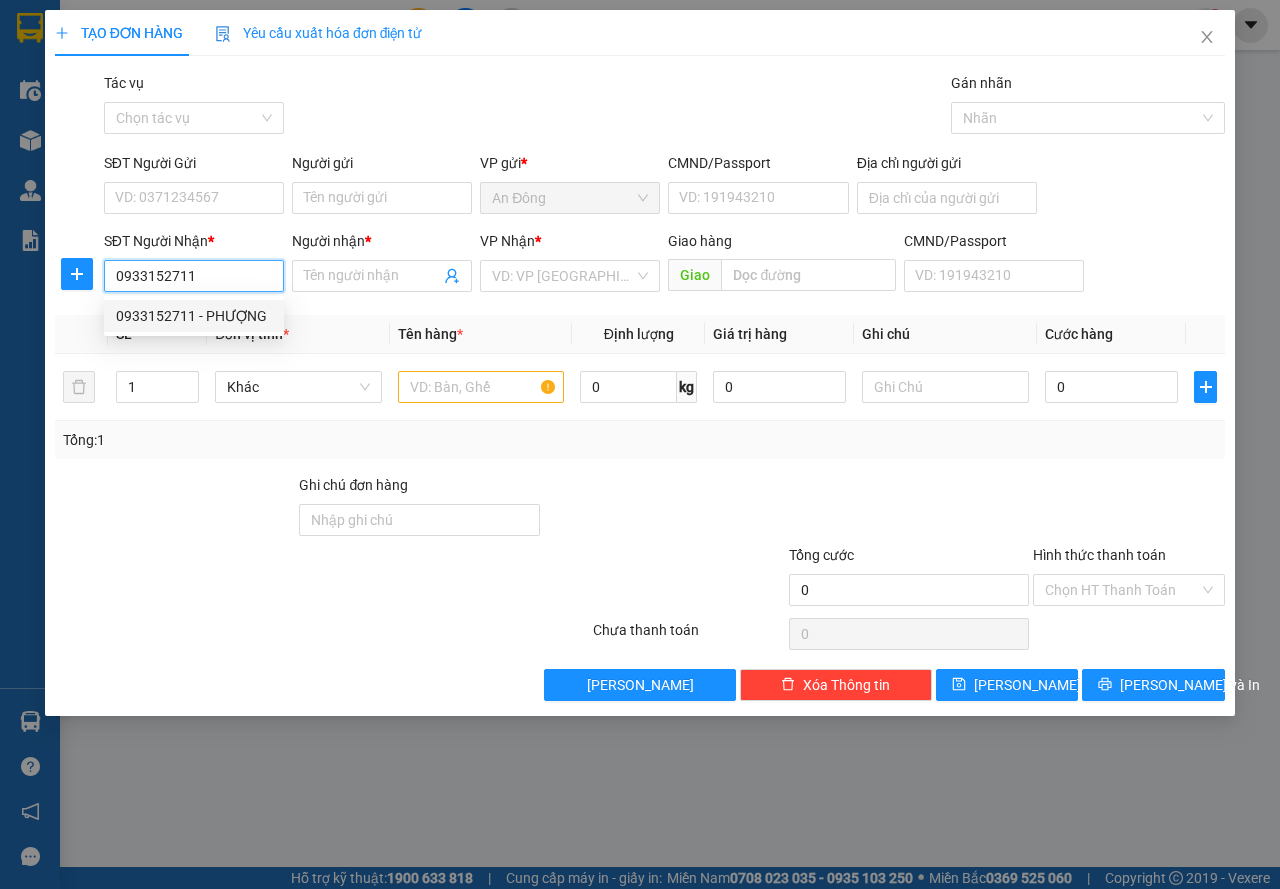 click on "0933152711 - PHƯỢNG" at bounding box center [194, 316] 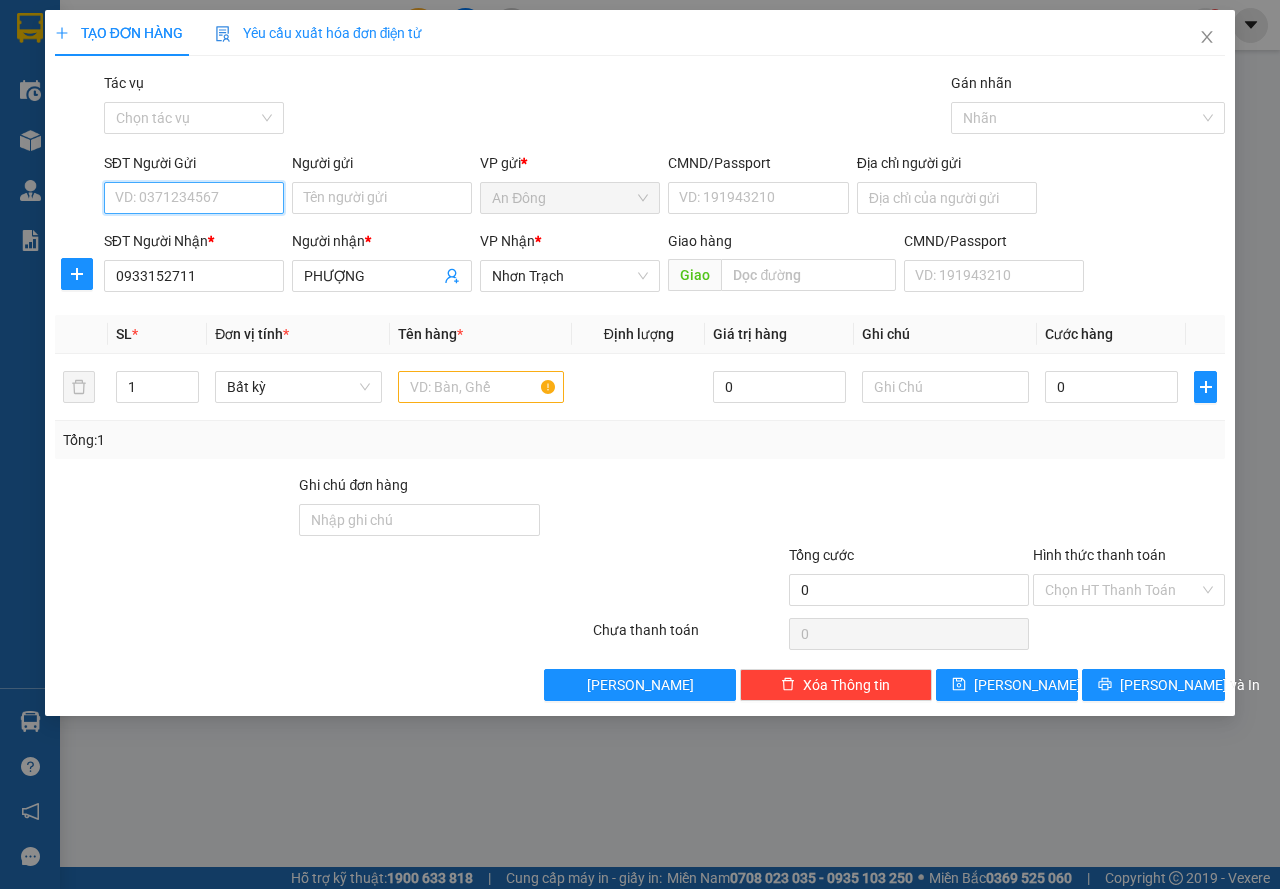 click on "SĐT Người Gửi" at bounding box center [194, 198] 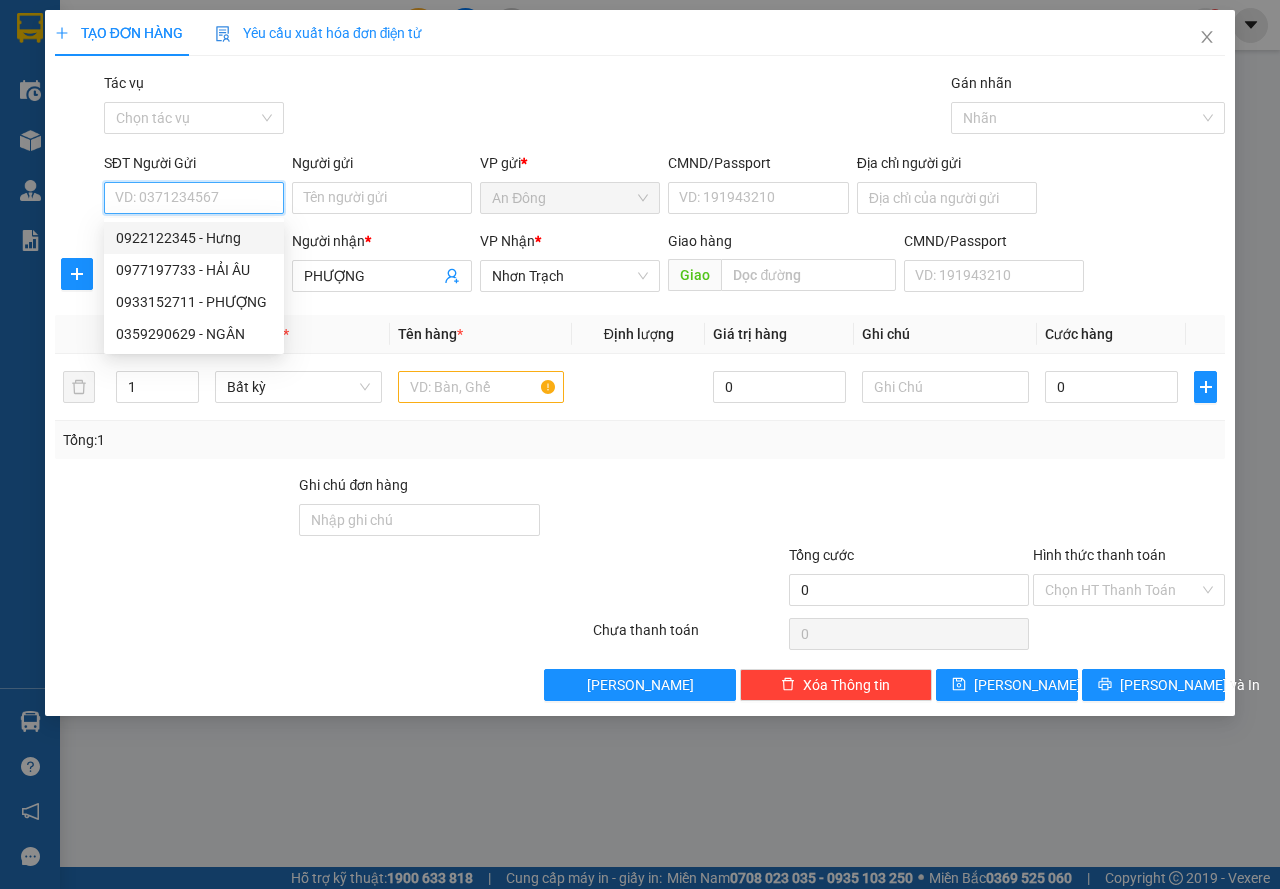 drag, startPoint x: 213, startPoint y: 238, endPoint x: 252, endPoint y: 243, distance: 39.319206 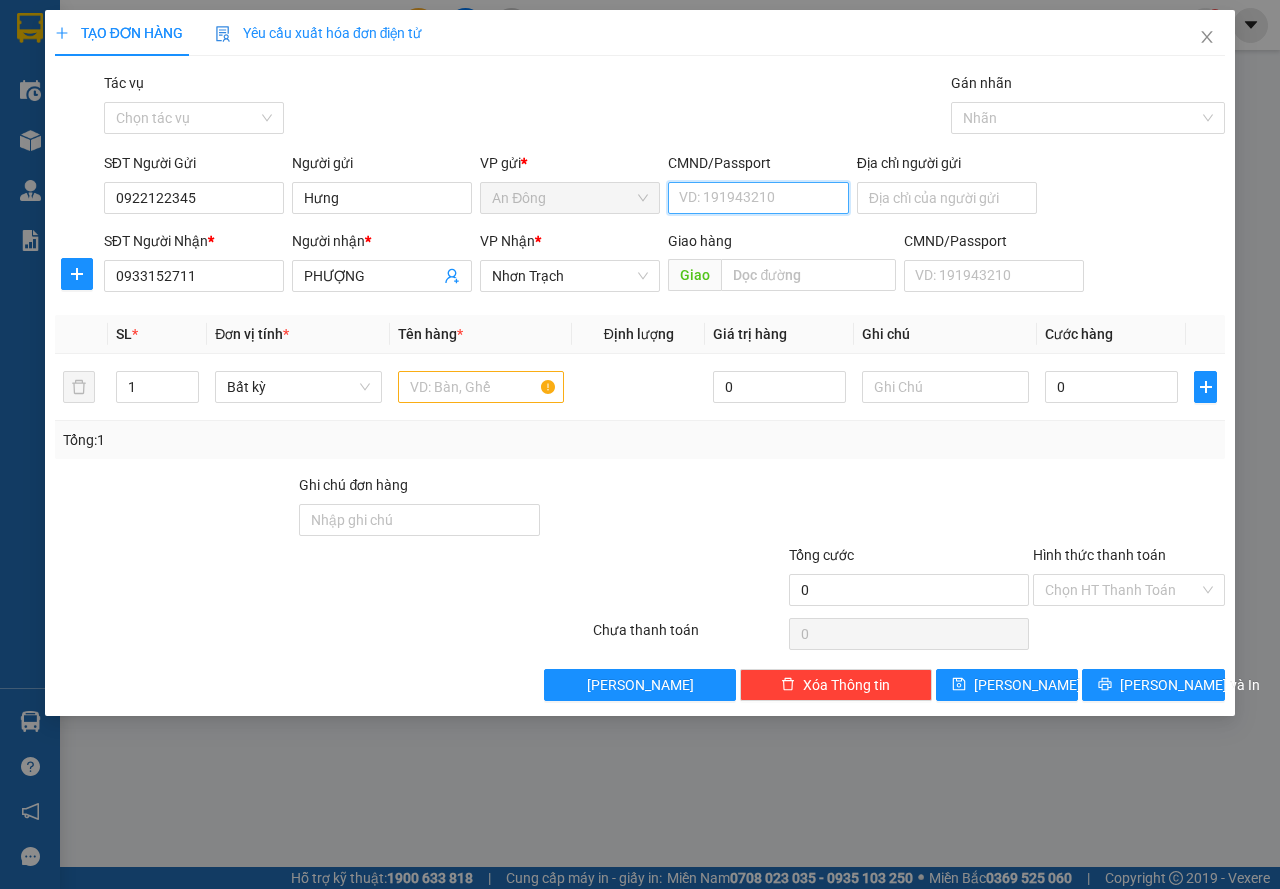 click on "CMND/Passport" at bounding box center (758, 198) 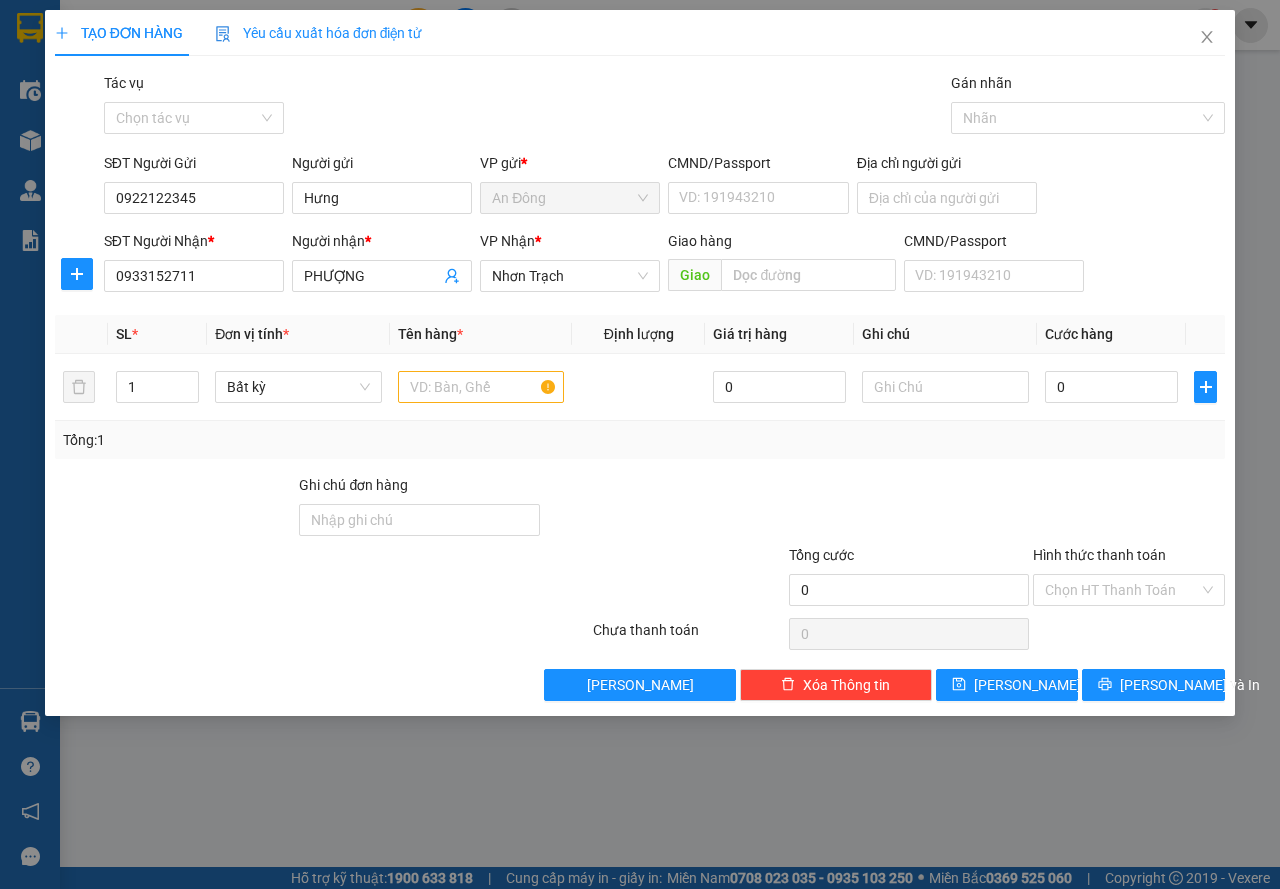 drag, startPoint x: 731, startPoint y: 238, endPoint x: 731, endPoint y: 252, distance: 14 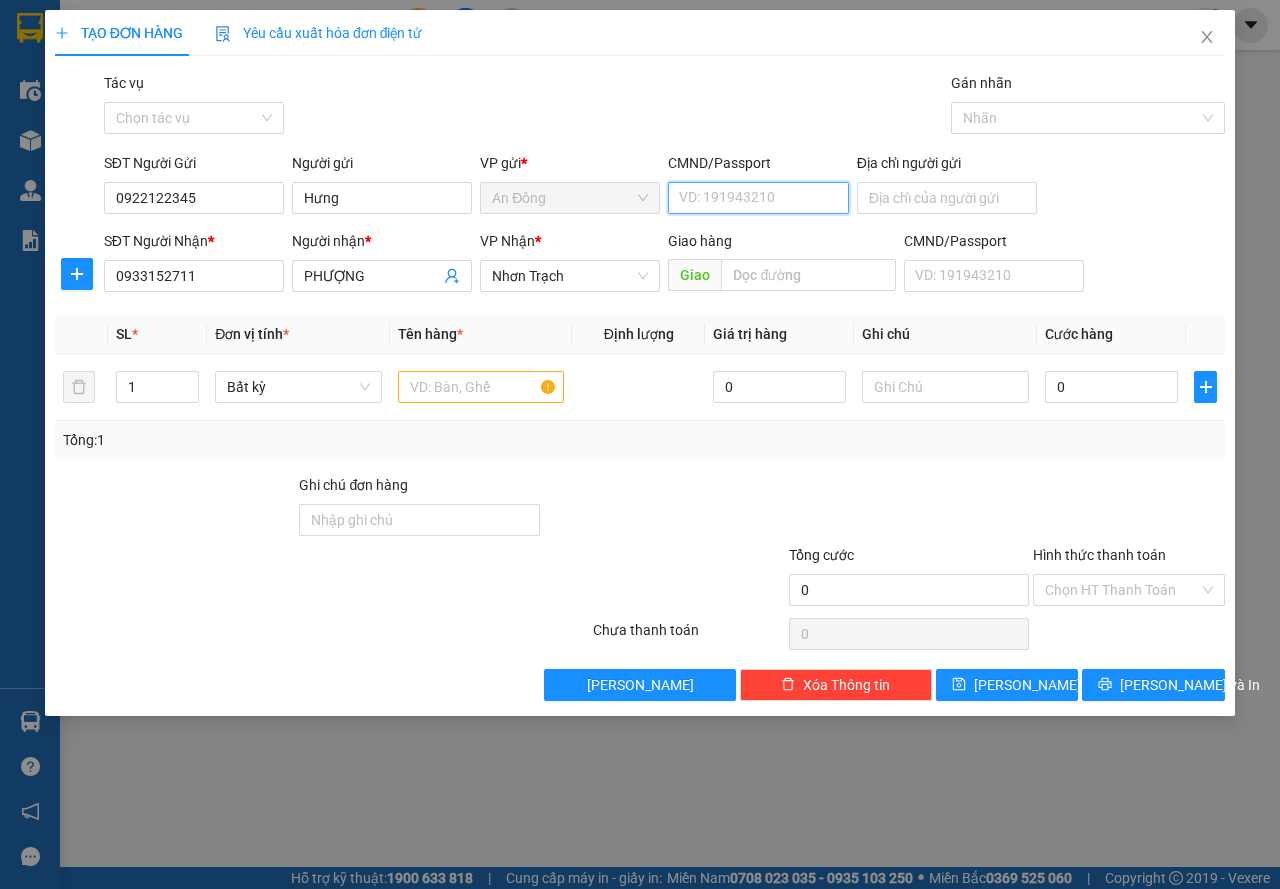 click on "CMND/Passport" at bounding box center [758, 198] 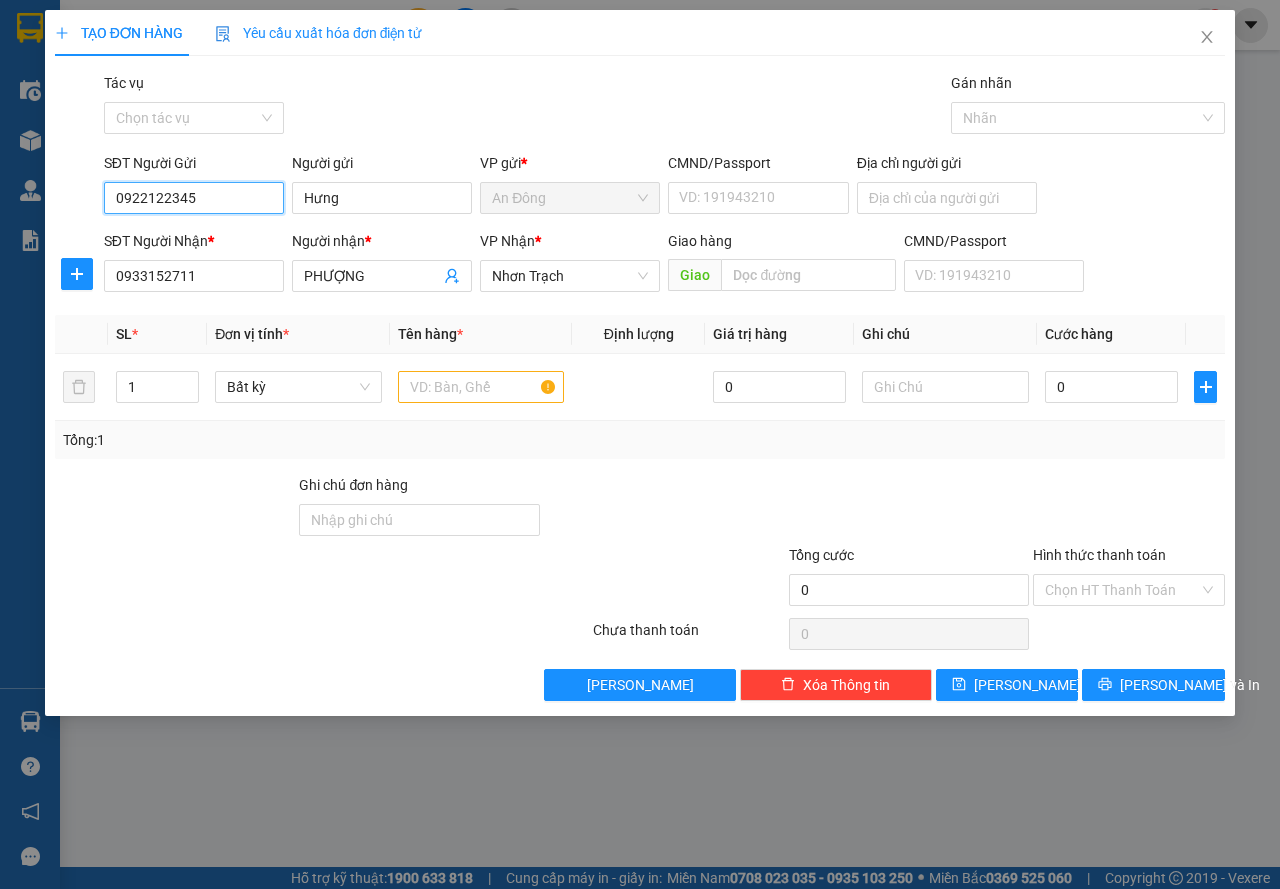 drag, startPoint x: 115, startPoint y: 213, endPoint x: 34, endPoint y: 220, distance: 81.3019 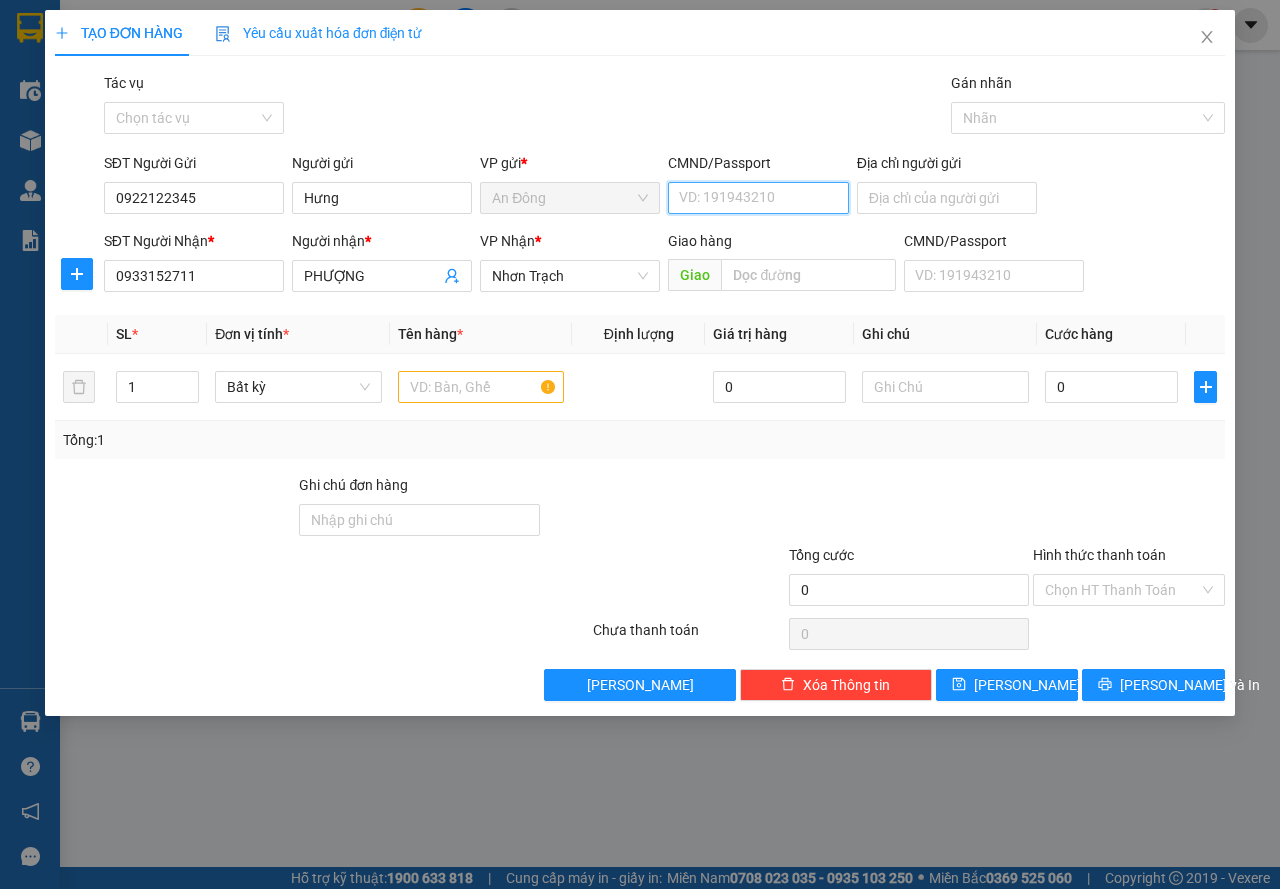 click on "CMND/Passport" at bounding box center (758, 198) 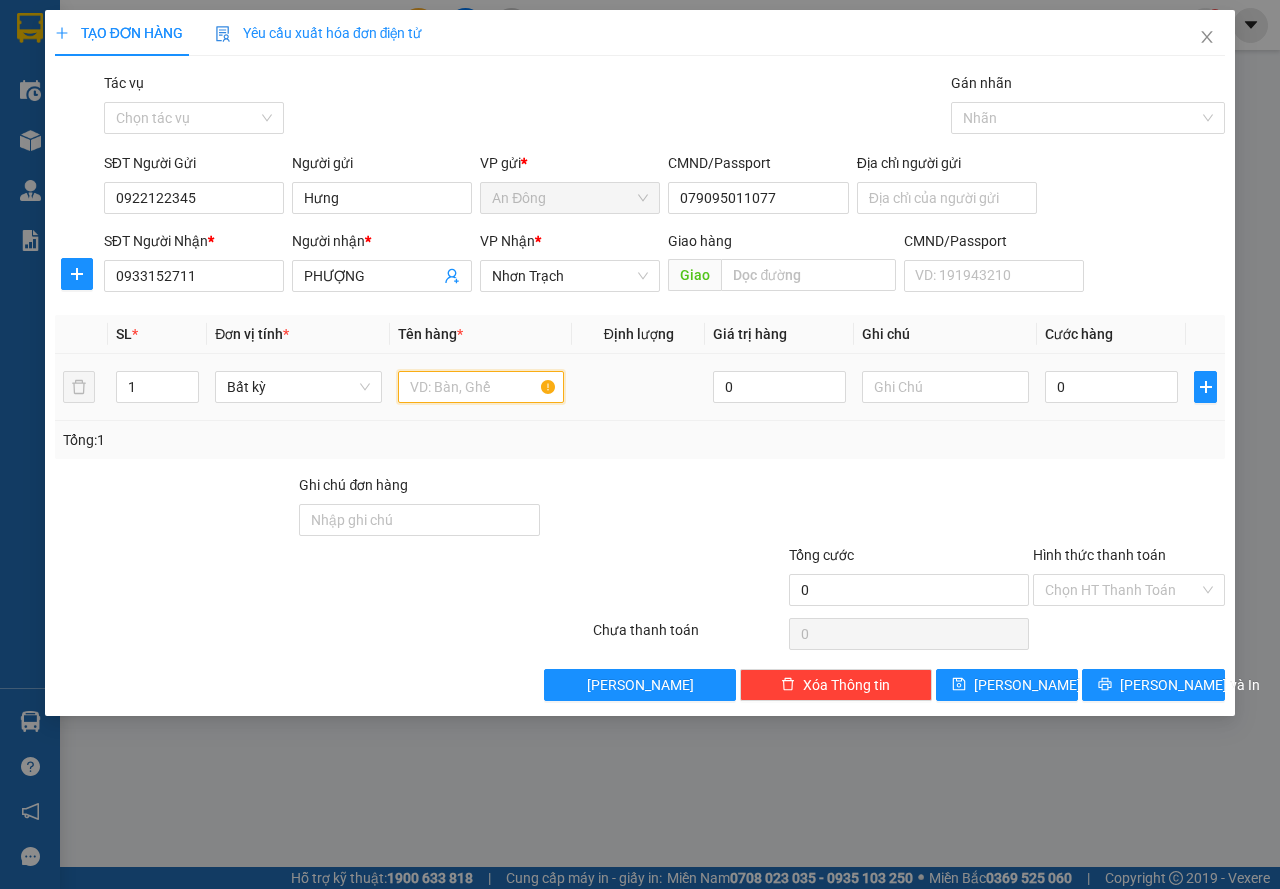 click at bounding box center [481, 387] 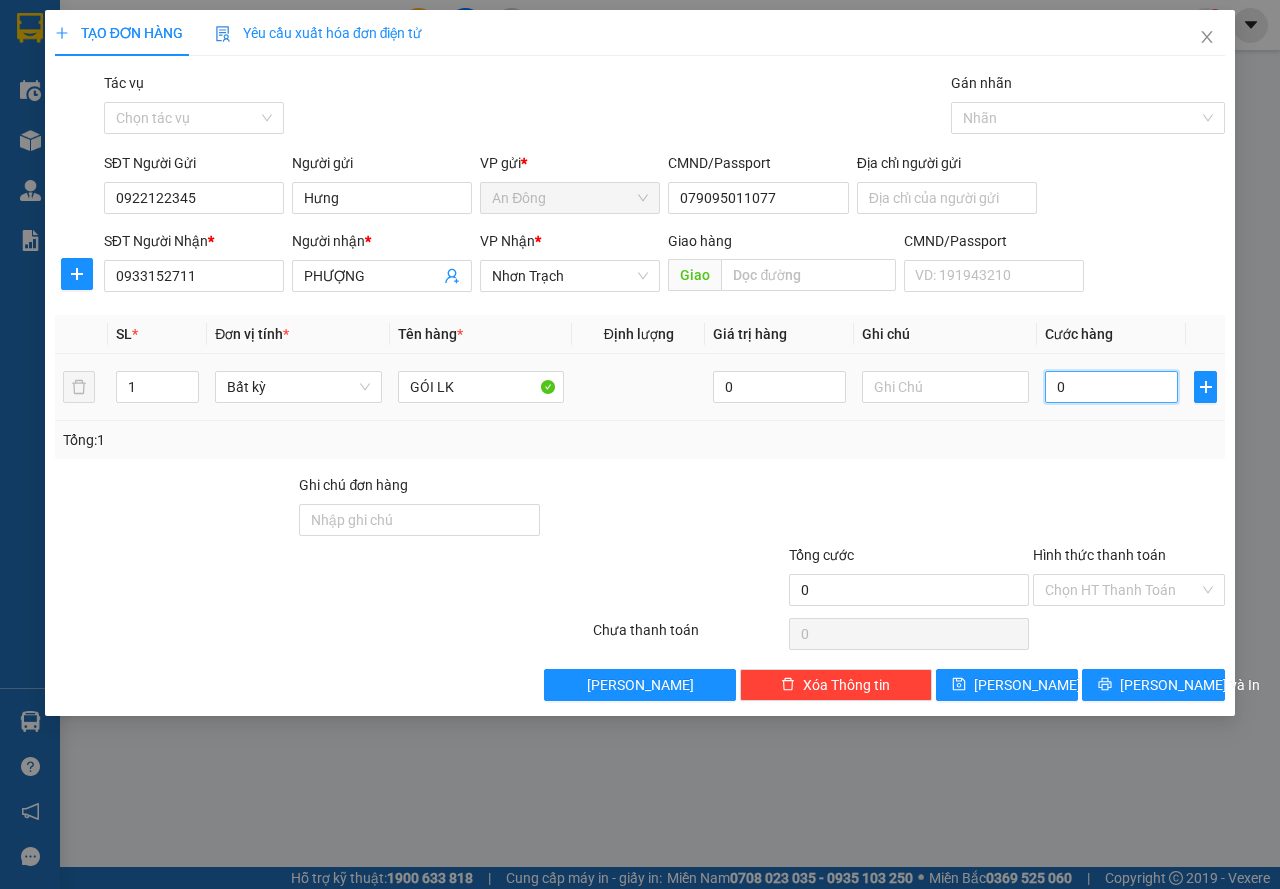 click on "0" at bounding box center [1111, 387] 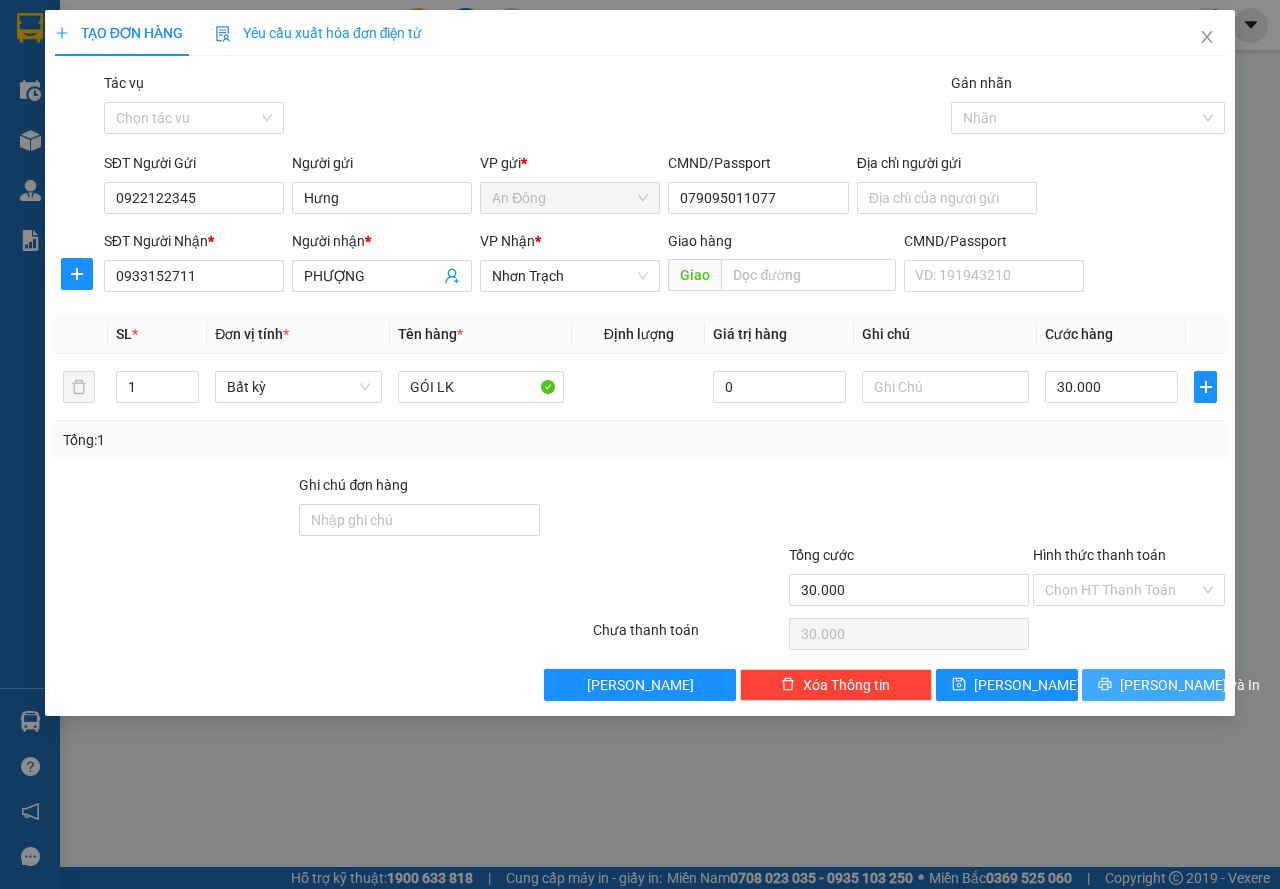 click on "[PERSON_NAME] và In" at bounding box center (1153, 685) 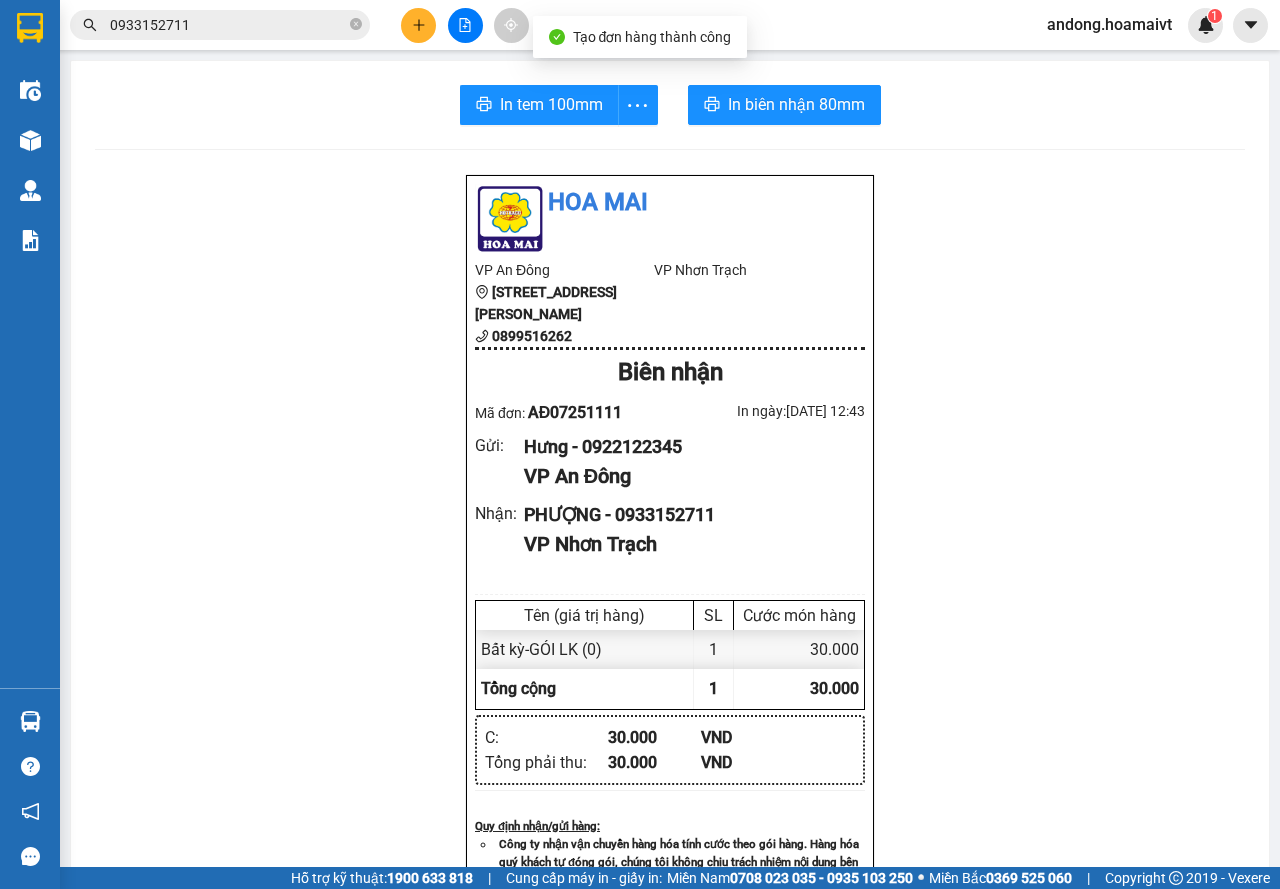 click on "In biên nhận 80mm" at bounding box center [796, 104] 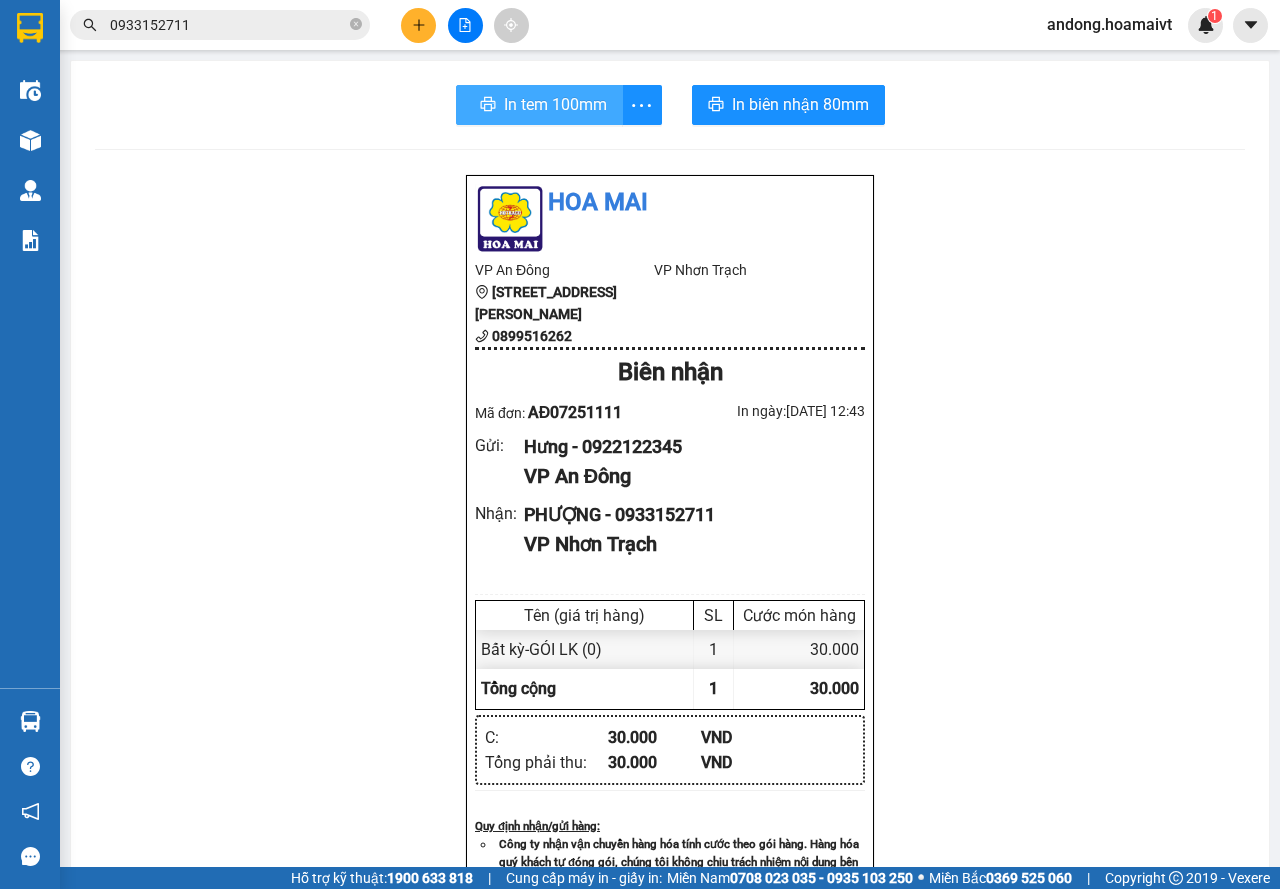 click on "In tem 100mm" at bounding box center (555, 104) 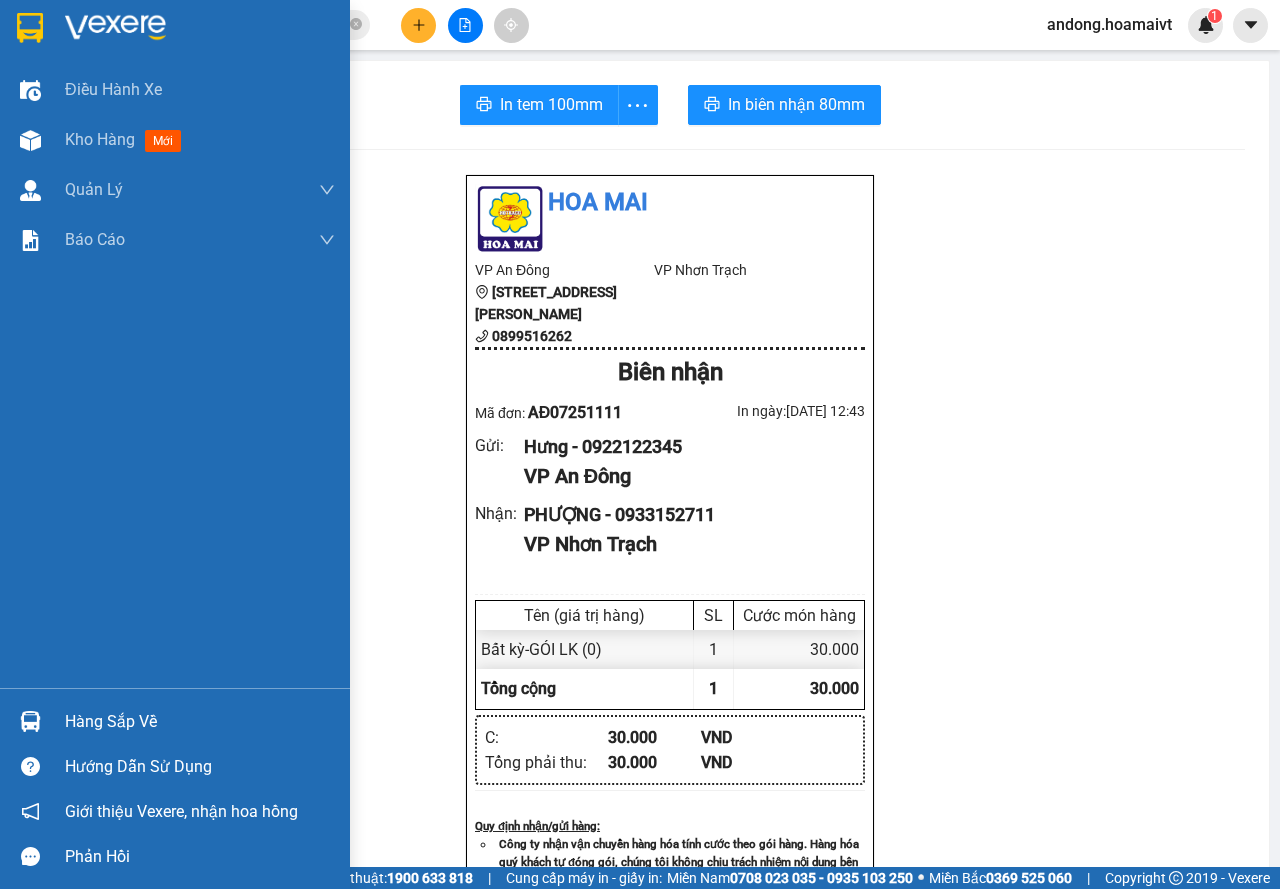 click at bounding box center [175, 32] 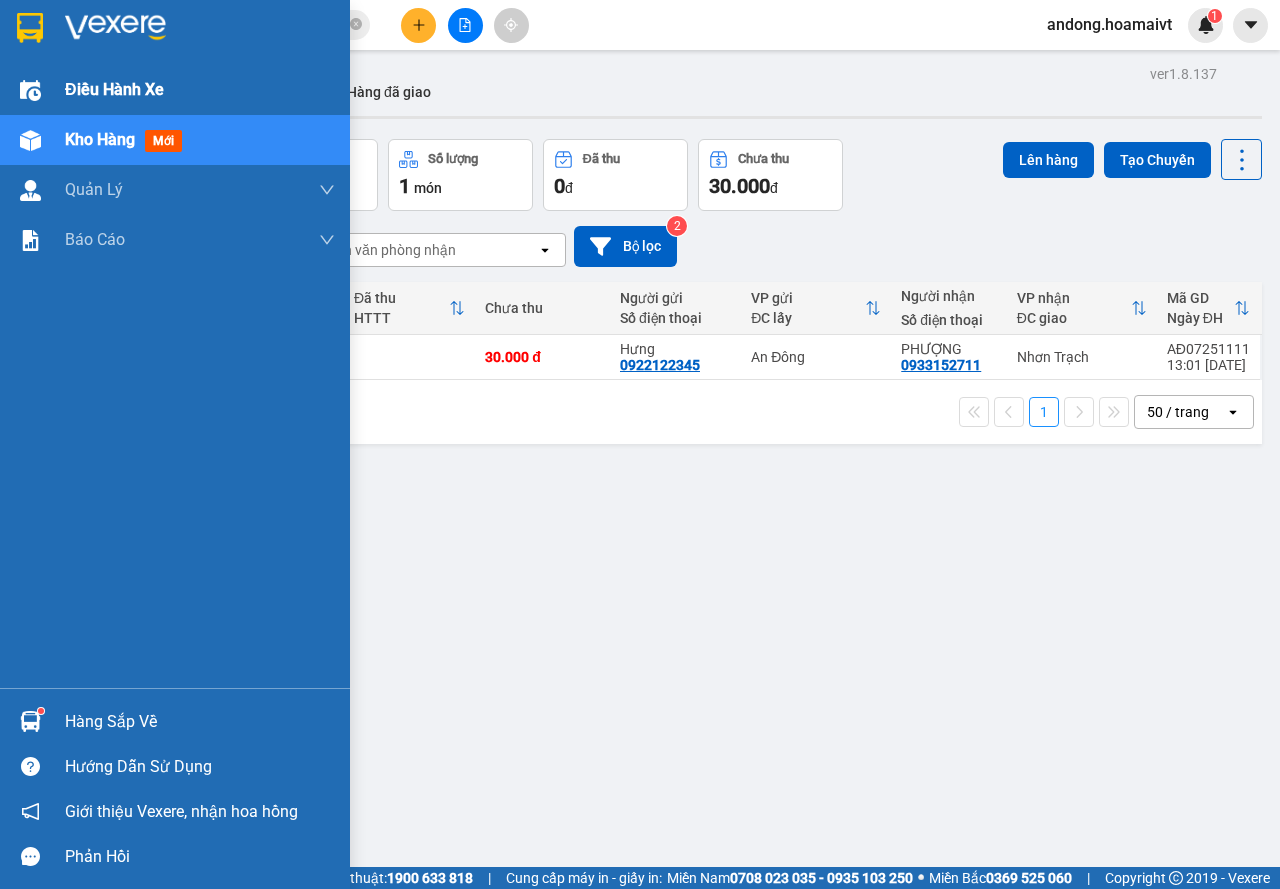 click at bounding box center (30, 90) 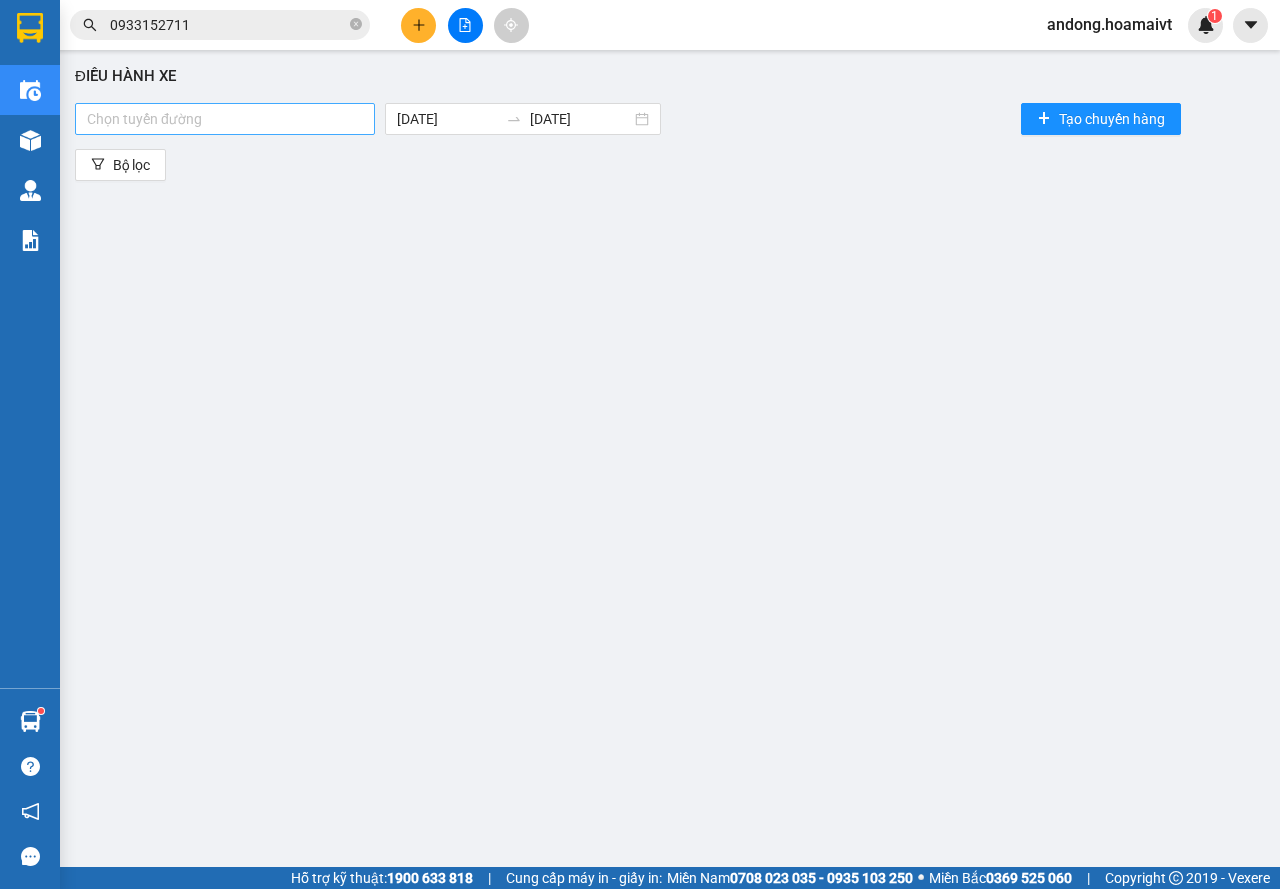 click at bounding box center (225, 119) 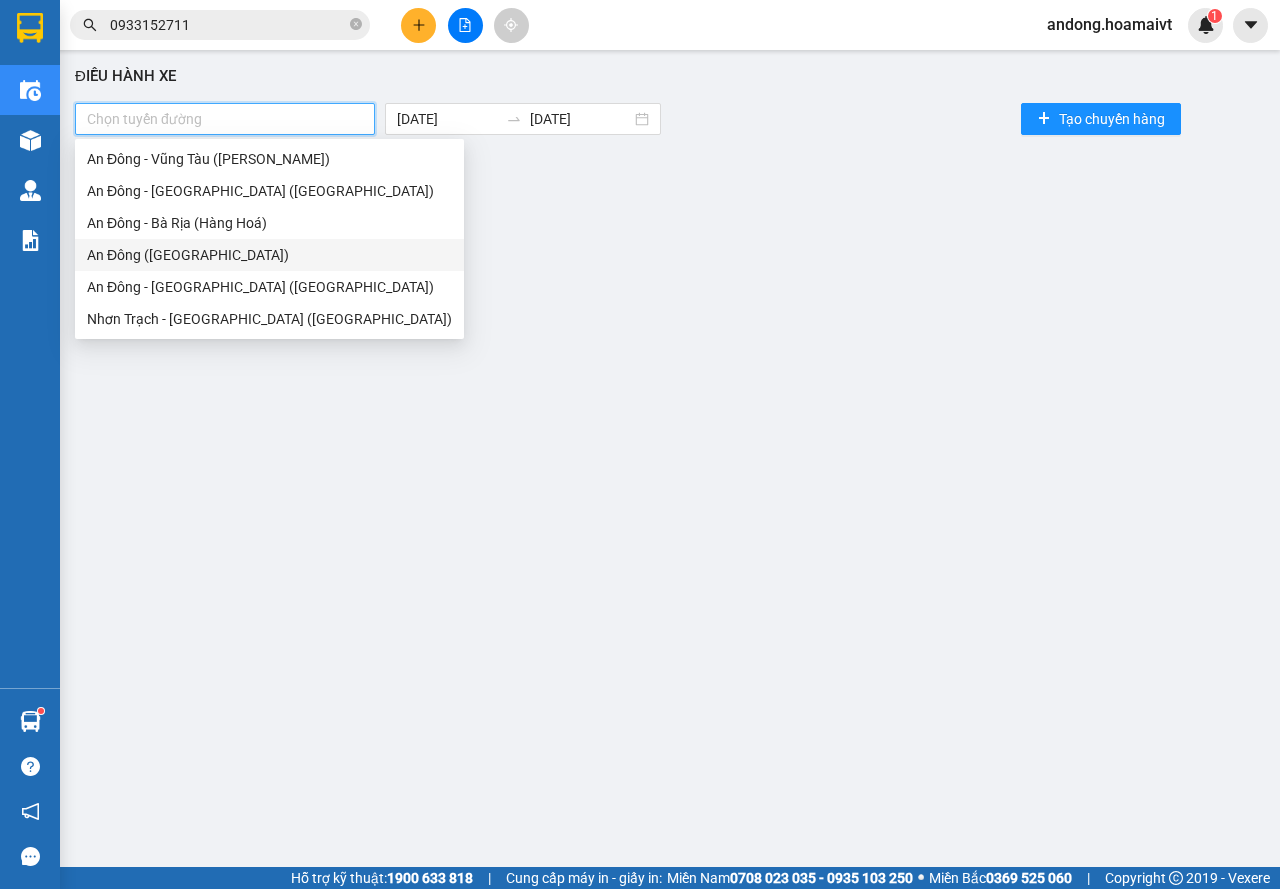 click on "An Đông  (Hàng Ngoài)" at bounding box center (269, 255) 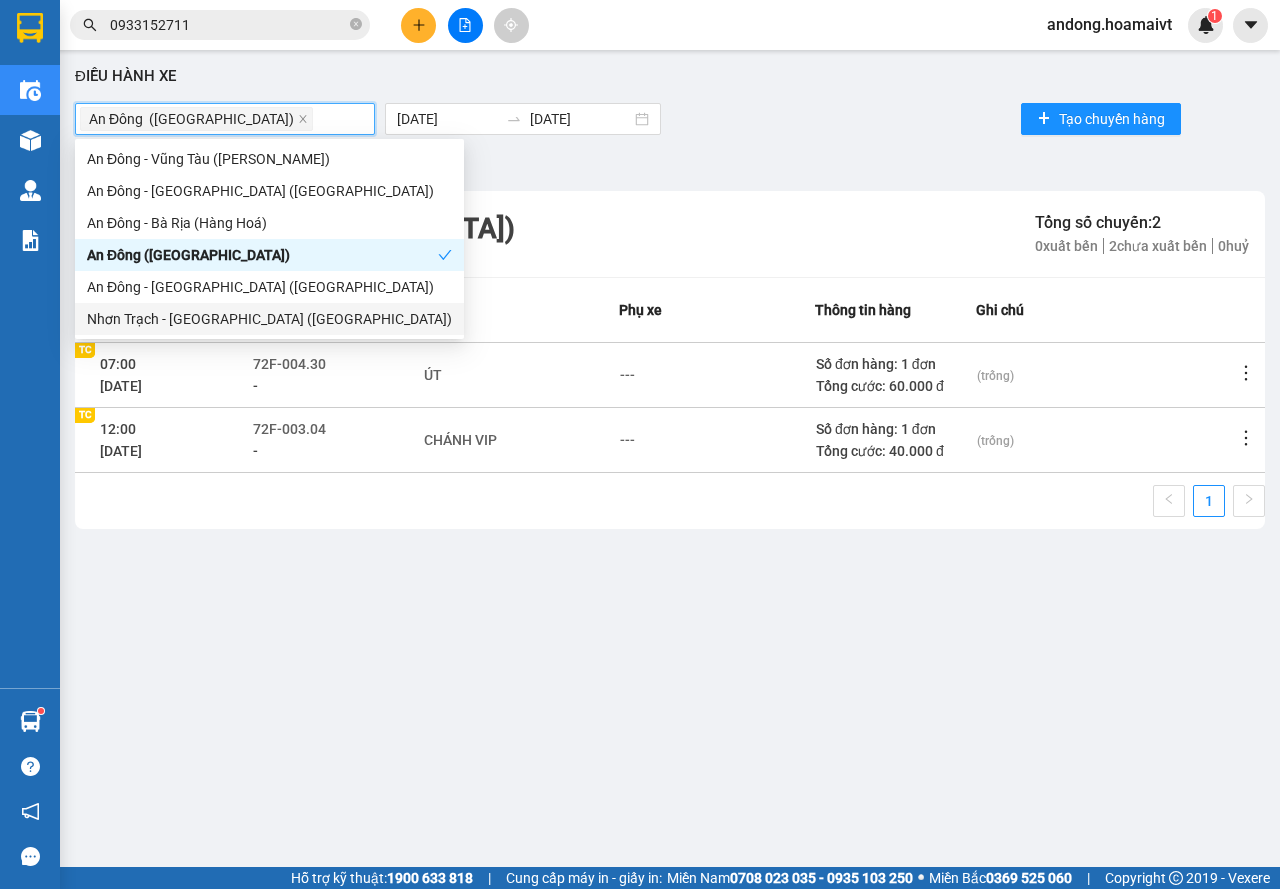 click 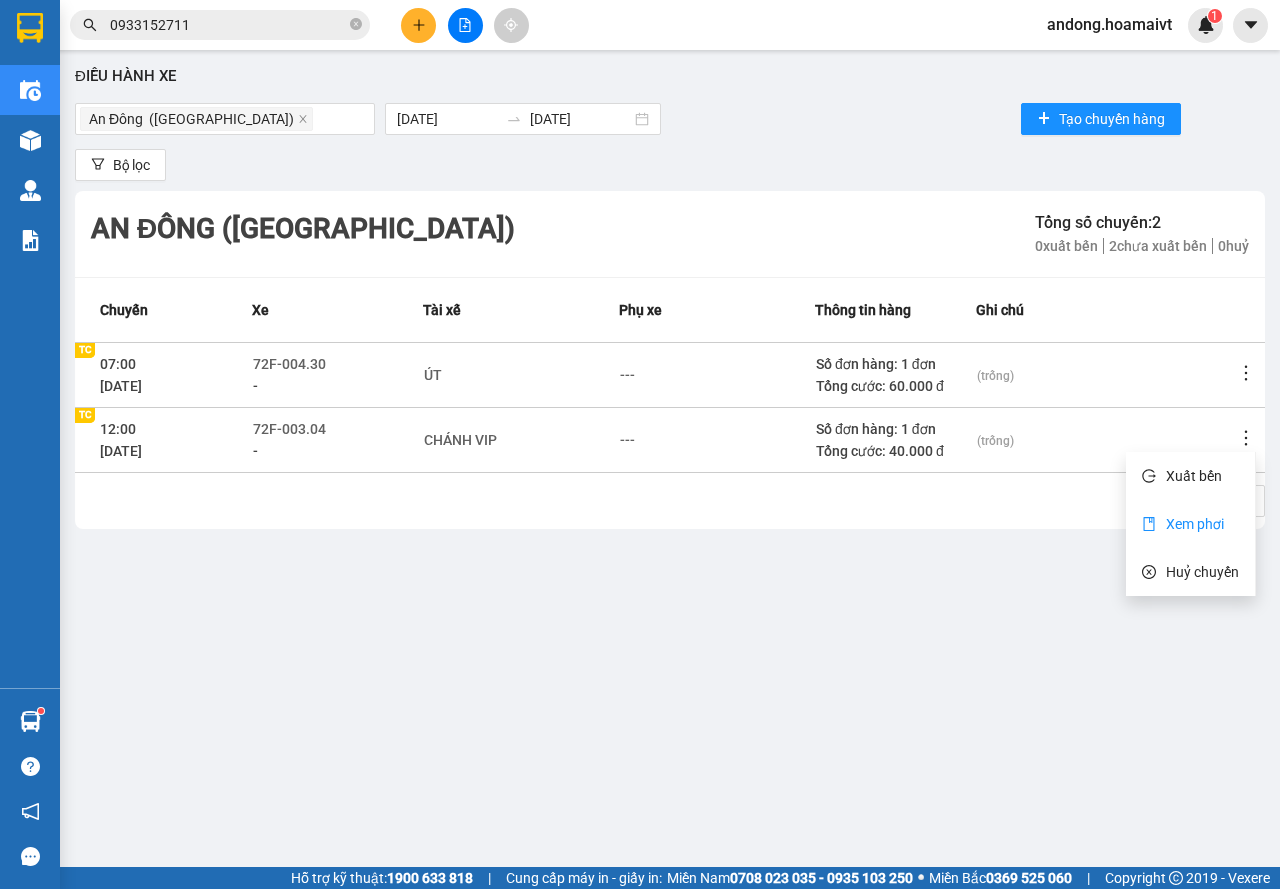 click on "Xem phơi" at bounding box center (1190, 524) 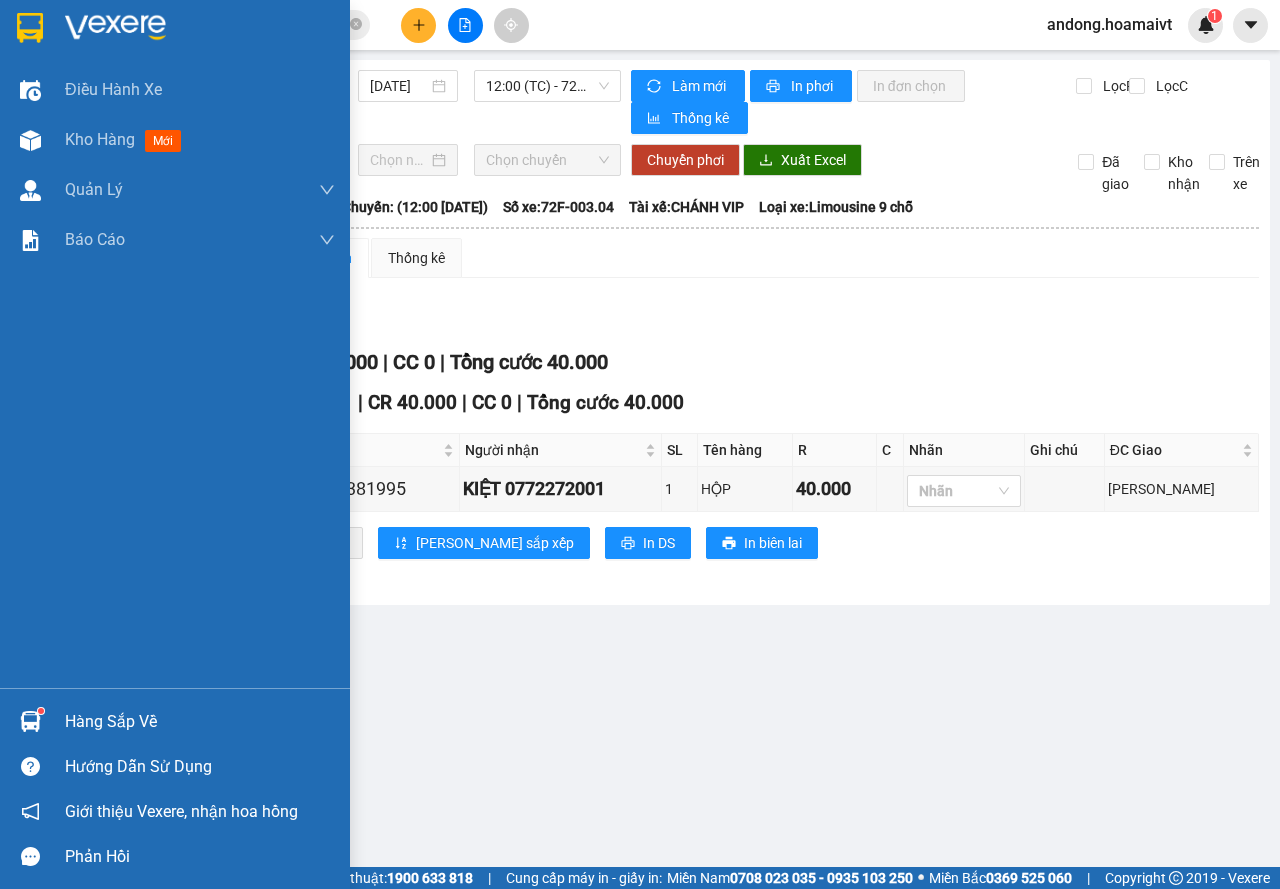 click at bounding box center (30, 27) 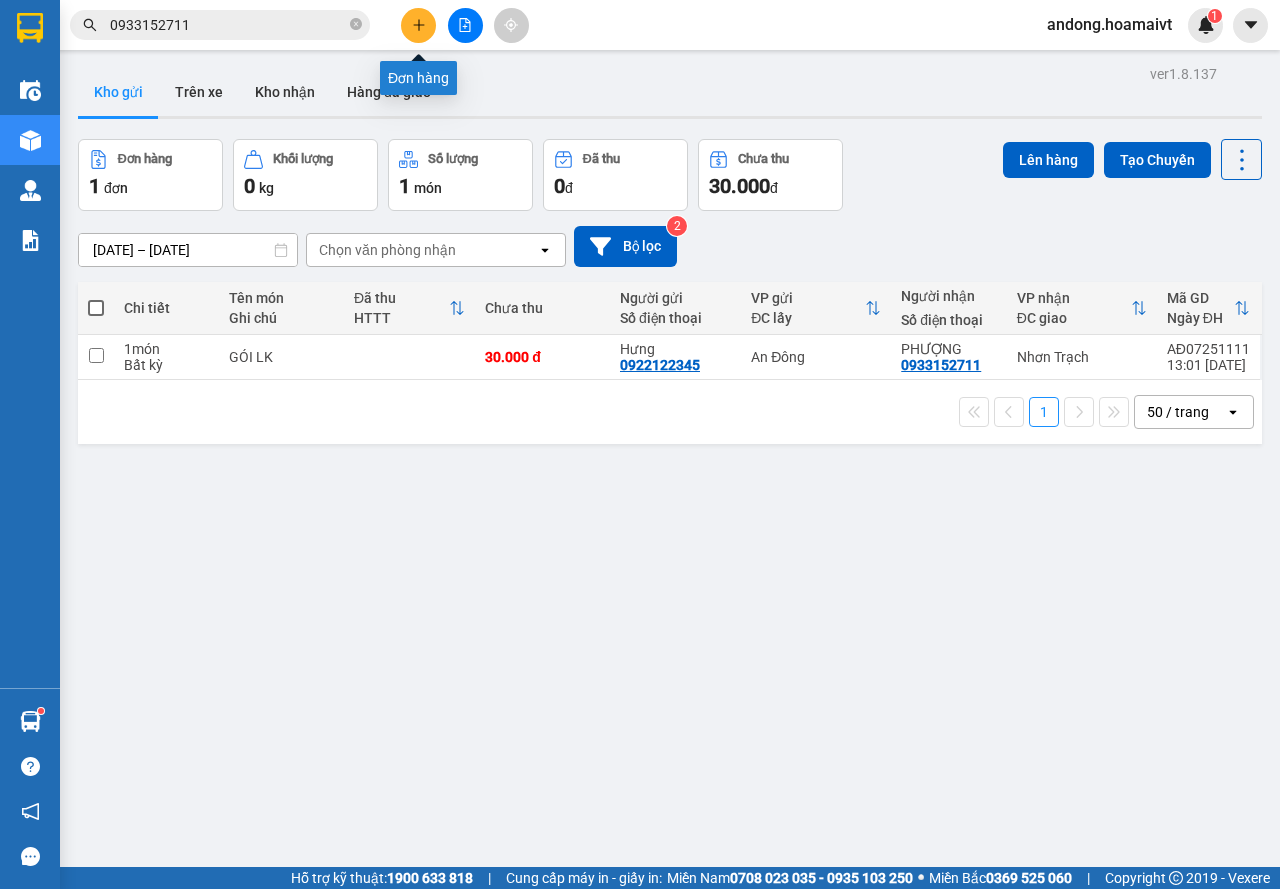 click 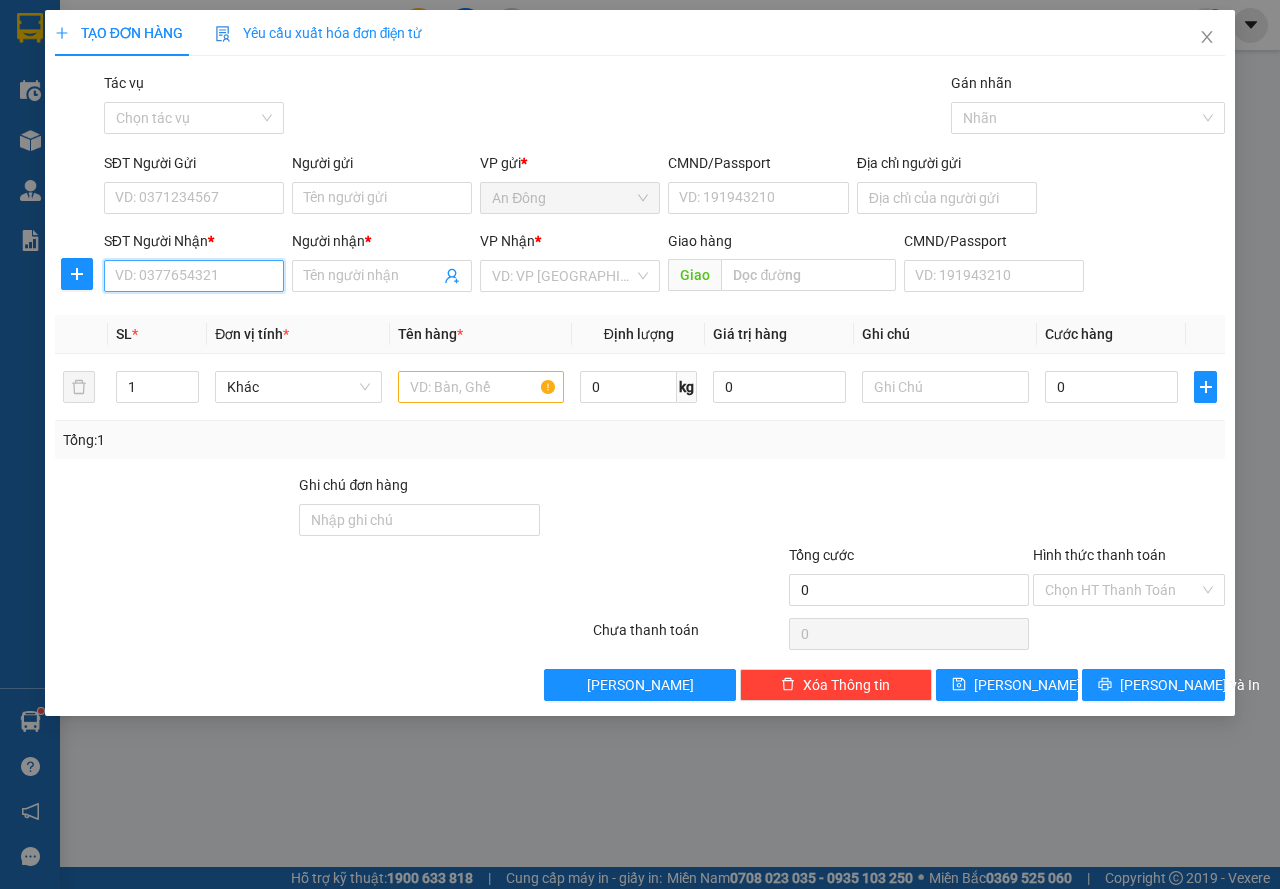 click on "SĐT Người Nhận  *" at bounding box center (194, 276) 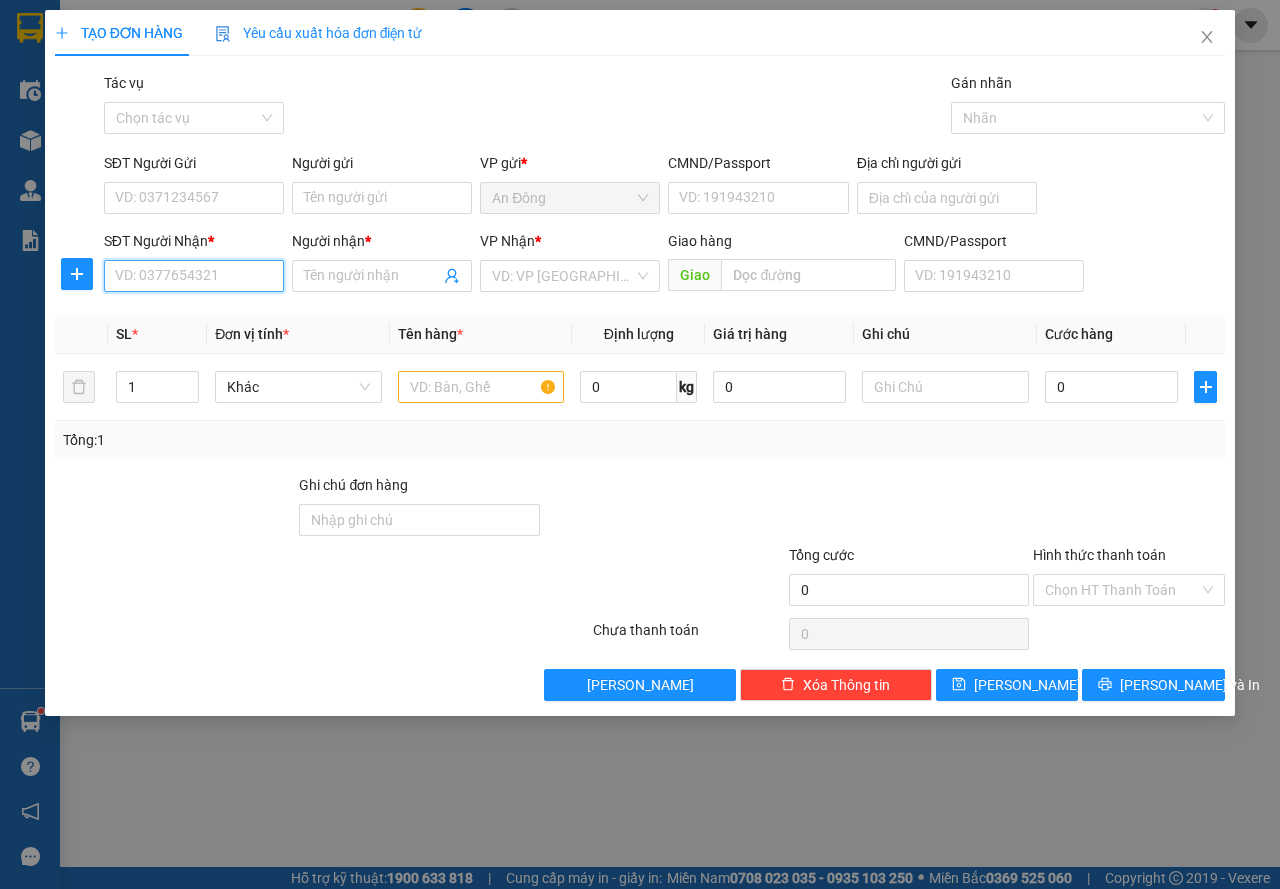 click on "SĐT Người Nhận  *" at bounding box center (194, 276) 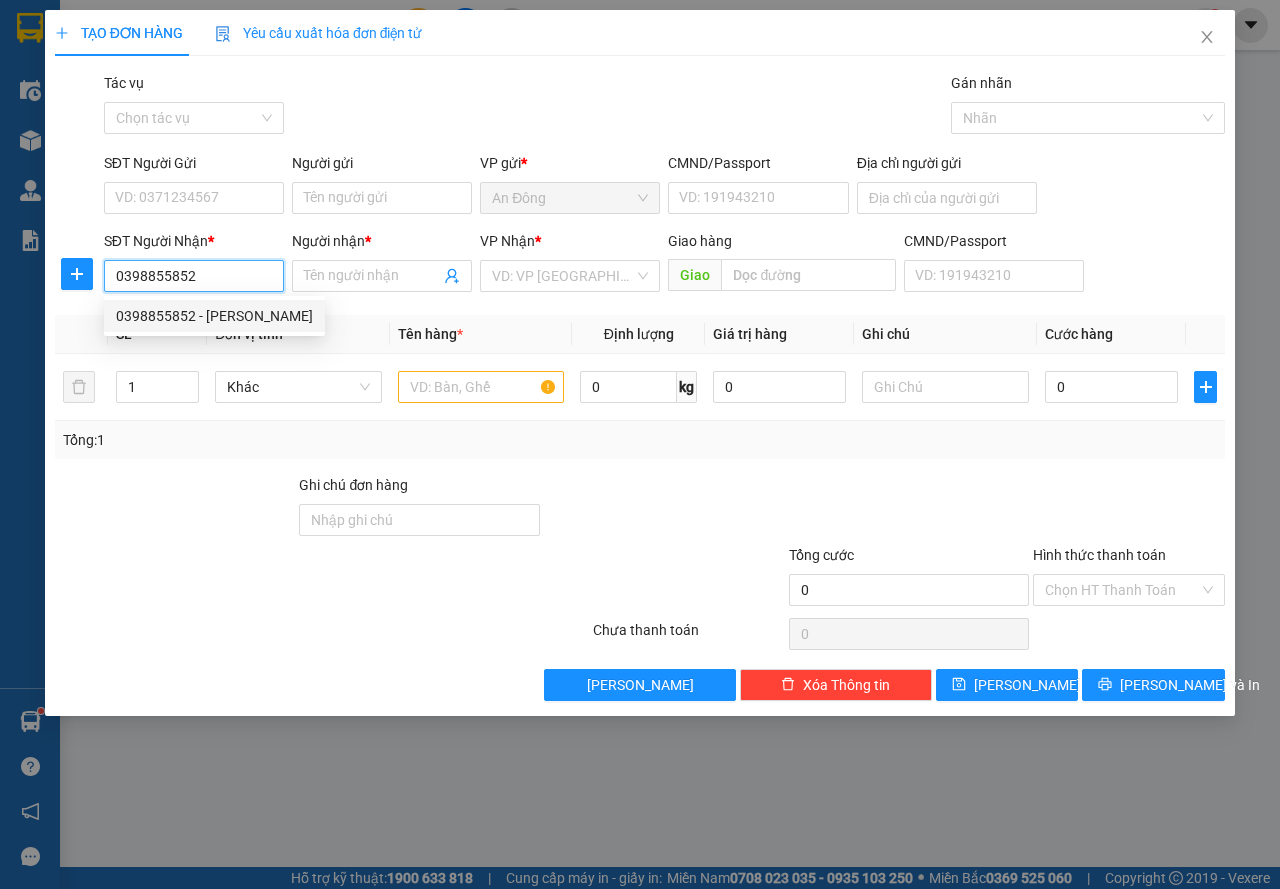 click on "0398855852 - HONG" at bounding box center [214, 316] 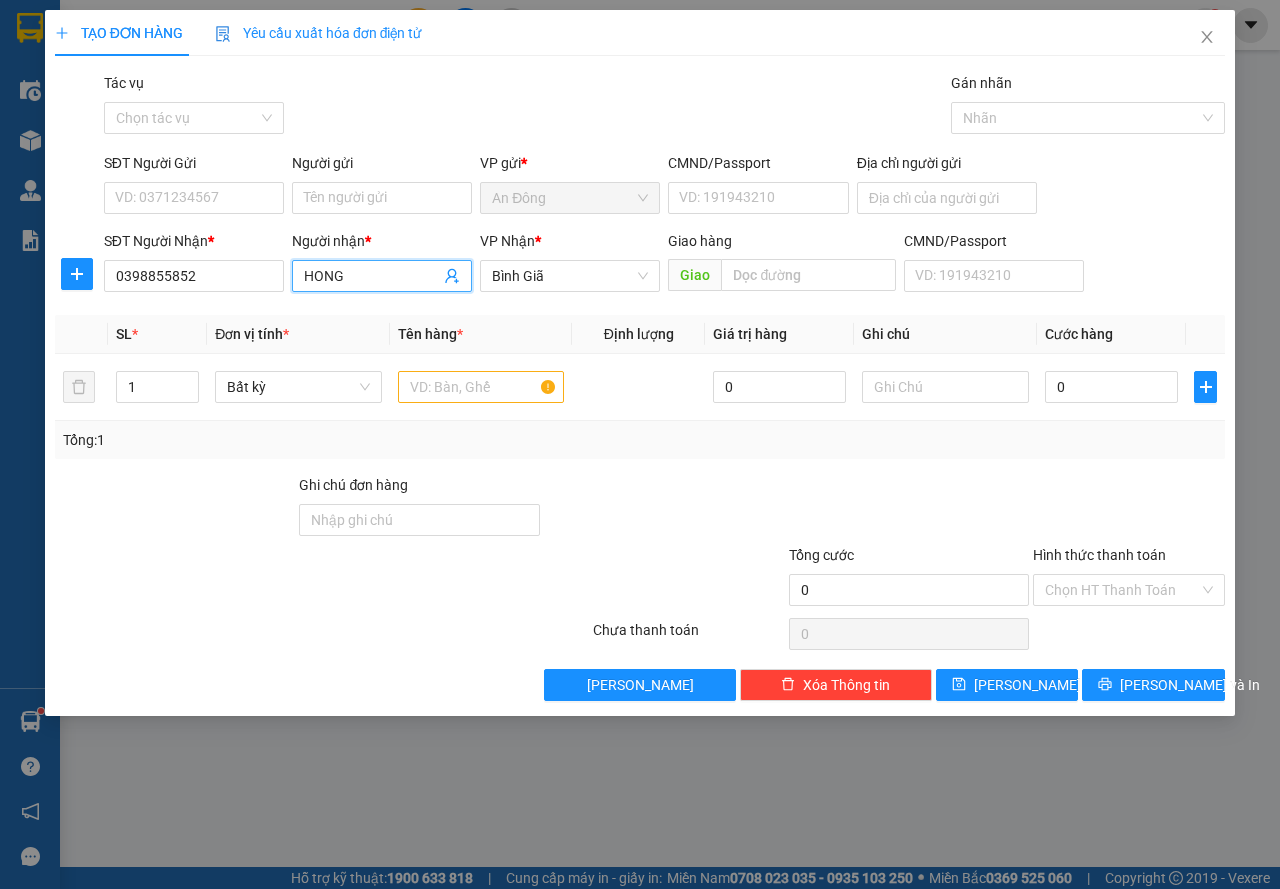 drag, startPoint x: 345, startPoint y: 276, endPoint x: 218, endPoint y: 298, distance: 128.89143 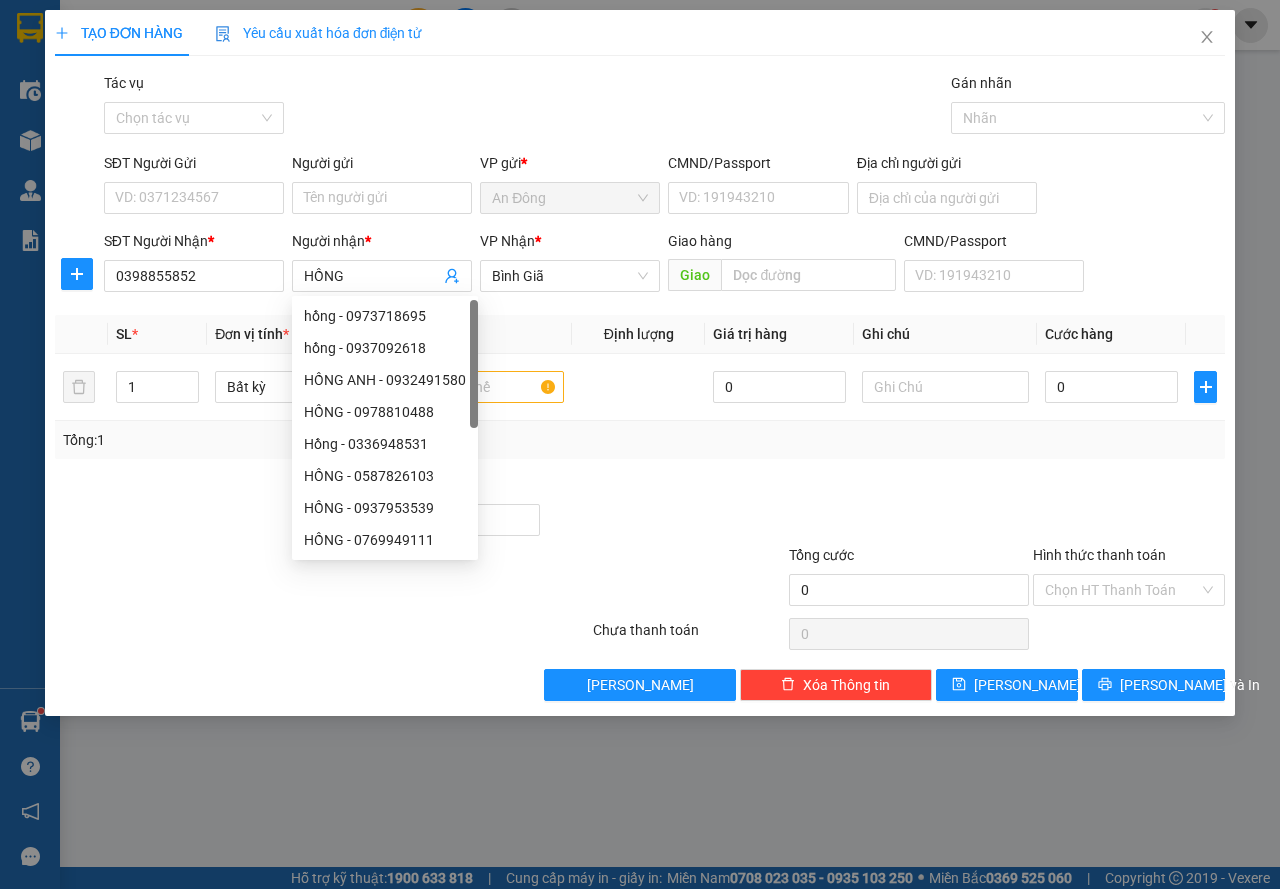 click on "SĐT Người Gửi VD: 0371234567" at bounding box center (194, 187) 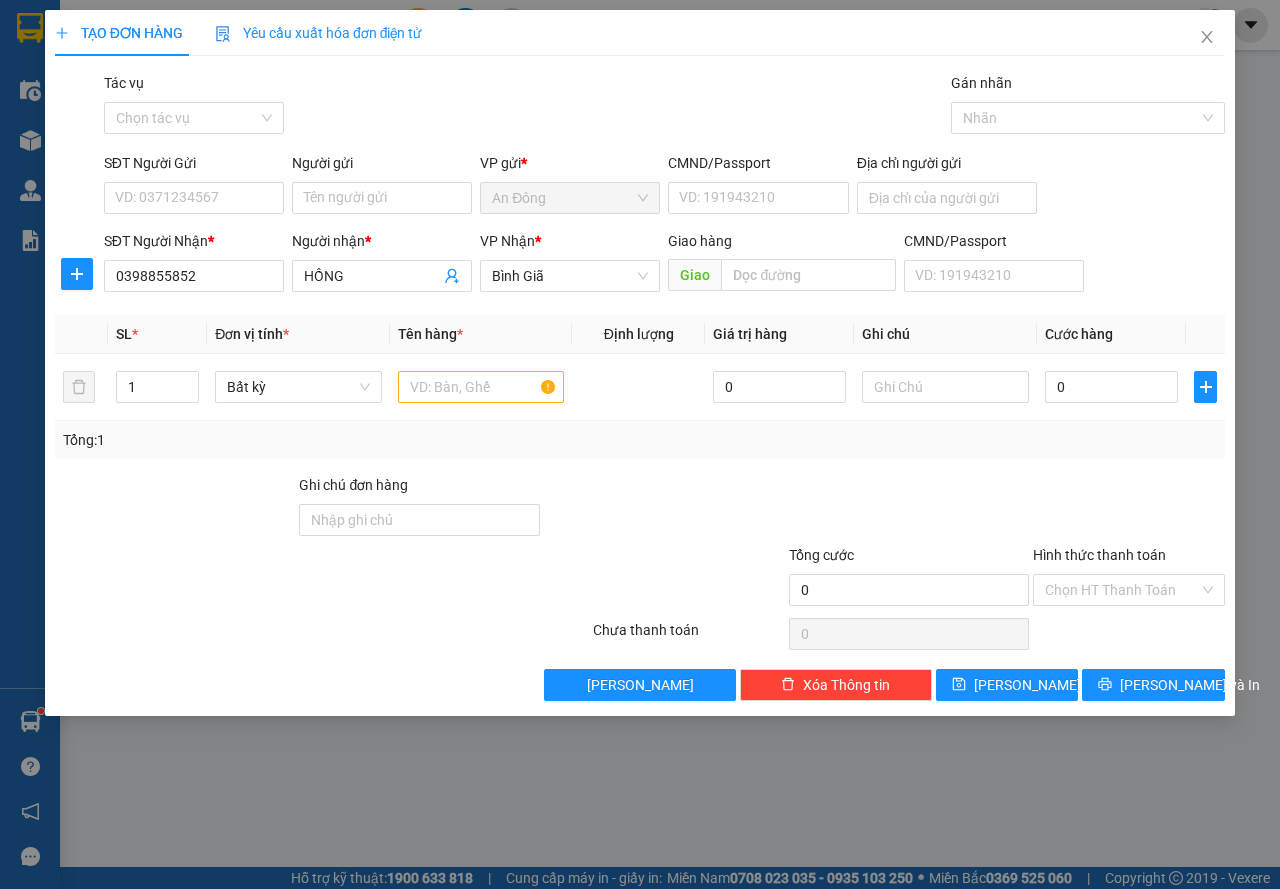 click on "SĐT Người Gửi" at bounding box center (194, 163) 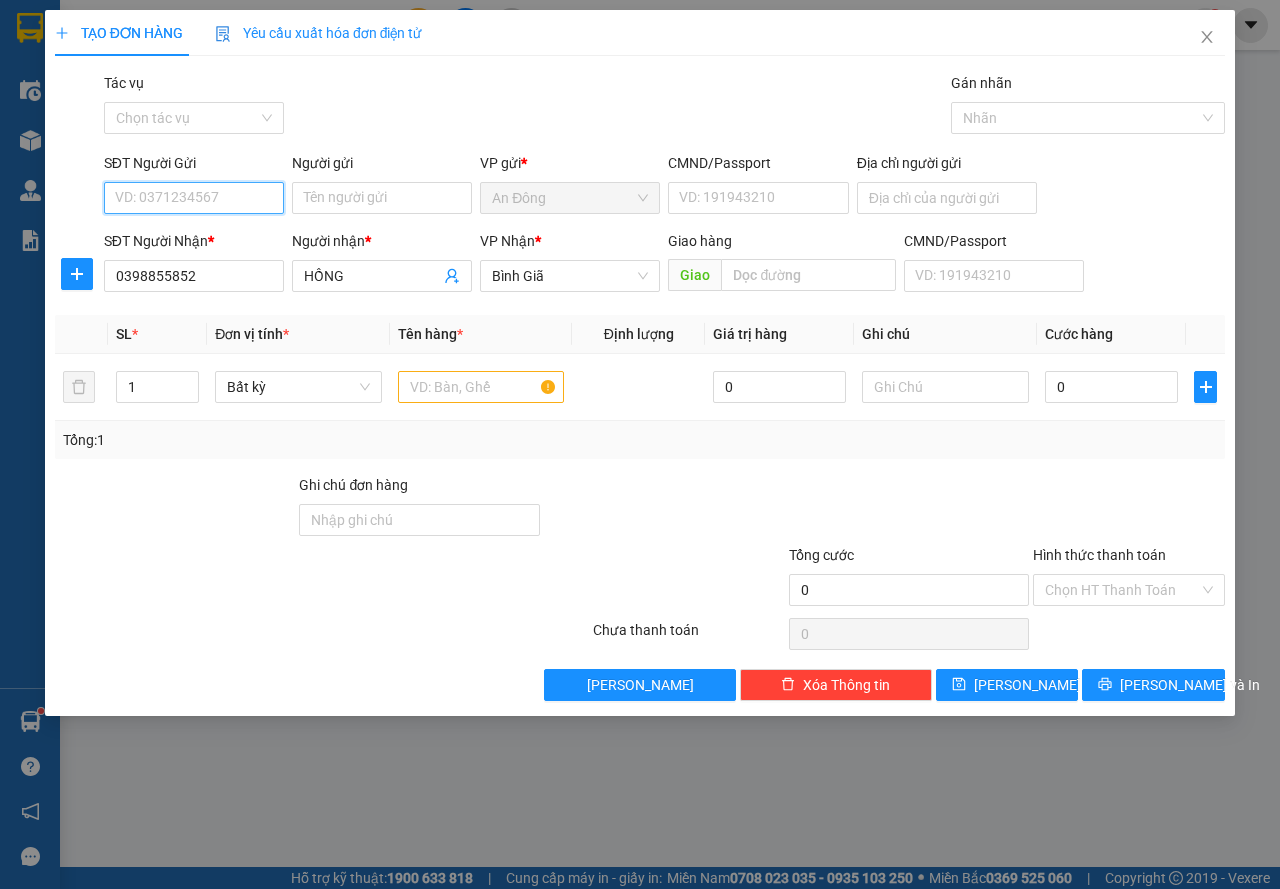 click on "SĐT Người Gửi" at bounding box center [194, 198] 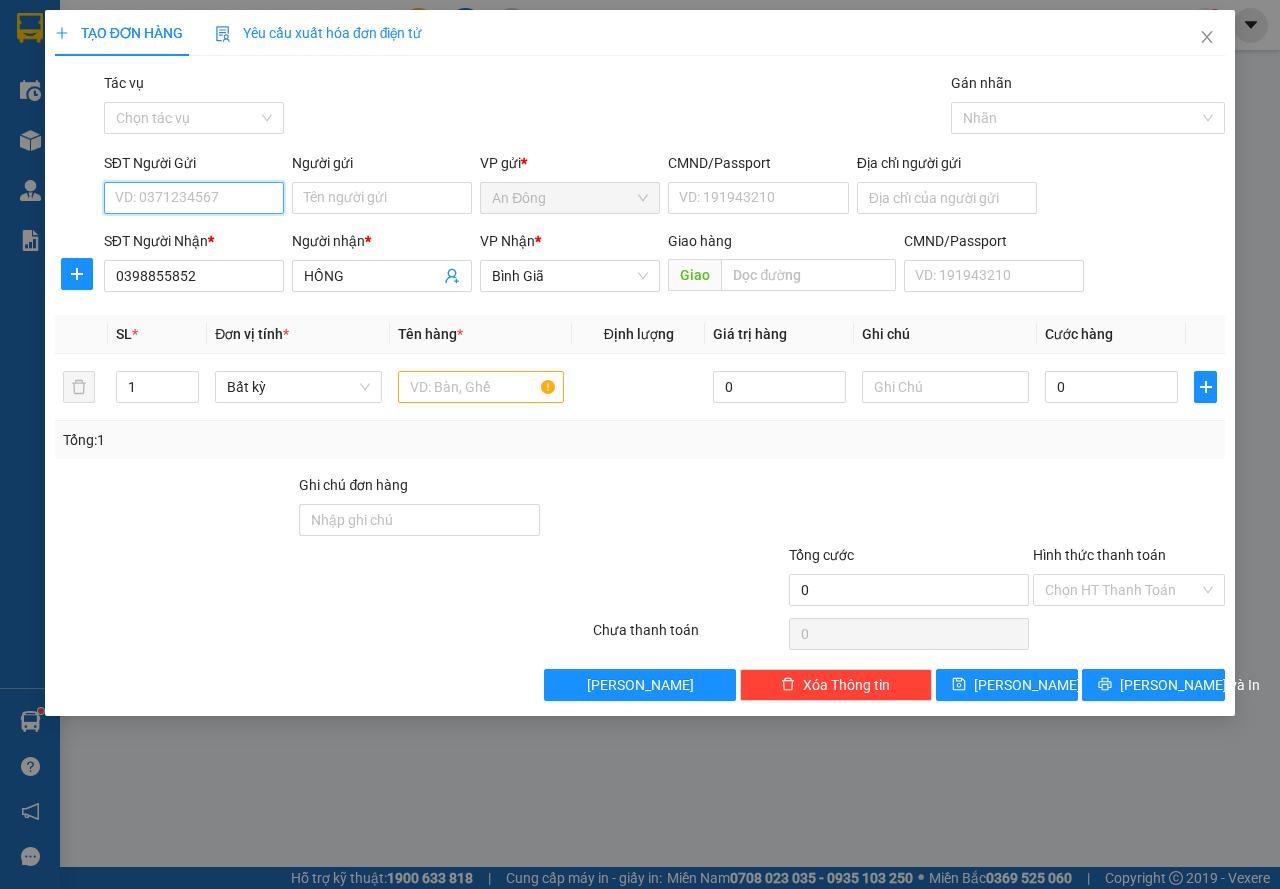 click on "SĐT Người Gửi" at bounding box center (194, 198) 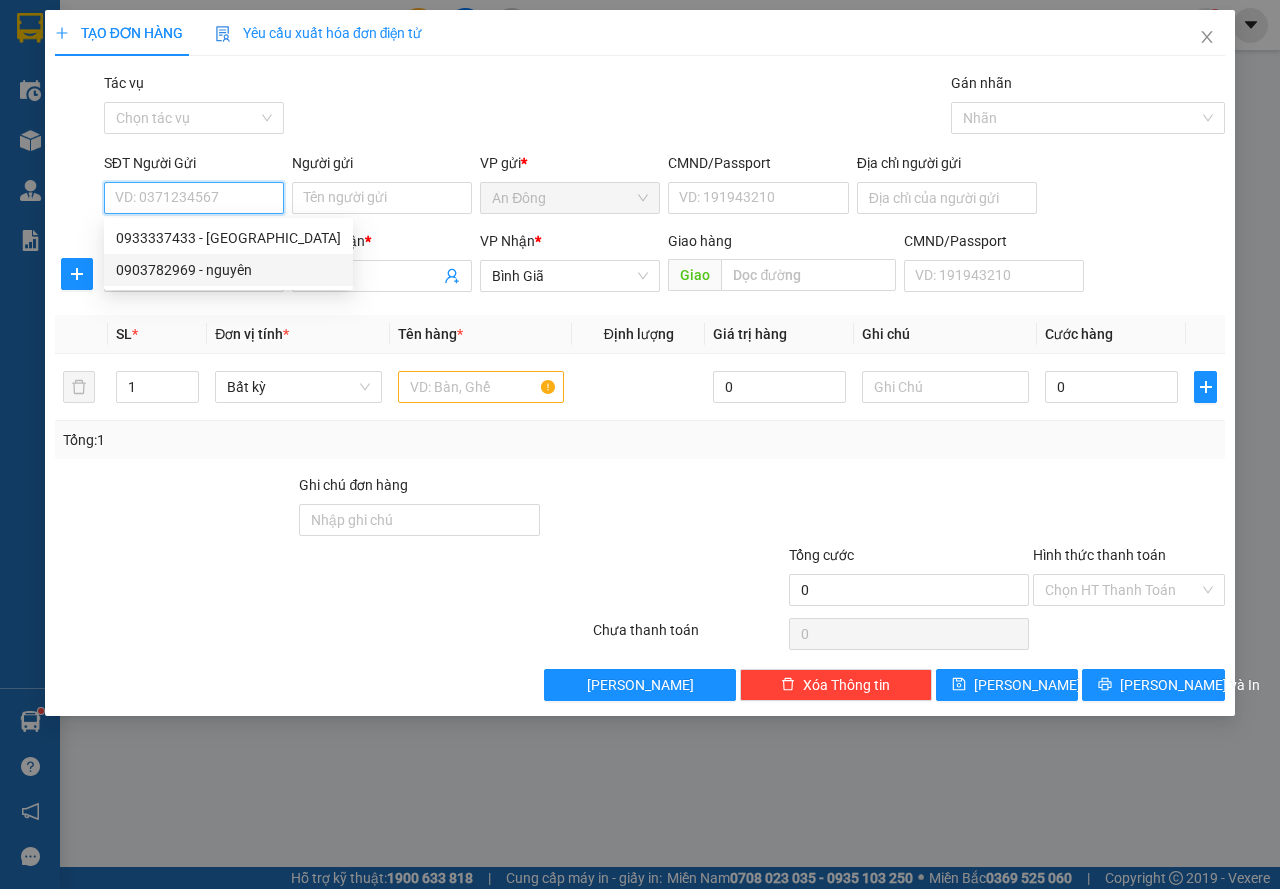 drag, startPoint x: 261, startPoint y: 274, endPoint x: 476, endPoint y: 226, distance: 220.29298 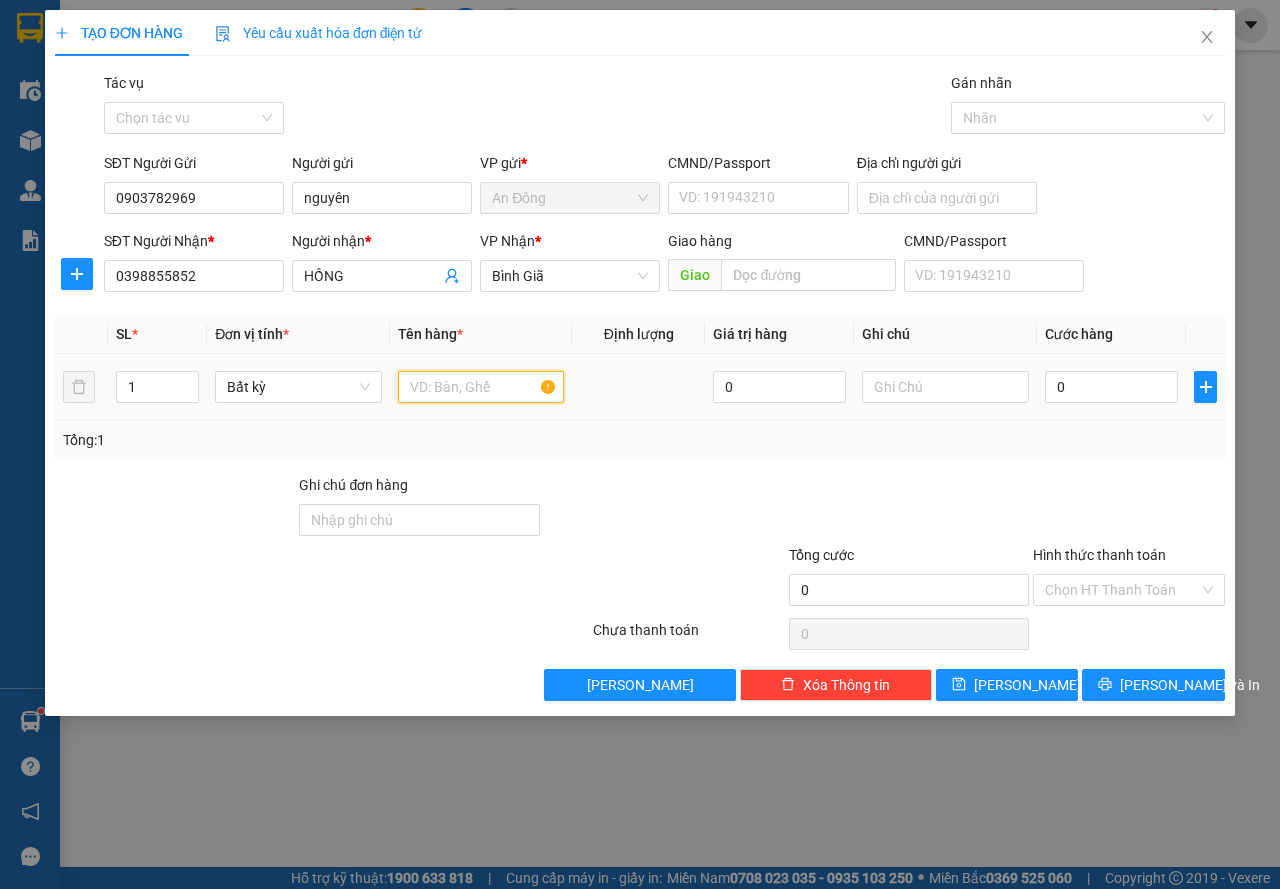 click at bounding box center (481, 387) 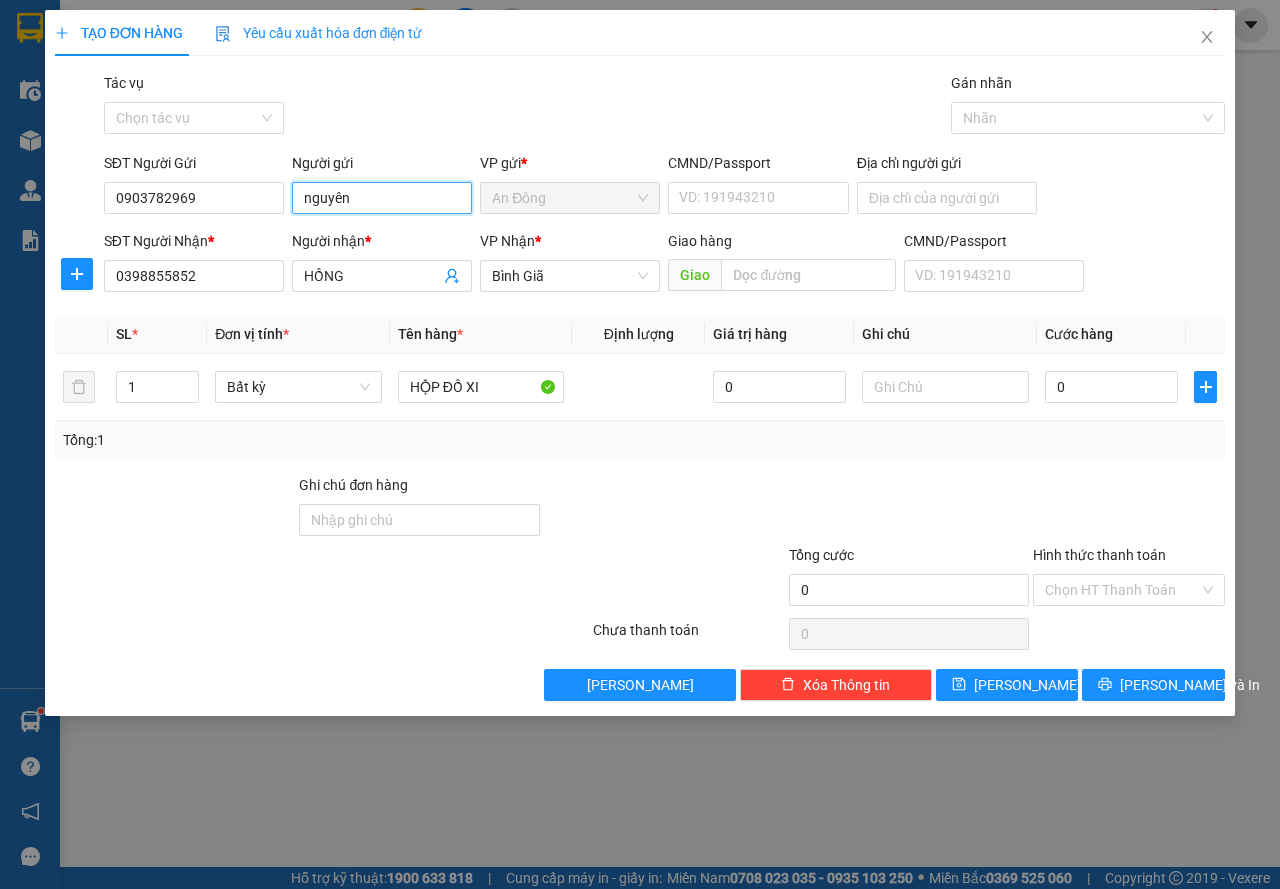 drag, startPoint x: 358, startPoint y: 202, endPoint x: 226, endPoint y: 237, distance: 136.56134 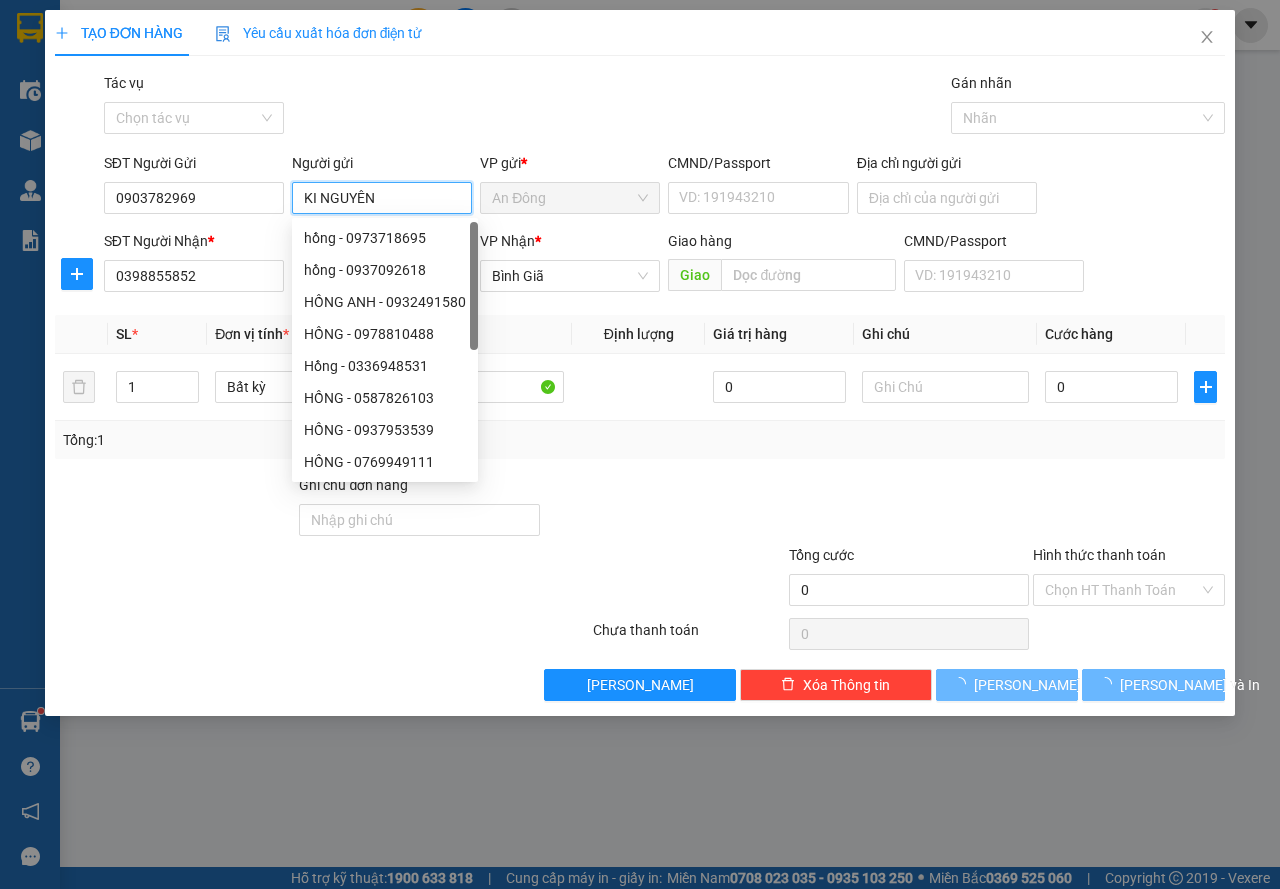 click on "KI NGUYÊN" at bounding box center [382, 198] 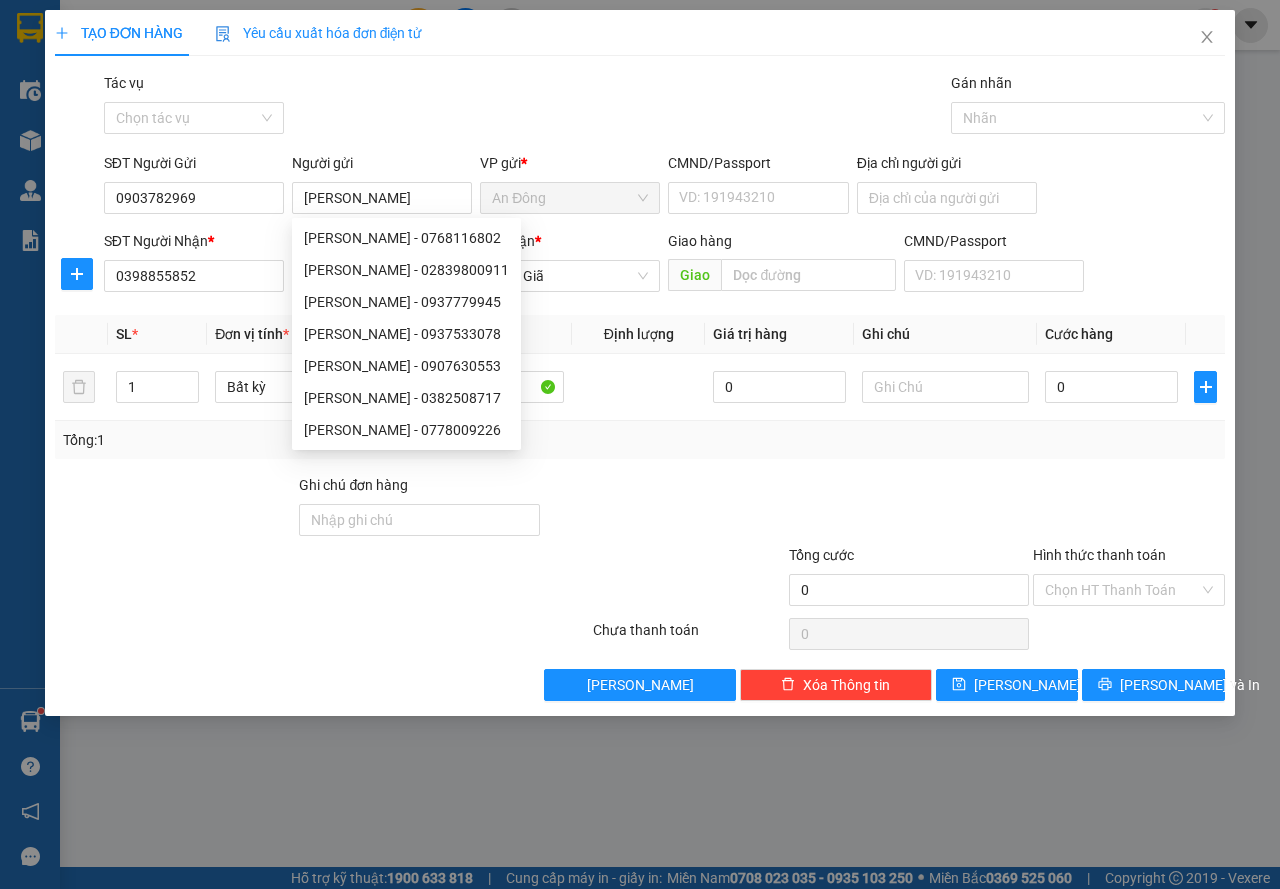 click on "CMND/Passport" at bounding box center (758, 167) 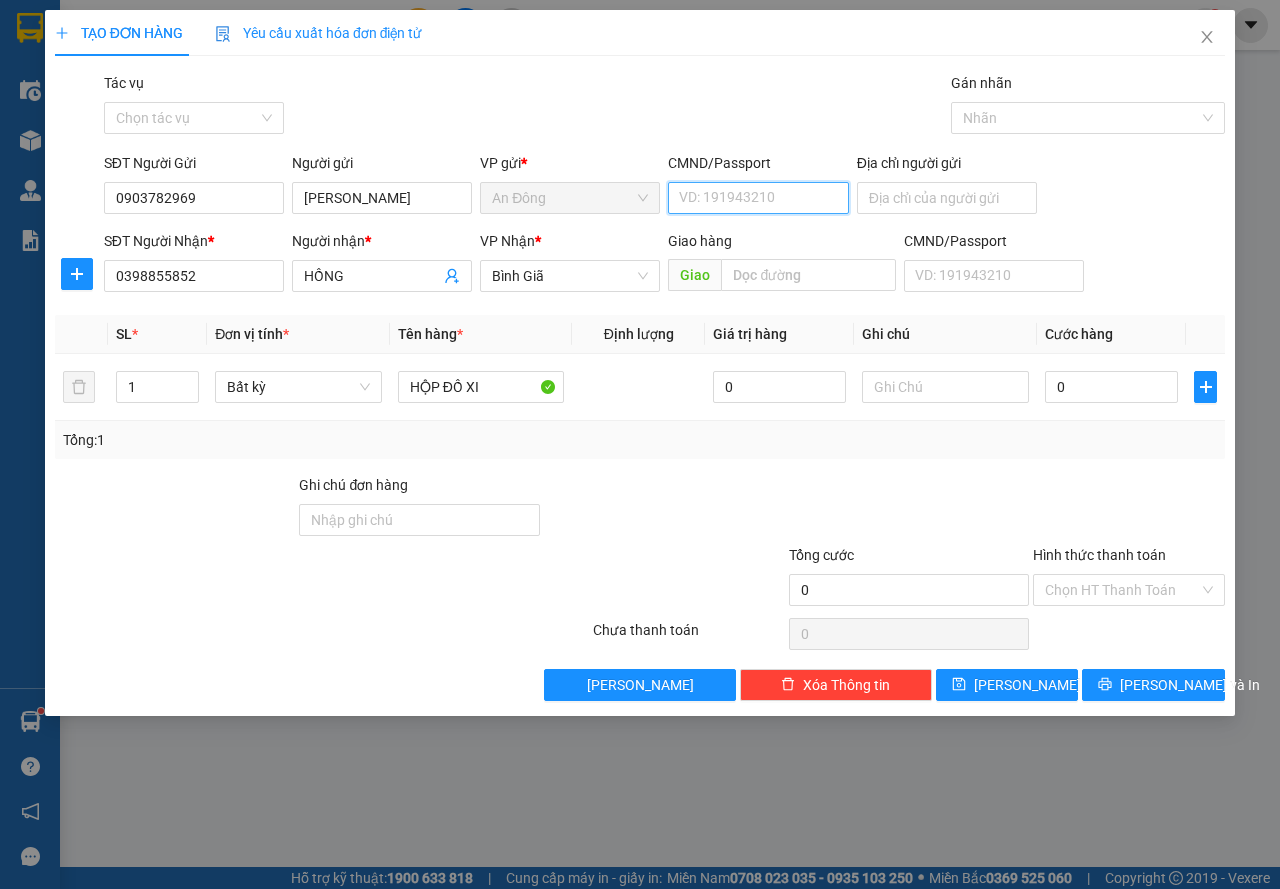 click on "CMND/Passport" at bounding box center [758, 198] 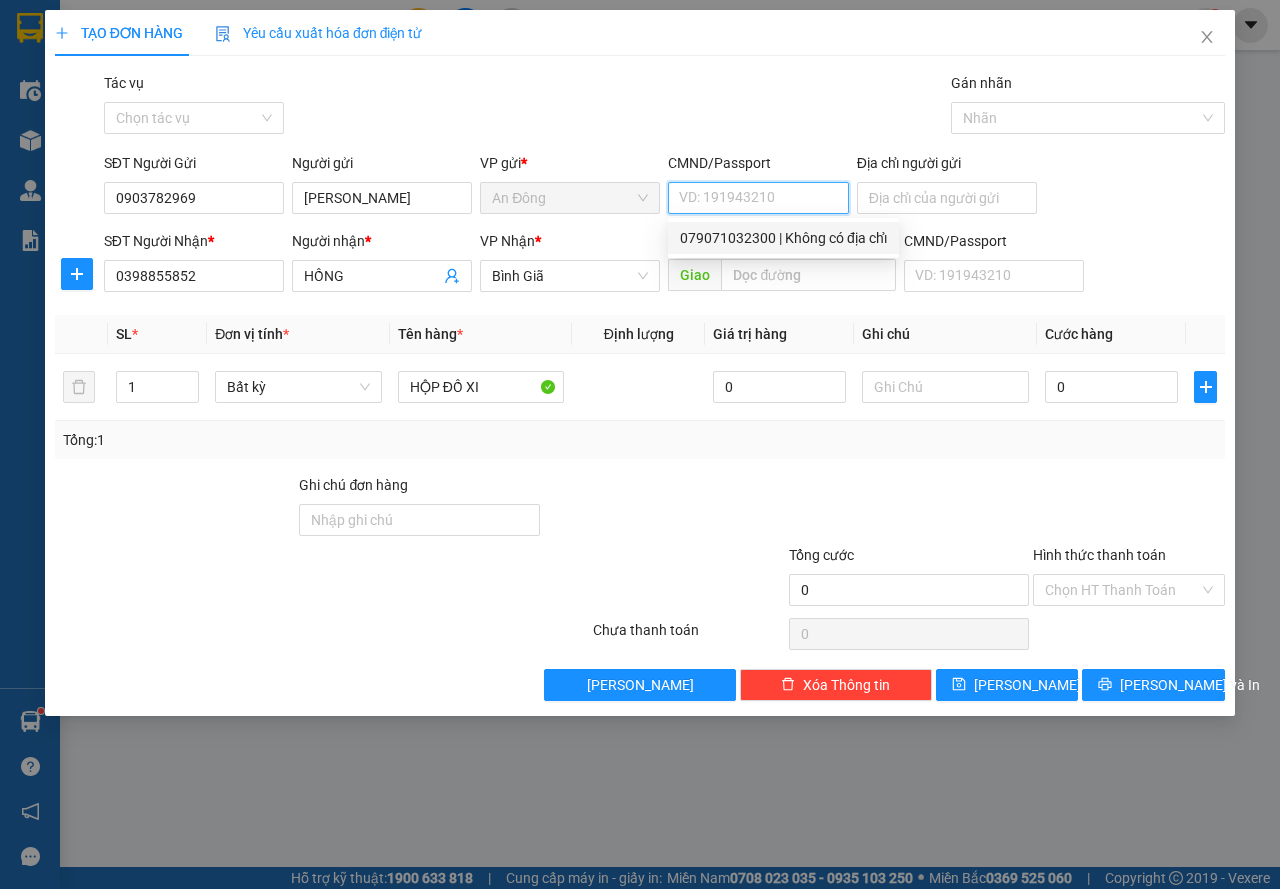 click on "079071032300 | Không có địa chỉ" at bounding box center (783, 238) 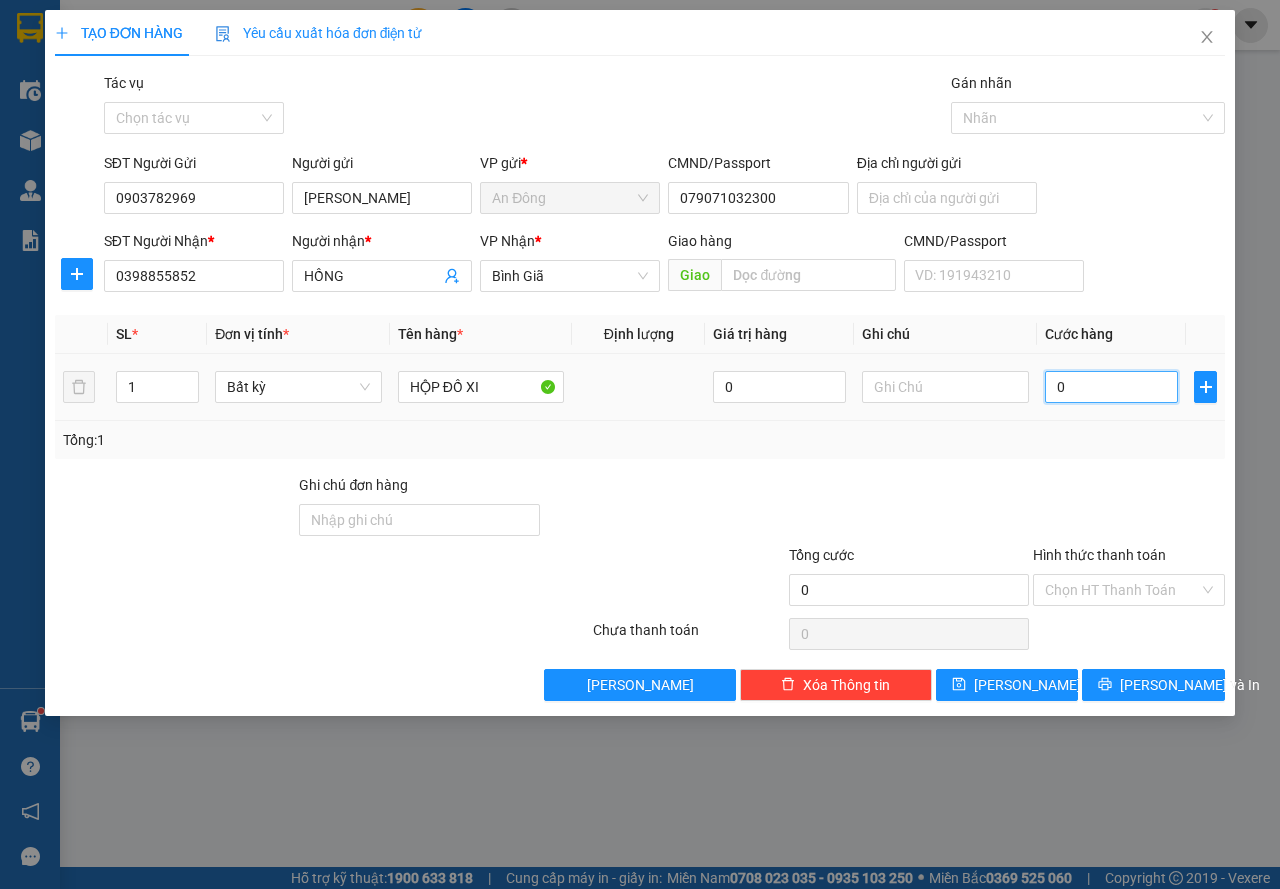 click on "0" at bounding box center (1111, 387) 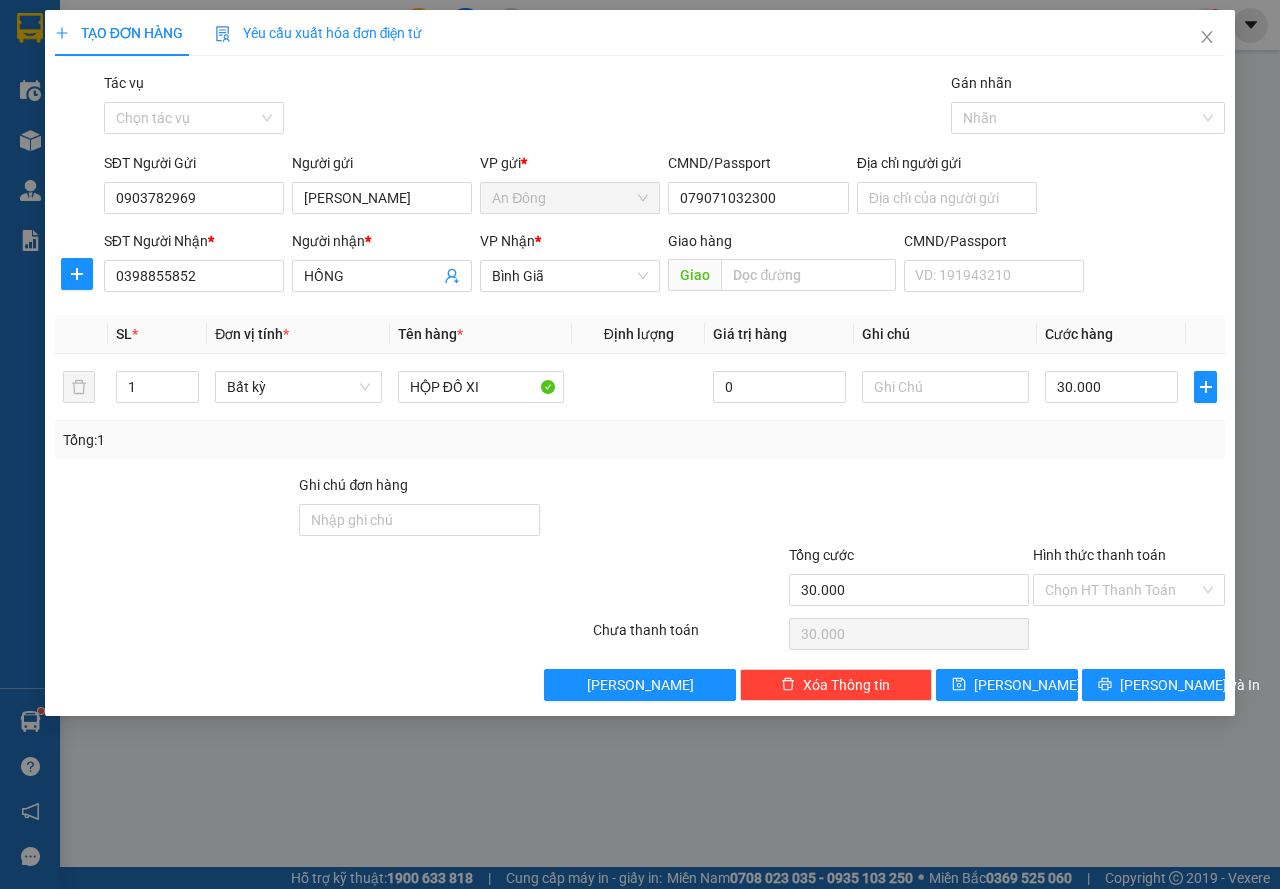 click on "Hình thức thanh toán Chọn HT Thanh Toán" at bounding box center (1129, 579) 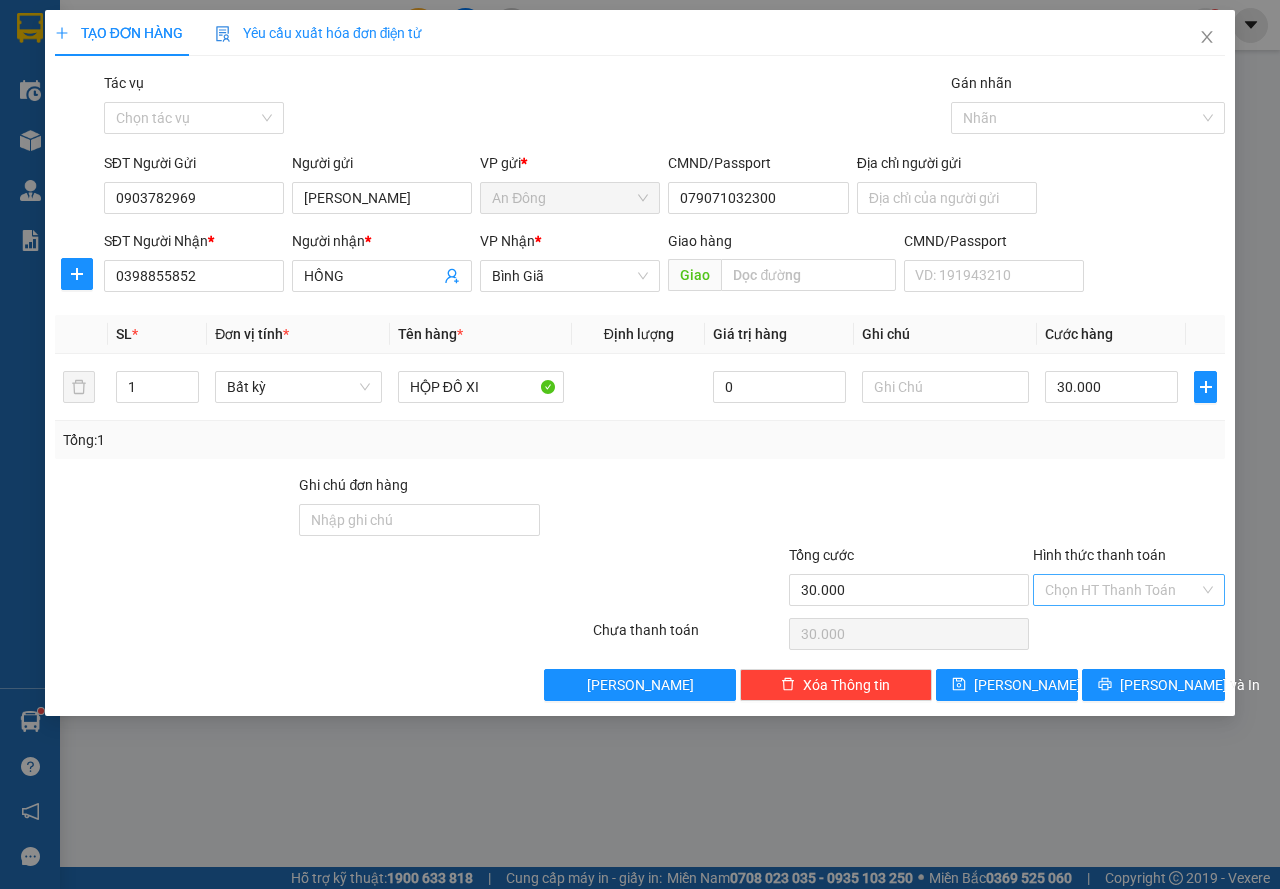 click on "Hình thức thanh toán" at bounding box center [1122, 590] 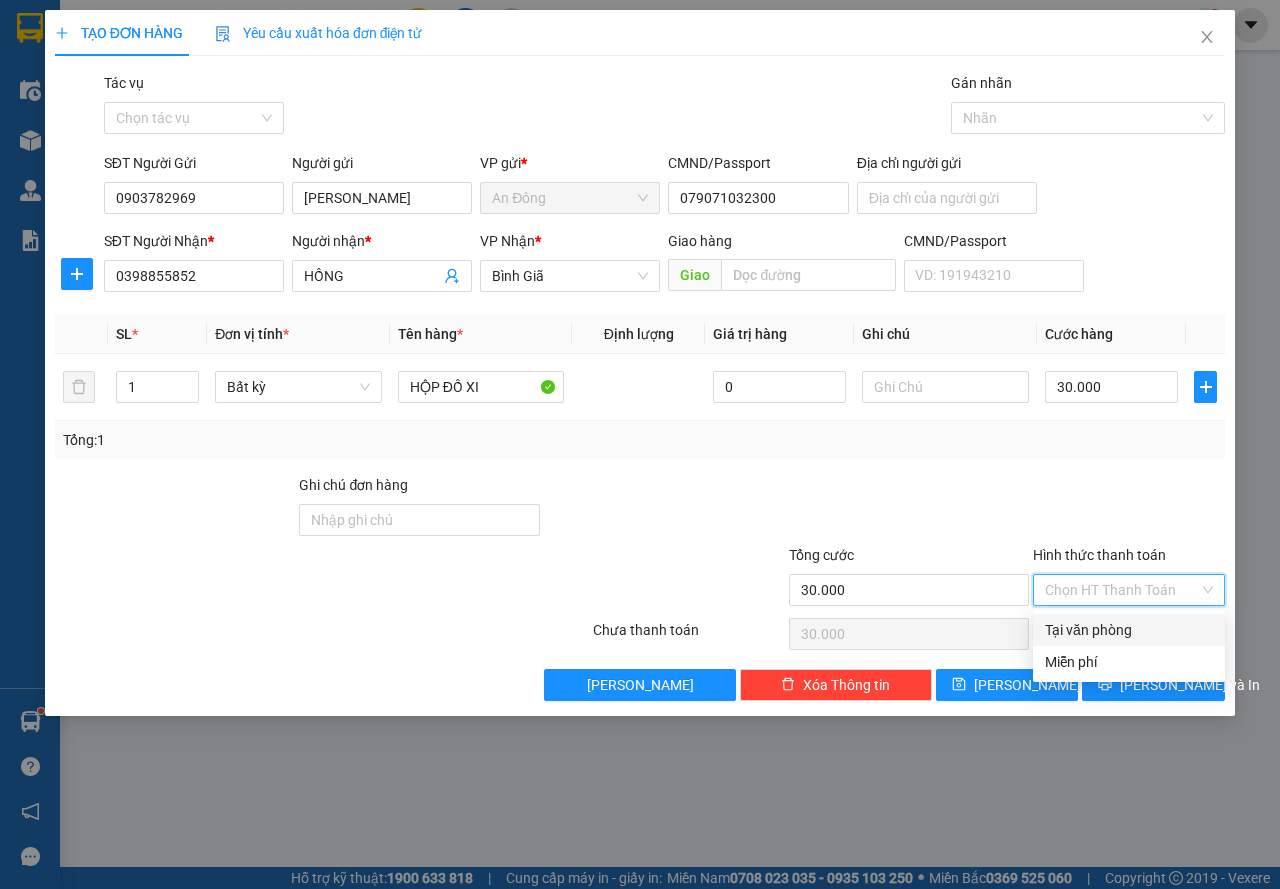 click on "Tại văn phòng" at bounding box center [1129, 630] 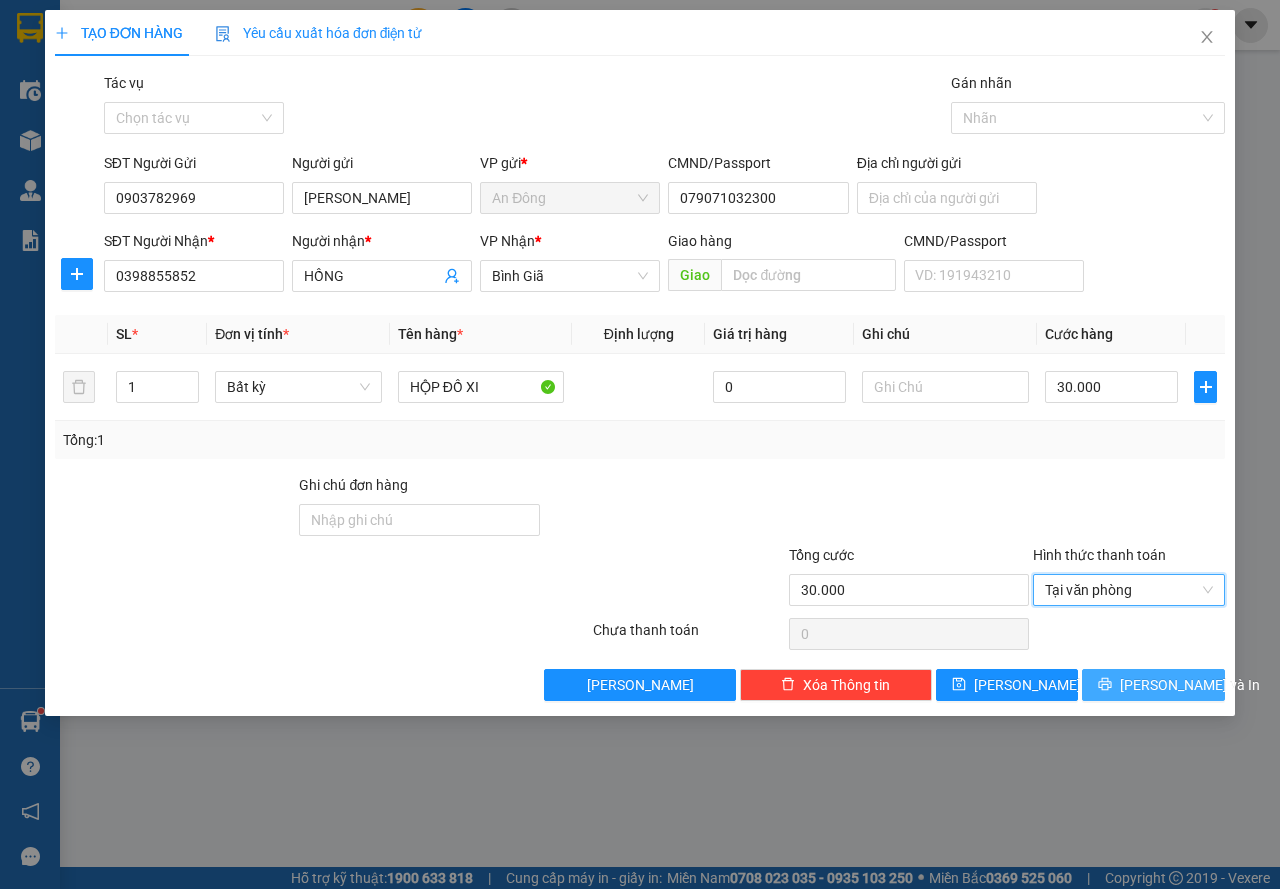 click on "[PERSON_NAME] và In" at bounding box center (1190, 685) 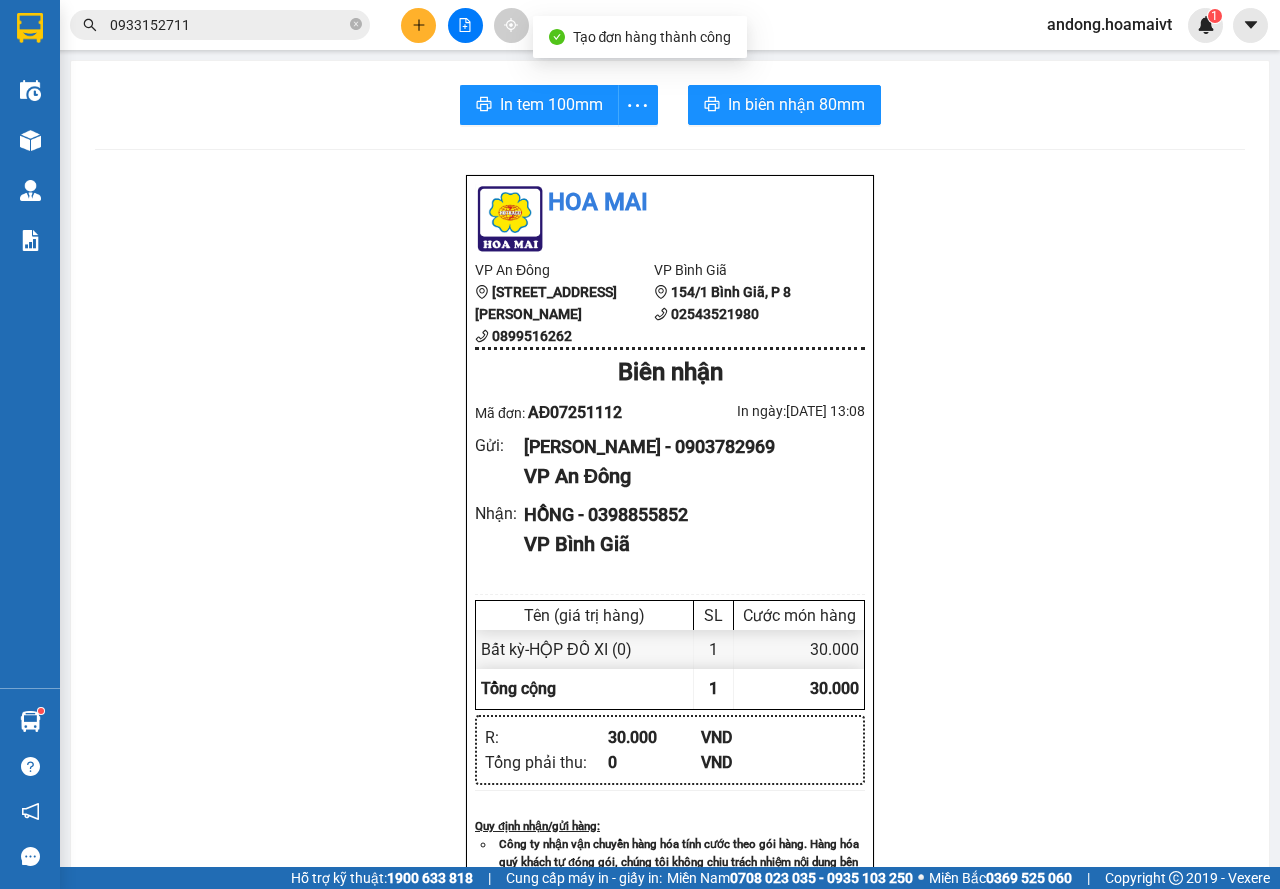 click on "In tem 100mm
In biên nhận 80mm Hoa Mai VP An Đông   275 Hùng Vương, Phường 9, Quận 5   0899516262 VP Bình Giã   154/1 Bình Giã, P 8   02543521980 Biên nhận Mã đơn:   AĐ07251112 In ngày:  13/07/2025   13:08 Gửi :   KIM NGUYÊN - 0903782969 VP An Đông Nhận :   HỒNG - 0398855852 VP Bình Giã Tên (giá trị hàng) SL Cước món hàng Bất kỳ - HỘP ĐỒ XI   (0) 1 30.000 Tổng cộng 1 30.000 Loading... R : 30.000 VND Tổng phải thu : 0 VND Quy định nhận/gửi hàng : Công ty nhận vận chuyển hàng hóa tính cước theo gói hàng. Hàng hóa quý khách tự đóng gói, chúng tôi không chịu trách nhiệm nội dung bên trong.  Công ty không nhận vận chuyển hàng quốc cấm, ngoại tệ, vàng bạc đá quý.  Khách hàng thông tin cho người nhà ra nhận hàng sau 03 tiếng.  Hàng gửi phải nhận trong vòng 7 ngày kể từ ngày gửi. Quá thời hạn trên, Công ty không giải quyết." at bounding box center [670, 773] 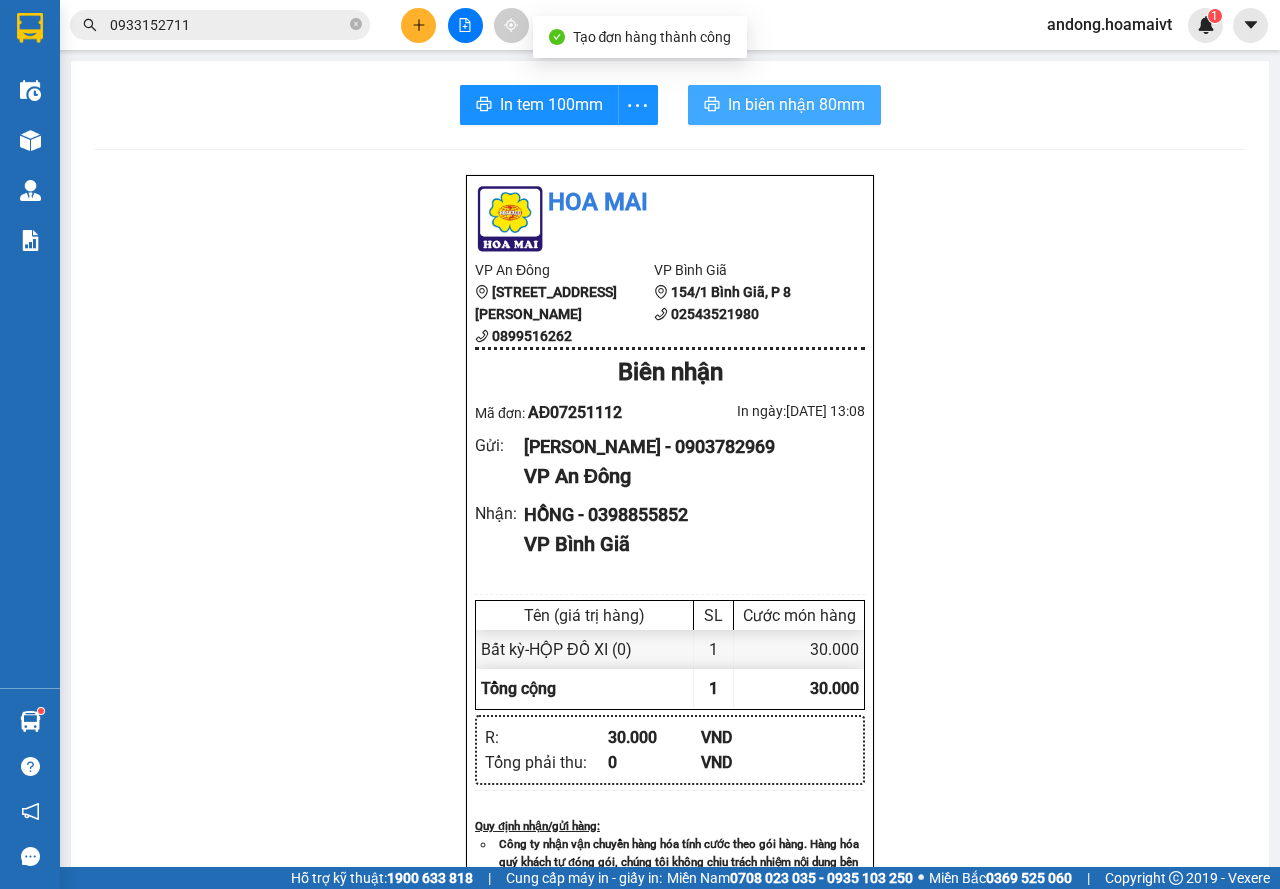 click on "In biên nhận 80mm" at bounding box center [796, 104] 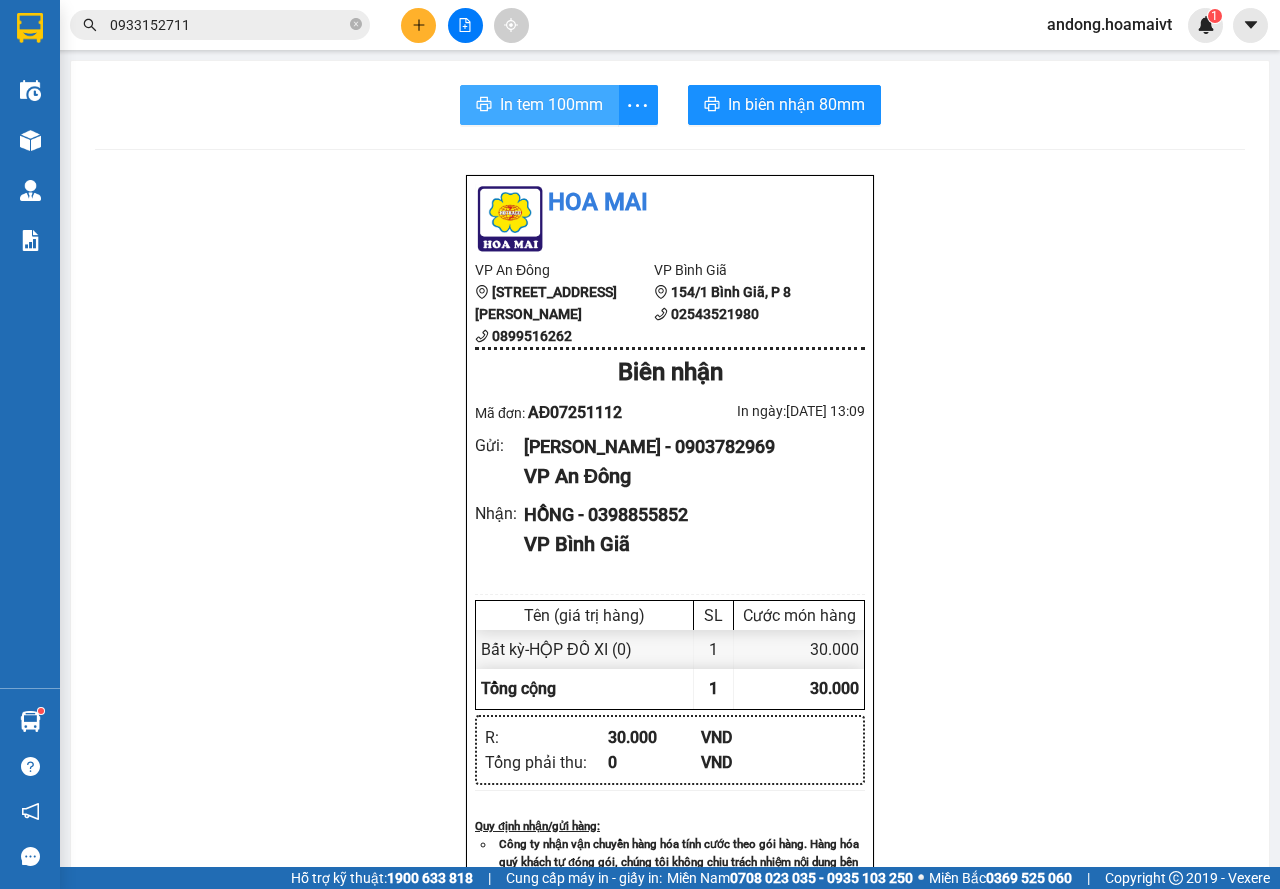 click on "In tem 100mm" at bounding box center (539, 105) 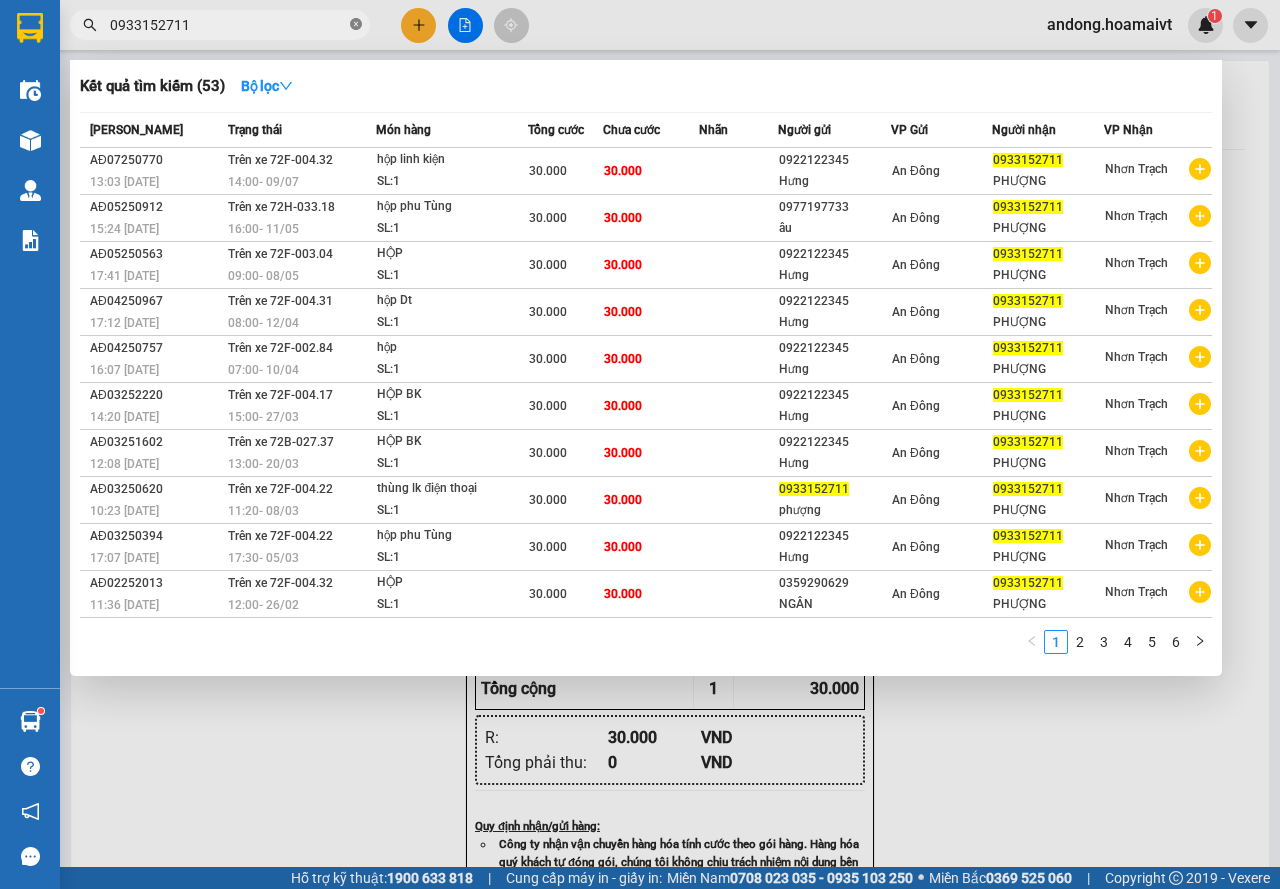 click at bounding box center [356, 25] 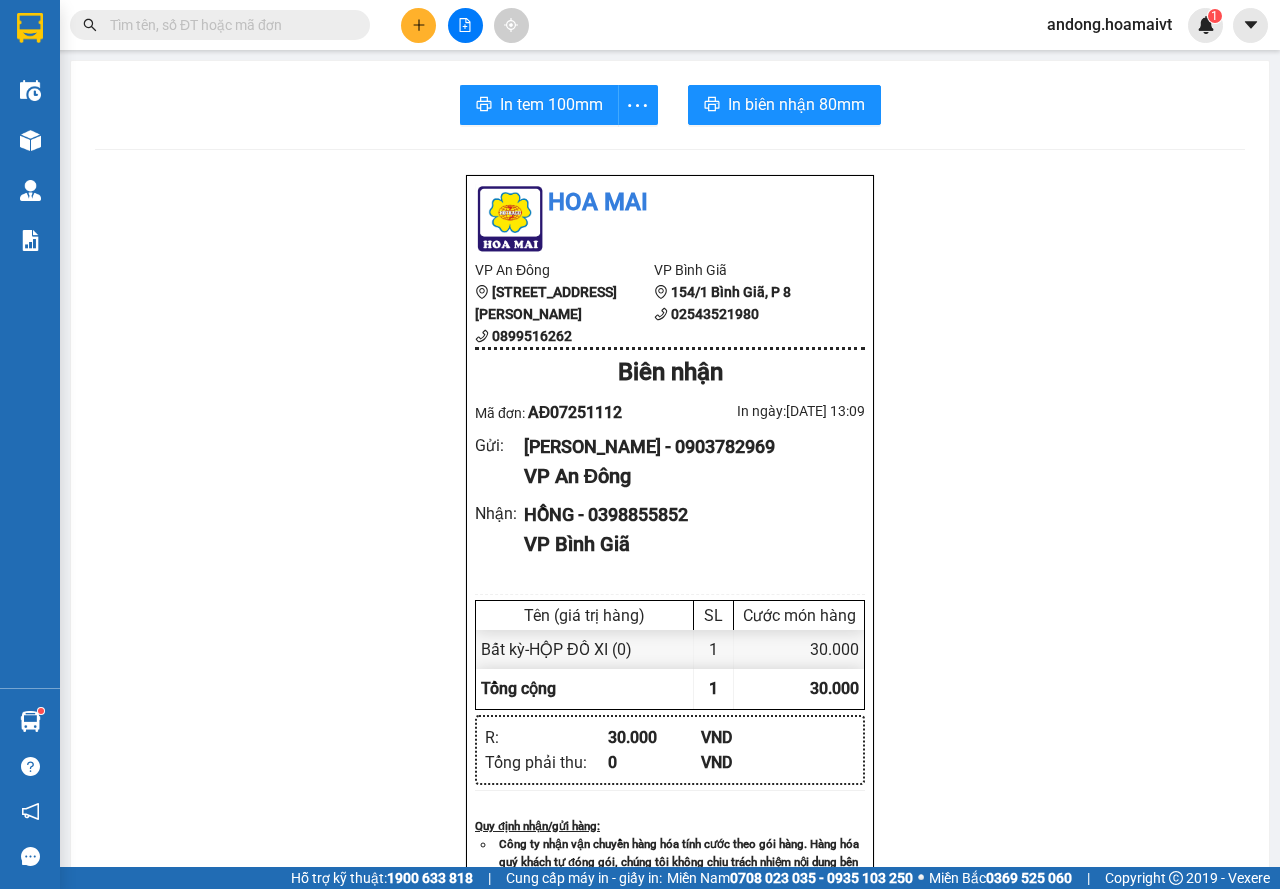 click 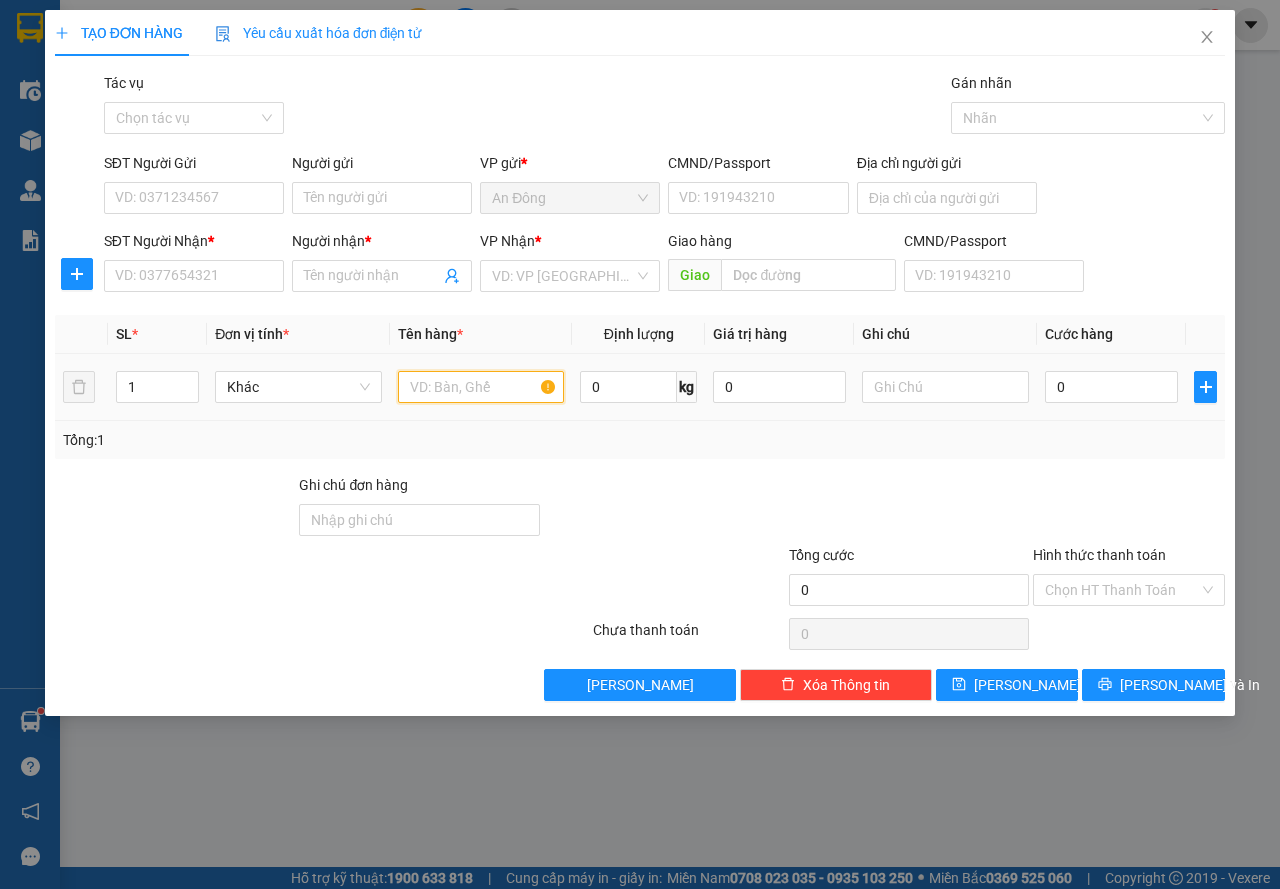 click at bounding box center (481, 387) 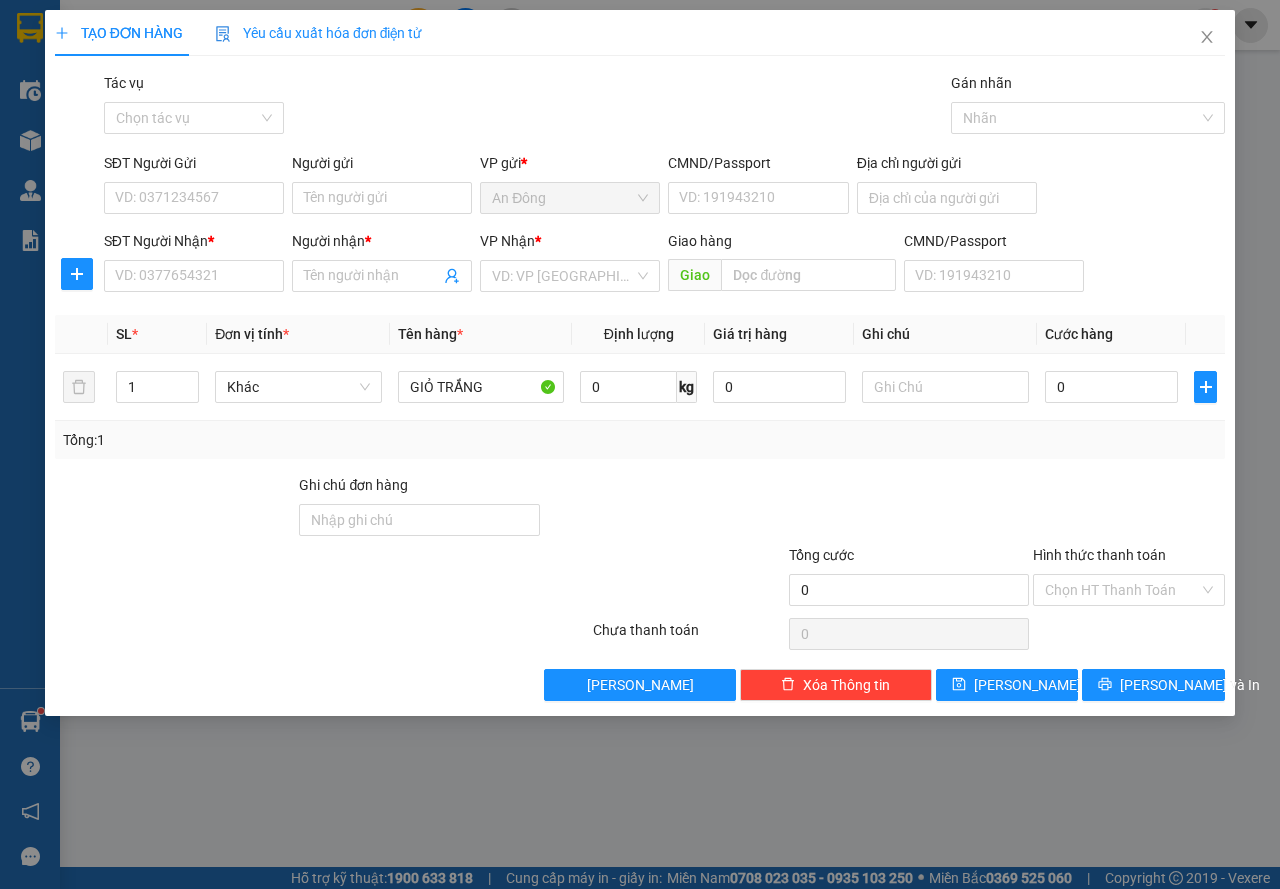 click on "SĐT Người Nhận  * VD: 0377654321" at bounding box center (194, 265) 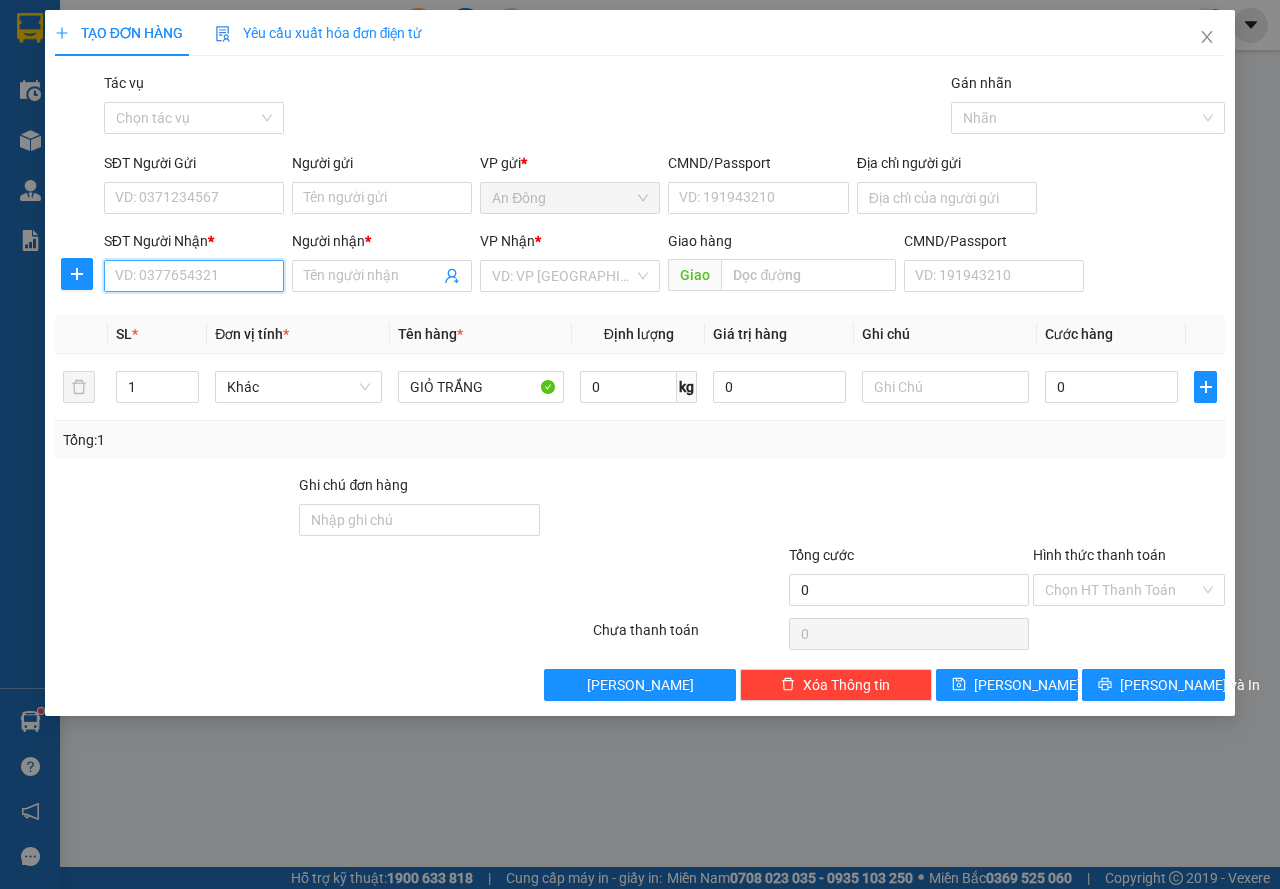 click on "SĐT Người Nhận  *" at bounding box center [194, 276] 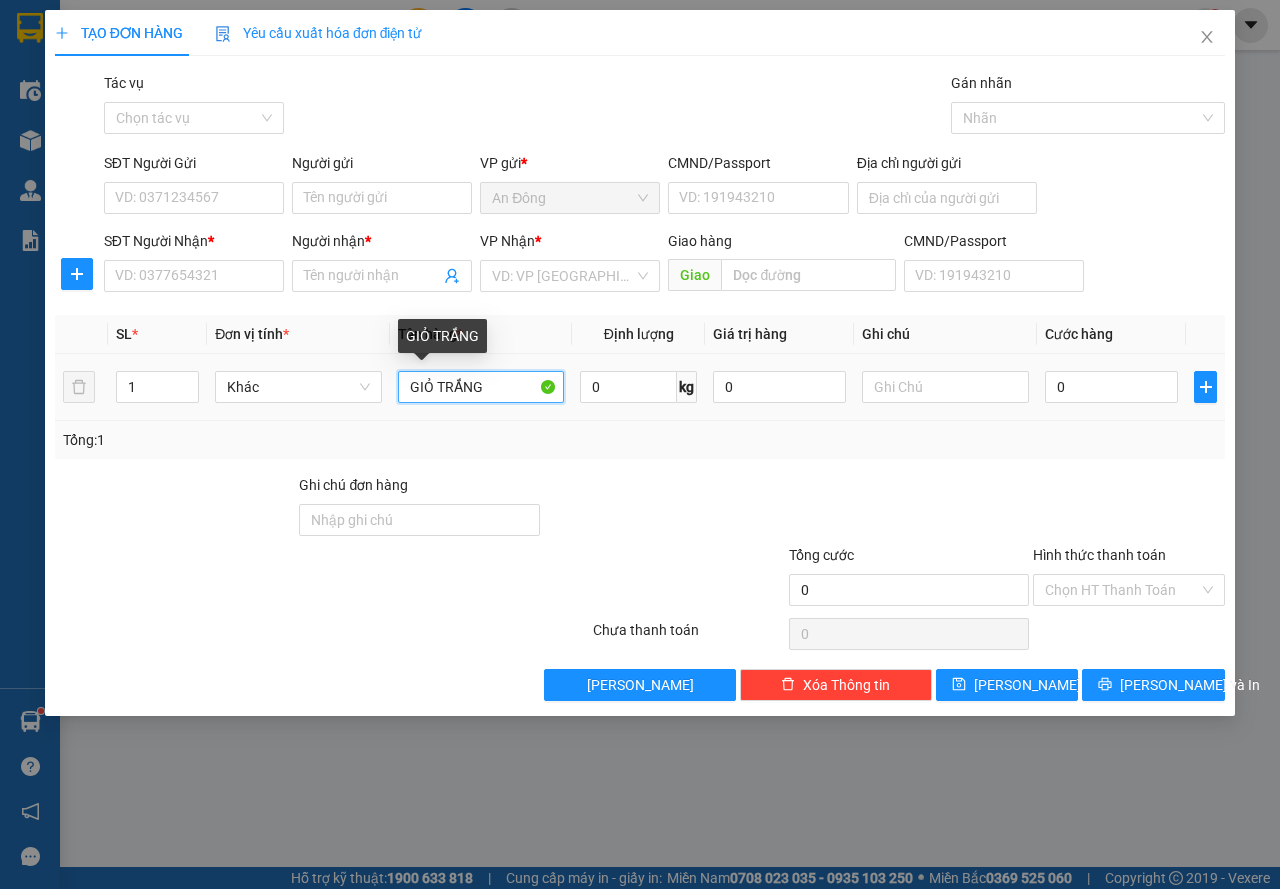 drag, startPoint x: 482, startPoint y: 387, endPoint x: 317, endPoint y: 416, distance: 167.5291 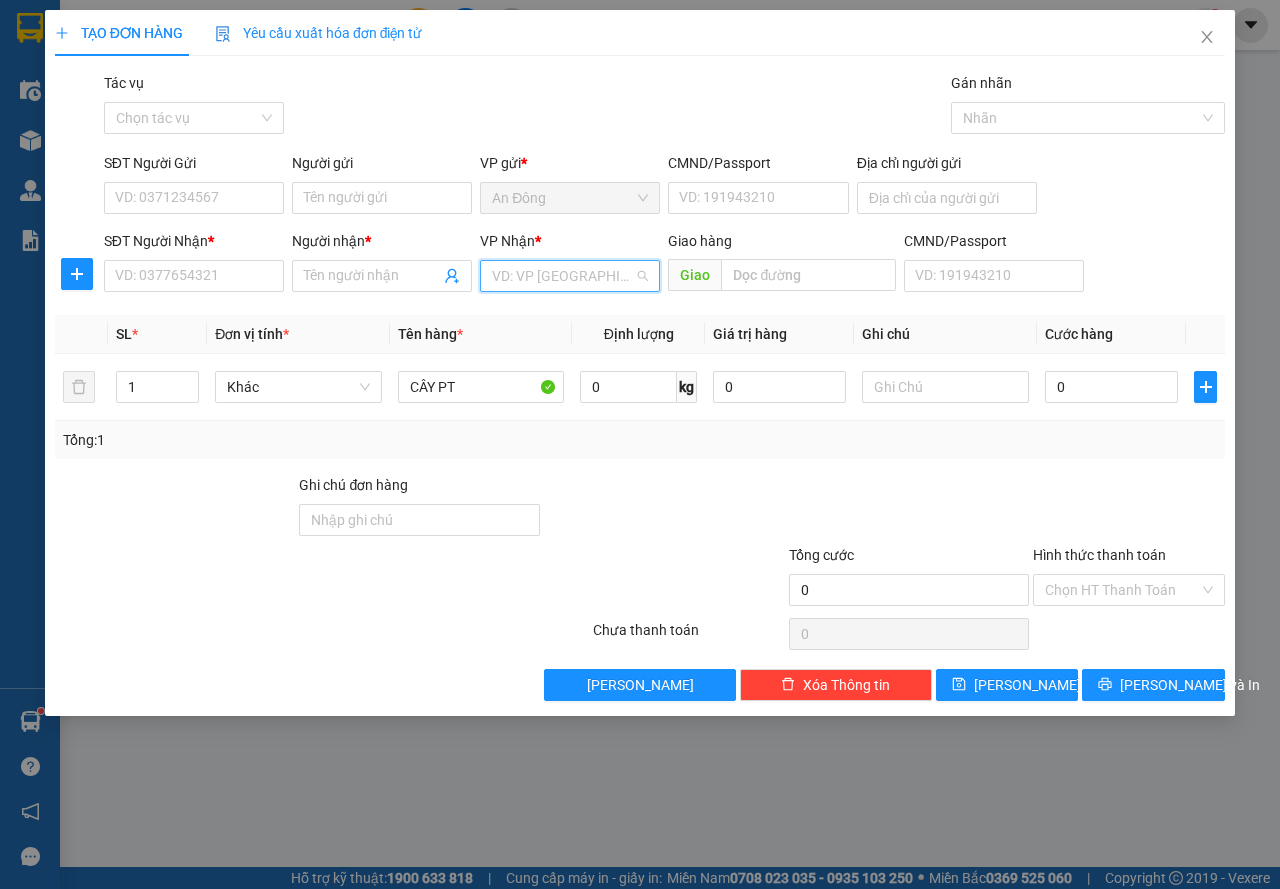 click at bounding box center [563, 276] 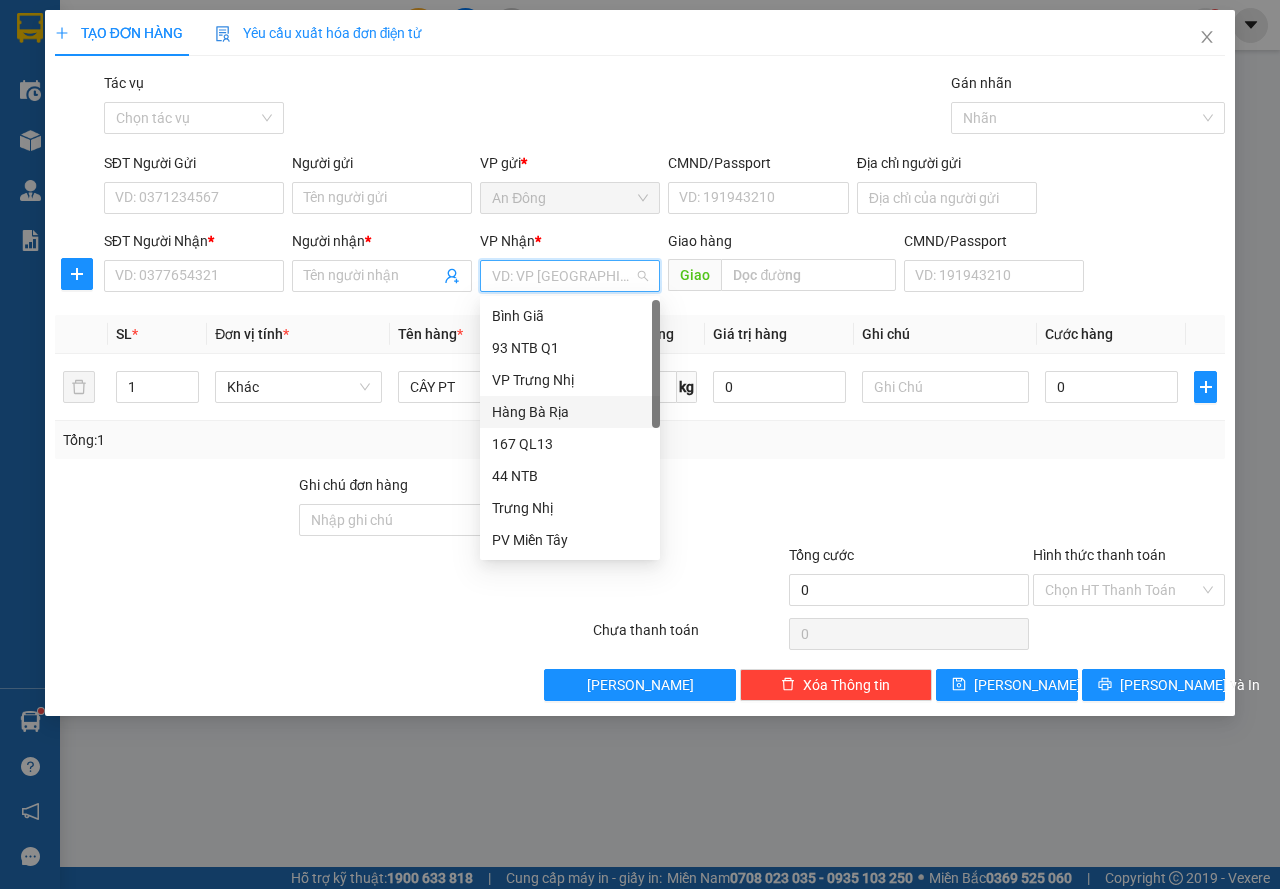 click on "Hàng Bà Rịa" at bounding box center (570, 412) 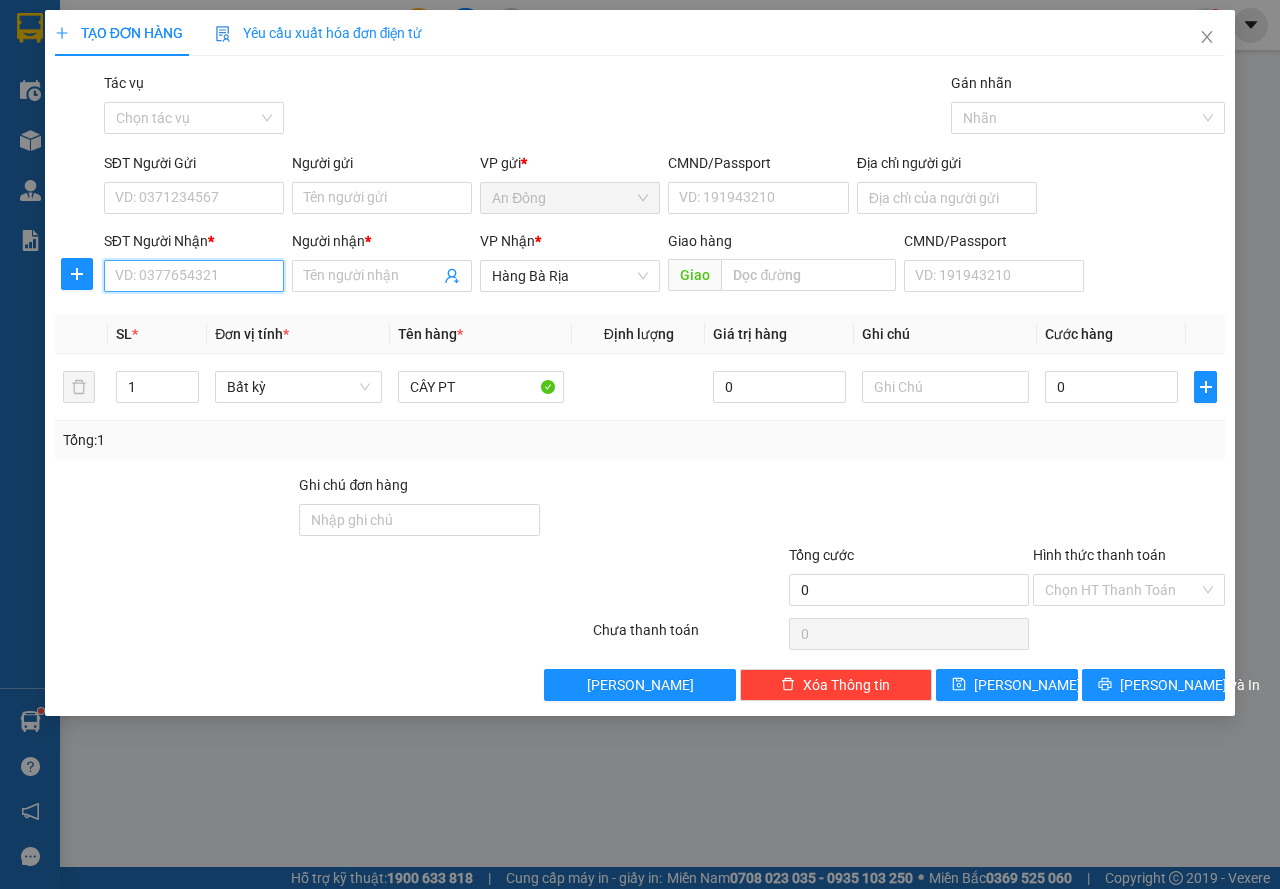 click on "SĐT Người Nhận  *" at bounding box center (194, 276) 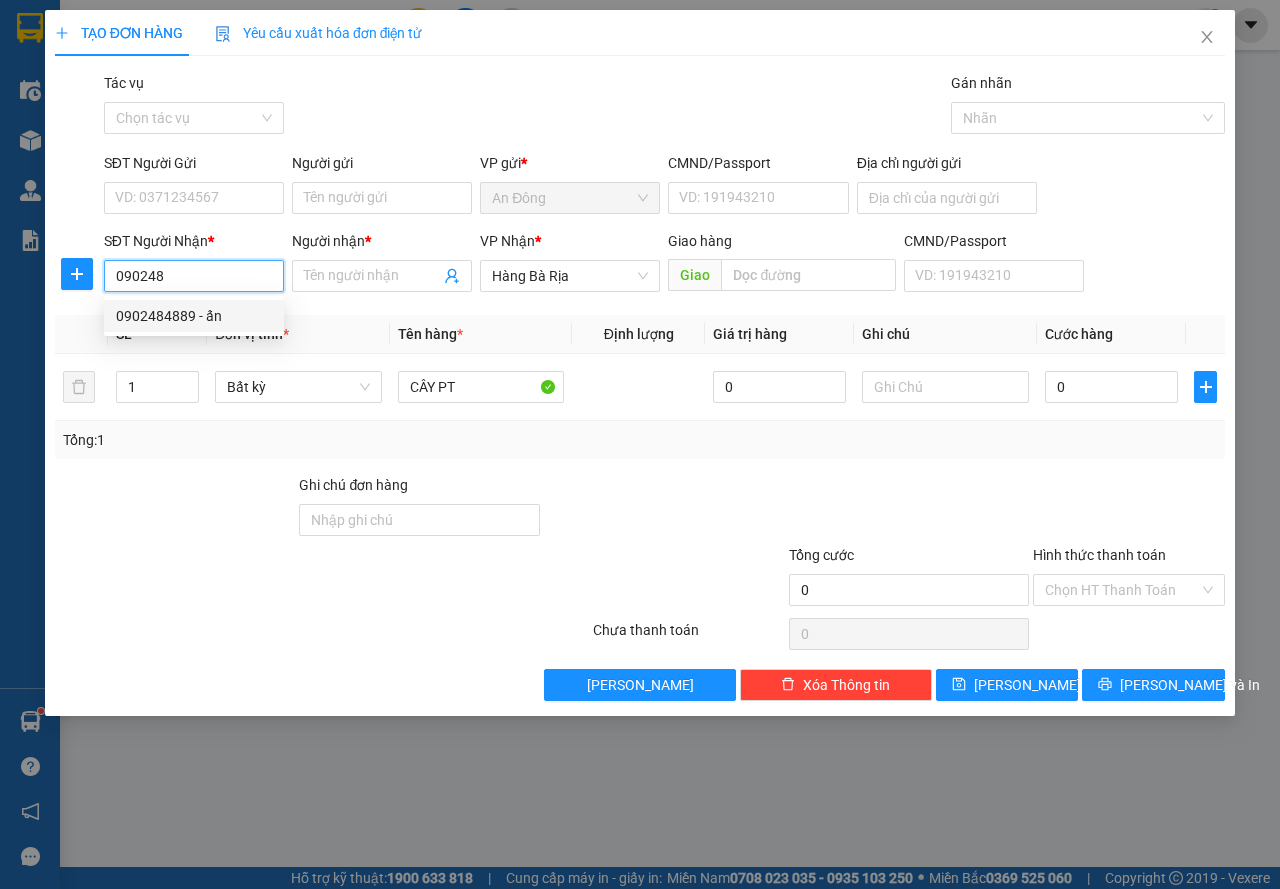 click on "0902484889 - ấn" at bounding box center (194, 316) 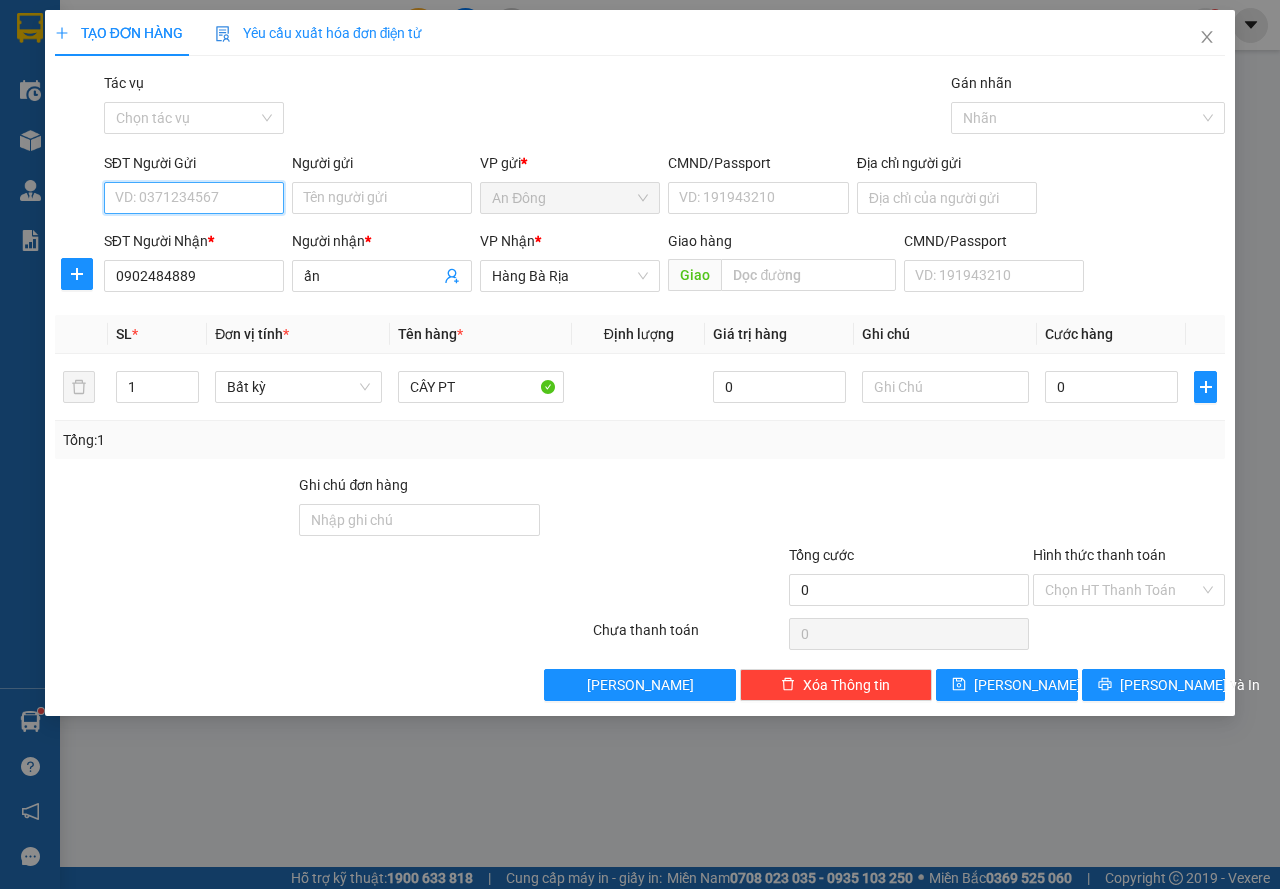 click on "SĐT Người Gửi" at bounding box center [194, 198] 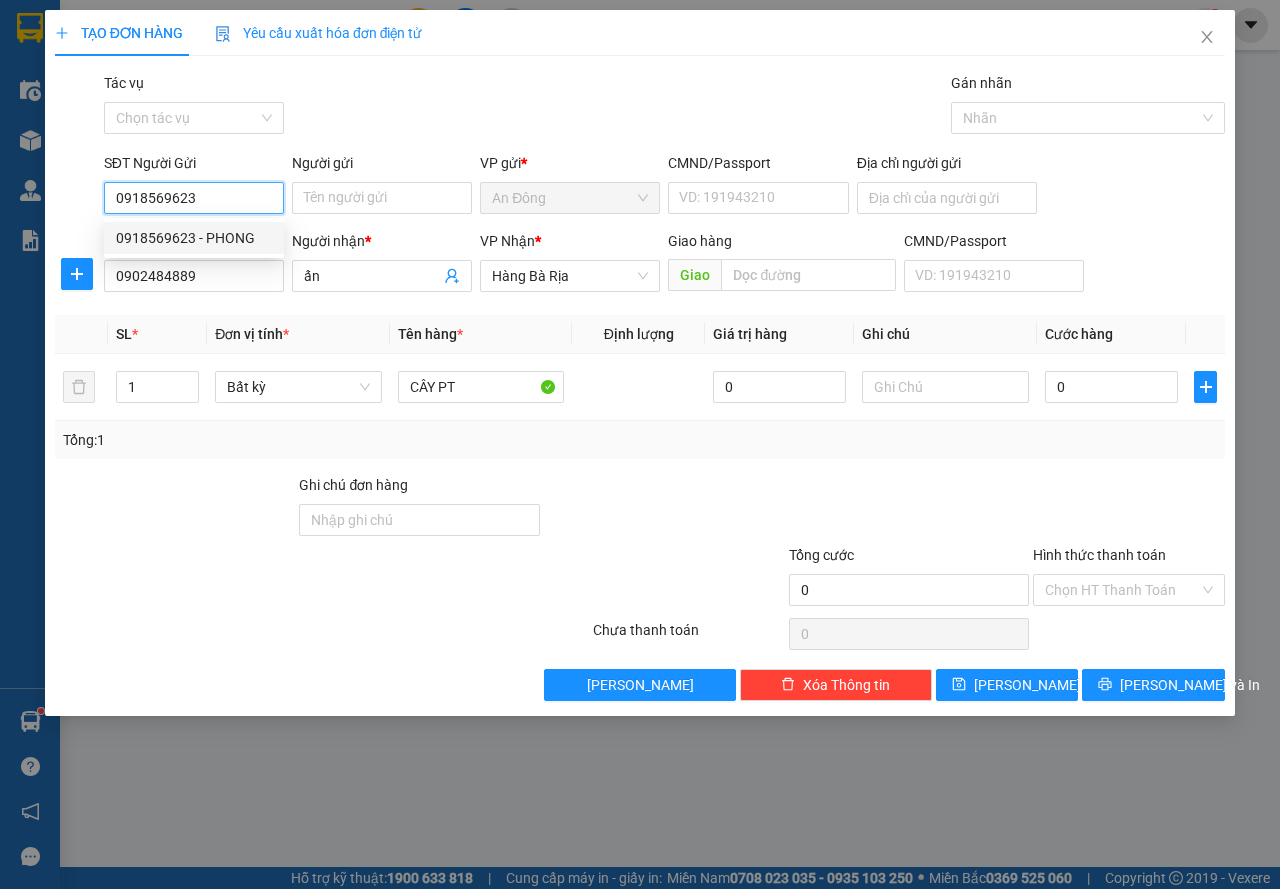 drag, startPoint x: 218, startPoint y: 232, endPoint x: 256, endPoint y: 217, distance: 40.853397 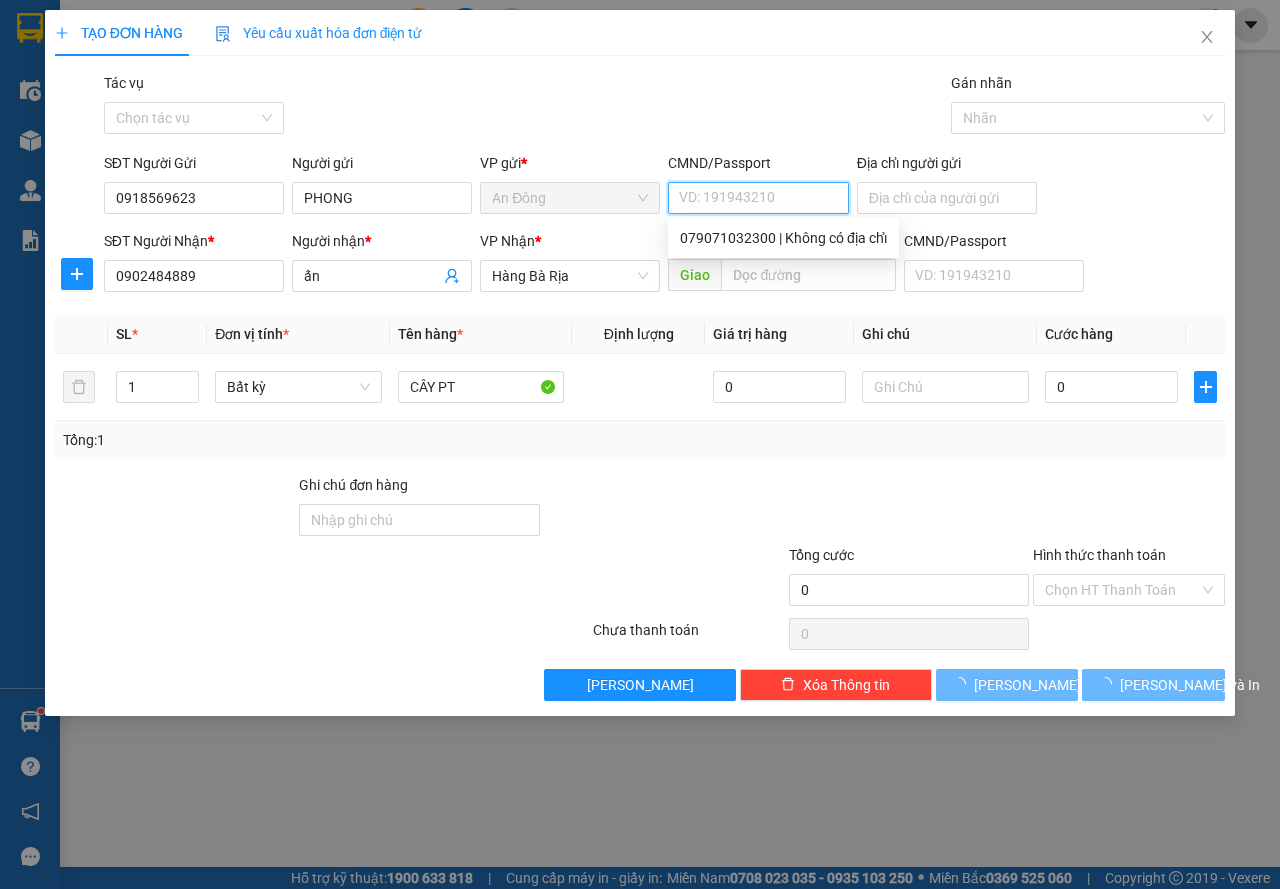 click on "CMND/Passport" at bounding box center (758, 198) 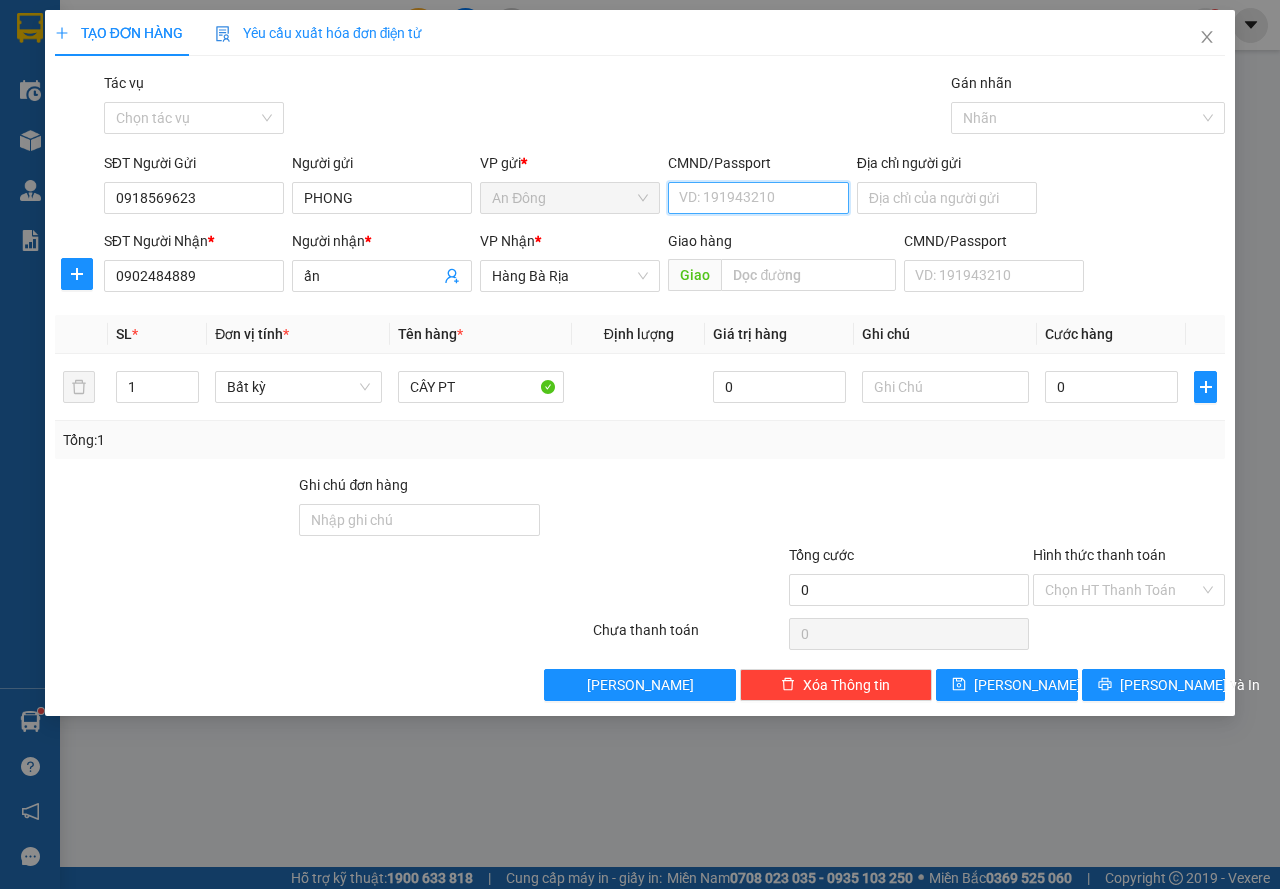 click on "CMND/Passport" at bounding box center (758, 198) 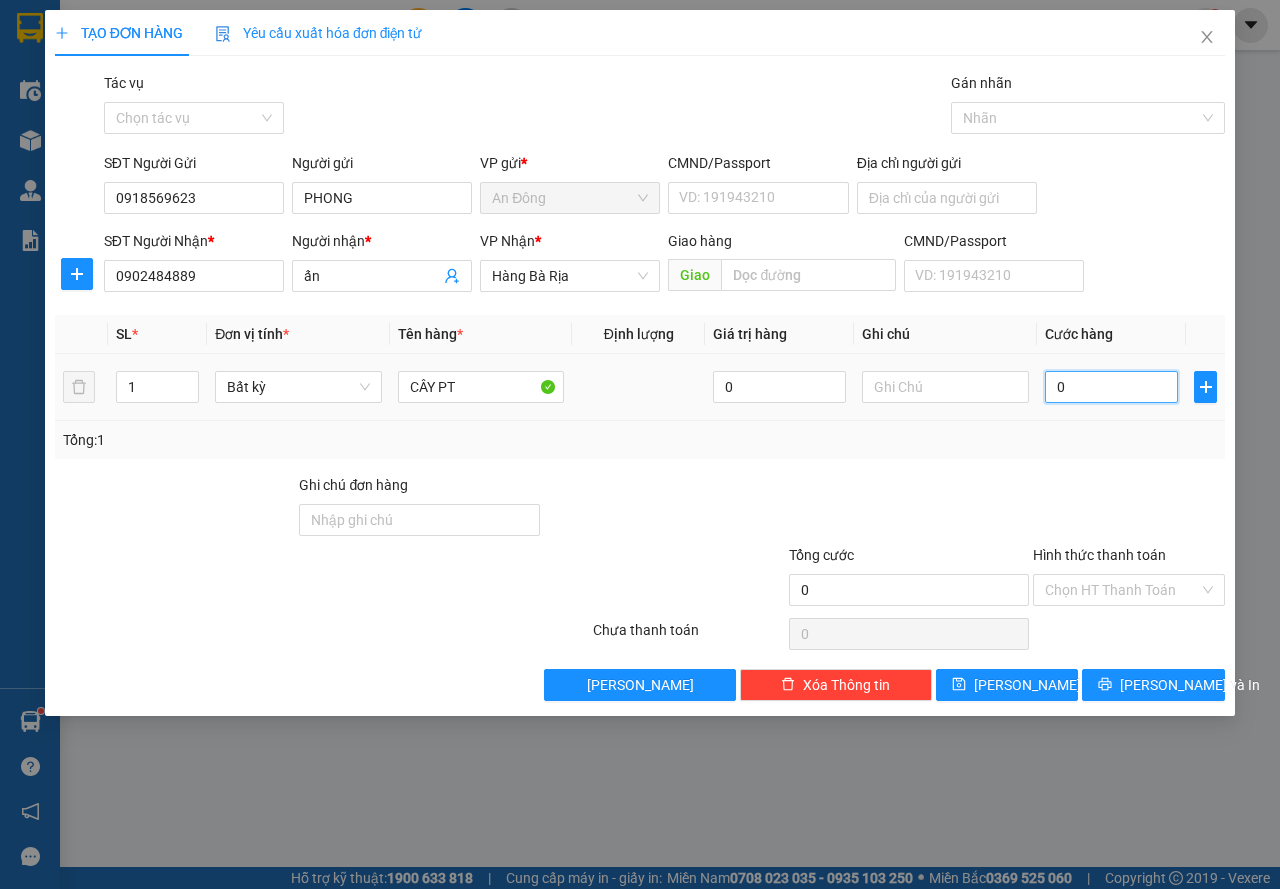 click on "0" at bounding box center (1111, 387) 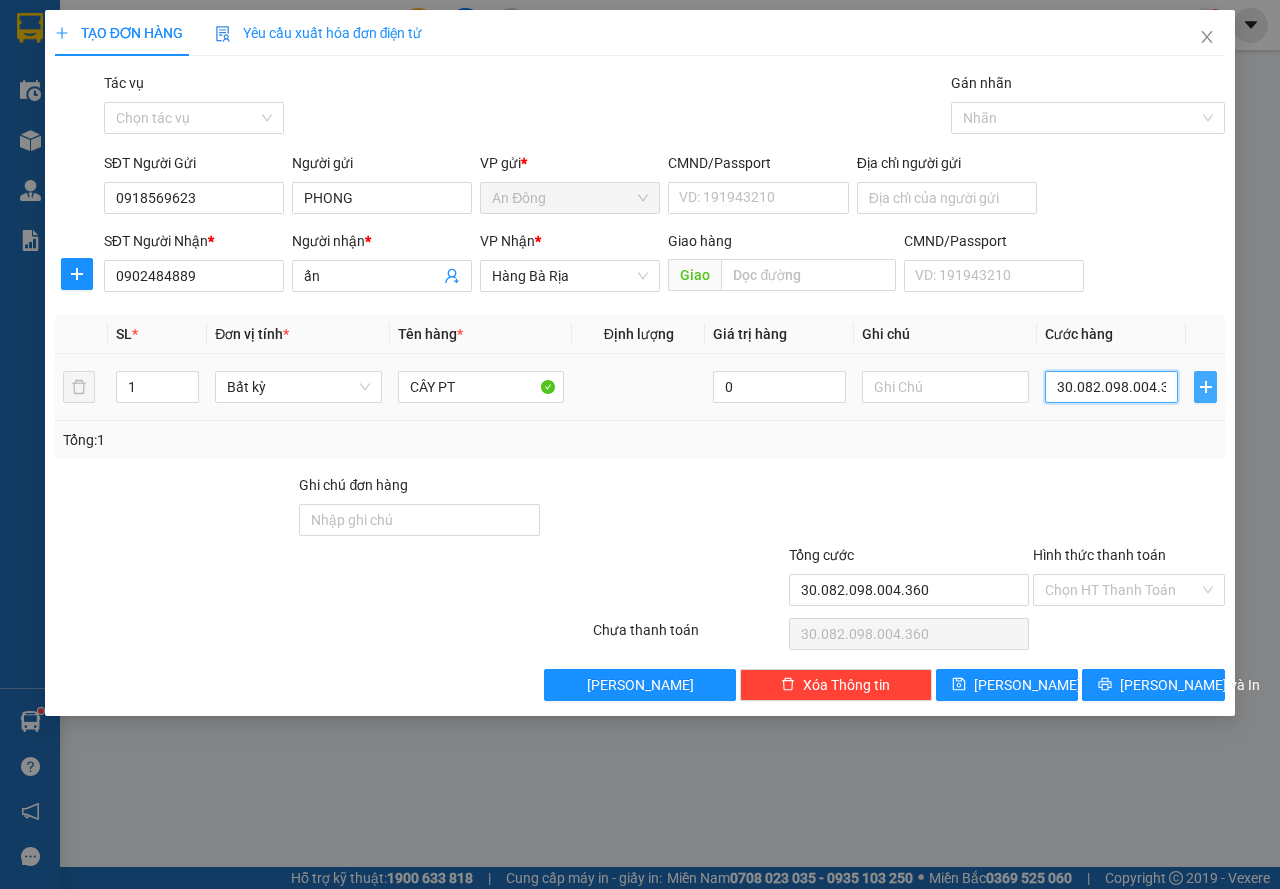 drag, startPoint x: 1070, startPoint y: 379, endPoint x: 1217, endPoint y: 397, distance: 148.09795 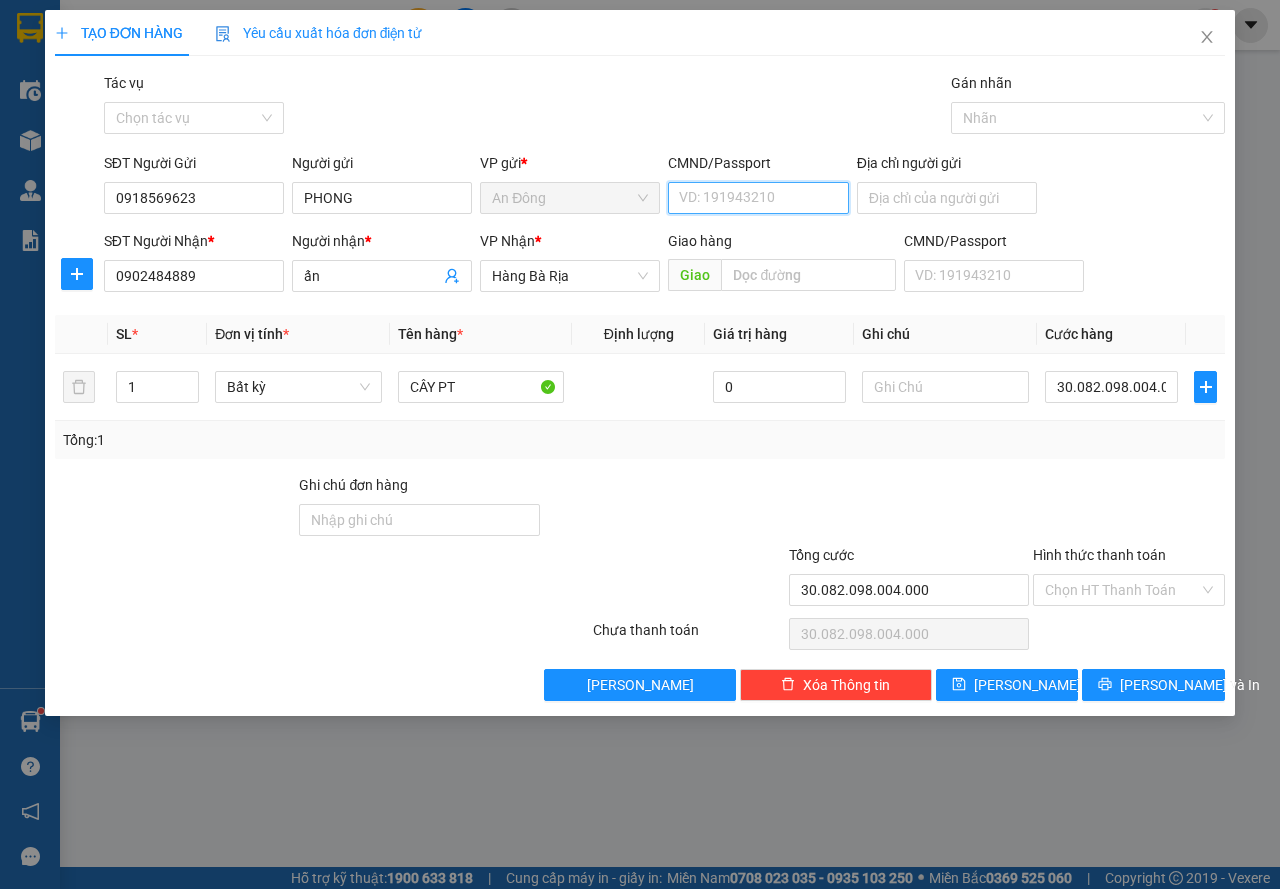 click on "CMND/Passport" at bounding box center (758, 198) 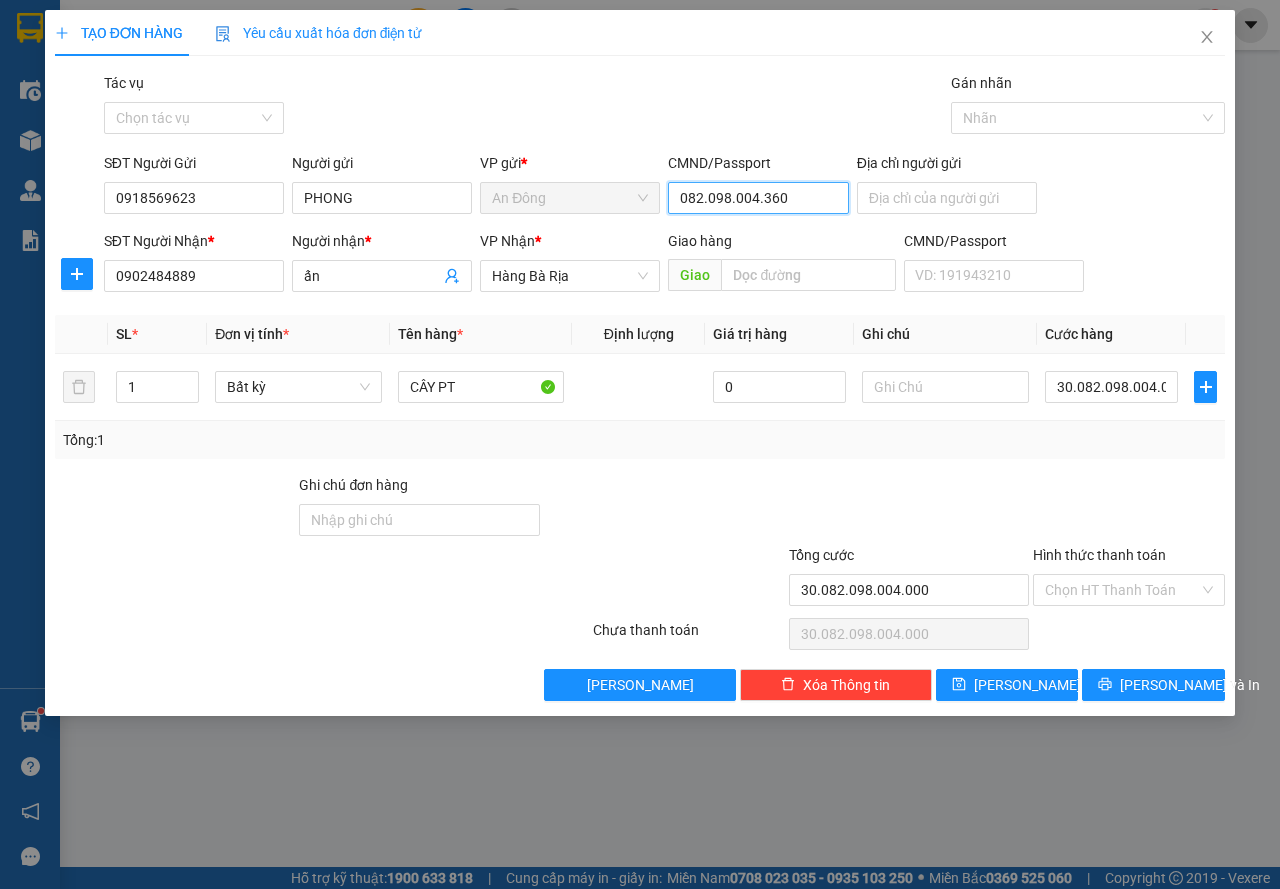 click on "082.098.004.360" at bounding box center (758, 198) 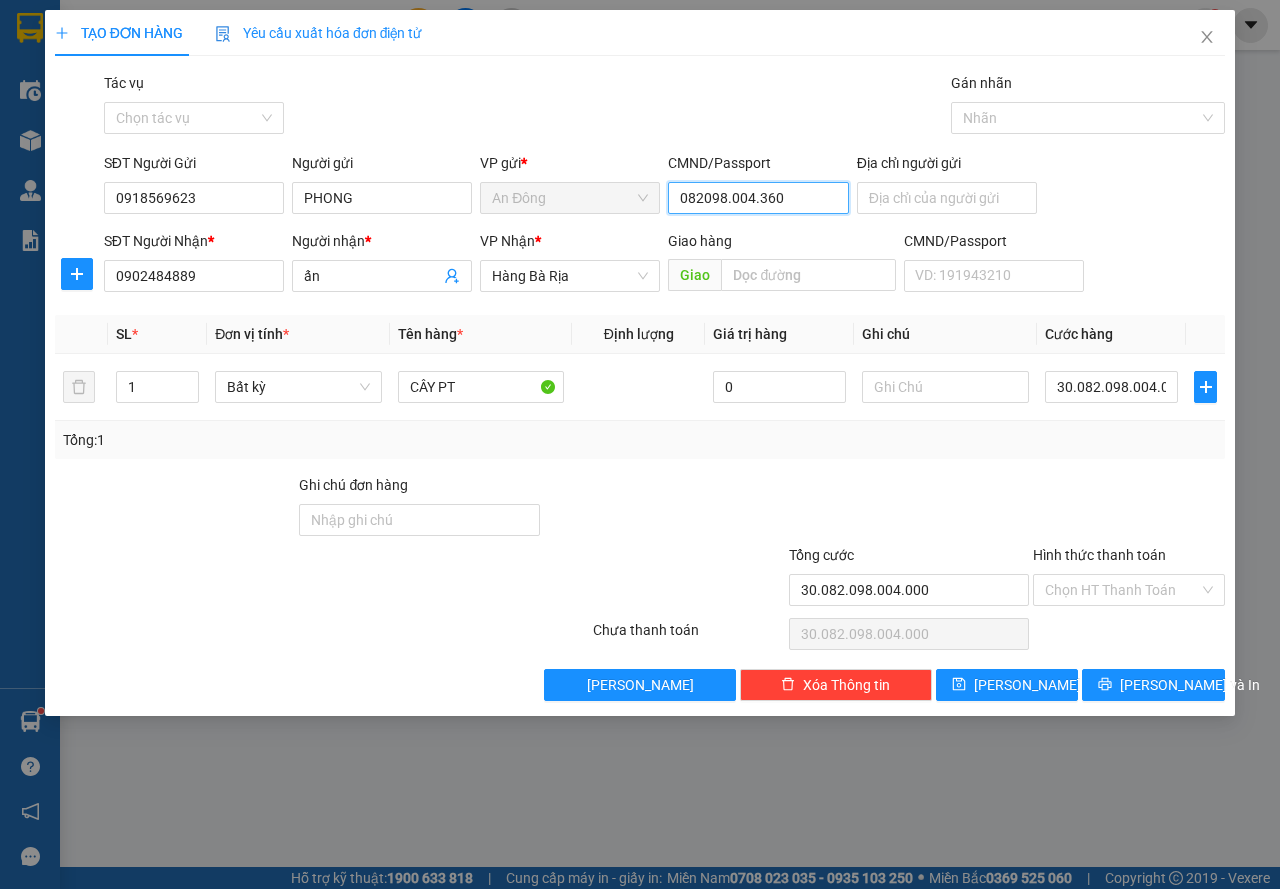 click on "082098.004.360" at bounding box center (758, 198) 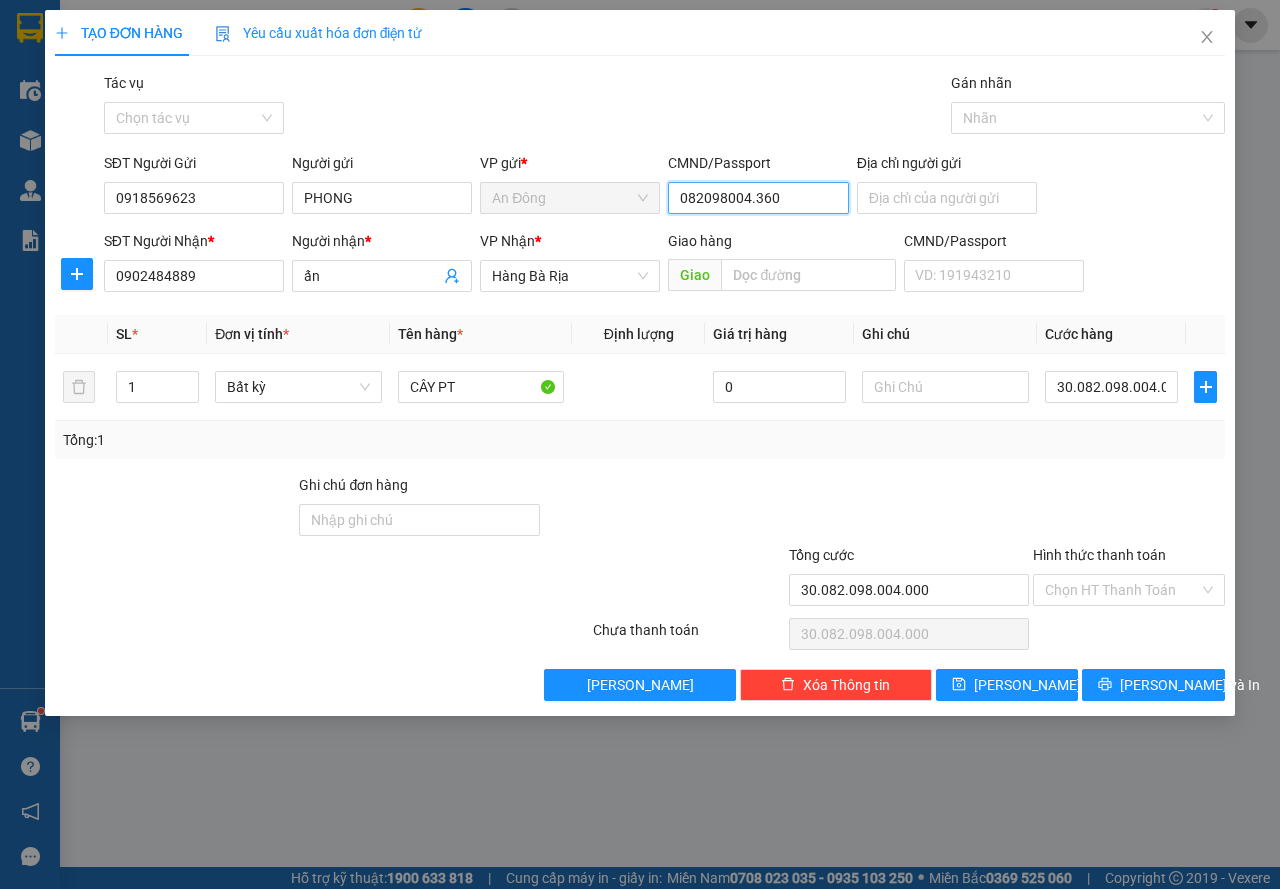 click on "082098004.360" at bounding box center [758, 198] 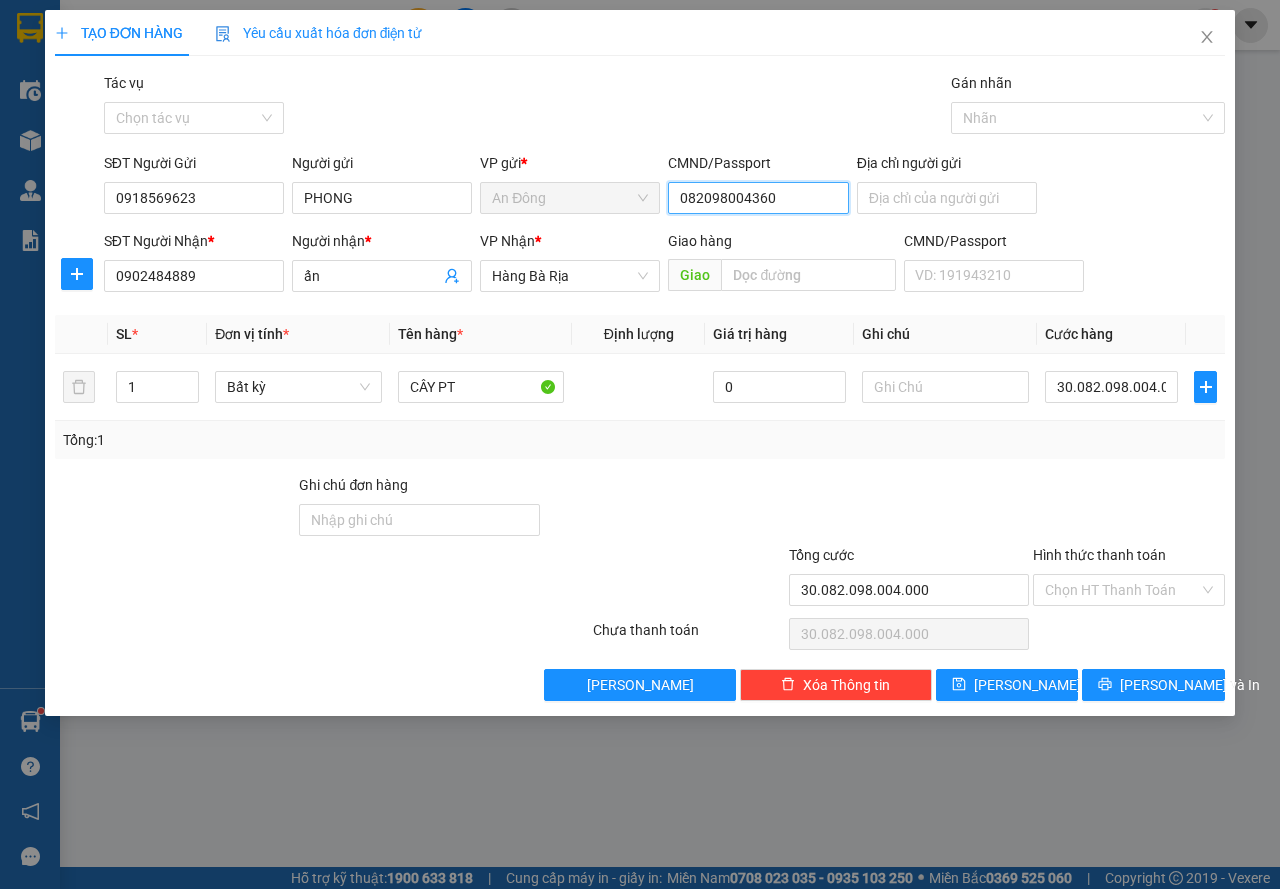 click on "082098004360" at bounding box center [758, 198] 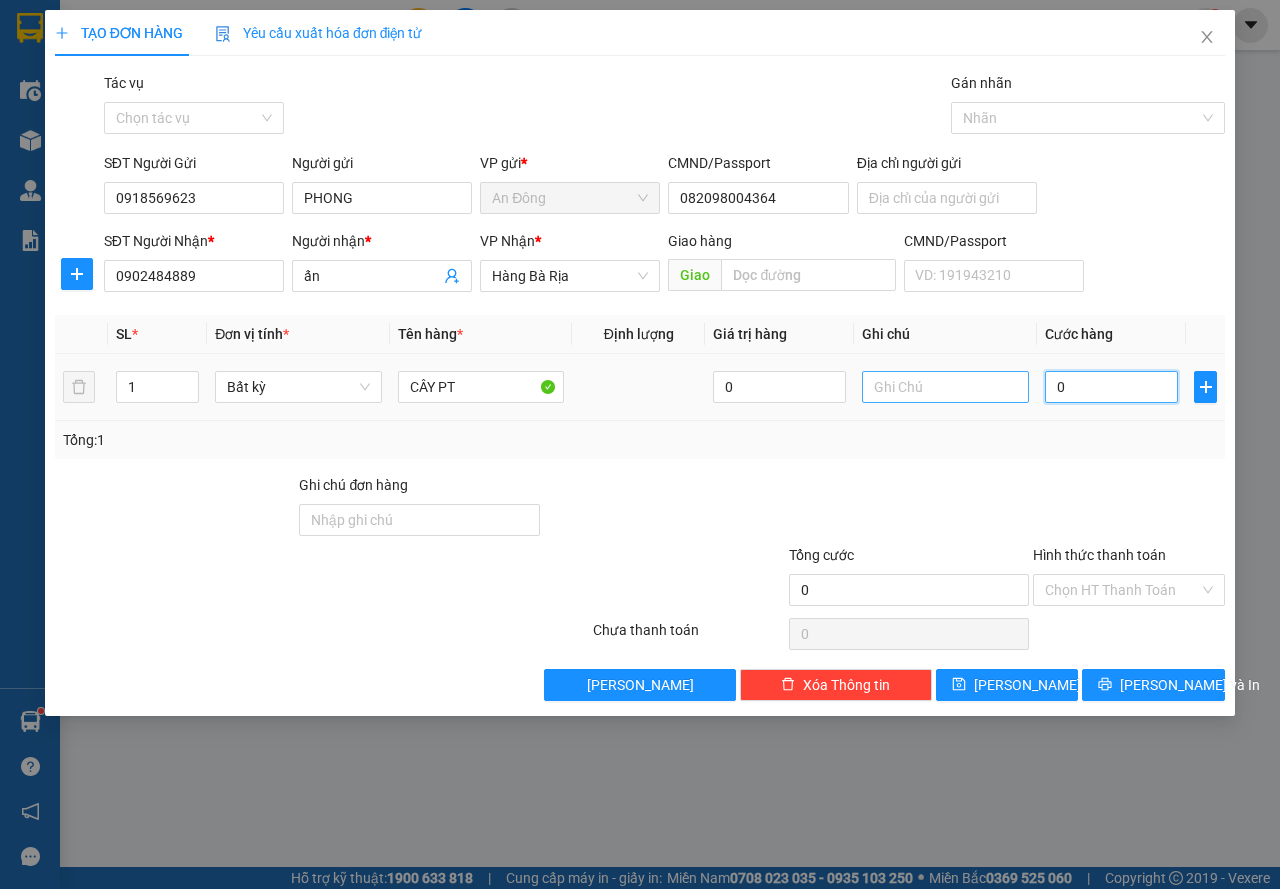 drag, startPoint x: 1056, startPoint y: 387, endPoint x: 1023, endPoint y: 395, distance: 33.955853 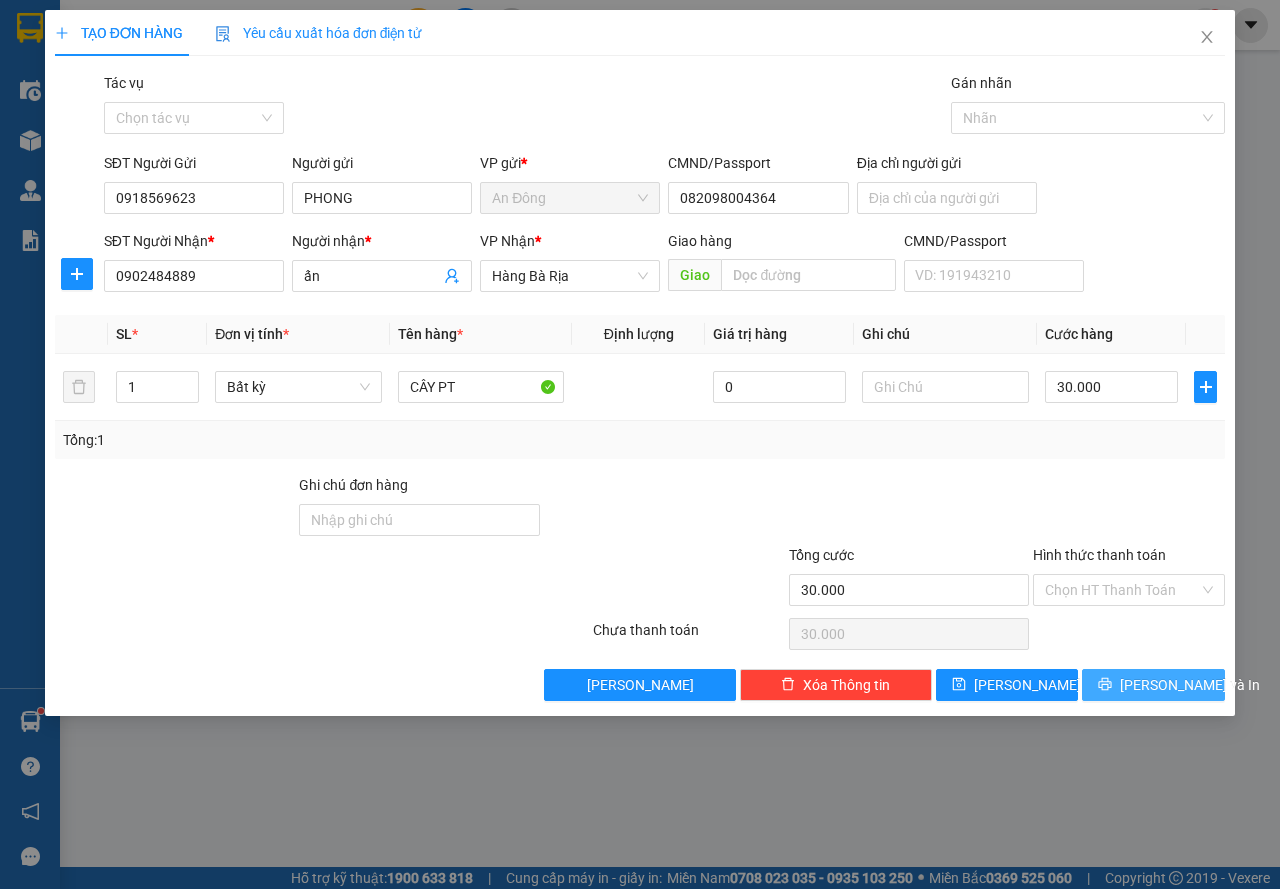 click on "[PERSON_NAME] và In" at bounding box center [1153, 685] 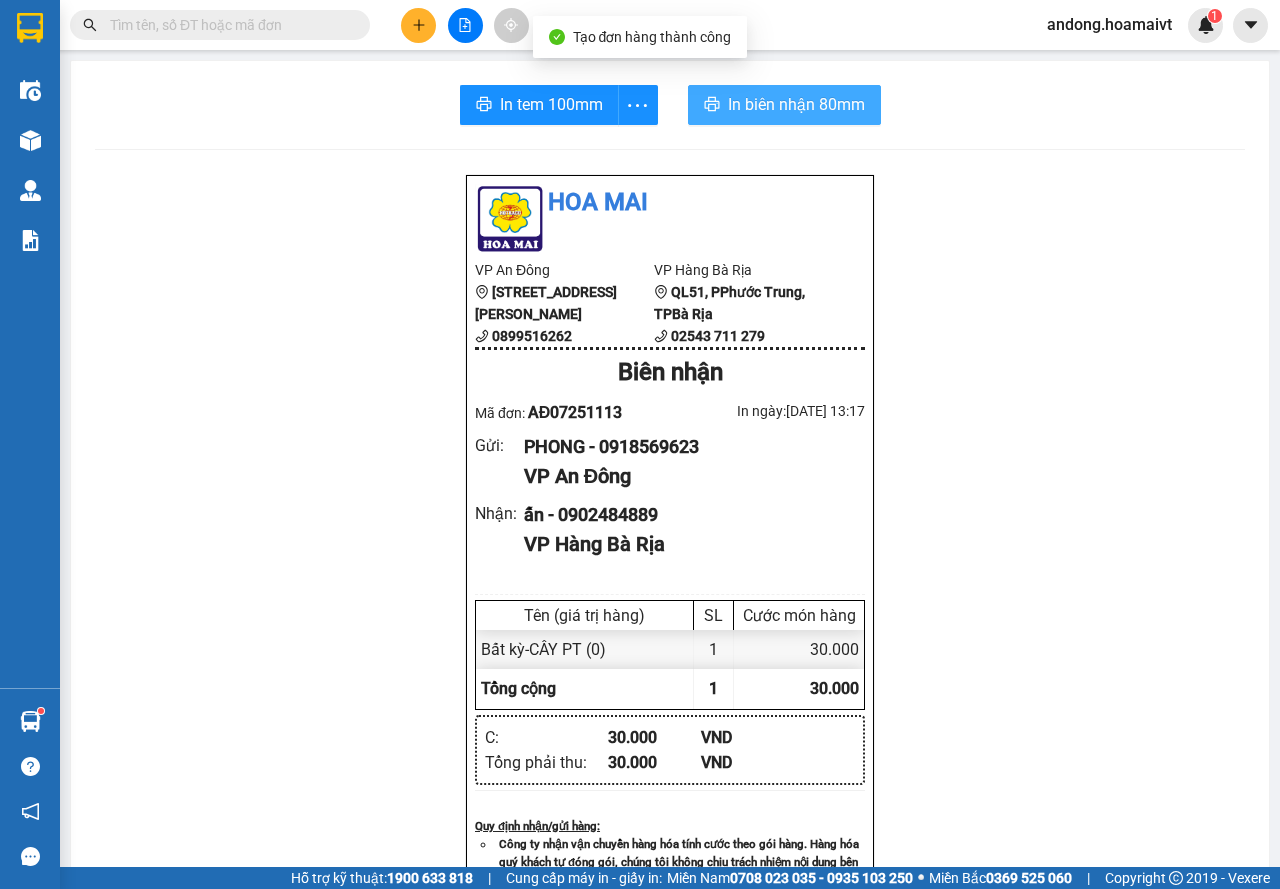 click on "In biên nhận 80mm" at bounding box center (796, 104) 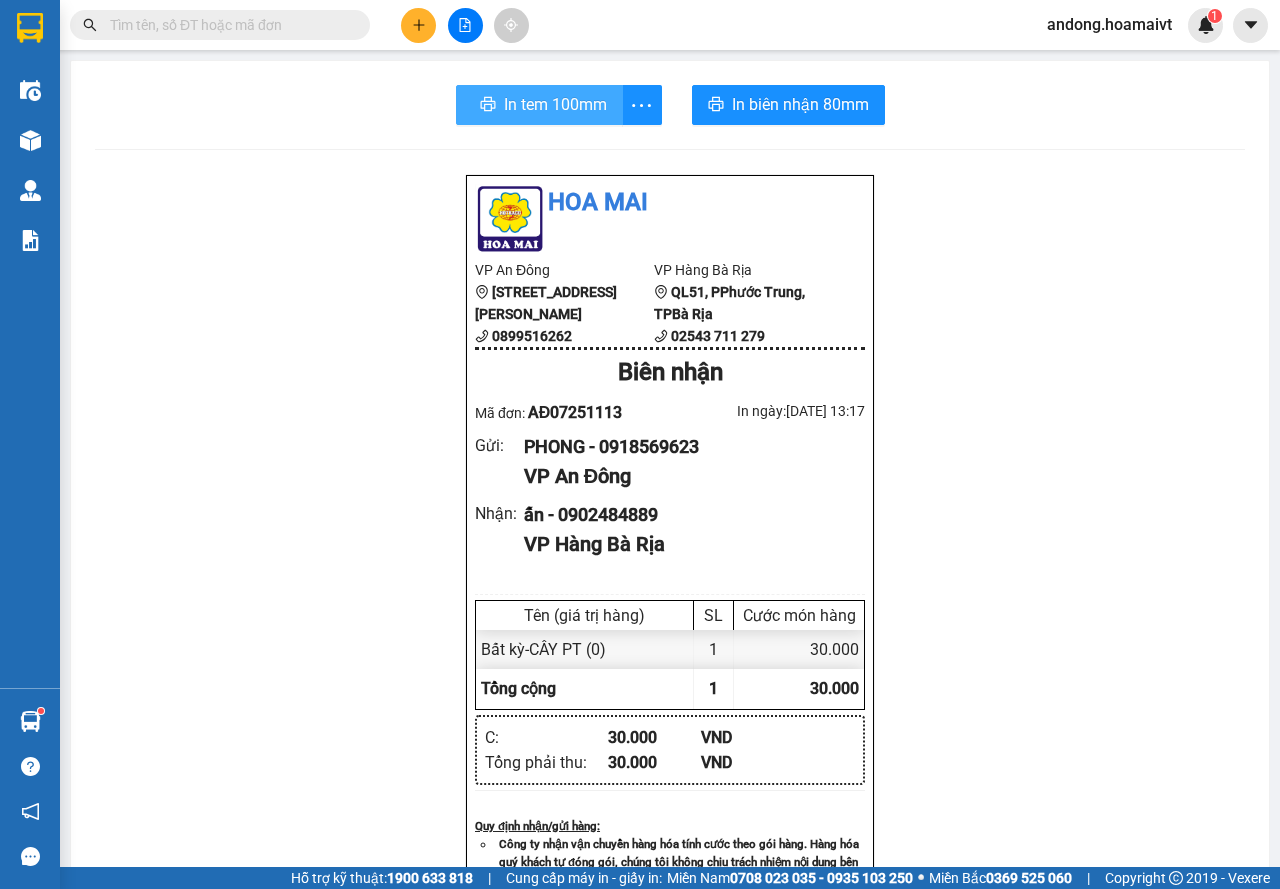 click on "In tem 100mm" at bounding box center (555, 104) 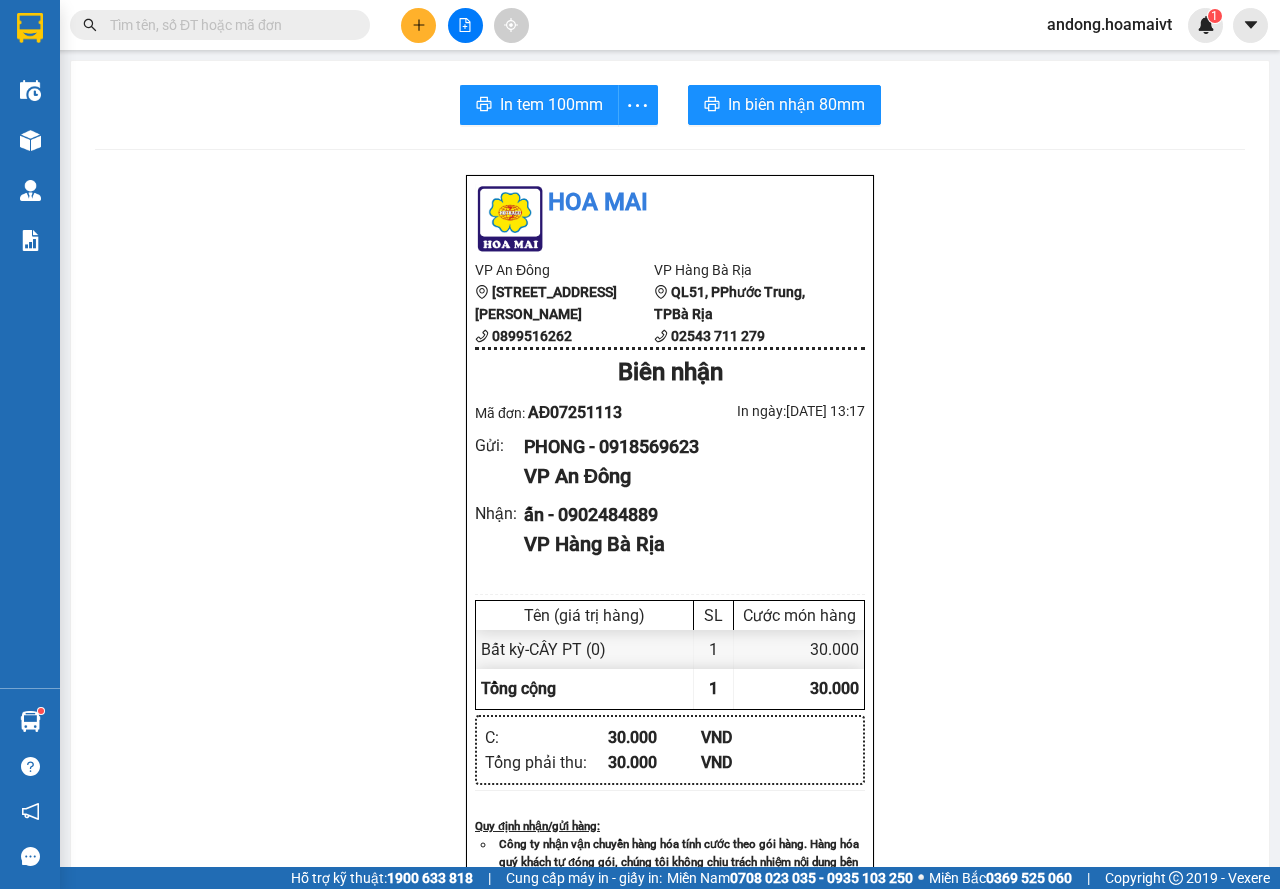 click at bounding box center [418, 25] 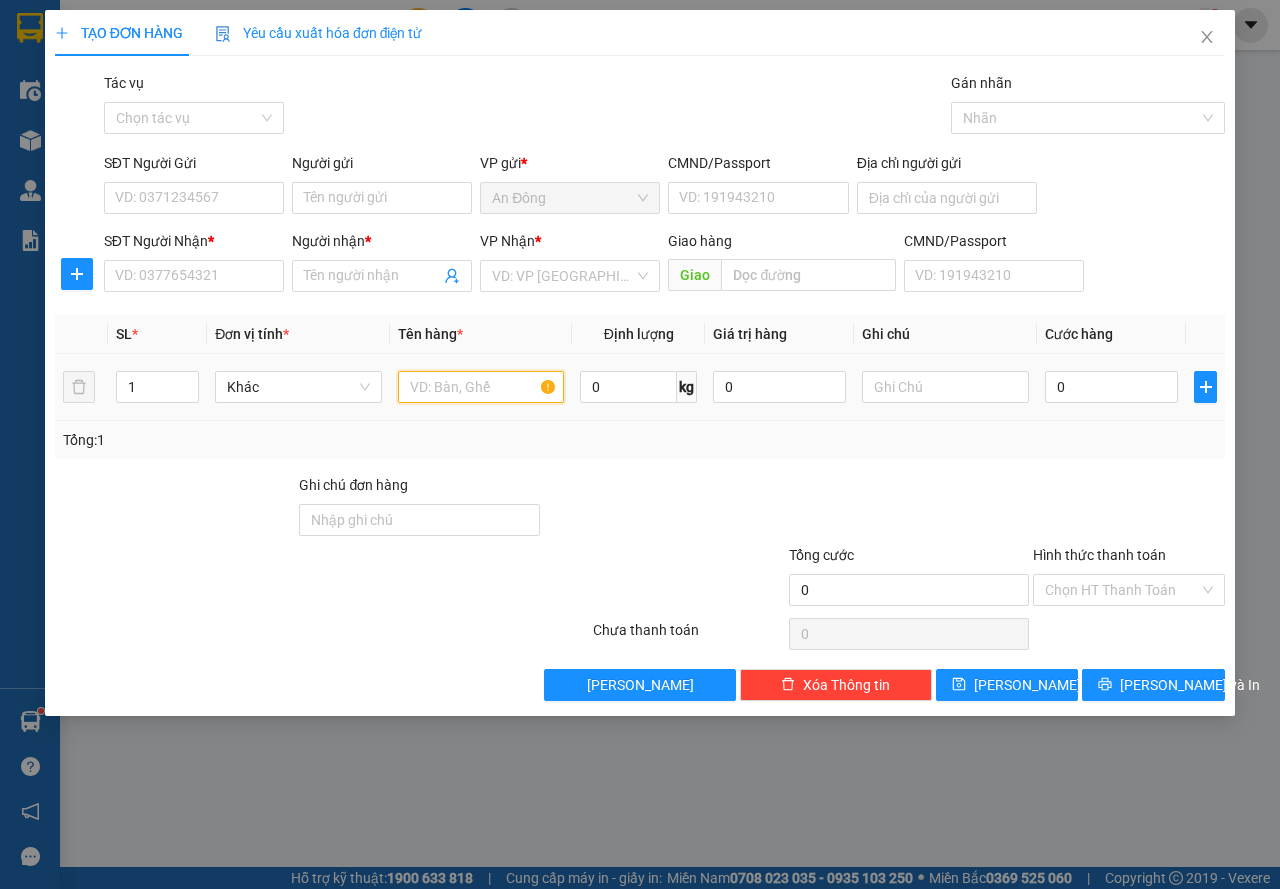 click at bounding box center (481, 387) 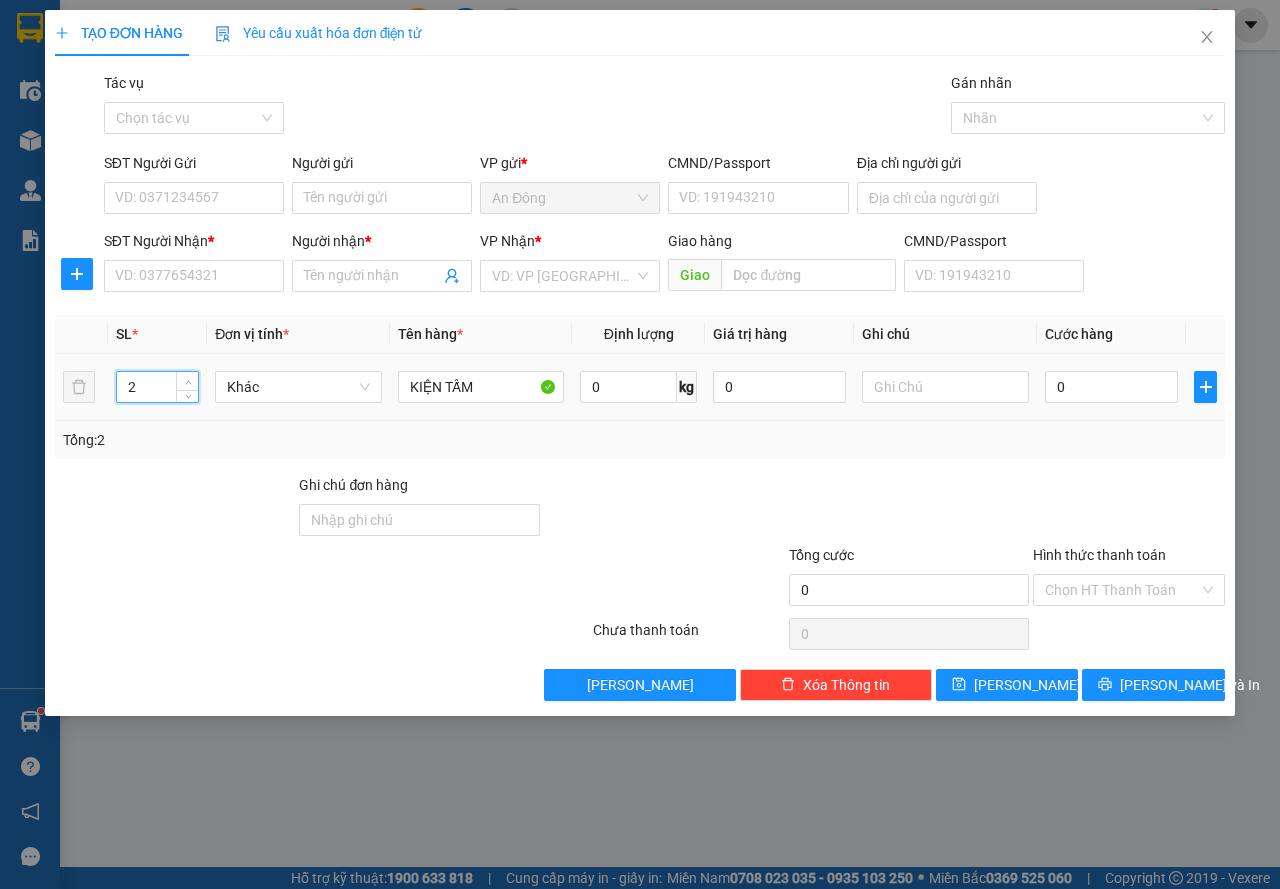 click at bounding box center [187, 381] 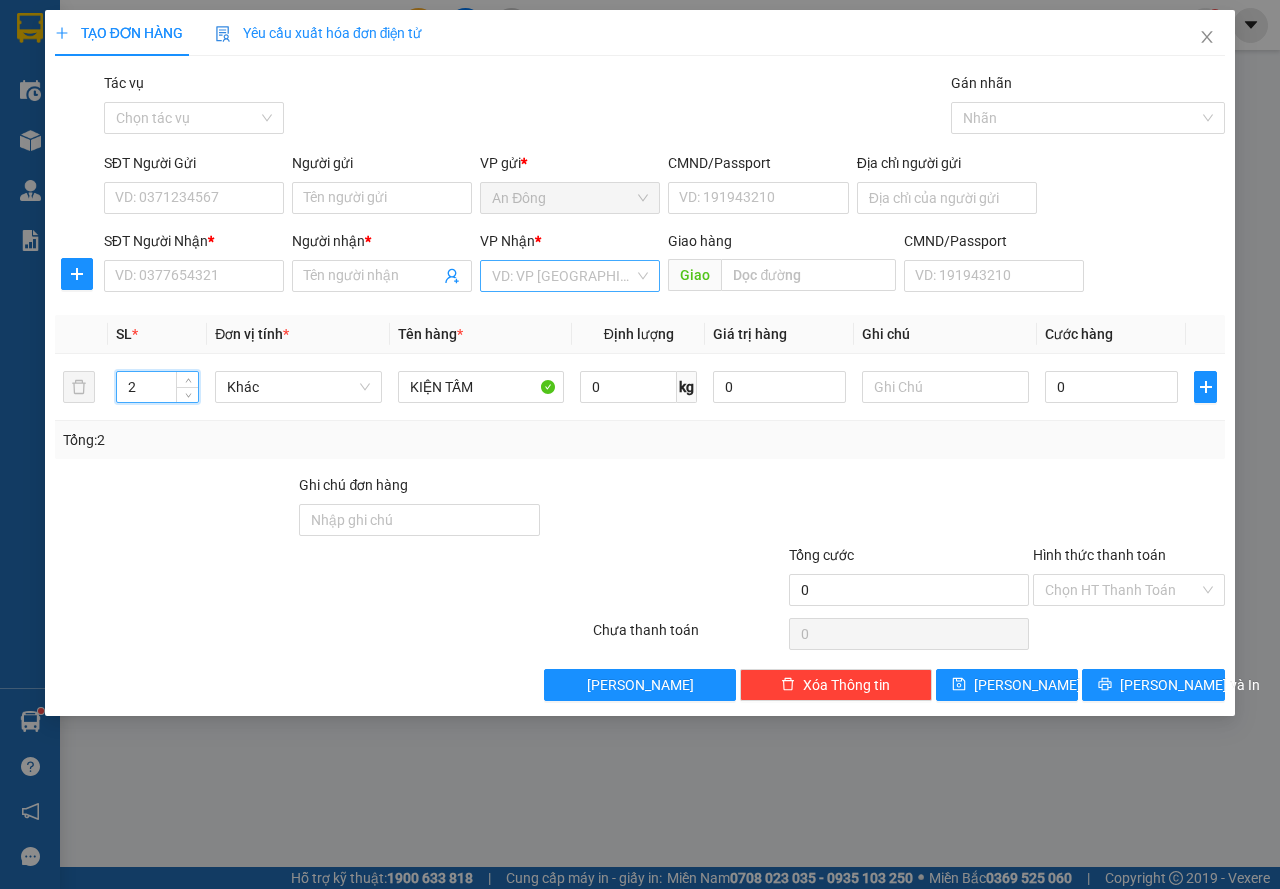 click at bounding box center (563, 276) 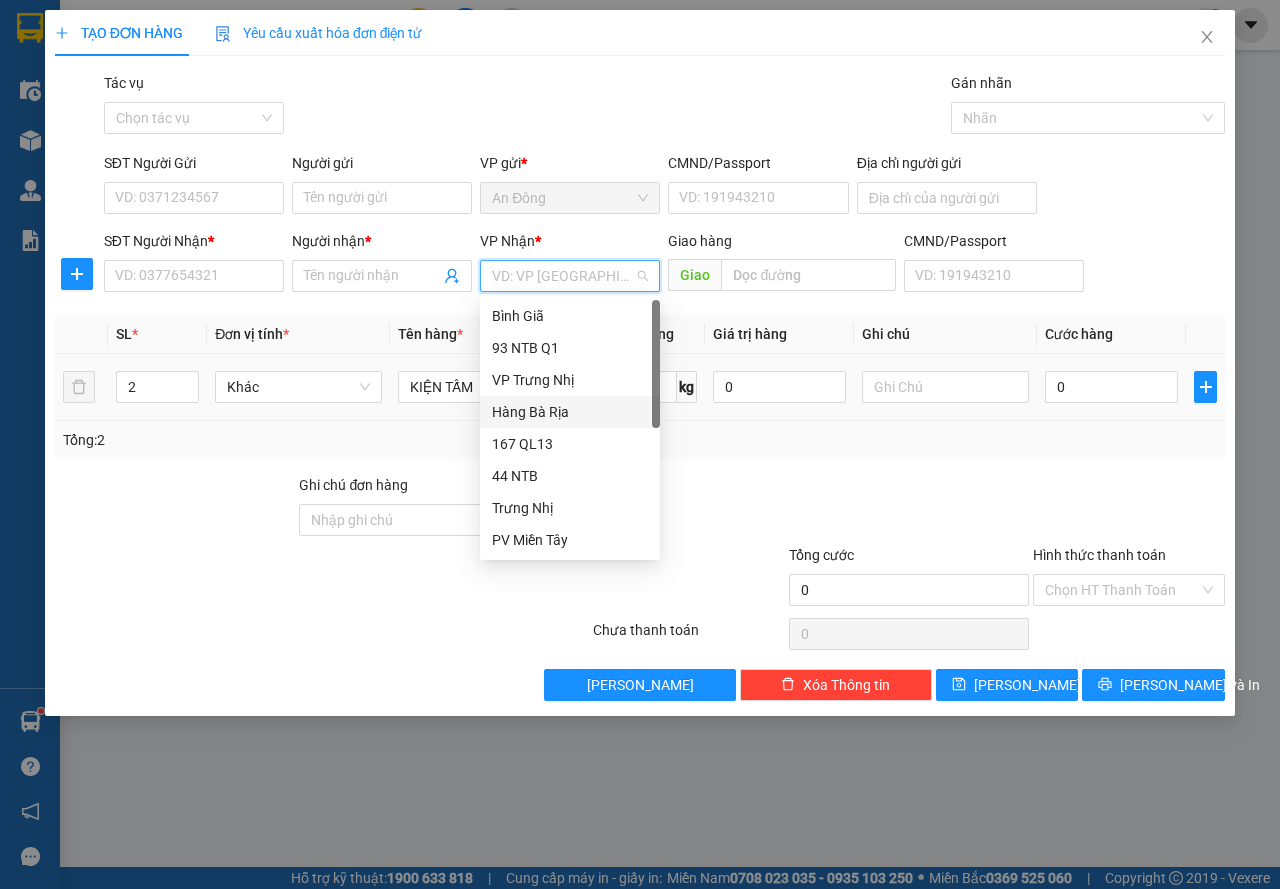 drag, startPoint x: 554, startPoint y: 406, endPoint x: 480, endPoint y: 367, distance: 83.64807 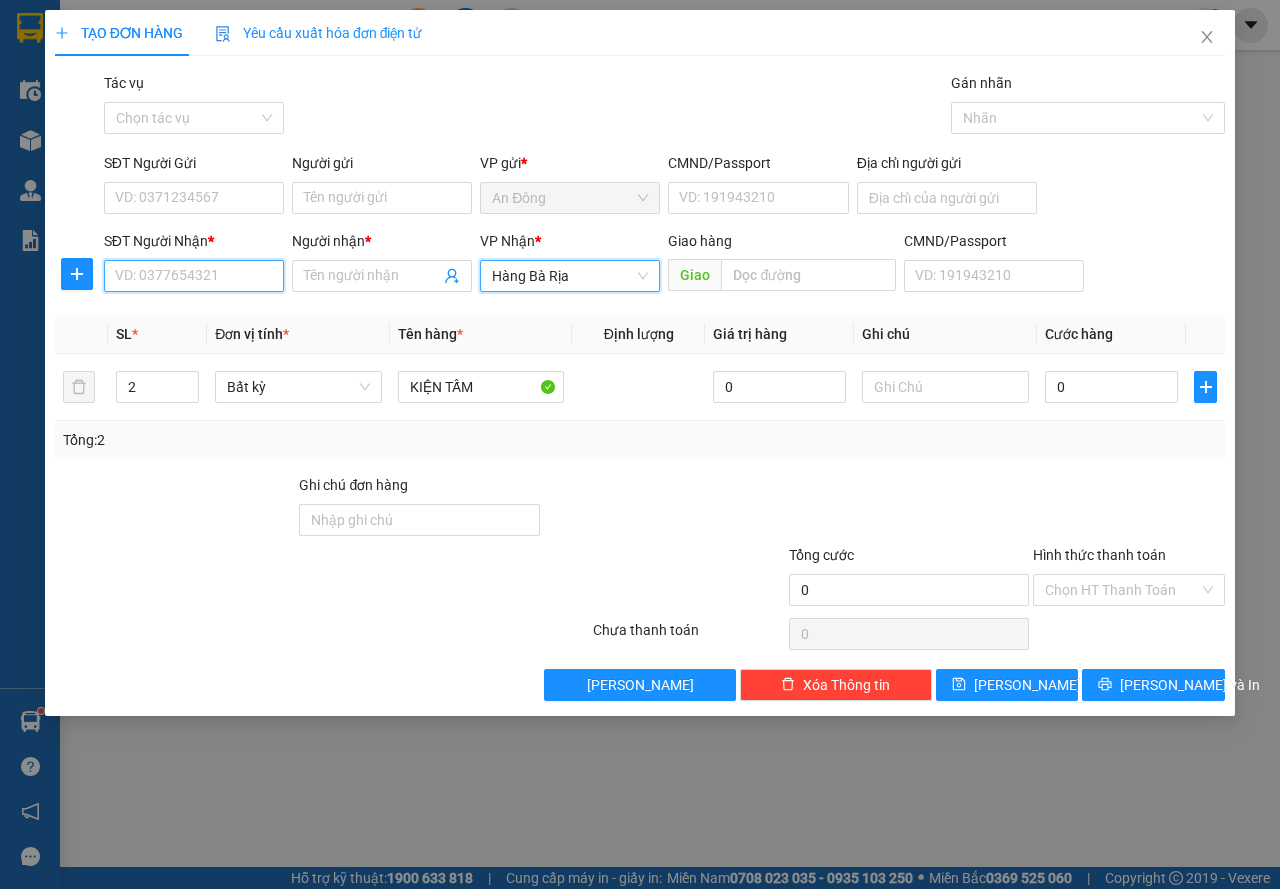 click on "SĐT Người Nhận  *" at bounding box center (194, 276) 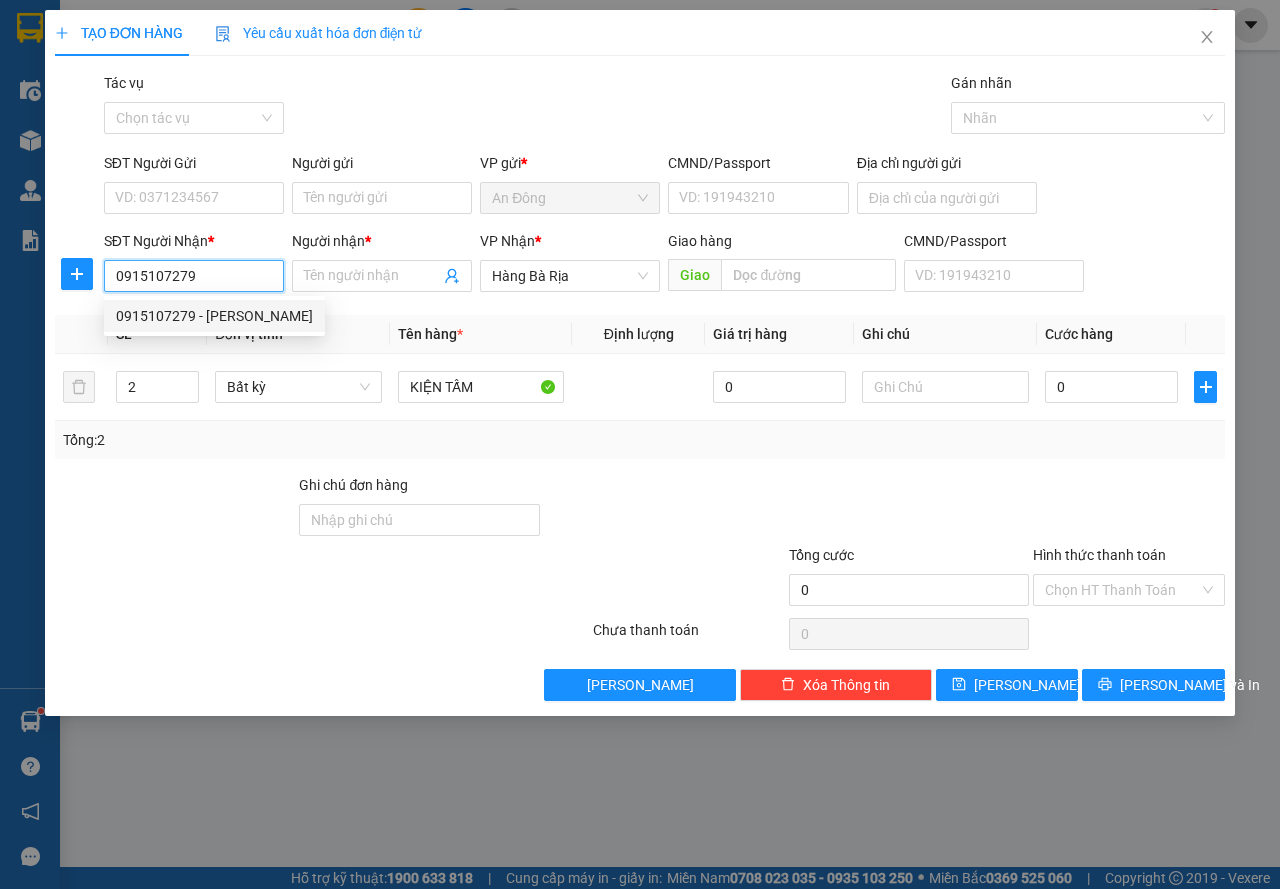 click on "0915107279 - HƯƠNG" at bounding box center (214, 316) 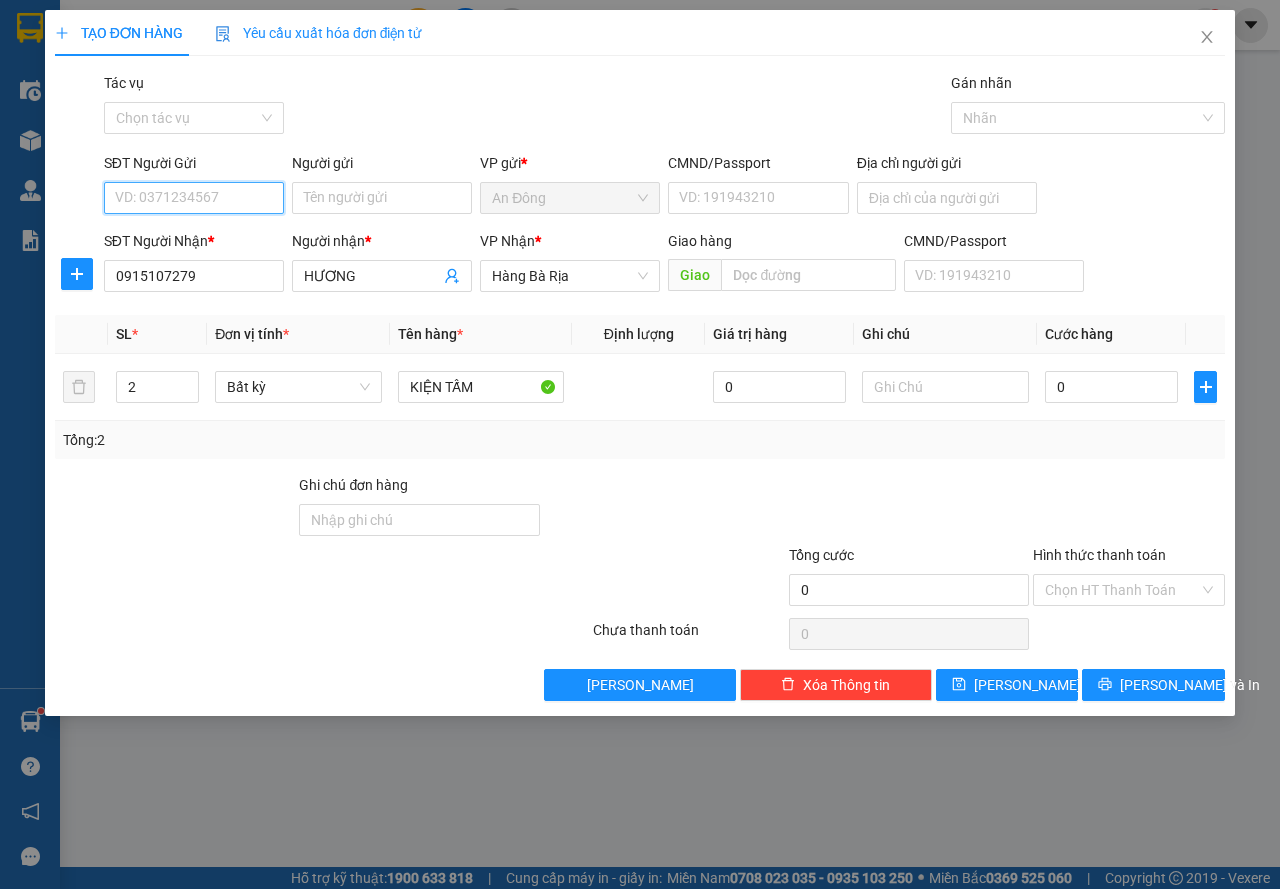 click on "SĐT Người Gửi" at bounding box center [194, 198] 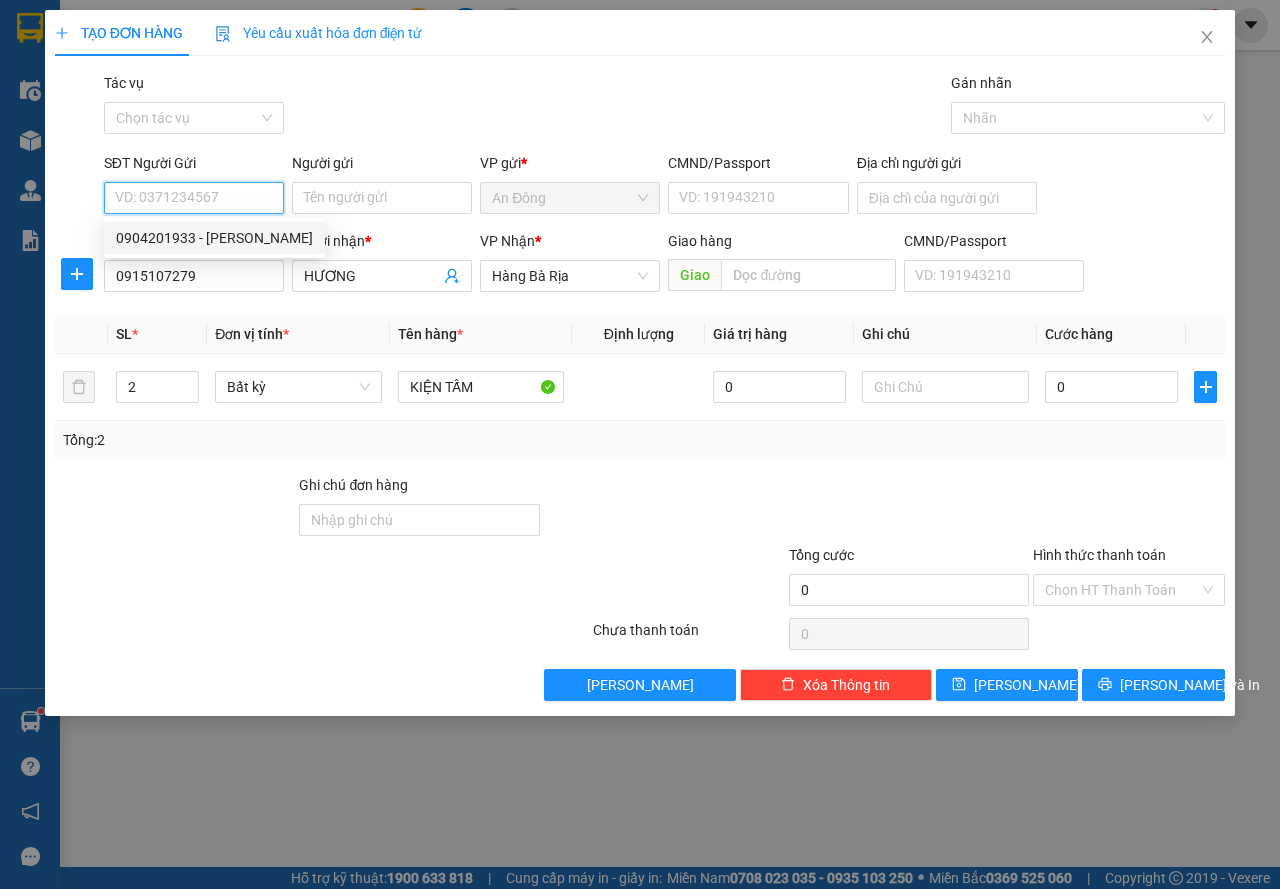 click on "0904201933 - KIM PHÚC" at bounding box center (214, 238) 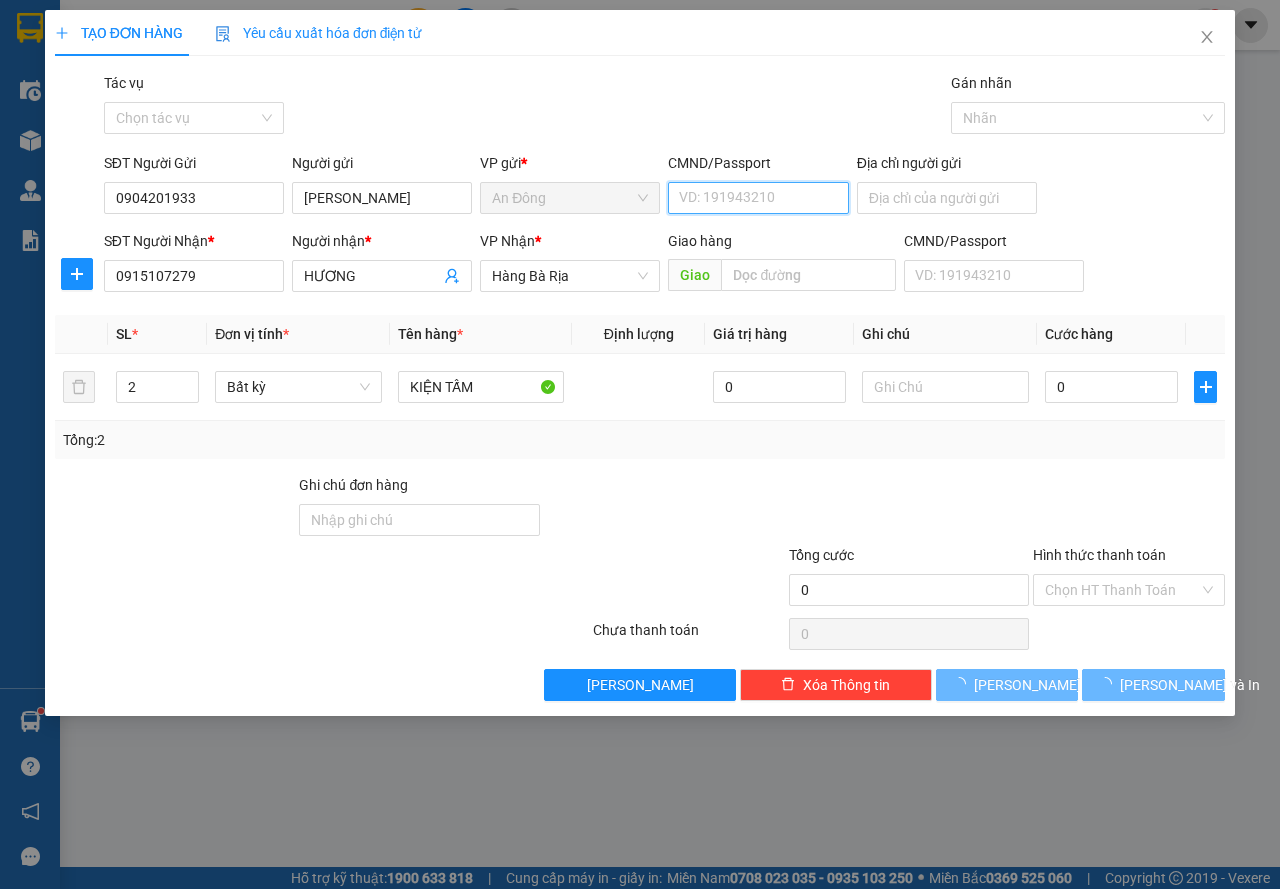 click on "CMND/Passport" at bounding box center [758, 198] 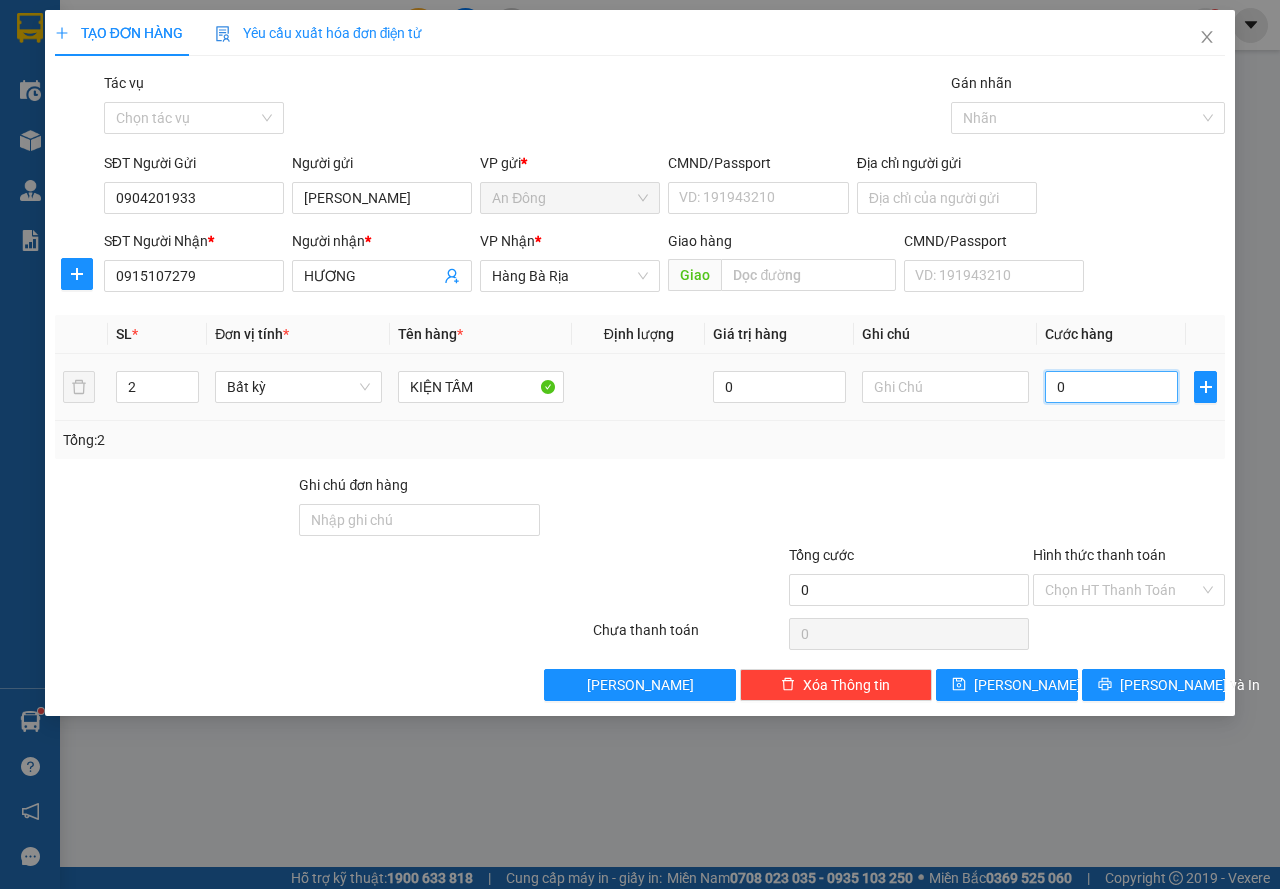 click on "0" at bounding box center [1111, 387] 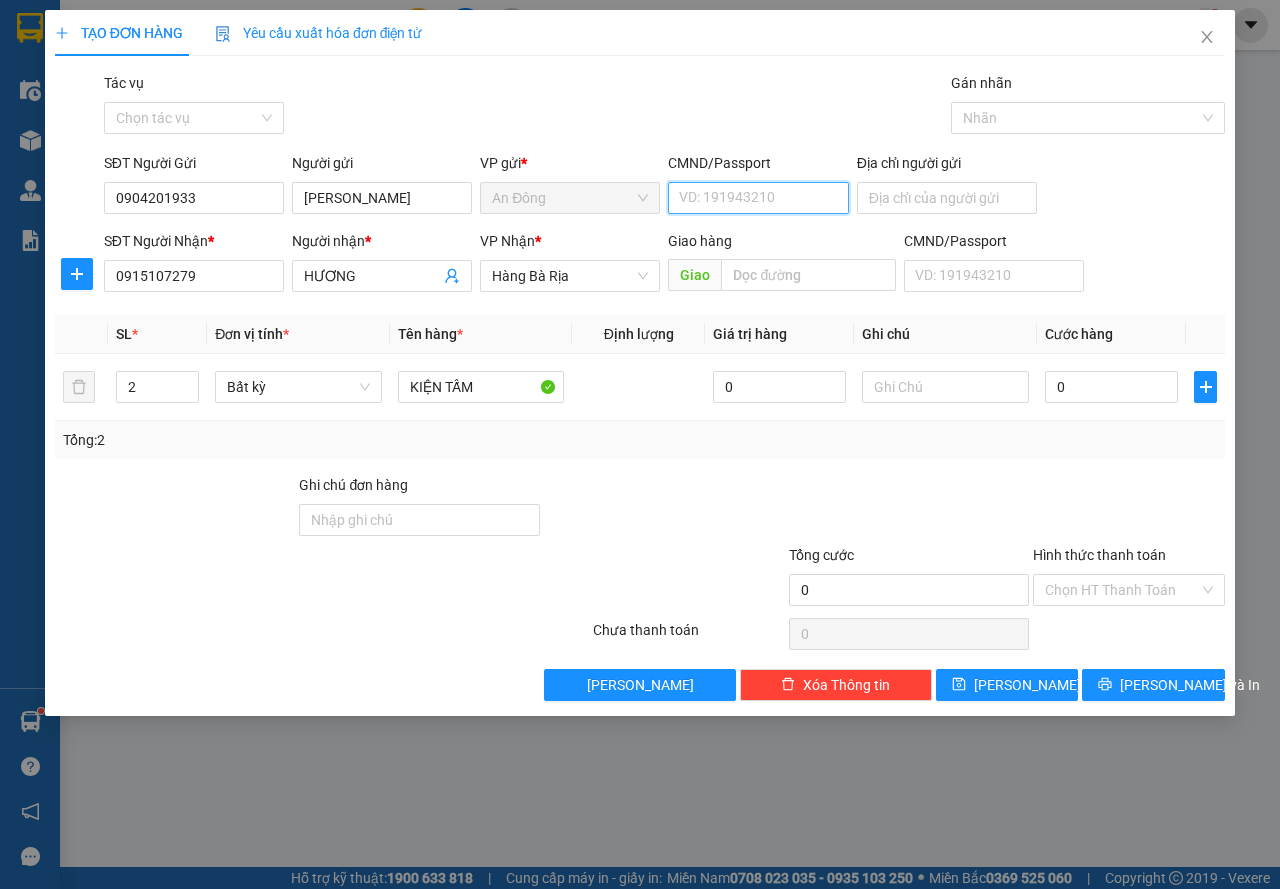 click on "CMND/Passport" at bounding box center (758, 198) 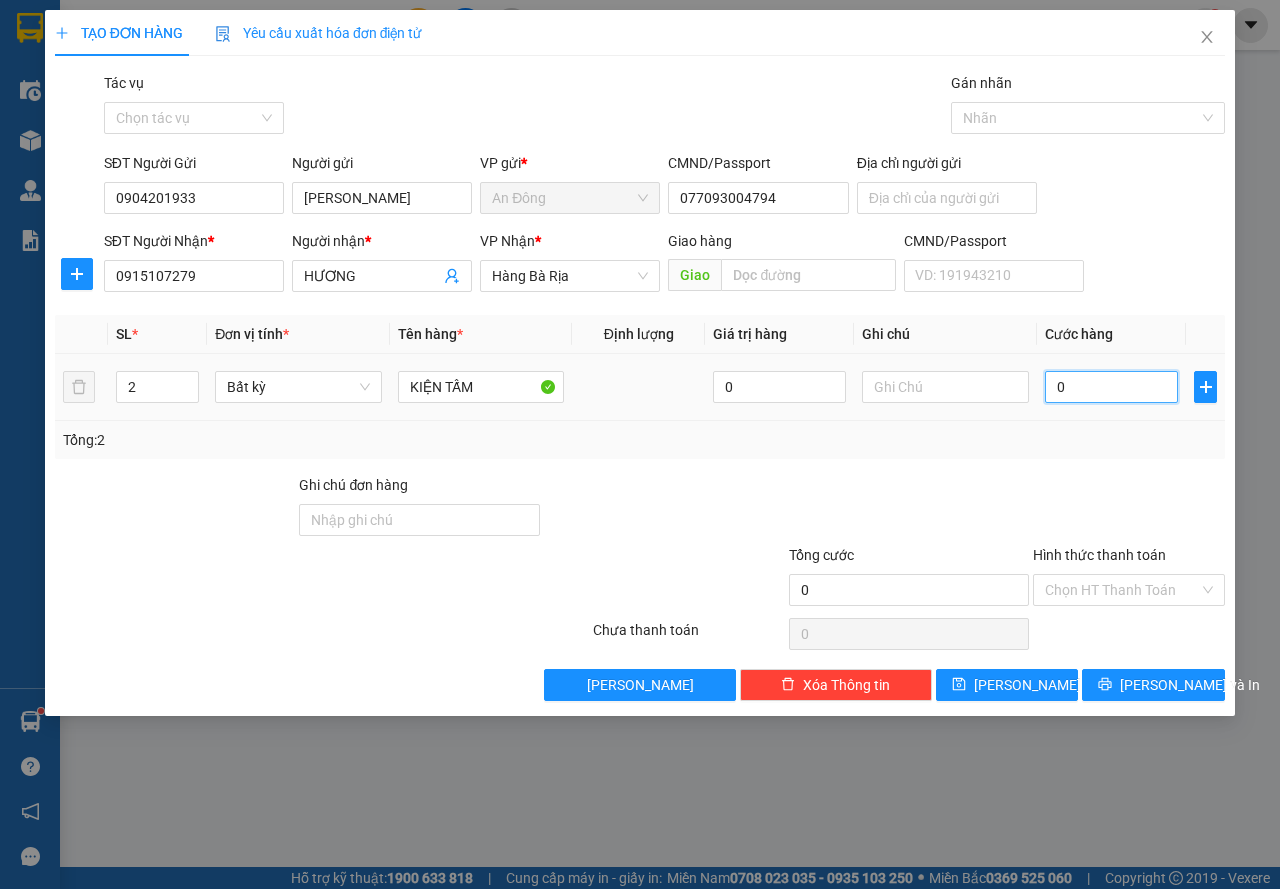 click on "0" at bounding box center (1111, 387) 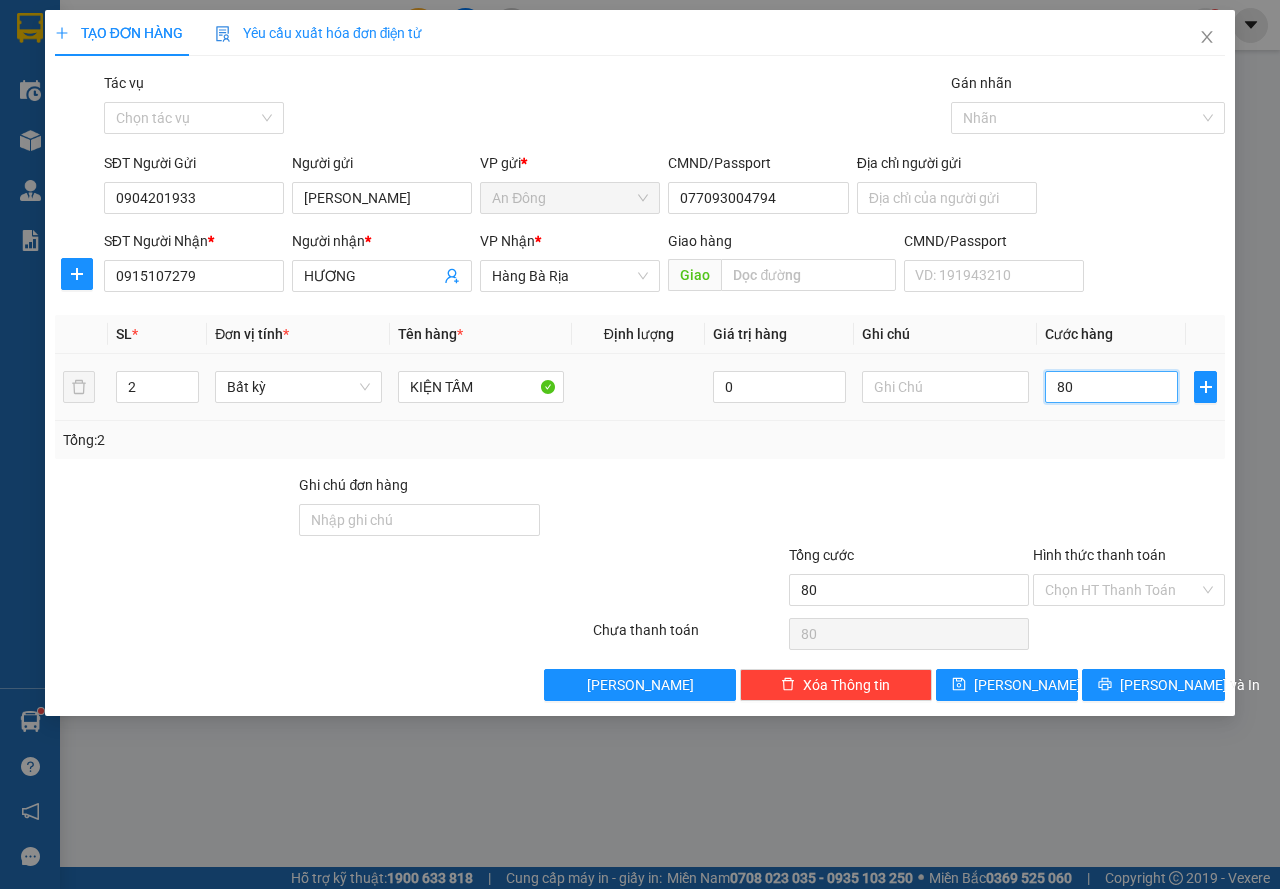 drag, startPoint x: 1086, startPoint y: 391, endPoint x: 984, endPoint y: 406, distance: 103.09704 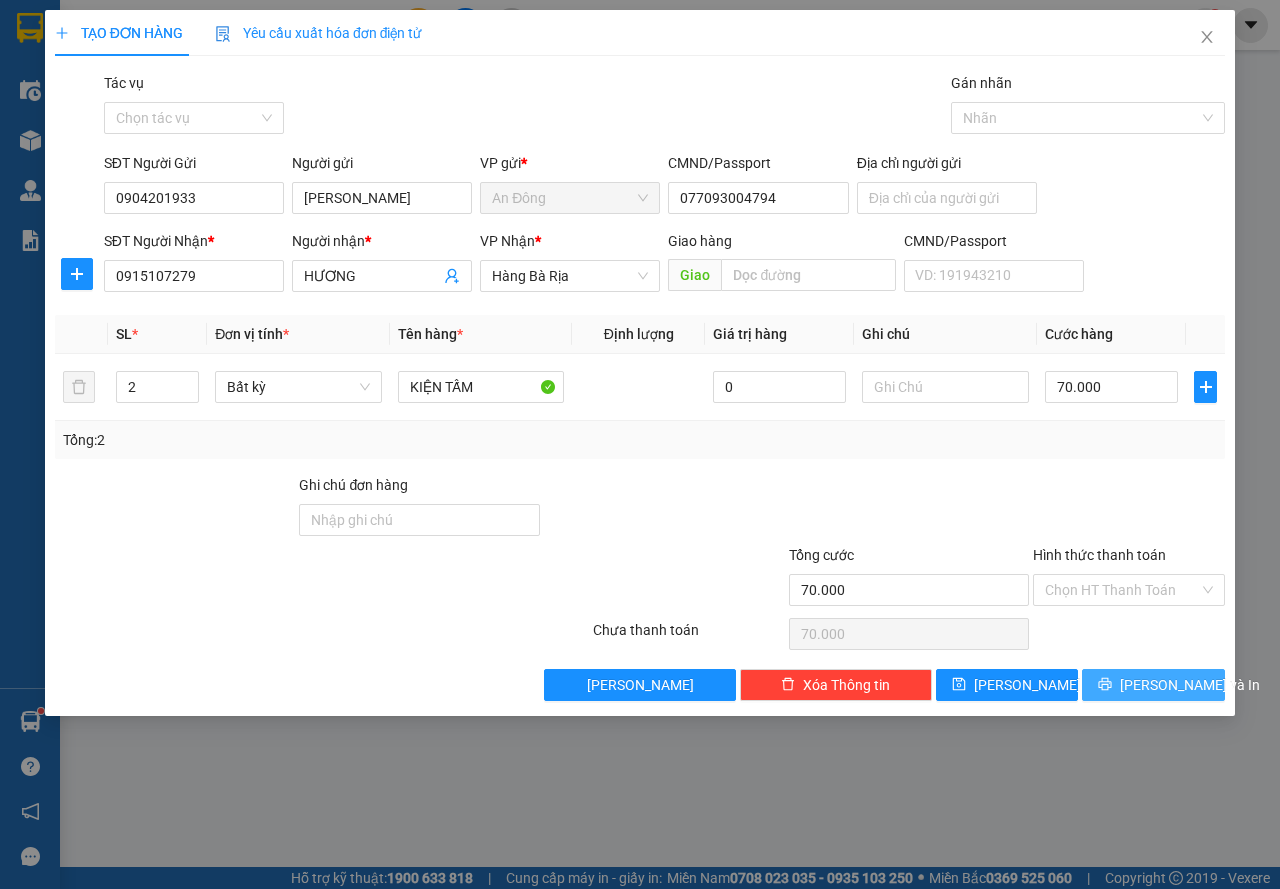 click on "[PERSON_NAME] và In" at bounding box center [1190, 685] 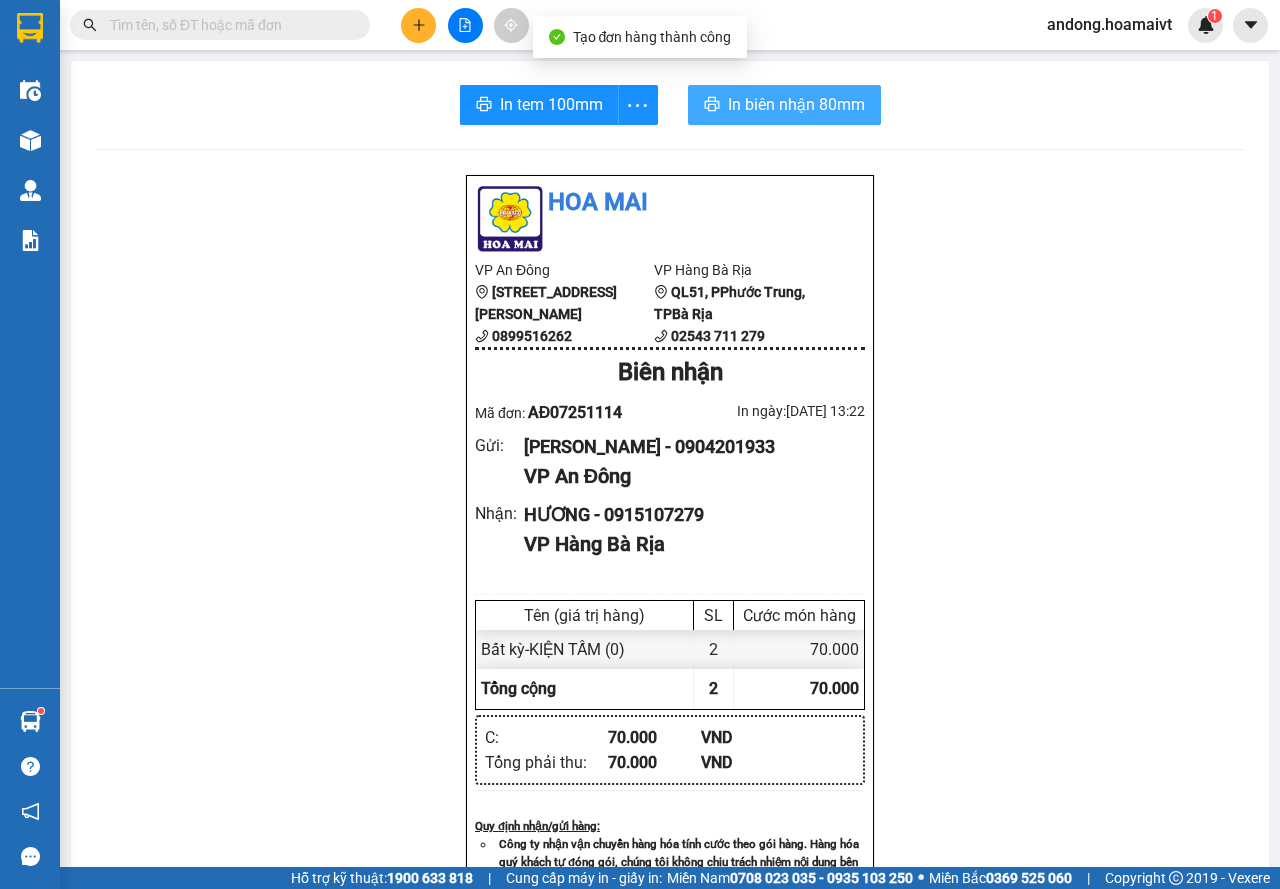 click on "In biên nhận 80mm" at bounding box center [796, 104] 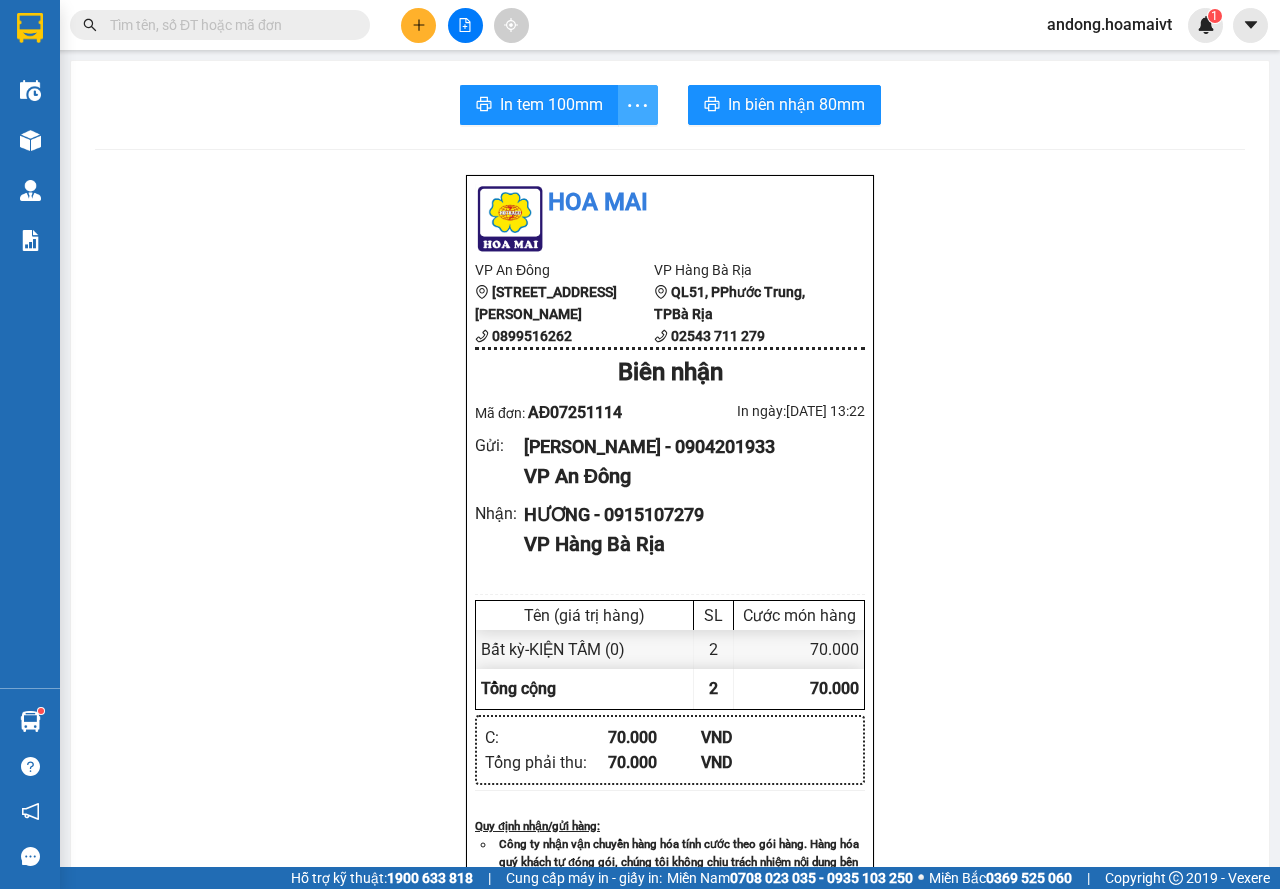 click 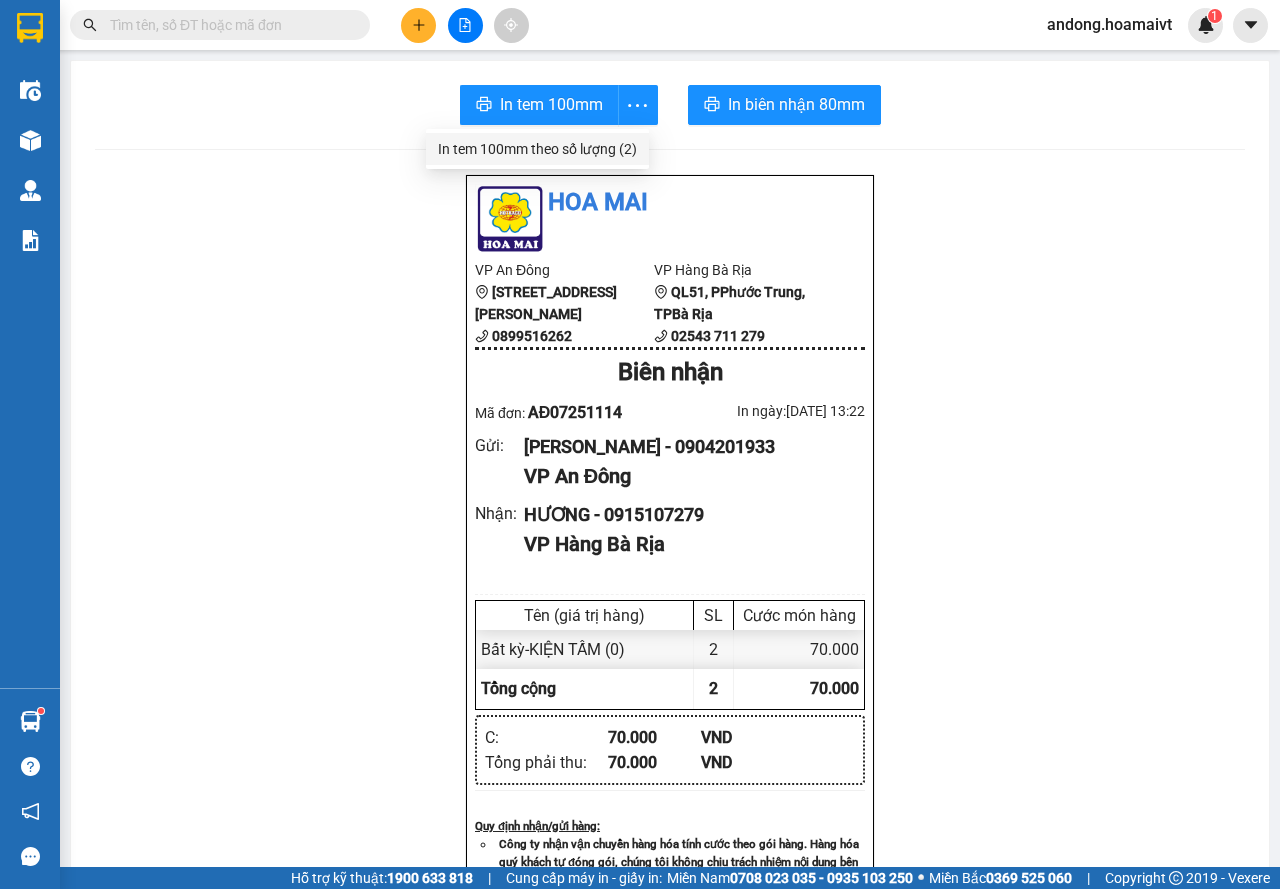 click on "In tem 100mm theo số lượng   (2)" at bounding box center [537, 149] 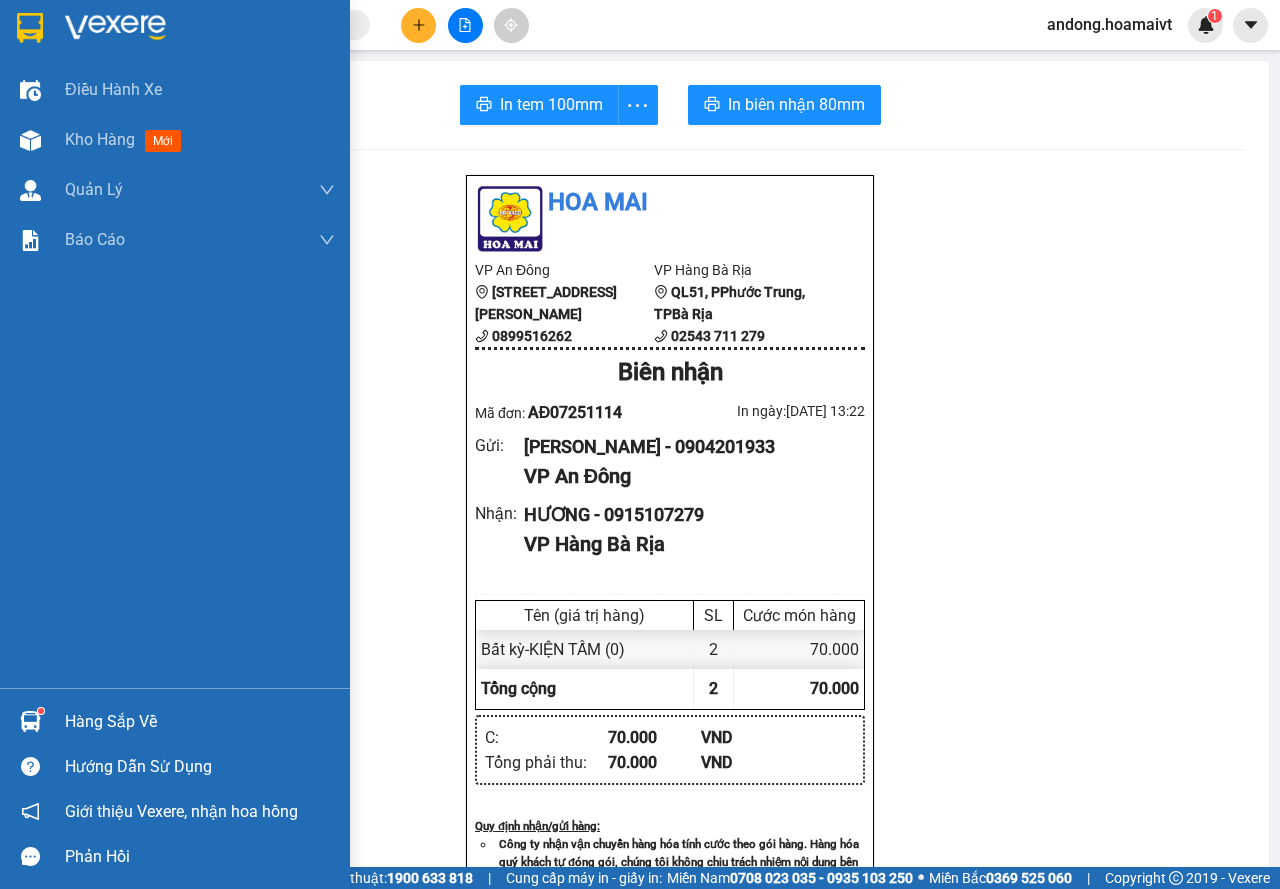 click at bounding box center [175, 32] 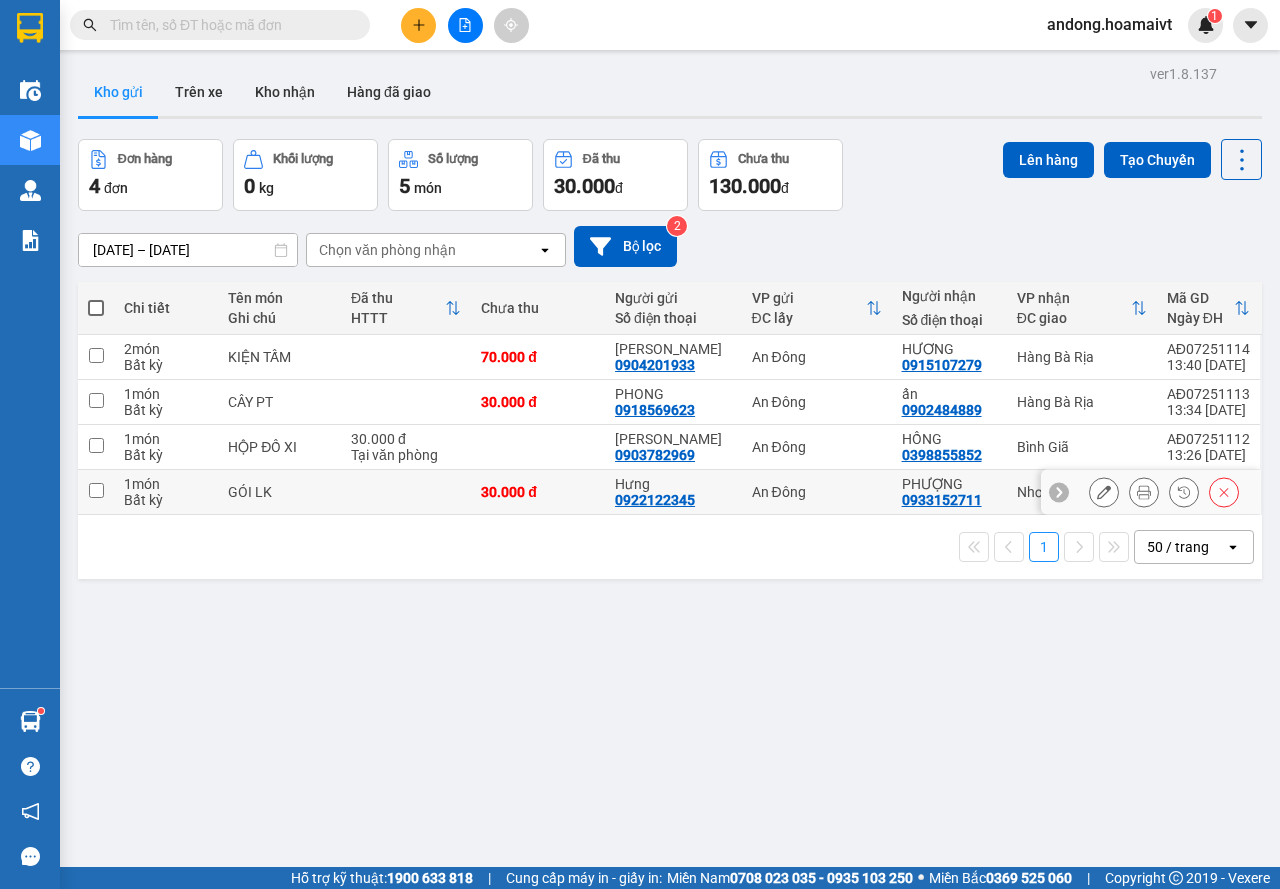 click at bounding box center (406, 492) 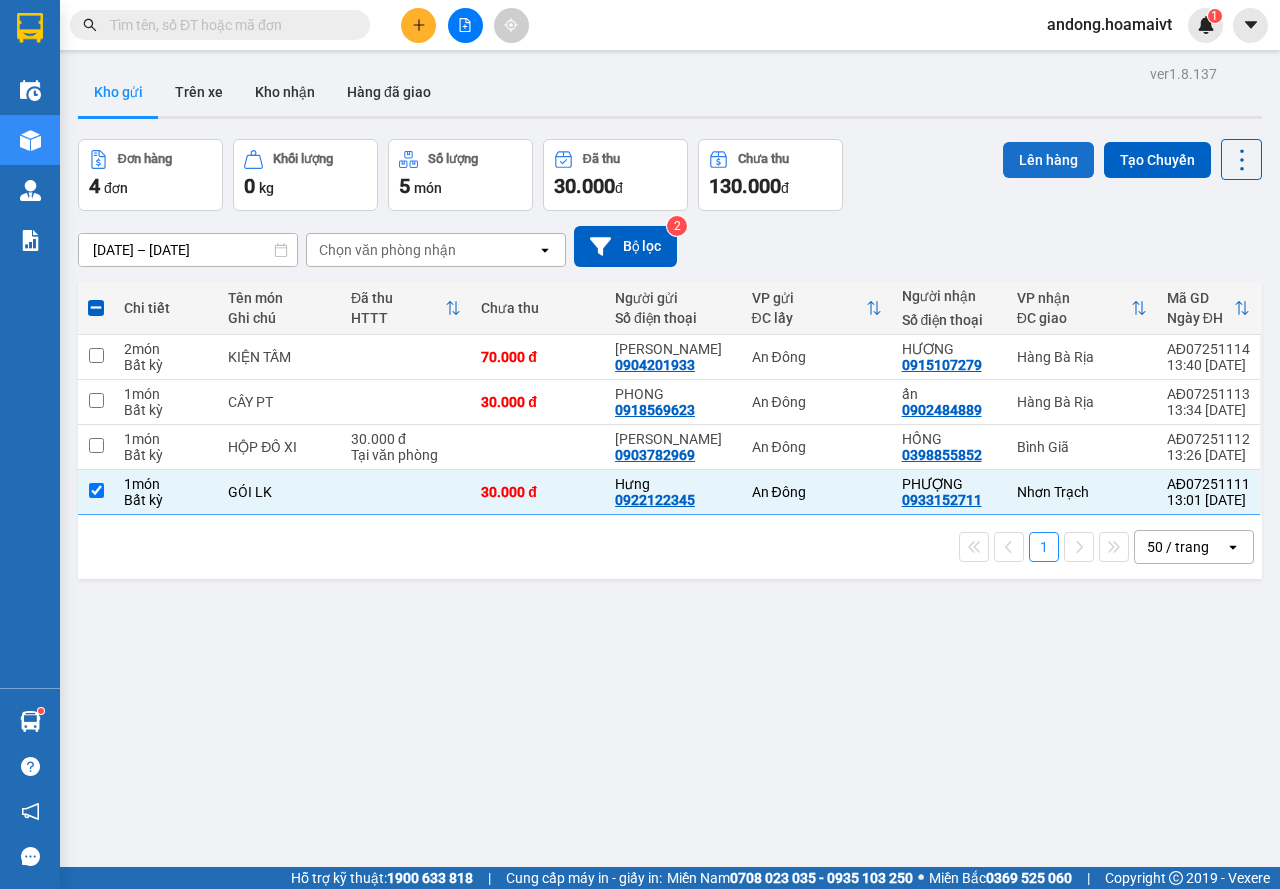 click on "Lên hàng" at bounding box center [1048, 160] 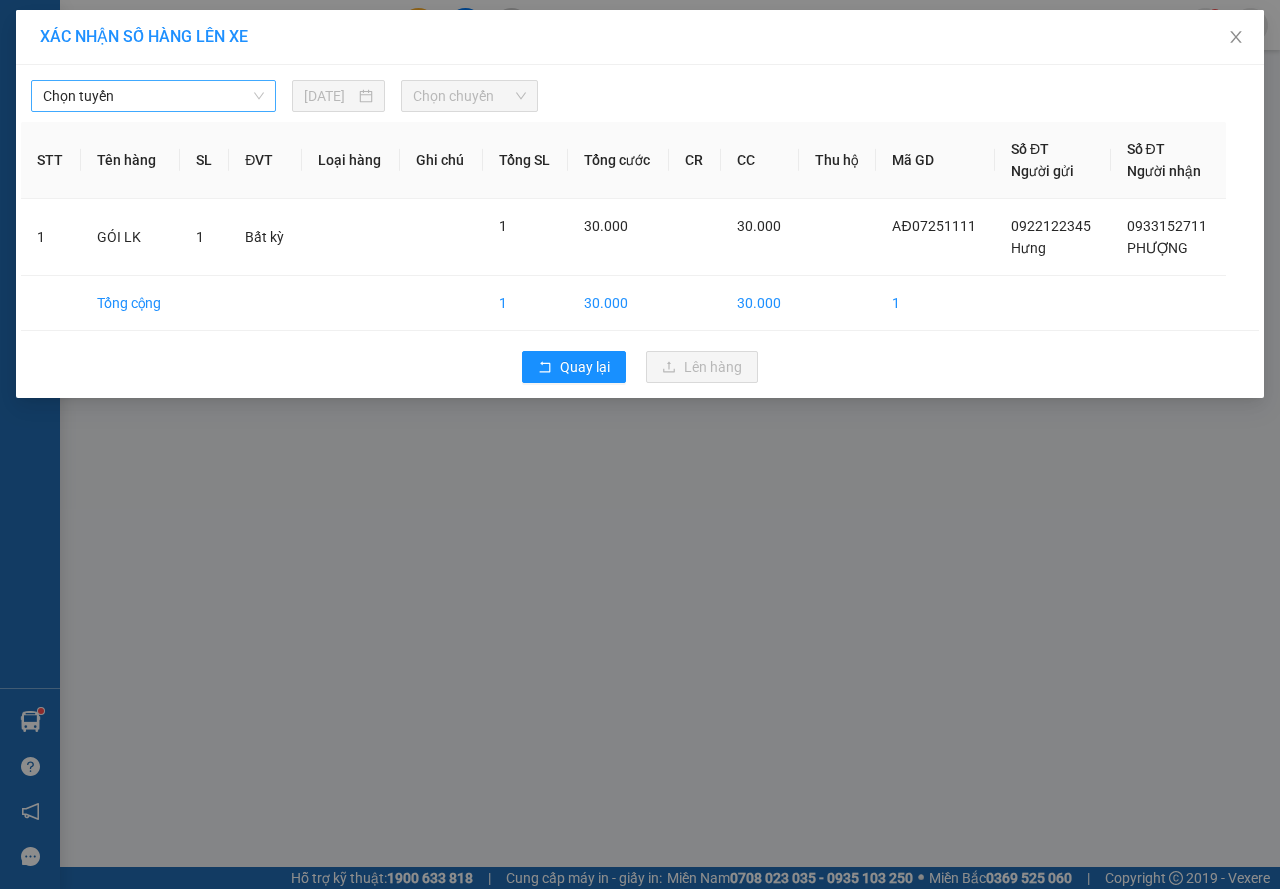 click on "Chọn tuyến" at bounding box center (153, 96) 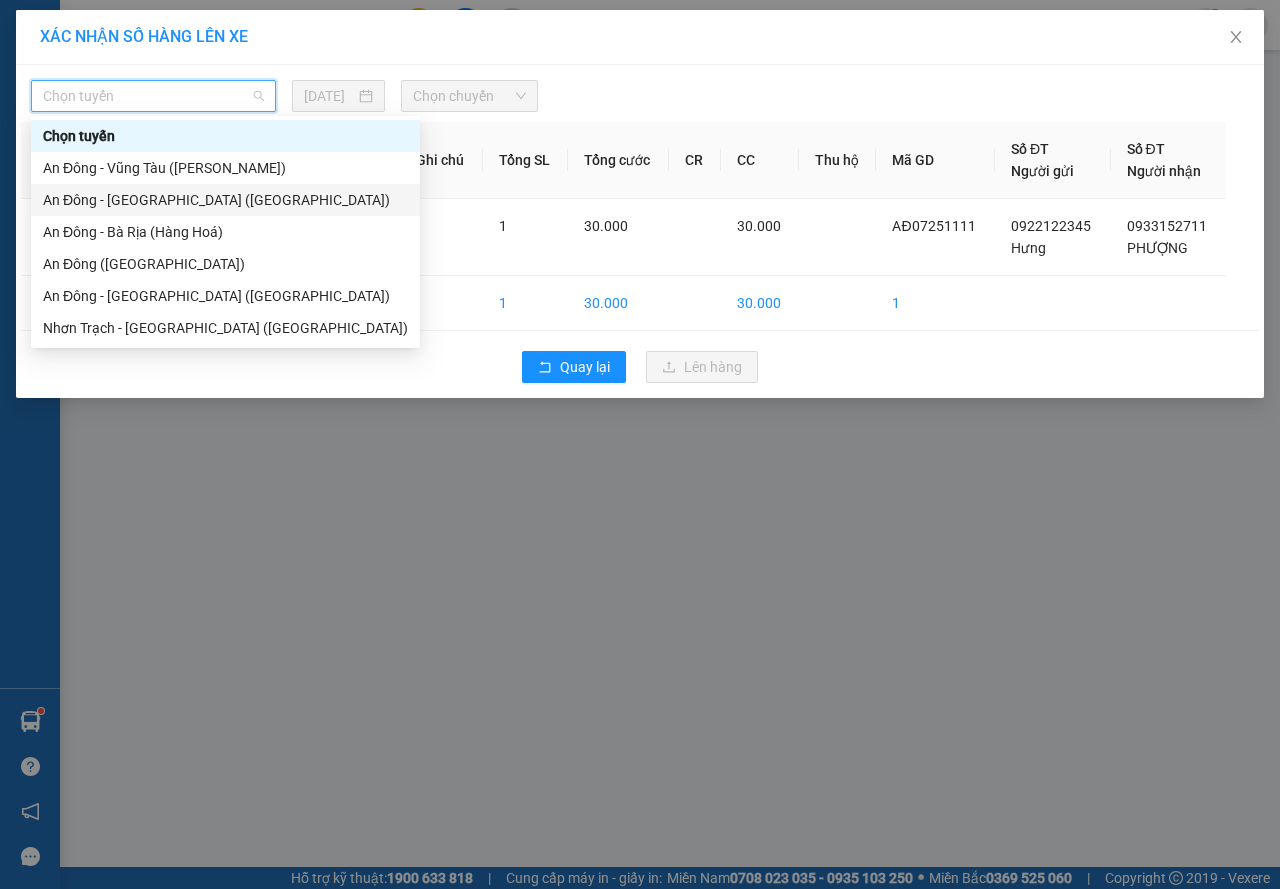 drag, startPoint x: 140, startPoint y: 192, endPoint x: 289, endPoint y: 149, distance: 155.08063 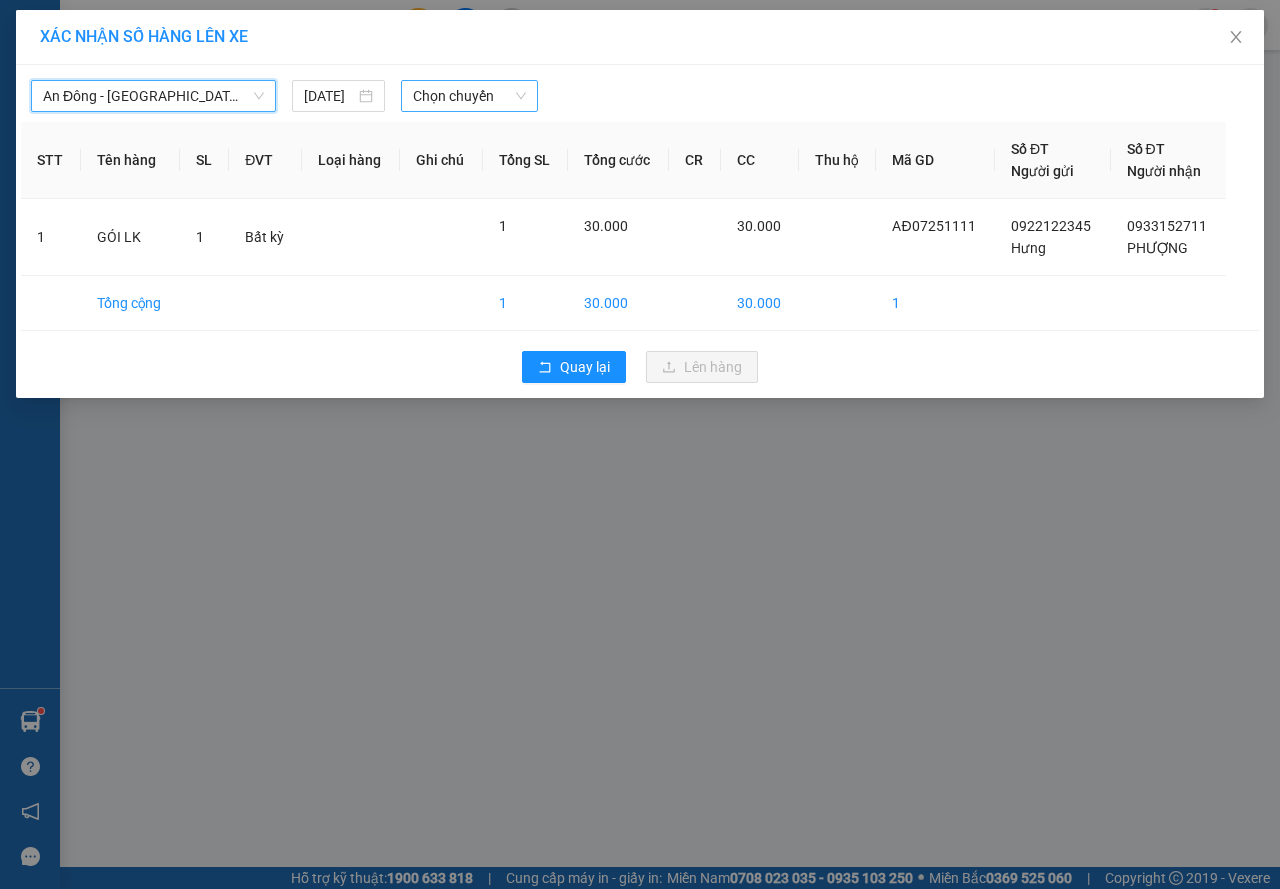 click on "Chọn chuyến" at bounding box center [469, 96] 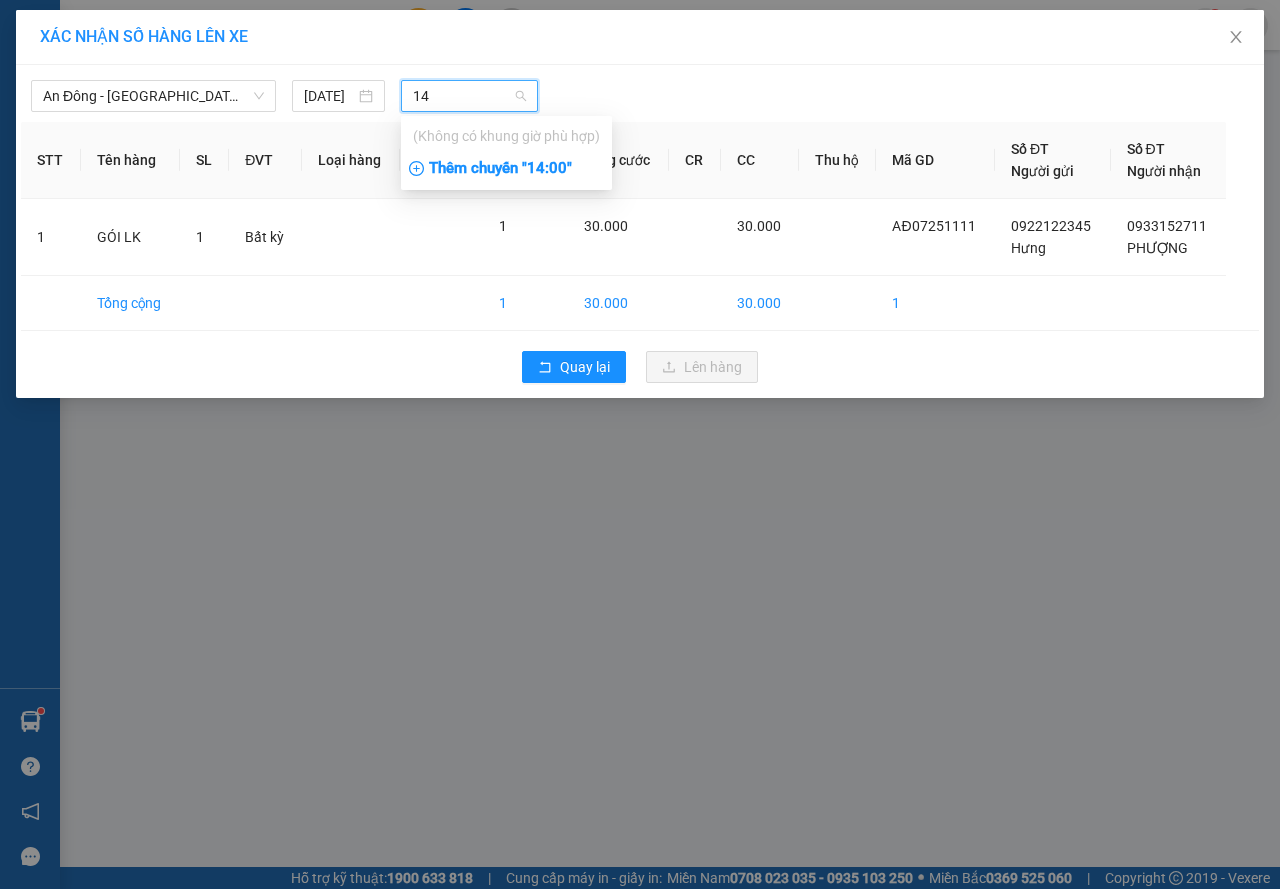 click on "Thêm chuyến " 14:00 "" at bounding box center [506, 169] 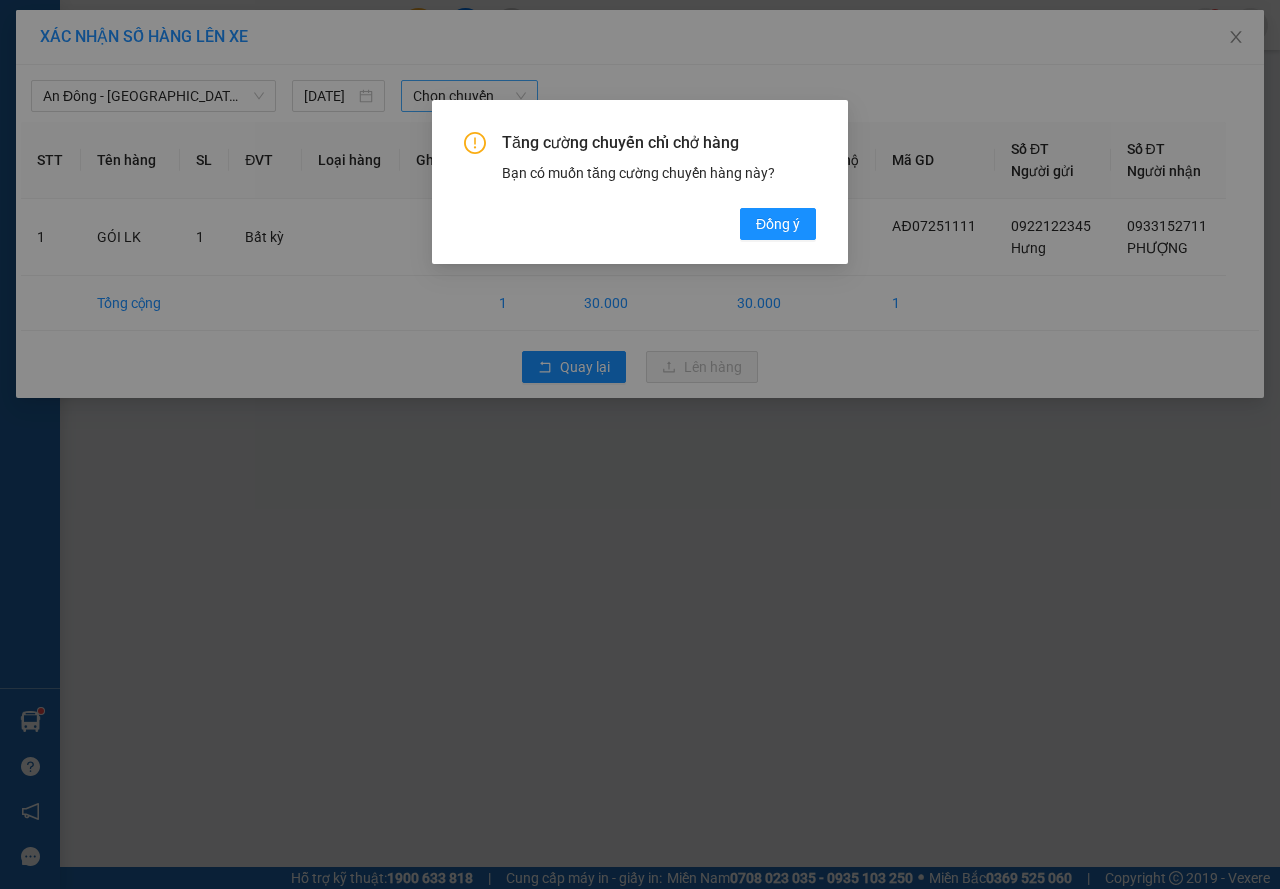 drag, startPoint x: 783, startPoint y: 209, endPoint x: 726, endPoint y: 170, distance: 69.065186 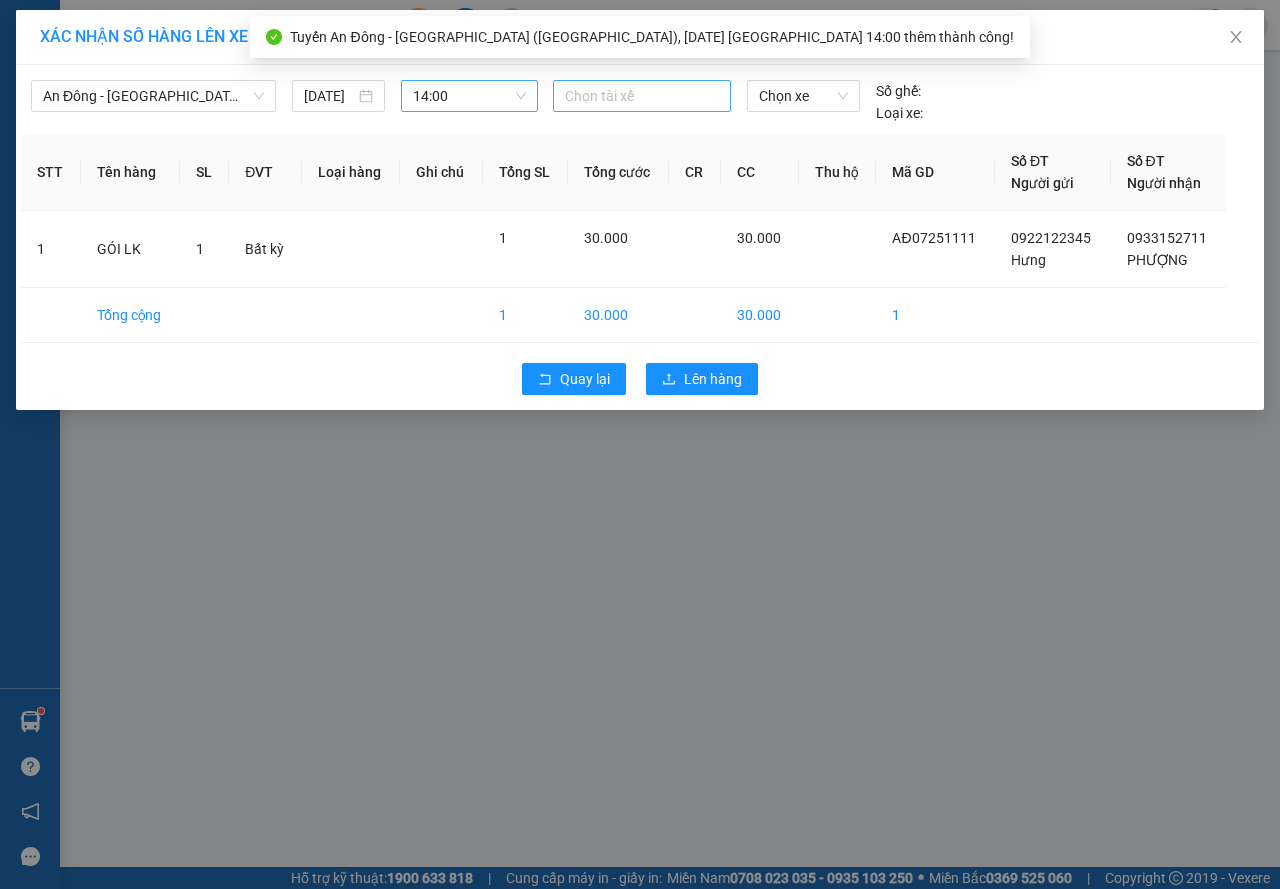 click at bounding box center (642, 96) 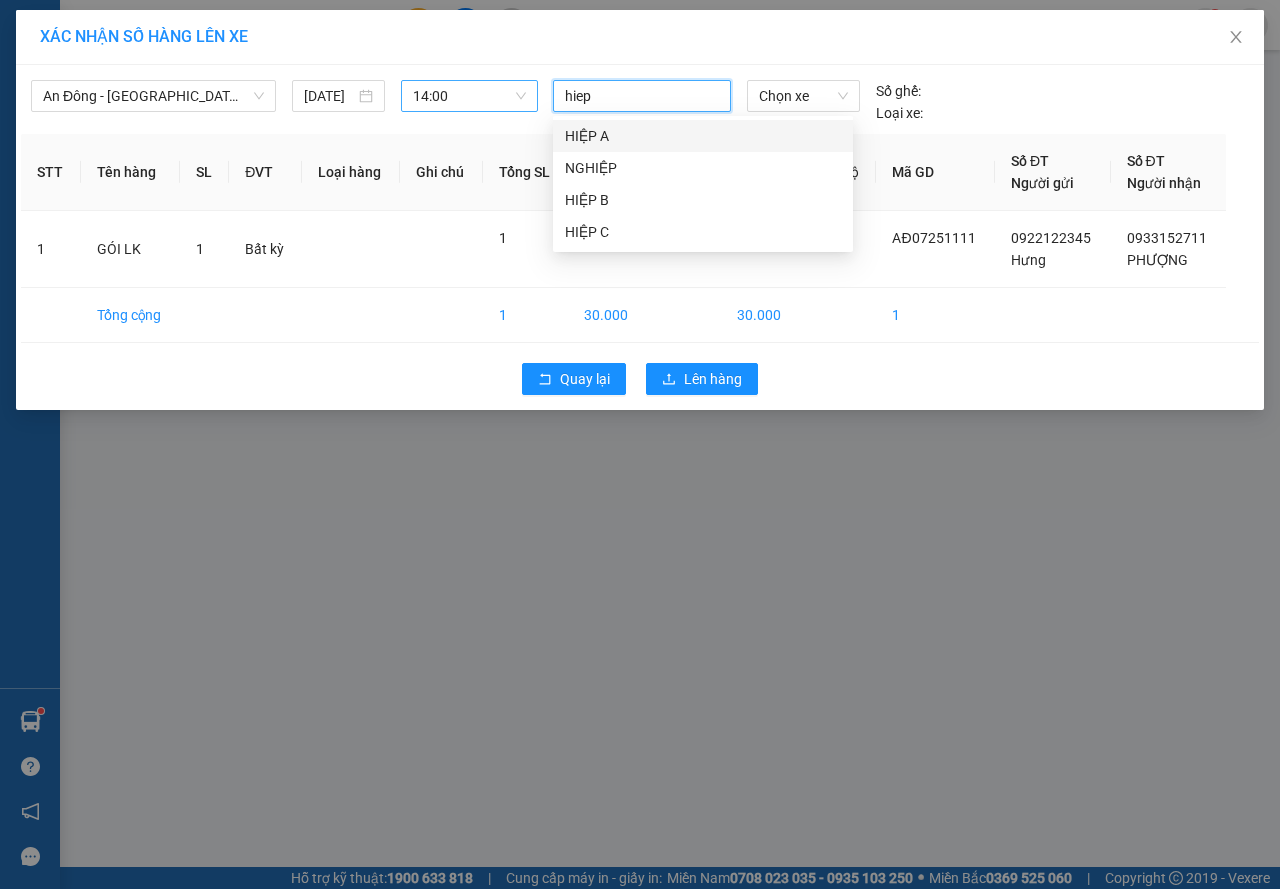 click on "HIỆP A" at bounding box center (703, 136) 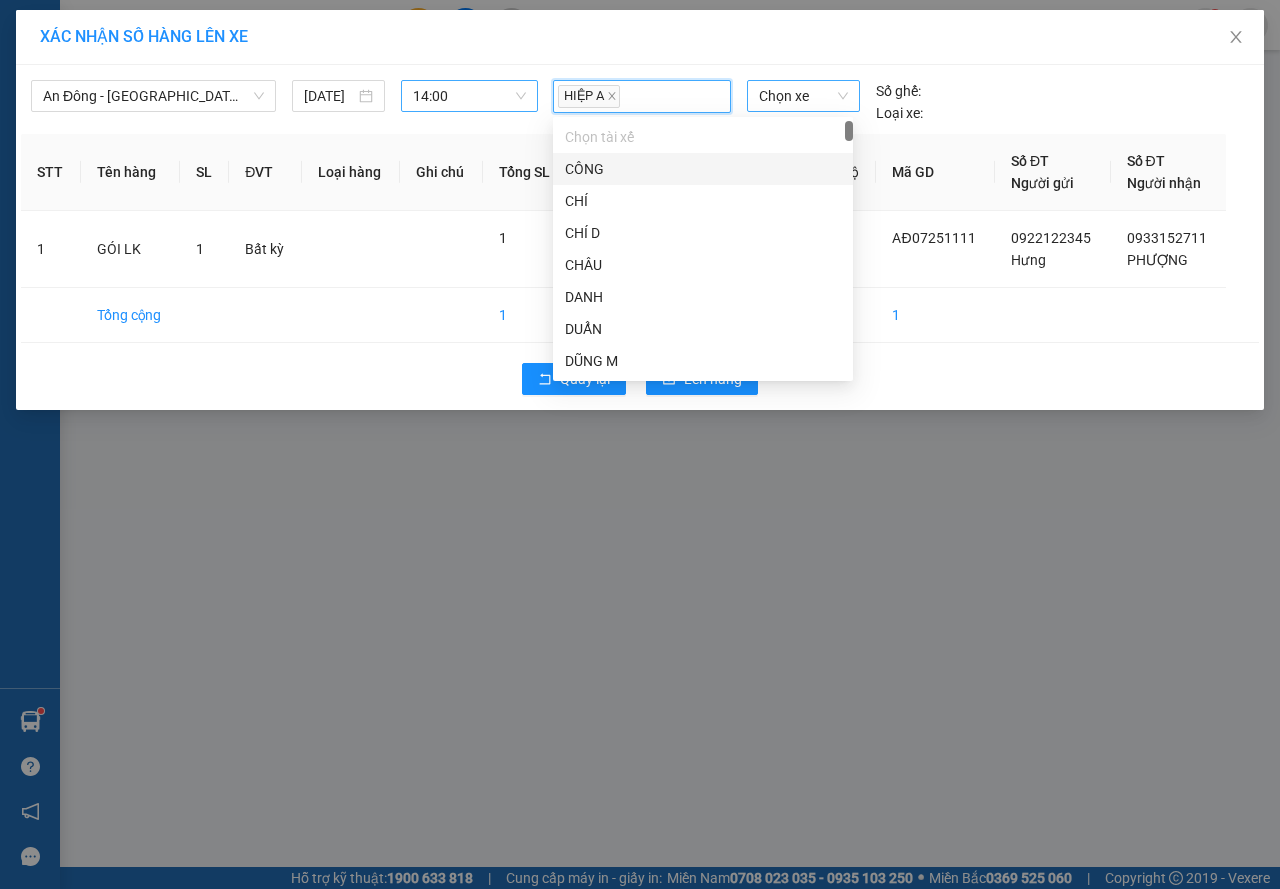 click on "Chọn xe" at bounding box center (803, 96) 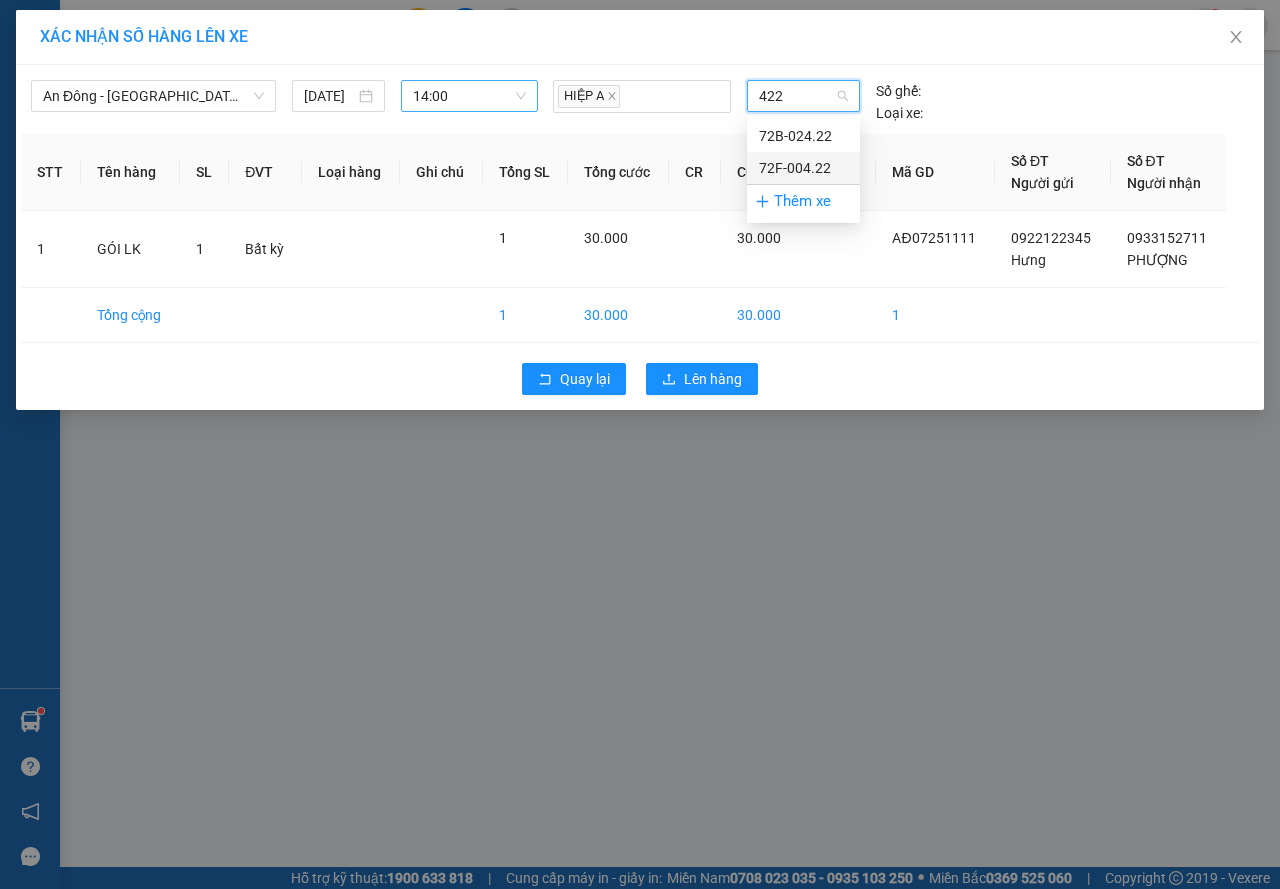 click on "72F-004.22" at bounding box center [803, 168] 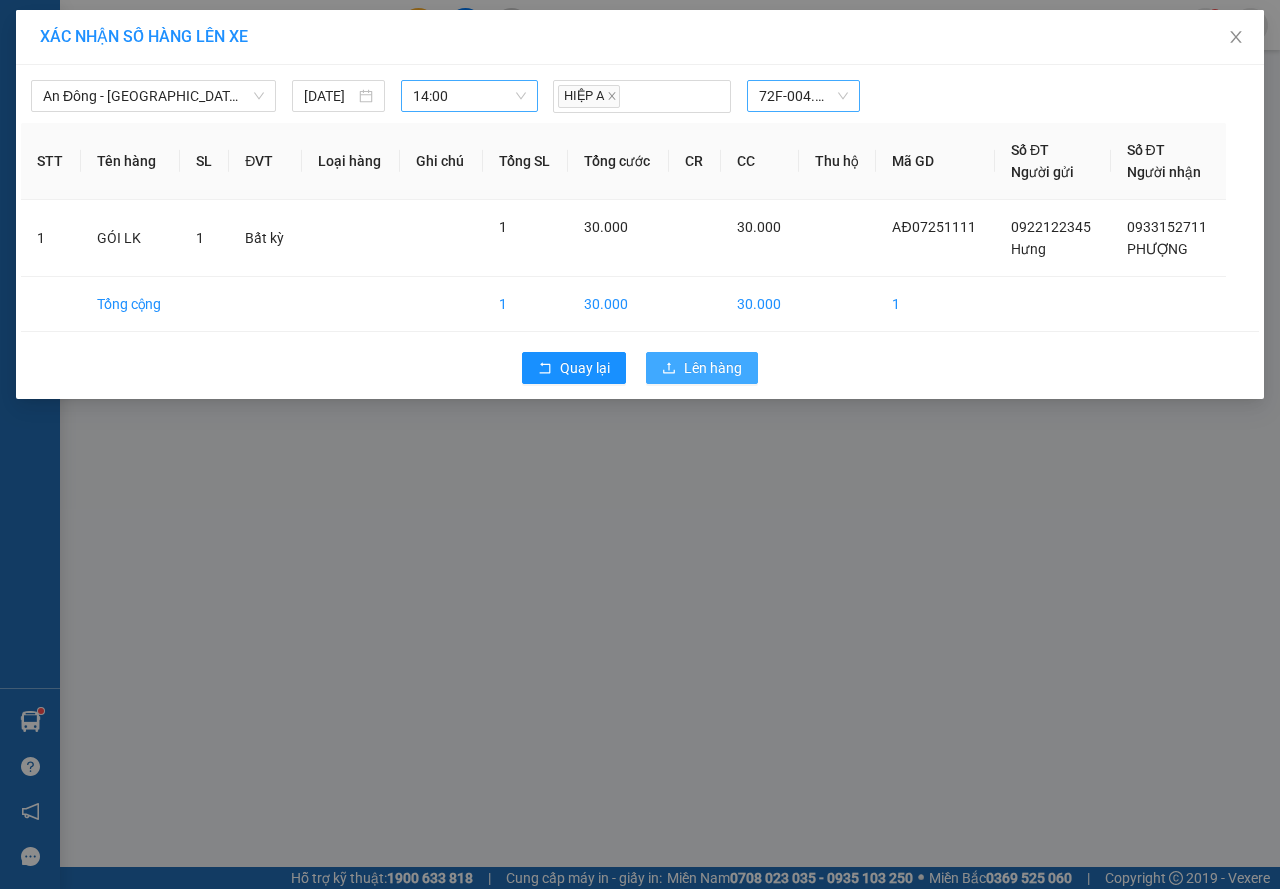 click on "Lên hàng" at bounding box center (713, 368) 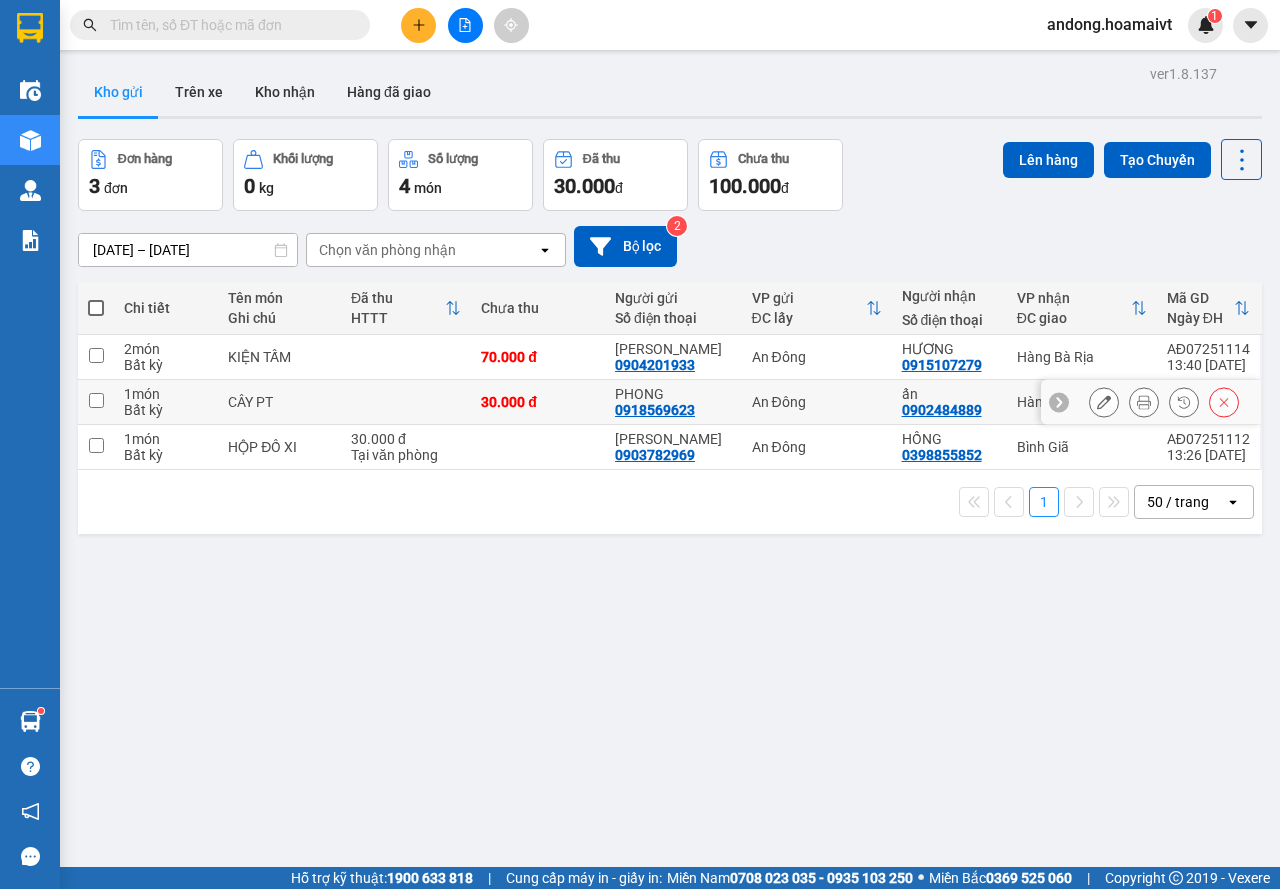 click at bounding box center [406, 402] 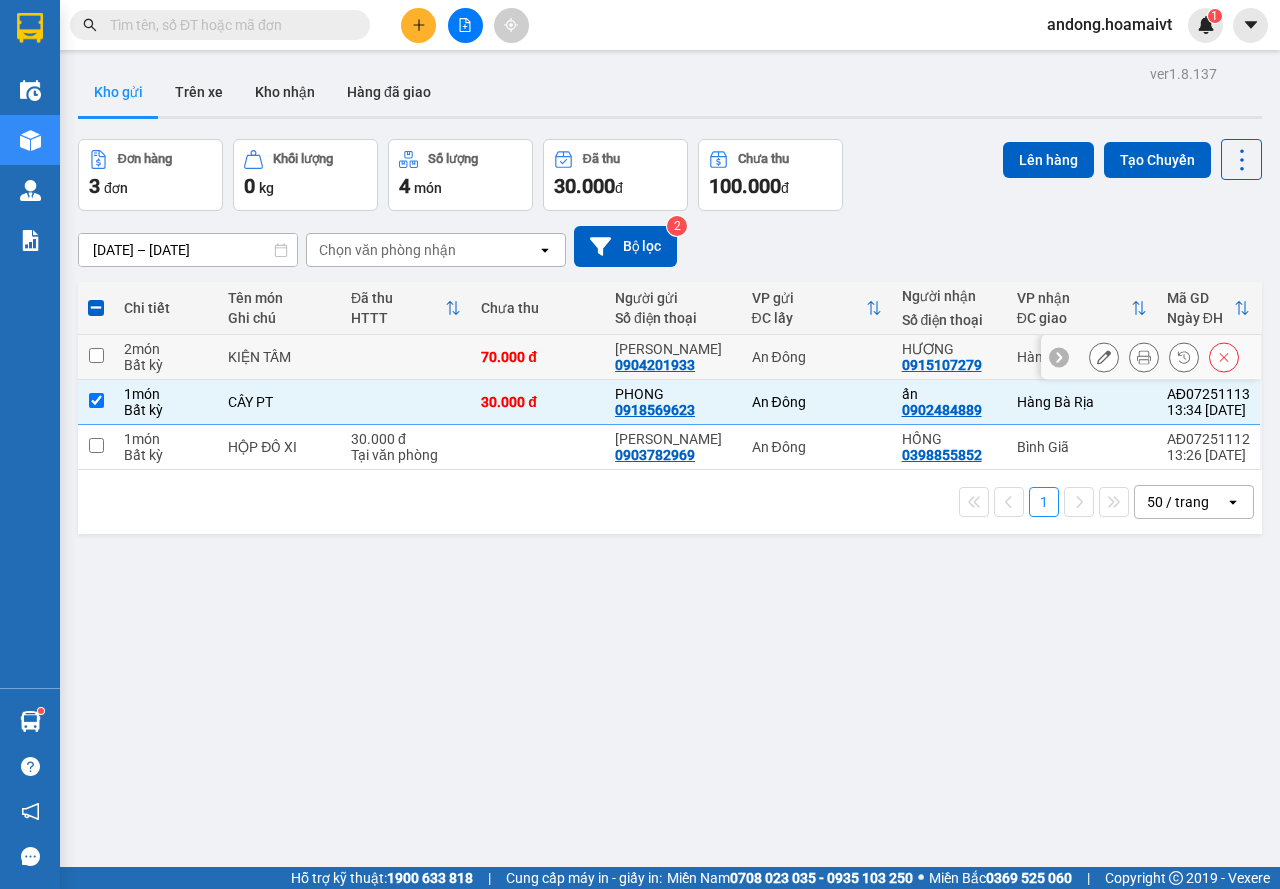 click at bounding box center [406, 357] 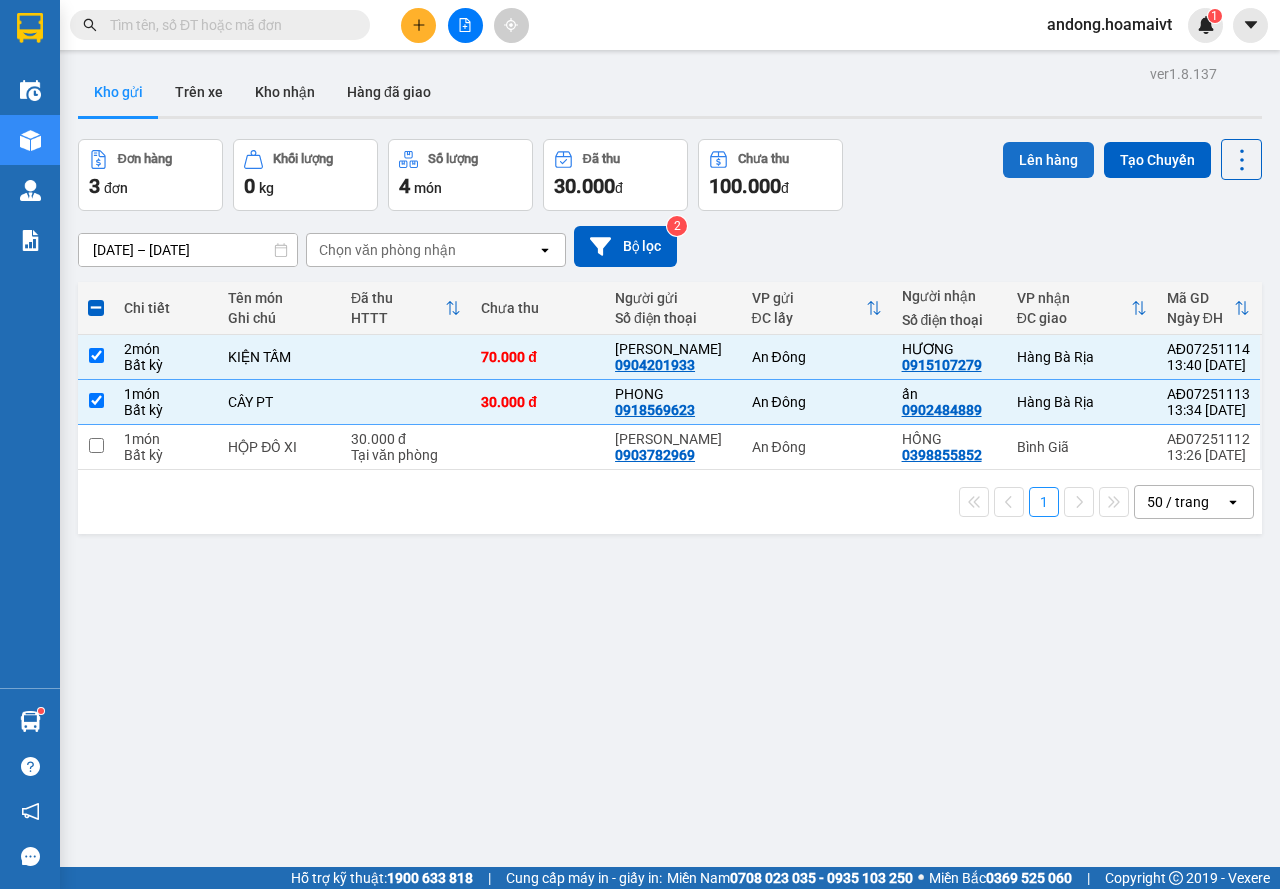 click on "Lên hàng" at bounding box center [1048, 160] 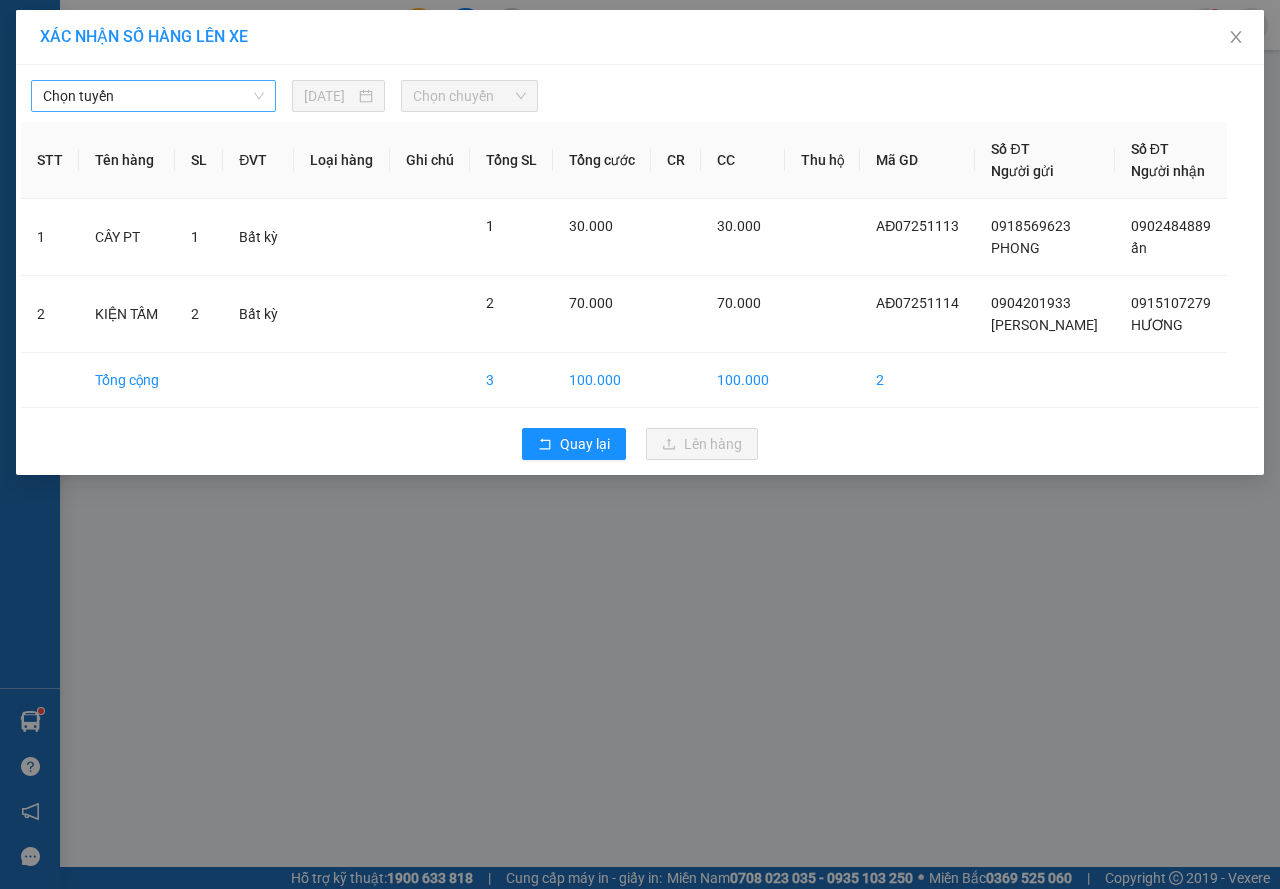 click on "Chọn tuyến" at bounding box center (153, 96) 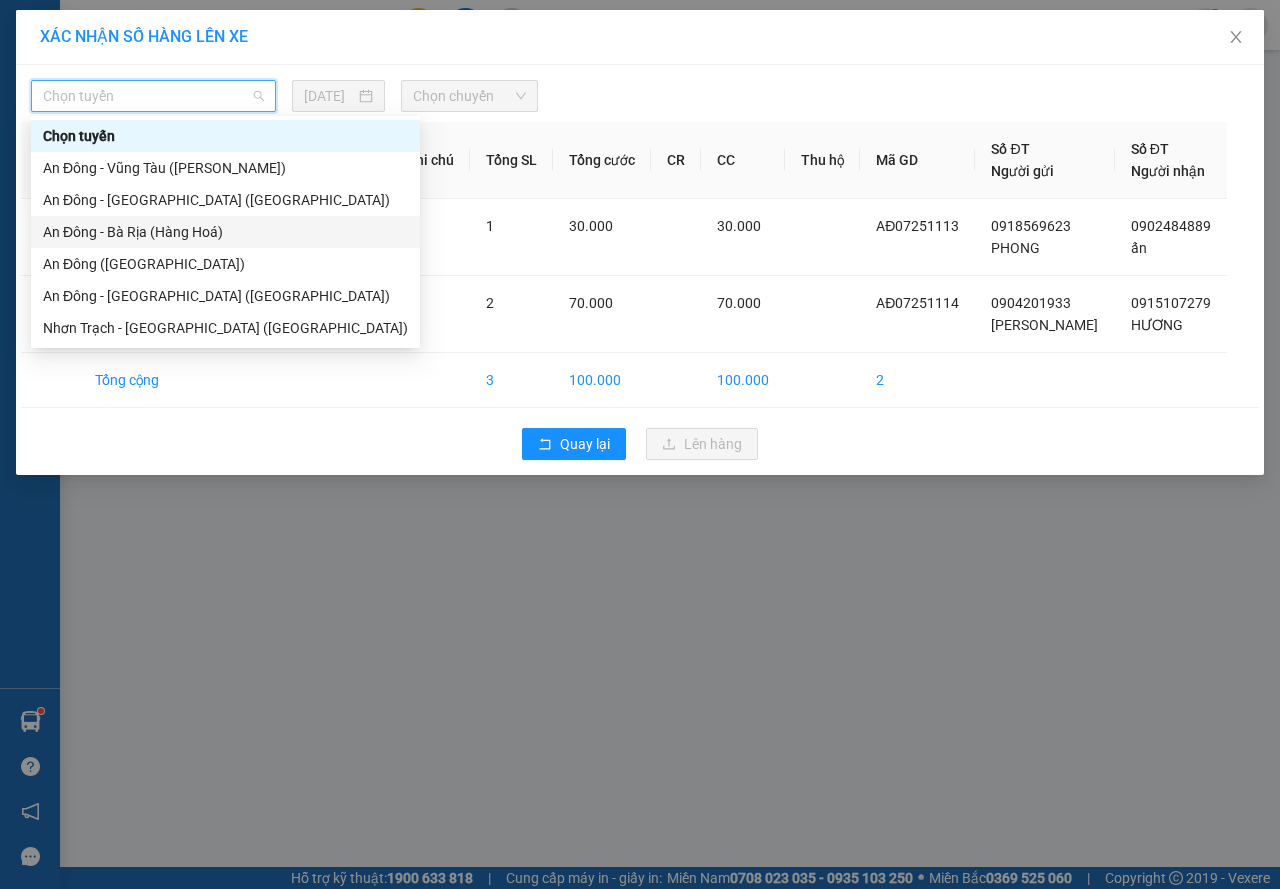 click on "An Đông - Bà Rịa (Hàng Hoá)" at bounding box center (225, 232) 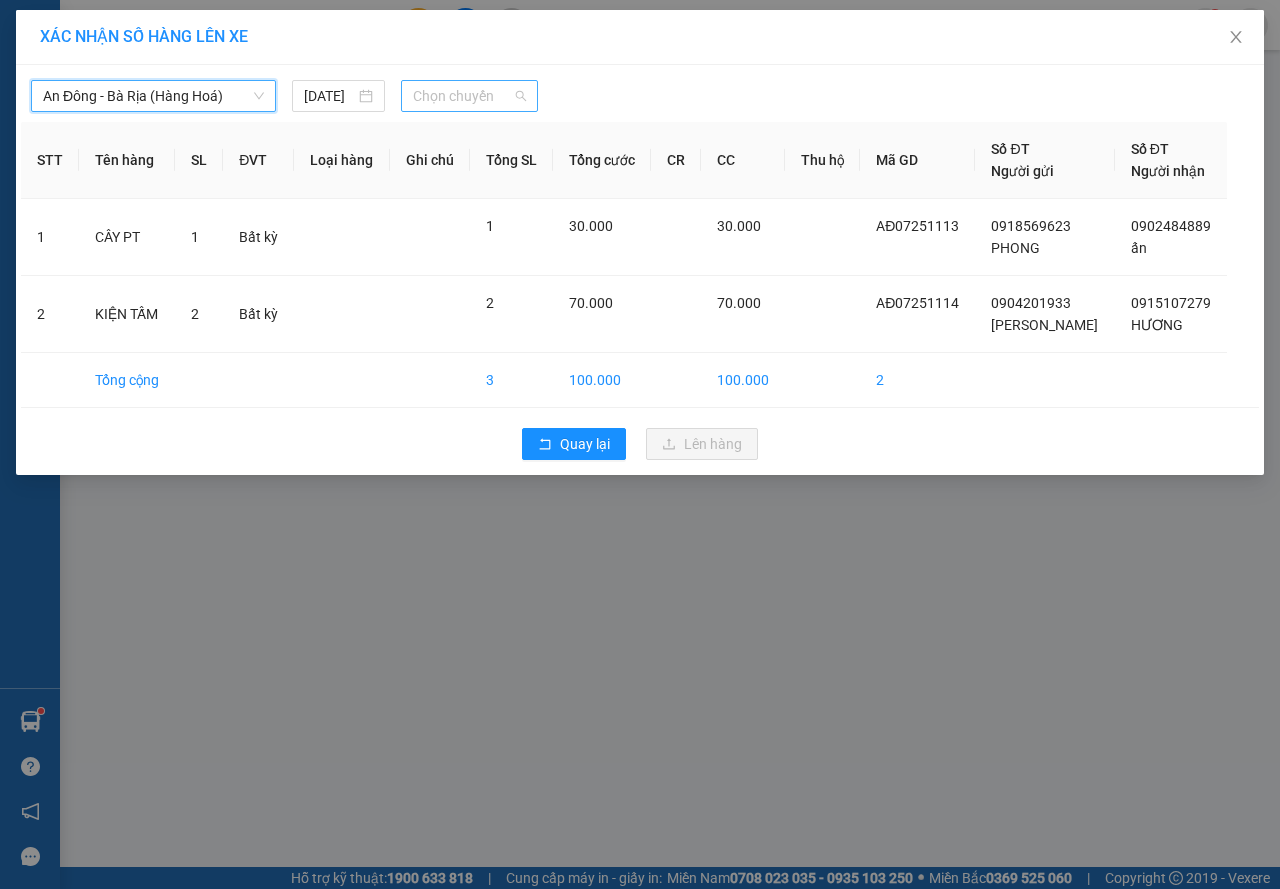 click on "Chọn chuyến" at bounding box center [469, 96] 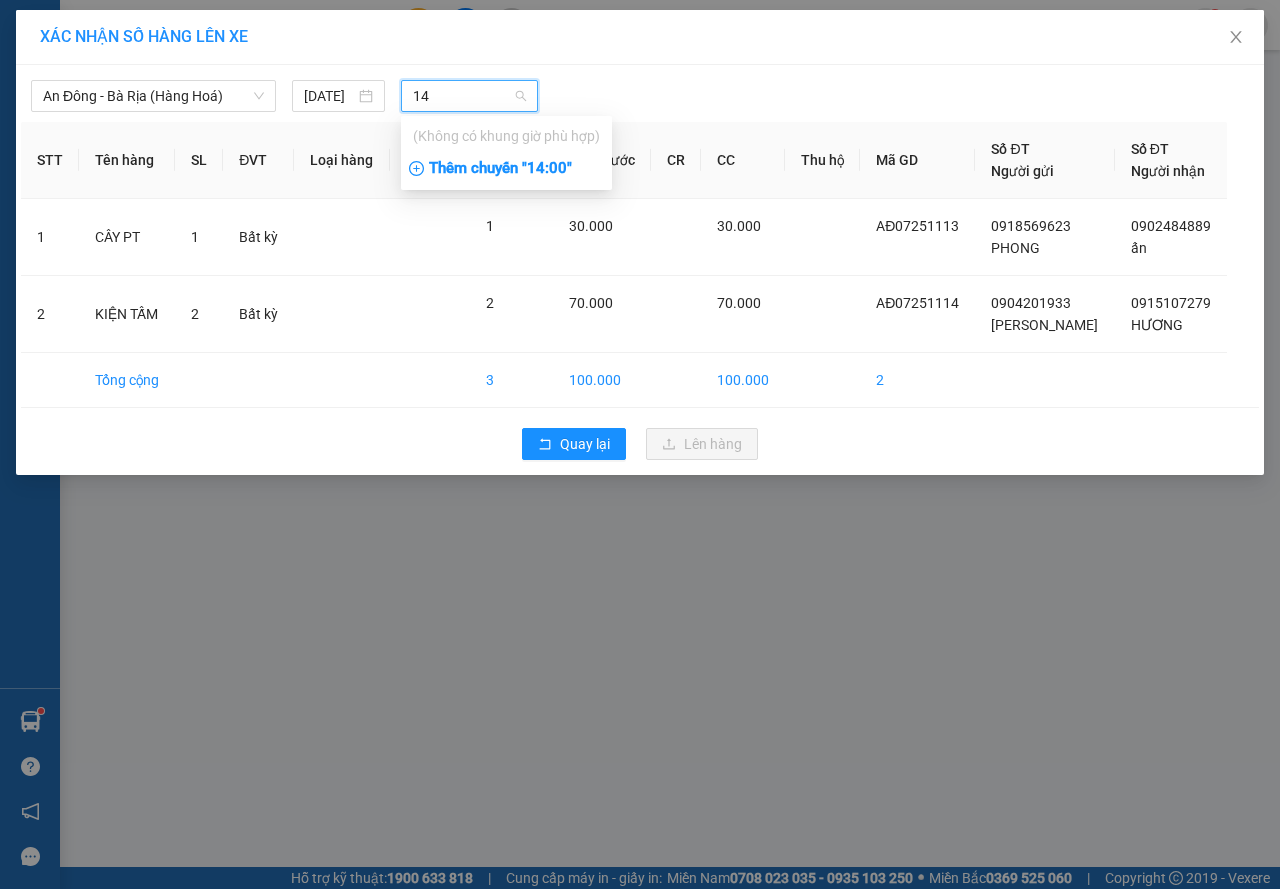 click on "Thêm chuyến " 14:00 "" at bounding box center (506, 169) 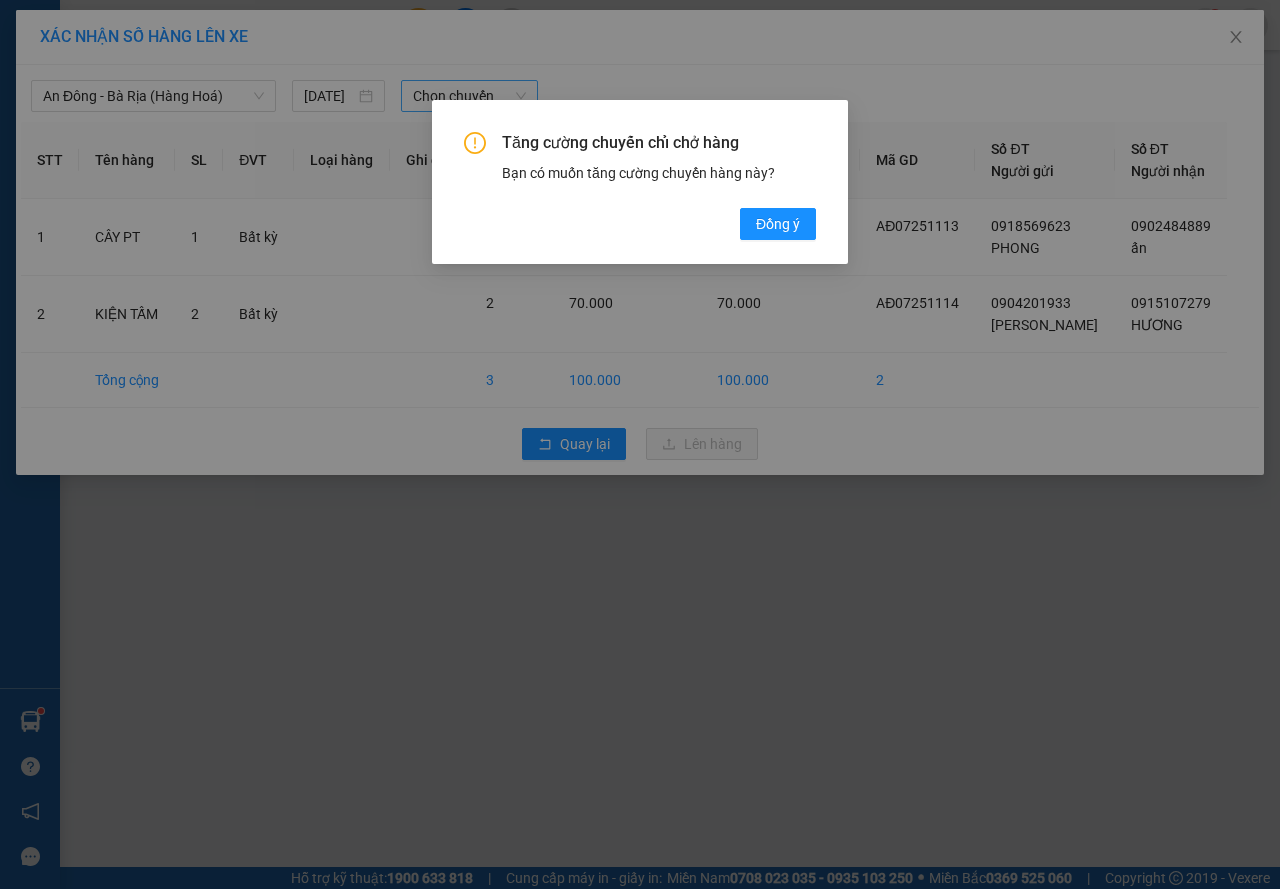 drag, startPoint x: 795, startPoint y: 228, endPoint x: 715, endPoint y: 118, distance: 136.01471 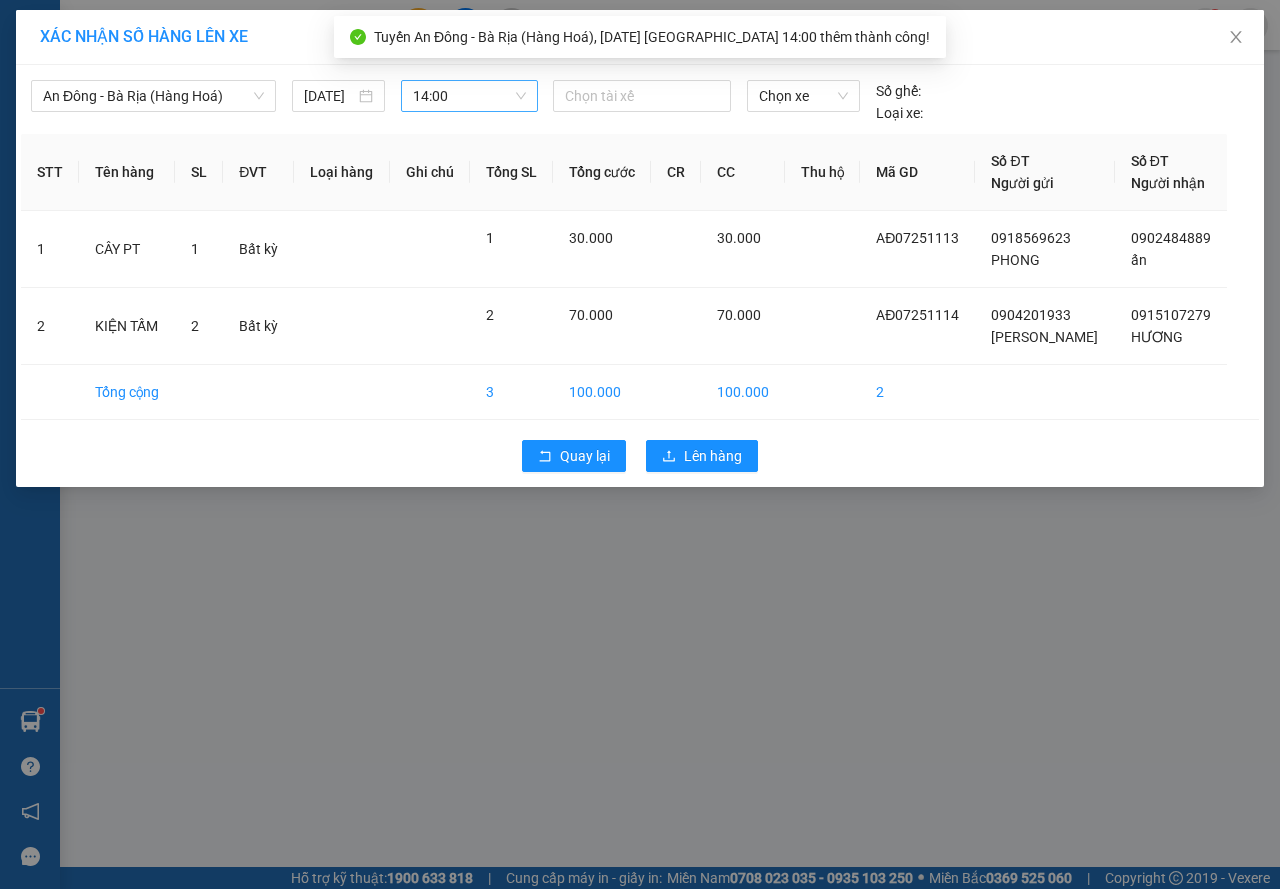 click at bounding box center [642, 96] 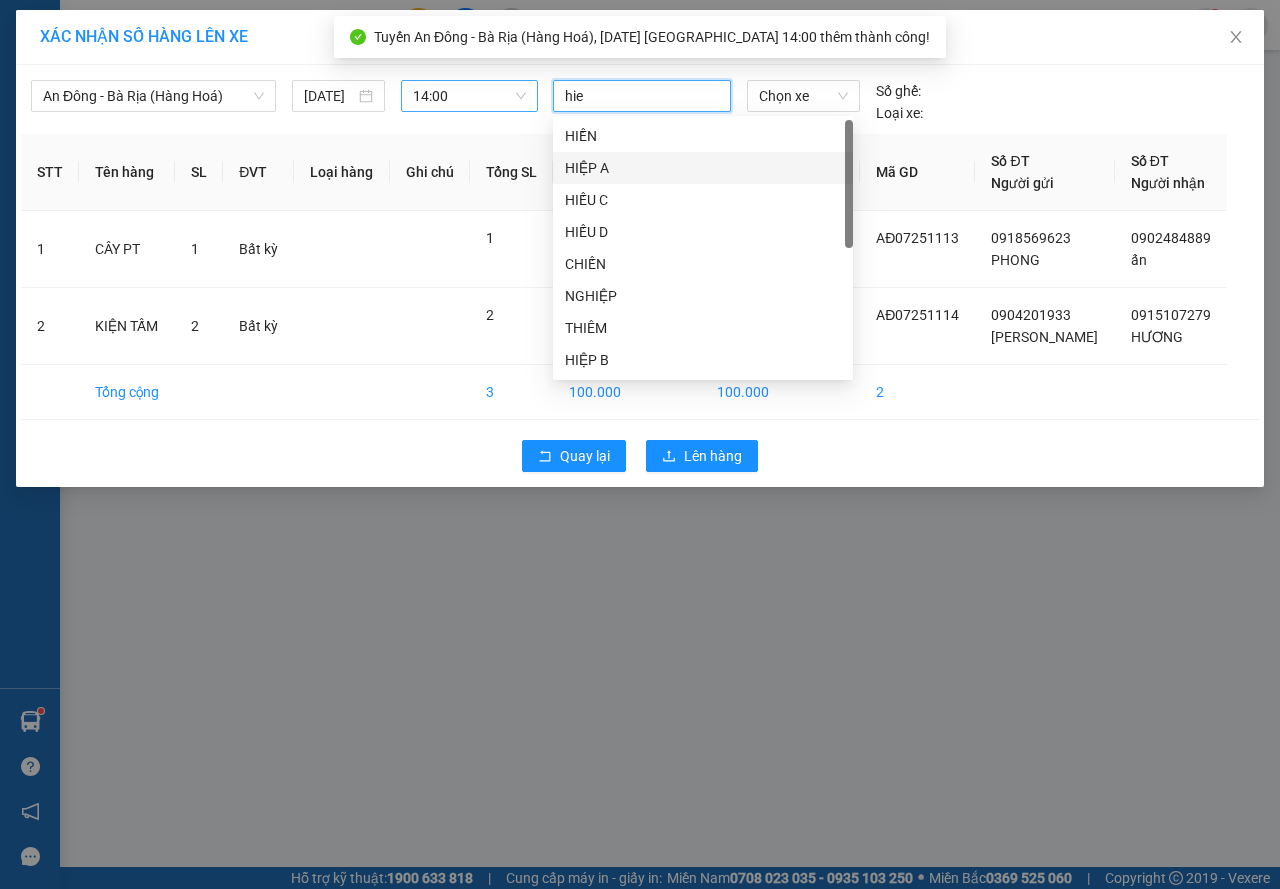 drag, startPoint x: 627, startPoint y: 167, endPoint x: 738, endPoint y: 112, distance: 123.878975 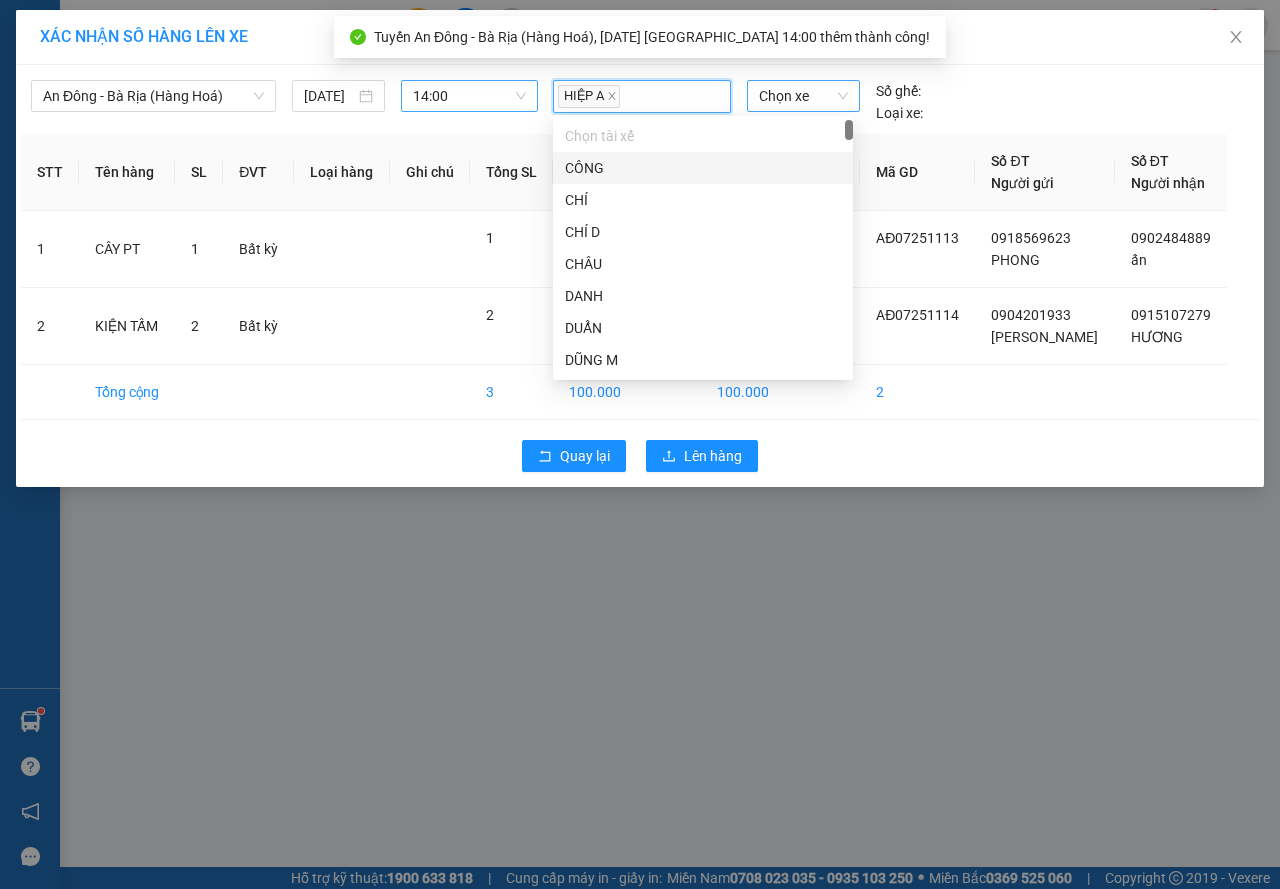 click on "Chọn xe" at bounding box center [803, 96] 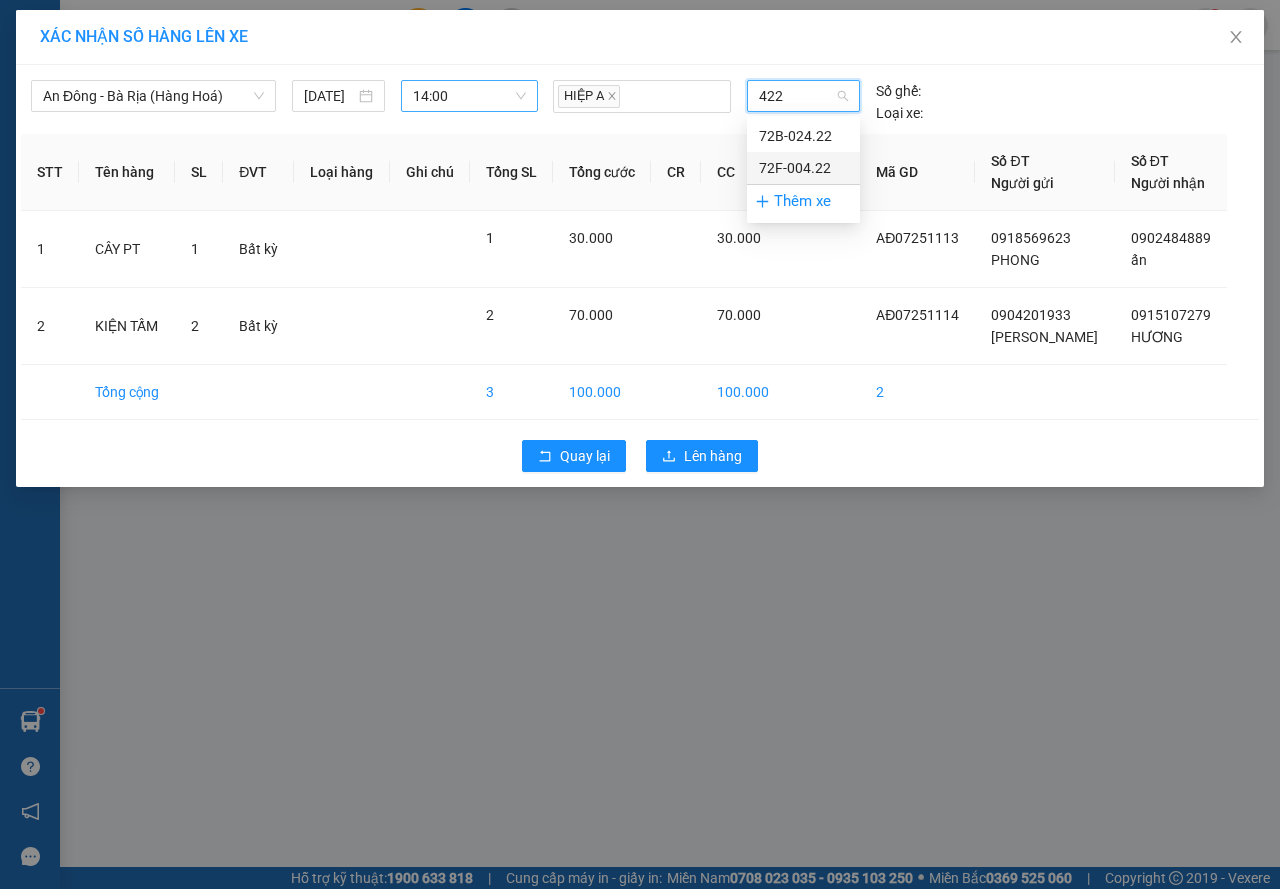 click on "72F-004.22" at bounding box center [803, 168] 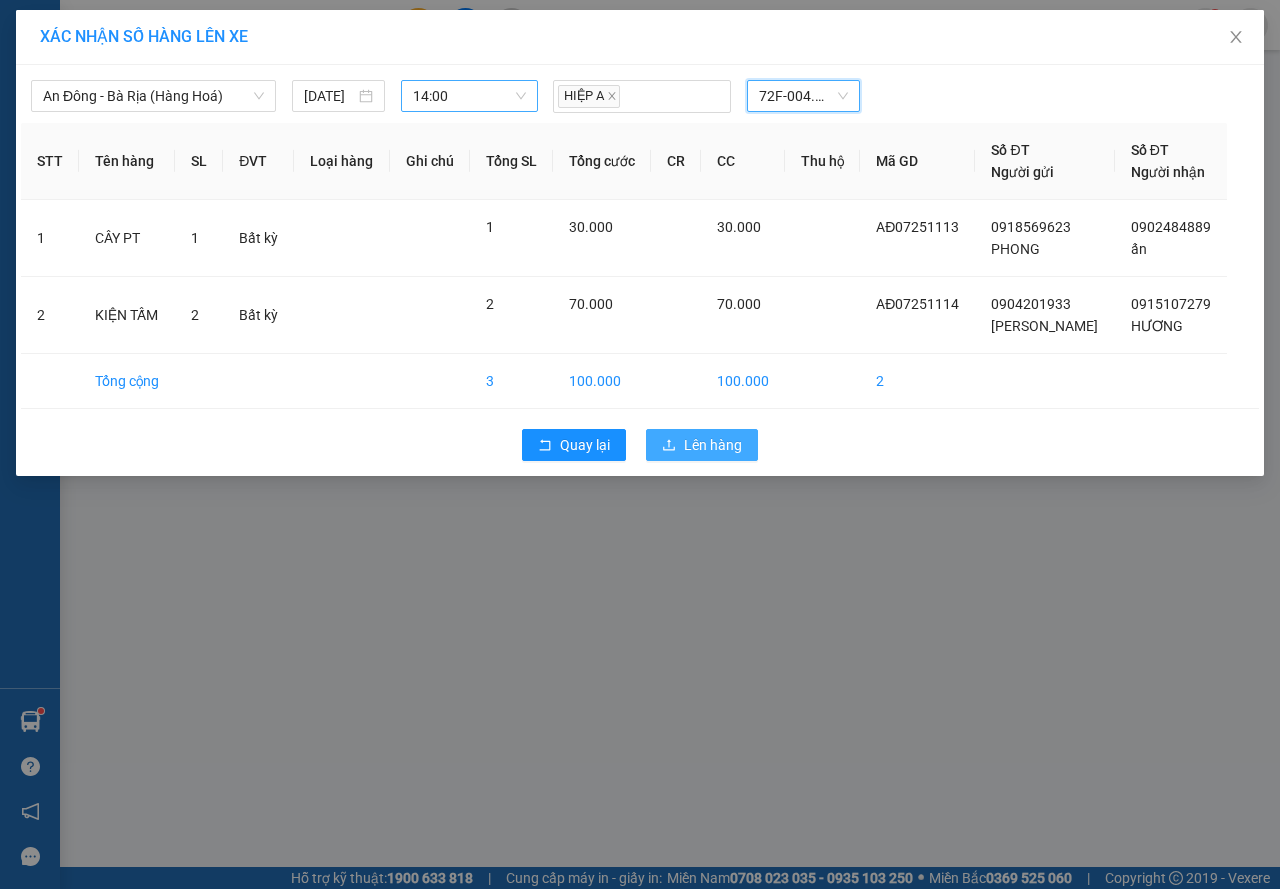 click on "Lên hàng" at bounding box center [713, 445] 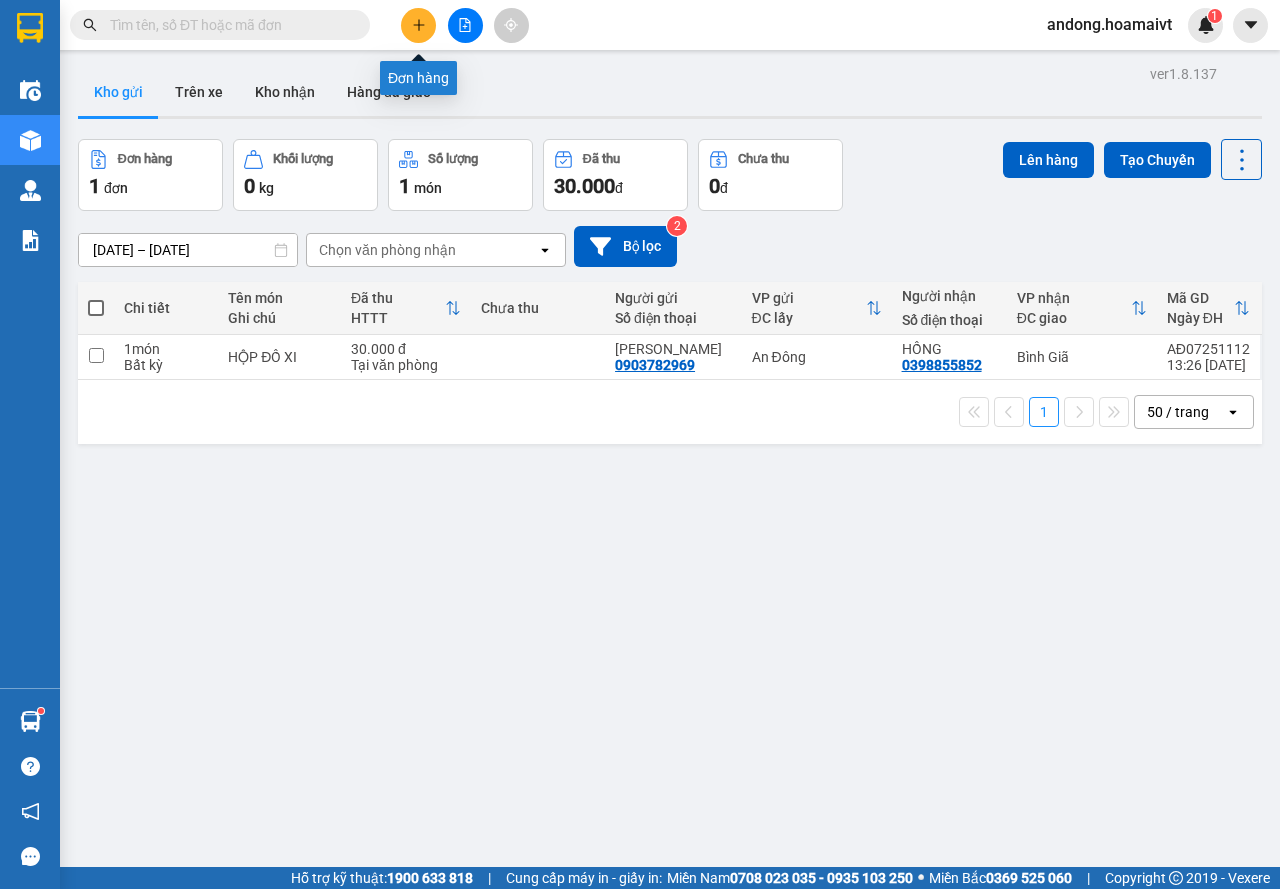 click at bounding box center (418, 25) 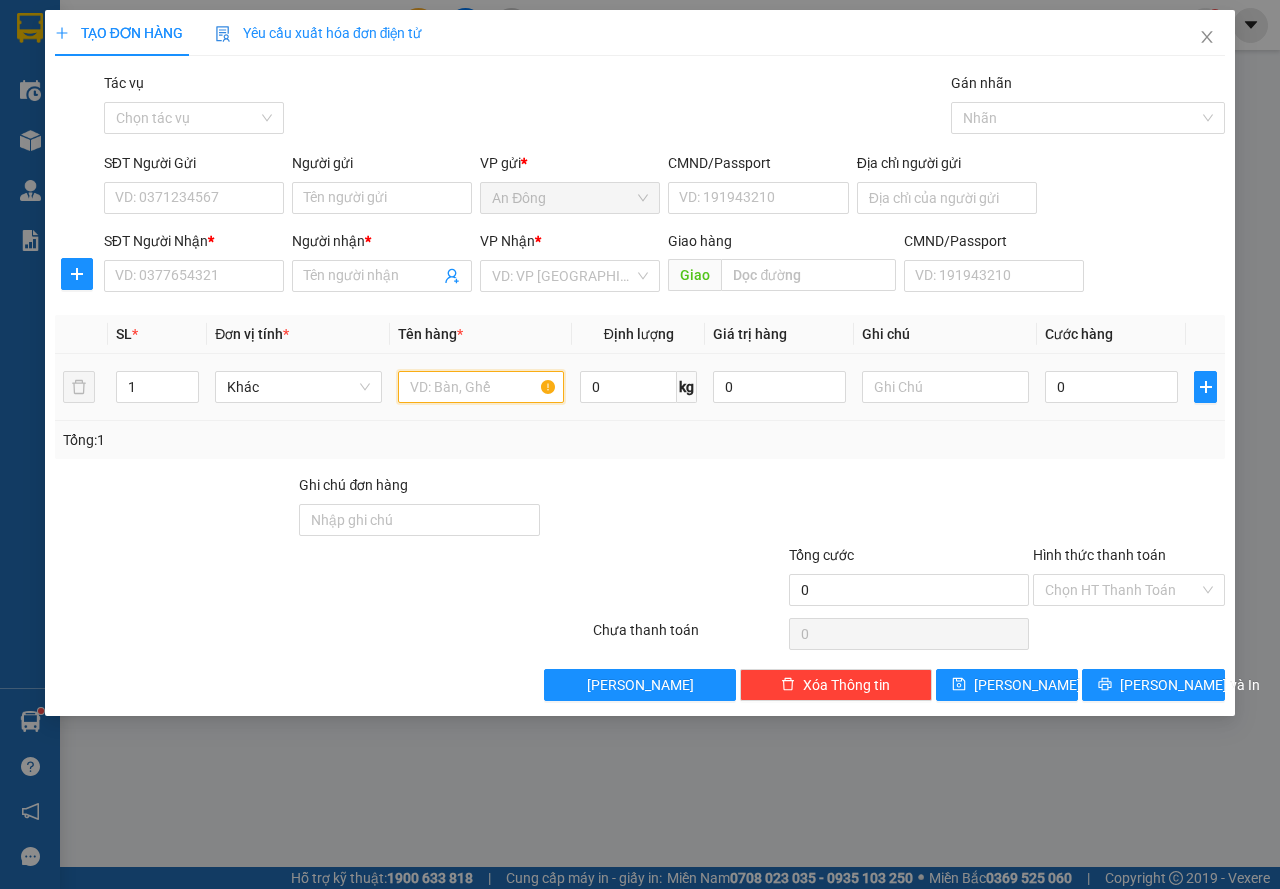 click at bounding box center [481, 387] 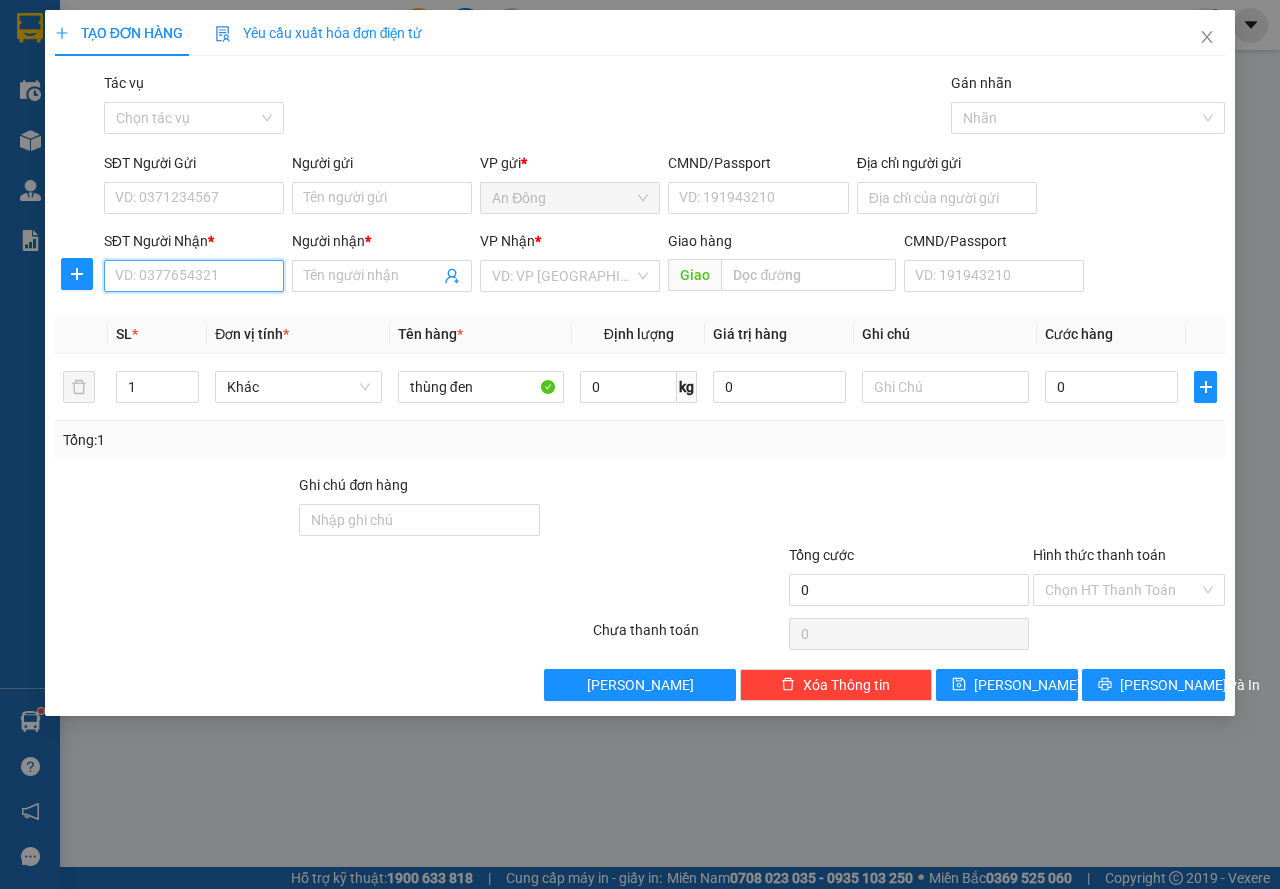 click on "SĐT Người Nhận  *" at bounding box center (194, 276) 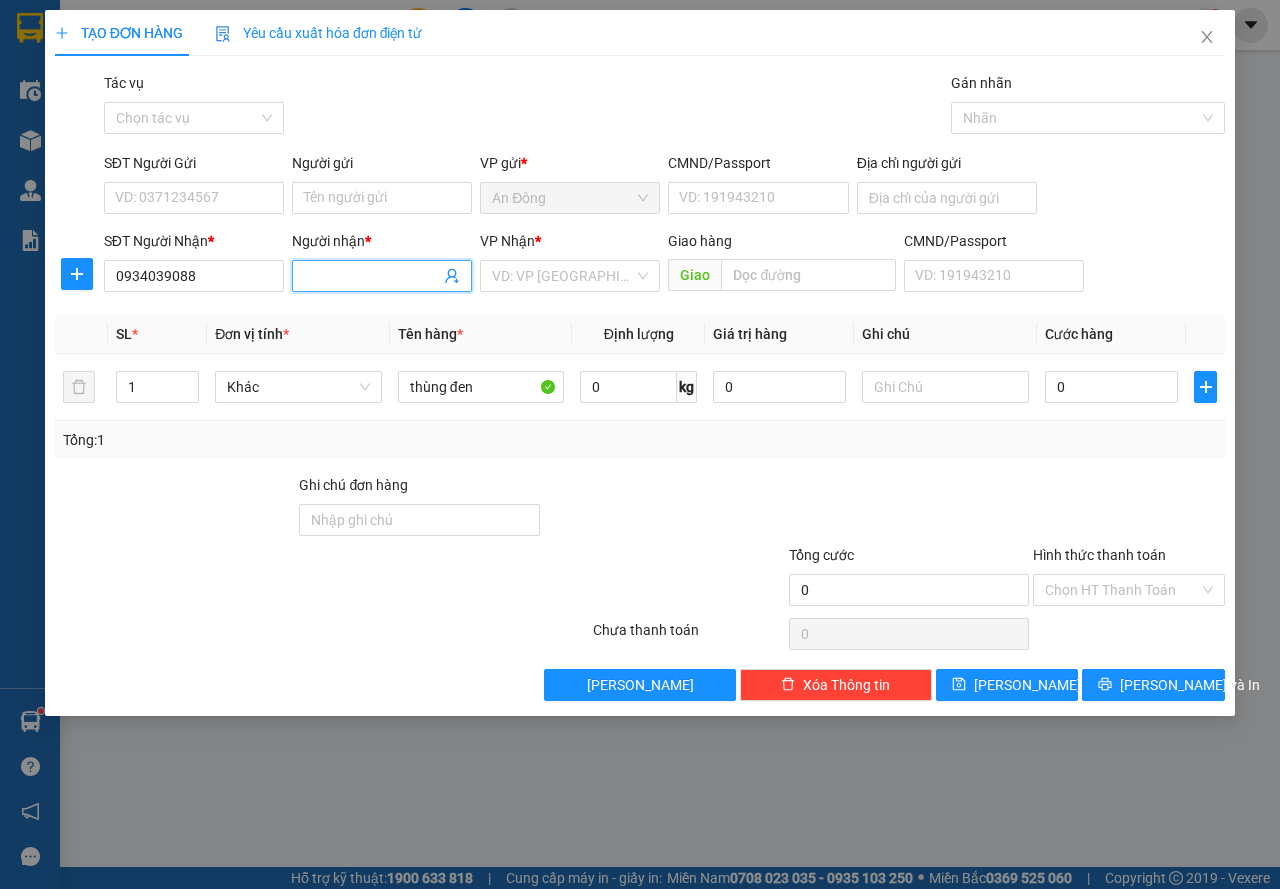 click on "Người nhận  *" at bounding box center [372, 276] 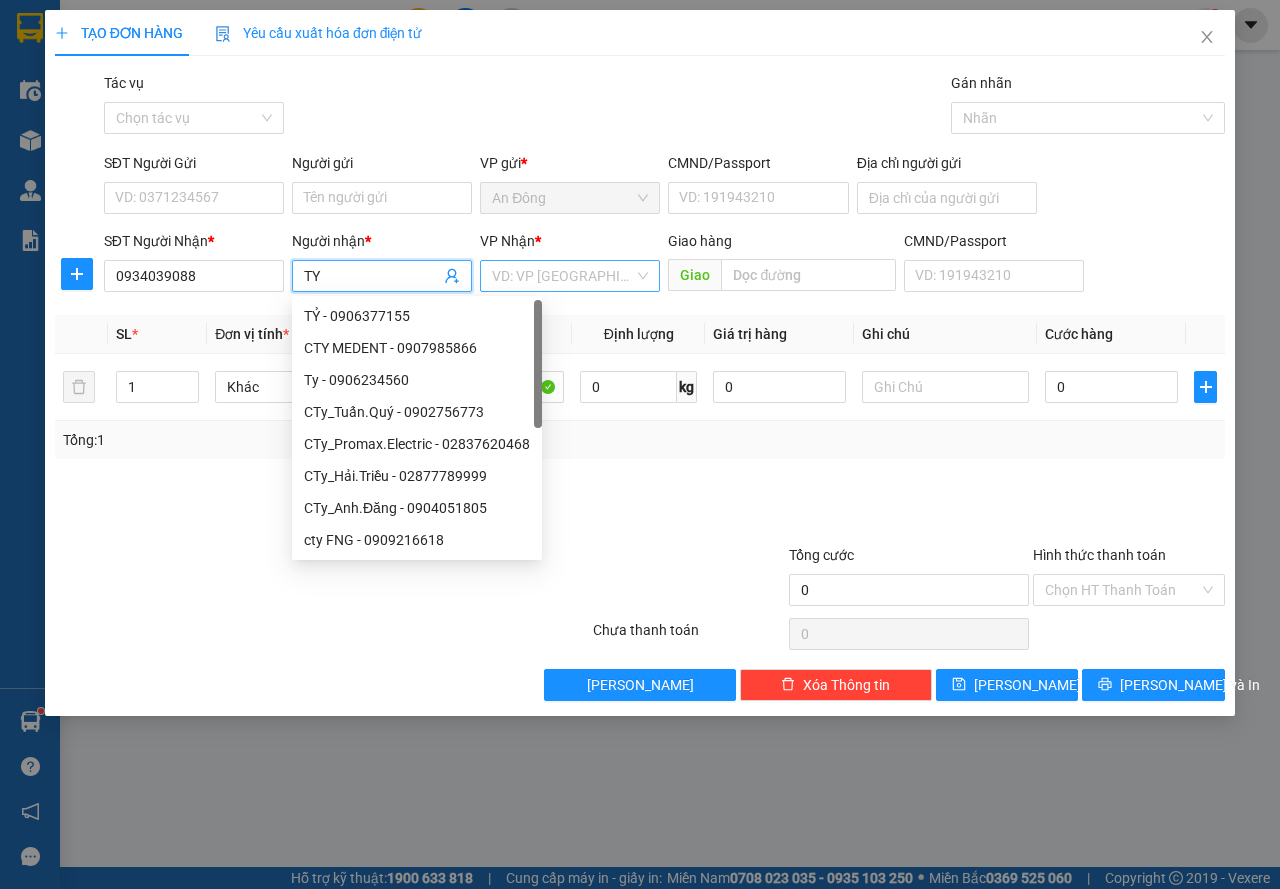 click at bounding box center (563, 276) 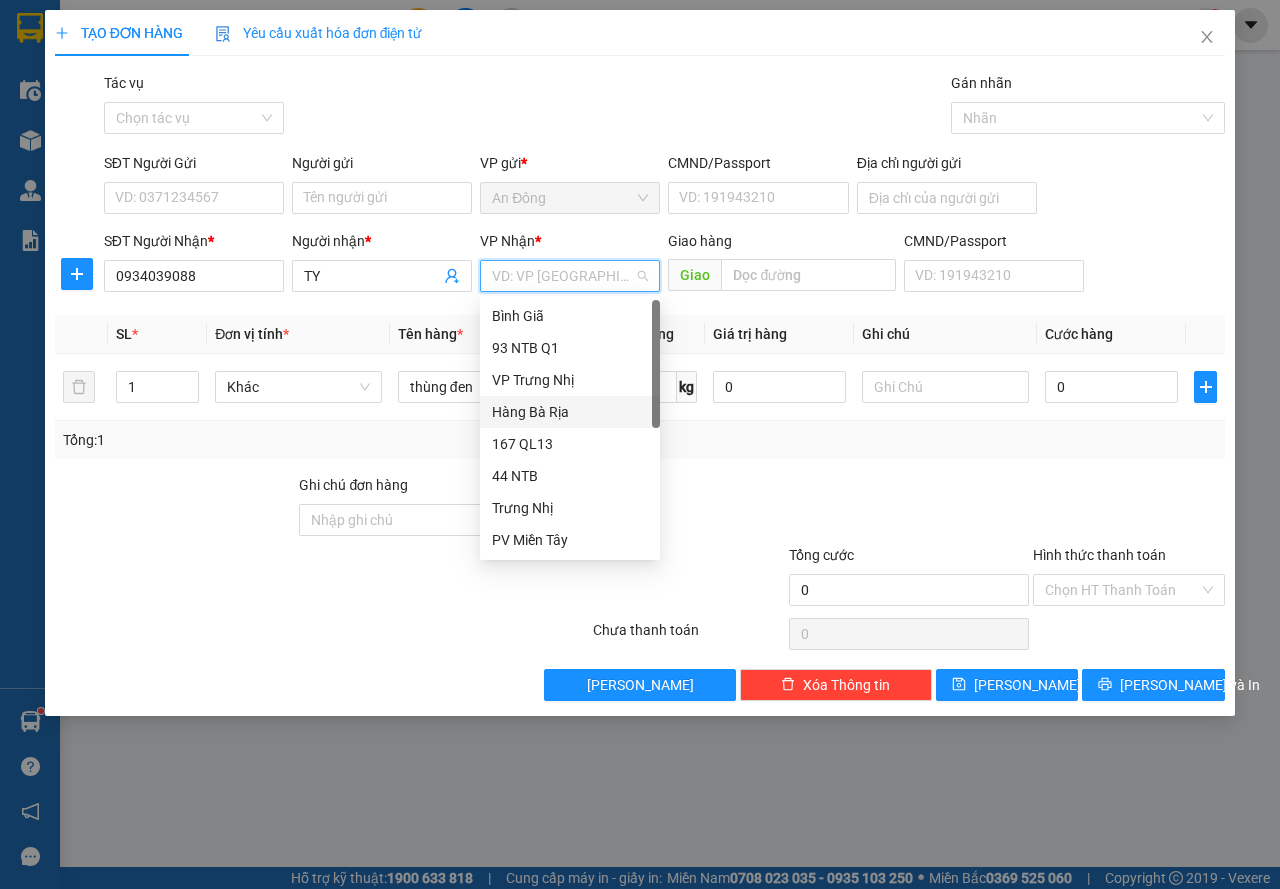 click on "Hàng Bà Rịa" at bounding box center (570, 412) 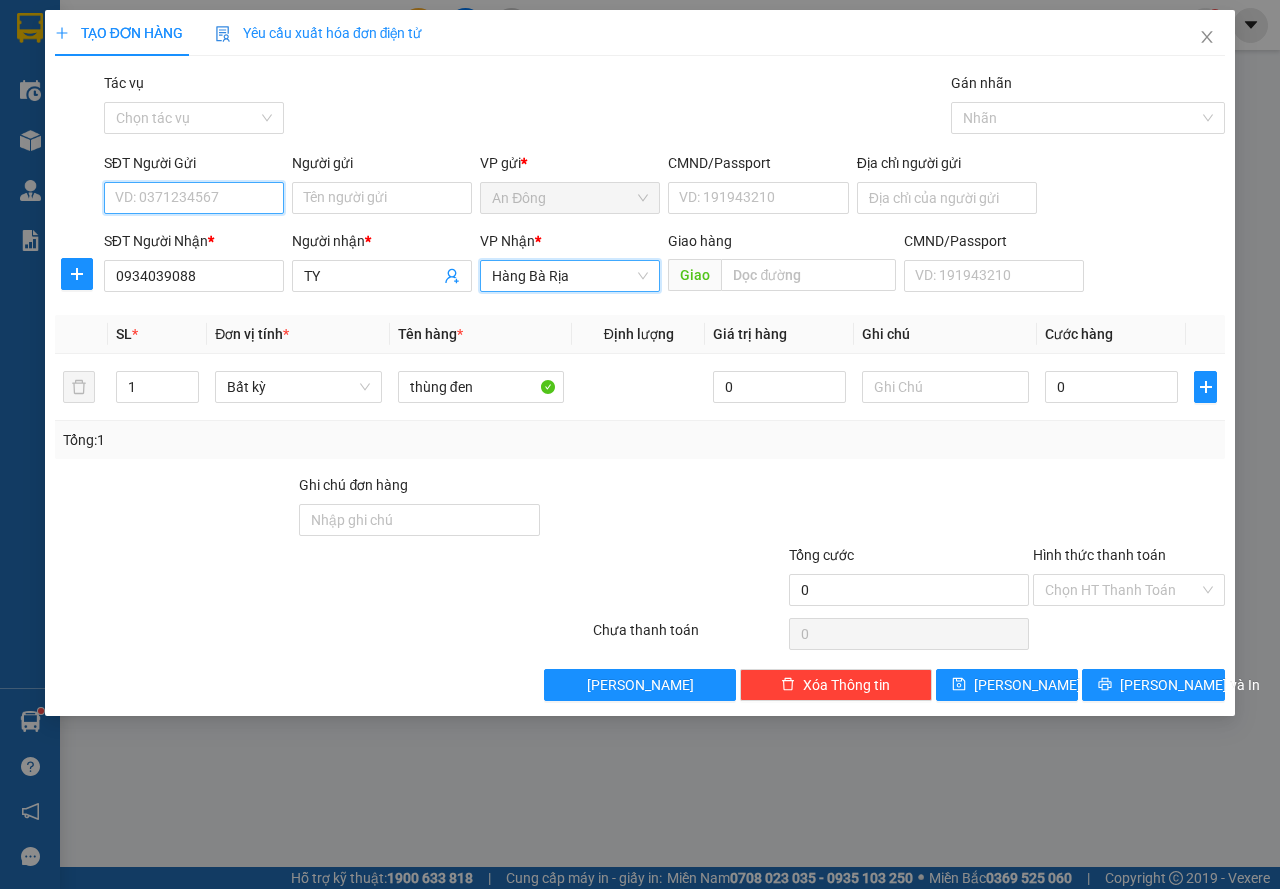 click on "SĐT Người Gửi" at bounding box center [194, 198] 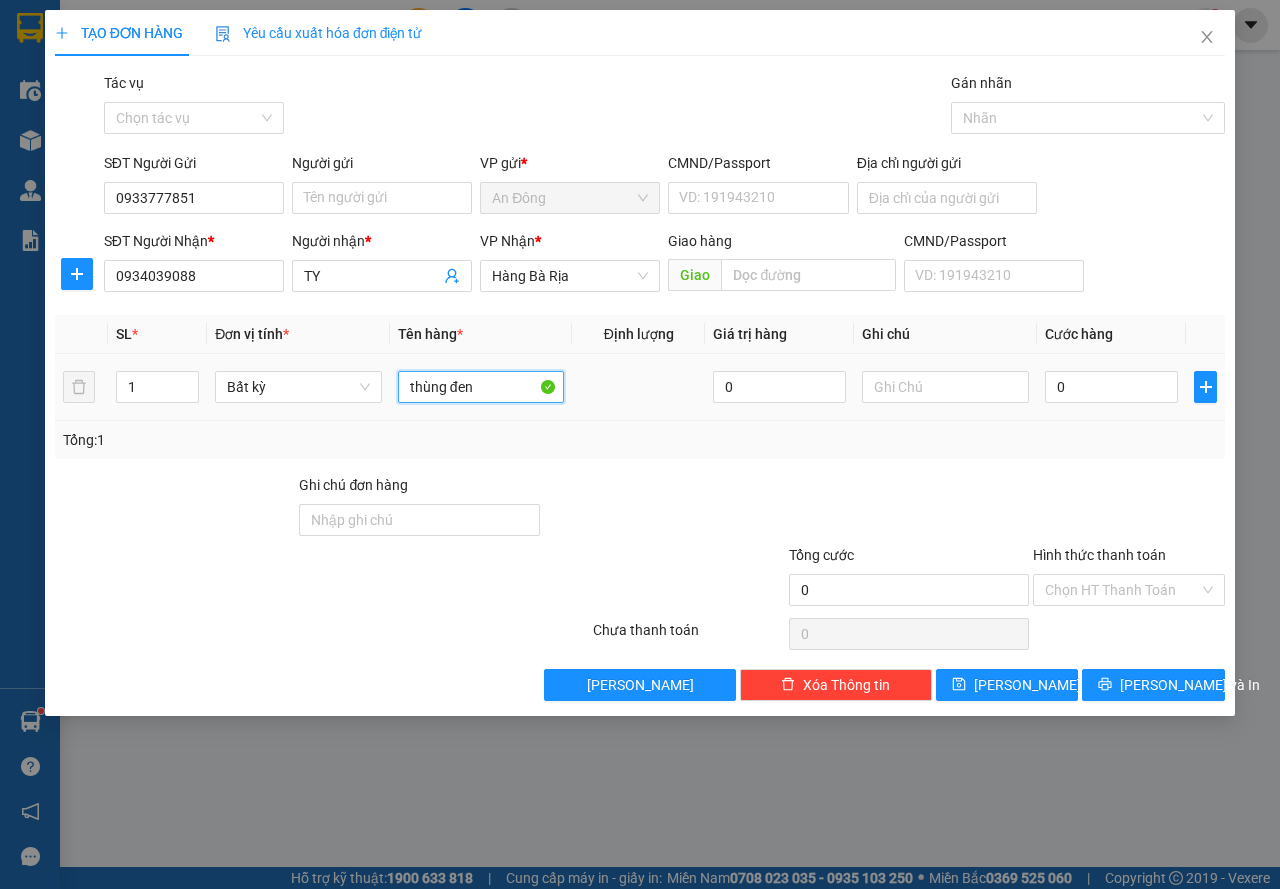 drag, startPoint x: 503, startPoint y: 386, endPoint x: 355, endPoint y: 415, distance: 150.81445 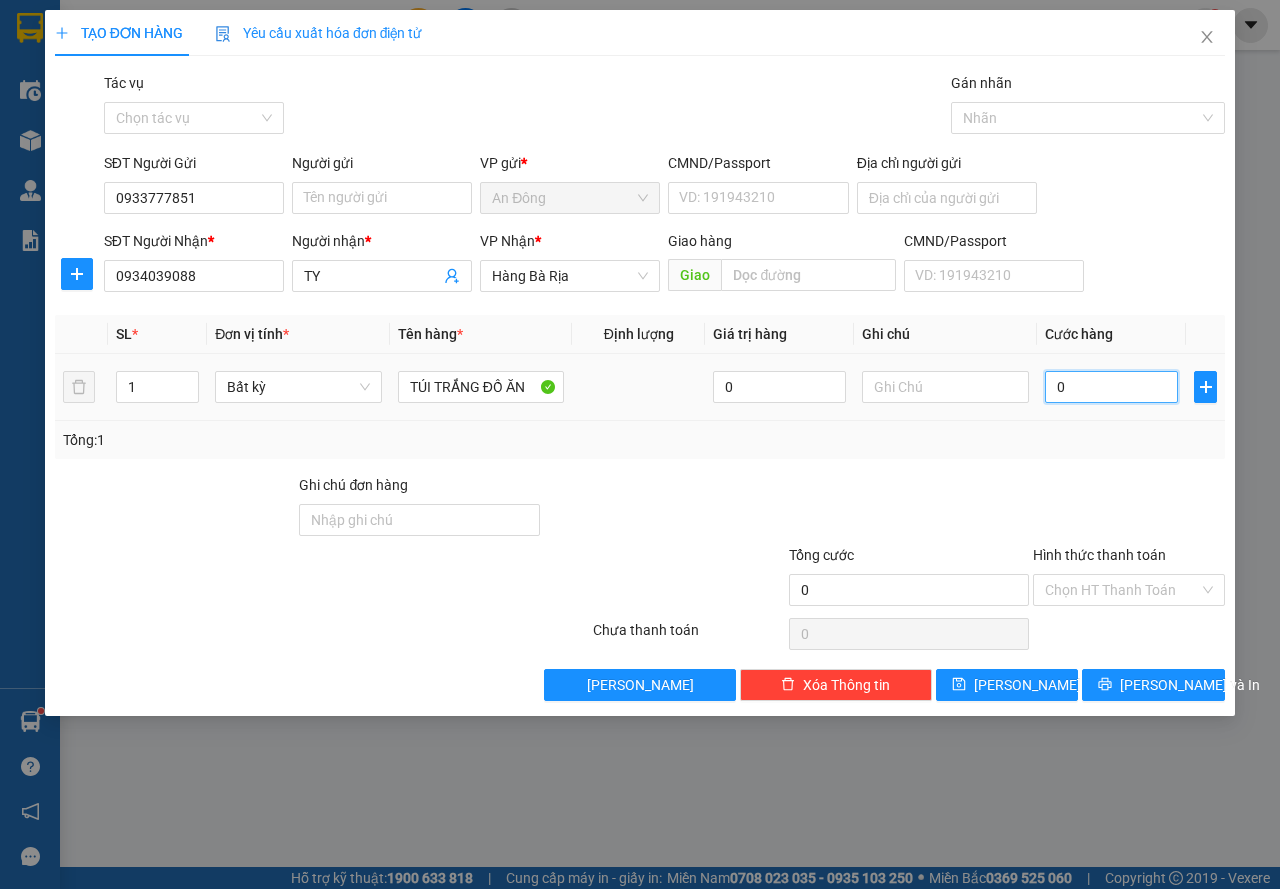 click on "0" at bounding box center [1111, 387] 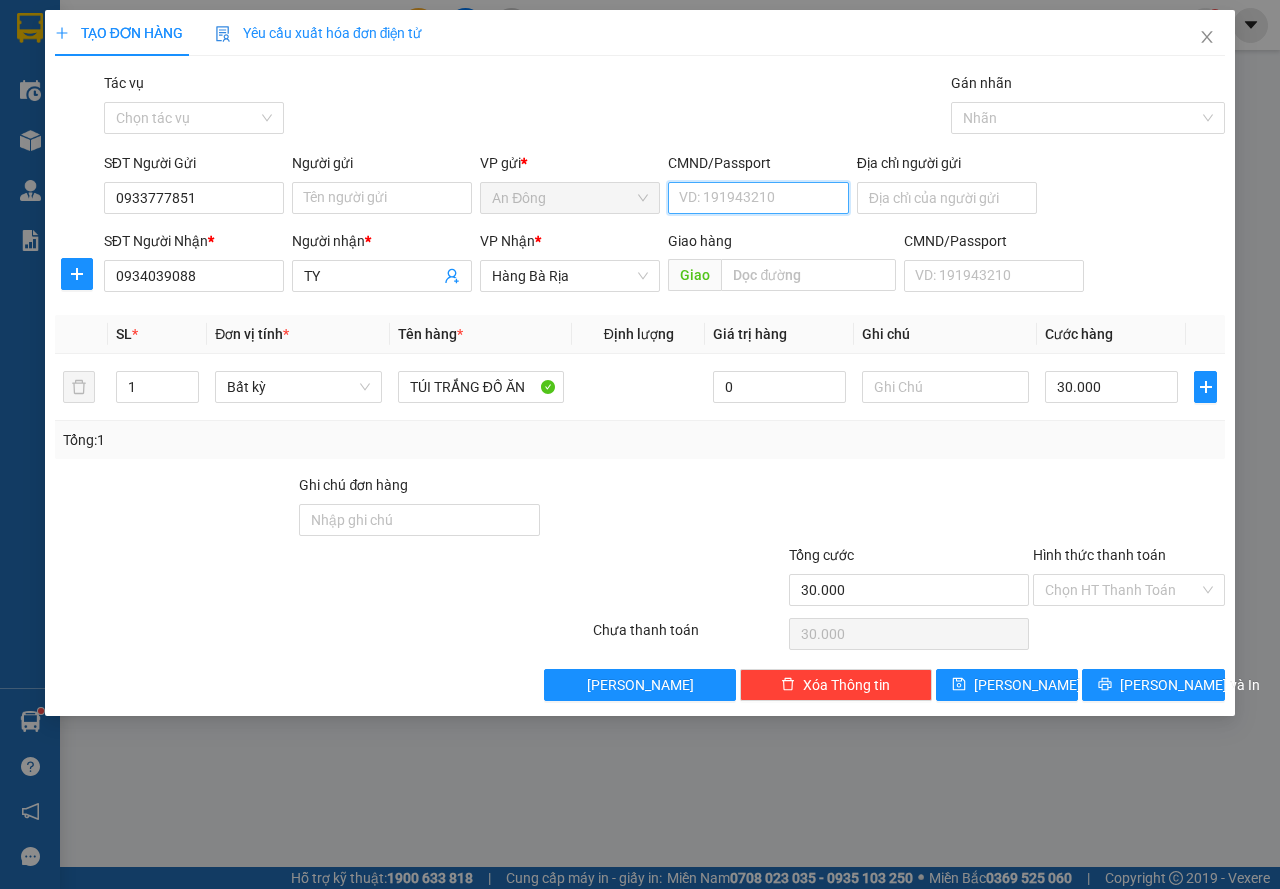 click on "CMND/Passport" at bounding box center (758, 198) 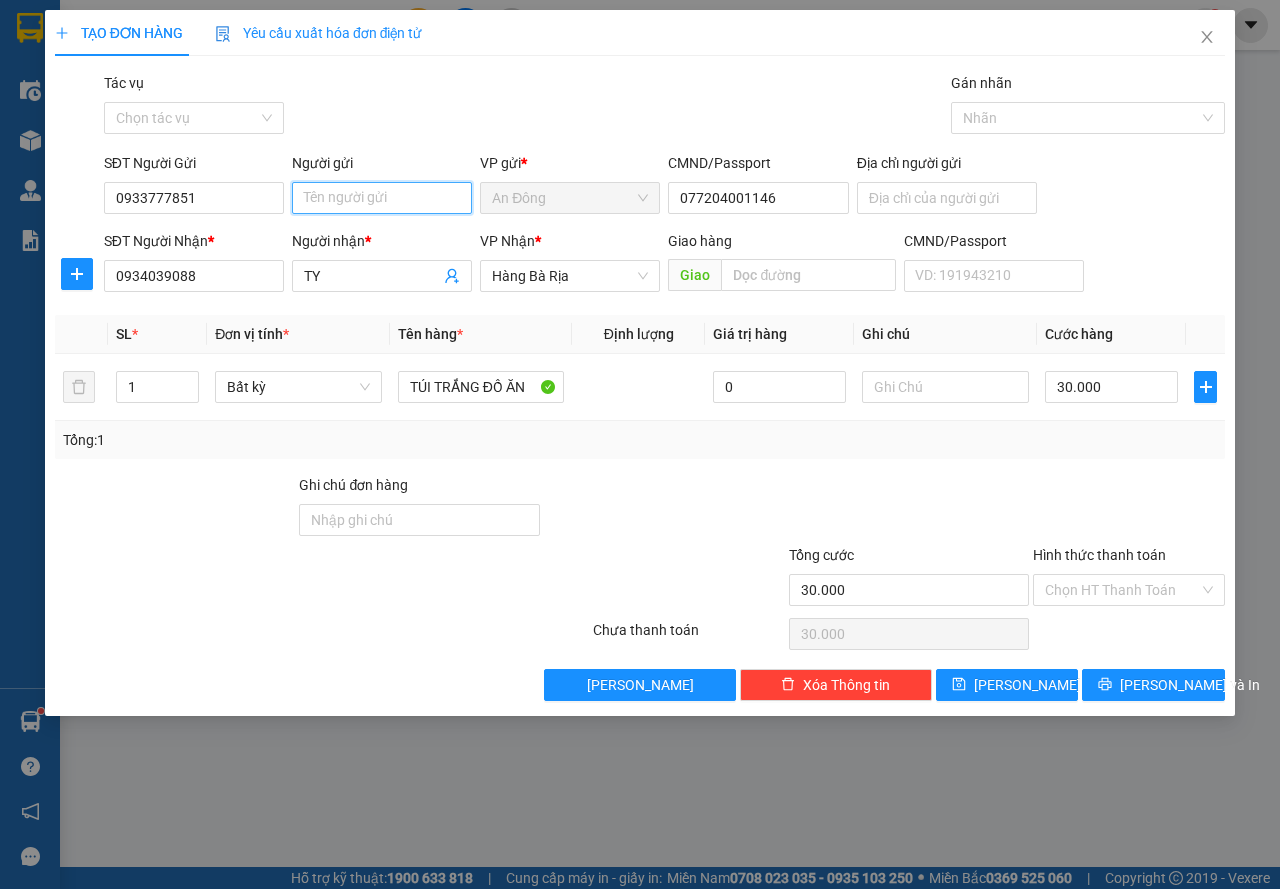 click on "Người gửi" at bounding box center (382, 198) 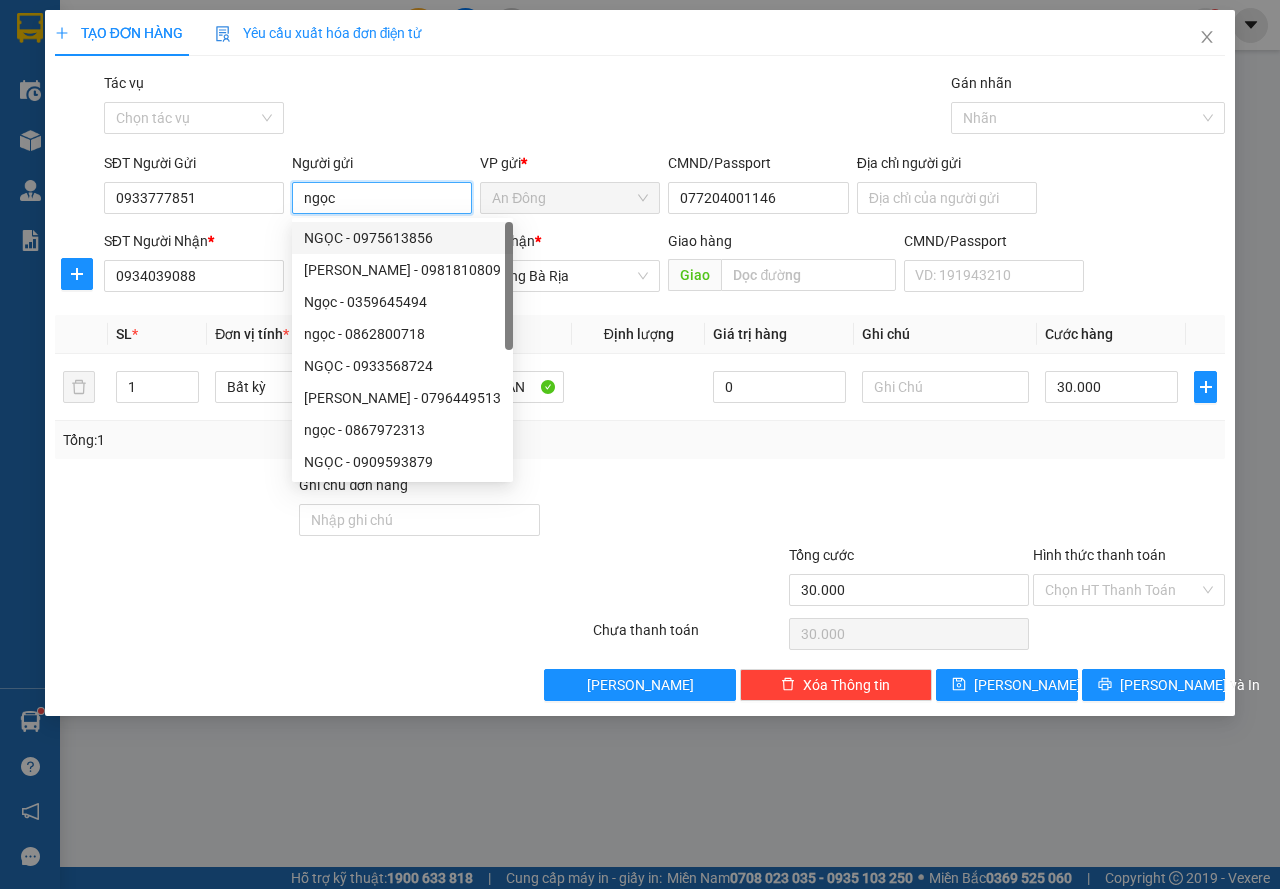 drag, startPoint x: 273, startPoint y: 225, endPoint x: 242, endPoint y: 232, distance: 31.780497 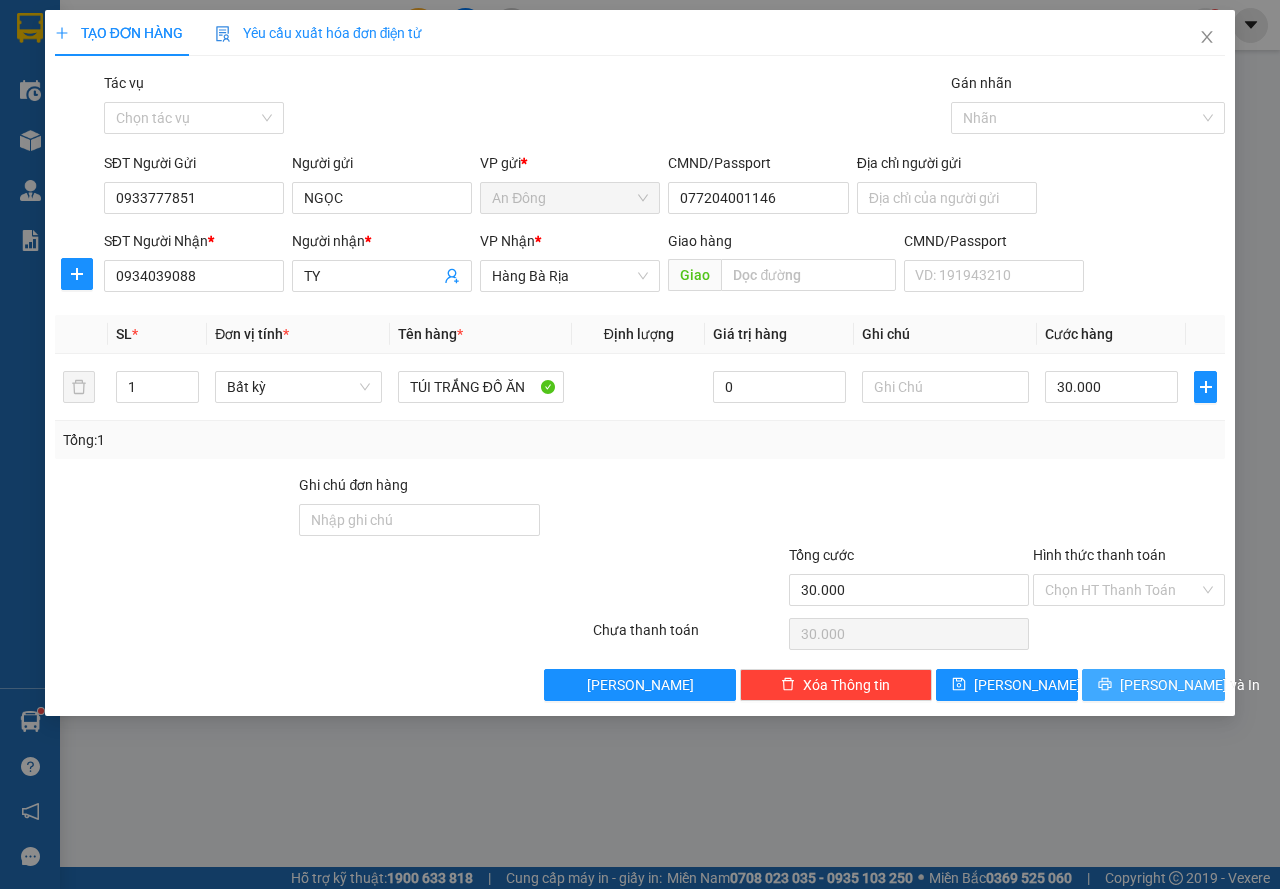 click on "[PERSON_NAME] và In" at bounding box center (1190, 685) 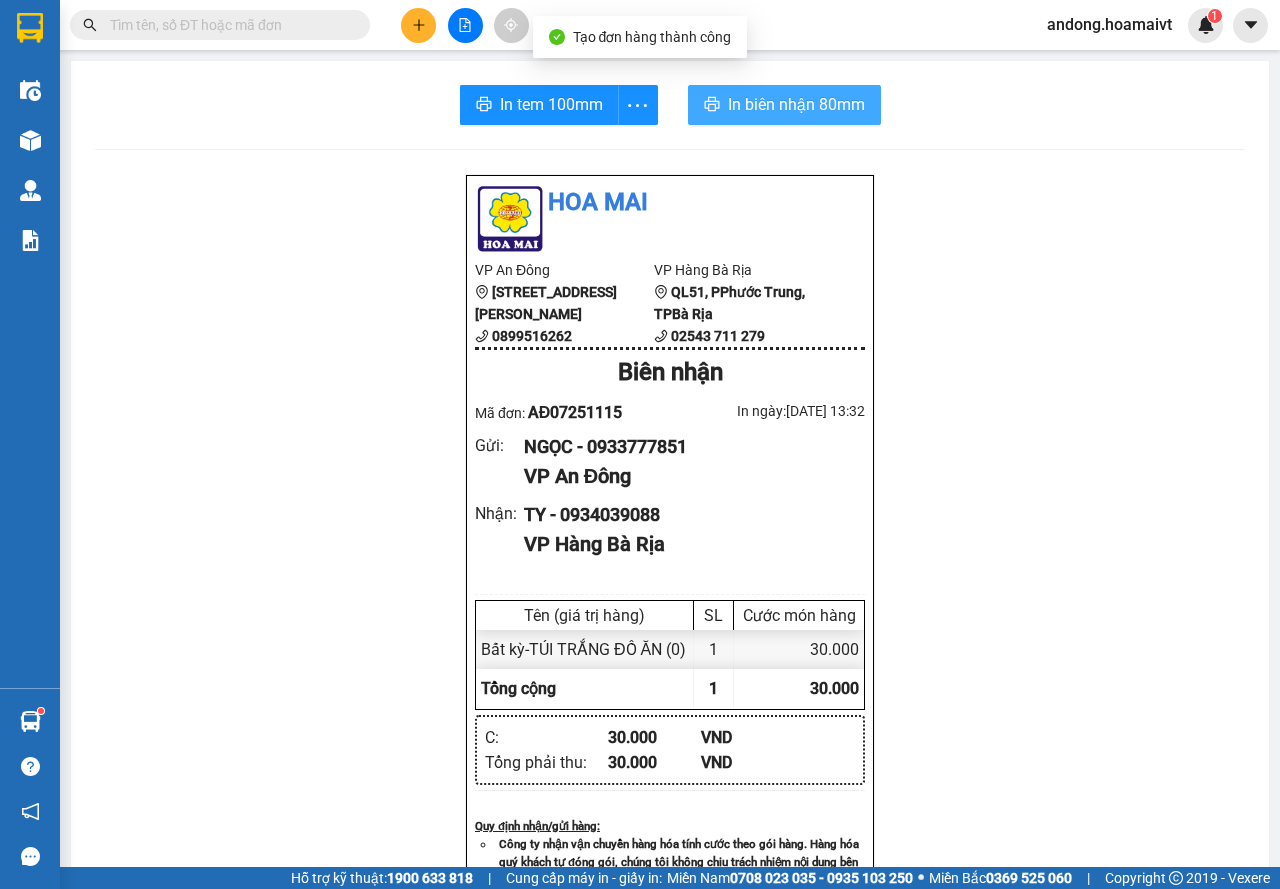 click on "In biên nhận 80mm" at bounding box center (796, 104) 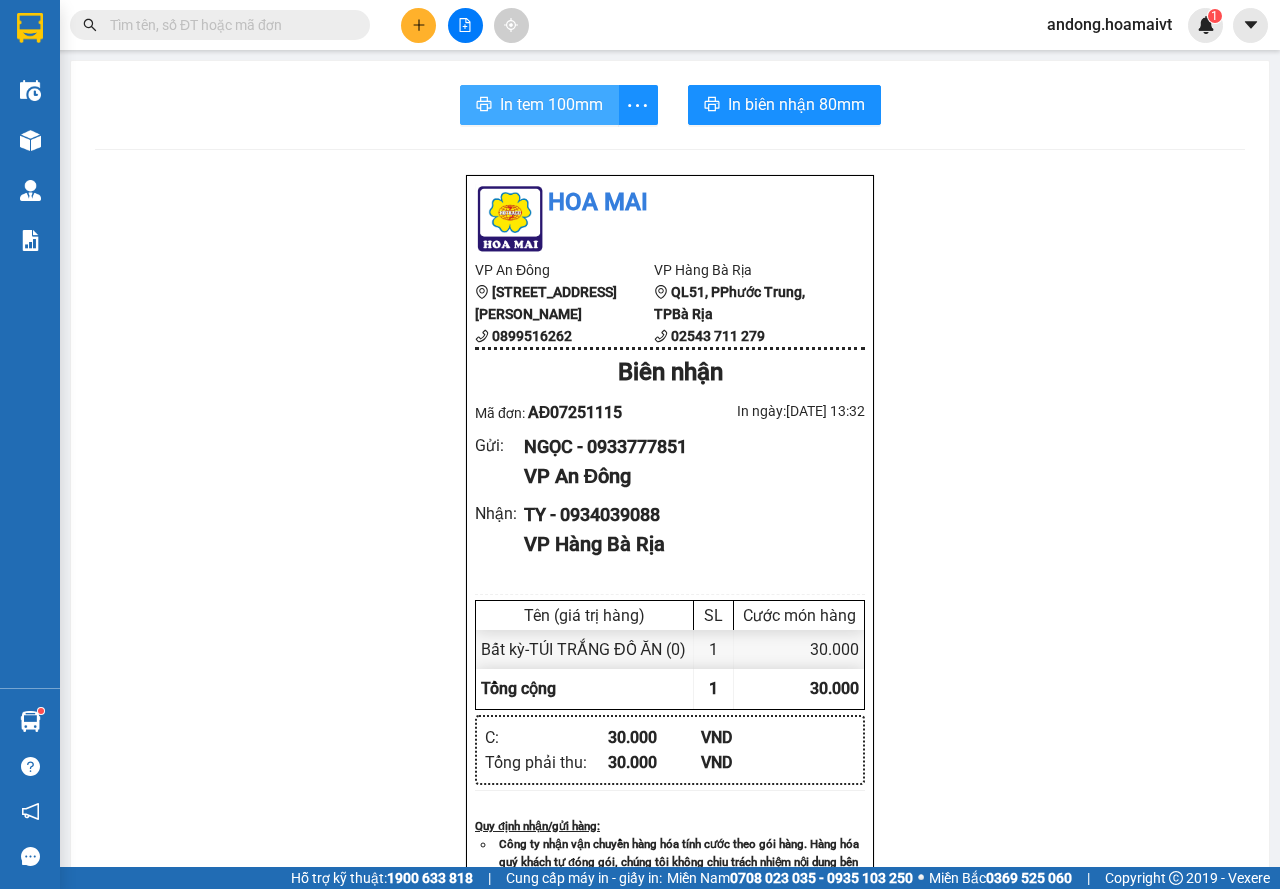 click on "In tem 100mm" at bounding box center [539, 105] 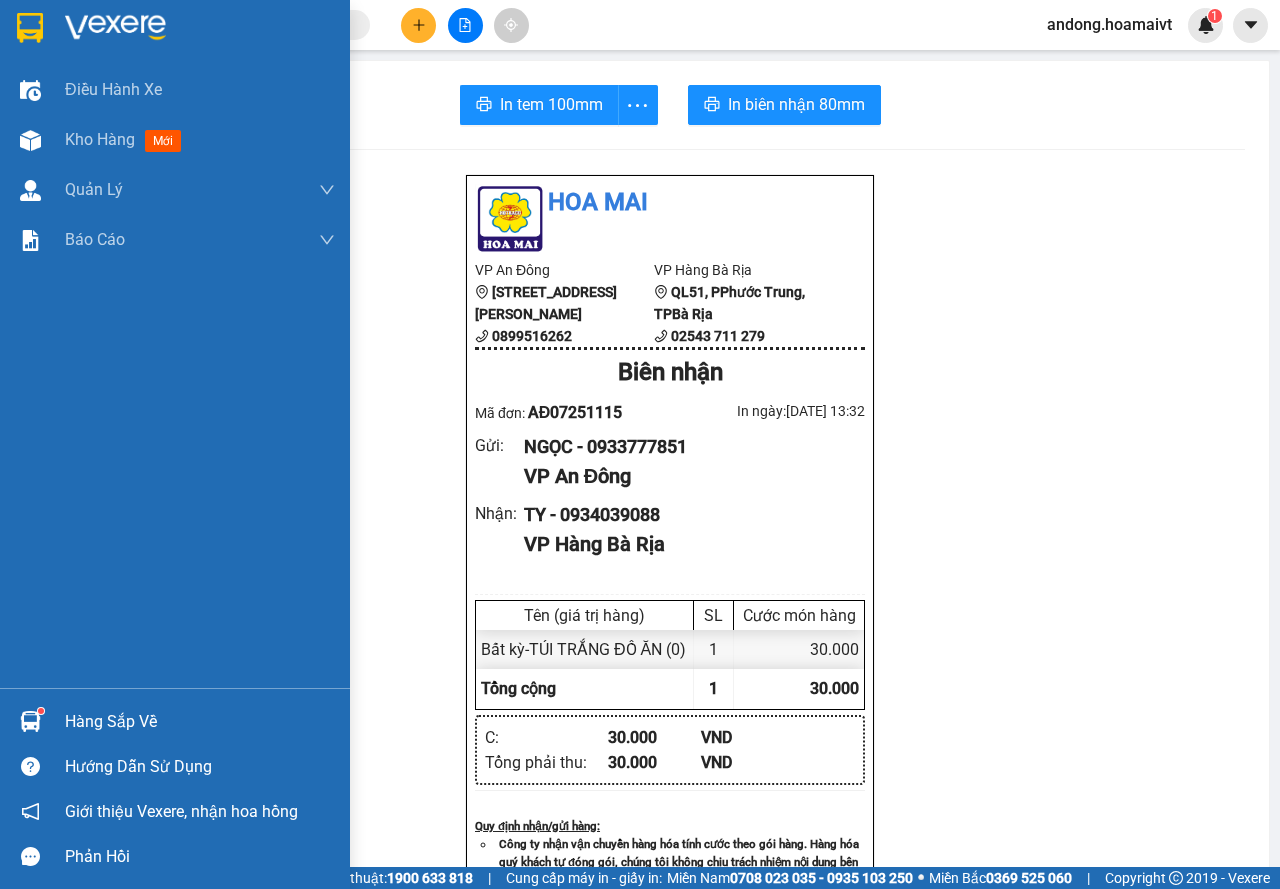 click at bounding box center [175, 32] 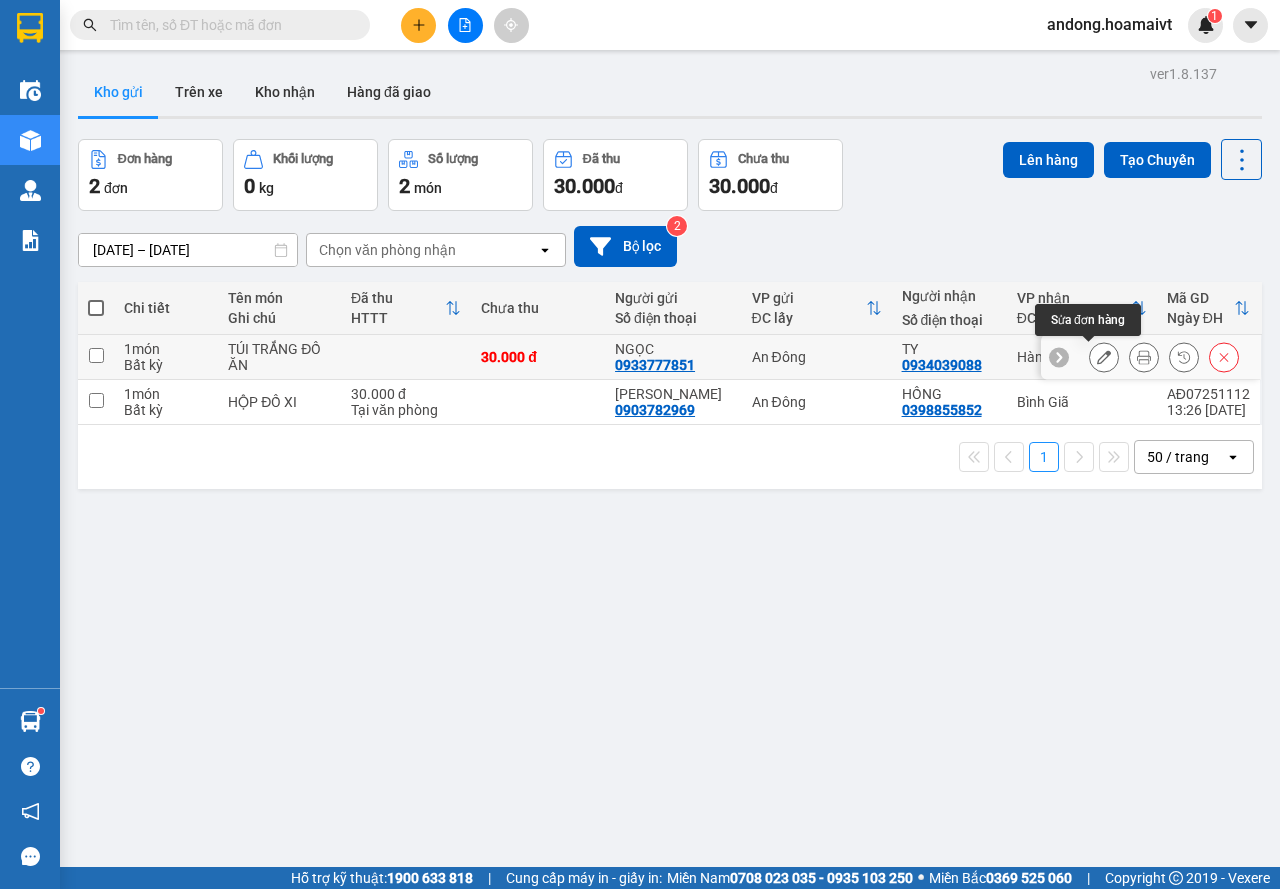 click at bounding box center [1104, 357] 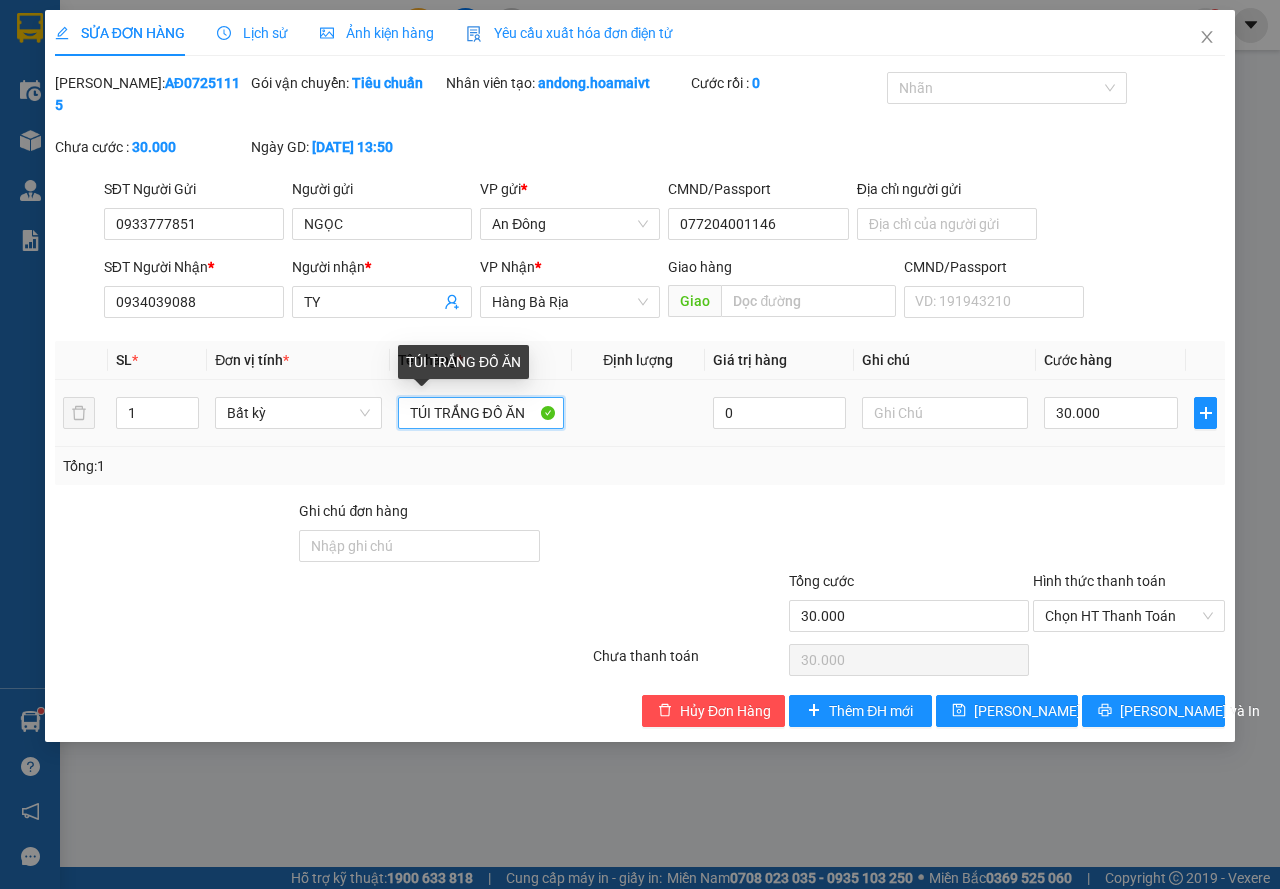 click on "TÚI TRẮNG ĐỒ ĂN" at bounding box center (481, 413) 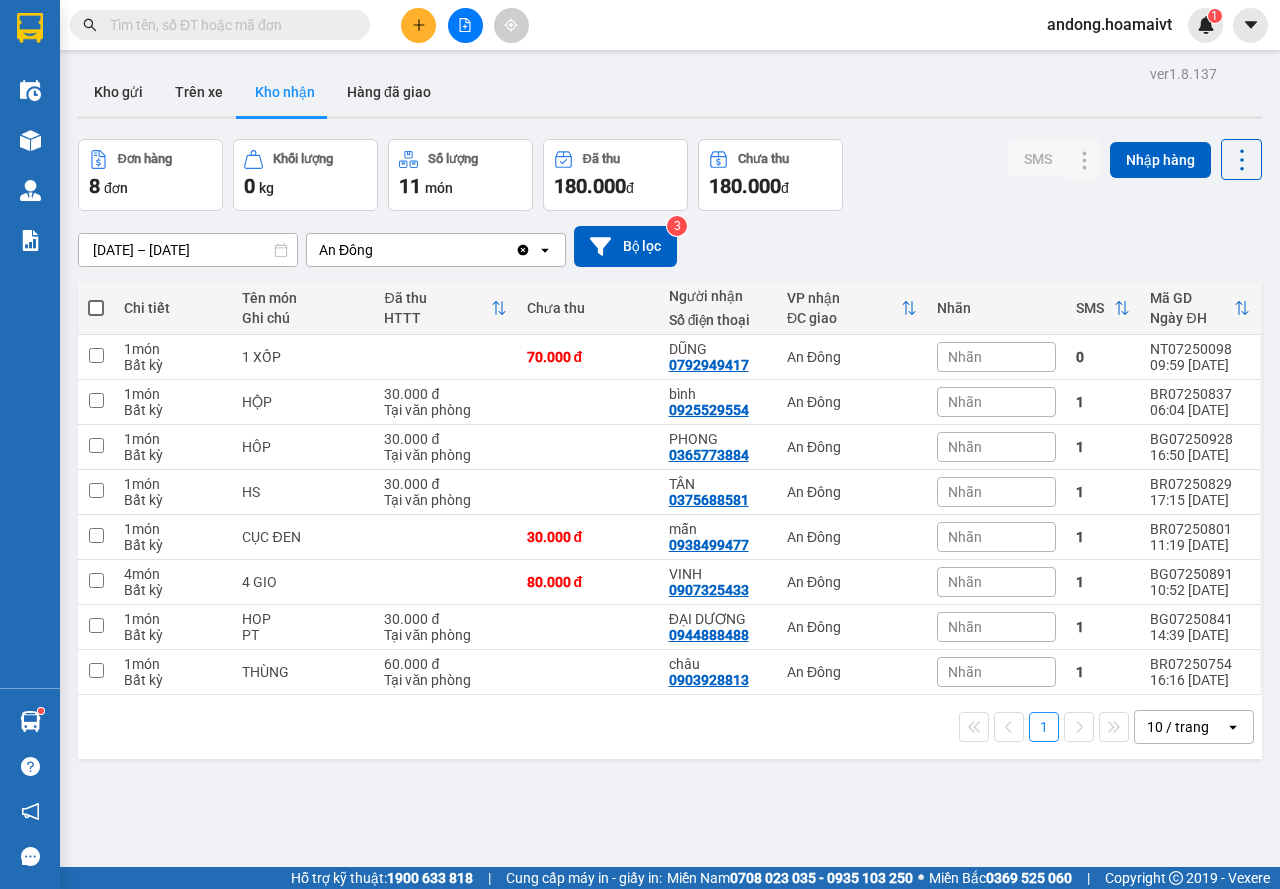 scroll, scrollTop: 0, scrollLeft: 0, axis: both 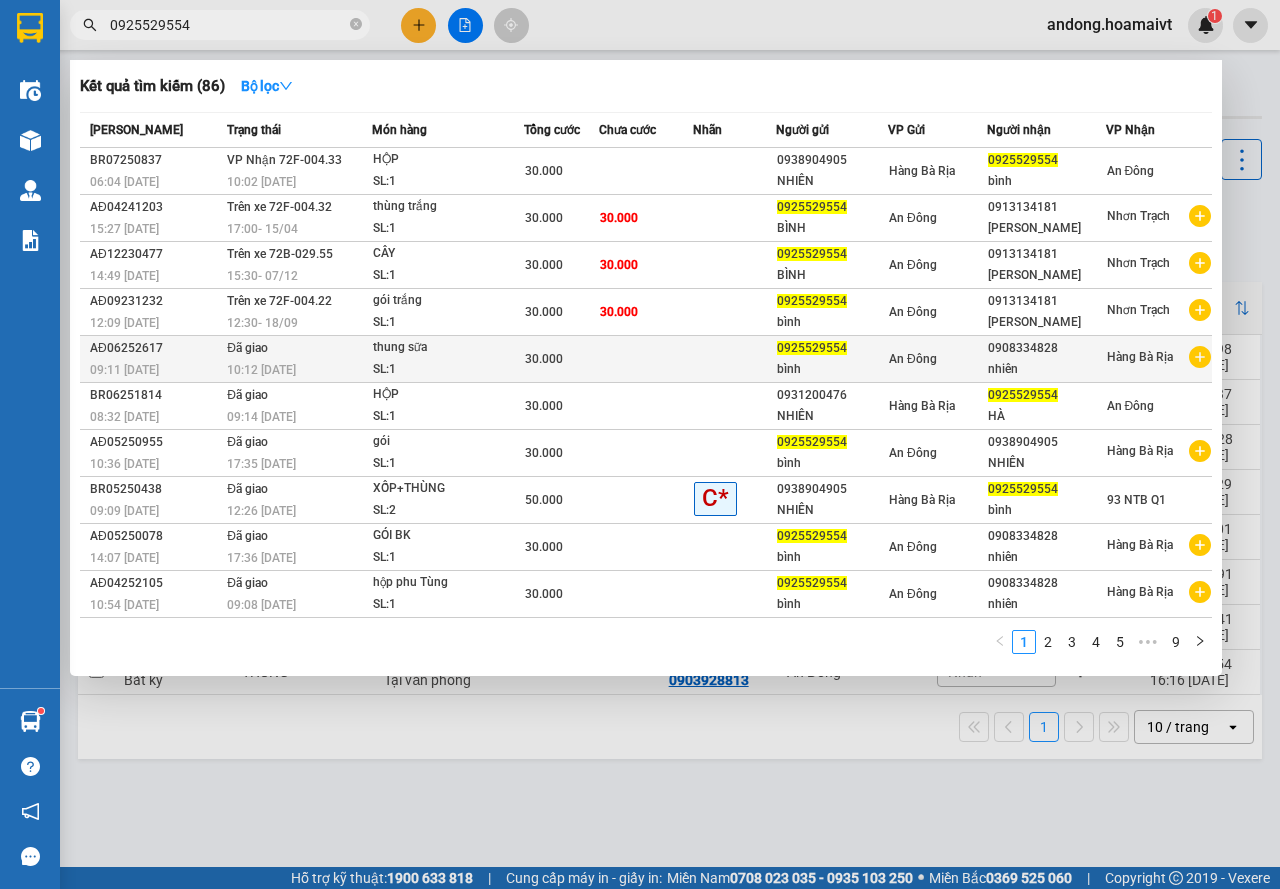 type on "0925529554" 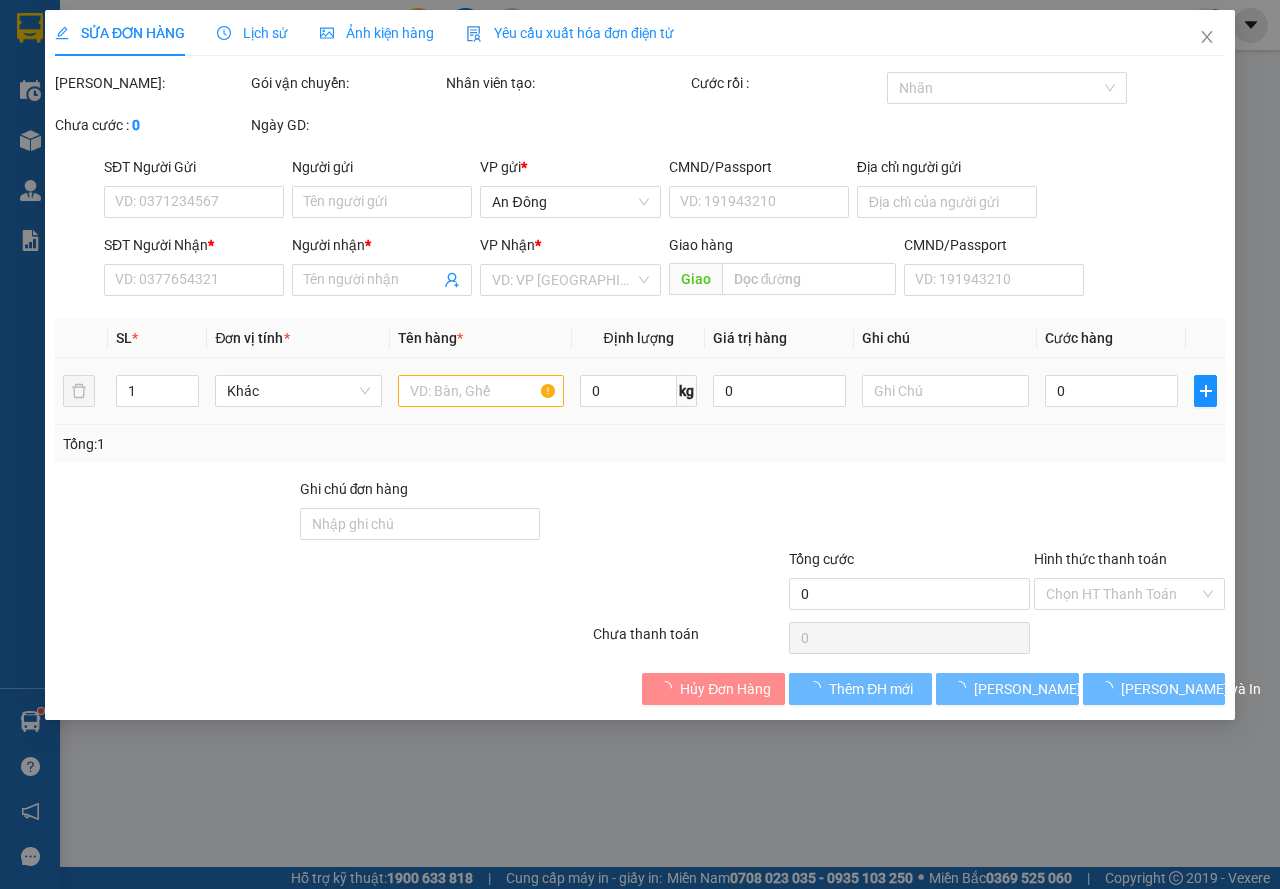 type on "0925529554" 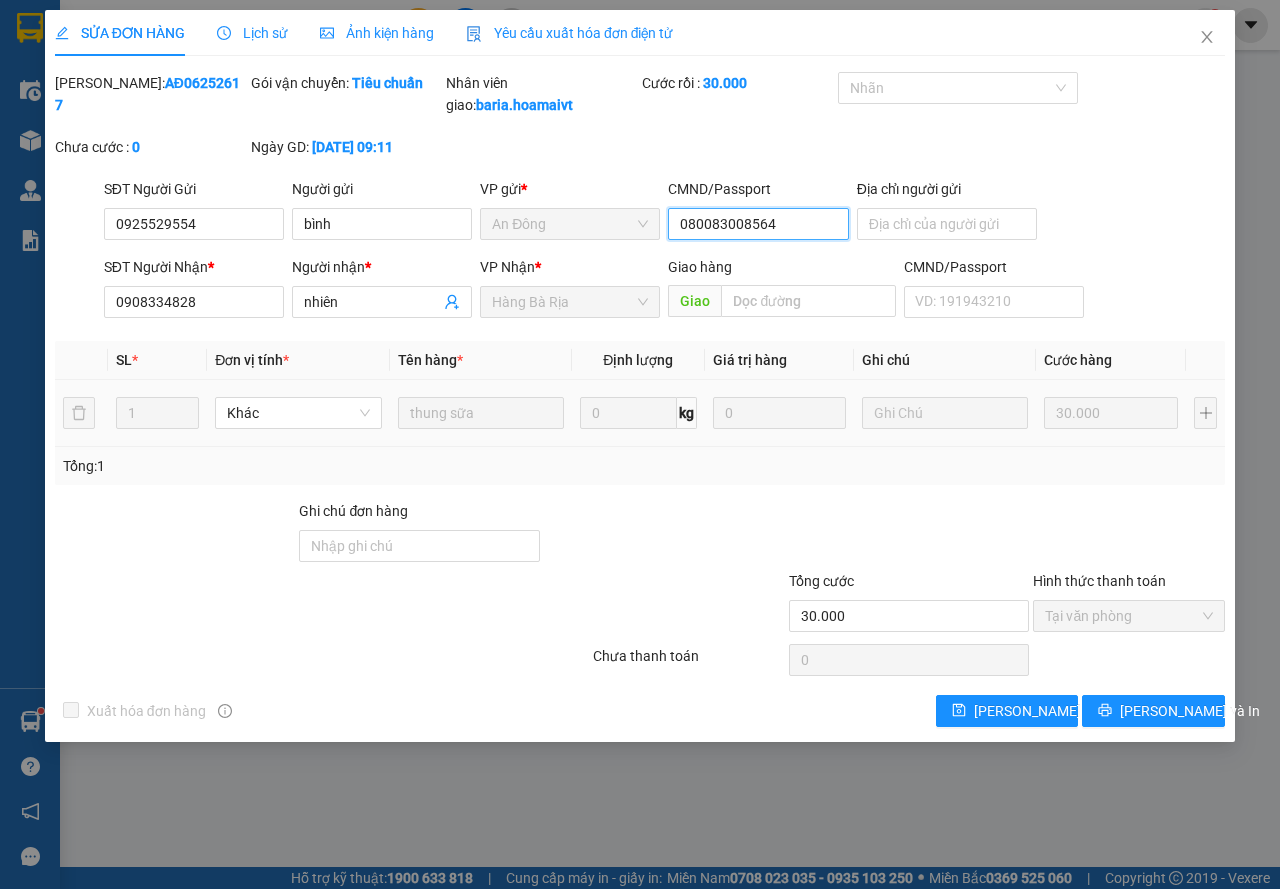 click on "080083008564" at bounding box center [758, 224] 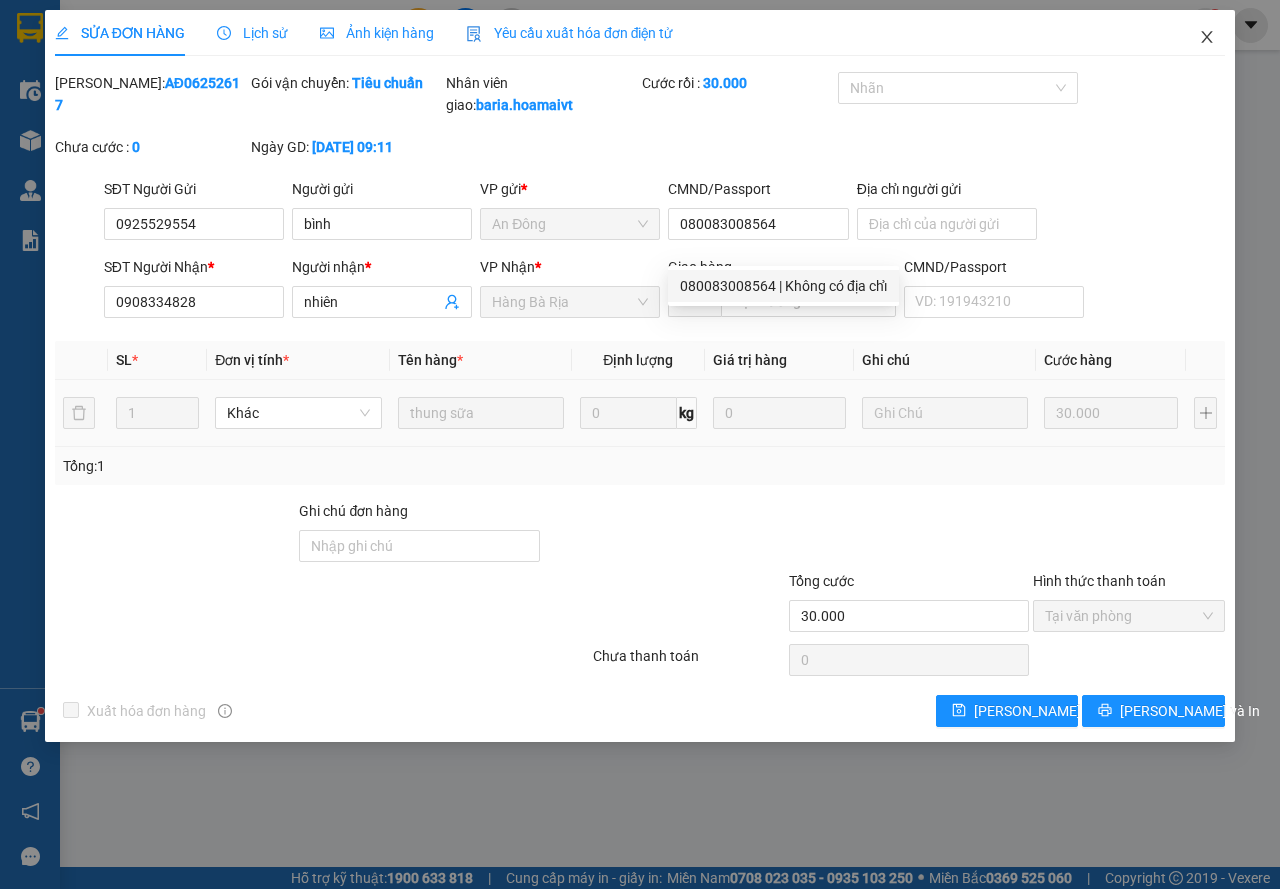 click 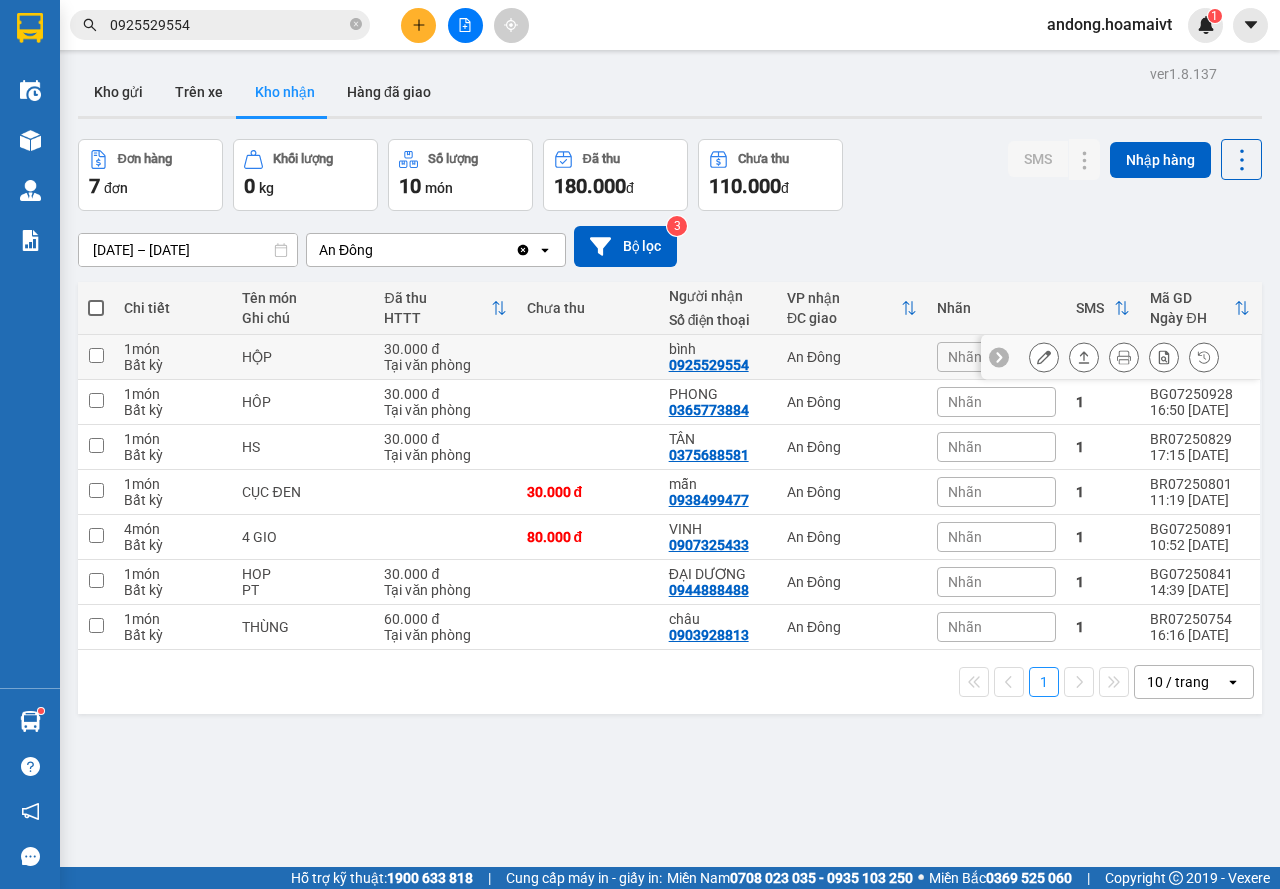 click 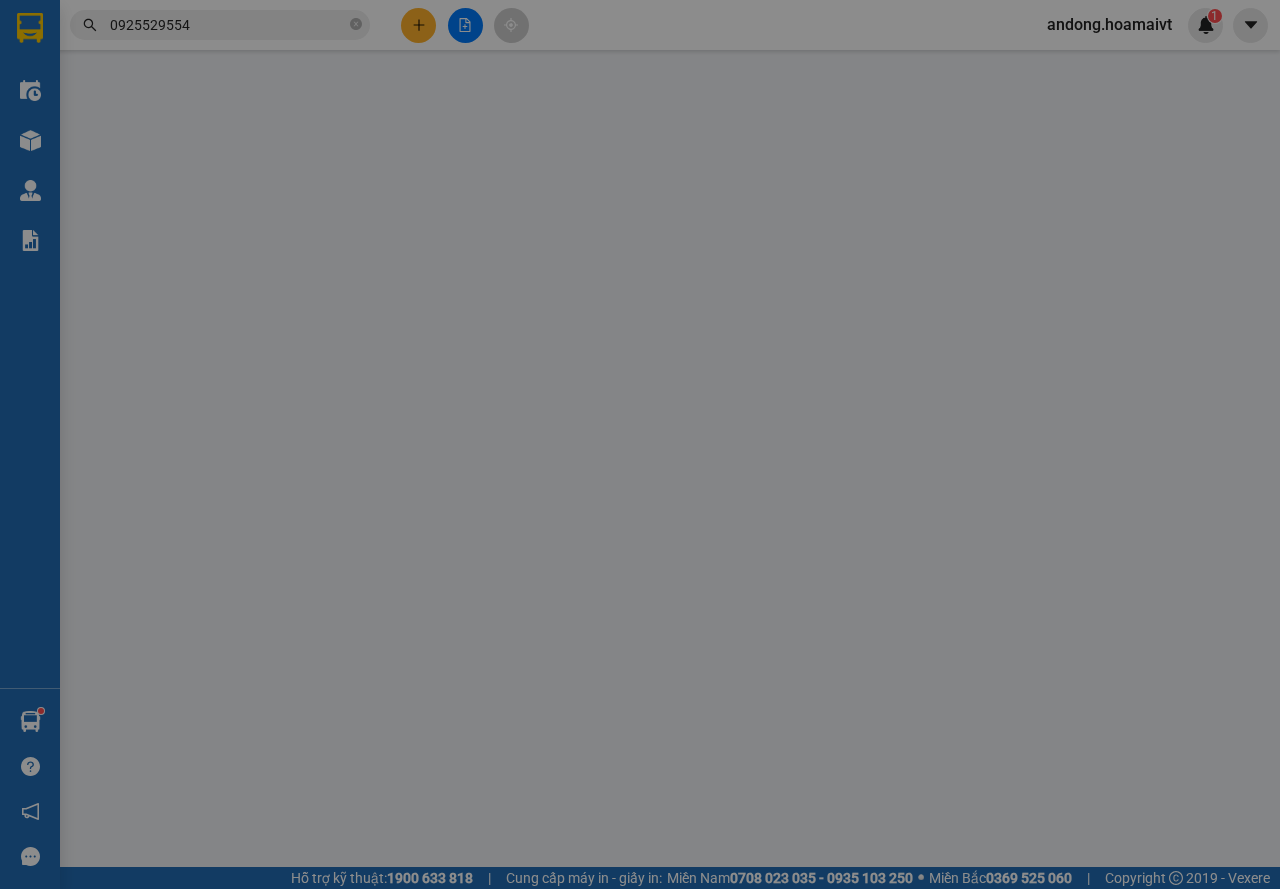 type on "0938904905" 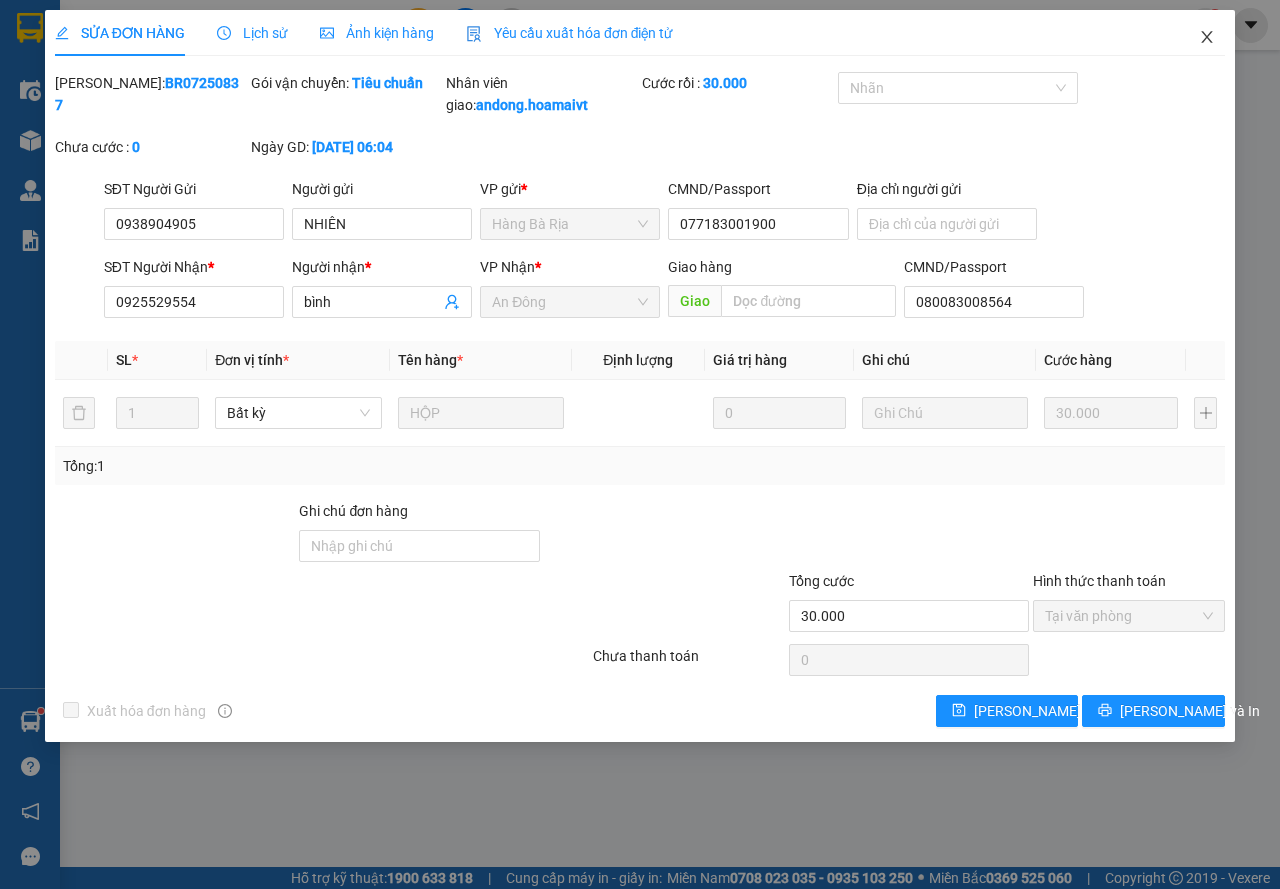 click 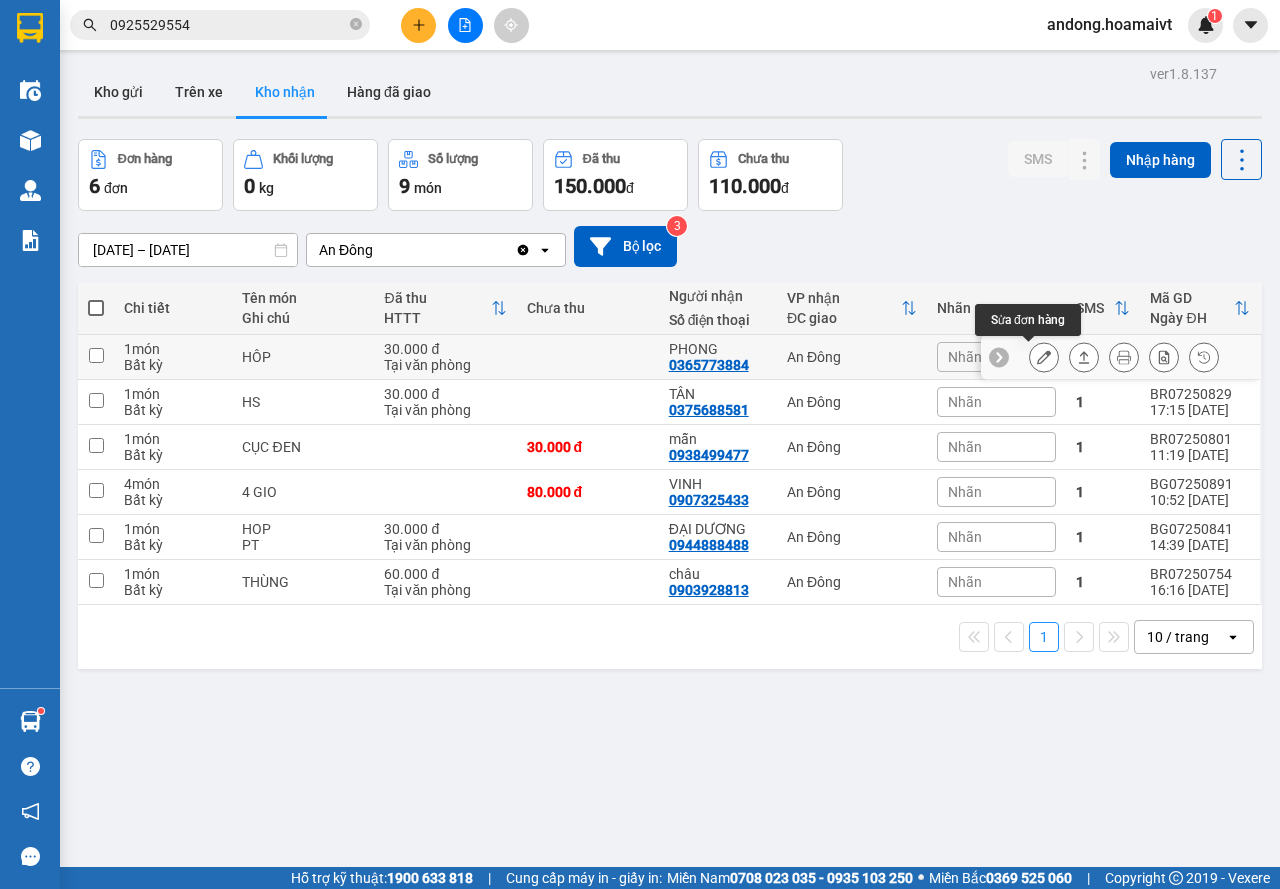 click 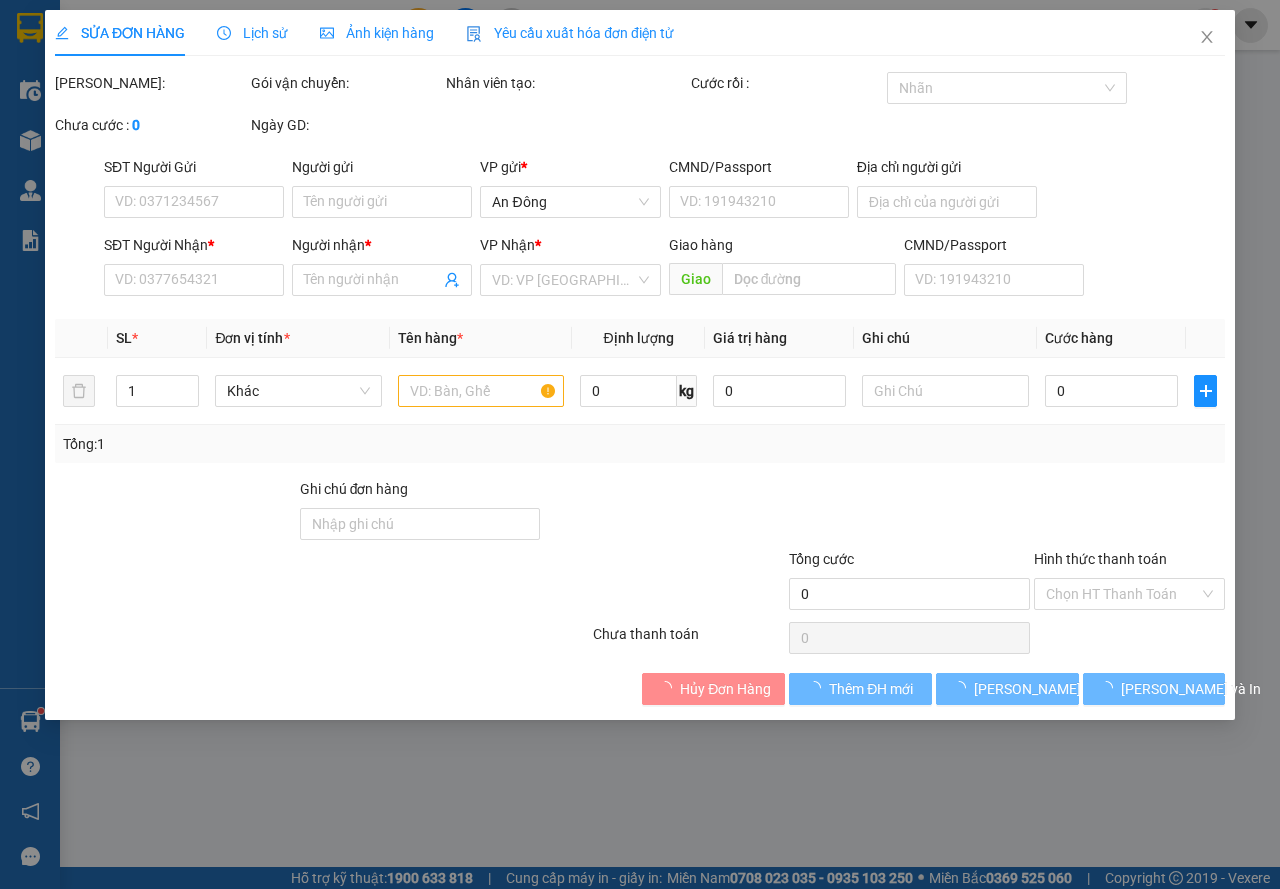 type on "0977001830" 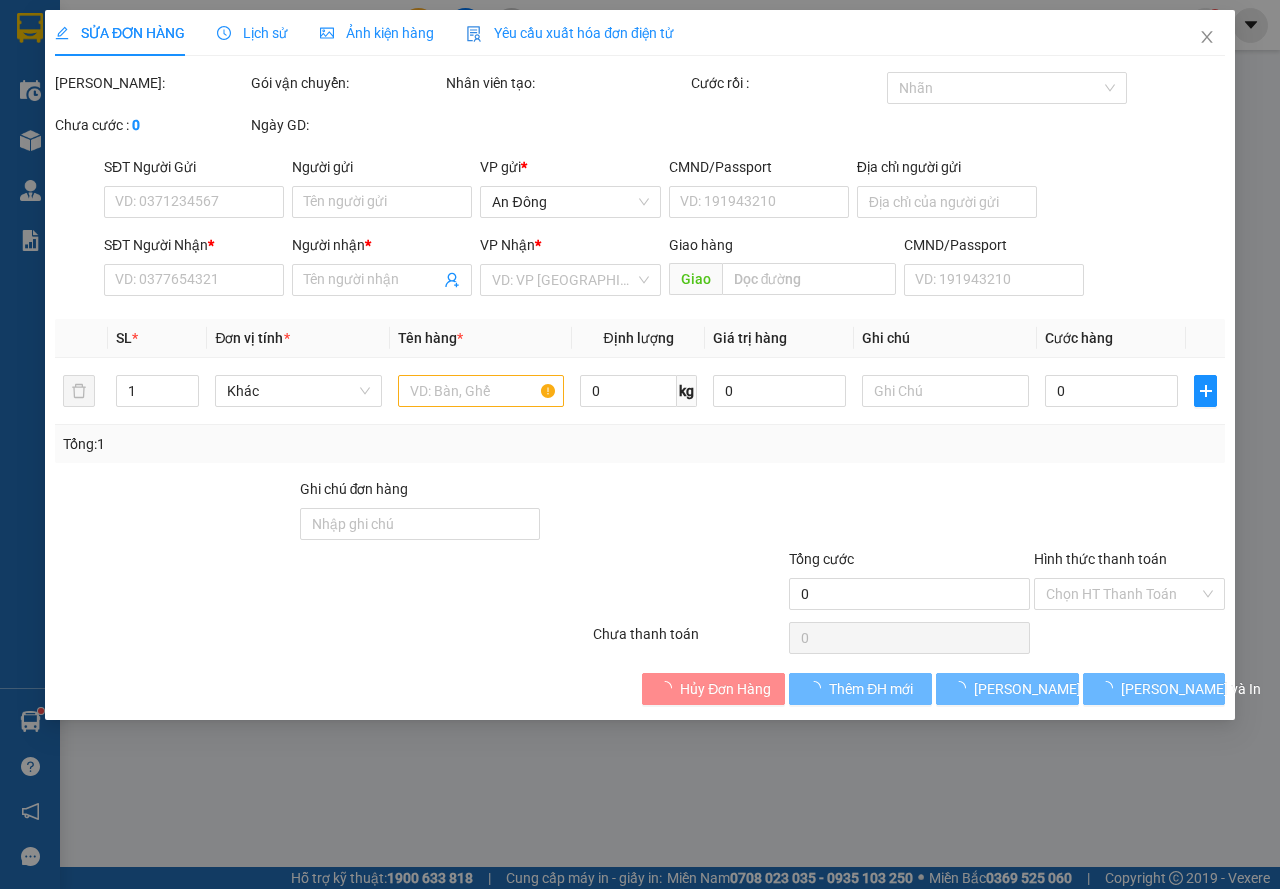 type on "HUNG" 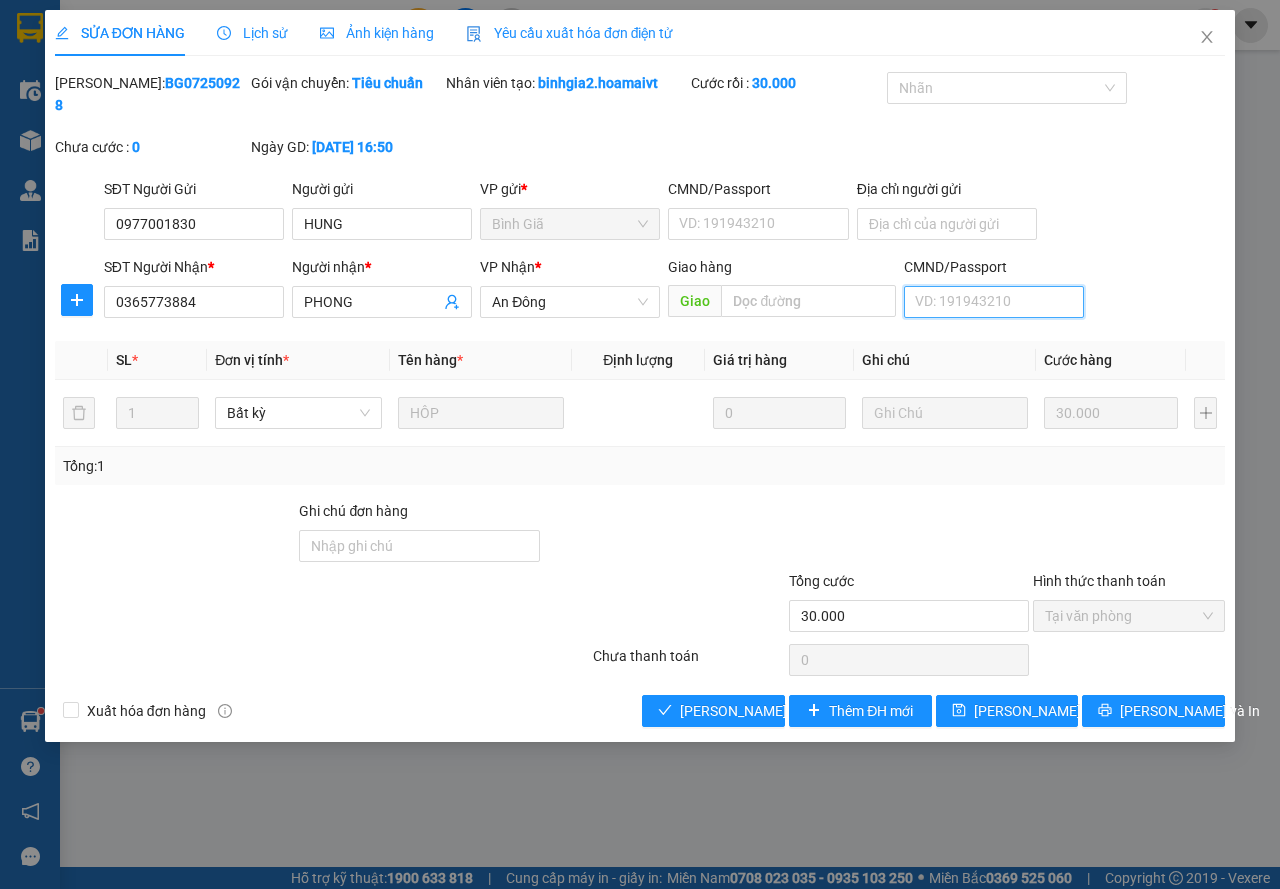 click on "CMND/Passport" at bounding box center [994, 302] 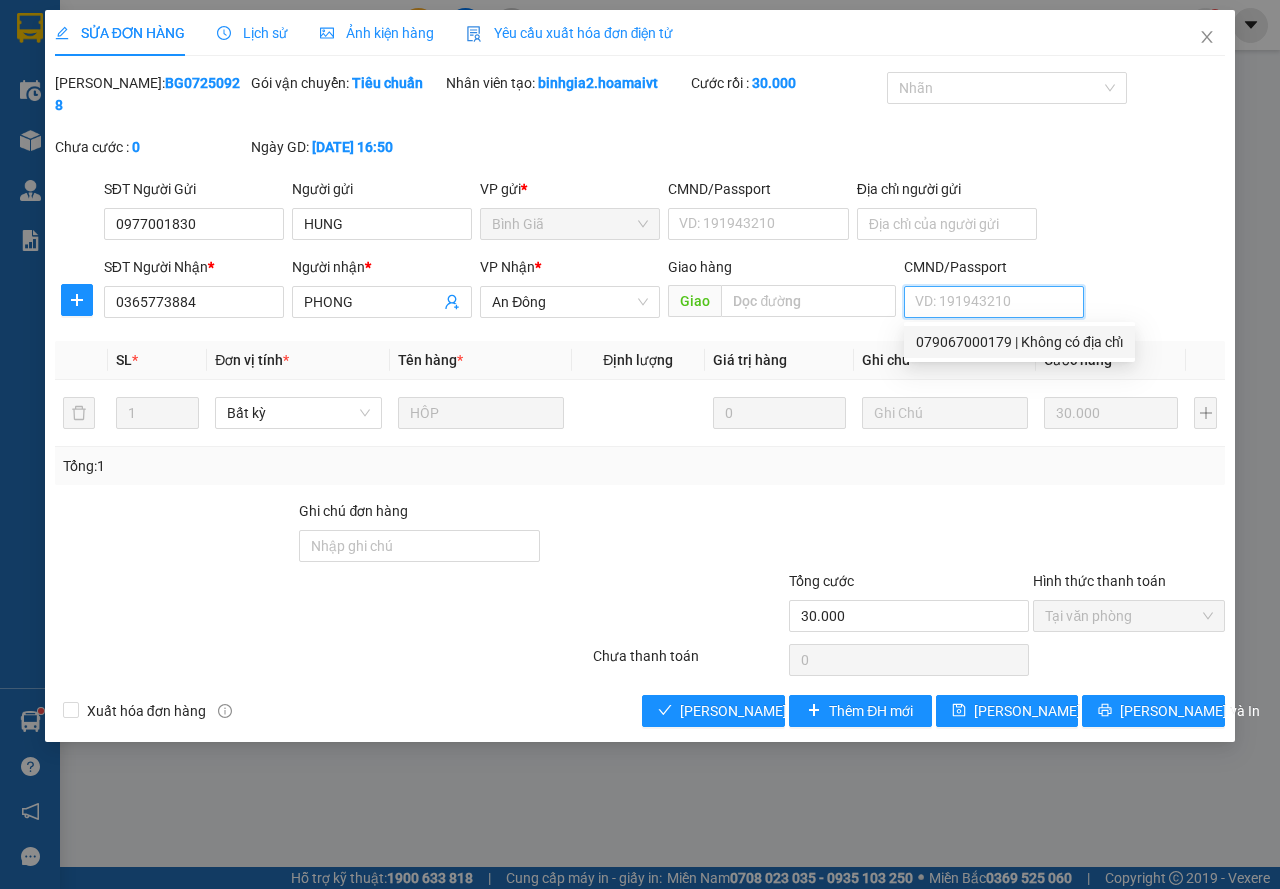 click on "079067000179 | Không có địa chỉ" at bounding box center [1019, 342] 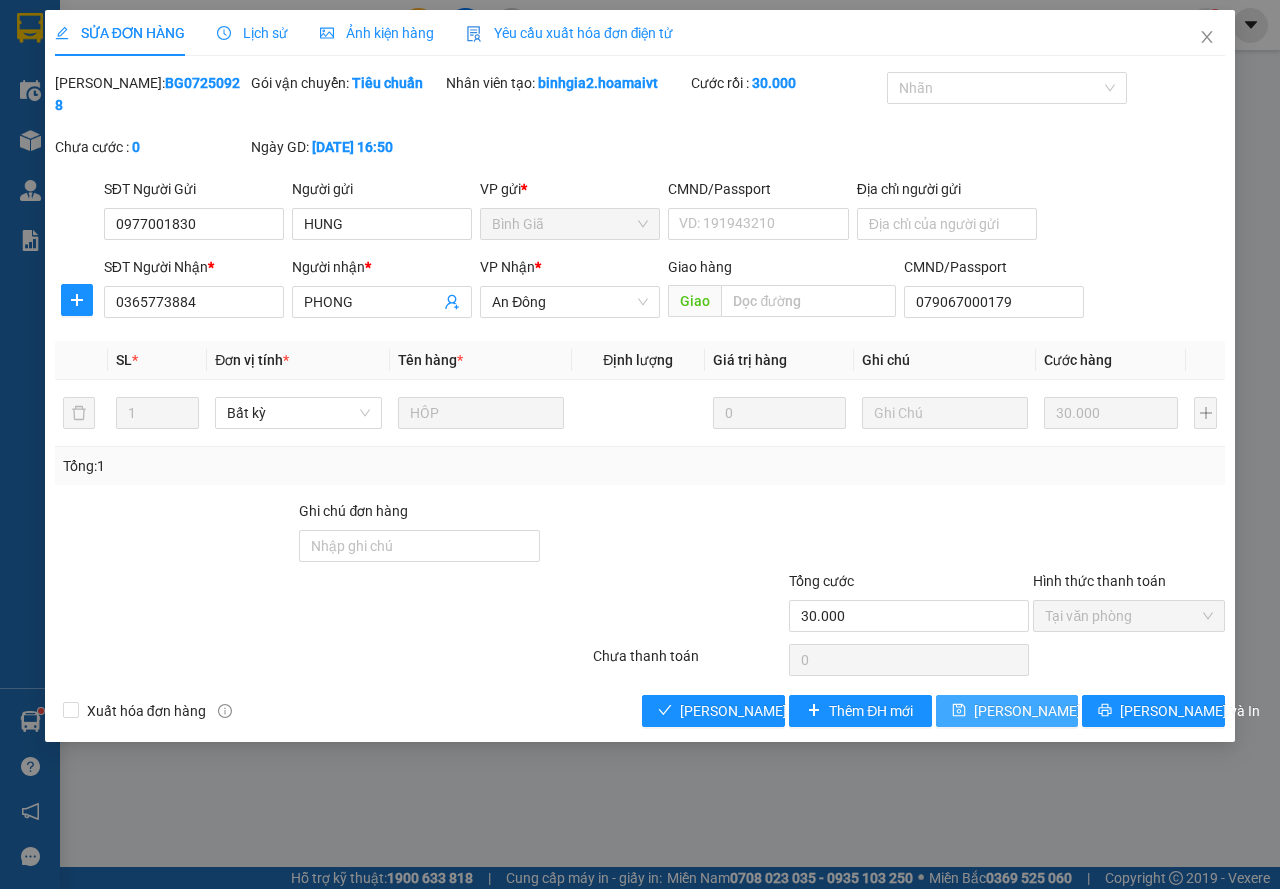 click on "[PERSON_NAME] thay đổi" at bounding box center [1054, 711] 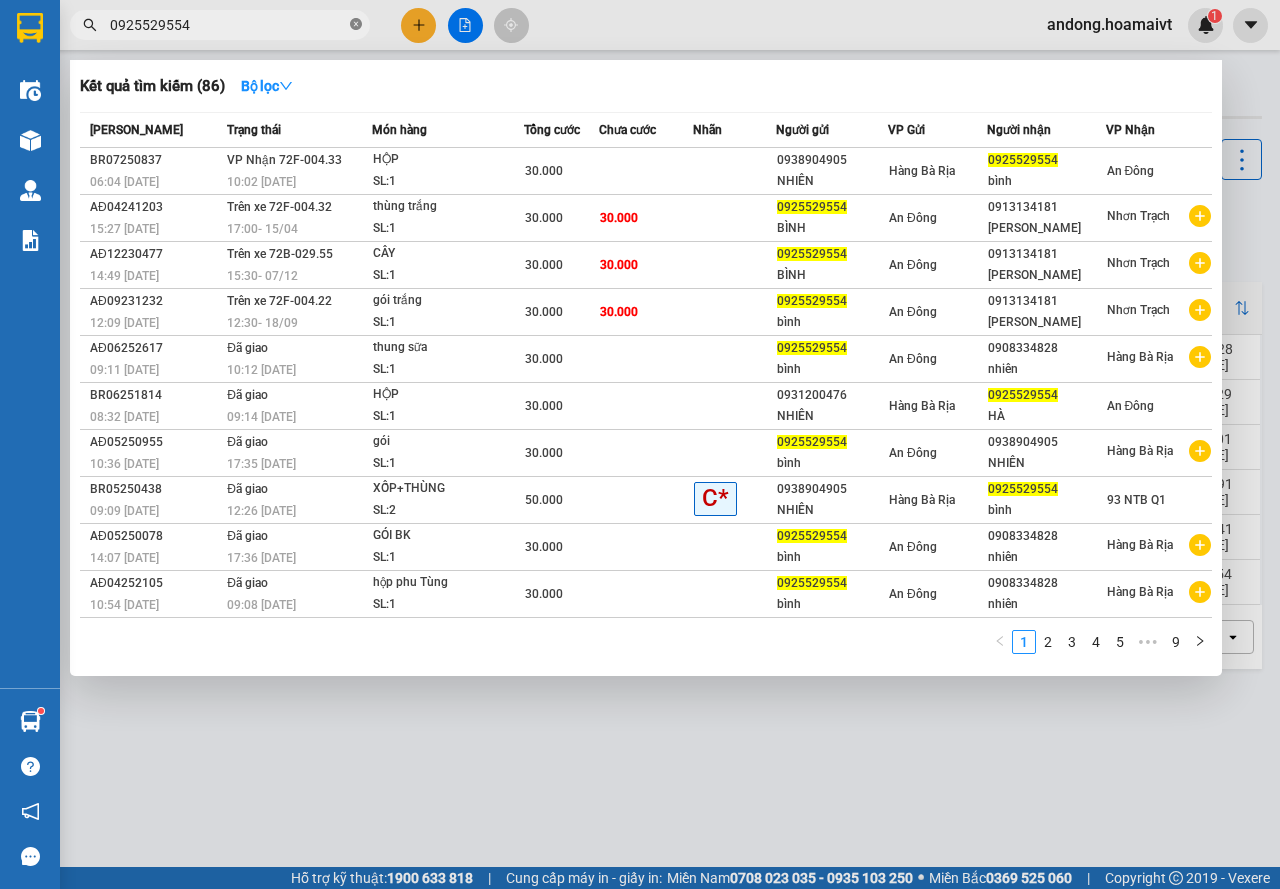 click 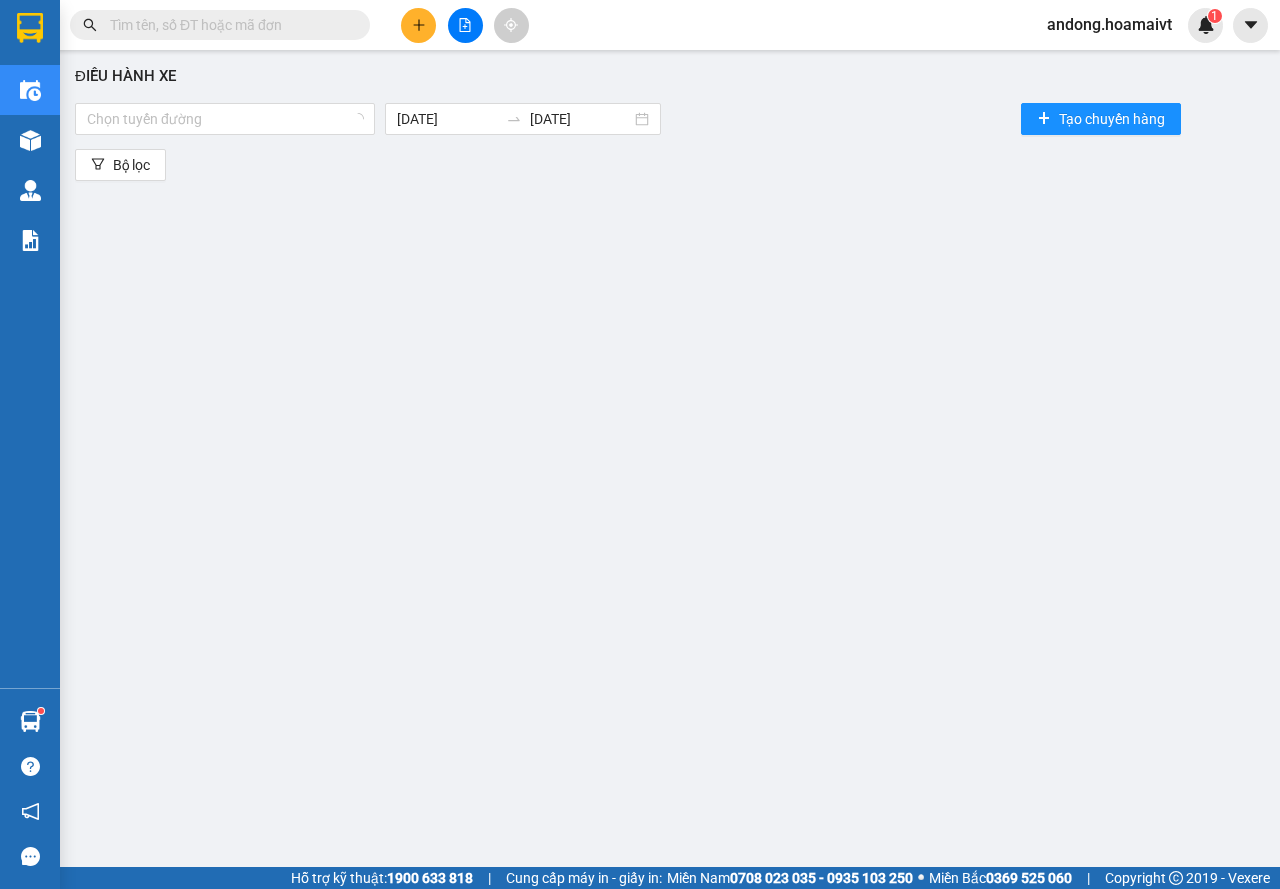scroll, scrollTop: 0, scrollLeft: 0, axis: both 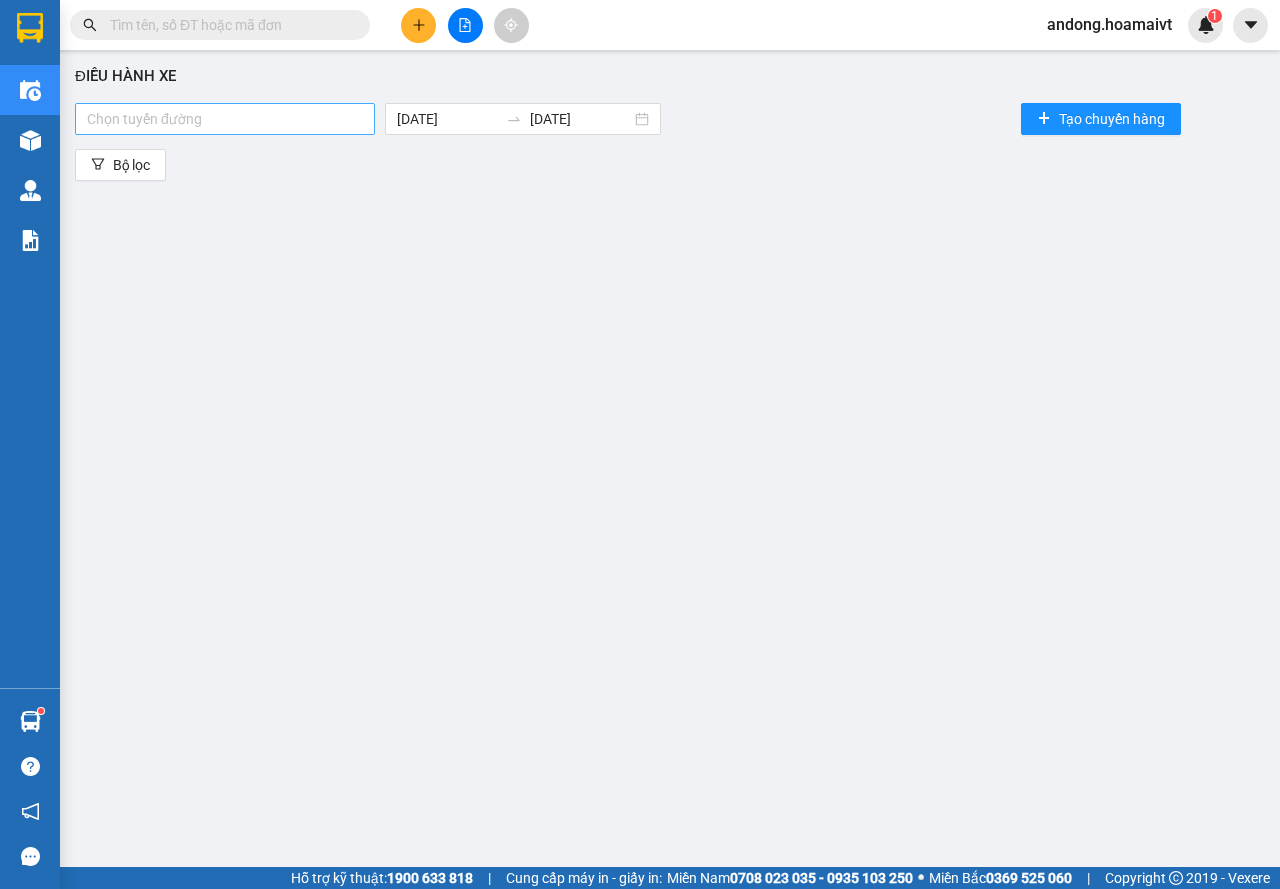 click on "Chọn tuyến đường" at bounding box center (225, 119) 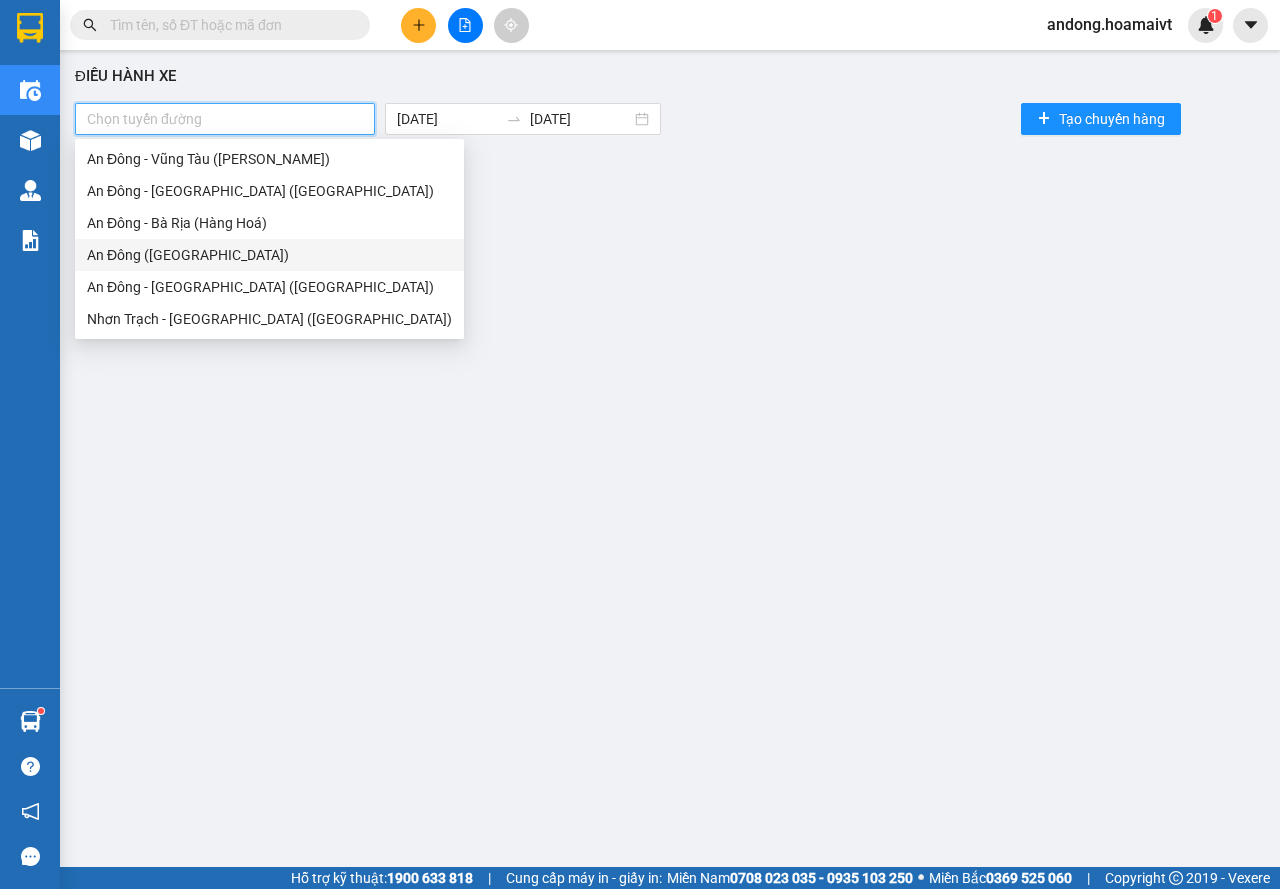 click on "An Đông  ([GEOGRAPHIC_DATA])" at bounding box center [269, 255] 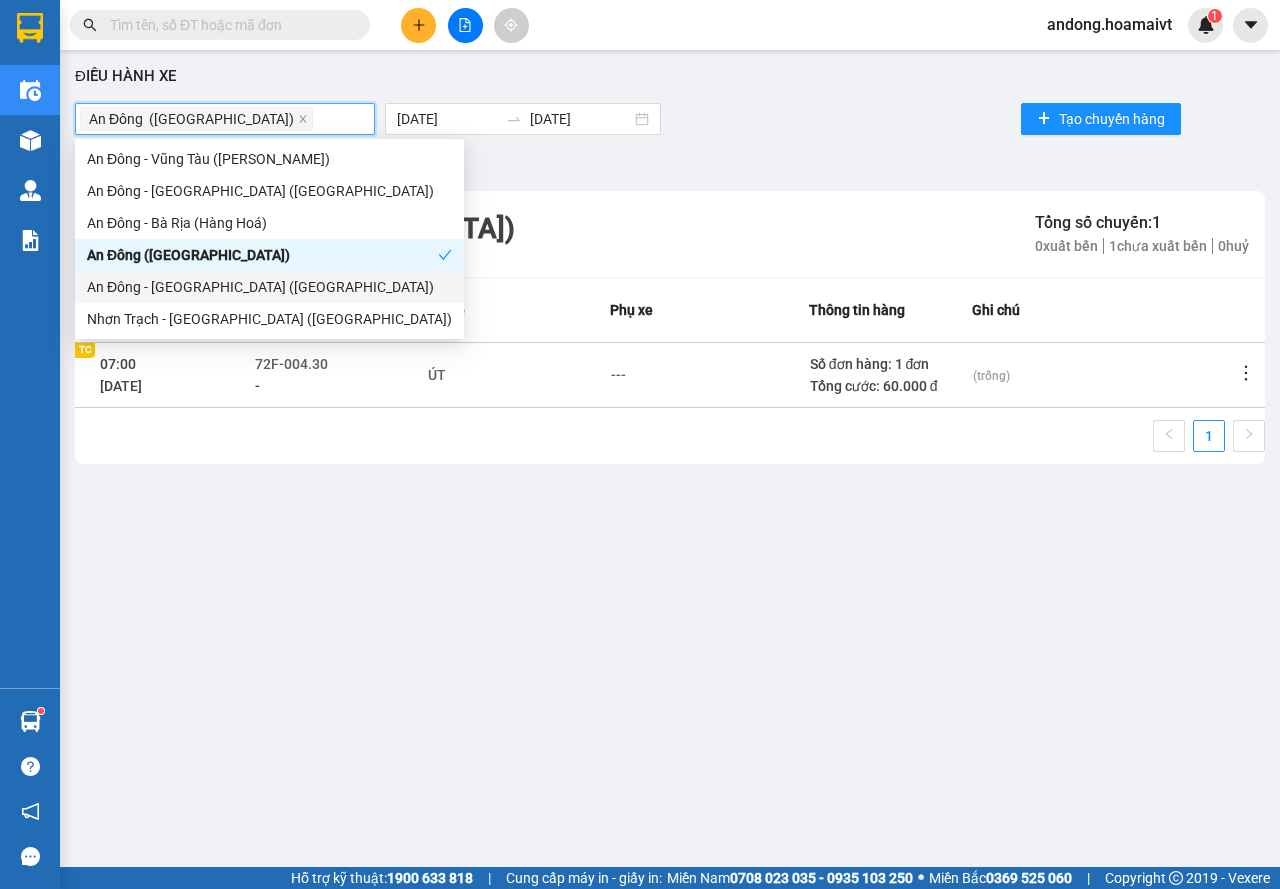 click 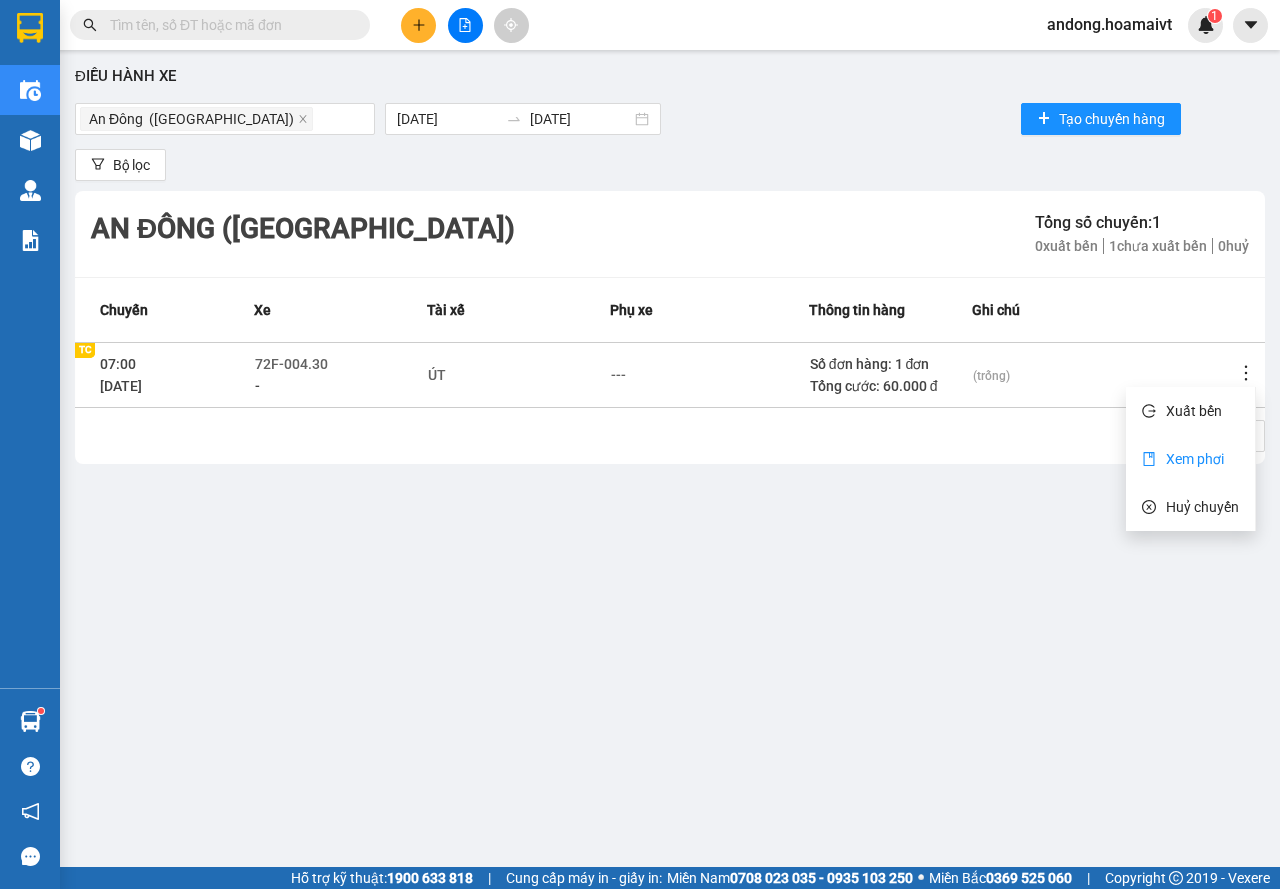 click on "Xem phơi" at bounding box center [1195, 459] 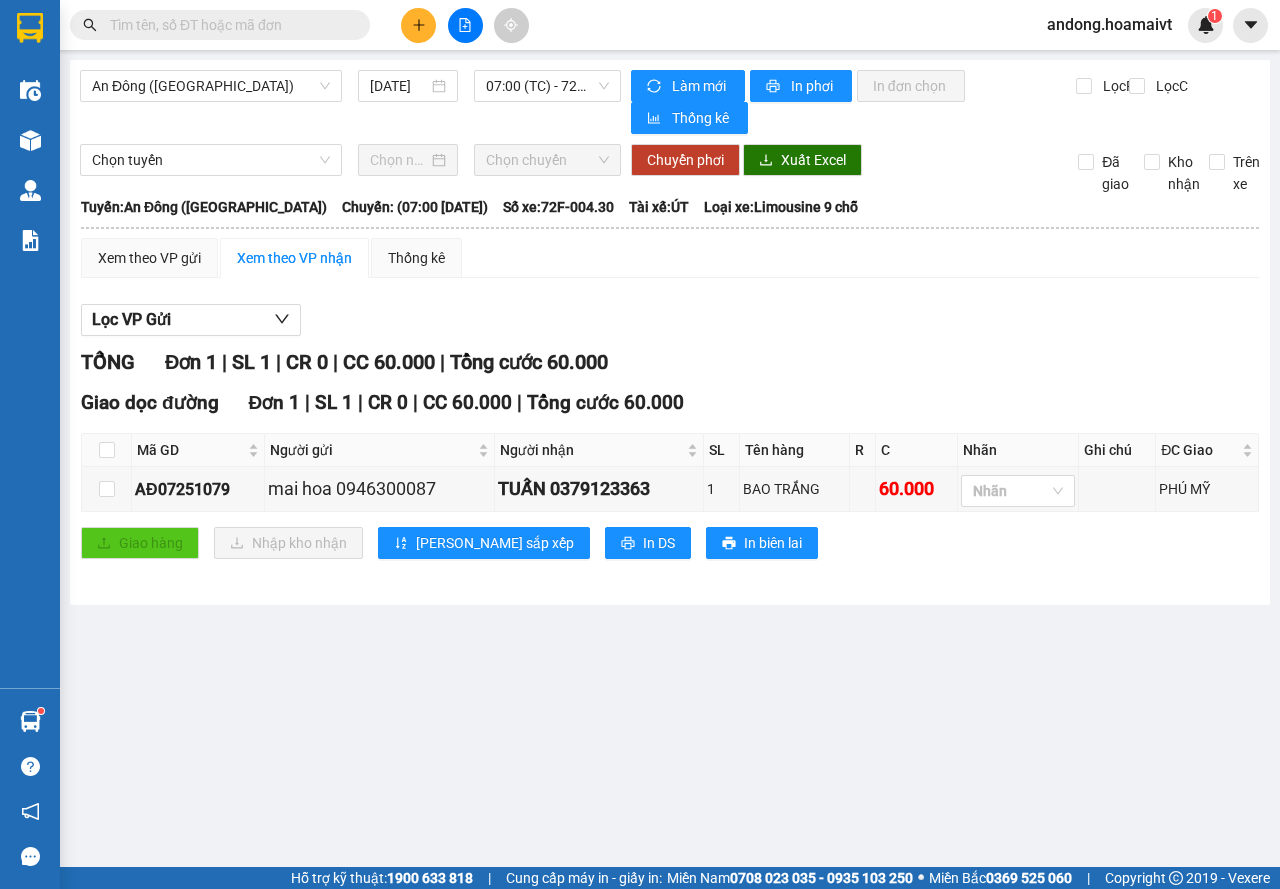 scroll, scrollTop: 0, scrollLeft: 0, axis: both 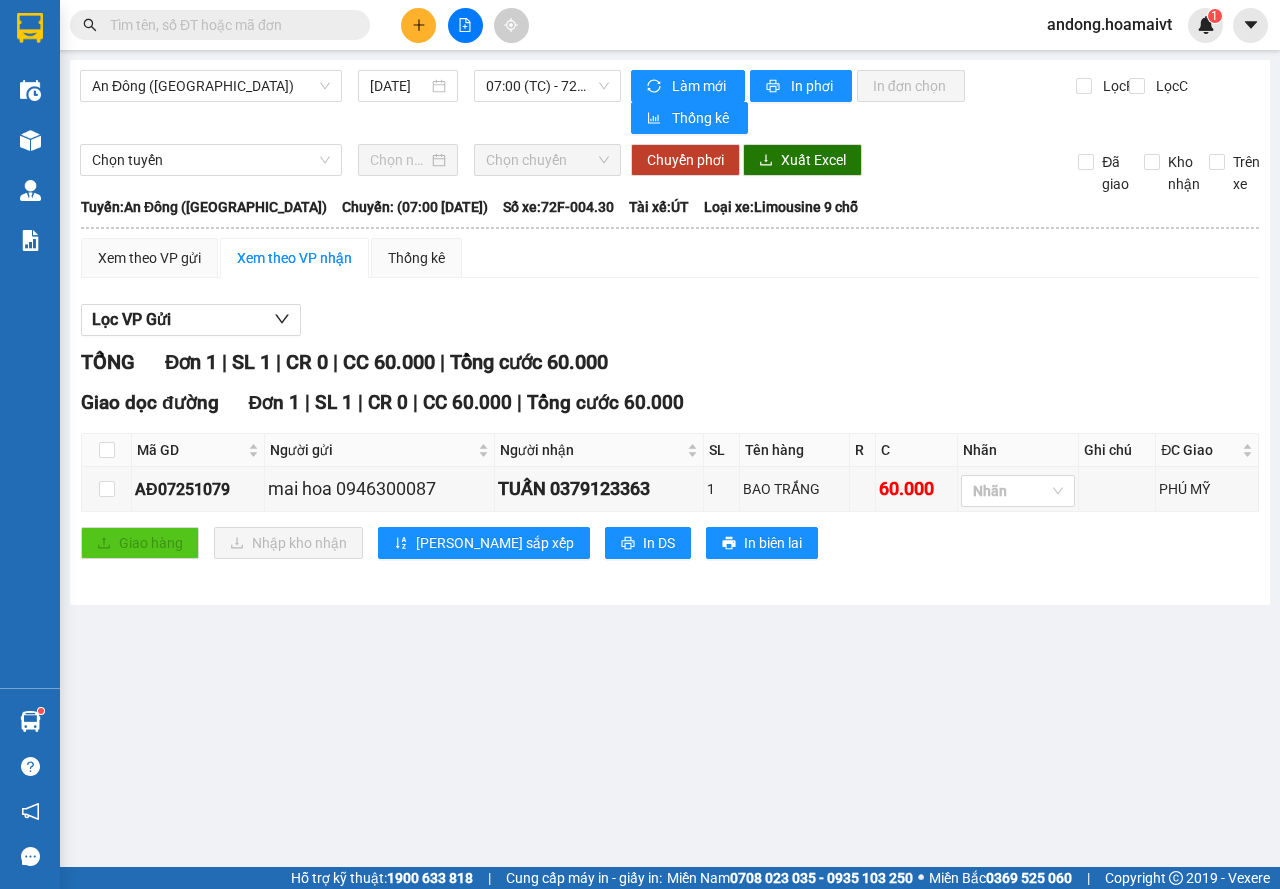 paste on "0922122345" 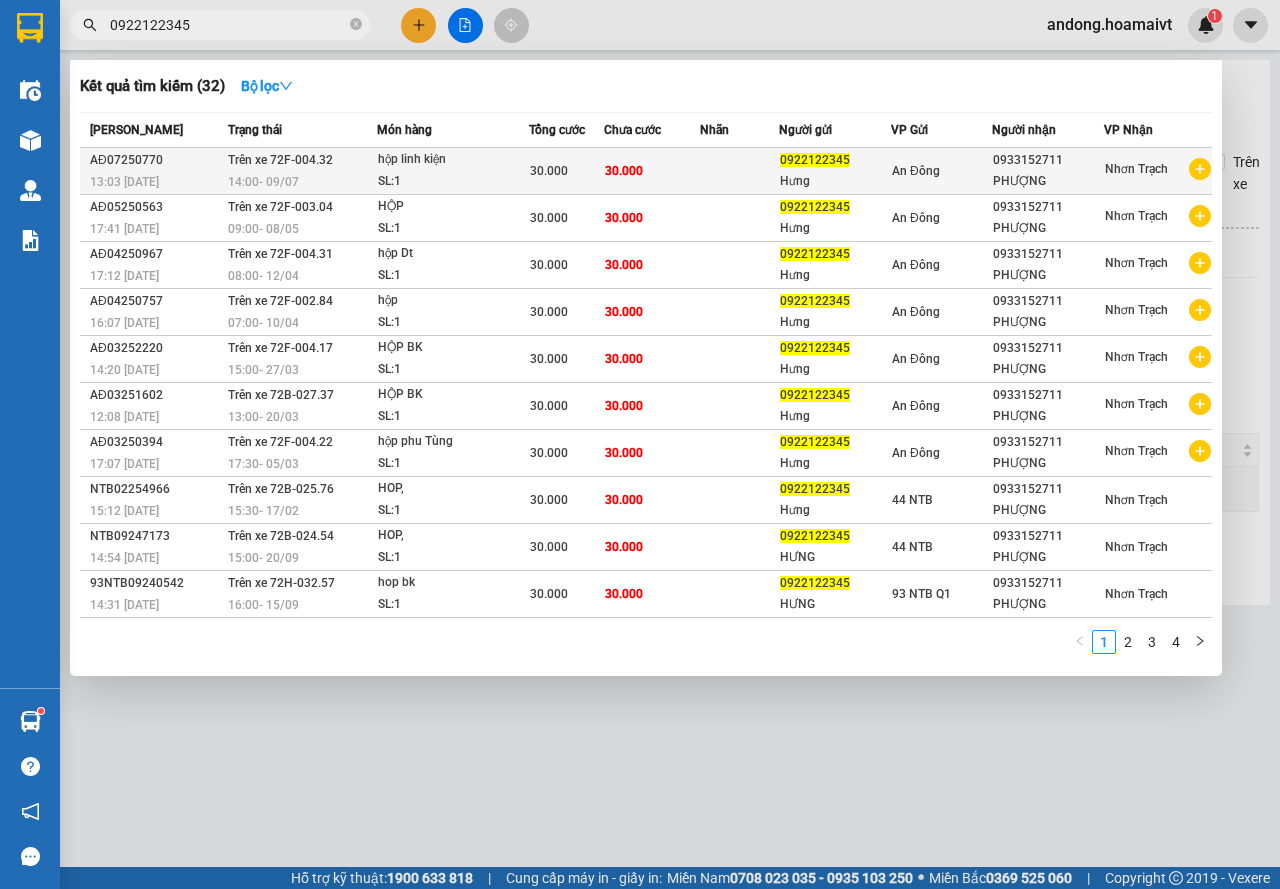 type on "0922122345" 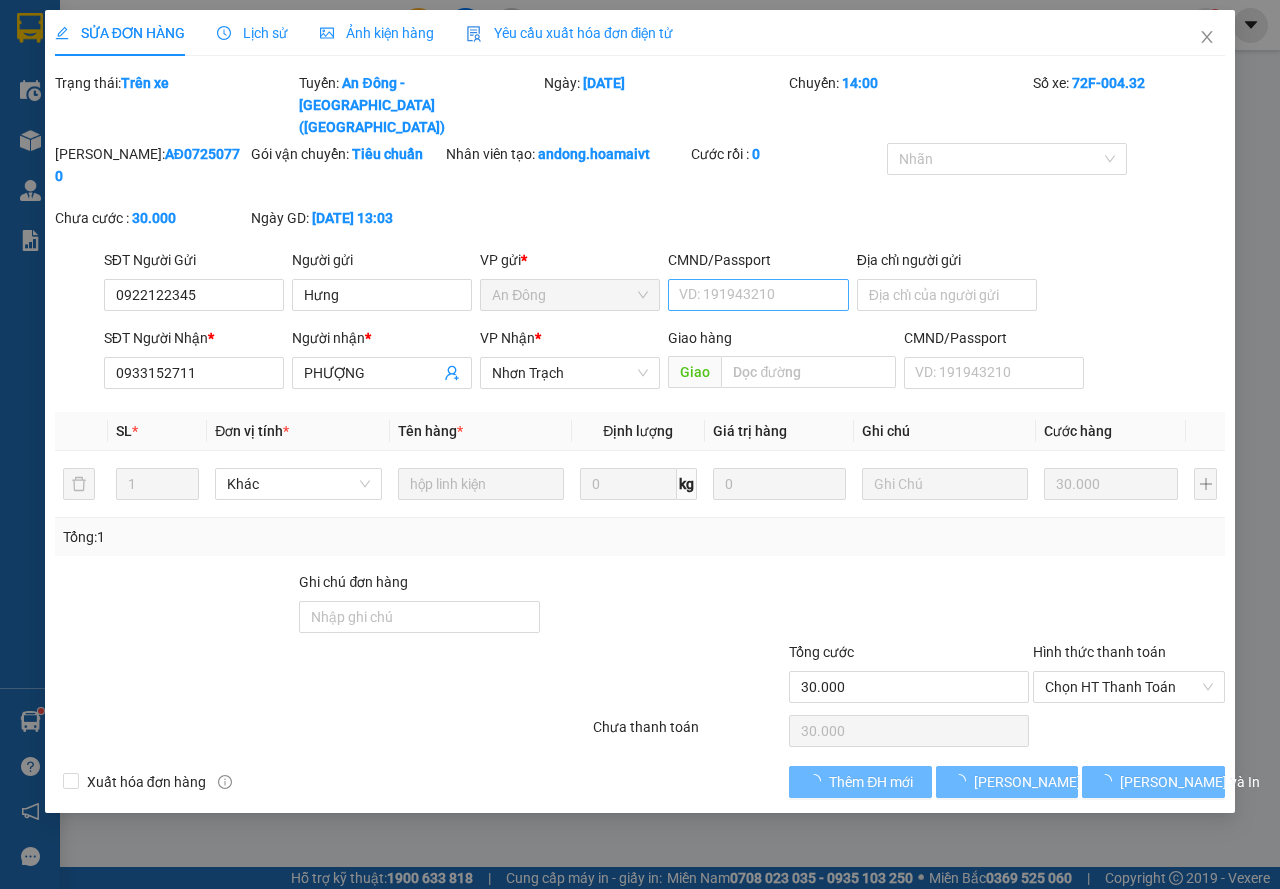 type on "0922122345" 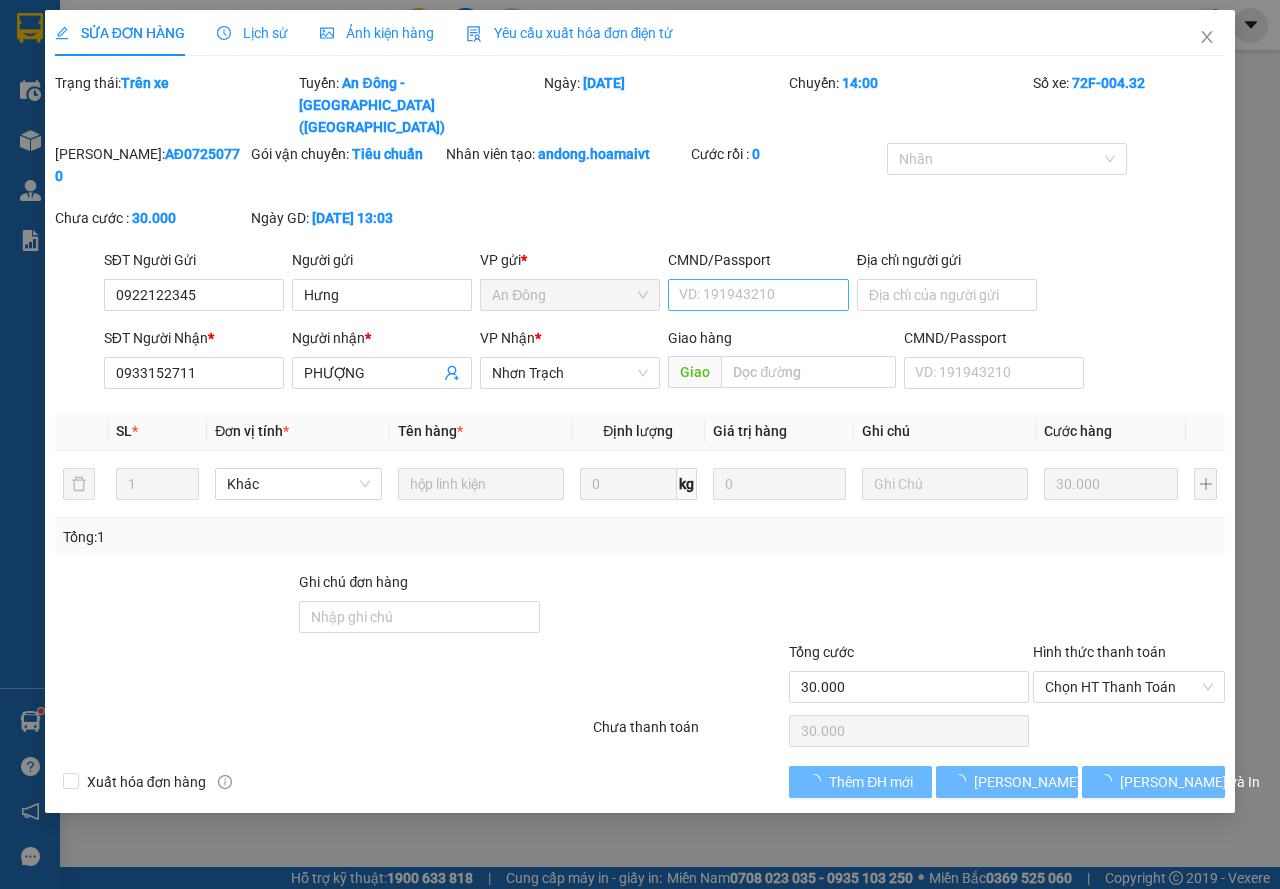 type on "Hưng" 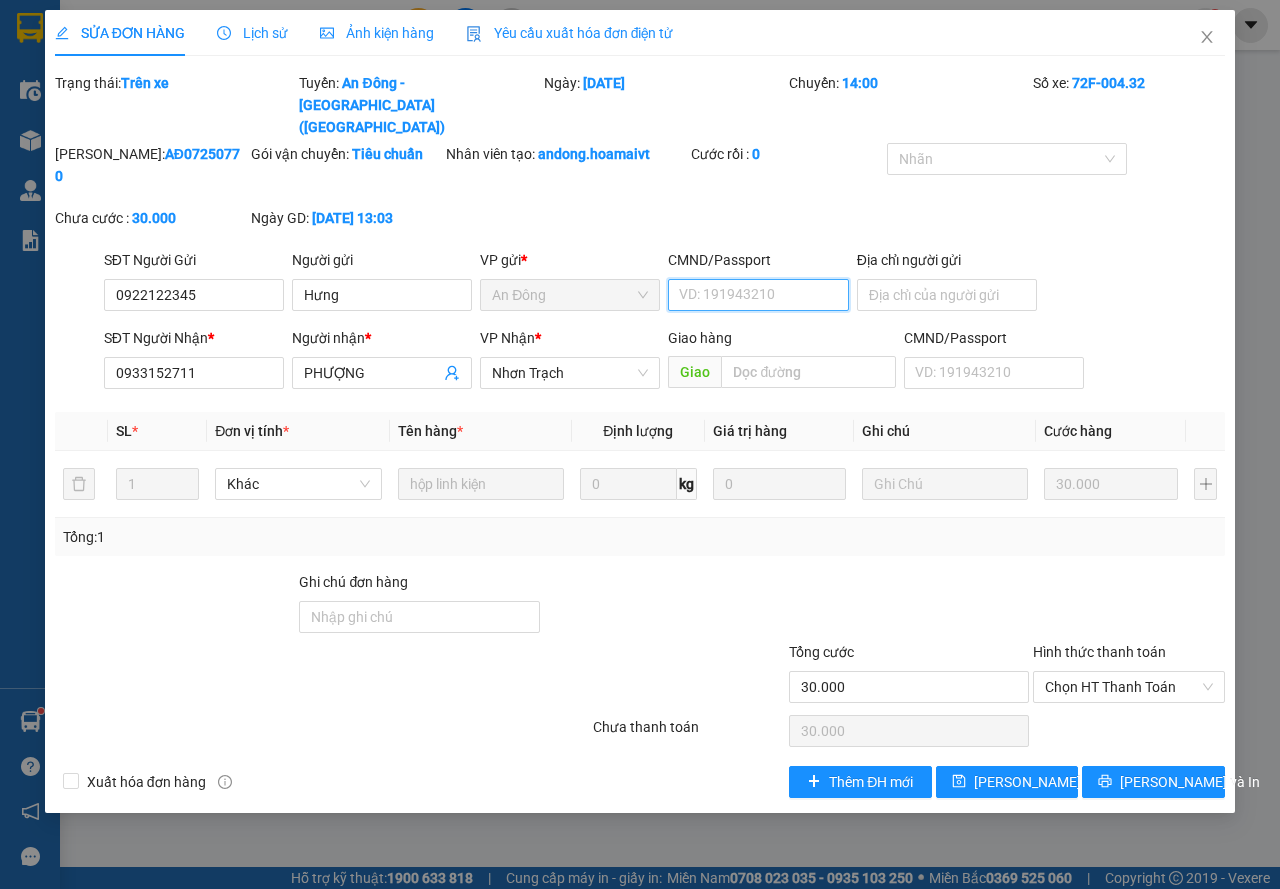 click on "CMND/Passport" at bounding box center (758, 295) 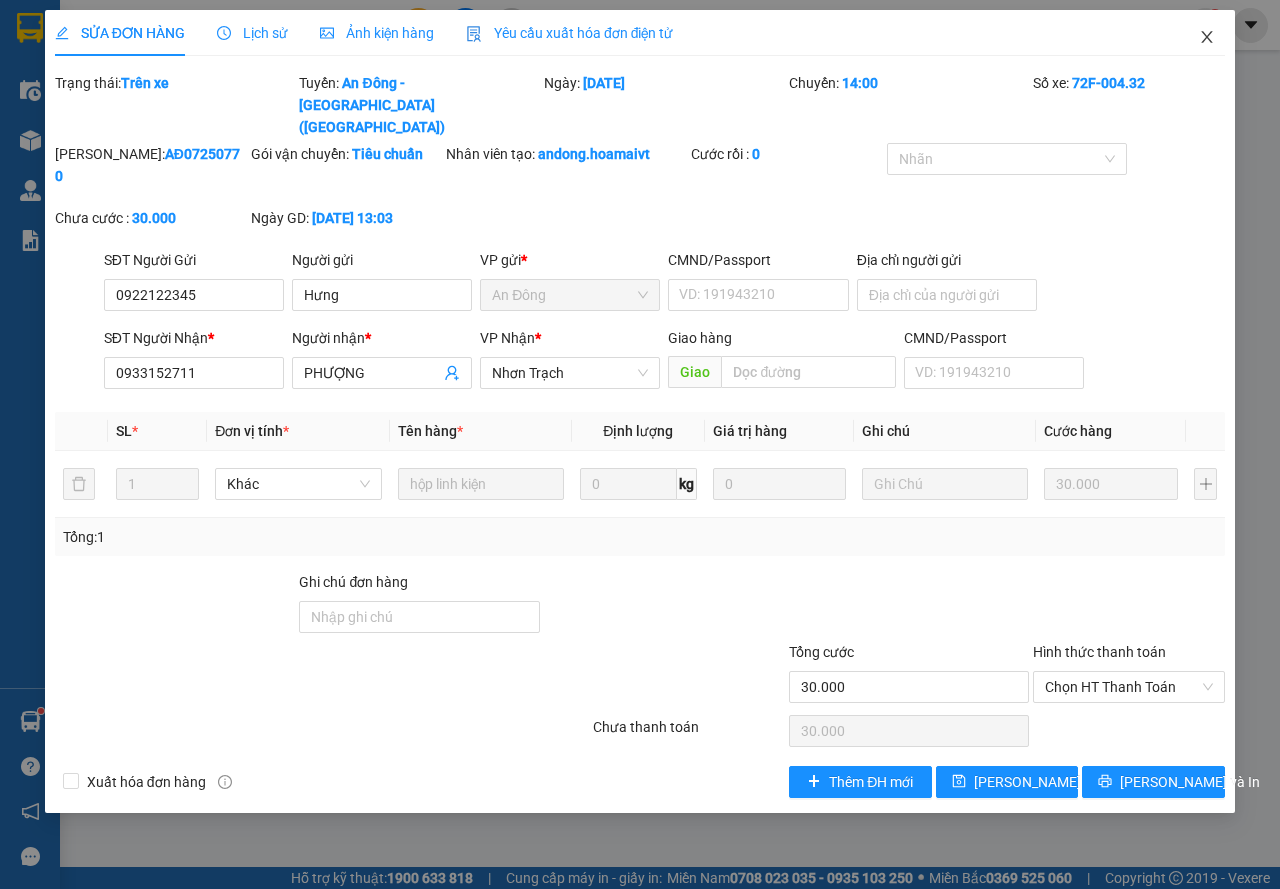 click 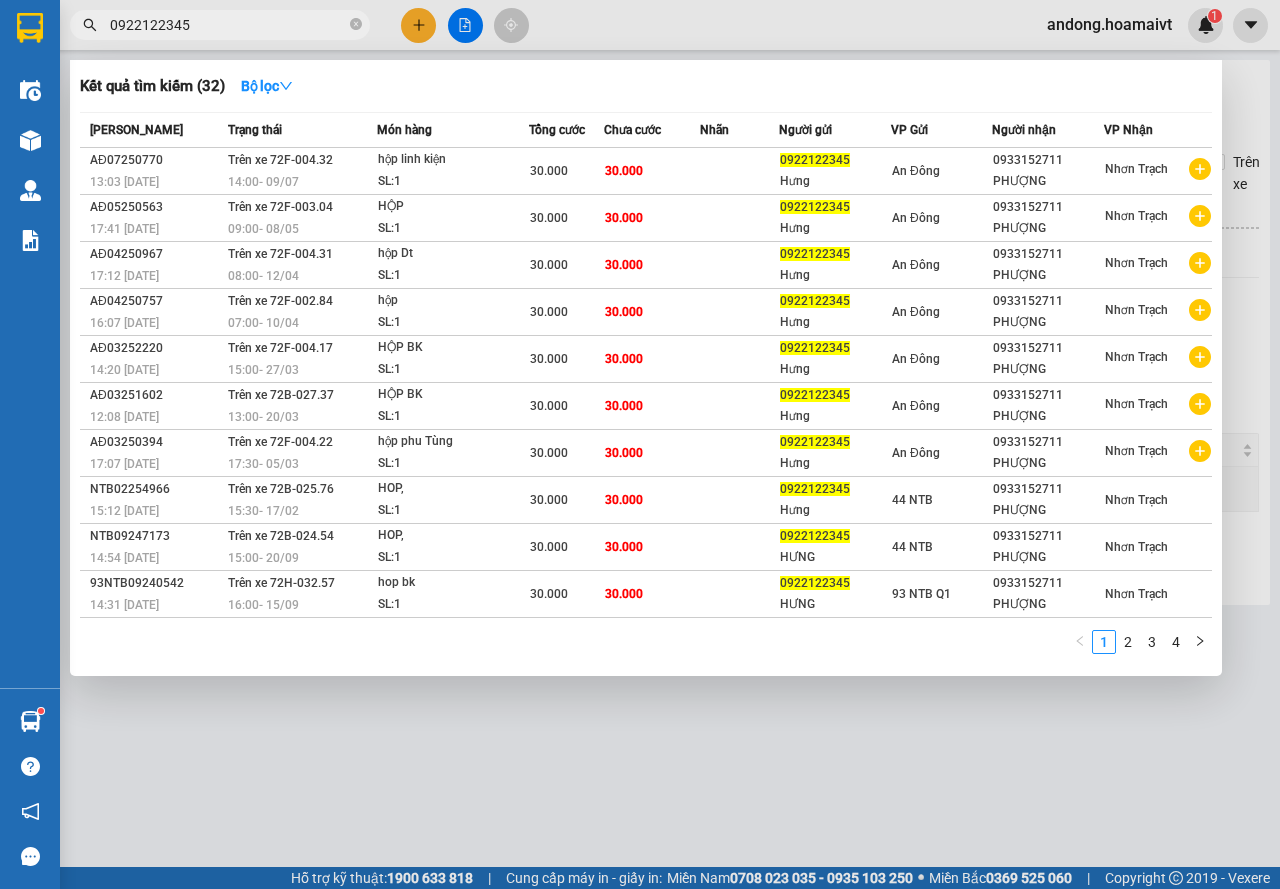 click on "0922122345" at bounding box center (220, 25) 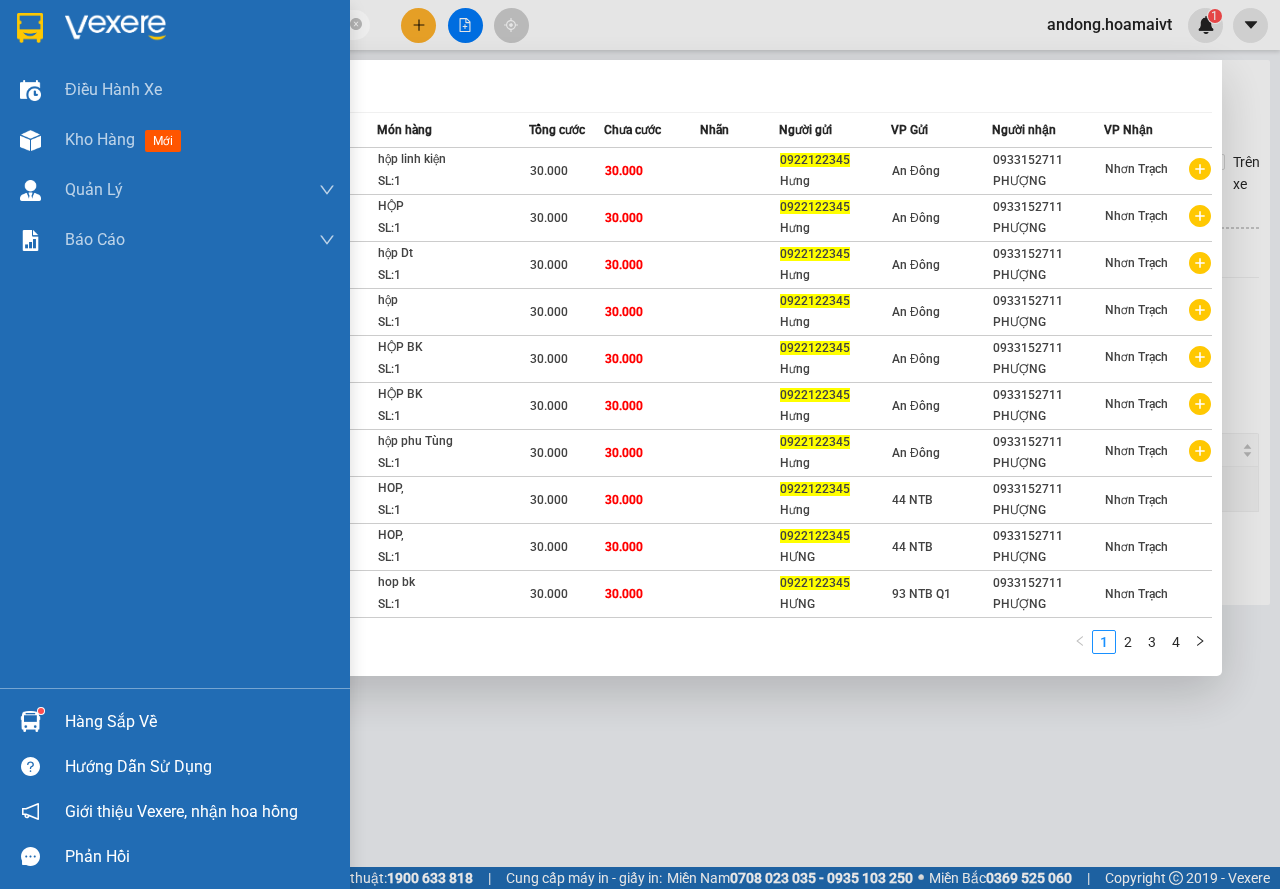 click at bounding box center (30, 28) 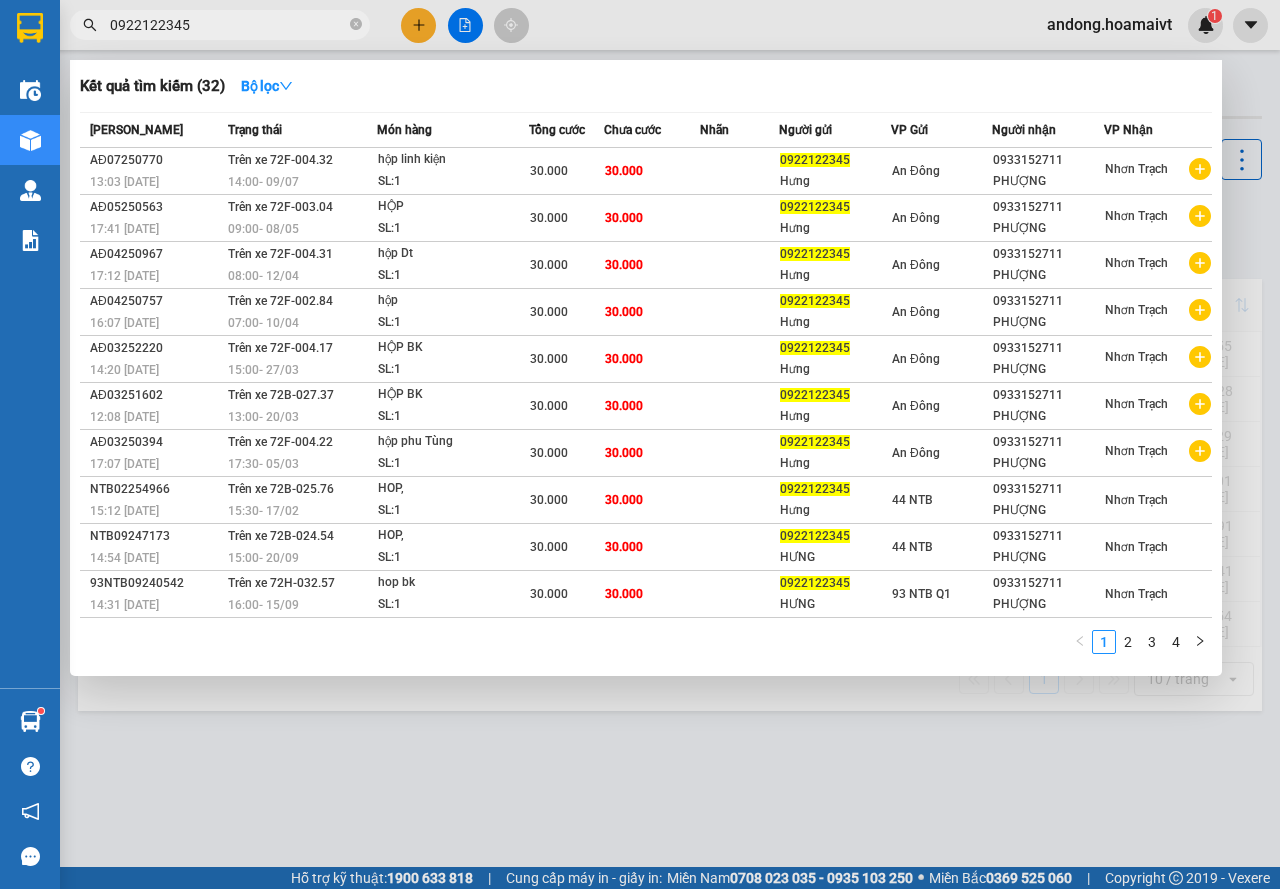 click at bounding box center [640, 444] 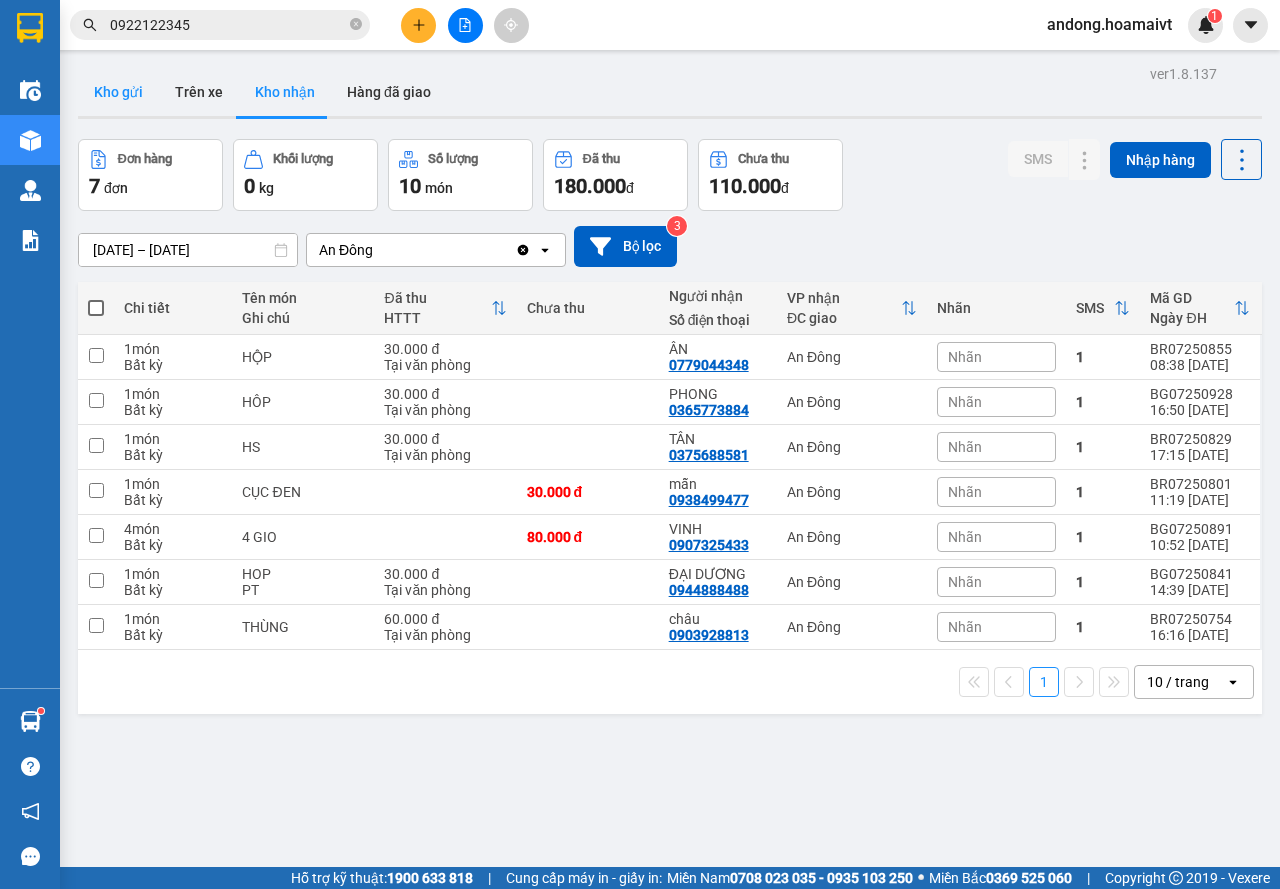 click on "Kho gửi" at bounding box center [118, 92] 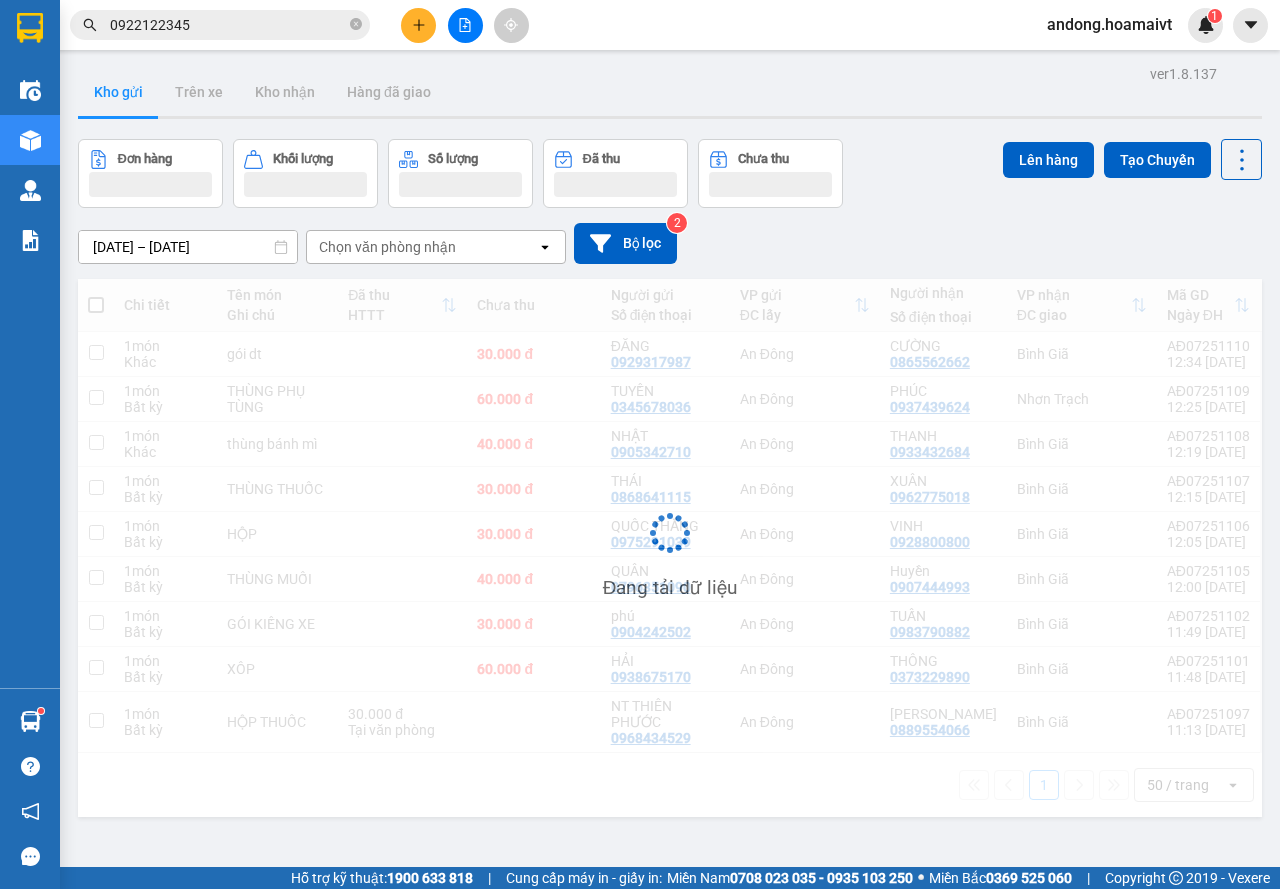 click on "12/07/2025 – 13/07/2025 Press the down arrow key to interact with the calendar and select a date. Press the escape button to close the calendar. Selected date range is from 12/07/2025 to 13/07/2025. Chọn văn phòng nhận open Bộ lọc 2" at bounding box center [670, 243] 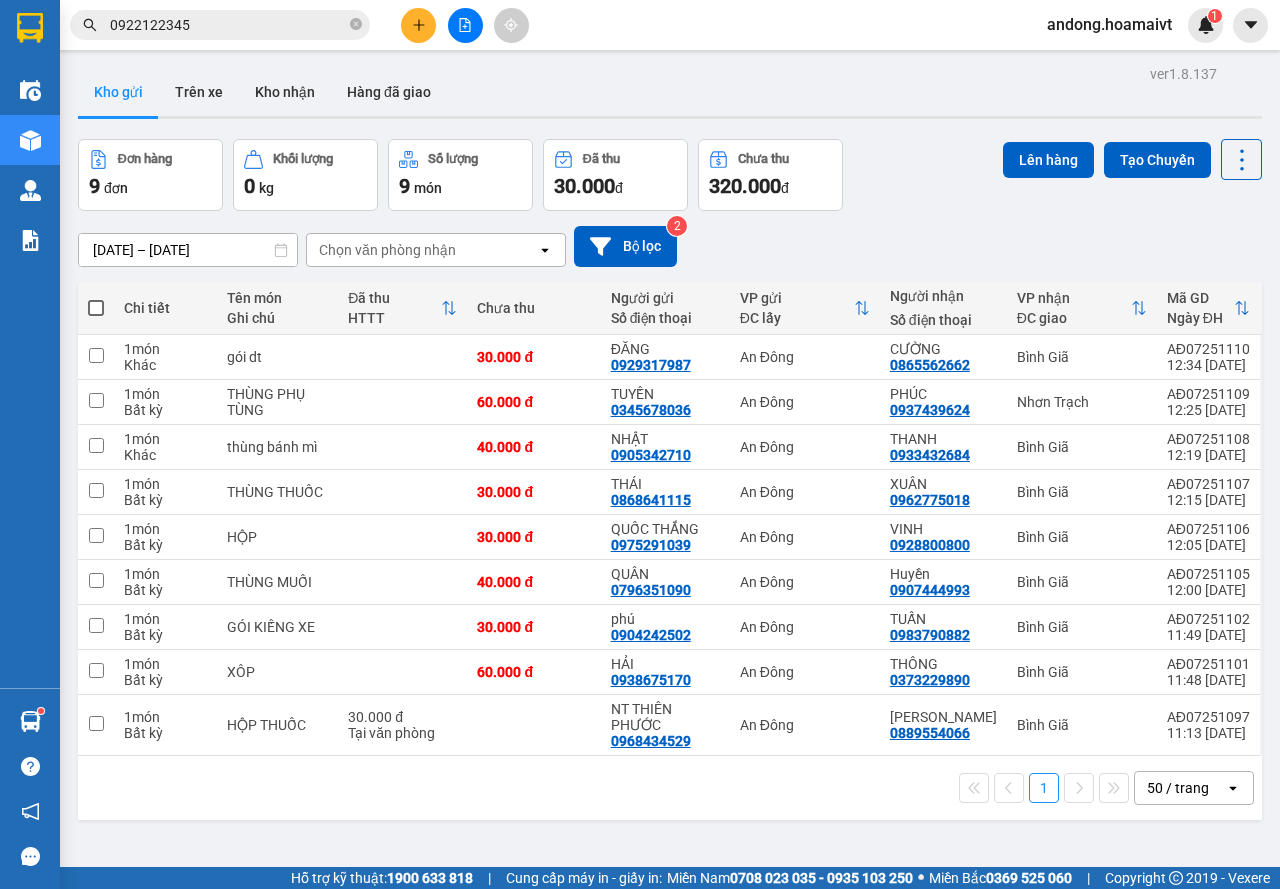 click on "12/07/2025 – 13/07/2025 Press the down arrow key to interact with the calendar and select a date. Press the escape button to close the calendar. Selected date range is from 12/07/2025 to 13/07/2025. Chọn văn phòng nhận open Bộ lọc 2" at bounding box center [670, 246] 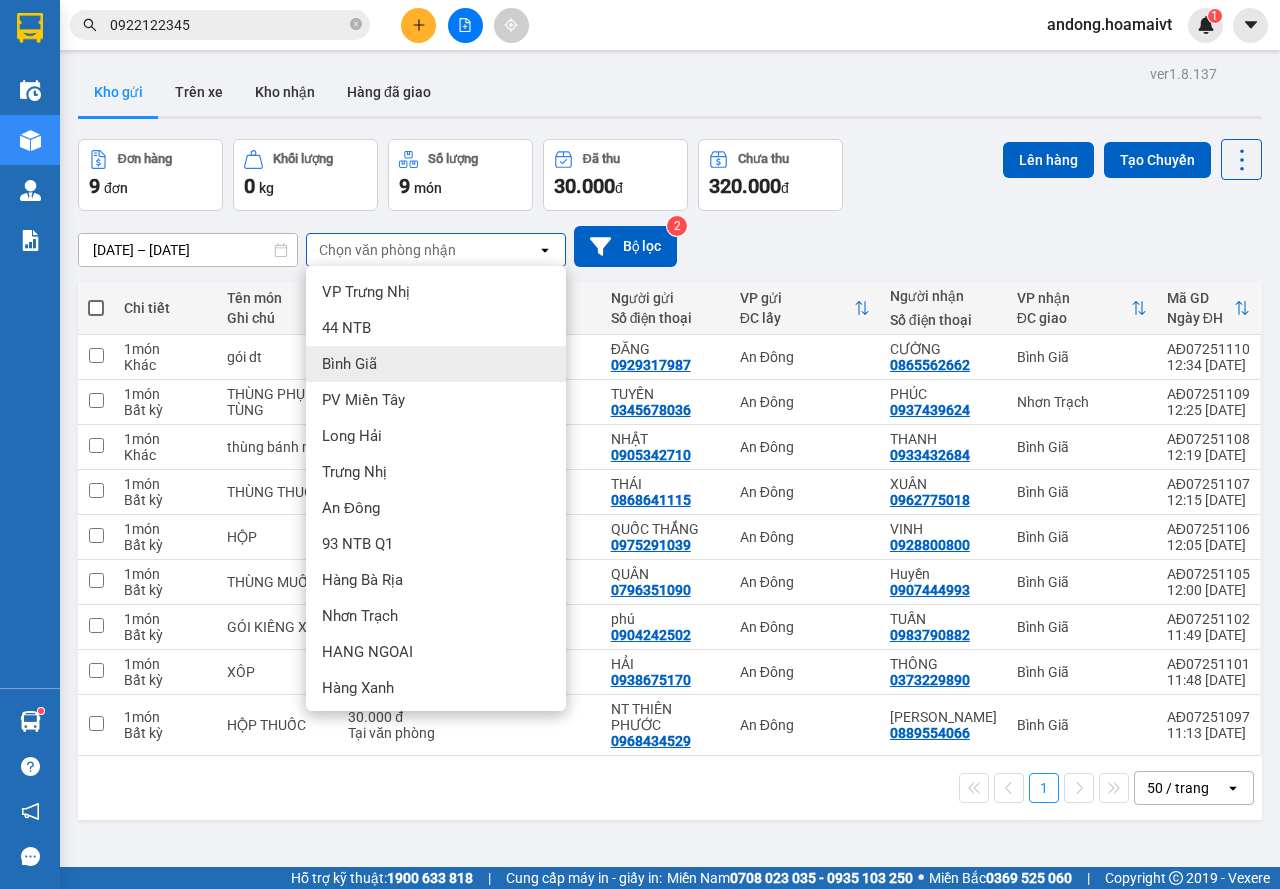 click on "Bình Giã" at bounding box center [436, 364] 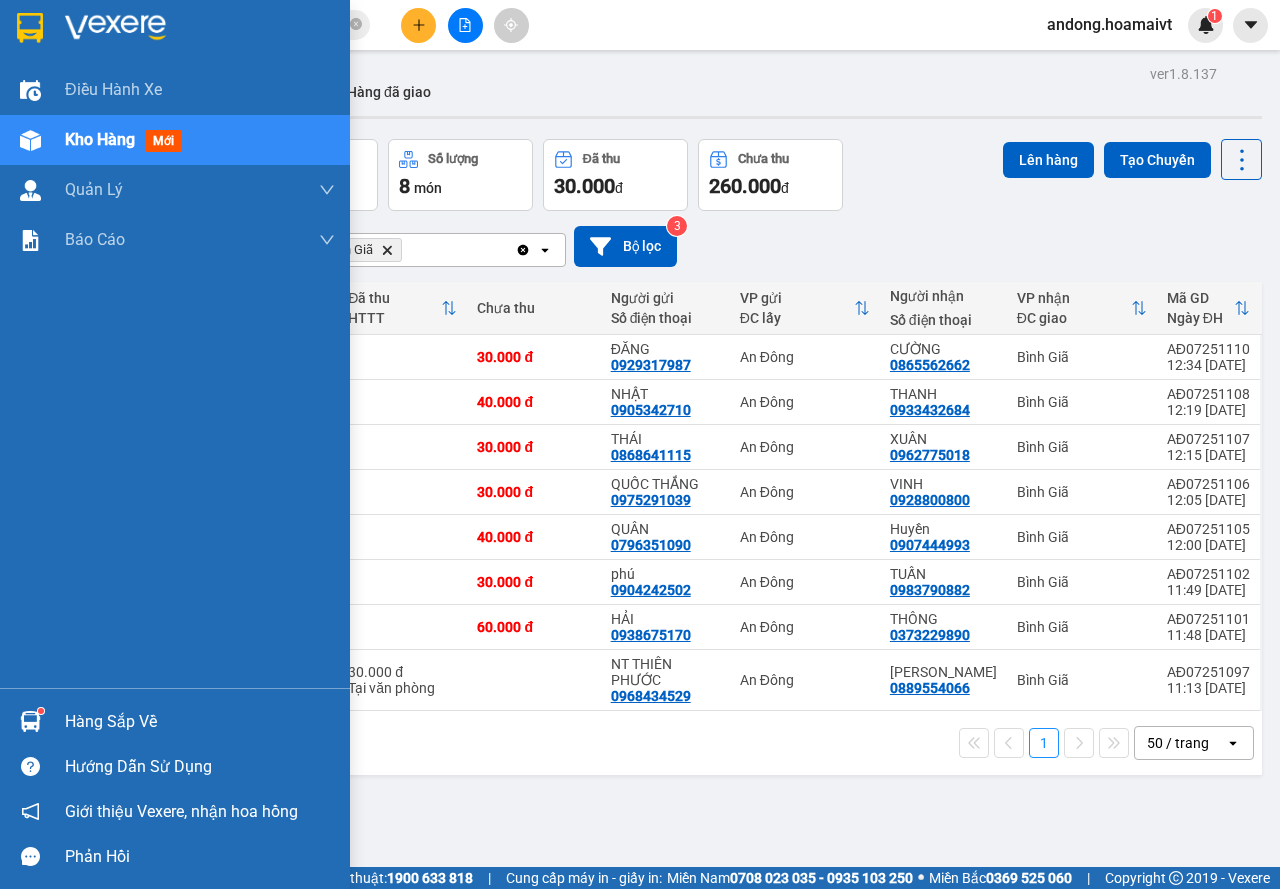 click on "Hàng sắp về" at bounding box center [175, 721] 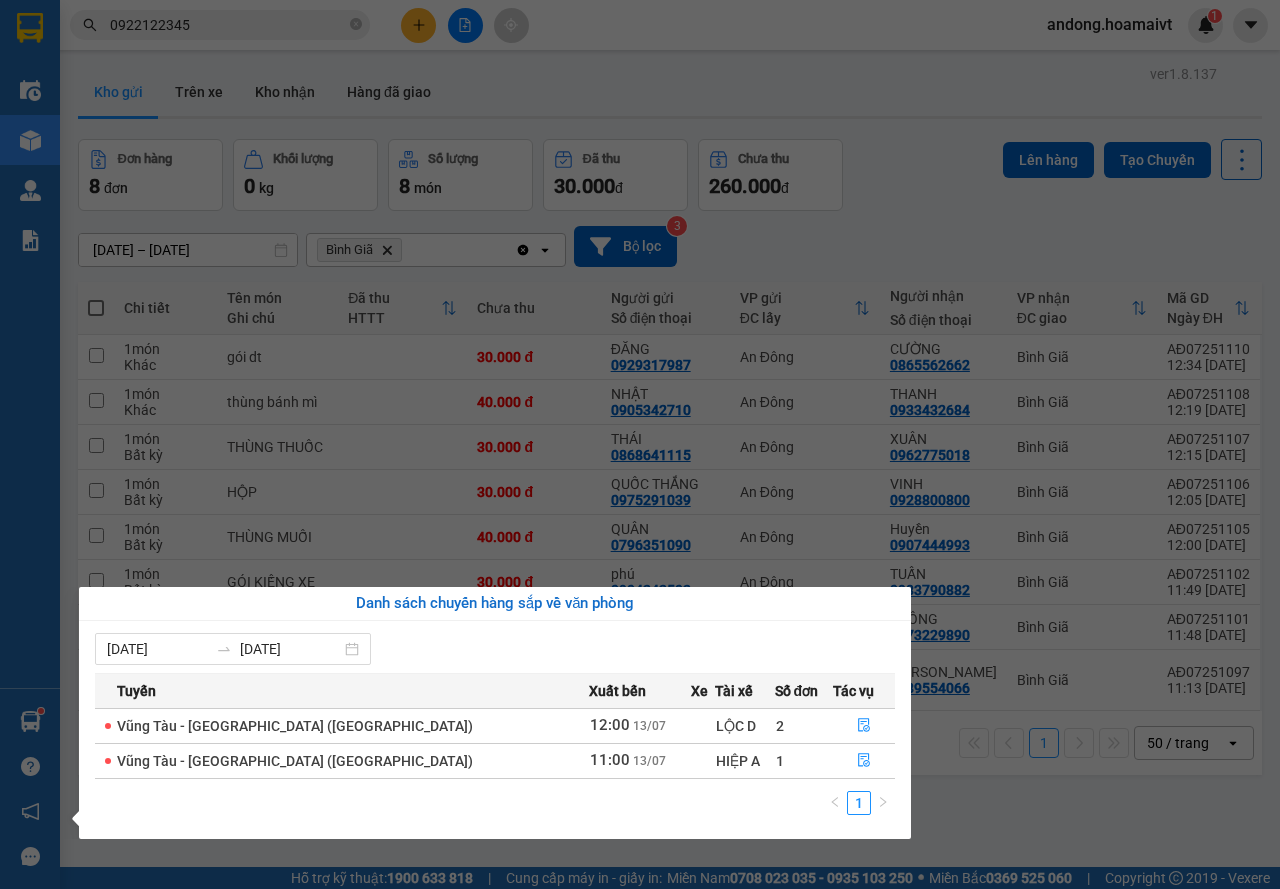 click on "Kết quả tìm kiếm ( 32 )  Bộ lọc  Mã ĐH Trạng thái Món hàng Tổng cước Chưa cước Nhãn Người gửi VP Gửi Người nhận VP Nhận AĐ07250770 13:03 - 09/07 Trên xe   72F-004.32 14:00  -   09/07 hộp linh kiện SL:  1 30.000 30.000 0922122345 Hưng  An Đông 0933152711 PHƯỢNG Nhơn Trạch AĐ05250563 17:41 - 07/05 Trên xe   72F-003.04 09:00  -   08/05 HỘP SL:  1 30.000 30.000 0922122345 Hưng  An Đông 0933152711 PHƯỢNG Nhơn Trạch AĐ04250967 17:12 - 11/04 Trên xe   72F-004.31 08:00  -   12/04 hộp Dt SL:  1 30.000 30.000 0922122345 Hưng  An Đông 0933152711 PHƯỢNG Nhơn Trạch AĐ04250757 16:07 - 09/04 Trên xe   72F-002.84 07:00  -   10/04 hộp SL:  1 30.000 30.000 0922122345 Hưng  An Đông 0933152711 PHƯỢNG Nhơn Trạch AĐ03252220 14:20 - 27/03 Trên xe   72F-004.17 15:00  -   27/03 HỘP BK SL:  1 30.000 30.000 0922122345 Hưng  An Đông 0933152711 PHƯỢNG Nhơn Trạch AĐ03251602 12:08 - 20/03 Trên xe   72B-027.37 13:00  -   20/03 SL:" at bounding box center [640, 444] 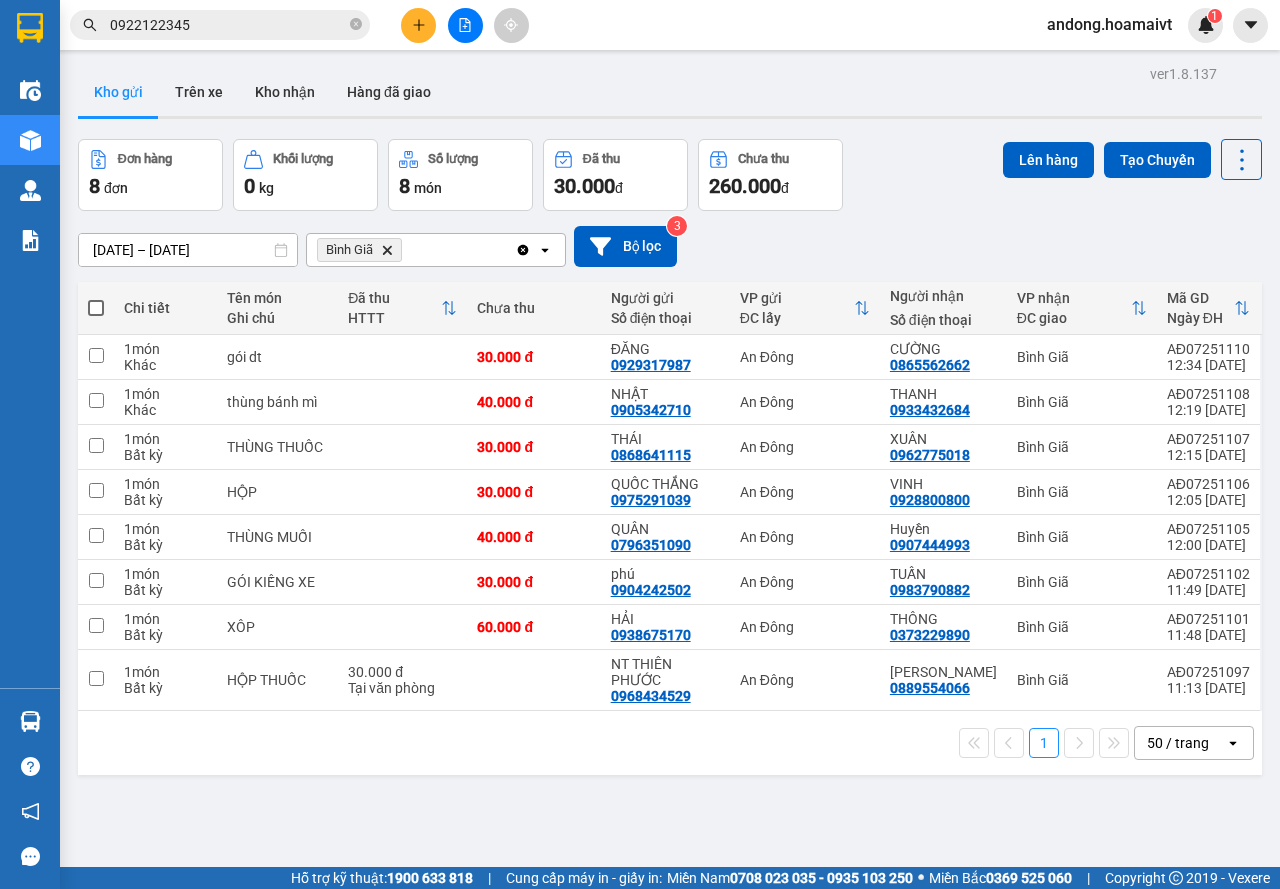drag, startPoint x: 90, startPoint y: 301, endPoint x: 305, endPoint y: 300, distance: 215.00232 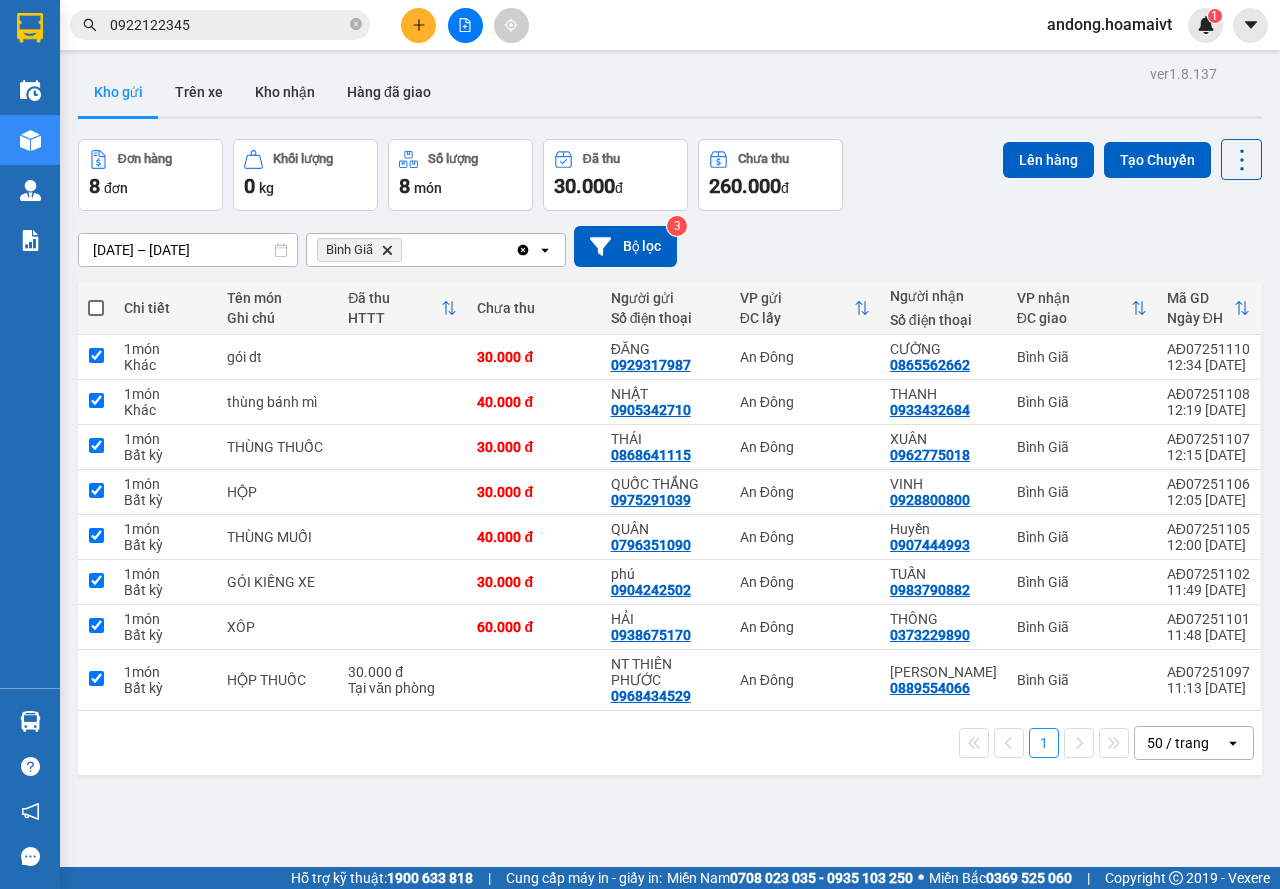 checkbox on "true" 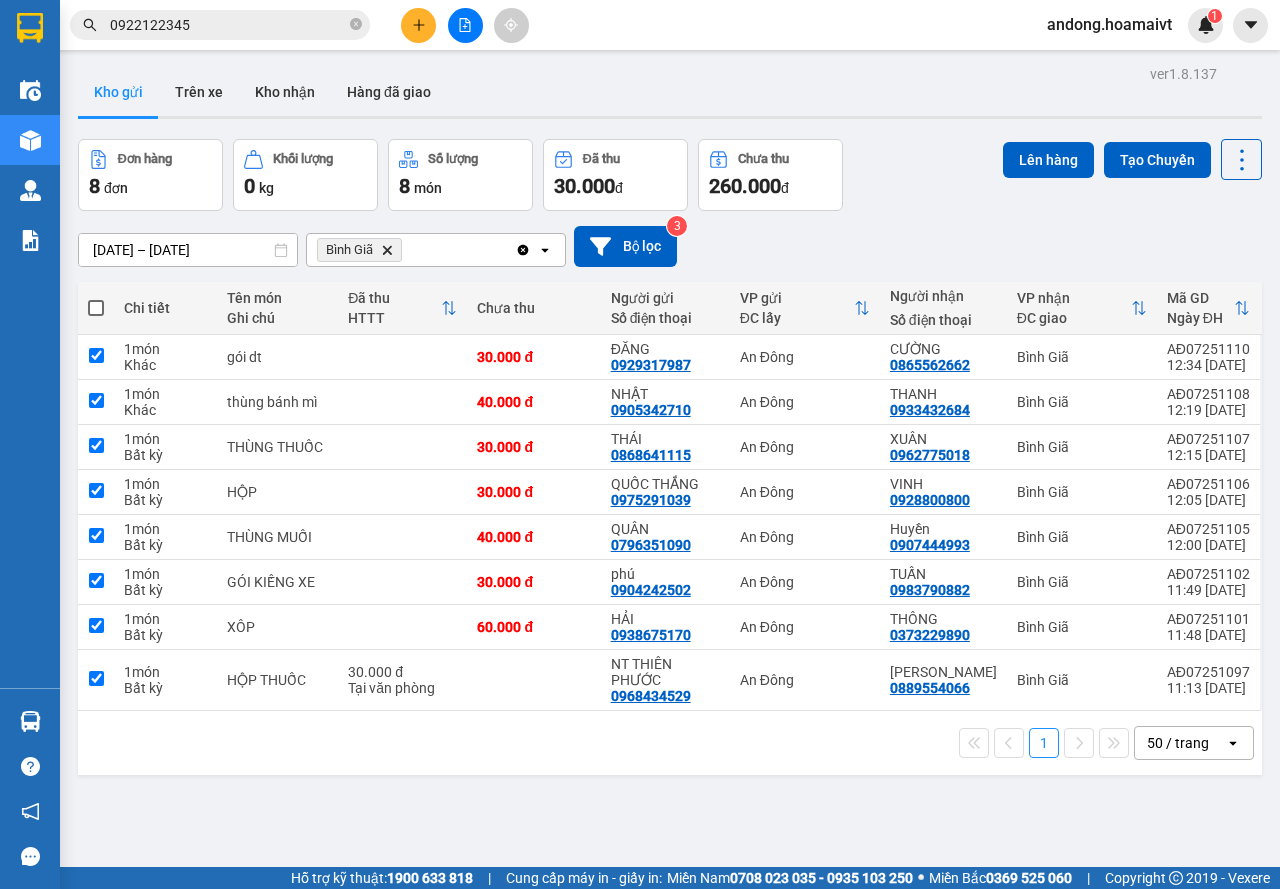 checkbox on "true" 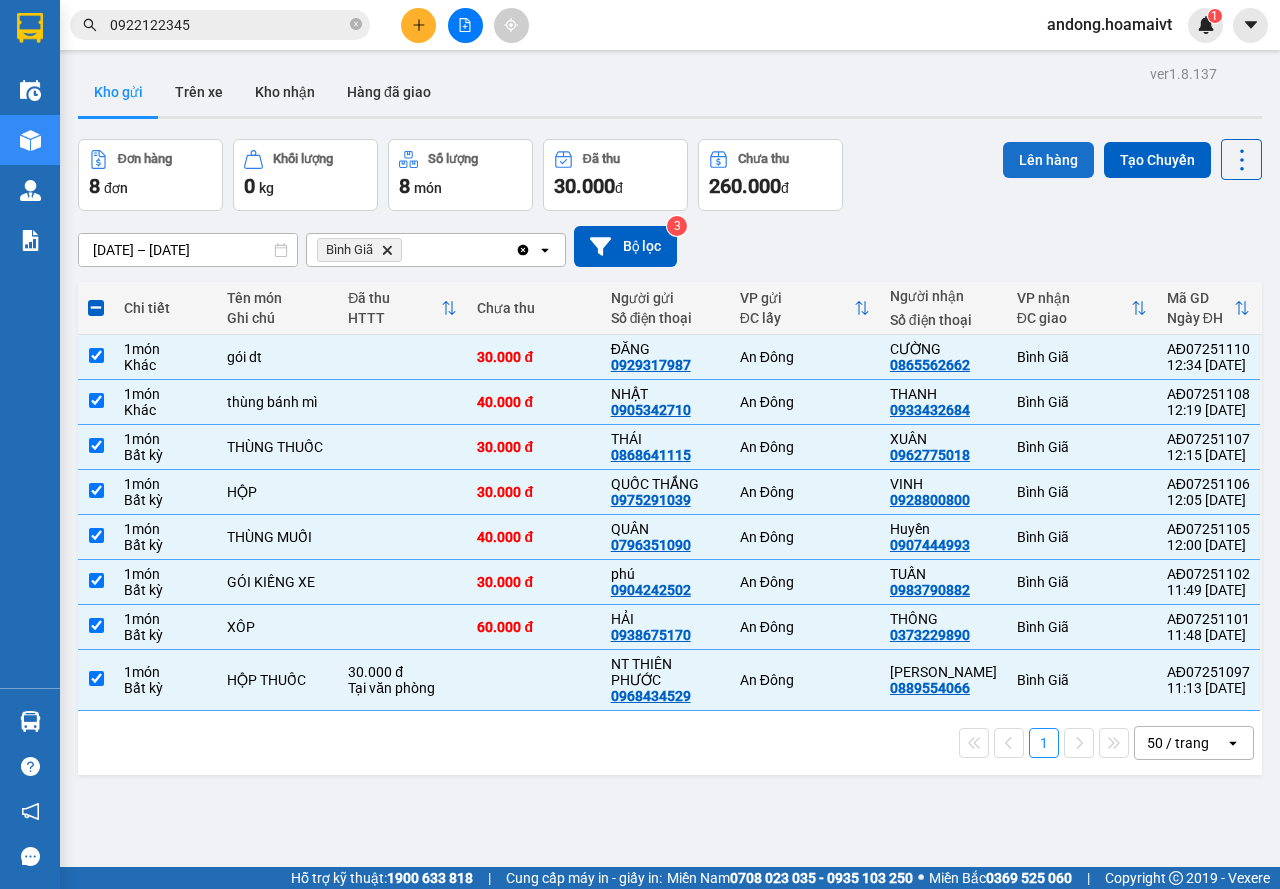 click on "Lên hàng" at bounding box center (1048, 160) 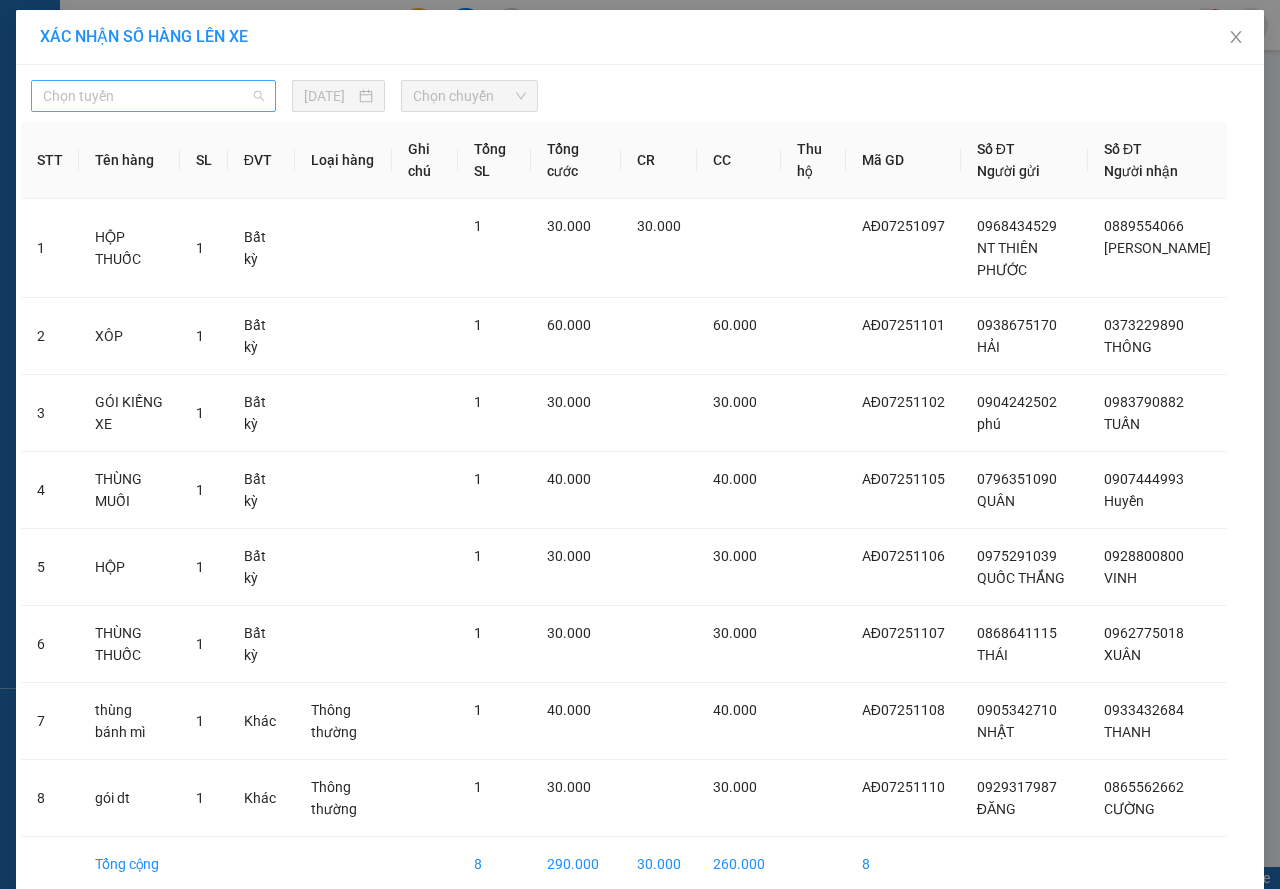 click on "Chọn tuyến" at bounding box center [153, 96] 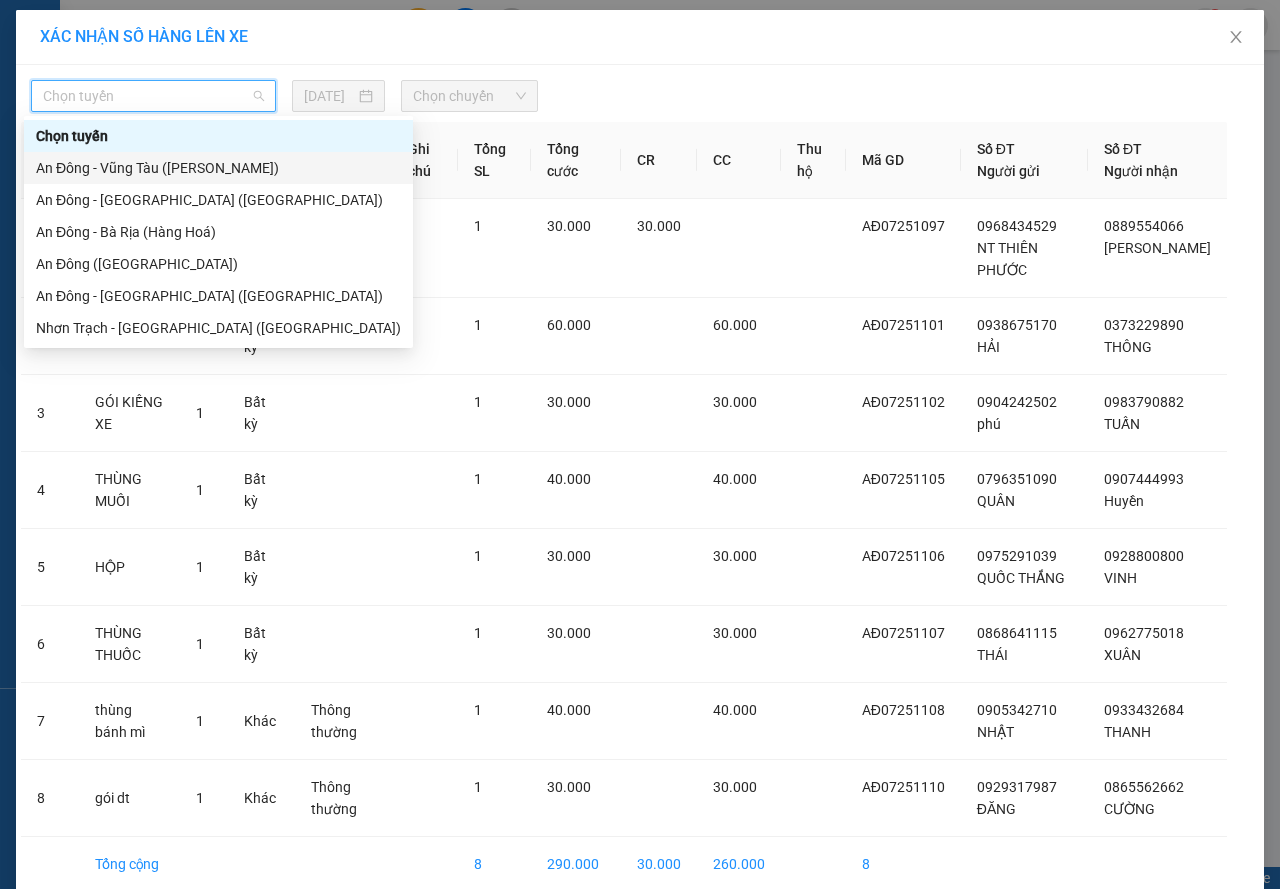 drag, startPoint x: 165, startPoint y: 171, endPoint x: 280, endPoint y: 156, distance: 115.97414 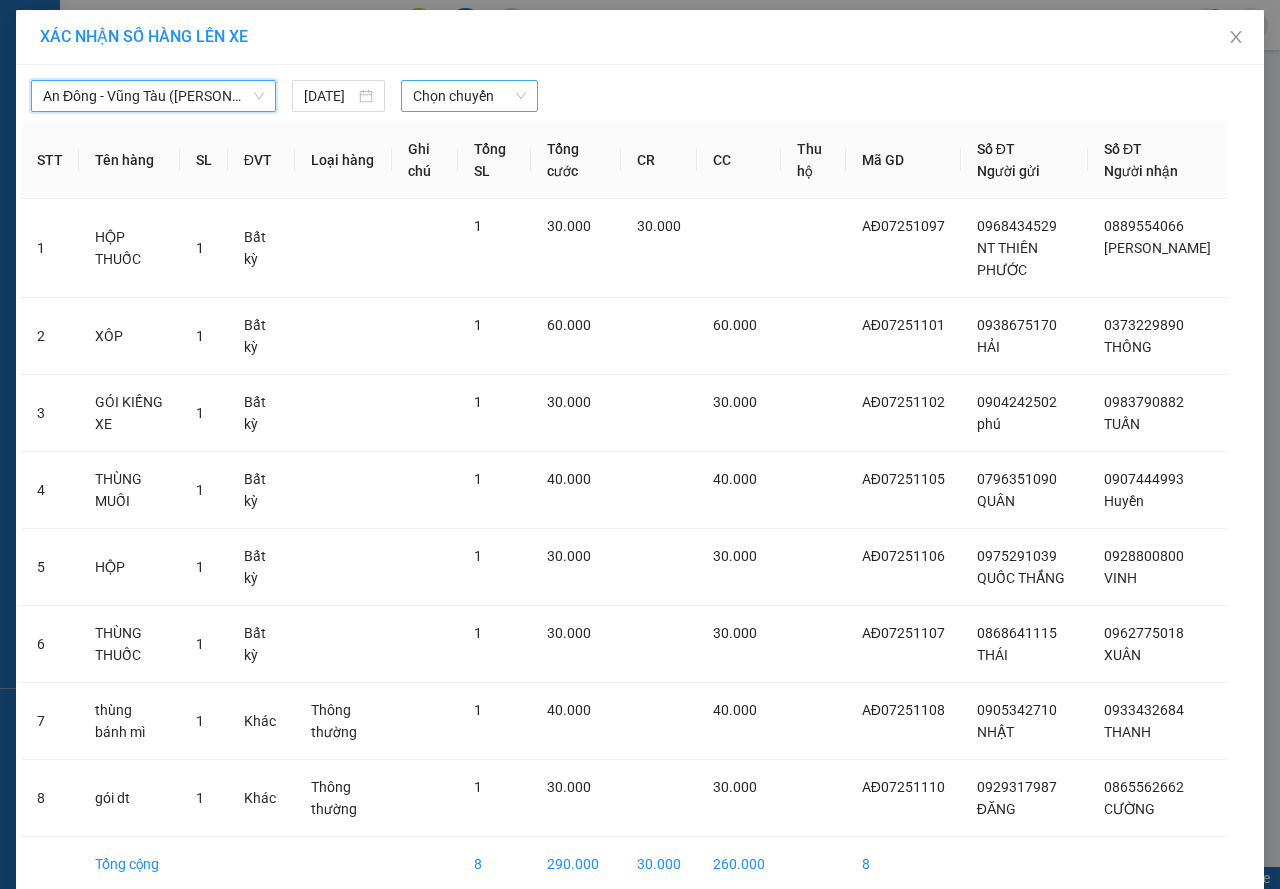 click on "Chọn chuyến" at bounding box center [469, 96] 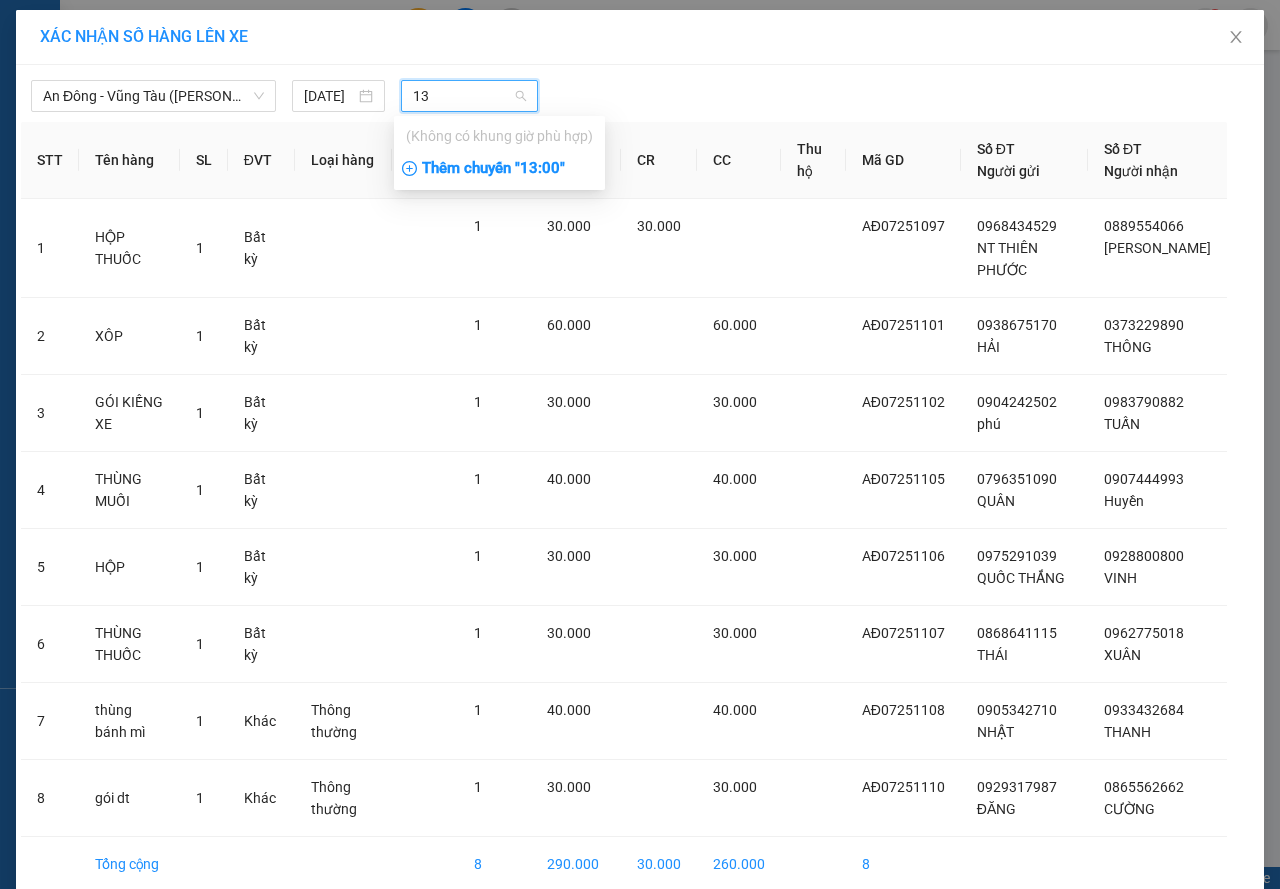 type on "13" 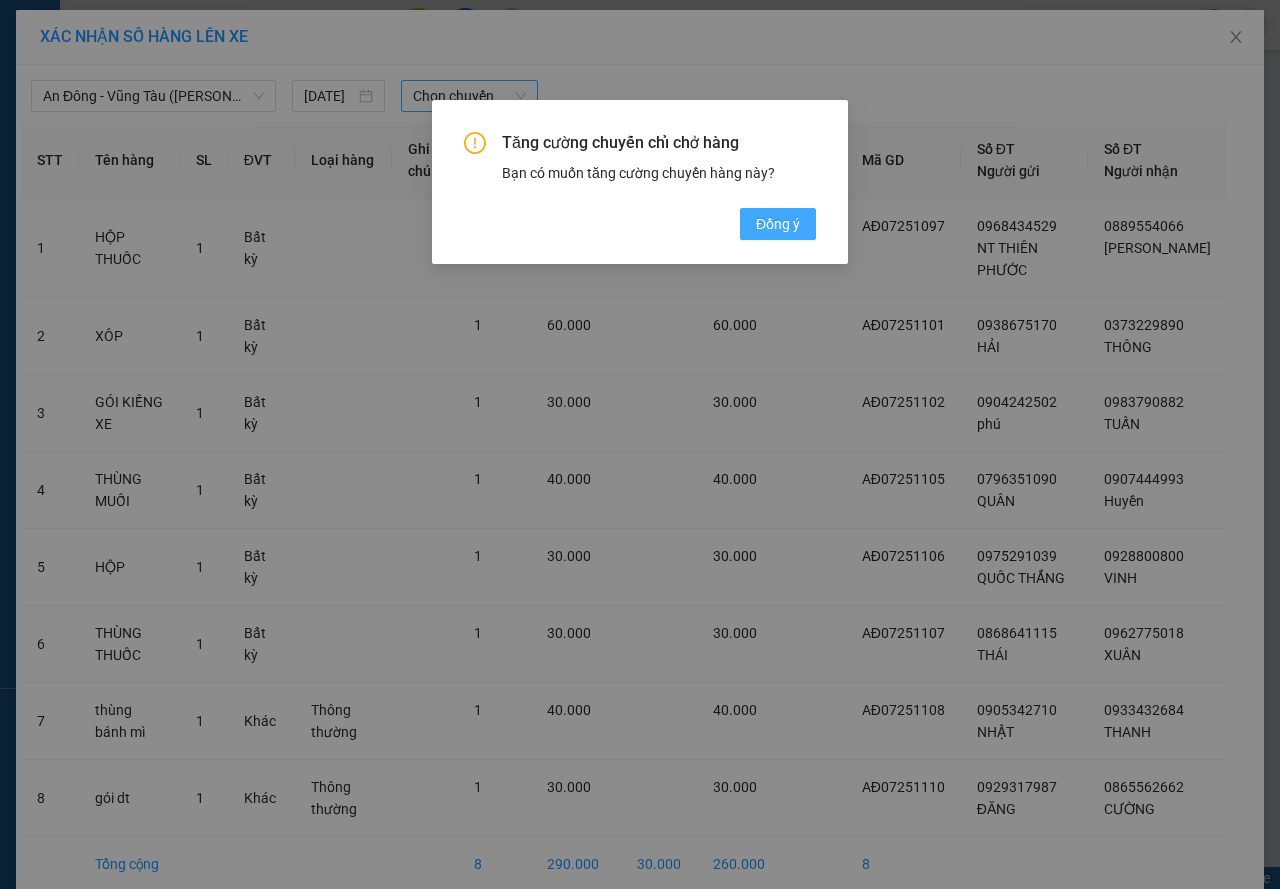 click on "Đồng ý" at bounding box center (778, 224) 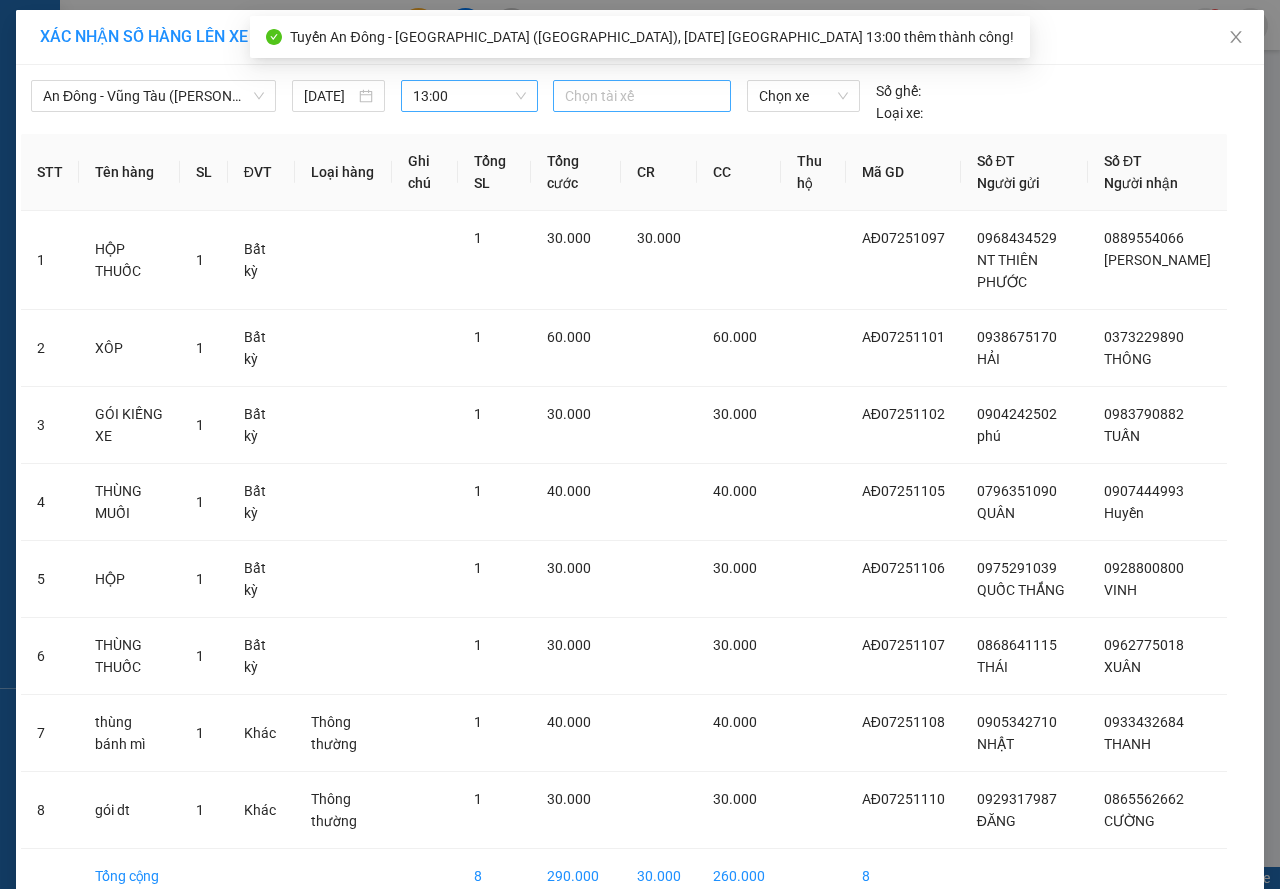 click at bounding box center [642, 96] 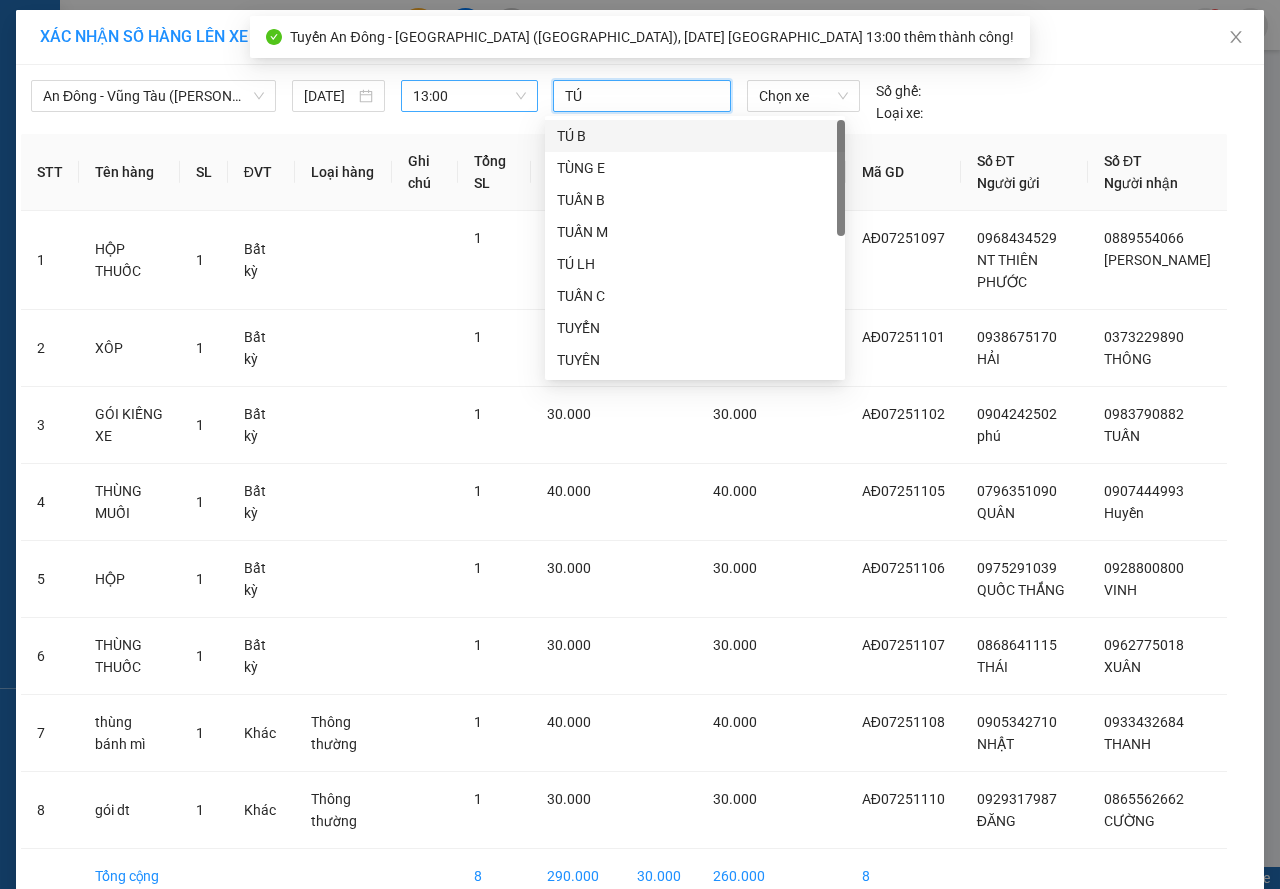 type on "TÚ" 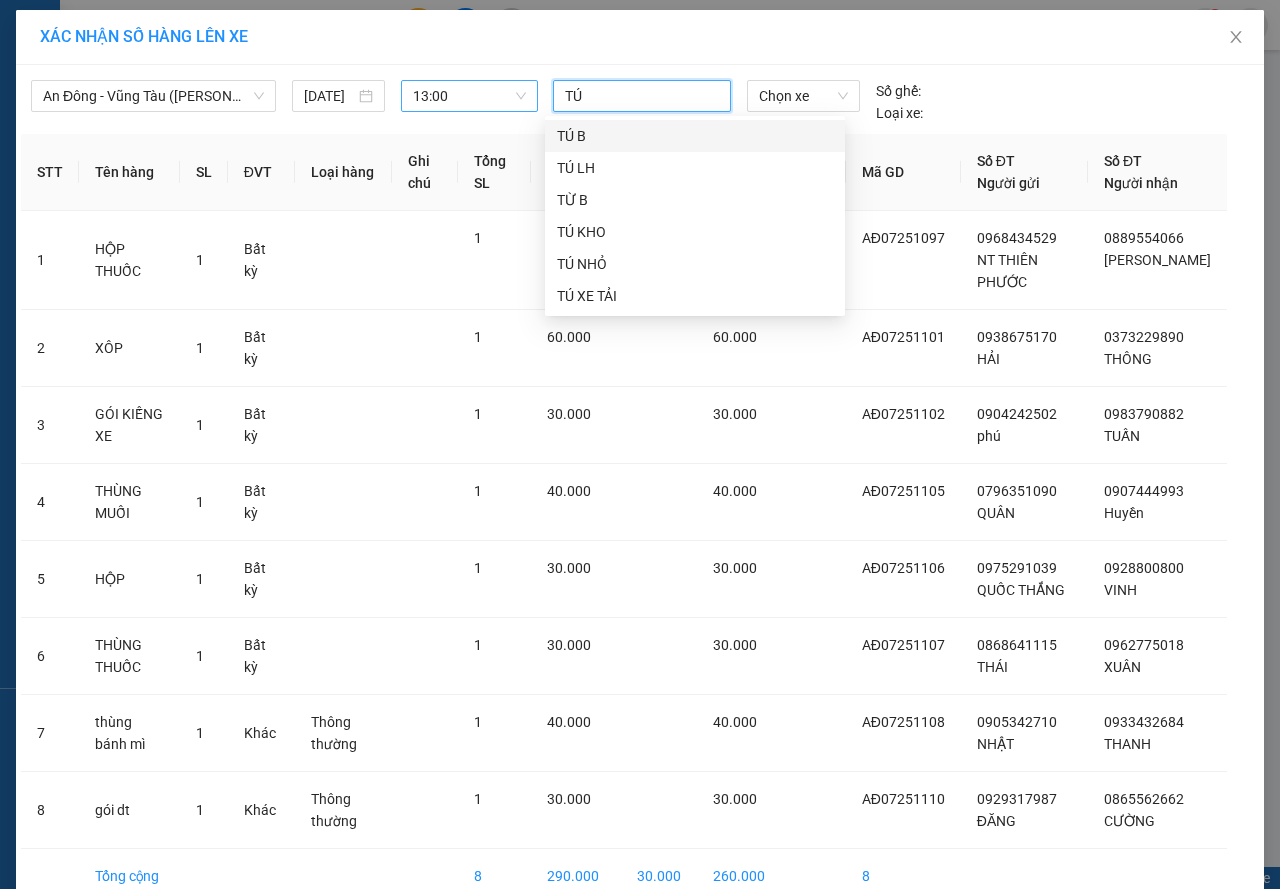 click on "TÚ B" at bounding box center [695, 136] 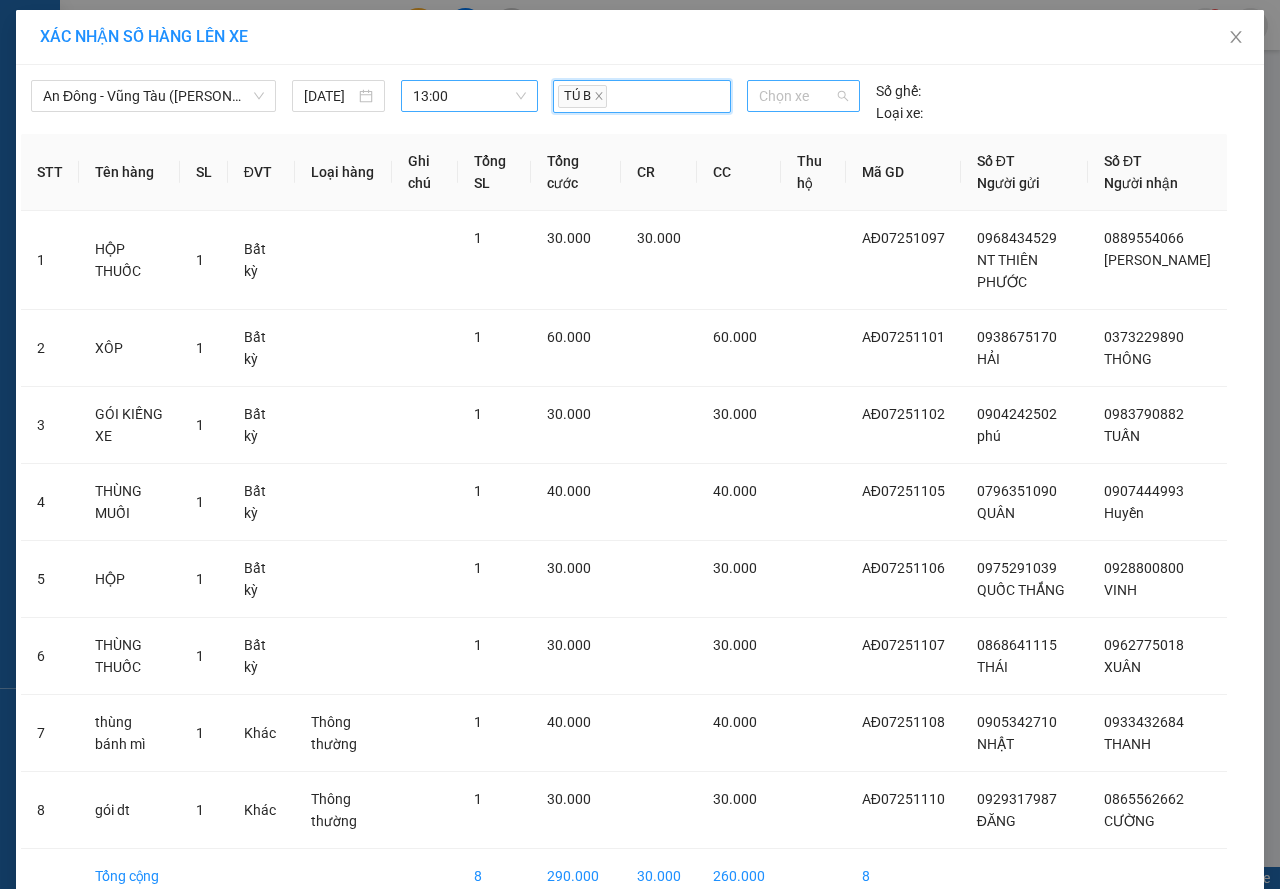 click on "Chọn xe" at bounding box center [803, 96] 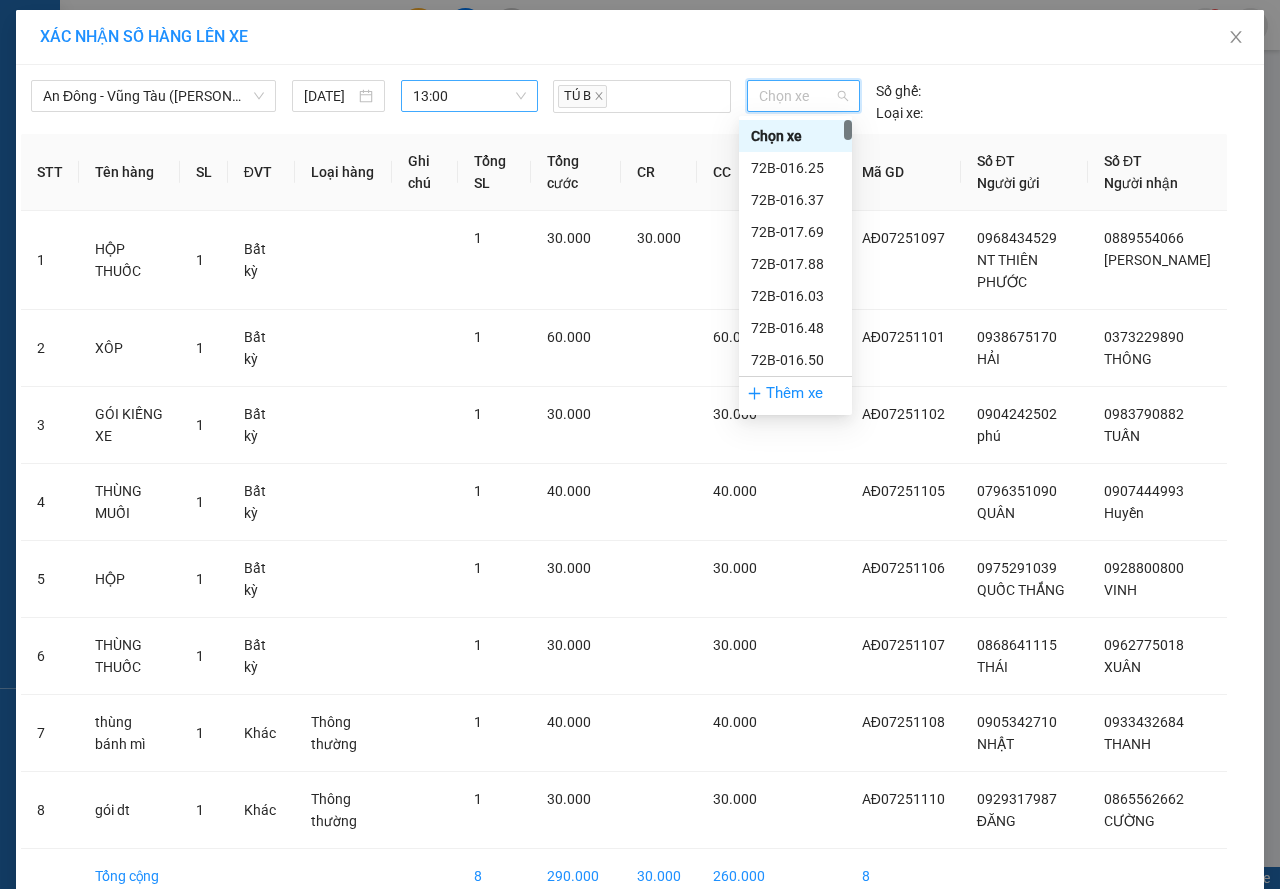 type on "3" 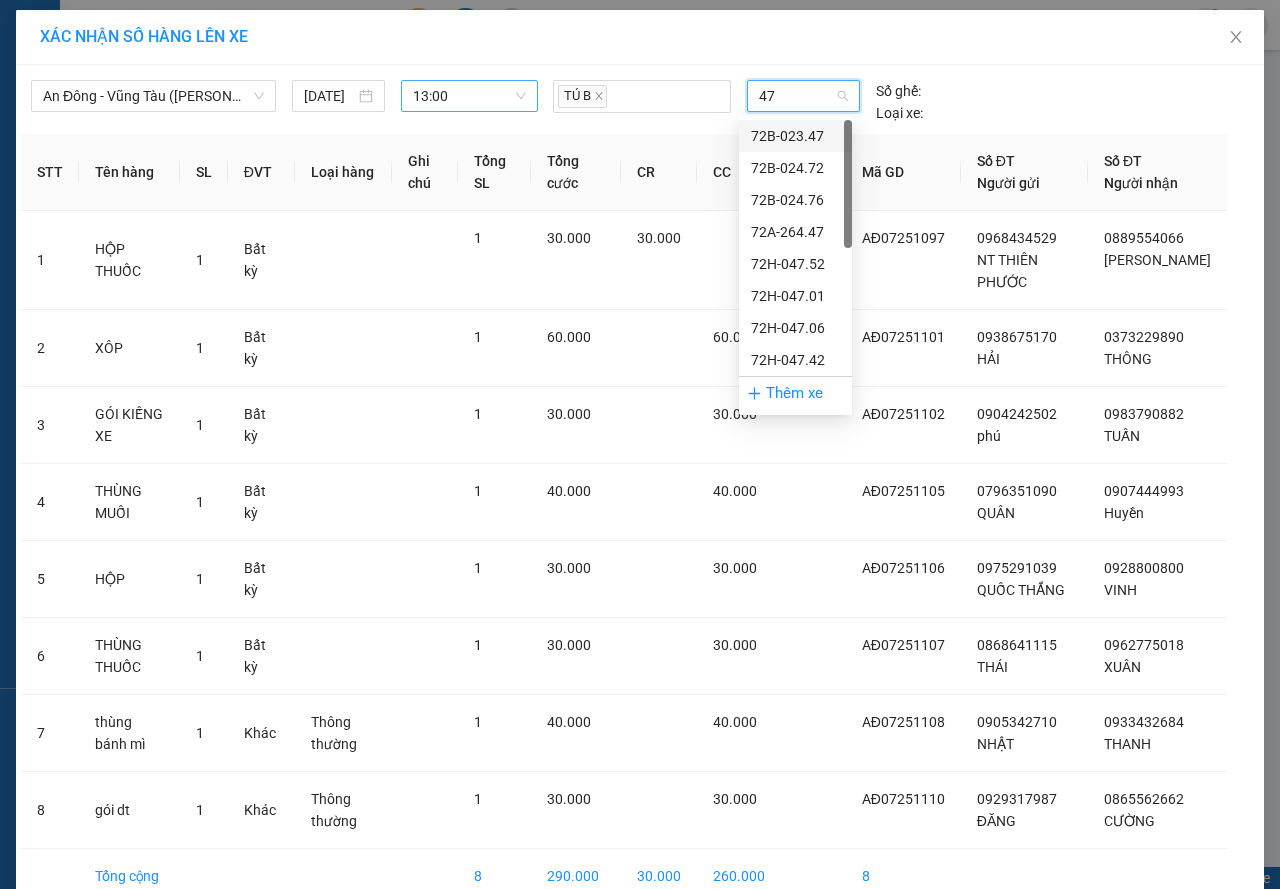 click on "47" at bounding box center [796, 96] 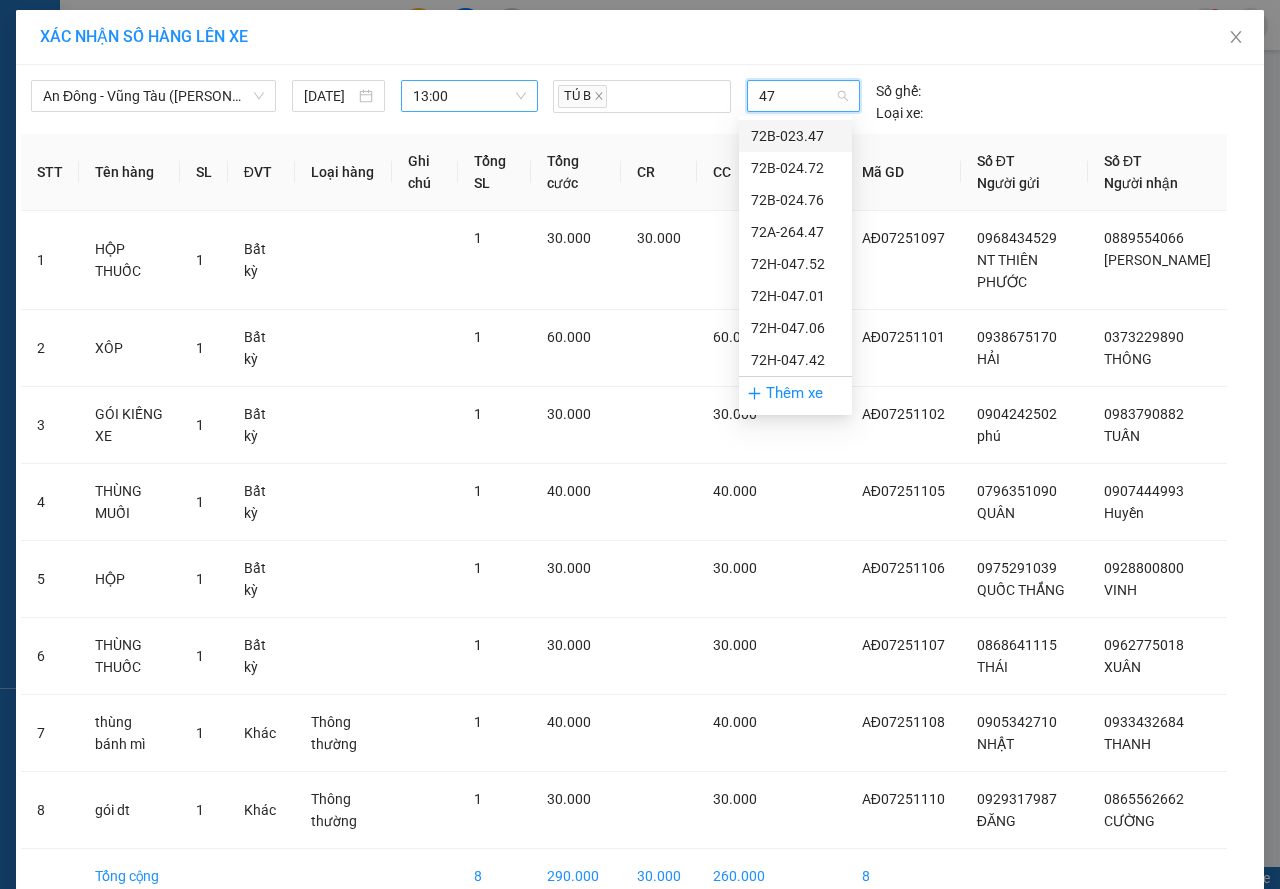 click on "47" at bounding box center [796, 96] 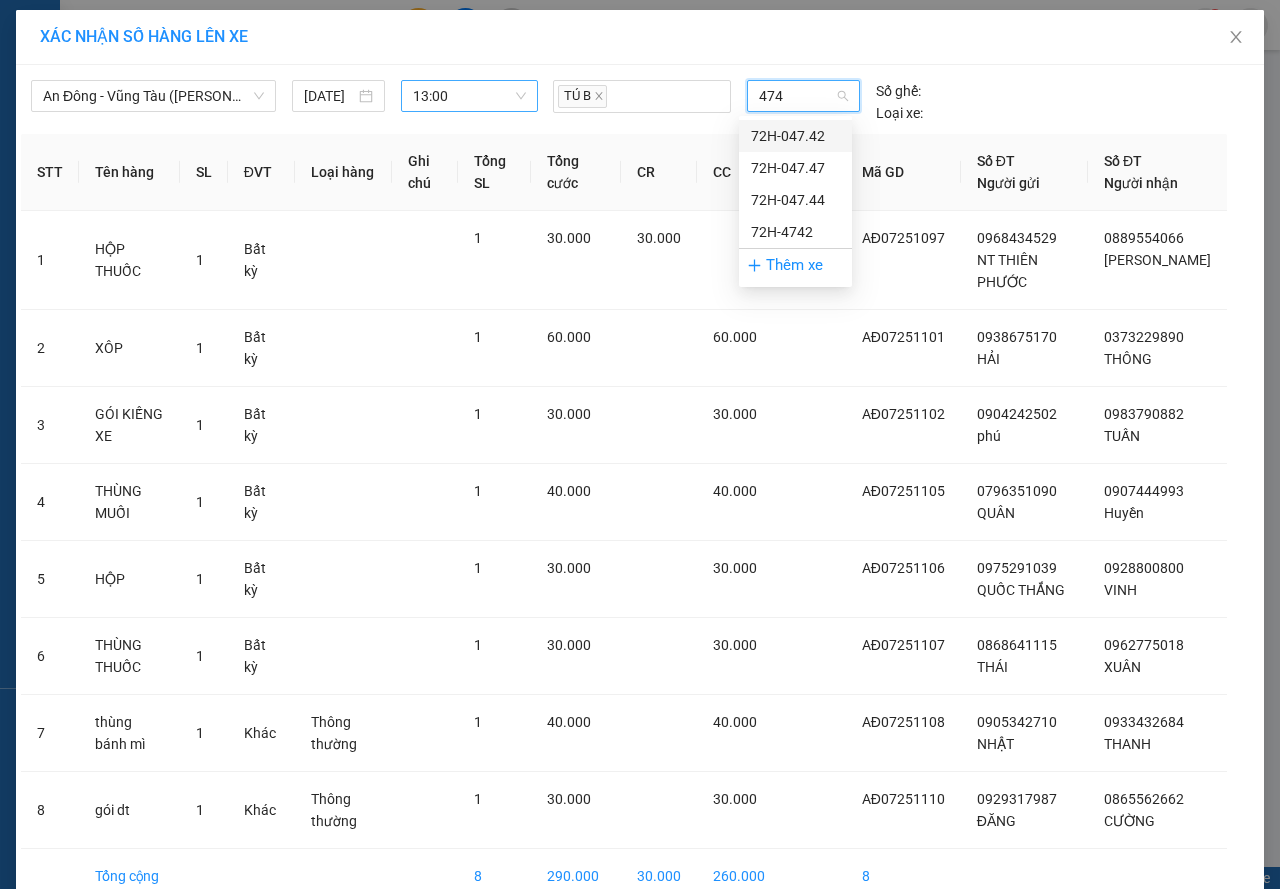 type on "4744" 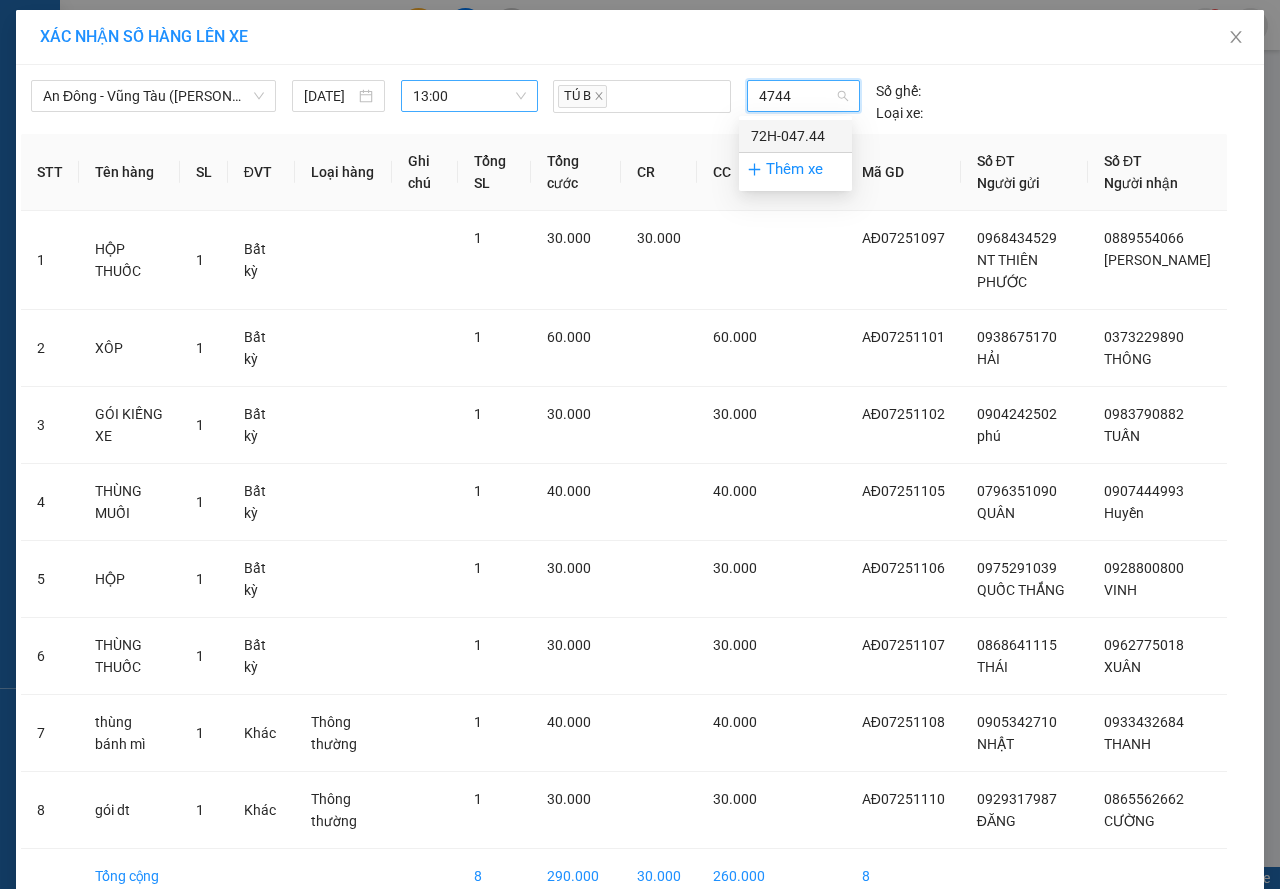 click on "72H-047.44" at bounding box center (795, 136) 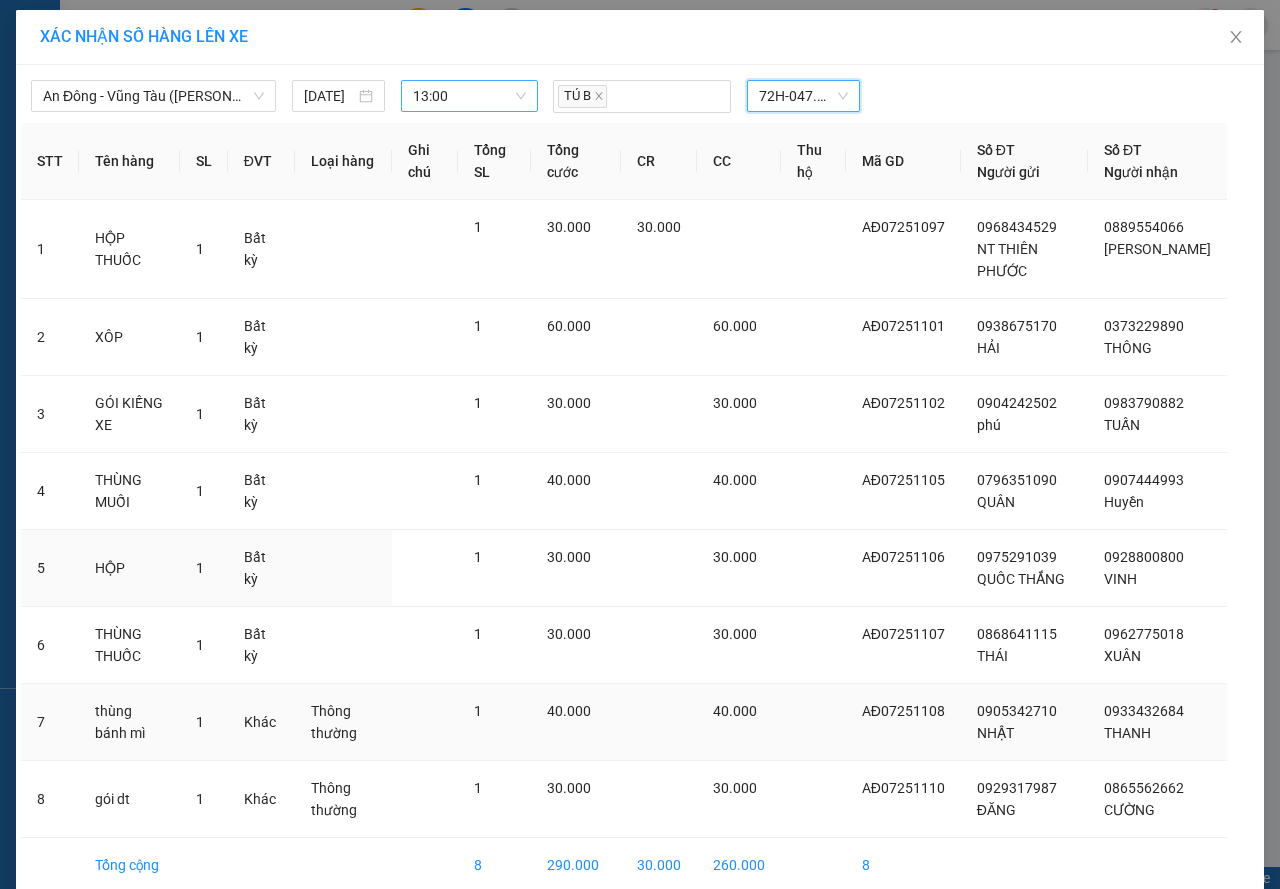 scroll, scrollTop: 117, scrollLeft: 0, axis: vertical 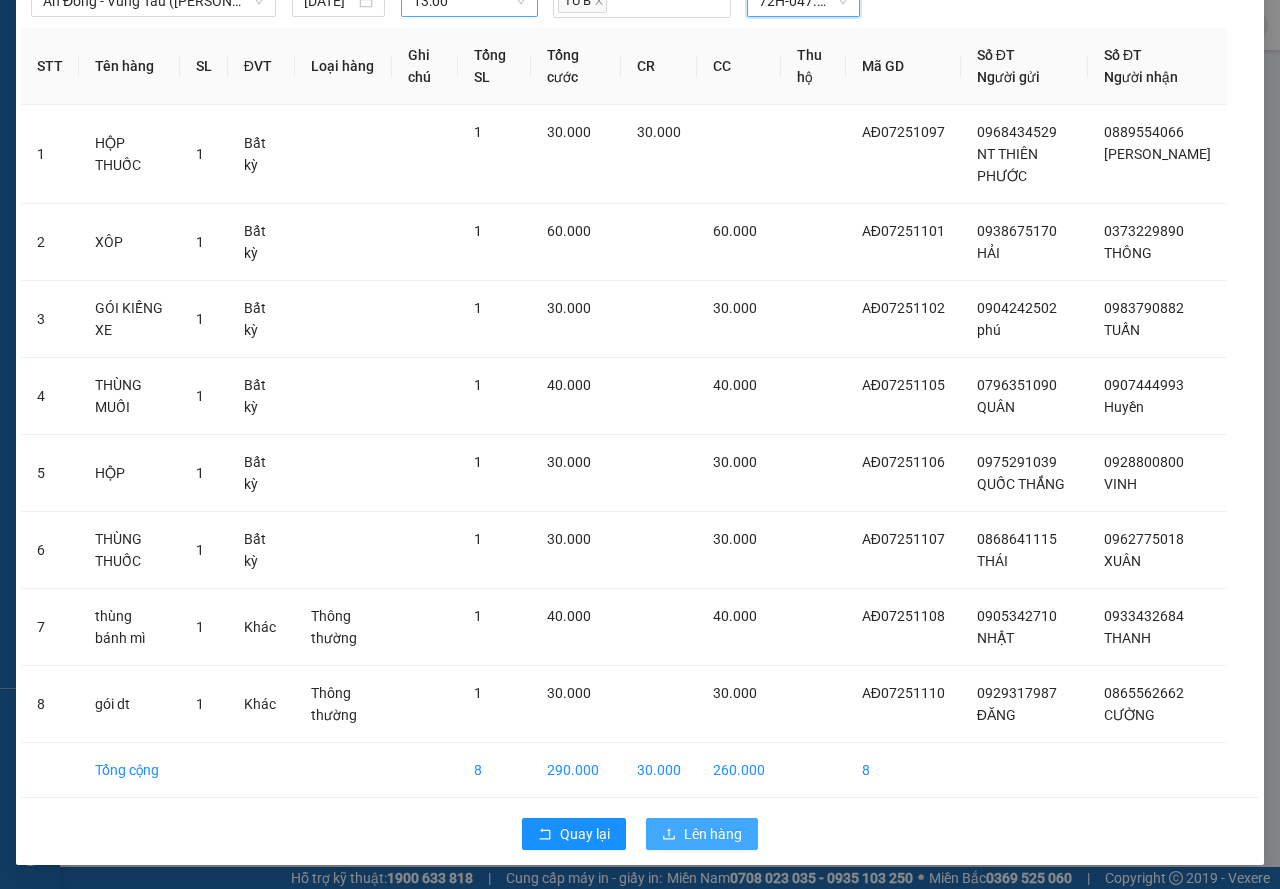 click on "Lên hàng" at bounding box center [713, 834] 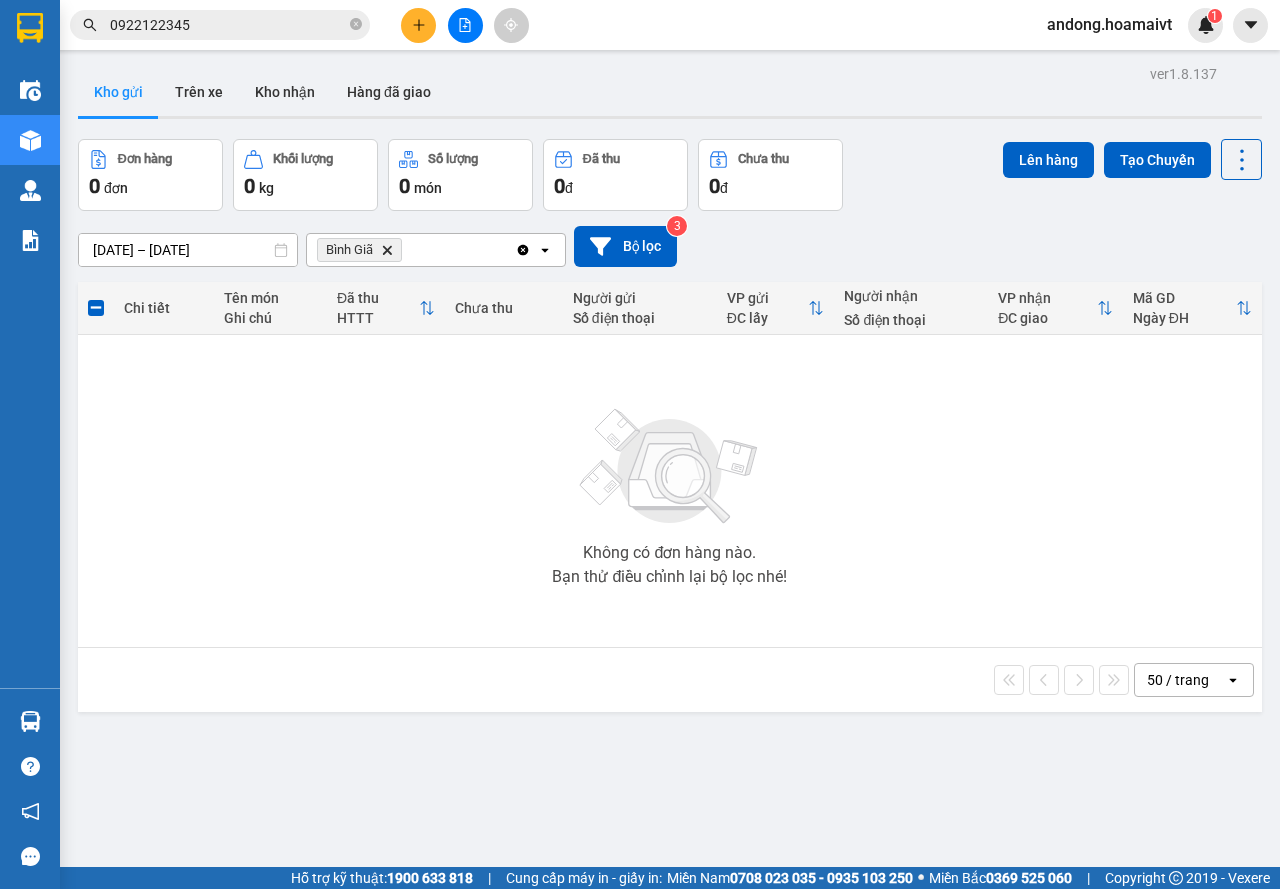 click 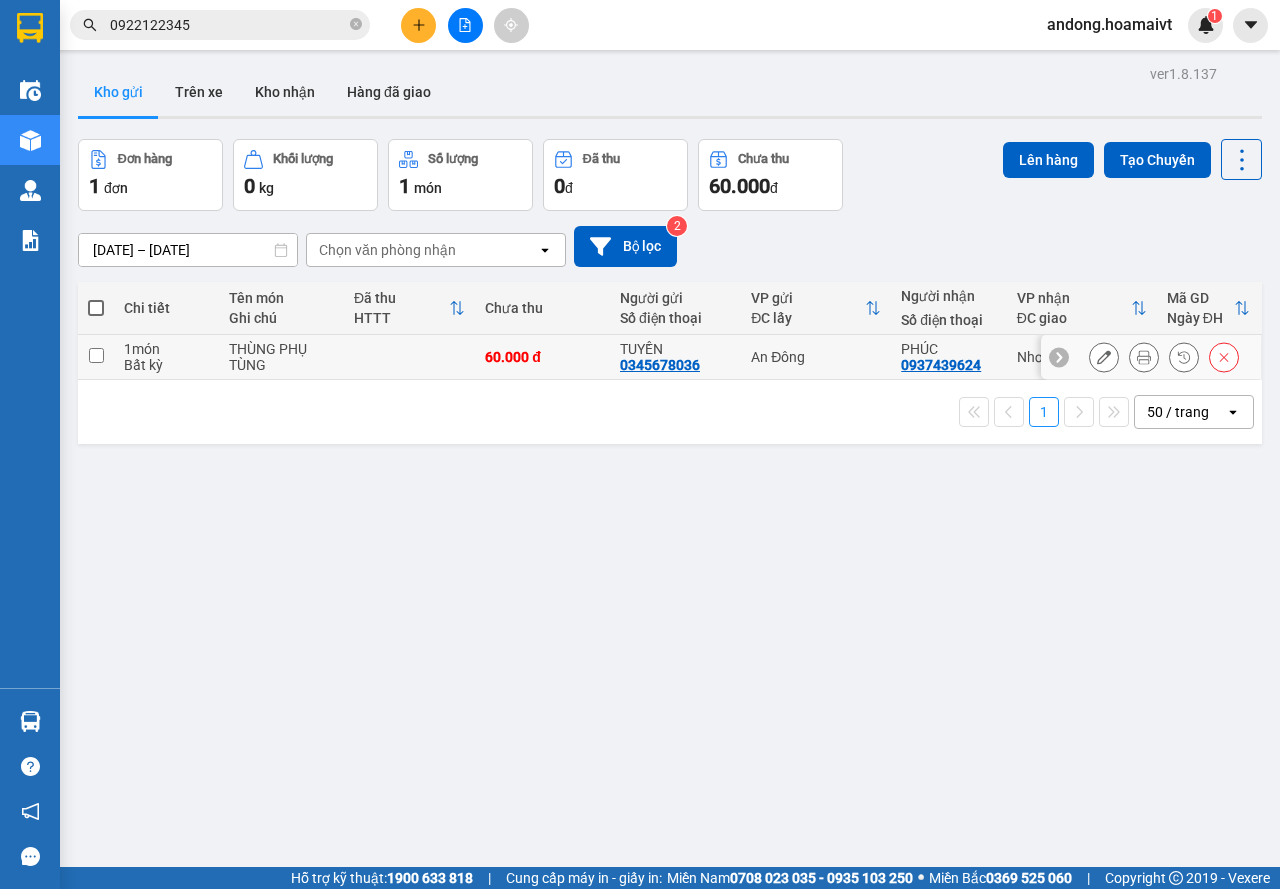 click at bounding box center [409, 357] 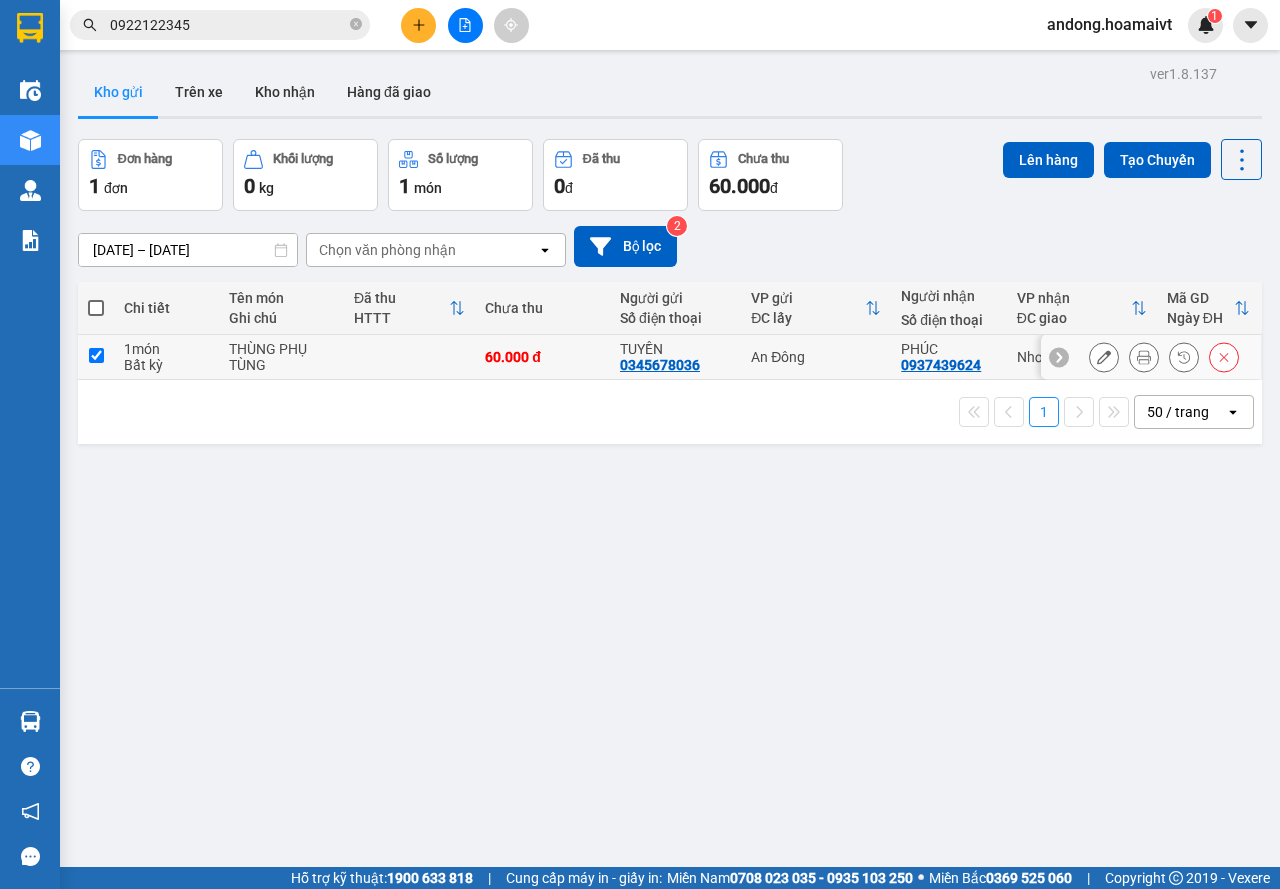 checkbox on "true" 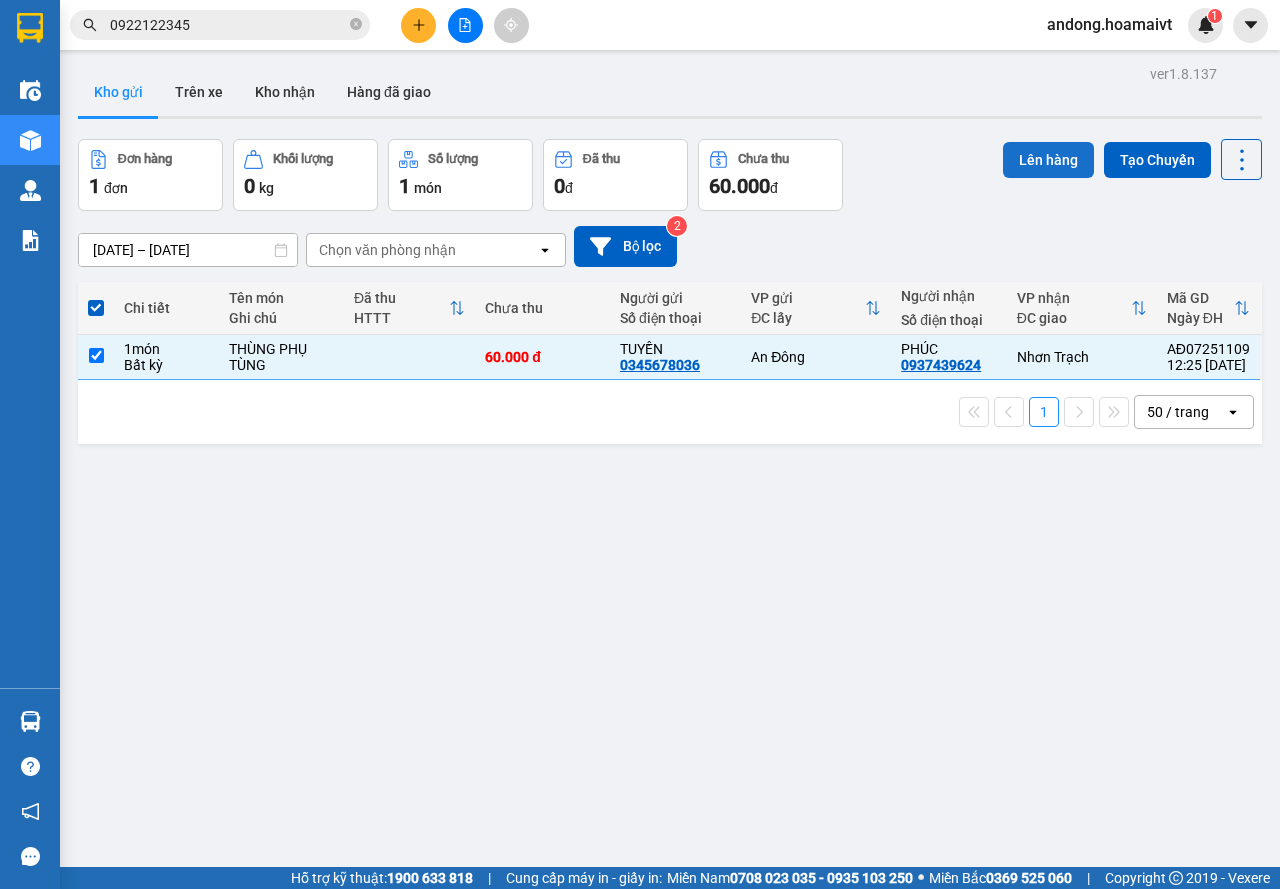click on "Lên hàng" at bounding box center (1048, 160) 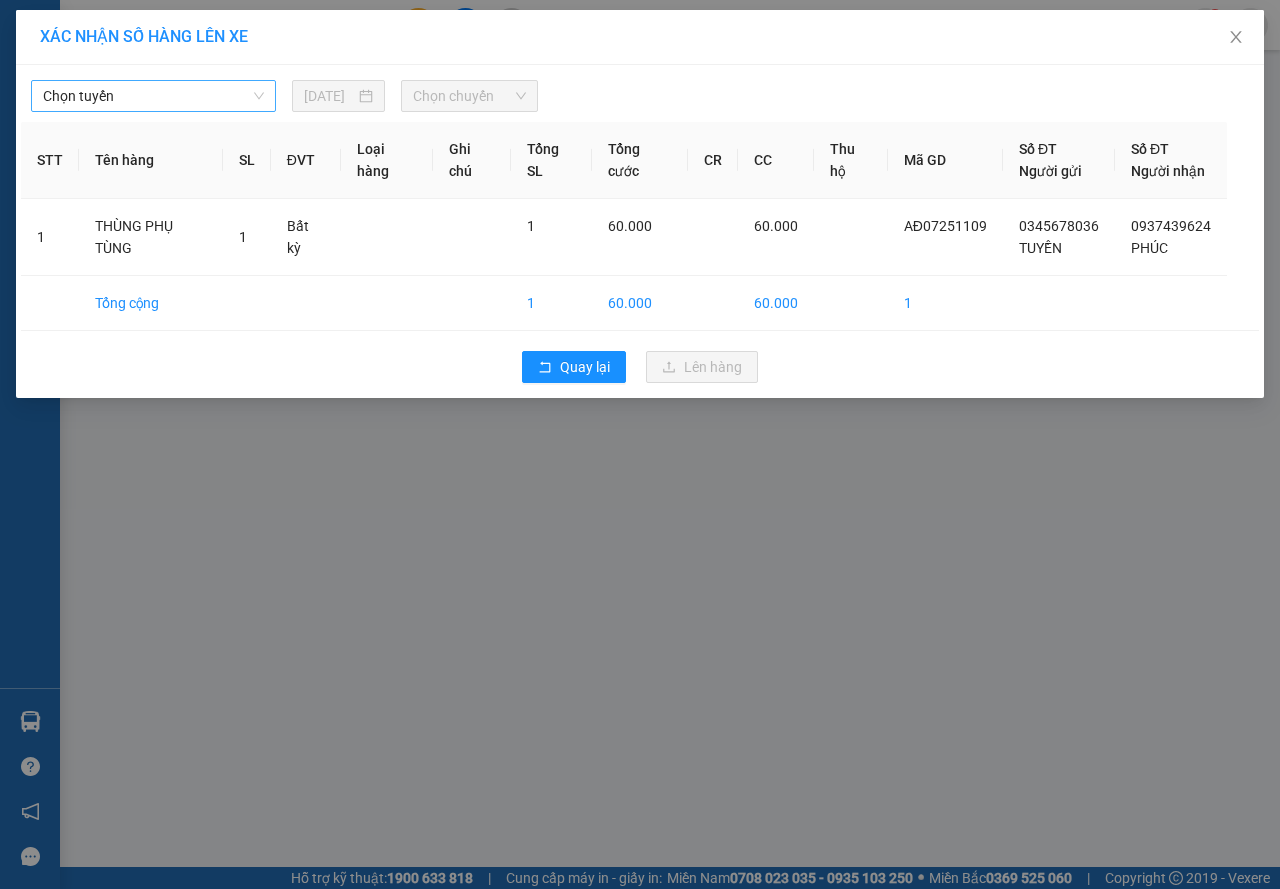 click on "Chọn tuyến" at bounding box center [153, 96] 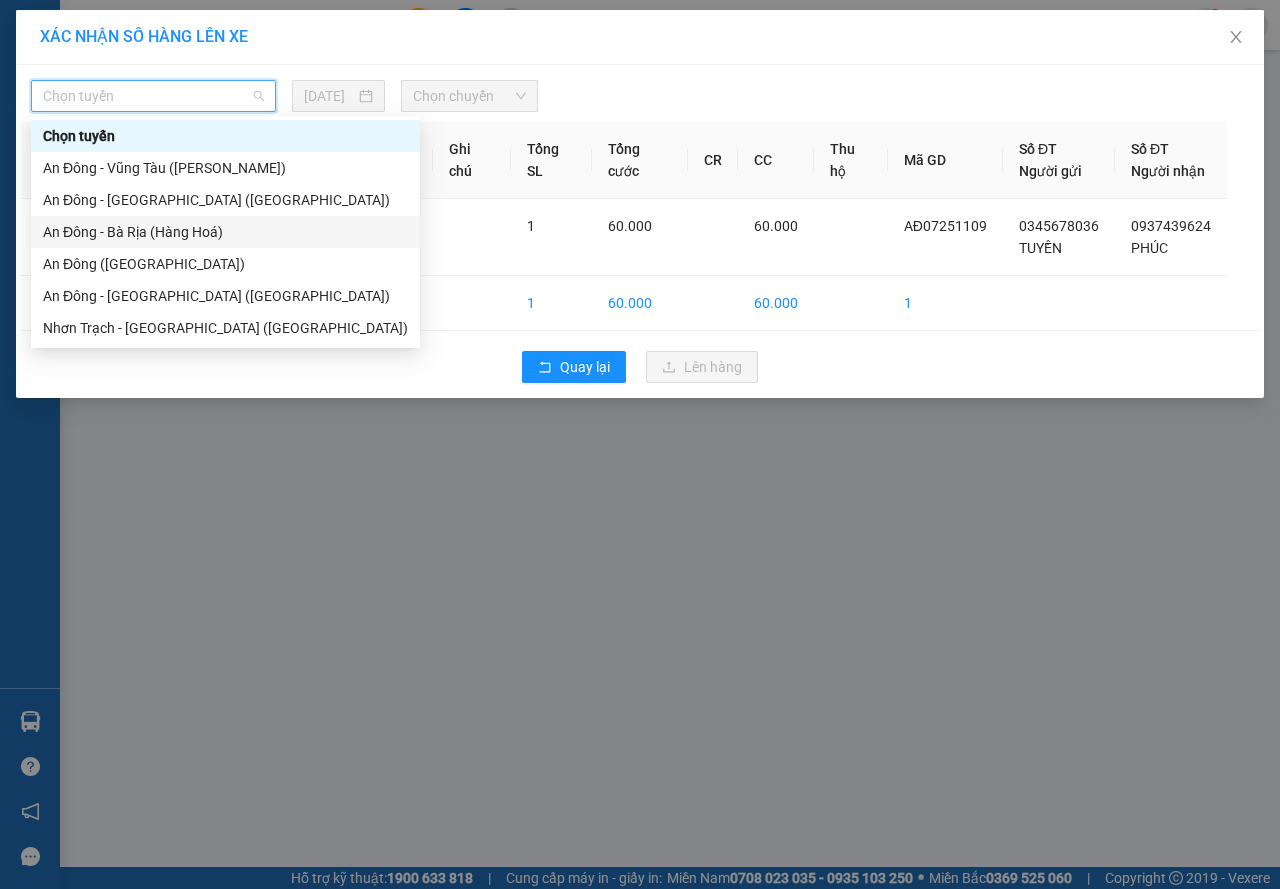 click on "An Đông - Nhơn Trạch (Hàng Hoá)" at bounding box center (225, 200) 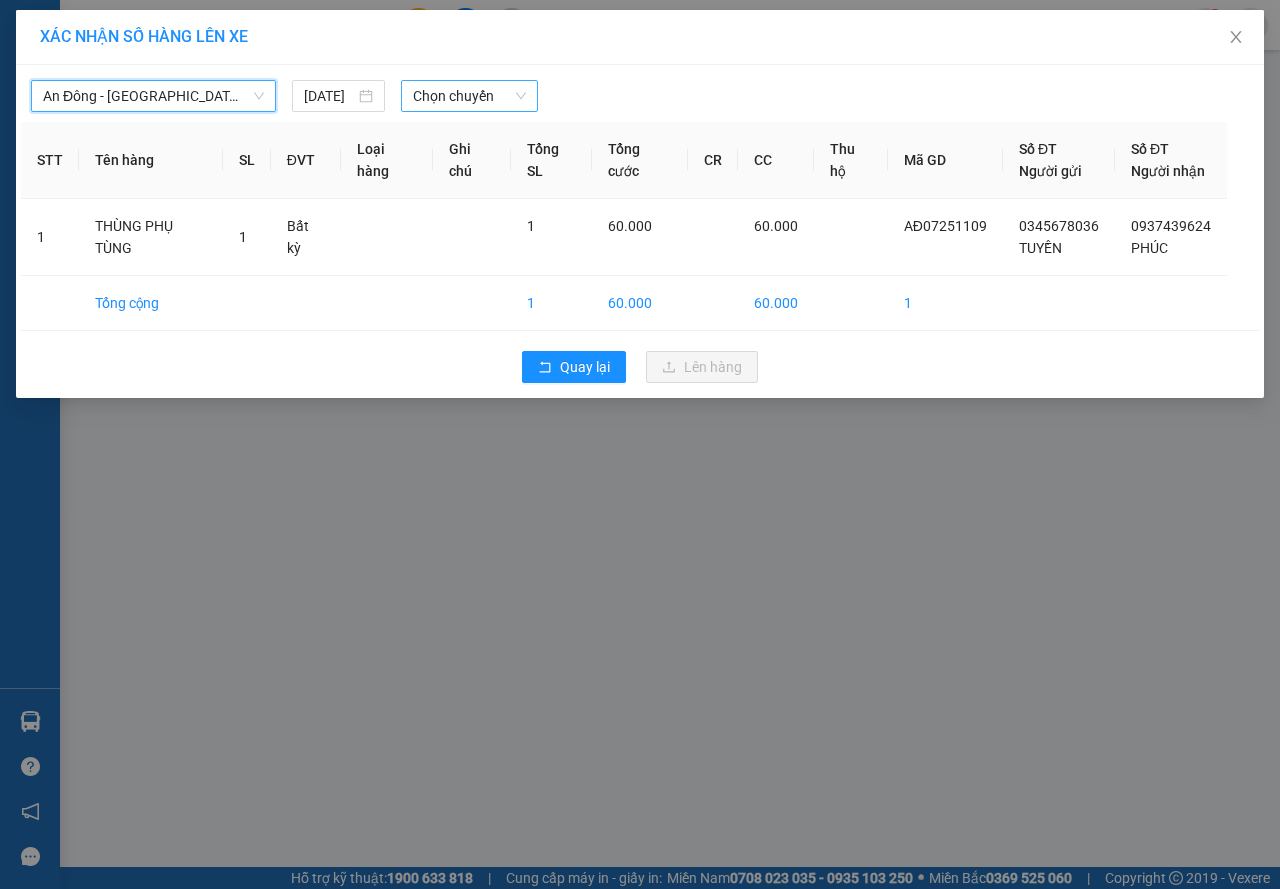 click on "Chọn chuyến" at bounding box center [469, 96] 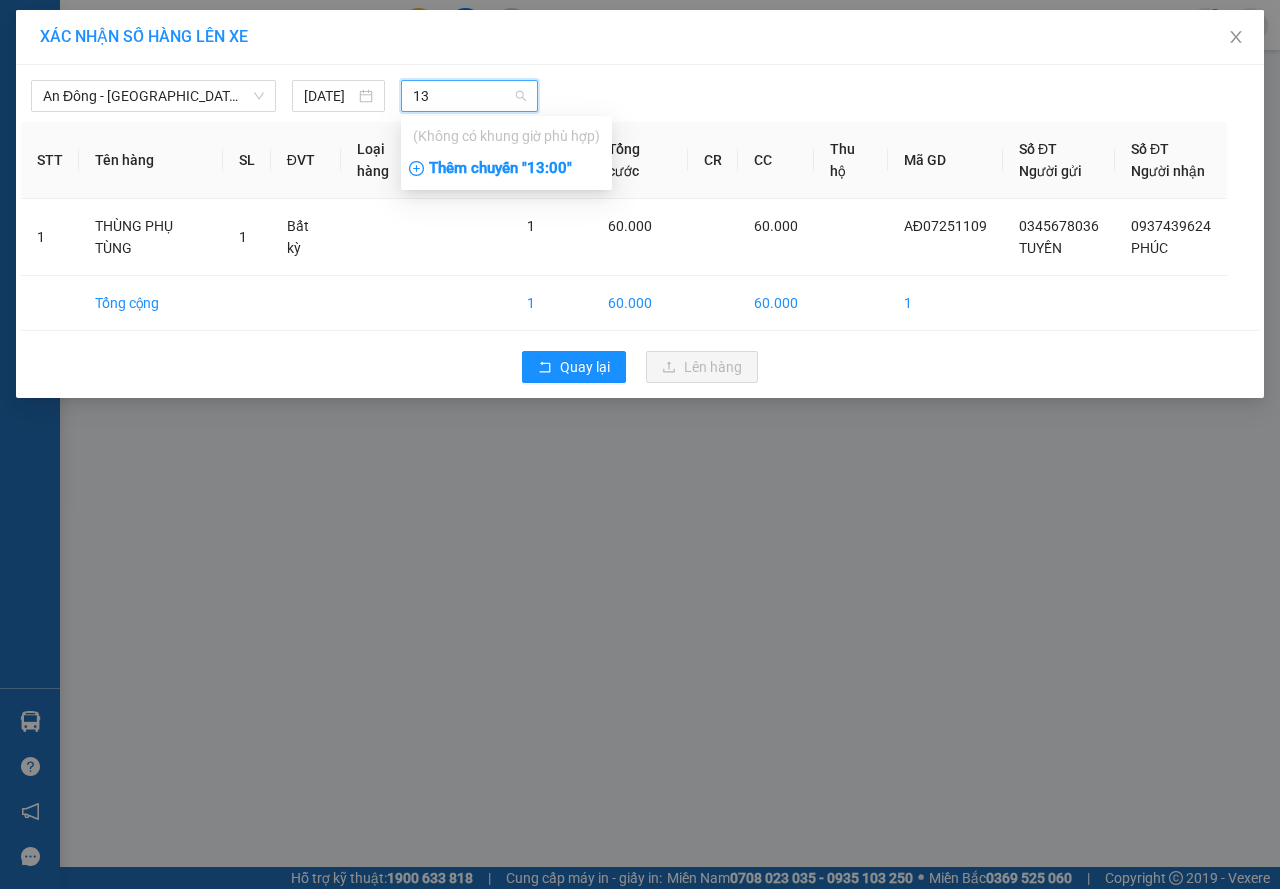 type on "13" 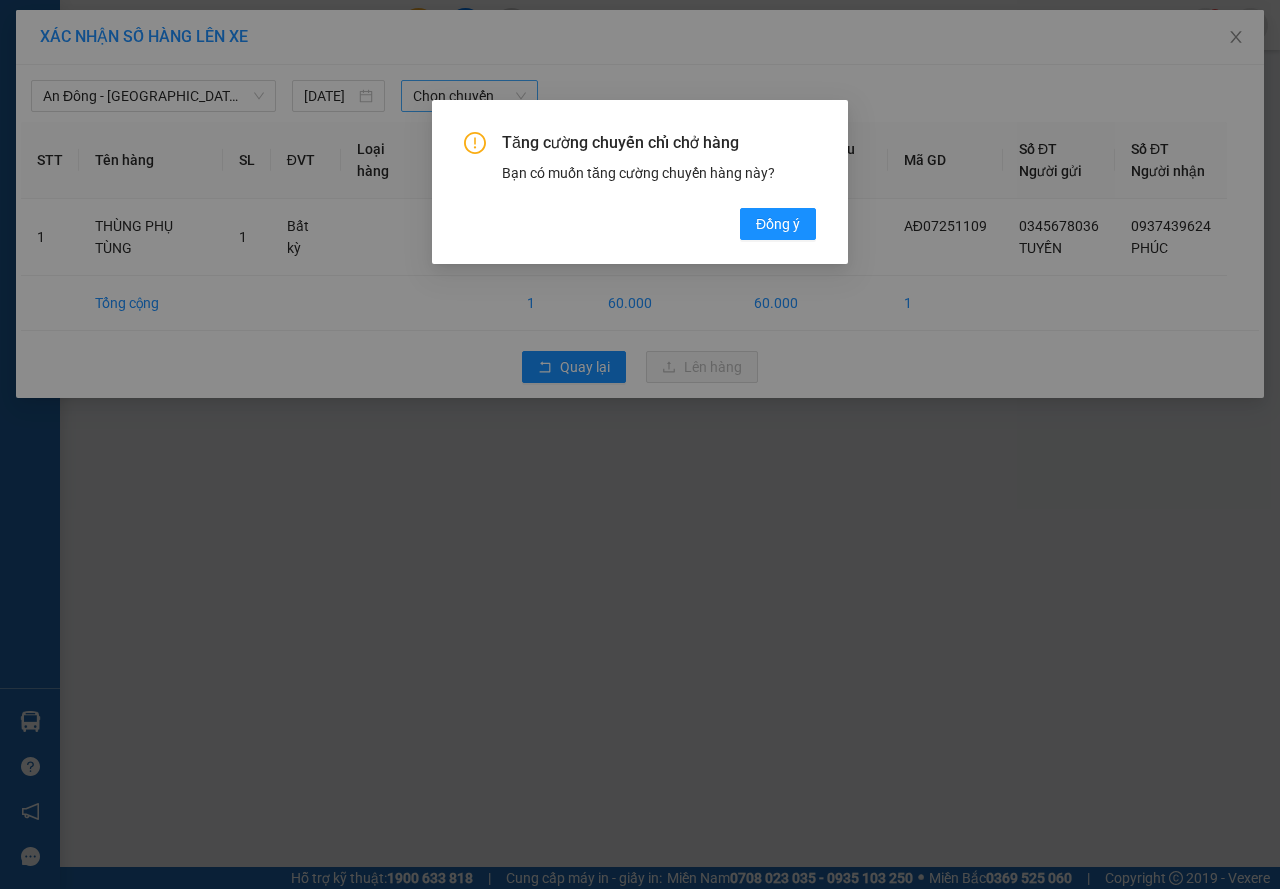 click on "Đồng ý" at bounding box center (778, 224) 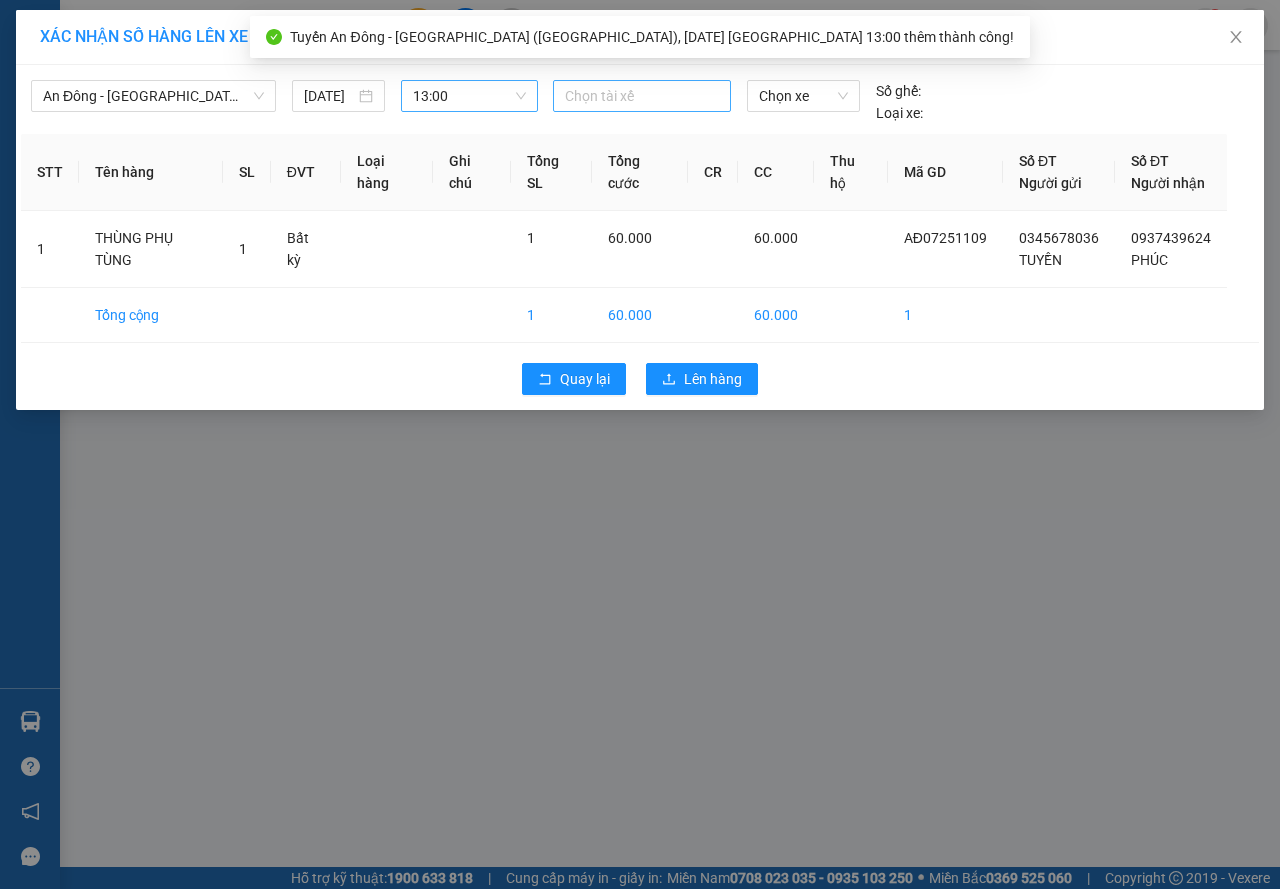 click at bounding box center (642, 96) 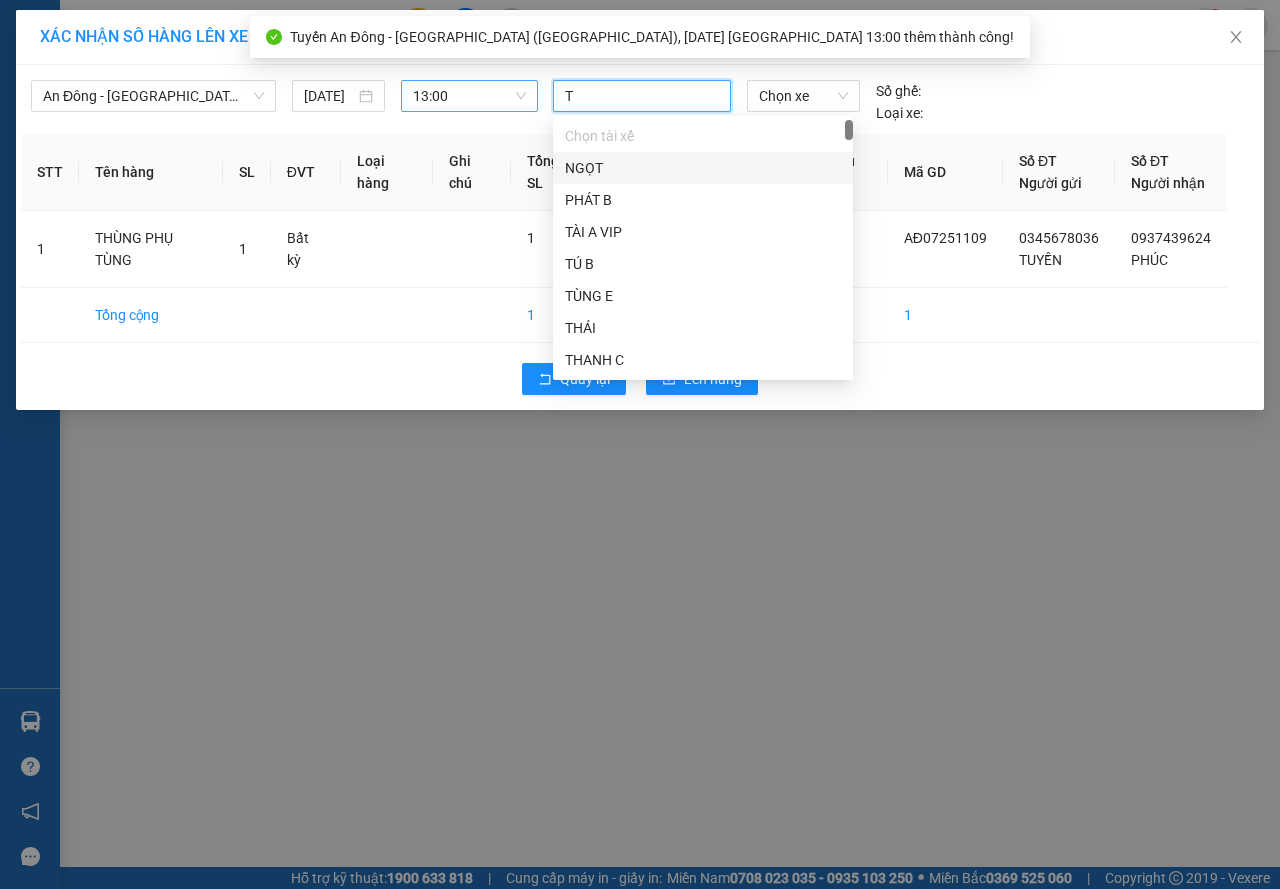 type on "TÚ" 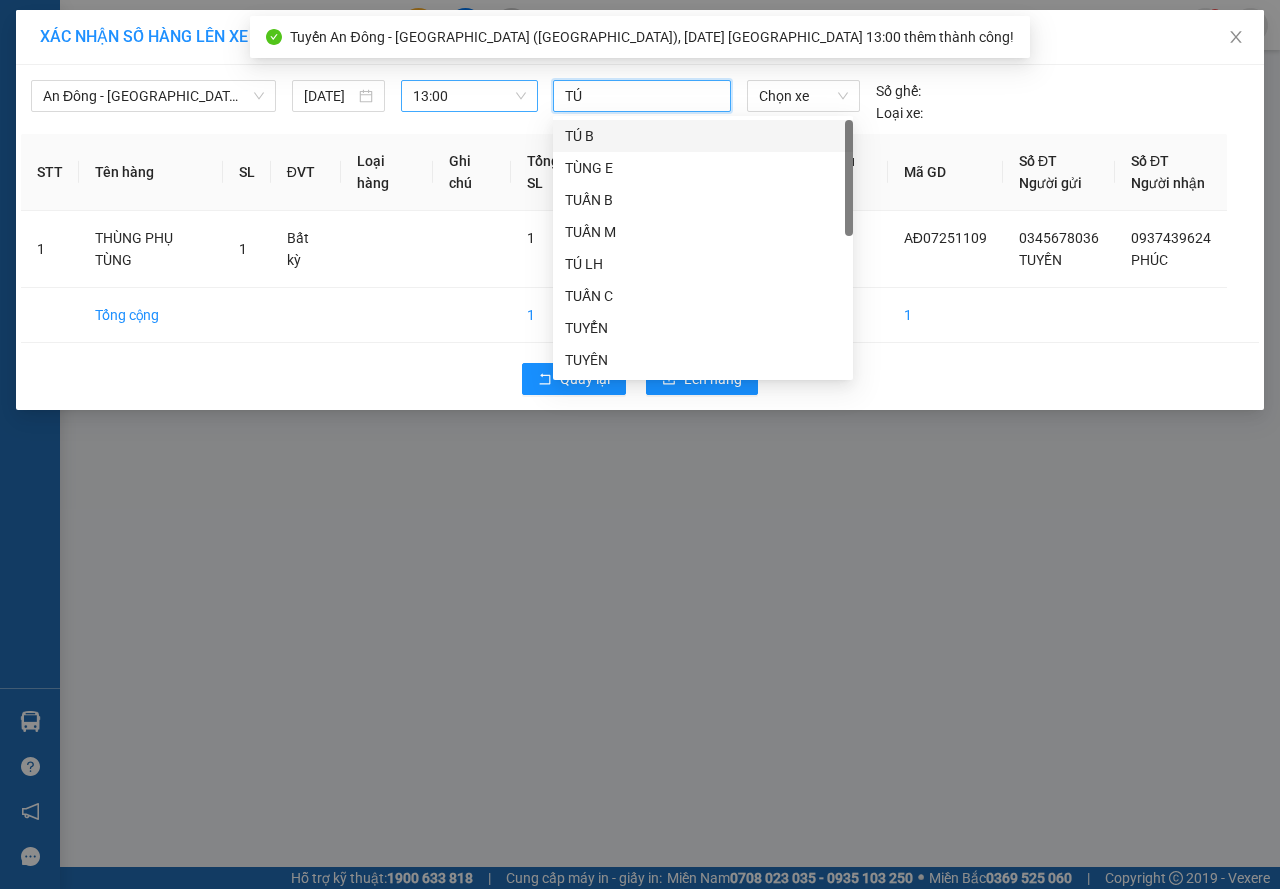 click on "TÚ B" at bounding box center [703, 136] 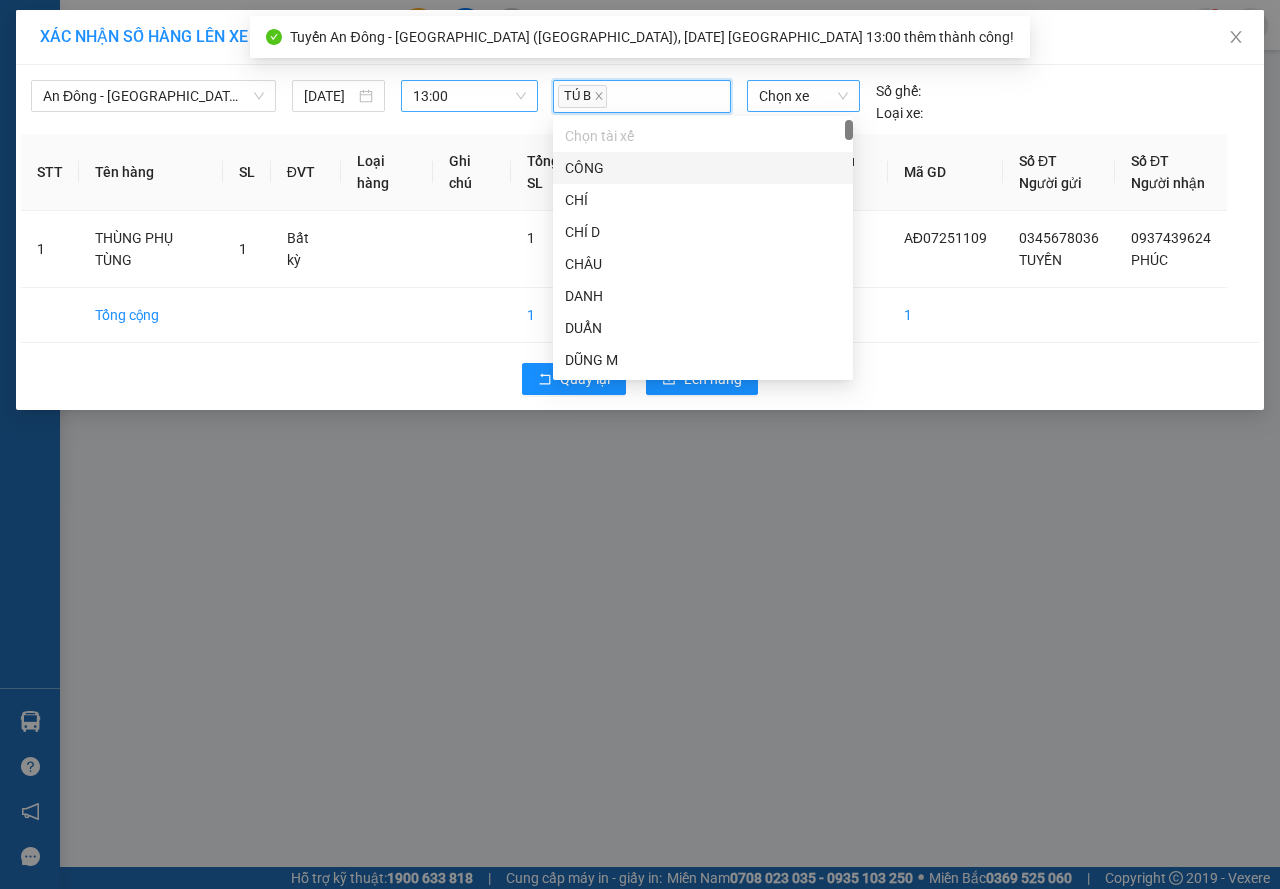 click on "Chọn xe" at bounding box center (803, 96) 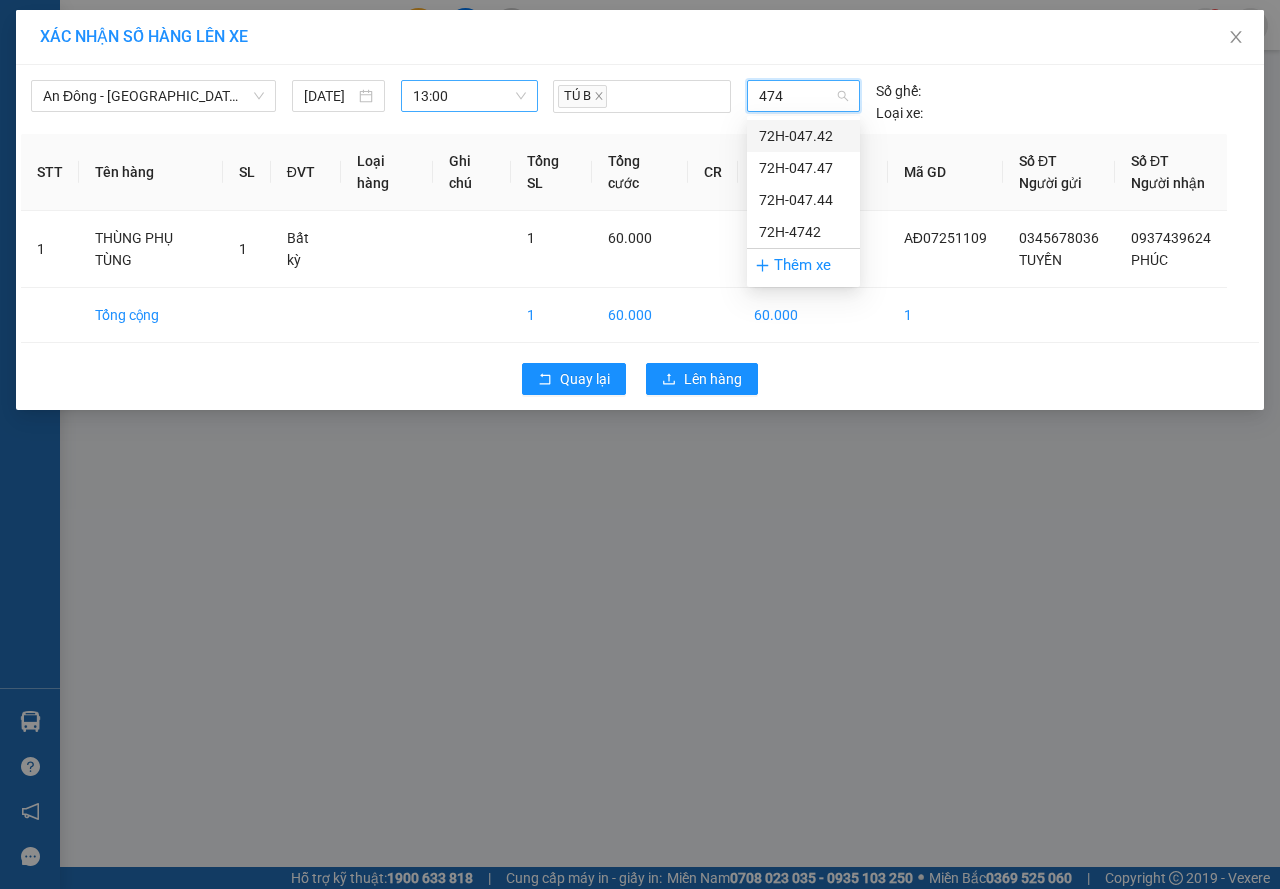 type on "4744" 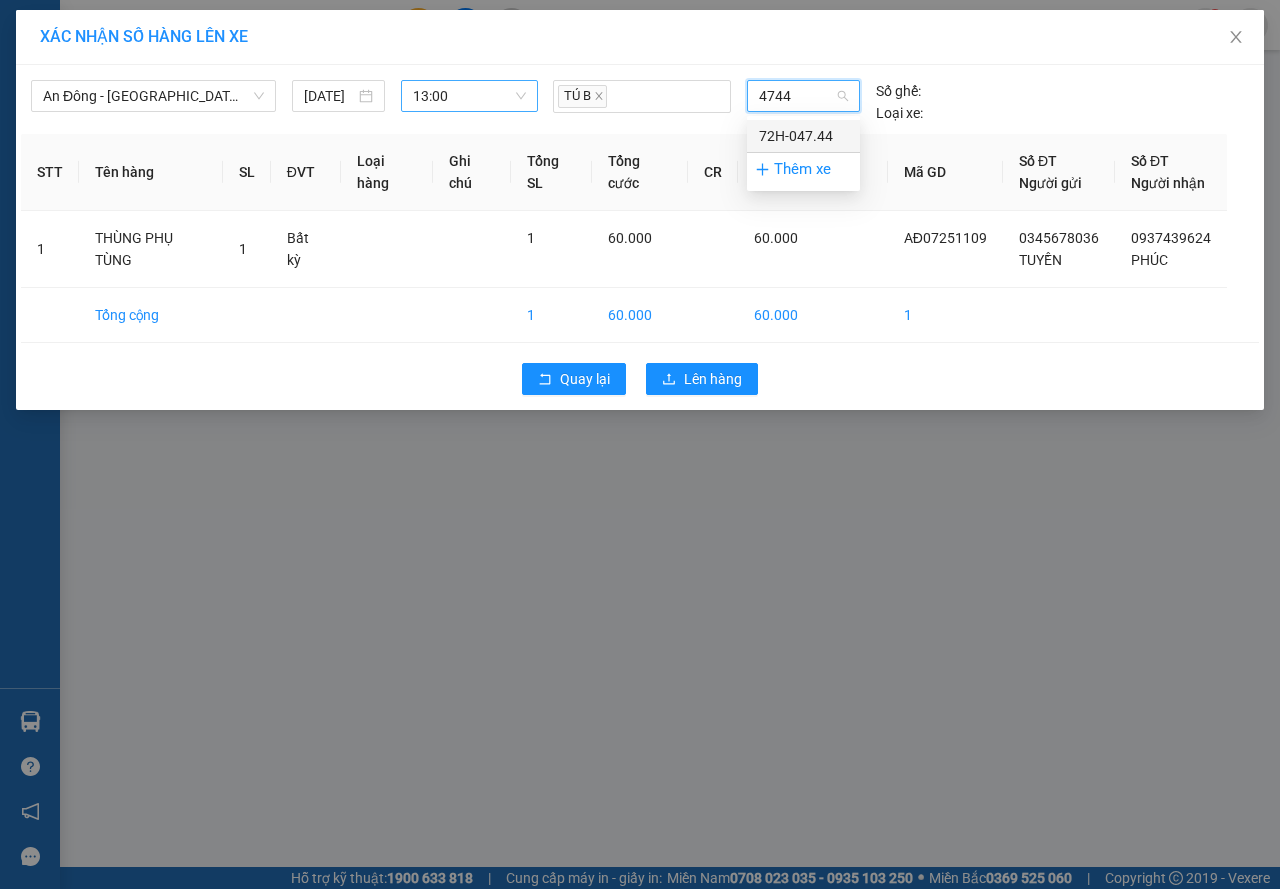 click on "72H-047.44" at bounding box center [803, 136] 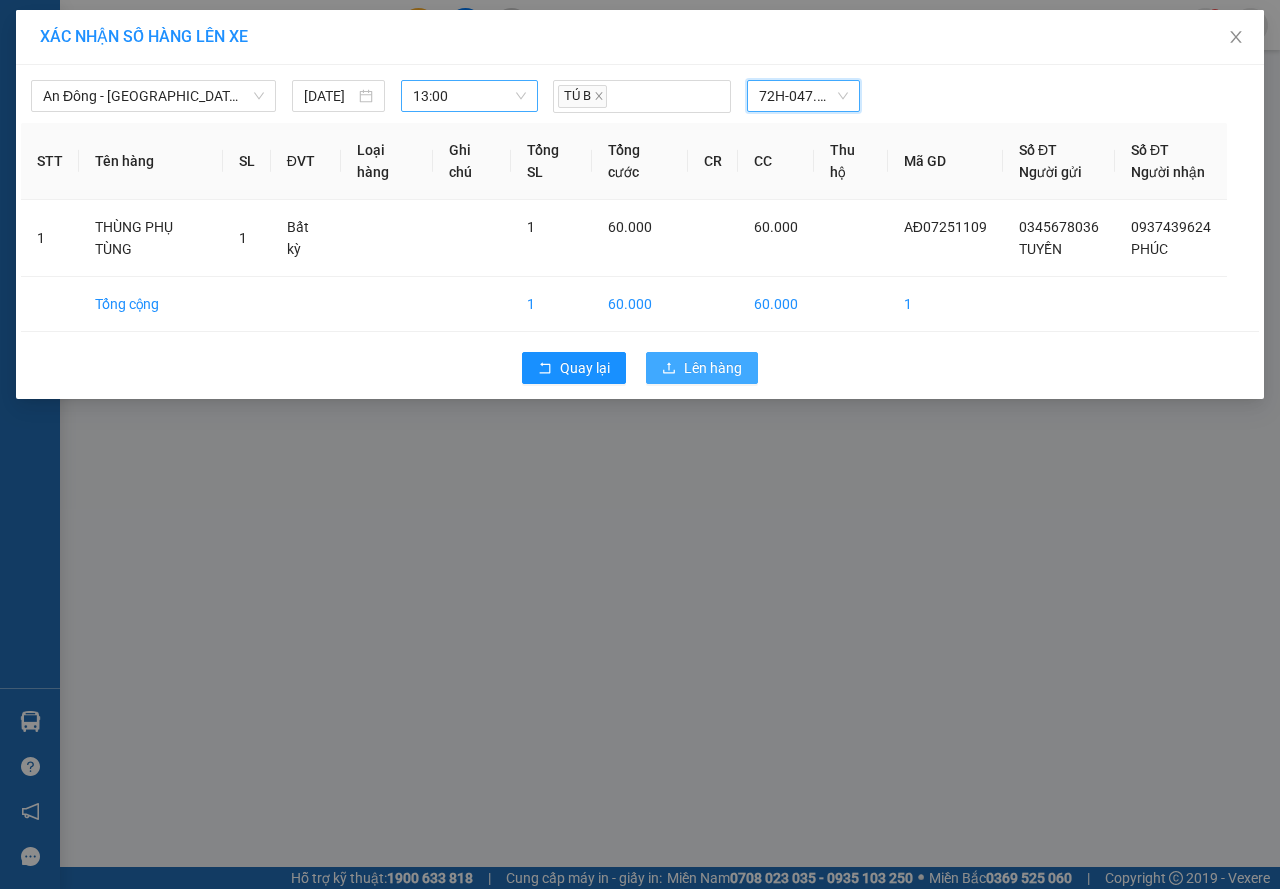 click on "Lên hàng" at bounding box center (713, 368) 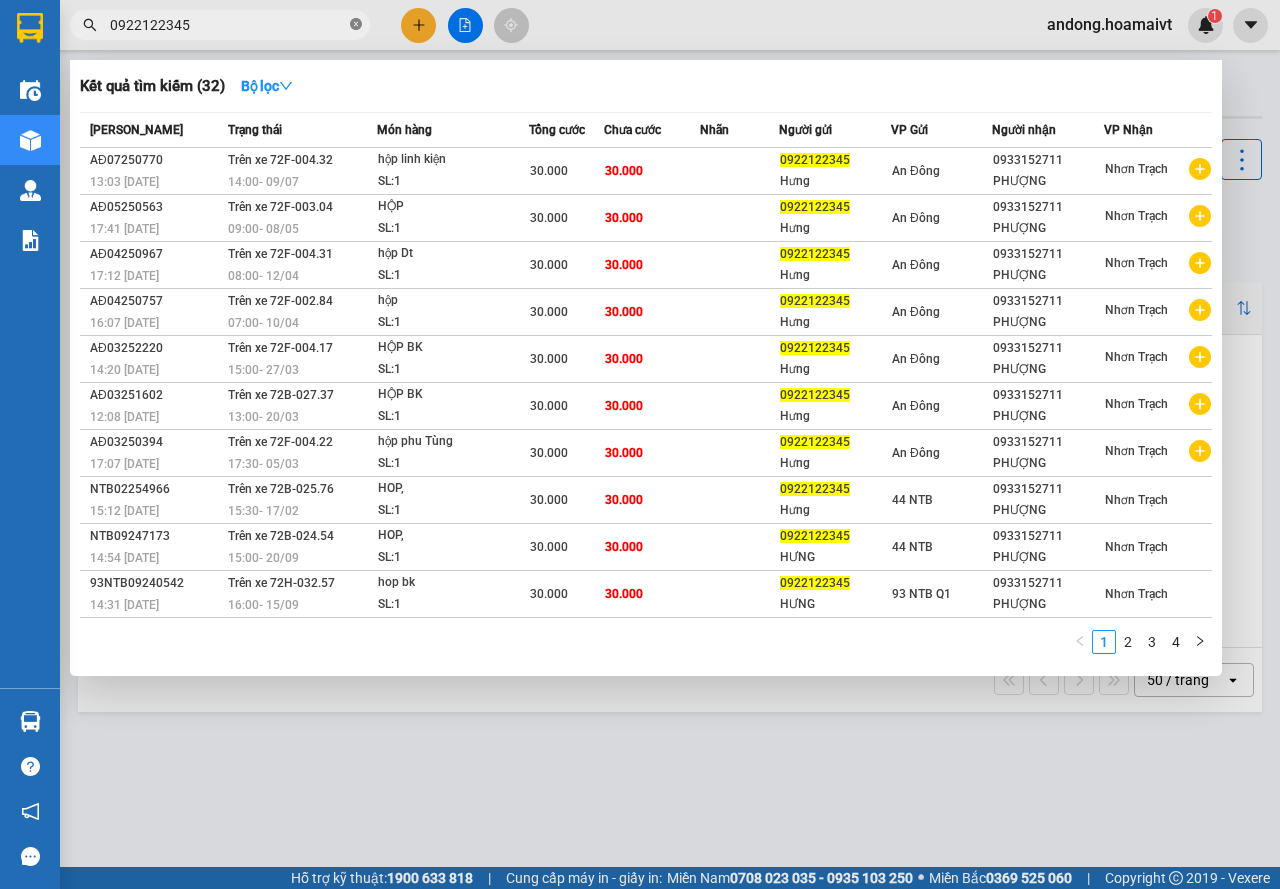 click 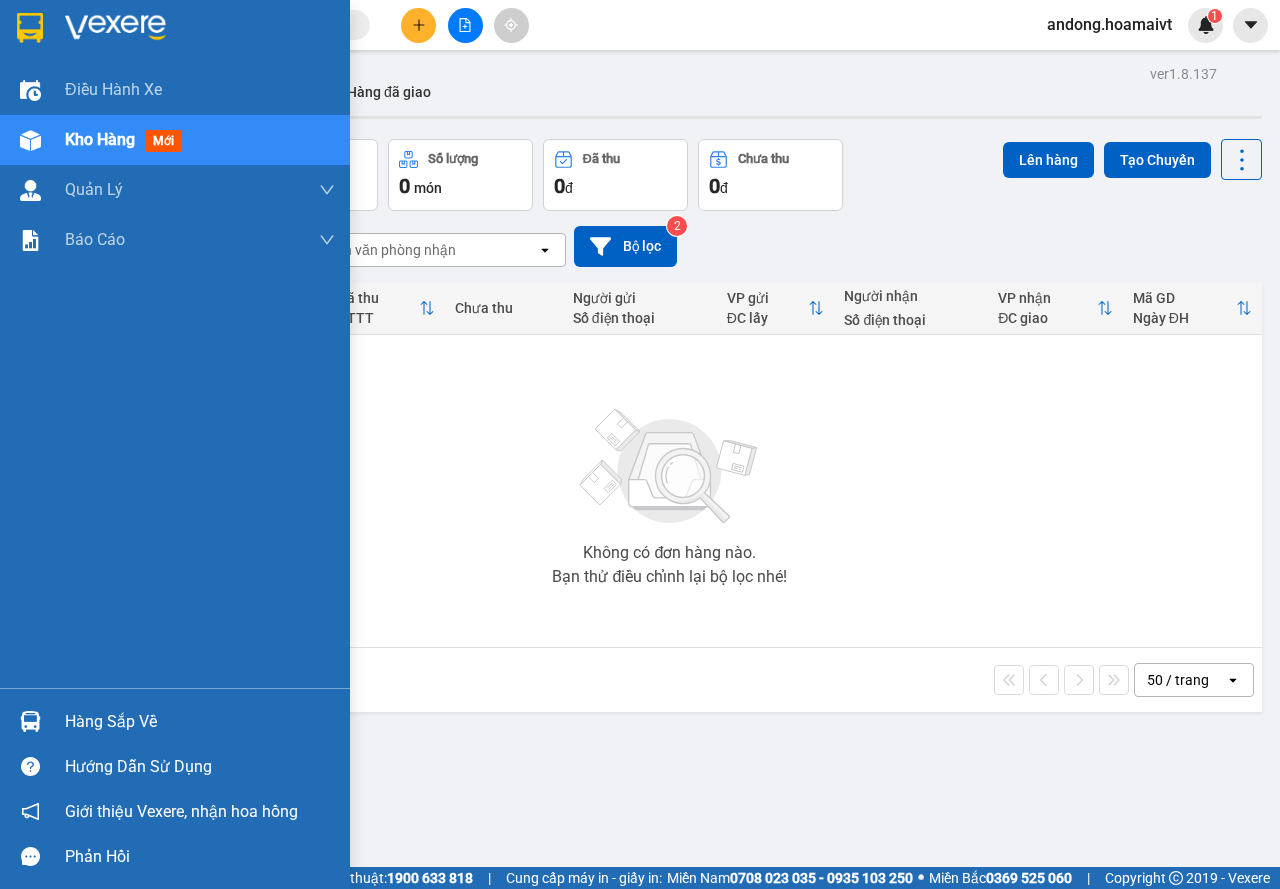 click at bounding box center [30, 721] 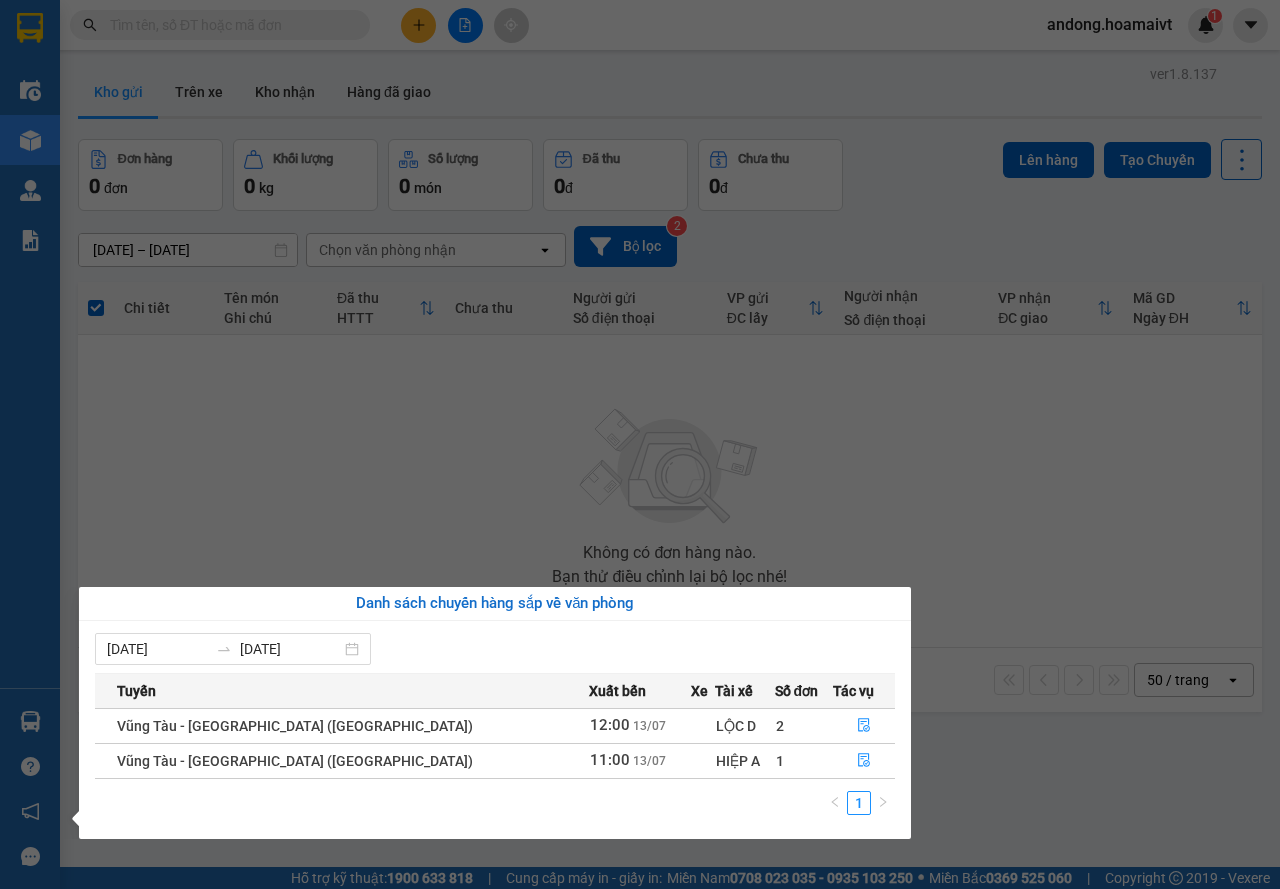 click on "Kết quả tìm kiếm ( 32 )  Bộ lọc  Mã ĐH Trạng thái Món hàng Tổng cước Chưa cước Nhãn Người gửi VP Gửi Người nhận VP Nhận AĐ07250770 13:03 - 09/07 Trên xe   72F-004.32 14:00  -   09/07 hộp linh kiện SL:  1 30.000 30.000 0922122345 Hưng  An Đông 0933152711 PHƯỢNG Nhơn Trạch AĐ05250563 17:41 - 07/05 Trên xe   72F-003.04 09:00  -   08/05 HỘP SL:  1 30.000 30.000 0922122345 Hưng  An Đông 0933152711 PHƯỢNG Nhơn Trạch AĐ04250967 17:12 - 11/04 Trên xe   72F-004.31 08:00  -   12/04 hộp Dt SL:  1 30.000 30.000 0922122345 Hưng  An Đông 0933152711 PHƯỢNG Nhơn Trạch AĐ04250757 16:07 - 09/04 Trên xe   72F-002.84 07:00  -   10/04 hộp SL:  1 30.000 30.000 0922122345 Hưng  An Đông 0933152711 PHƯỢNG Nhơn Trạch AĐ03252220 14:20 - 27/03 Trên xe   72F-004.17 15:00  -   27/03 HỘP BK SL:  1 30.000 30.000 0922122345 Hưng  An Đông 0933152711 PHƯỢNG Nhơn Trạch AĐ03251602 12:08 - 20/03 Trên xe   72B-027.37 13:00  -   20/03 SL:" at bounding box center (640, 444) 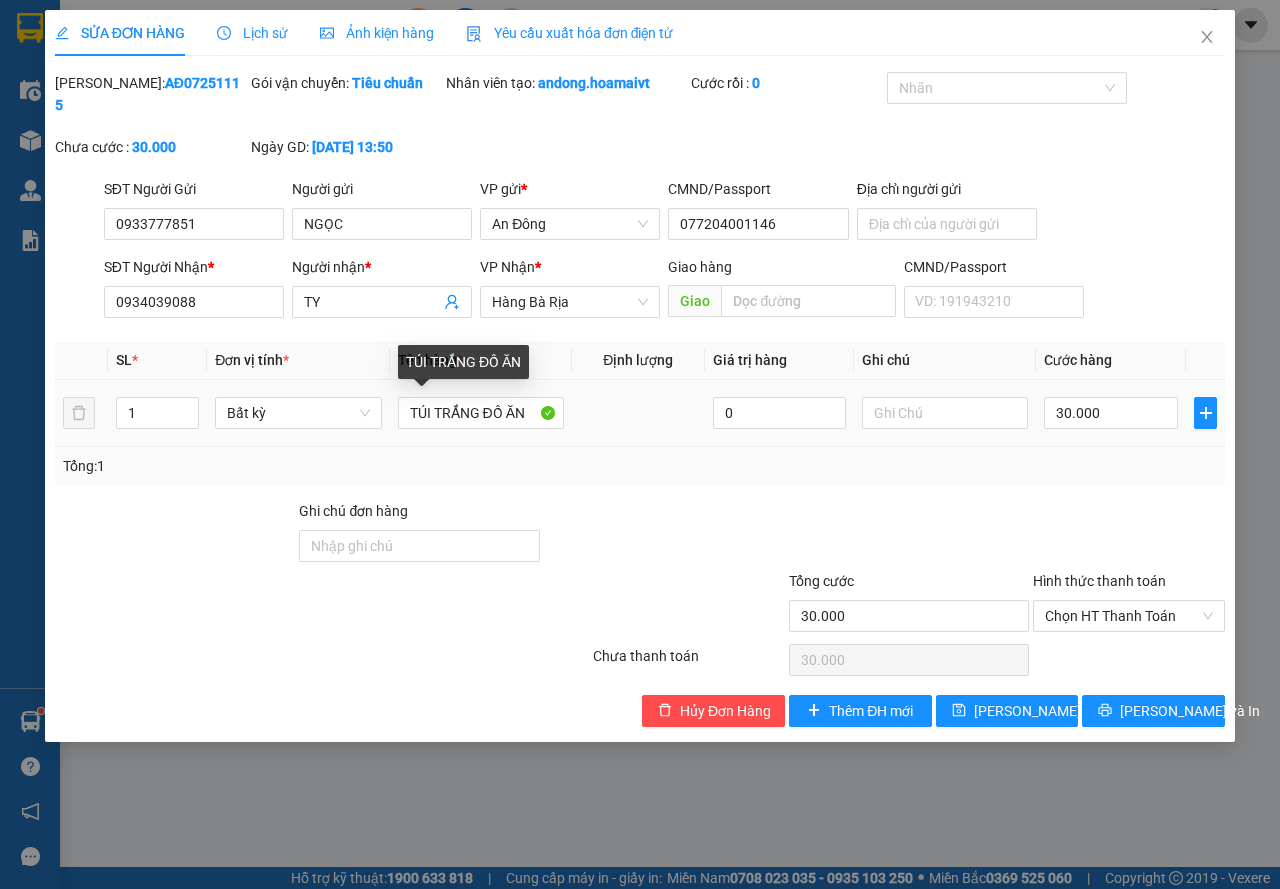 scroll, scrollTop: 0, scrollLeft: 0, axis: both 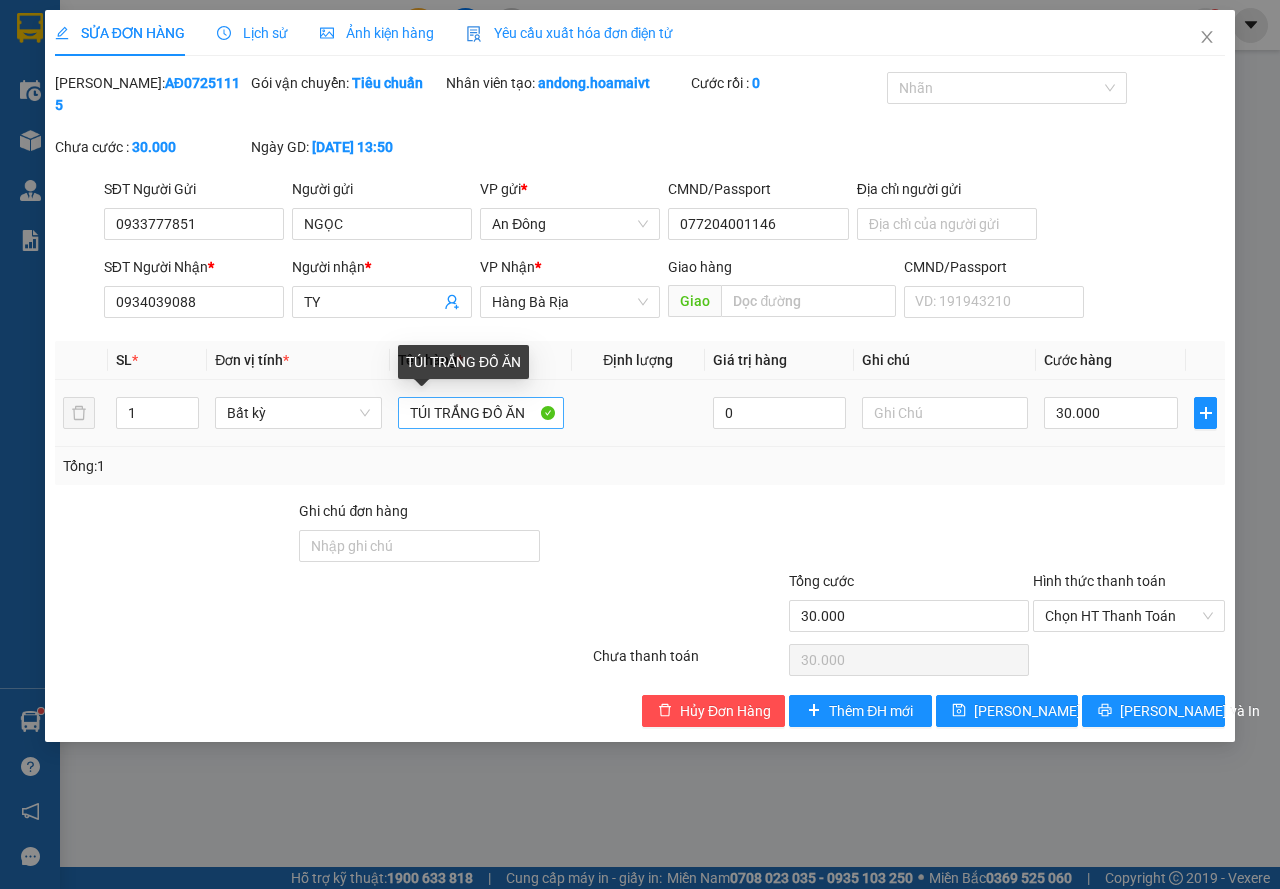 click on "TÚI TRẮNG ĐỒ ĂN" at bounding box center (481, 413) 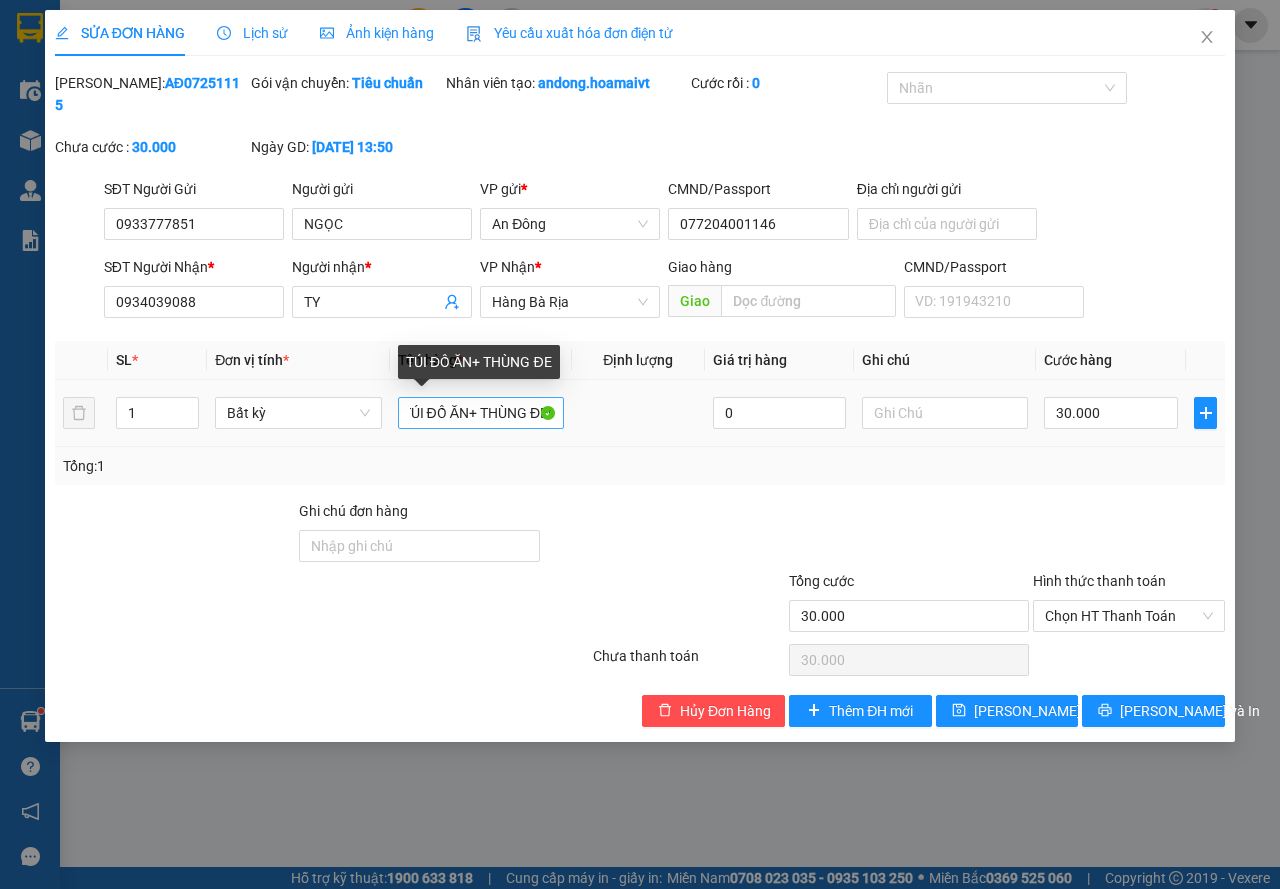scroll, scrollTop: 0, scrollLeft: 17, axis: horizontal 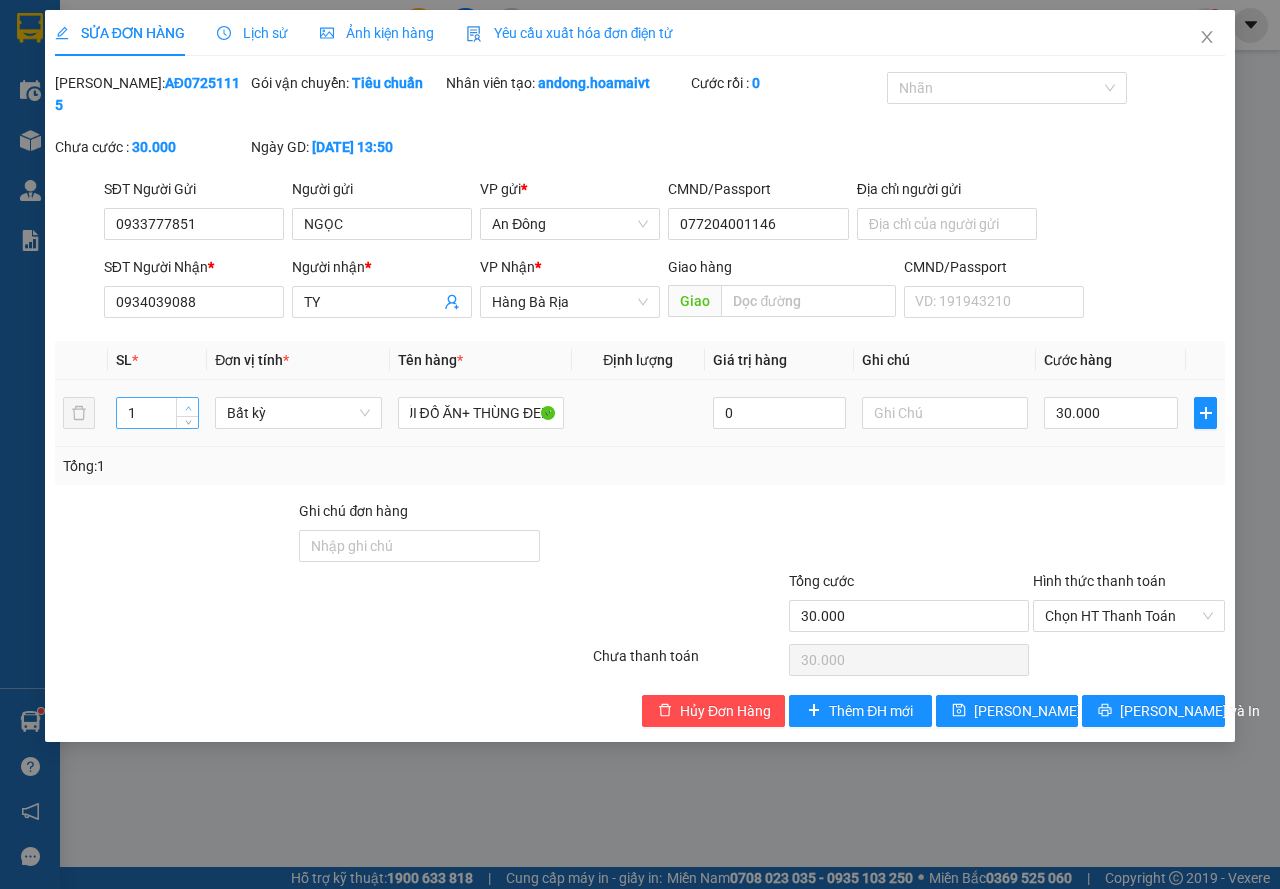 type on "TÚI ĐỒ ĂN+ THÙNG ĐEN" 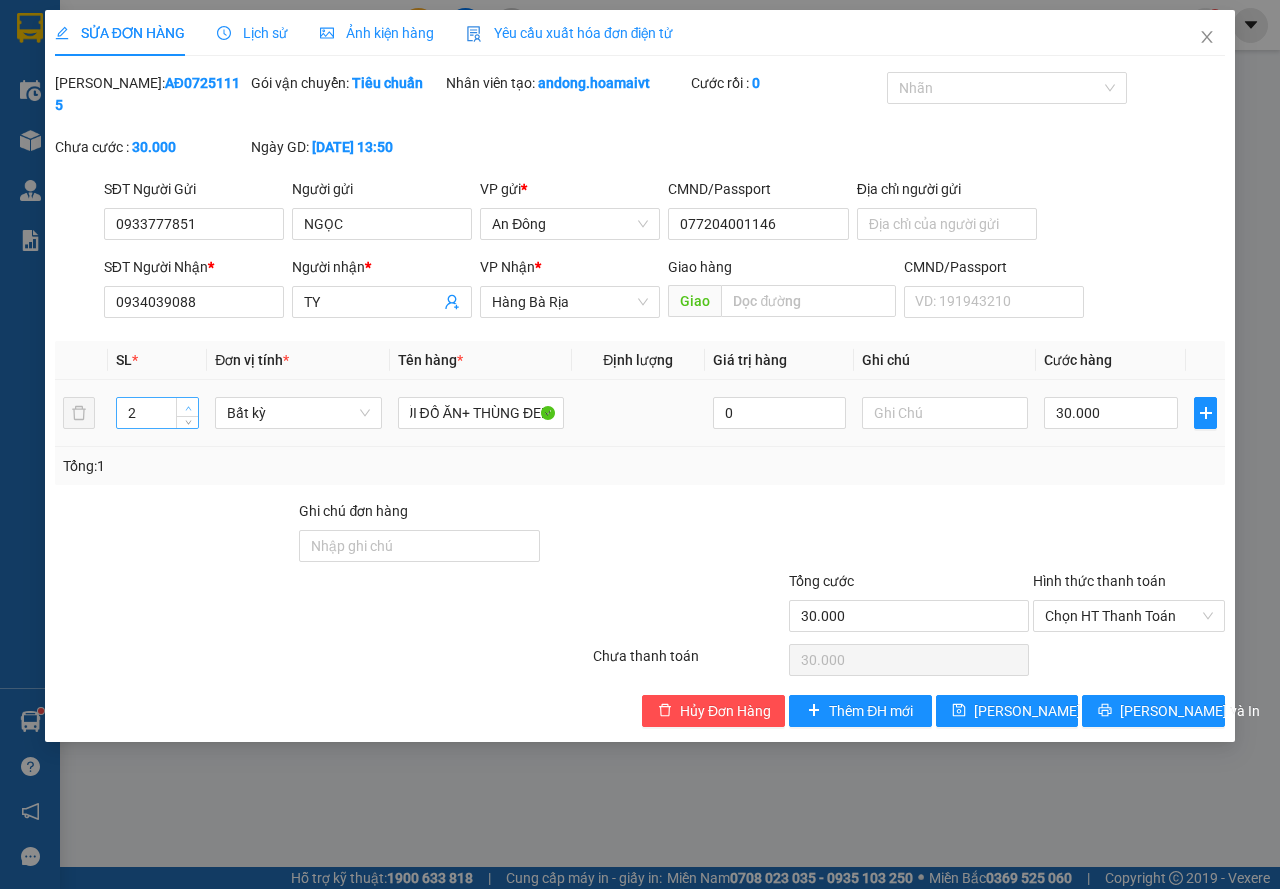 click at bounding box center [187, 407] 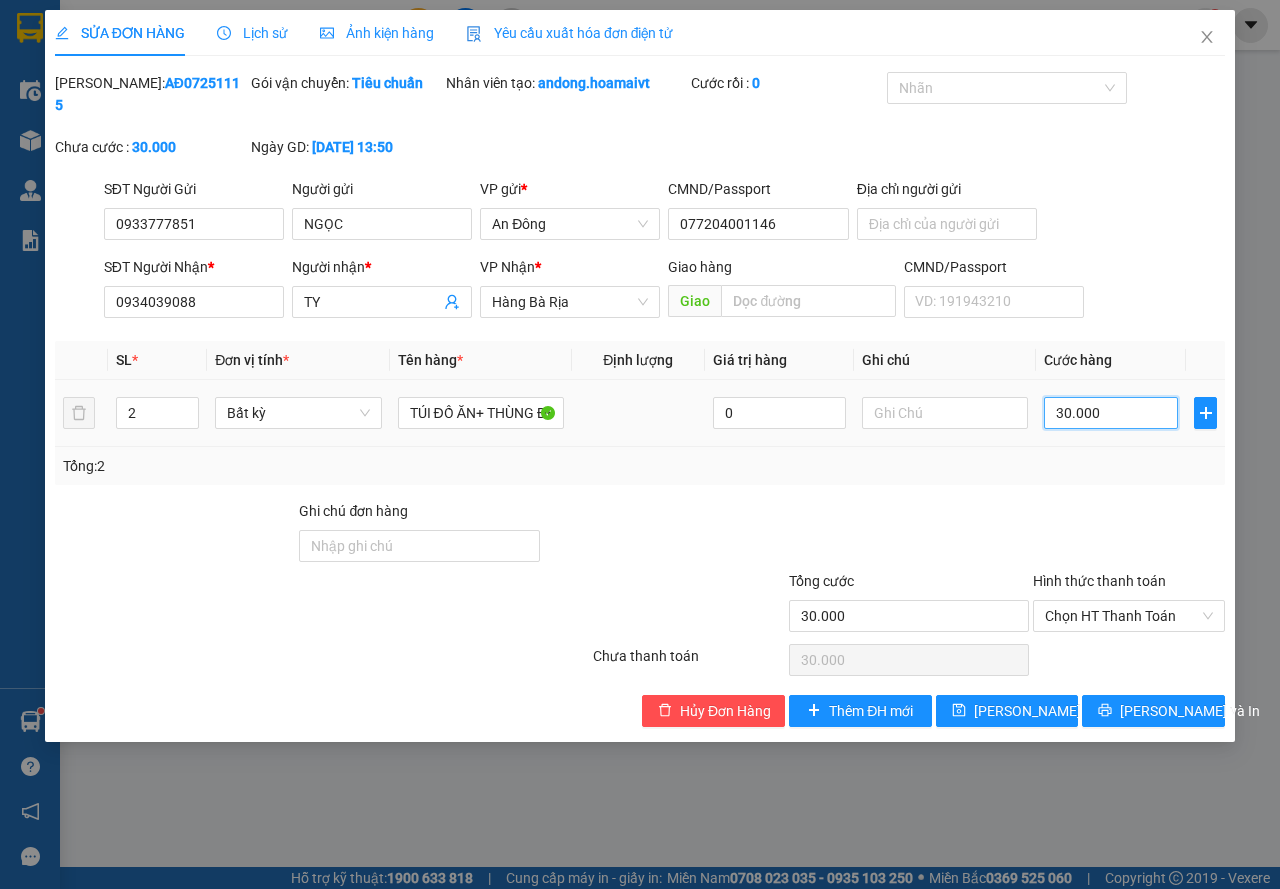 click on "30.000" at bounding box center [1111, 413] 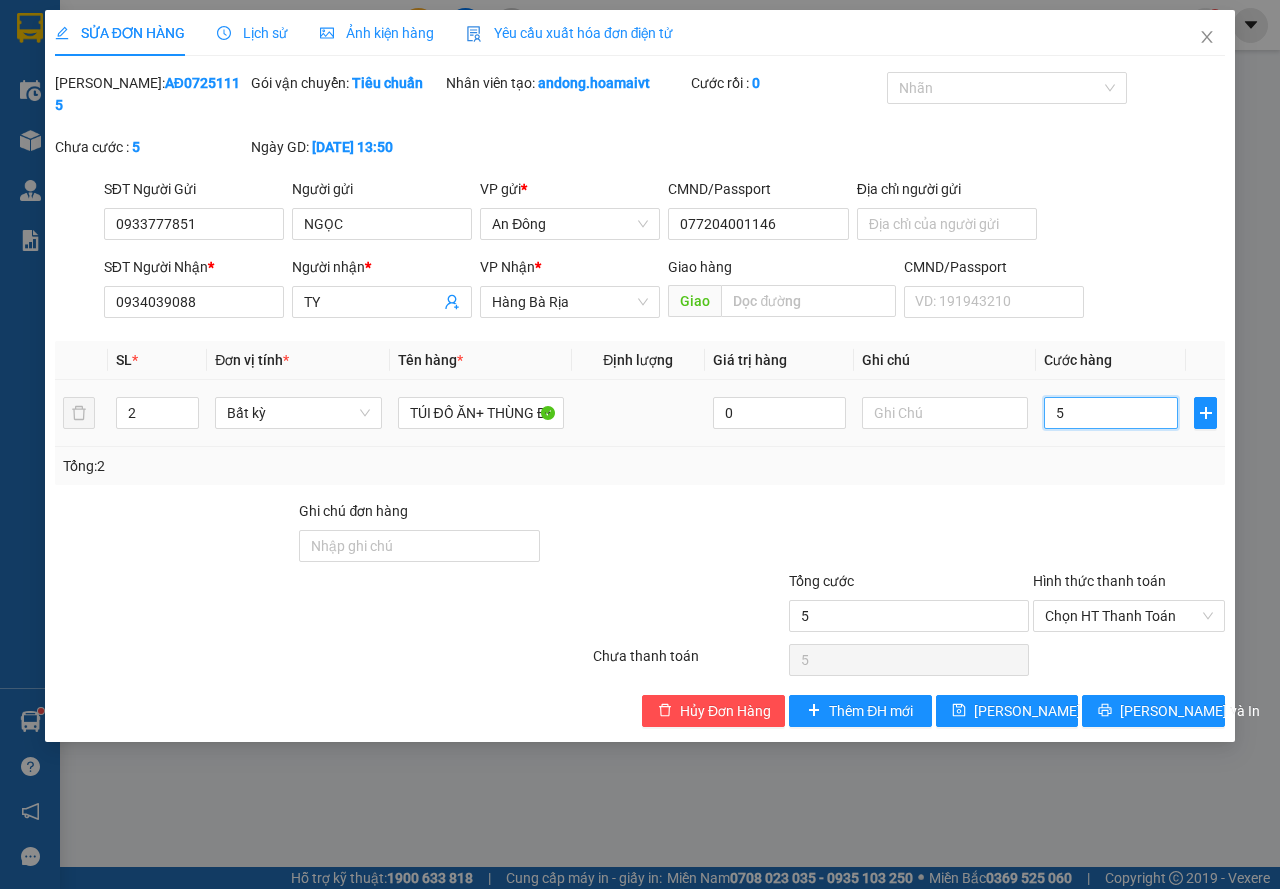 type on "50" 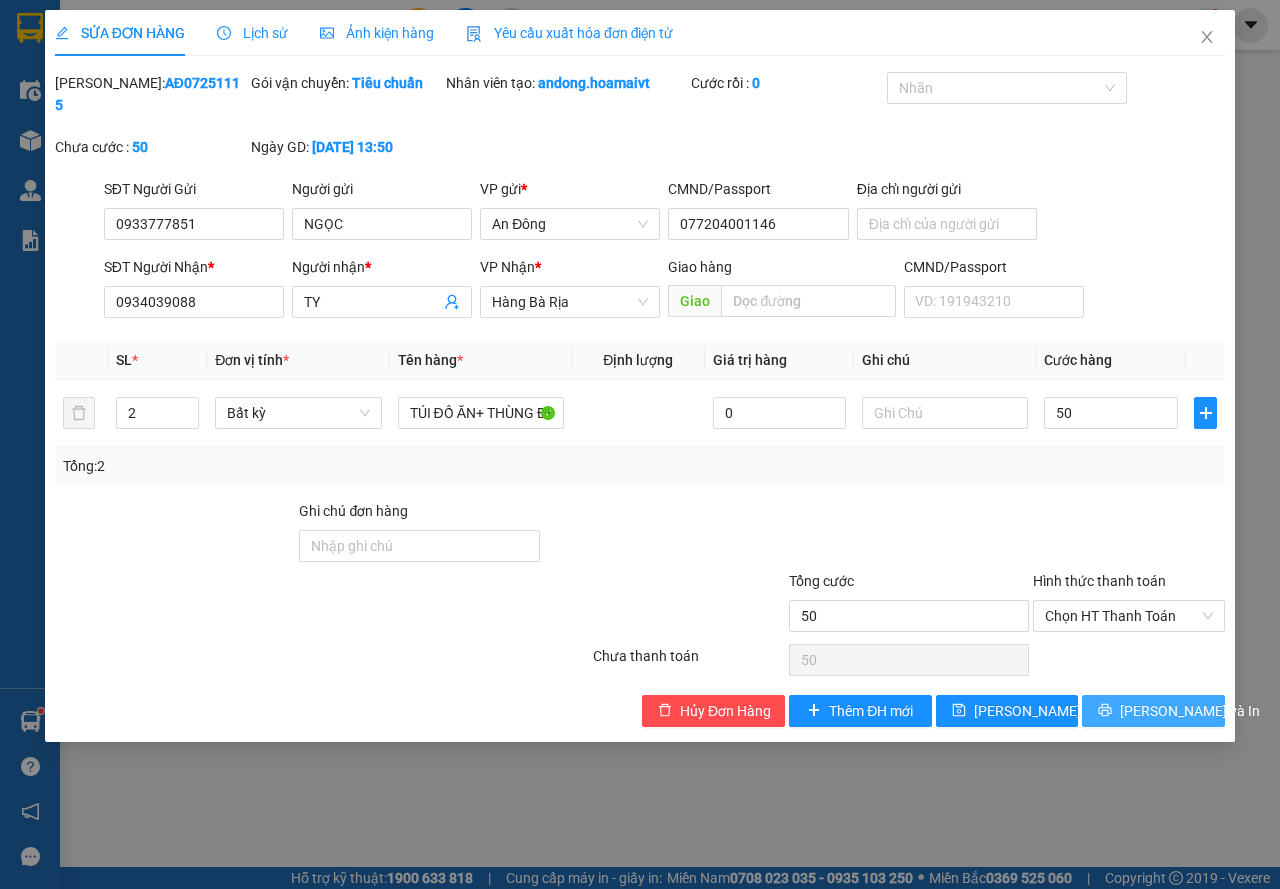 type on "50.000" 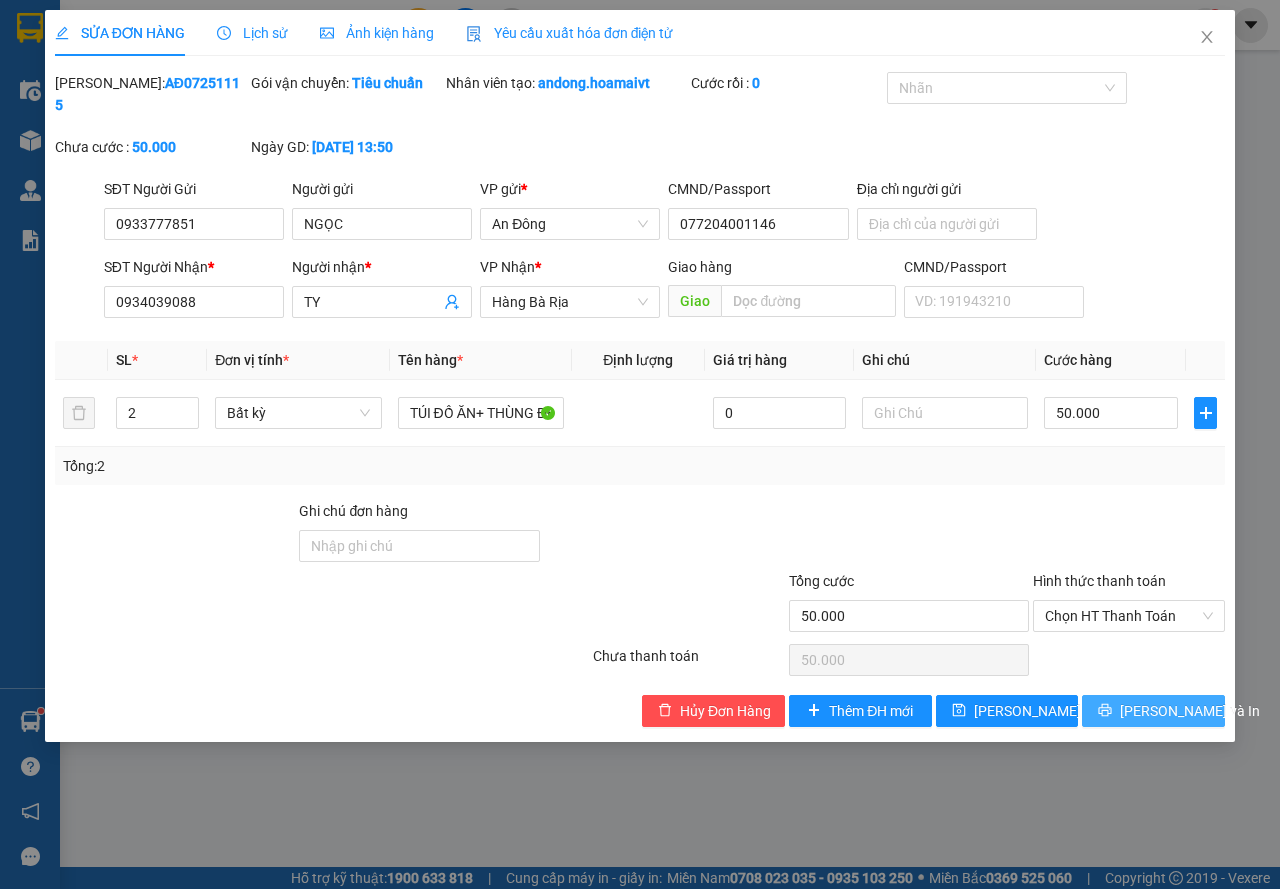 click 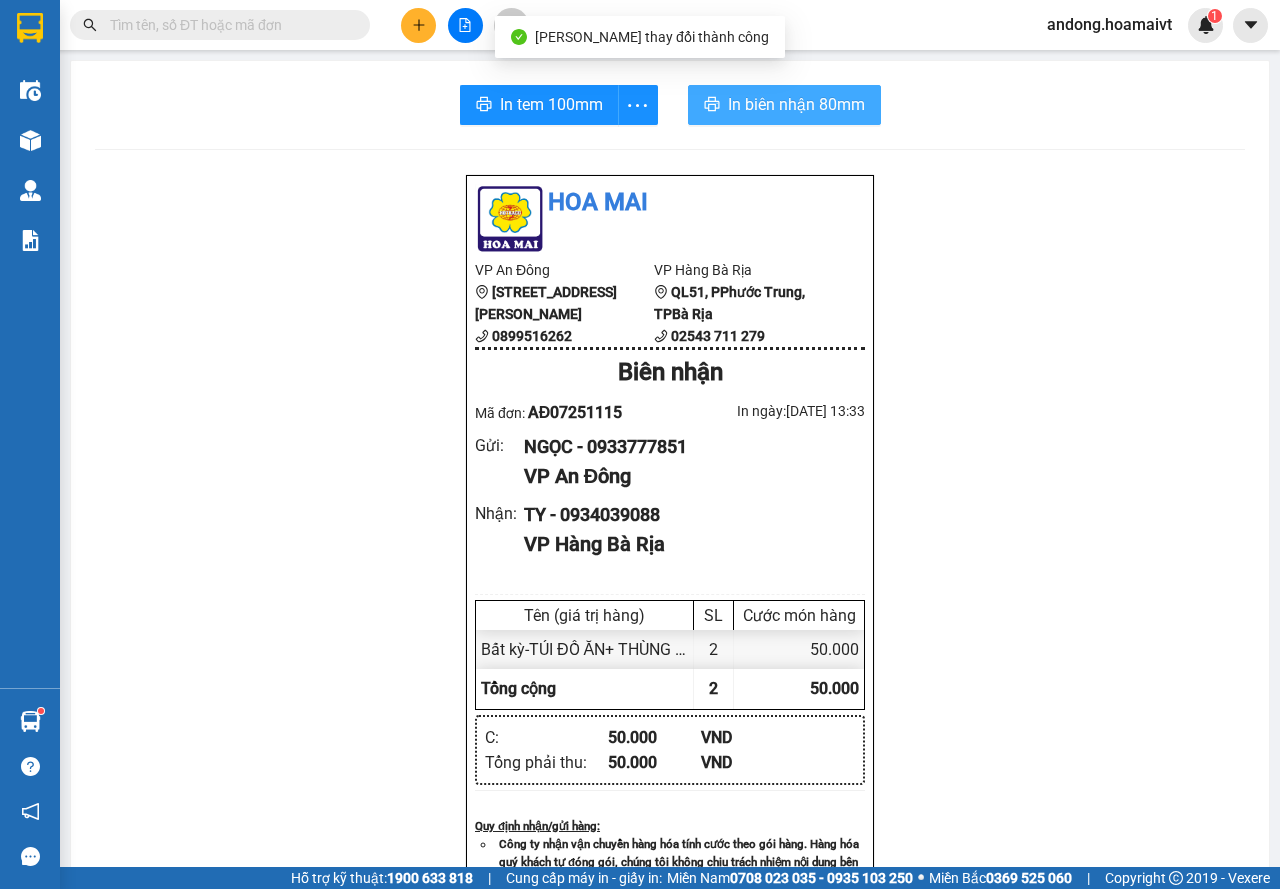 click on "In biên nhận 80mm" at bounding box center (796, 104) 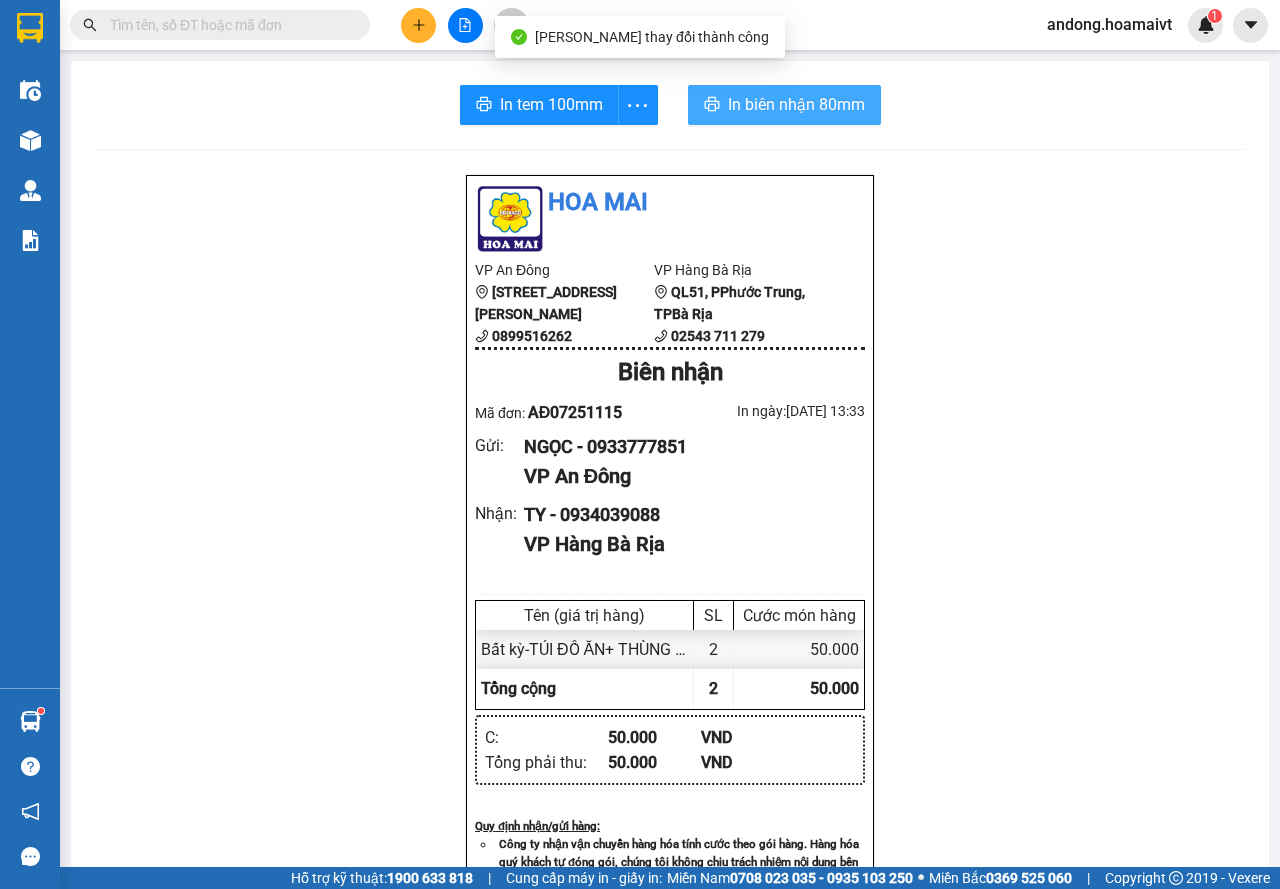scroll, scrollTop: 0, scrollLeft: 0, axis: both 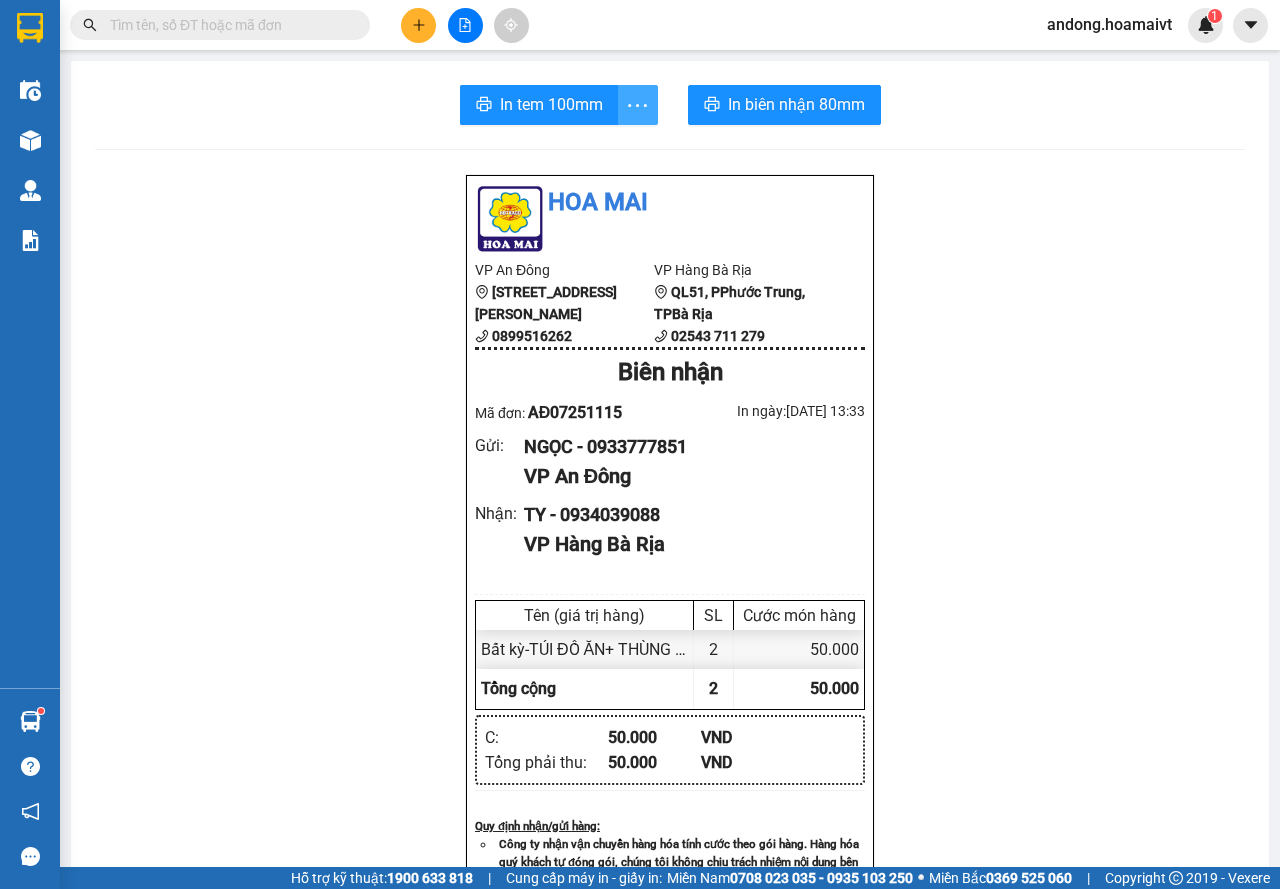 click 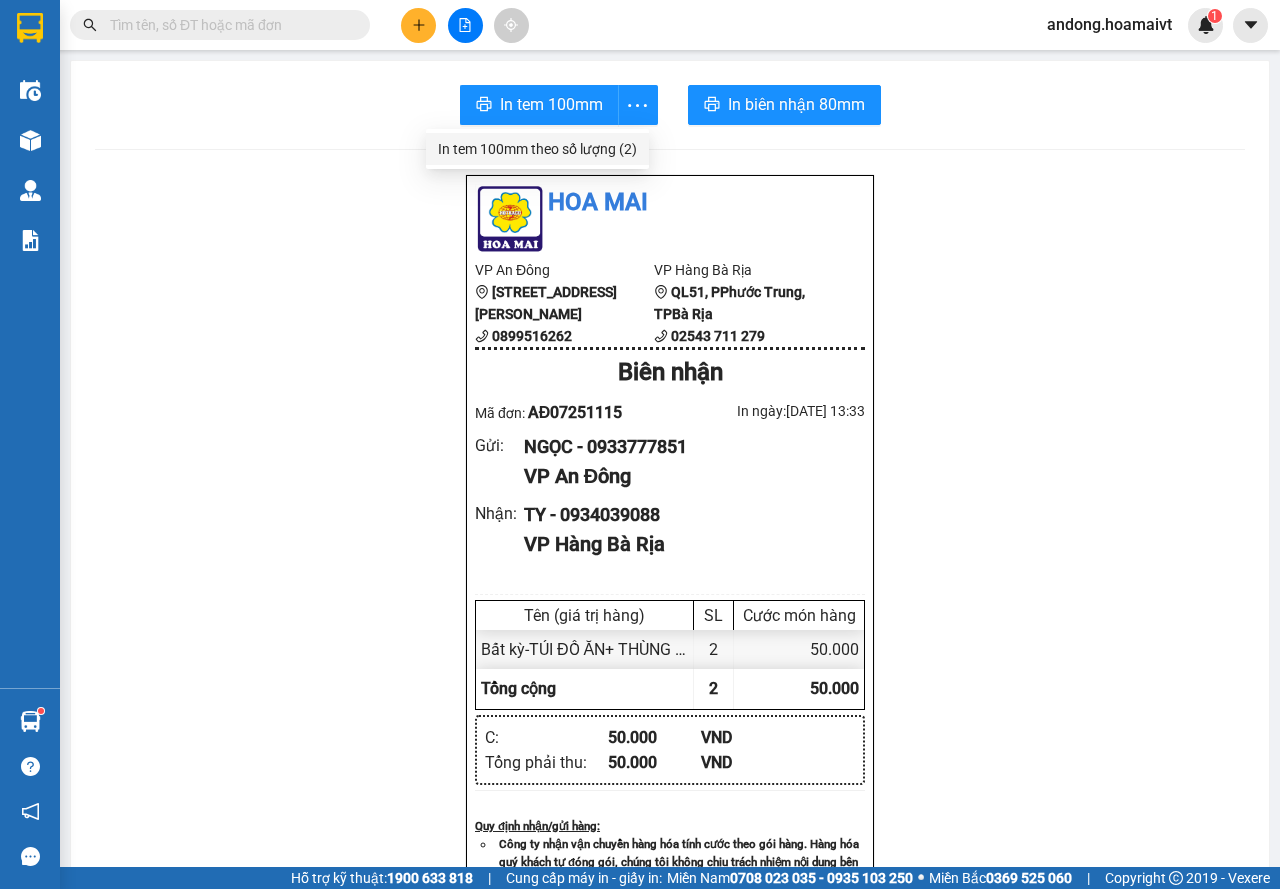 click on "In tem 100mm theo số lượng   (2)" at bounding box center (537, 149) 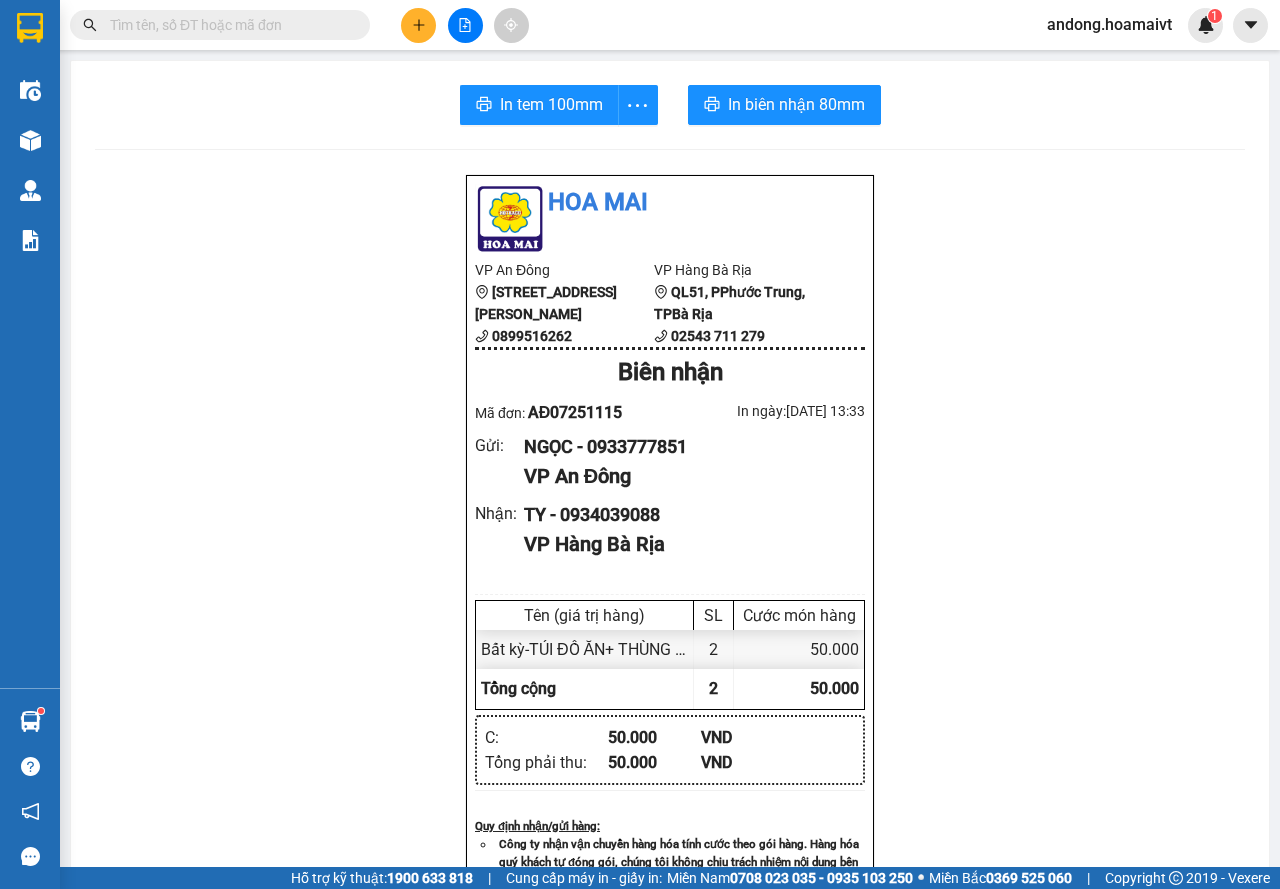scroll, scrollTop: 0, scrollLeft: 0, axis: both 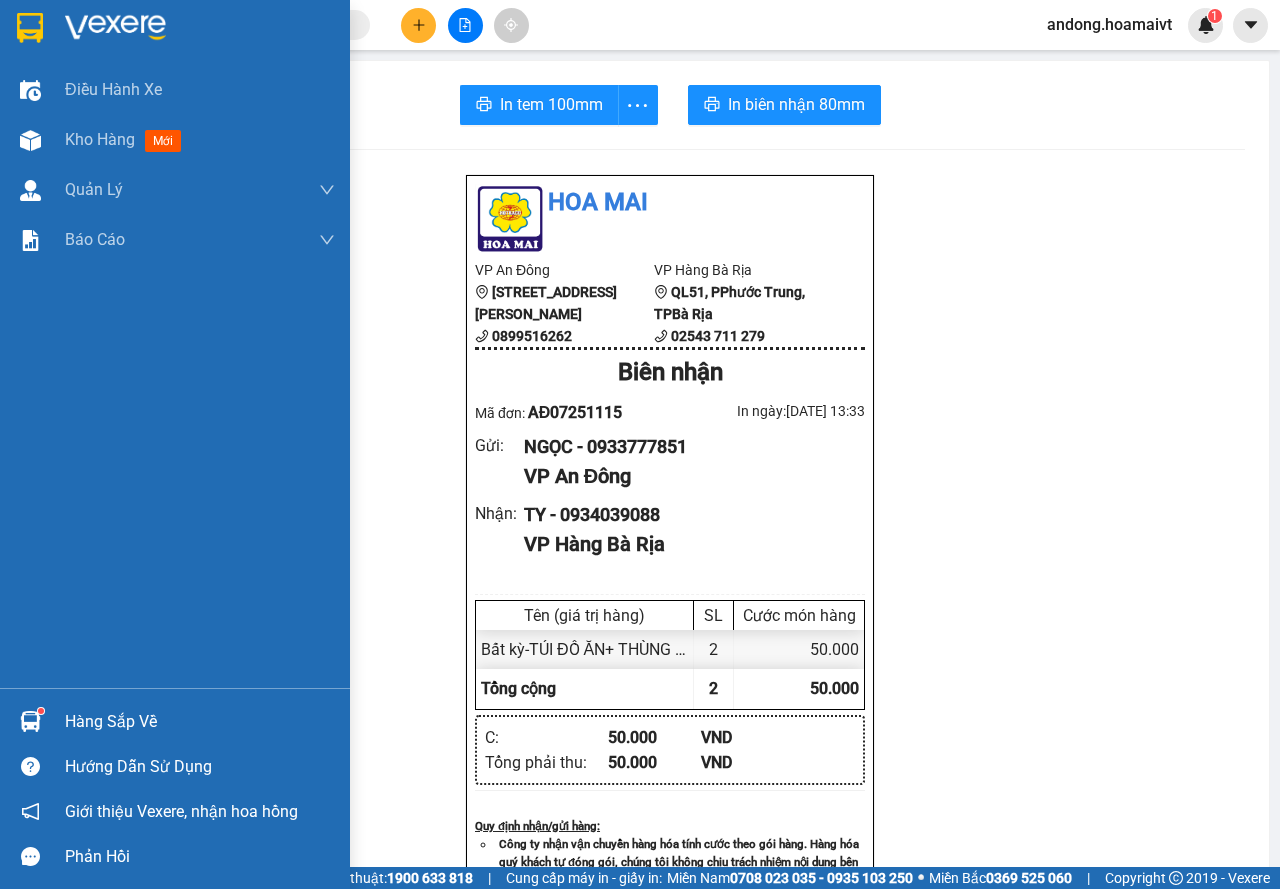 click at bounding box center [30, 721] 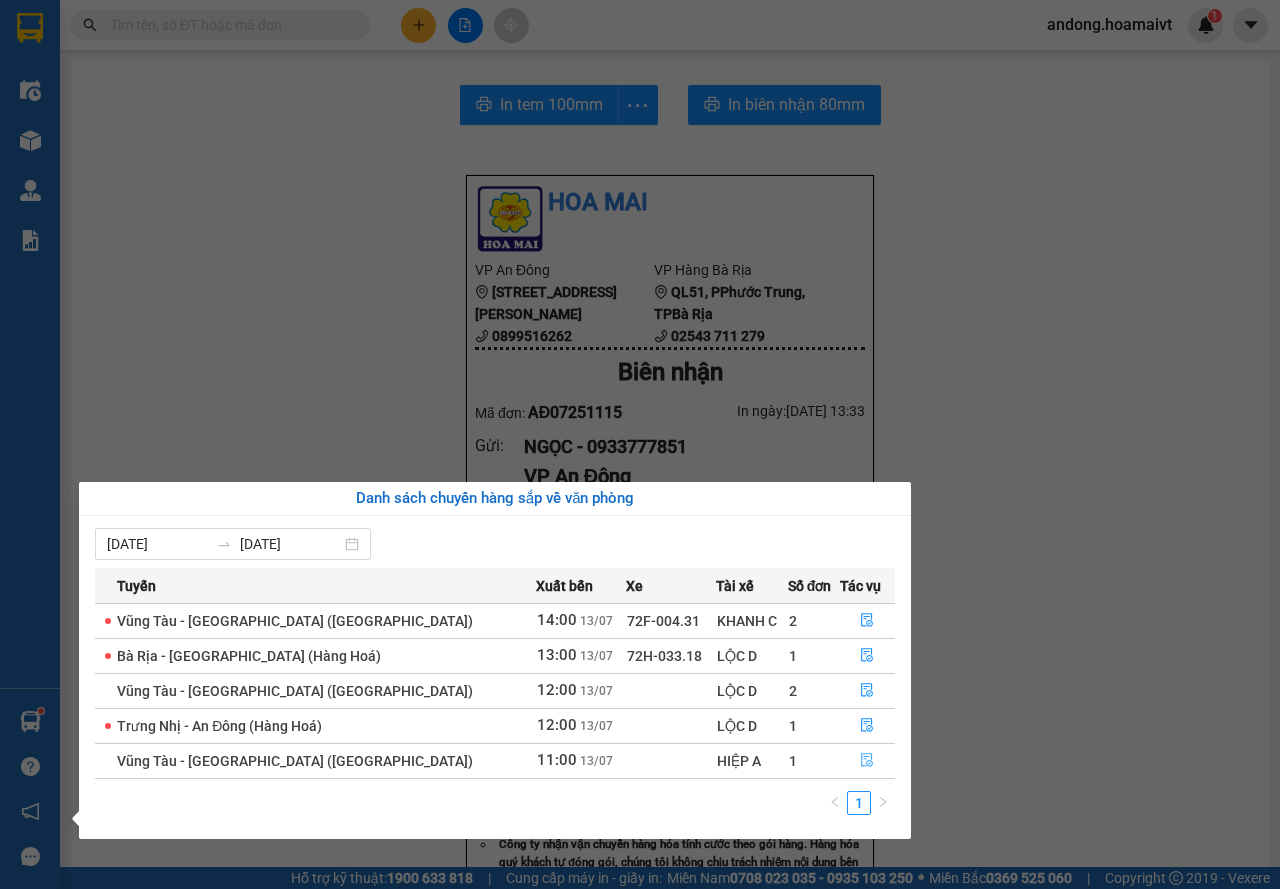 click at bounding box center (868, 761) 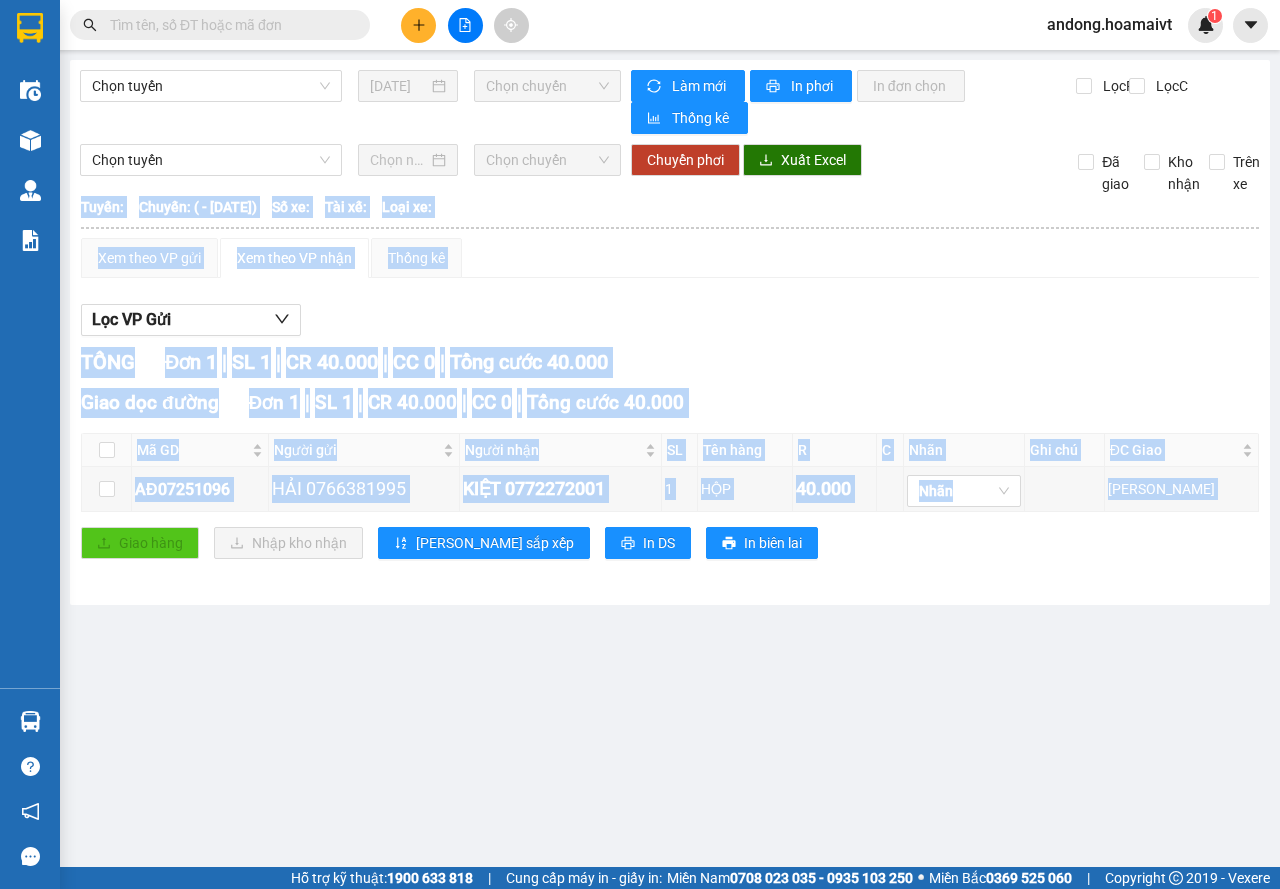 click on "Chọn tuyến 13/07/2025 Chọn chuyến Làm mới In phơi In đơn chọn Thống kê Lọc  R Lọc  C Chọn tuyến Chọn chuyến Chuyển phơi Xuất Excel Đã giao Kho nhận Trên xe Hoa Mai   0909200200, 0901200200, 0963200200   44 Nguyễn Thái Bình PHƠI HÀNG 13:34 - 13/07/2025 Tuyến:  Chuyến:   ( - 13/07/2025) Tuyến:  Chuyến:   ( - 13/07/2025) Số xe:  Tài xế:  Loại xe:  Xem theo VP gửi Xem theo VP nhận Thống kê Lọc VP Gửi TỔNG Đơn   1 | SL   1 | CR   40.000 | CC   0 | Tổng cước   40.000 Giao dọc đường Đơn   1 | SL   1 | CR   40.000 | CC   0 | Tổng cước   40.000 Mã GD Người gửi Người nhận SL Tên hàng R C Nhãn Ghi chú ĐC Giao Ký nhận                         AĐ07251096 HẢI 0766381995 KIỆT 0772272001 1 HỘP  40.000   Nhãn NGỌC HÀ Giao hàng Nhập kho nhận Lưu sắp xếp In DS In biên lai Hoa Mai   0909200200, 0901200200, 0963200200   44 Nguyễn Thái Bình PHƠI HÀNG An Đông  -  Tuyến:    R" at bounding box center (640, 433) 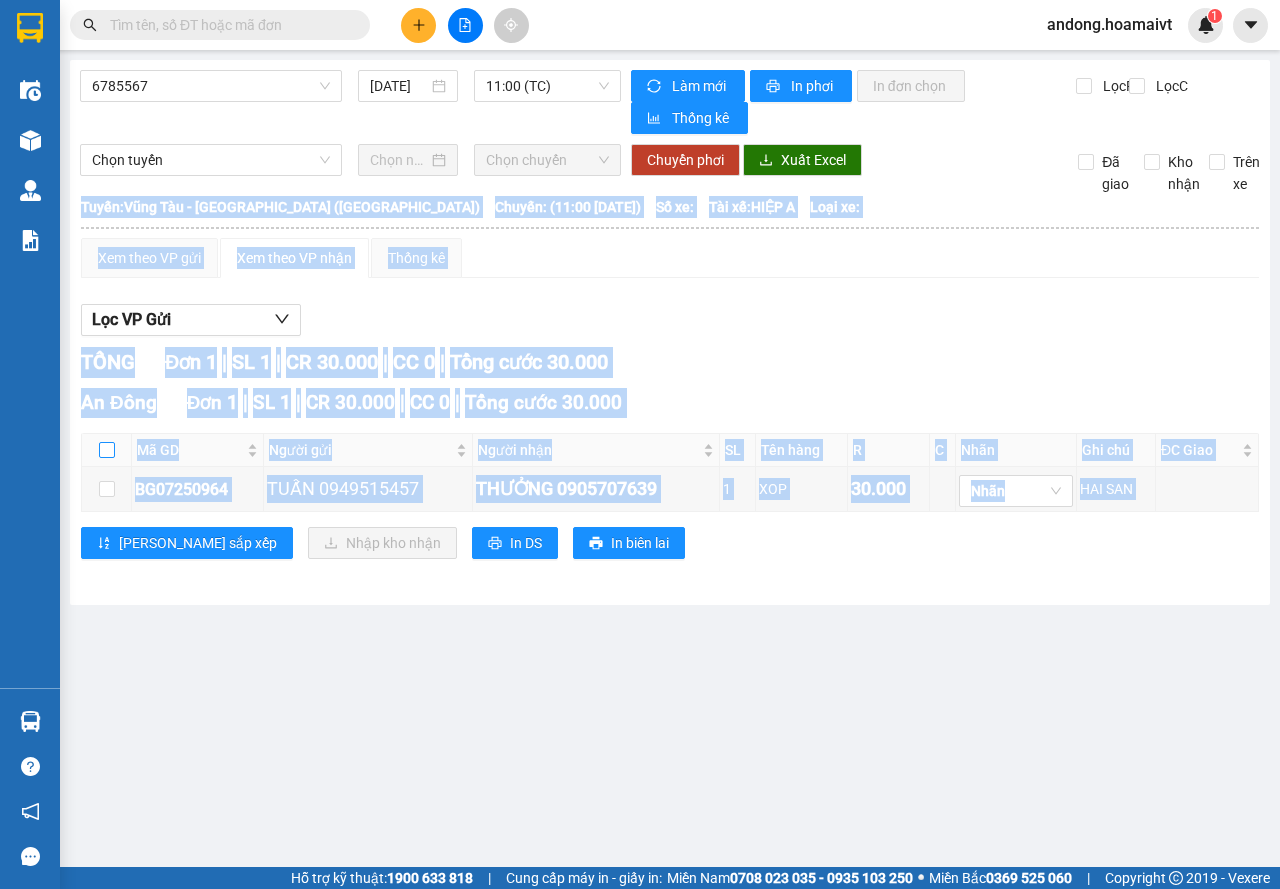 click at bounding box center (107, 450) 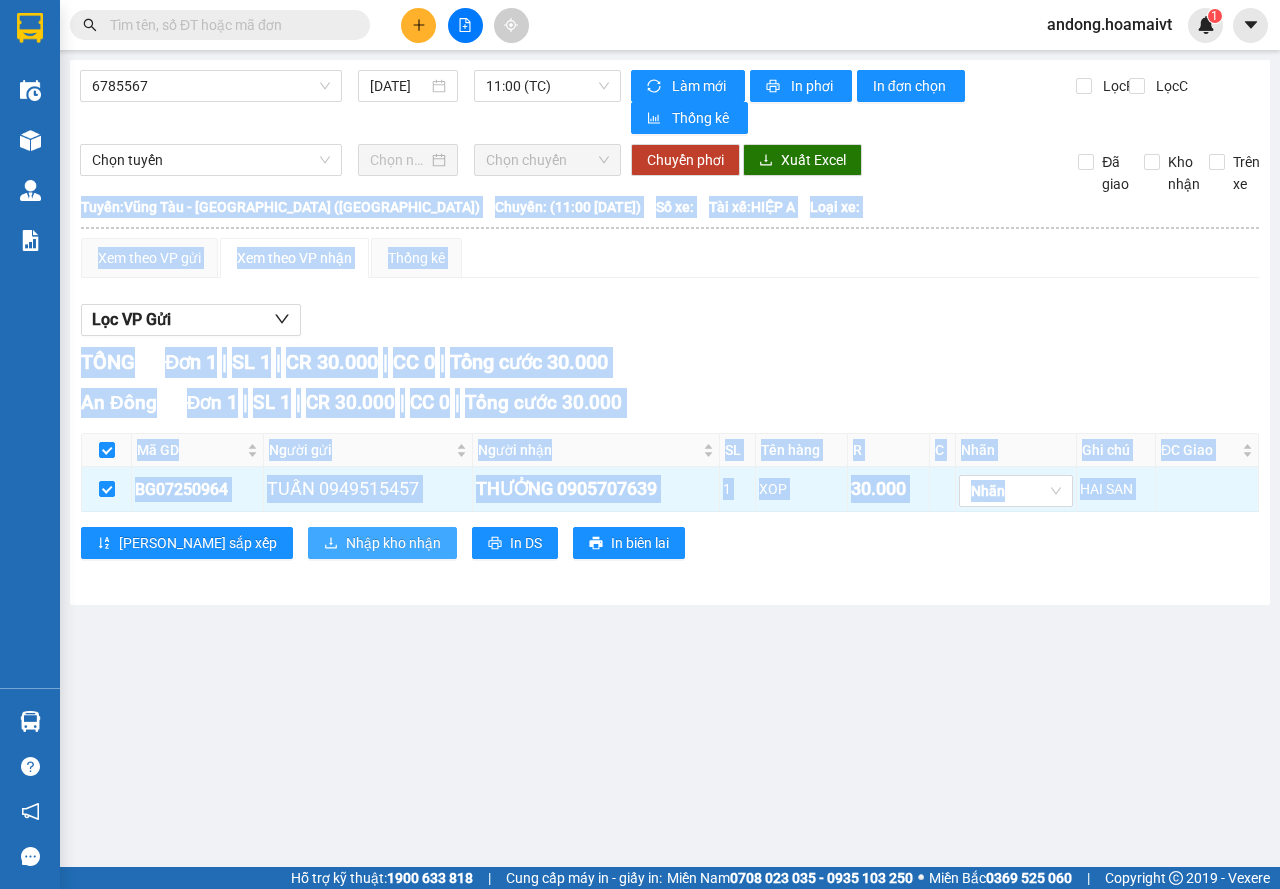 click on "Nhập kho nhận" at bounding box center [393, 543] 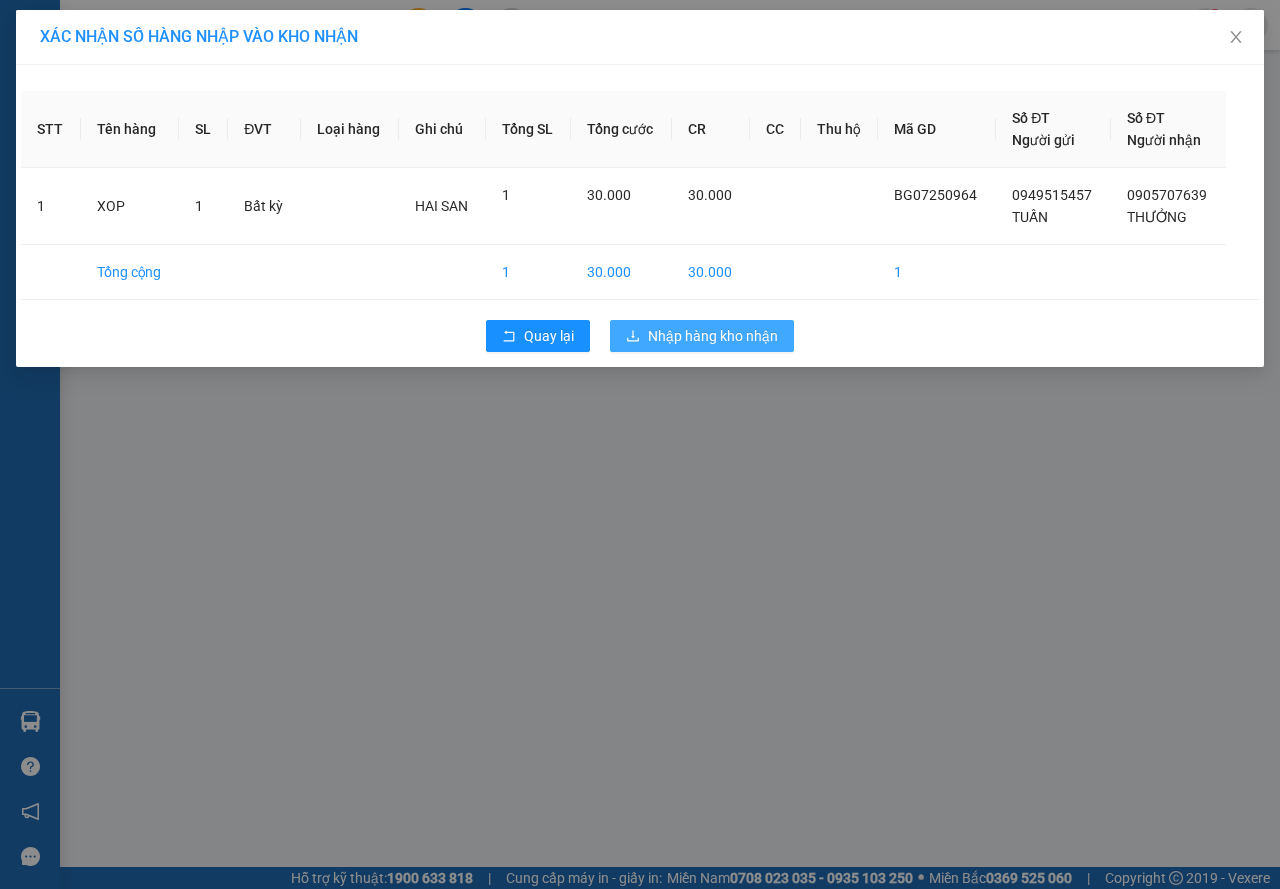 click on "Nhập hàng kho nhận" at bounding box center (713, 336) 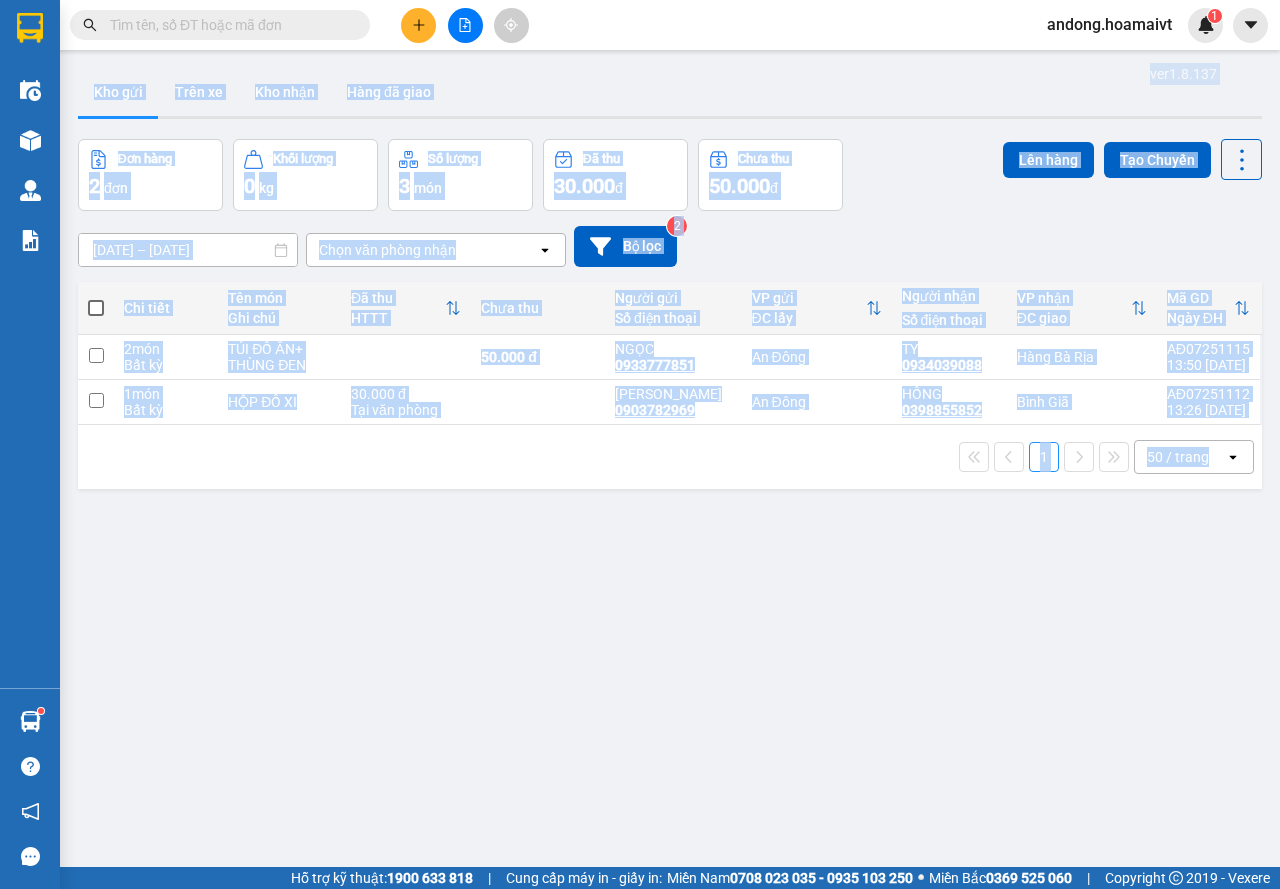 click on "ver  1.8.137 Kho gửi Trên xe Kho nhận Hàng đã giao Đơn hàng 2 đơn Khối lượng 0 kg Số lượng 3 món Đã thu 30.000  đ Chưa thu 50.000  đ Lên hàng Tạo Chuyến 12/07/2025 – 13/07/2025 Press the down arrow key to interact with the calendar and select a date. Press the escape button to close the calendar. Selected date range is from 12/07/2025 to 13/07/2025. Chọn văn phòng nhận open Bộ lọc 2 Chi tiết Tên món Ghi chú Đã thu HTTT Chưa thu Người gửi Số điện thoại VP gửi ĐC lấy Người nhận Số điện thoại VP nhận ĐC giao Mã GD Ngày ĐH 2  món Bất kỳ TÚI ĐỒ ĂN+ THÙNG ĐEN 50.000 đ NGỌC 0933777851 An Đông TY 0934039088 Hàng Bà Rịa AĐ07251115 13:50 13/07 1  món Bất kỳ HỘP ĐỒ XI 30.000 đ Tại văn phòng KIM NGUYÊN 0903782969 An Đông HỒNG 0398855852 Bình Giã AĐ07251112 13:26 13/07 1 50 / trang open Đang tải dữ liệu" at bounding box center [670, 504] 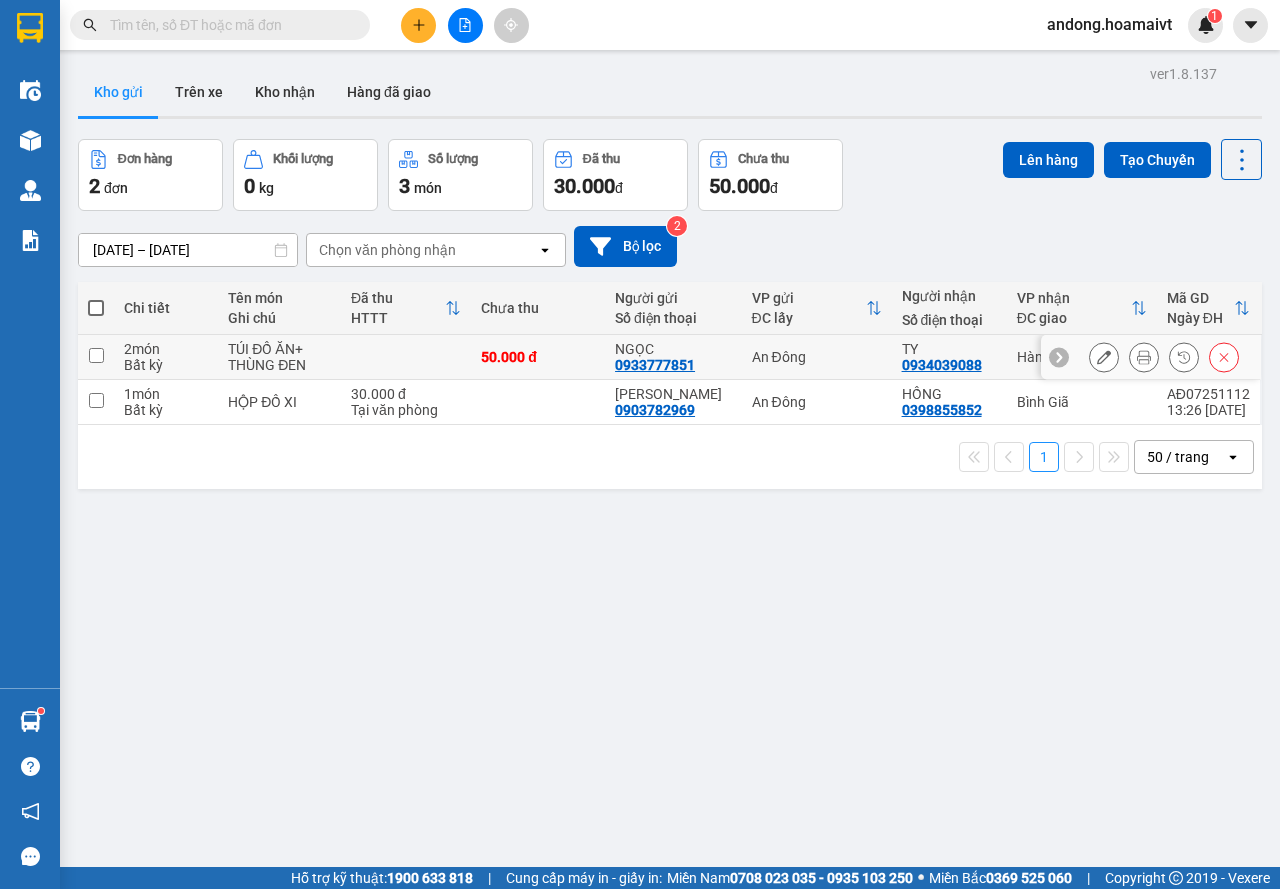click on "TÚI ĐỒ ĂN+ THÙNG ĐEN" at bounding box center [279, 357] 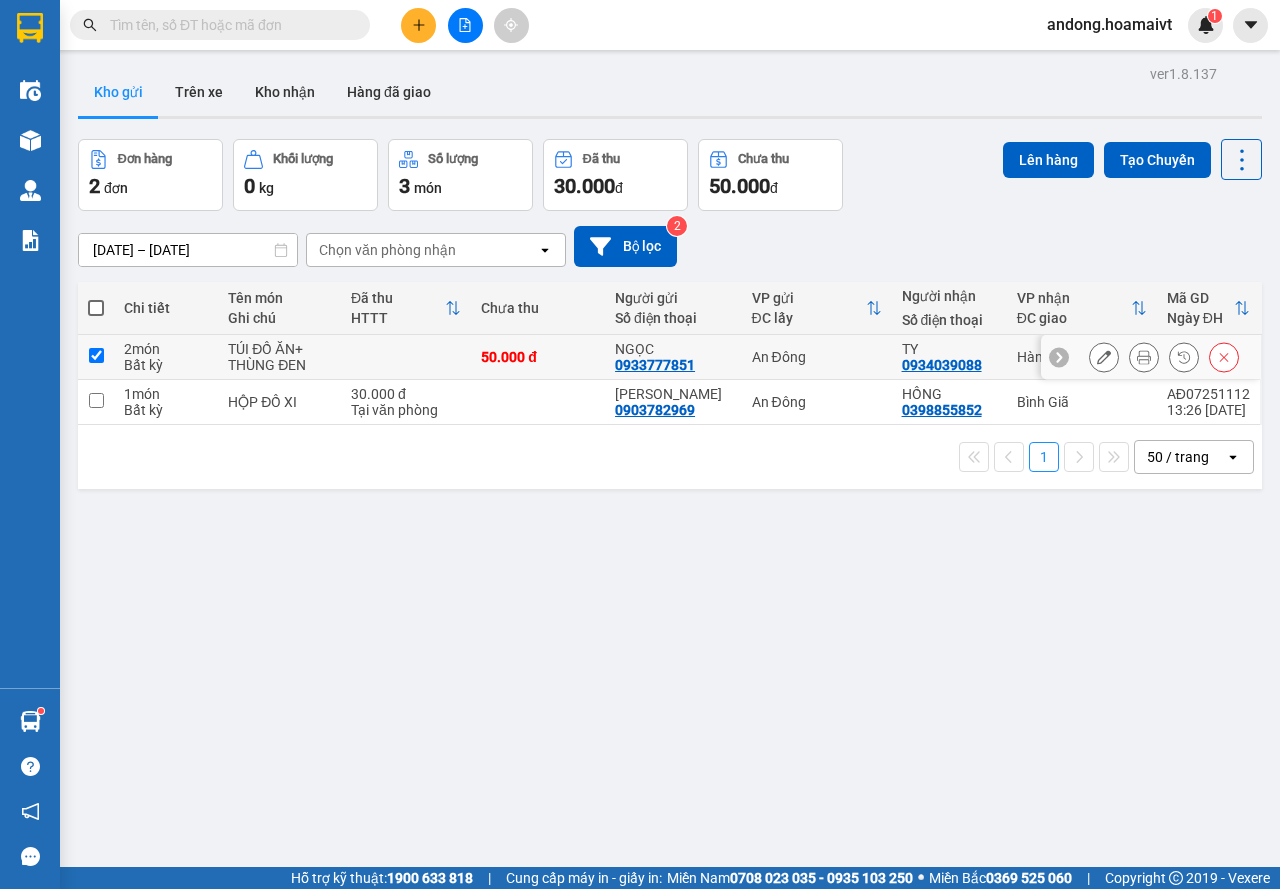 checkbox on "true" 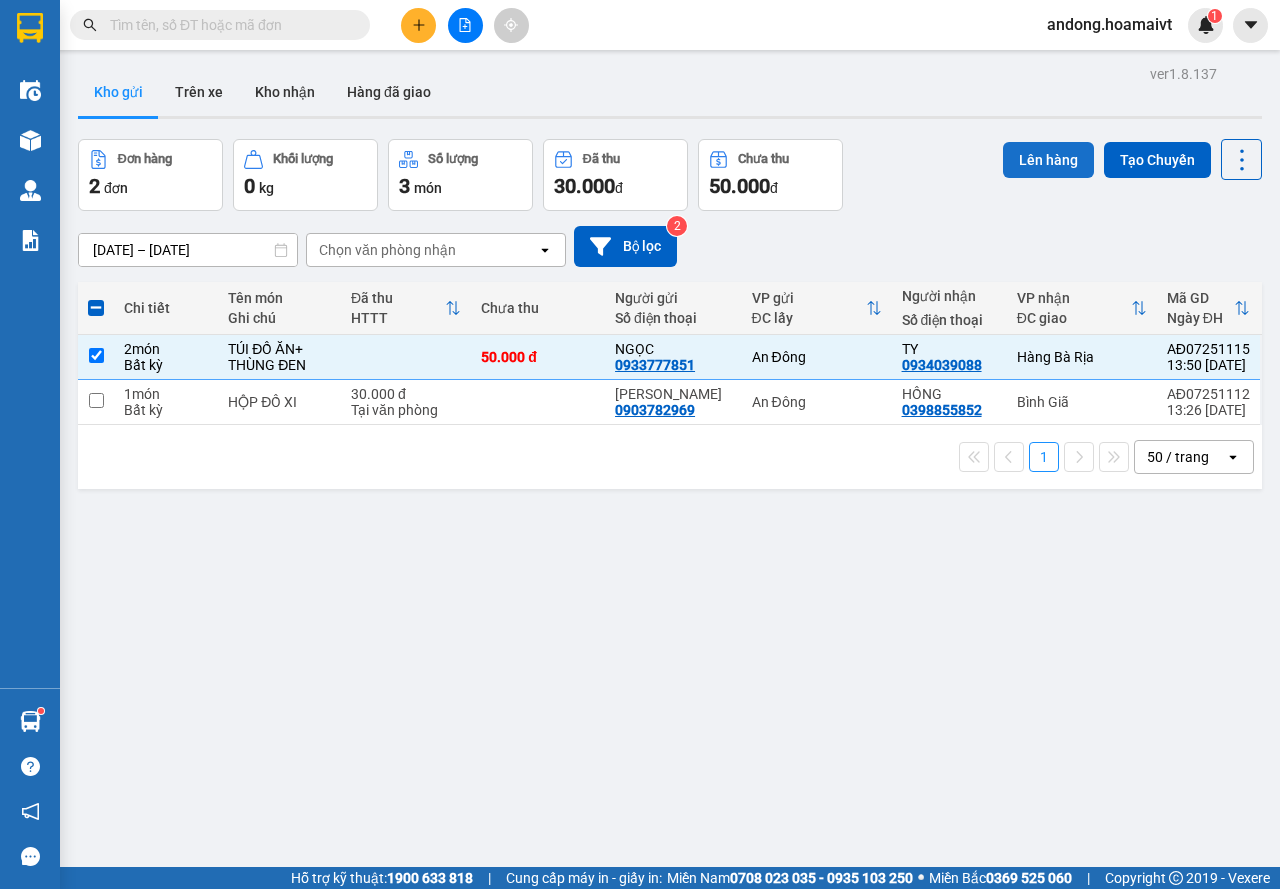 click on "Lên hàng" at bounding box center [1048, 160] 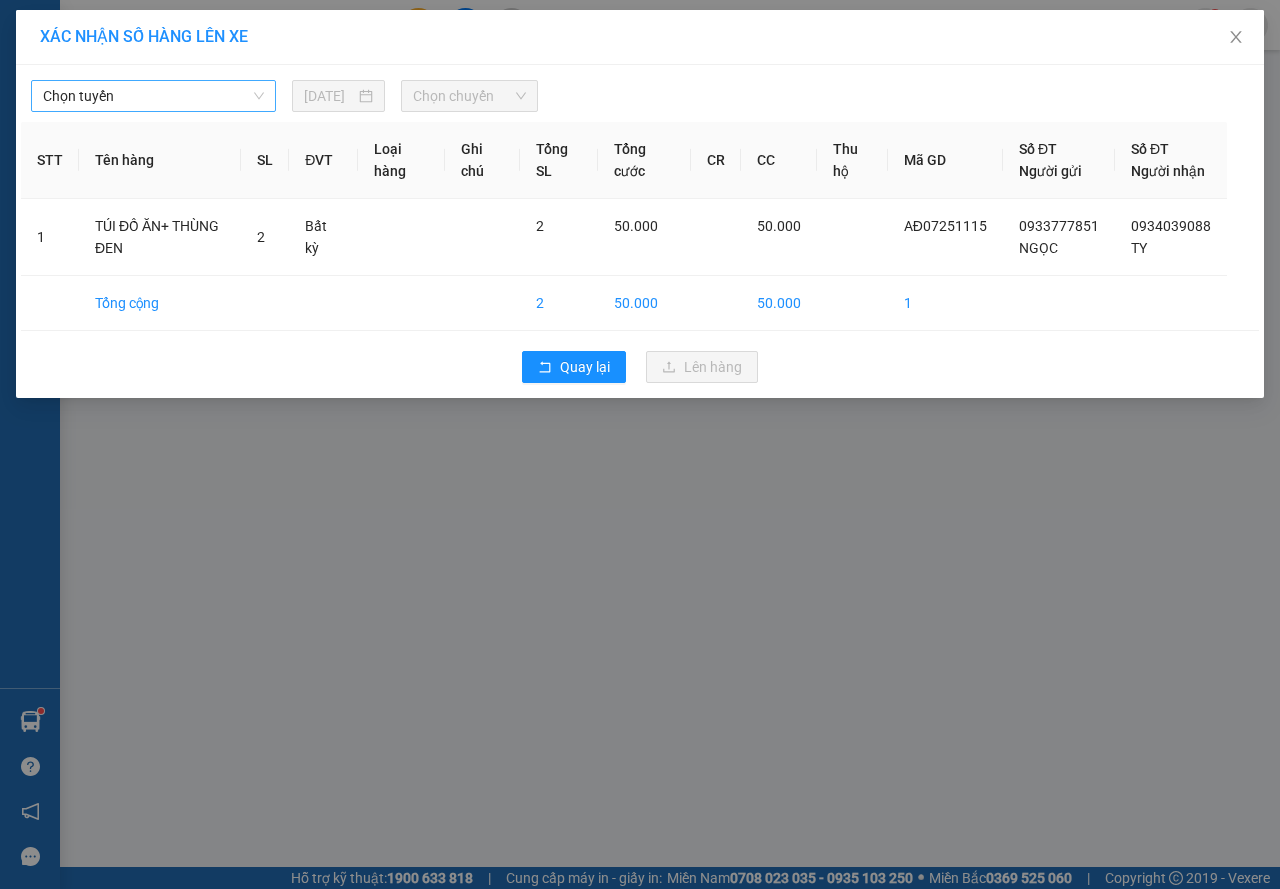 click on "Chọn tuyến" at bounding box center [153, 96] 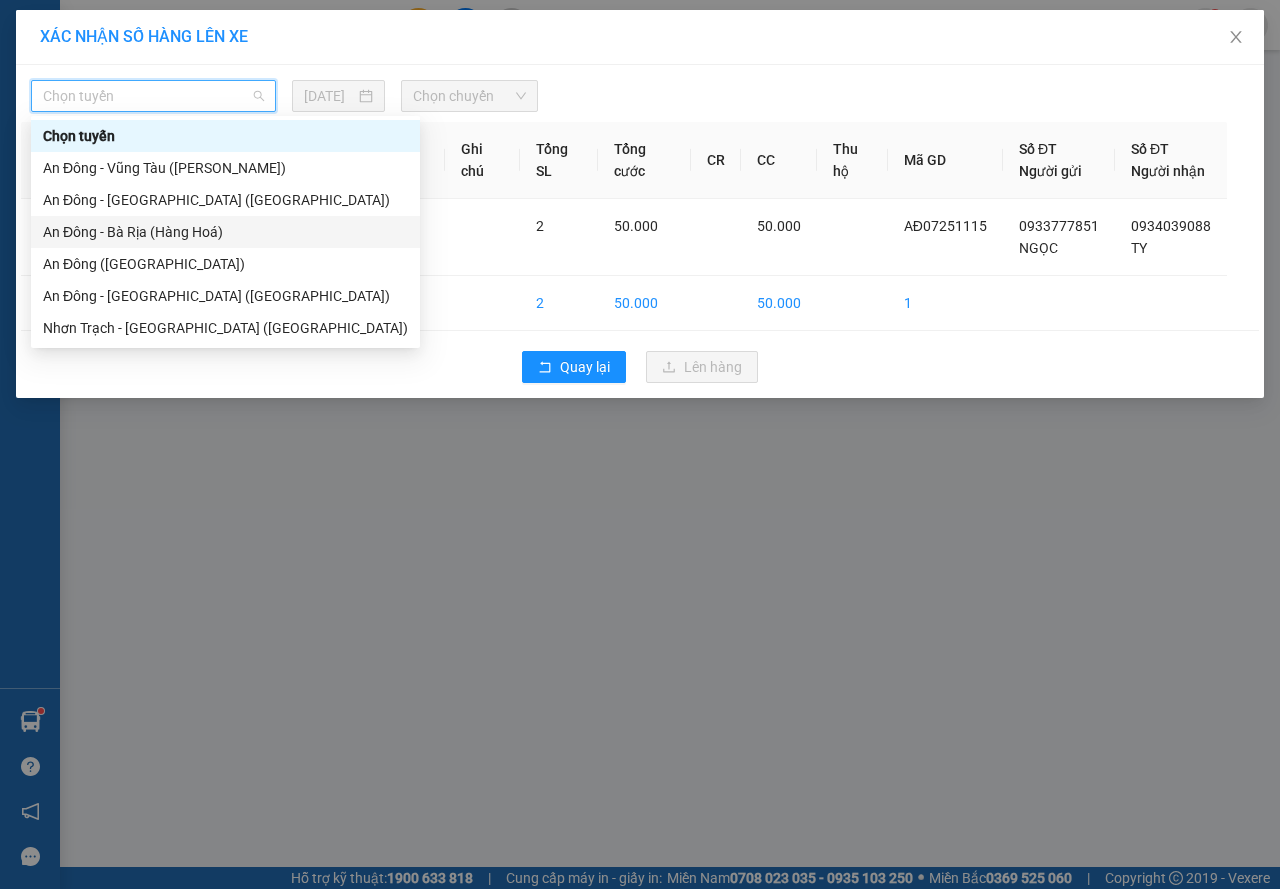 drag, startPoint x: 169, startPoint y: 225, endPoint x: 450, endPoint y: 165, distance: 287.3343 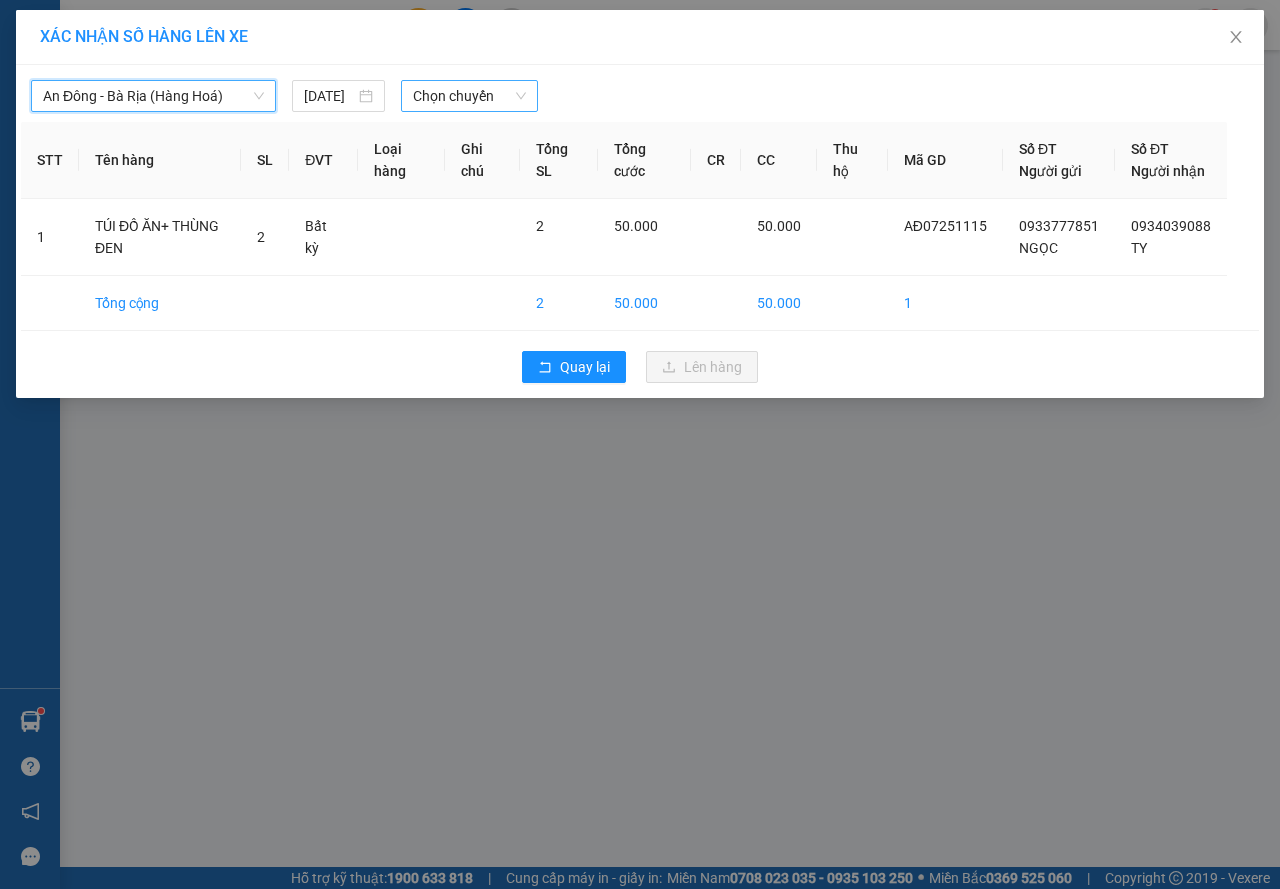 click on "Chọn chuyến" at bounding box center [469, 96] 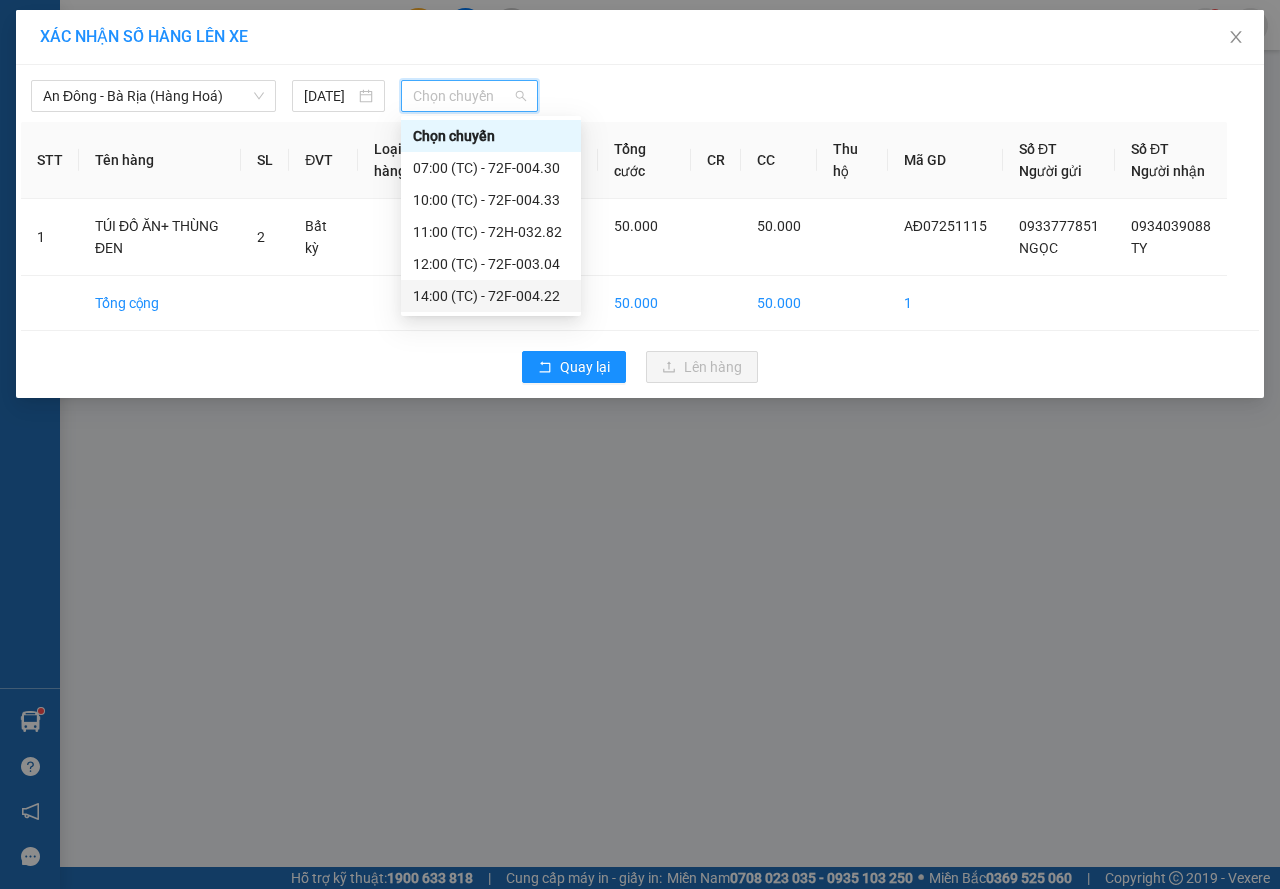 click on "14:00   (TC)   - 72F-004.22" at bounding box center [491, 296] 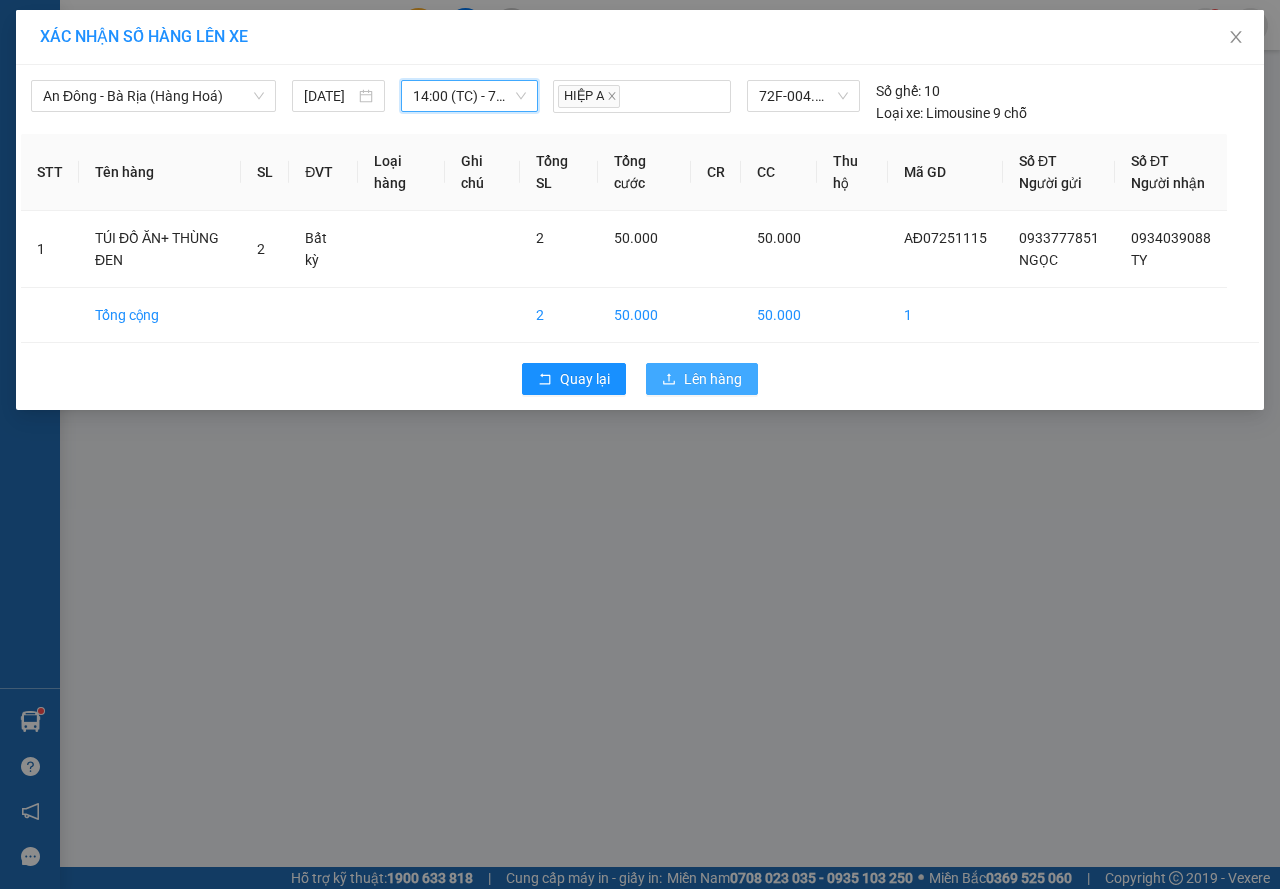 click on "Lên hàng" at bounding box center (713, 379) 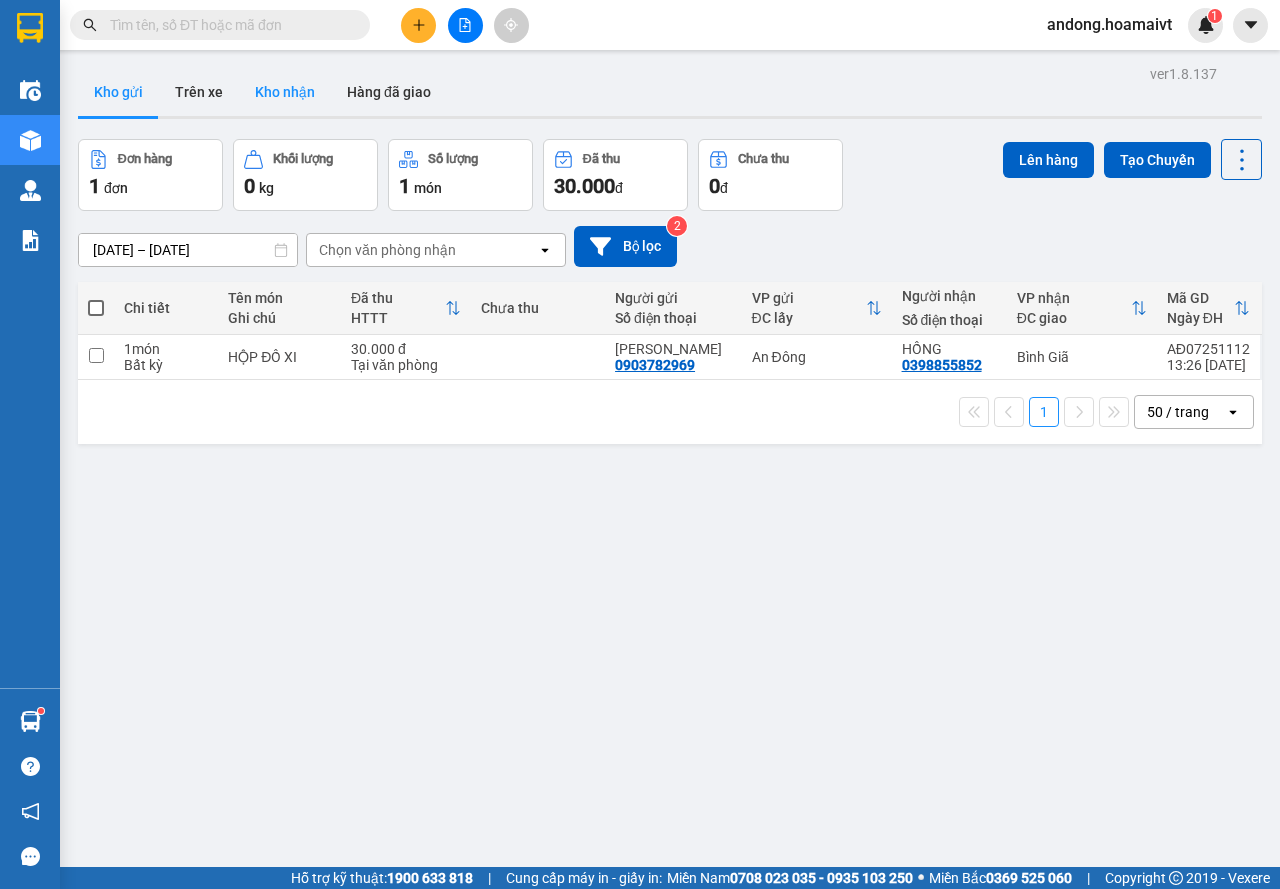 click on "Kho nhận" at bounding box center (285, 92) 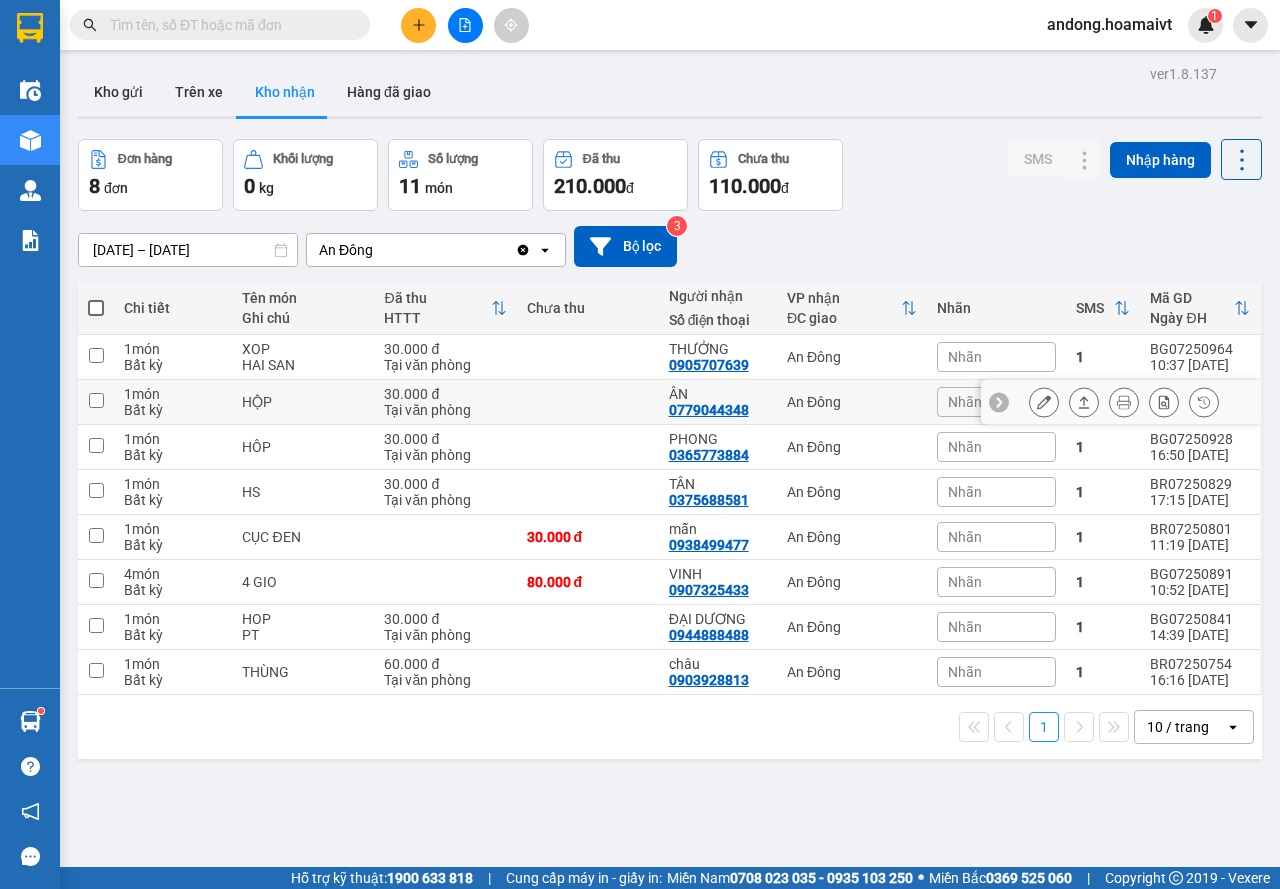 click 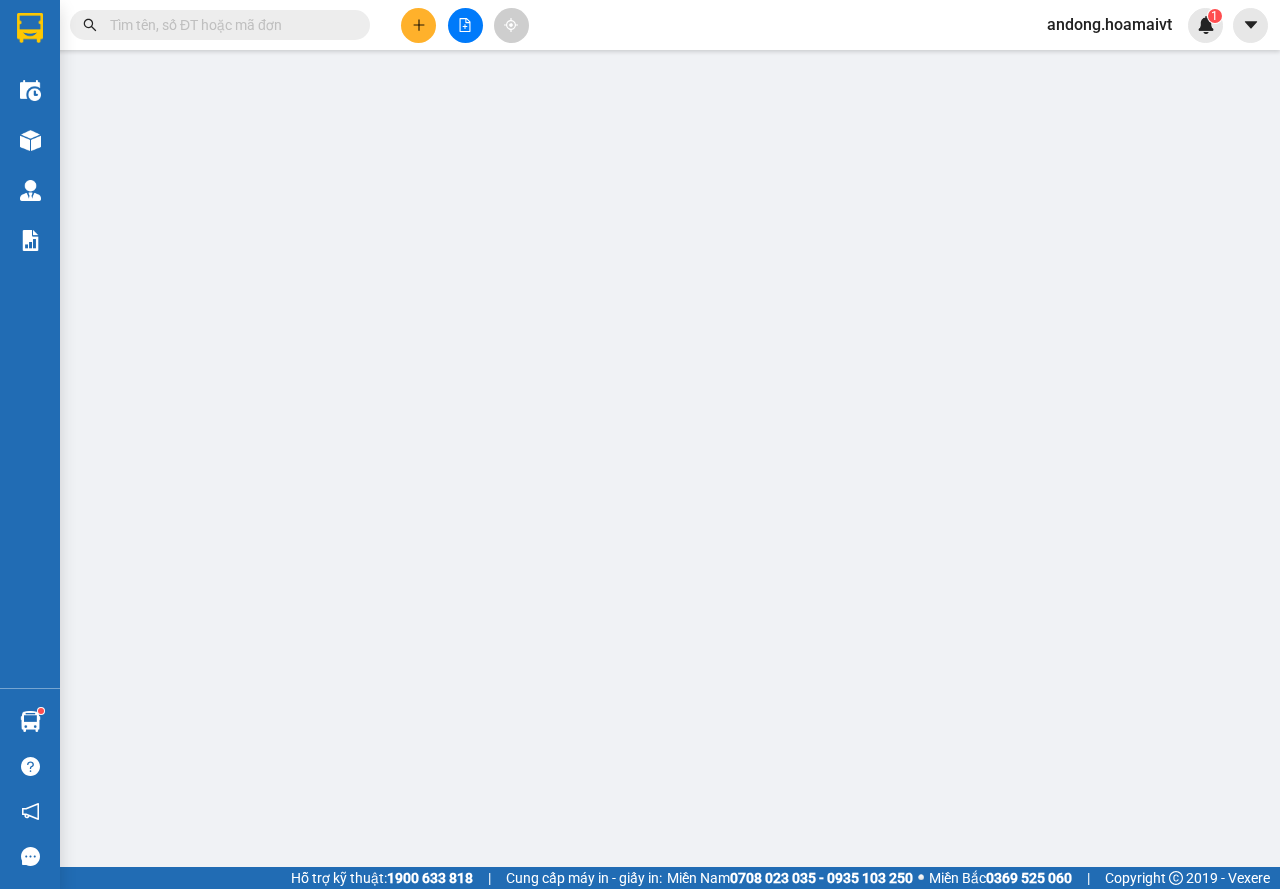 type on "0969323990" 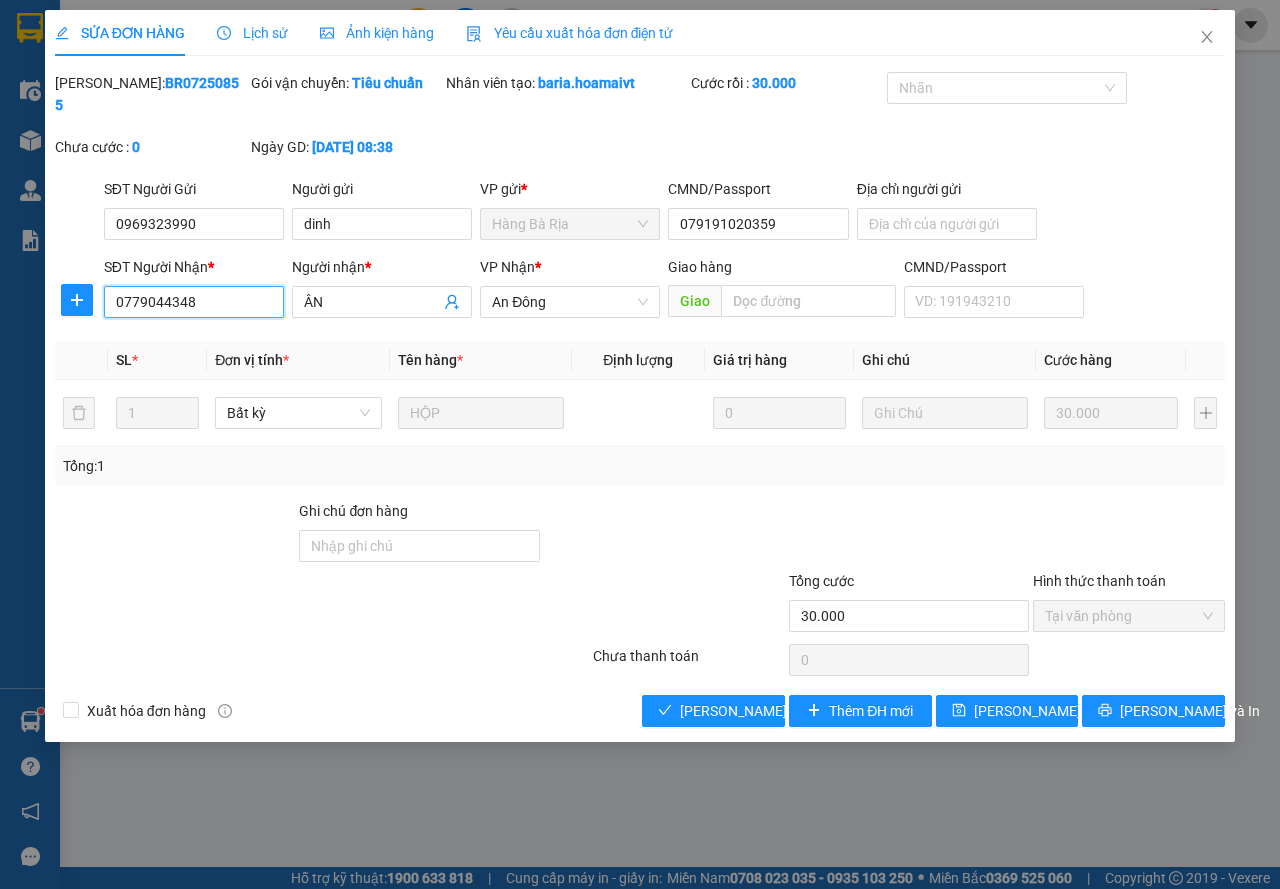 drag, startPoint x: 203, startPoint y: 307, endPoint x: 20, endPoint y: 342, distance: 186.31694 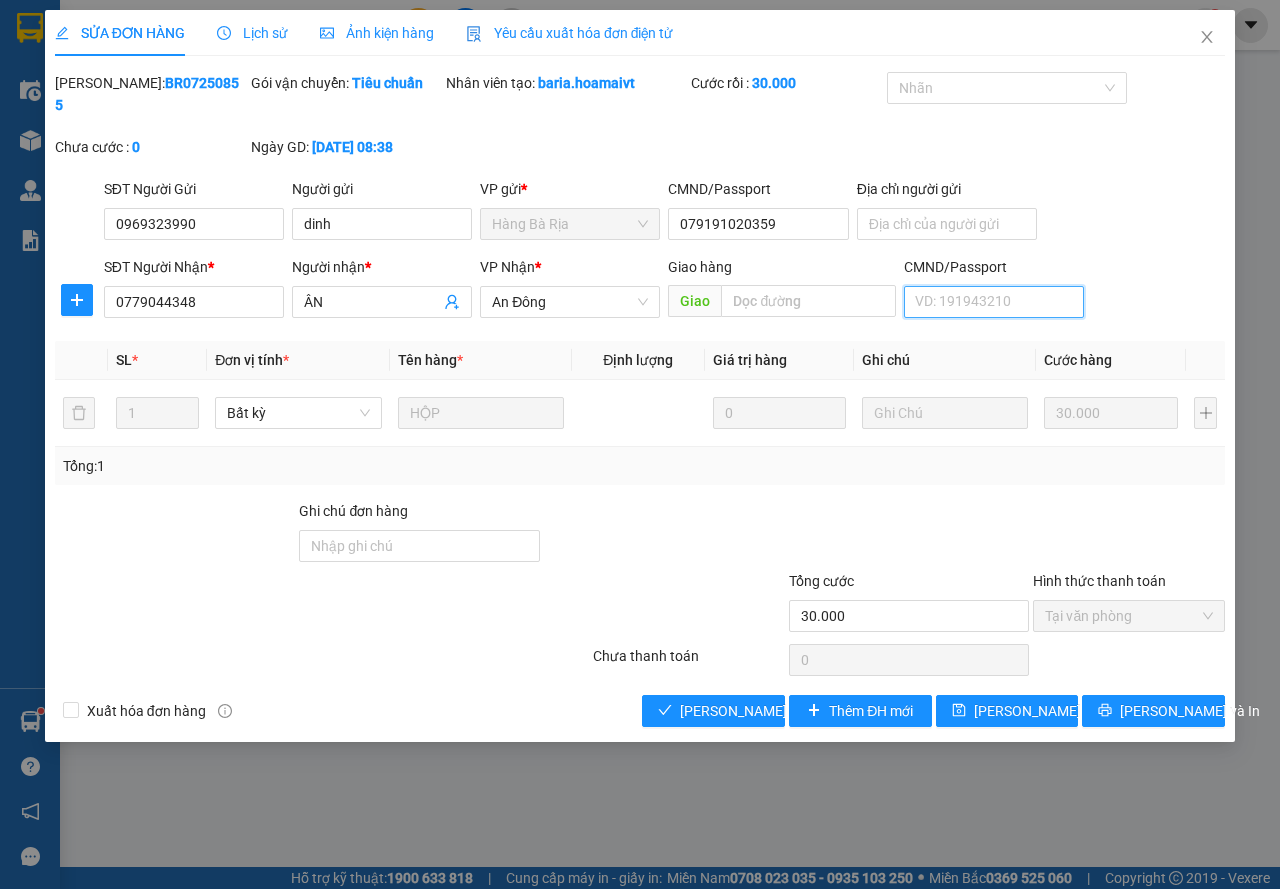 click on "CMND/Passport" at bounding box center [994, 302] 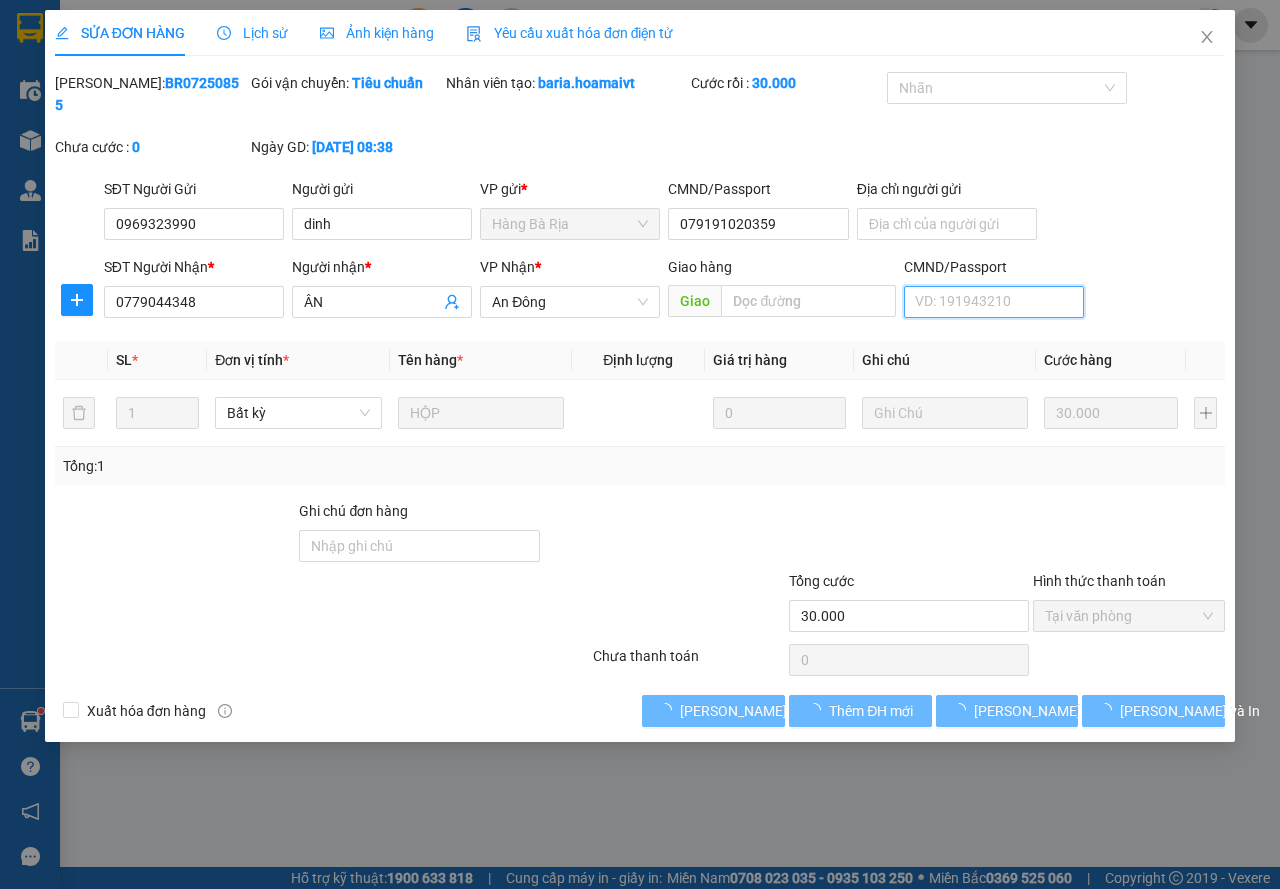 paste on "079091021595" 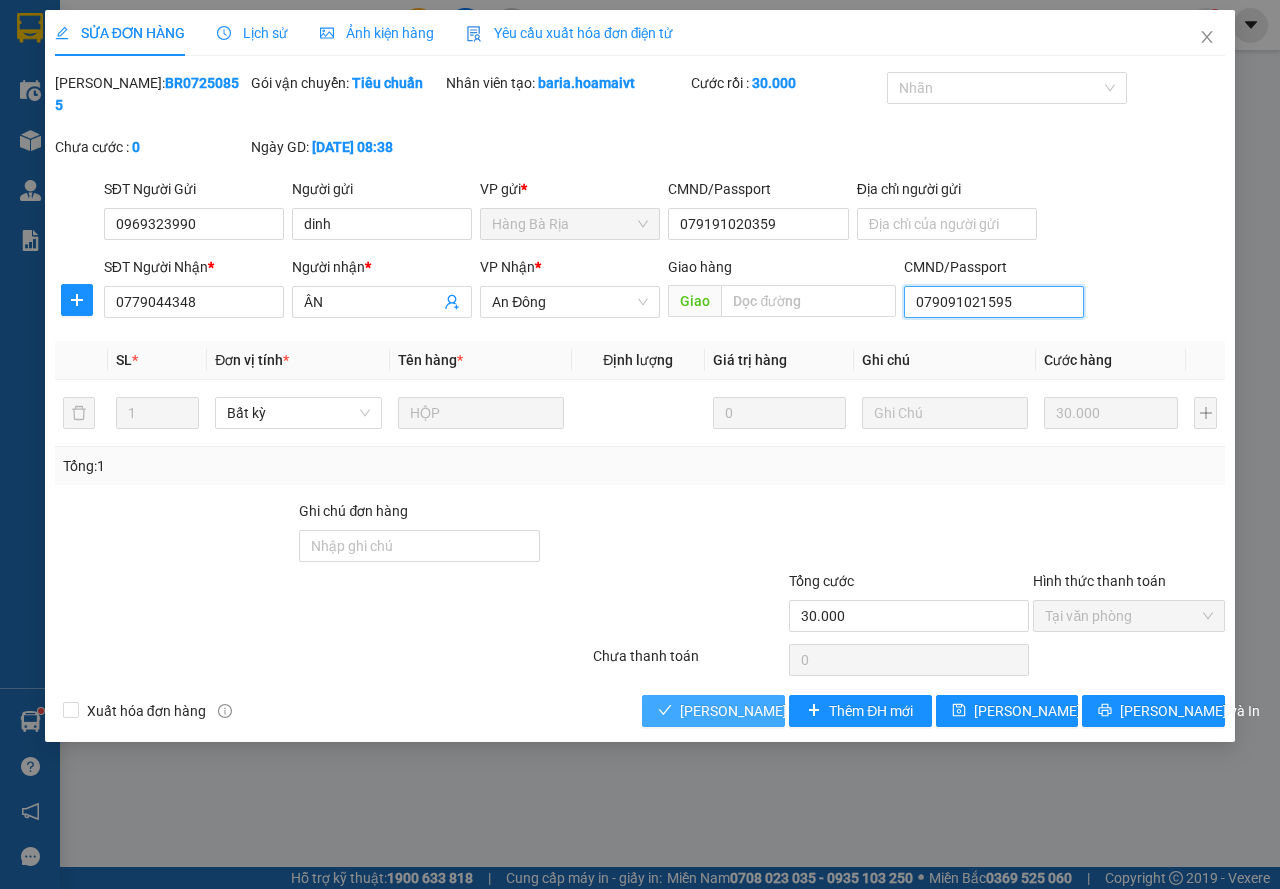 type on "079091021595" 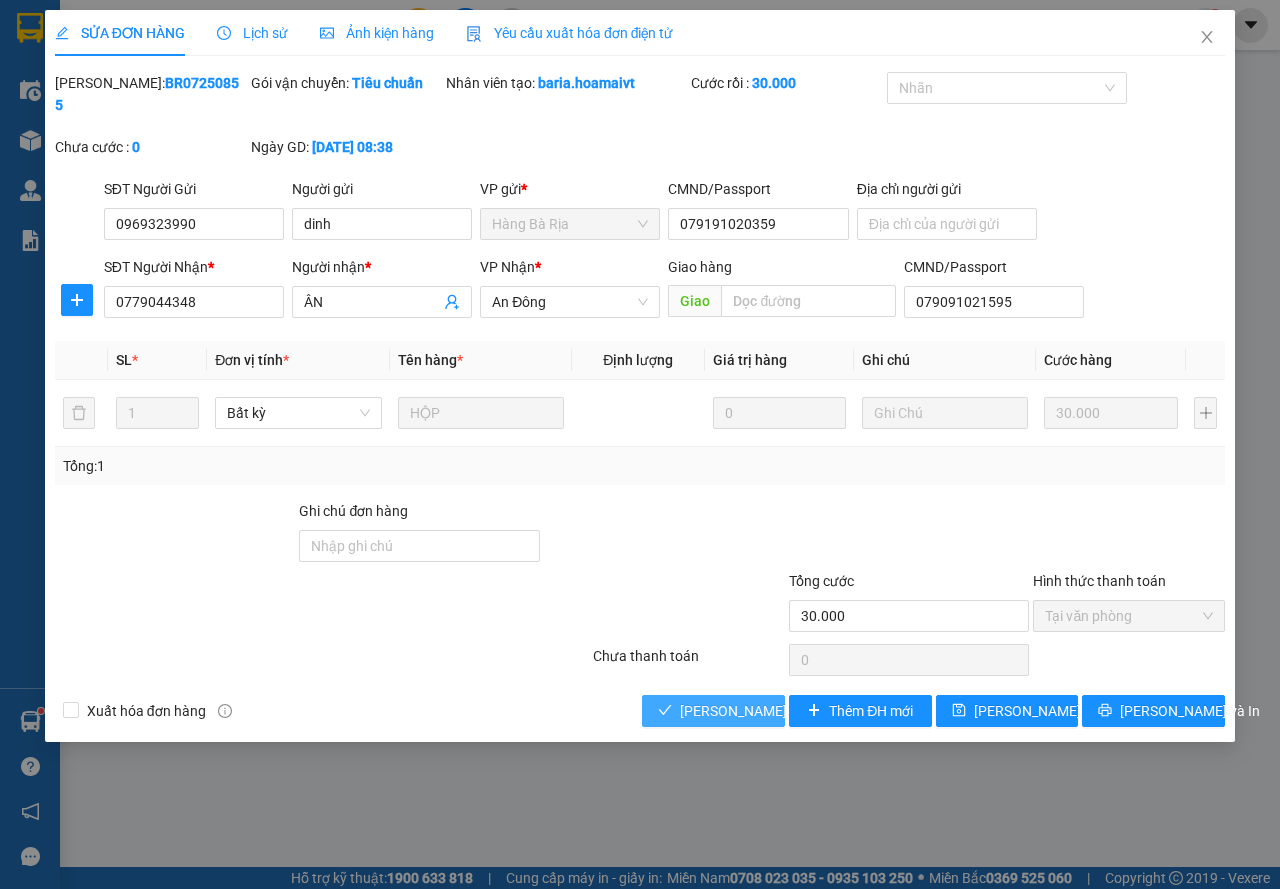 click on "Lưu và Giao hàng" at bounding box center [776, 711] 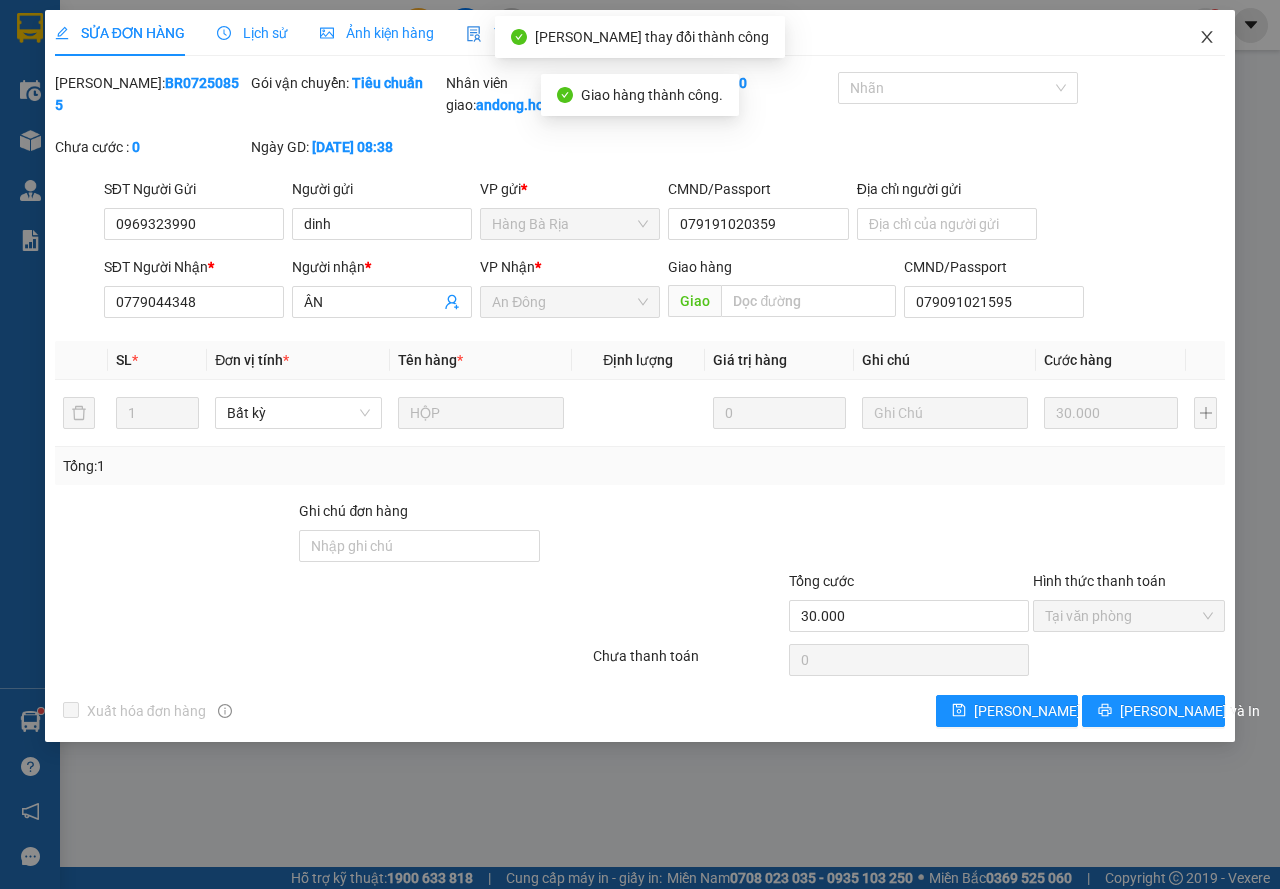 click at bounding box center (1207, 38) 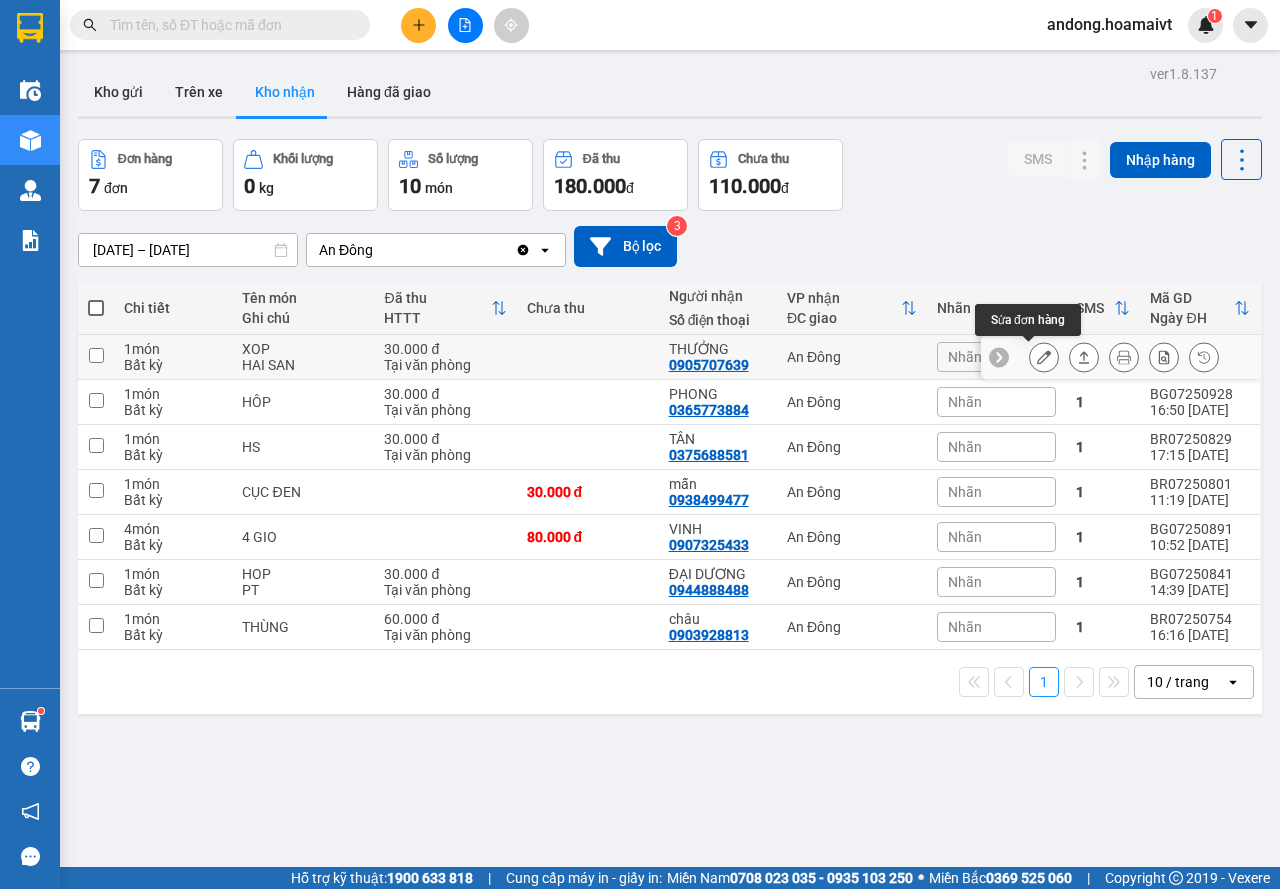 click 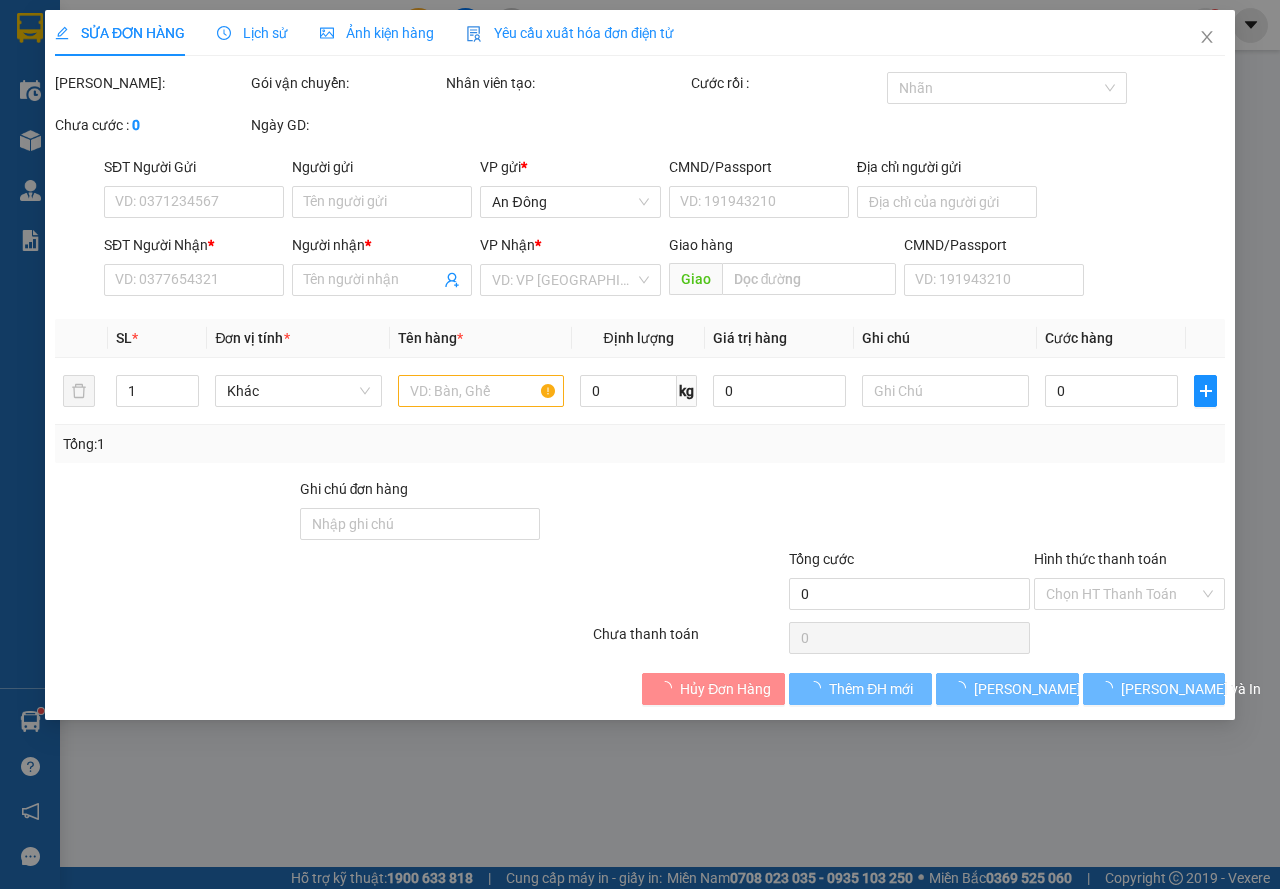 type on "0949515457" 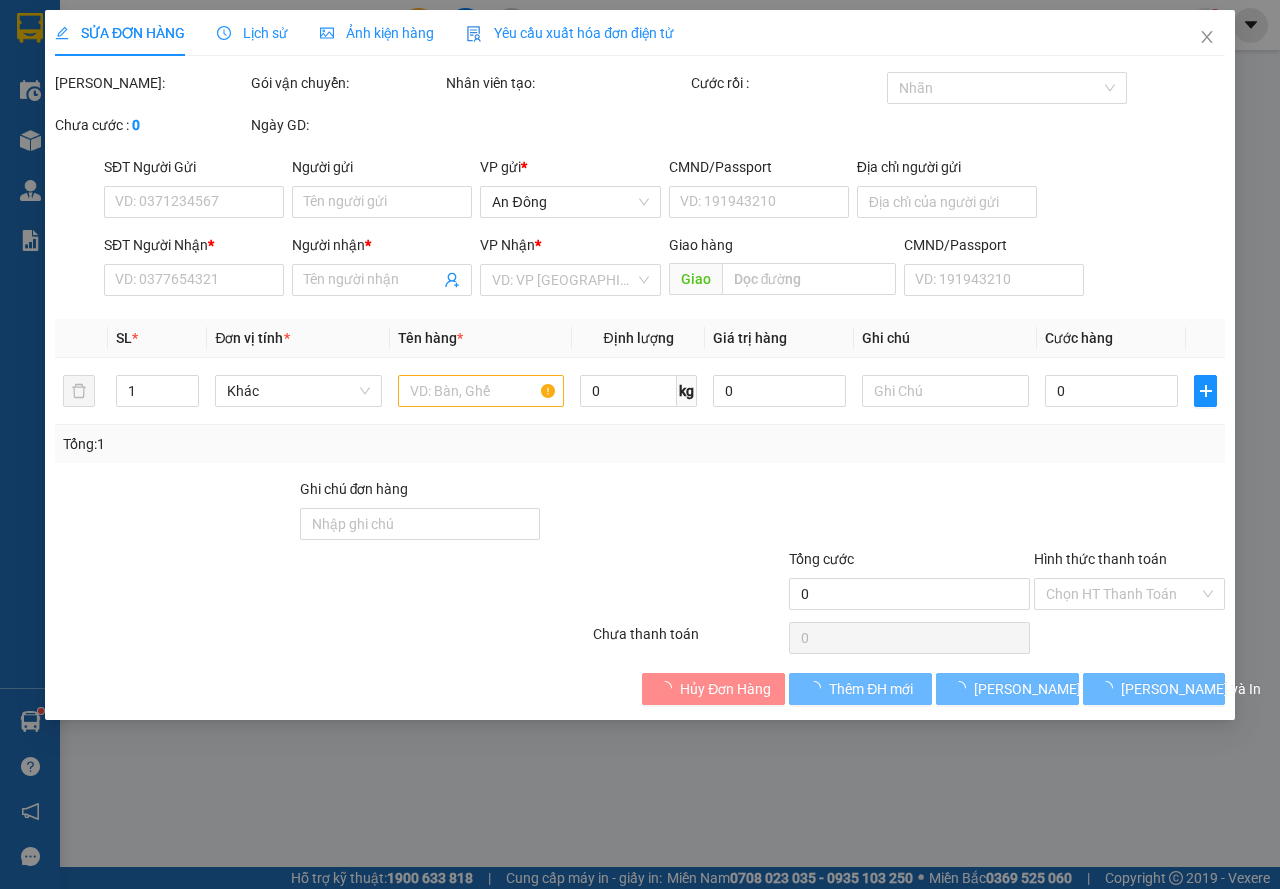 type on "TUẤN" 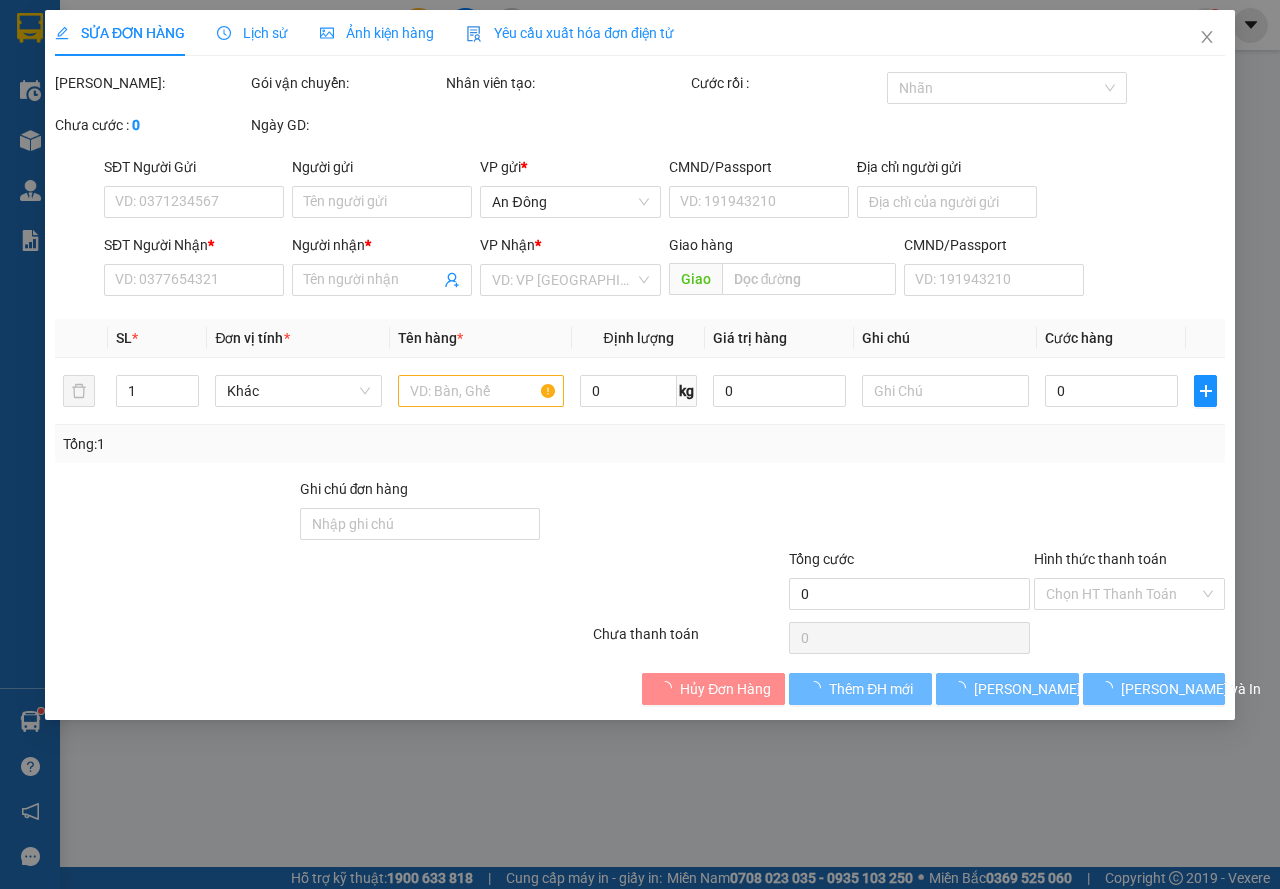 type on "THƯỞNG" 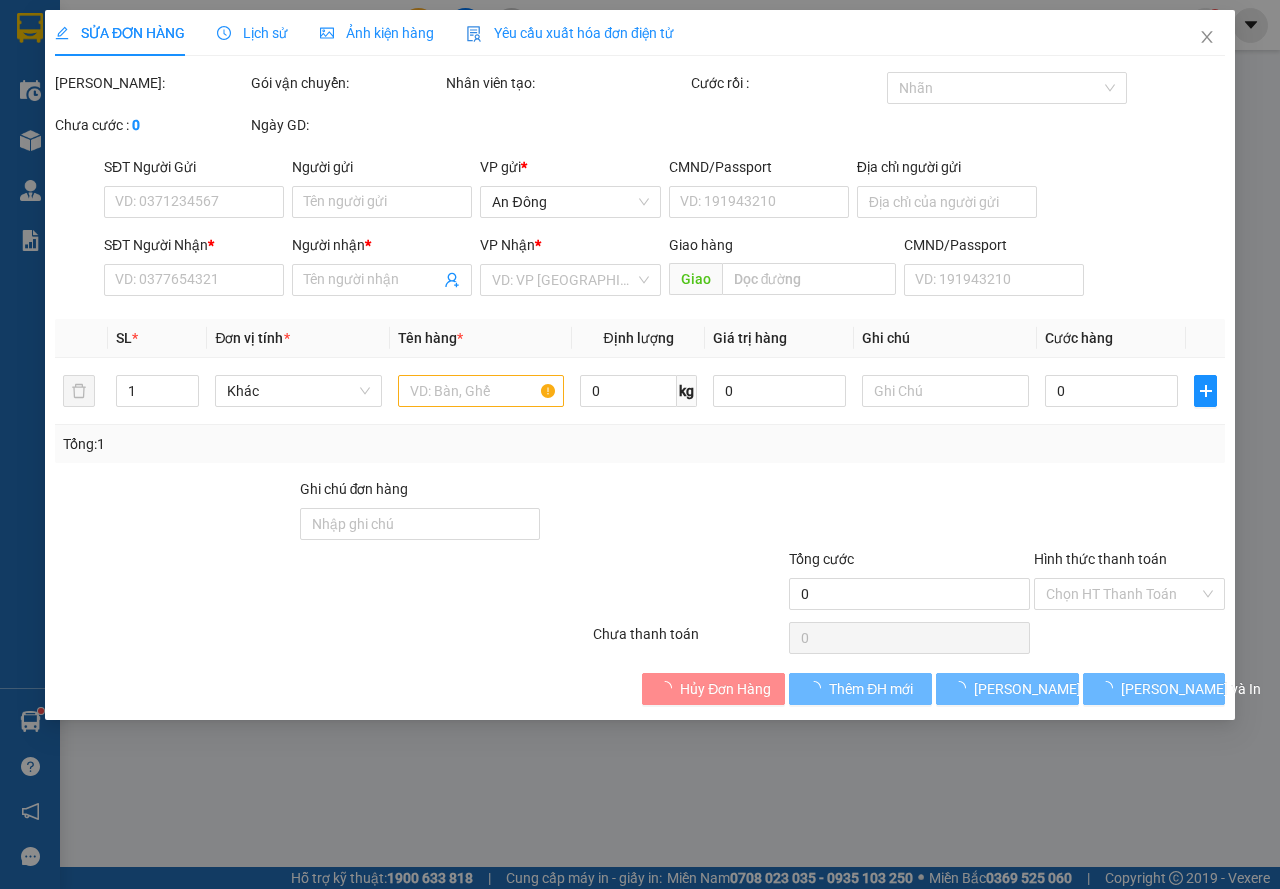 type on "30.000" 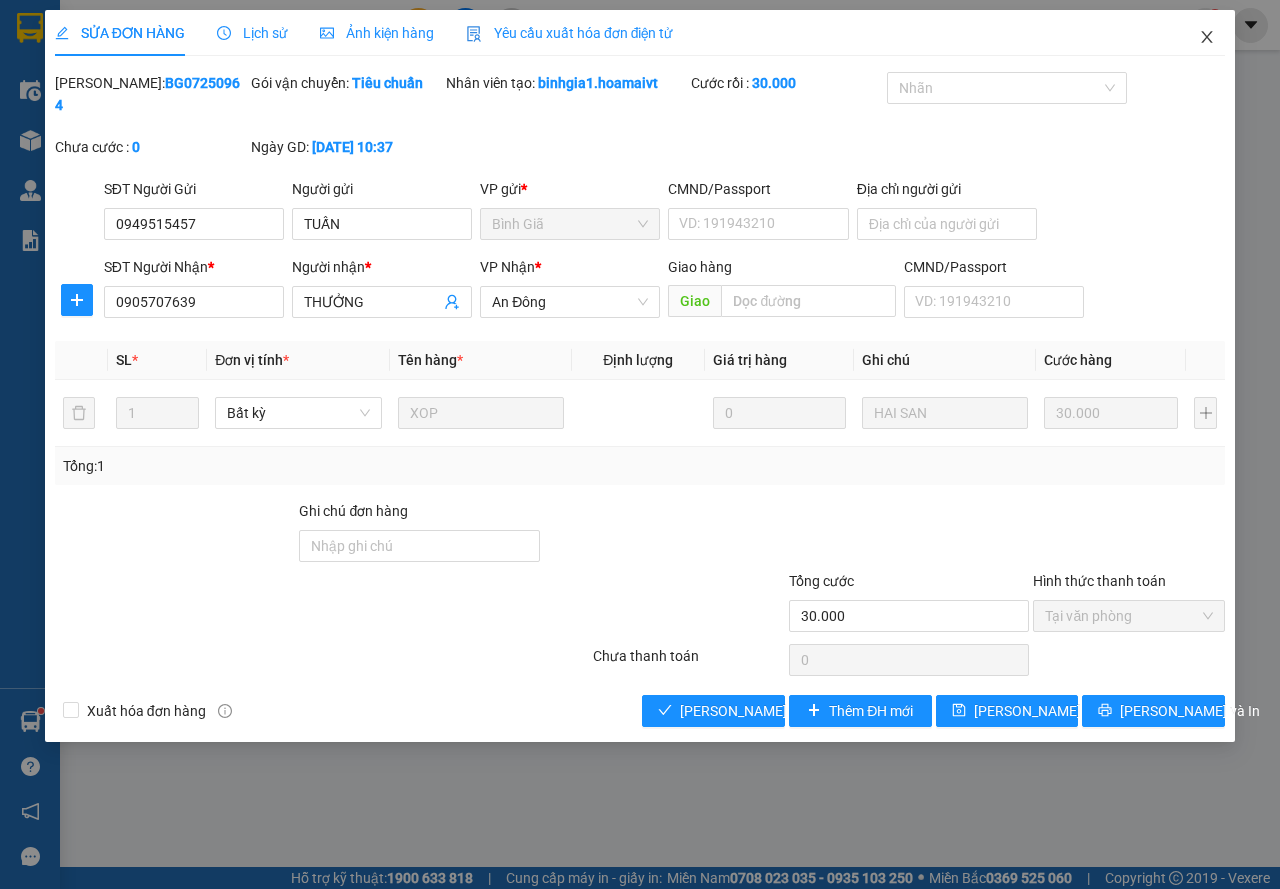 click at bounding box center [1207, 38] 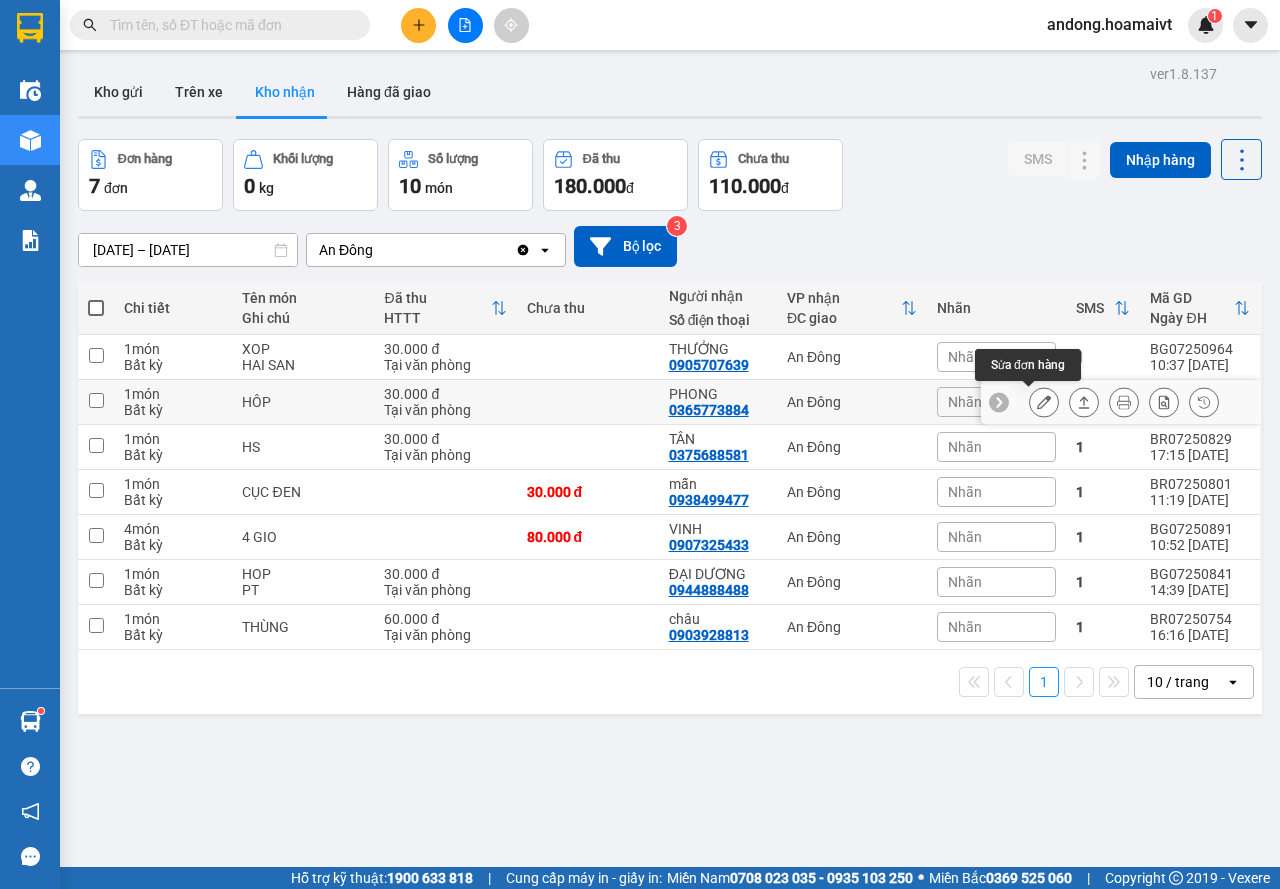 click at bounding box center (1044, 402) 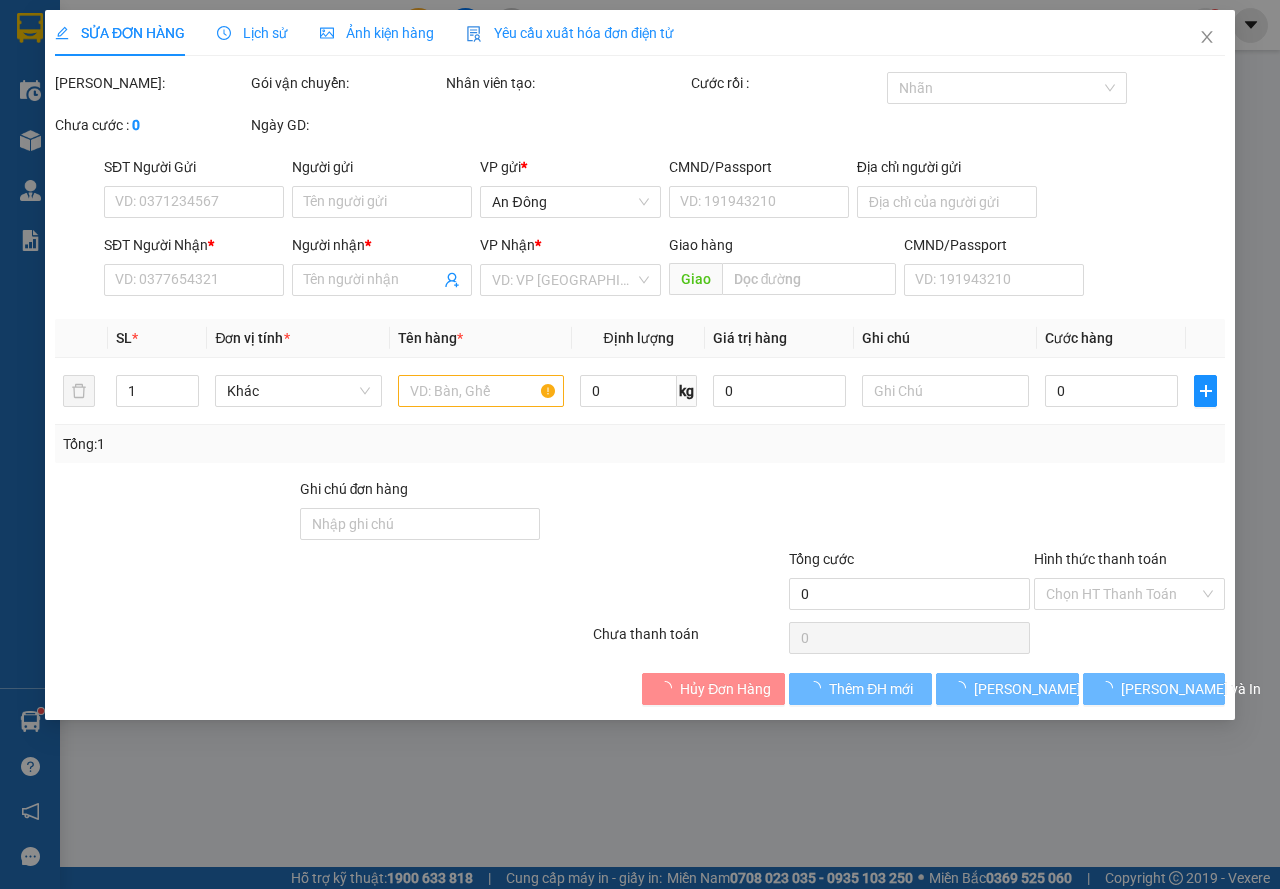 type on "0977001830" 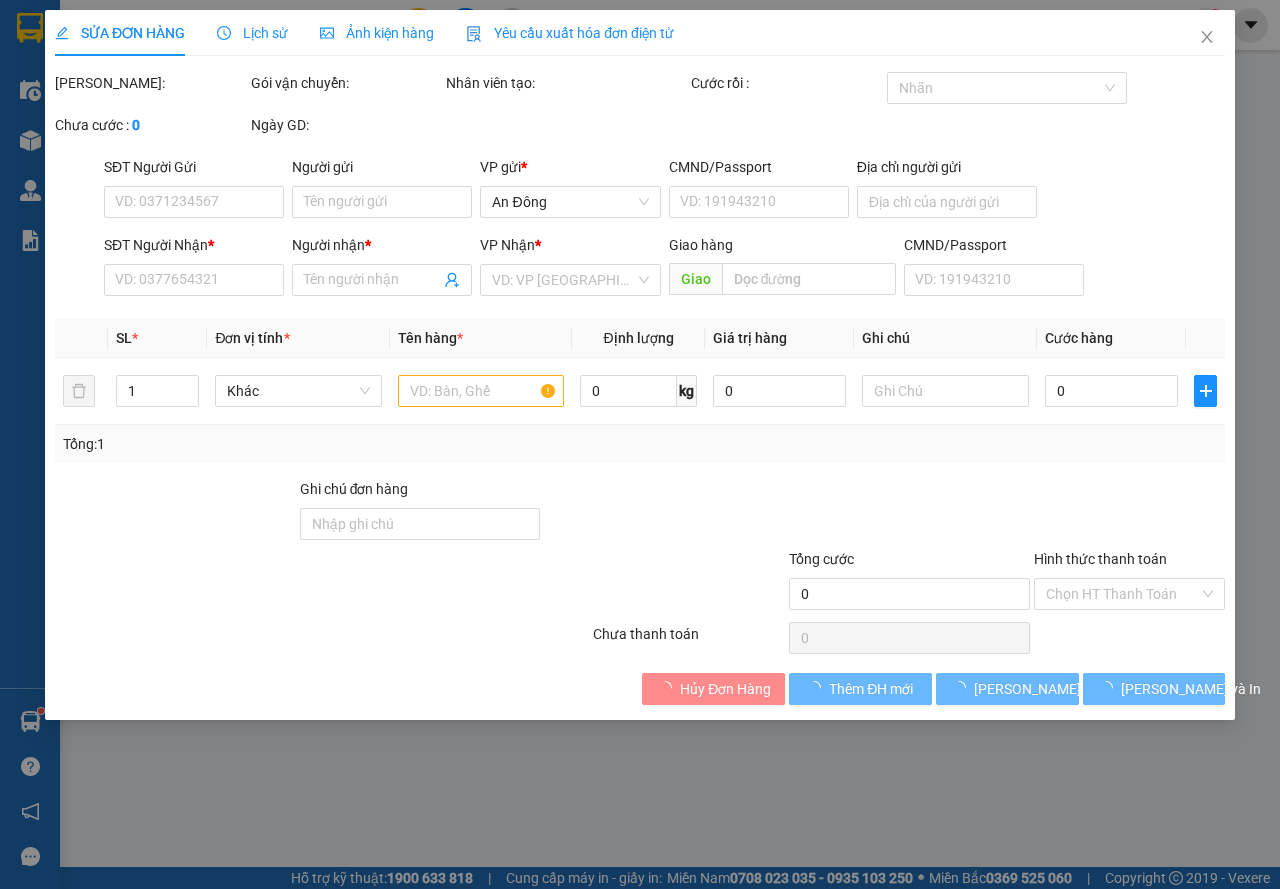 type on "HUNG" 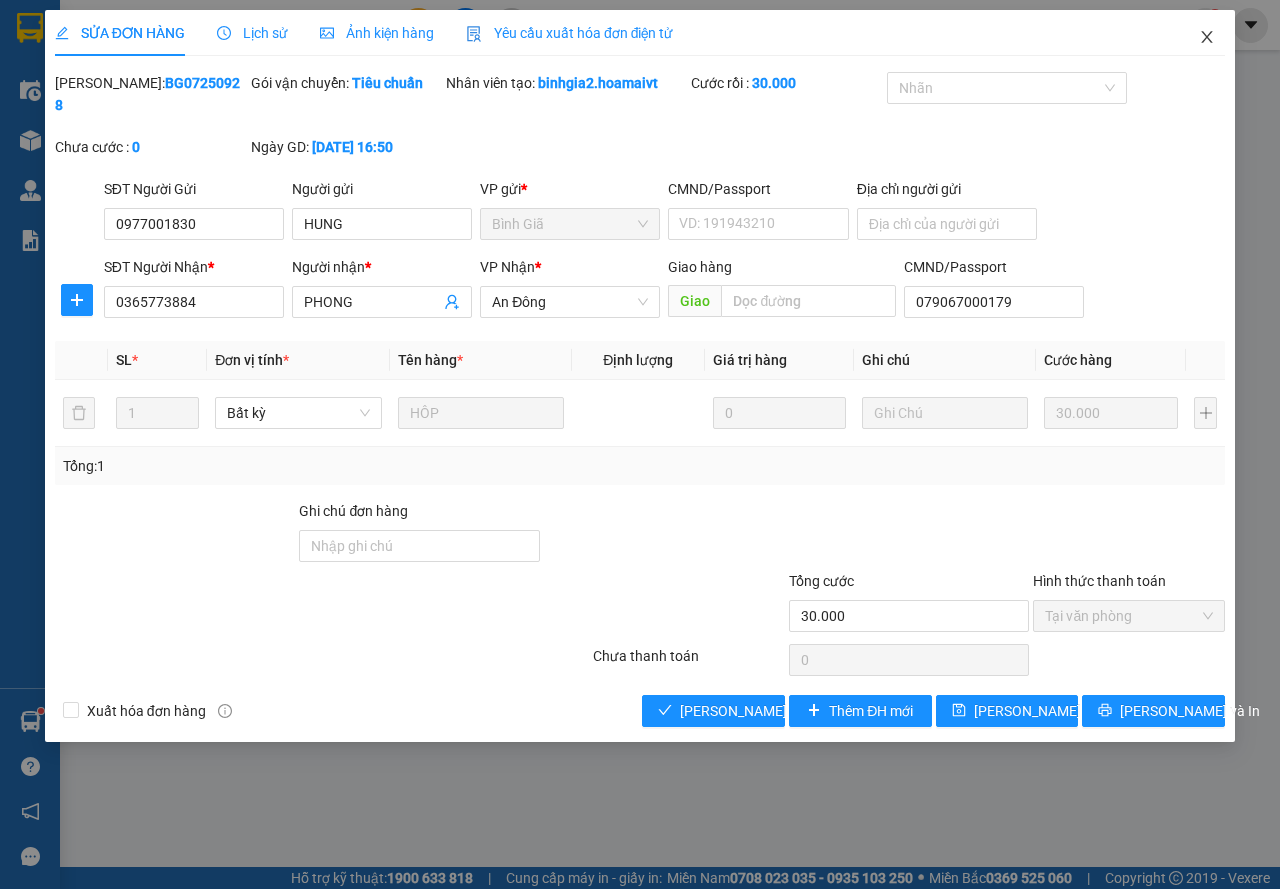 click at bounding box center [1207, 38] 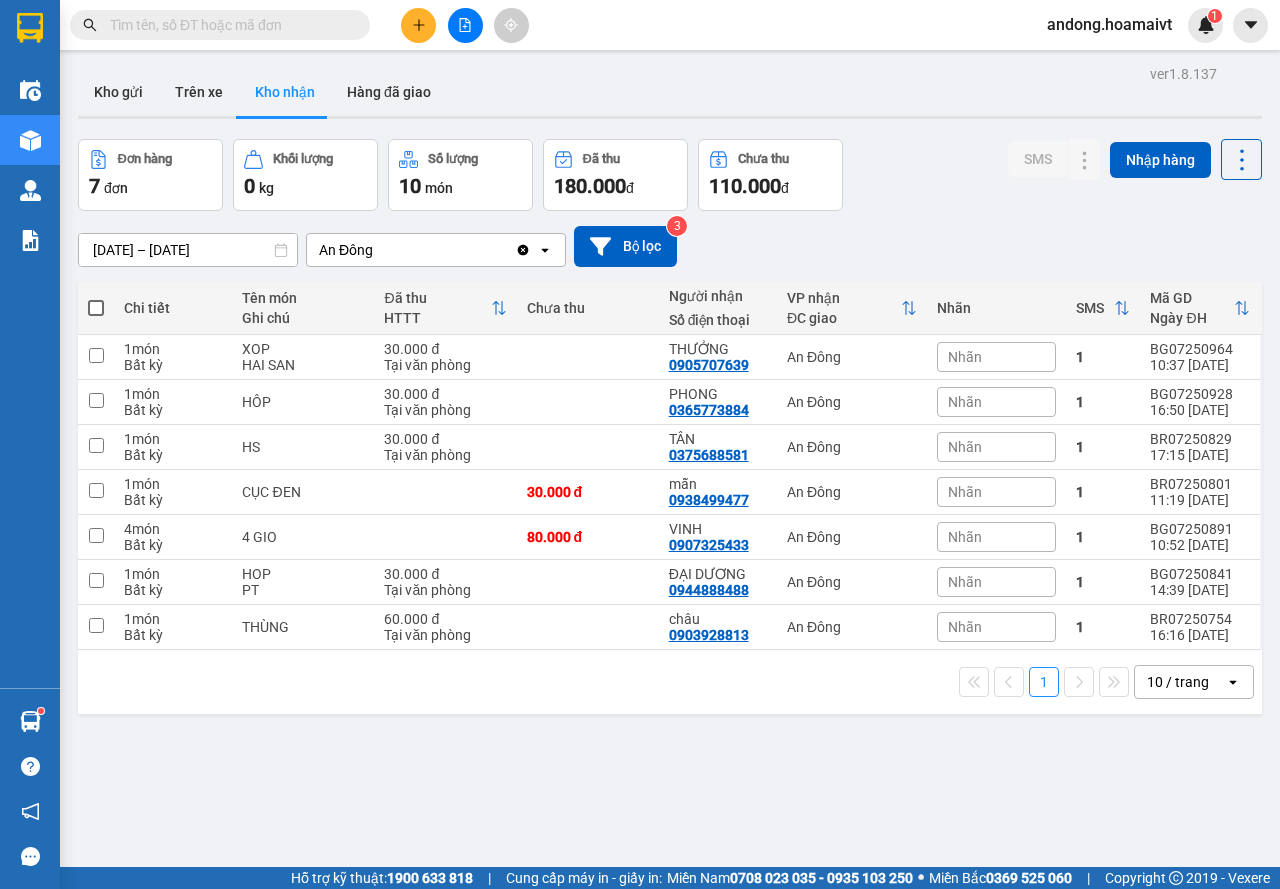 click at bounding box center [220, 25] 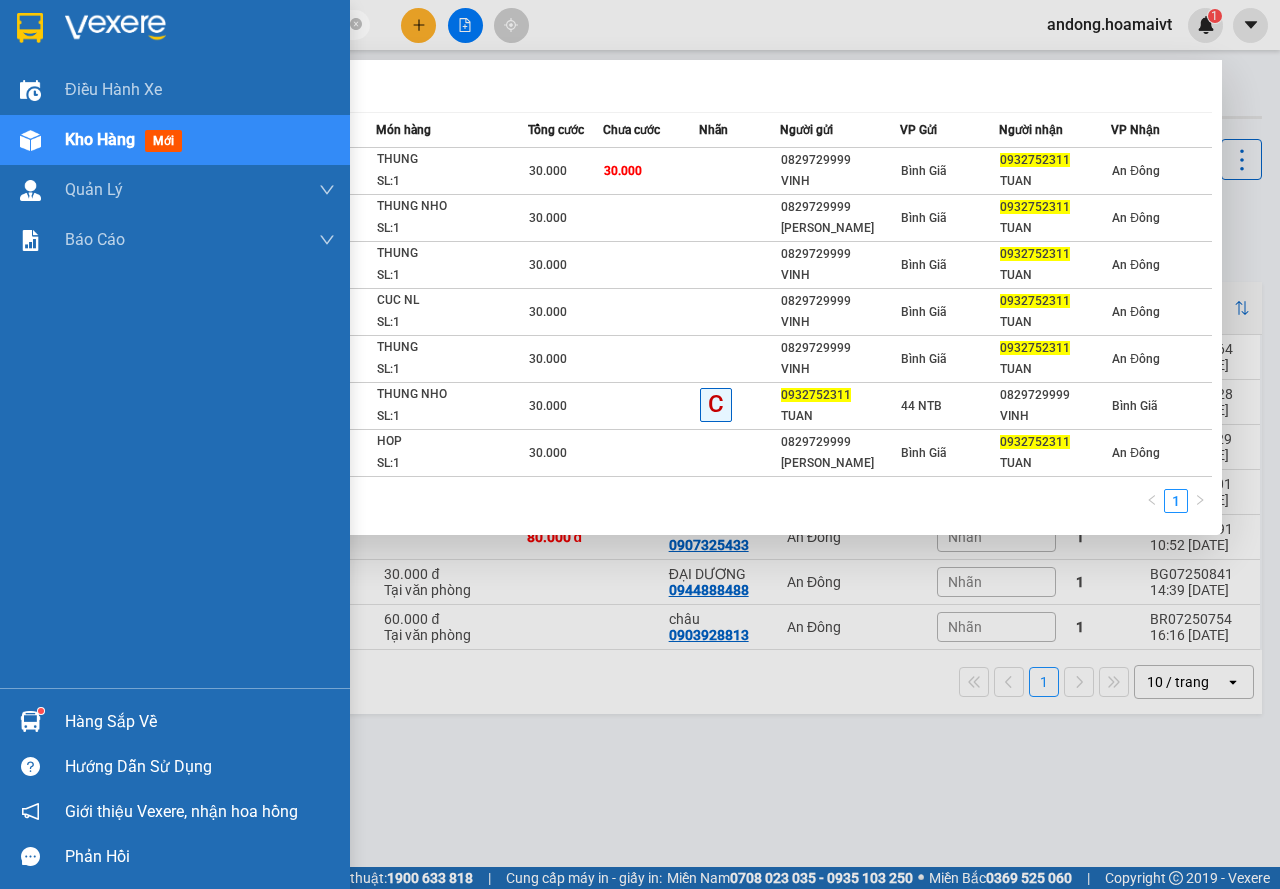 type on "0932752311" 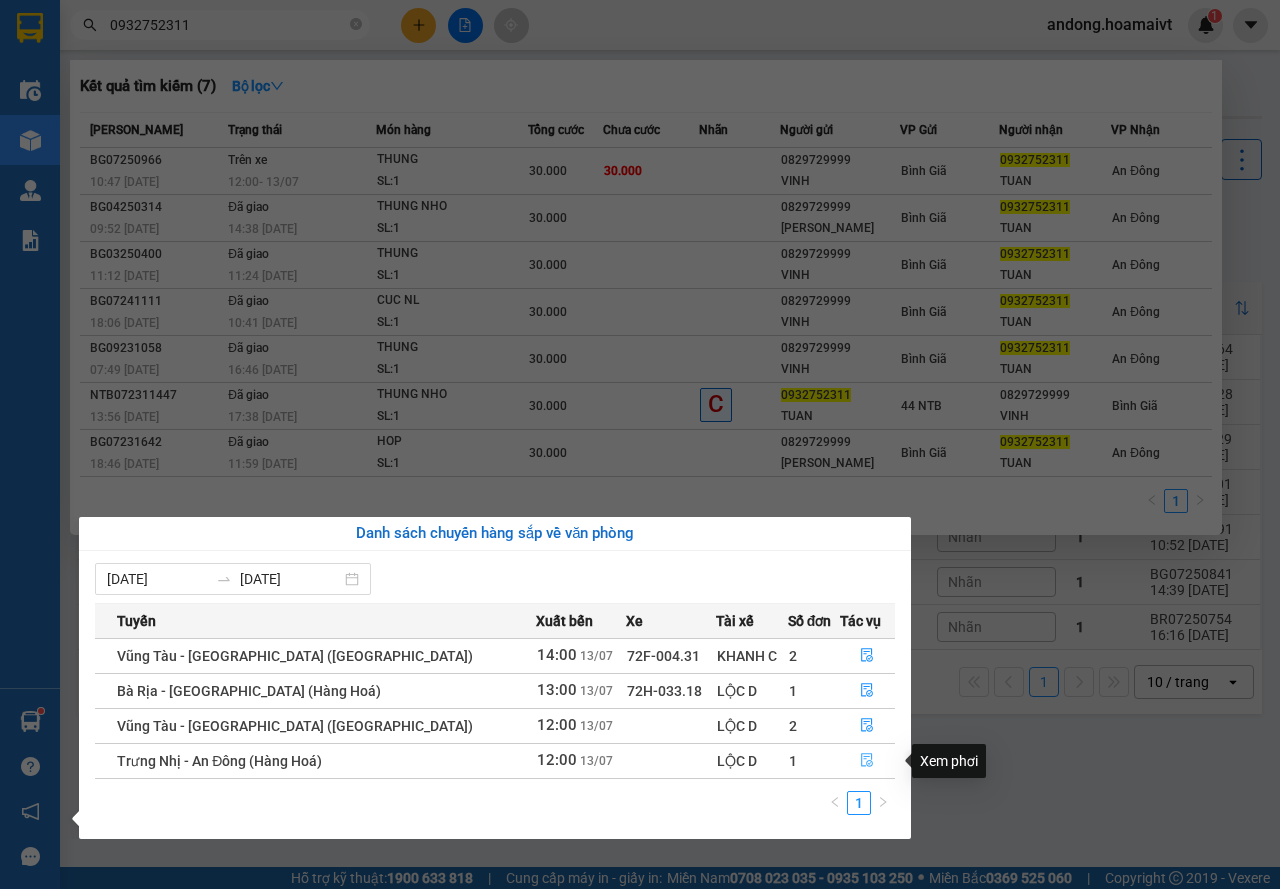 click at bounding box center [868, 761] 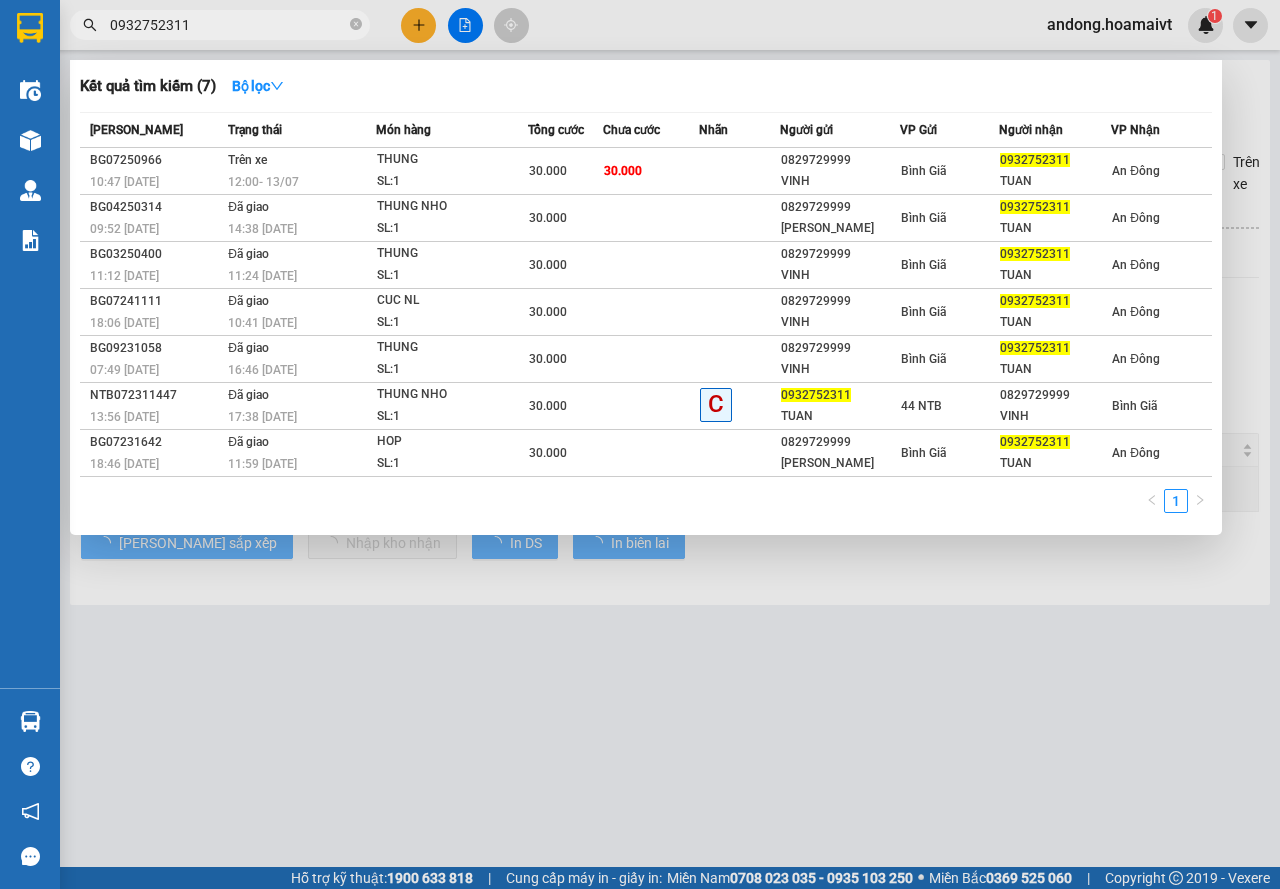 click at bounding box center (640, 444) 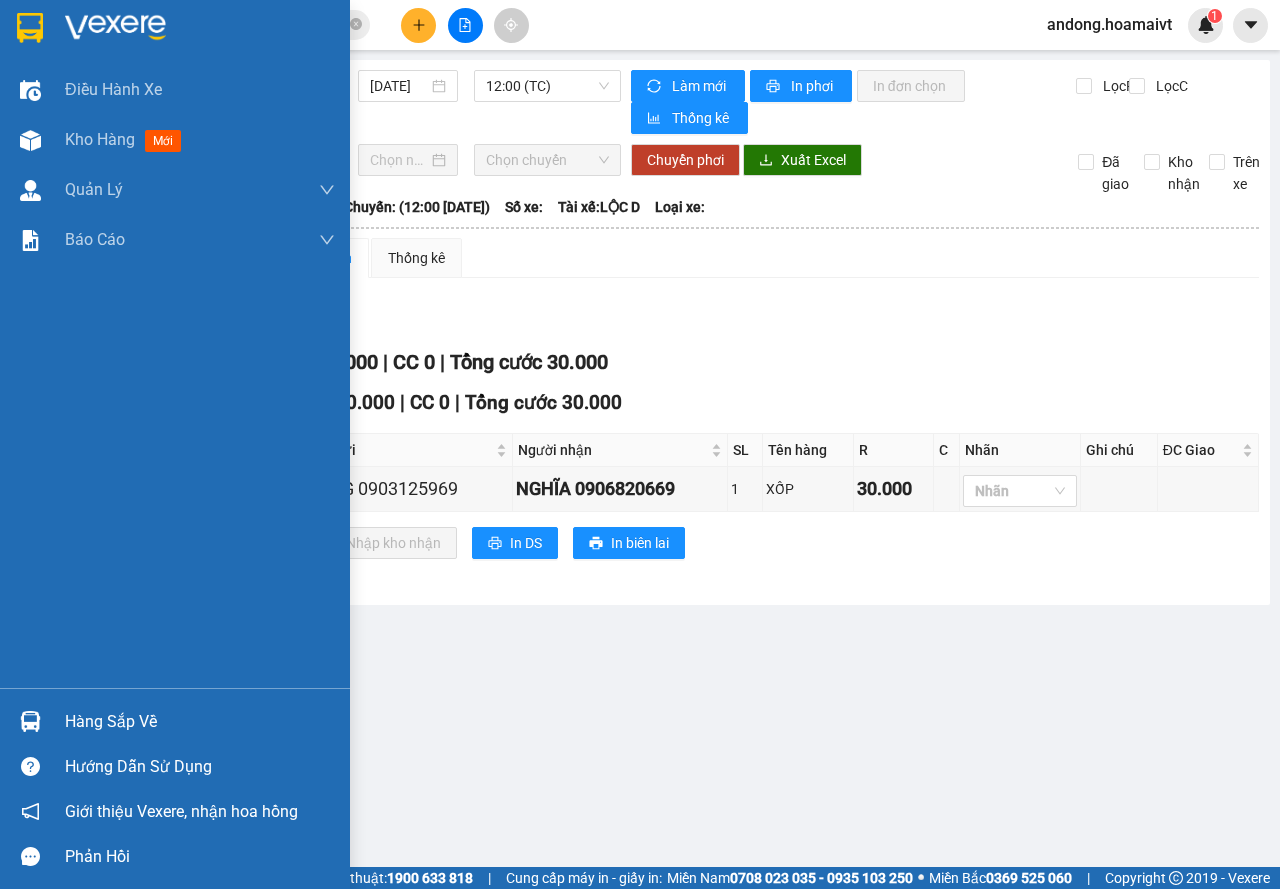 click on "Hàng sắp về" at bounding box center [200, 722] 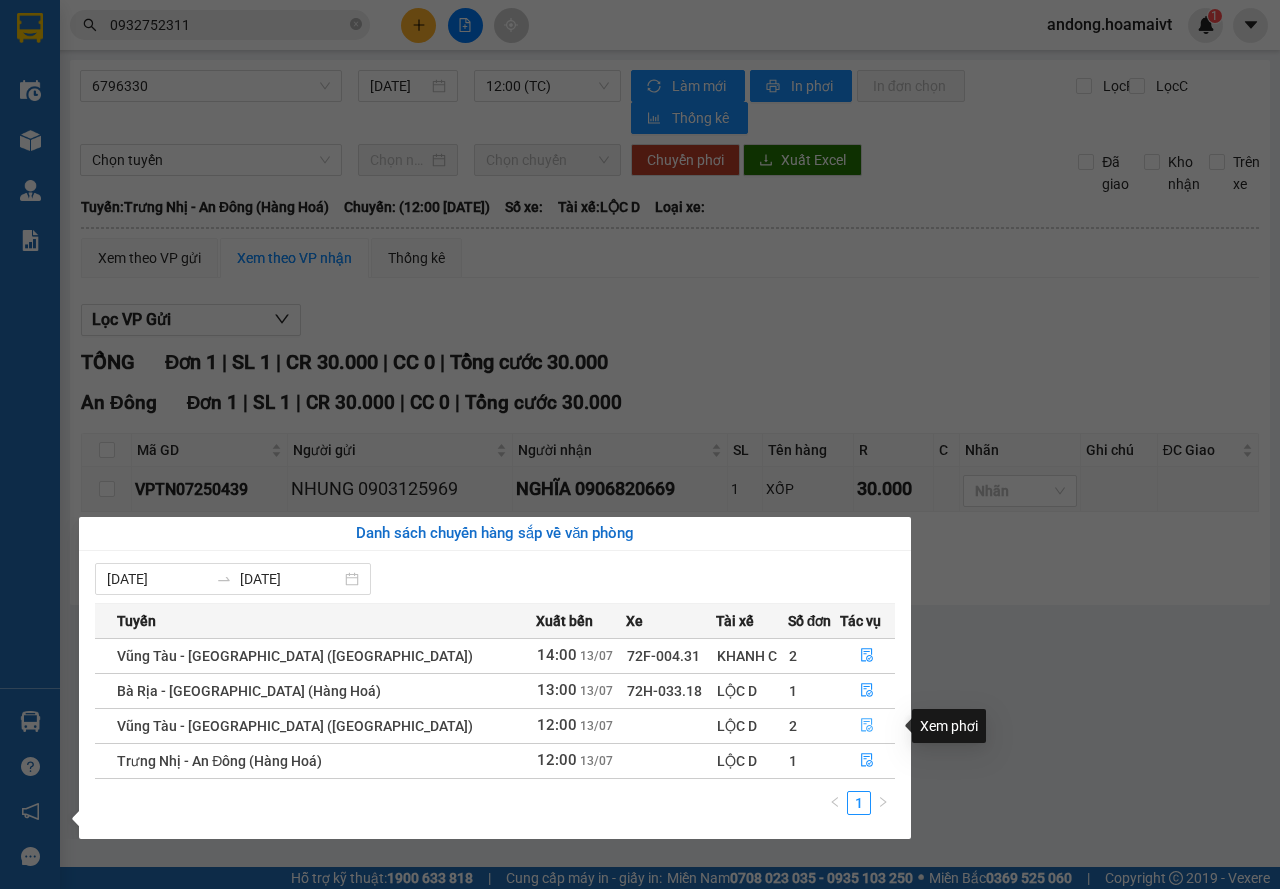 click 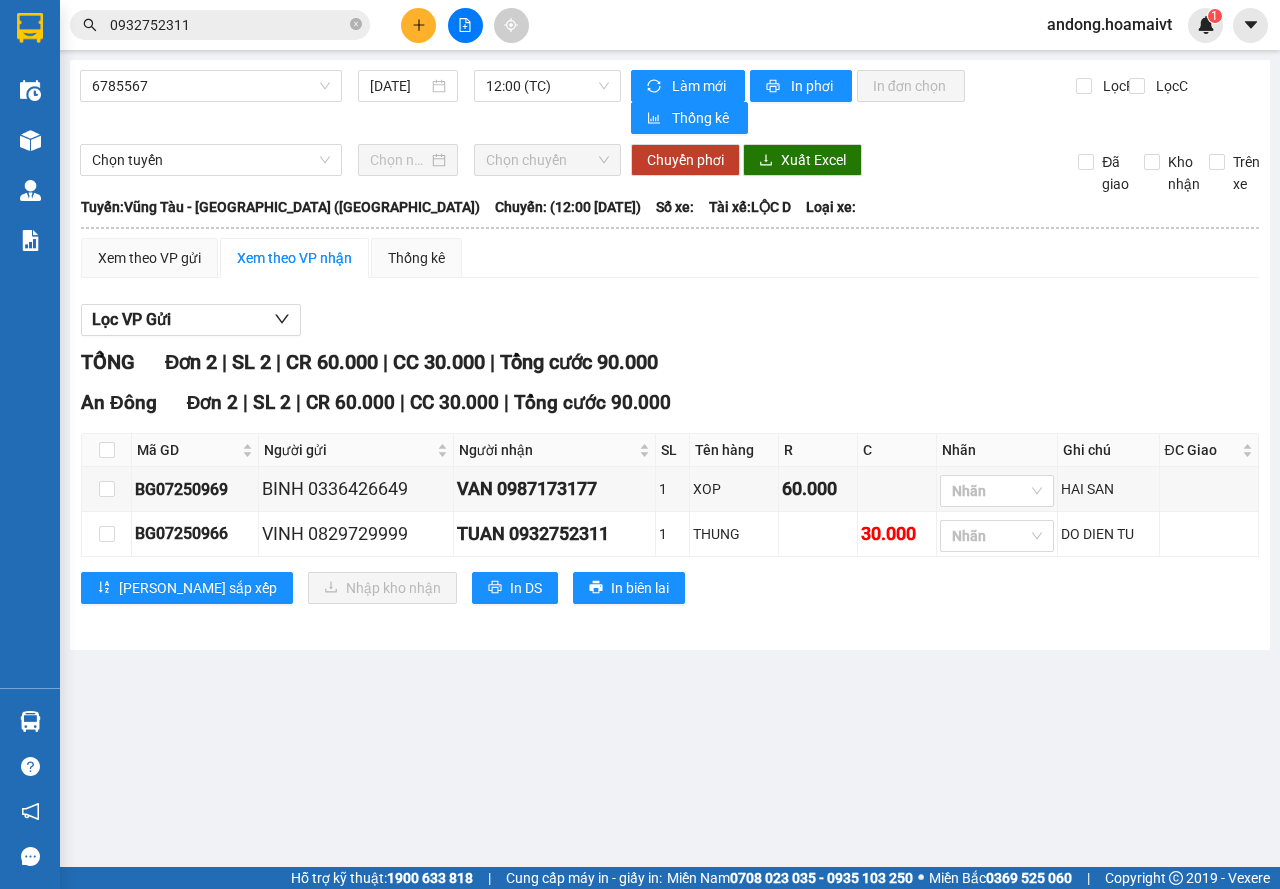 drag, startPoint x: 48, startPoint y: 40, endPoint x: 526, endPoint y: 49, distance: 478.08472 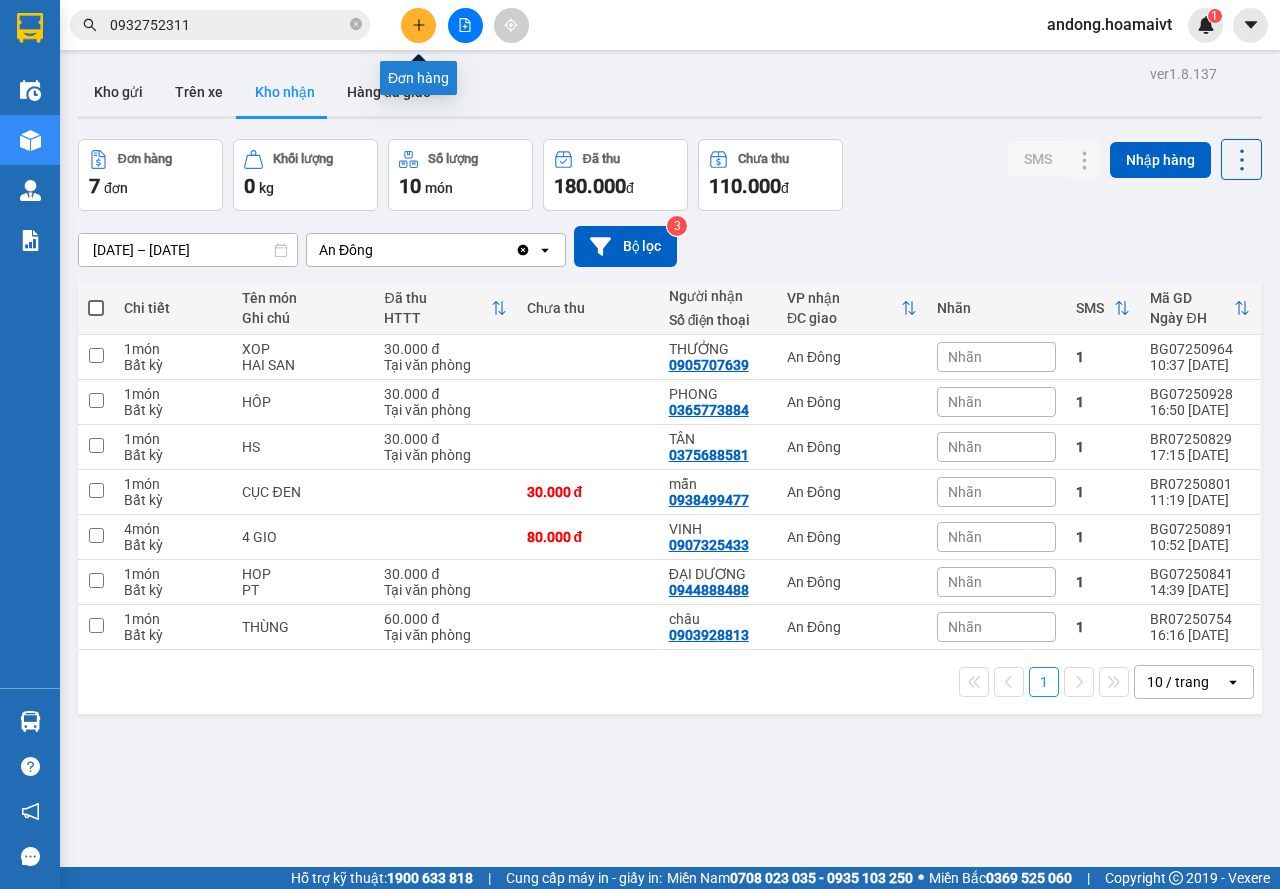 click 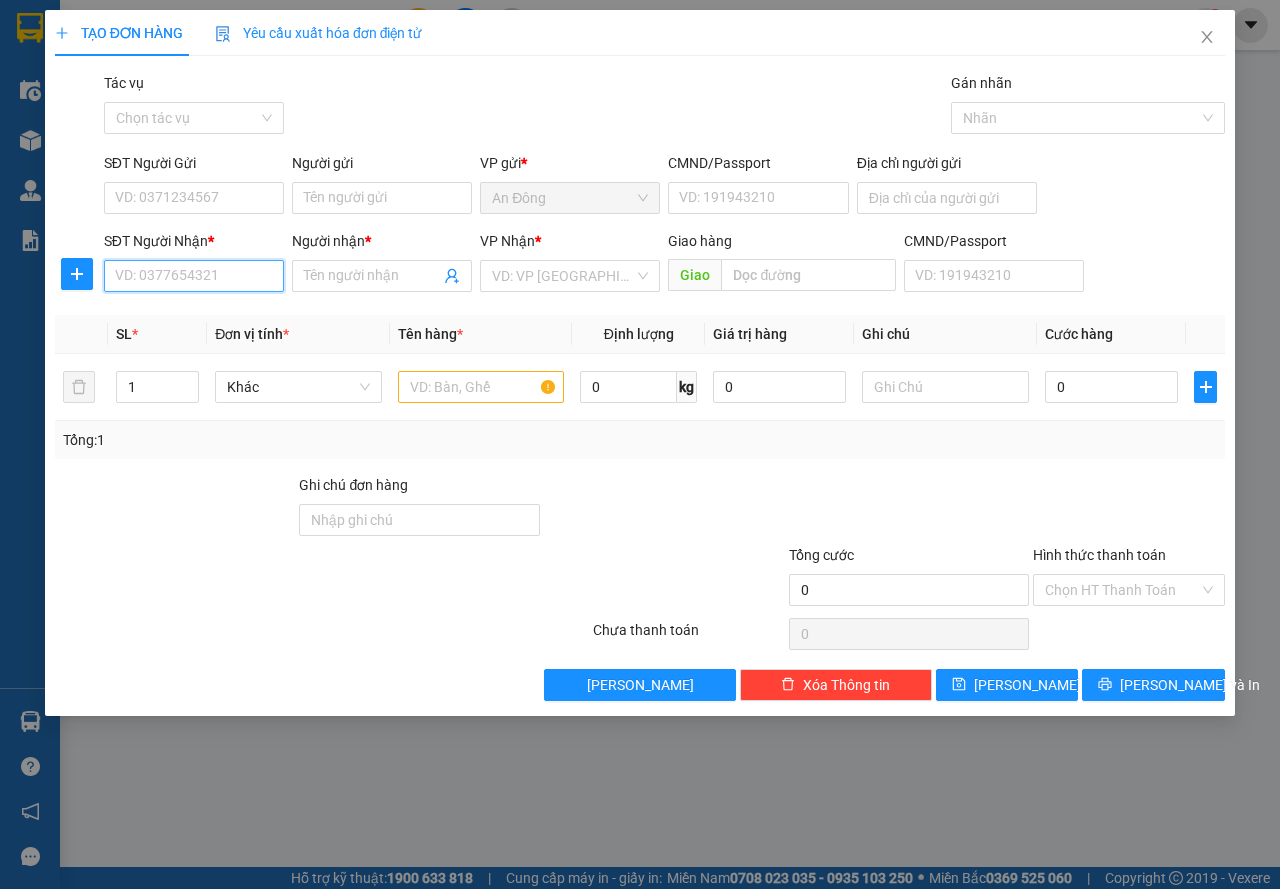 click on "SĐT Người Nhận  *" at bounding box center [194, 276] 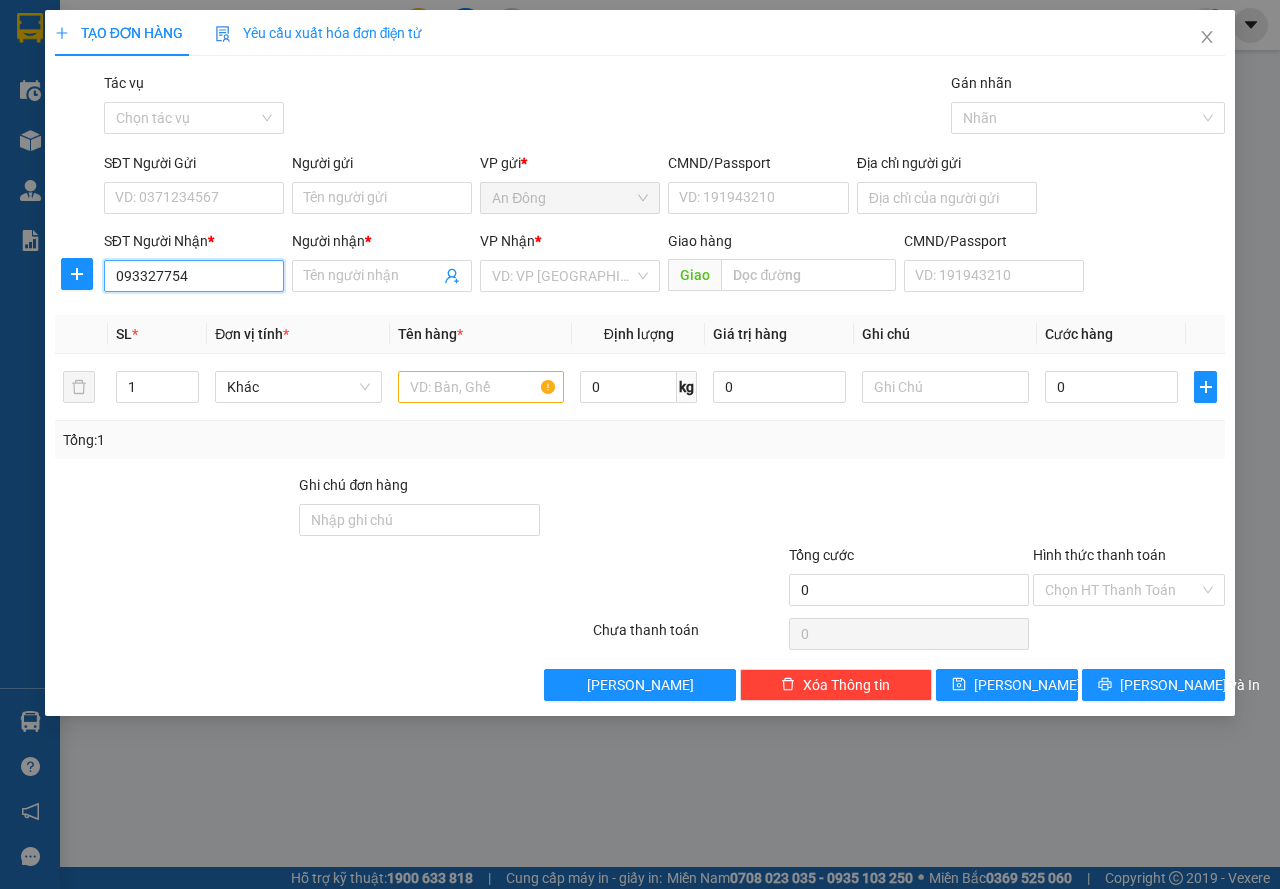 type on "0933277542" 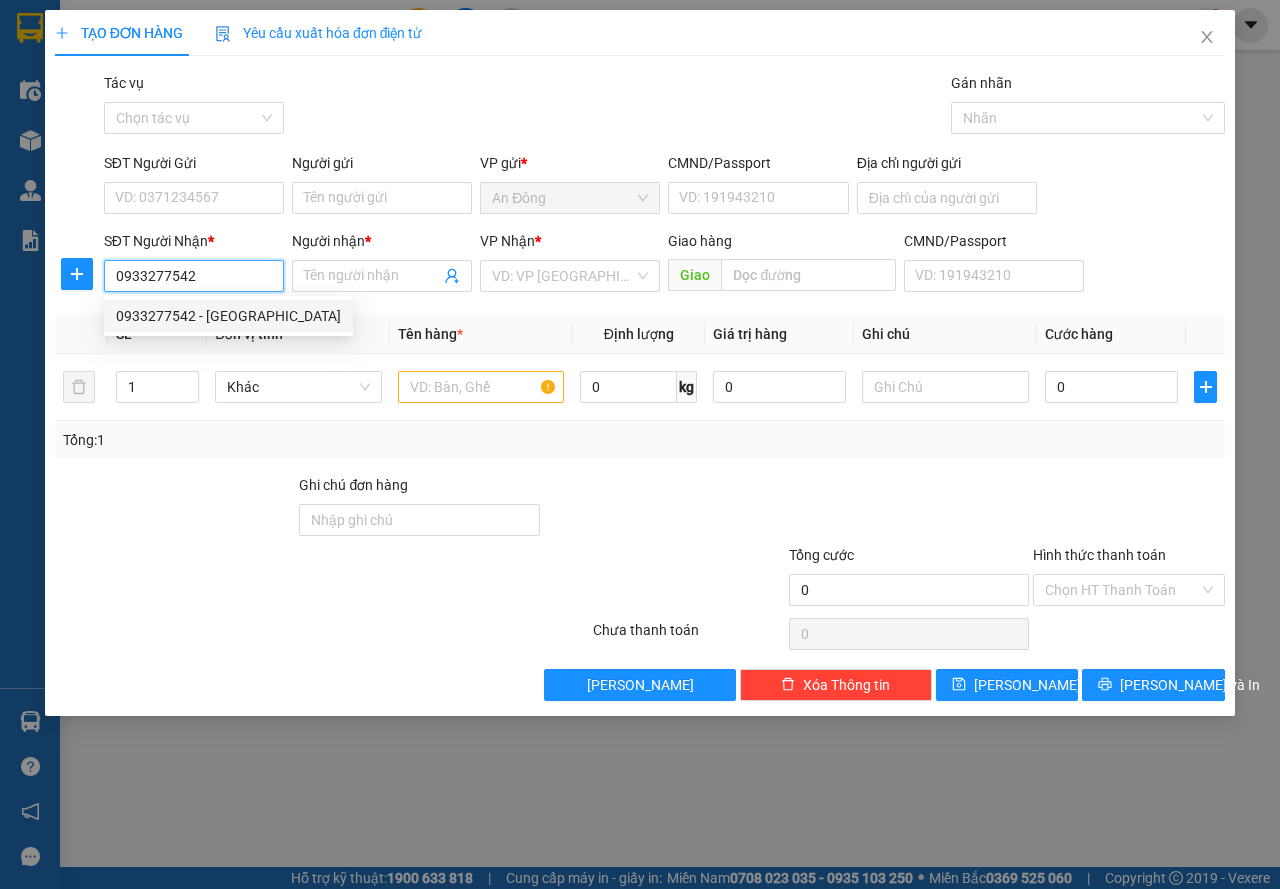 click on "0933277542 - ĐỨC" at bounding box center (228, 316) 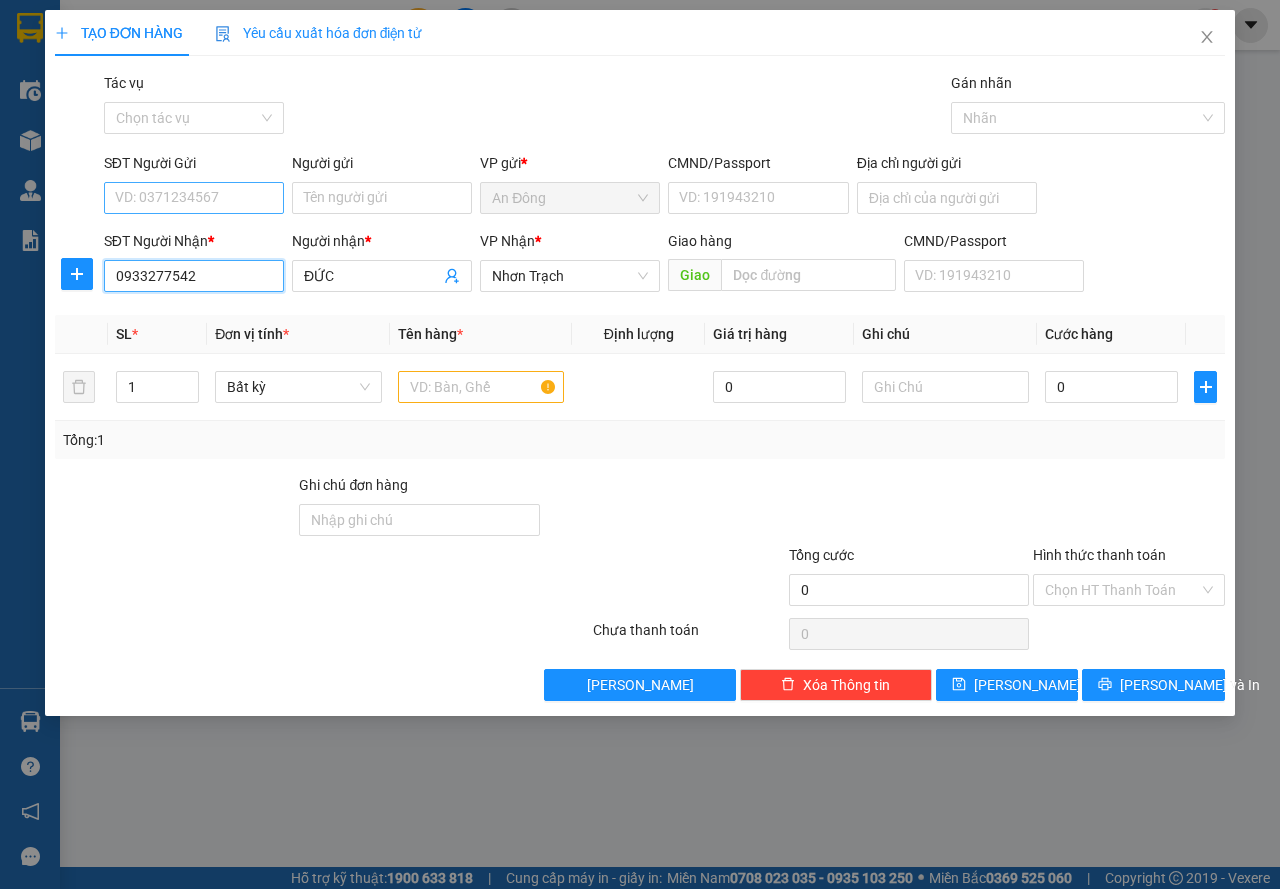 type on "0933277542" 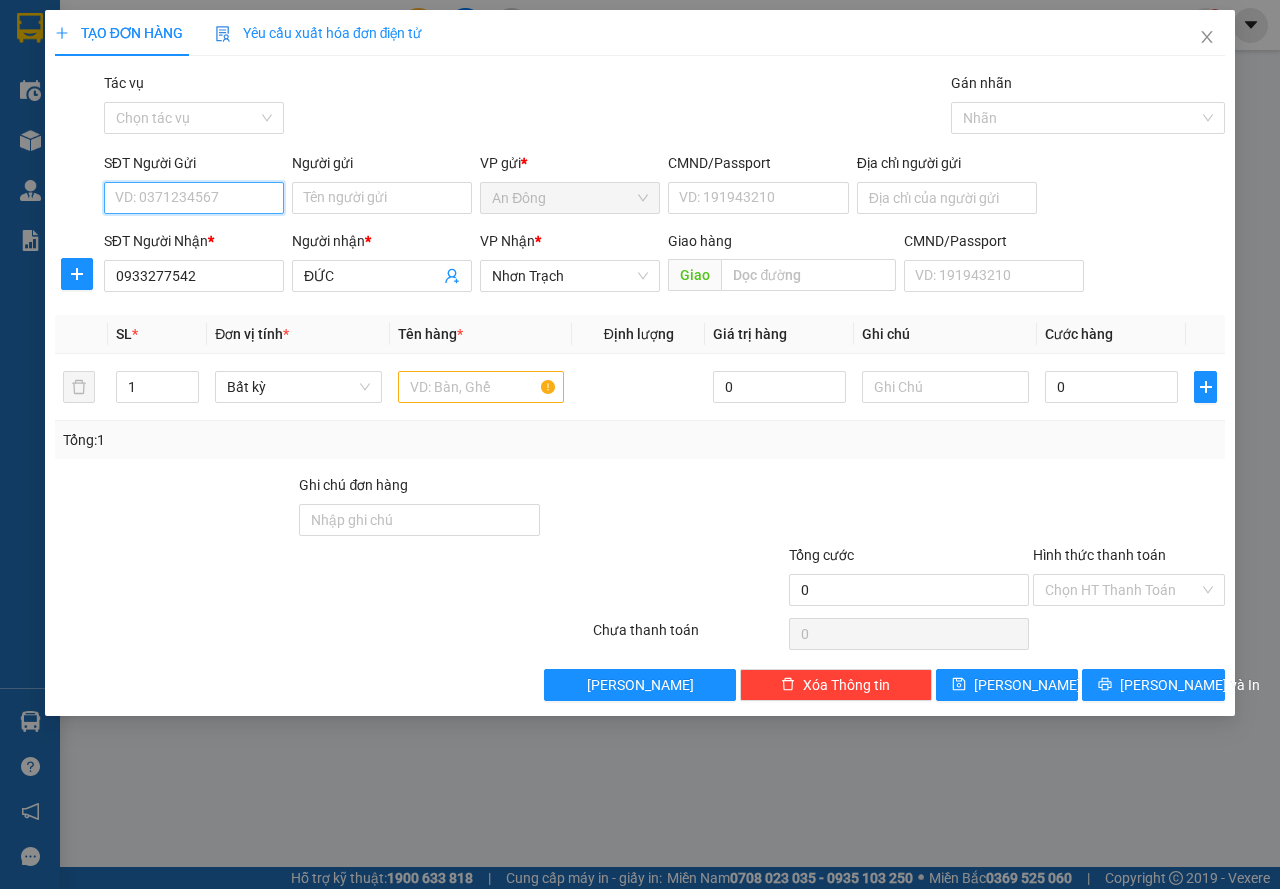 click on "SĐT Người Gửi" at bounding box center (194, 198) 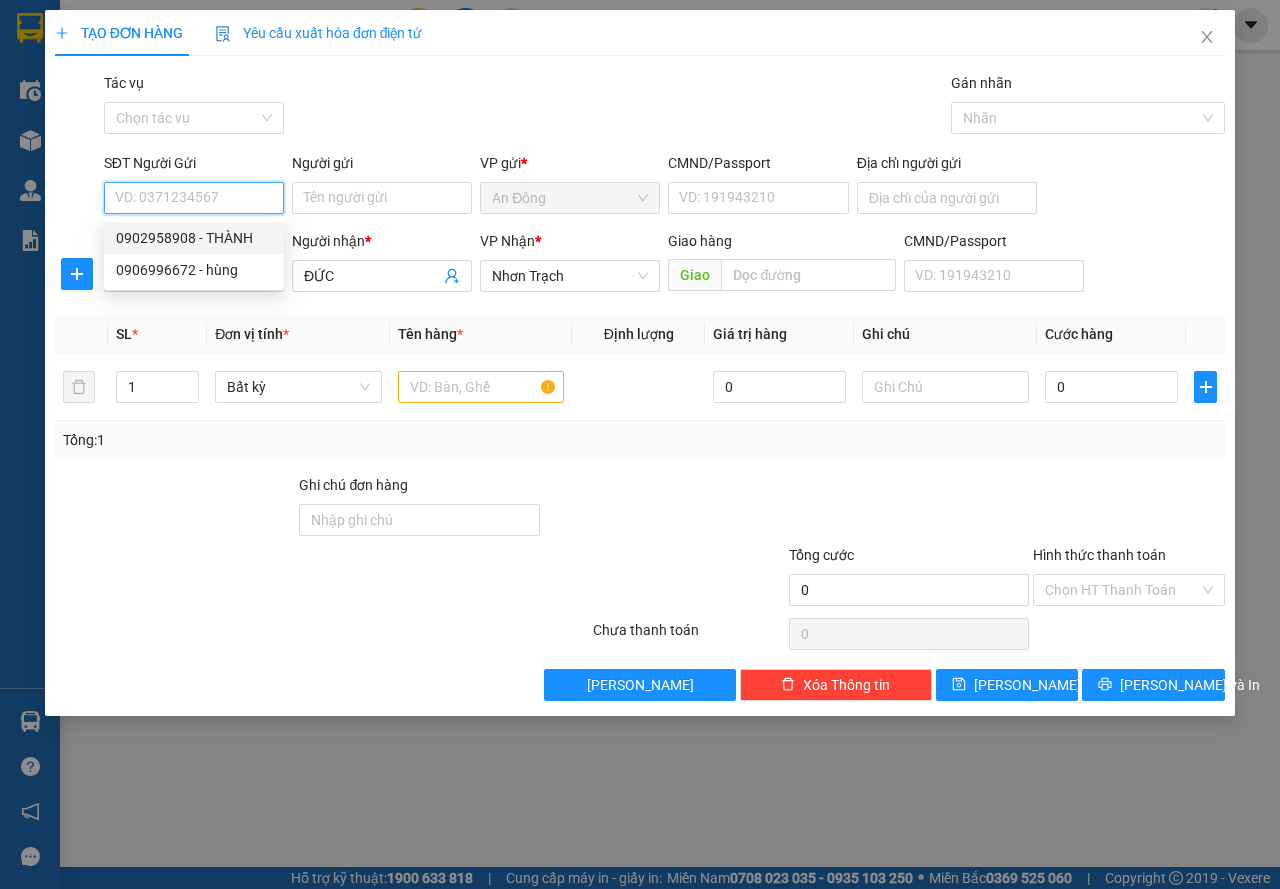 click on "0902958908 - THÀNH" at bounding box center [194, 238] 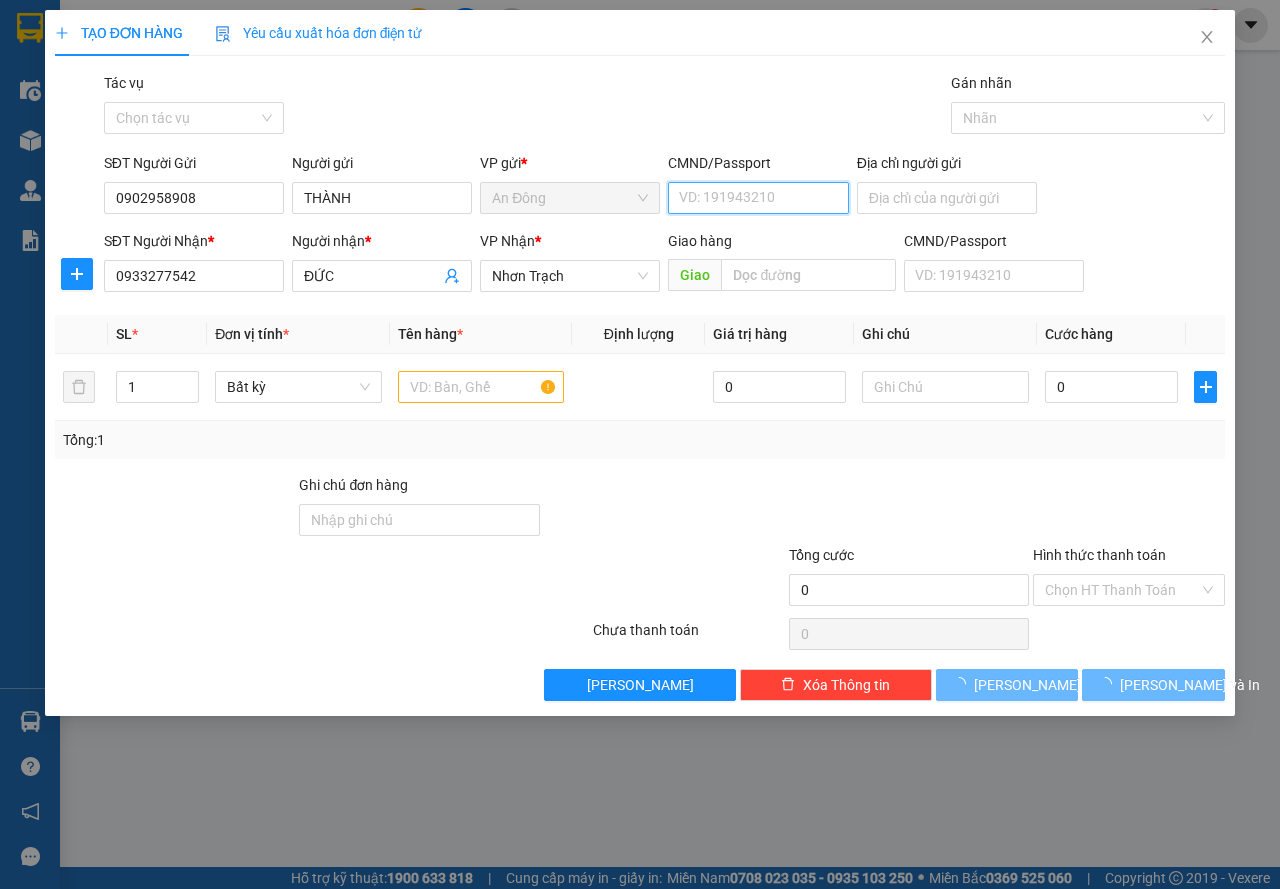 click on "CMND/Passport" at bounding box center (758, 198) 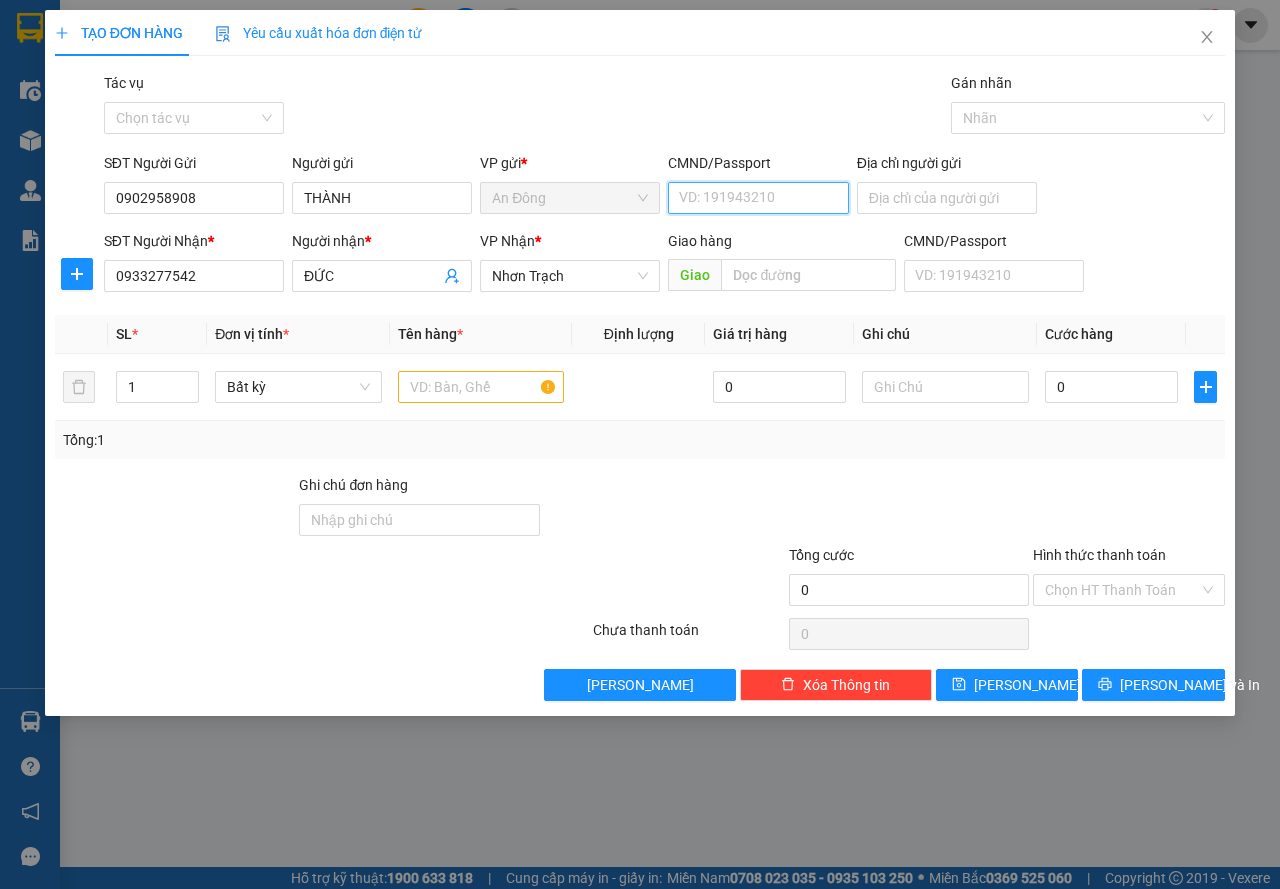 click on "CMND/Passport" at bounding box center [758, 198] 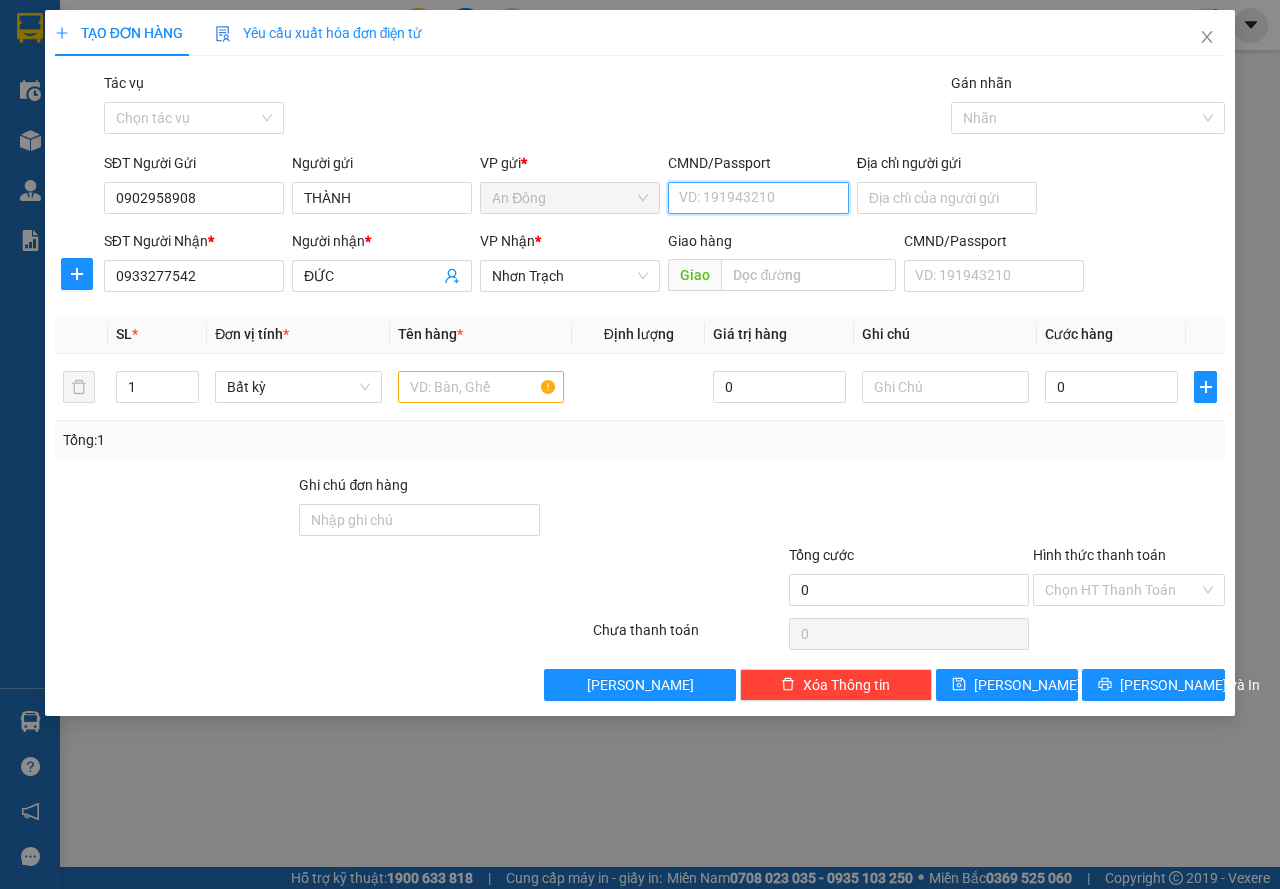 click on "CMND/Passport" at bounding box center [758, 198] 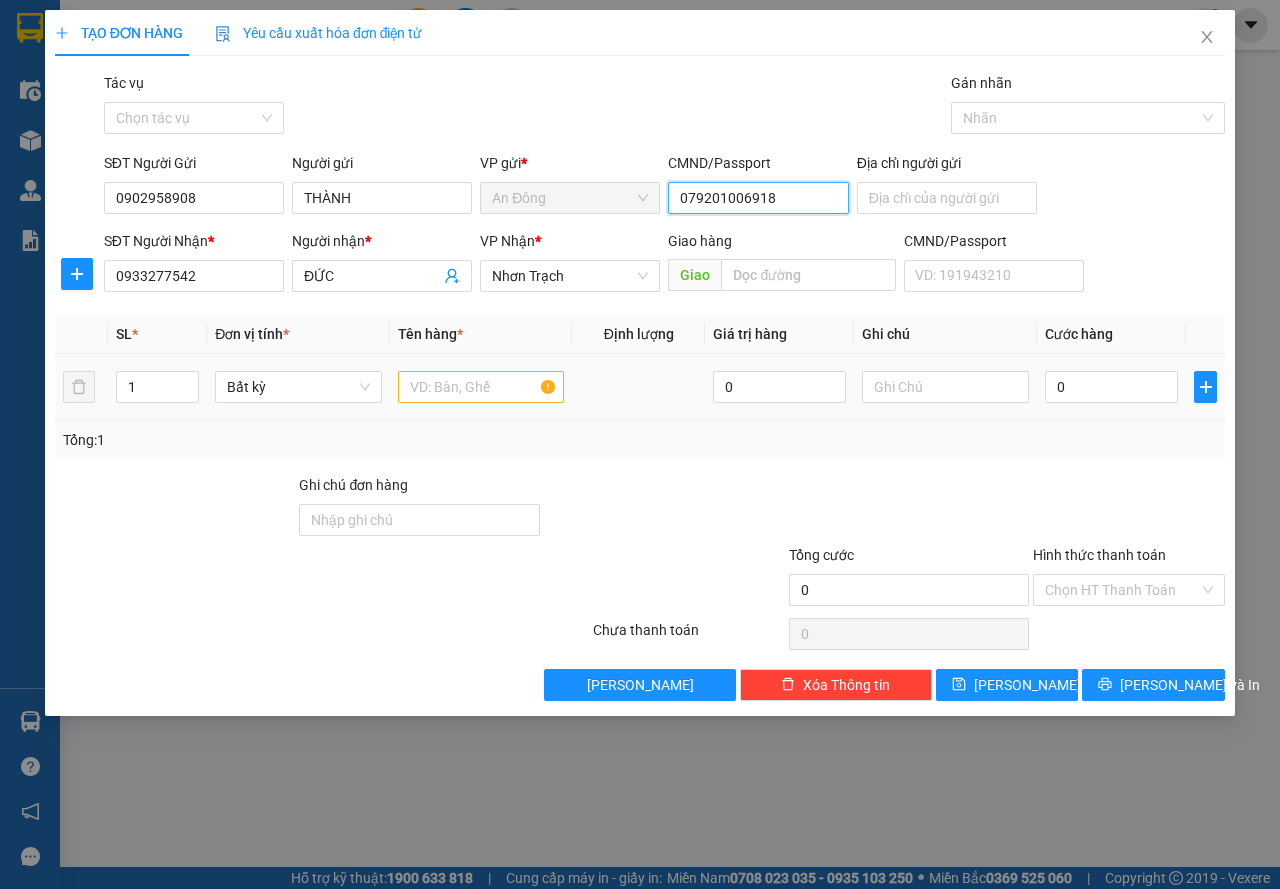 type on "079201006918" 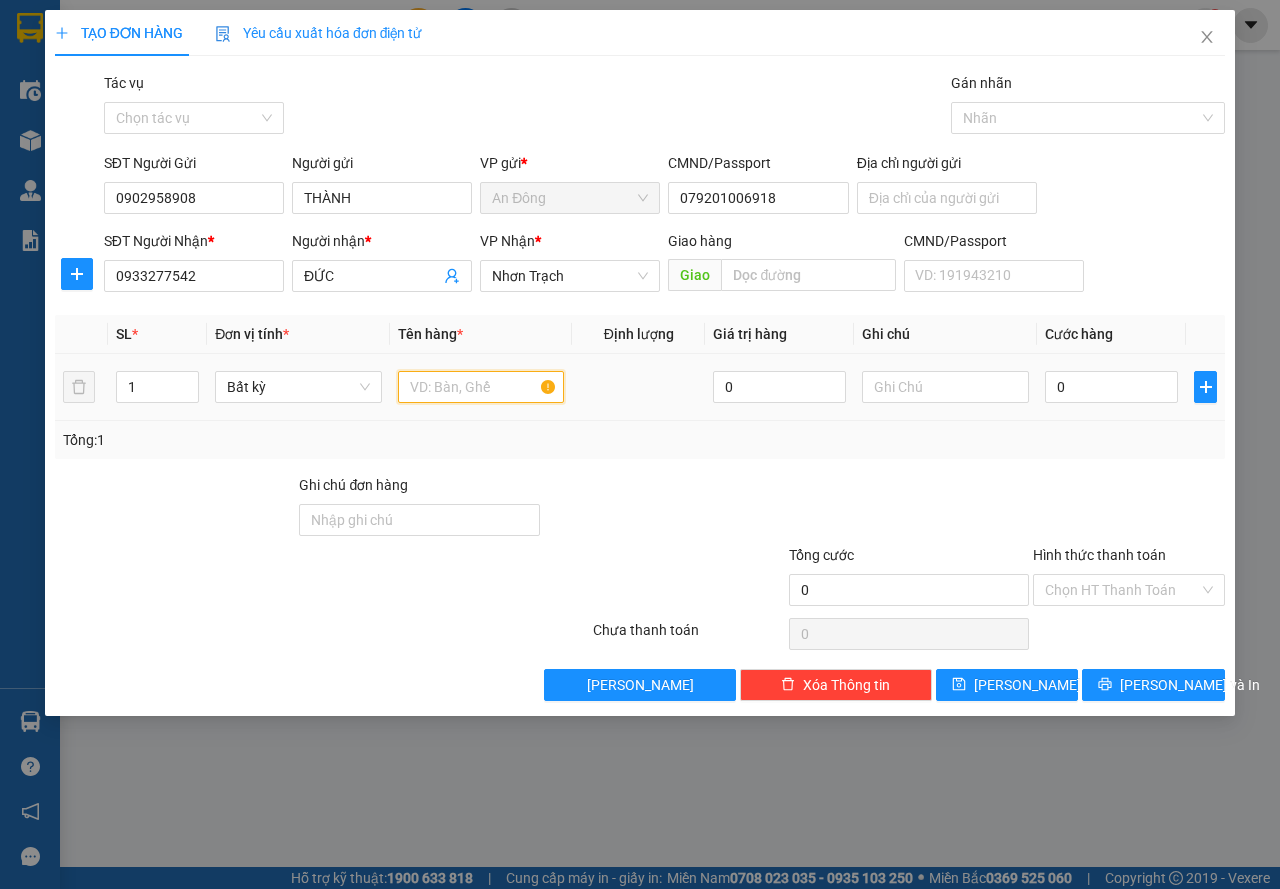 click at bounding box center (481, 387) 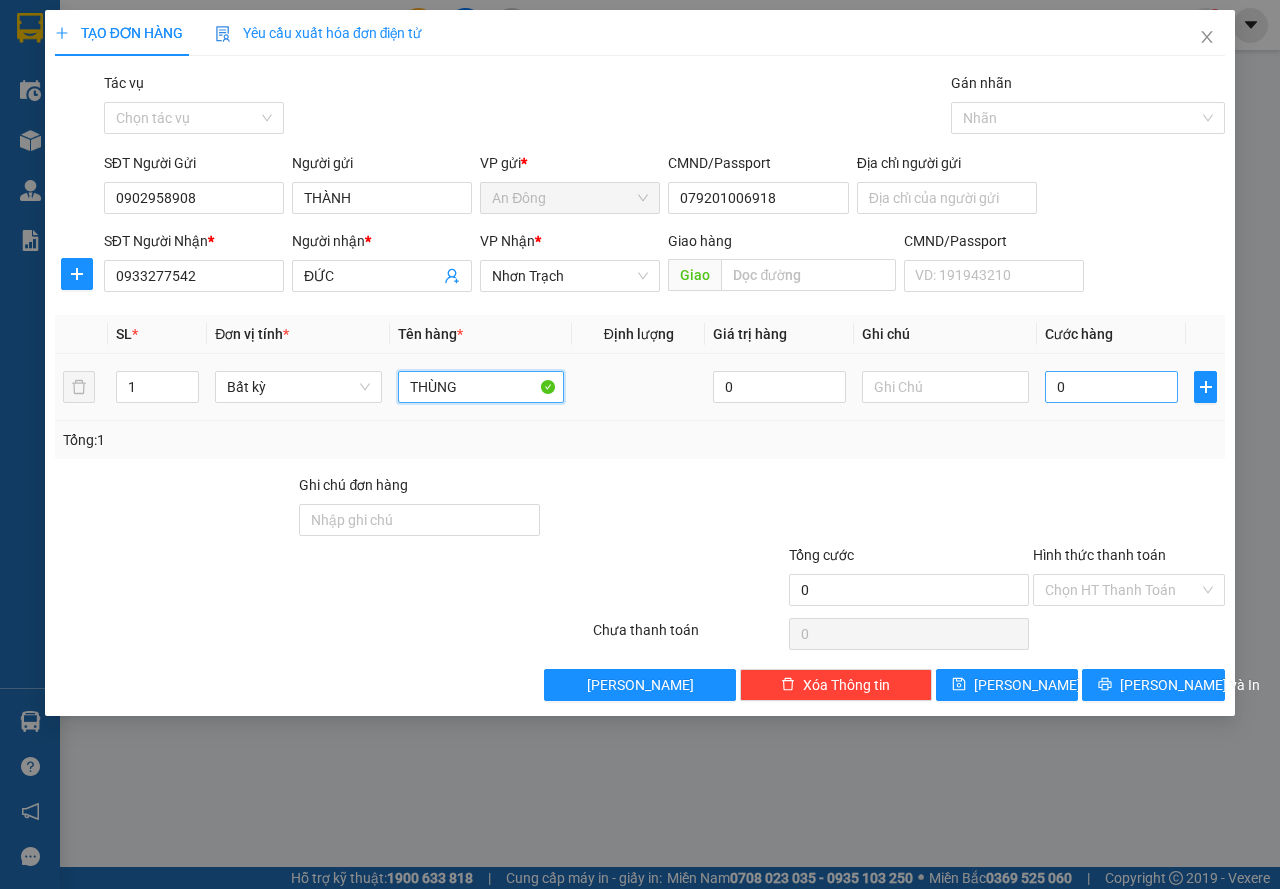 type on "THÙNG" 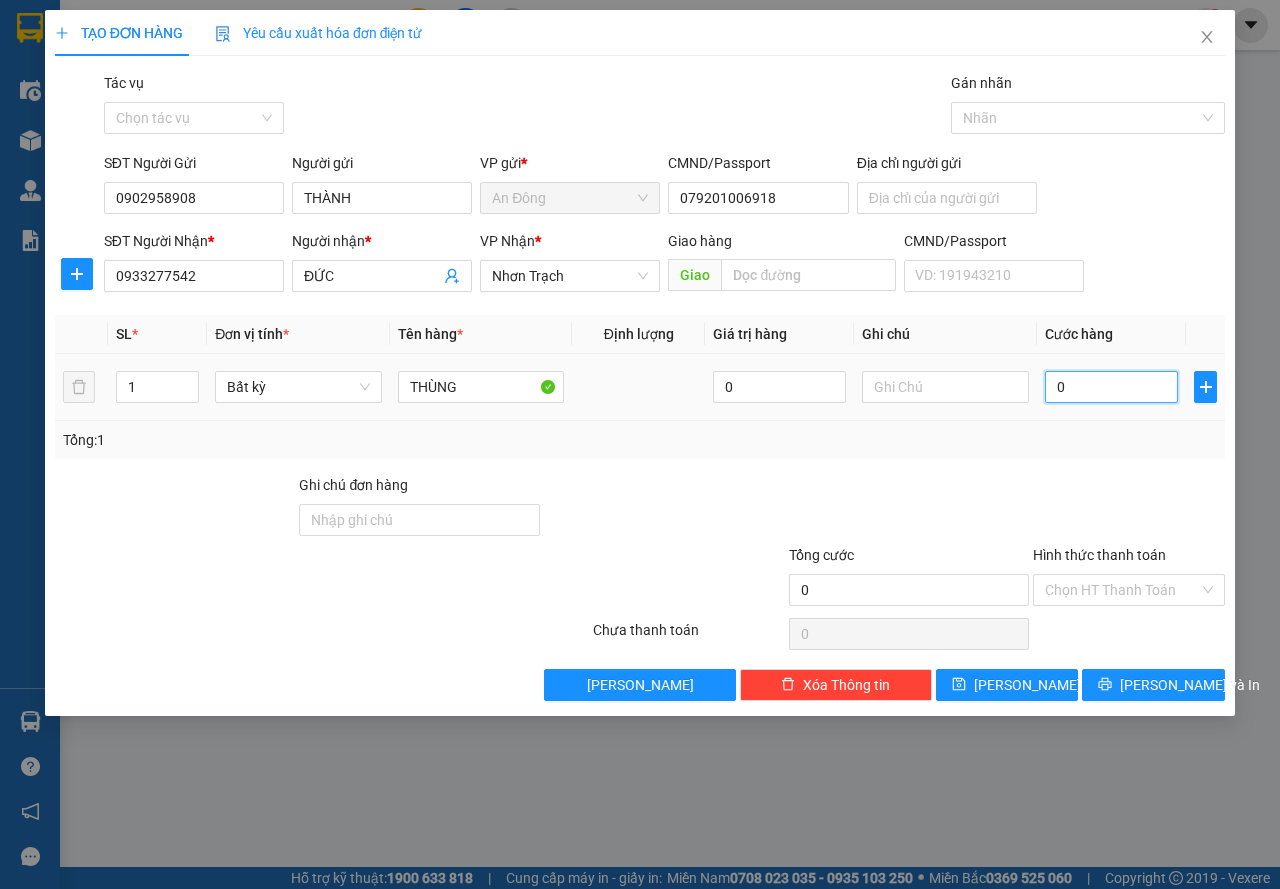 click on "0" at bounding box center [1111, 387] 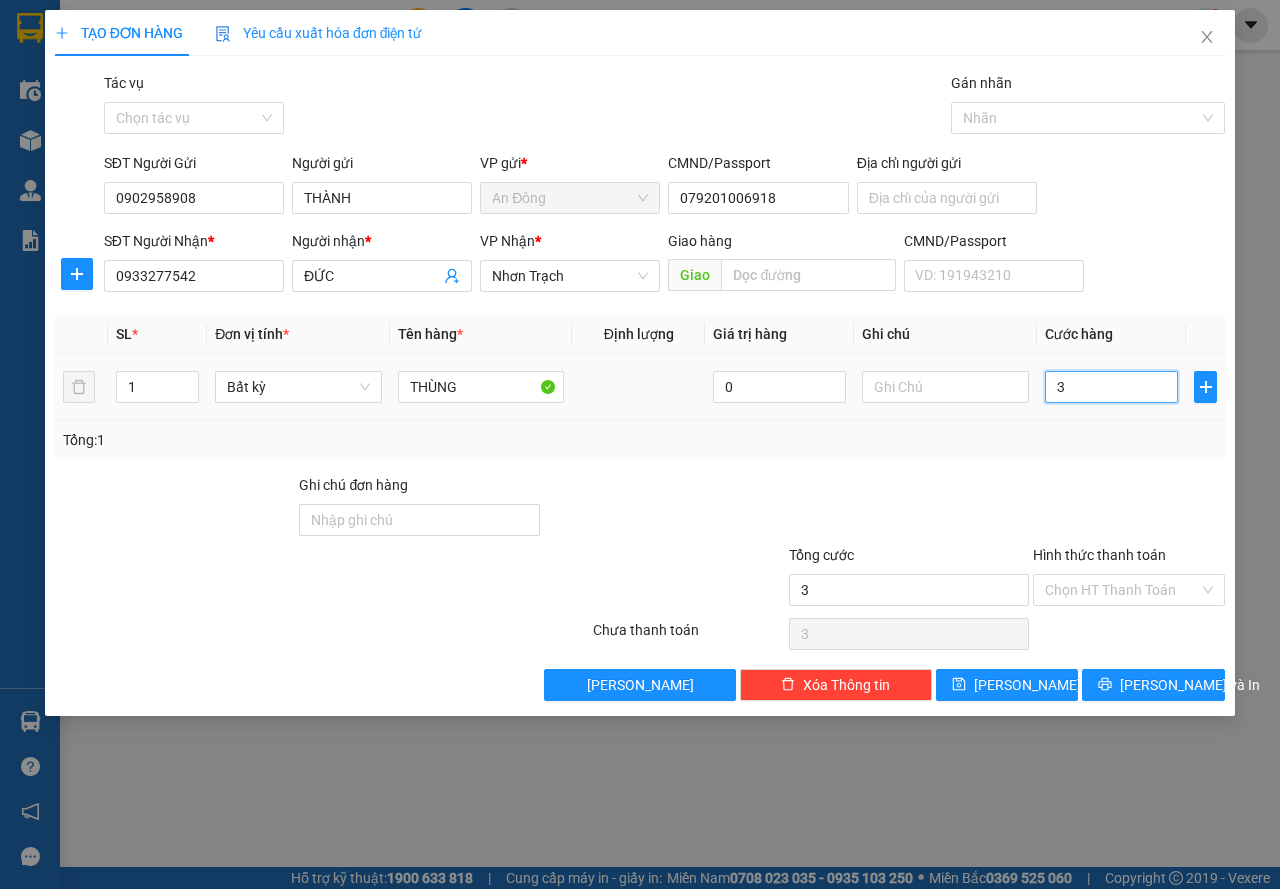 type on "30" 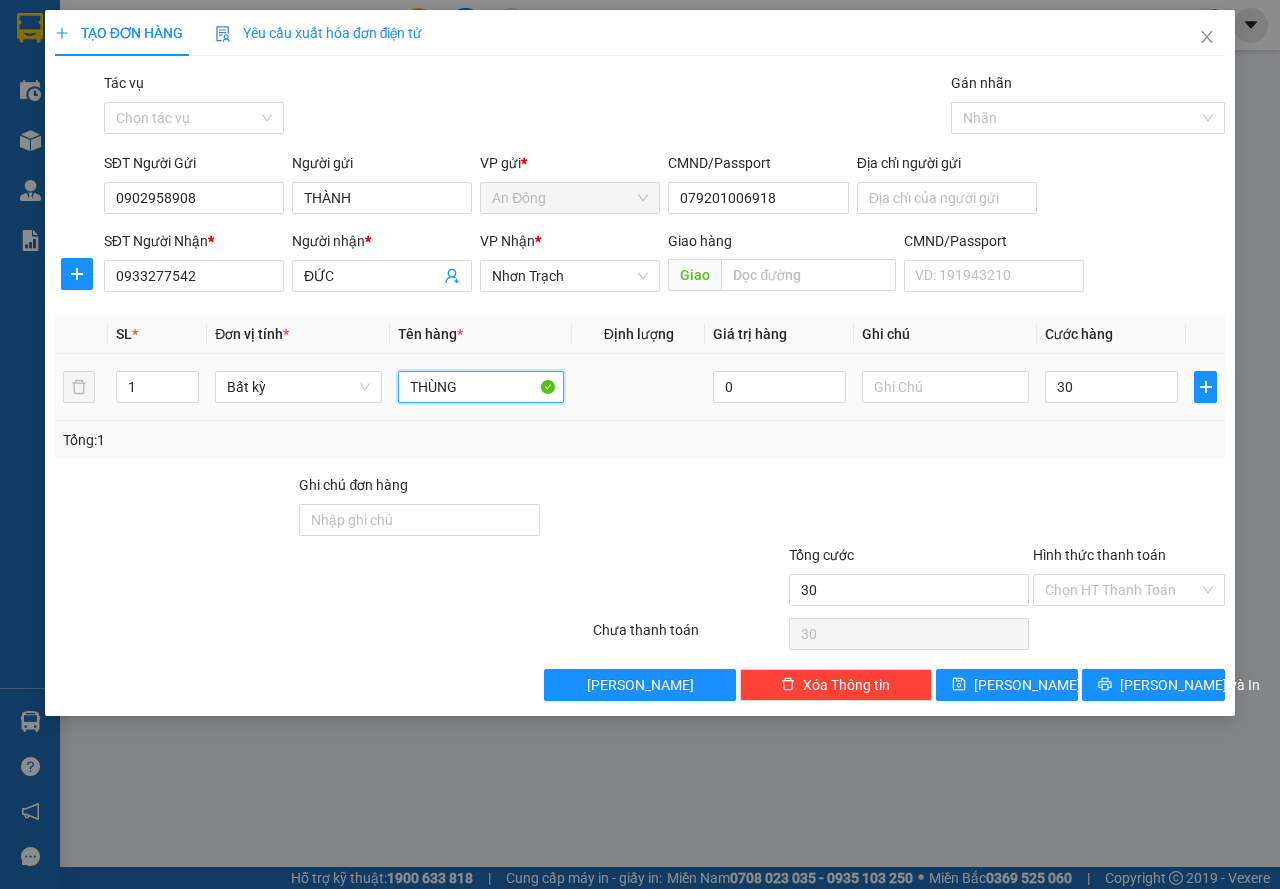 type on "30.000" 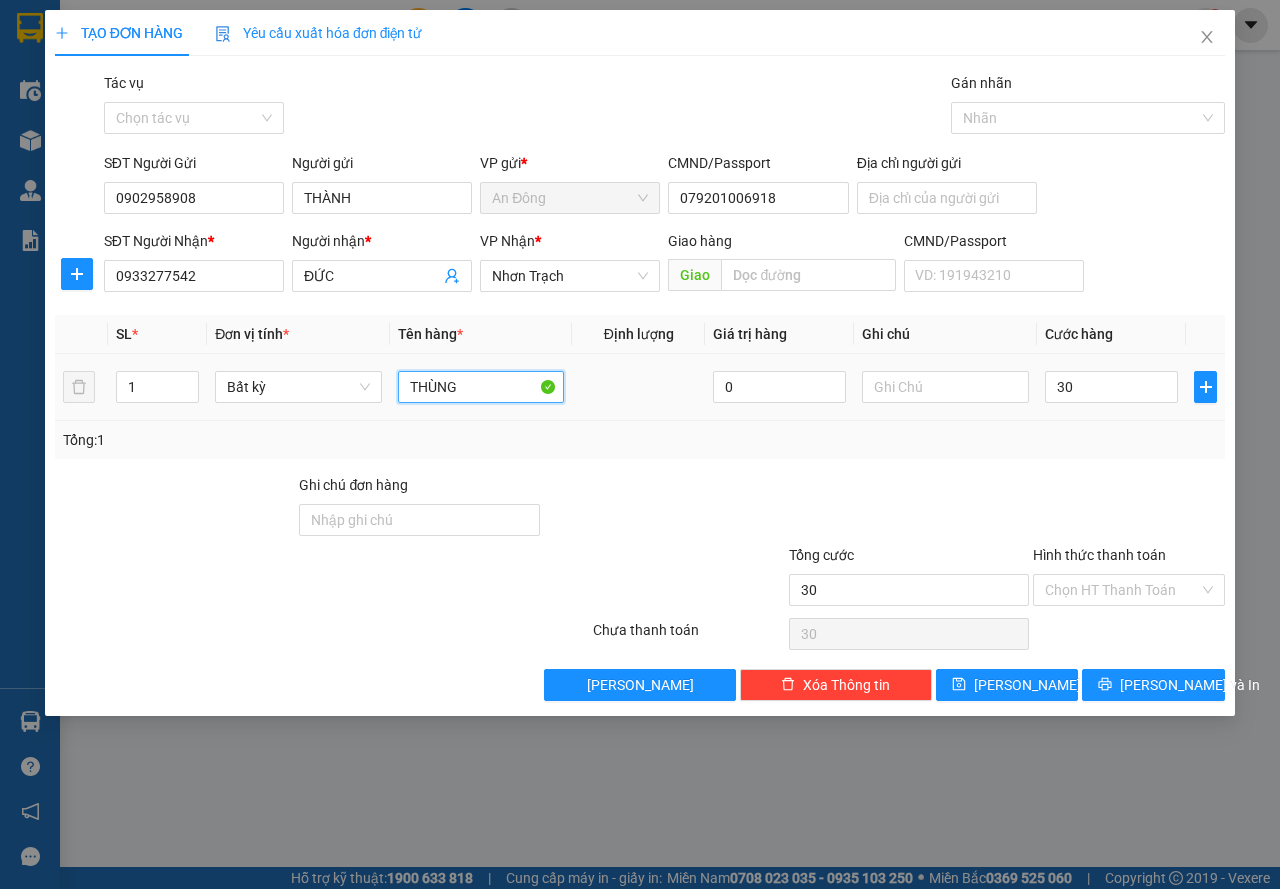 type on "30.000" 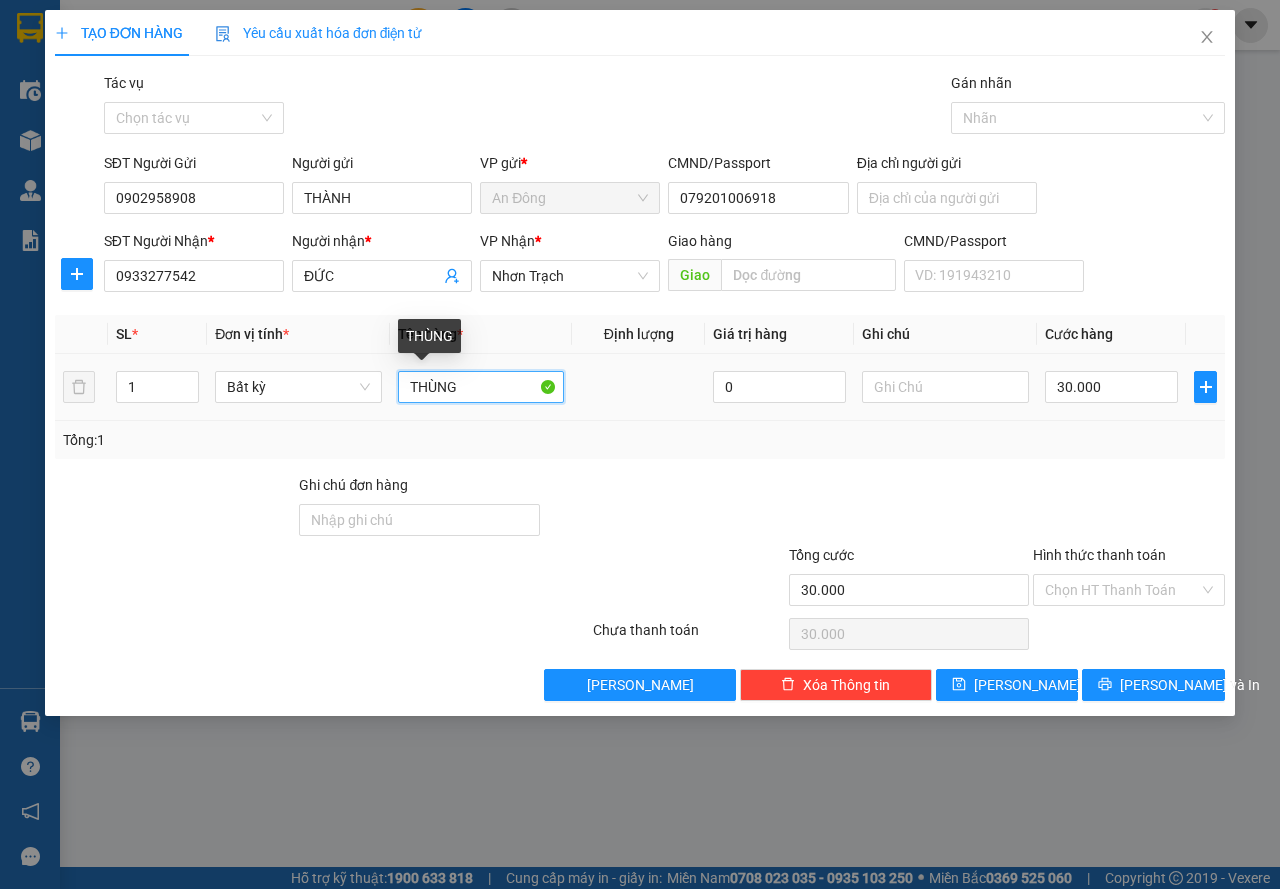 click on "THÙNG" at bounding box center (481, 387) 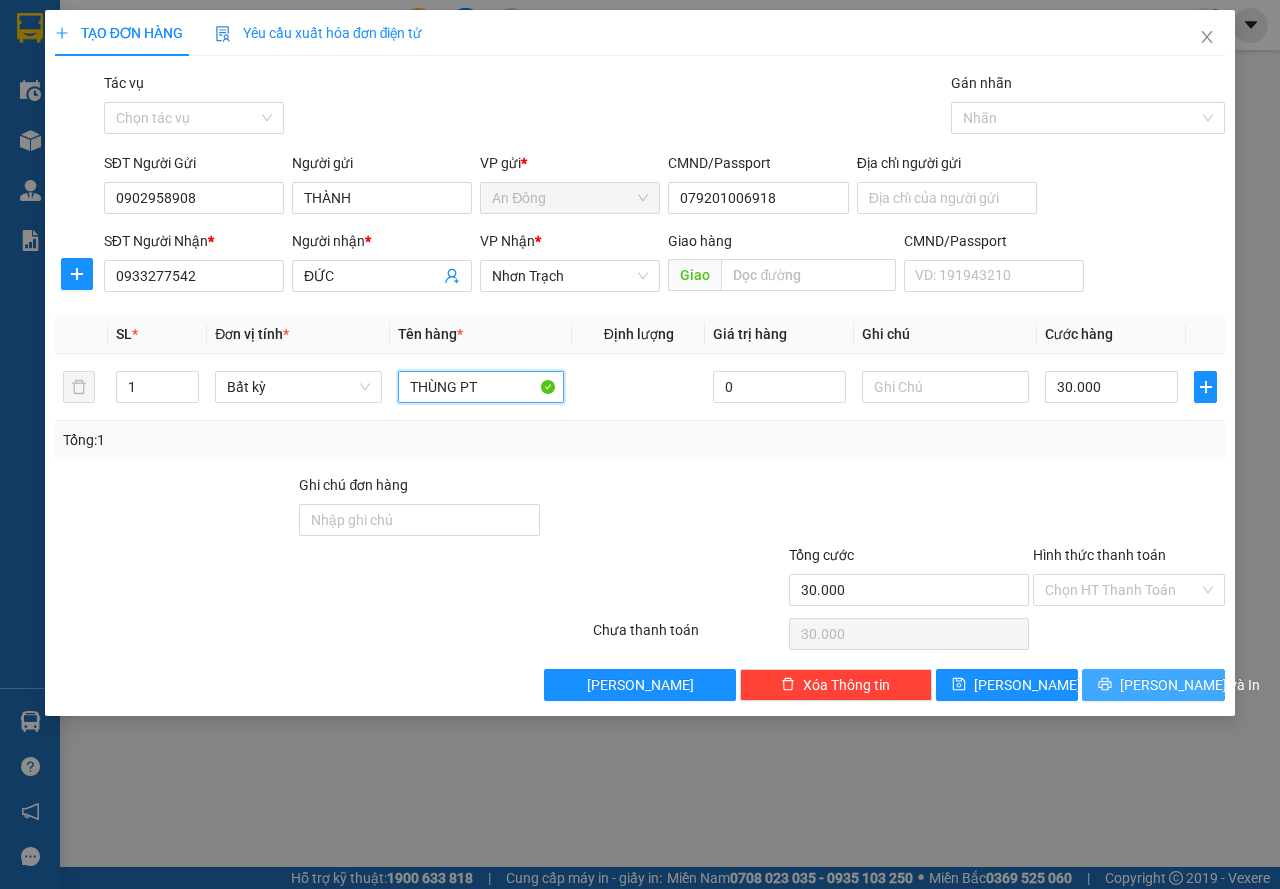 type on "THÙNG PT" 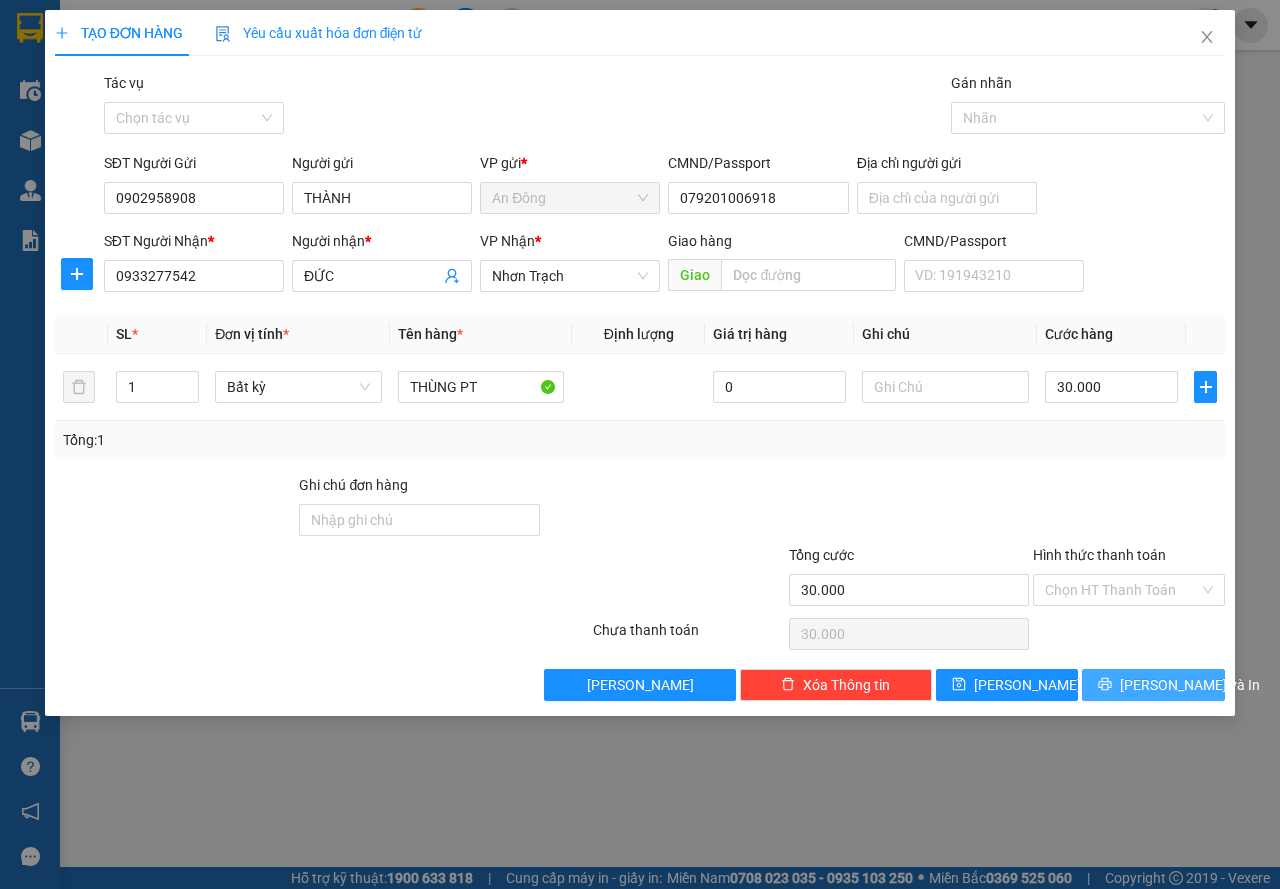 click on "[PERSON_NAME] và In" at bounding box center [1190, 685] 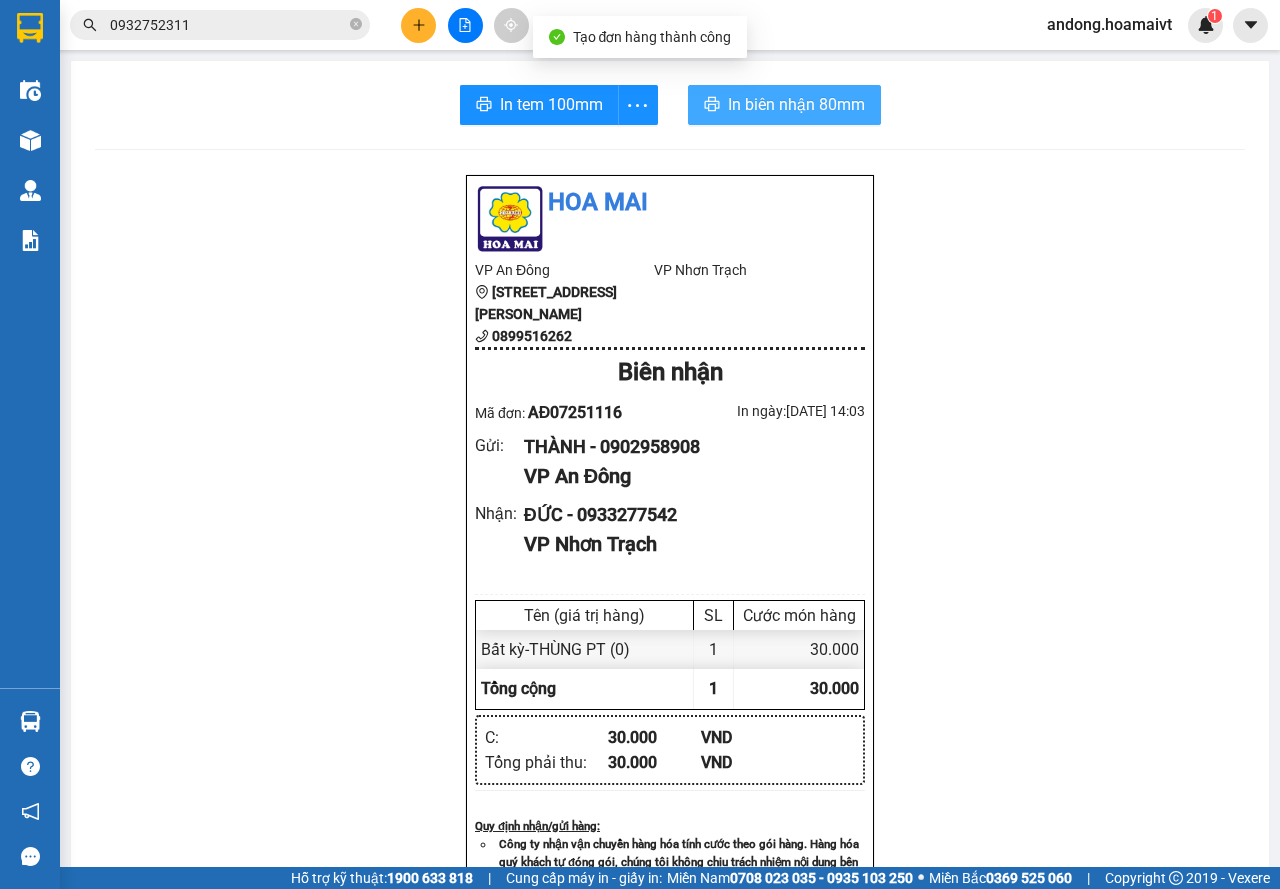 click on "In biên nhận 80mm" at bounding box center (796, 104) 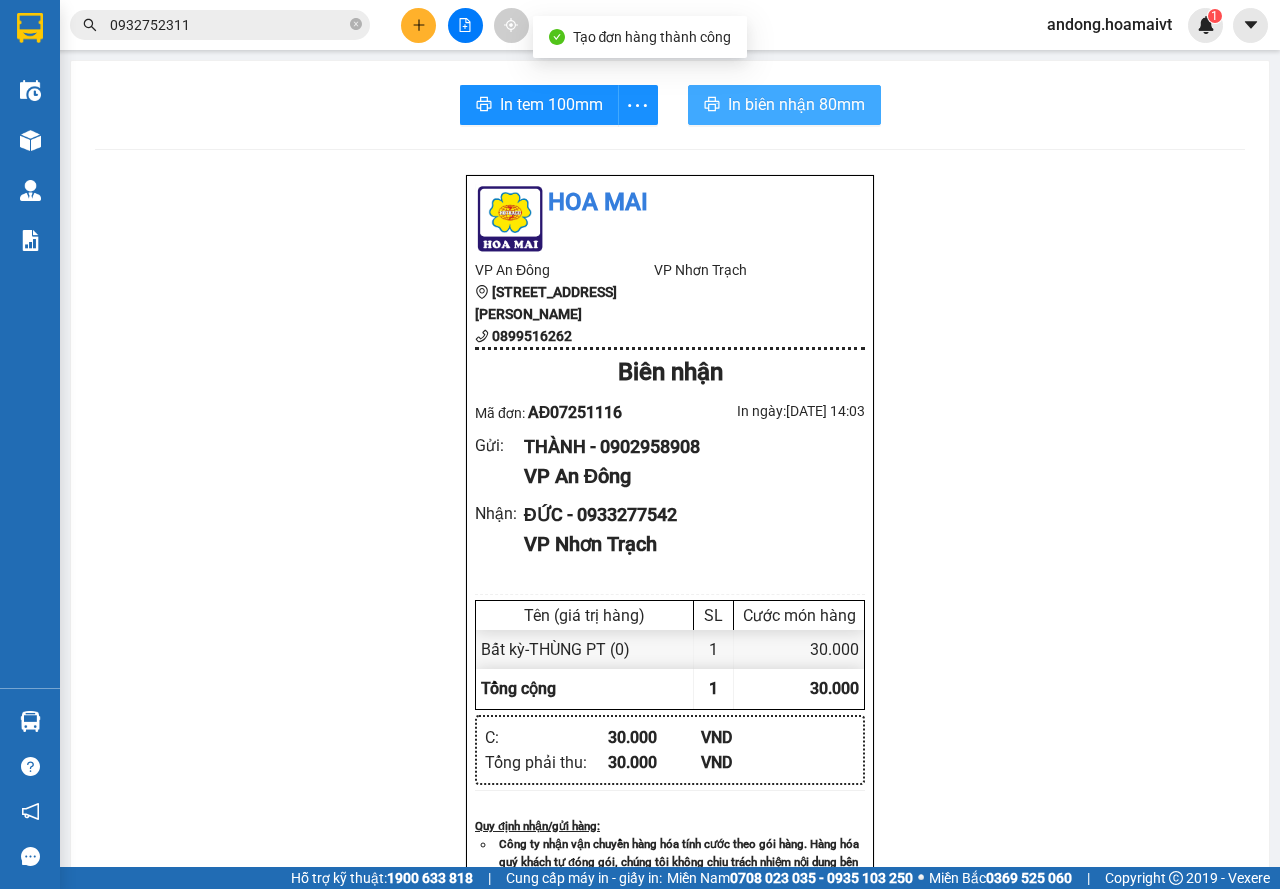 scroll, scrollTop: 0, scrollLeft: 0, axis: both 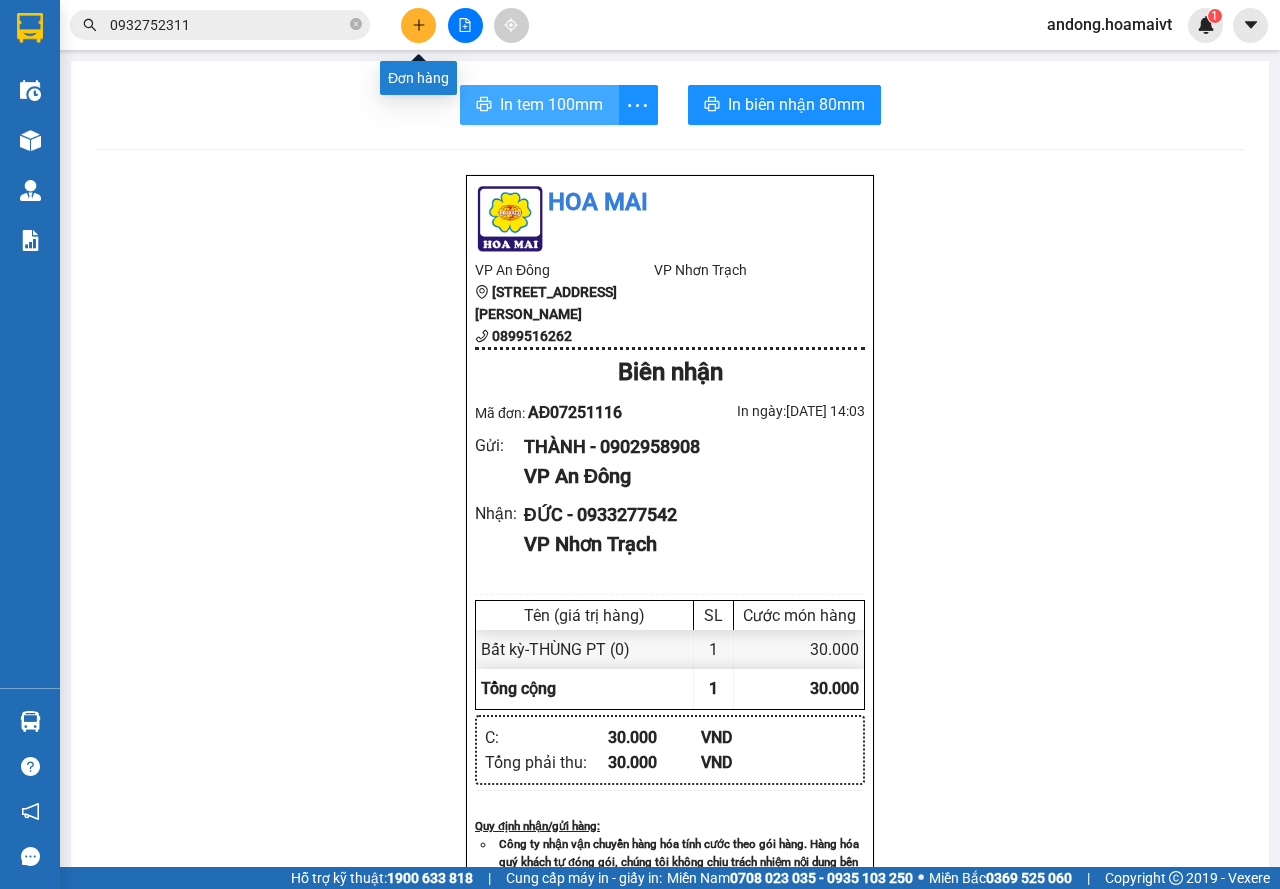 click on "In tem 100mm" at bounding box center [551, 104] 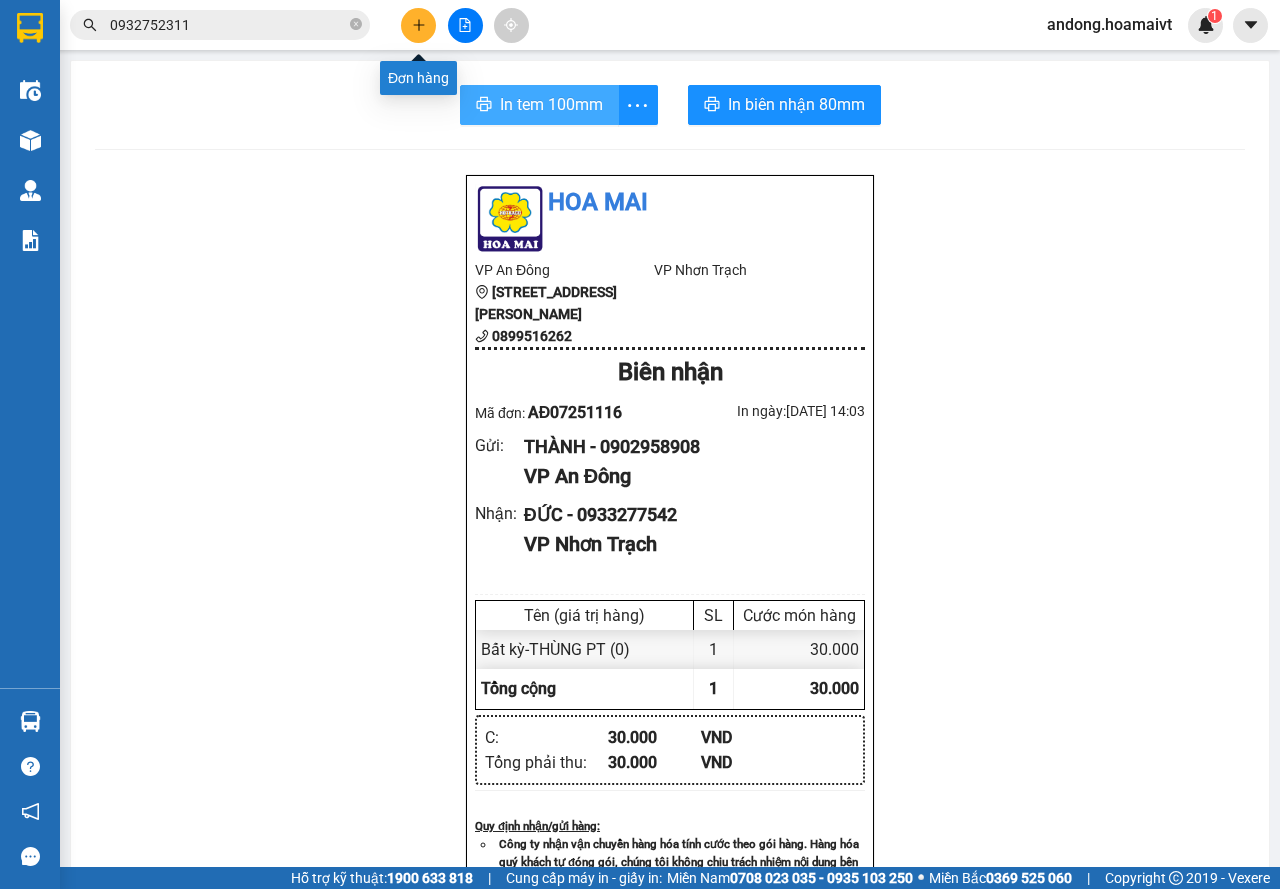 scroll, scrollTop: 0, scrollLeft: 0, axis: both 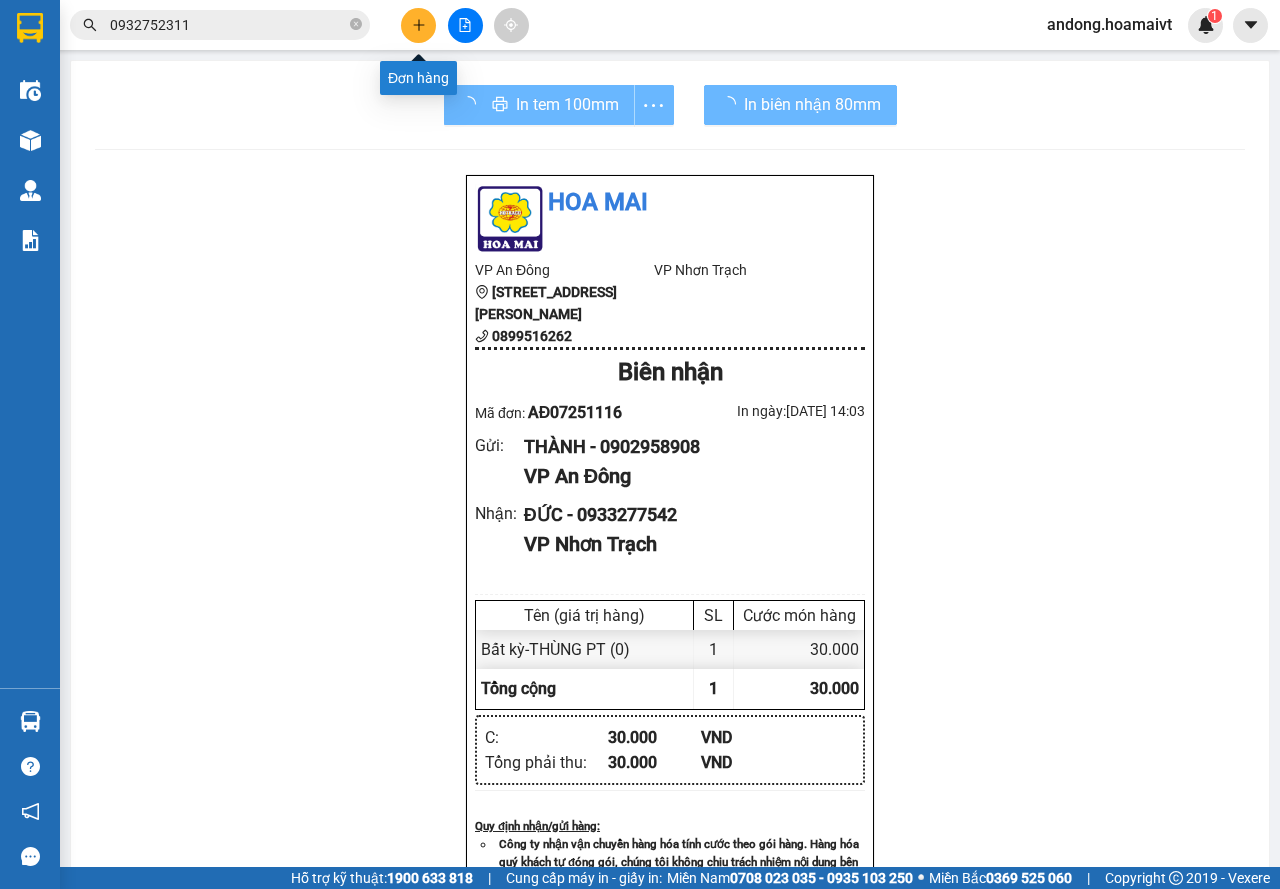 click on "Hoa Mai VP An Đông   275 Hùng Vương, Phường 9, Quận 5   0899516262 VP Nhơn Trạch Biên nhận Mã đơn:   AĐ07251116 In ngày:  13/07/2025   14:03 Gửi :   THÀNH - 0902958908 VP An Đông Nhận :   ĐỨC - 0933277542 VP Nhơn Trạch Tên (giá trị hàng) SL Cước món hàng Bất kỳ - THÙNG PT   (0) 1 30.000 Tổng cộng 1 30.000 Loading... C : 30.000 VND Tổng phải thu : 30.000 VND Quy định nhận/gửi hàng : Công ty nhận vận chuyển hàng hóa tính cước theo gói hàng. Hàng hóa quý khách tự đóng gói, chúng tôi không chịu trách nhiệm nội dung bên trong.  Công ty không nhận vận chuyển hàng quốc cấm, ngoại tệ, vàng bạc đá quý.  Khách hàng thông tin cho người nhà ra nhận hàng sau 03 tiếng.  Hàng gửi phải nhận trong vòng 7 ngày kể từ ngày gửi. Quá thời hạn trên, Công ty không giải quyết. Gửi:    An Đông THÀNH 0902958908 Nhận:    Nhơn Trạch ĐỨC 0933277542 C :" at bounding box center [670, 820] 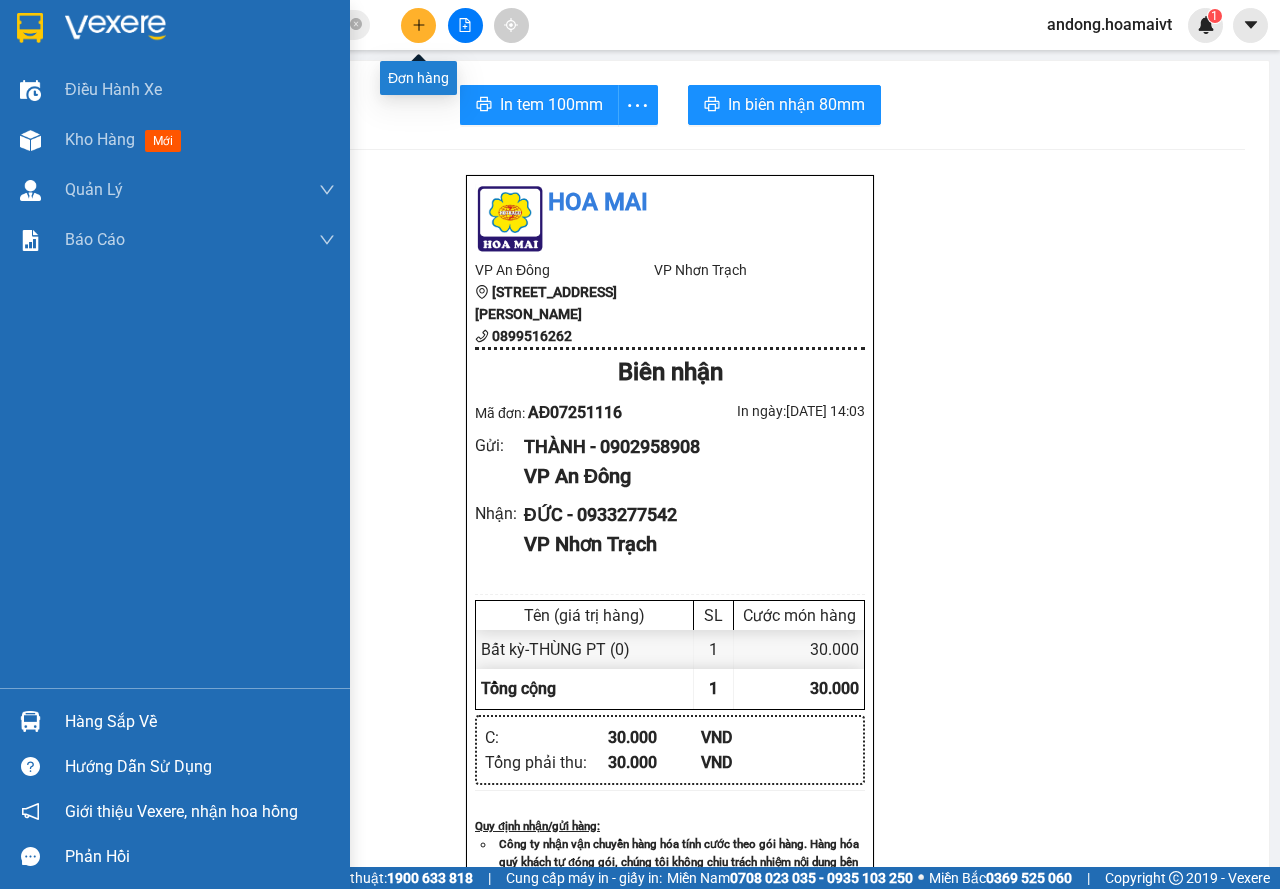 click at bounding box center (175, 32) 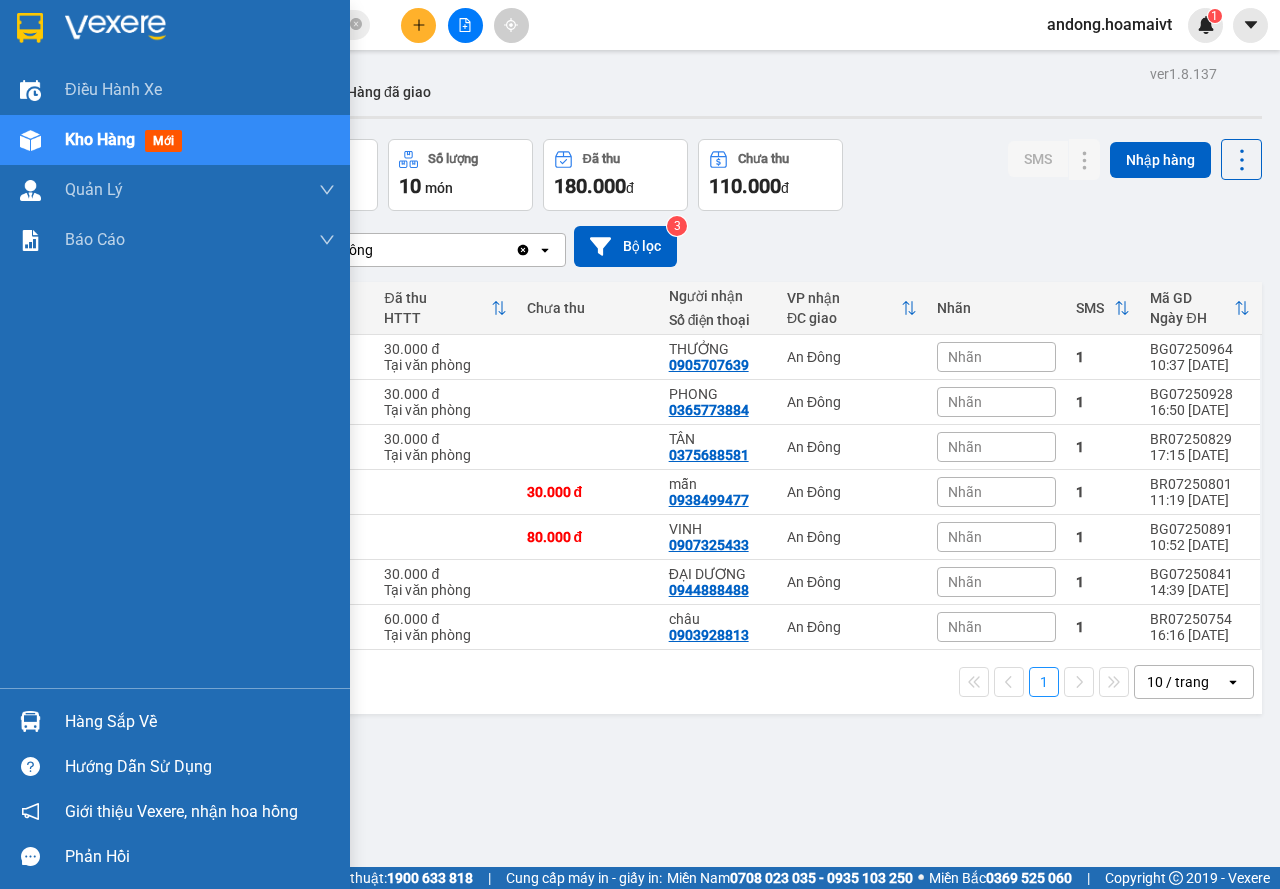 click on "Hàng sắp về" at bounding box center (200, 722) 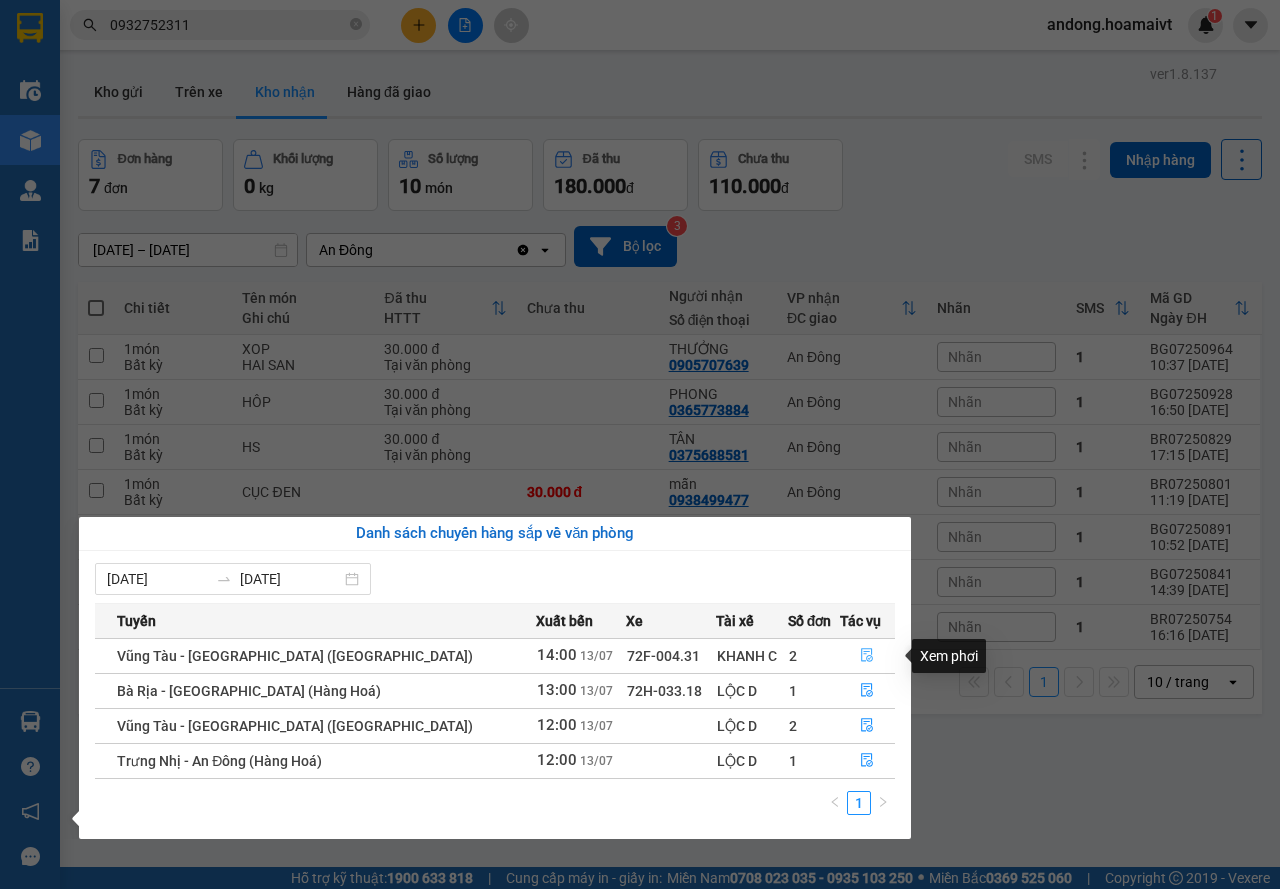 click 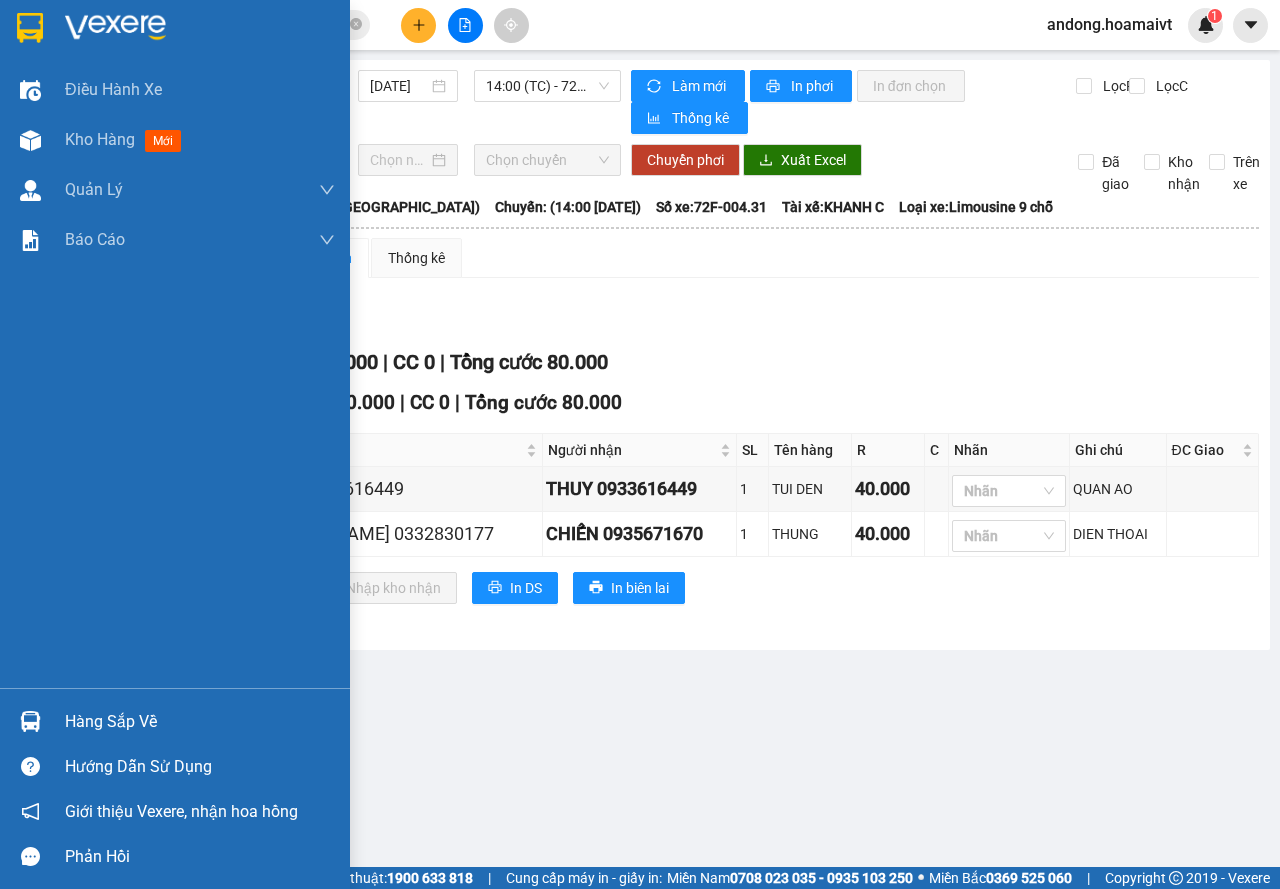 drag, startPoint x: 31, startPoint y: 18, endPoint x: 151, endPoint y: 4, distance: 120.8139 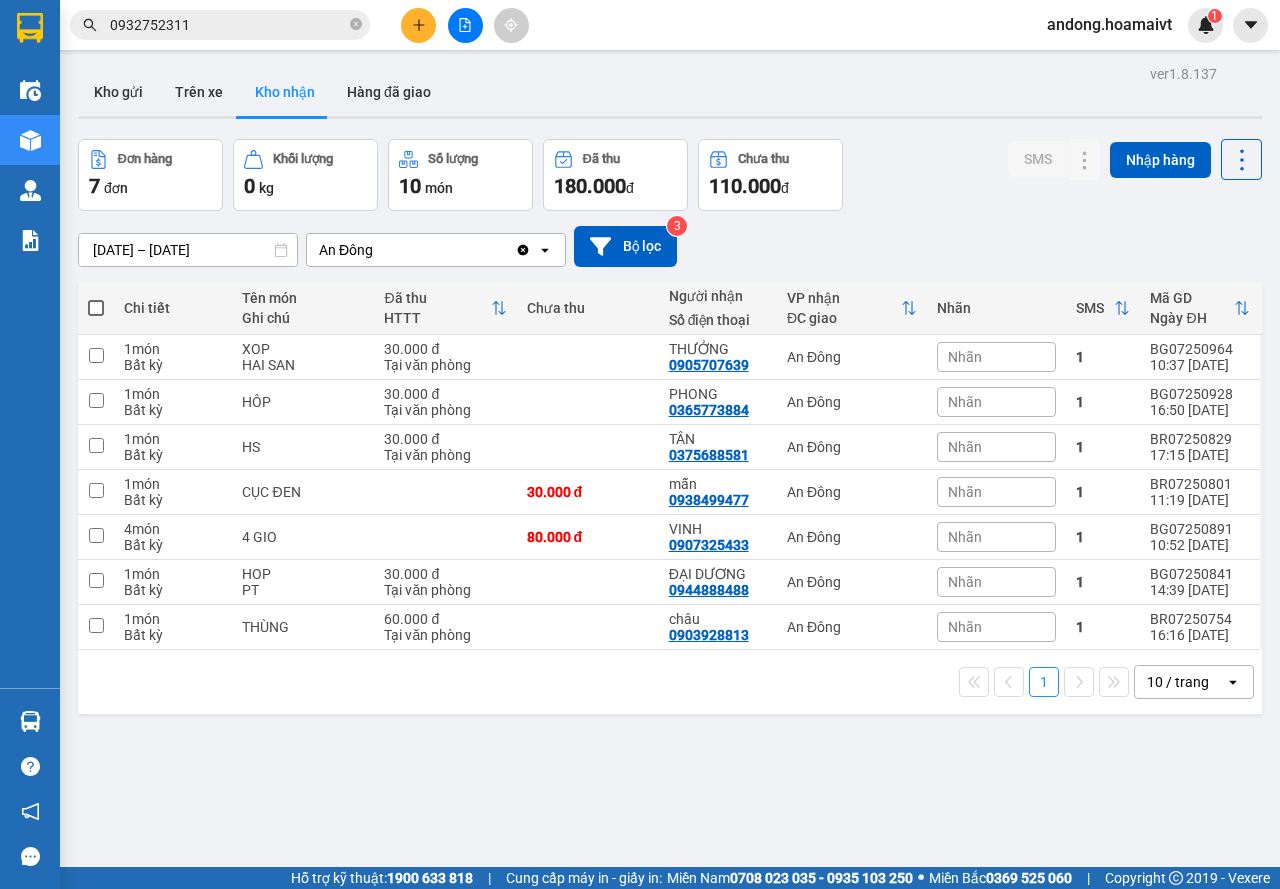 click on "Kho nhận" at bounding box center [285, 92] 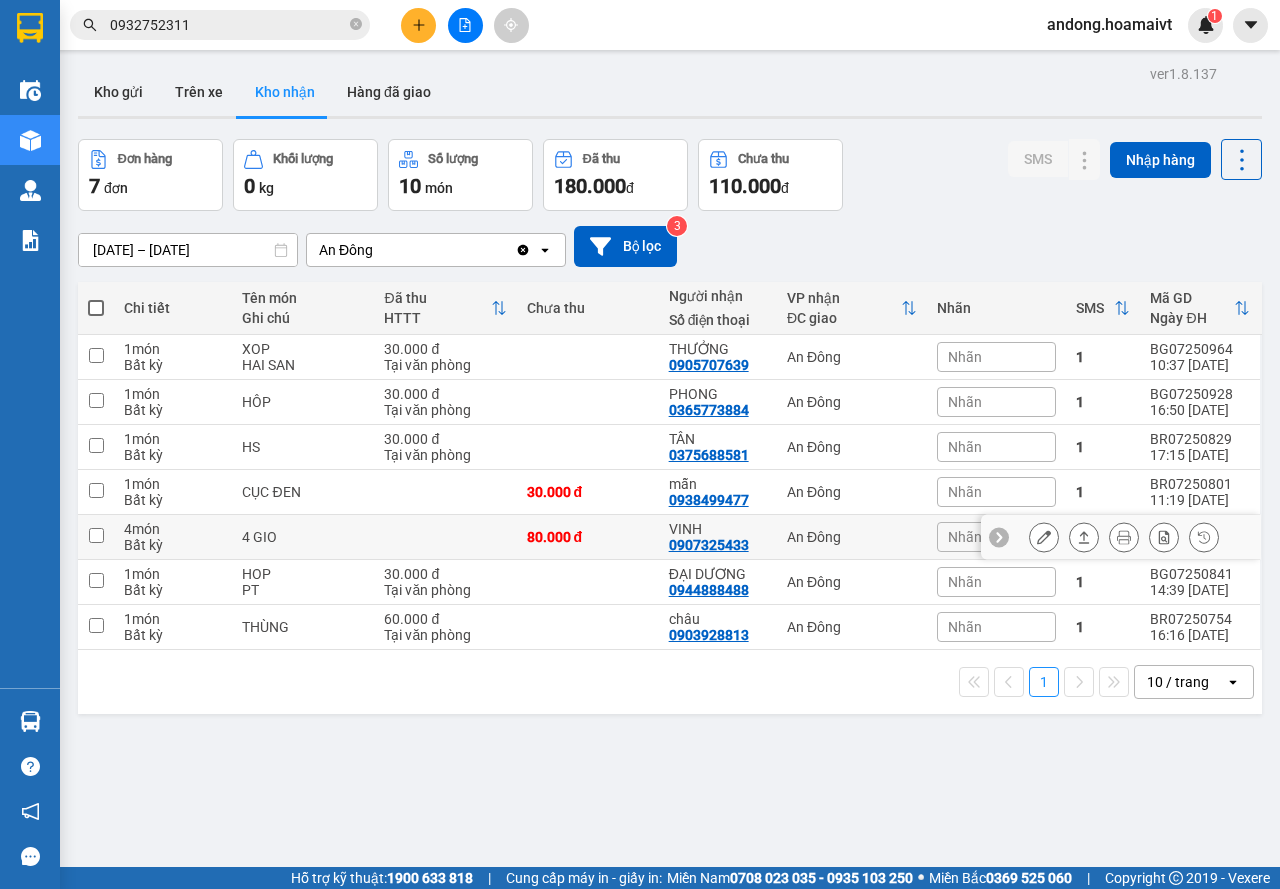 click 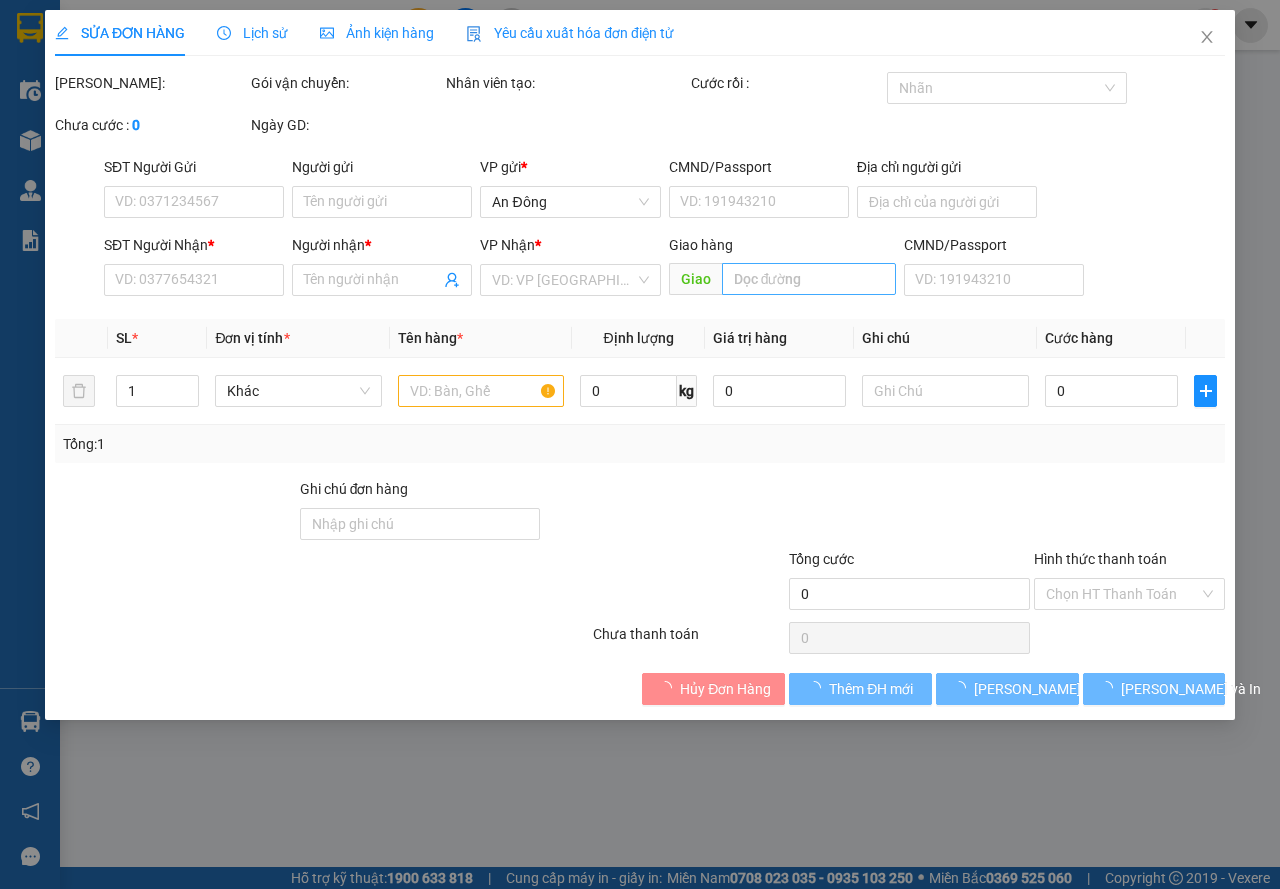type on "0907325433" 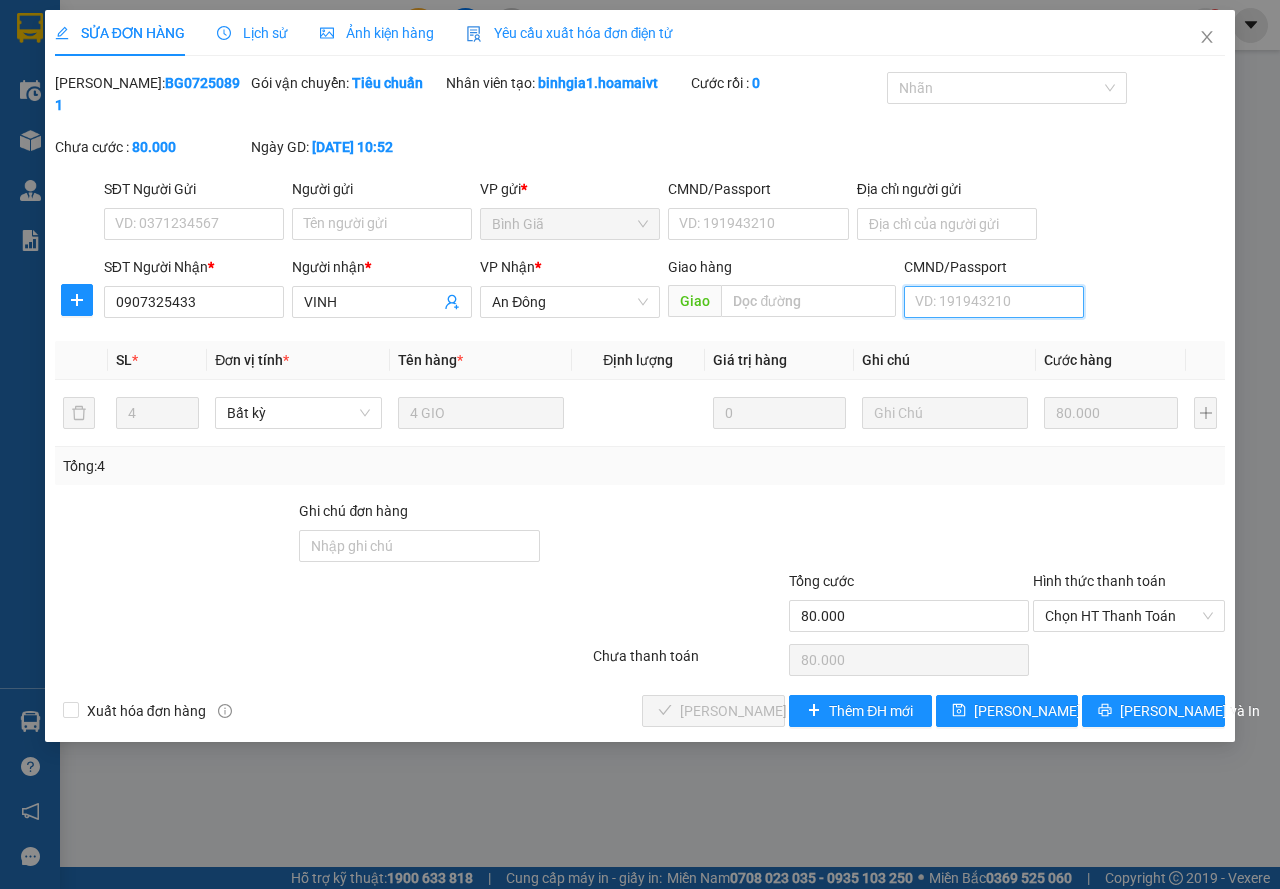 click on "CMND/Passport" at bounding box center [994, 302] 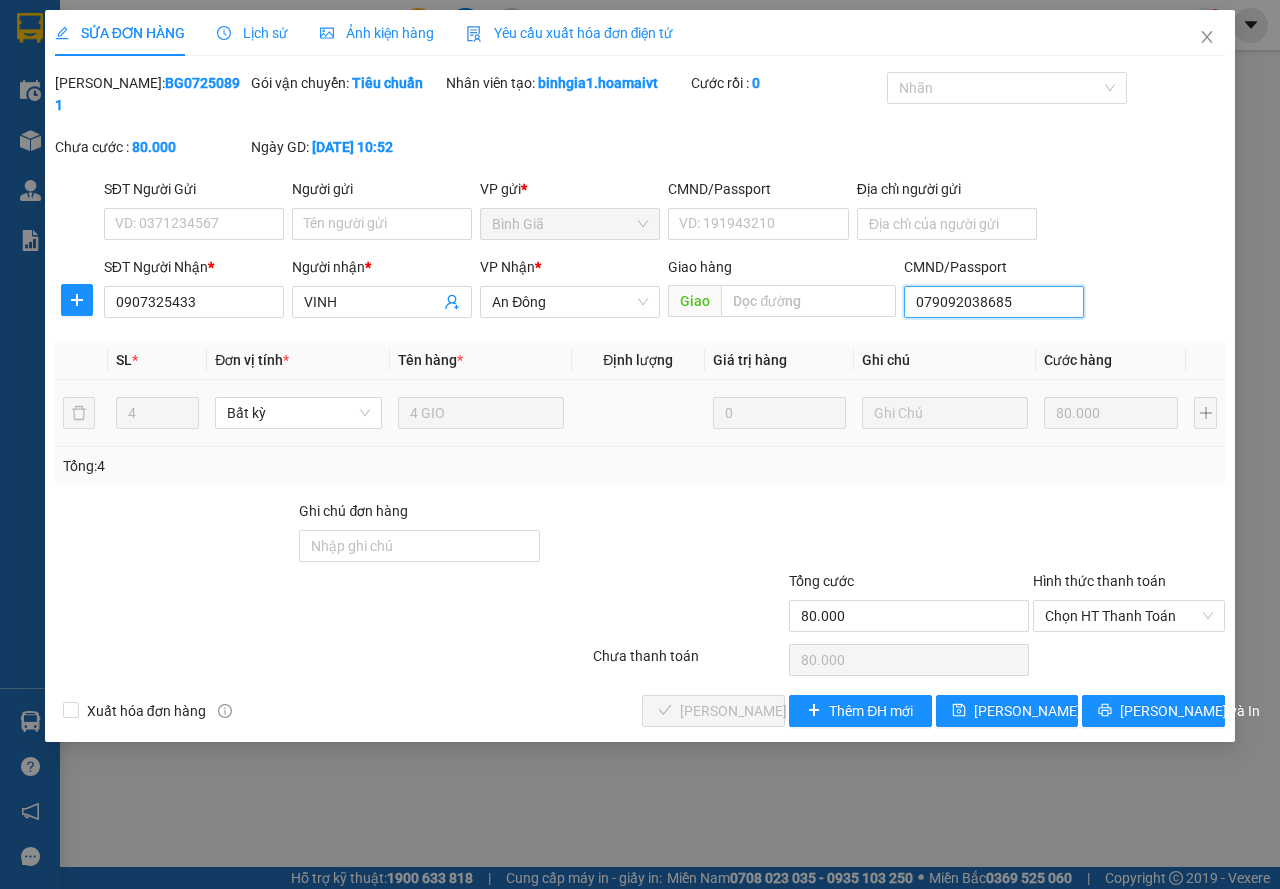 type on "079092038685" 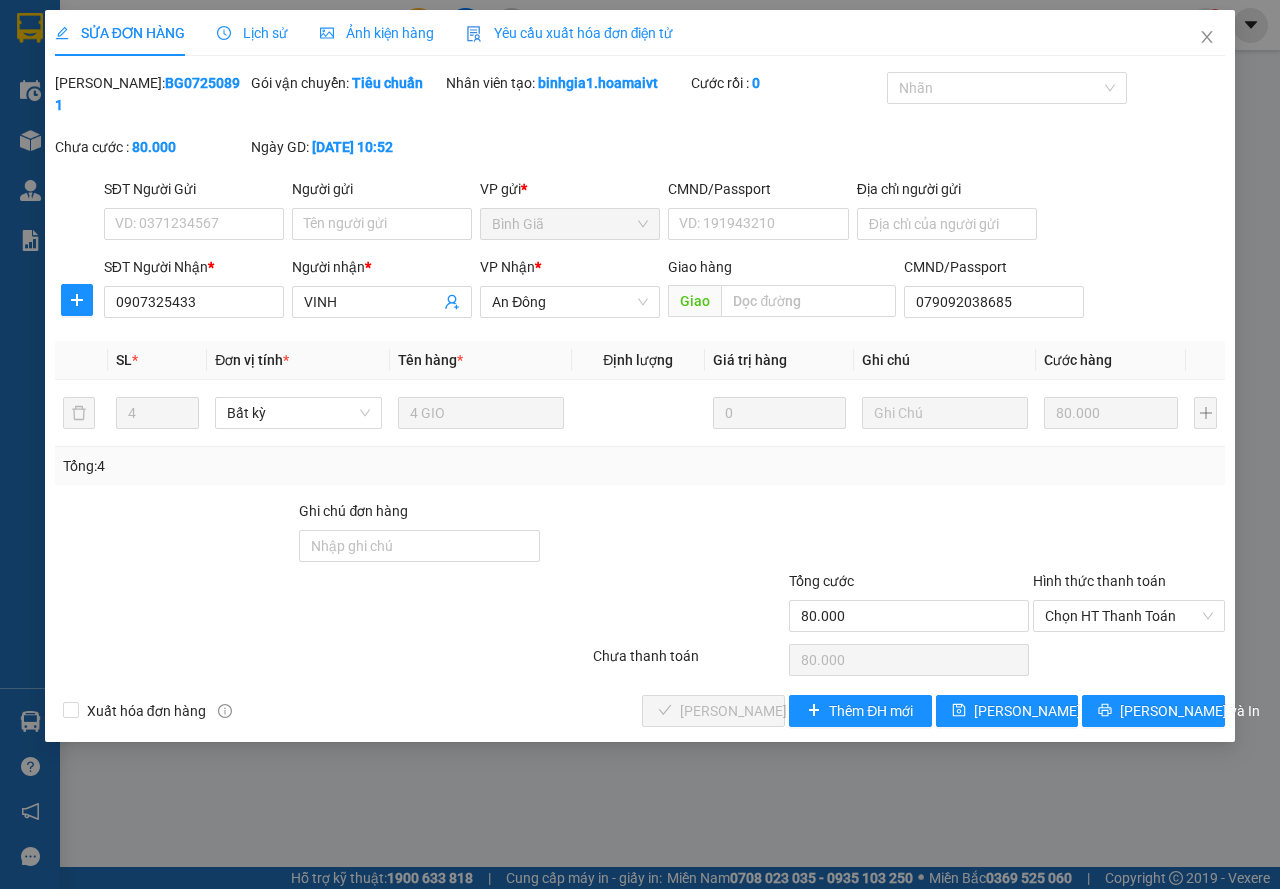 click on "Tổng:  4" at bounding box center [640, 466] 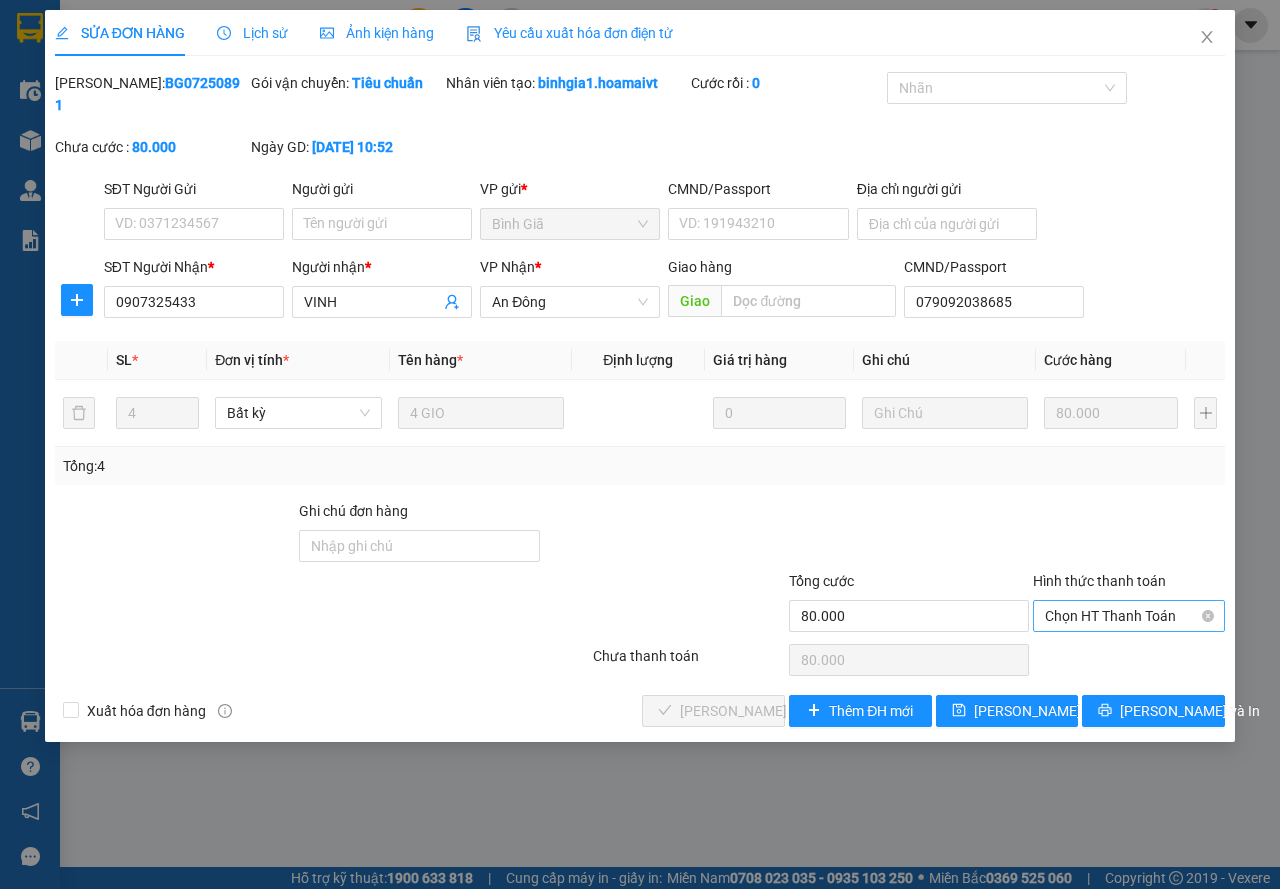 click on "Chọn HT Thanh Toán" at bounding box center [1129, 616] 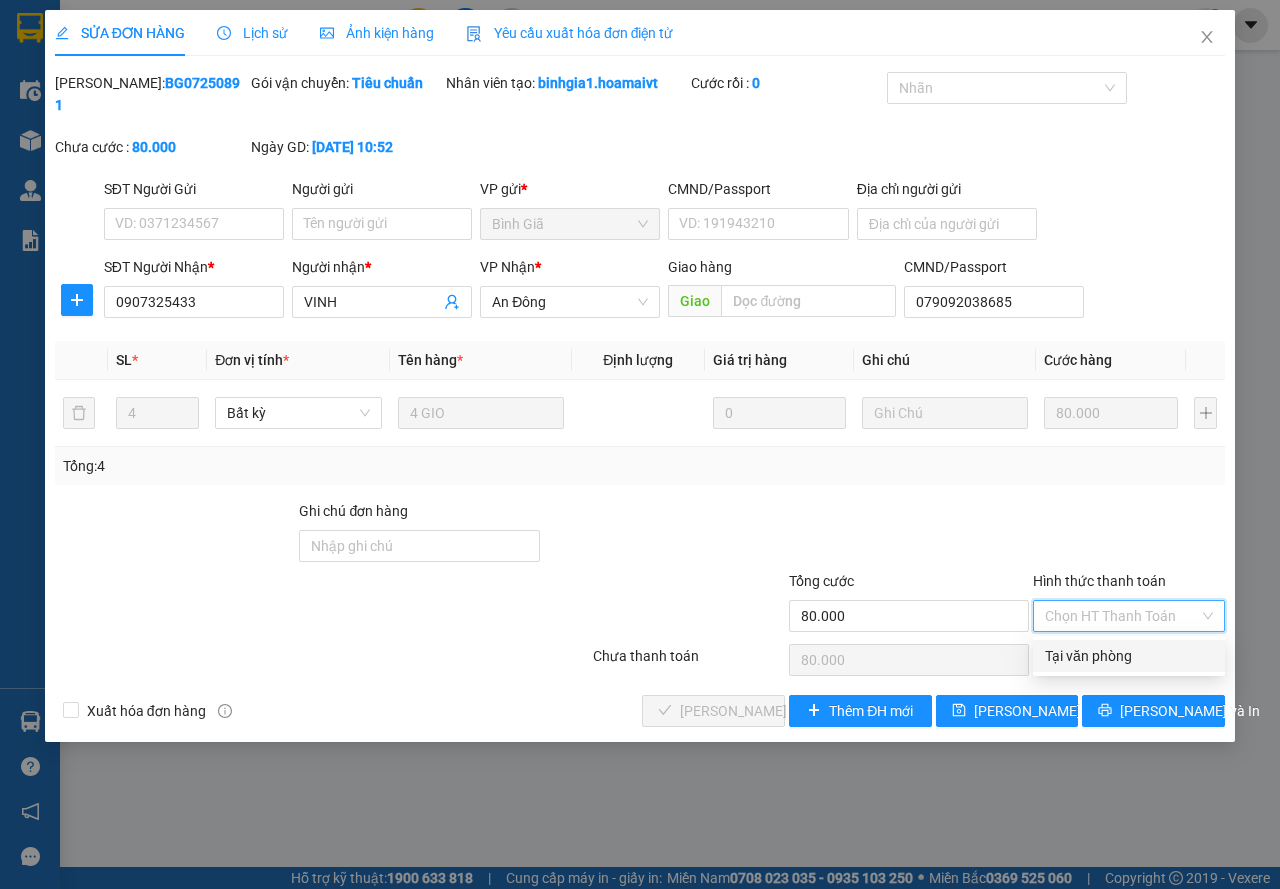click on "Tại văn phòng" at bounding box center (1129, 656) 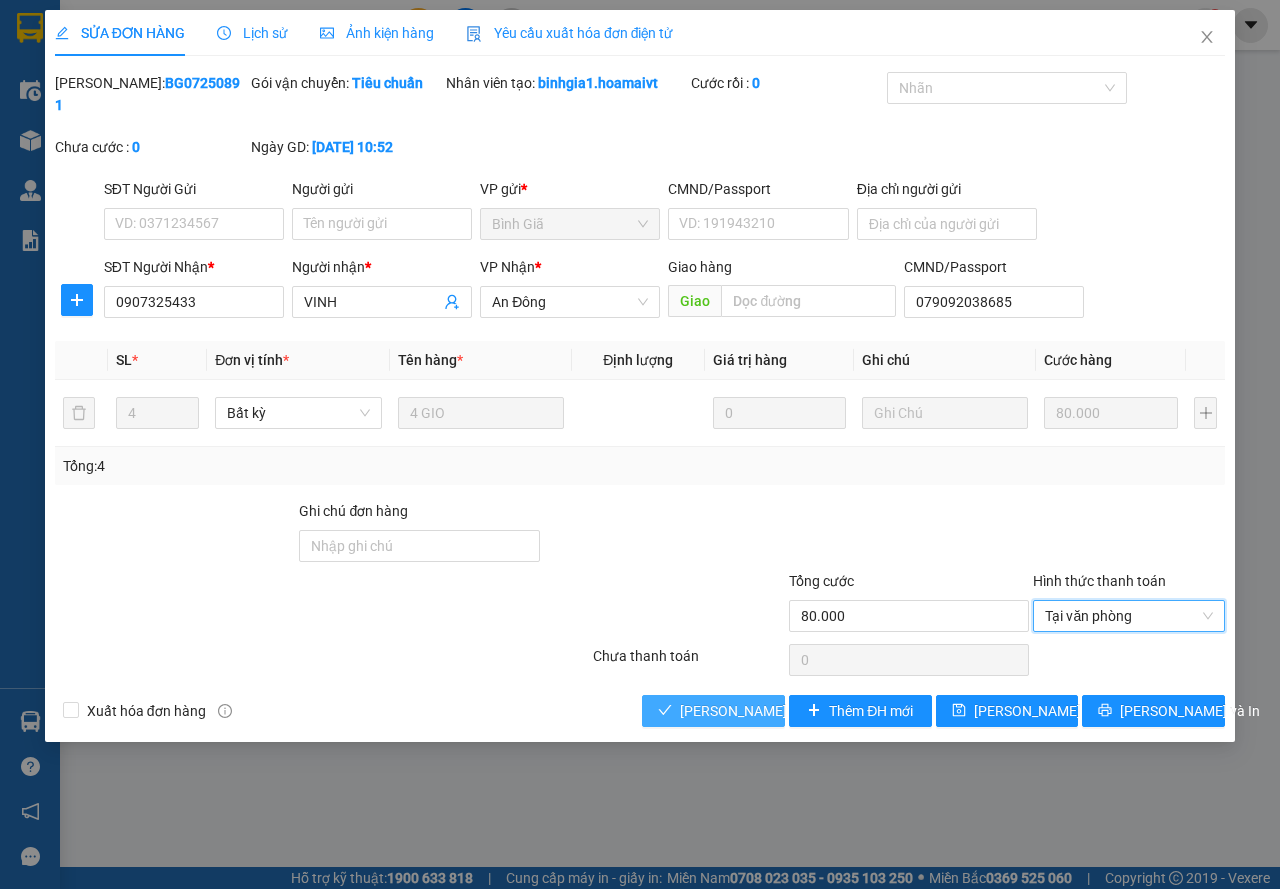 click on "Lưu và Giao hàng" at bounding box center [776, 711] 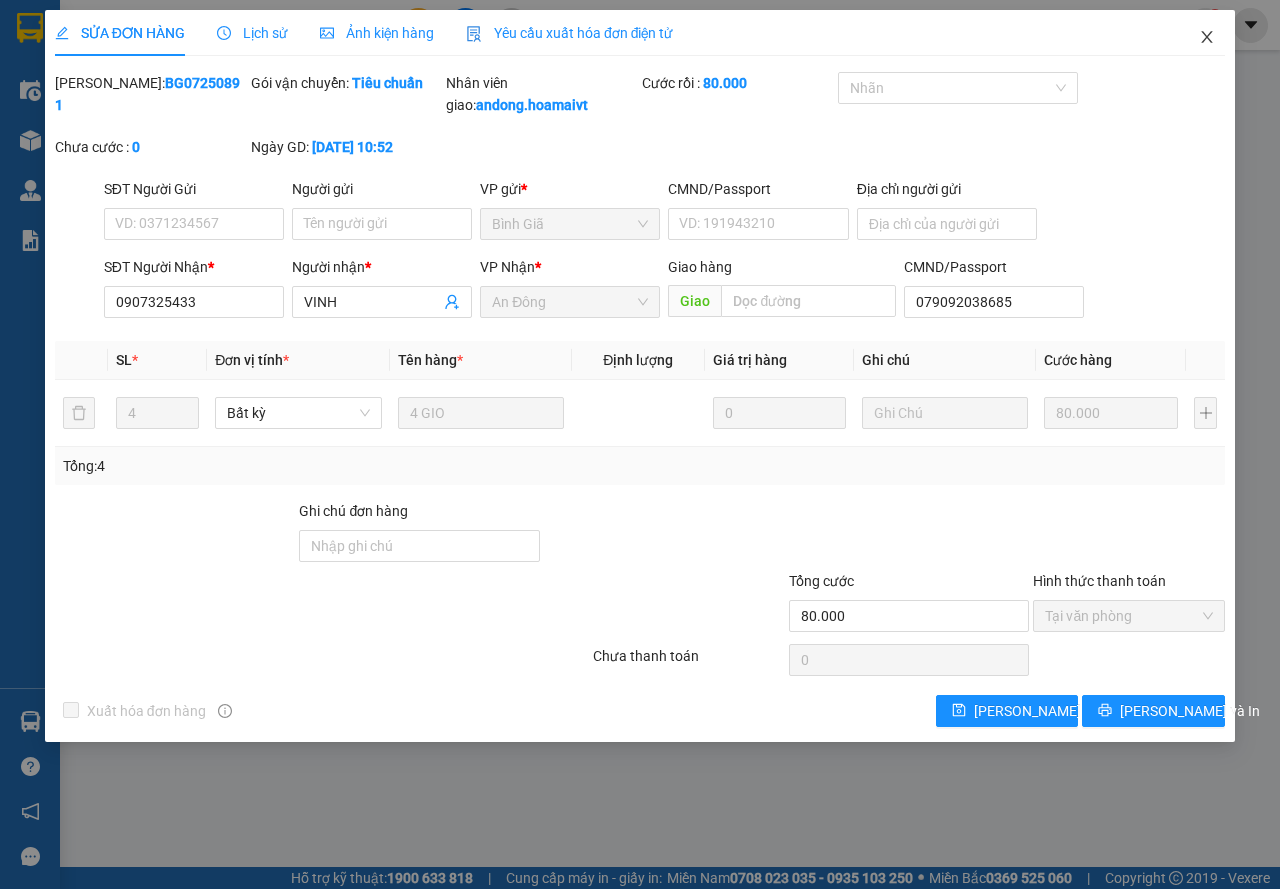 click 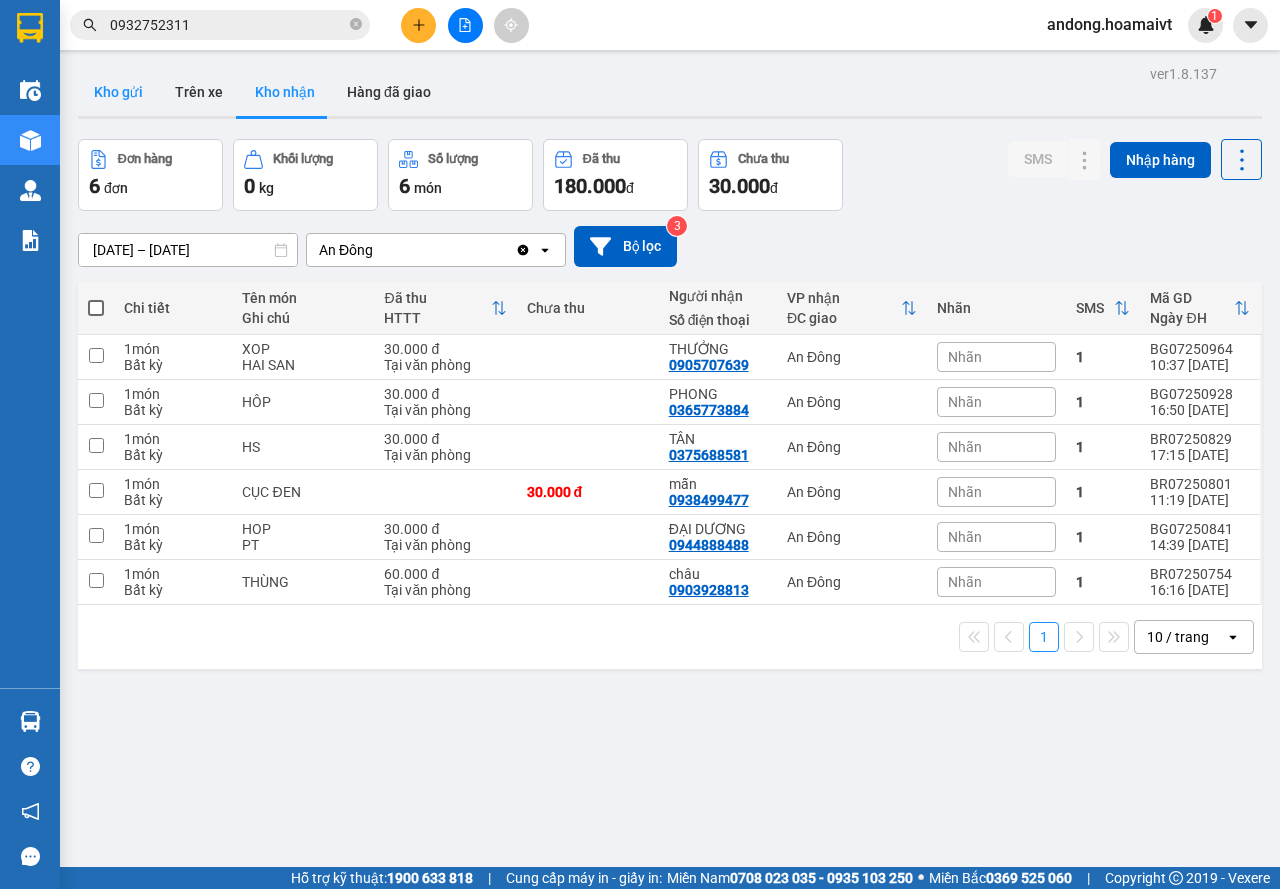 click on "Kho gửi" at bounding box center (118, 92) 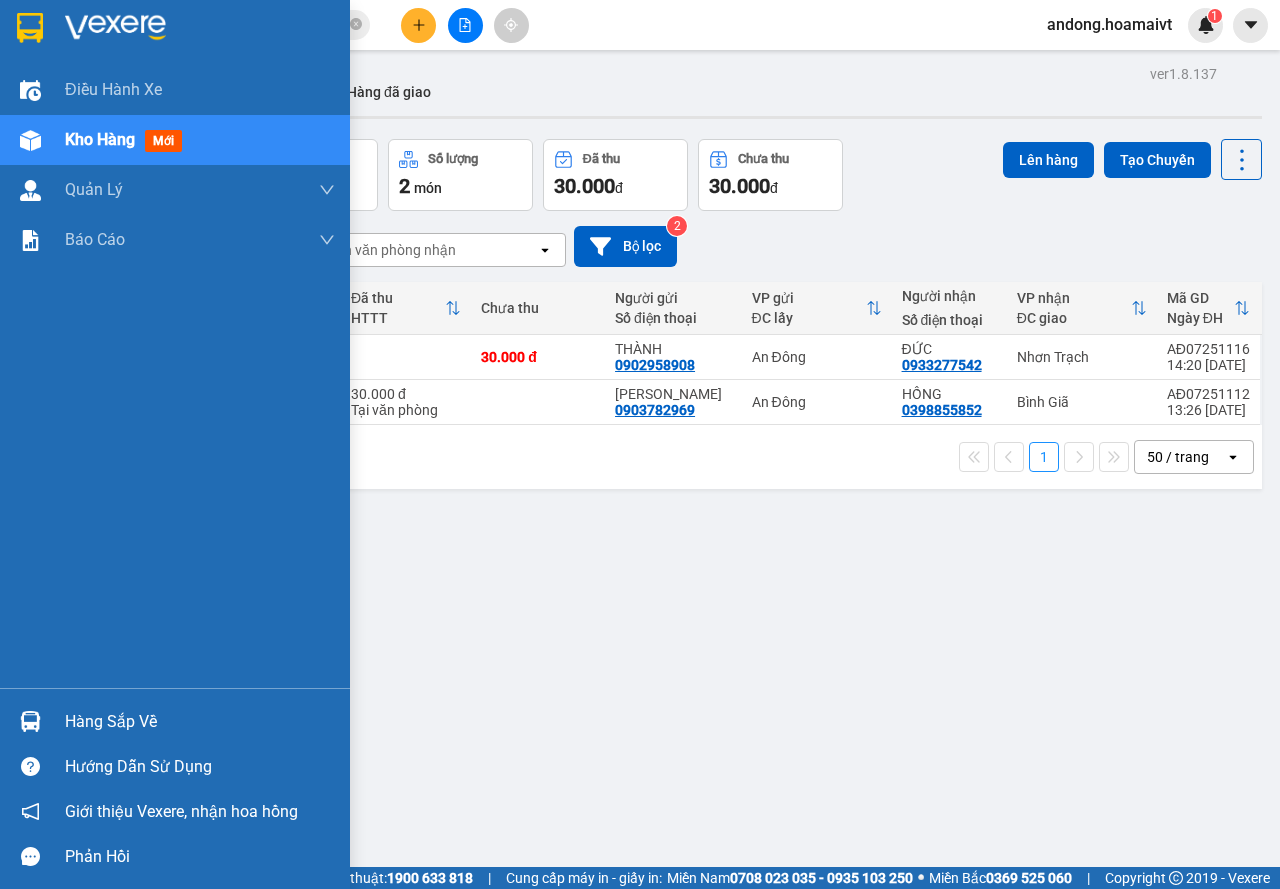 click on "Hàng sắp về" at bounding box center (175, 721) 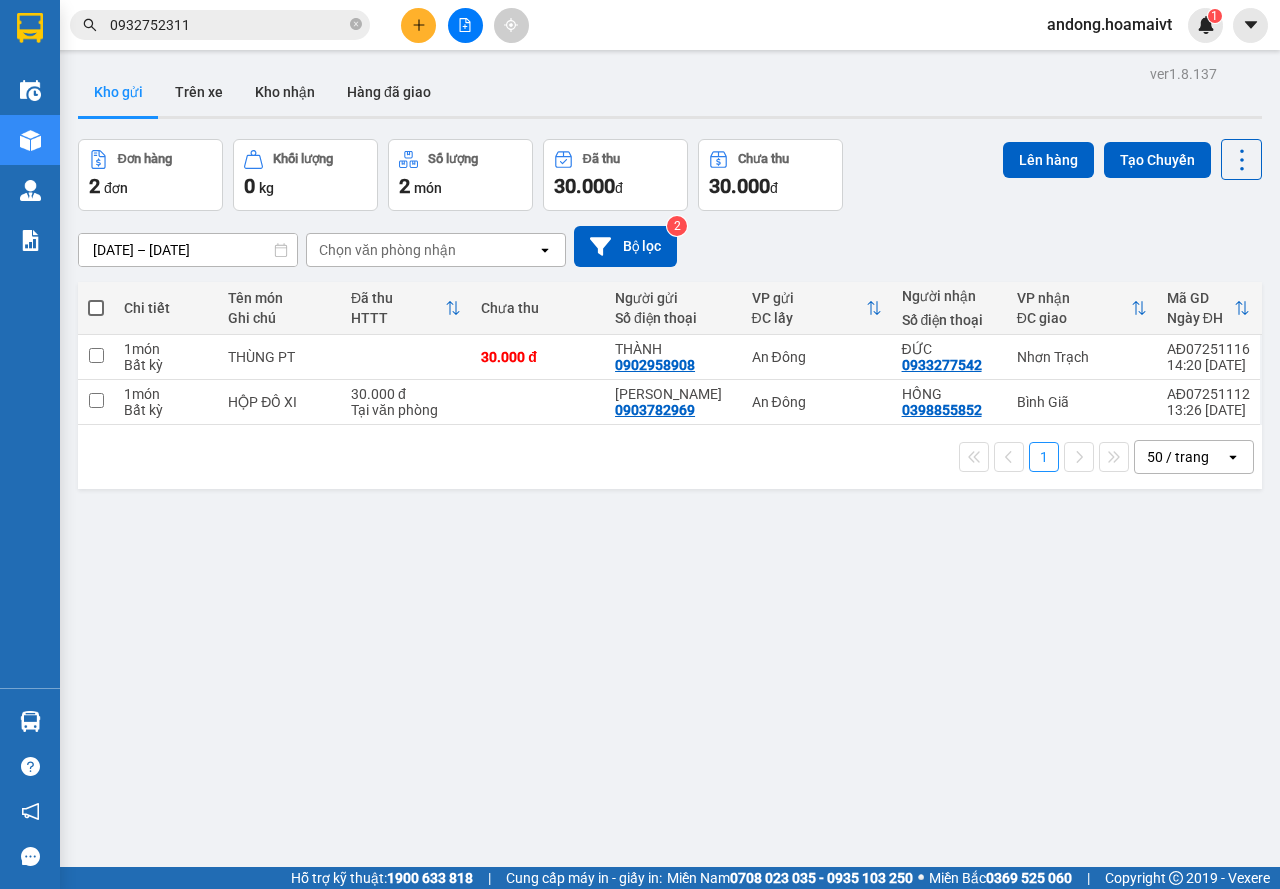 click on "Kết quả tìm kiếm ( 7 )  Bộ lọc  Mã ĐH Trạng thái Món hàng Tổng cước Chưa cước Nhãn Người gửi VP Gửi Người nhận VP Nhận BG07250966 10:47 - 13/07 Trên xe   12:00  -   13/07 THUNG SL:  1 30.000 30.000 0829729999 VINH Bình Giã 0932752311 TUAN An Đông BG04250314 09:52 - 04/04 Đã giao   14:38 - 04/04 THUNG NHO SL:  1 30.000 0829729999 Bảo linh Bình Giã 0932752311 TUAN An Đông BG03250400 11:12 - 05/03 Đã giao   11:24 - 06/03 THUNG SL:  1 30.000 0829729999 VINH Bình Giã 0932752311 TUAN An Đông BG07241111 18:06 - 13/07 Đã giao   10:41 - 14/07 CUC NL SL:  1 30.000 0829729999 VINH Bình Giã 0932752311 TUAN An Đông BG09231058 07:49 - 13/09 Đã giao   16:46 - 18/09 THUNG SL:  1 30.000 0829729999 VINH Bình Giã 0932752311 TUAN An Đông NTB072311447 13:56 - 28/07 Đã giao   17:38 - 28/07 THUNG NHO SL:  1 30.000 C 0932752311 TUAN 44 NTB 0829729999 VINH Bình Giã BG07231642 18:46 - 19/07 Đã giao   11:59 - 20/07 HOP SL:  1 30.000 0829729999 1" at bounding box center [640, 444] 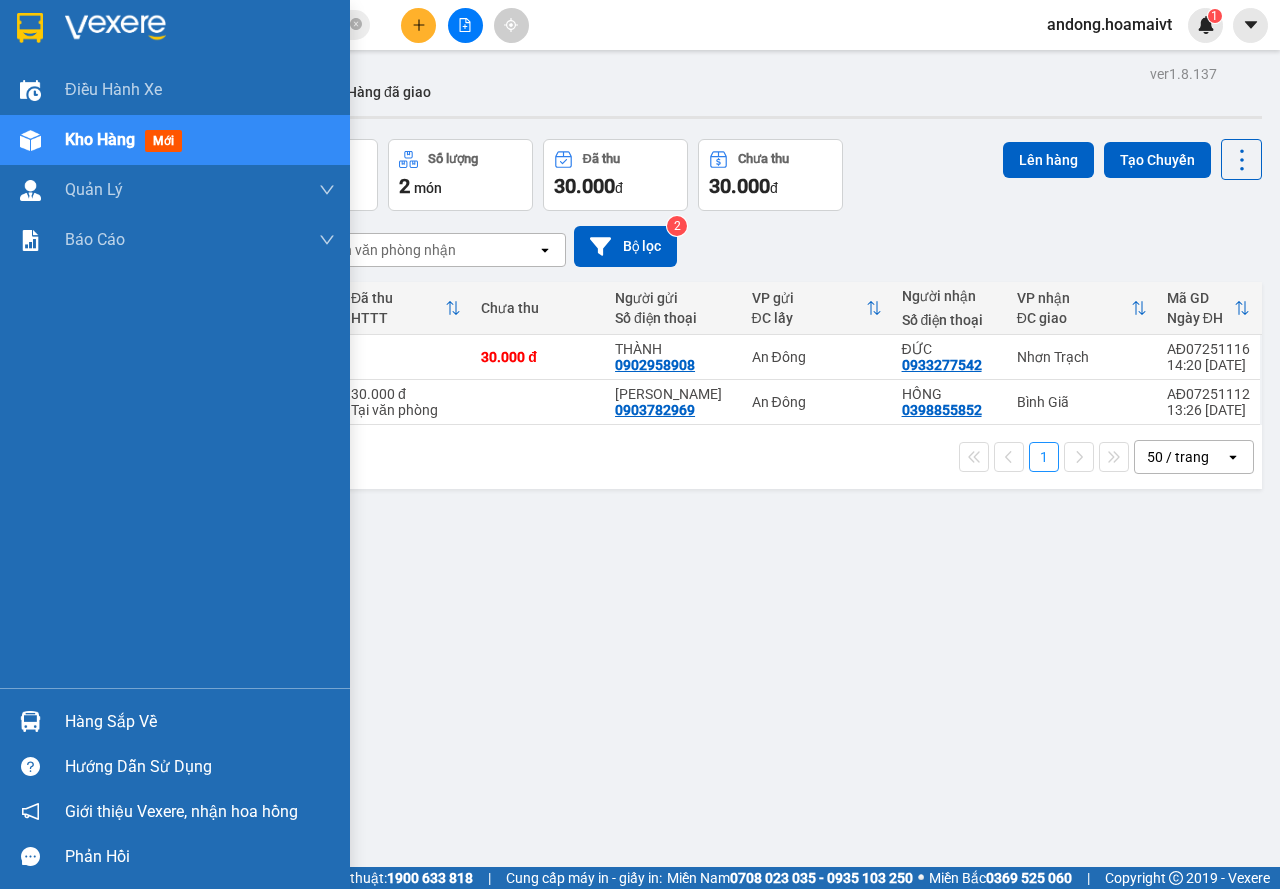 click at bounding box center (30, 28) 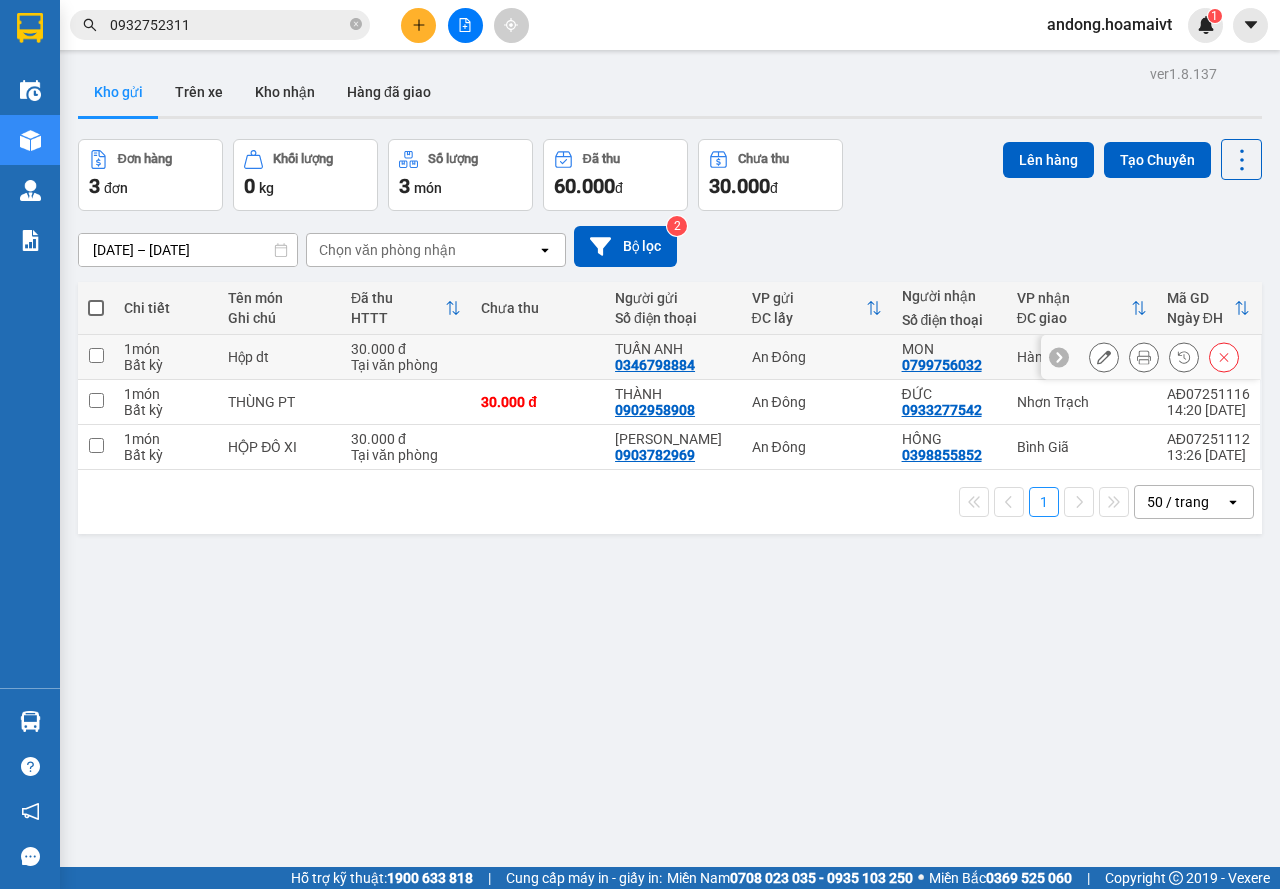click 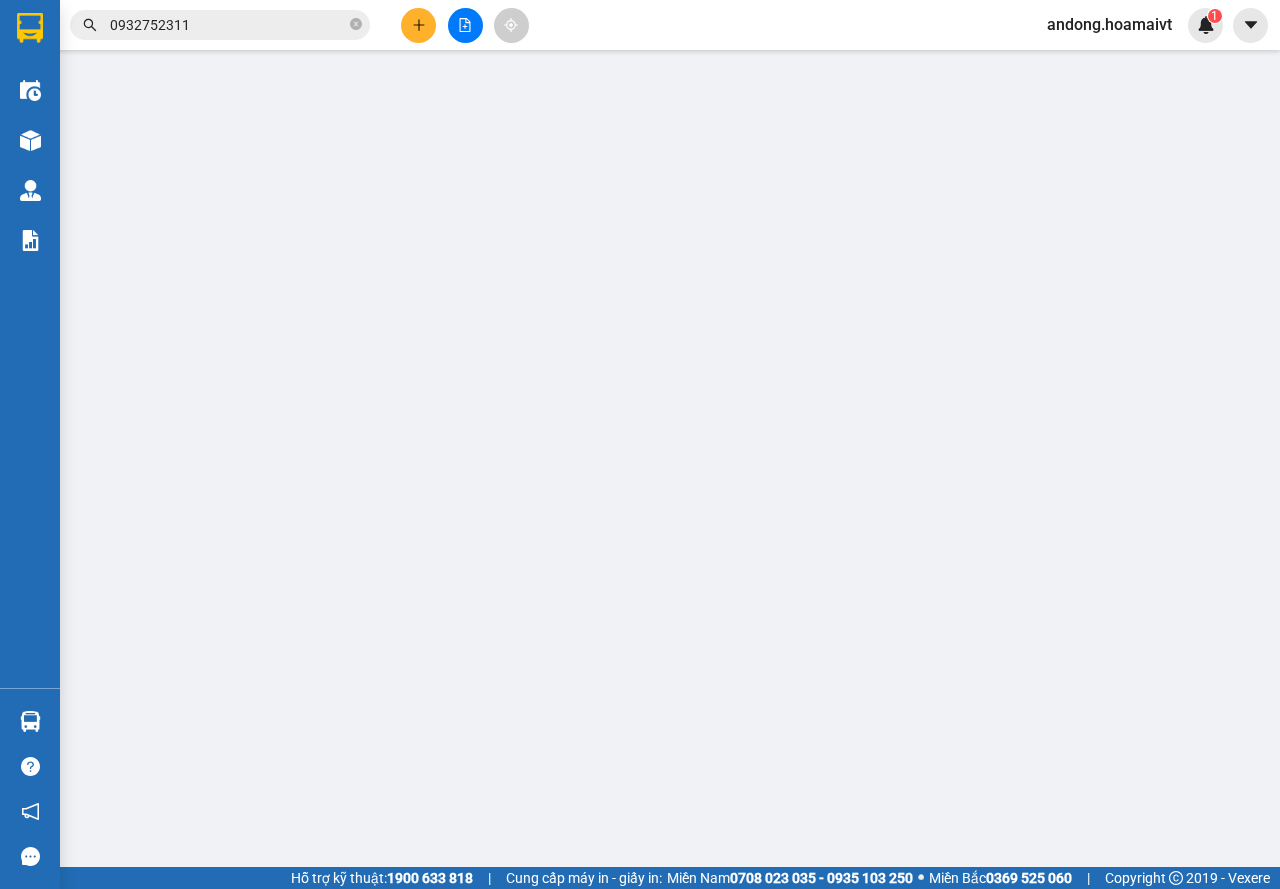 type on "0346798884" 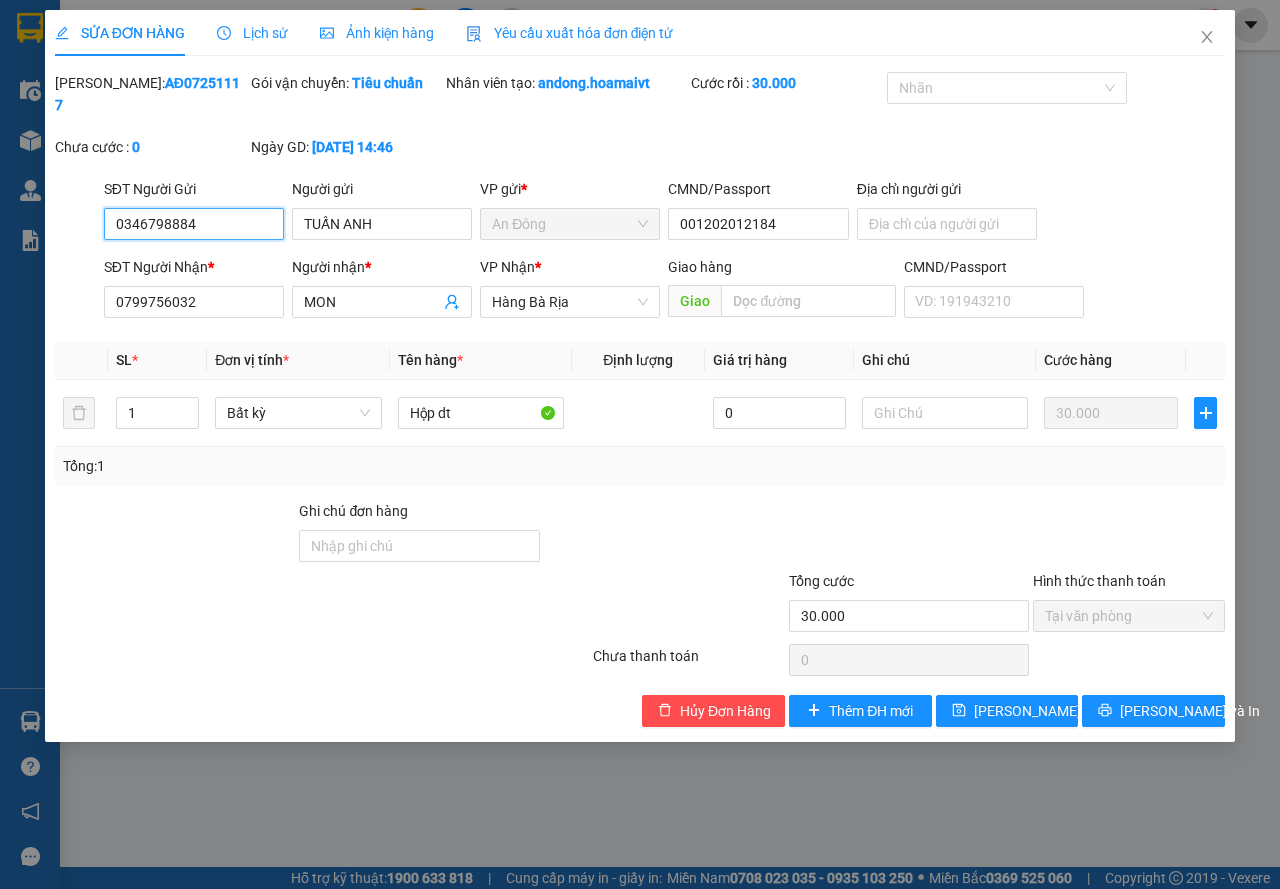 click on "Tại văn phòng" at bounding box center (1129, 616) 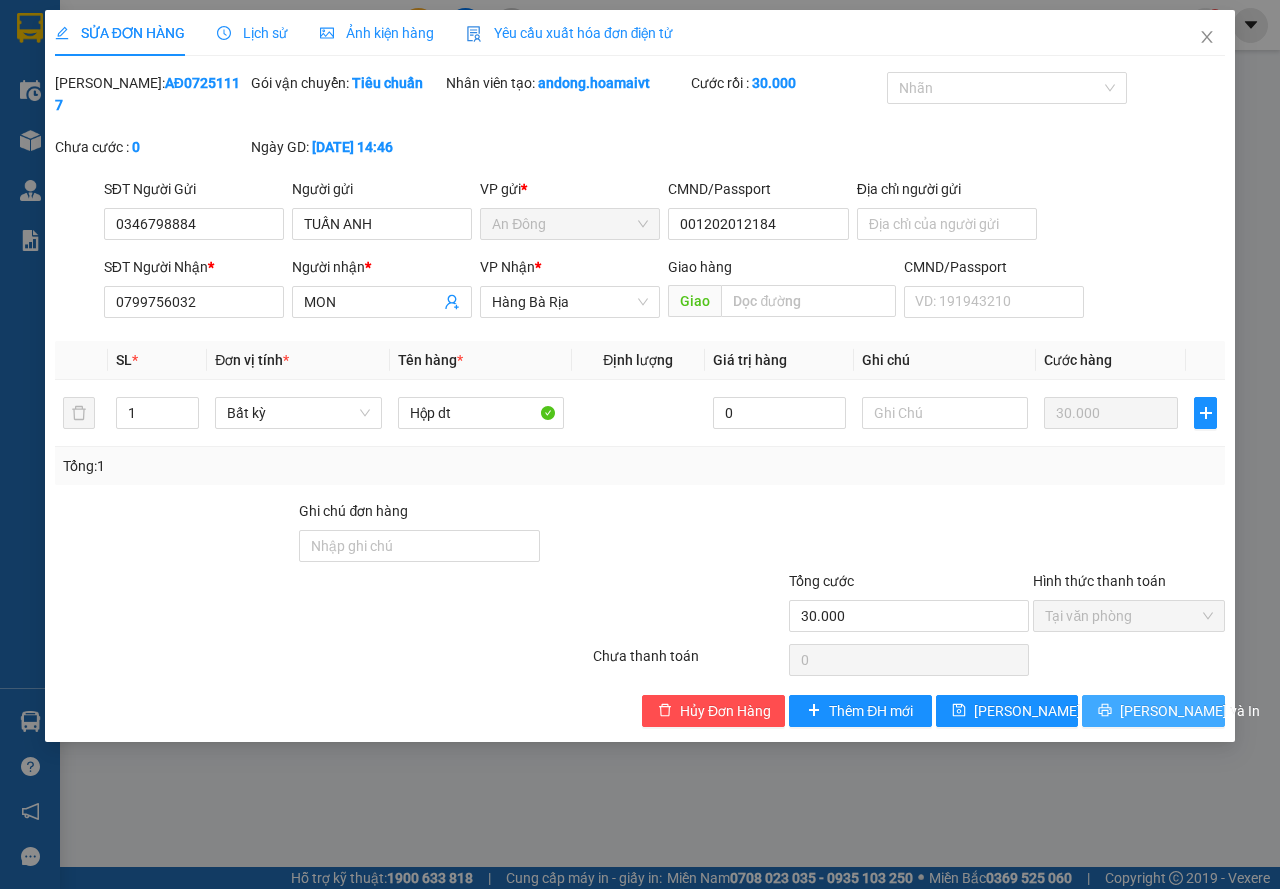 click on "[PERSON_NAME] và In" at bounding box center (1190, 711) 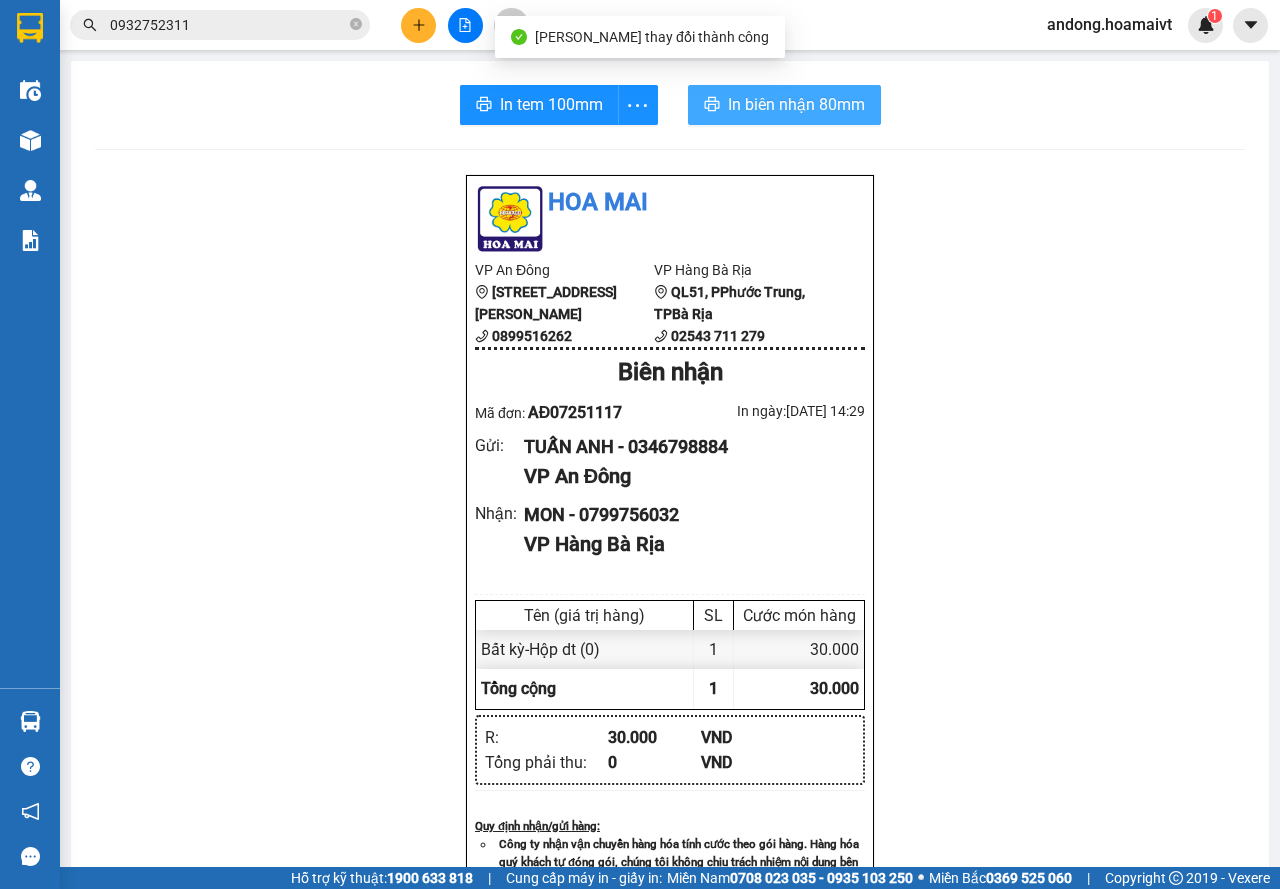 click on "In biên nhận 80mm" at bounding box center [796, 104] 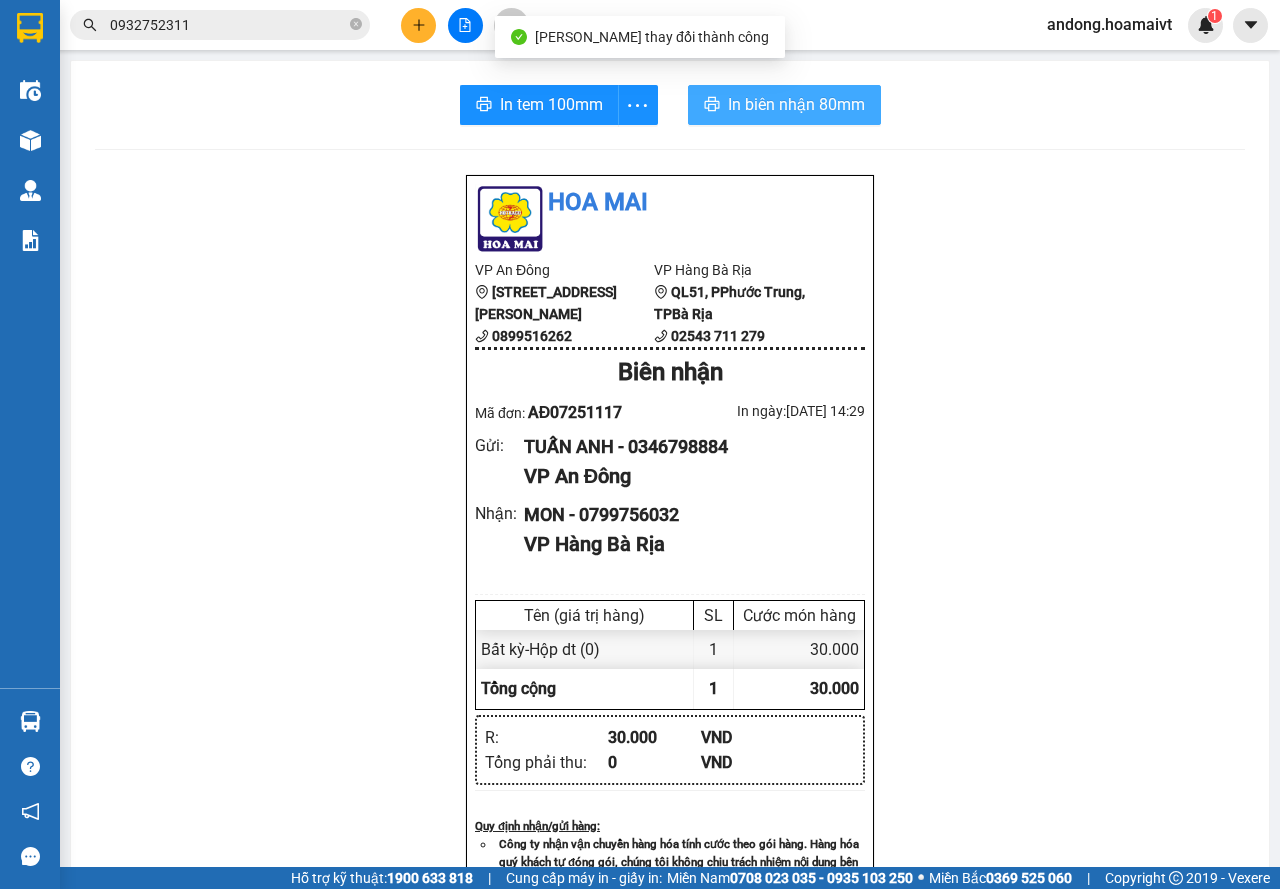 scroll, scrollTop: 0, scrollLeft: 0, axis: both 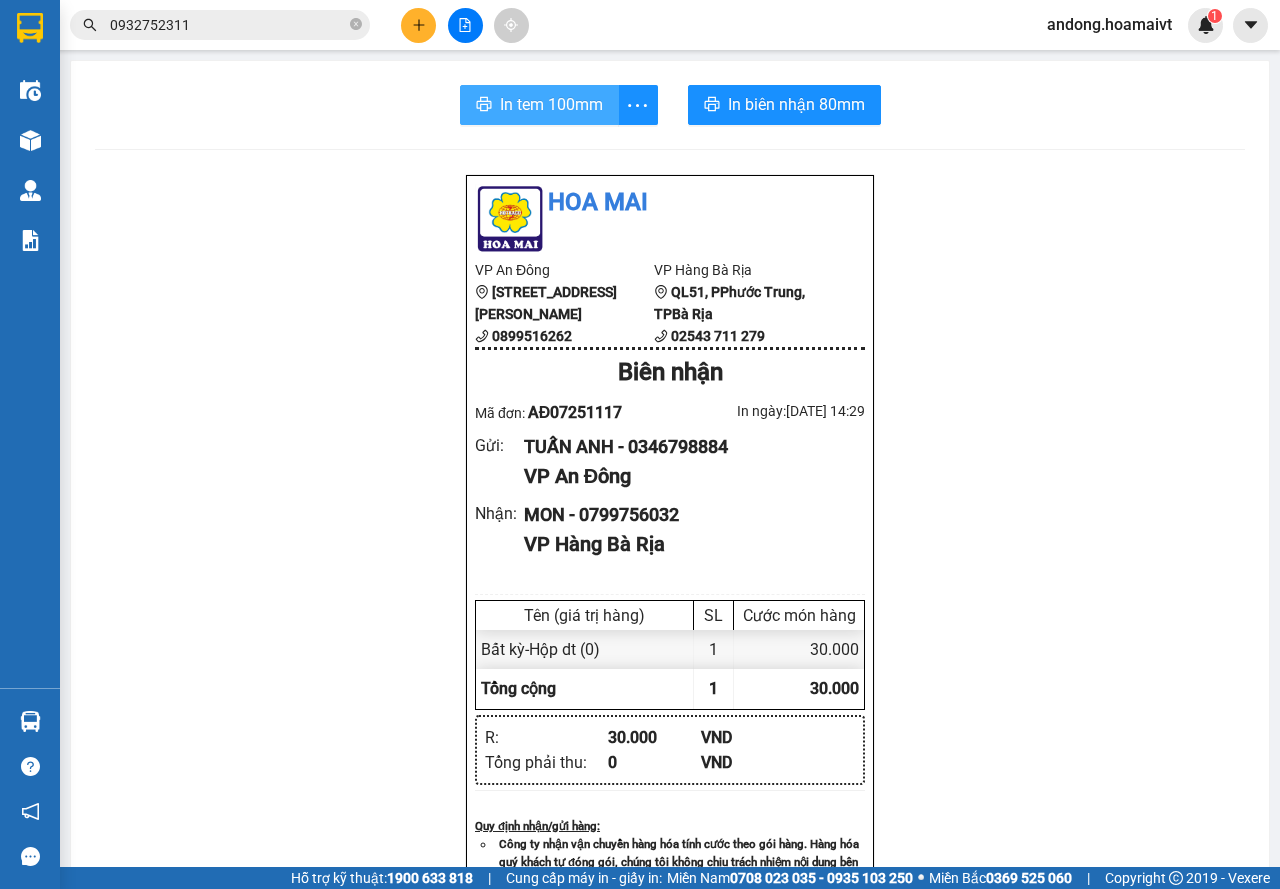click on "In tem 100mm" at bounding box center (539, 105) 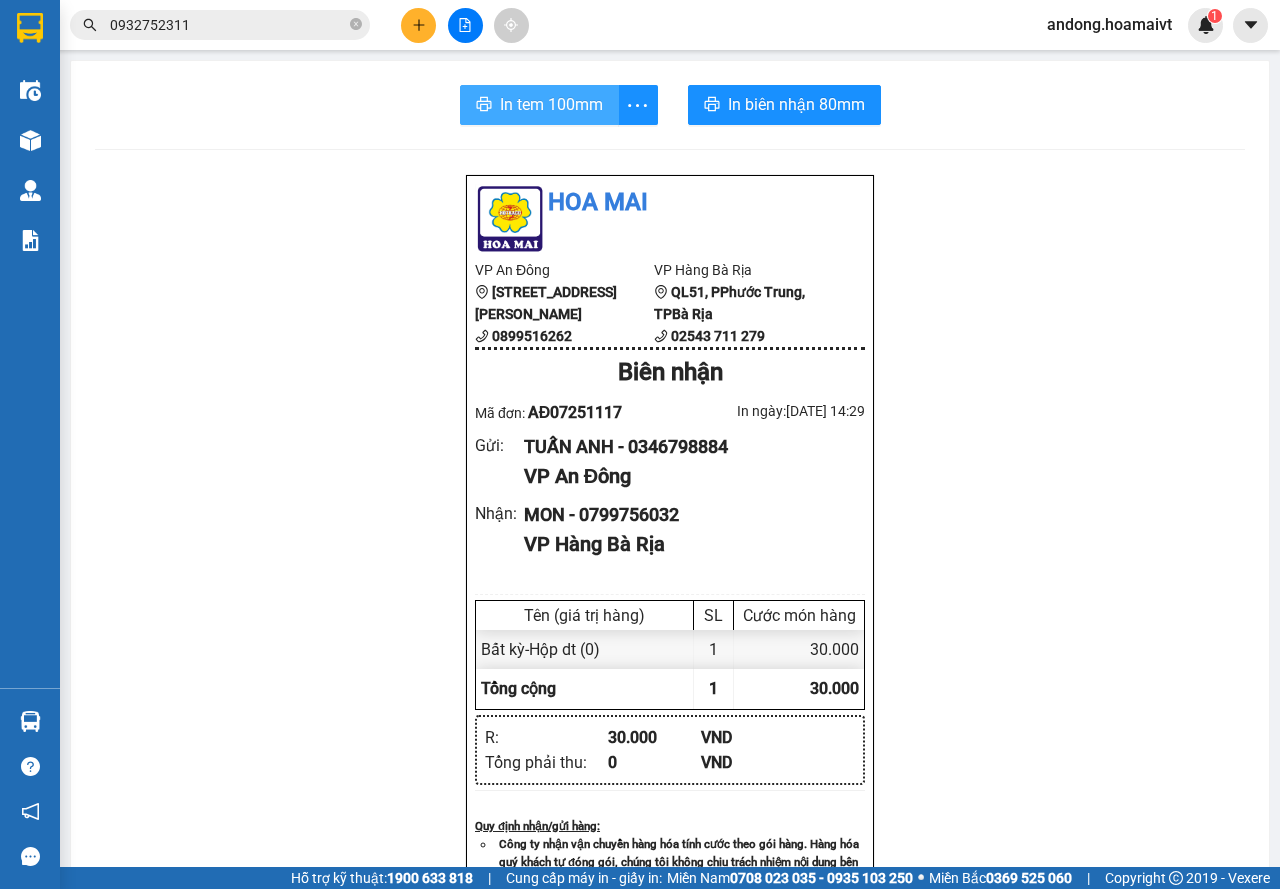 scroll, scrollTop: 0, scrollLeft: 0, axis: both 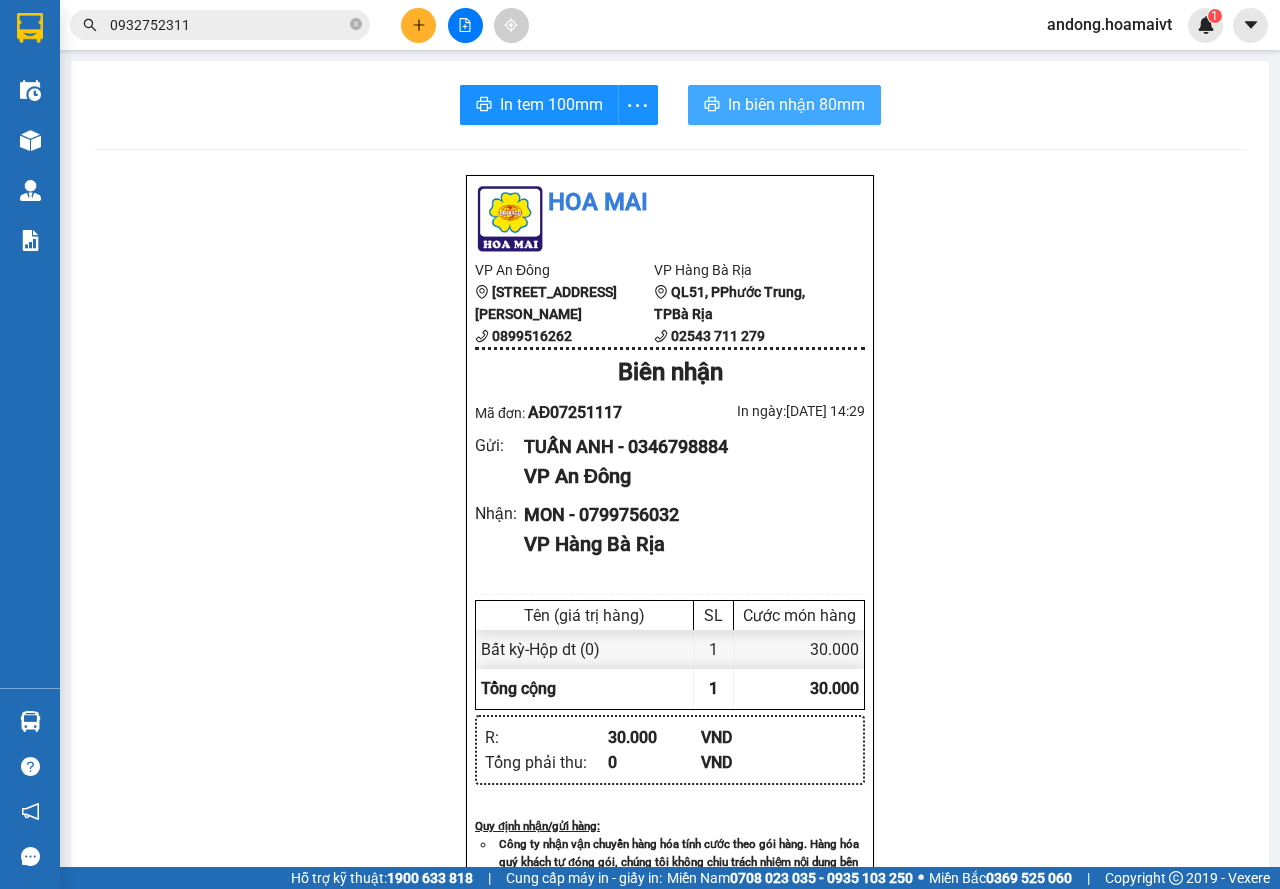 click on "In biên nhận 80mm" at bounding box center (796, 104) 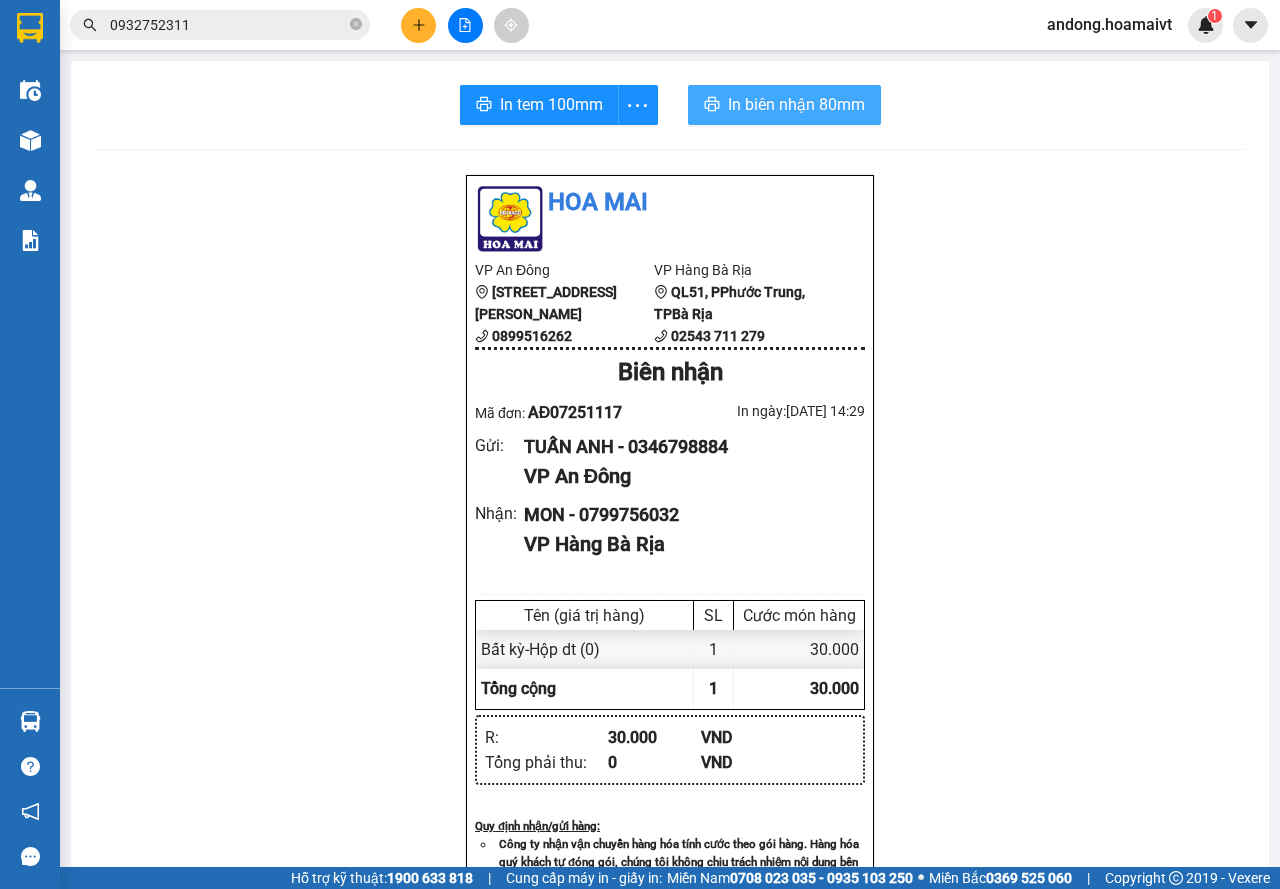 scroll, scrollTop: 0, scrollLeft: 0, axis: both 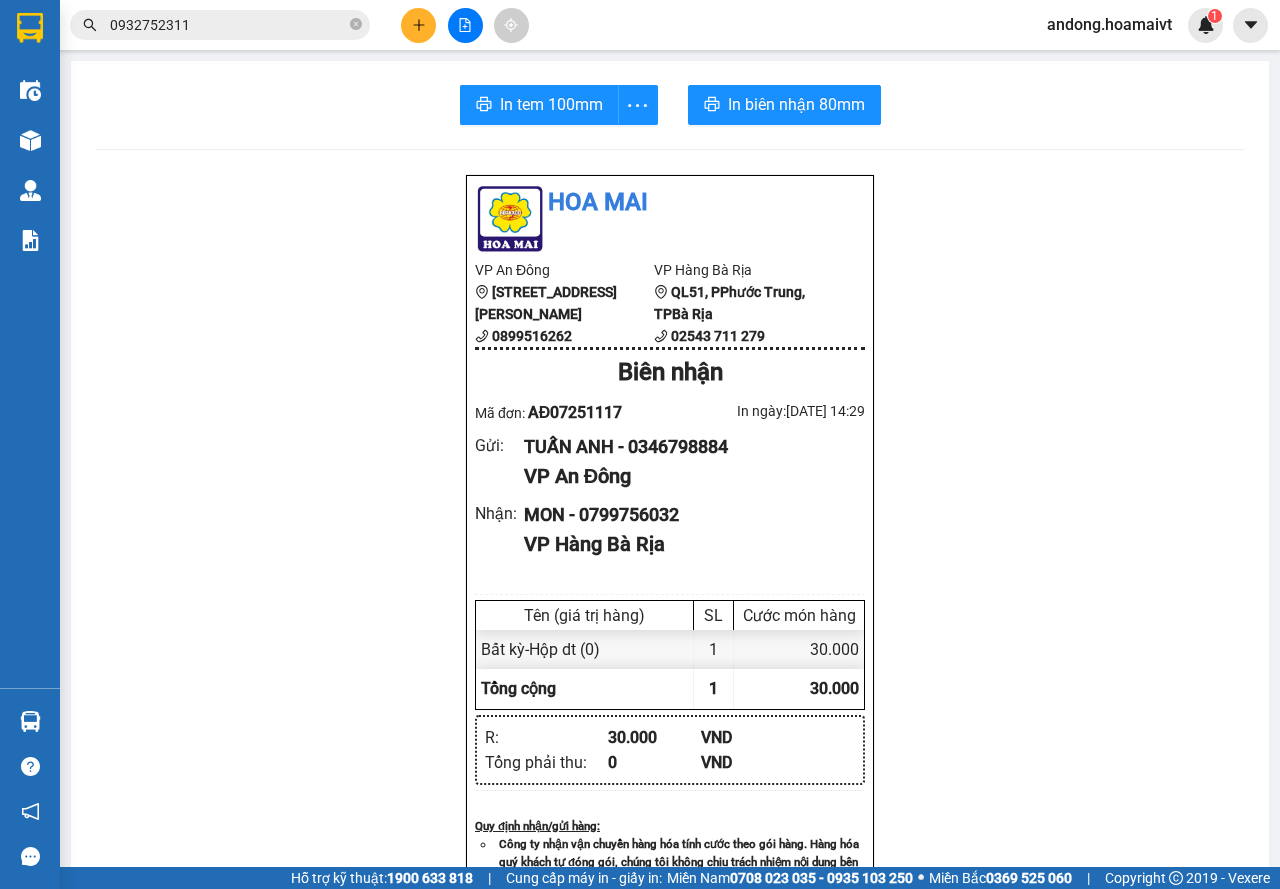 click on "In tem 100mm
In biên nhận 80mm Hoa Mai VP An Đông   275 Hùng Vương, Phường 9, Quận 5   0899516262 VP Hàng Bà Rịa   QL51, PPhước Trung, TPBà Rịa   02543 711 279 Biên nhận Mã đơn:   AĐ07251117 In ngày:  13/07/2025   14:29 Gửi :   TUẤN ANH - 0346798884 VP An Đông Nhận :   MON - 0799756032 VP Hàng Bà Rịa Tên (giá trị hàng) SL Cước món hàng Bất kỳ - Hộp dt   (0) 1 30.000 Tổng cộng 1 30.000 Loading... R : 30.000 VND Tổng phải thu : 0 VND Quy định nhận/gửi hàng : Công ty nhận vận chuyển hàng hóa tính cước theo gói hàng. Hàng hóa quý khách tự đóng gói, chúng tôi không chịu trách nhiệm nội dung bên trong.  Công ty không nhận vận chuyển hàng quốc cấm, ngoại tệ, vàng bạc đá quý.  Khách hàng thông tin cho người nhà ra nhận hàng sau 03 tiếng.  Gửi:    An Đông TUẤN ANH 0346798884 Nhận:    Hàng Bà Rịa MON 0799756032 R :     30.000 Tên hàng:  Hộp dt" at bounding box center [670, 773] 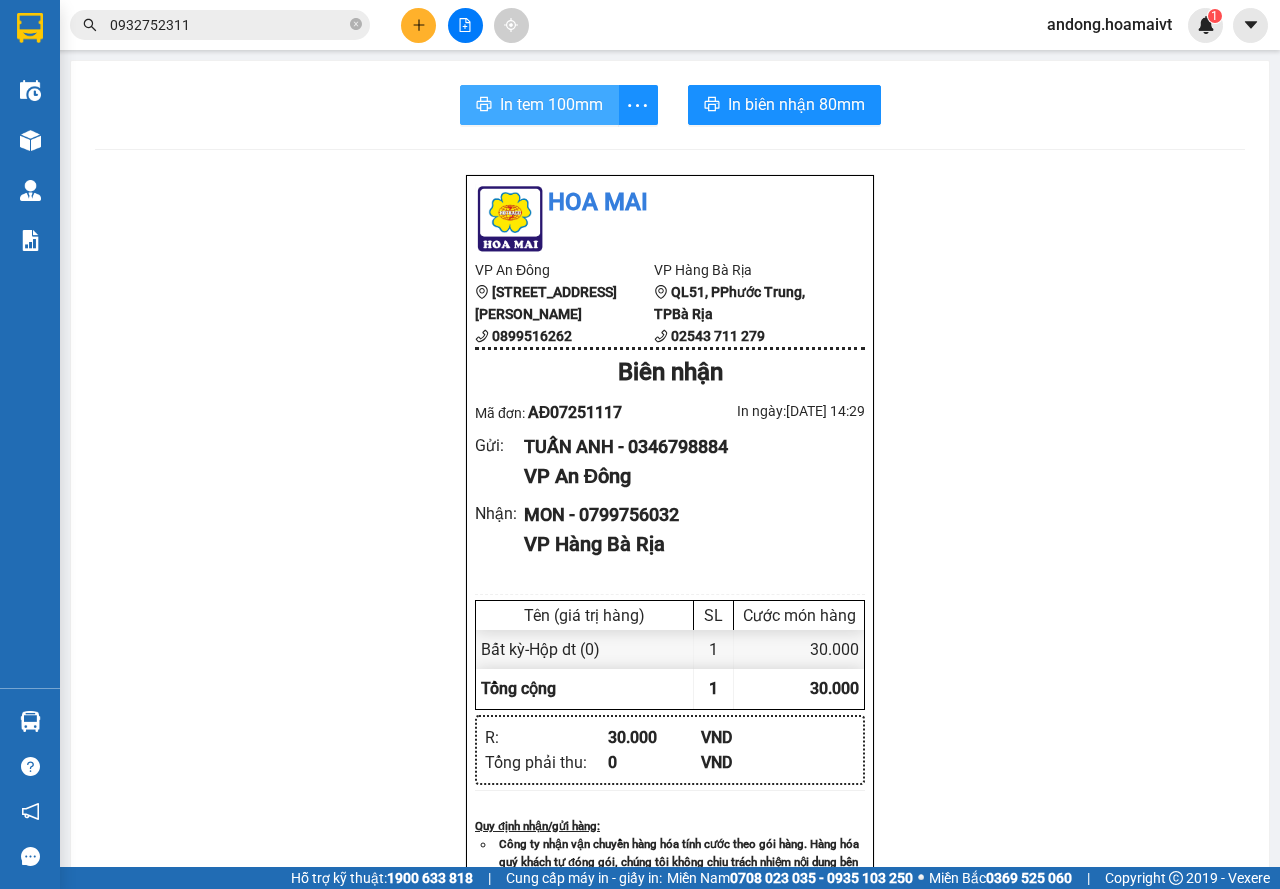 click on "In tem 100mm" at bounding box center [551, 104] 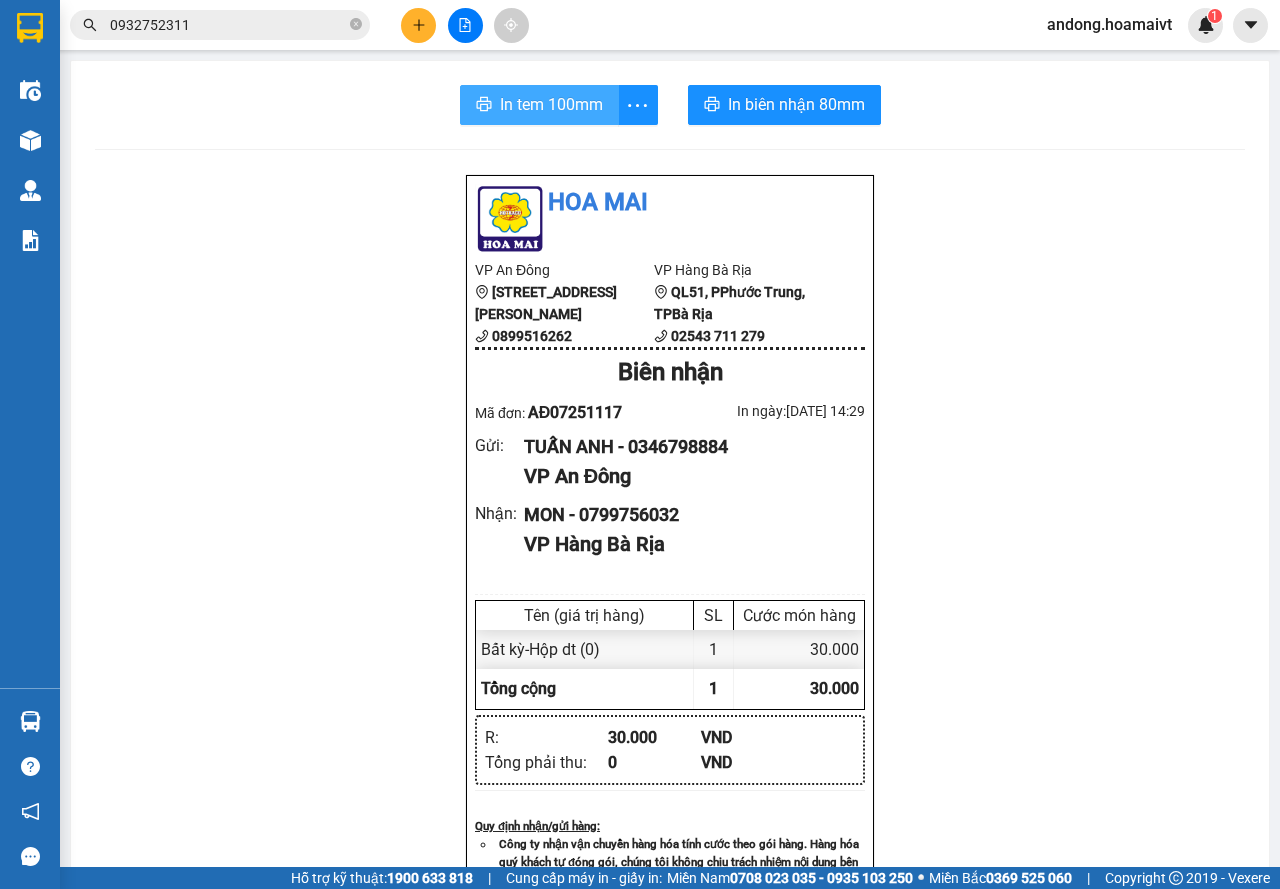 scroll, scrollTop: 0, scrollLeft: 0, axis: both 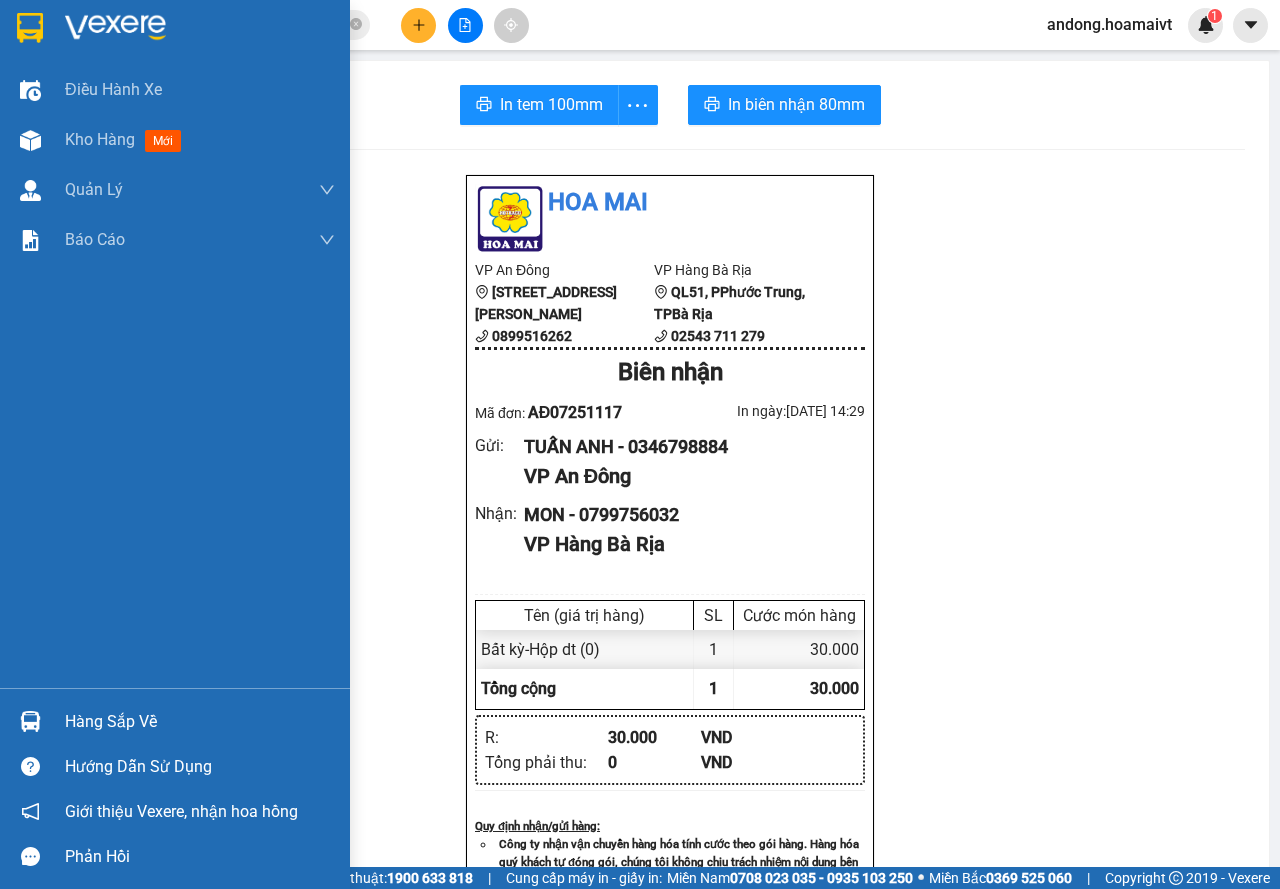 click at bounding box center [30, 28] 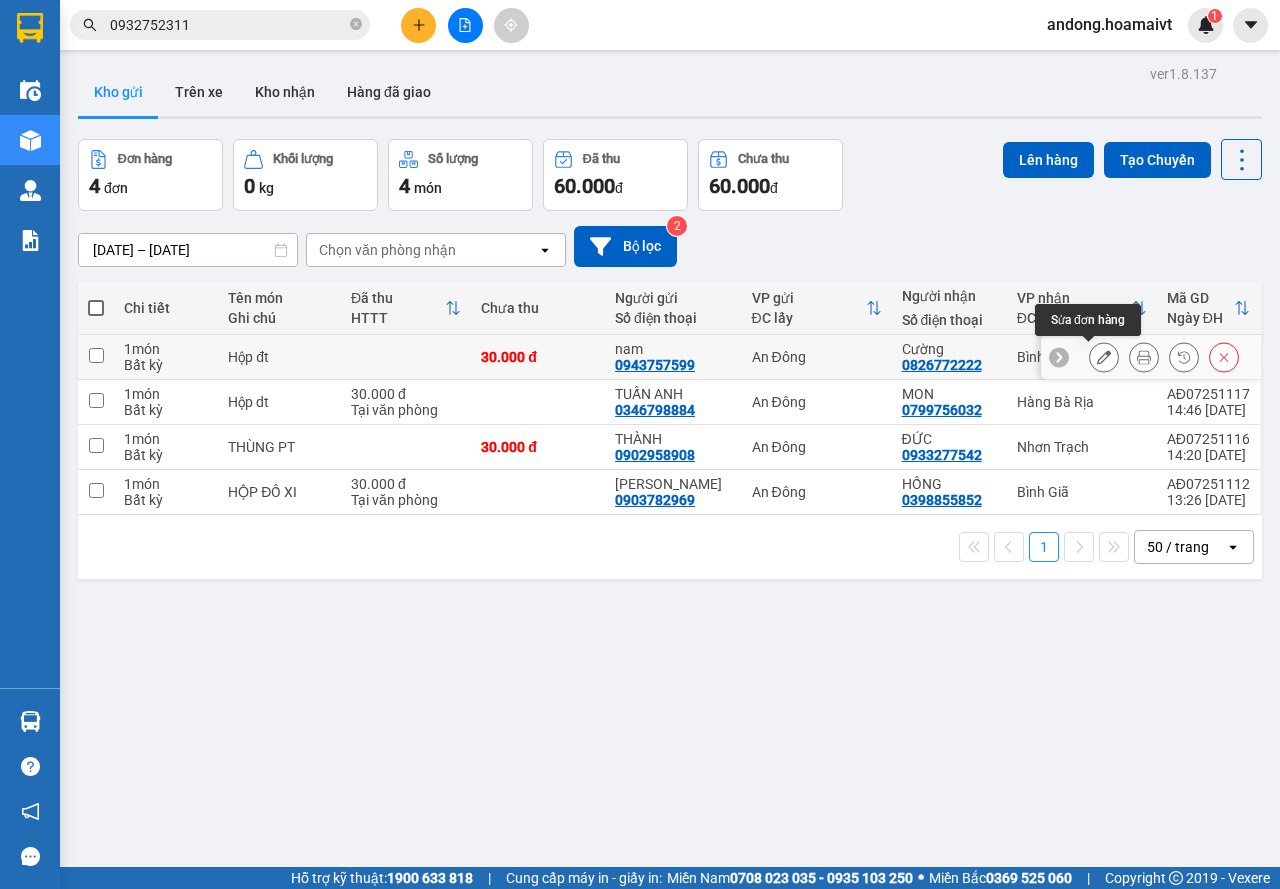 click 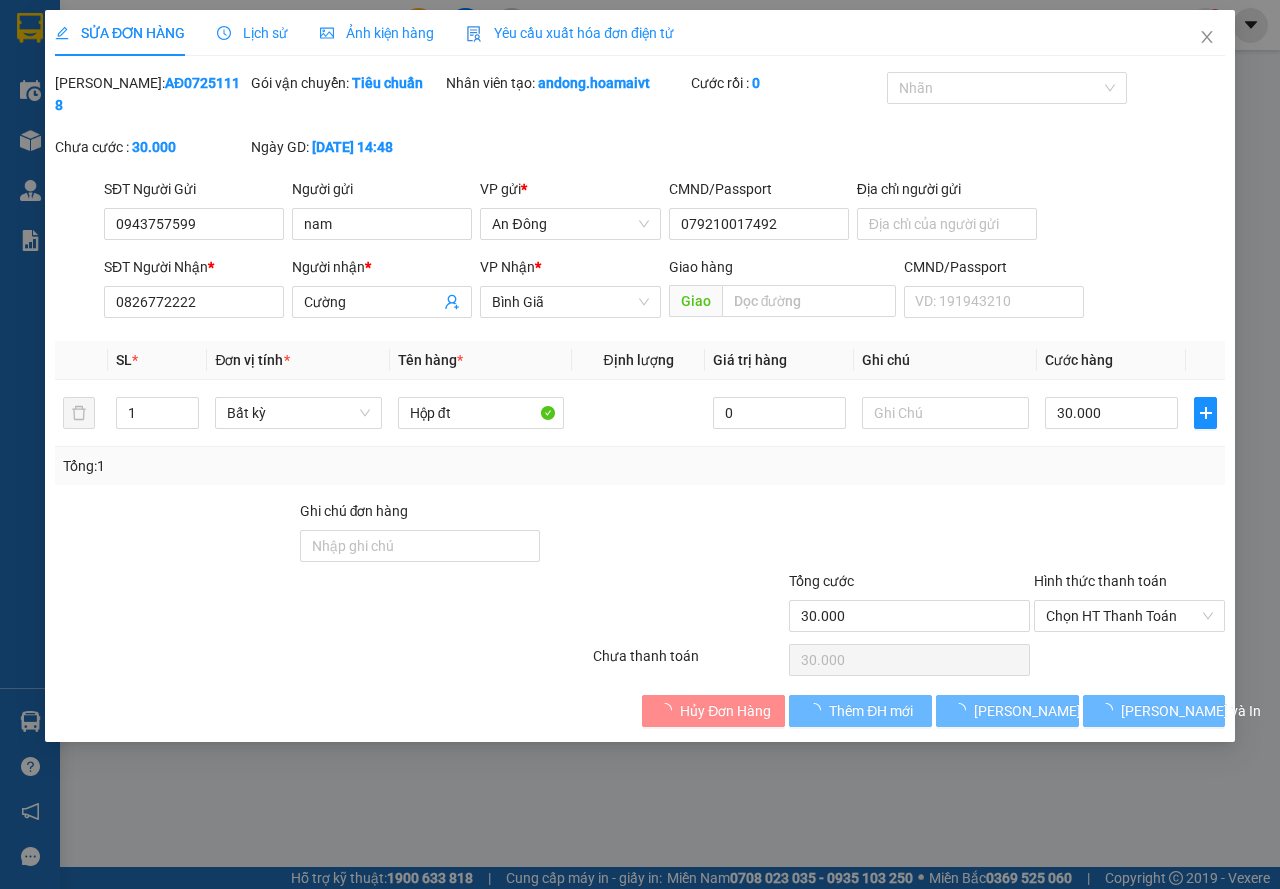 type on "0943757599" 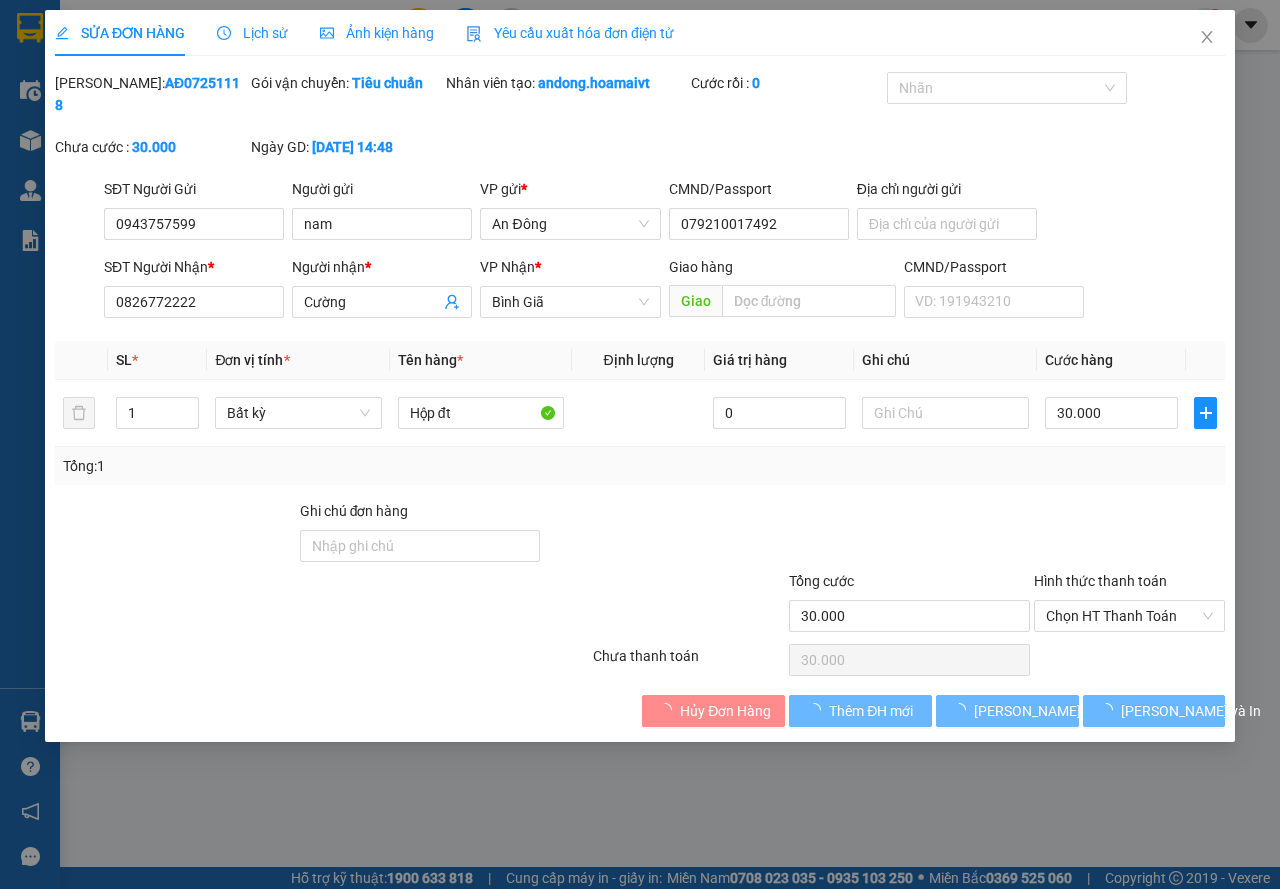 type on "nam" 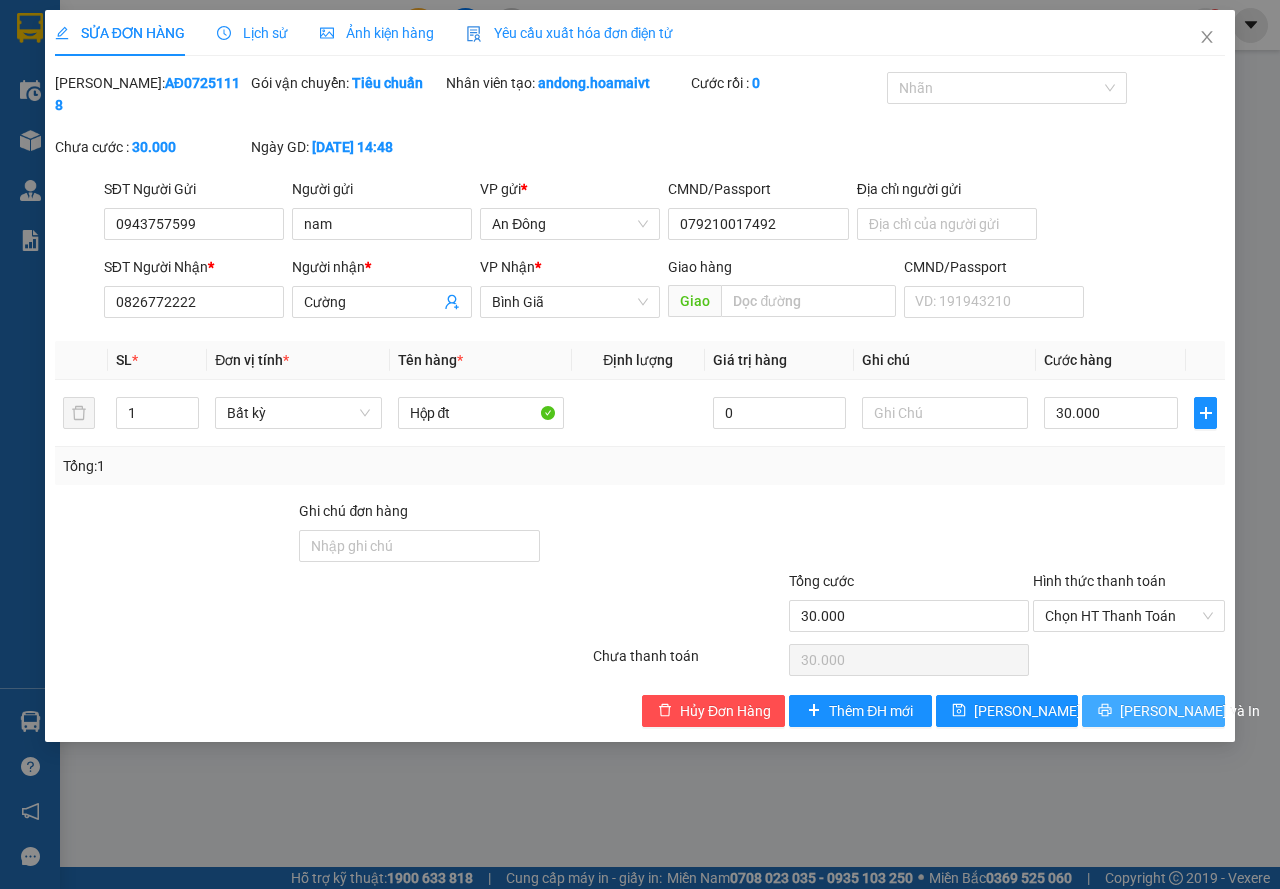 click on "[PERSON_NAME] và In" at bounding box center [1190, 711] 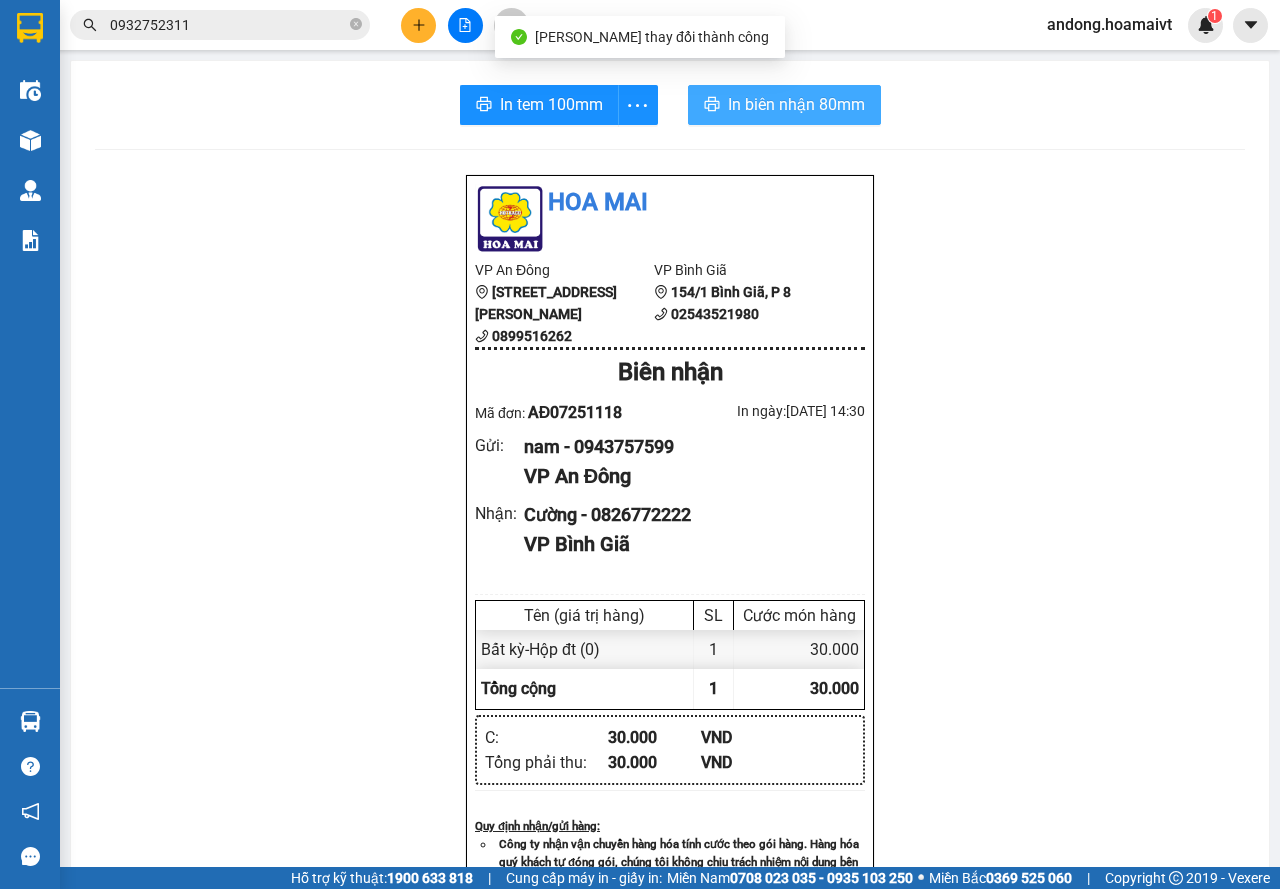 click on "In biên nhận 80mm" at bounding box center [796, 104] 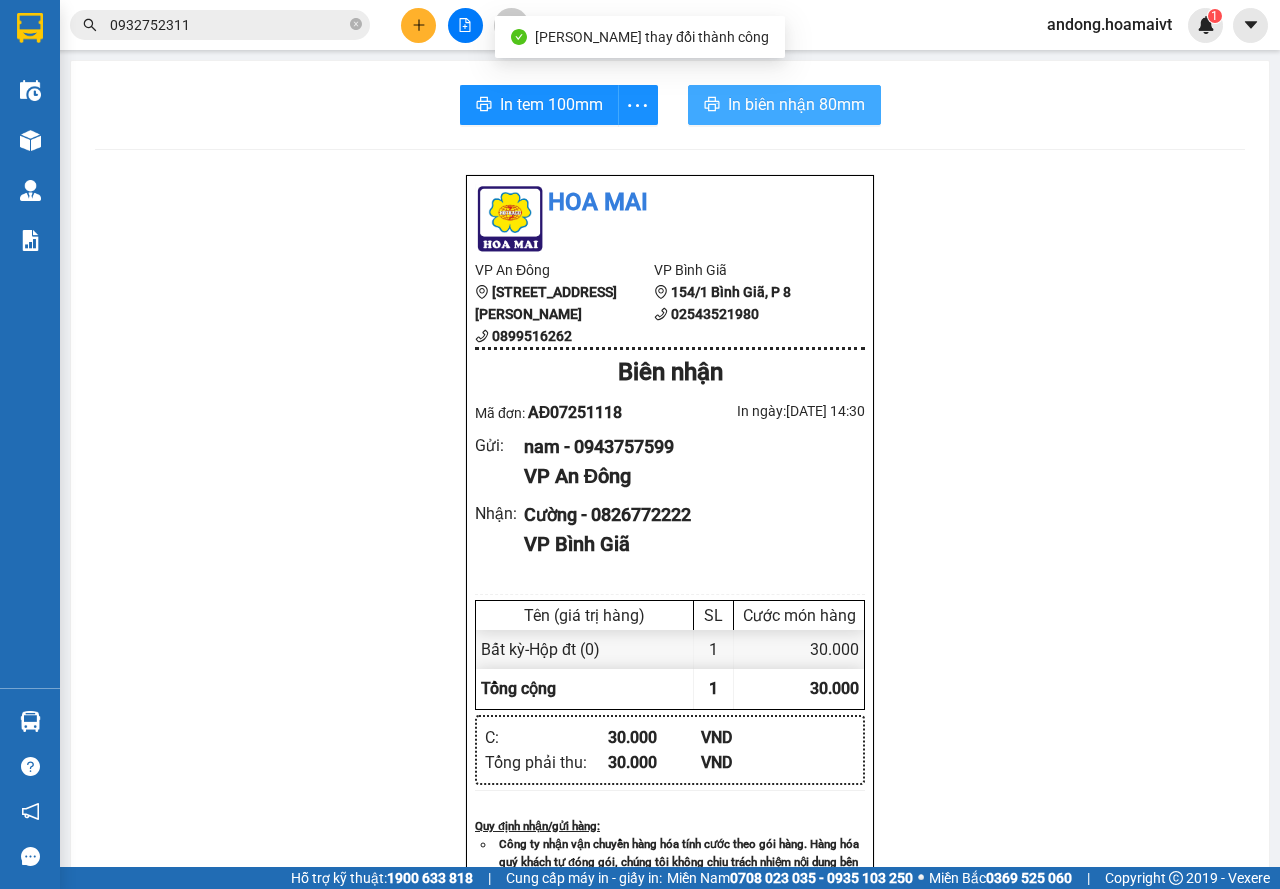 scroll, scrollTop: 0, scrollLeft: 0, axis: both 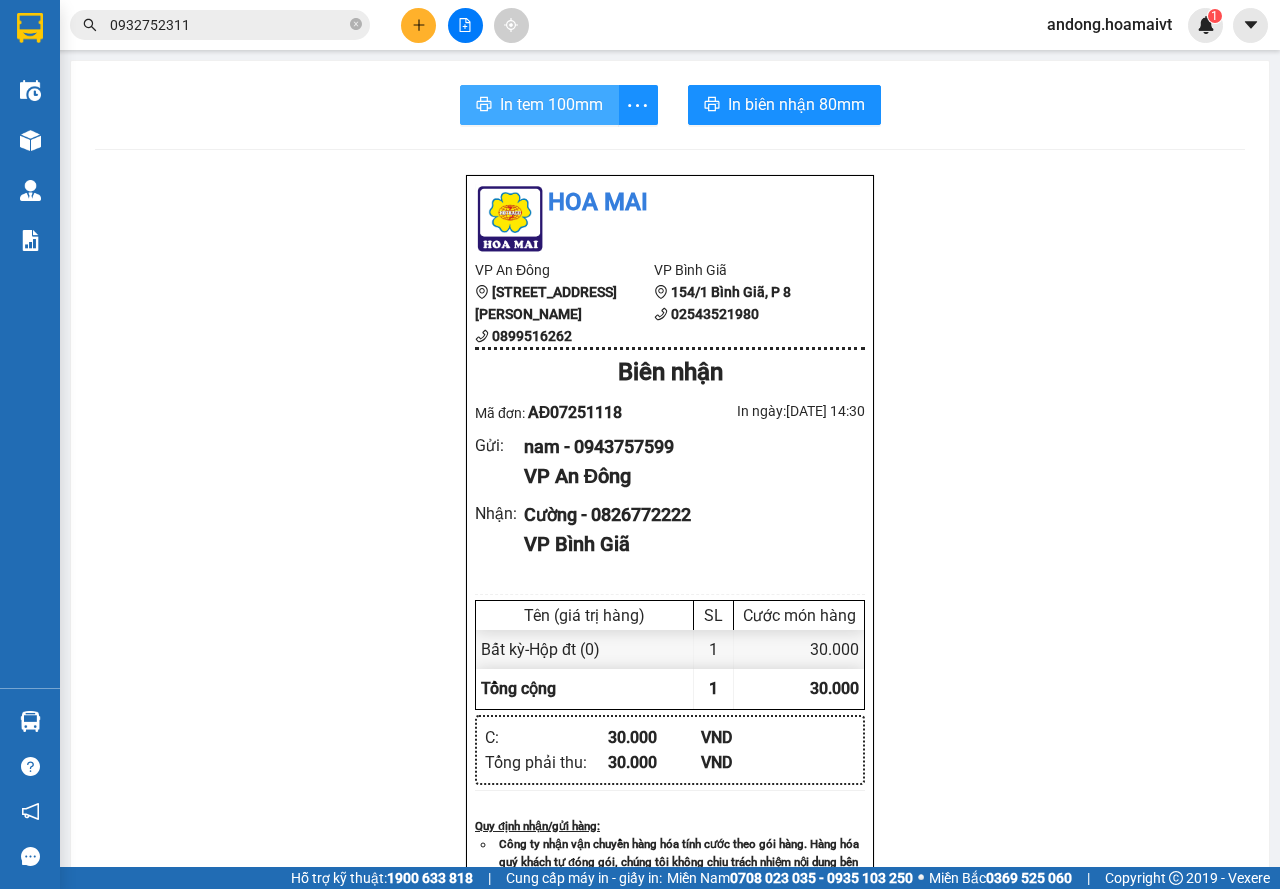 click on "In tem 100mm" at bounding box center (551, 104) 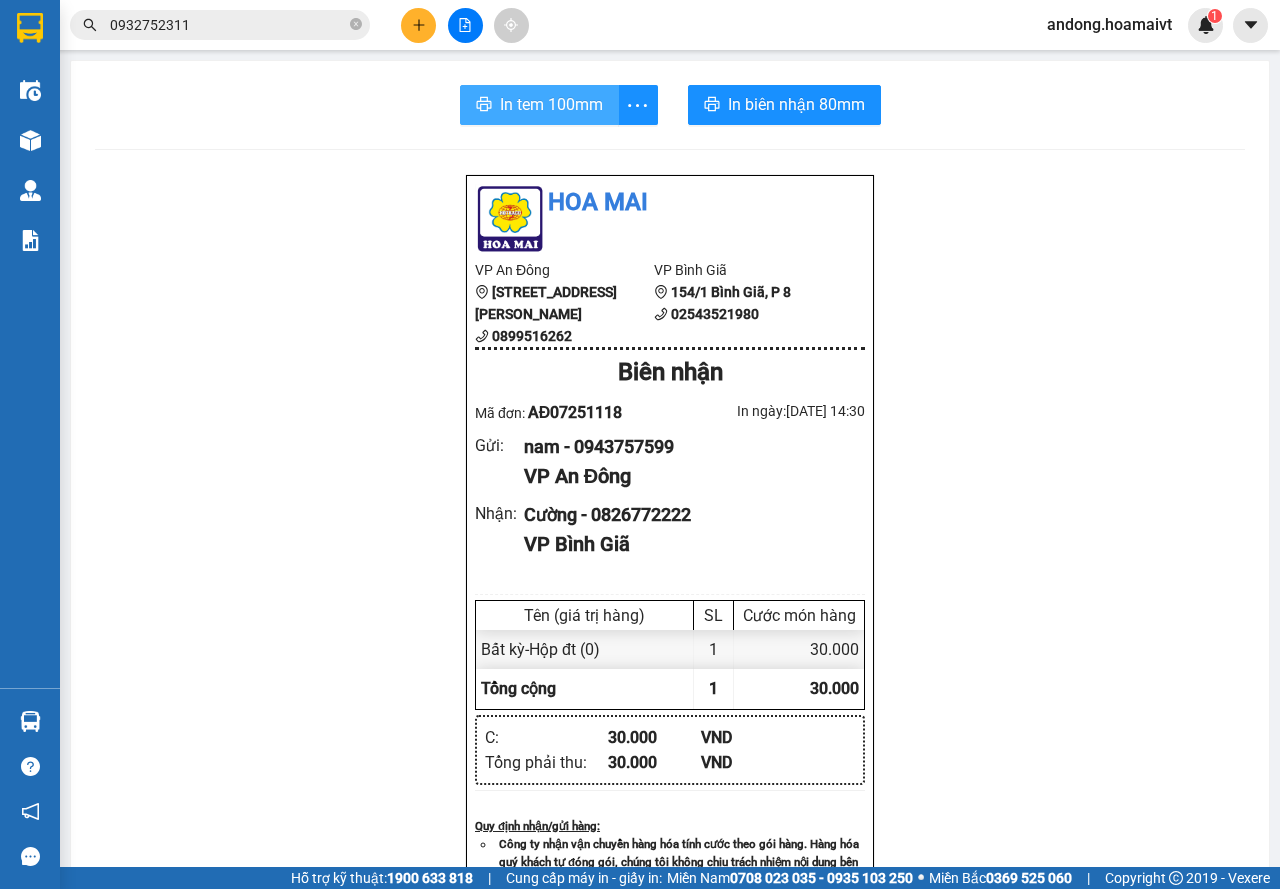 scroll, scrollTop: 0, scrollLeft: 0, axis: both 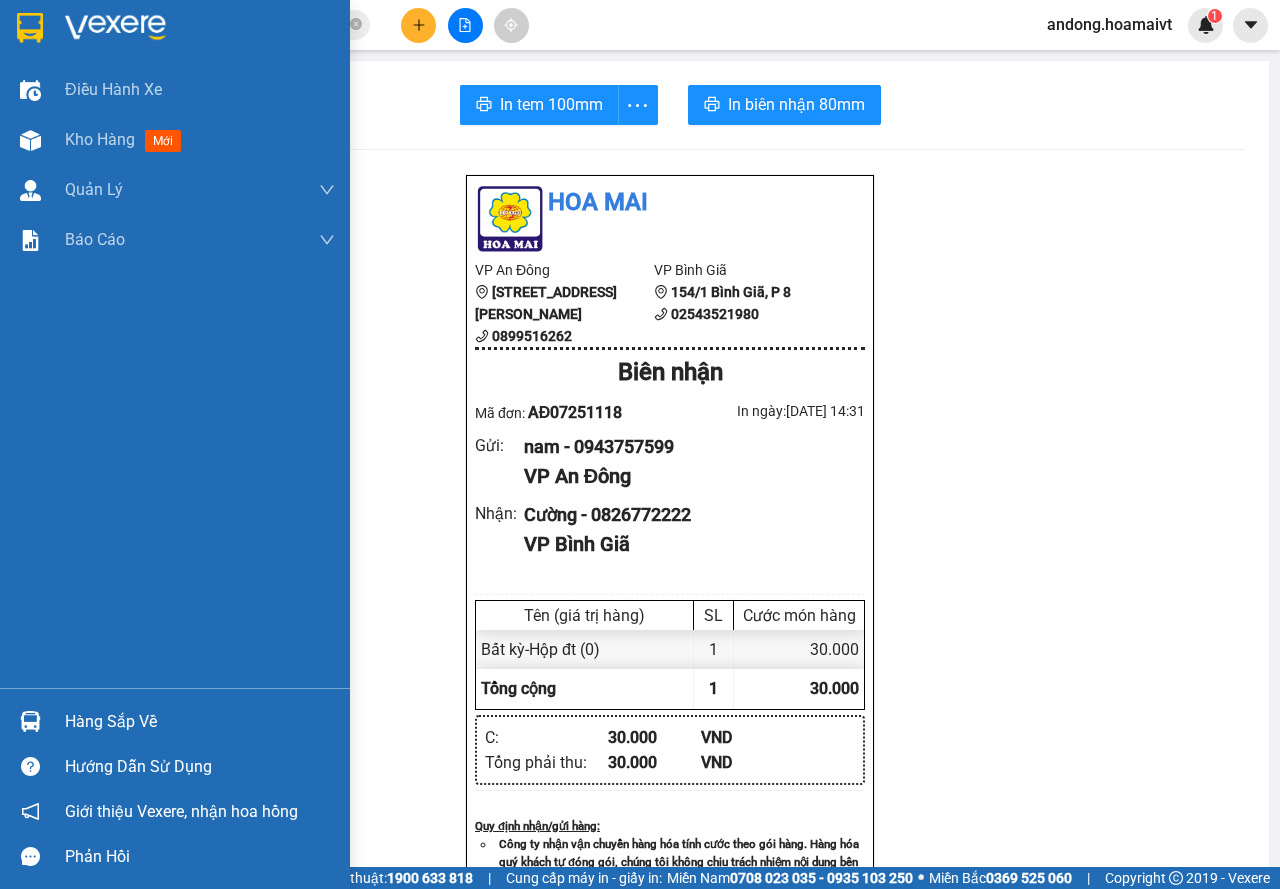 click at bounding box center [30, 27] 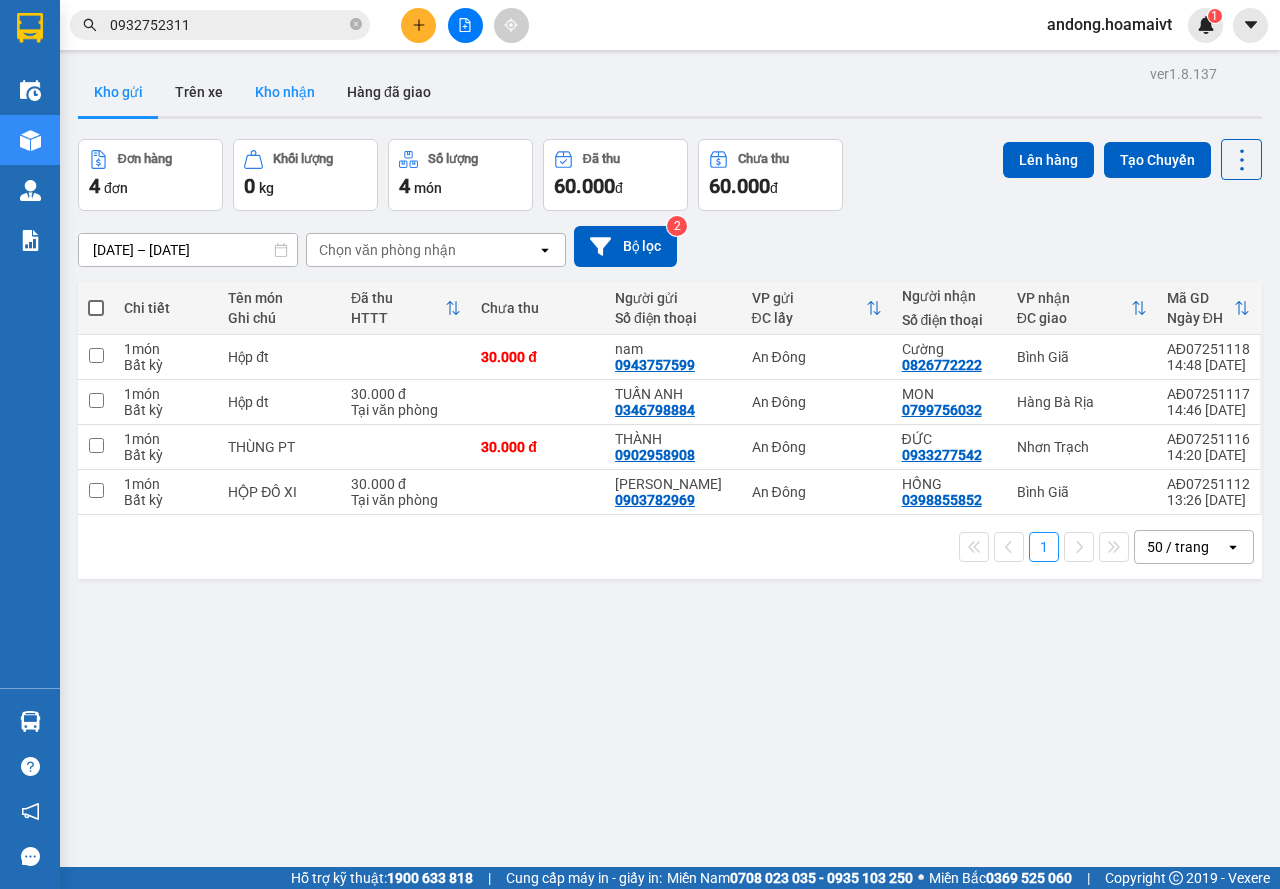click on "Kho nhận" at bounding box center (285, 92) 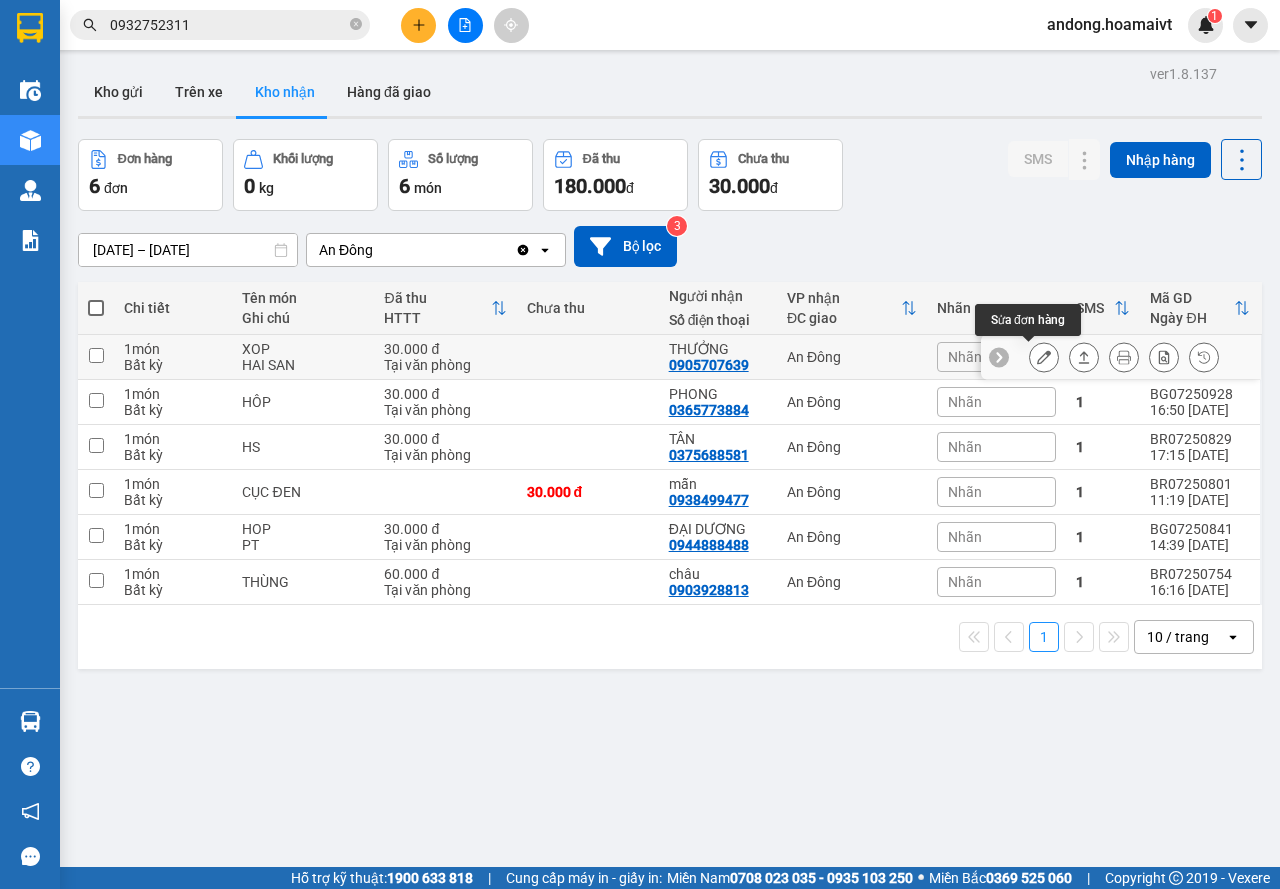 click at bounding box center (1044, 357) 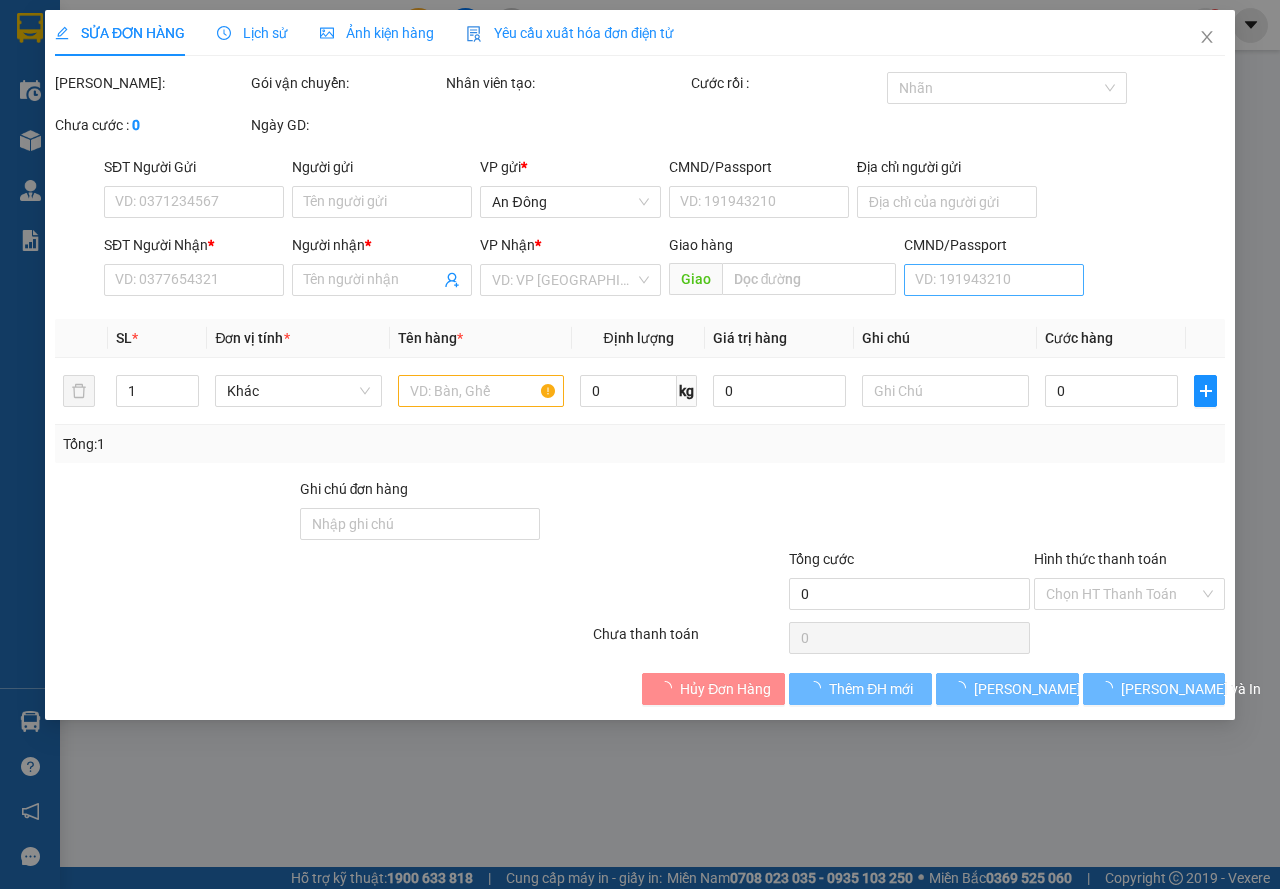 type on "0949515457" 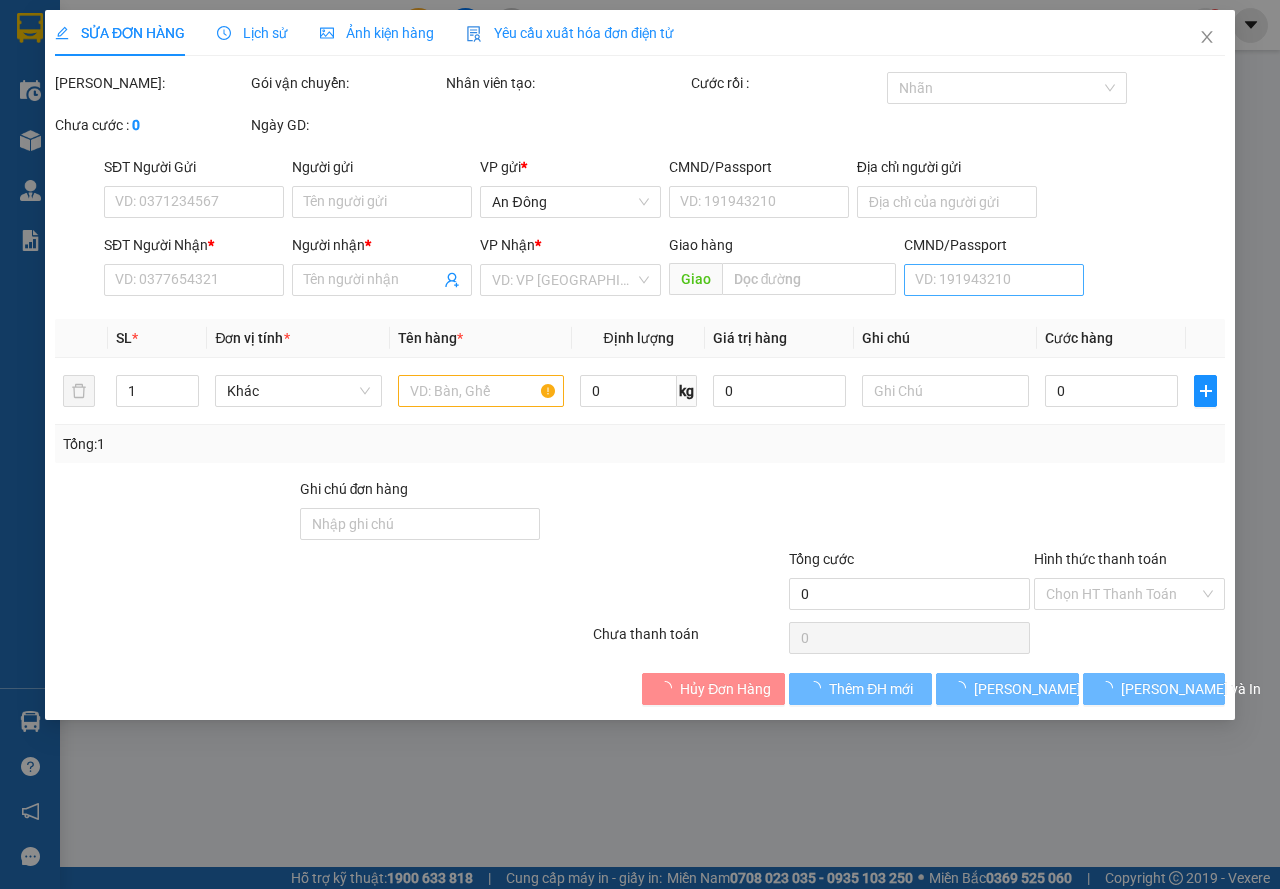 type on "TUẤN" 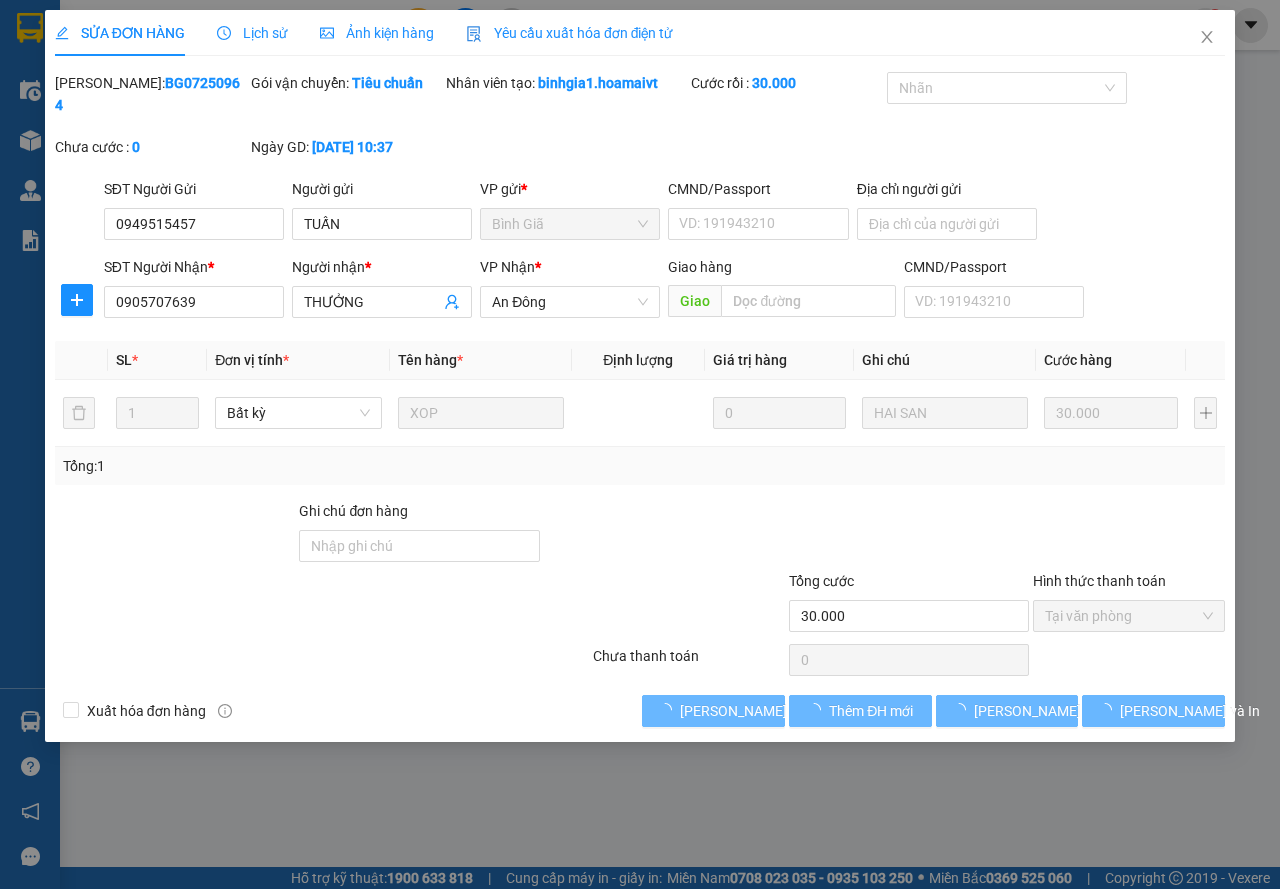 click on "CMND/Passport" at bounding box center [994, 271] 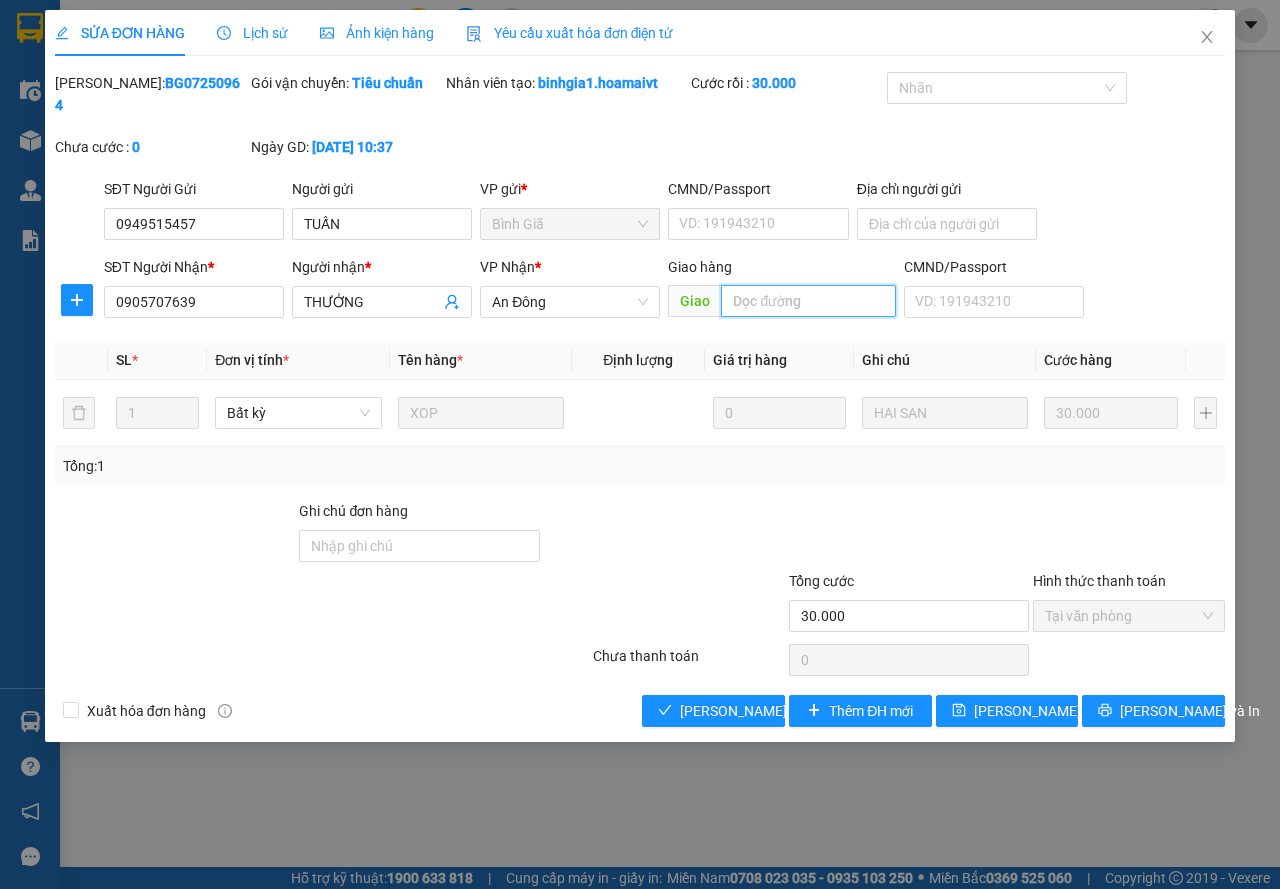 click at bounding box center [808, 301] 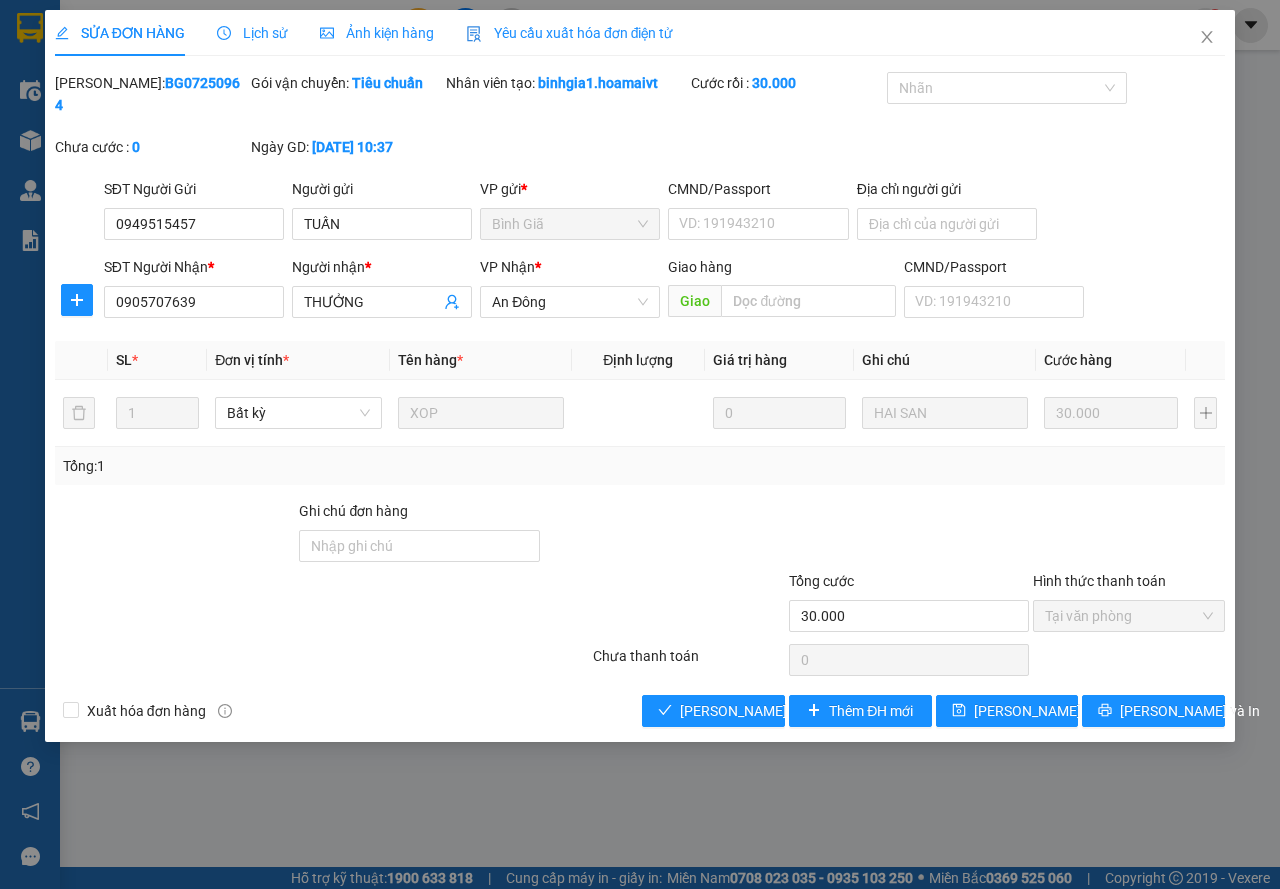 click on "CMND/Passport VD: 191943210" at bounding box center (994, 291) 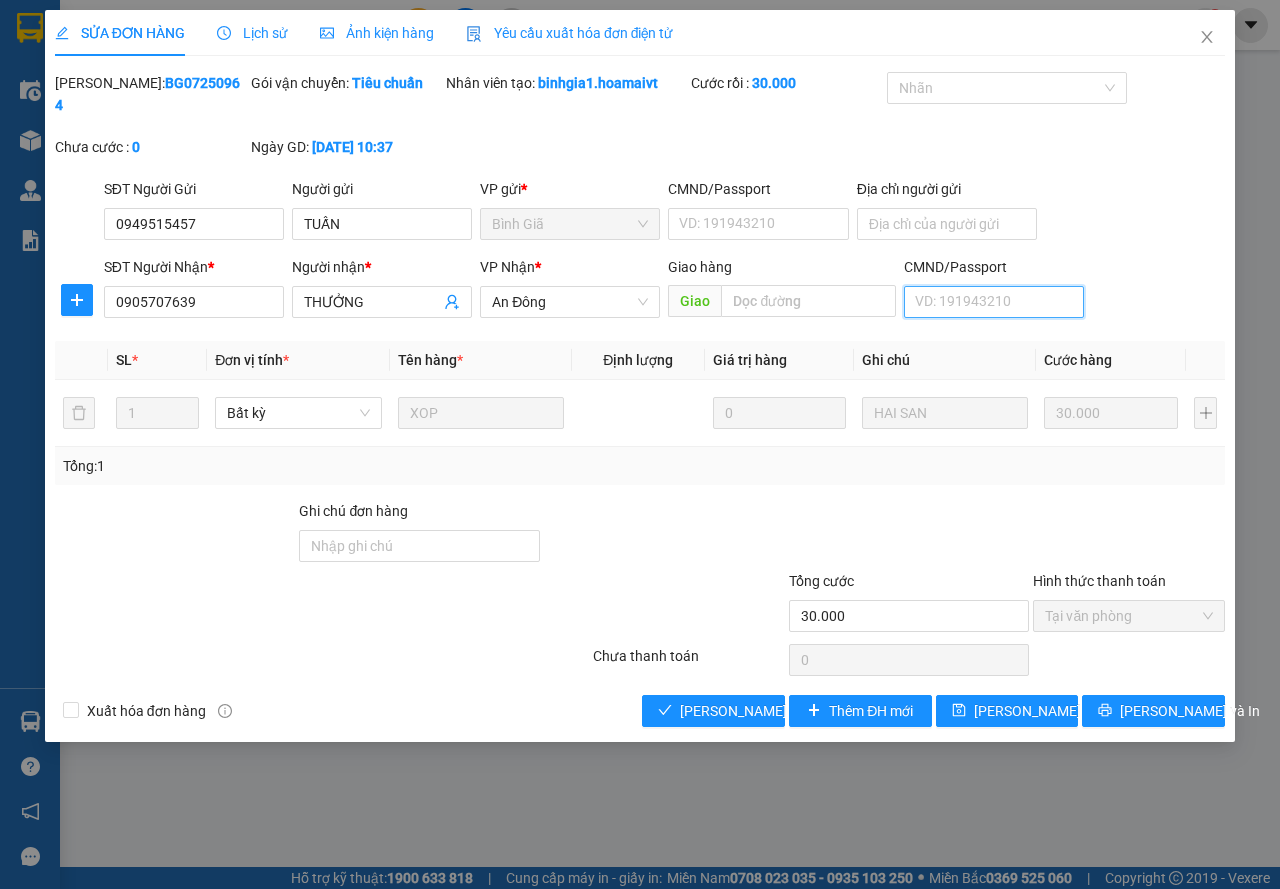 click on "CMND/Passport" at bounding box center (994, 302) 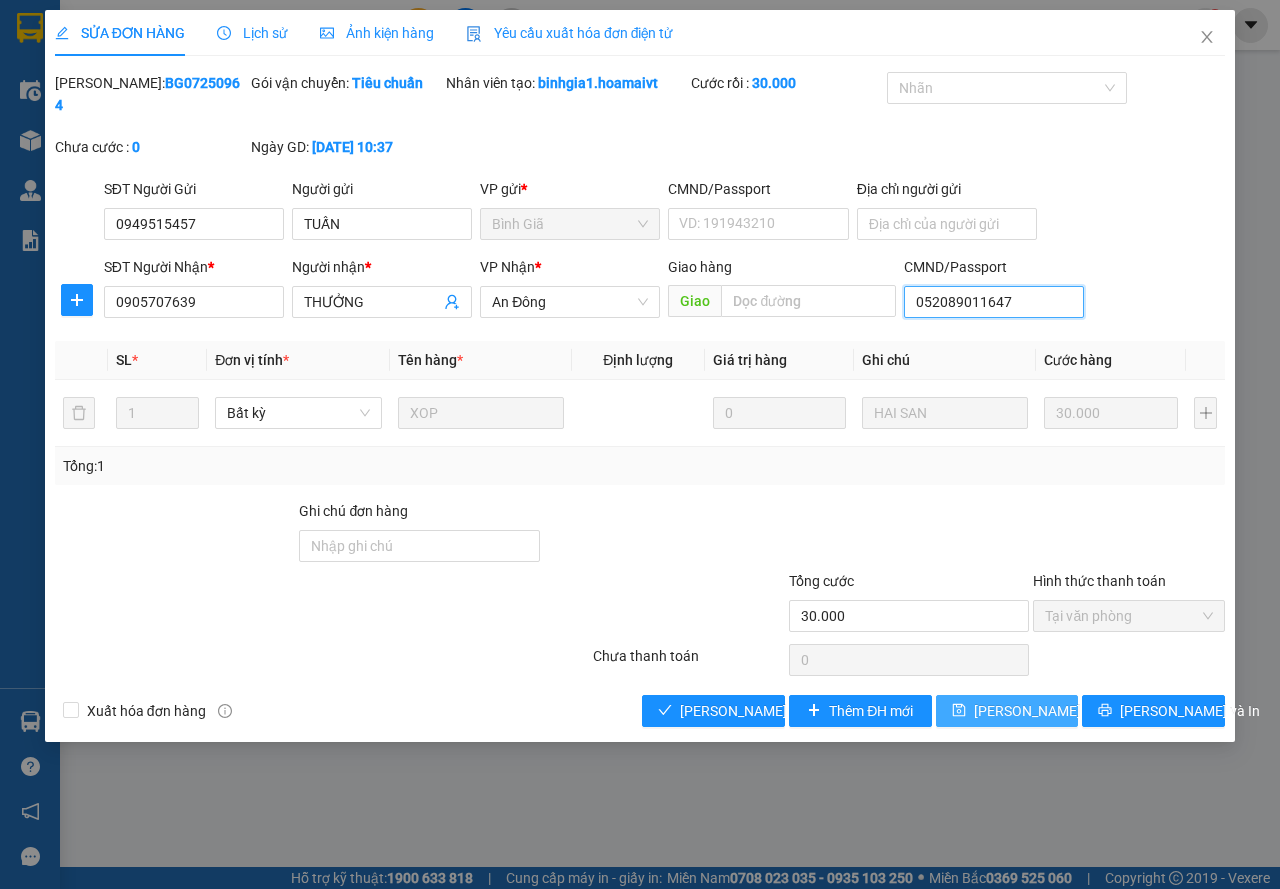 type on "052089011647" 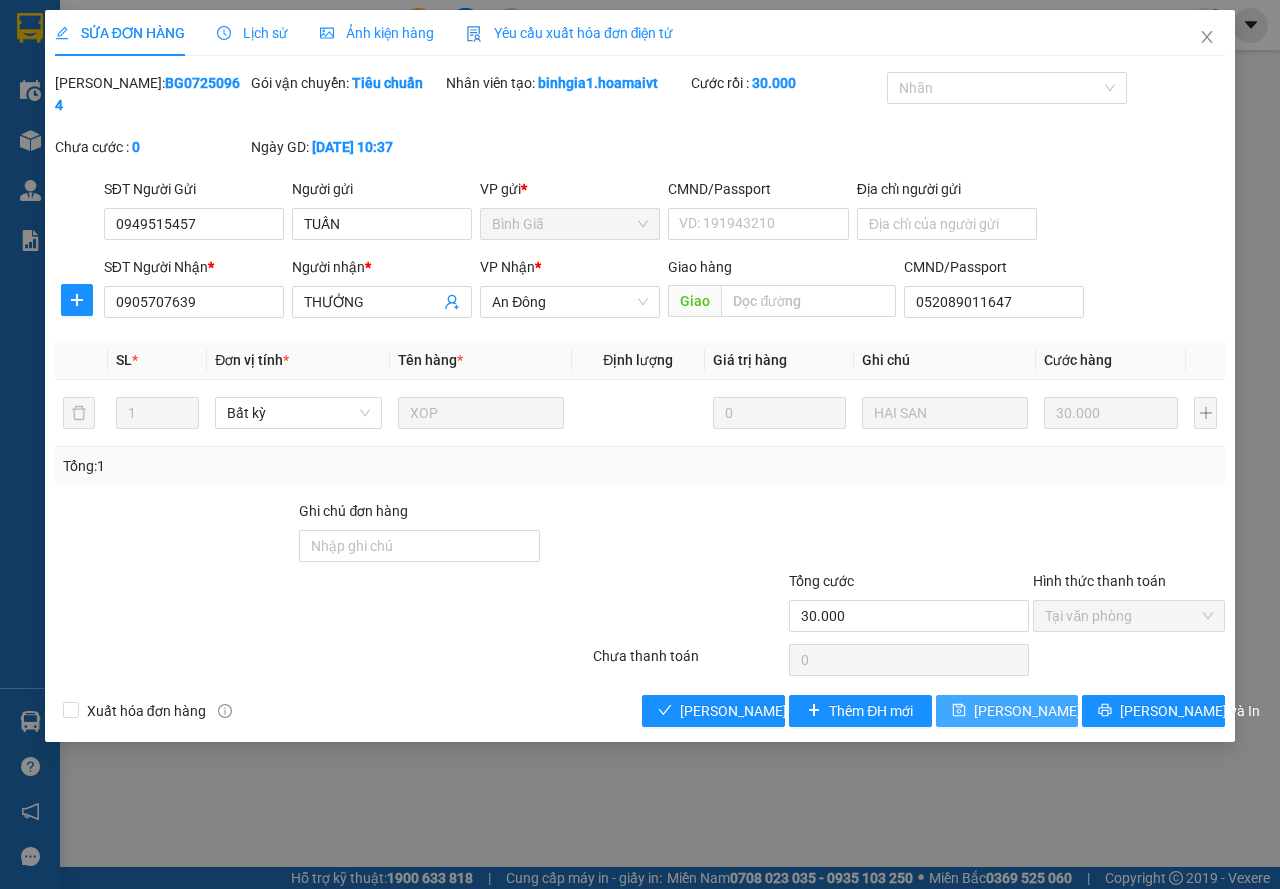click on "[PERSON_NAME] thay đổi" at bounding box center (1054, 711) 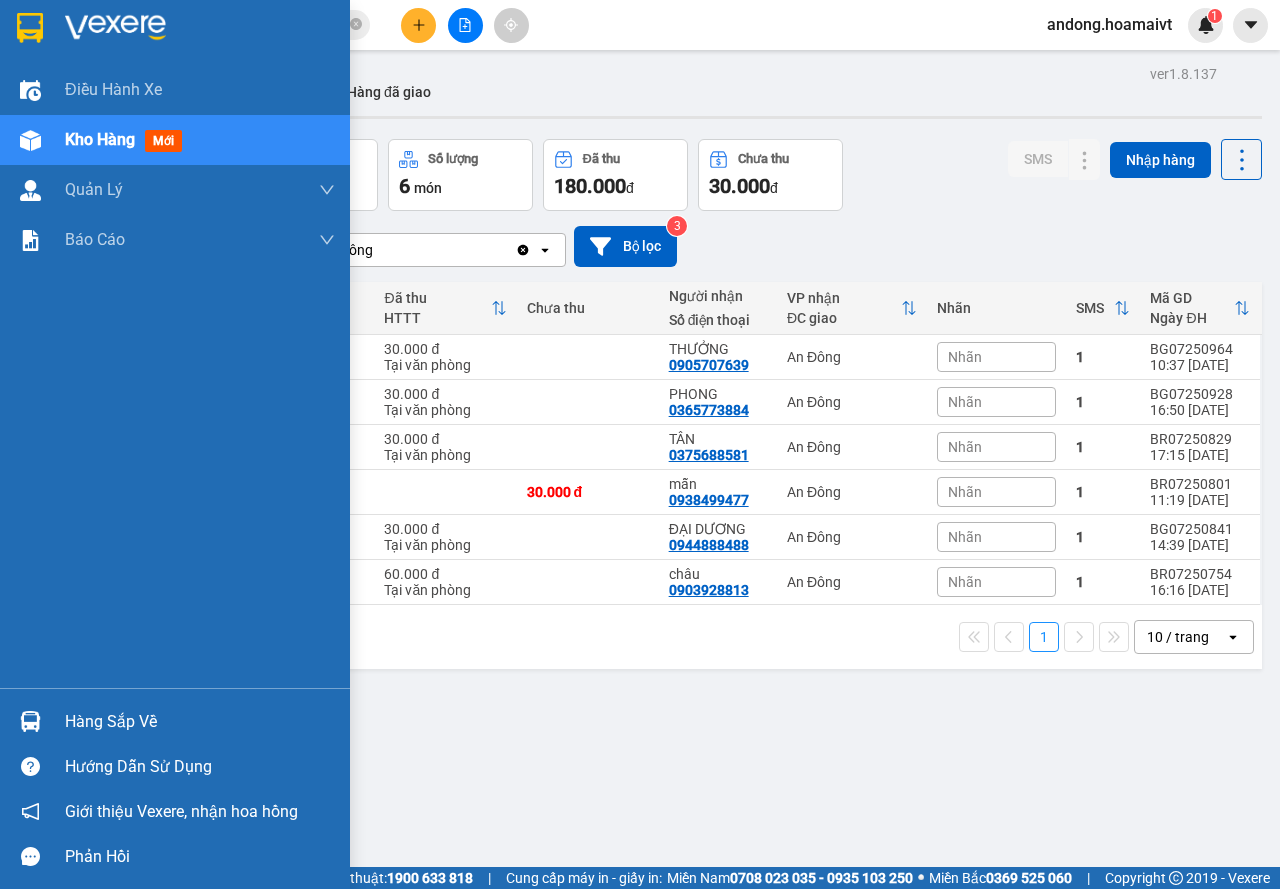 click at bounding box center [30, 27] 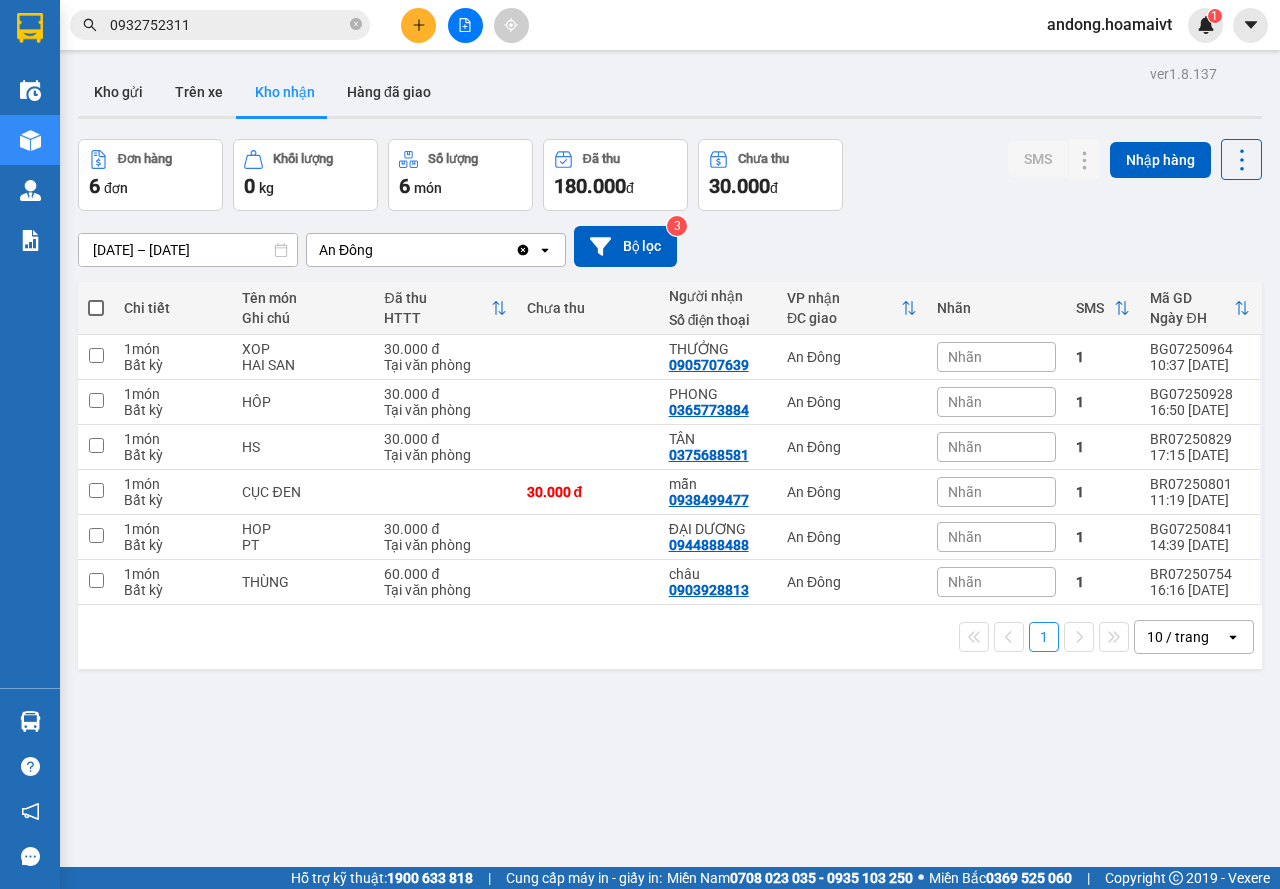 click on "0932752311" at bounding box center [195, 25] 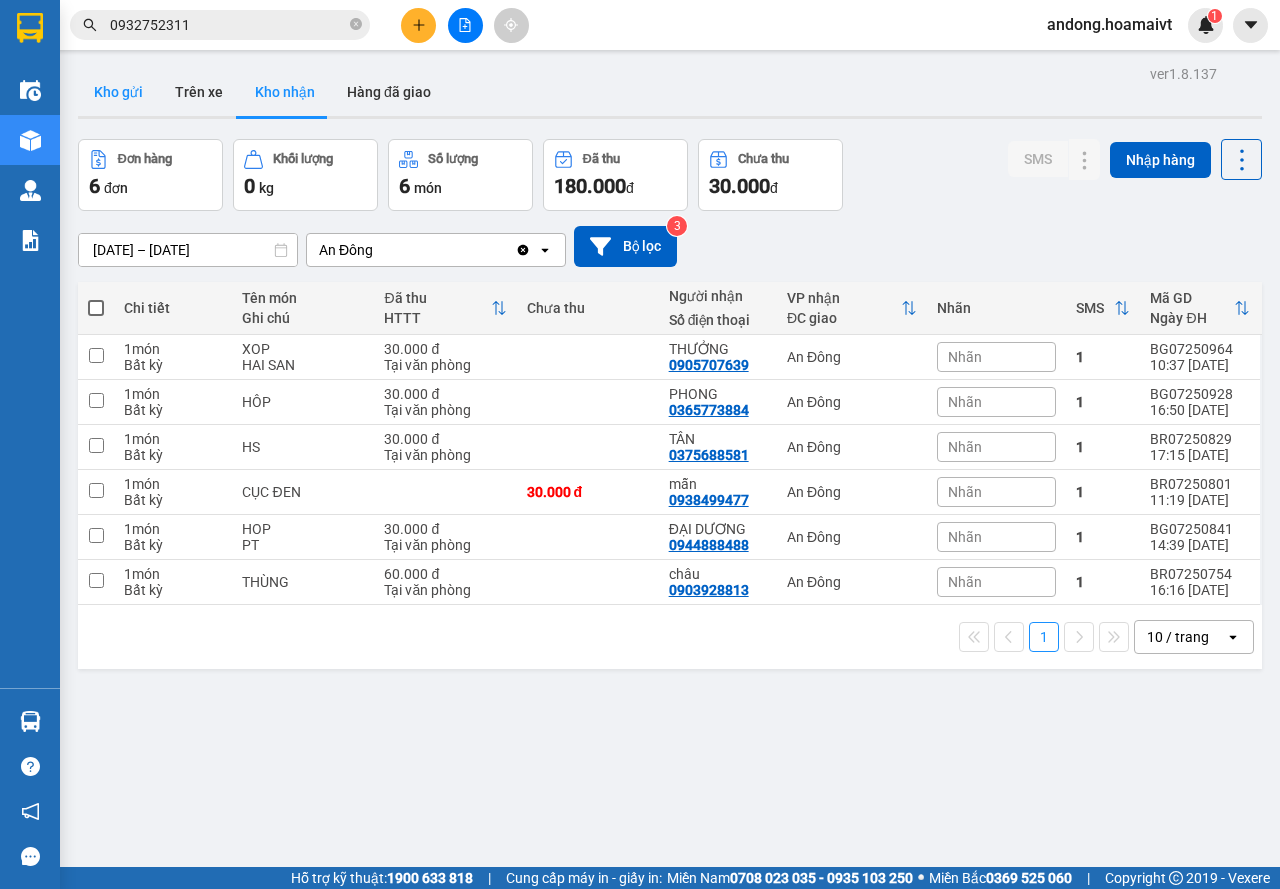 click on "Kho gửi" at bounding box center [118, 92] 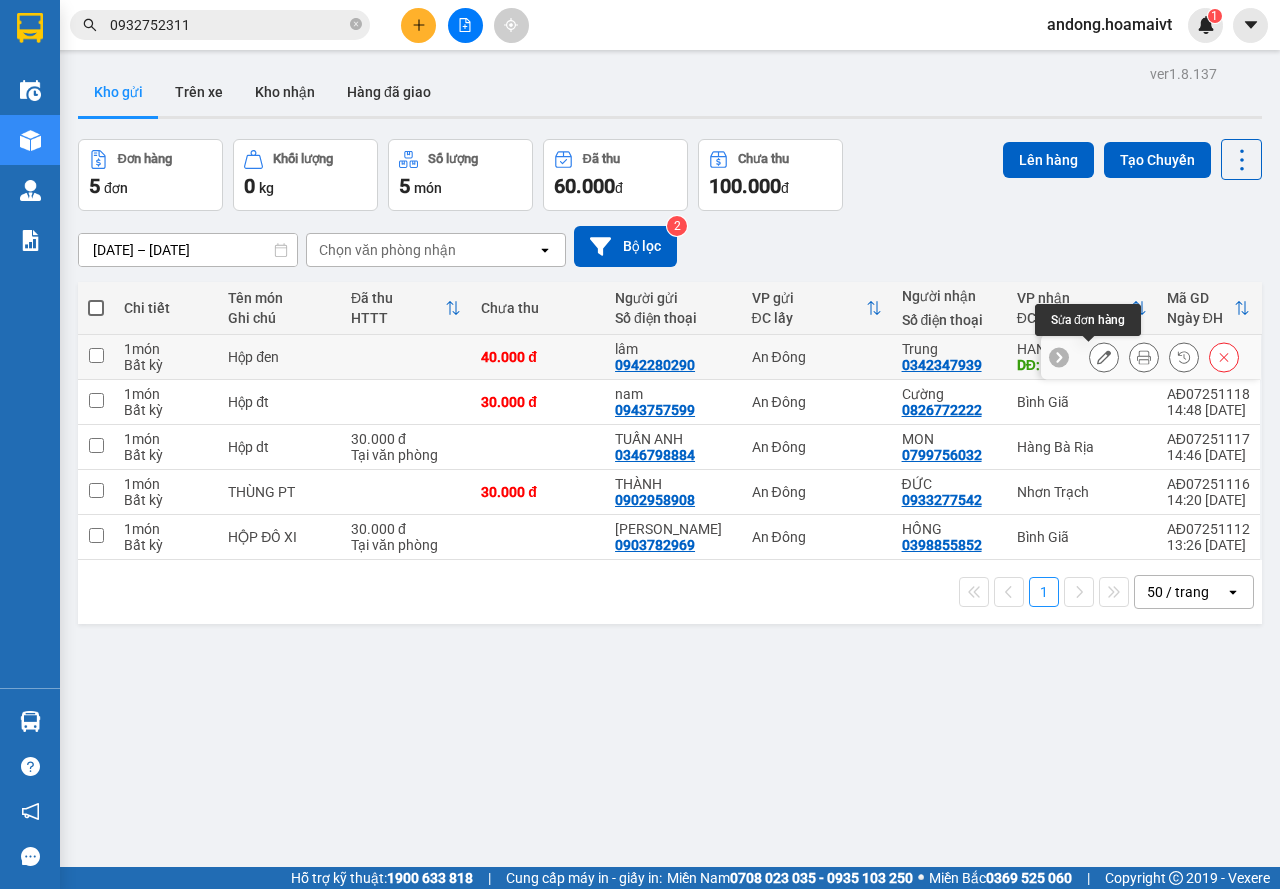 click 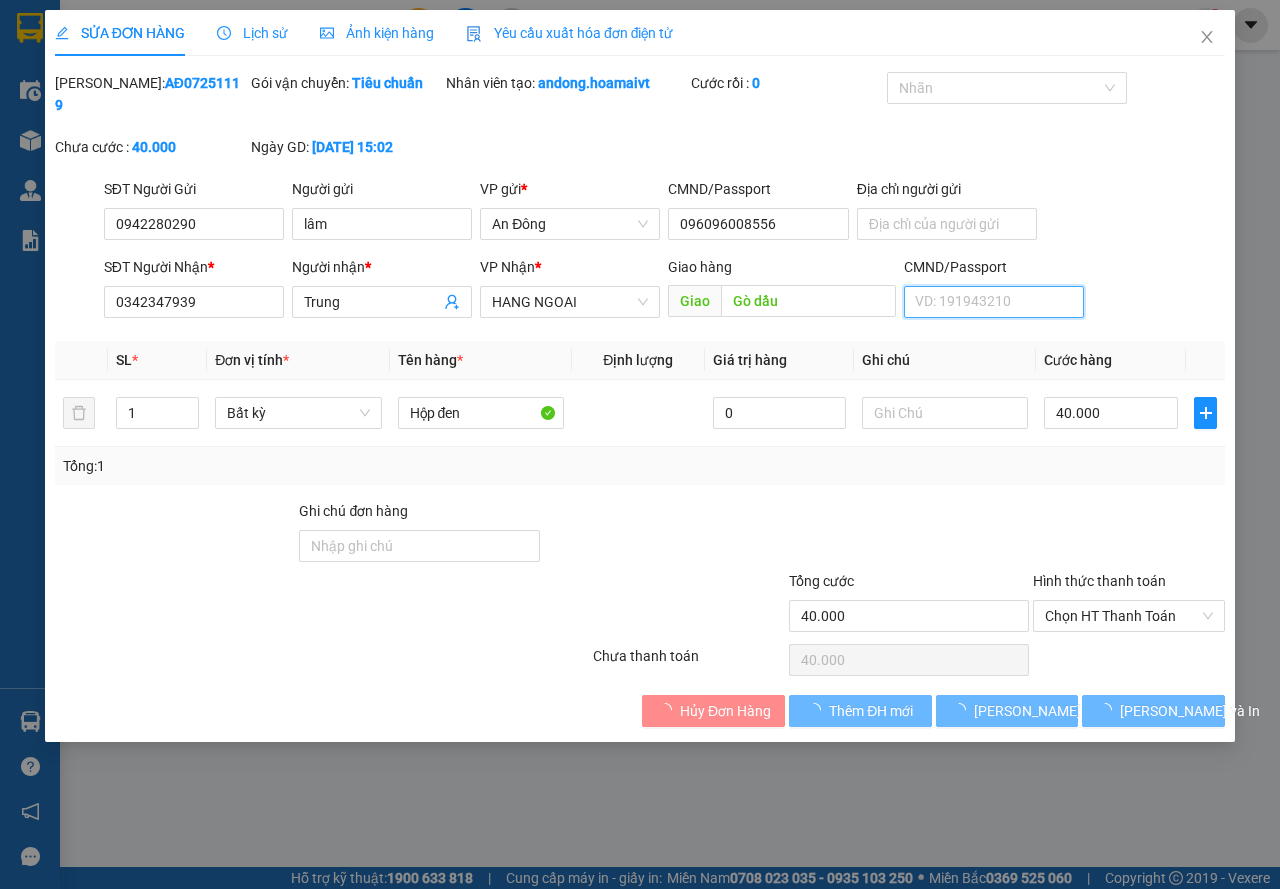 click on "CMND/Passport" at bounding box center [994, 302] 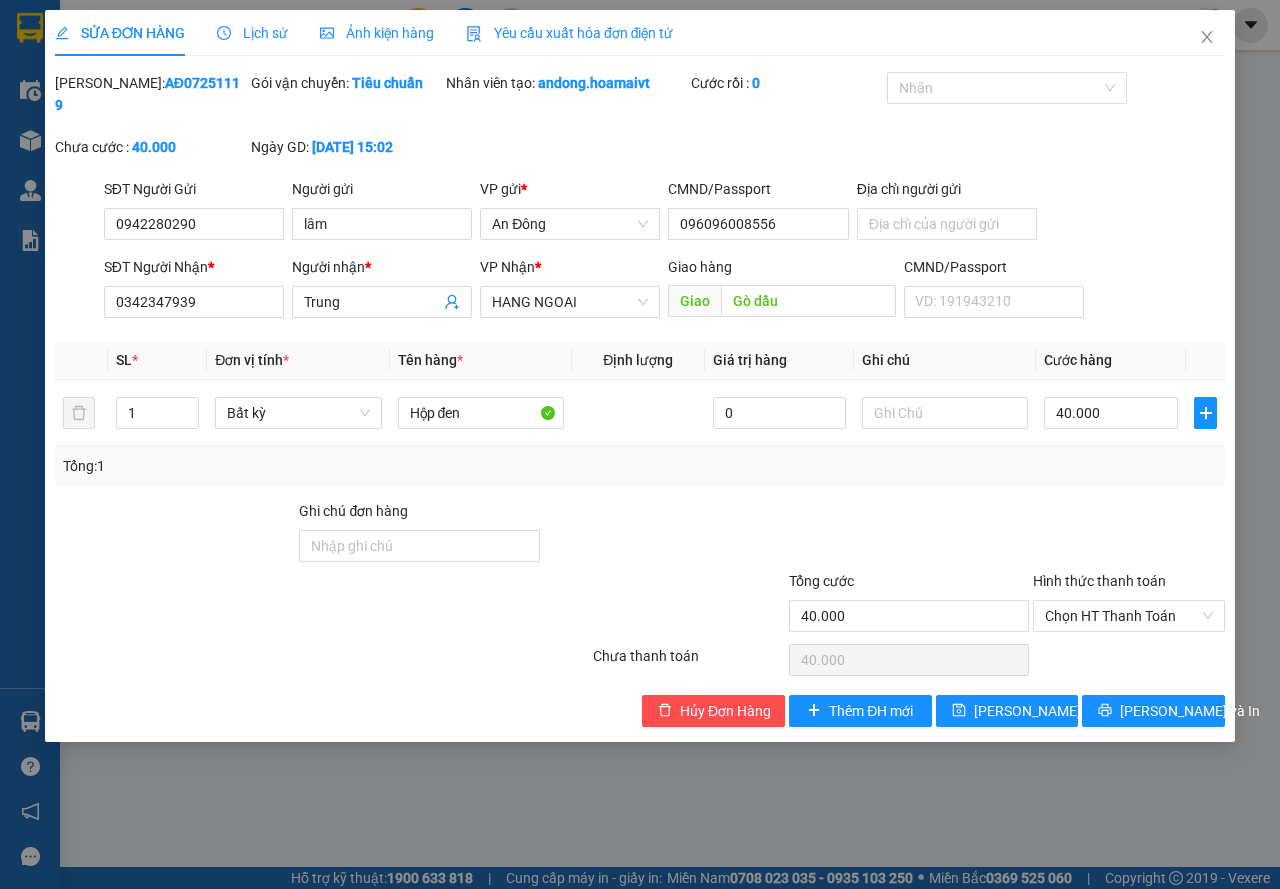 click at bounding box center [1129, 535] 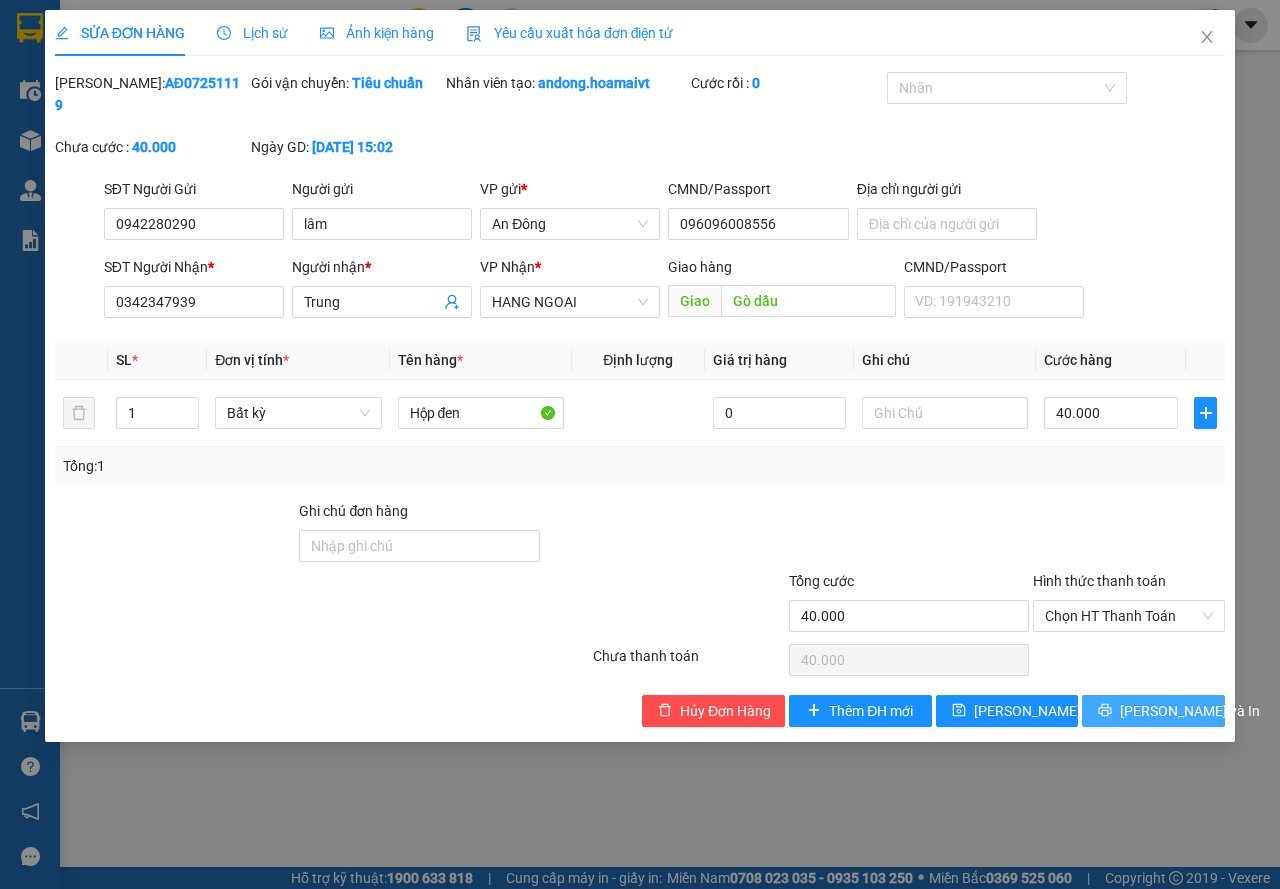 click on "[PERSON_NAME] và In" at bounding box center [1153, 711] 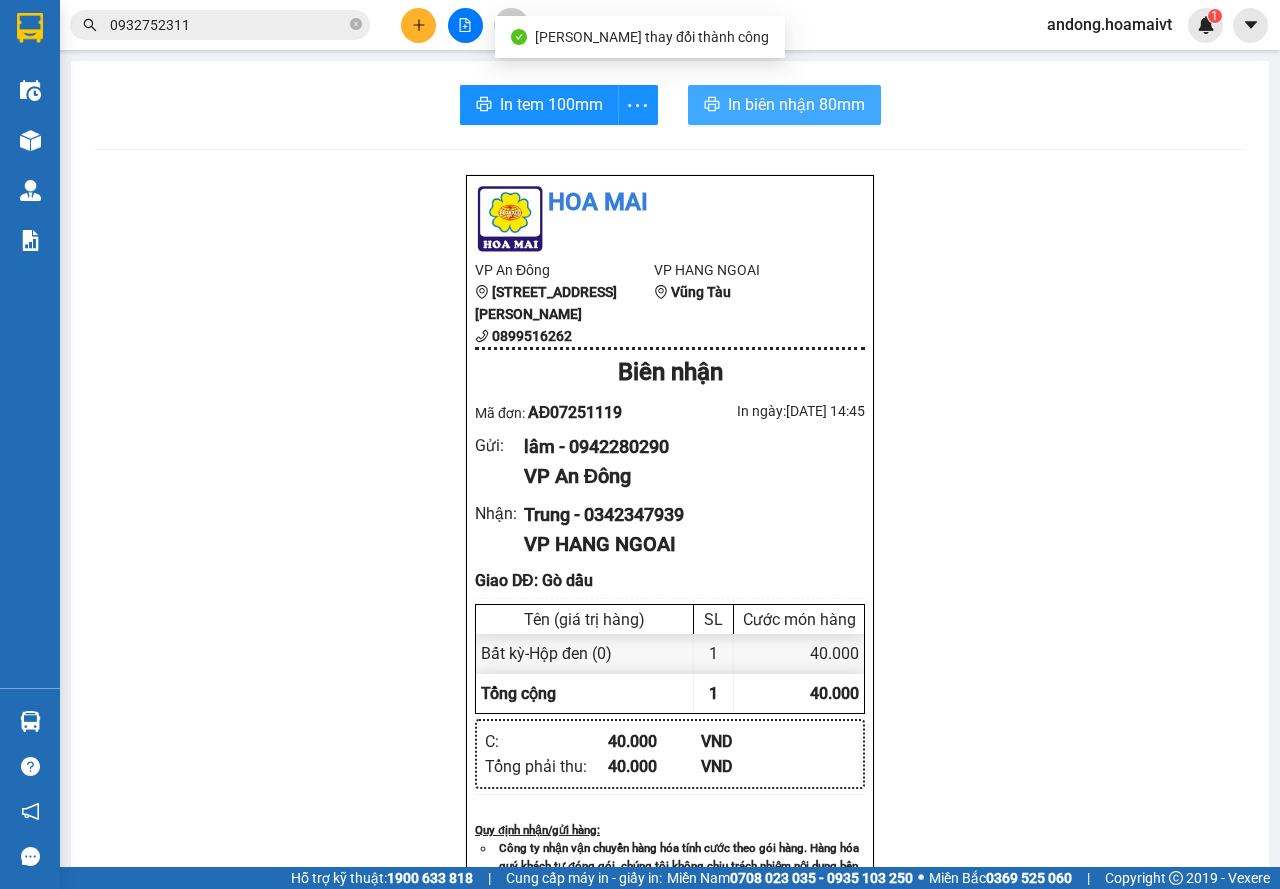 click on "In biên nhận 80mm" at bounding box center [784, 105] 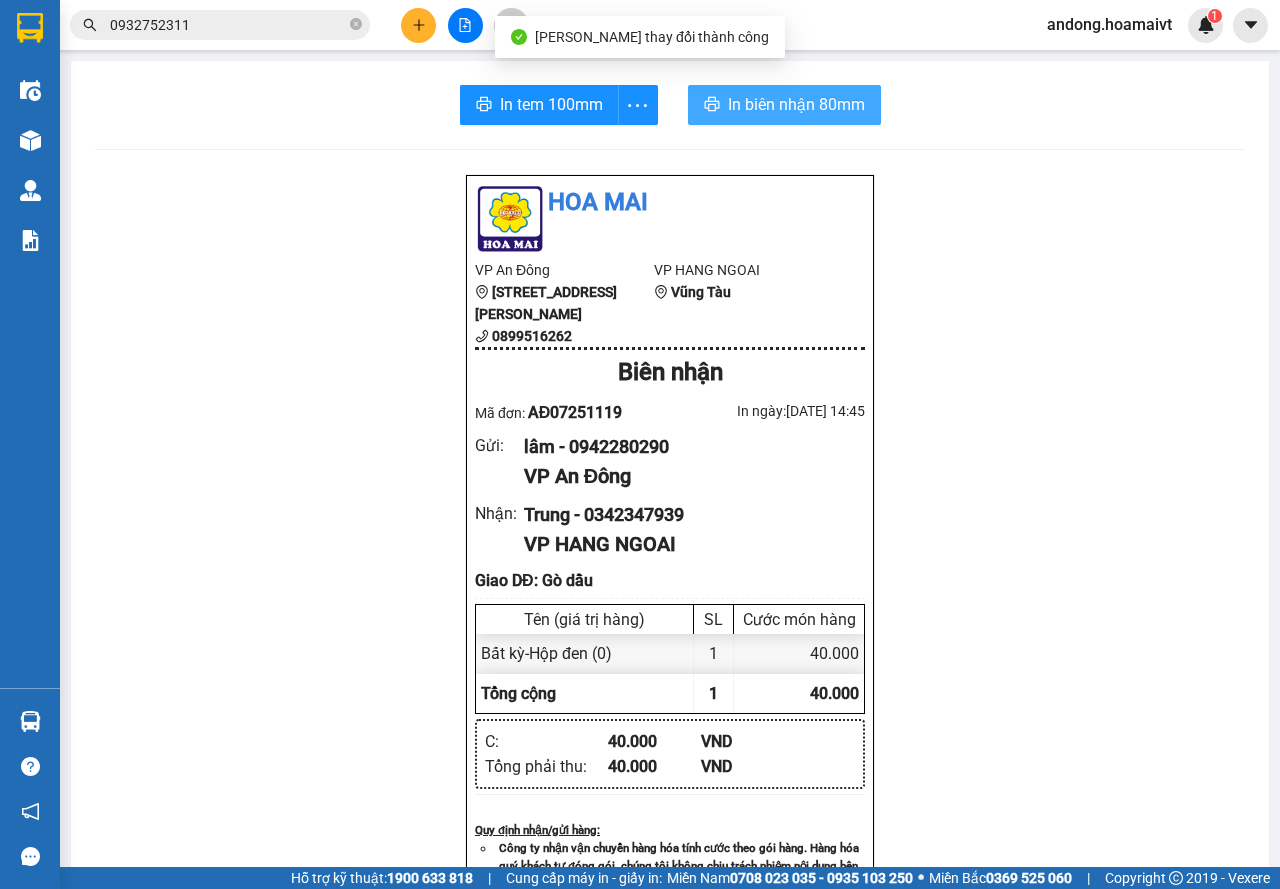 scroll, scrollTop: 0, scrollLeft: 0, axis: both 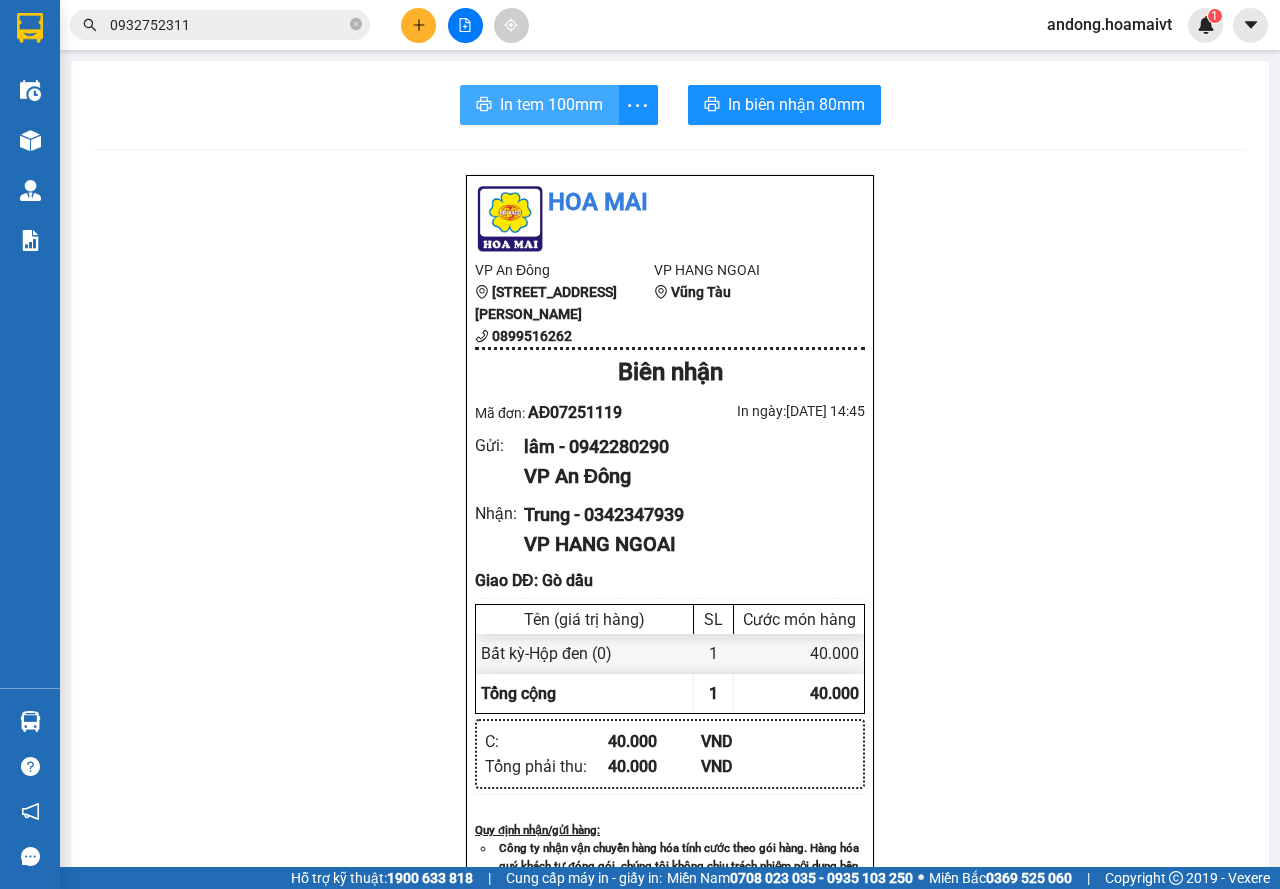 click on "In tem 100mm" at bounding box center (551, 104) 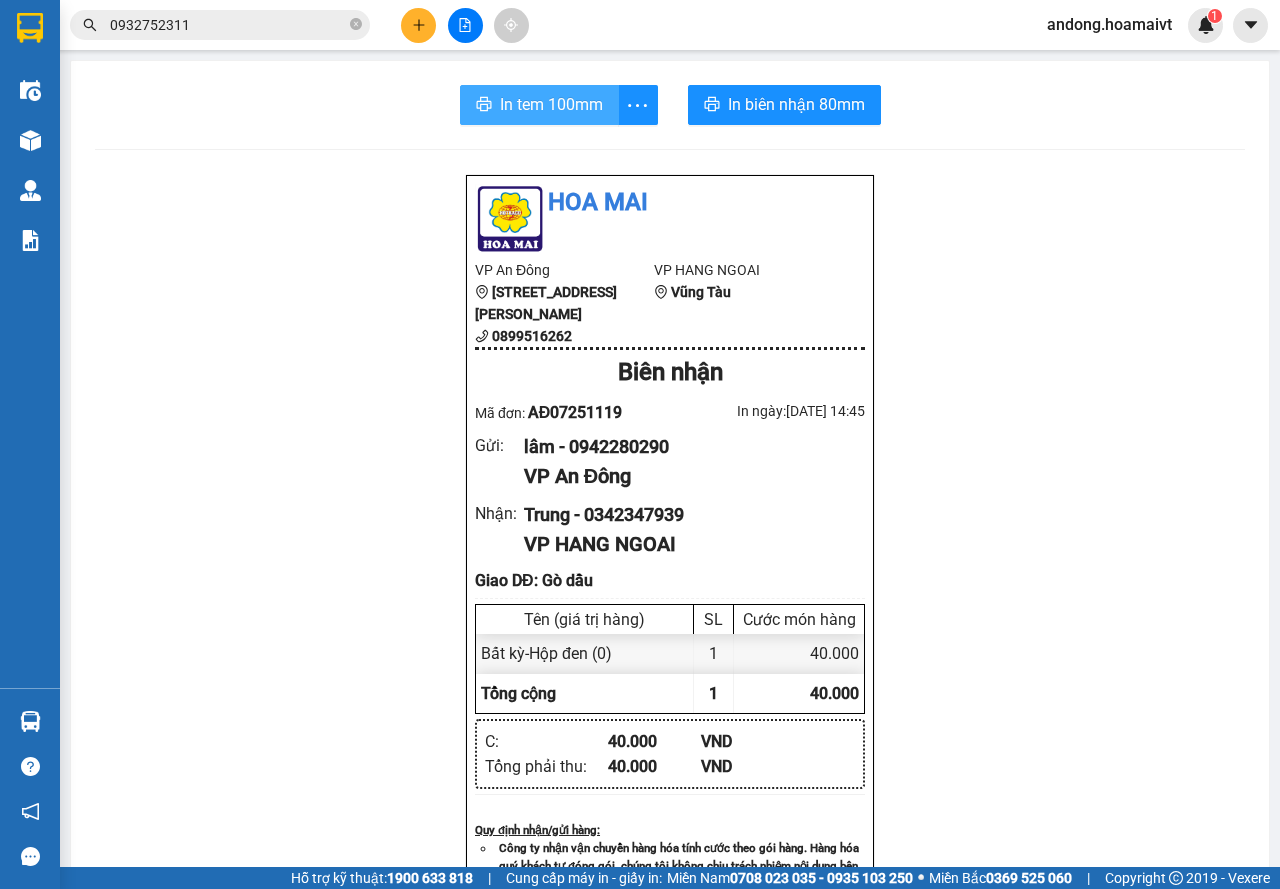 scroll, scrollTop: 0, scrollLeft: 0, axis: both 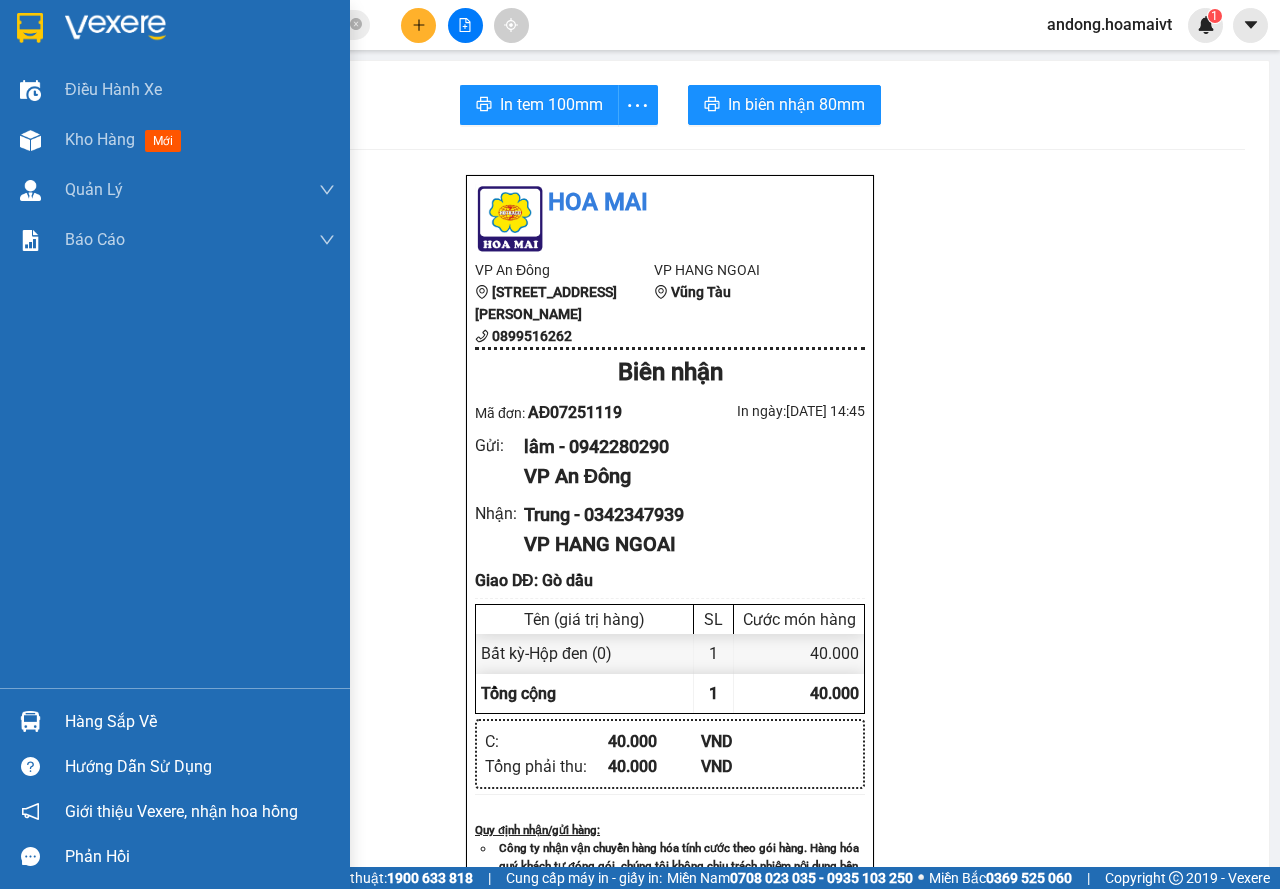 click at bounding box center [175, 32] 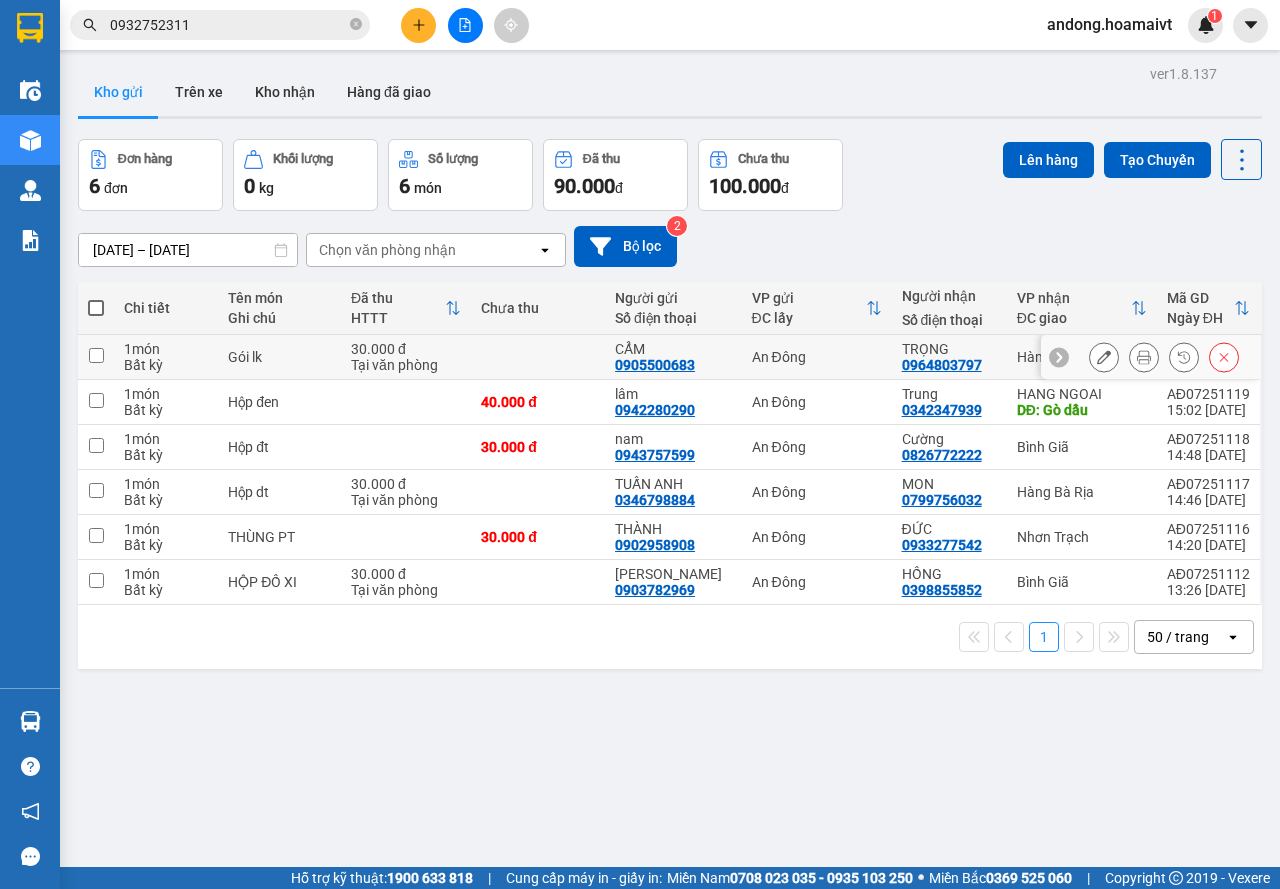 click 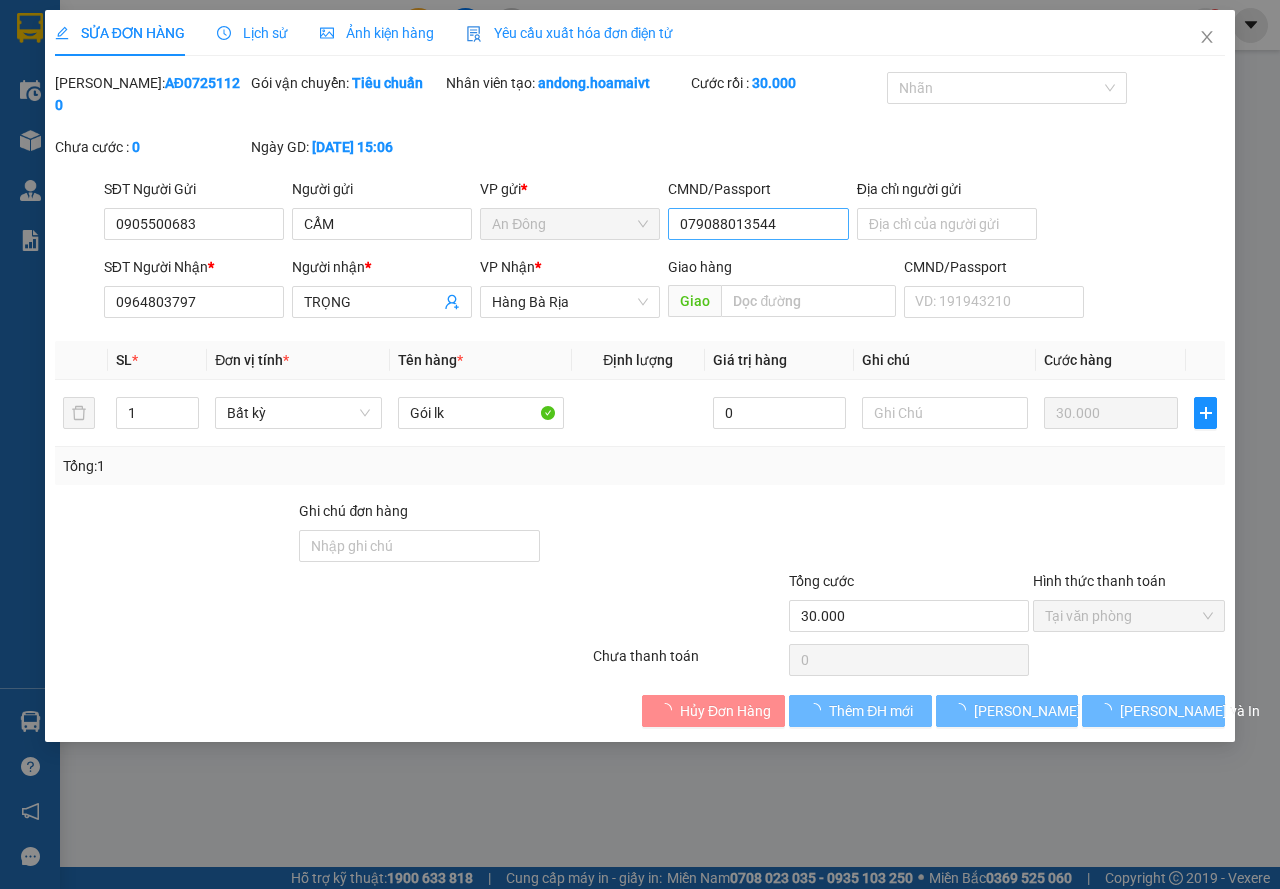 type on "0905500683" 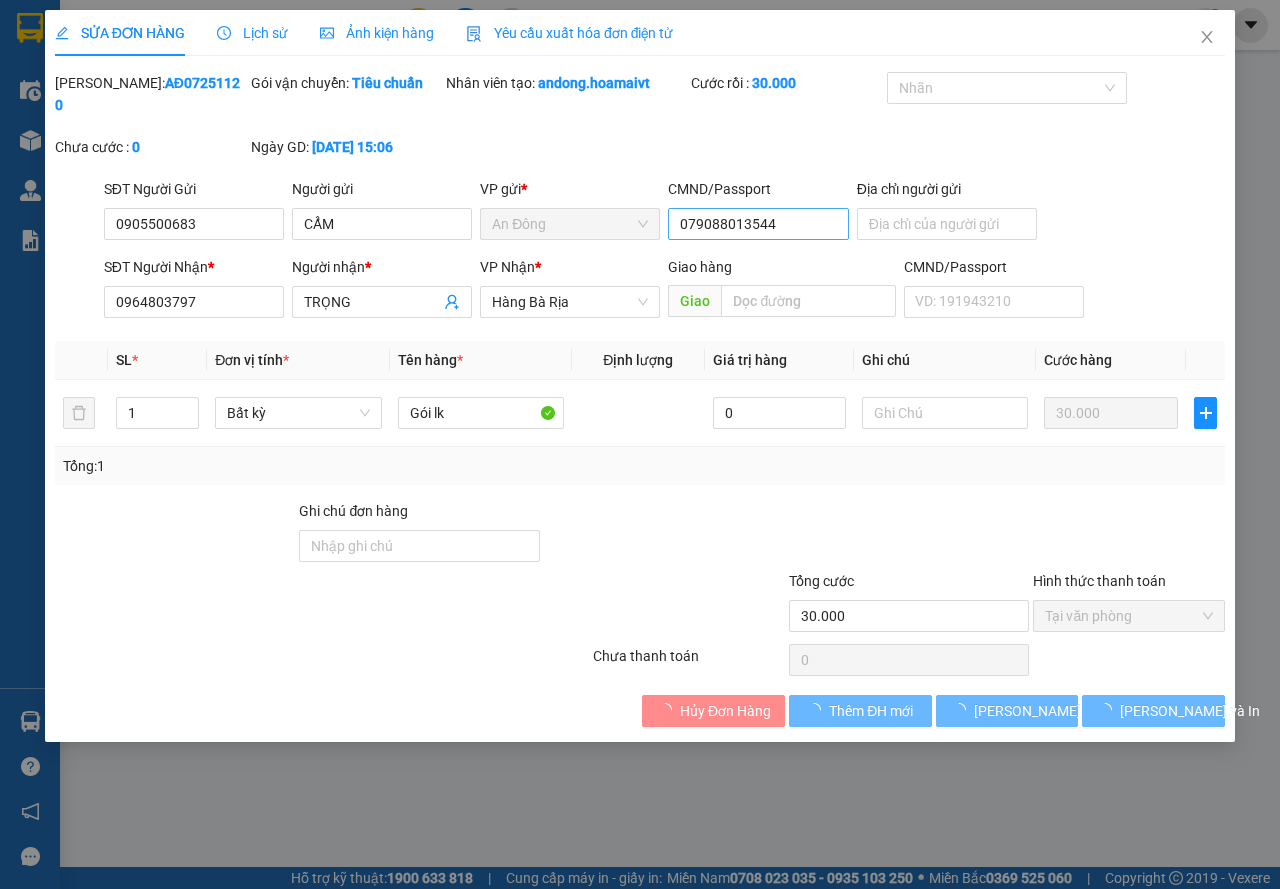 type on "CẨM" 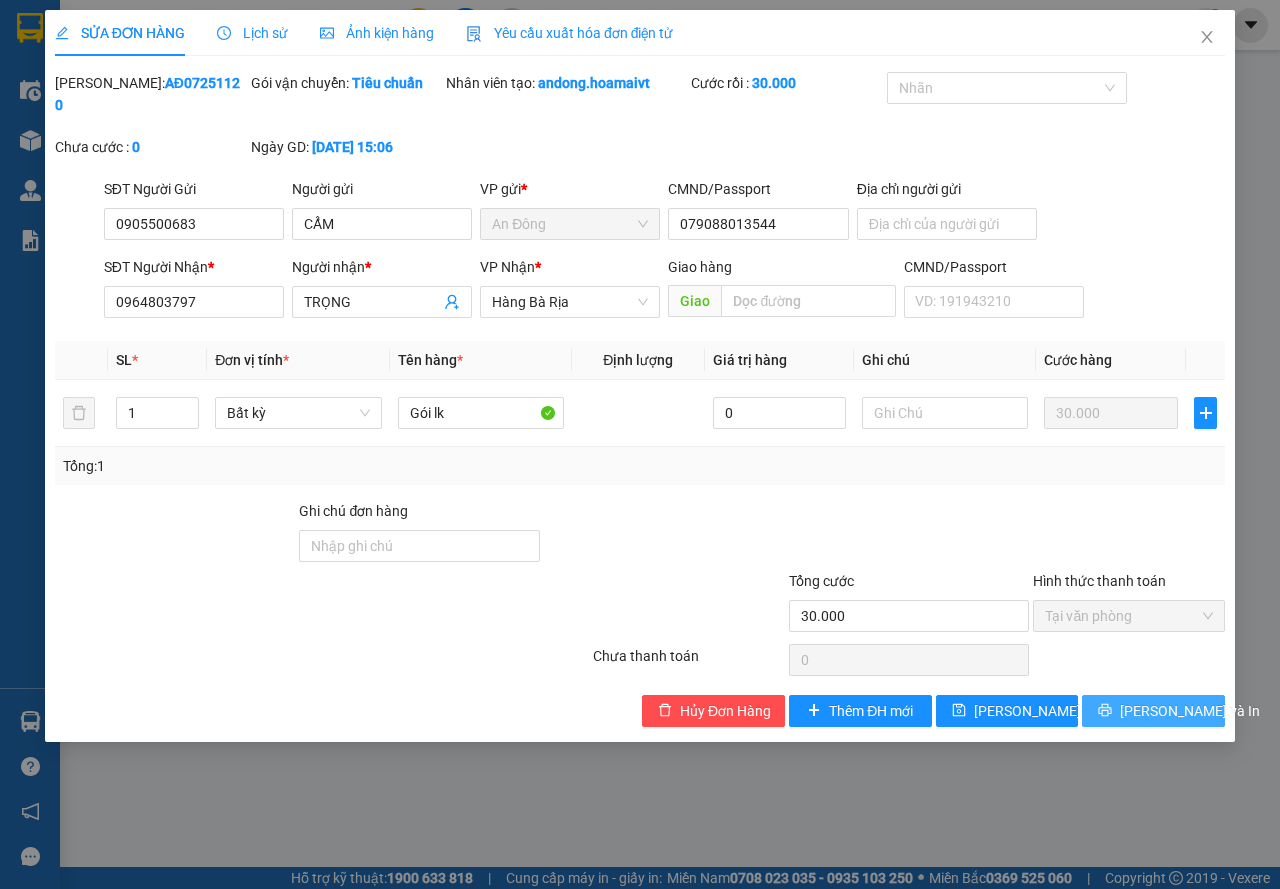 click on "[PERSON_NAME] và In" at bounding box center [1190, 711] 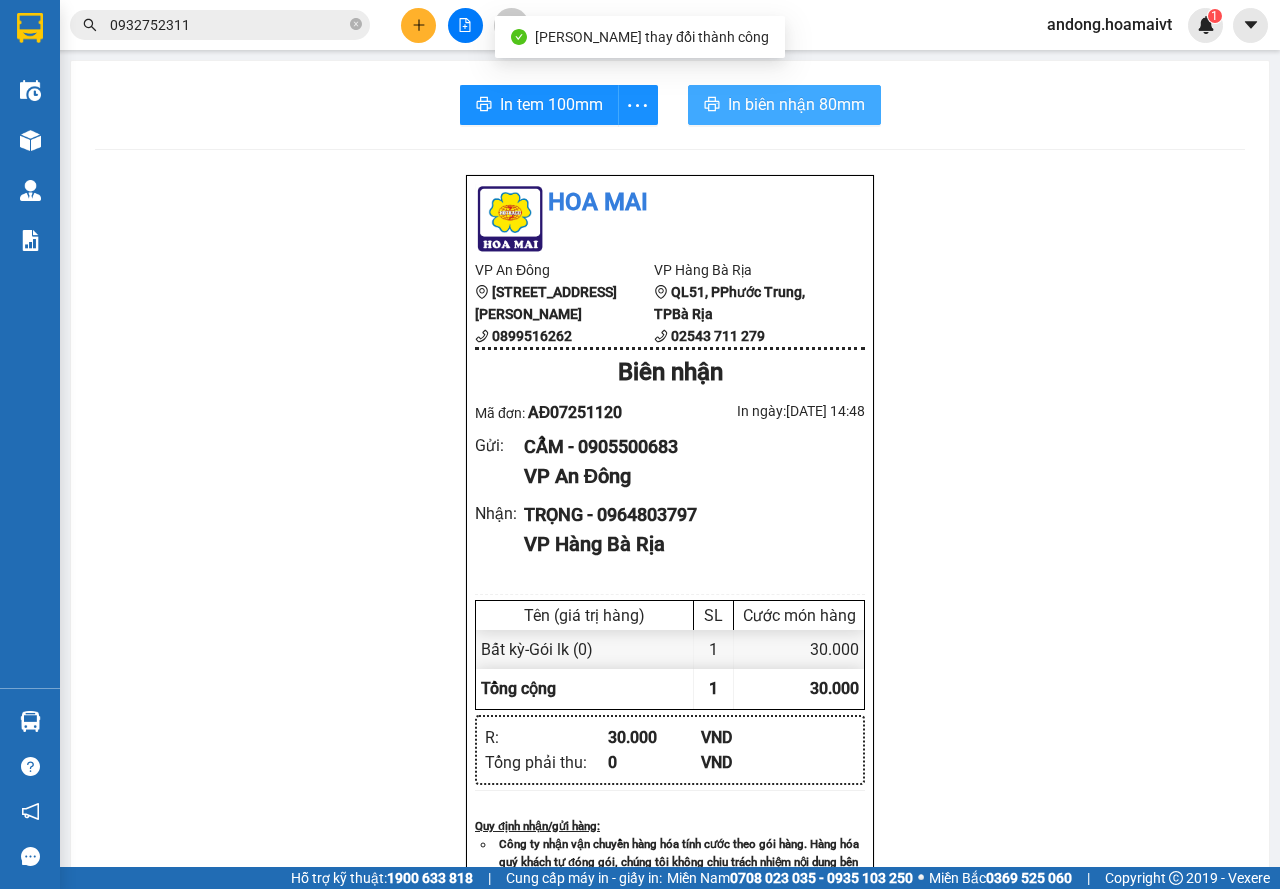 click on "In biên nhận 80mm" at bounding box center (796, 104) 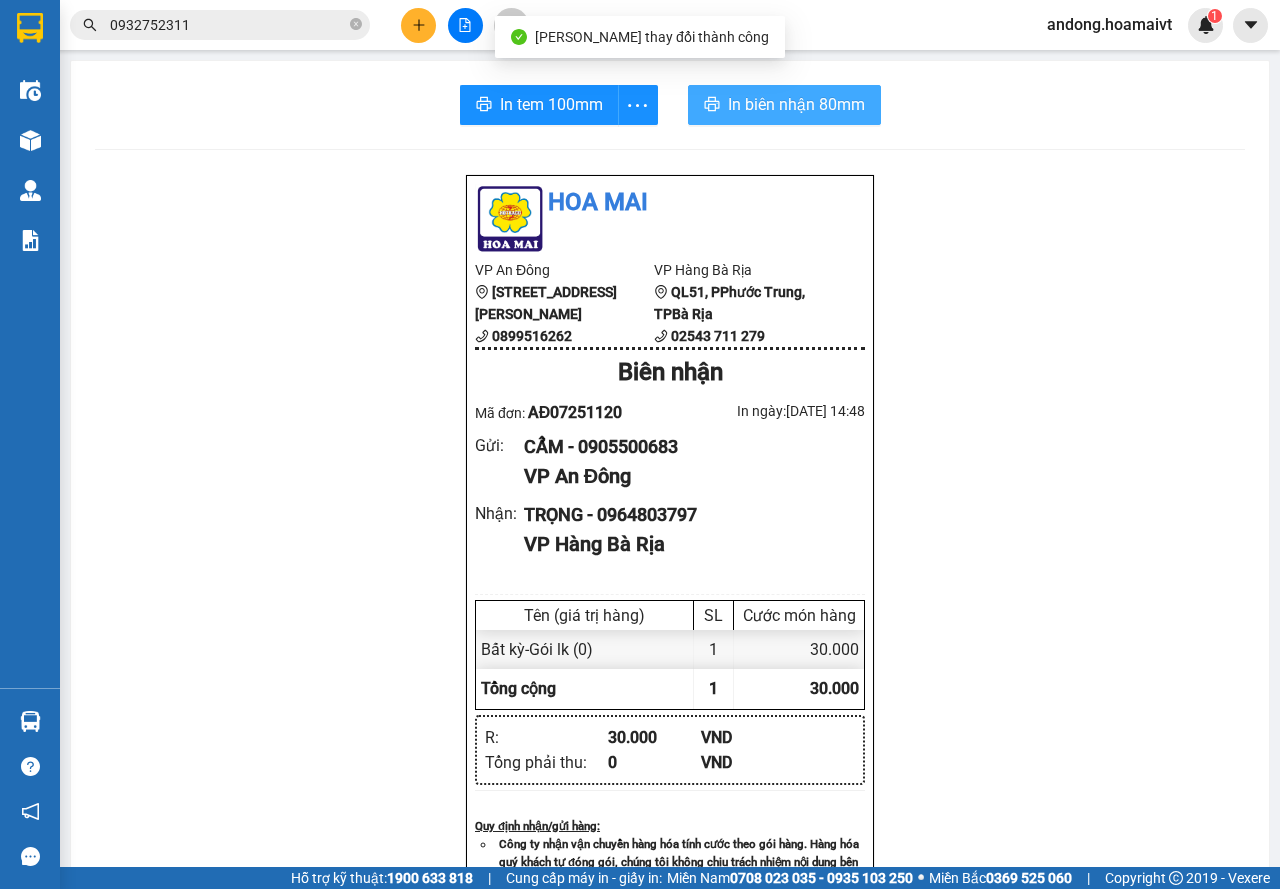 scroll, scrollTop: 0, scrollLeft: 0, axis: both 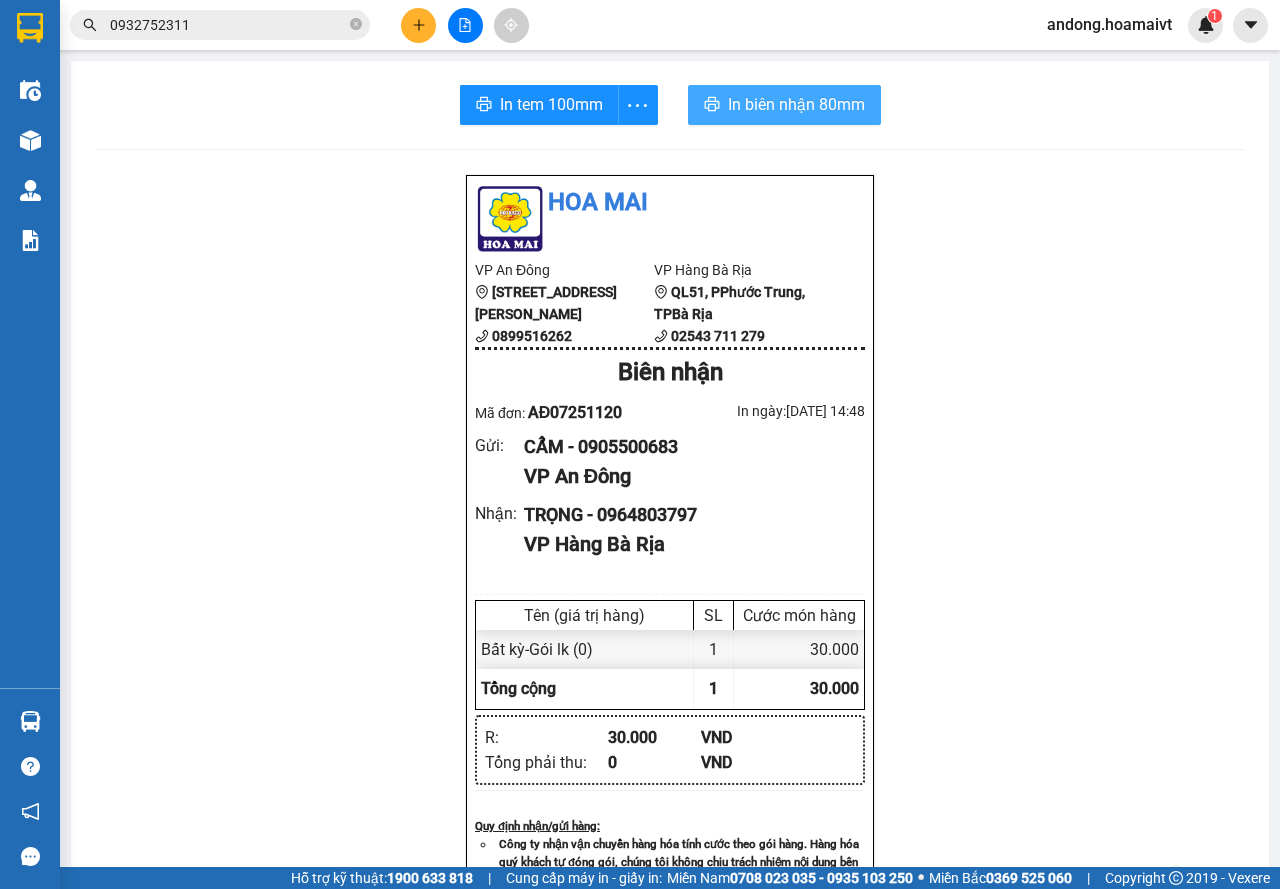 click on "In biên nhận 80mm" at bounding box center (796, 104) 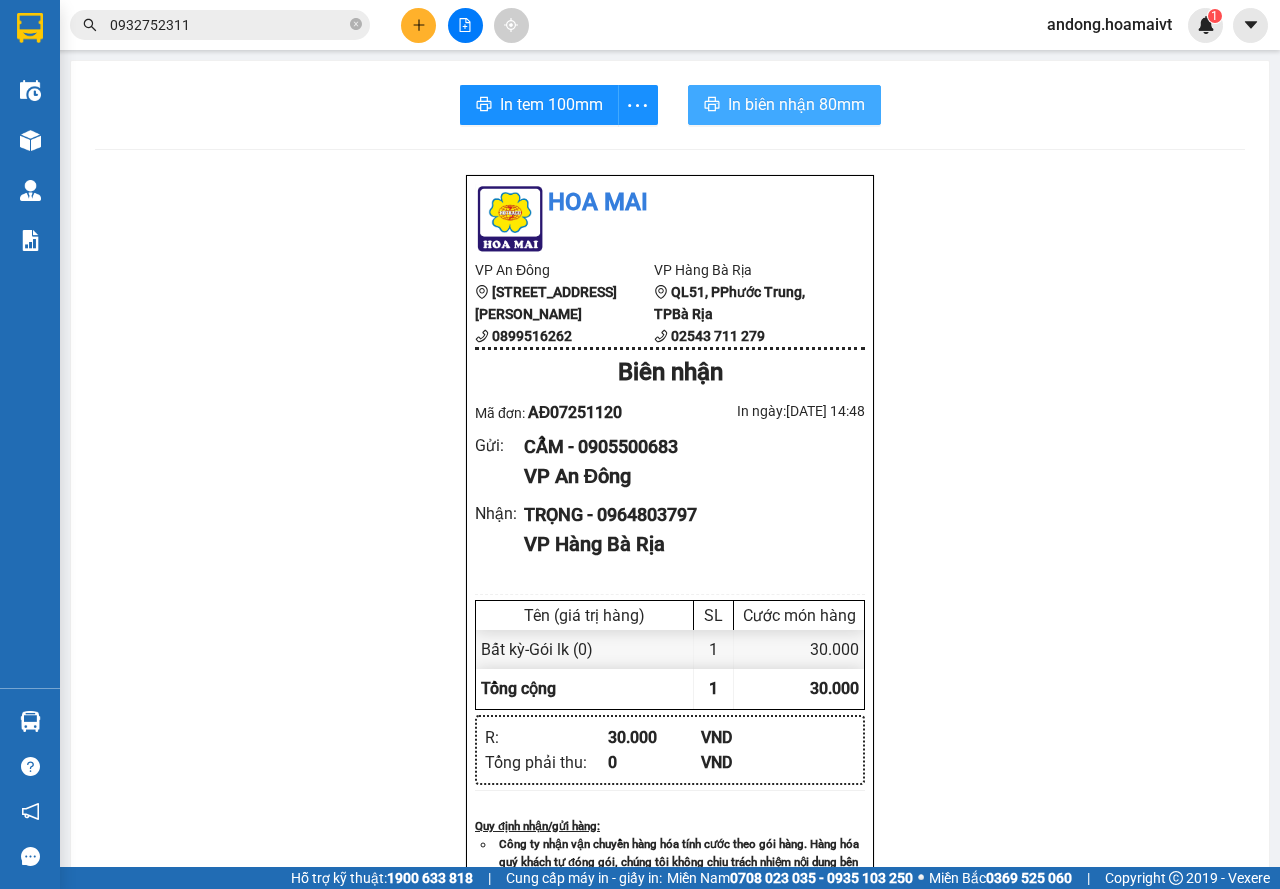 scroll, scrollTop: 0, scrollLeft: 0, axis: both 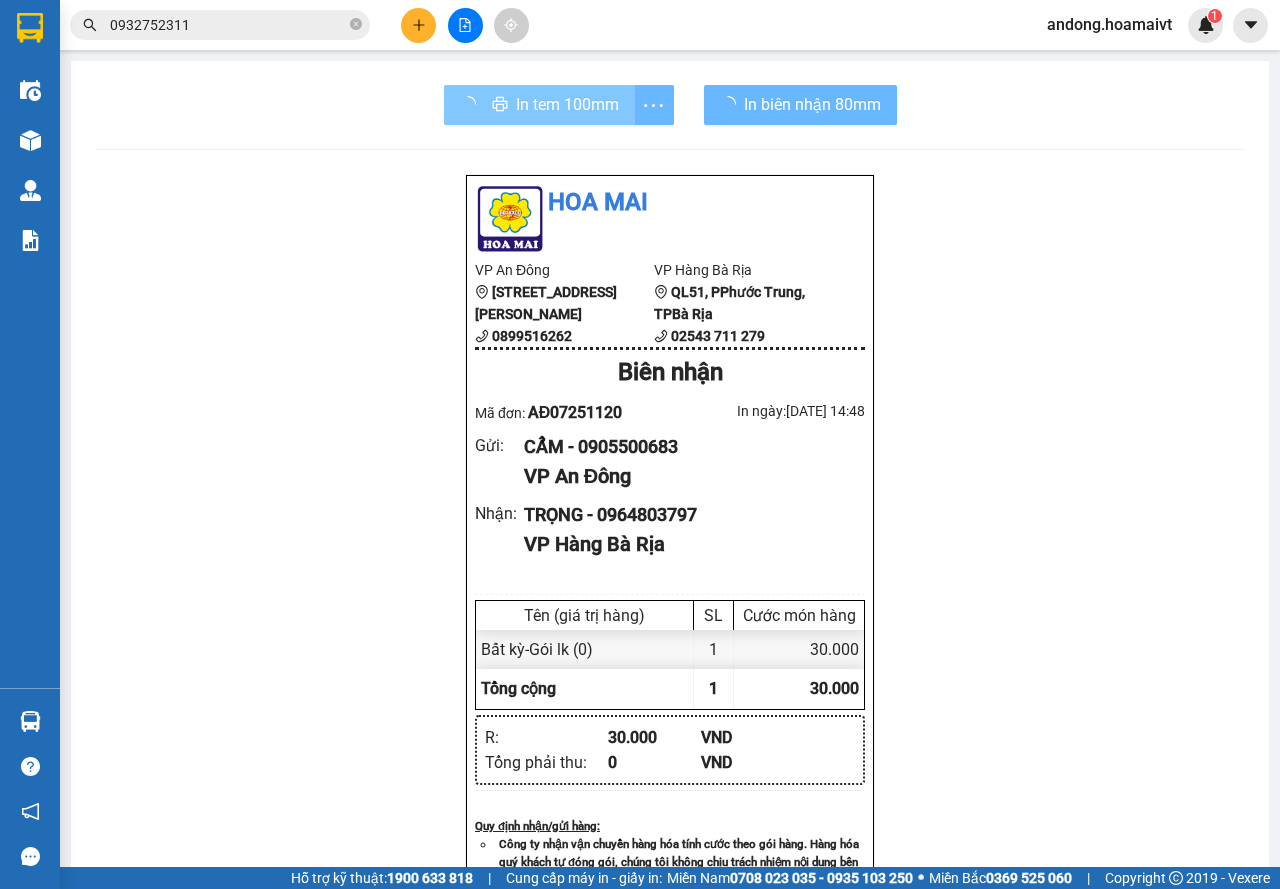 click on "In tem 100mm" at bounding box center [567, 104] 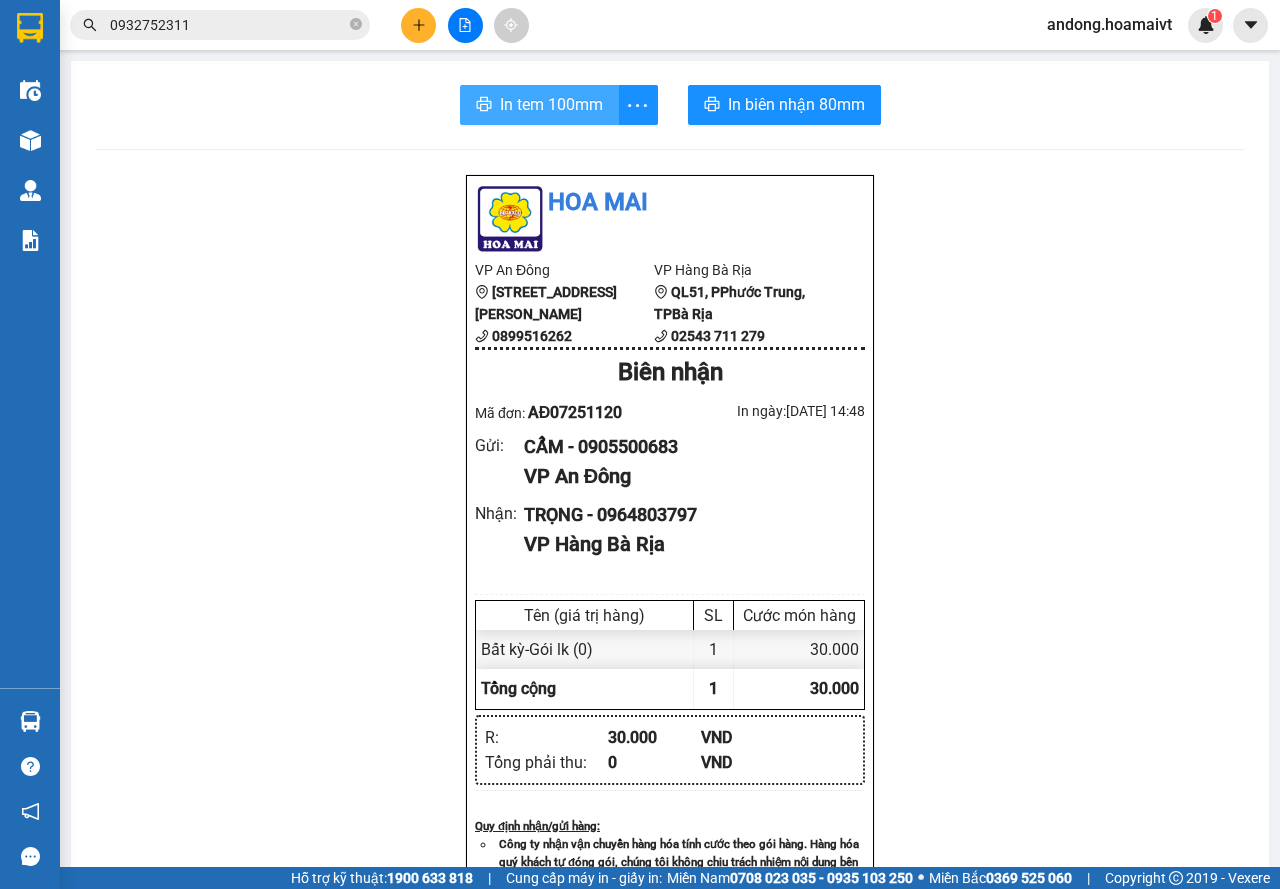 scroll, scrollTop: 0, scrollLeft: 0, axis: both 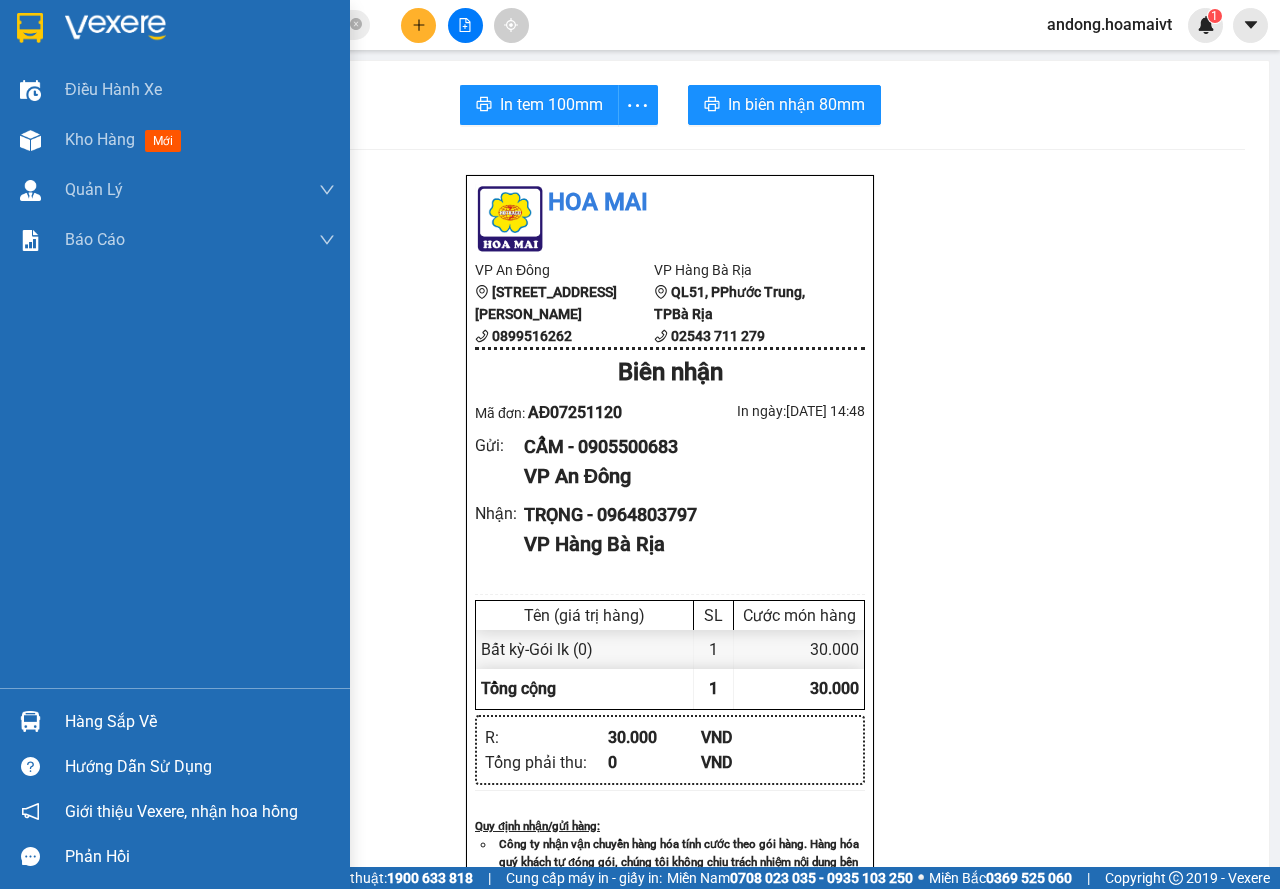 click at bounding box center (30, 721) 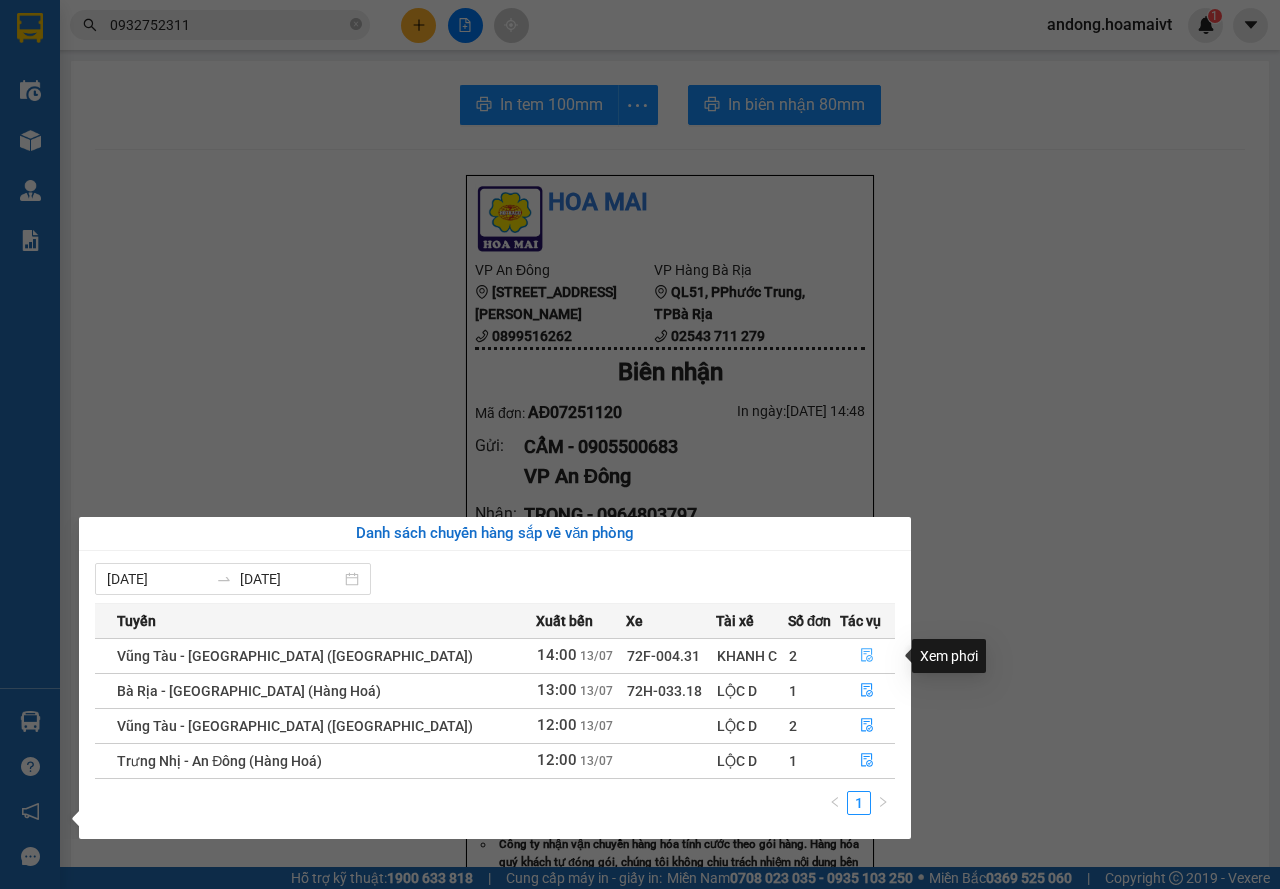 click 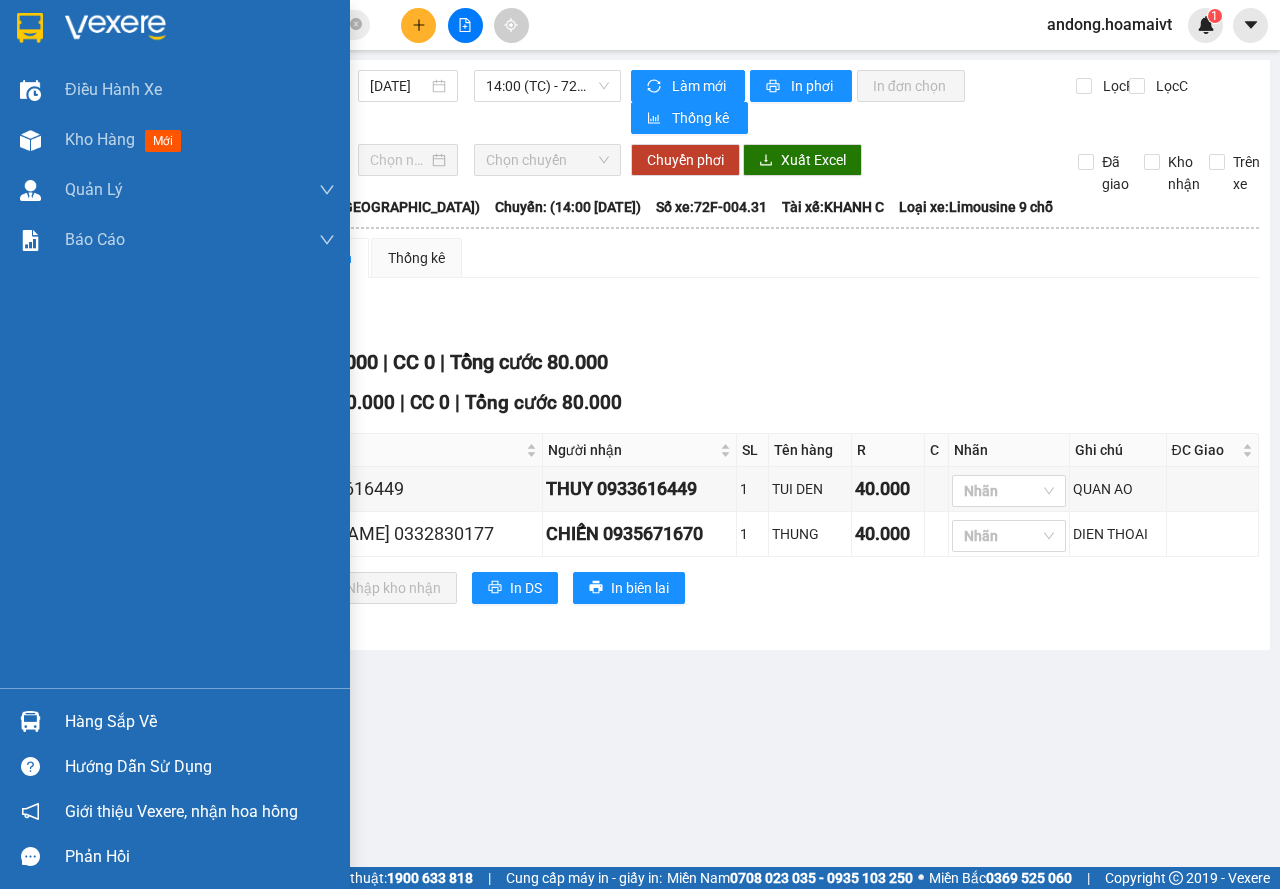 click at bounding box center (30, 721) 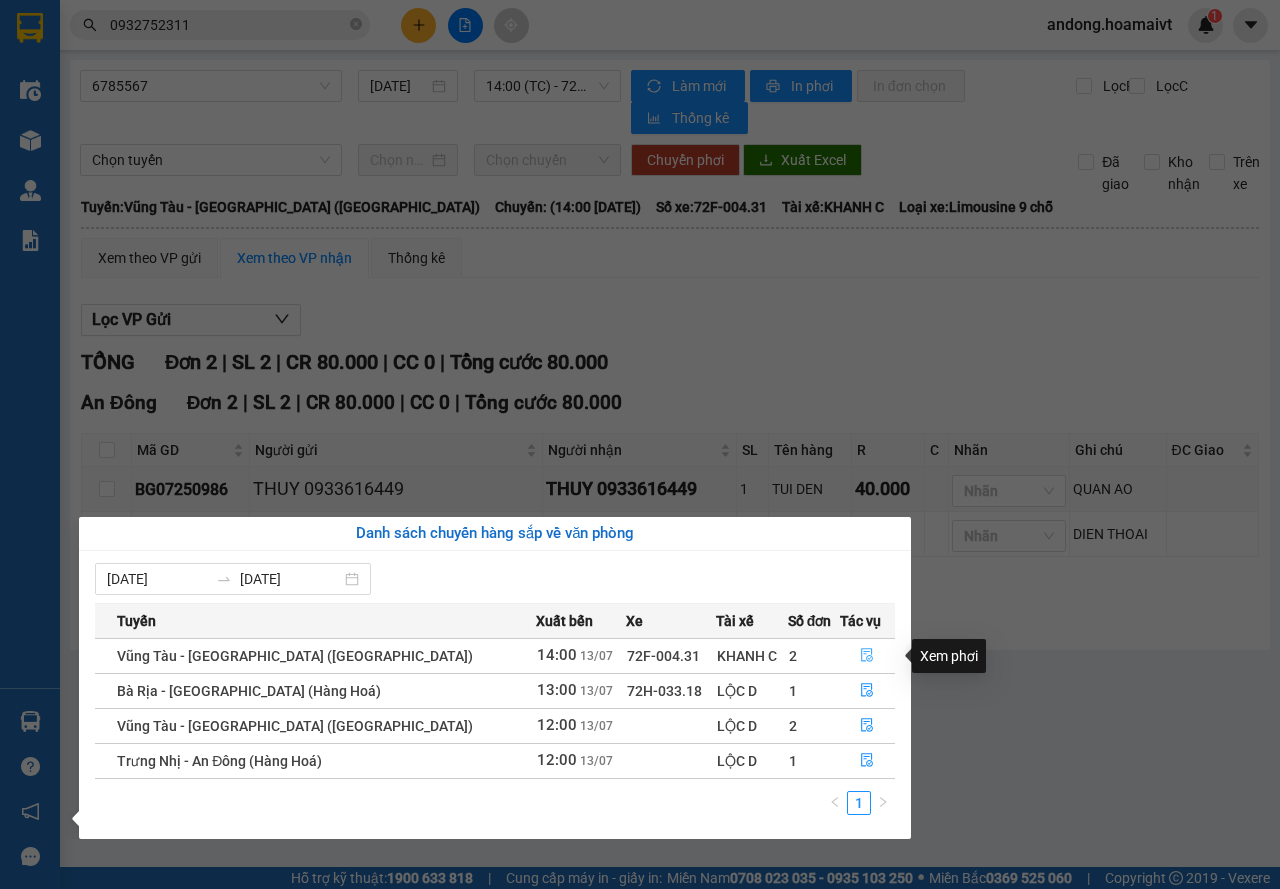 click at bounding box center [868, 656] 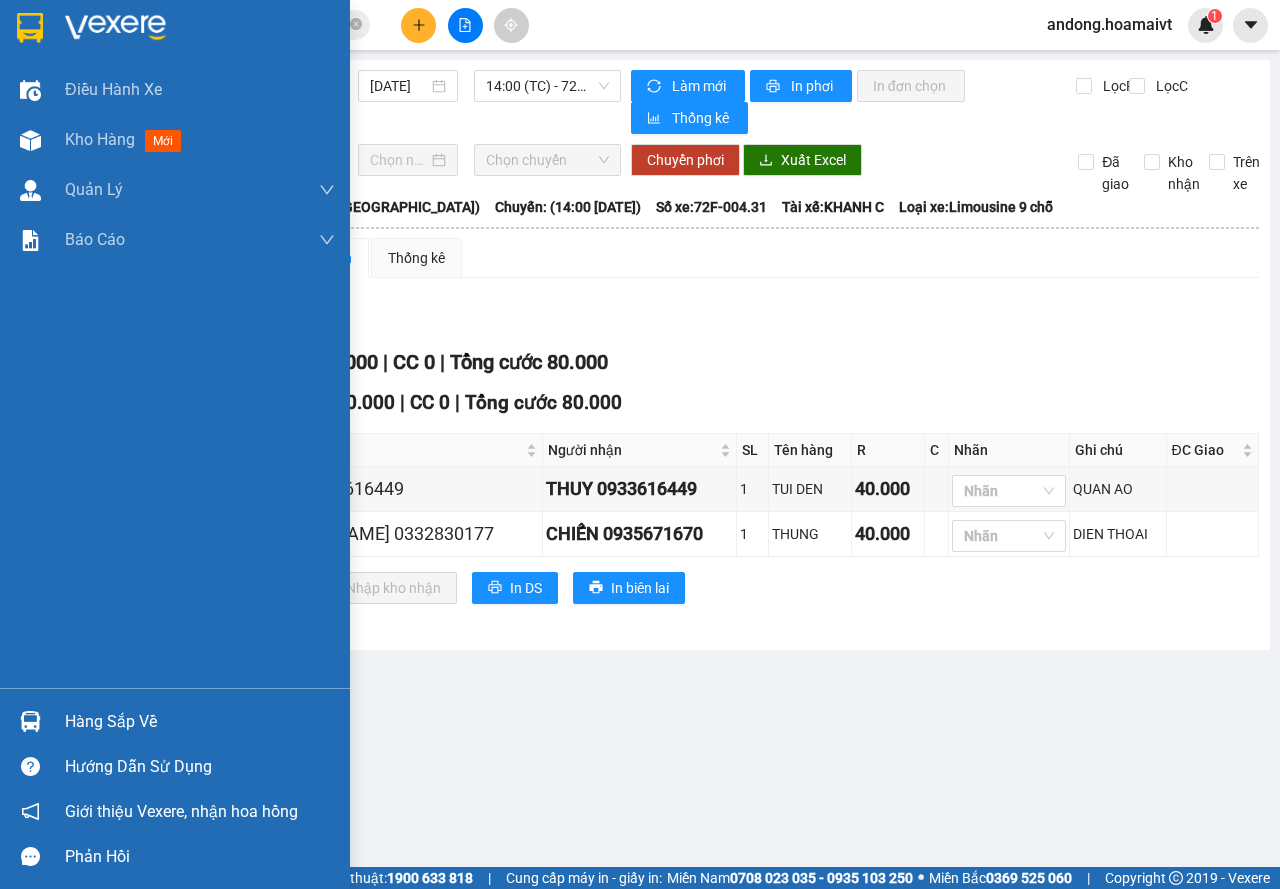 click at bounding box center (30, 721) 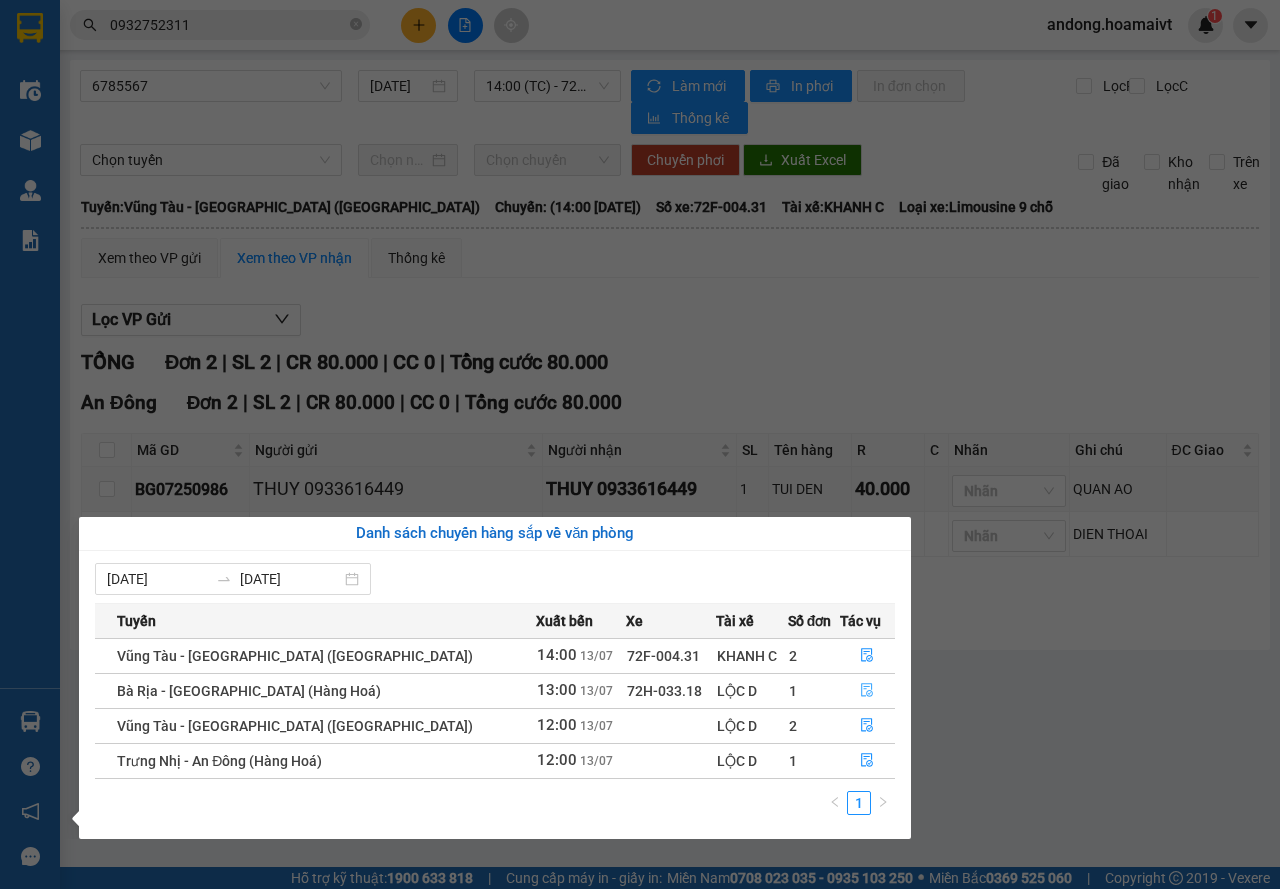click at bounding box center [868, 691] 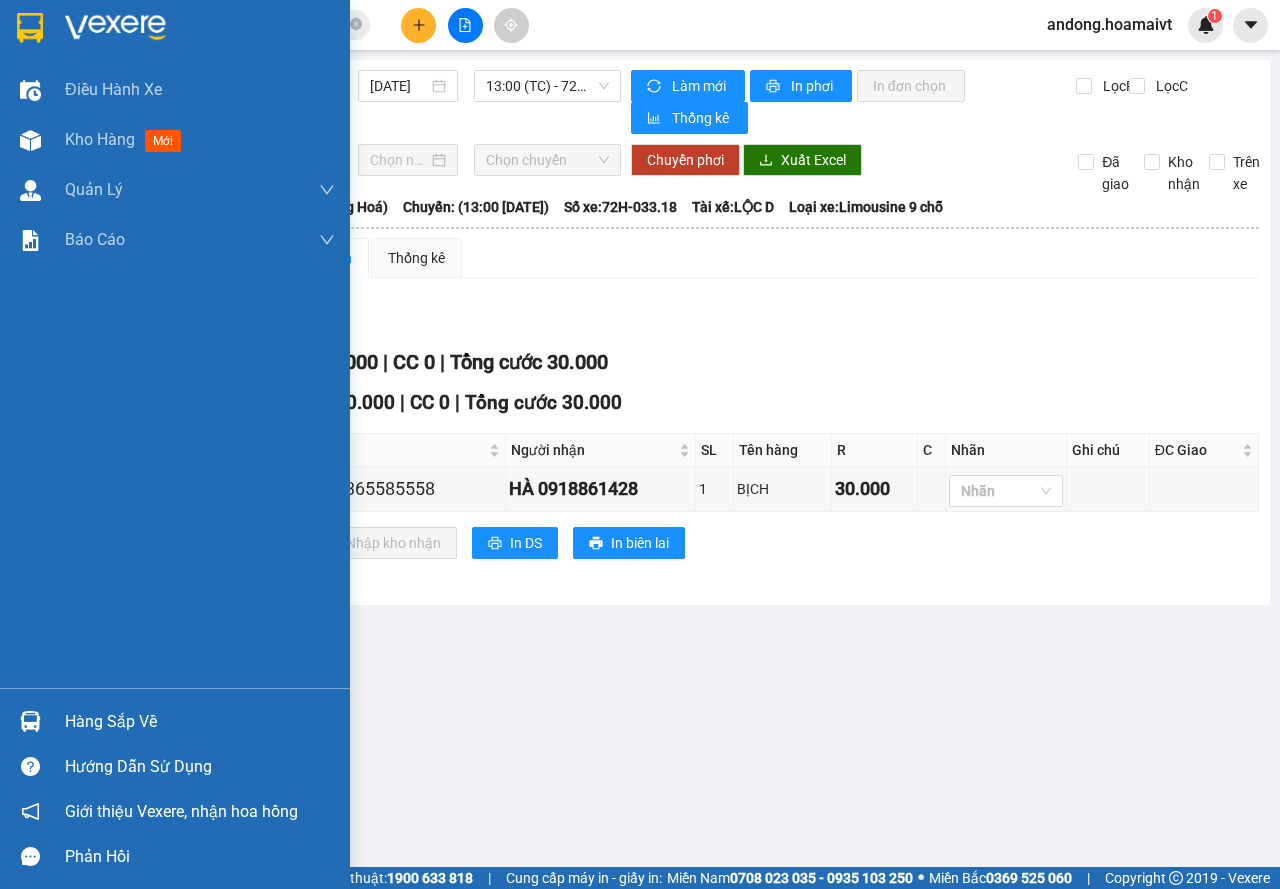 click at bounding box center [30, 721] 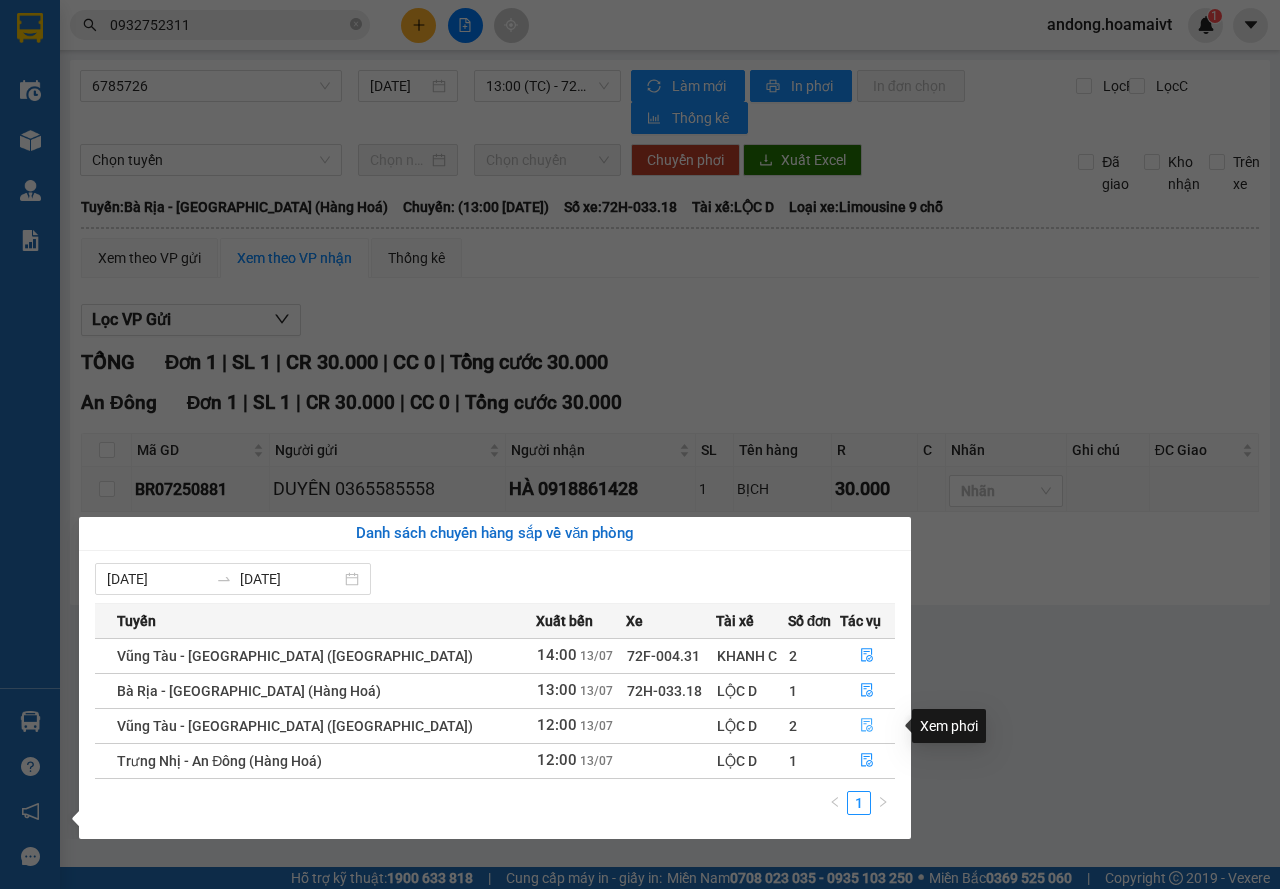 click 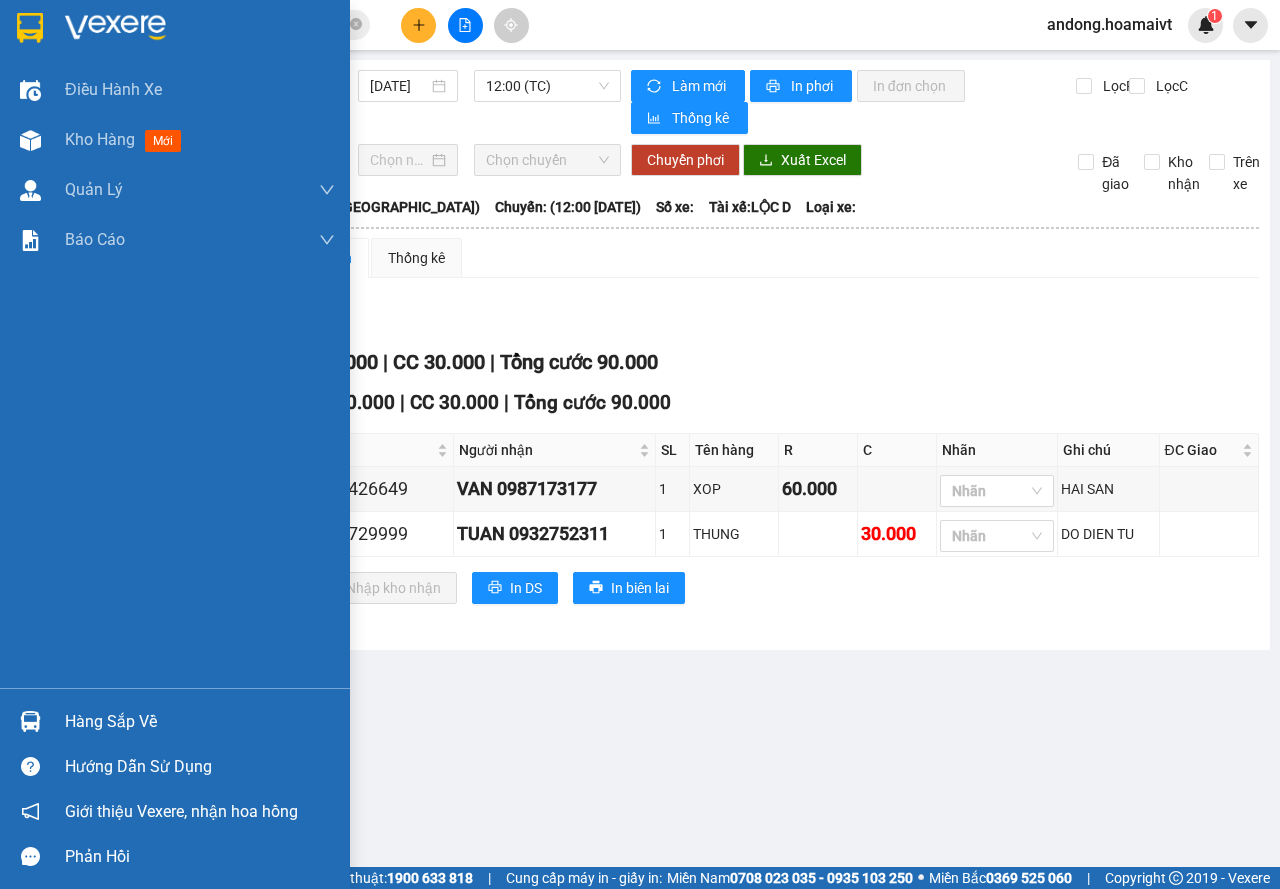 click at bounding box center [30, 721] 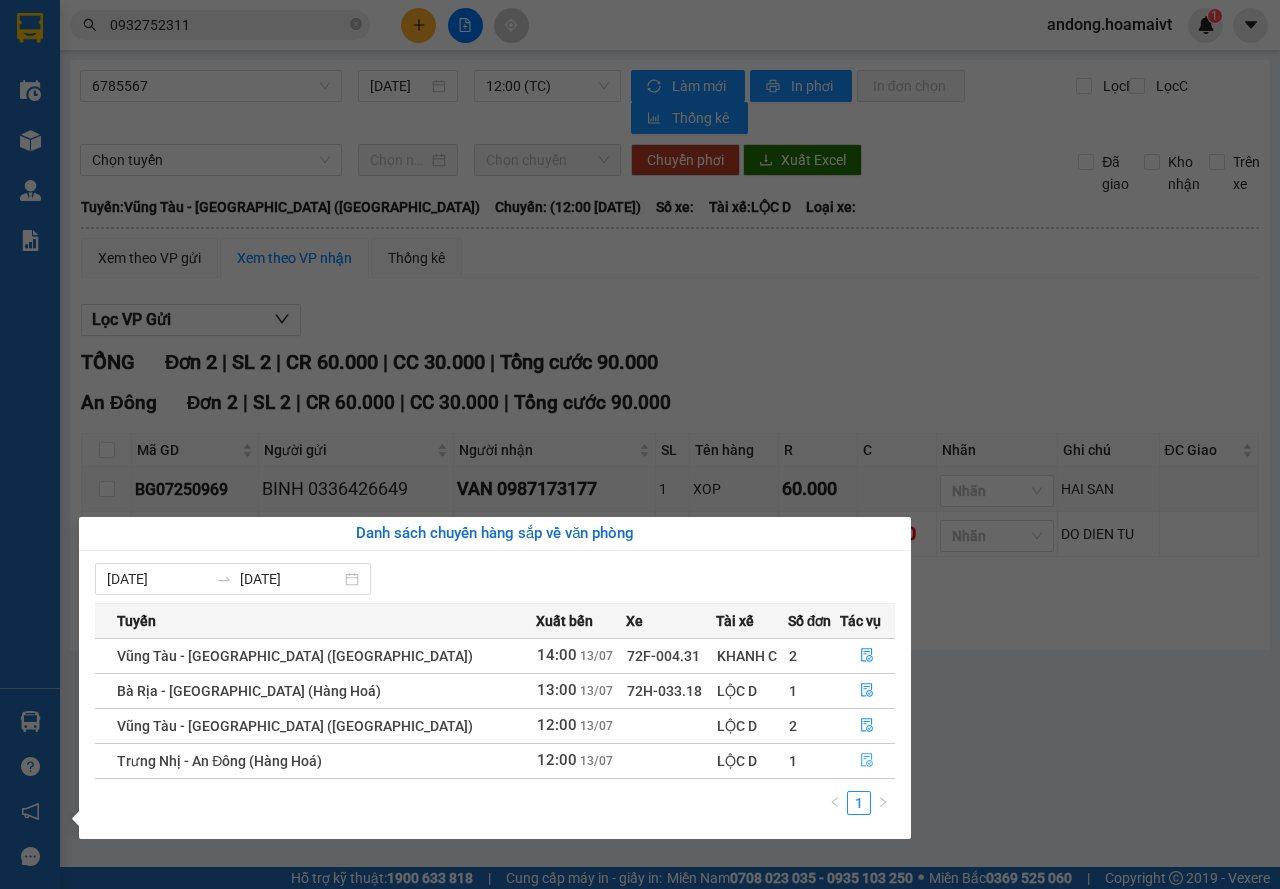 click at bounding box center [868, 761] 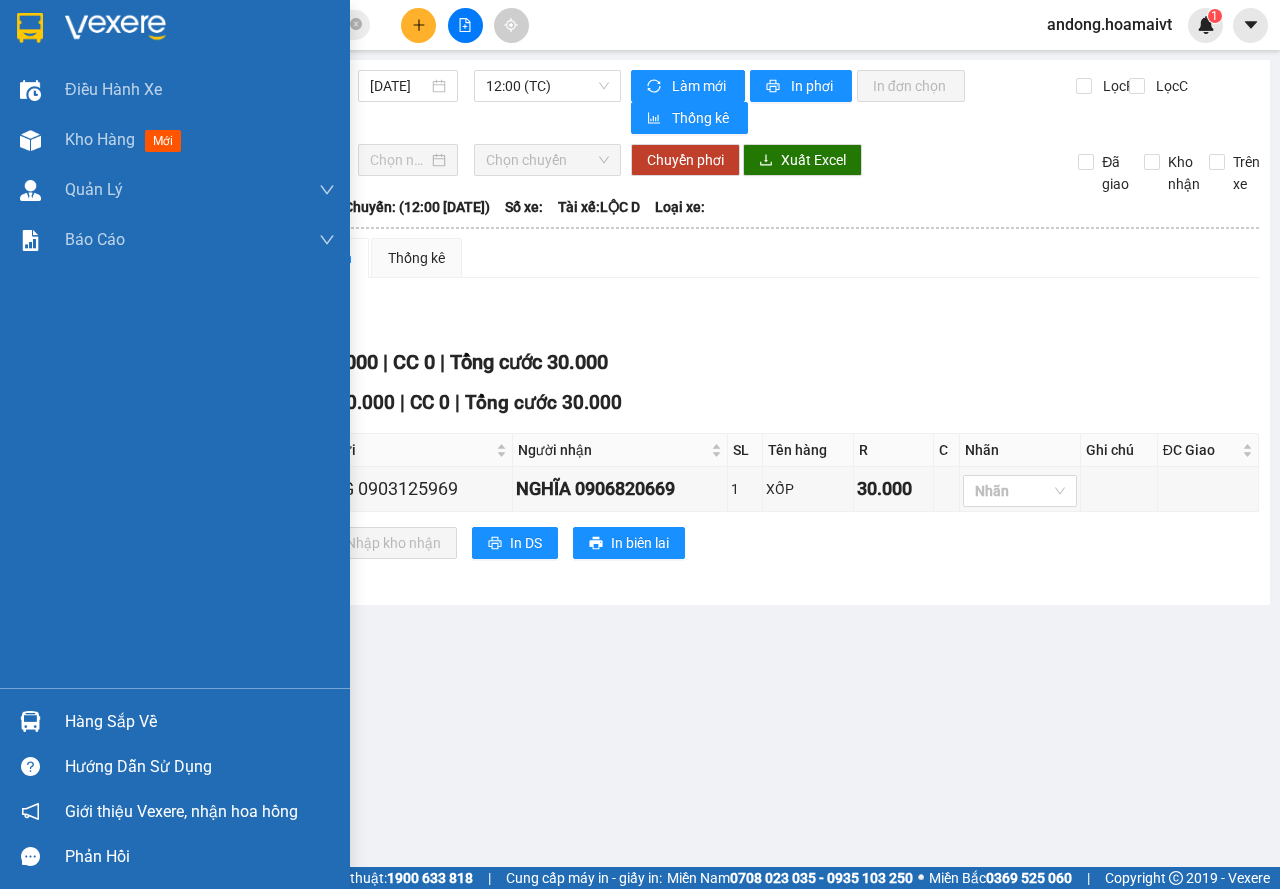 click at bounding box center [30, 28] 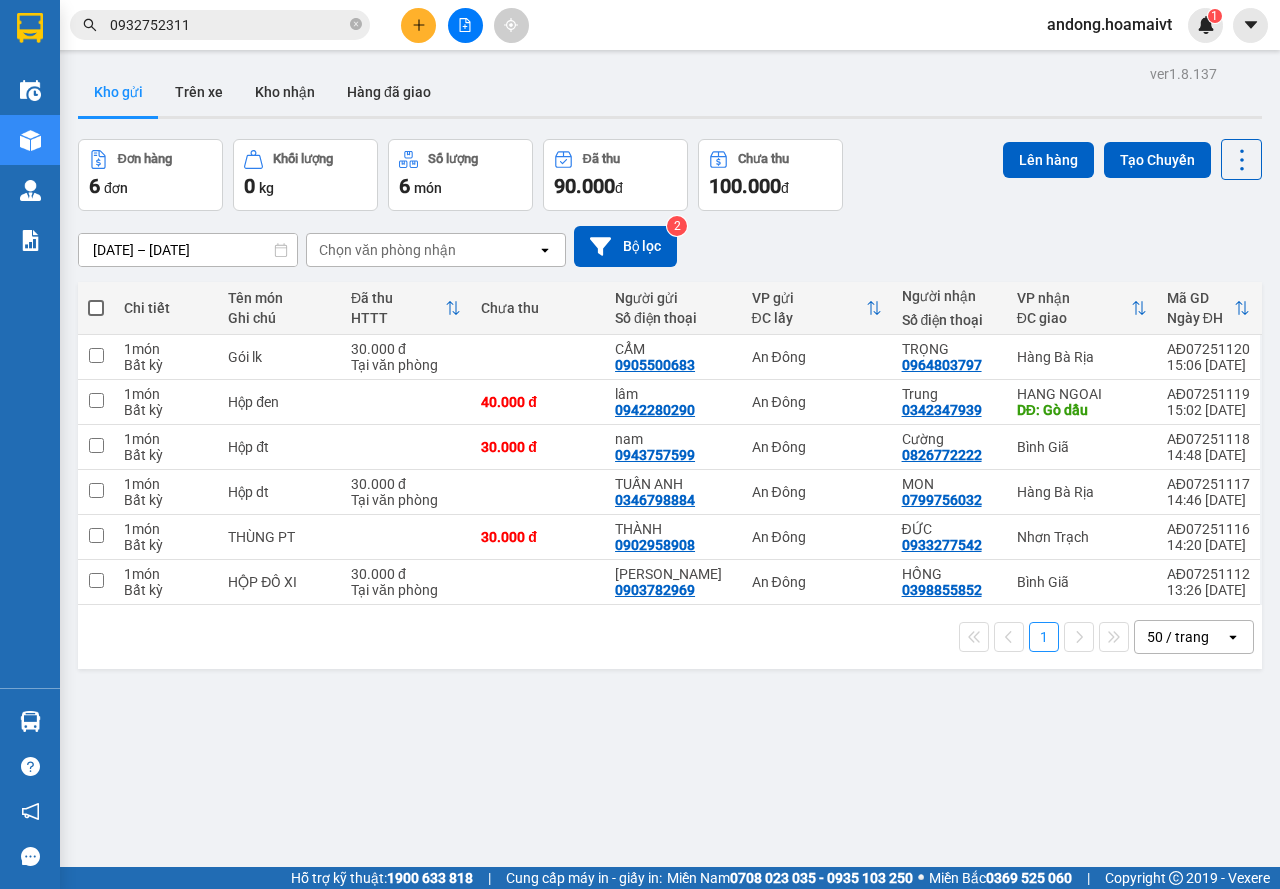 click on "30.000 đ" at bounding box center (406, 349) 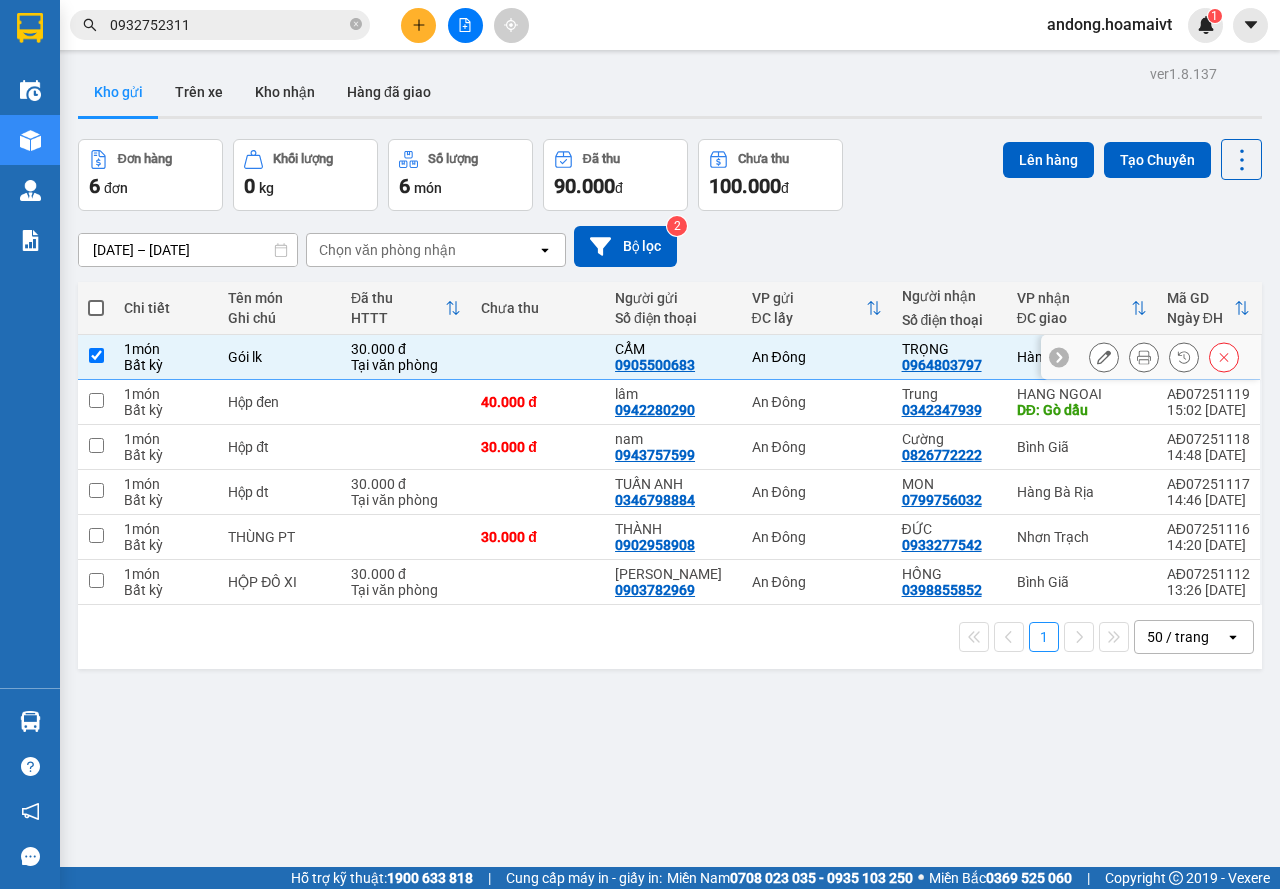 checkbox on "true" 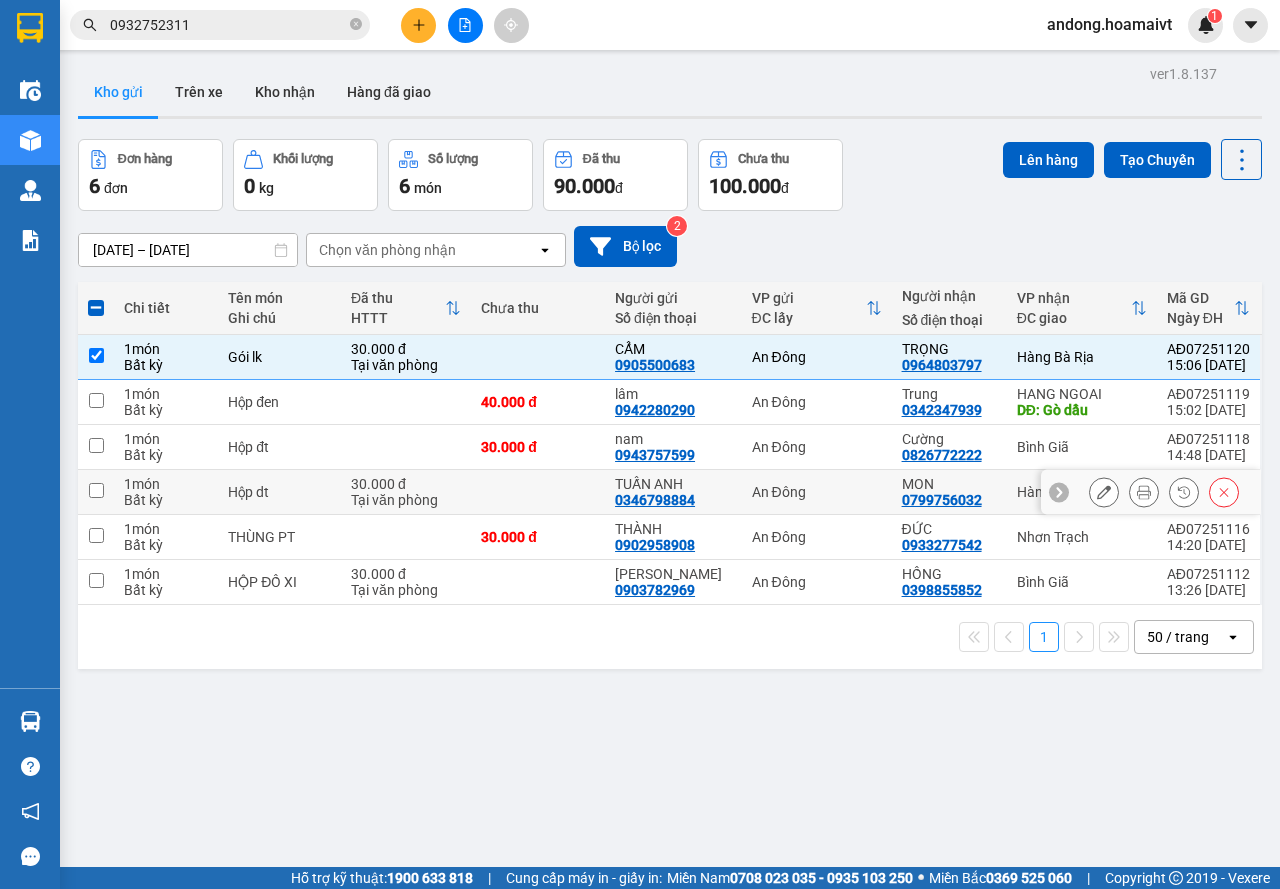 click at bounding box center [538, 492] 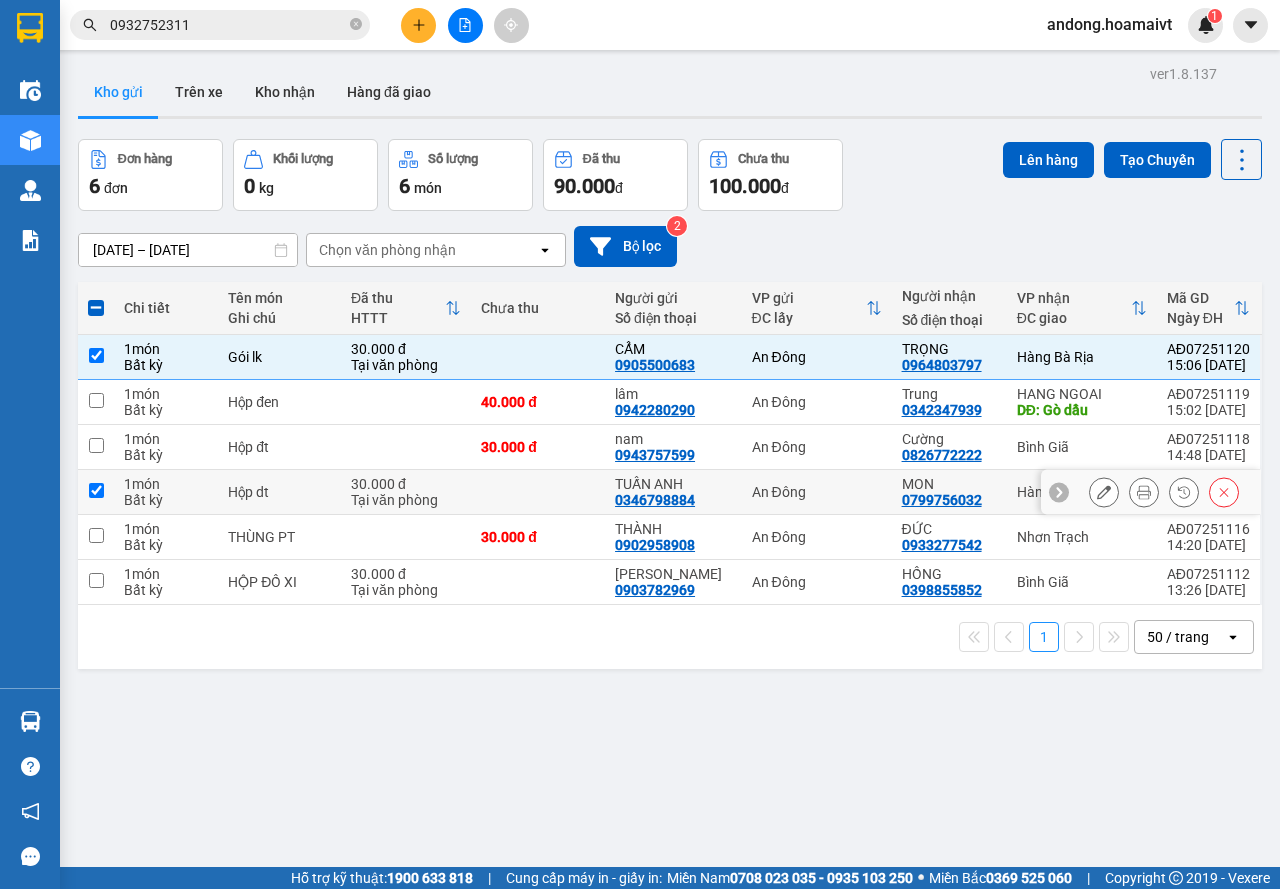 checkbox on "true" 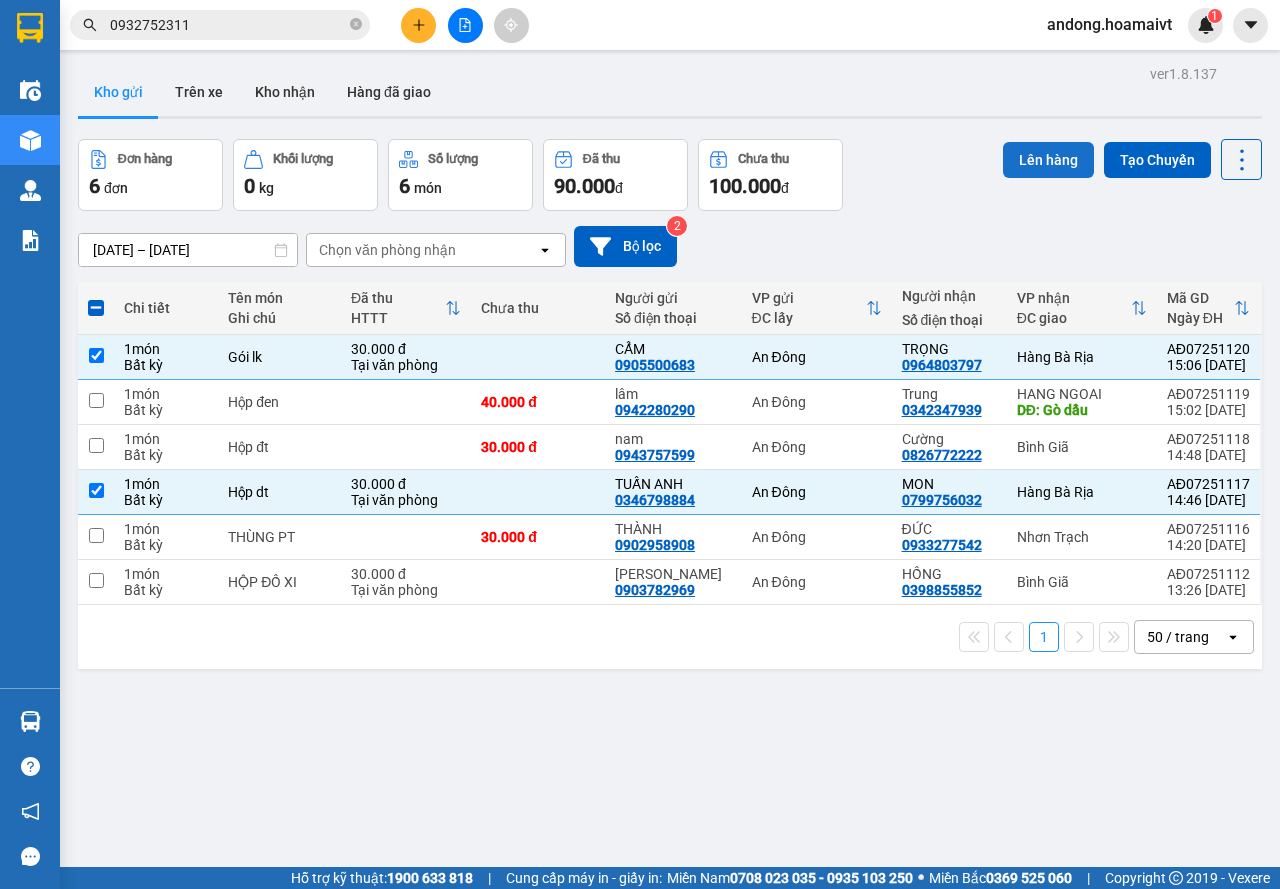 click on "Lên hàng" at bounding box center [1048, 160] 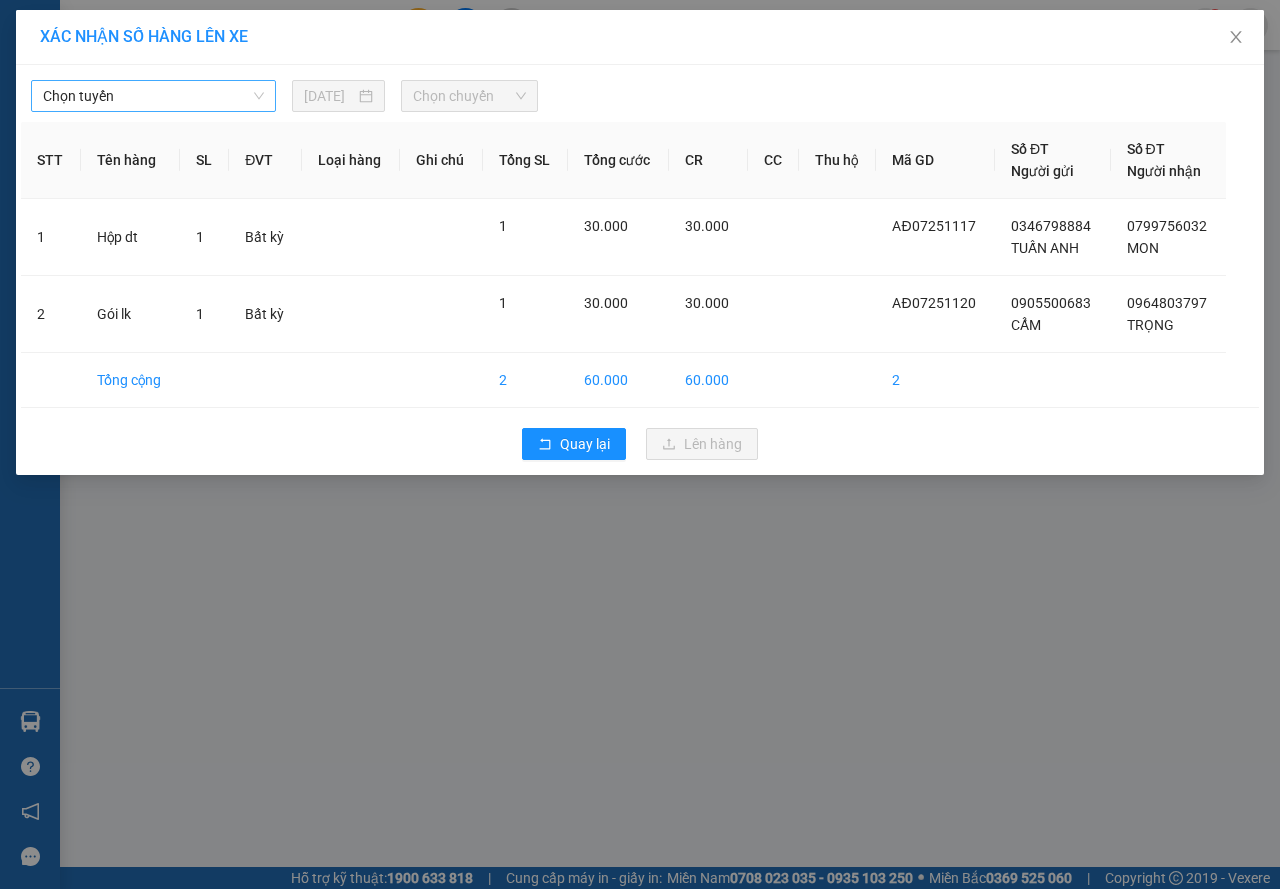 click on "Chọn tuyến" at bounding box center (153, 96) 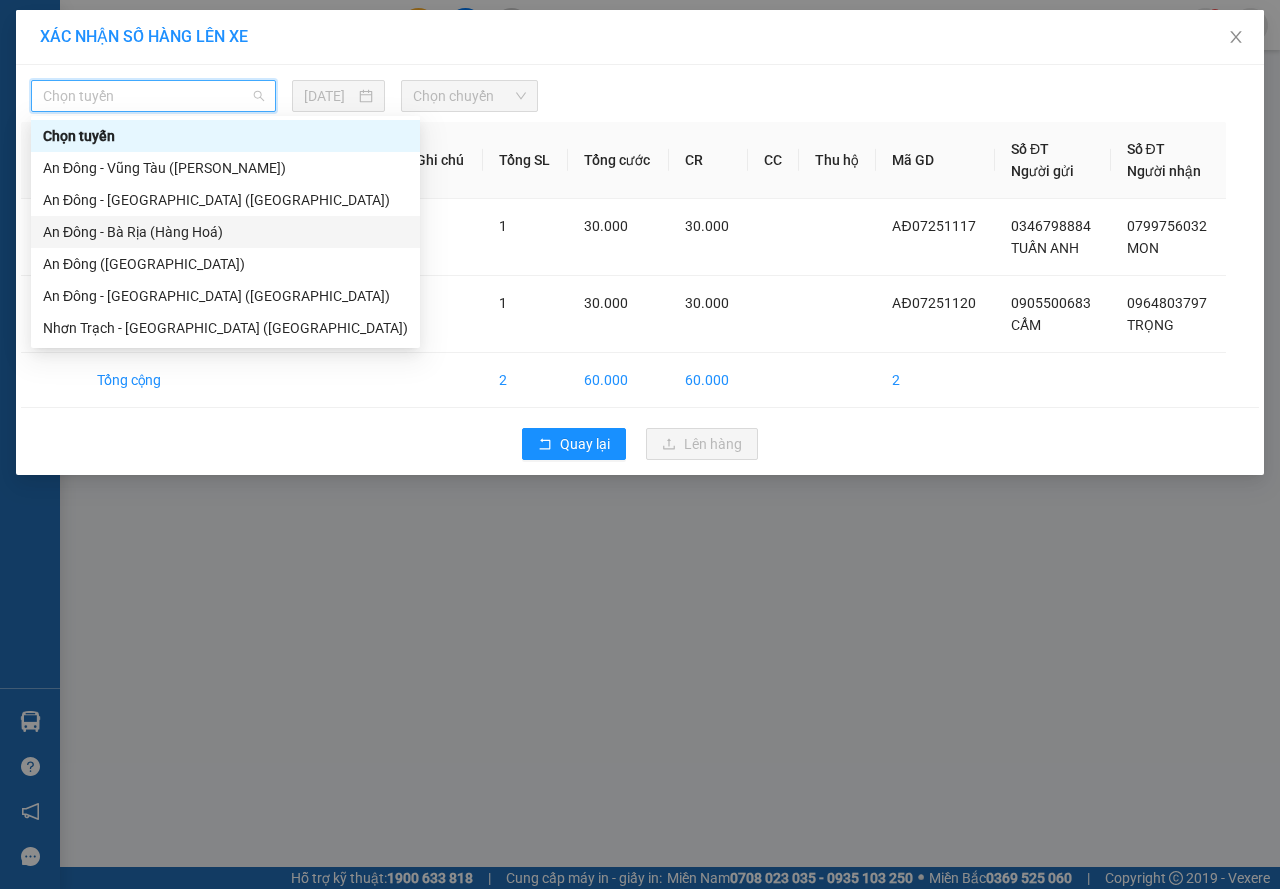 drag, startPoint x: 140, startPoint y: 232, endPoint x: 152, endPoint y: 224, distance: 14.422205 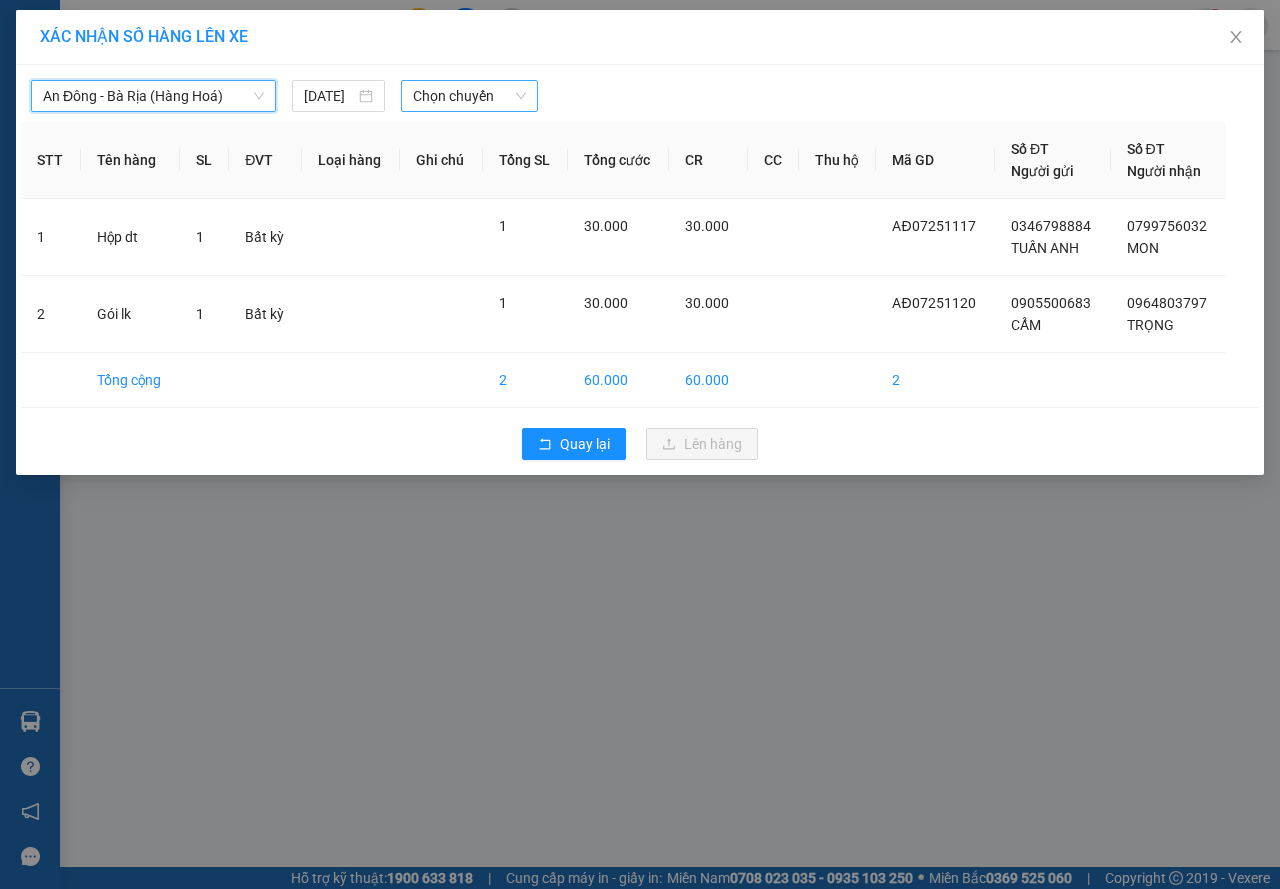 click on "Chọn chuyến" at bounding box center [469, 96] 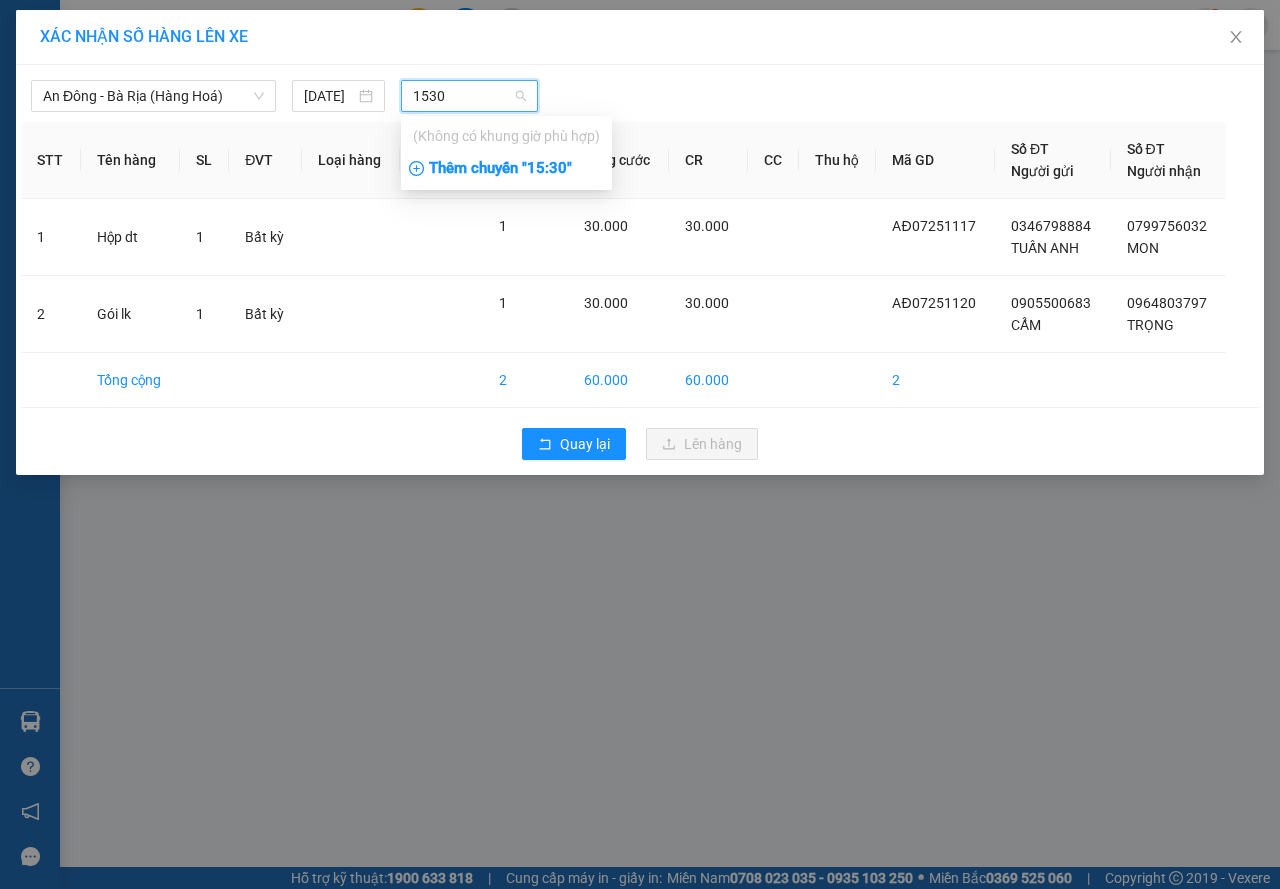 type on "1530" 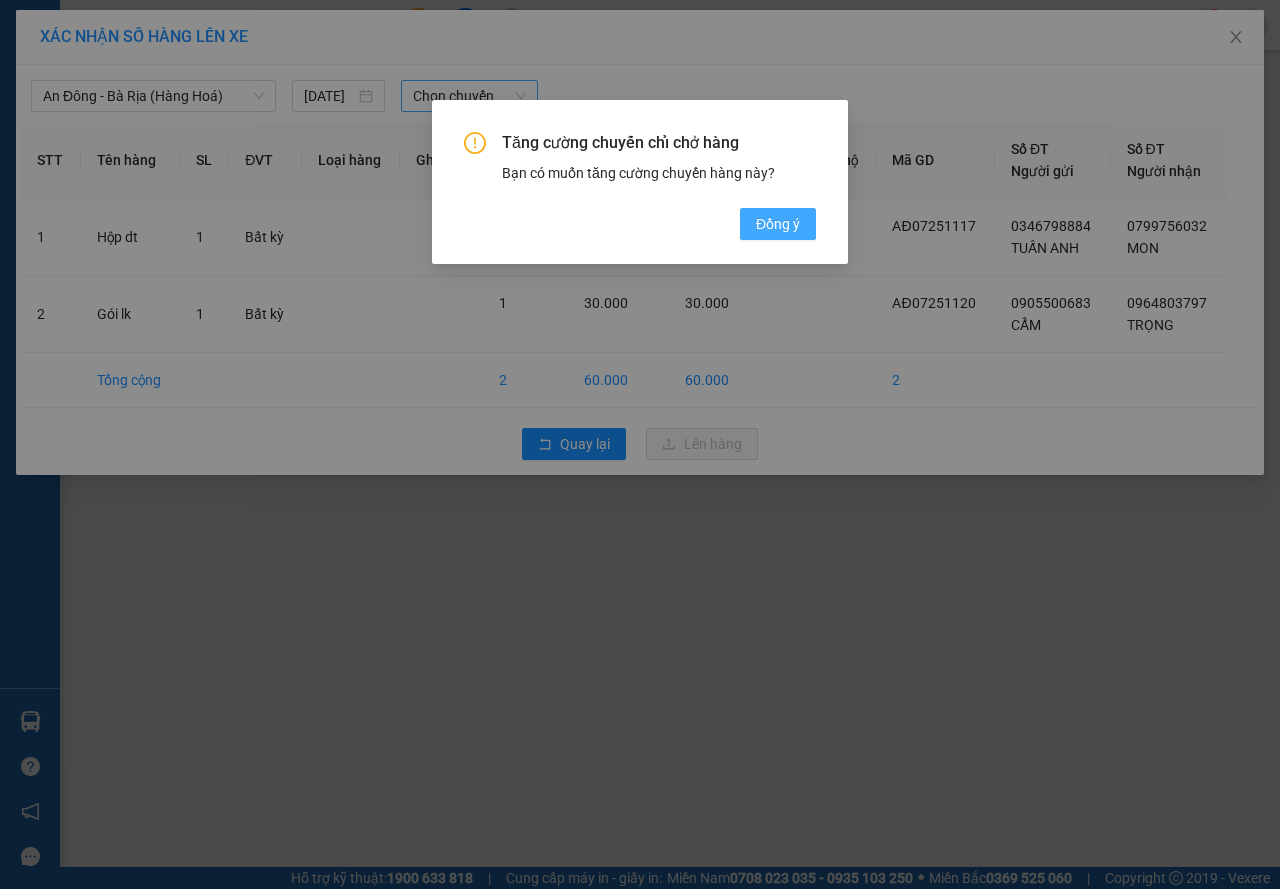 click on "Đồng ý" at bounding box center [778, 224] 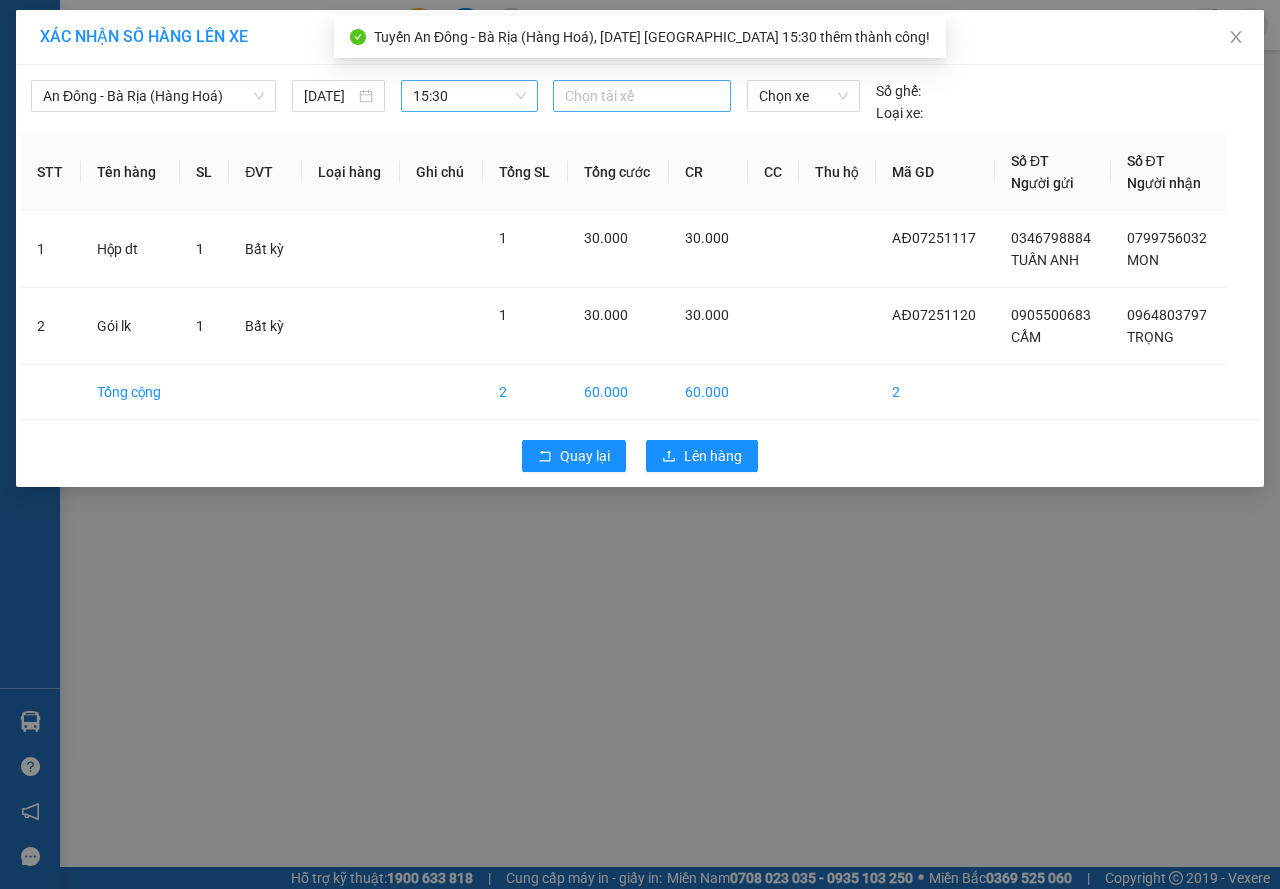 click on "Chọn tài xế" at bounding box center (642, 96) 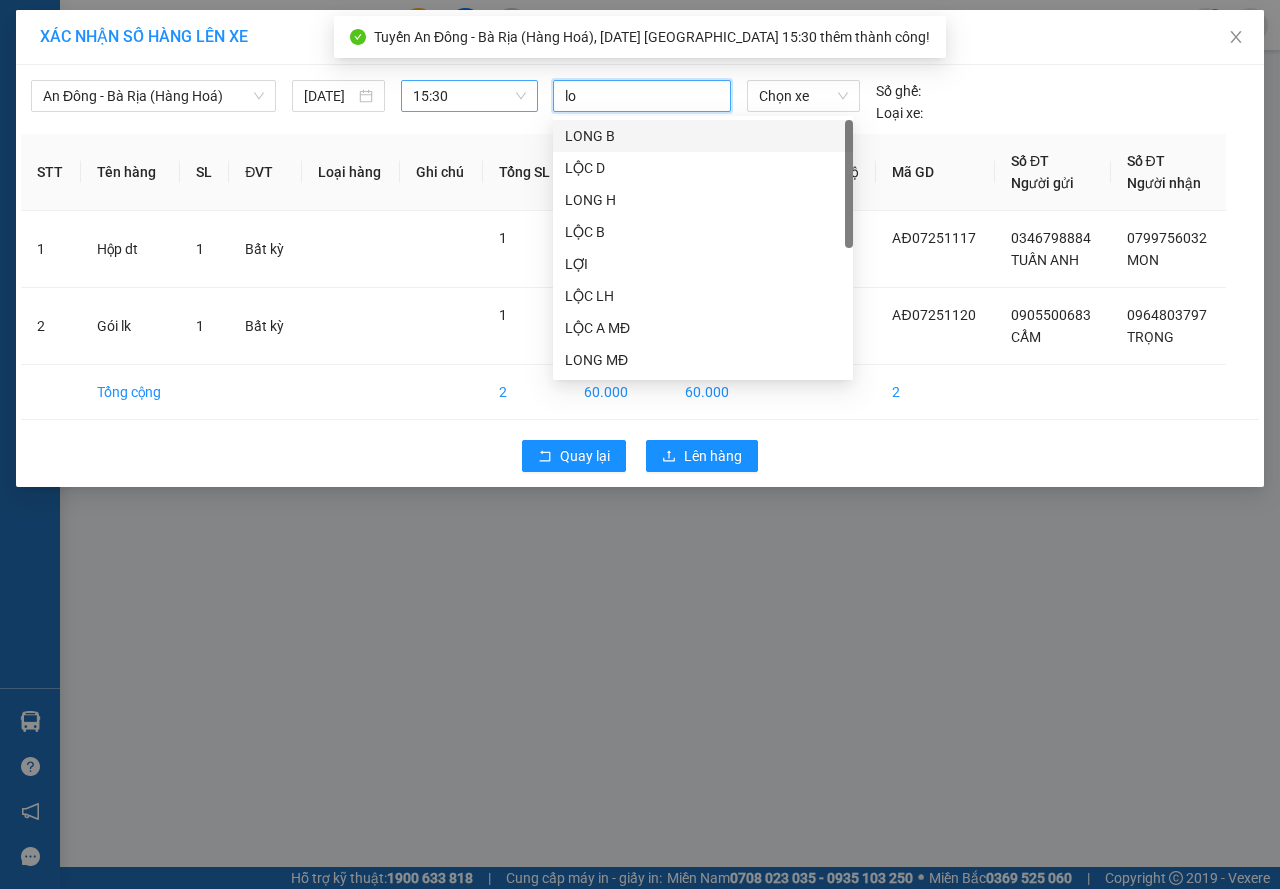 type on "loc" 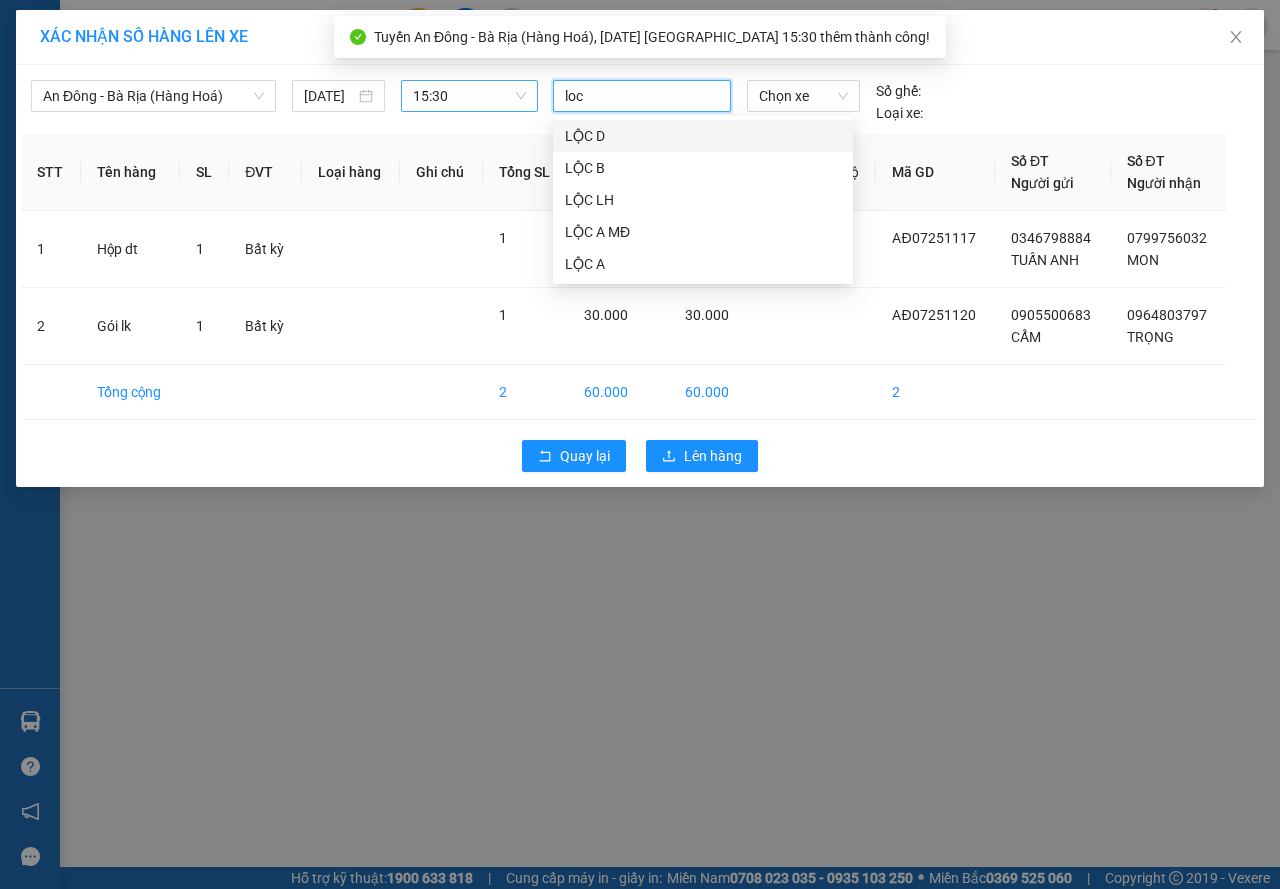 click on "LỘC D" at bounding box center (703, 136) 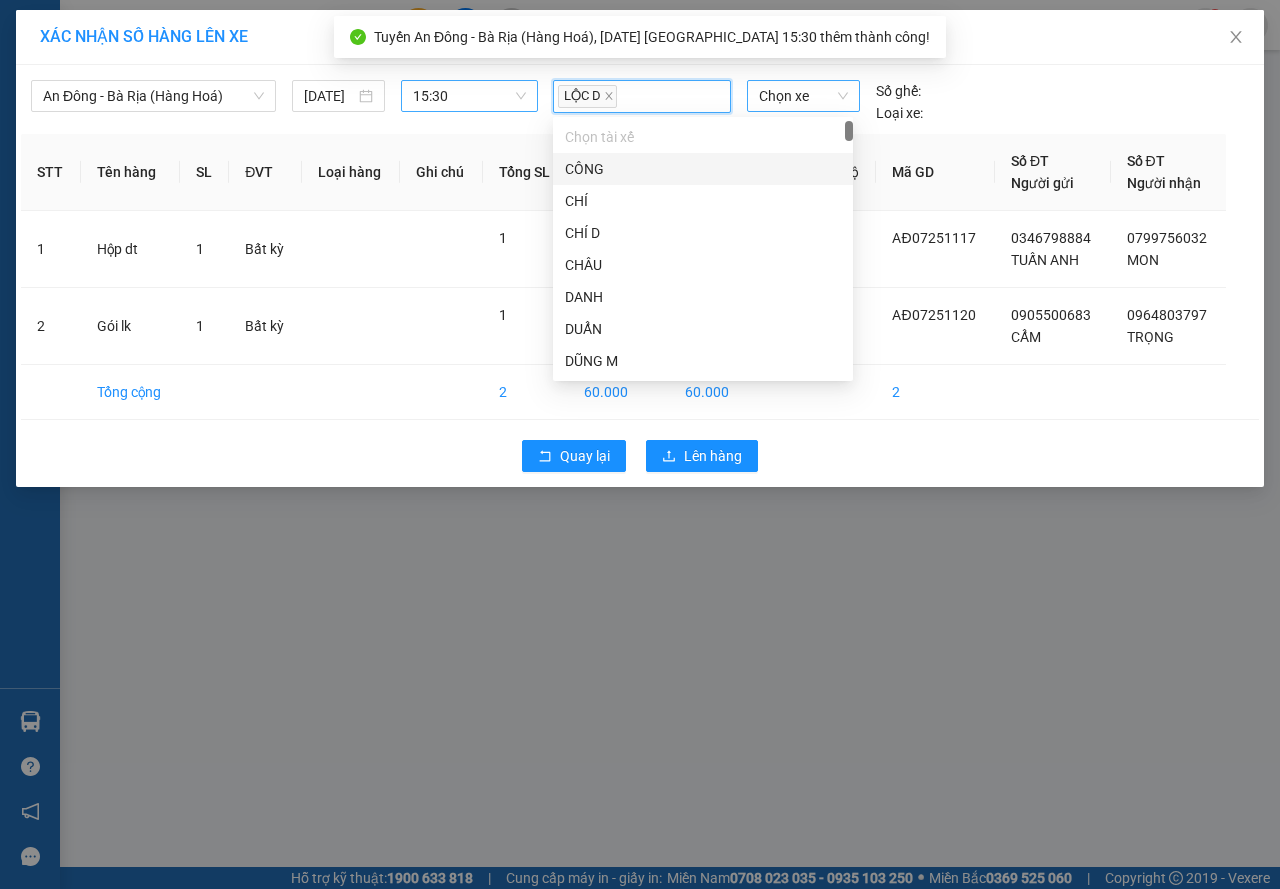 click on "Chọn xe" at bounding box center (803, 96) 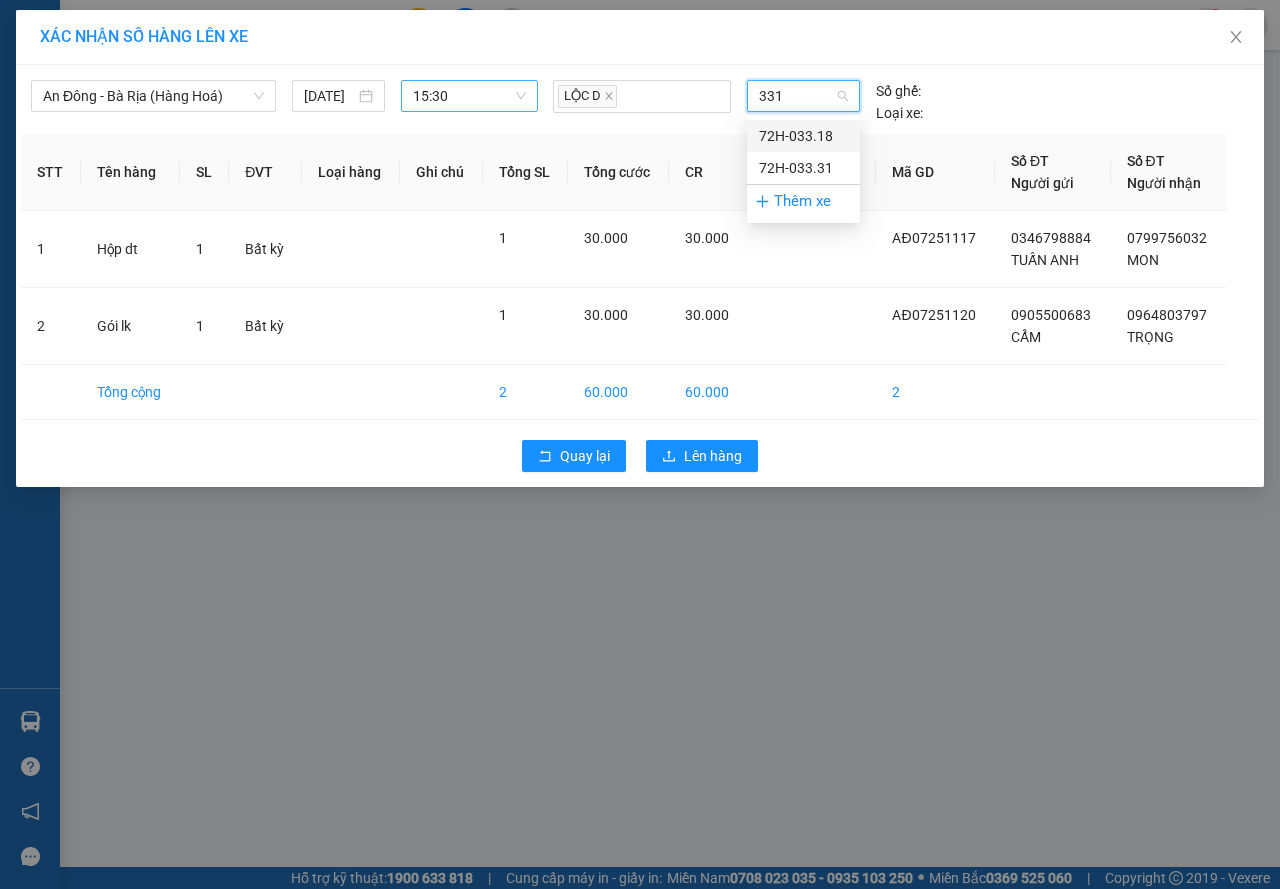 type on "3318" 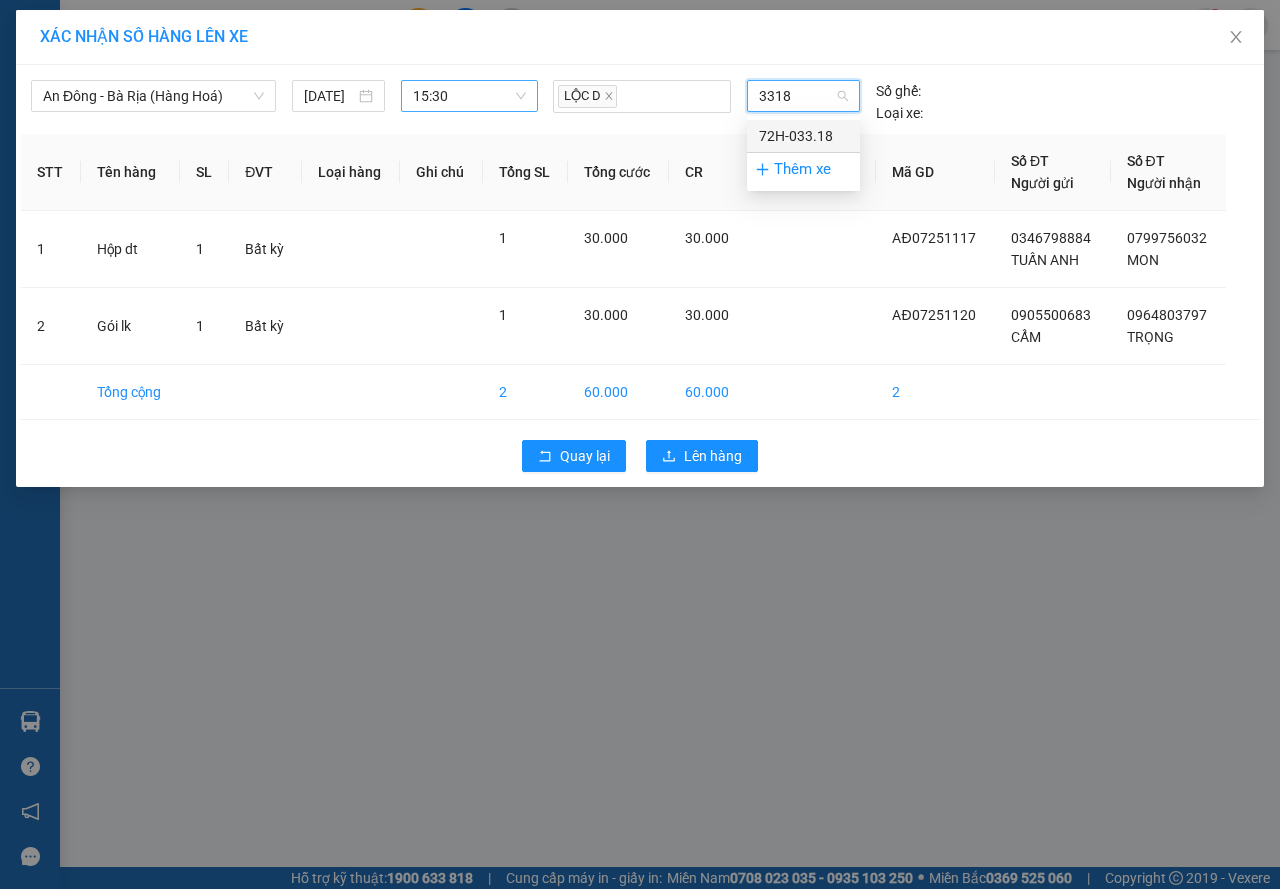 click on "72H-033.18" at bounding box center [803, 136] 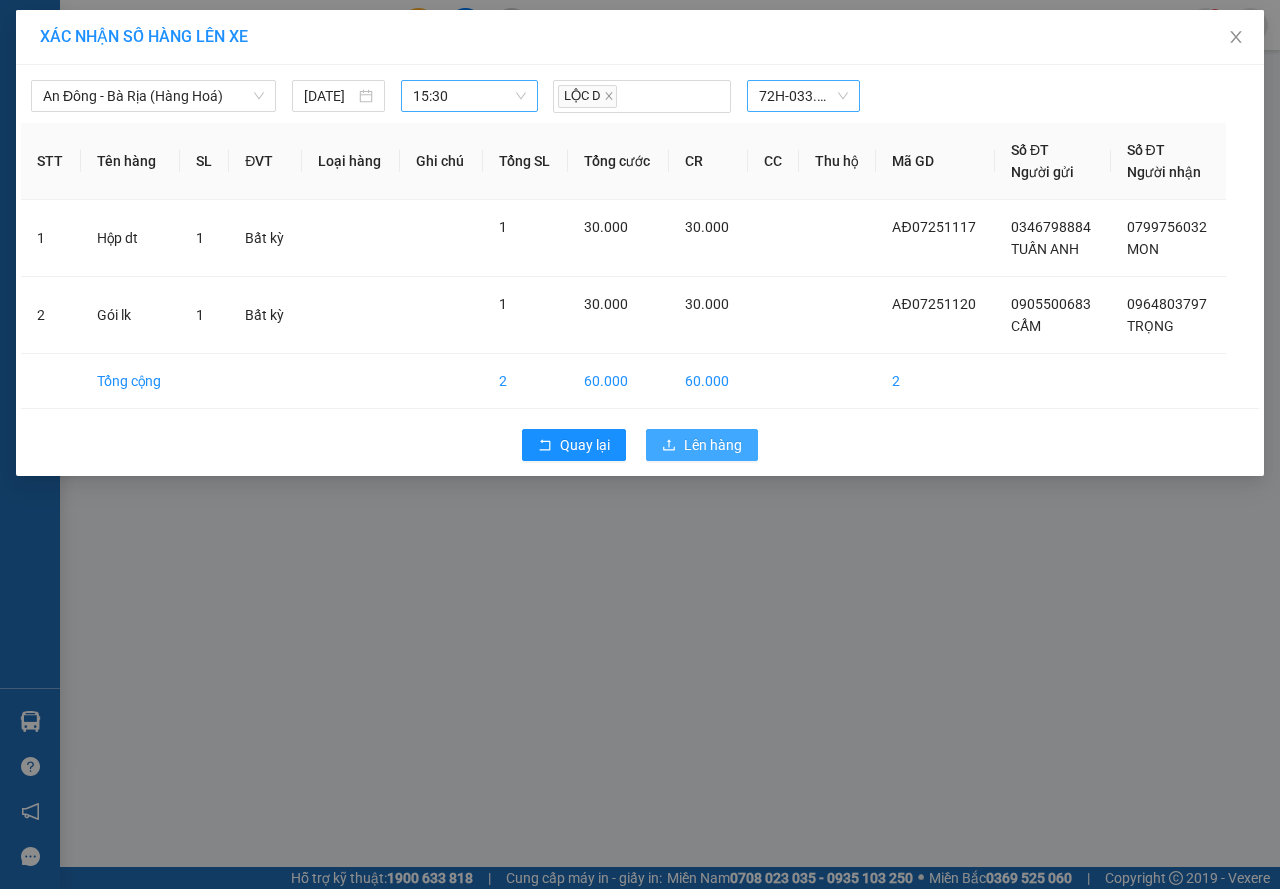 drag, startPoint x: 721, startPoint y: 445, endPoint x: 731, endPoint y: 441, distance: 10.770329 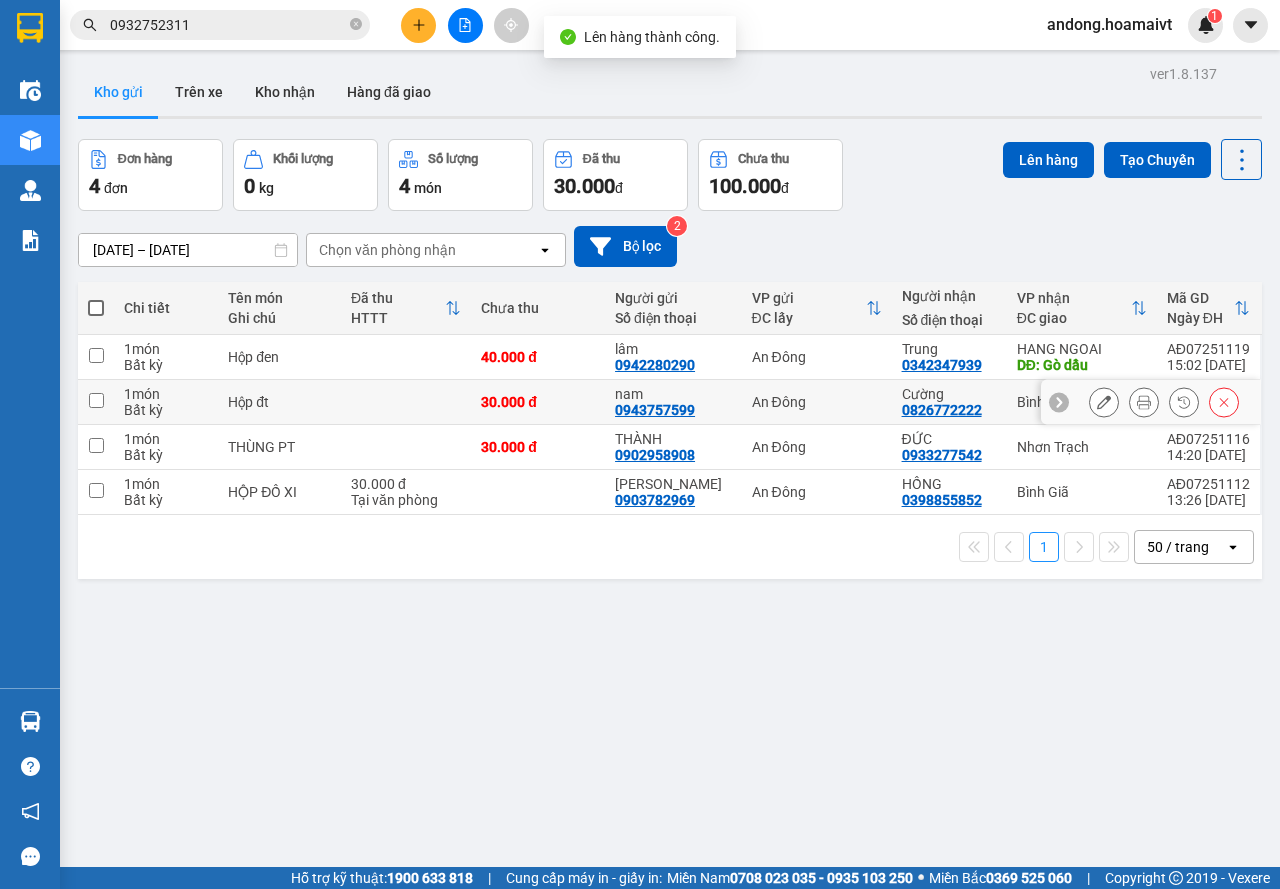 click on "30.000 đ" at bounding box center (538, 402) 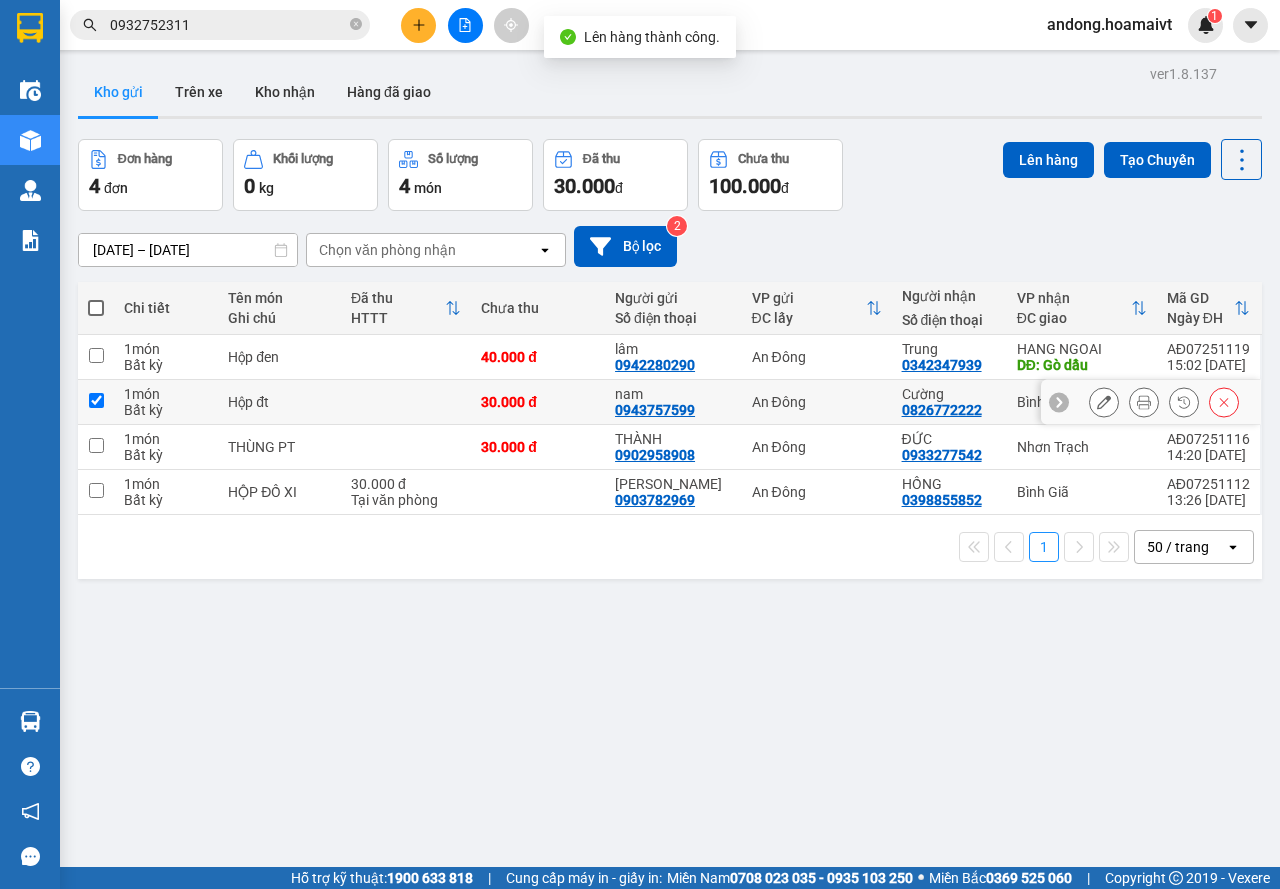 checkbox on "true" 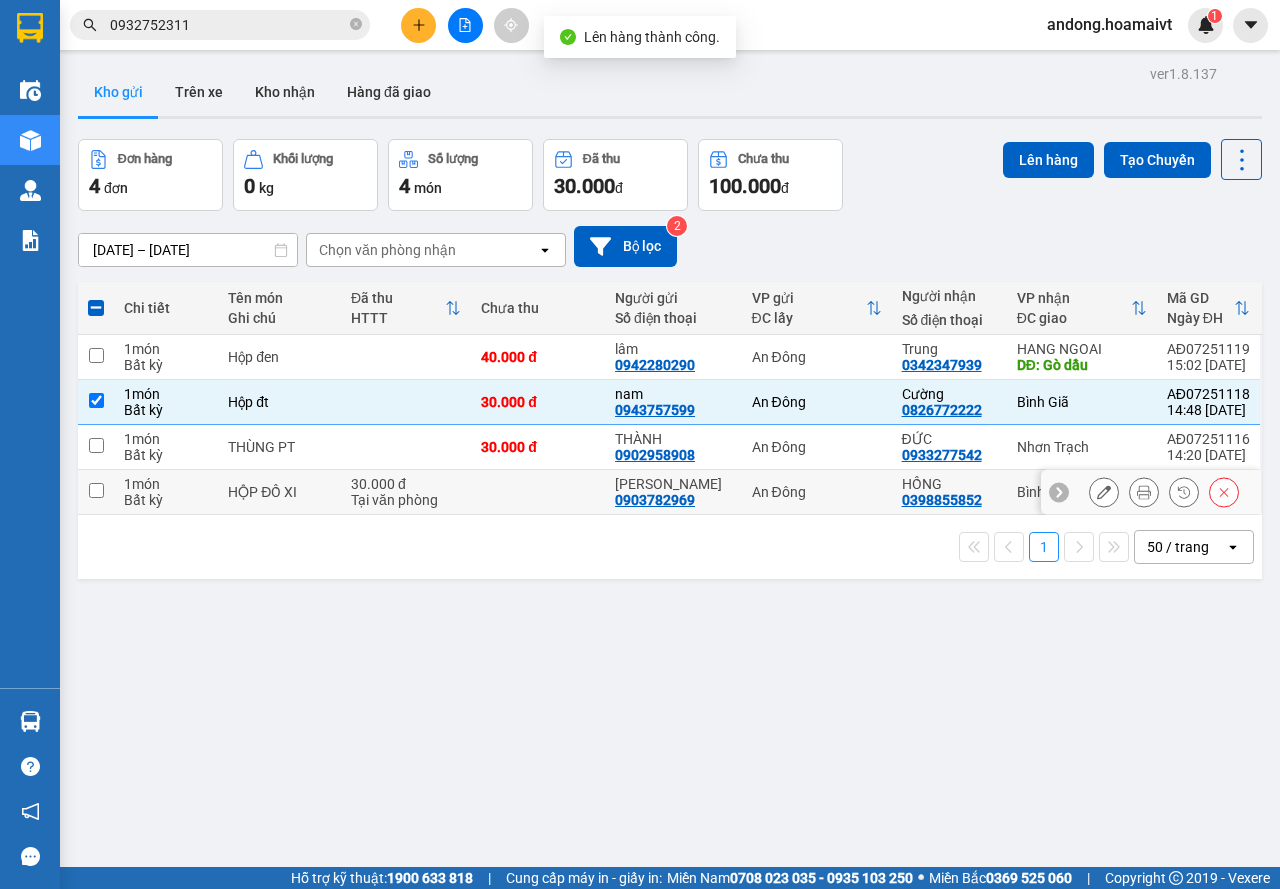 click at bounding box center (538, 492) 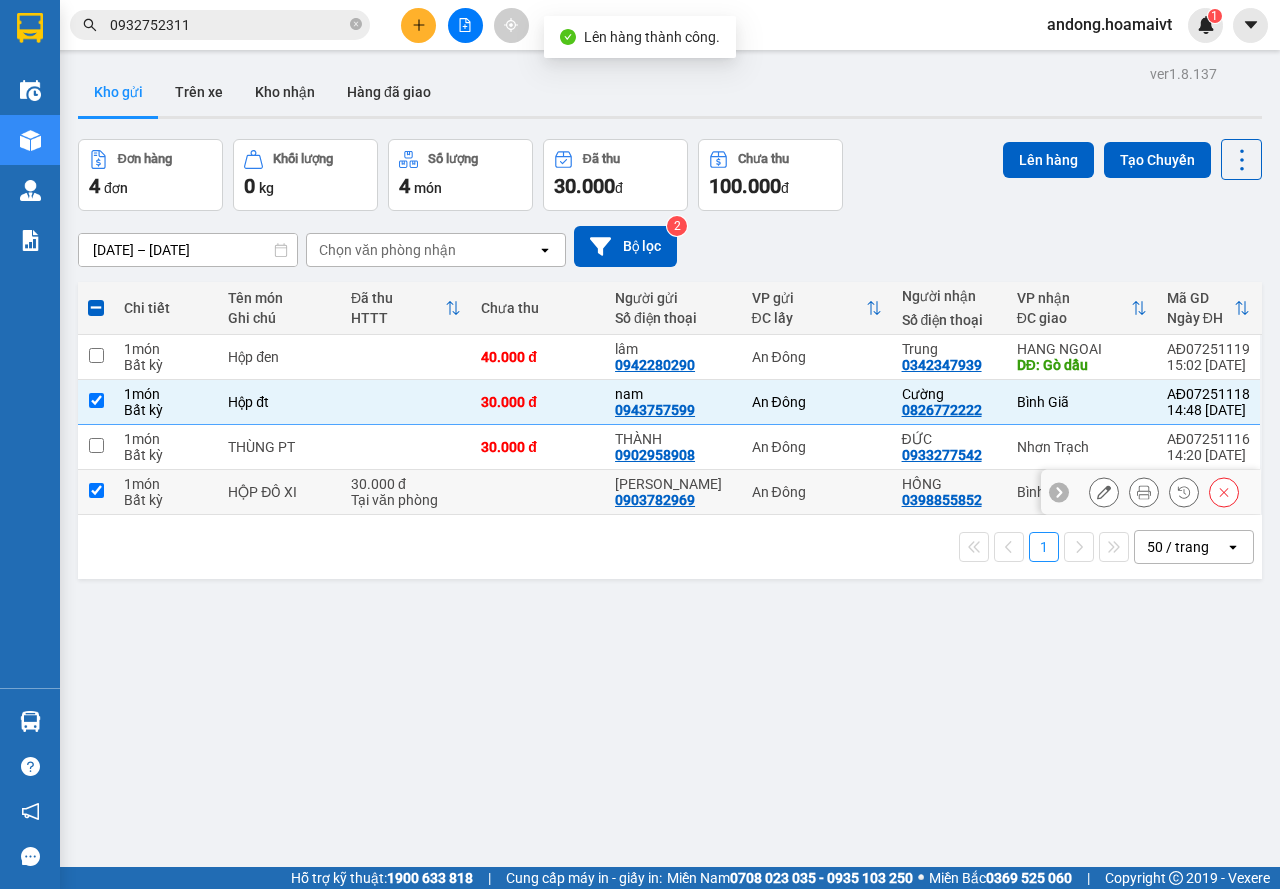 checkbox on "true" 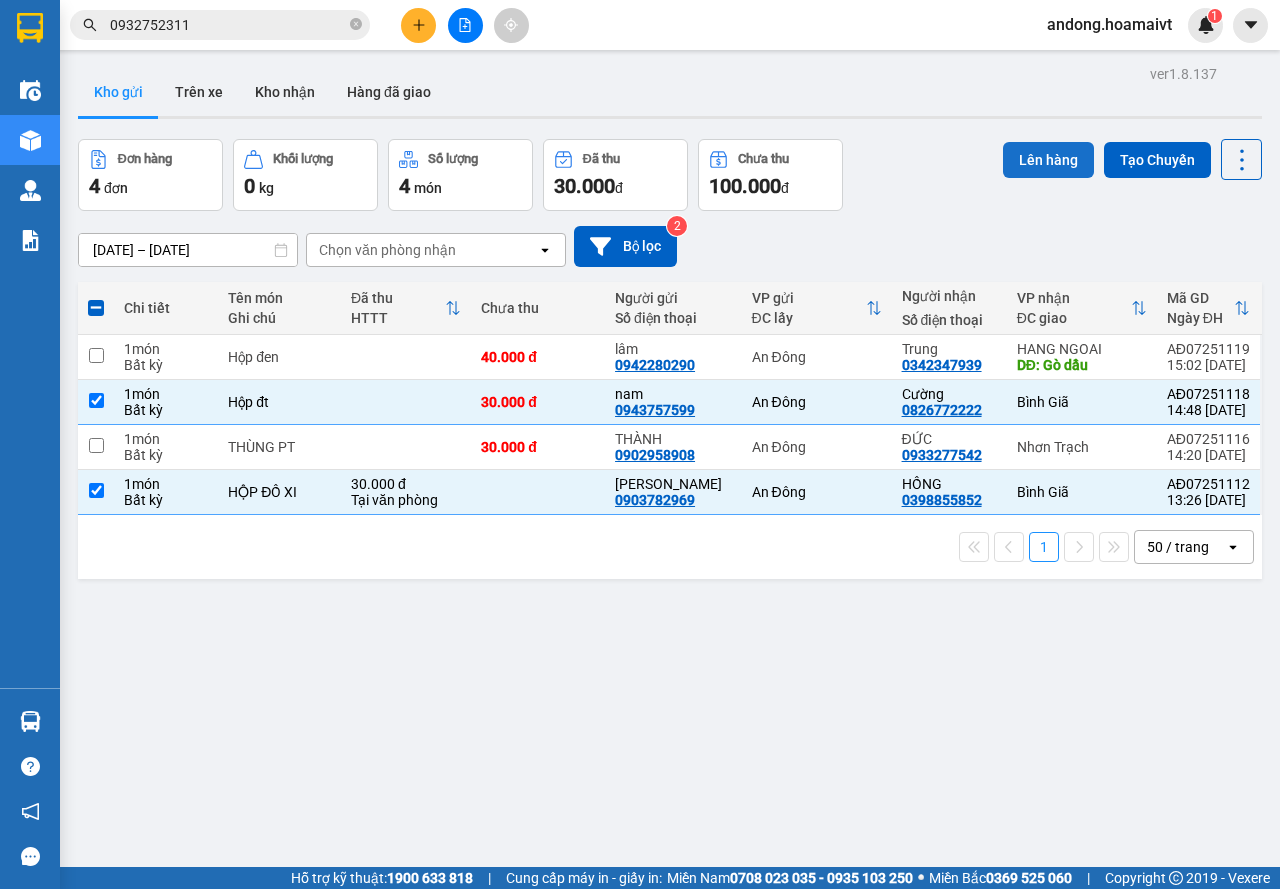 click on "Lên hàng" at bounding box center (1048, 160) 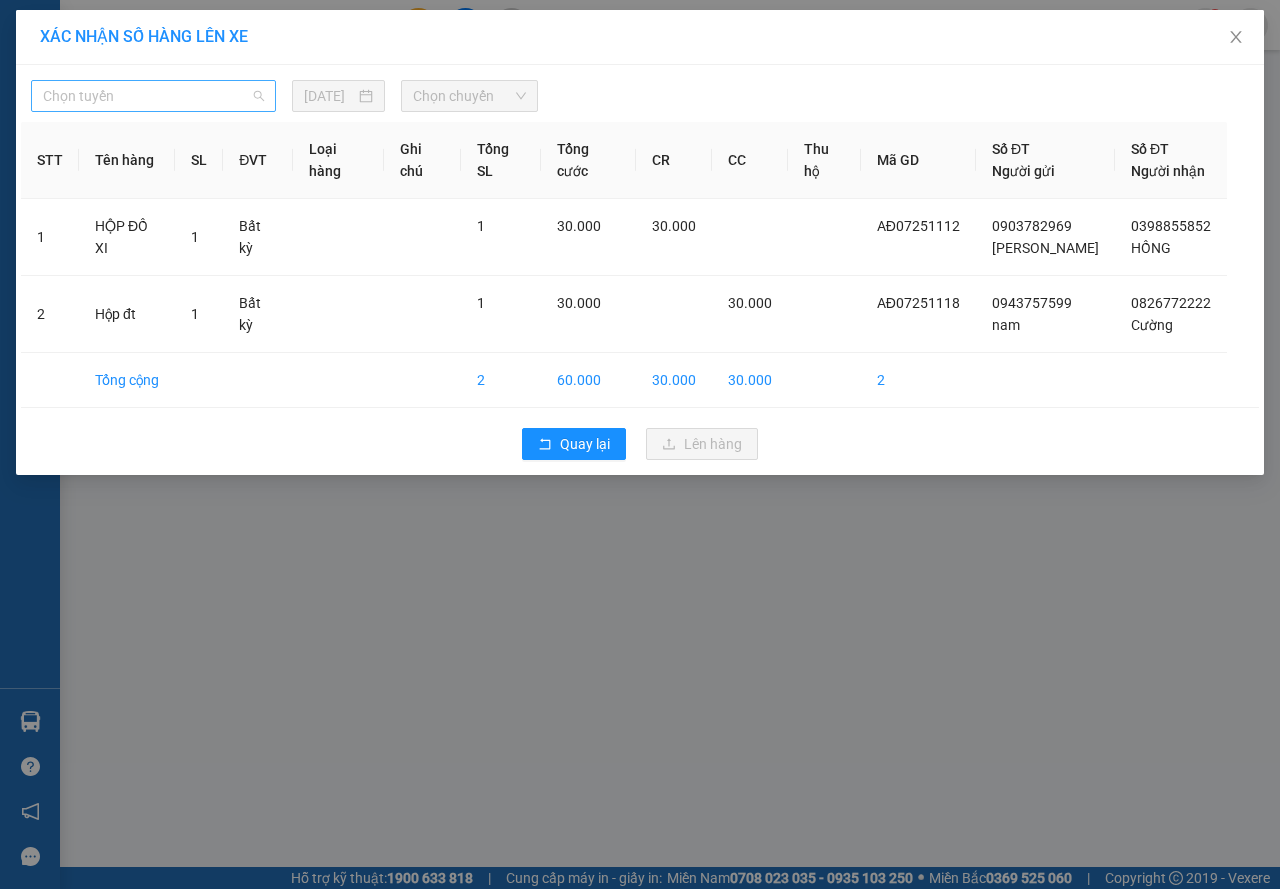 click on "Chọn tuyến" at bounding box center (153, 96) 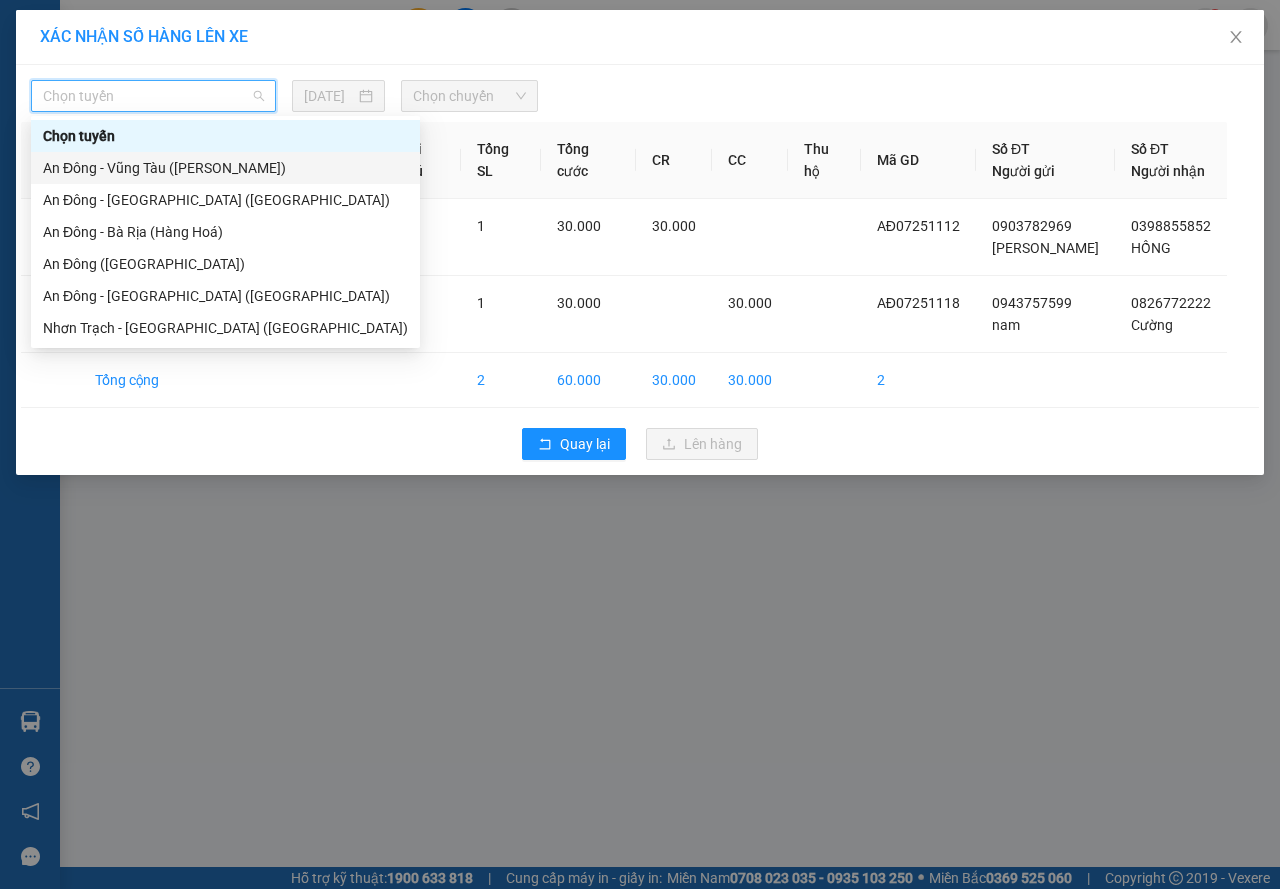 click on "An Đông - Vũng Tàu (Hàng Hoá)" at bounding box center [225, 168] 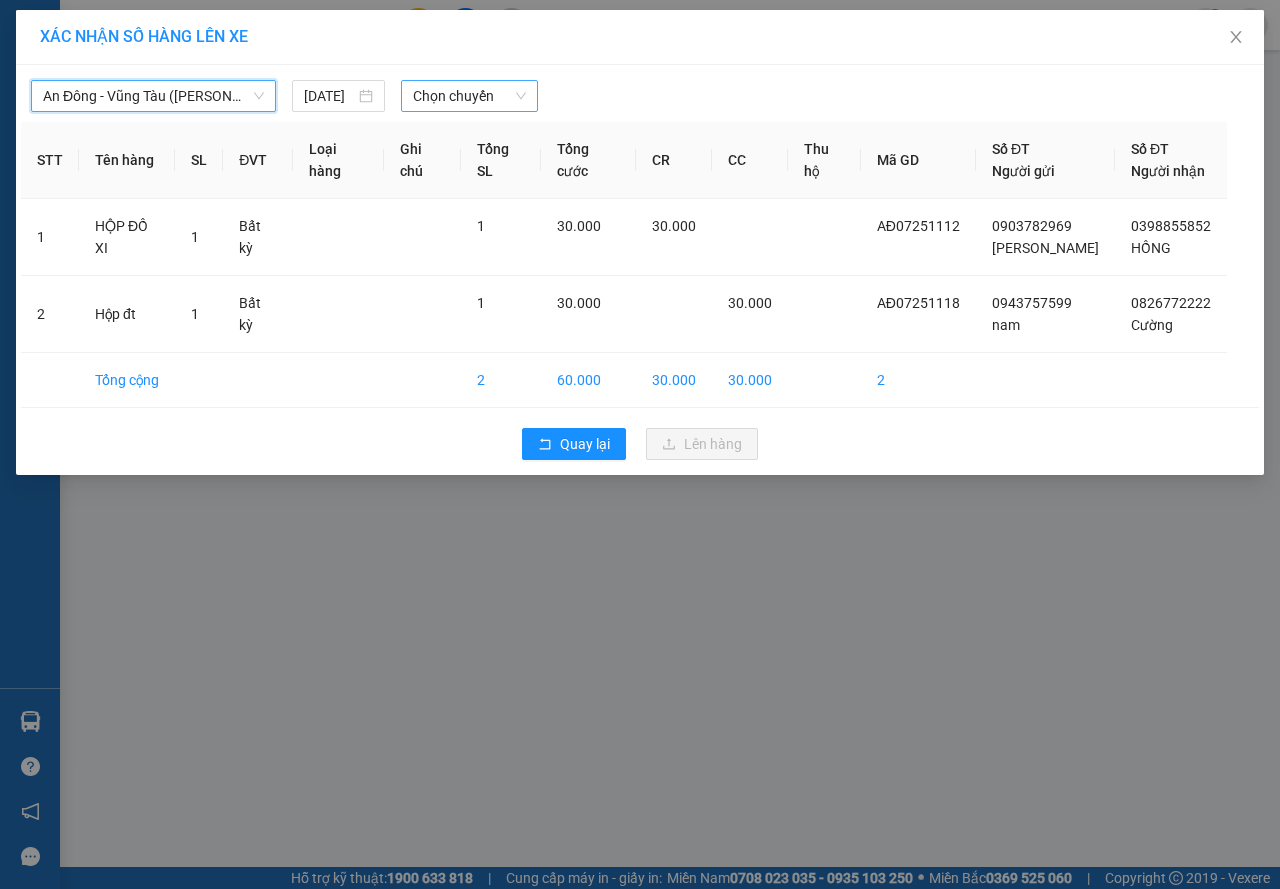 click on "Chọn chuyến" at bounding box center (469, 96) 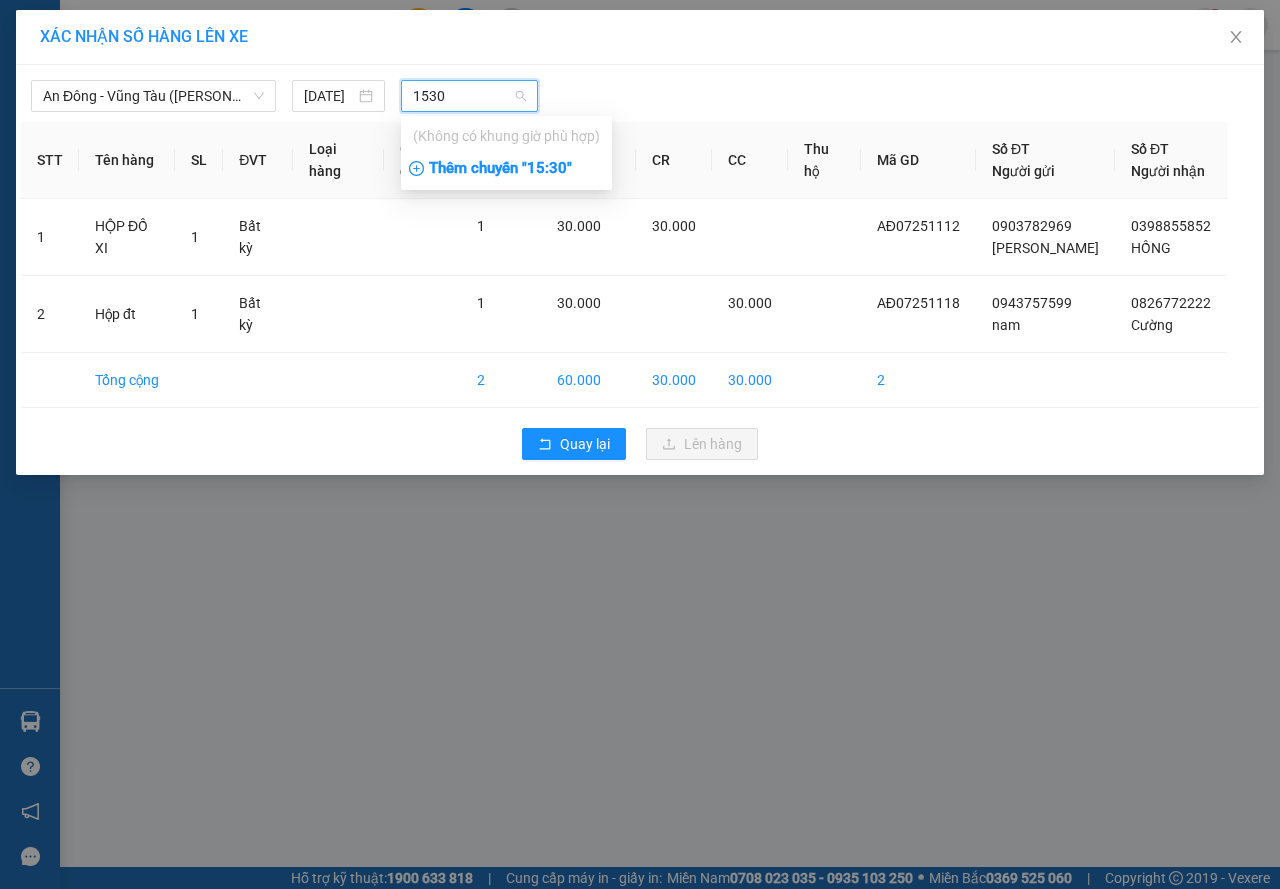 type on "1530" 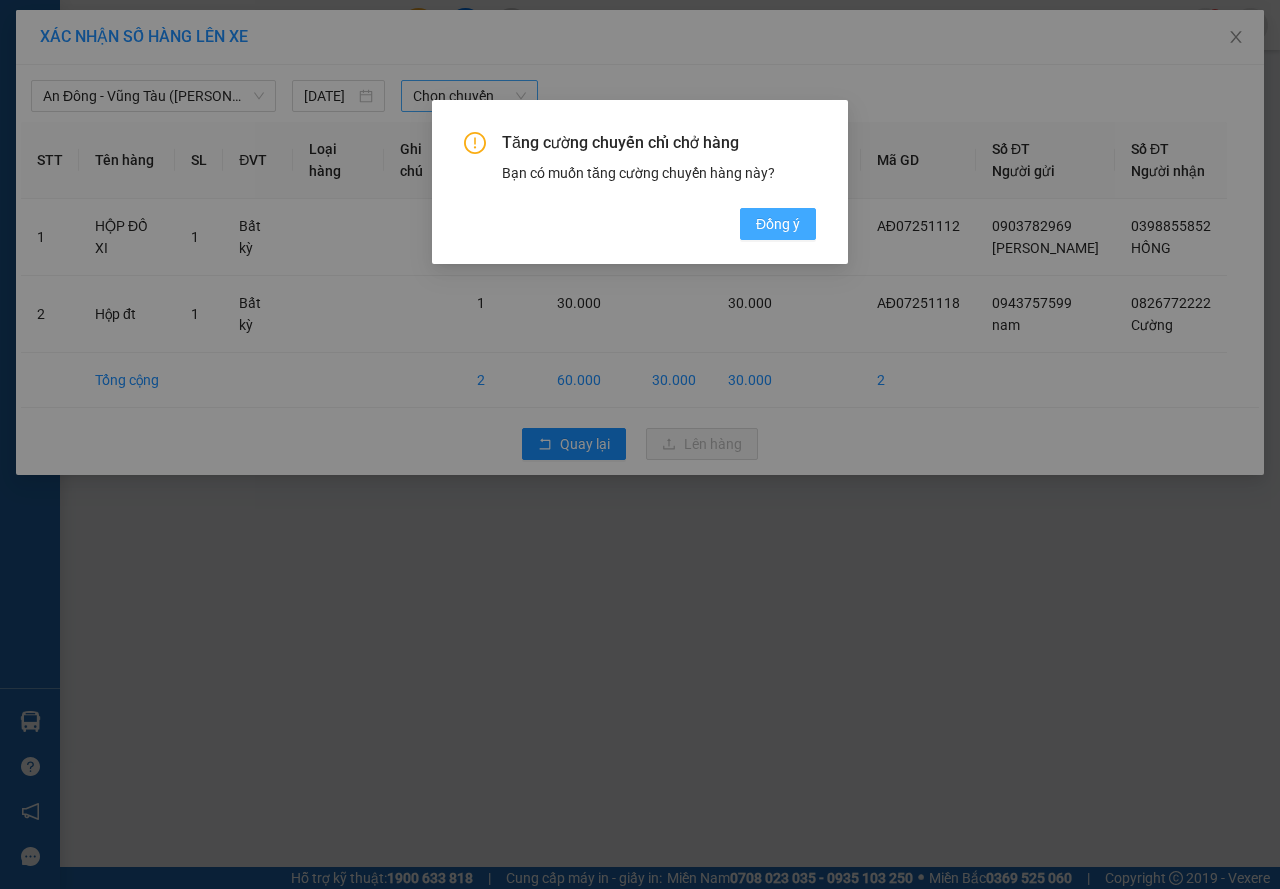 click on "Đồng ý" at bounding box center (778, 224) 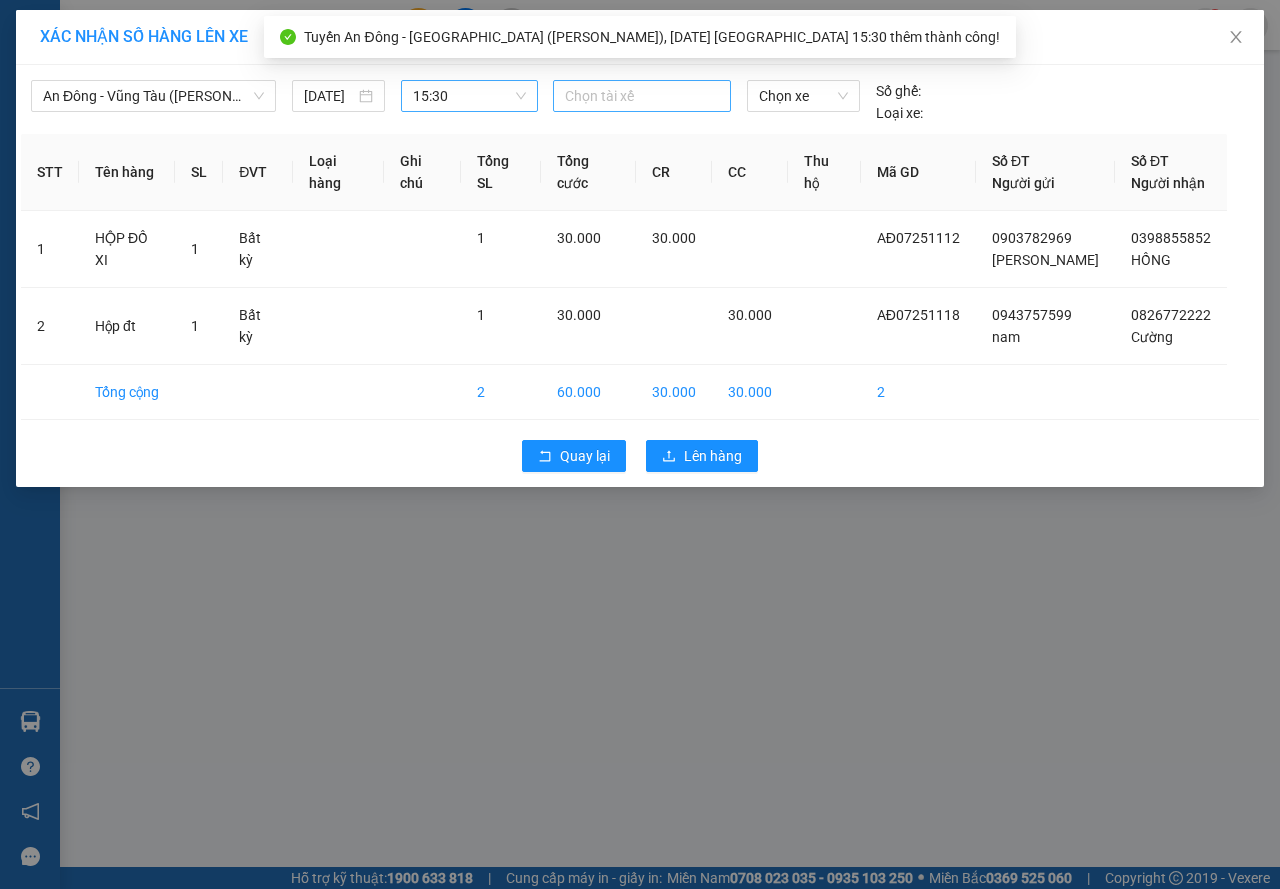 click at bounding box center [642, 96] 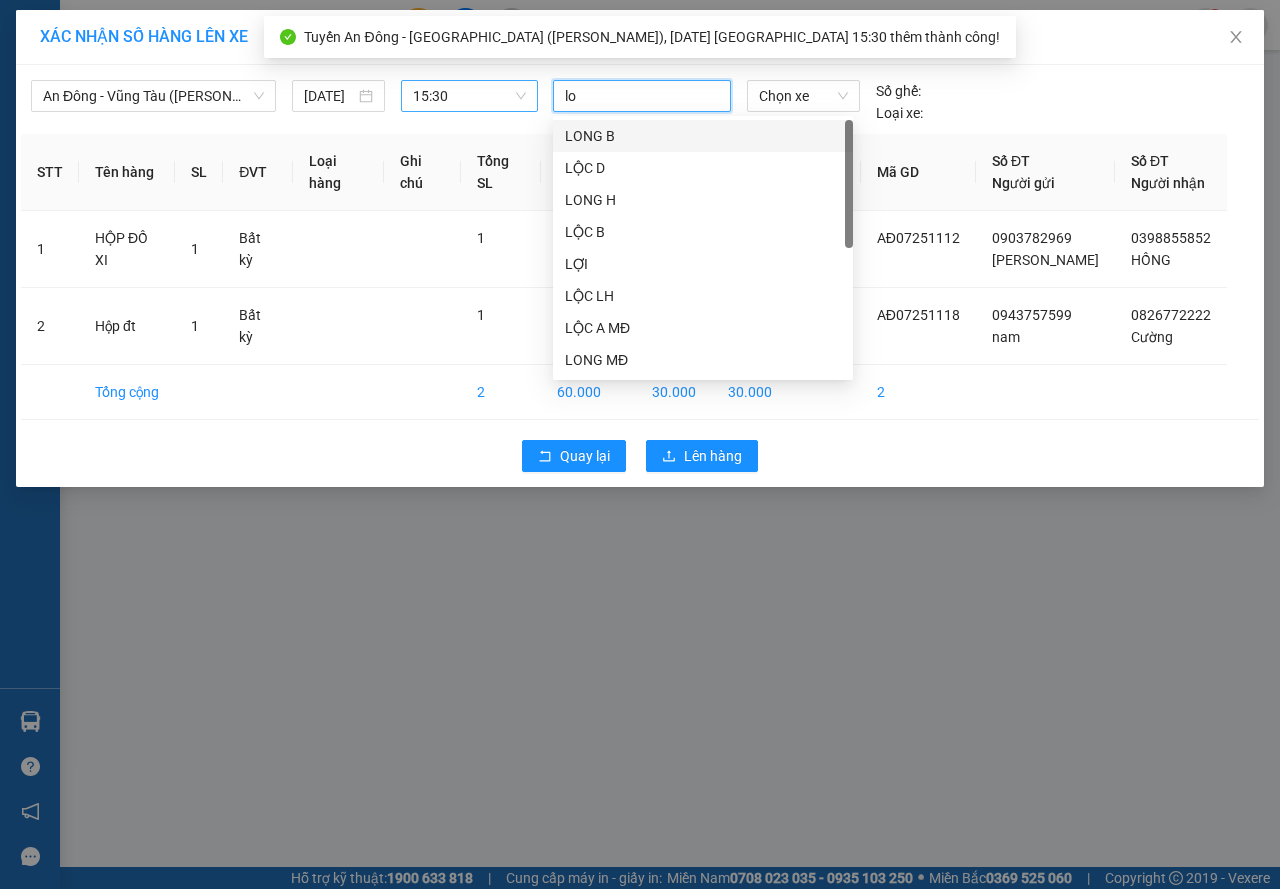 type on "loc" 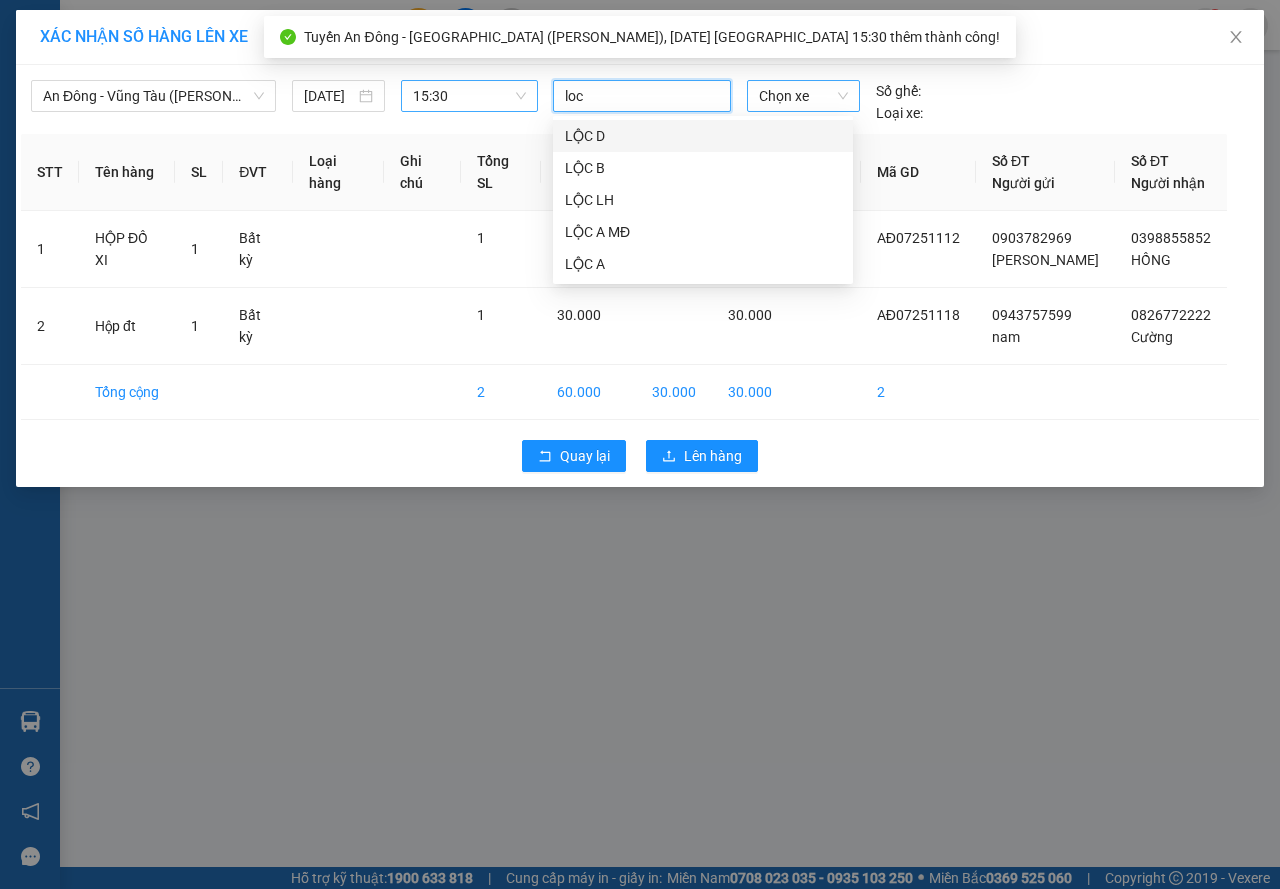 drag, startPoint x: 615, startPoint y: 131, endPoint x: 781, endPoint y: 94, distance: 170.07352 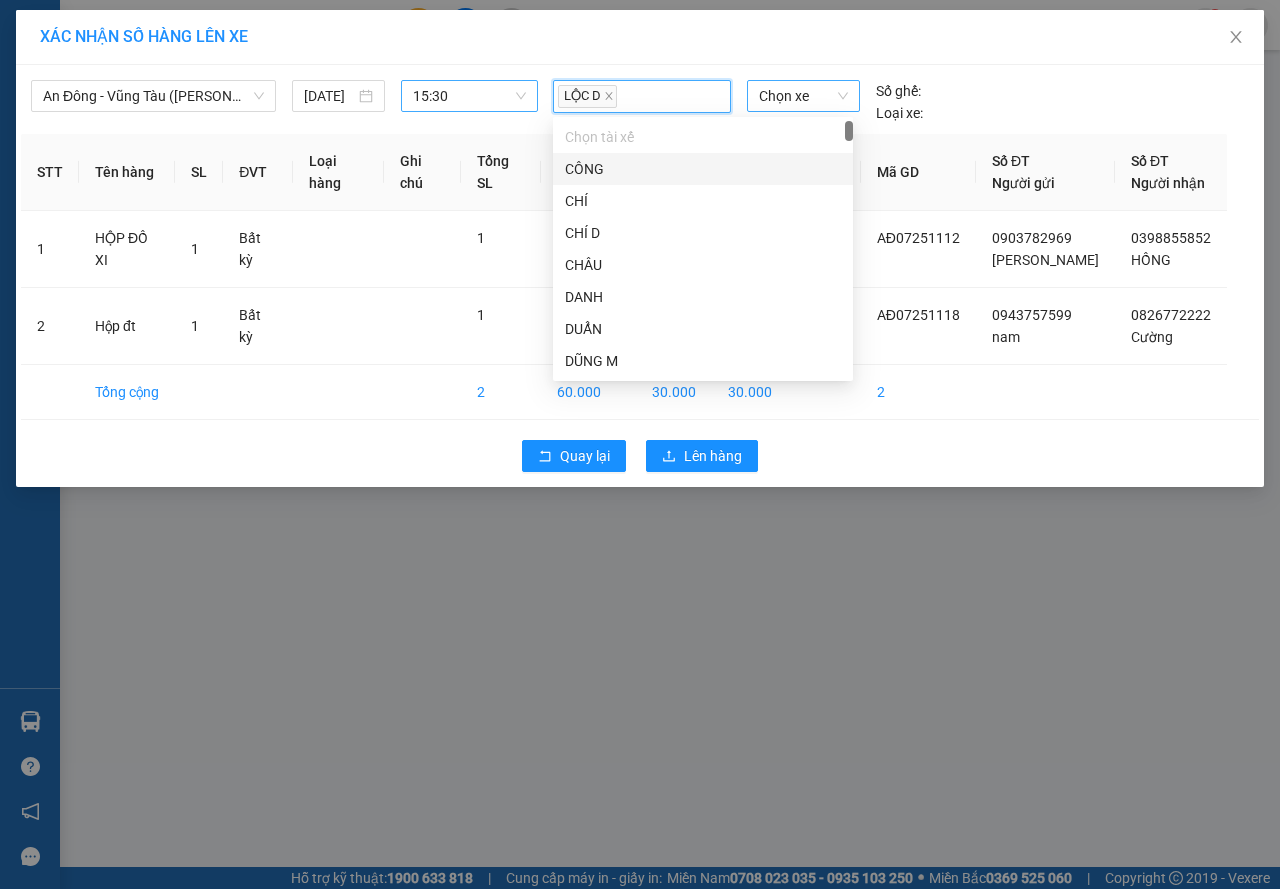 click on "Chọn xe" at bounding box center (803, 96) 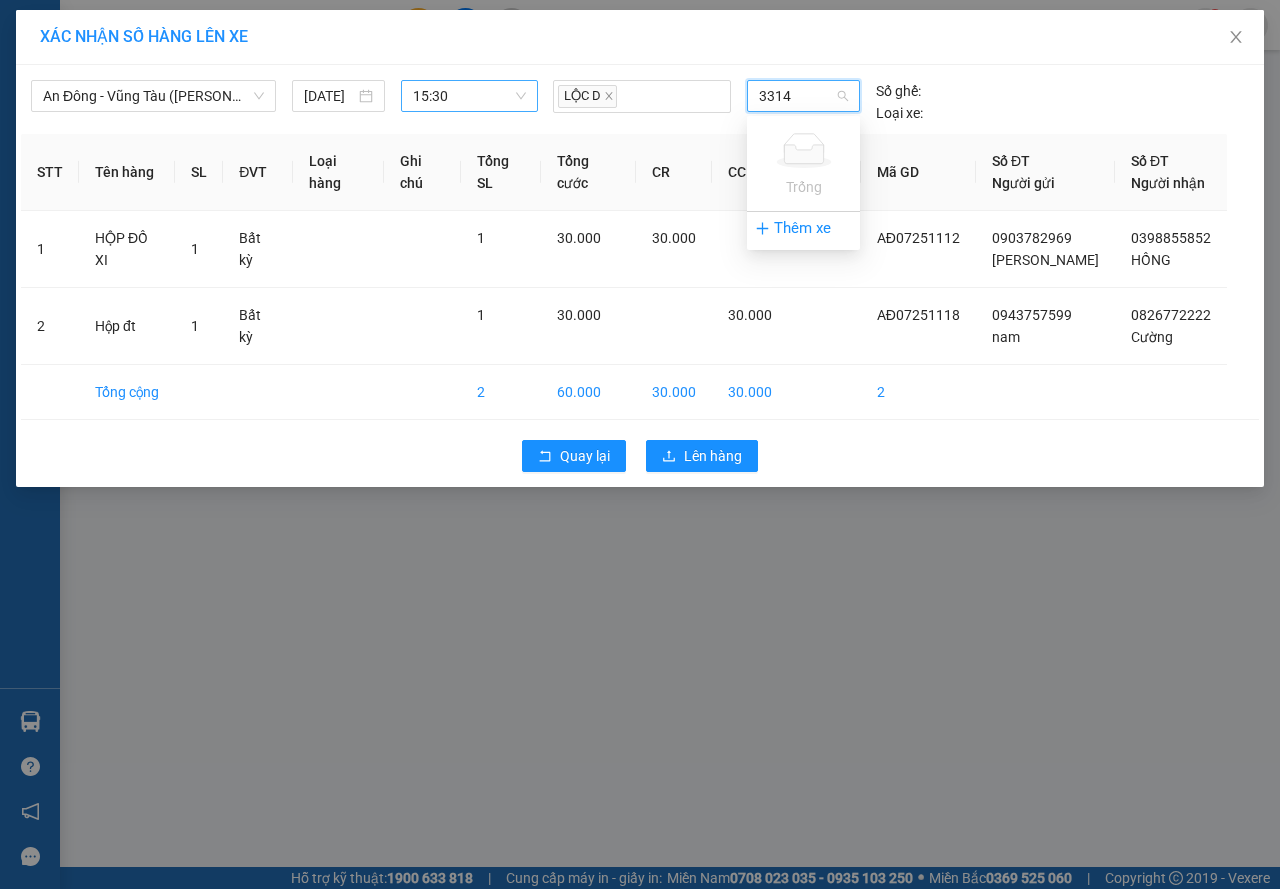 type on "331" 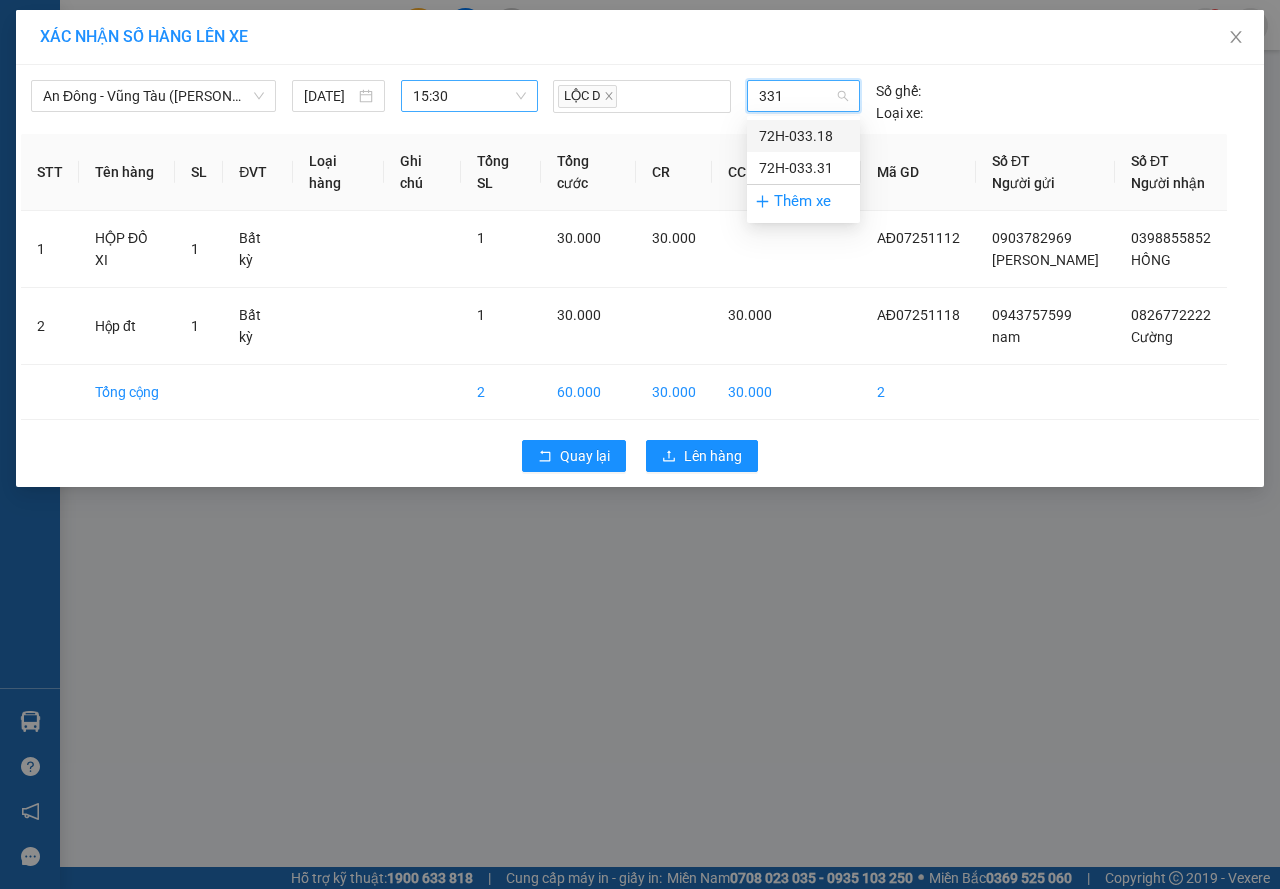 click on "72H-033.18" at bounding box center (803, 136) 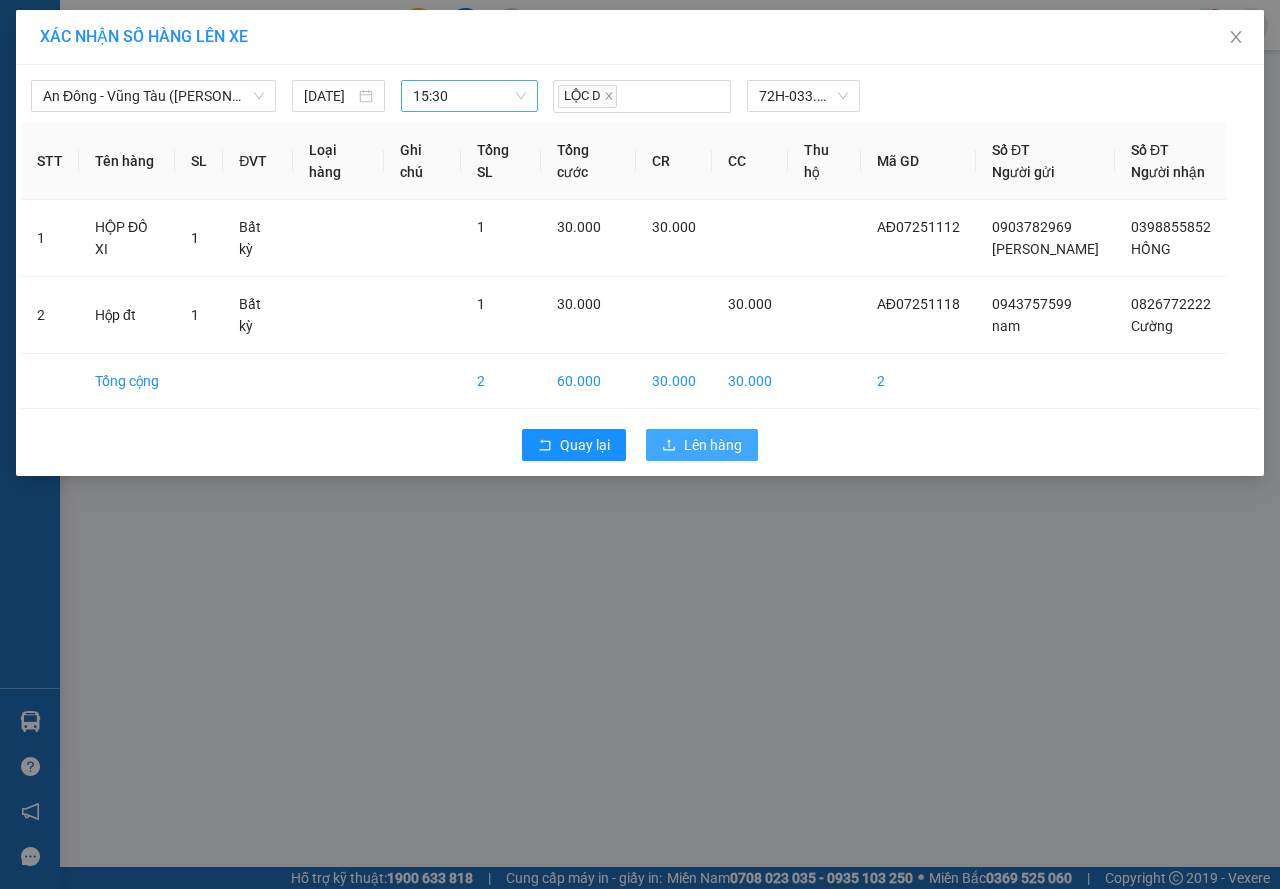 click on "Lên hàng" at bounding box center [713, 445] 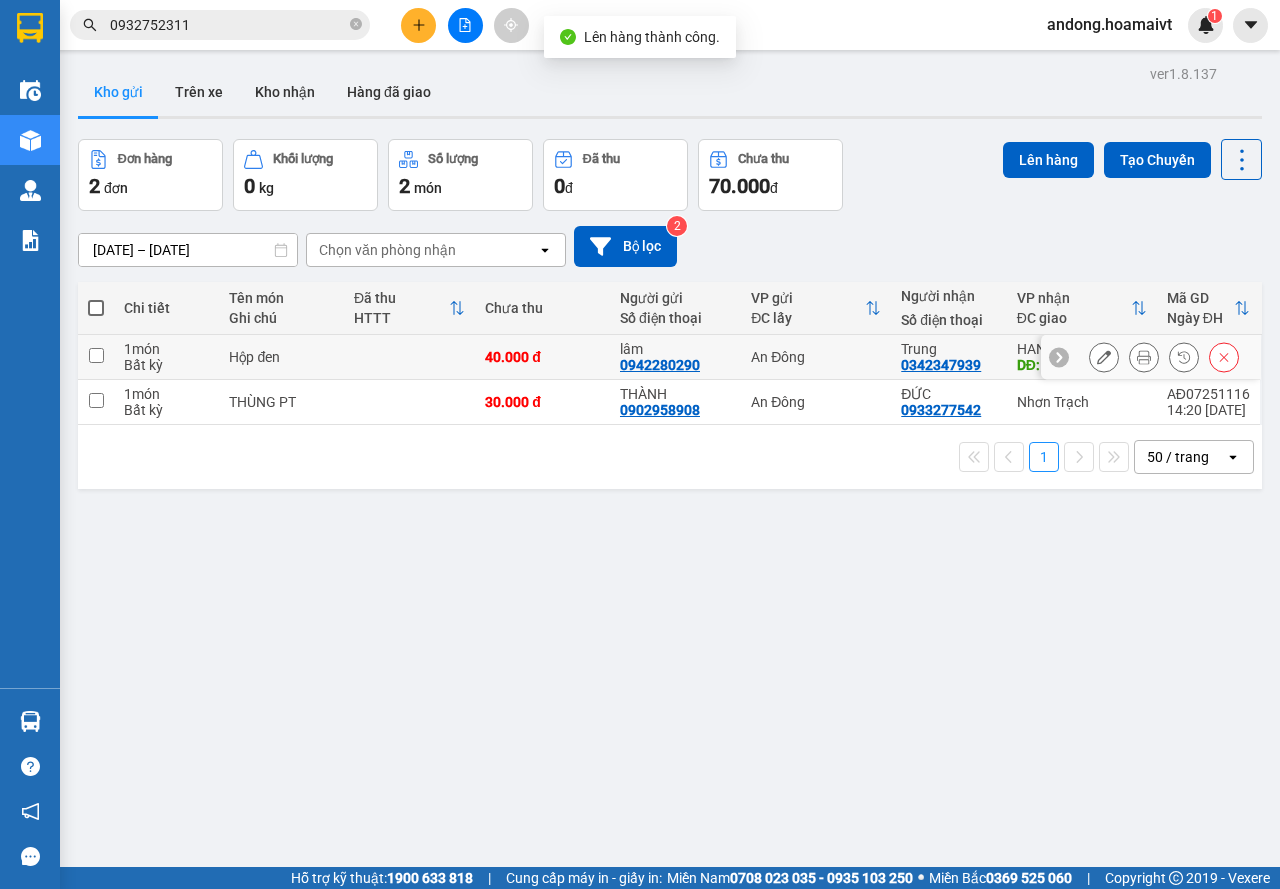 click on "40.000 đ" at bounding box center (542, 357) 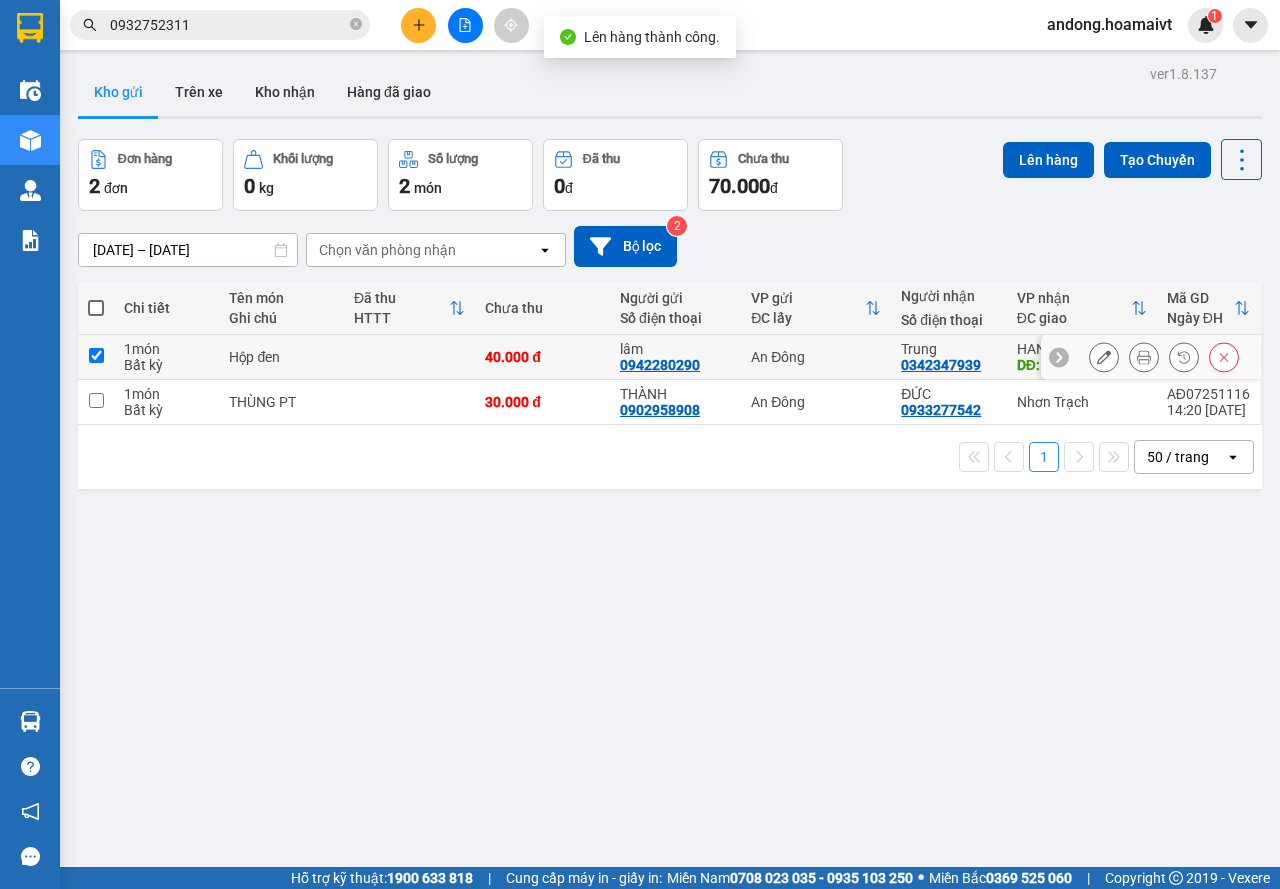 checkbox on "true" 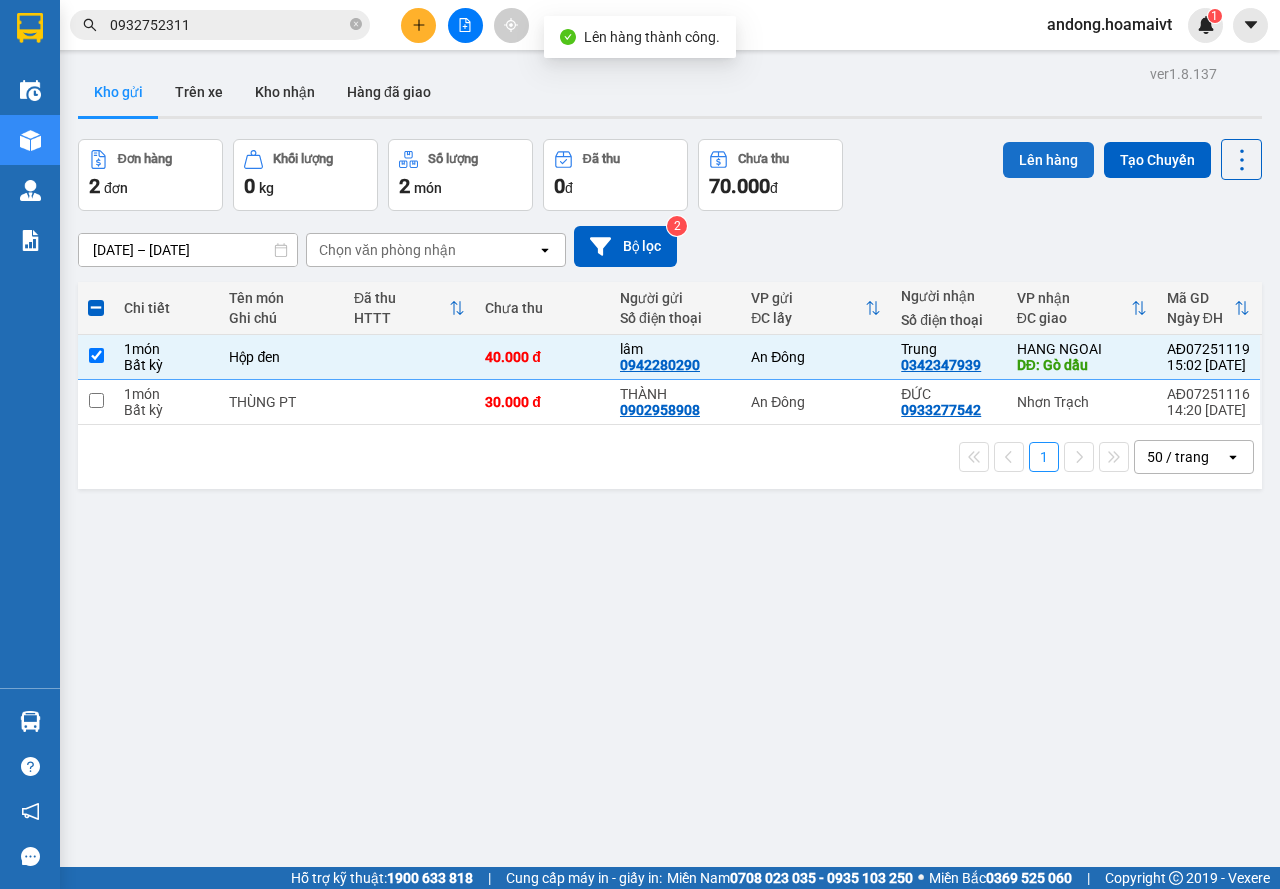click on "Lên hàng" at bounding box center [1048, 160] 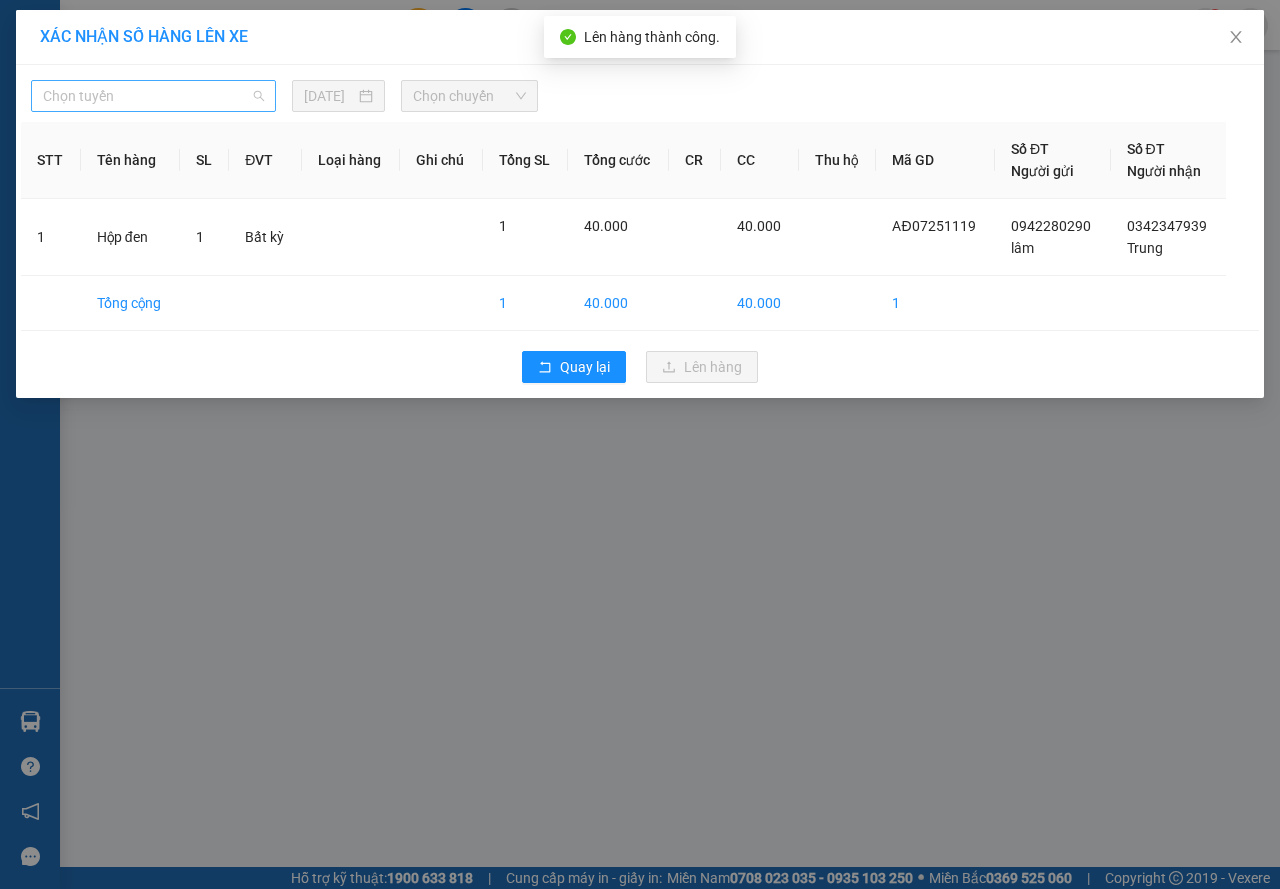 click on "Chọn tuyến" at bounding box center [153, 96] 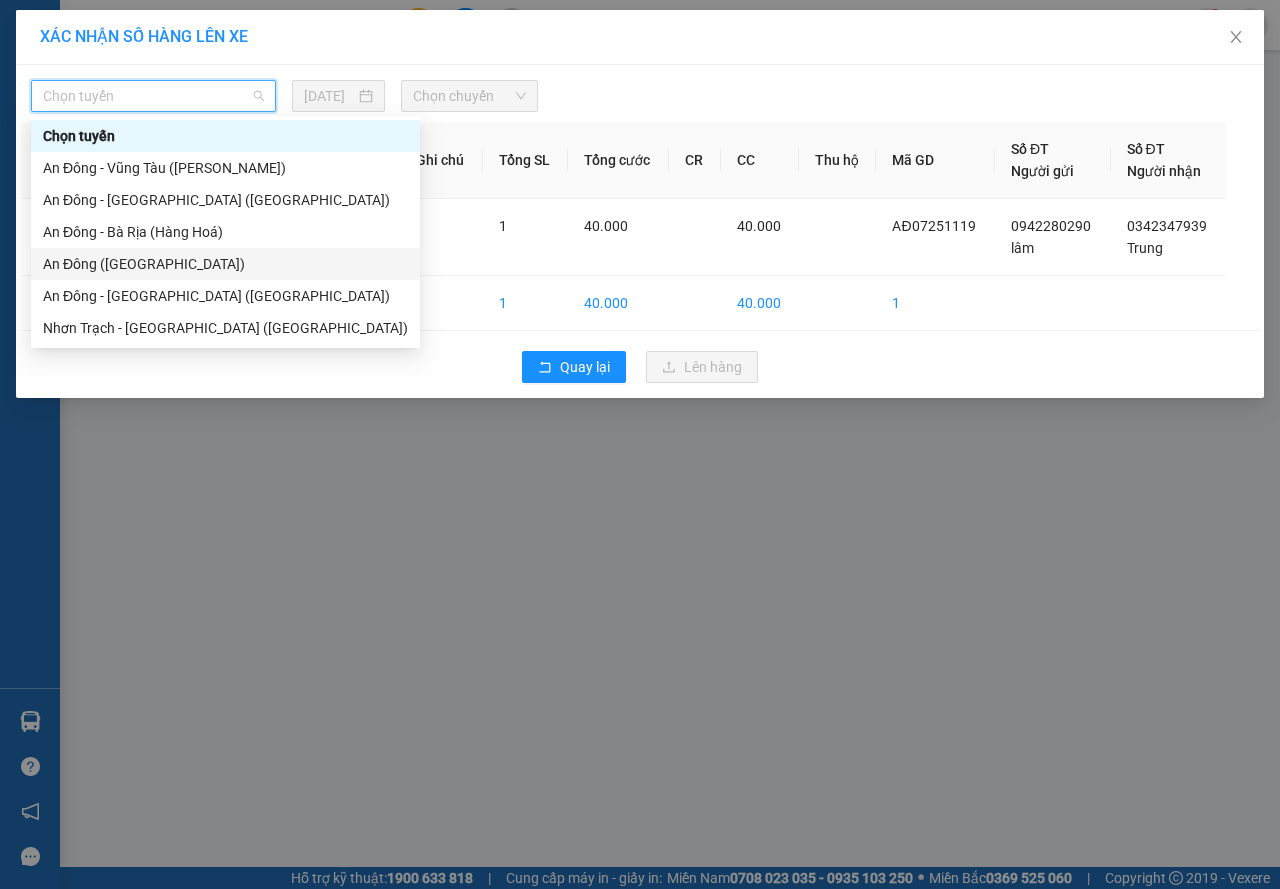 drag, startPoint x: 141, startPoint y: 257, endPoint x: 264, endPoint y: 198, distance: 136.41847 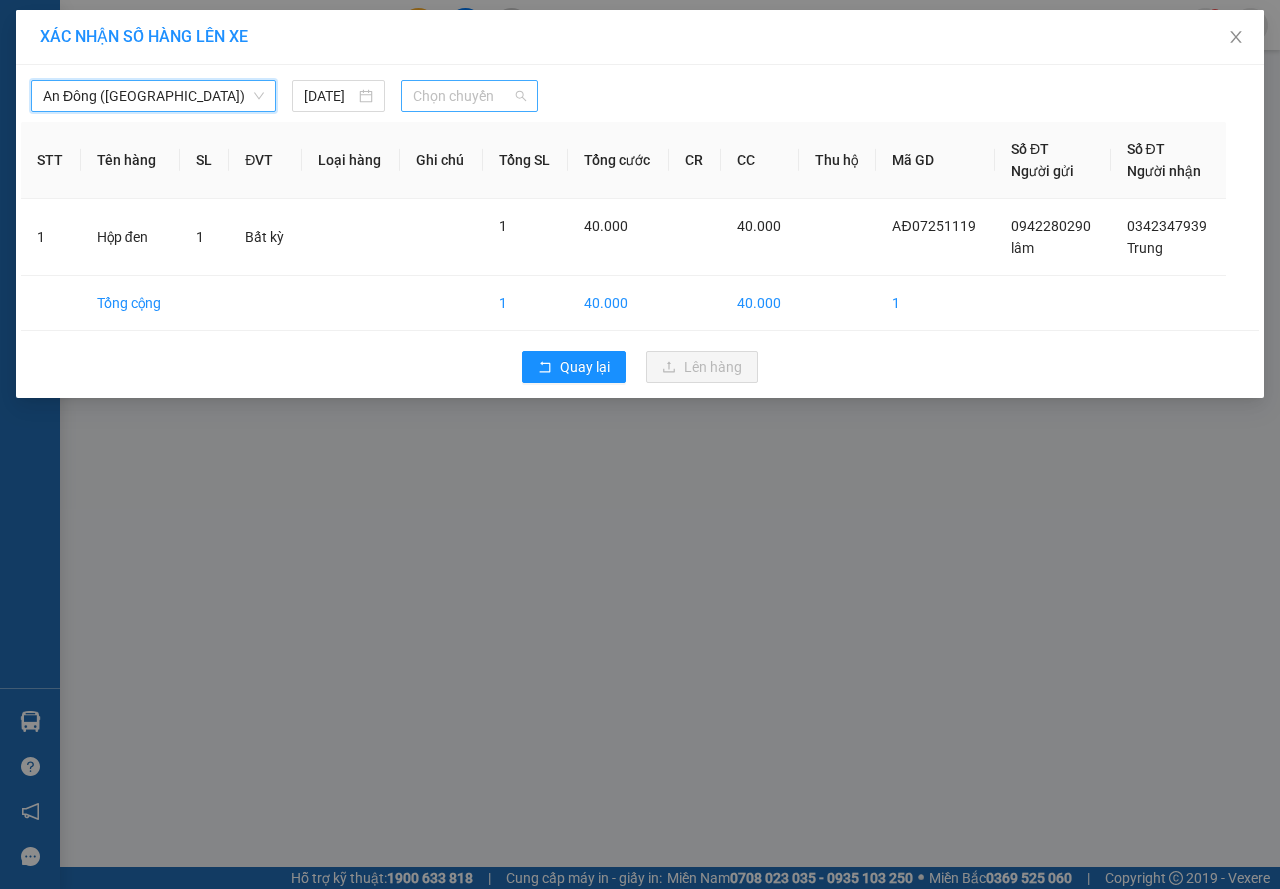 click on "Chọn chuyến" at bounding box center [469, 96] 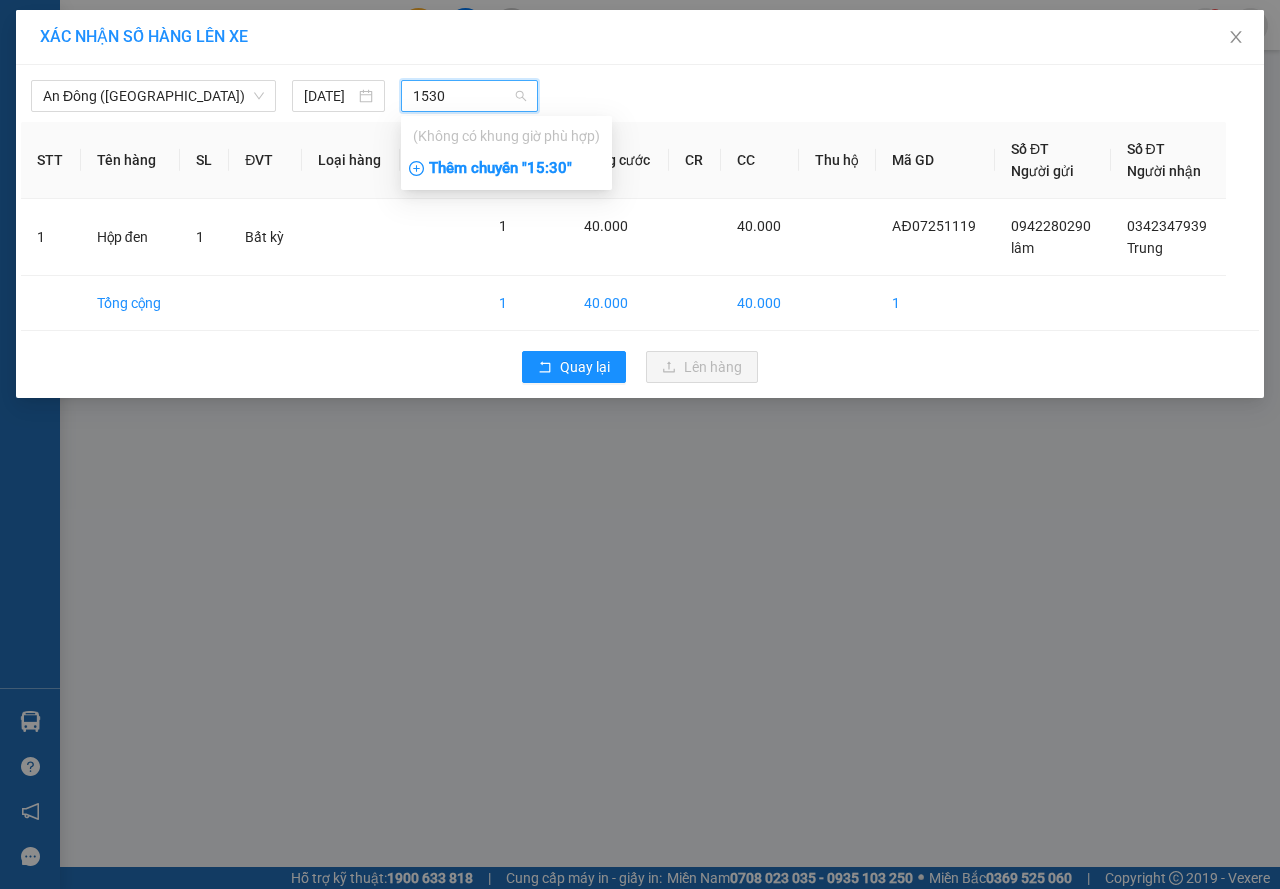 type on "1530" 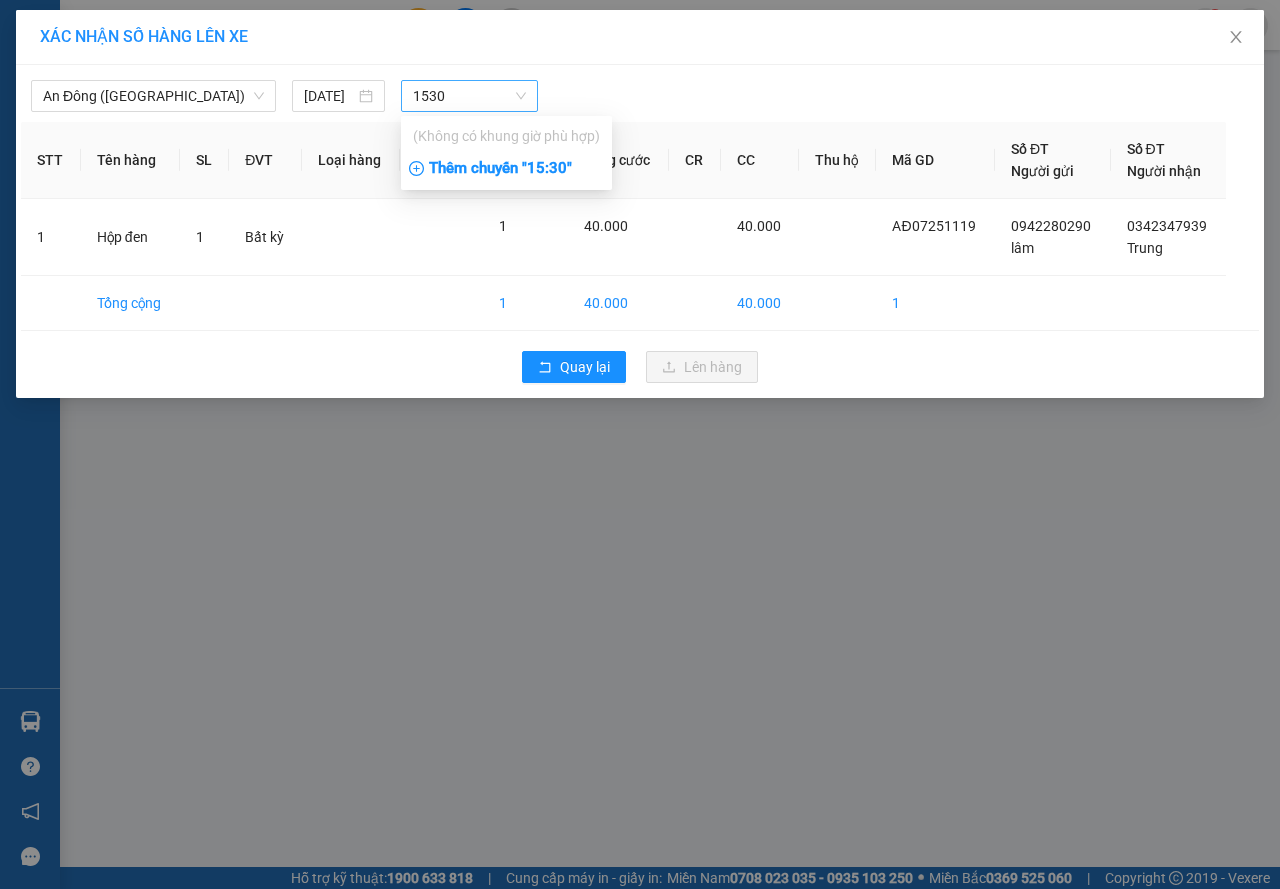type 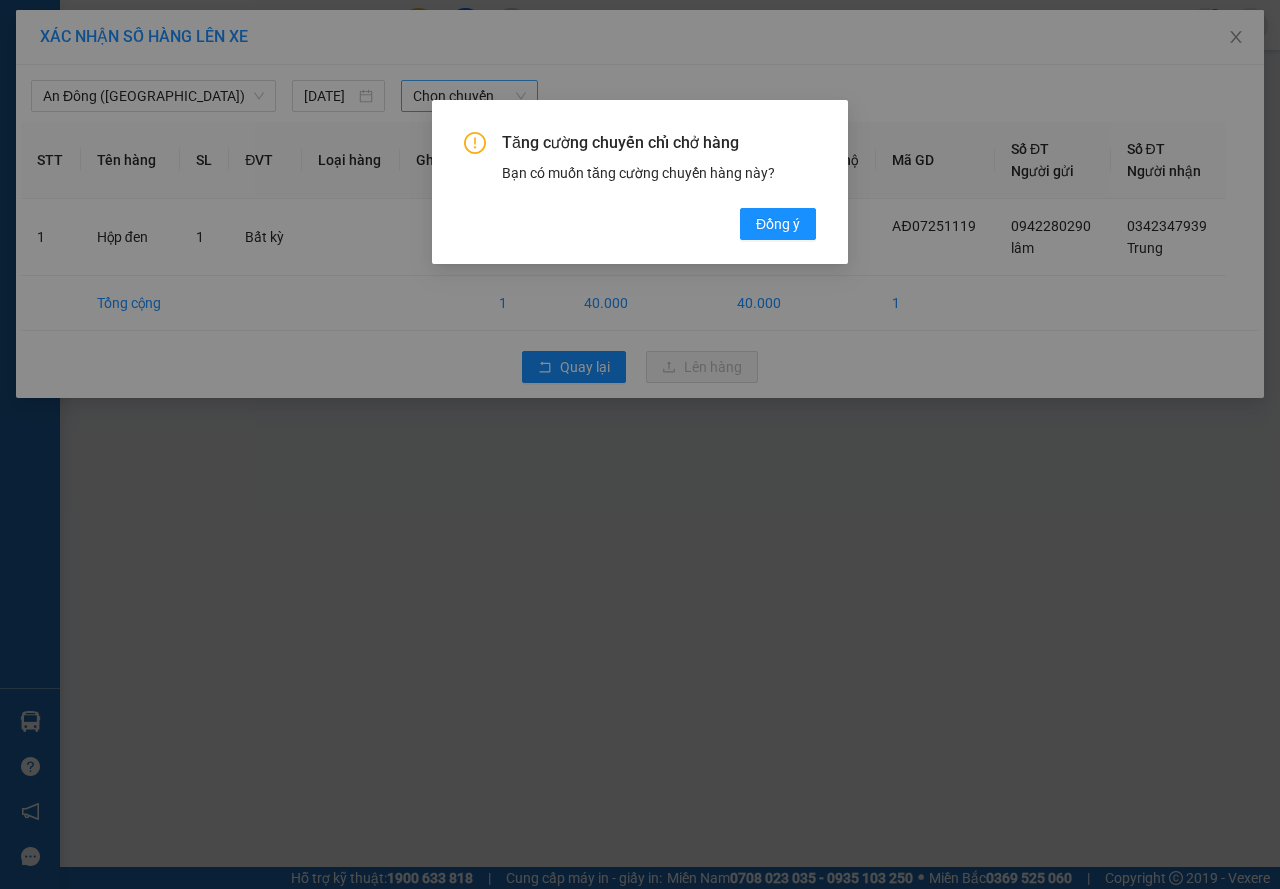 drag, startPoint x: 798, startPoint y: 230, endPoint x: 743, endPoint y: 197, distance: 64.14047 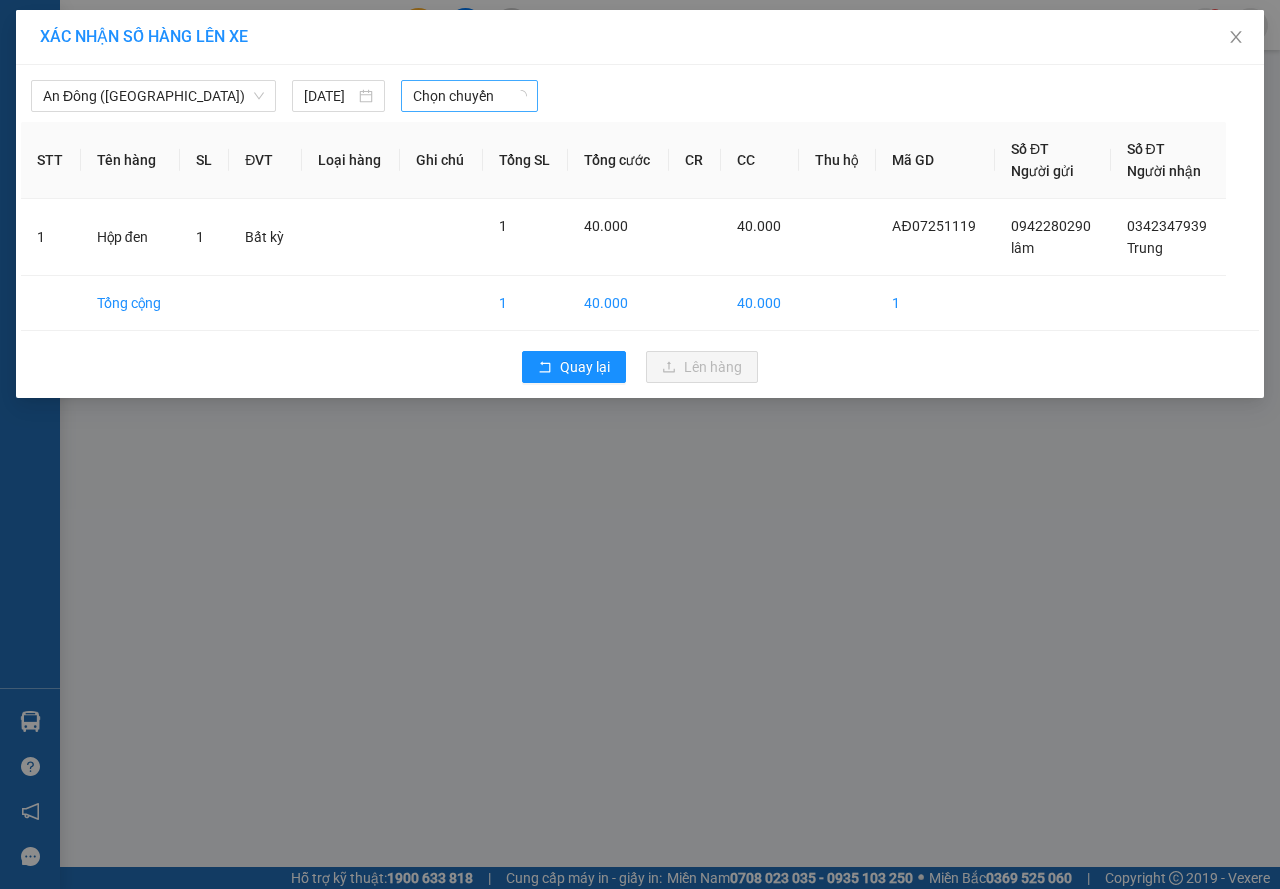 click at bounding box center [799, 96] 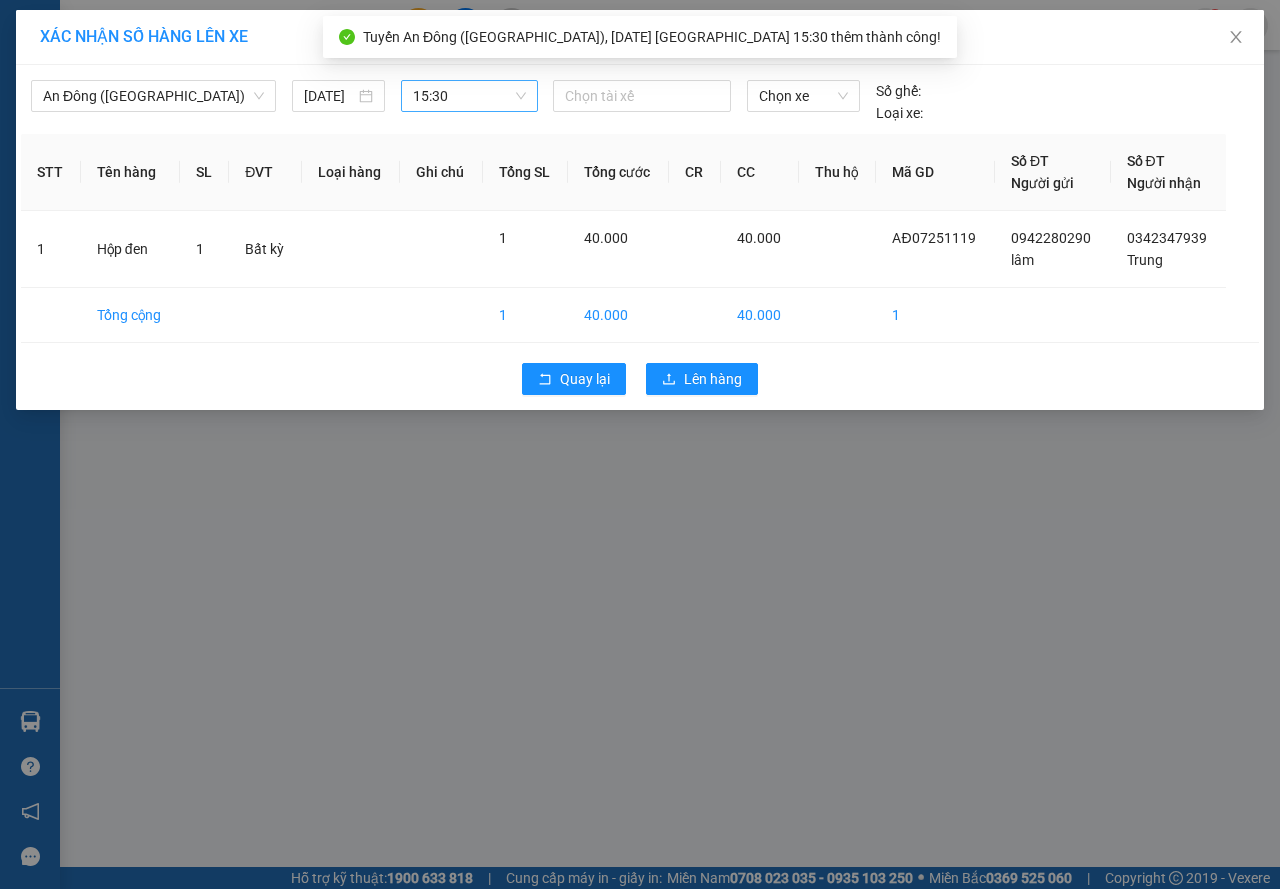 click at bounding box center (642, 96) 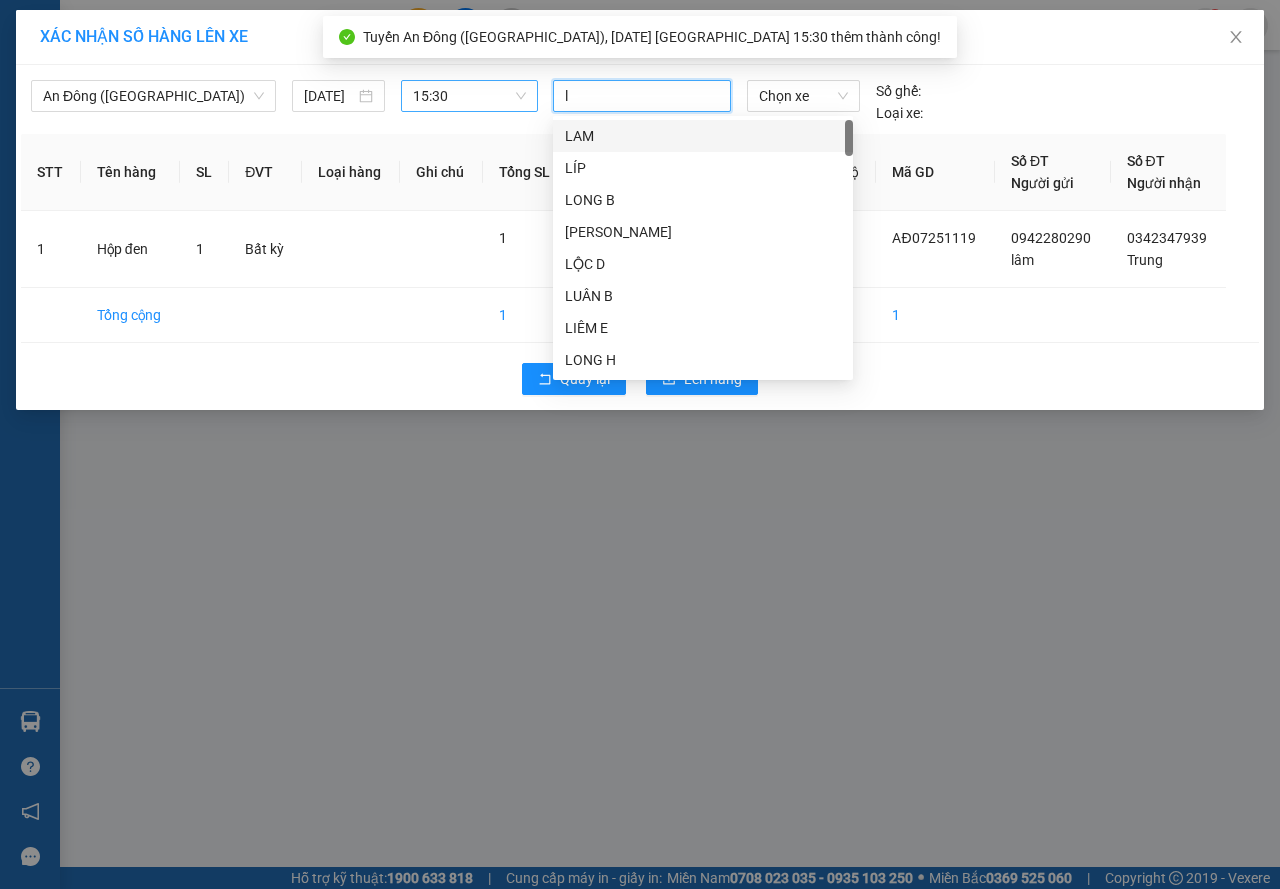 type on "lo" 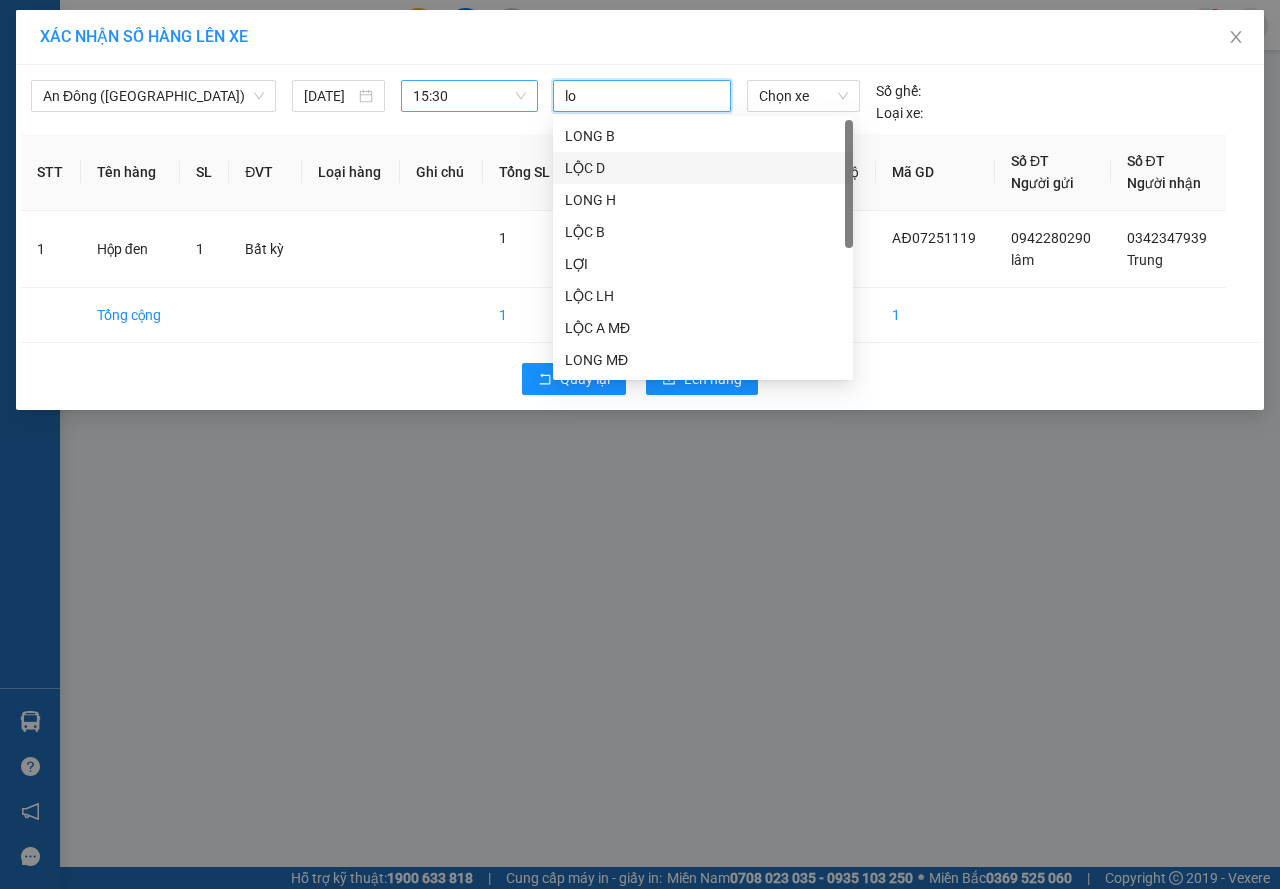 click on "LỘC D" at bounding box center (703, 168) 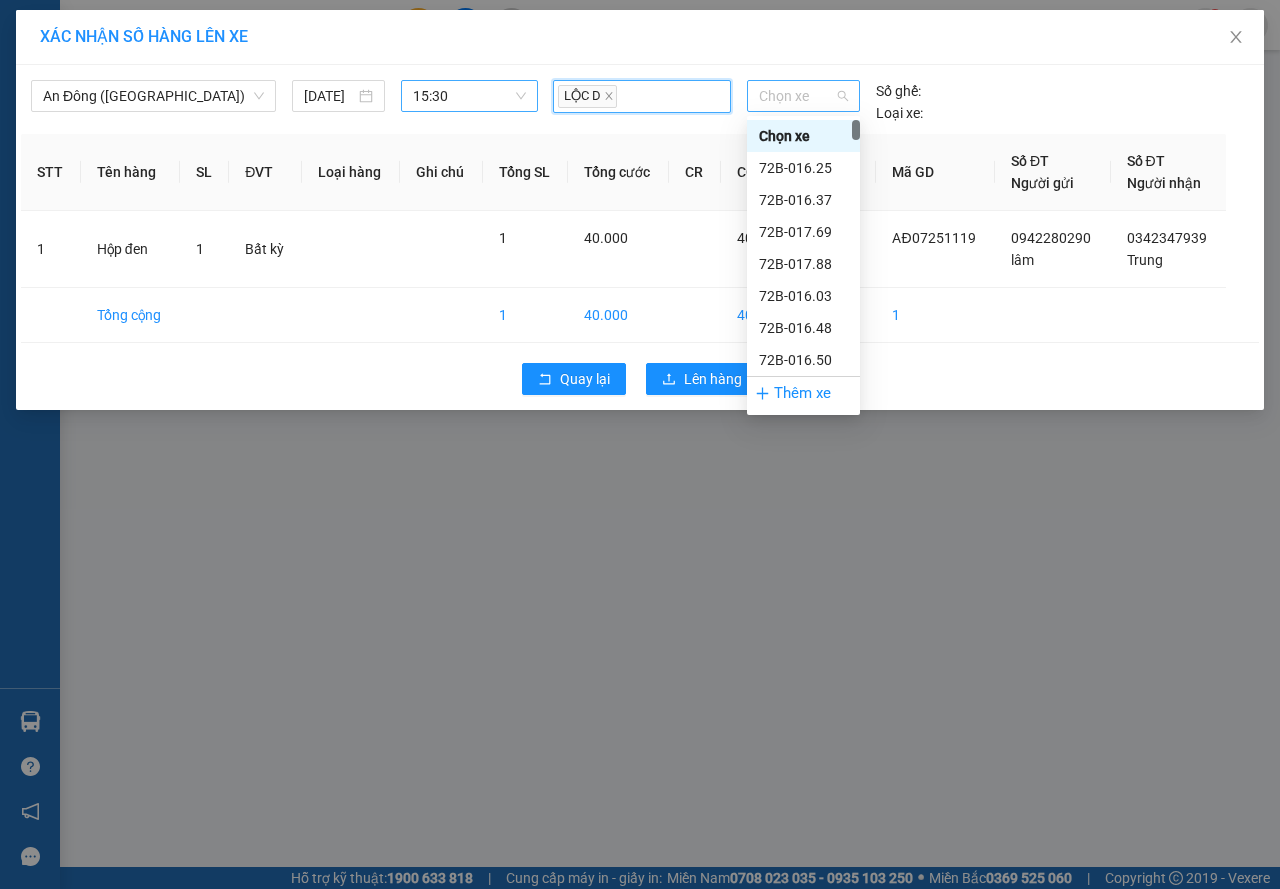 click on "Chọn xe" at bounding box center [803, 96] 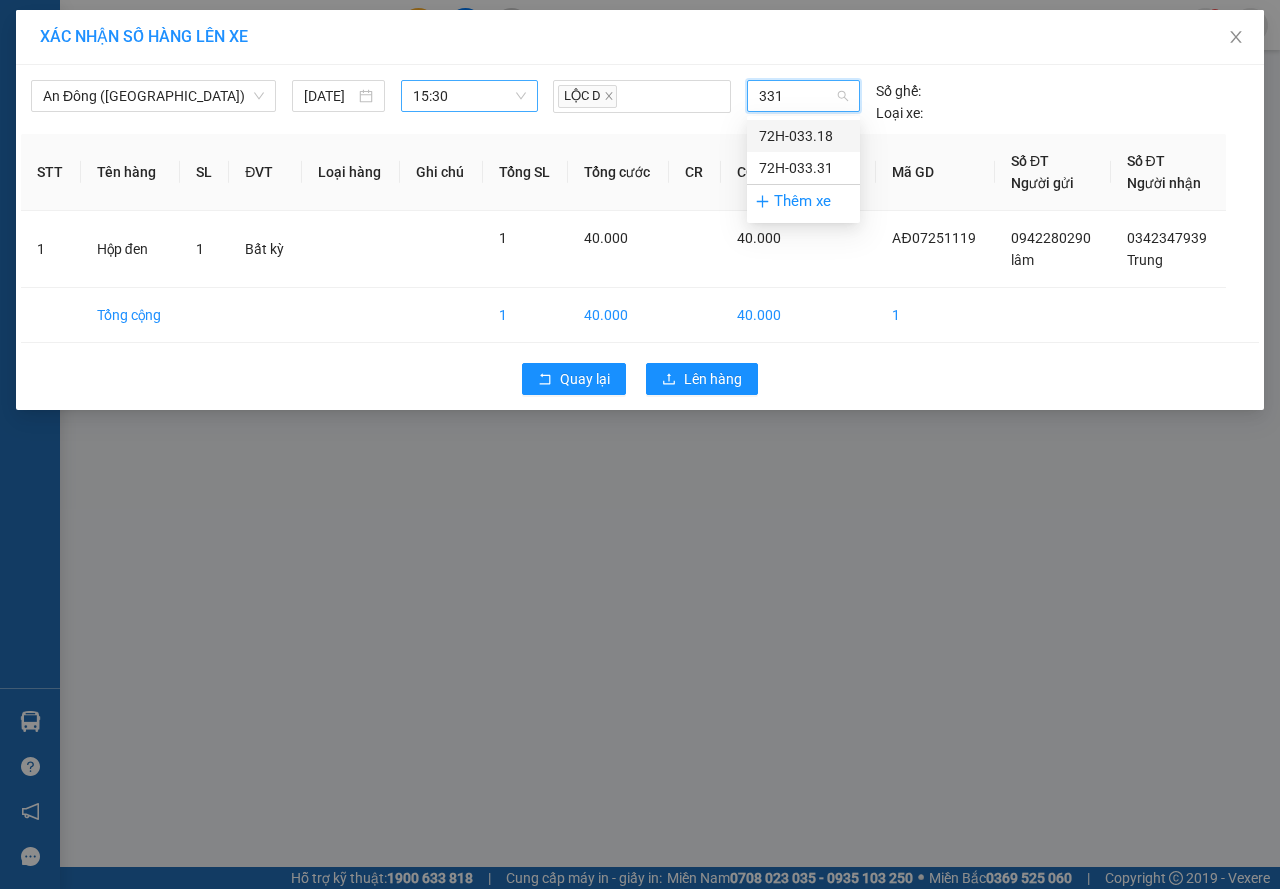 type on "3318" 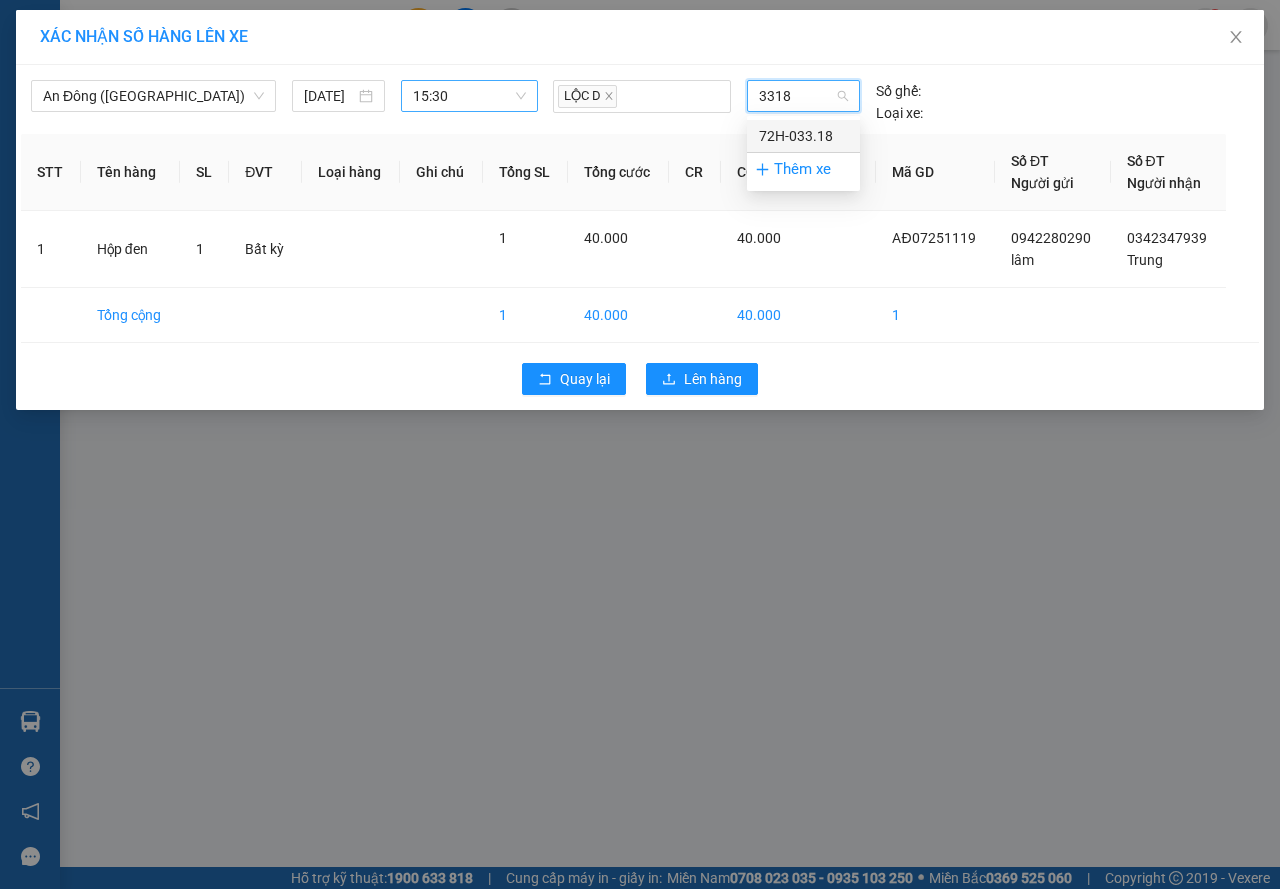 click on "72H-033.18" at bounding box center [803, 136] 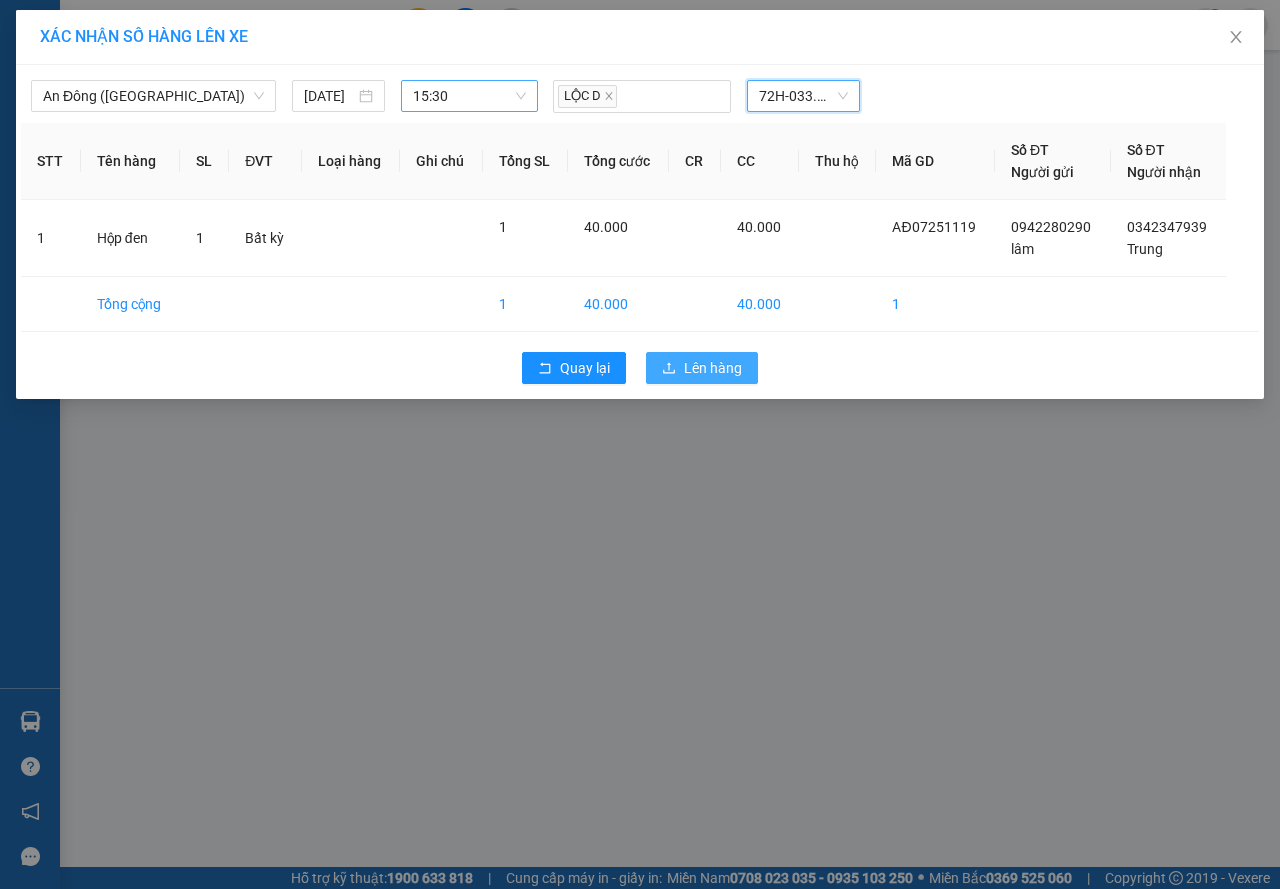 click on "Lên hàng" at bounding box center (713, 368) 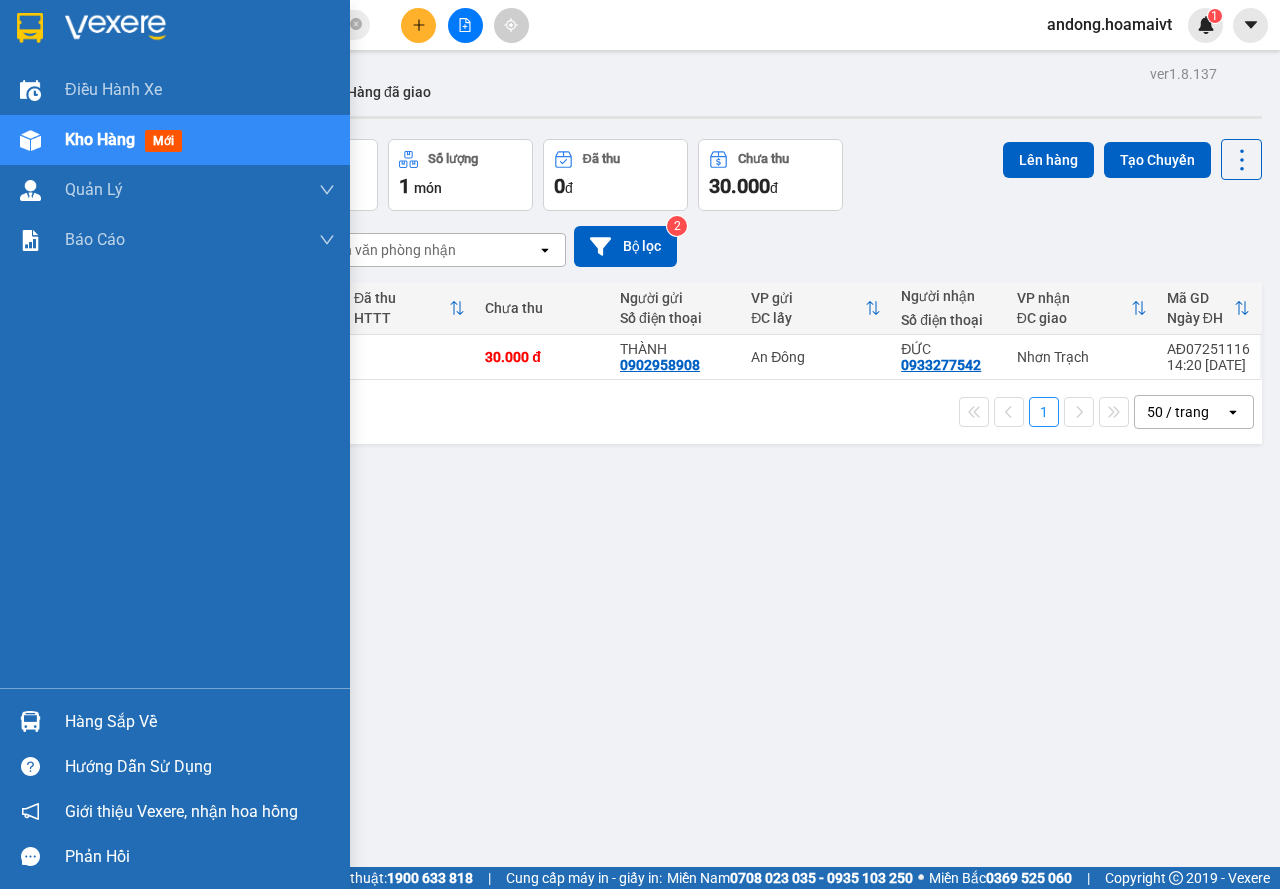 click at bounding box center (30, 721) 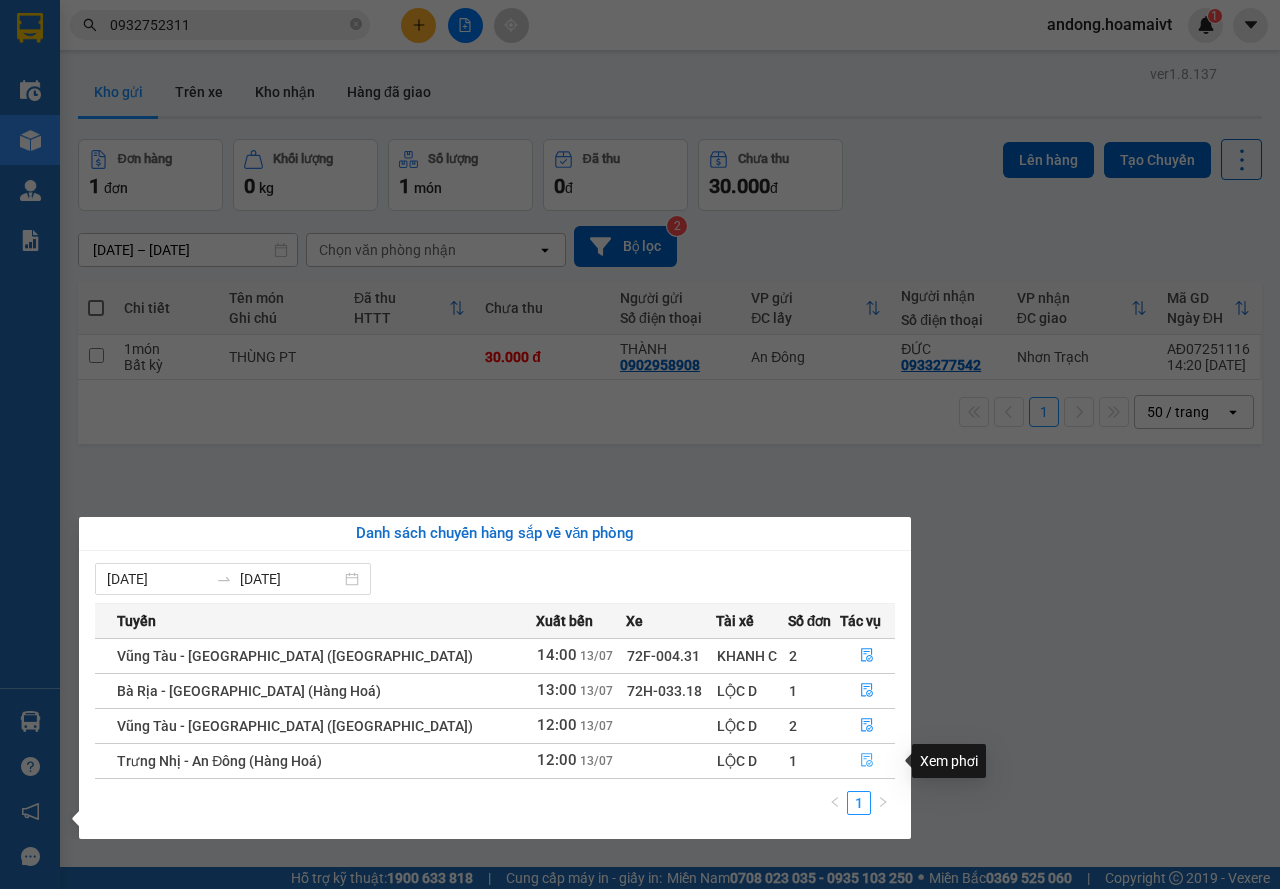 click at bounding box center [868, 761] 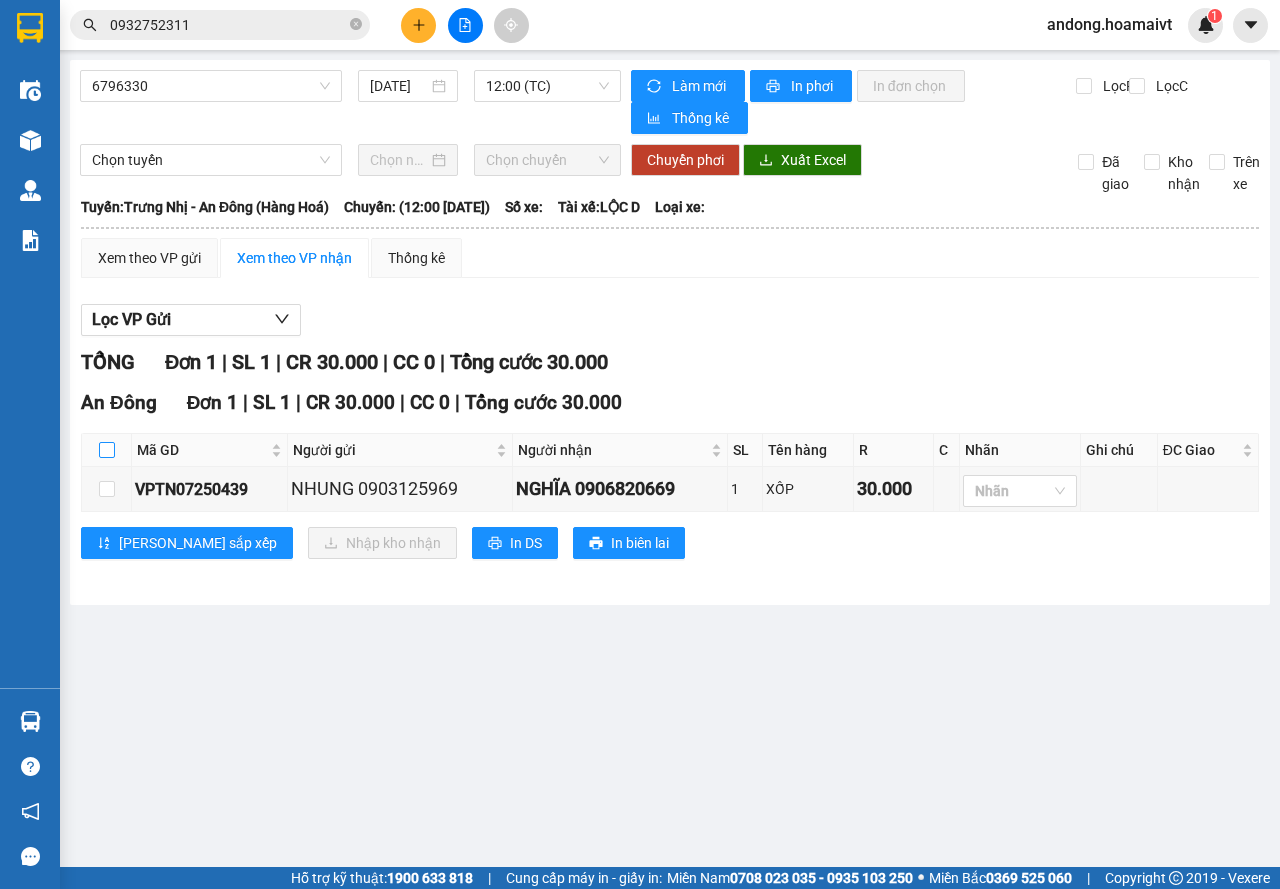 click at bounding box center (107, 450) 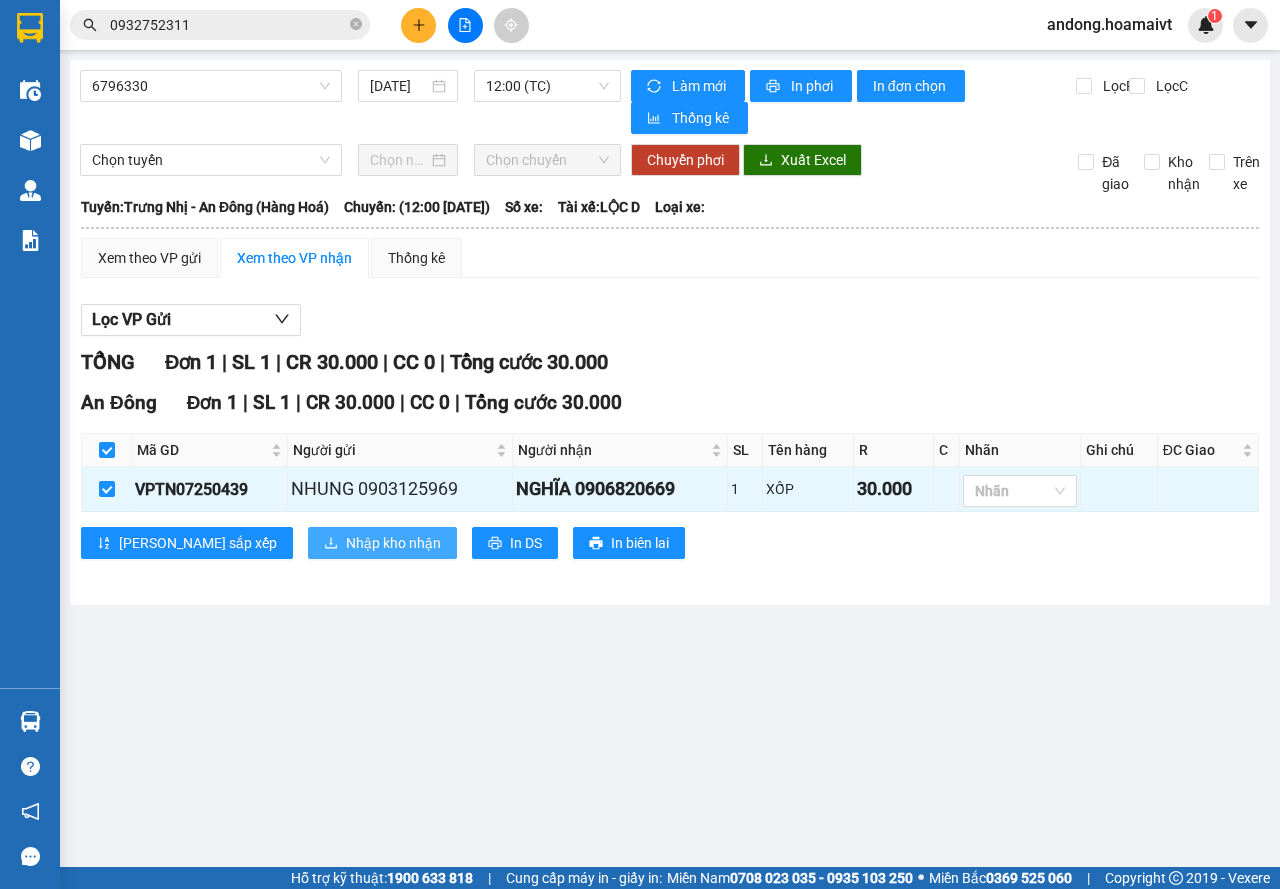 click on "Nhập kho nhận" at bounding box center [393, 543] 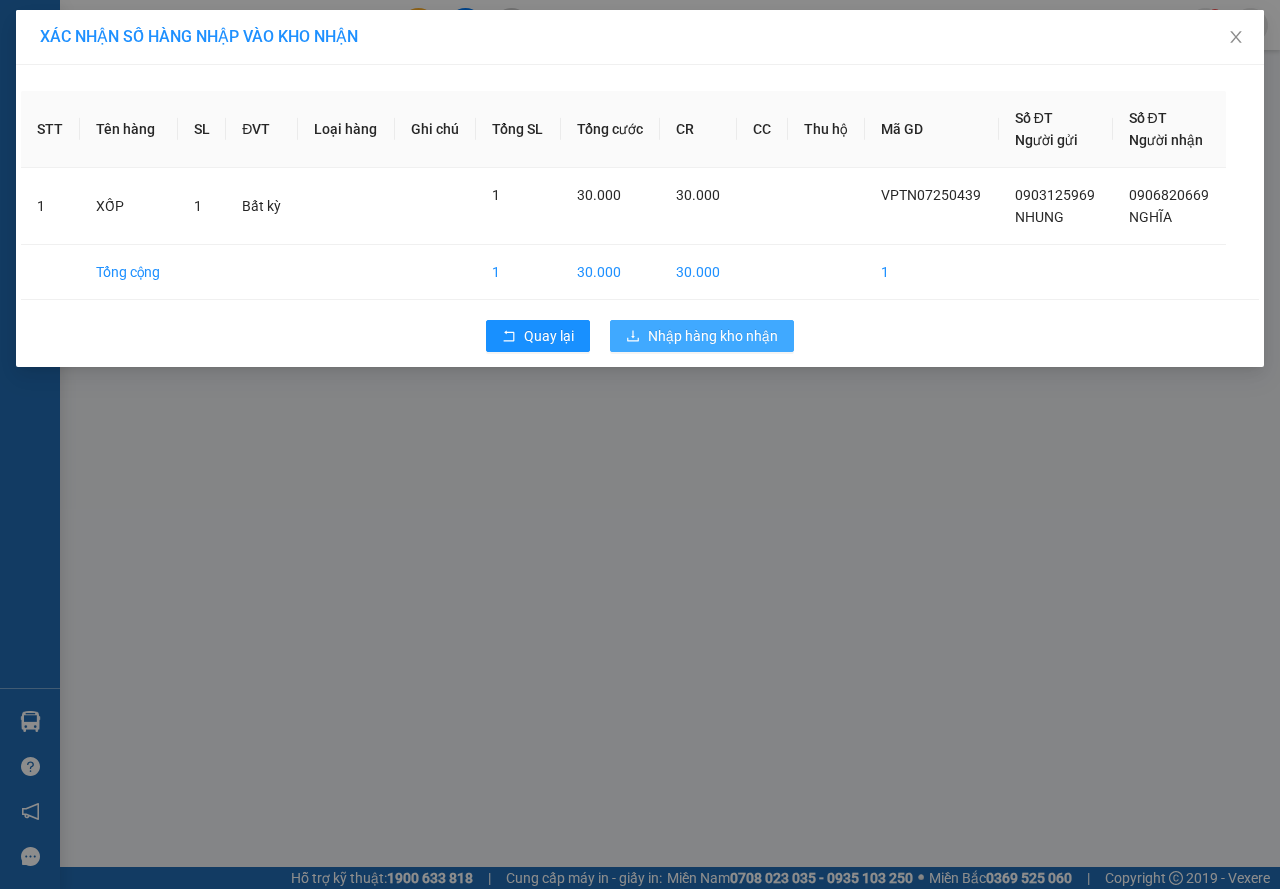 click on "Nhập hàng kho nhận" at bounding box center [713, 336] 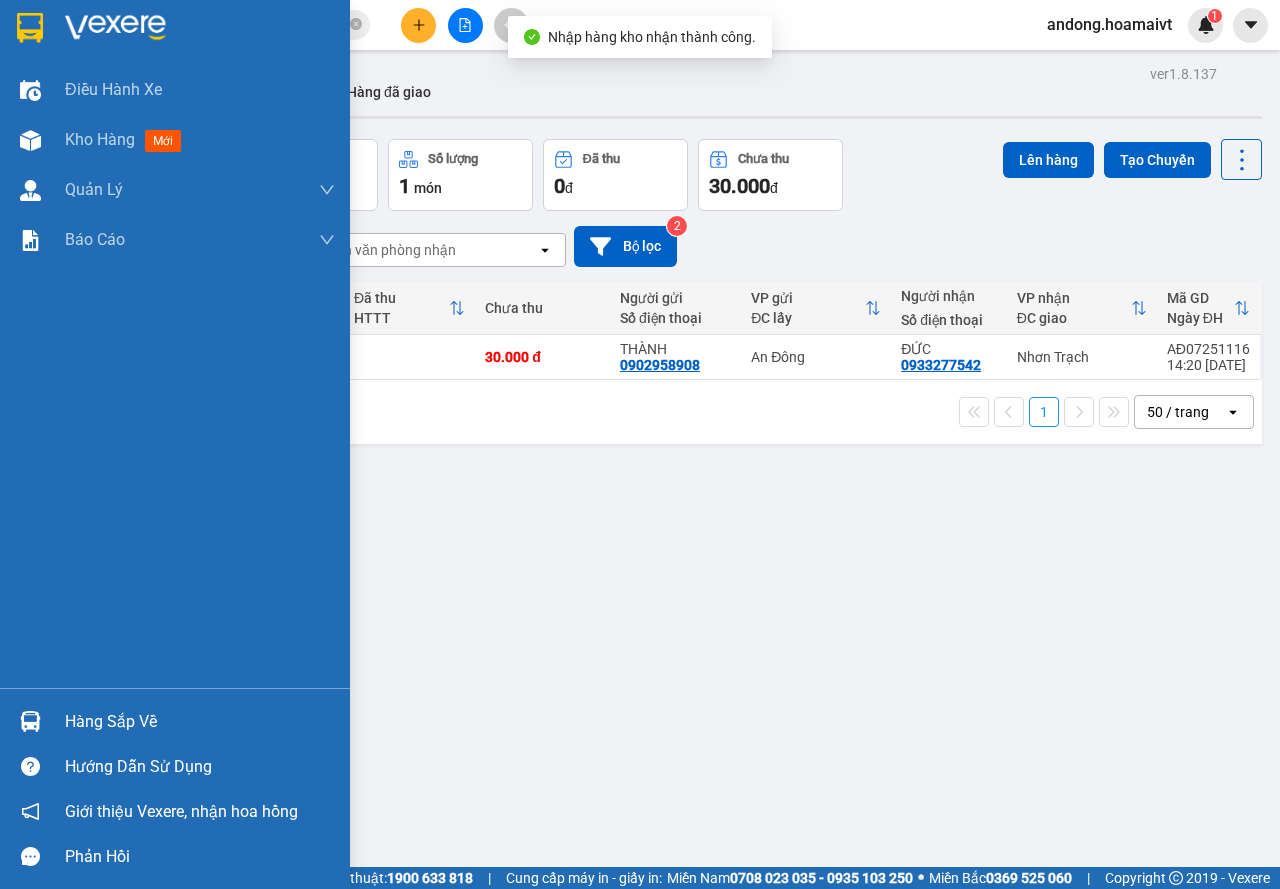 drag, startPoint x: 44, startPoint y: 726, endPoint x: 119, endPoint y: 720, distance: 75.23962 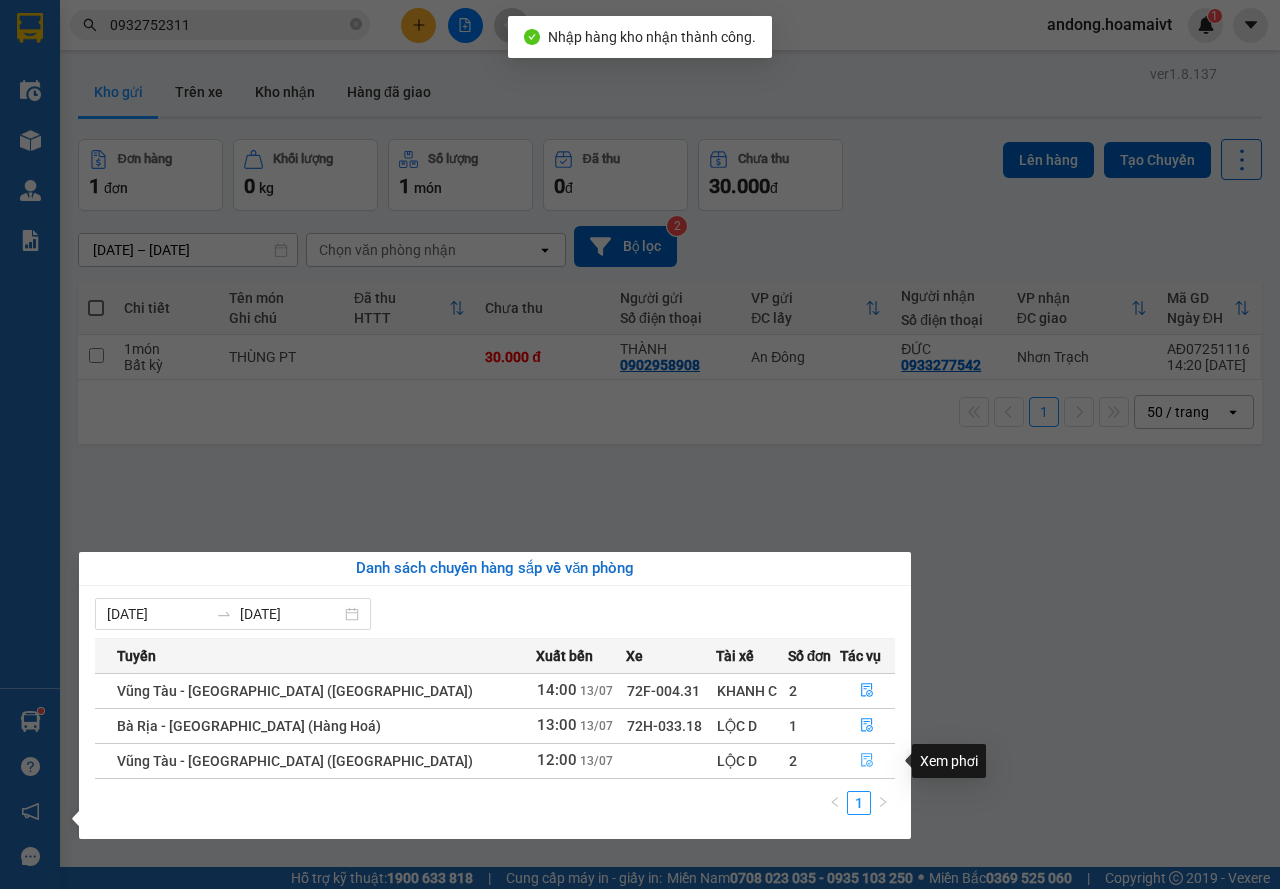 click 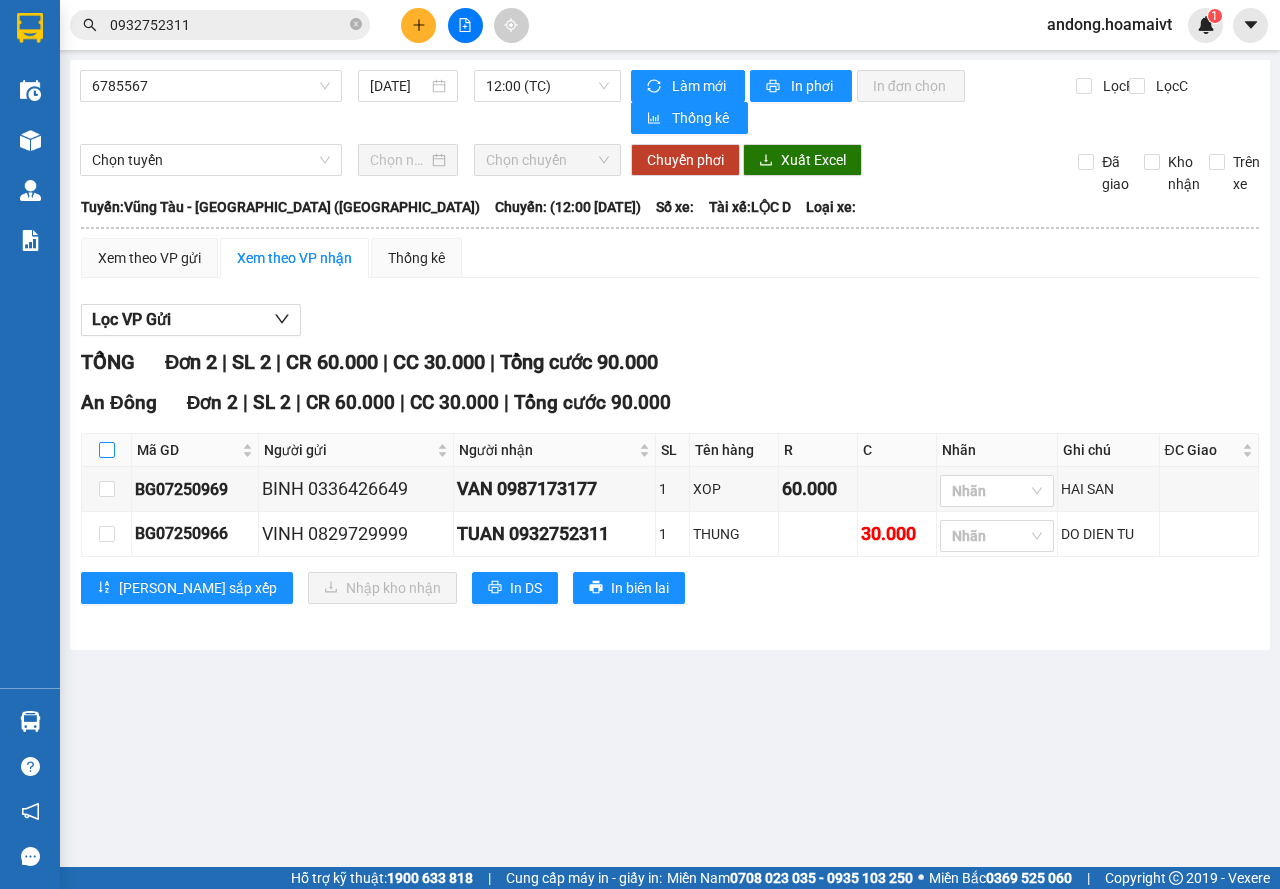 click at bounding box center (107, 450) 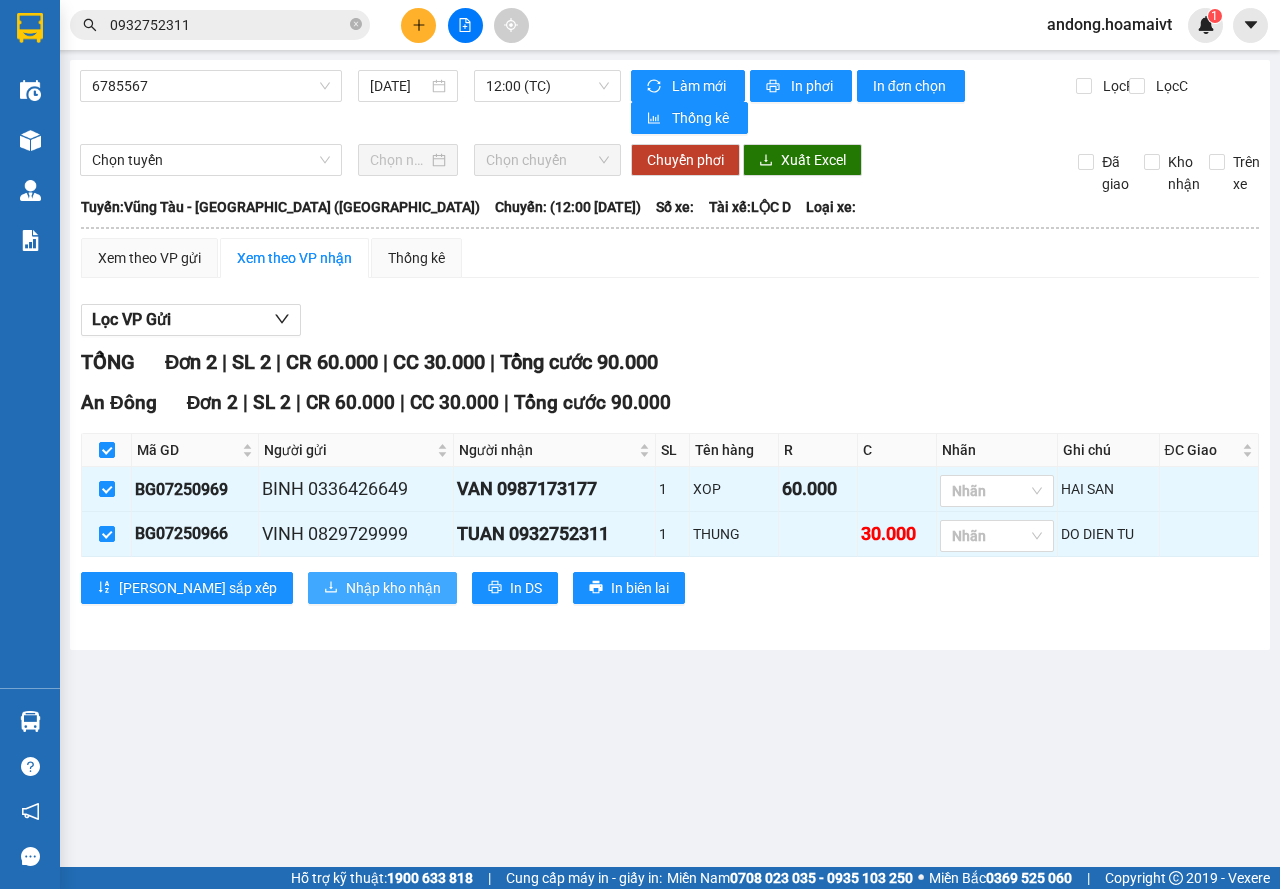 click on "Nhập kho nhận" at bounding box center [382, 588] 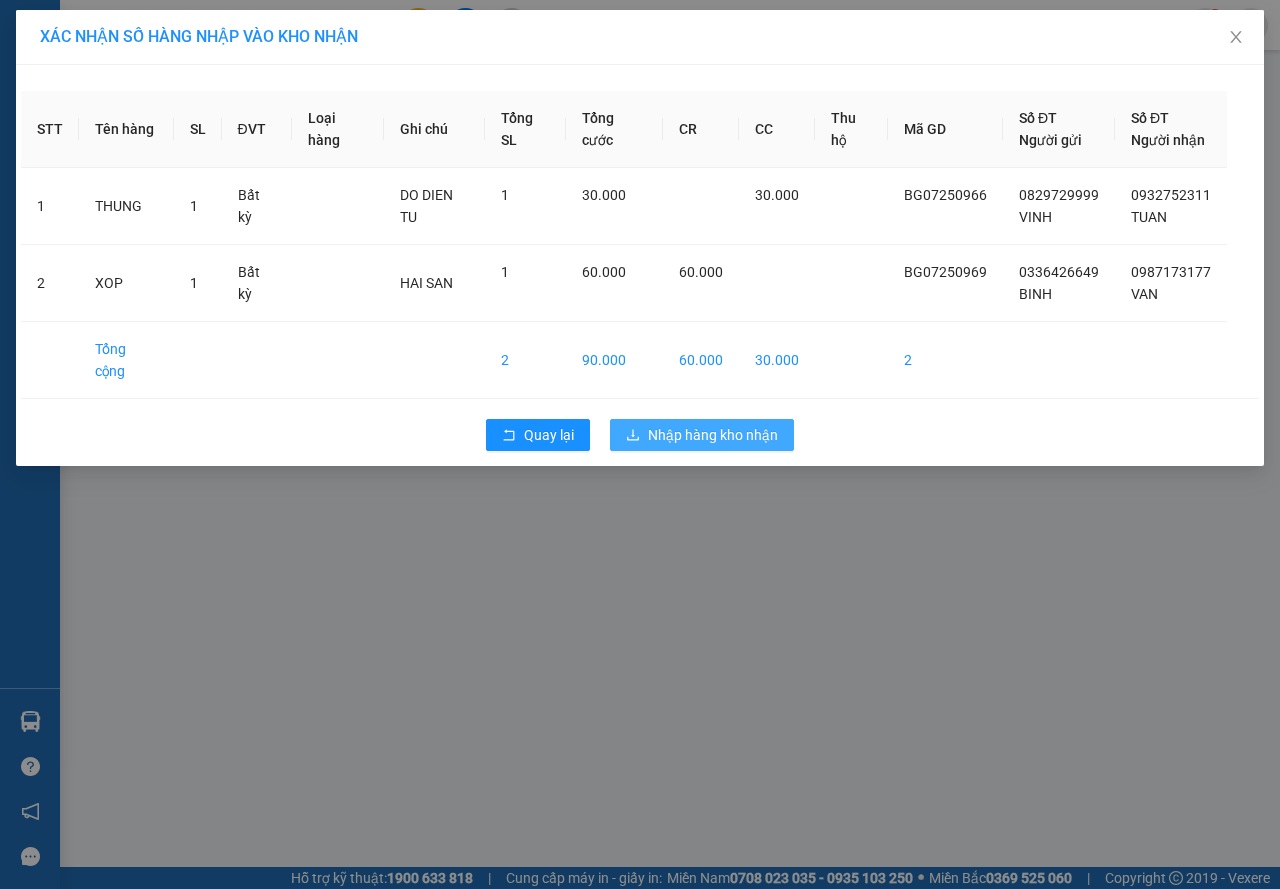 click on "Nhập hàng kho nhận" at bounding box center [713, 435] 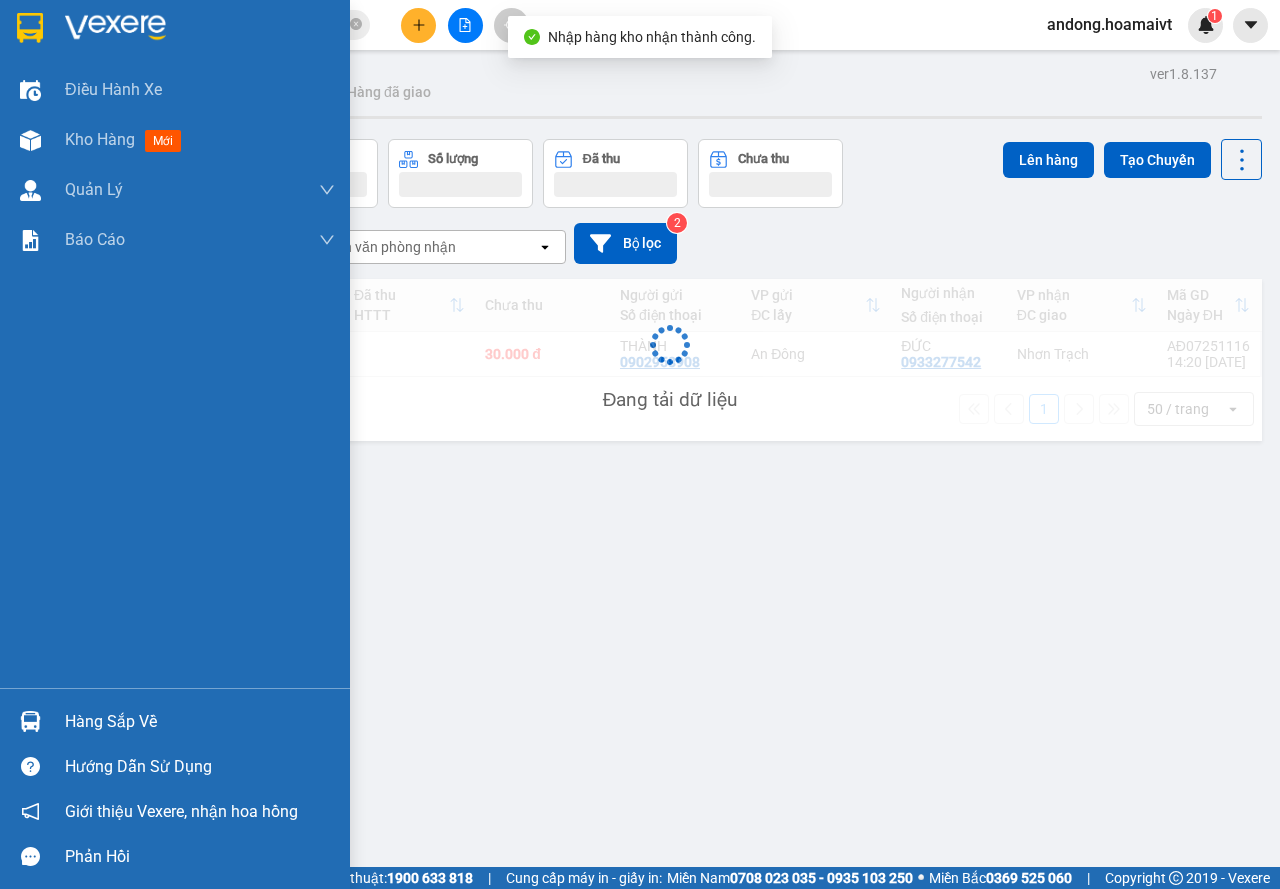 click at bounding box center (30, 721) 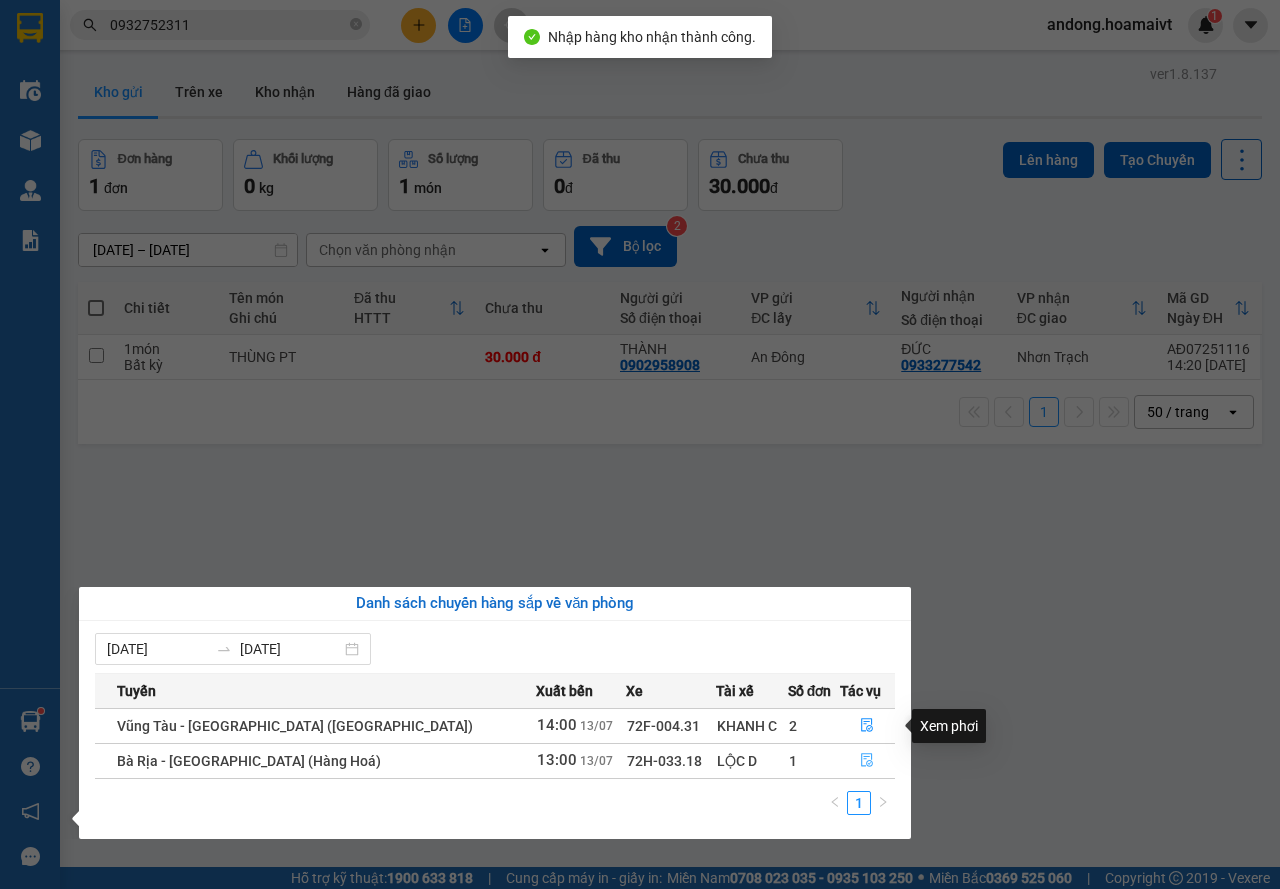 click 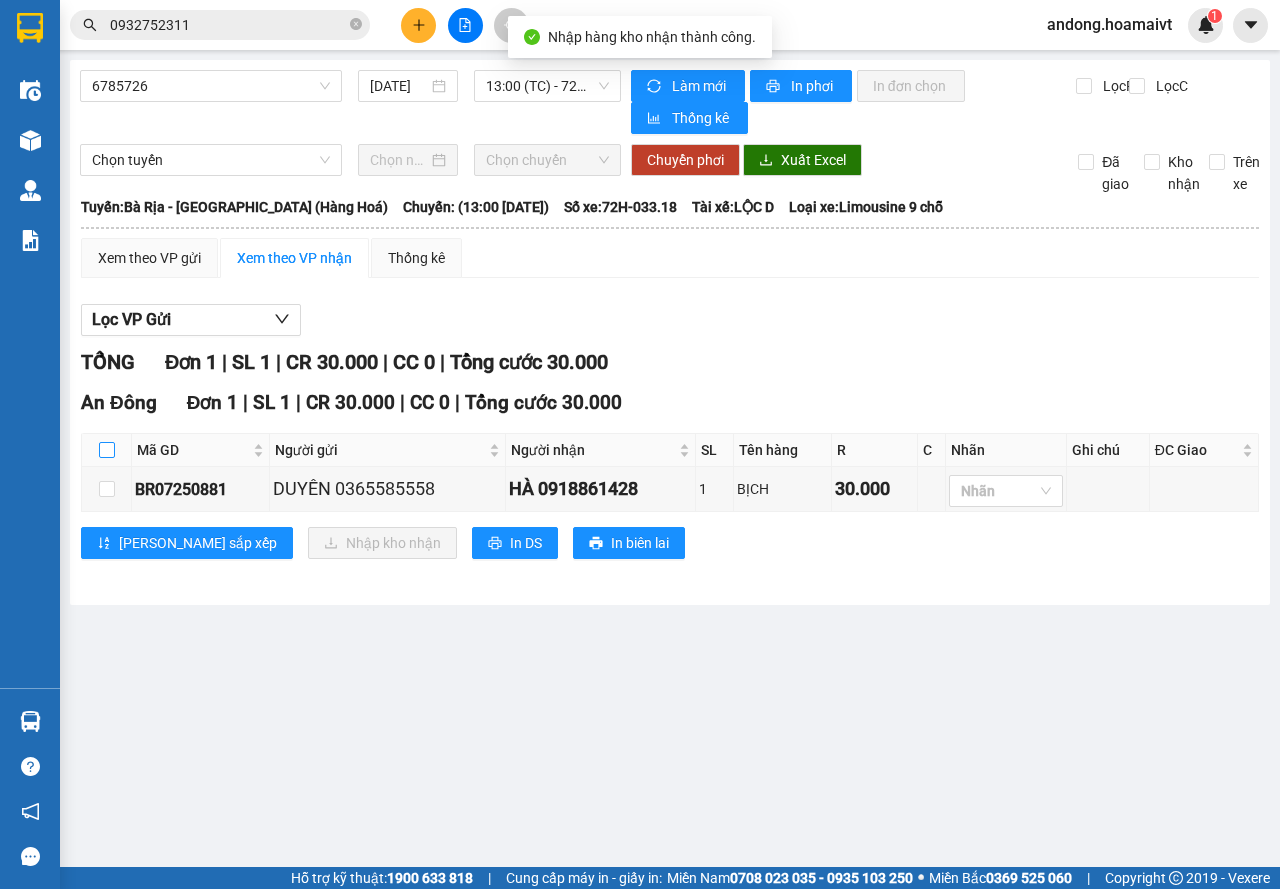 click at bounding box center [107, 450] 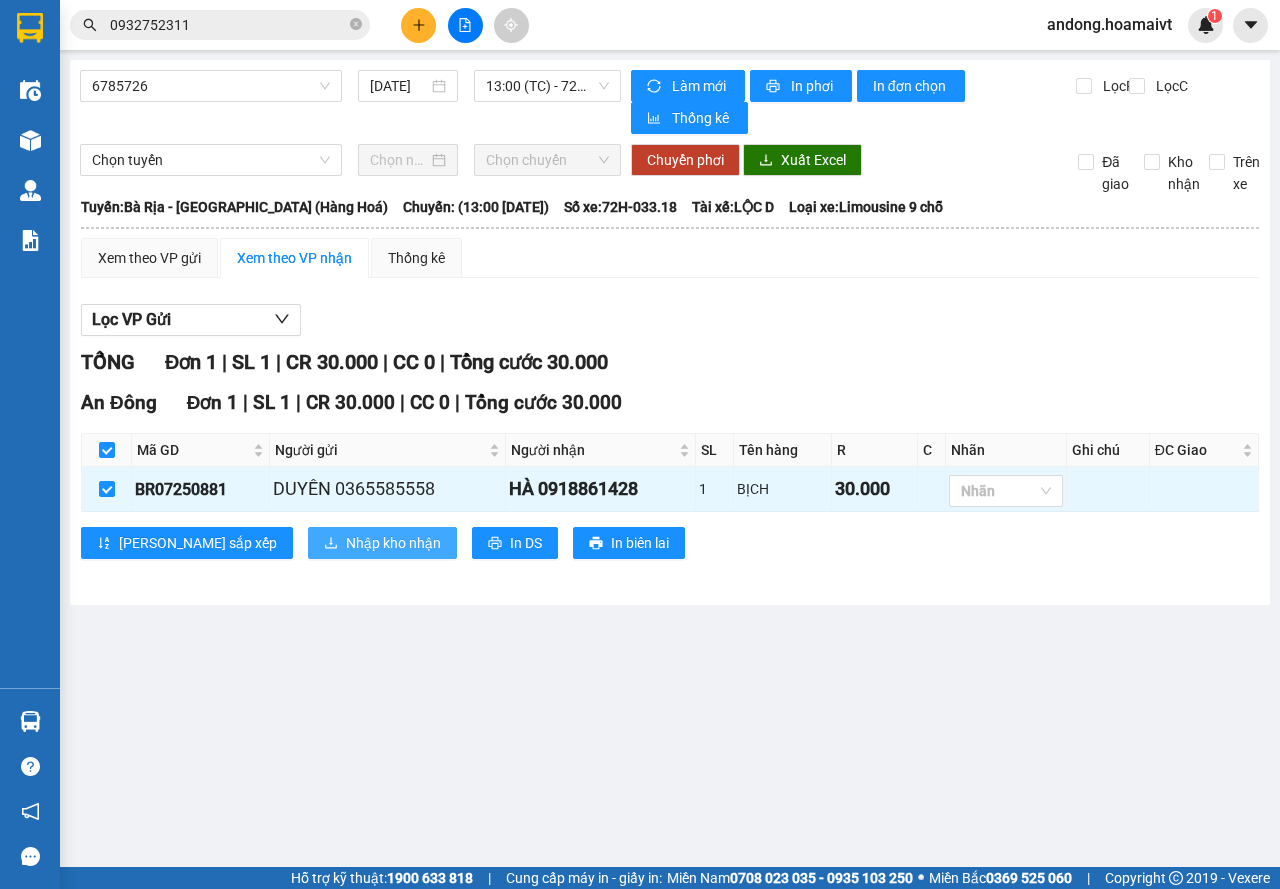 click on "Nhập kho nhận" at bounding box center [393, 543] 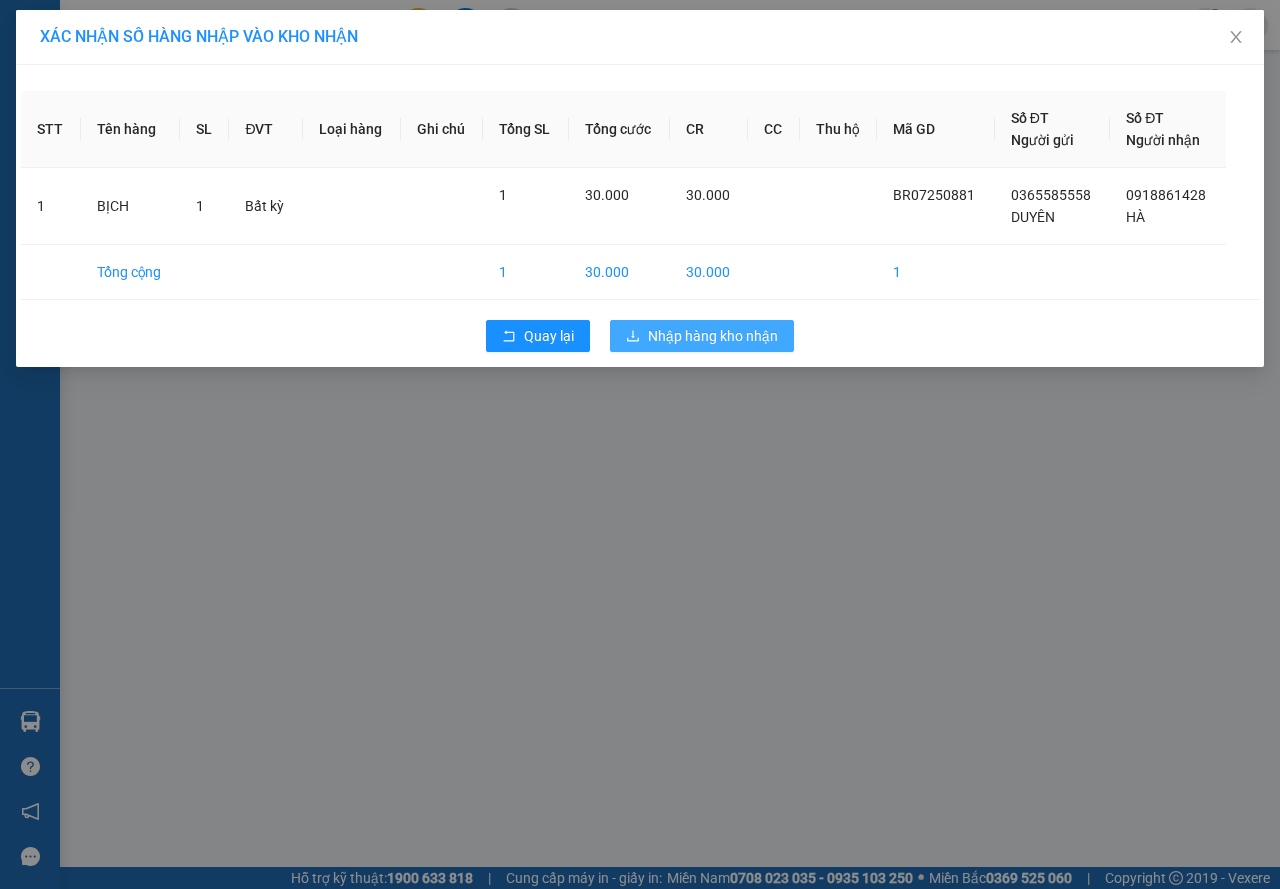 click on "Nhập hàng kho nhận" at bounding box center [713, 336] 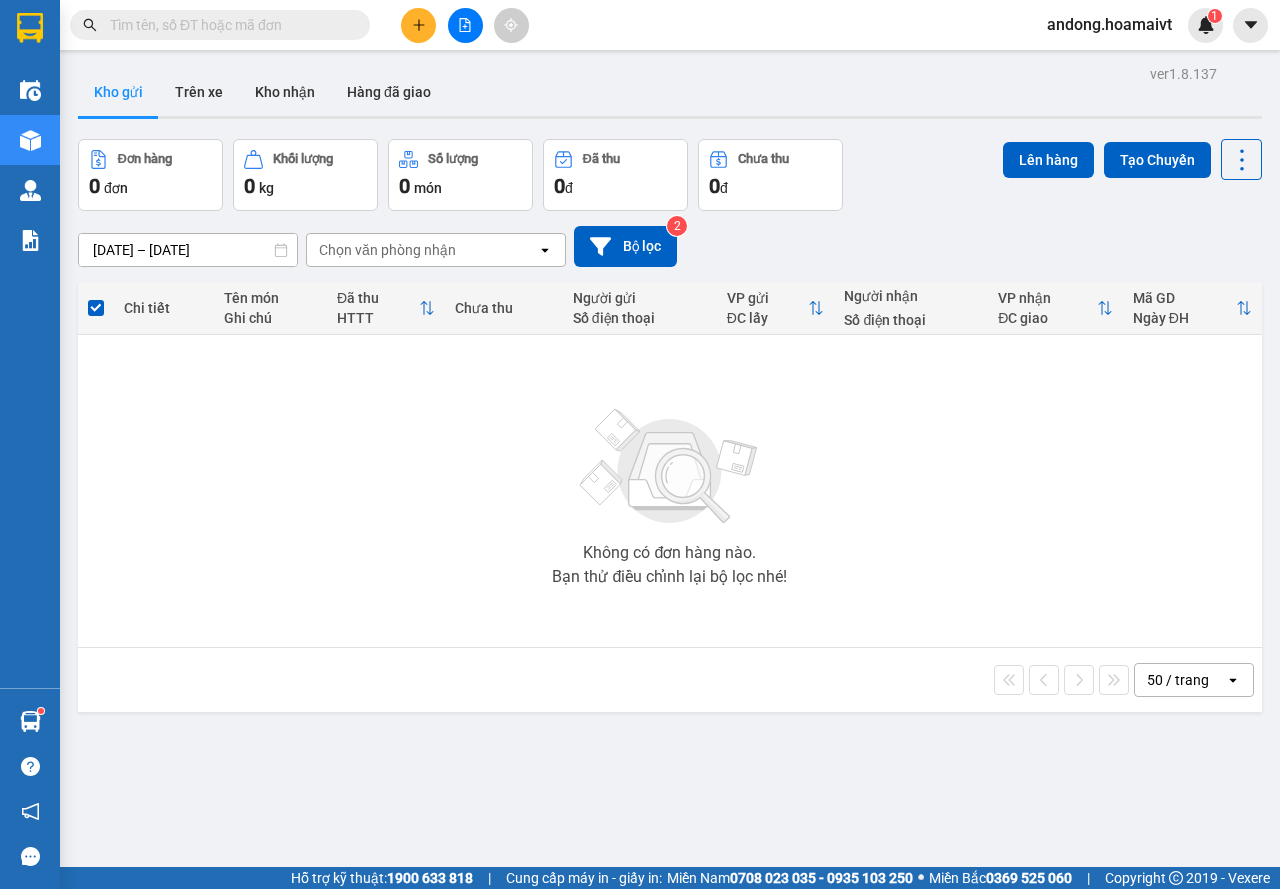 click at bounding box center [220, 25] 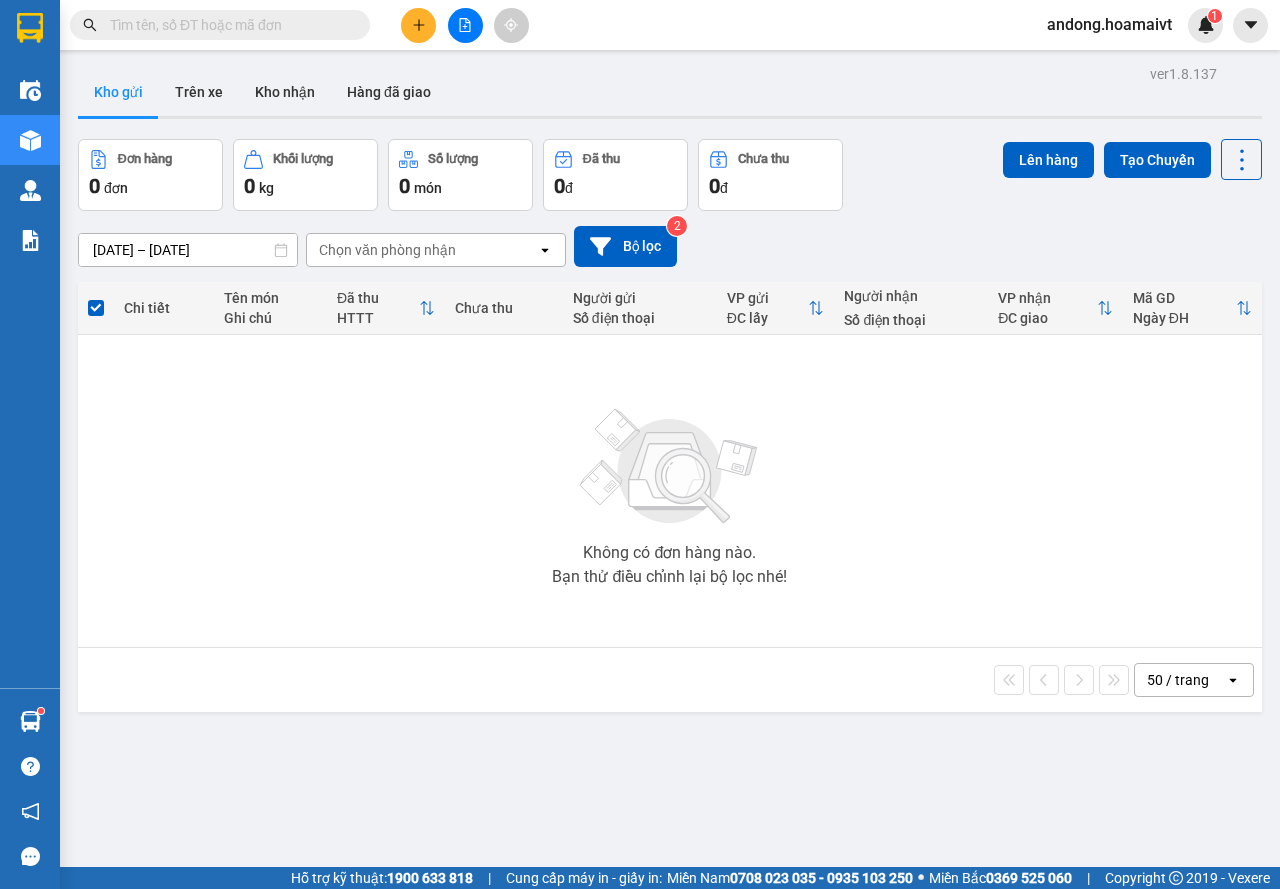 scroll, scrollTop: 0, scrollLeft: 0, axis: both 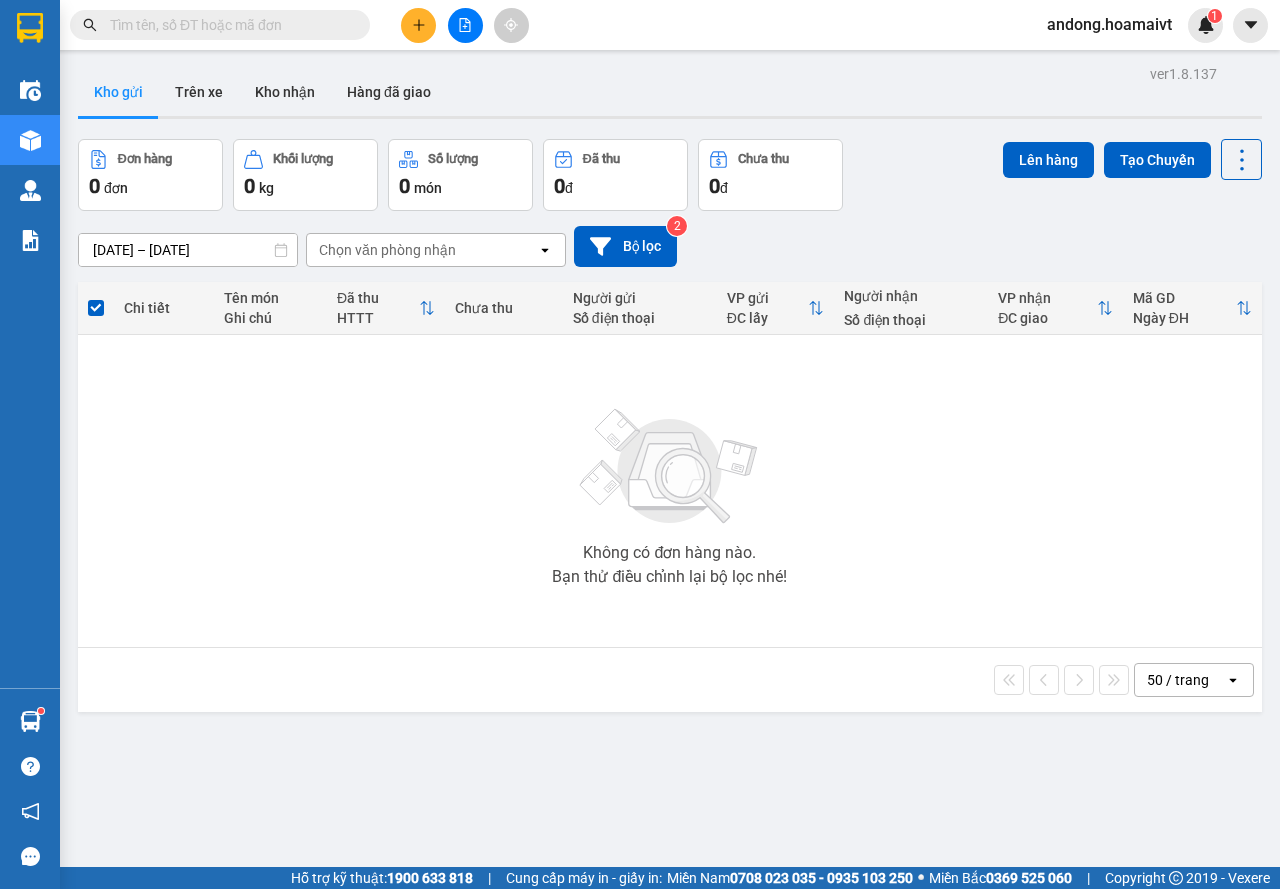 click at bounding box center (228, 25) 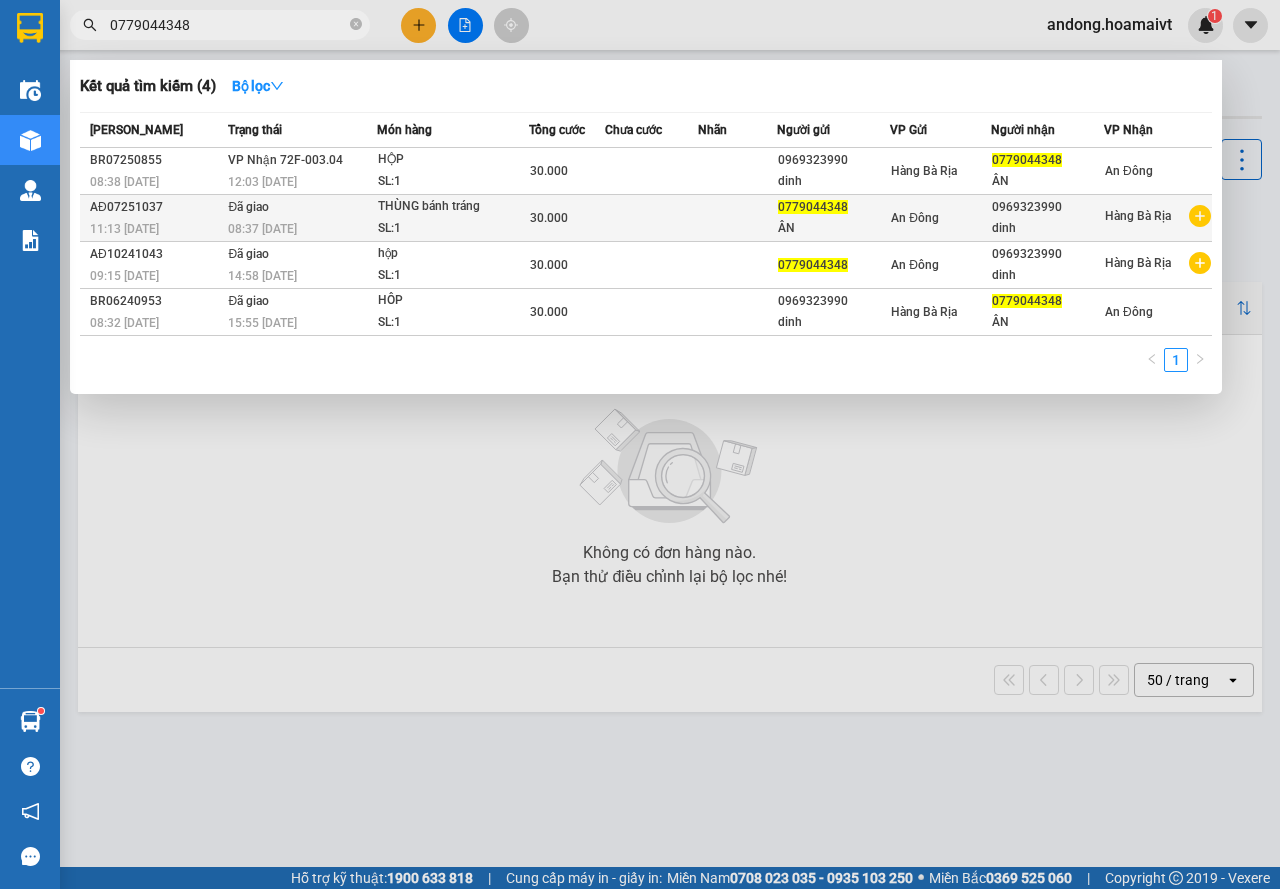type on "0779044348" 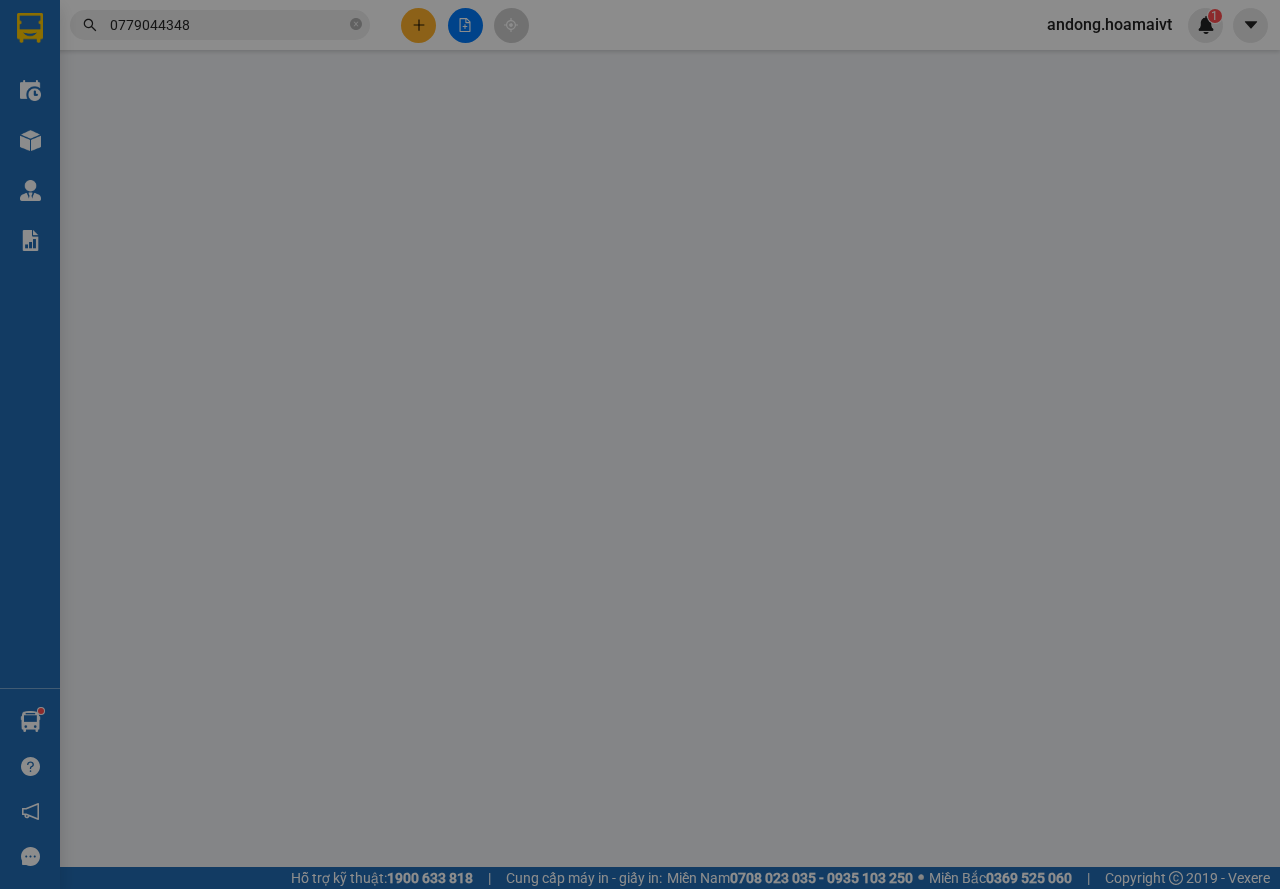 type on "0779044348" 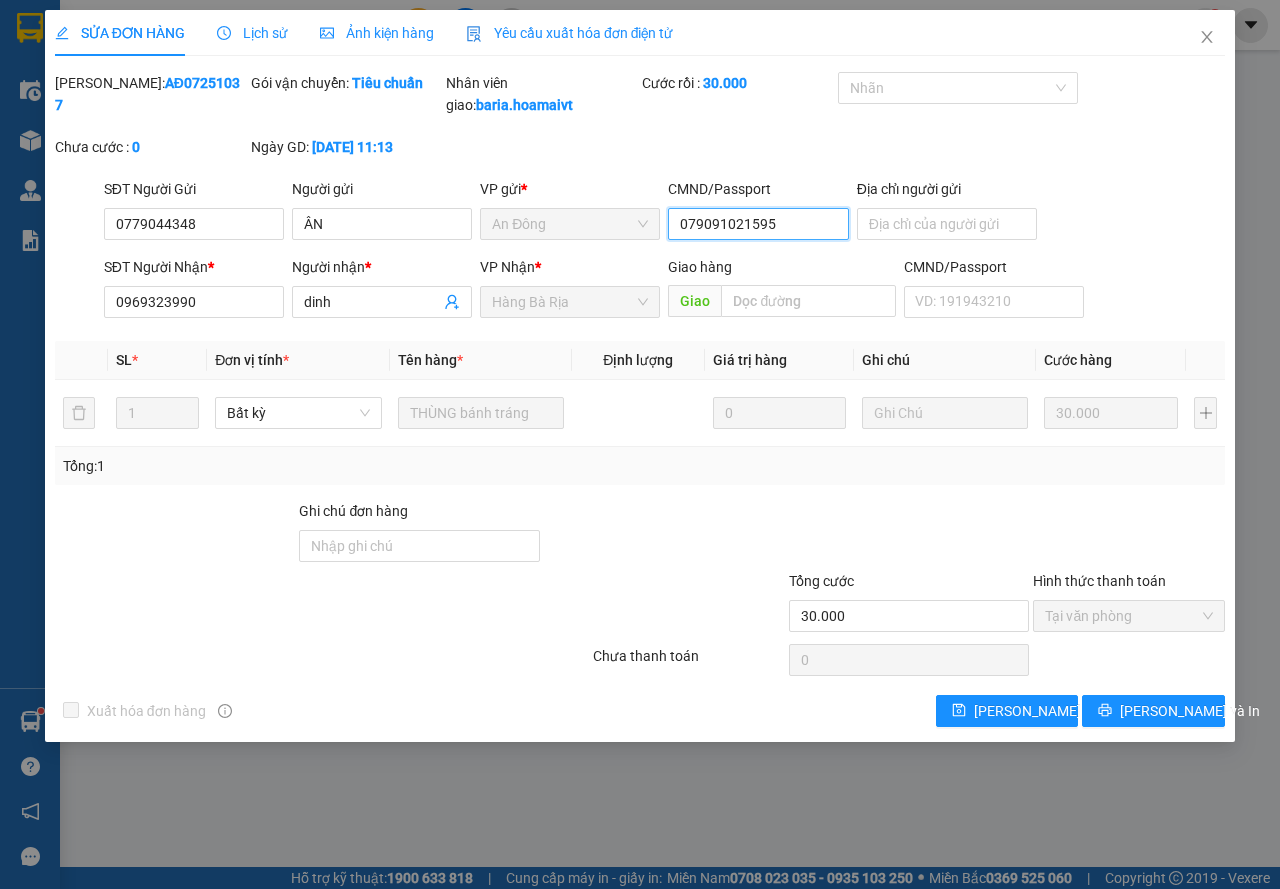 click on "079091021595" at bounding box center [758, 224] 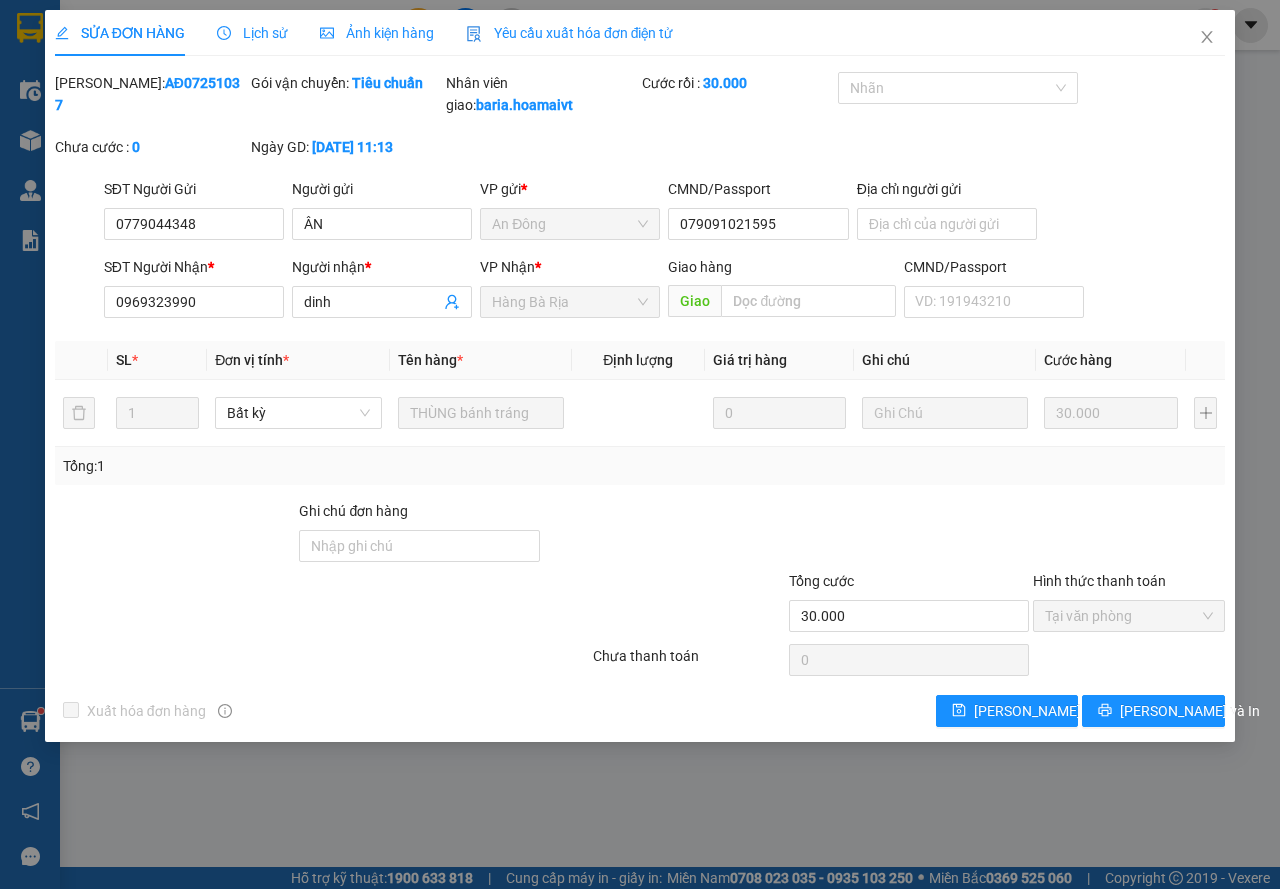 scroll, scrollTop: 0, scrollLeft: 0, axis: both 